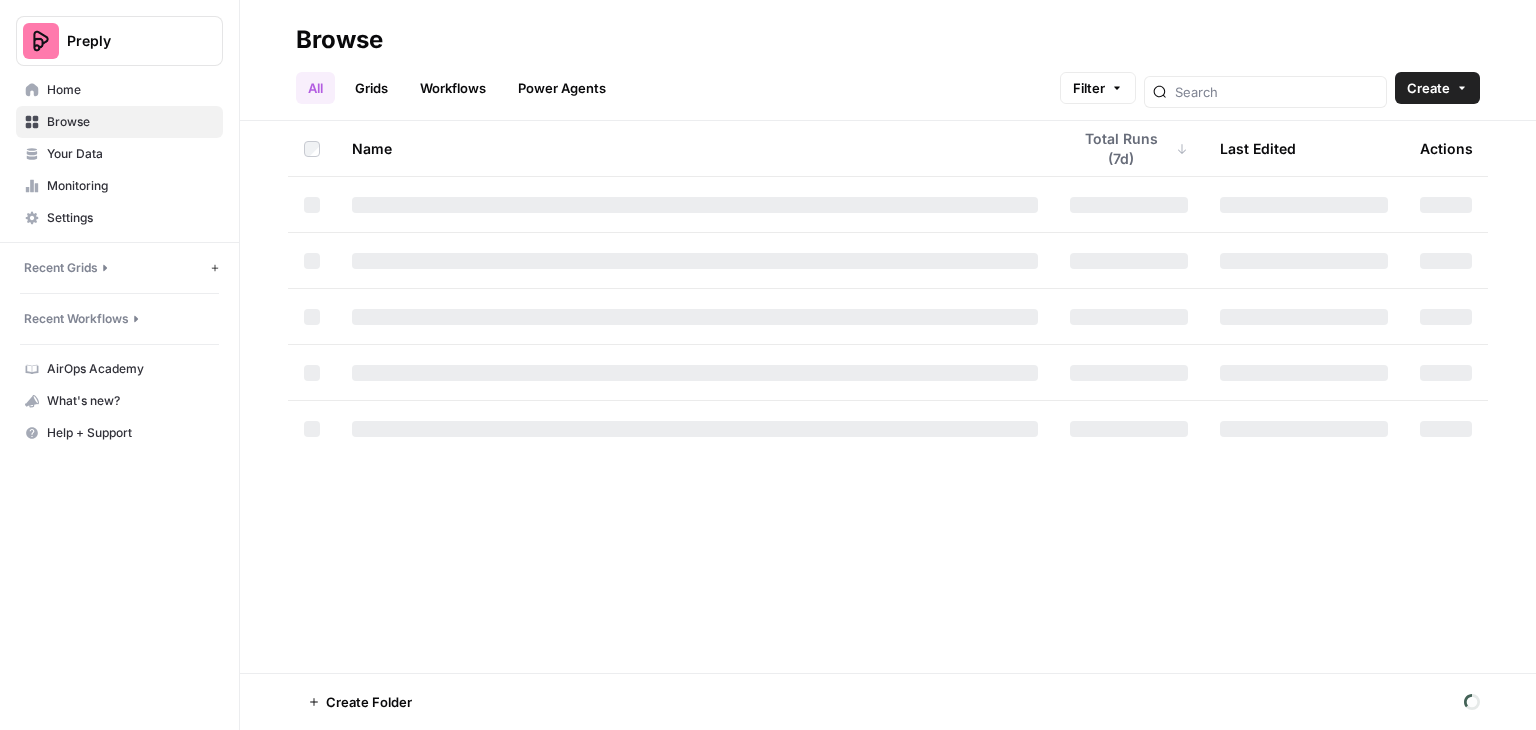 scroll, scrollTop: 0, scrollLeft: 0, axis: both 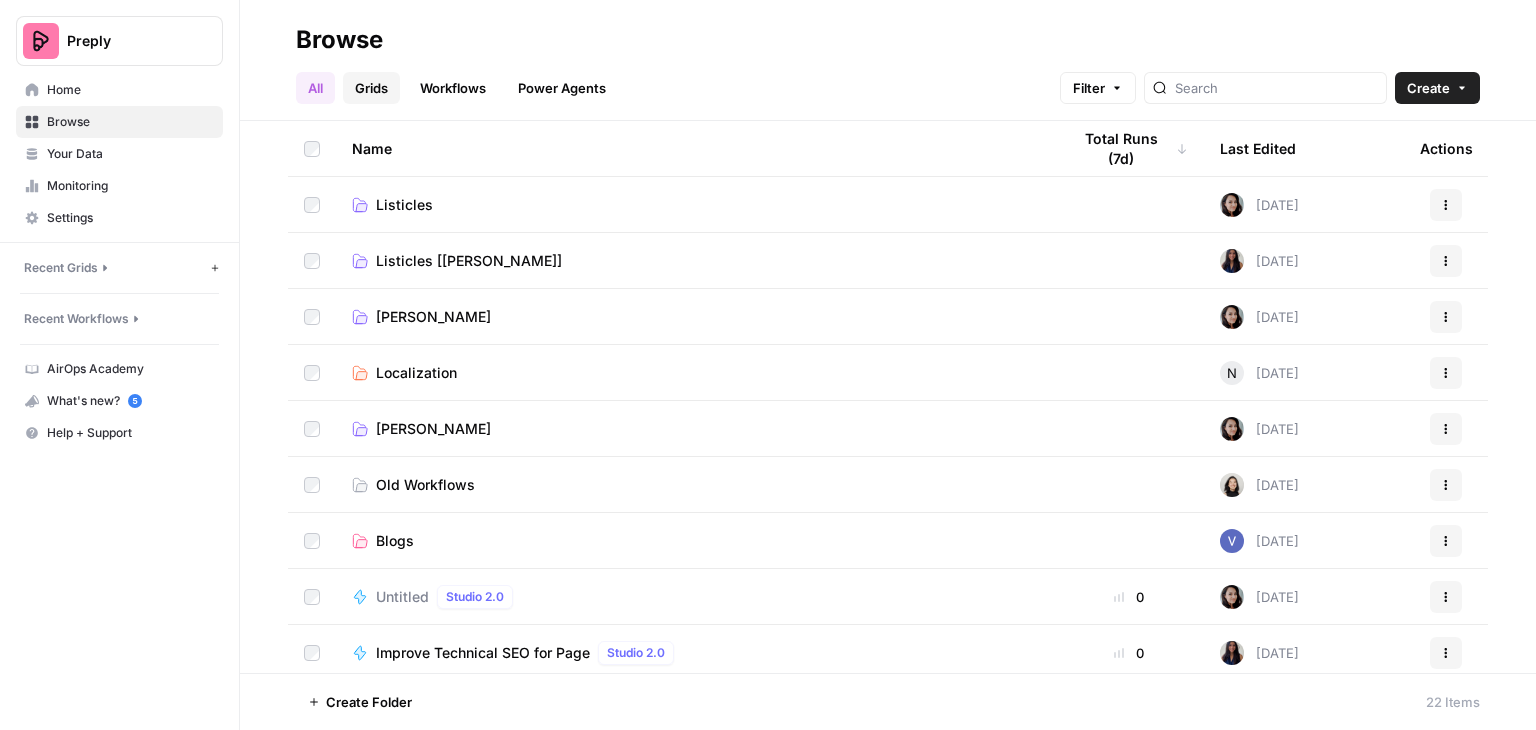 click on "Grids" at bounding box center (371, 88) 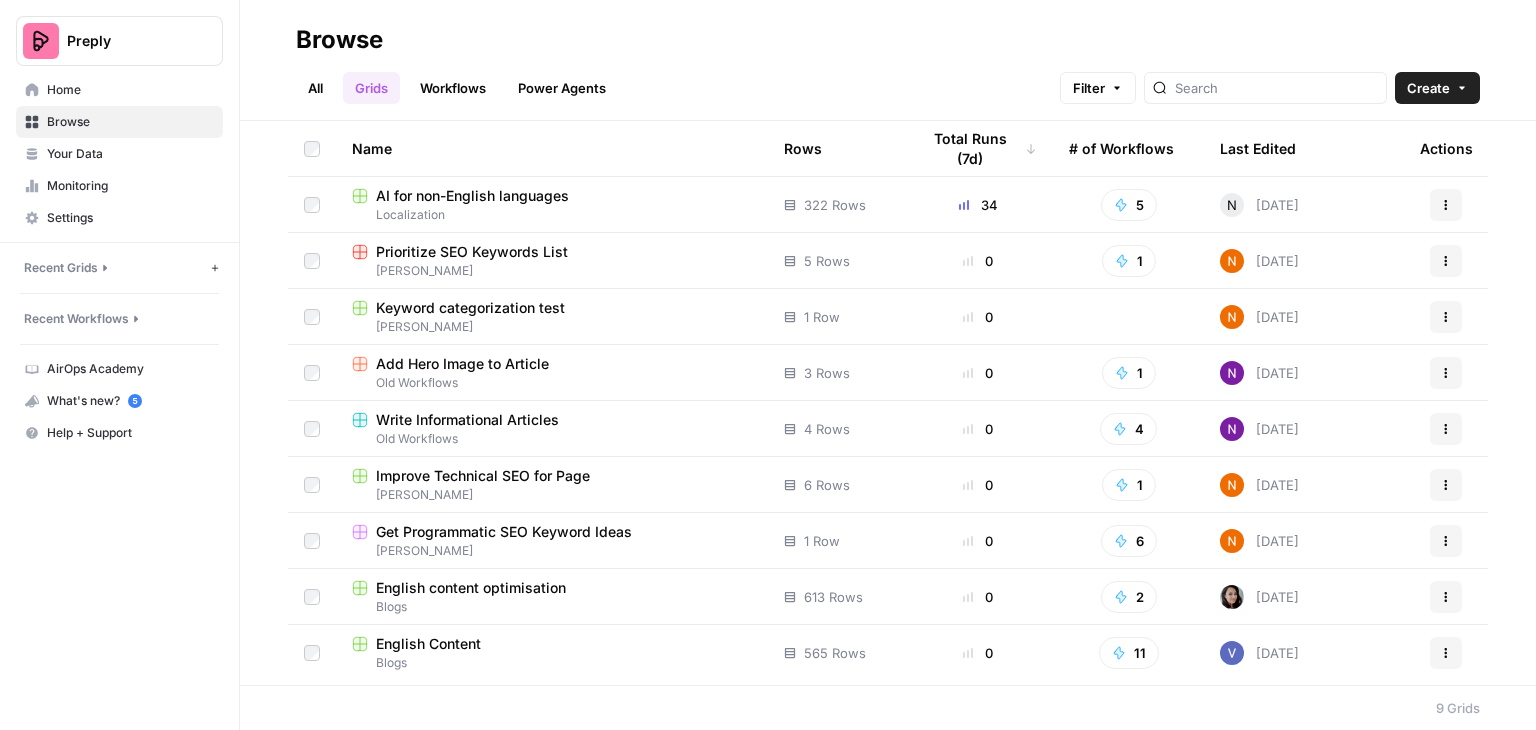 click on "AI for non-English languages" at bounding box center (472, 196) 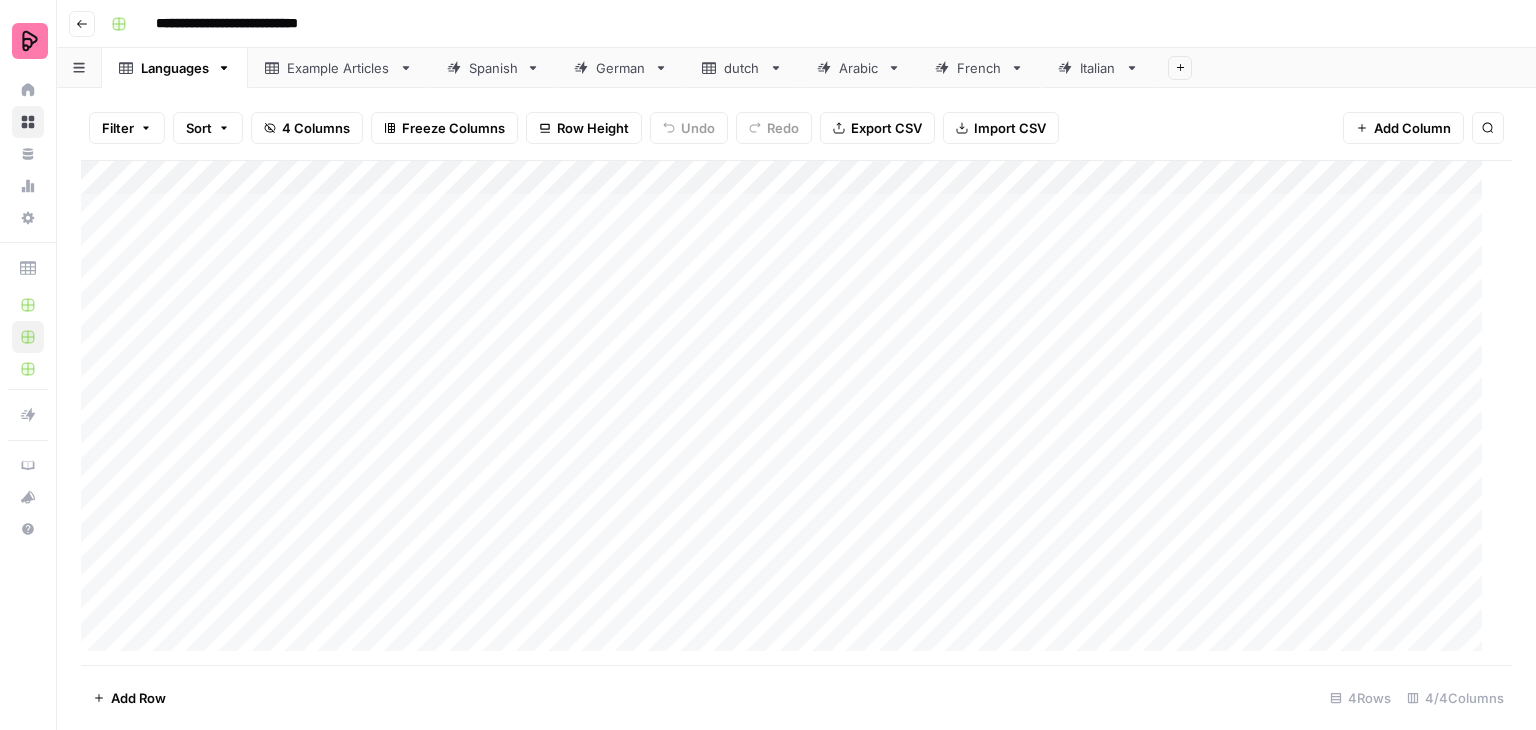 click on "German" at bounding box center (621, 68) 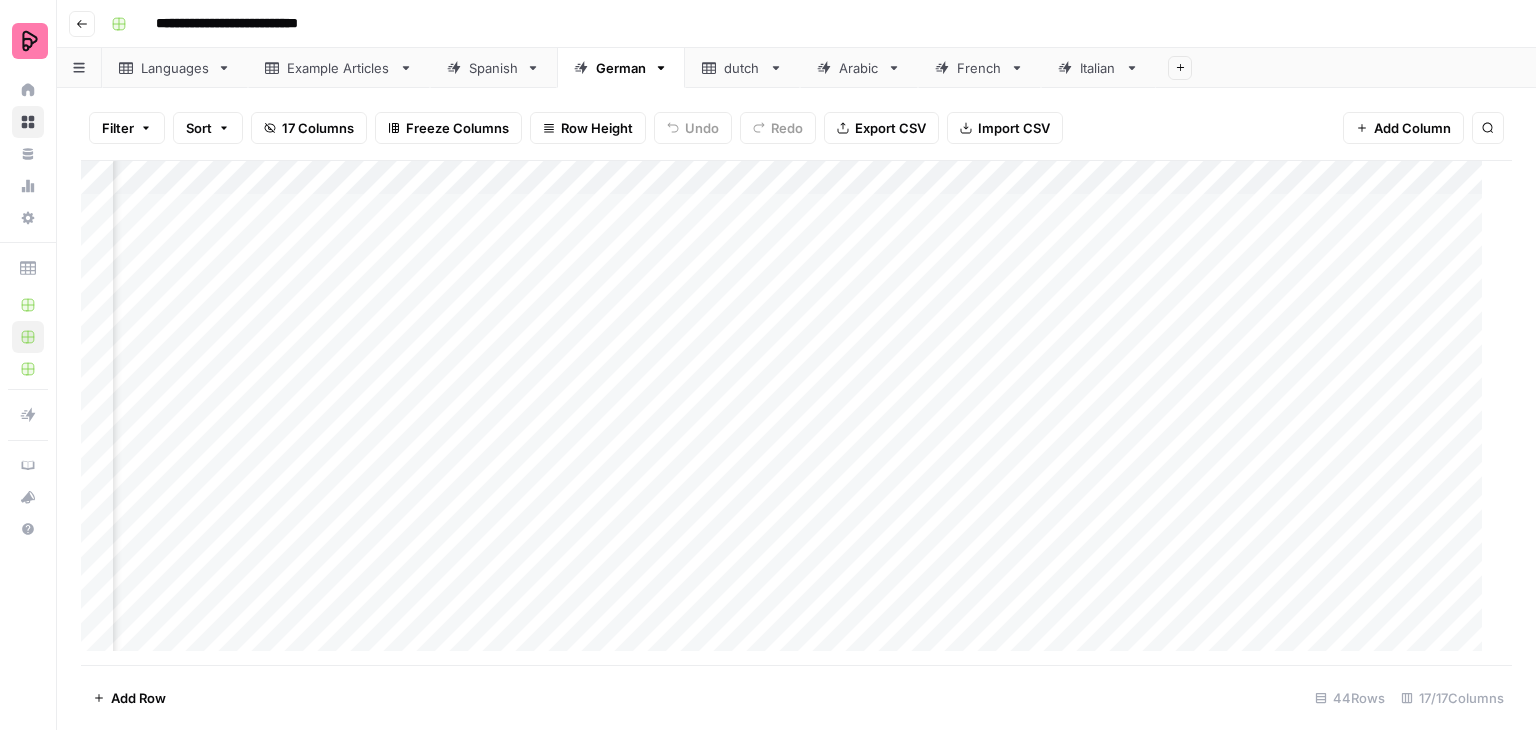 scroll, scrollTop: 0, scrollLeft: 516, axis: horizontal 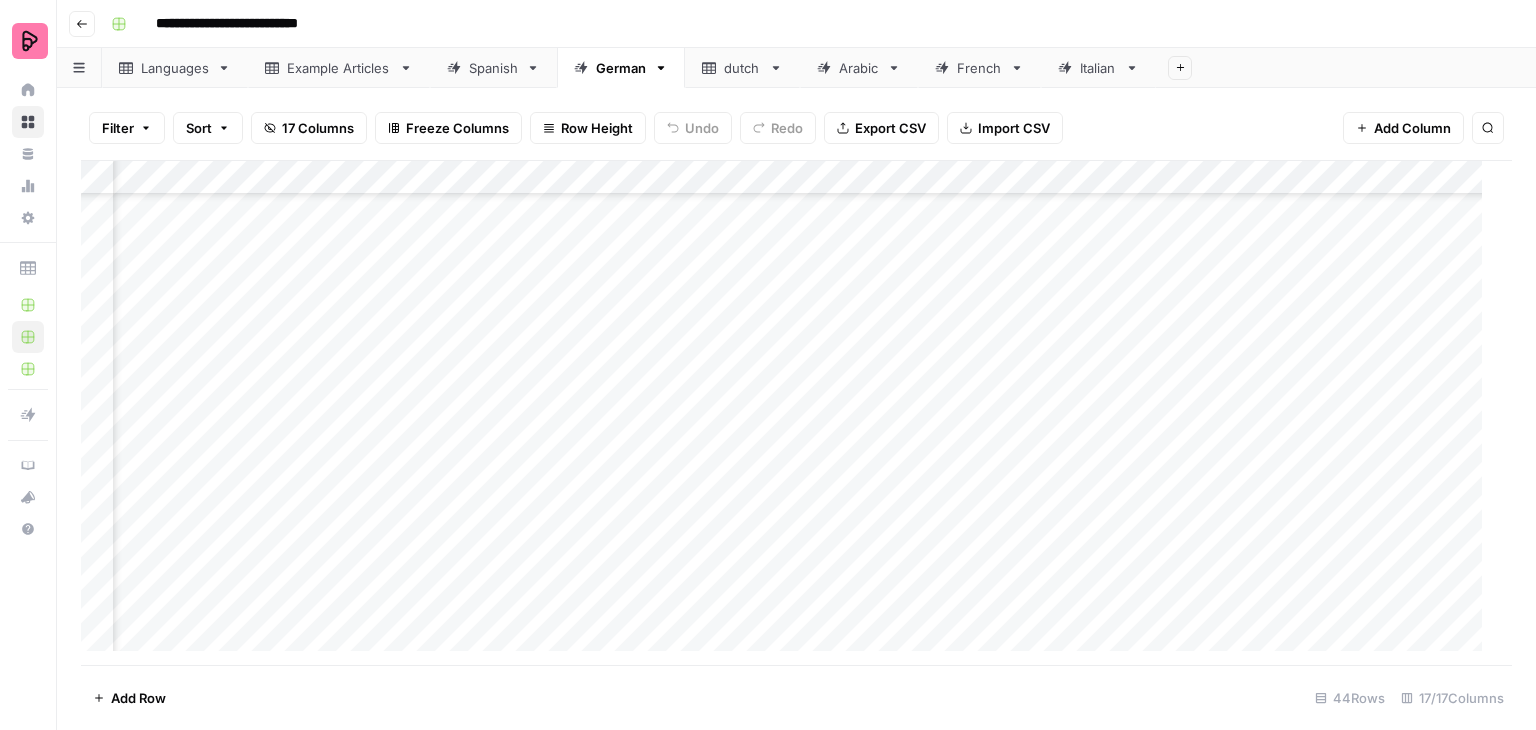 click on "Add Column" at bounding box center (789, 413) 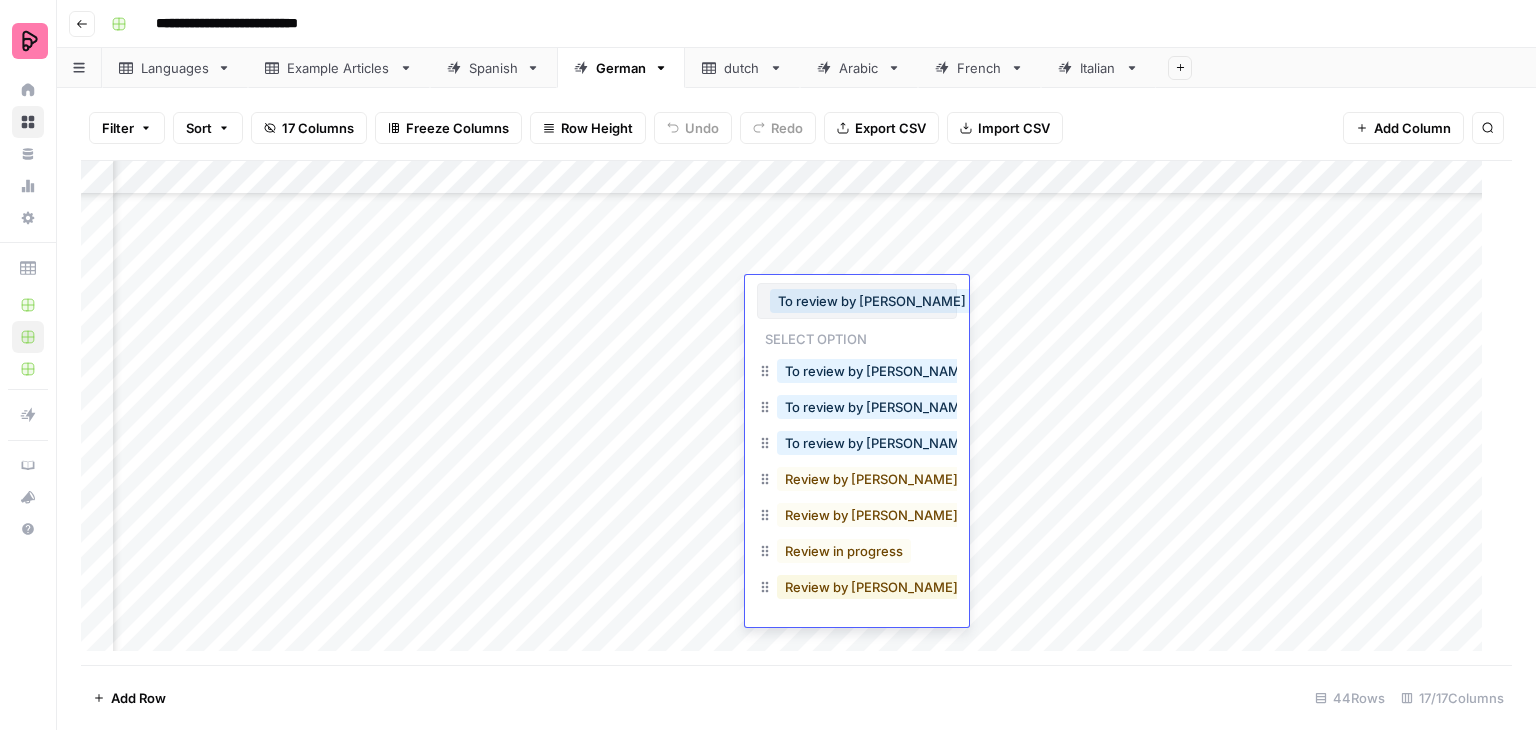 click on "Review by [PERSON_NAME] in progress" at bounding box center (908, 587) 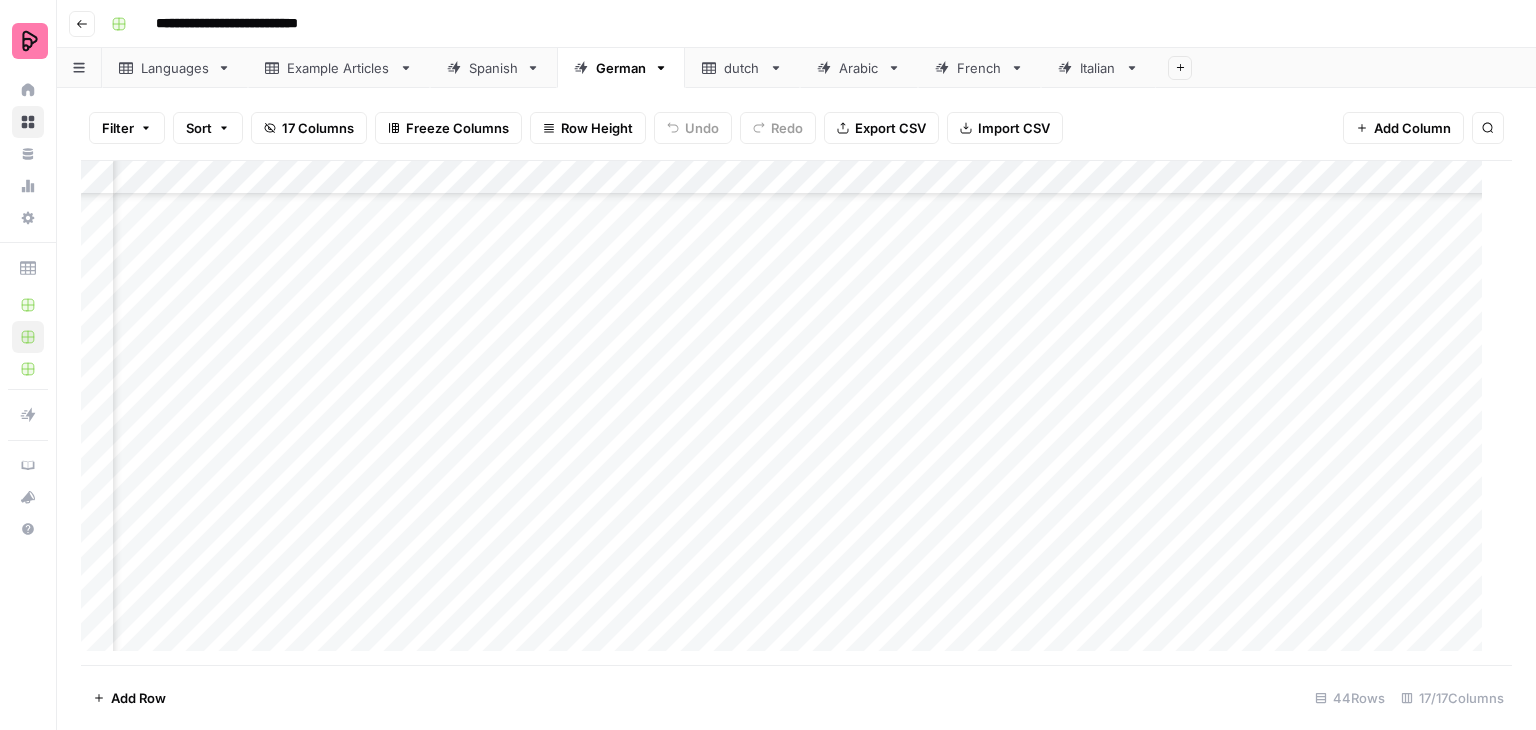 click on "Add Column" at bounding box center (789, 413) 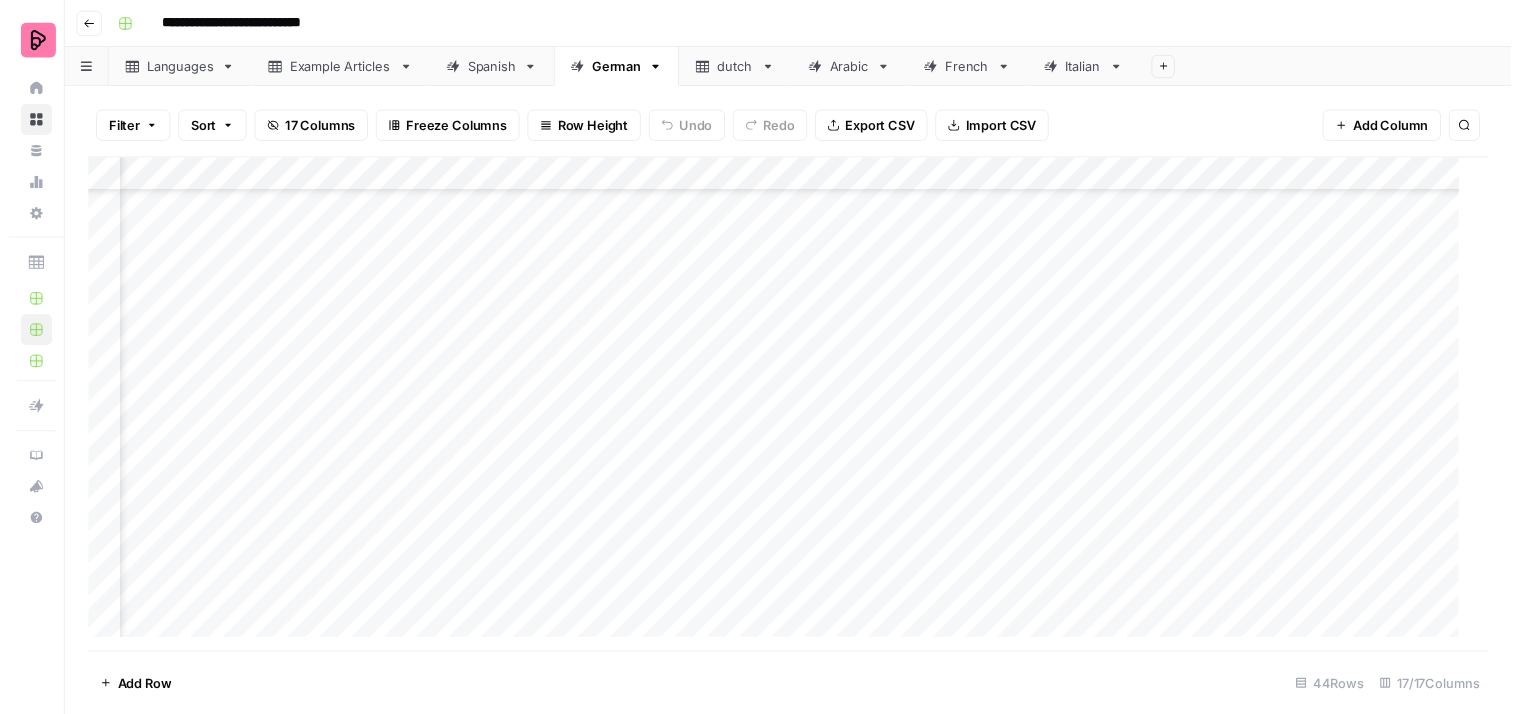 scroll, scrollTop: 872, scrollLeft: 516, axis: both 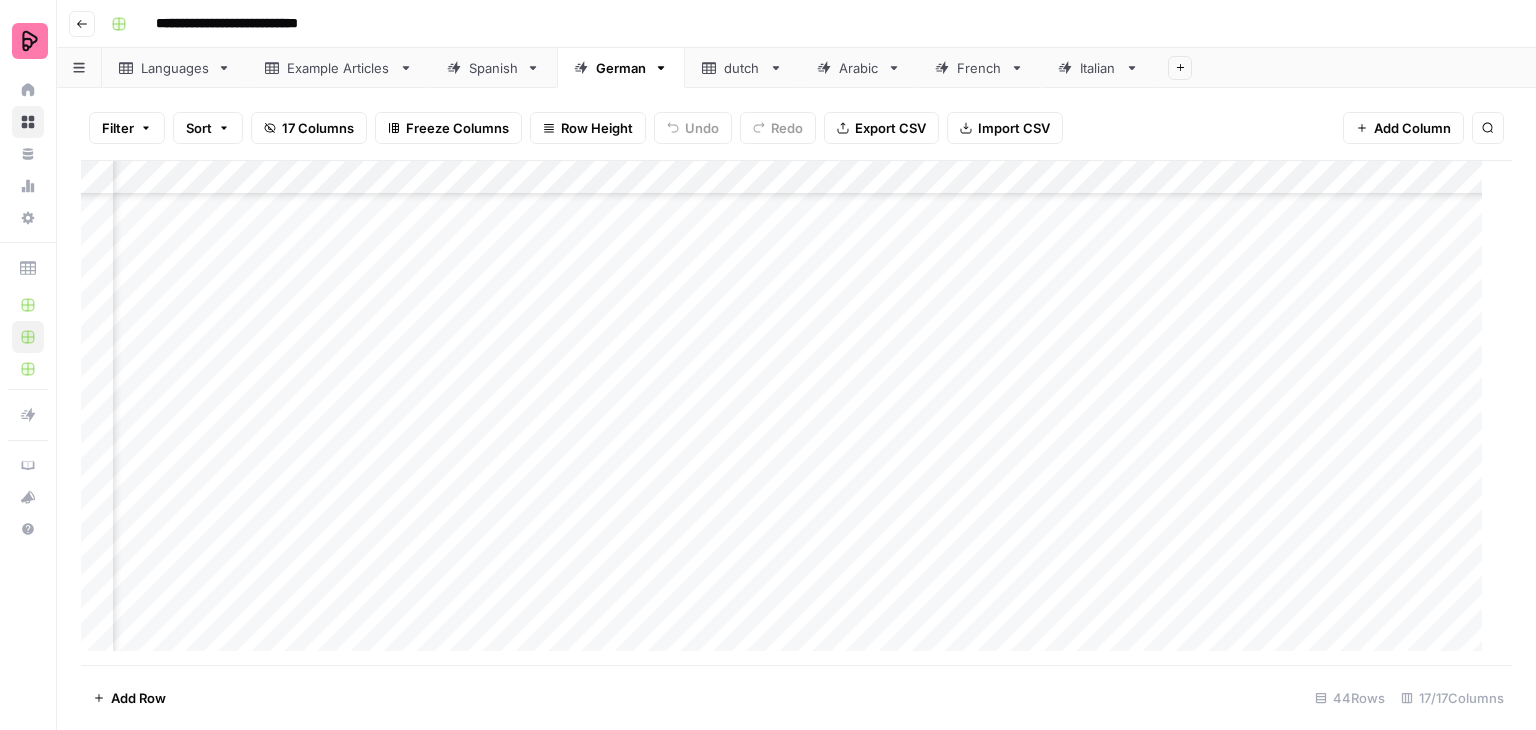 click on "Add Column" at bounding box center (789, 413) 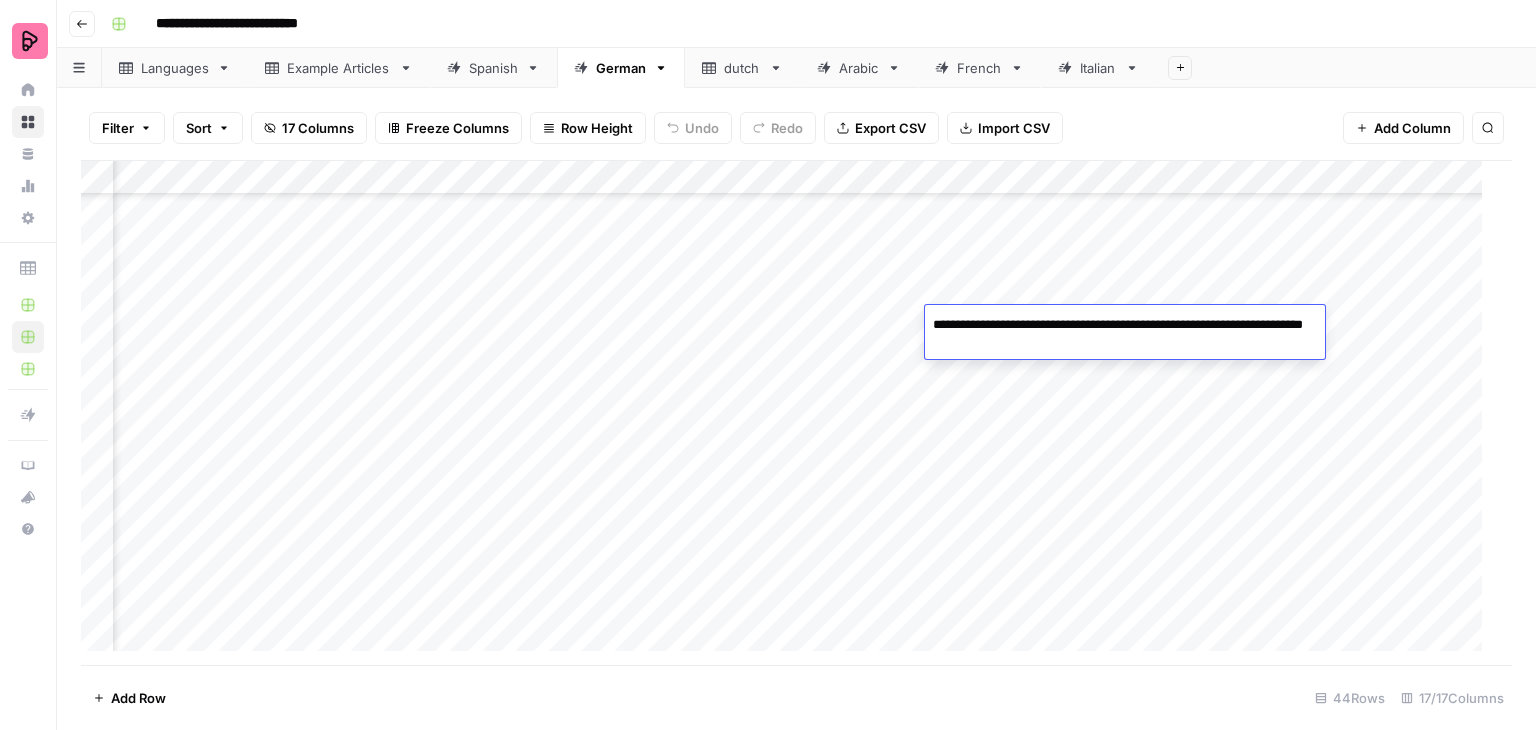 drag, startPoint x: 969, startPoint y: 323, endPoint x: 924, endPoint y: 326, distance: 45.099888 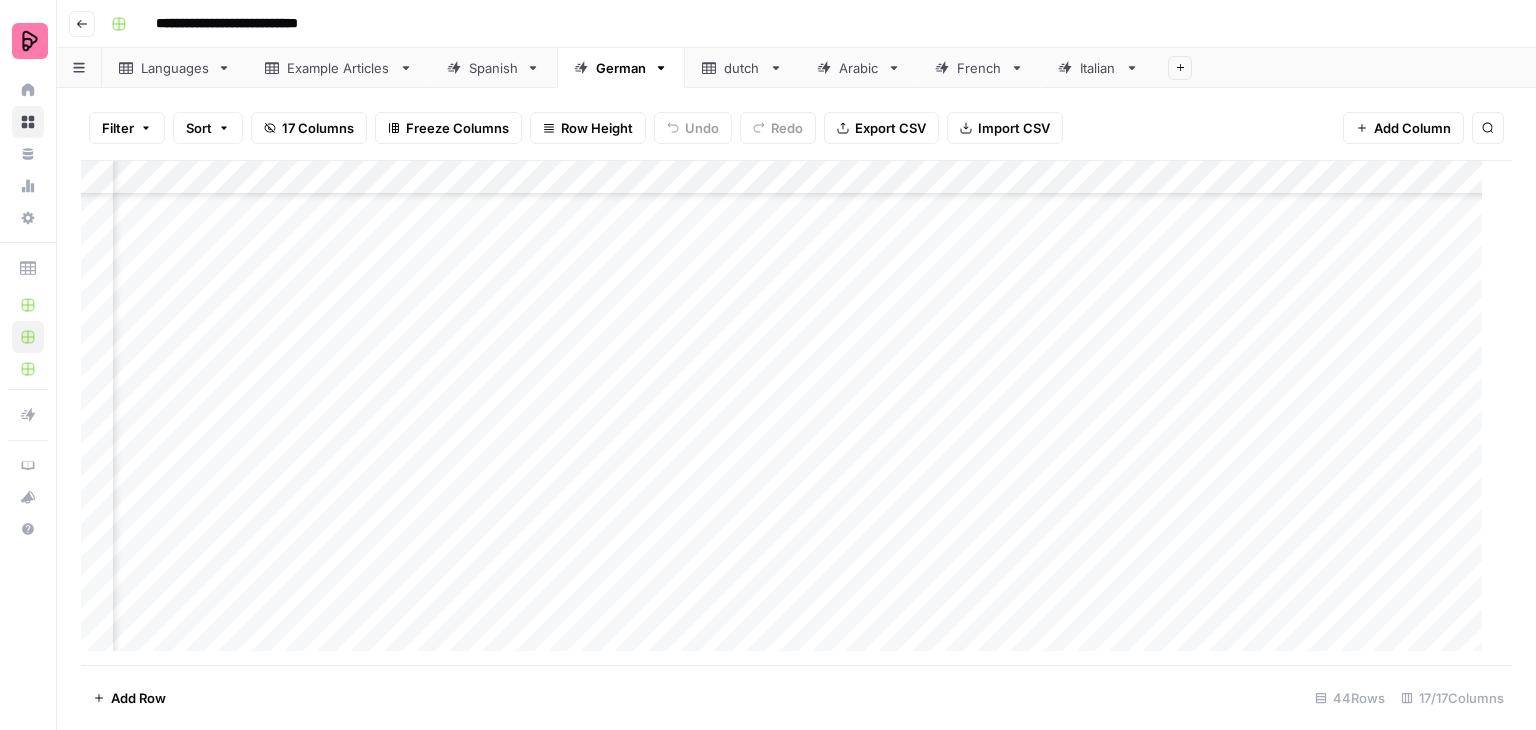 click on "Add Column" at bounding box center (789, 413) 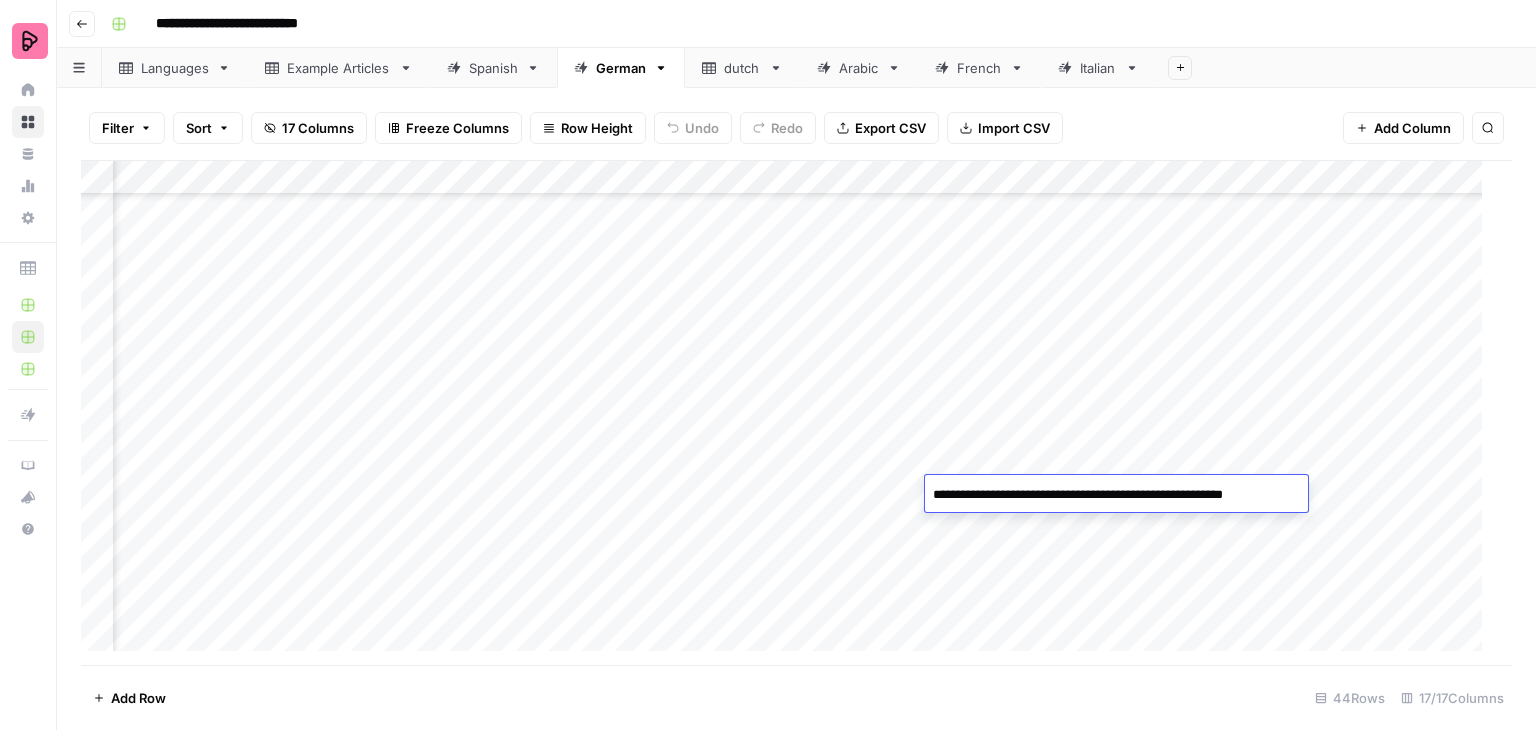 drag, startPoint x: 964, startPoint y: 493, endPoint x: 920, endPoint y: 497, distance: 44.181442 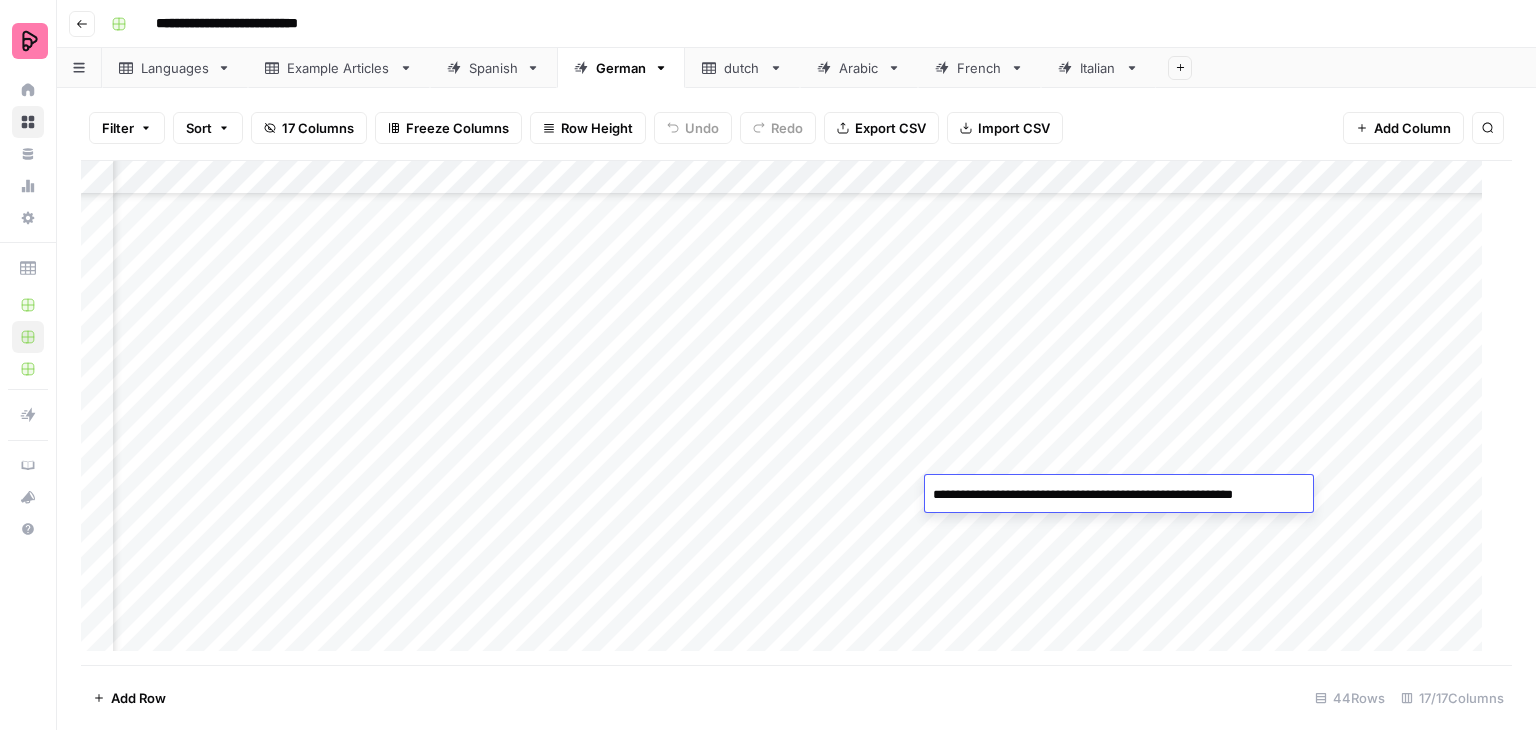 click on "Add Column" at bounding box center (789, 413) 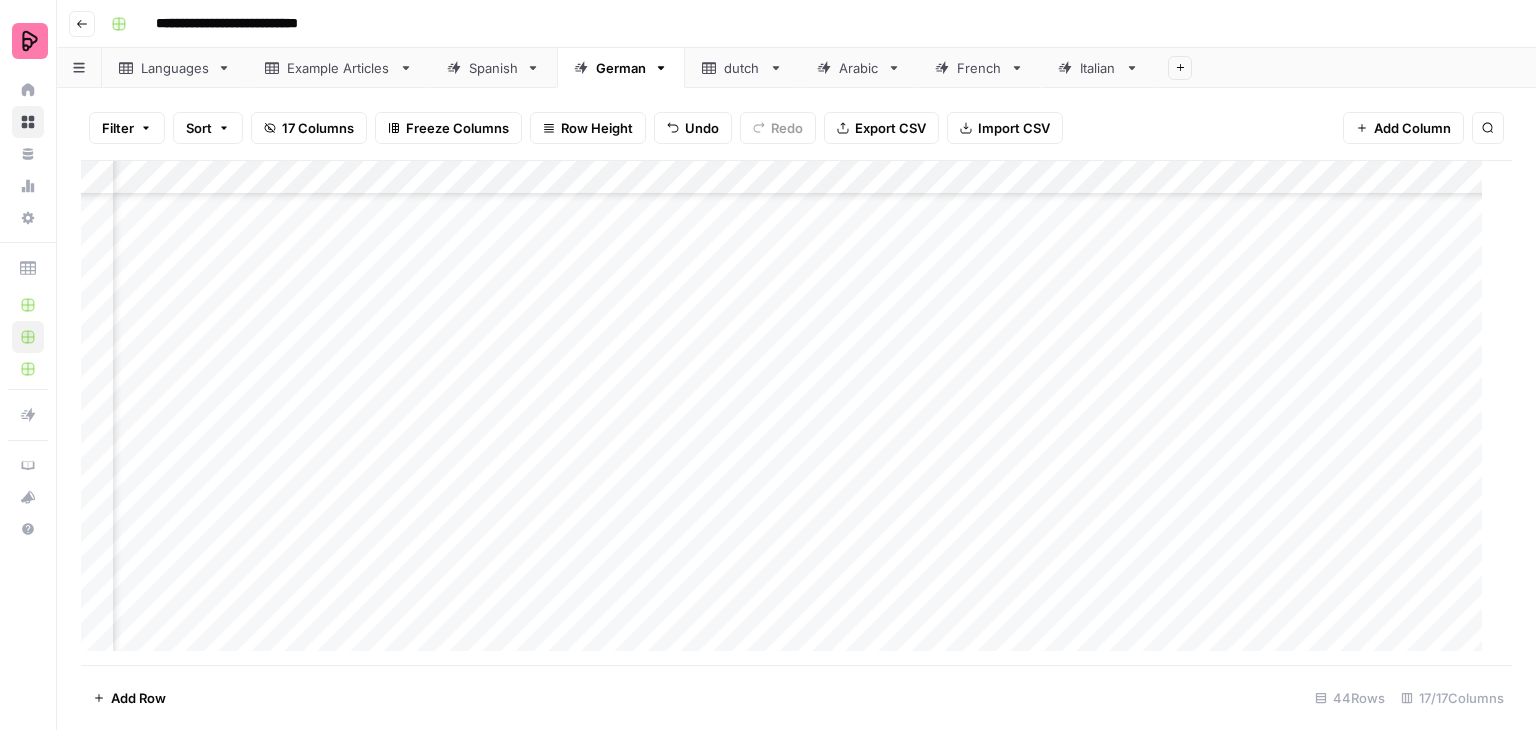 click on "Add Column" at bounding box center (789, 413) 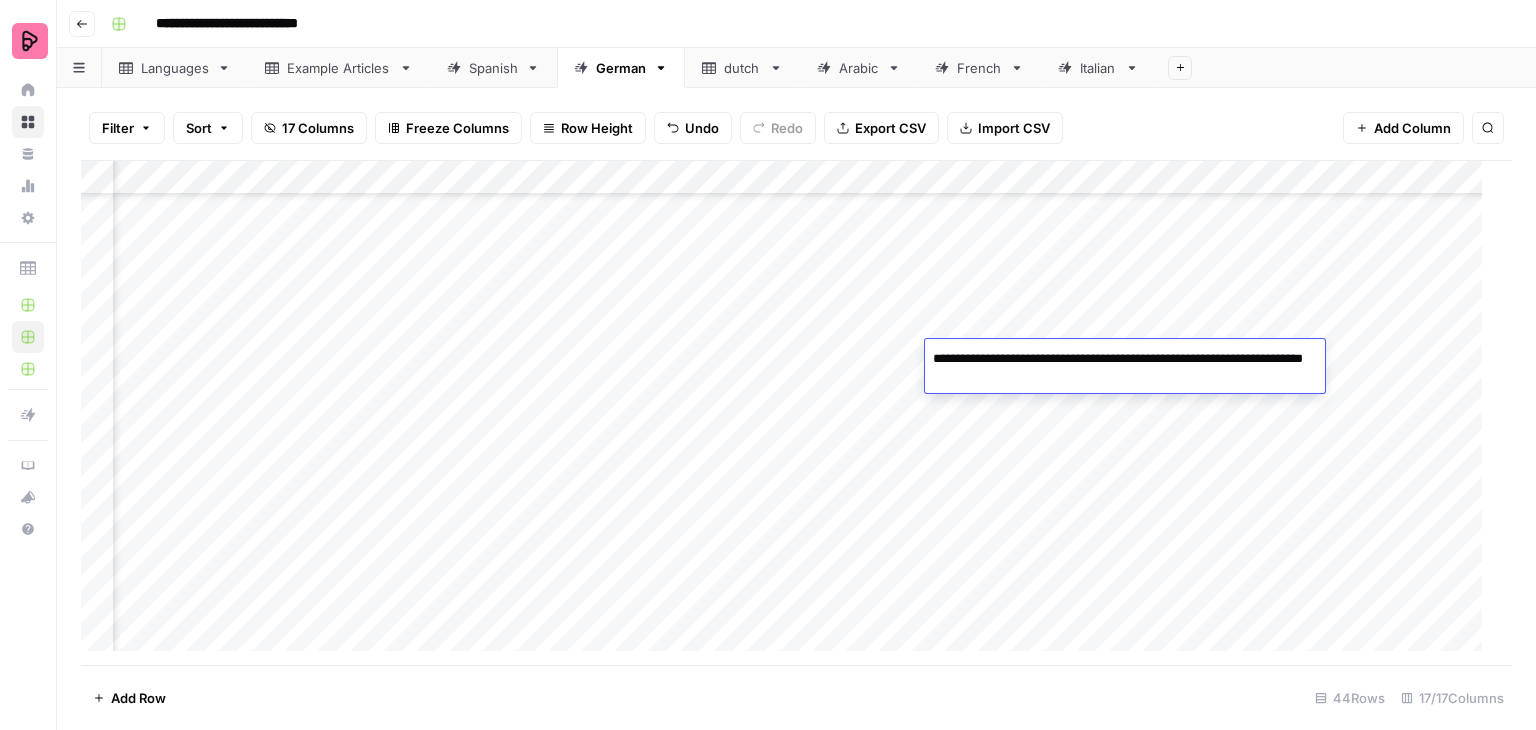 drag, startPoint x: 1020, startPoint y: 383, endPoint x: 1120, endPoint y: 353, distance: 104.40307 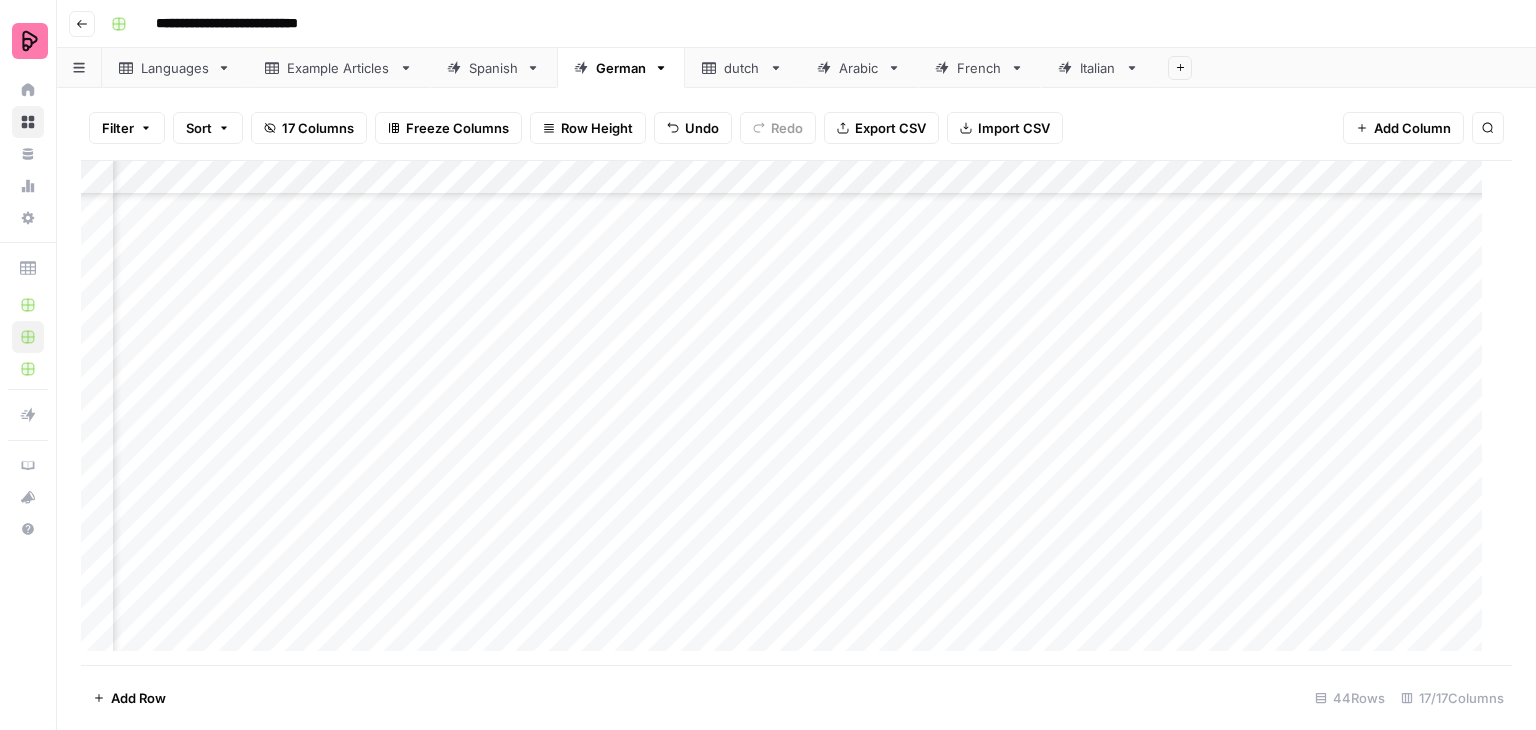 click on "Add Column" at bounding box center (789, 413) 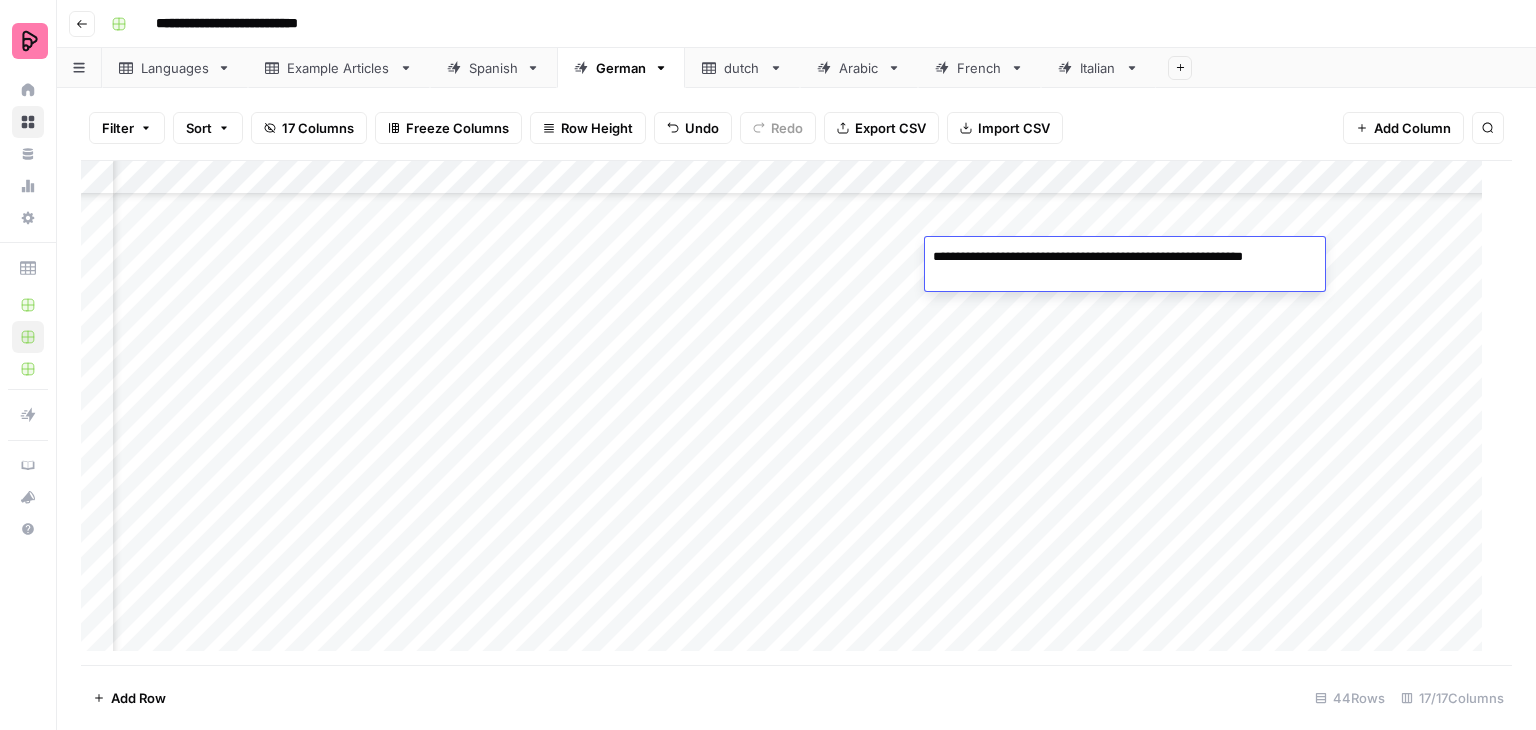 drag, startPoint x: 1005, startPoint y: 280, endPoint x: 1168, endPoint y: 261, distance: 164.10362 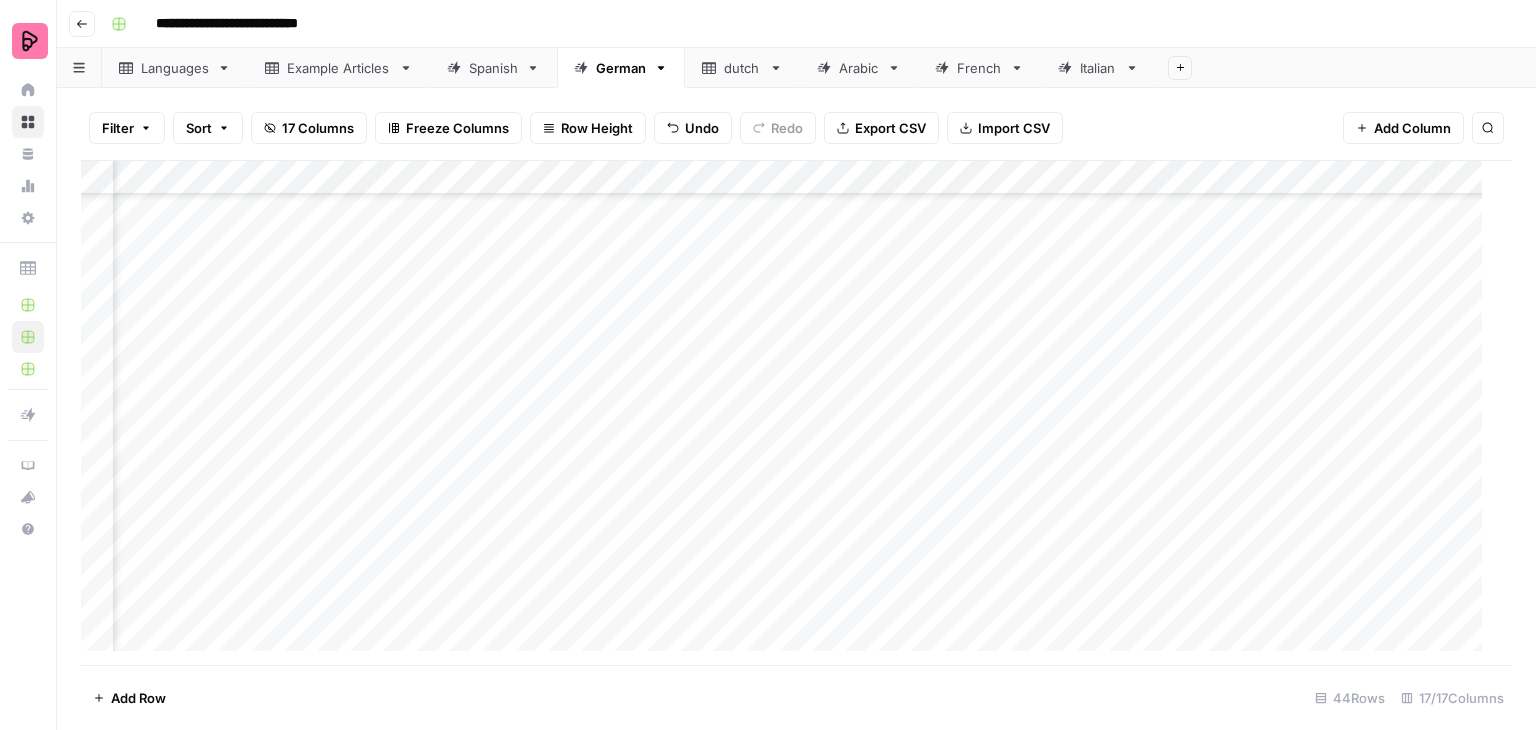 click on "Add Column" at bounding box center [789, 413] 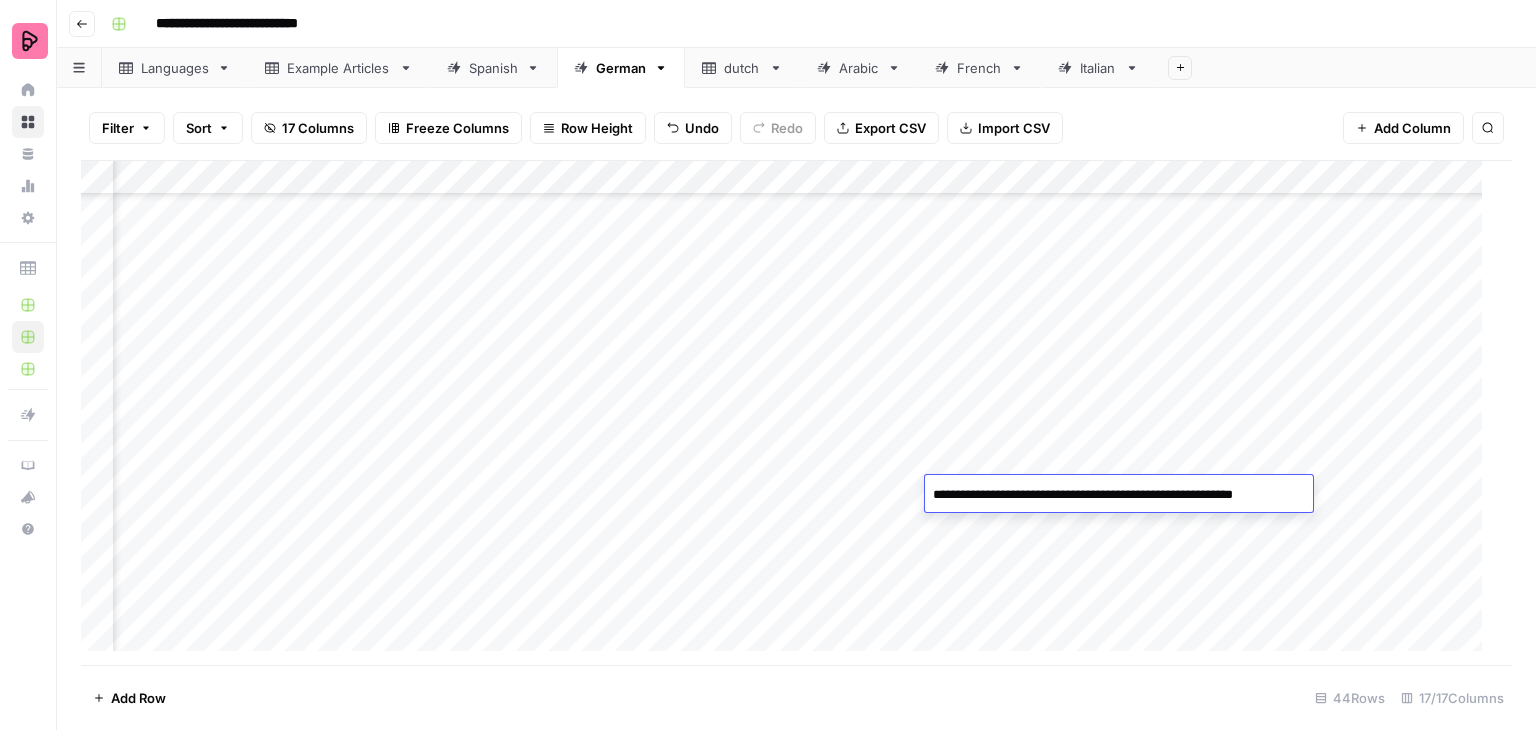 drag, startPoint x: 1139, startPoint y: 491, endPoint x: 1311, endPoint y: 484, distance: 172.14238 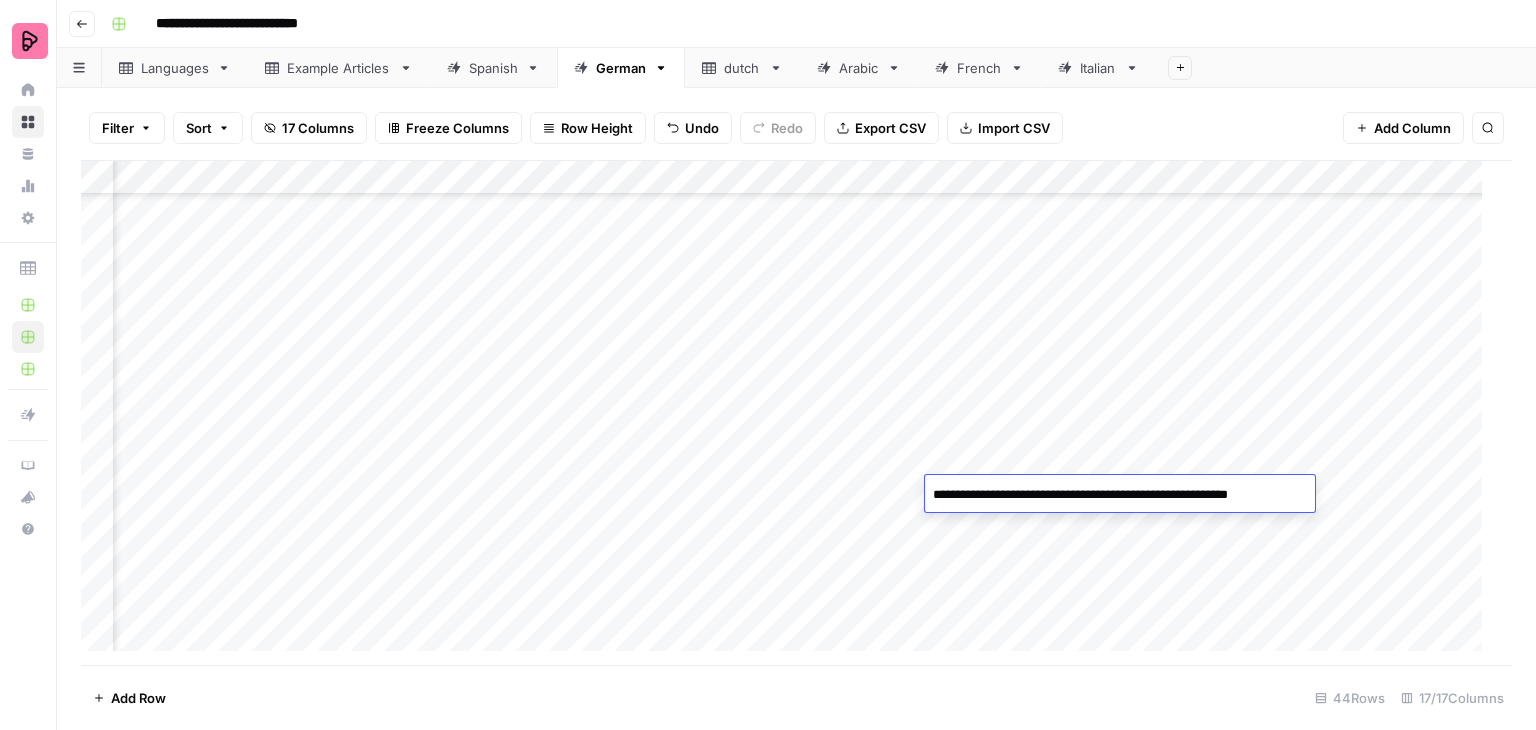 click on "**********" at bounding box center [1117, 495] 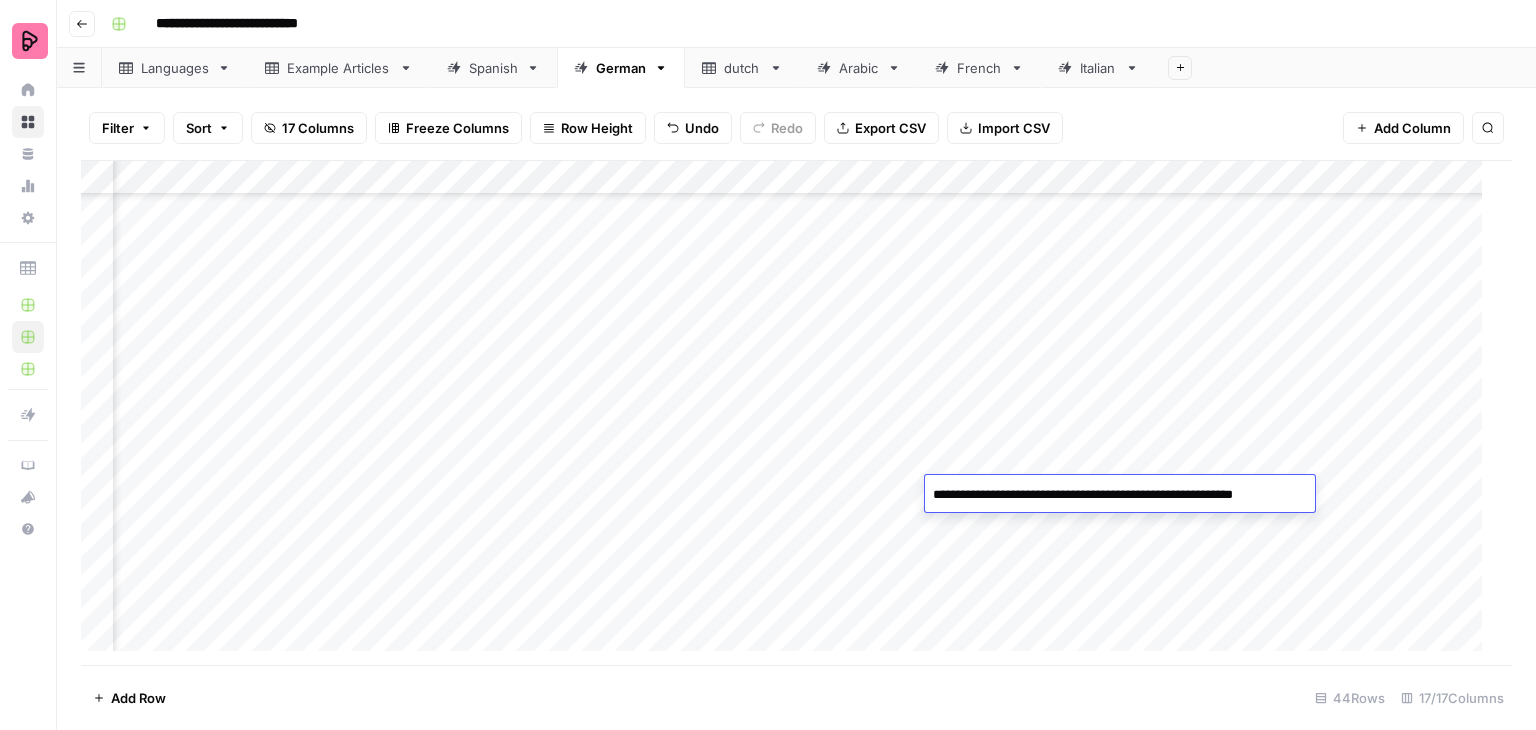 type on "**********" 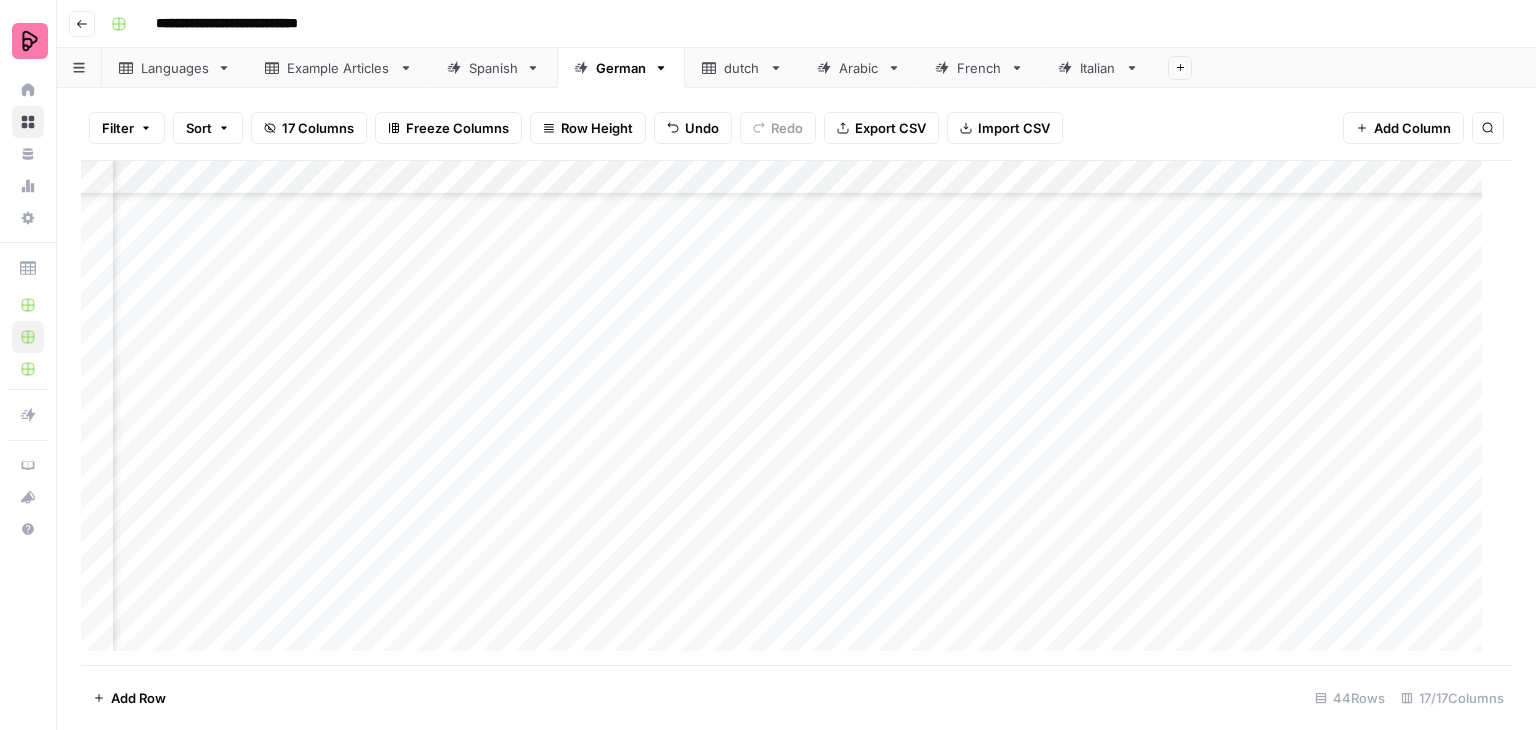 click on "Add Column" at bounding box center [789, 413] 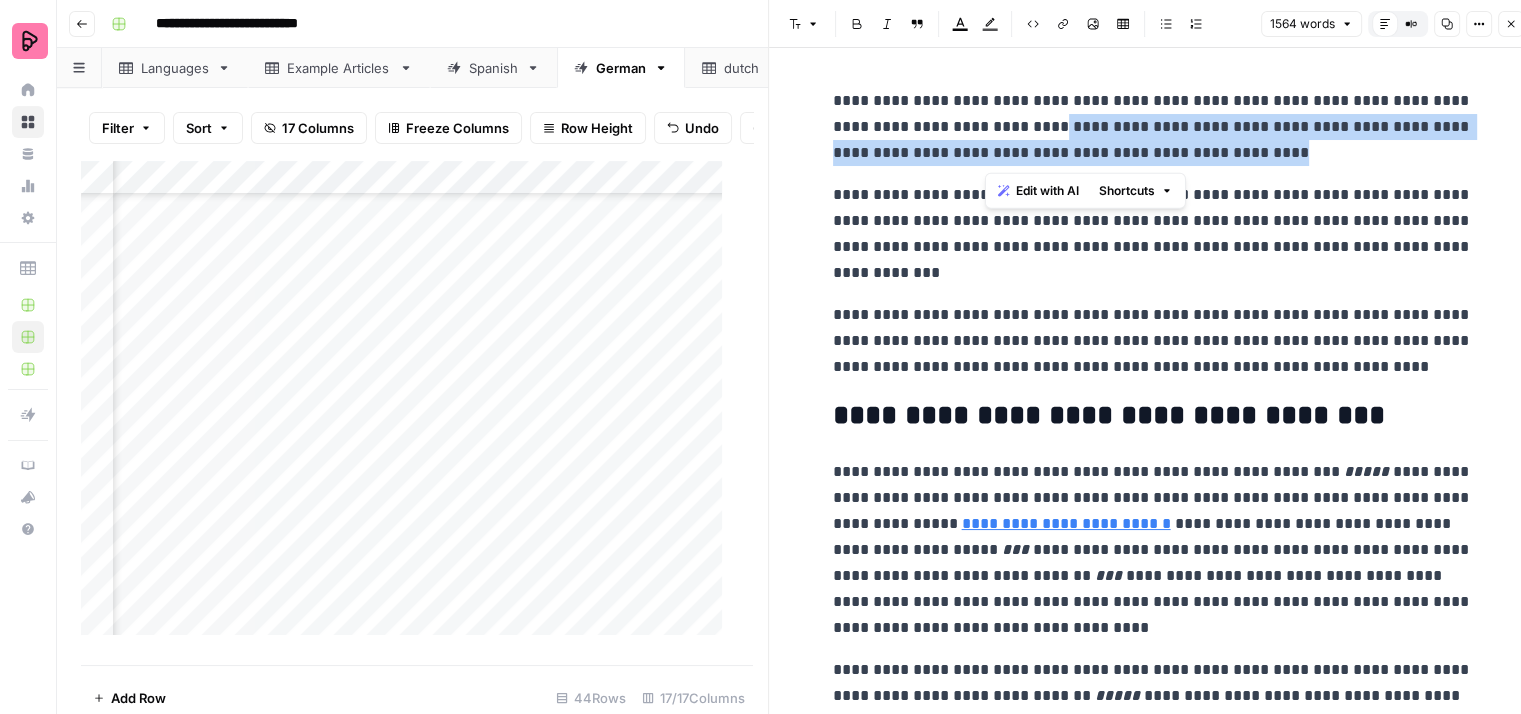 drag, startPoint x: 1204, startPoint y: 156, endPoint x: 984, endPoint y: 134, distance: 221.09726 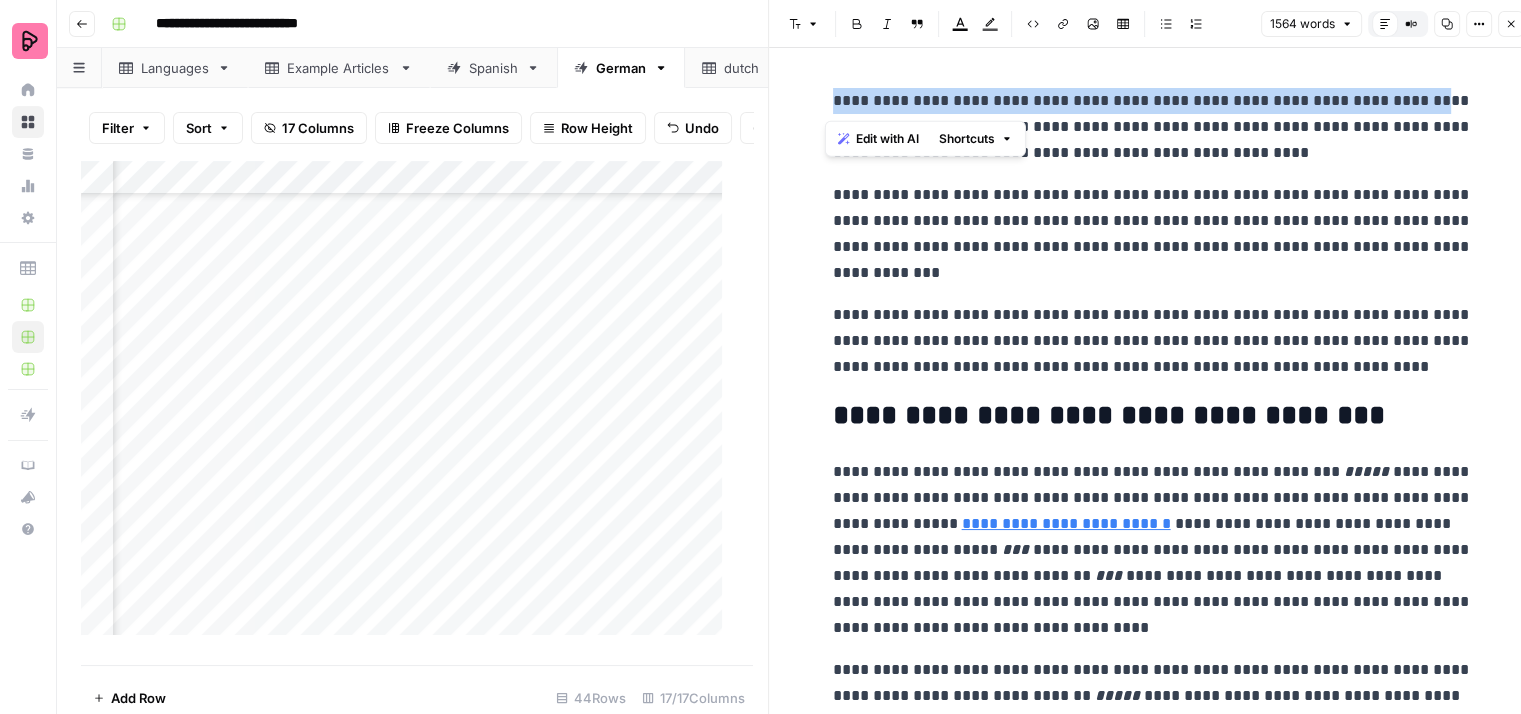 drag, startPoint x: 1384, startPoint y: 99, endPoint x: 816, endPoint y: 107, distance: 568.05634 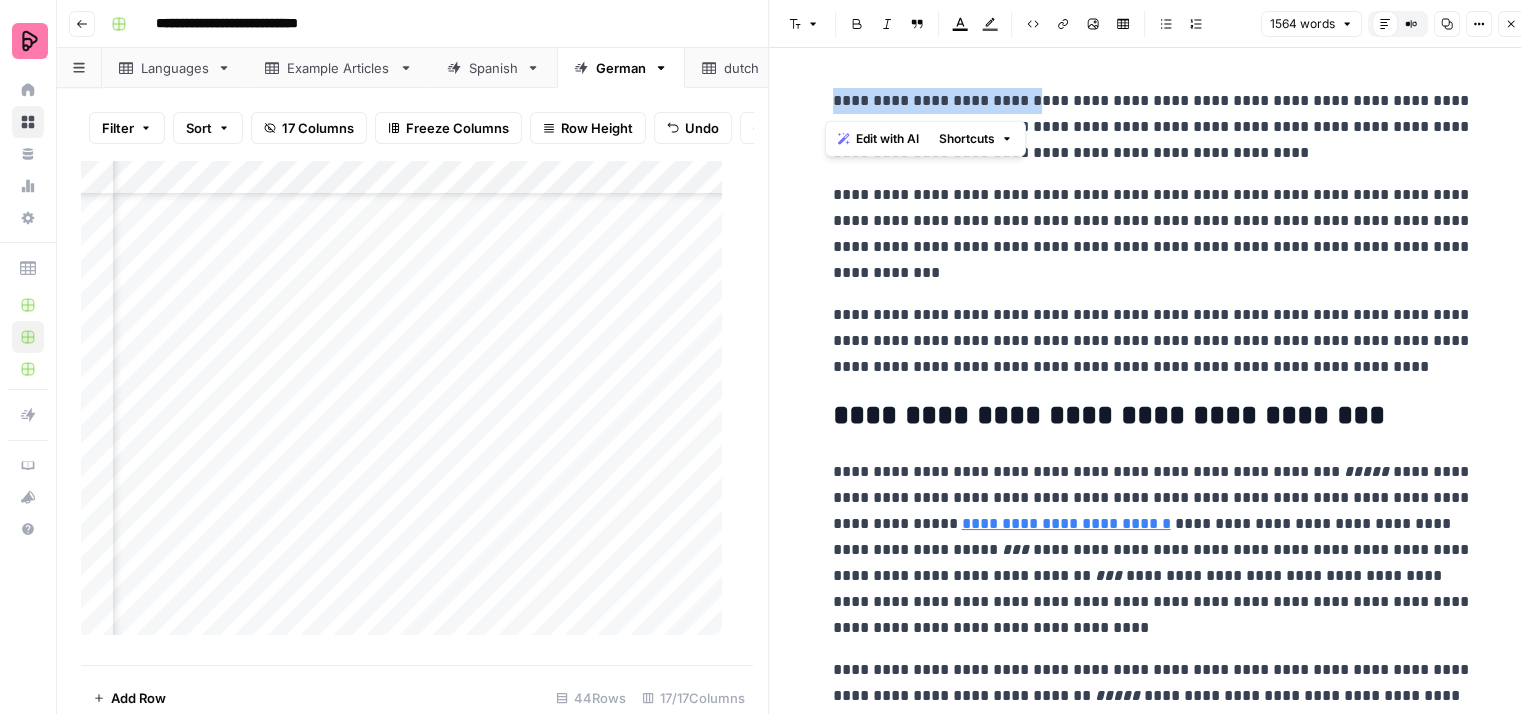 drag, startPoint x: 1008, startPoint y: 94, endPoint x: 823, endPoint y: 99, distance: 185.06755 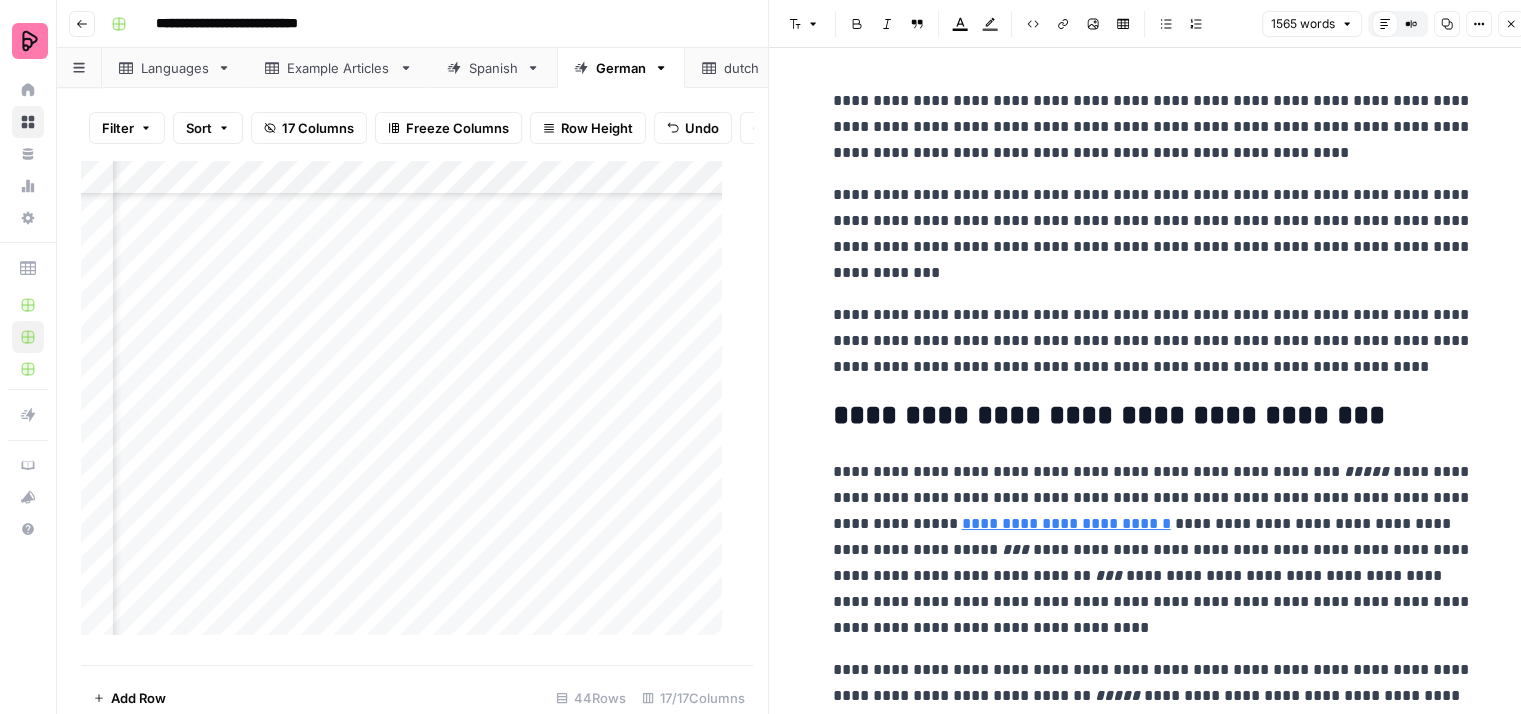 click on "**********" at bounding box center (1153, 127) 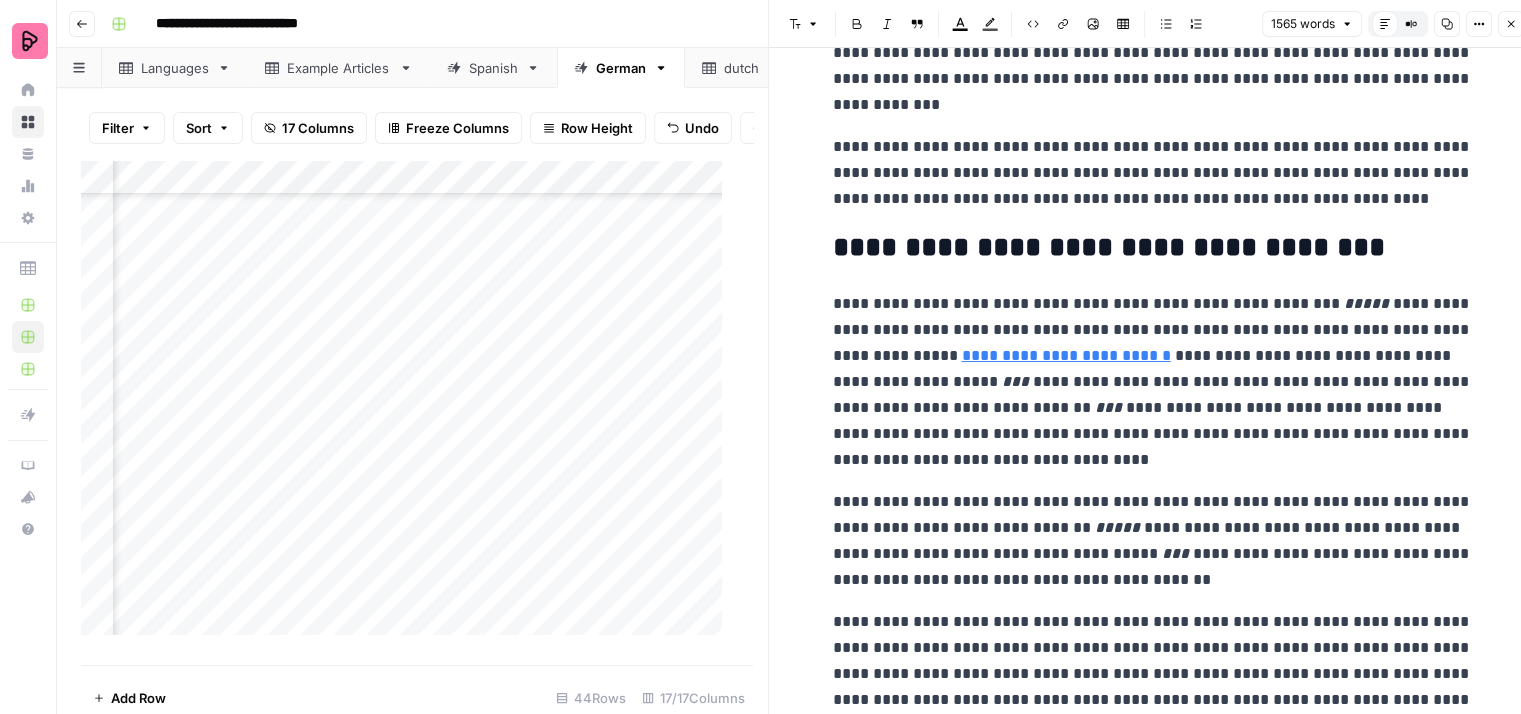 scroll, scrollTop: 200, scrollLeft: 0, axis: vertical 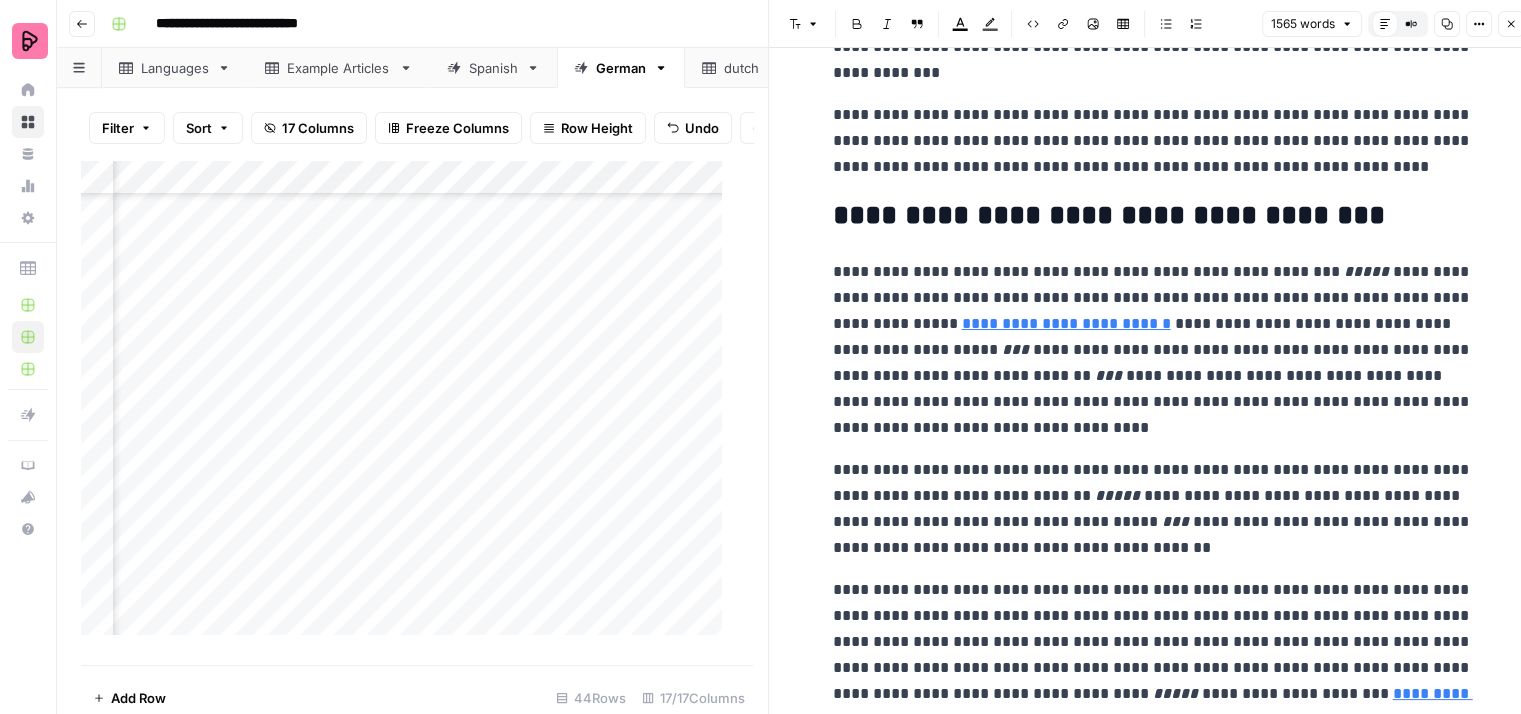 click on "**********" at bounding box center (1153, 141) 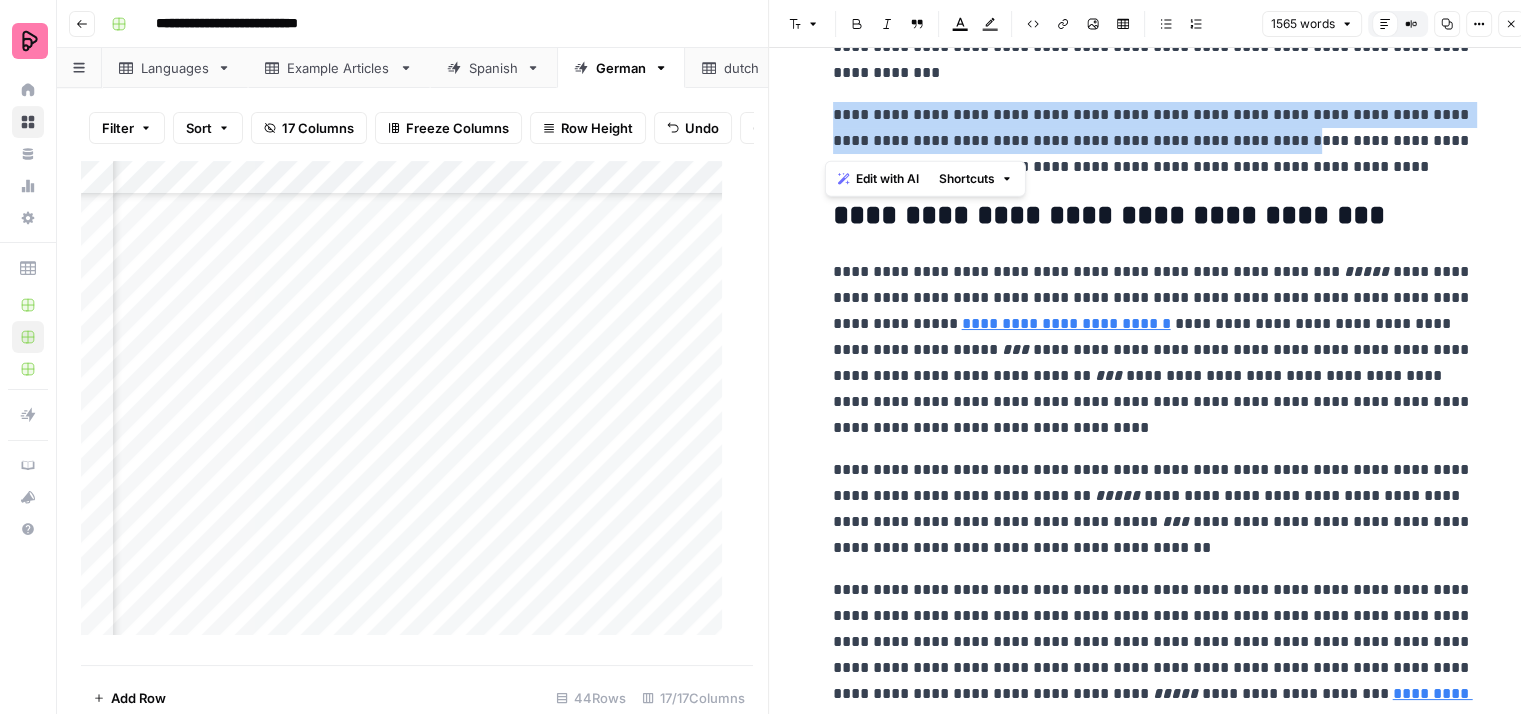 drag, startPoint x: 1305, startPoint y: 138, endPoint x: 825, endPoint y: 117, distance: 480.45917 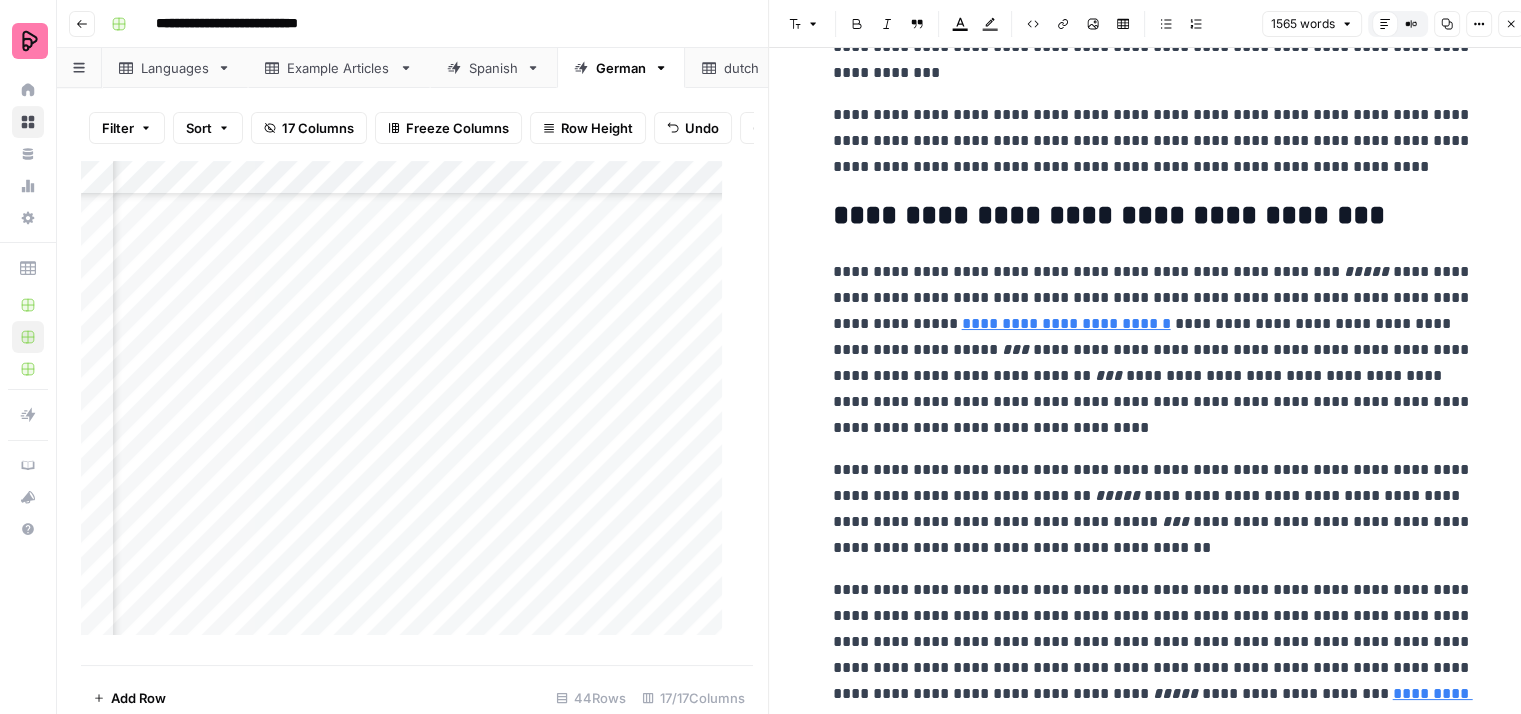 click on "**********" at bounding box center [1153, 141] 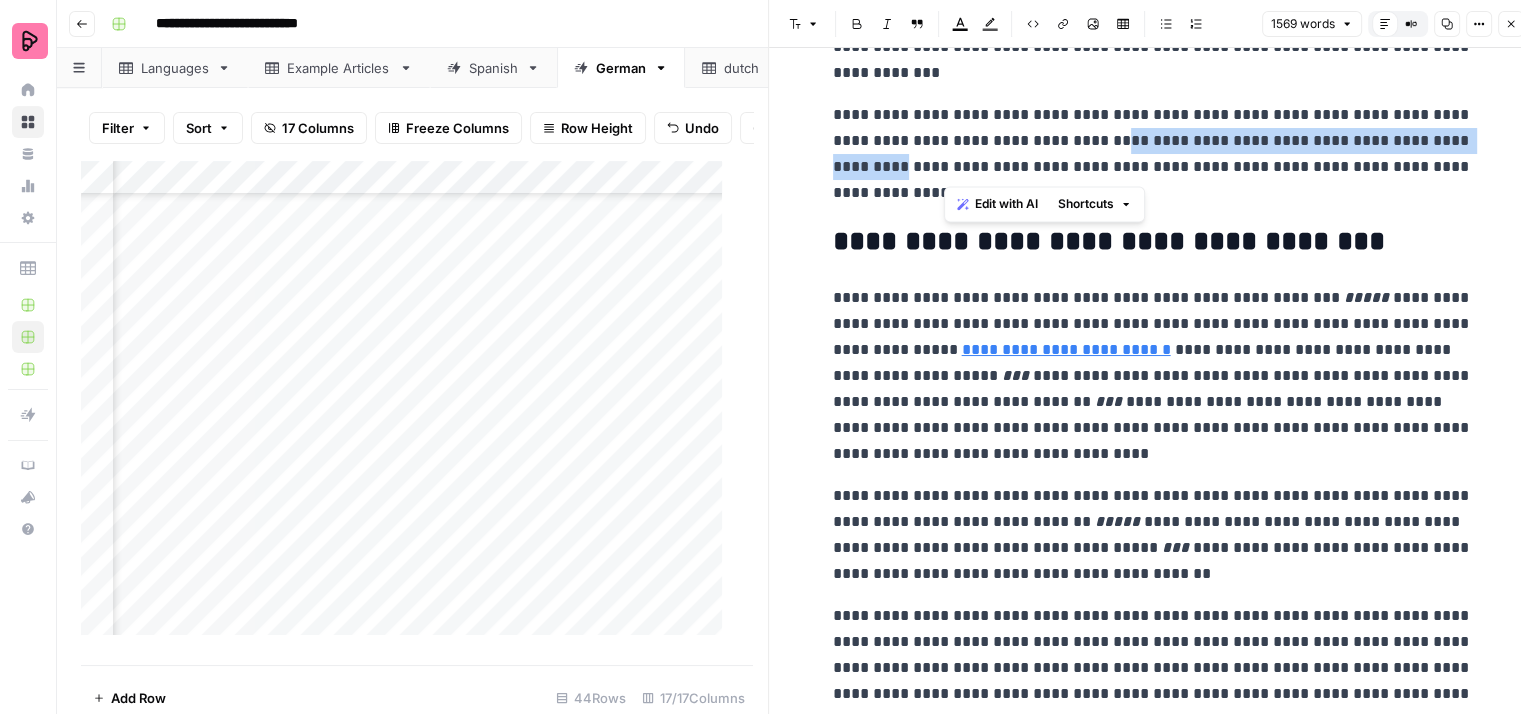 drag, startPoint x: 1127, startPoint y: 140, endPoint x: 925, endPoint y: 159, distance: 202.8916 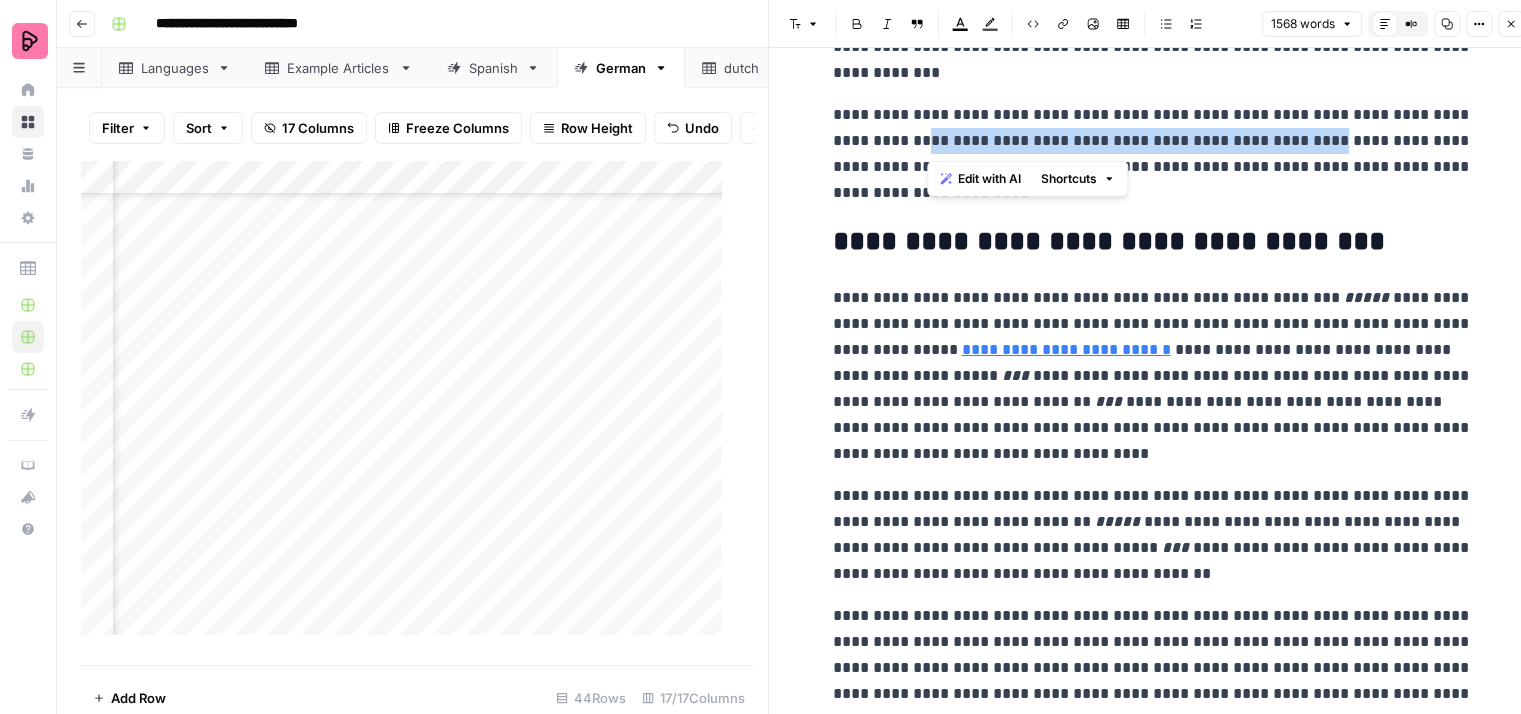 click on "**********" at bounding box center [1153, 154] 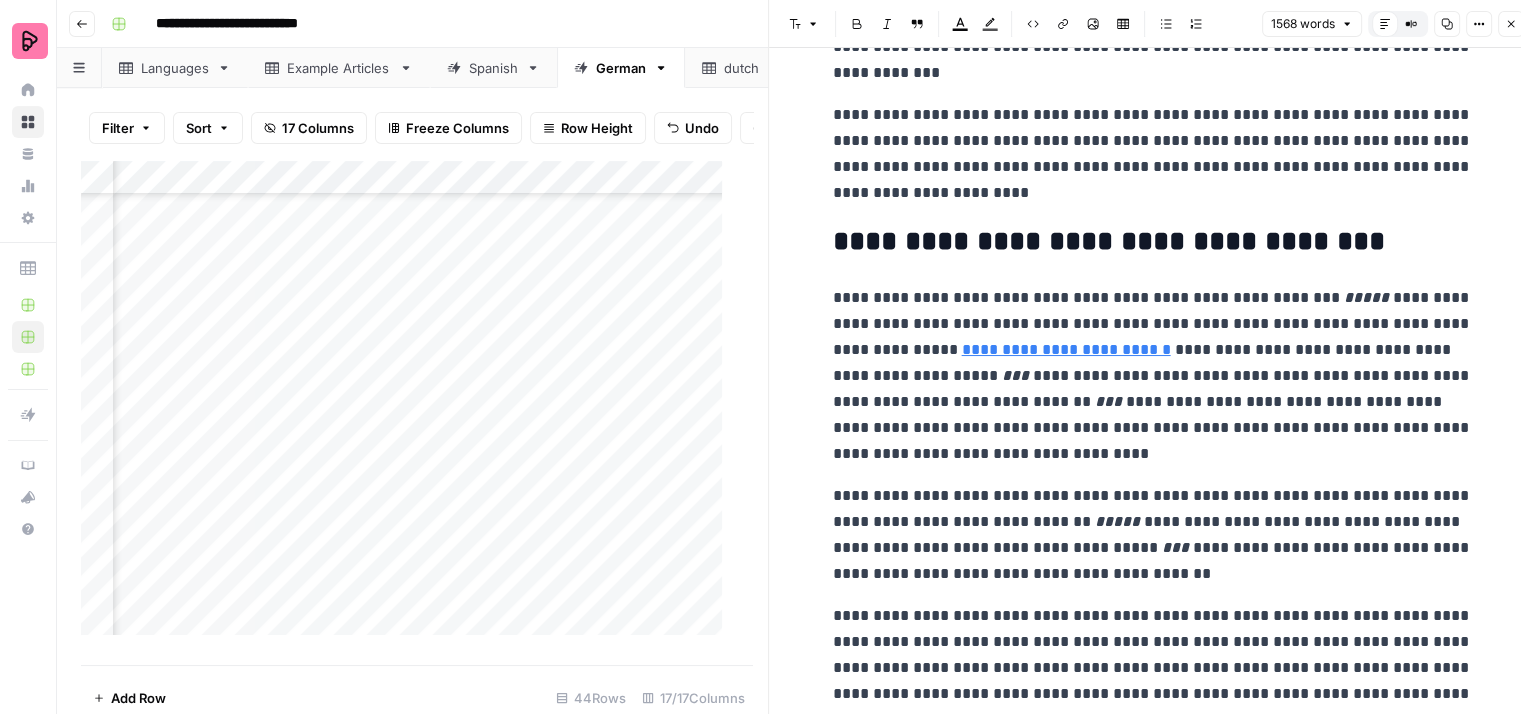 click on "**********" at bounding box center (1153, 154) 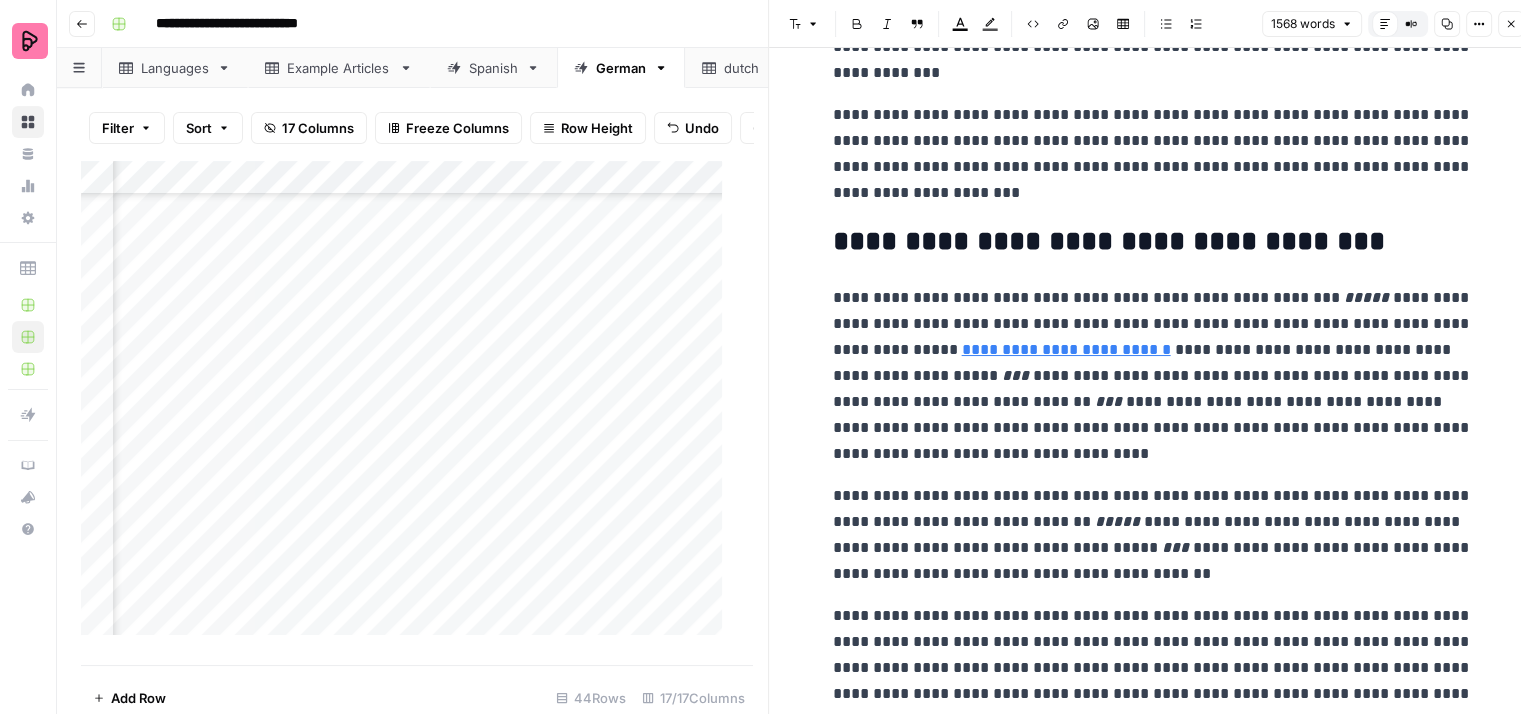 click on "**********" at bounding box center [1153, 154] 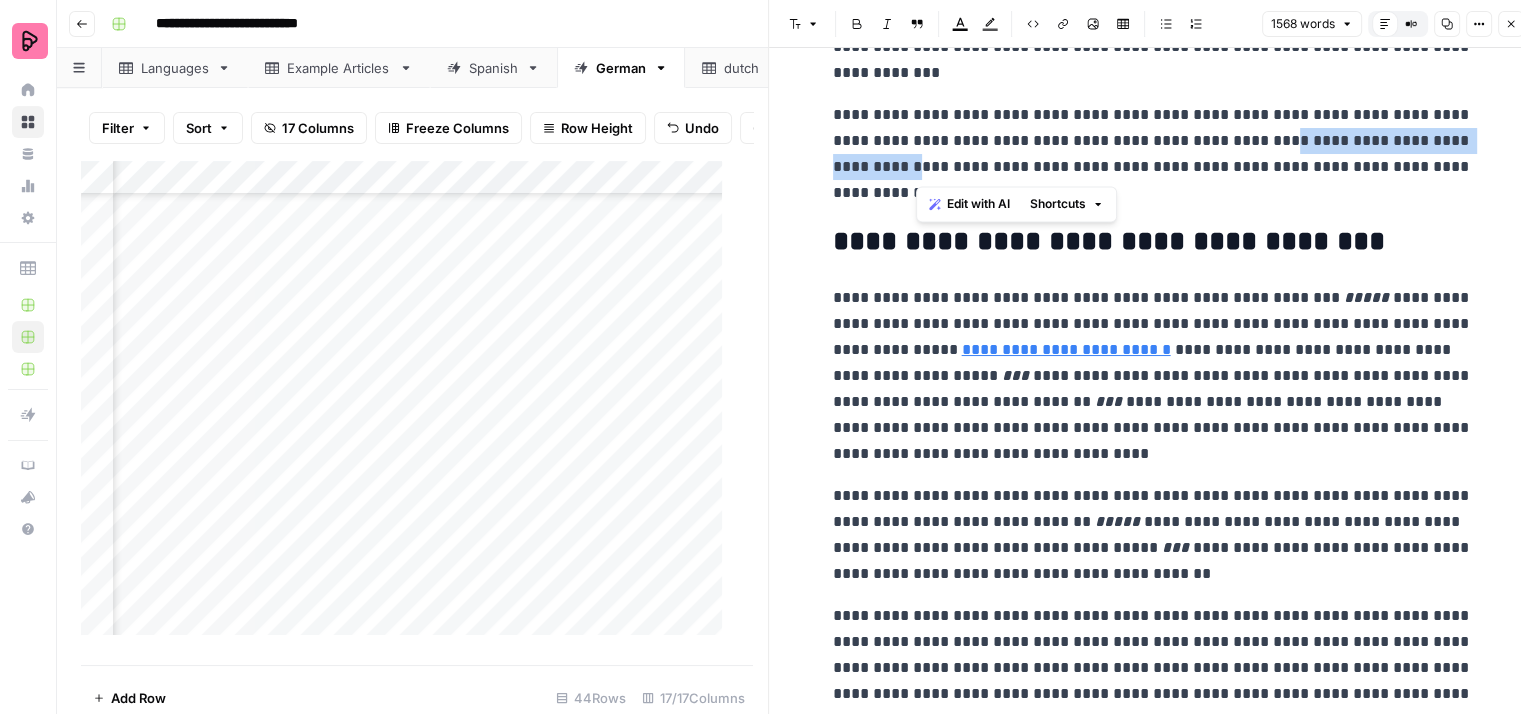 drag, startPoint x: 910, startPoint y: 162, endPoint x: 1330, endPoint y: 144, distance: 420.38553 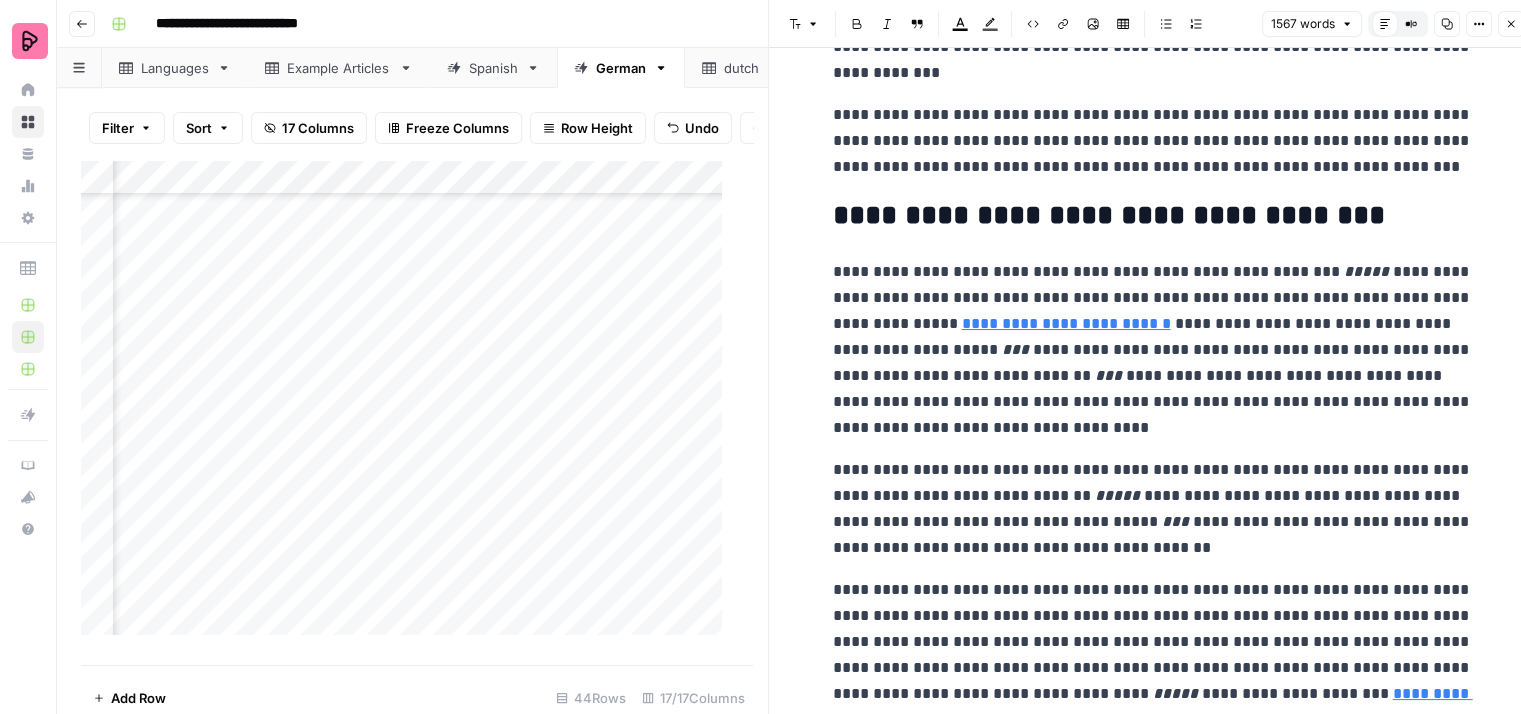 click on "**********" at bounding box center [1153, 141] 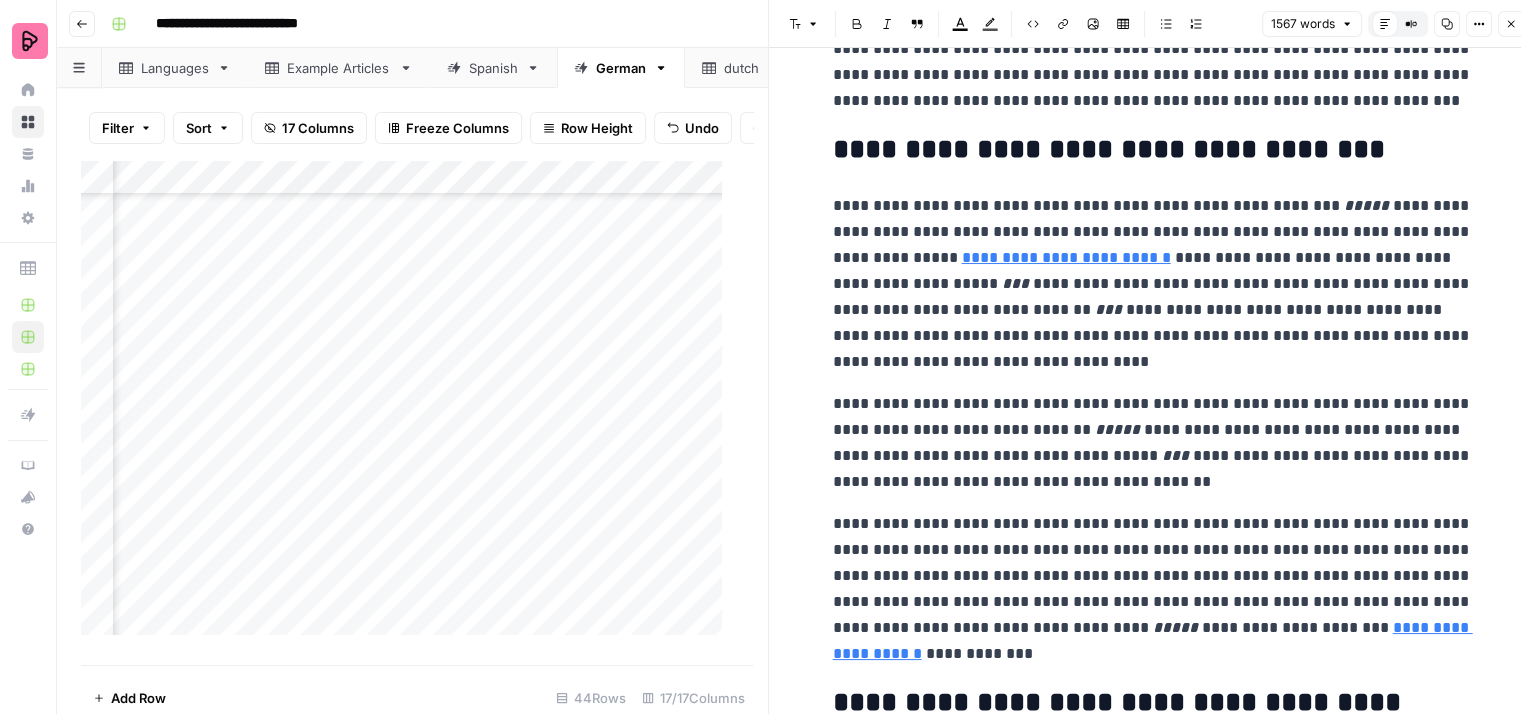 scroll, scrollTop: 300, scrollLeft: 0, axis: vertical 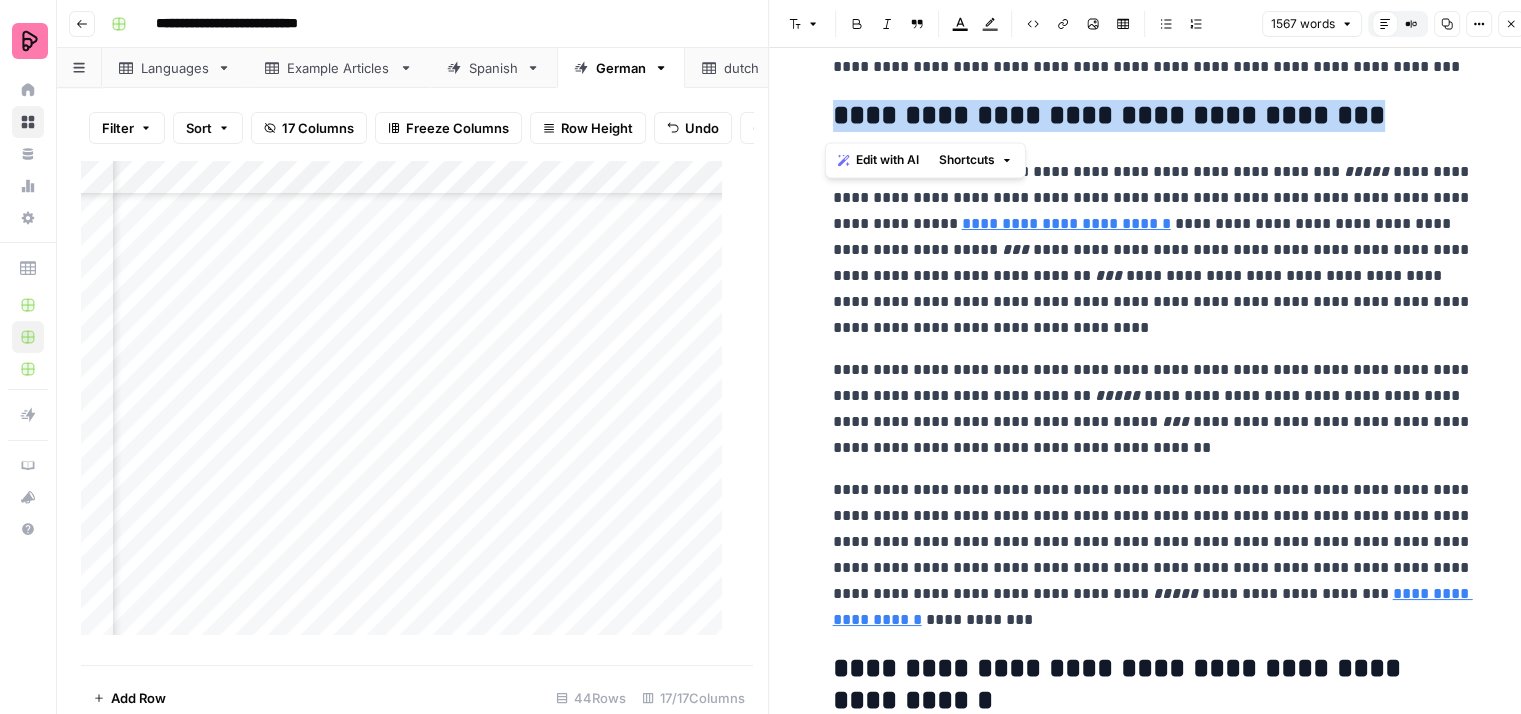 drag, startPoint x: 1283, startPoint y: 121, endPoint x: 820, endPoint y: 129, distance: 463.06912 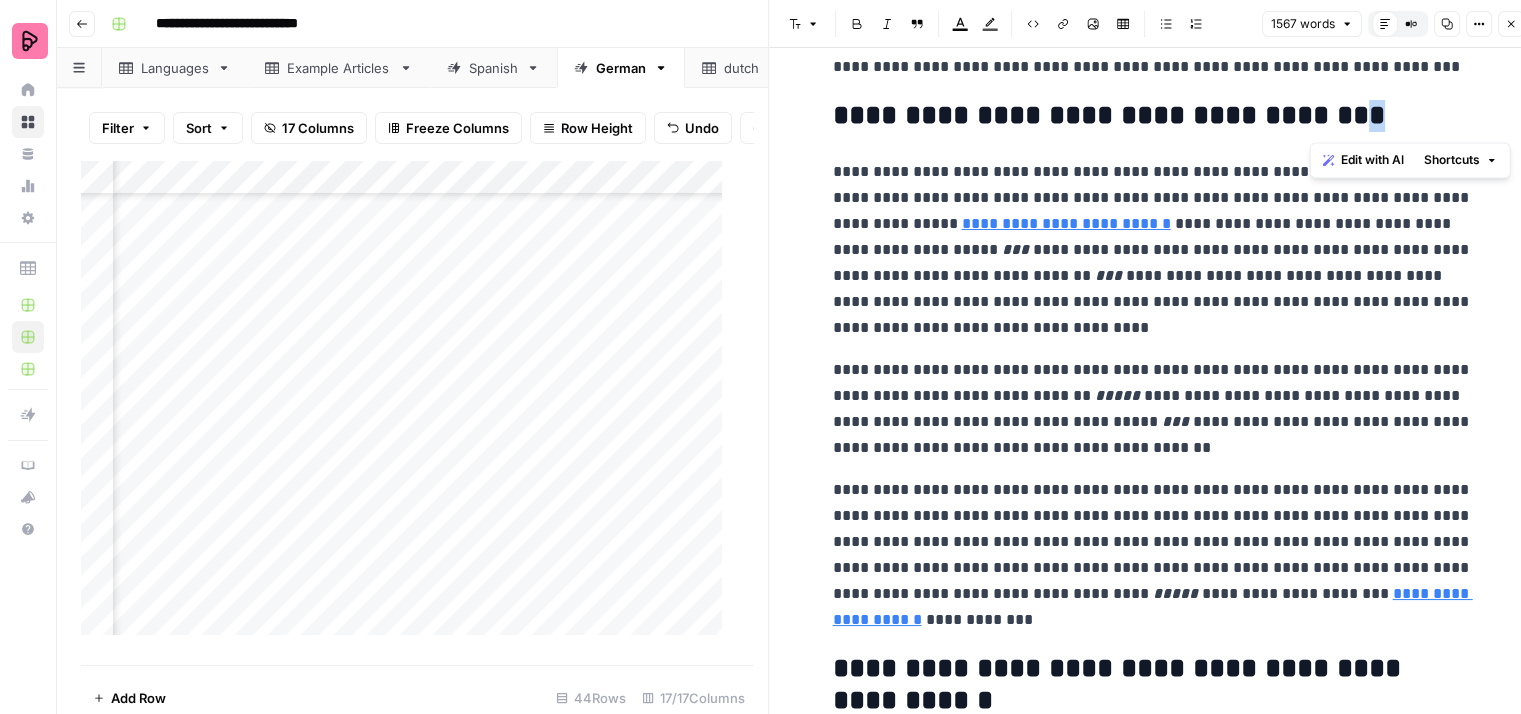 drag, startPoint x: 1351, startPoint y: 117, endPoint x: 1324, endPoint y: 119, distance: 27.073973 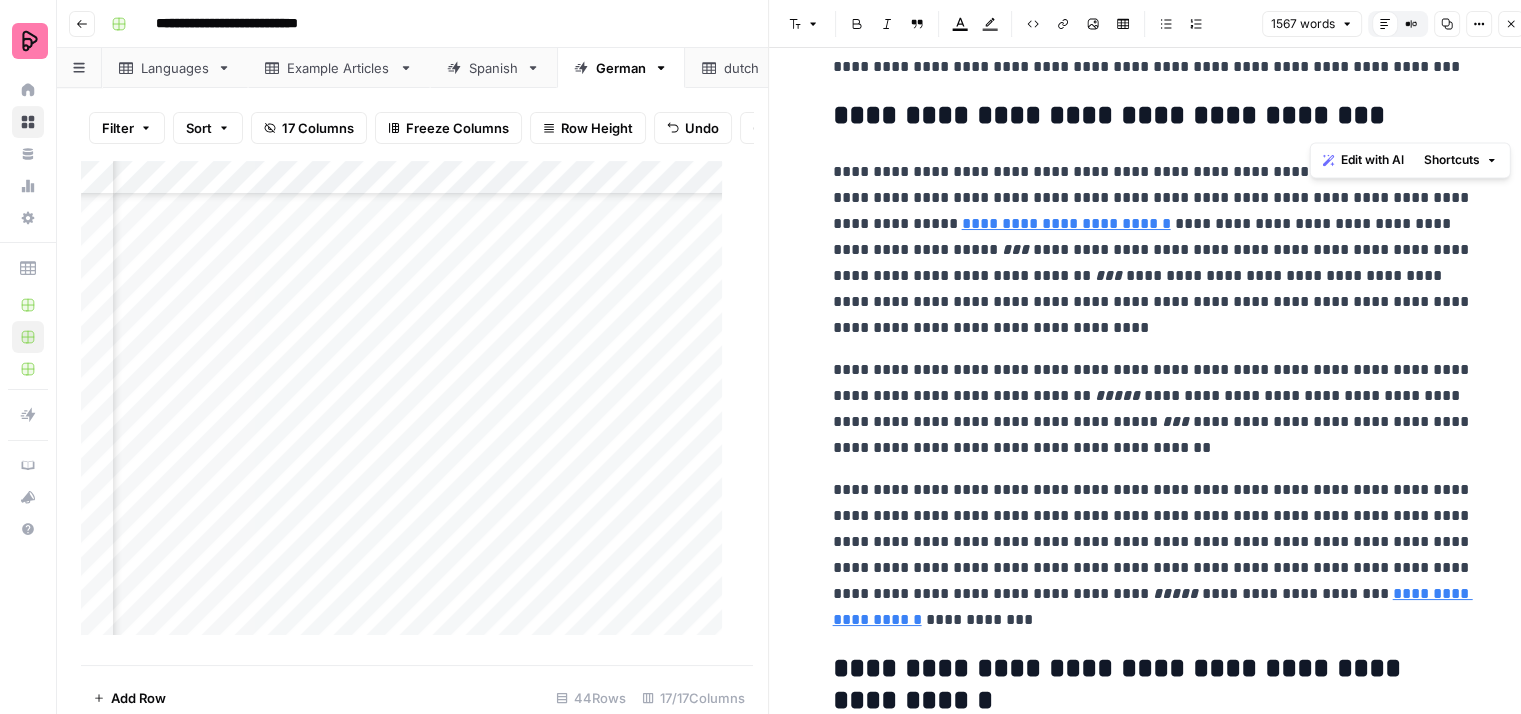 click on "**********" at bounding box center (1153, 116) 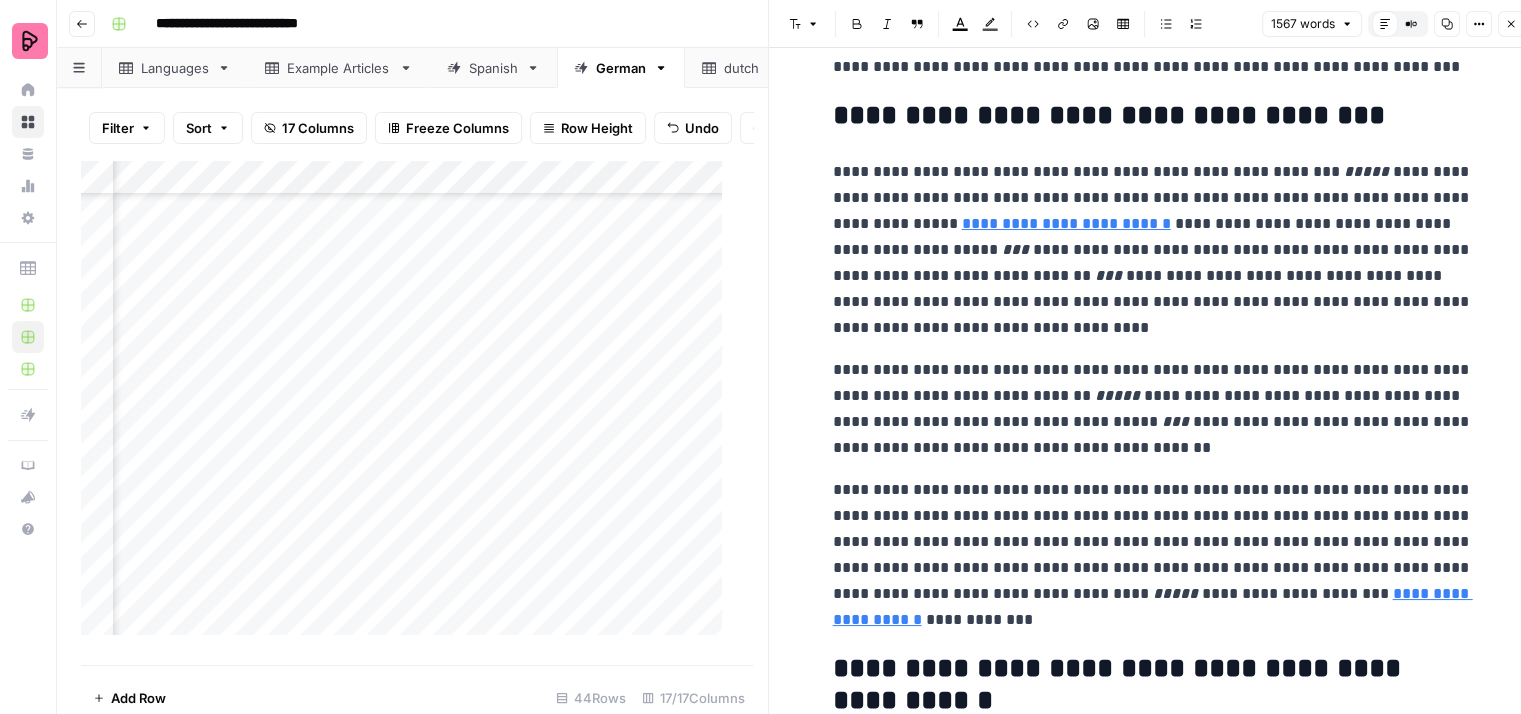 click on "**********" at bounding box center (1153, 116) 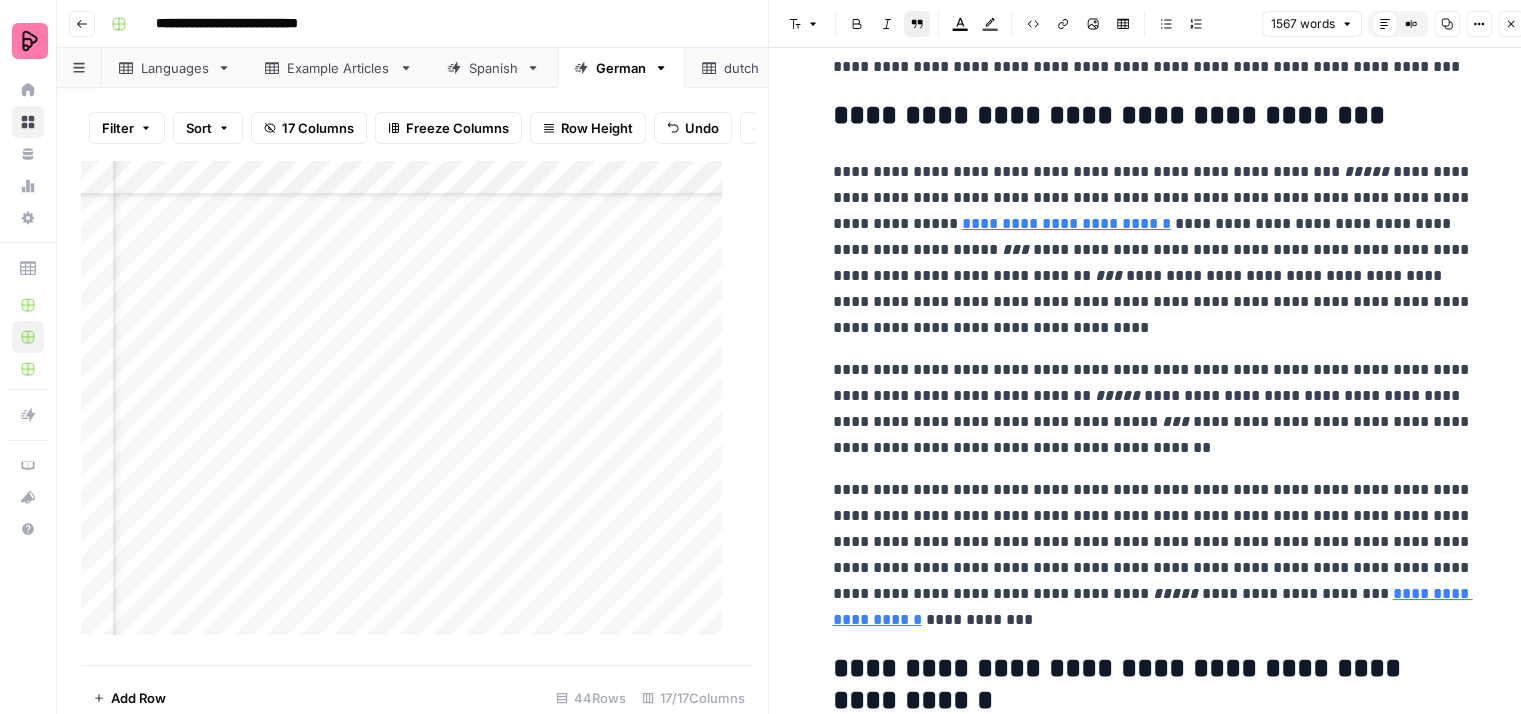 click on "Block quote" at bounding box center [917, 24] 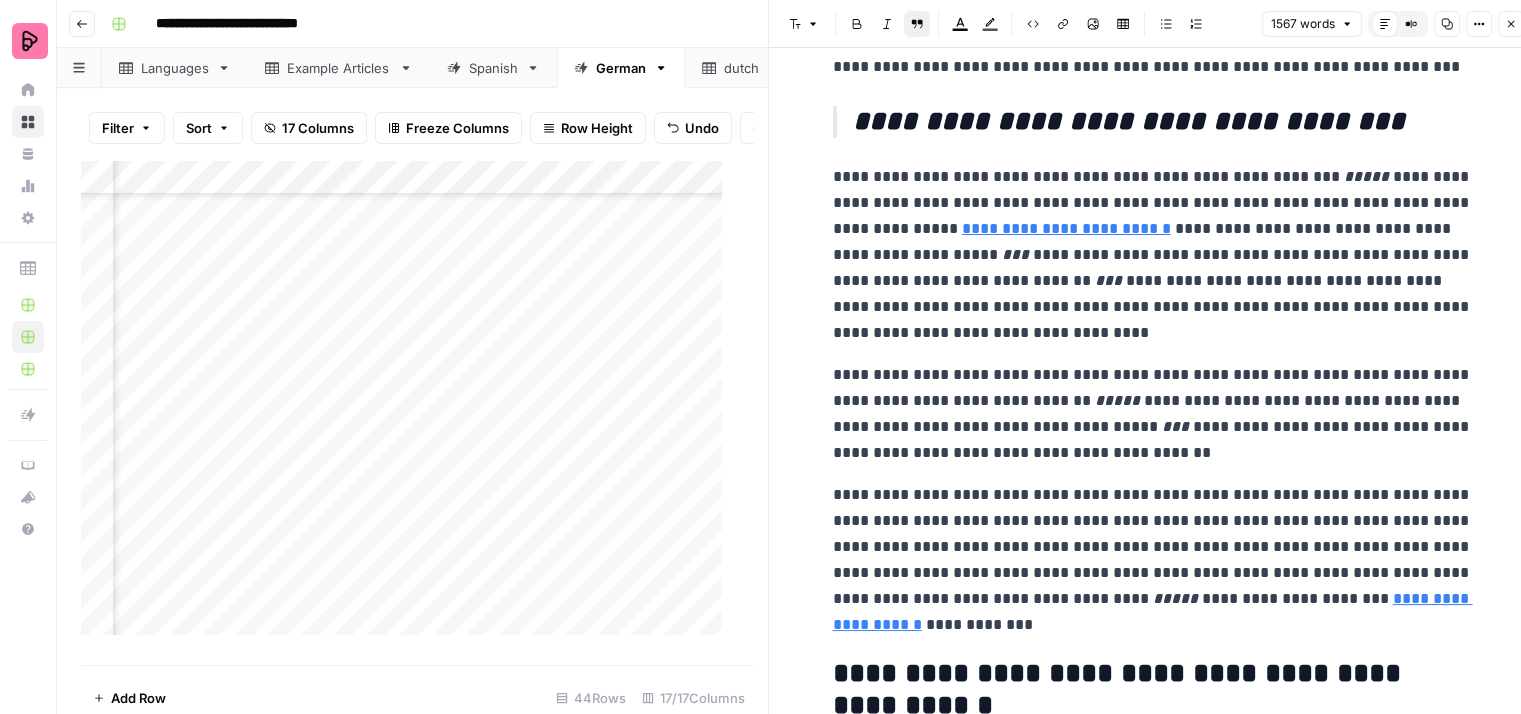 click on "Block quote" at bounding box center [917, 24] 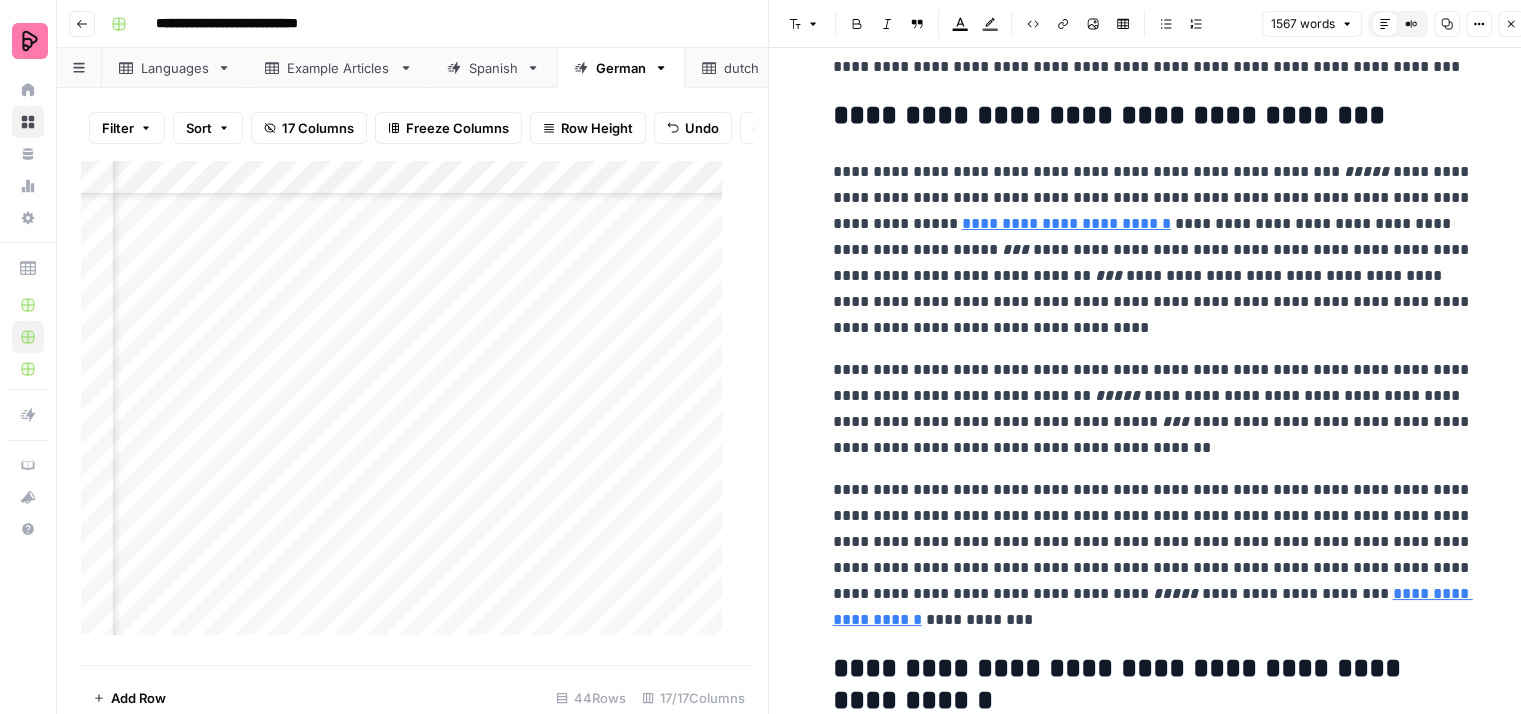 click on "**********" at bounding box center [1153, 116] 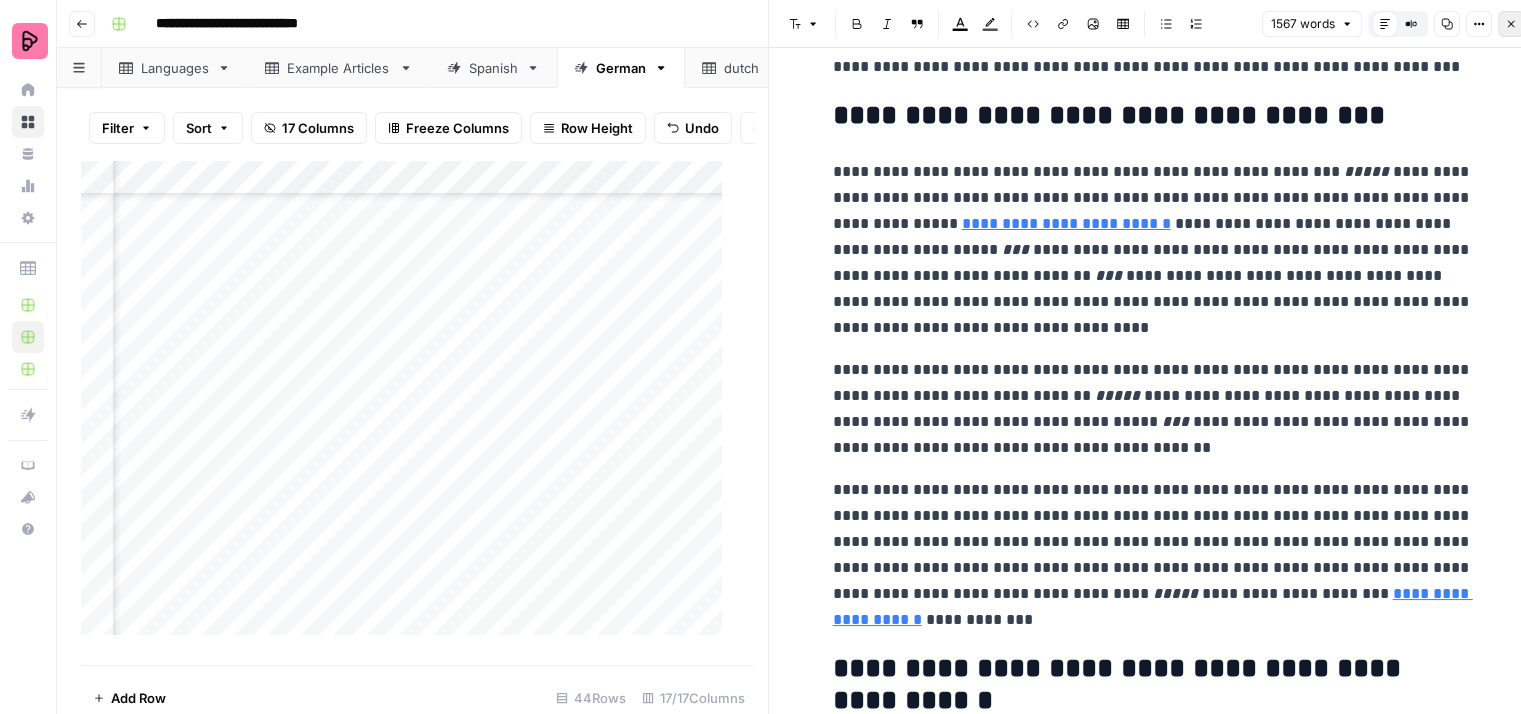 click 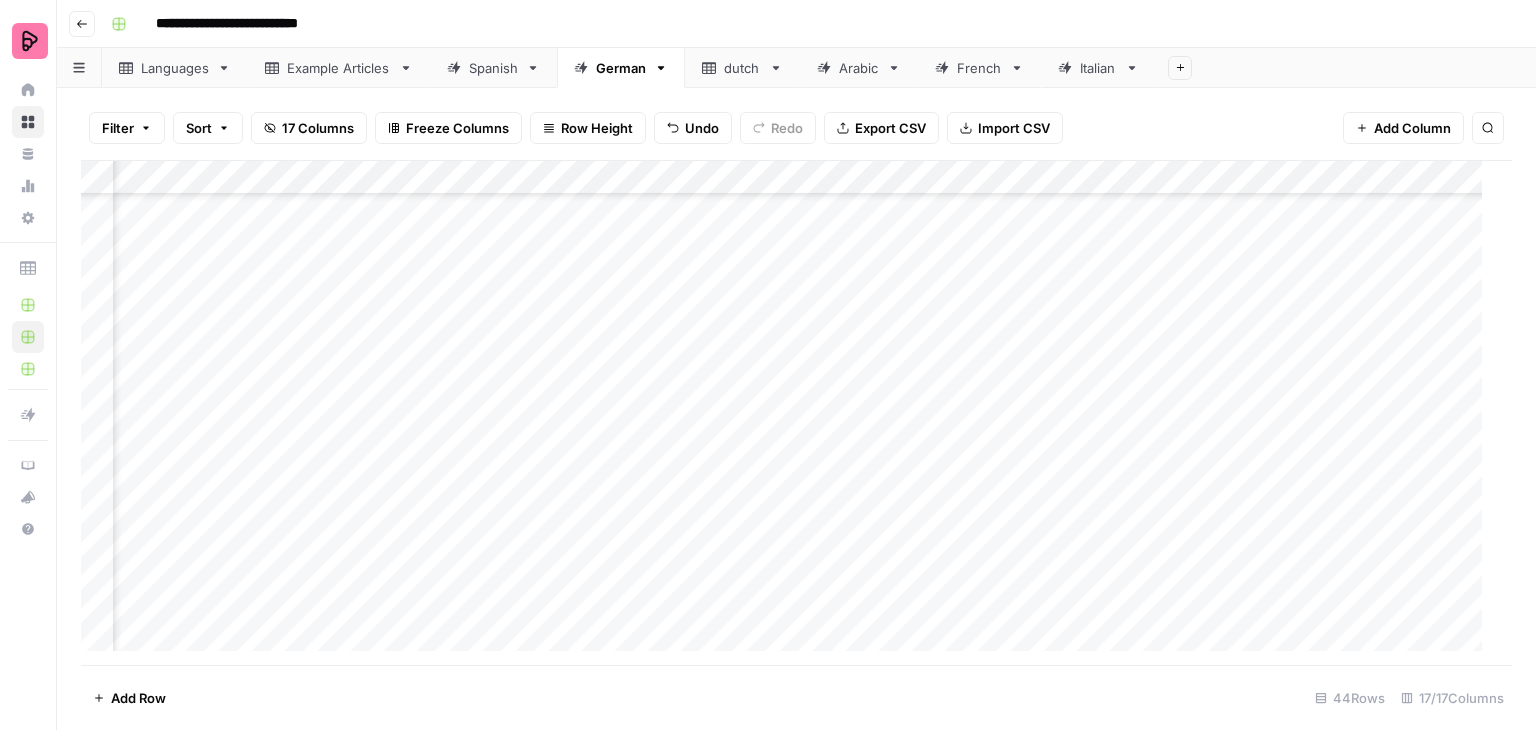 click on "Add Column" at bounding box center (789, 413) 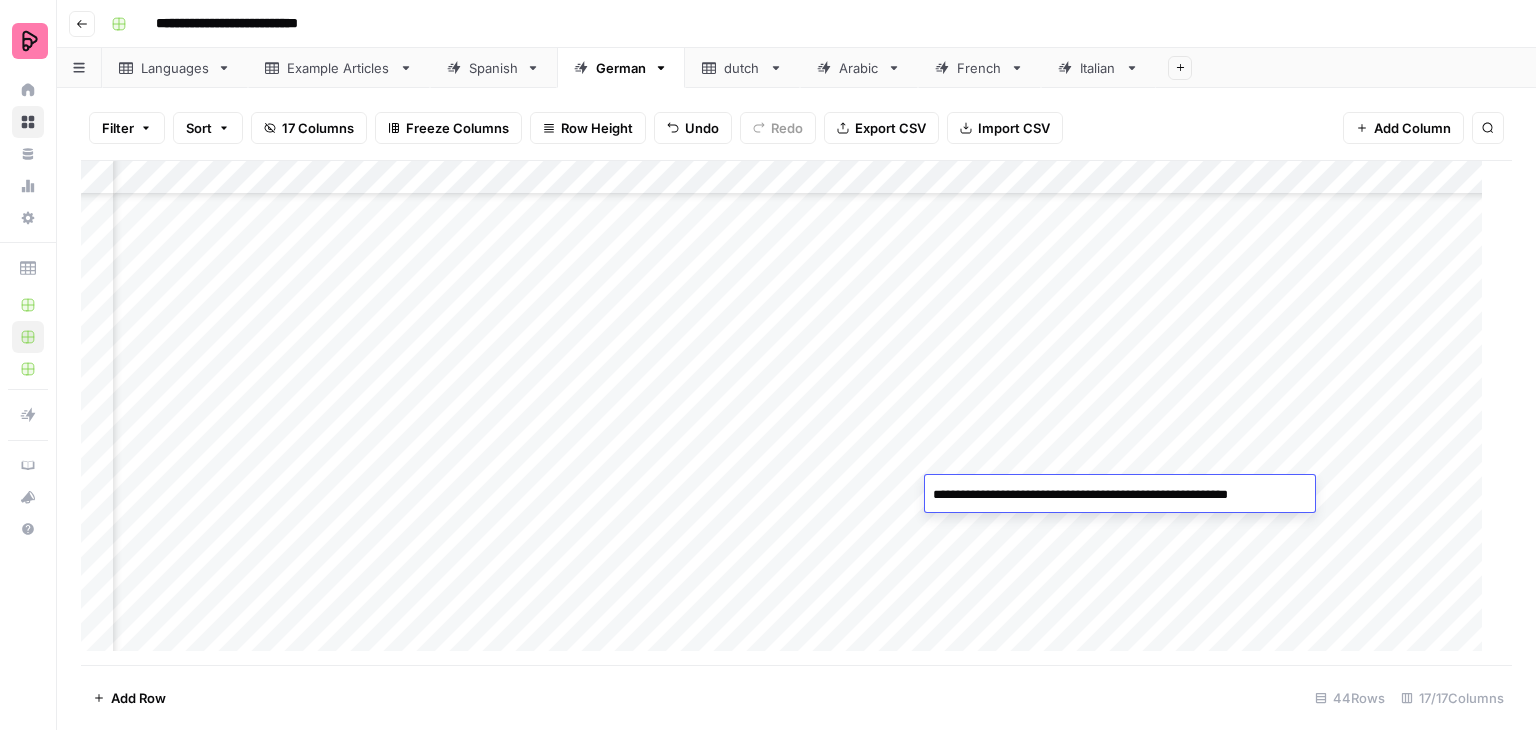 drag, startPoint x: 972, startPoint y: 493, endPoint x: 924, endPoint y: 496, distance: 48.09366 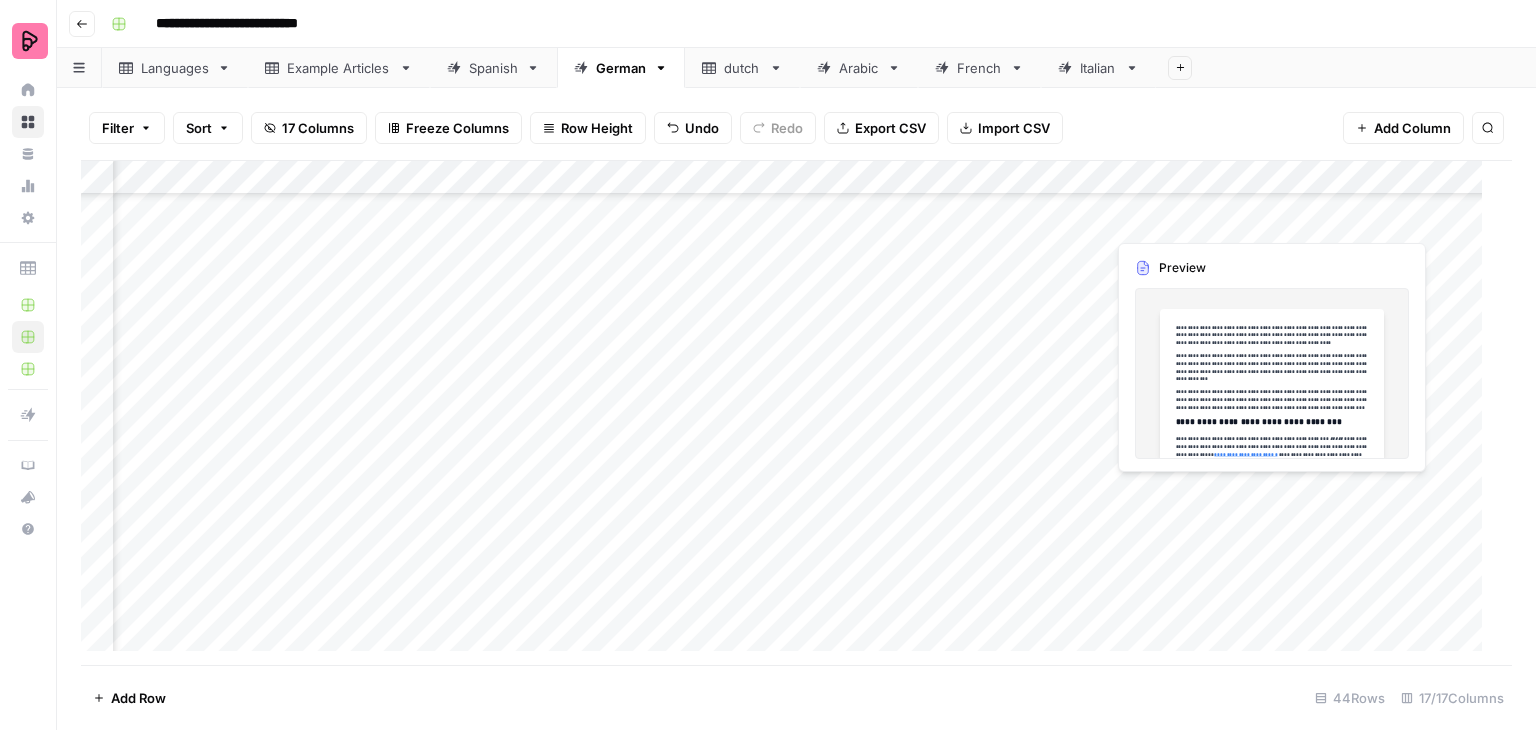 click on "Add Column" at bounding box center [789, 413] 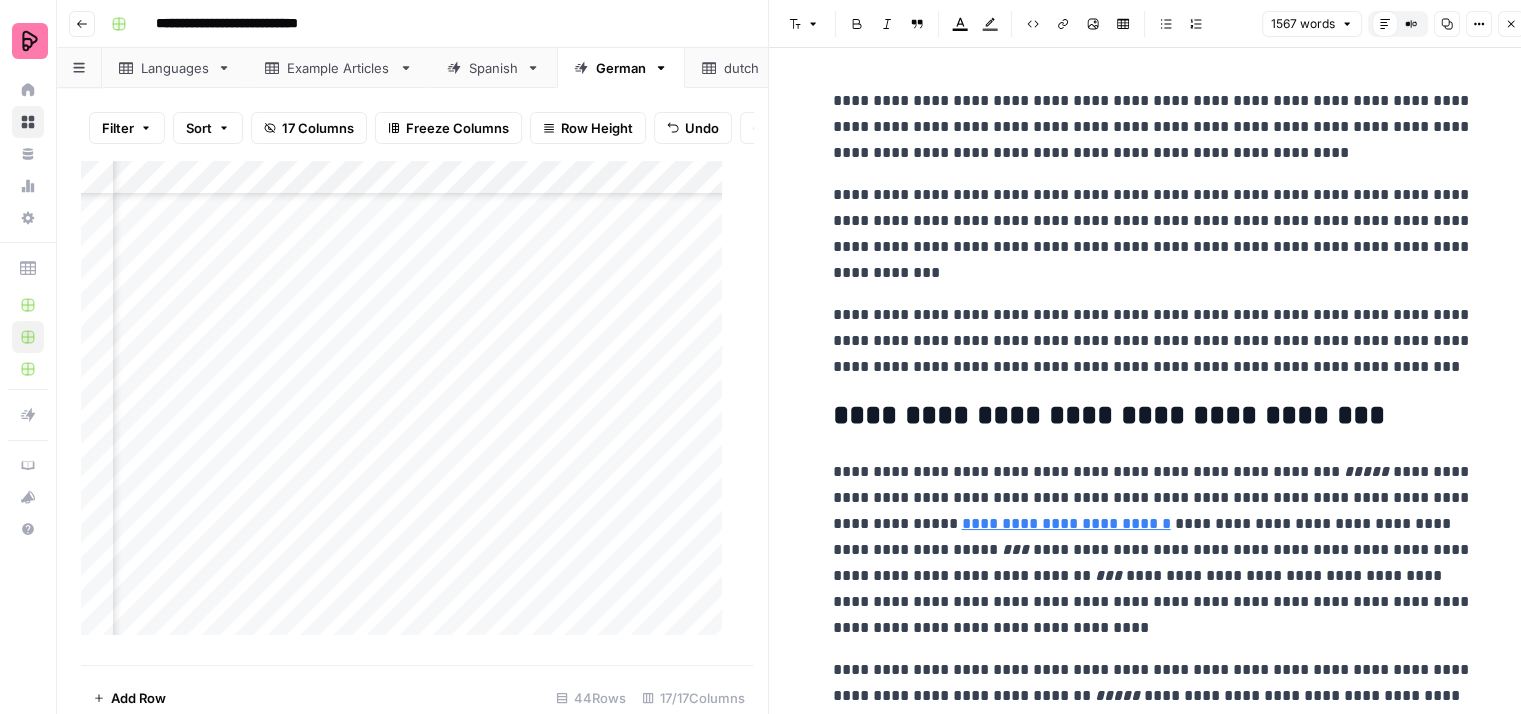 click on "**********" at bounding box center [1153, 416] 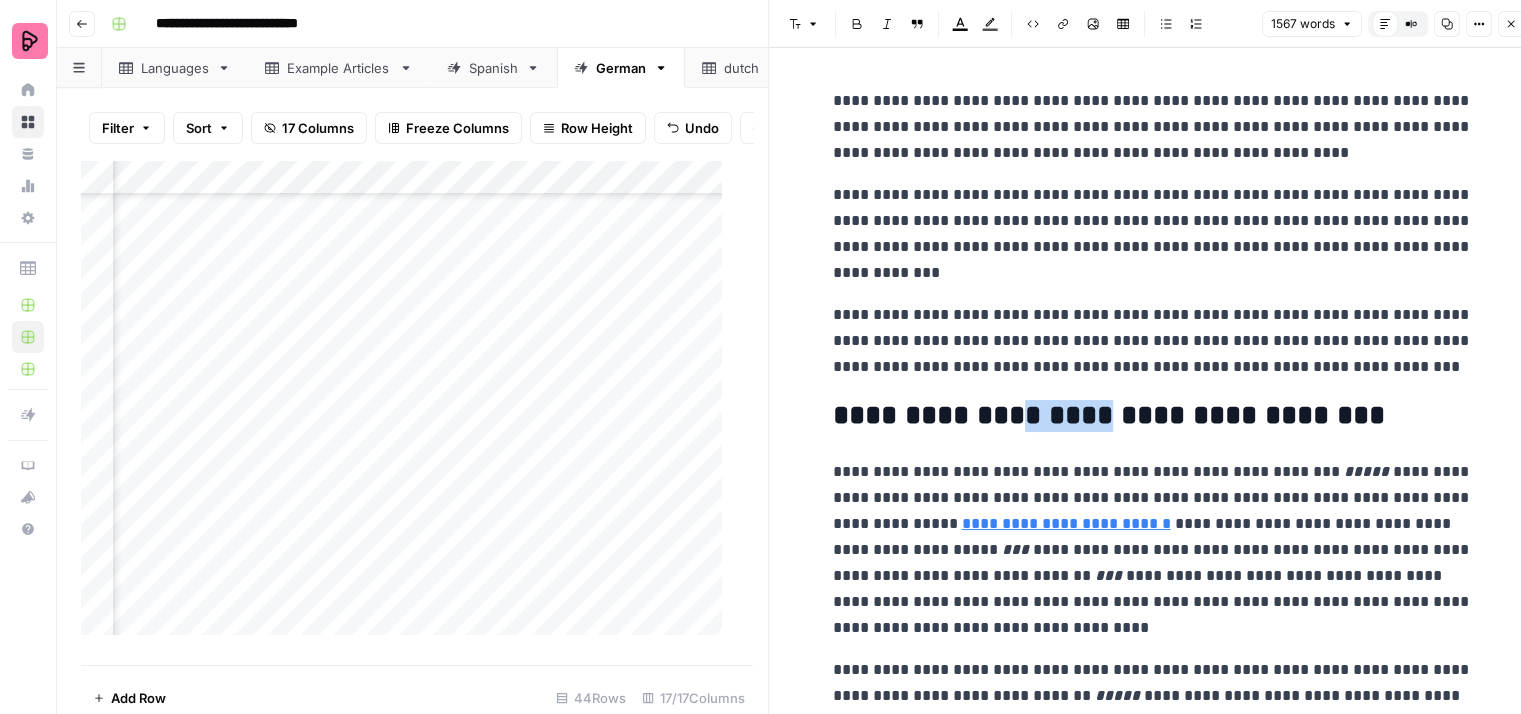 click on "**********" at bounding box center [1153, 416] 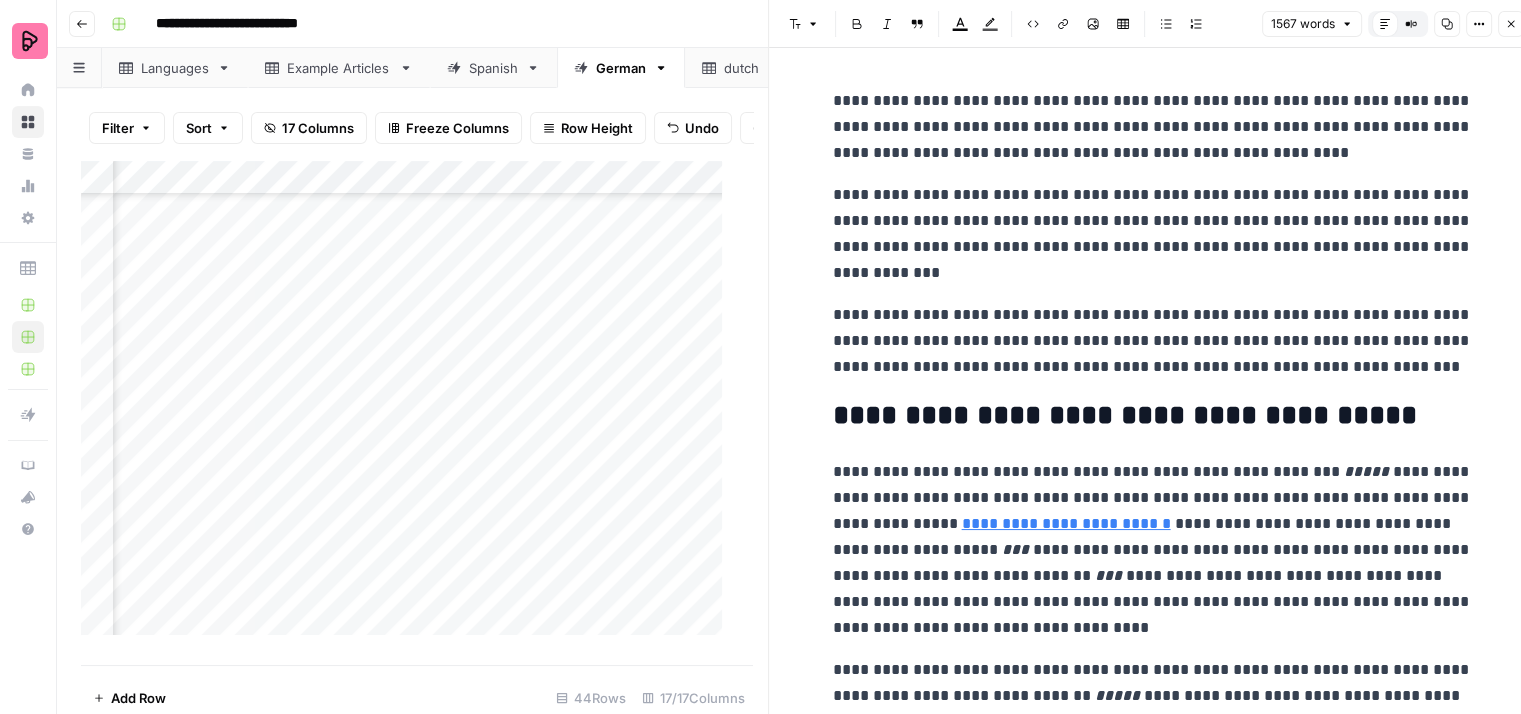 click on "**********" at bounding box center [1153, 416] 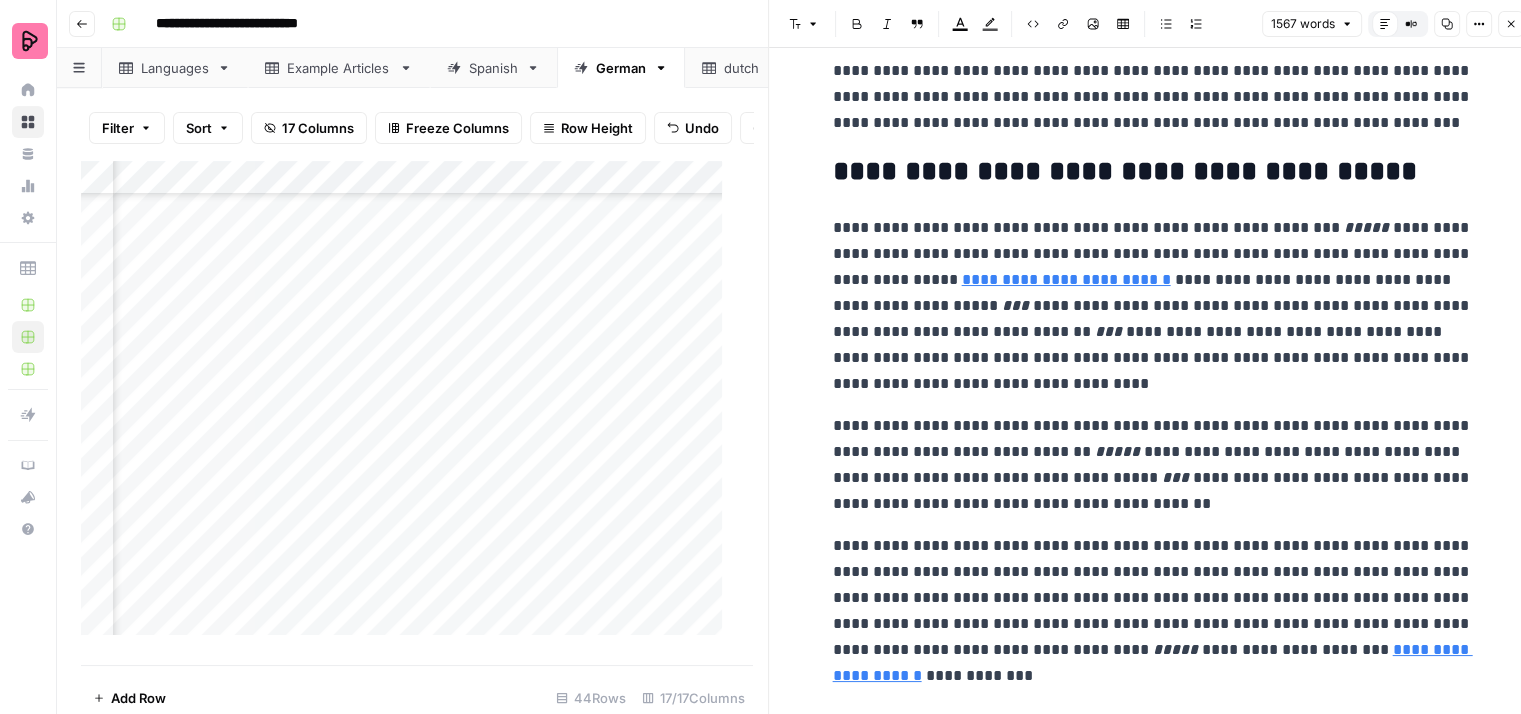 scroll, scrollTop: 300, scrollLeft: 0, axis: vertical 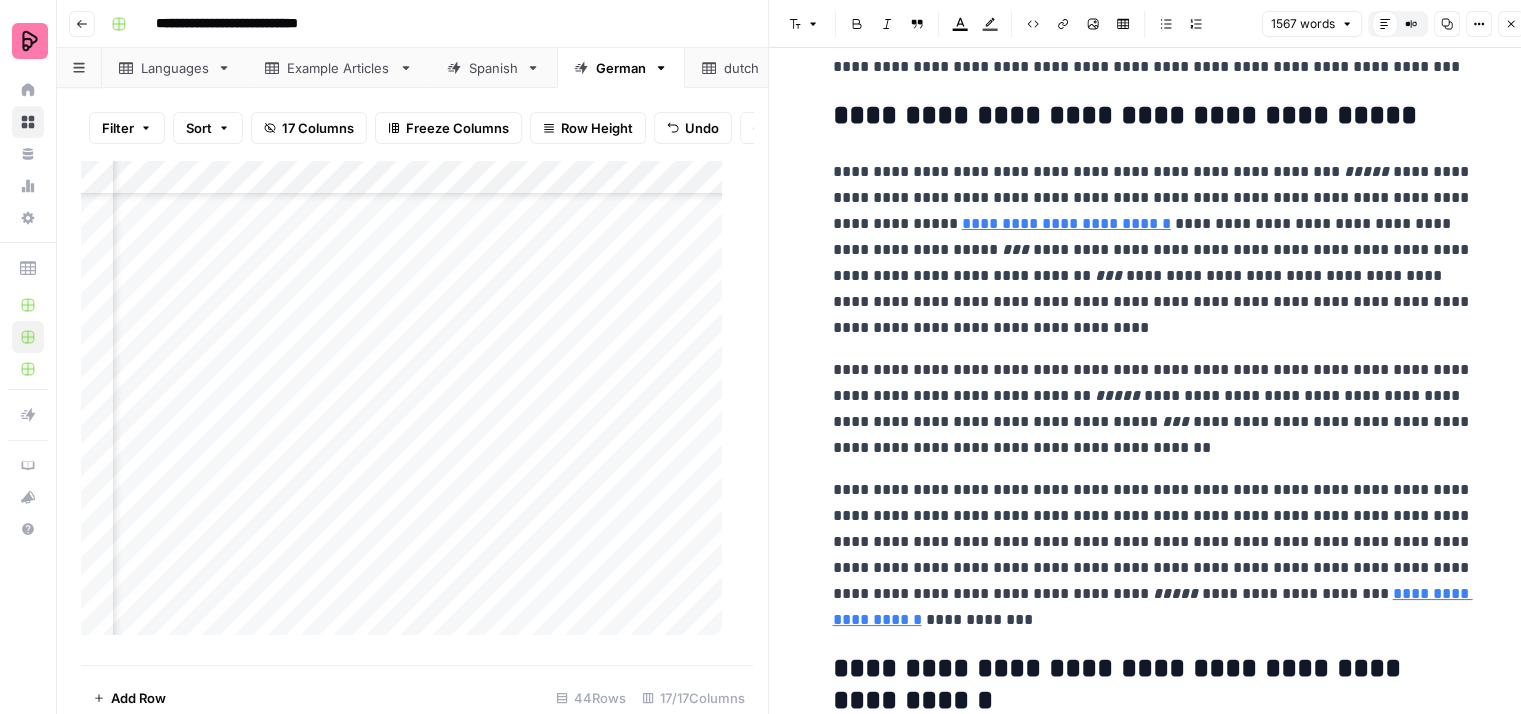 click on "**********" at bounding box center [1153, 250] 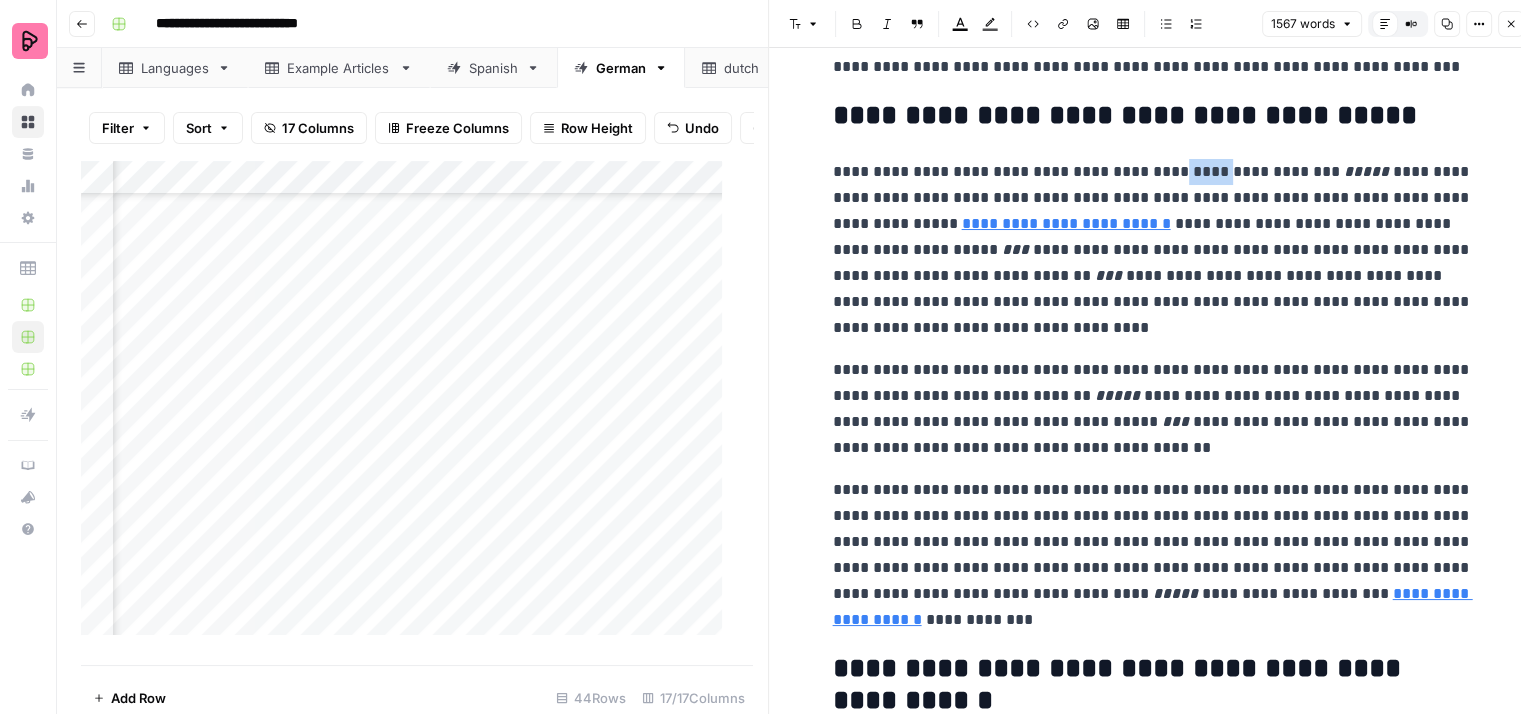 click on "**********" at bounding box center [1153, 250] 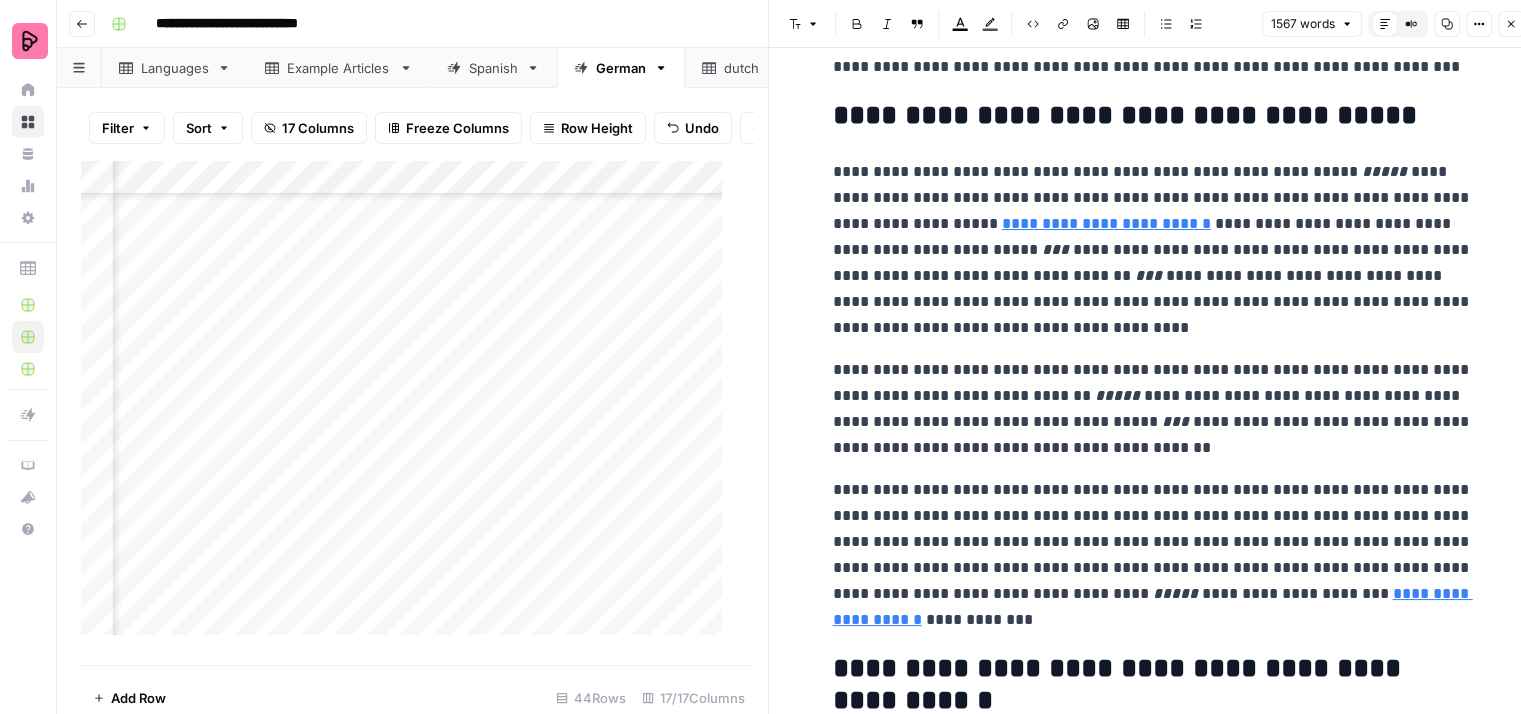 click on "**********" at bounding box center (1153, 250) 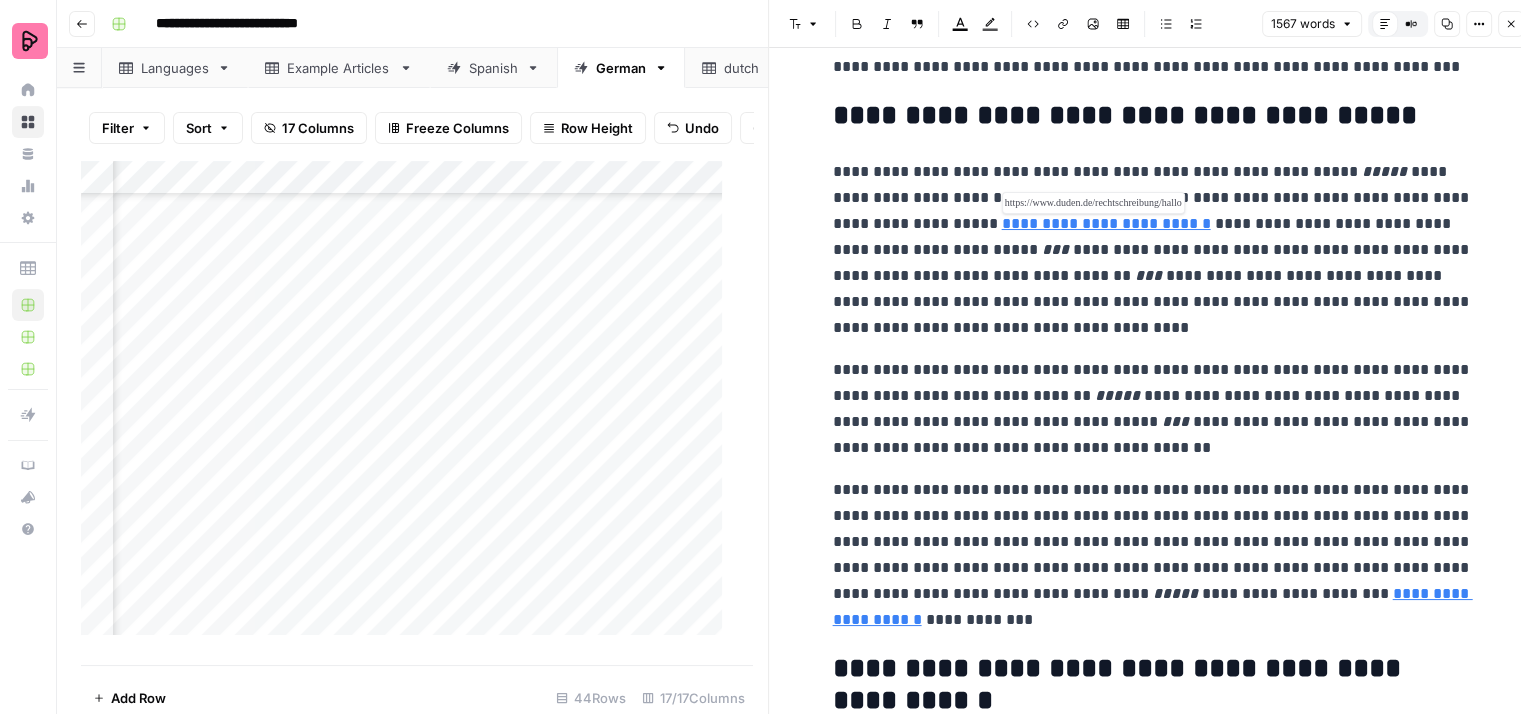 click on "**********" at bounding box center (1106, 223) 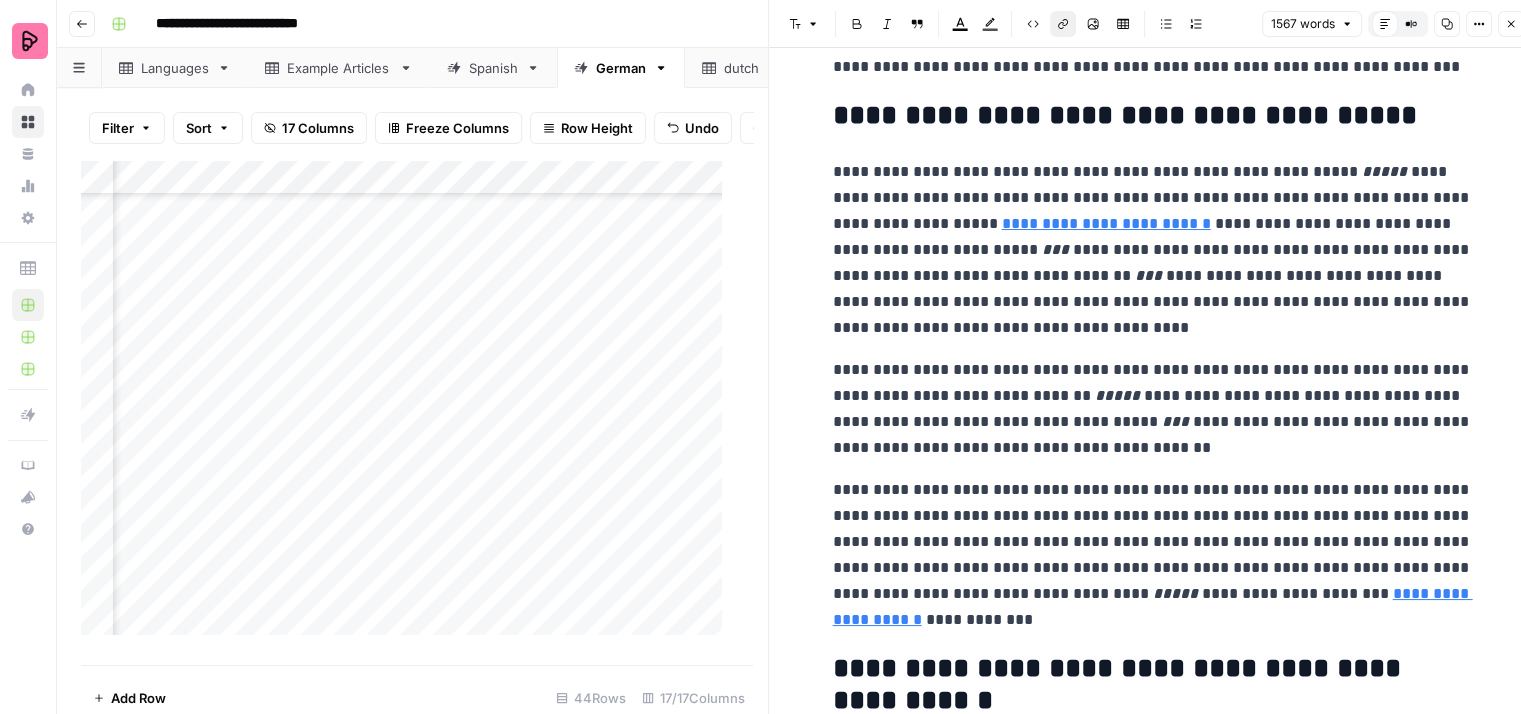 click 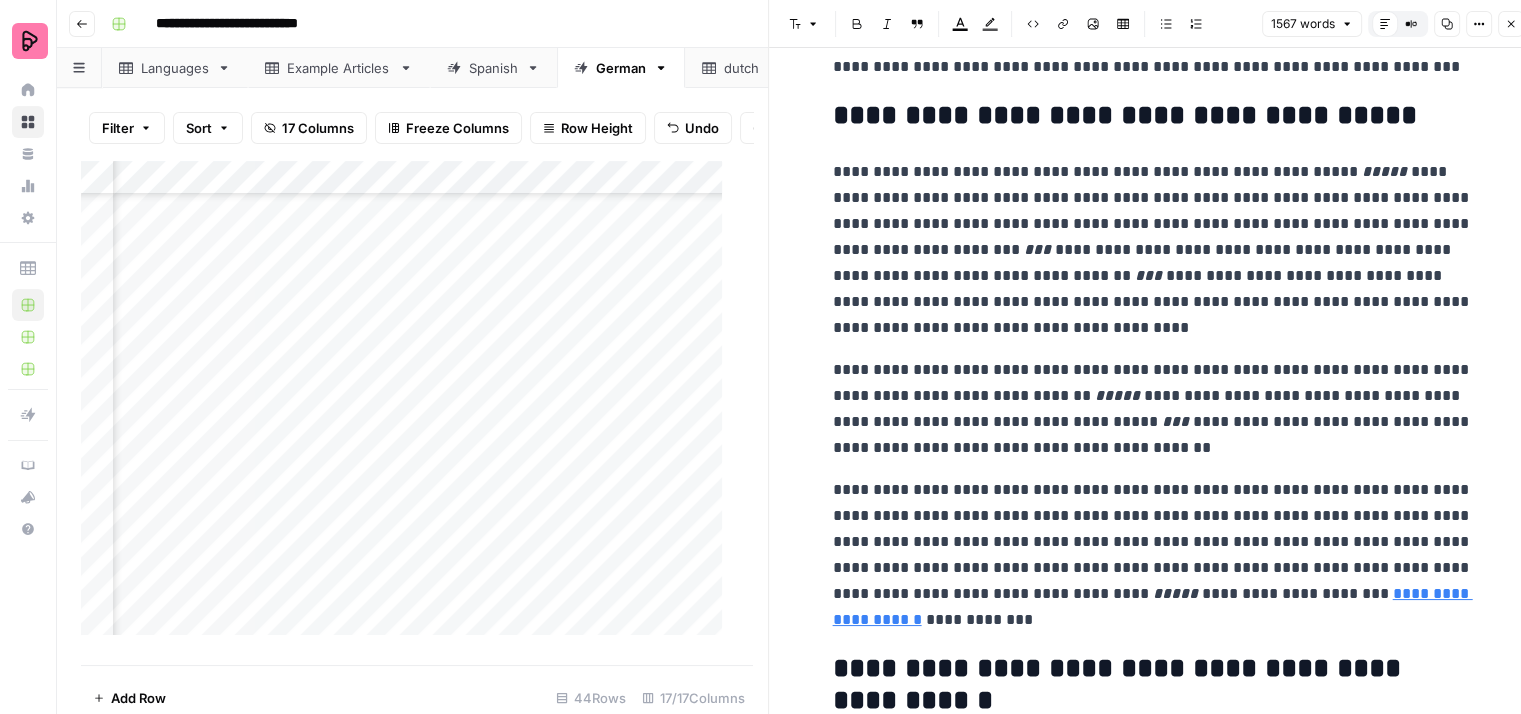 click on "**********" at bounding box center (1153, 250) 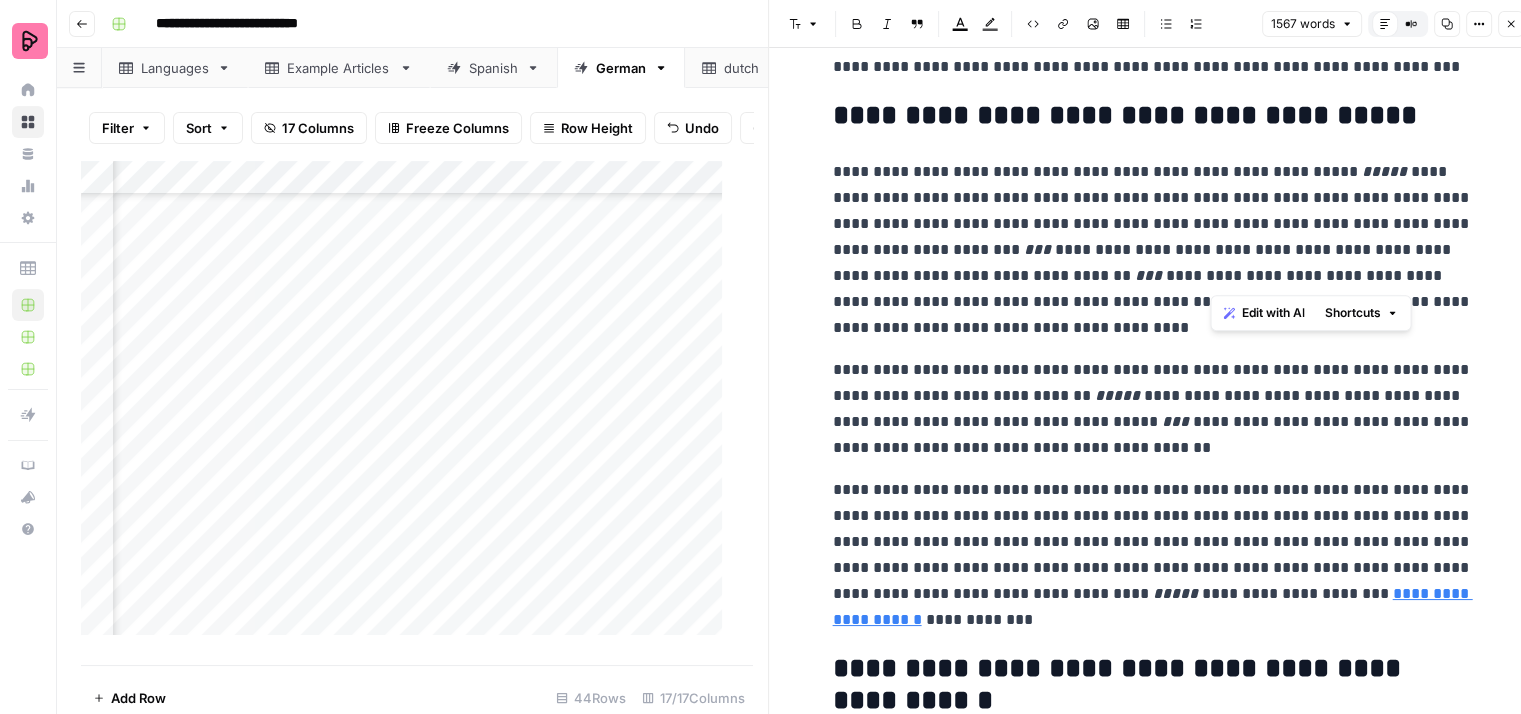 type 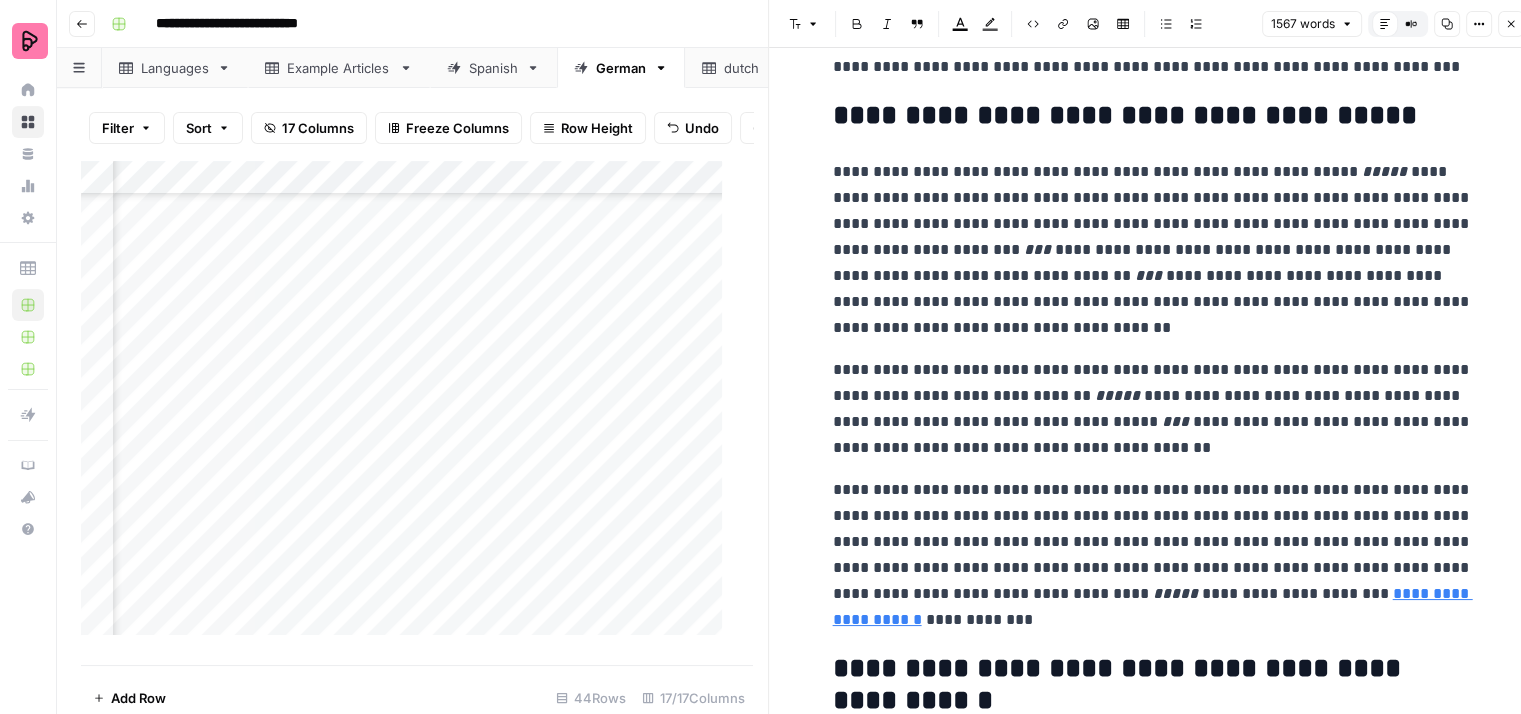 click on "**********" at bounding box center [1153, 250] 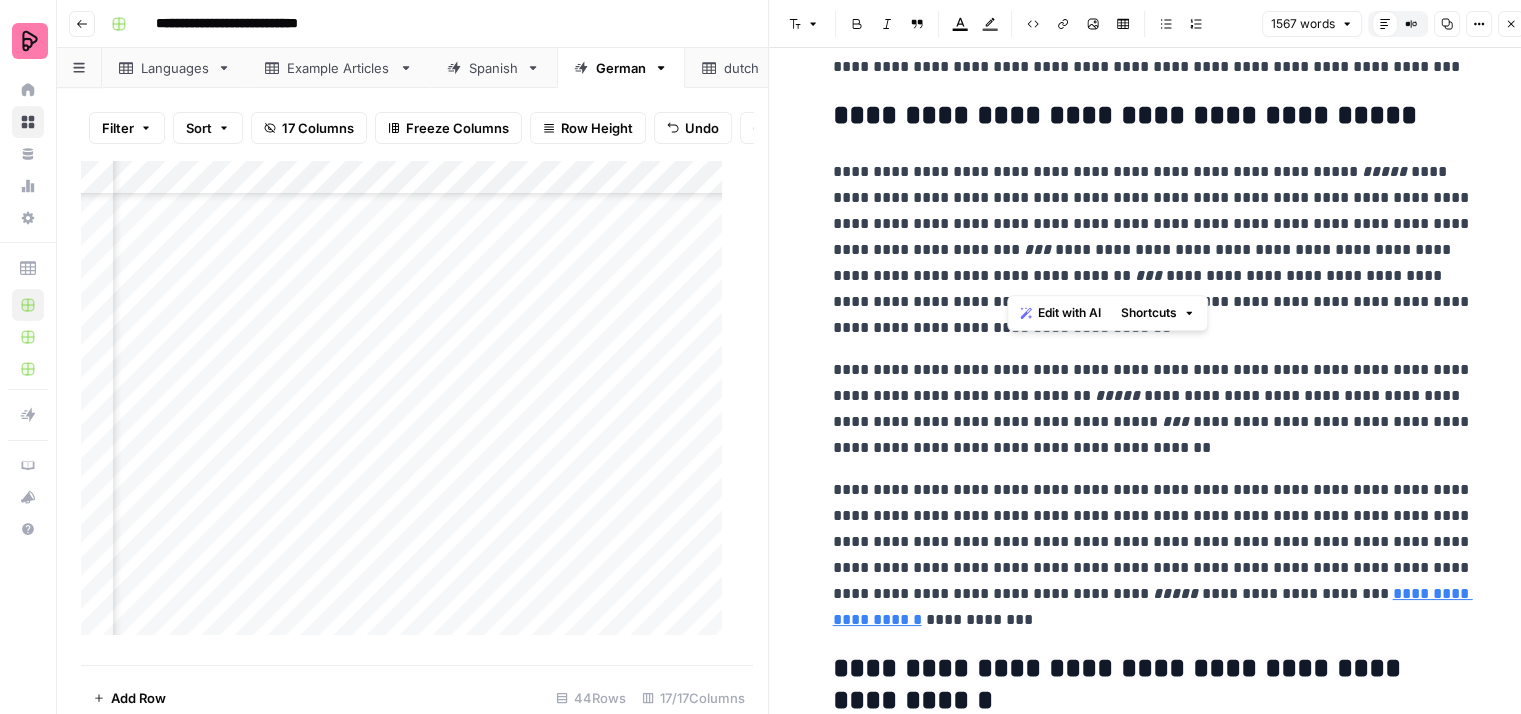 drag, startPoint x: 1344, startPoint y: 275, endPoint x: 1007, endPoint y: 282, distance: 337.0727 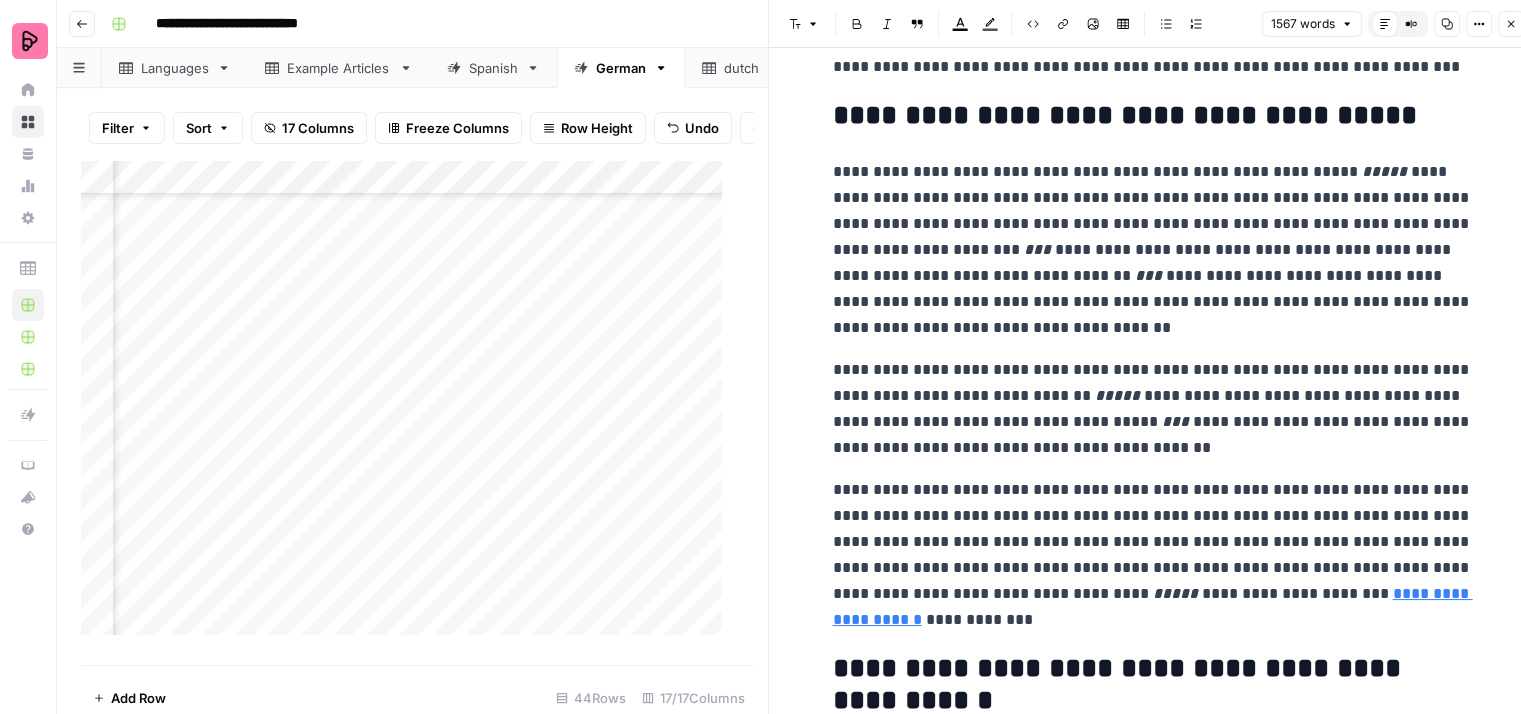click on "**********" at bounding box center (1153, 250) 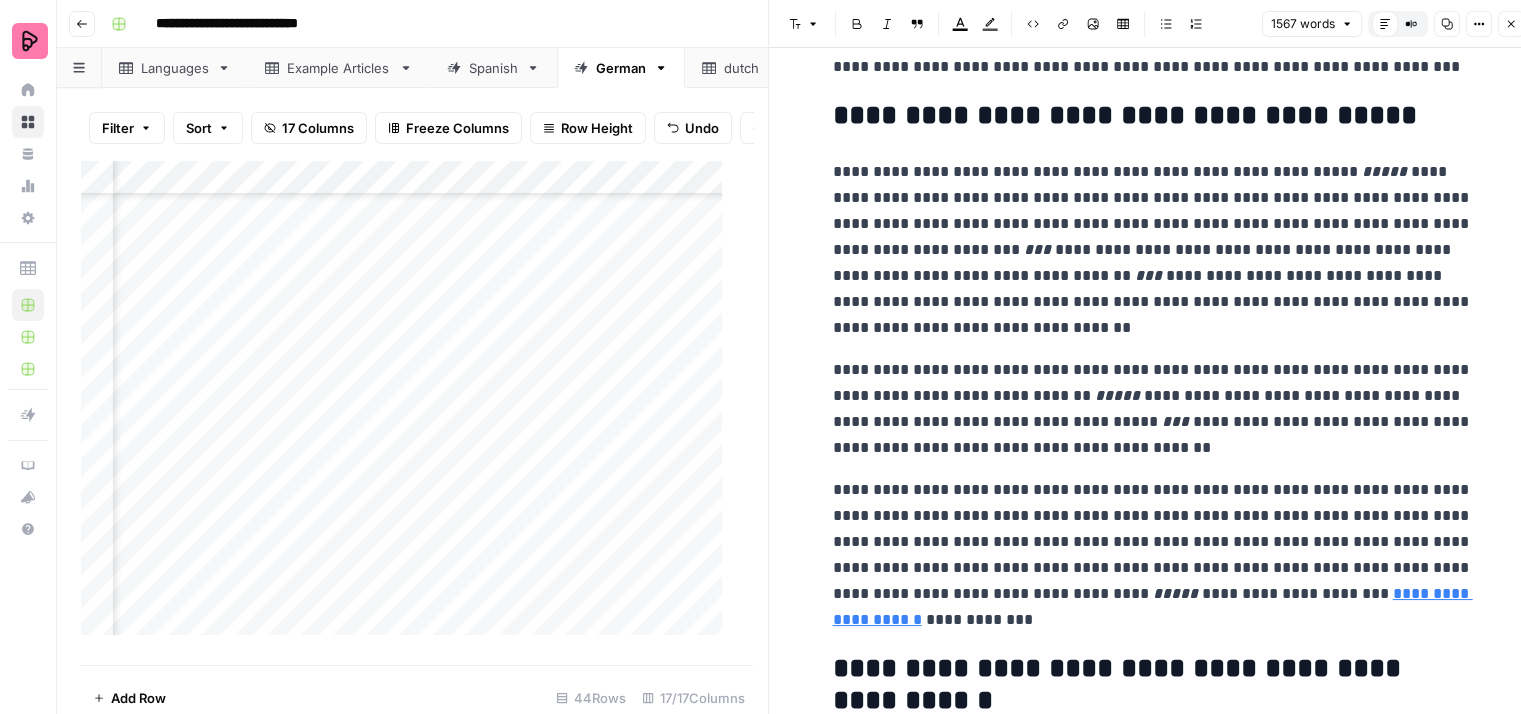 click on "**********" at bounding box center [1153, 250] 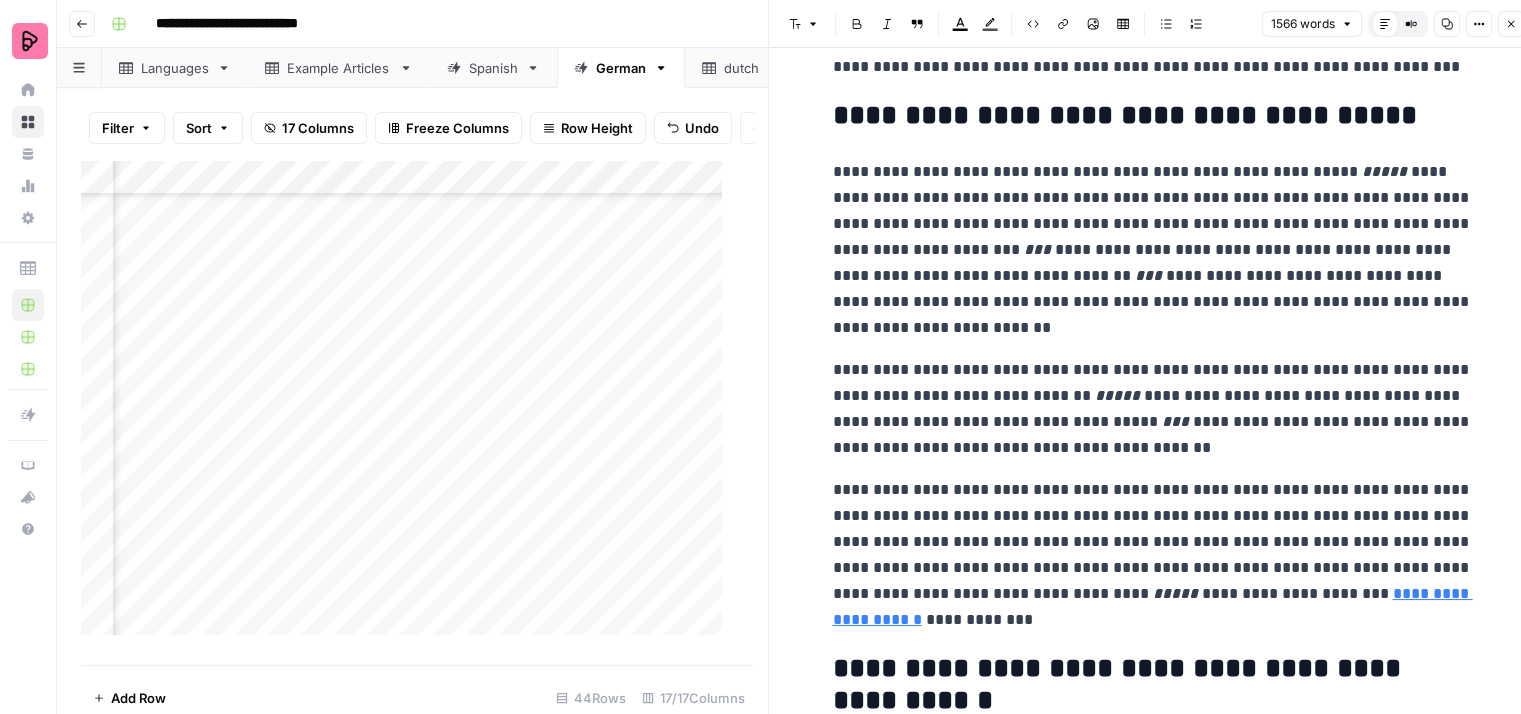 click on "**********" at bounding box center (1153, 250) 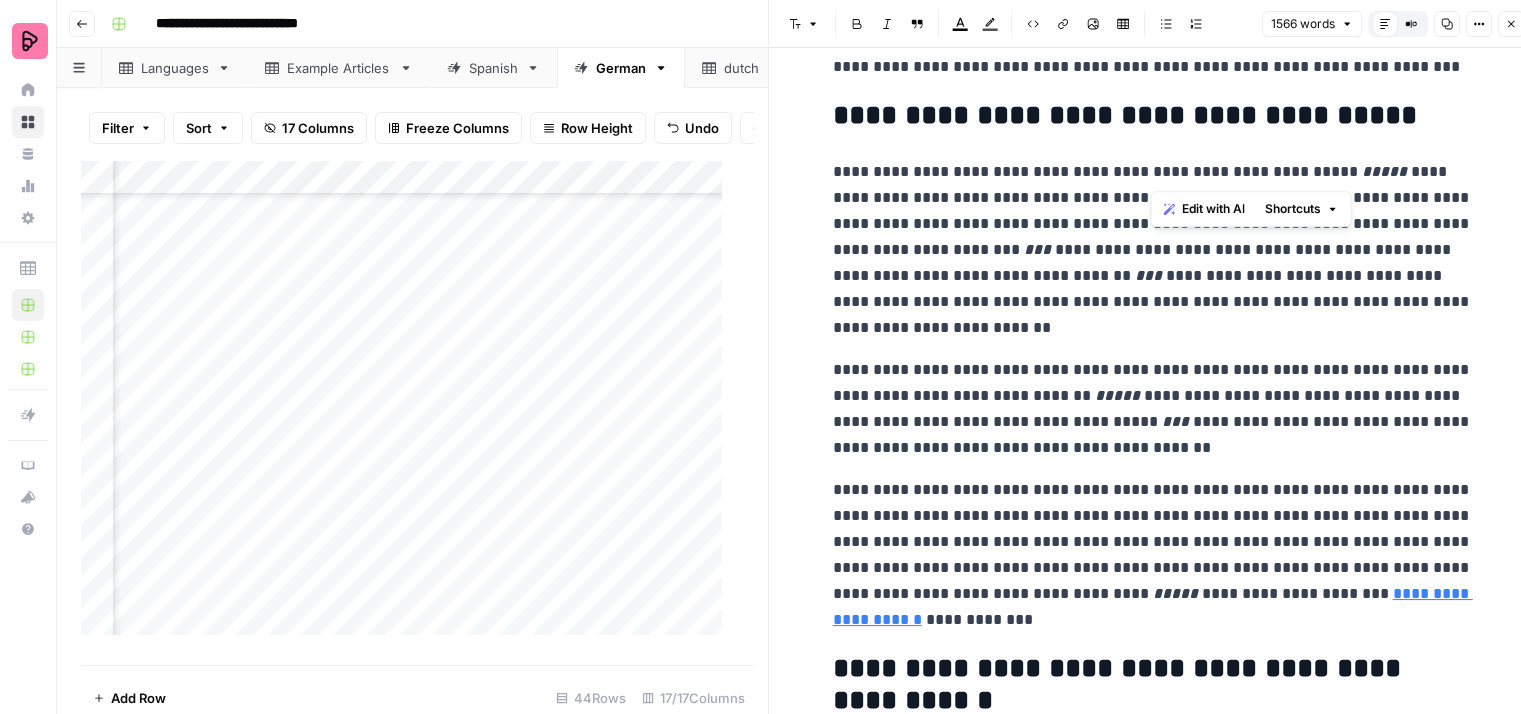 click on "**********" at bounding box center (1153, 250) 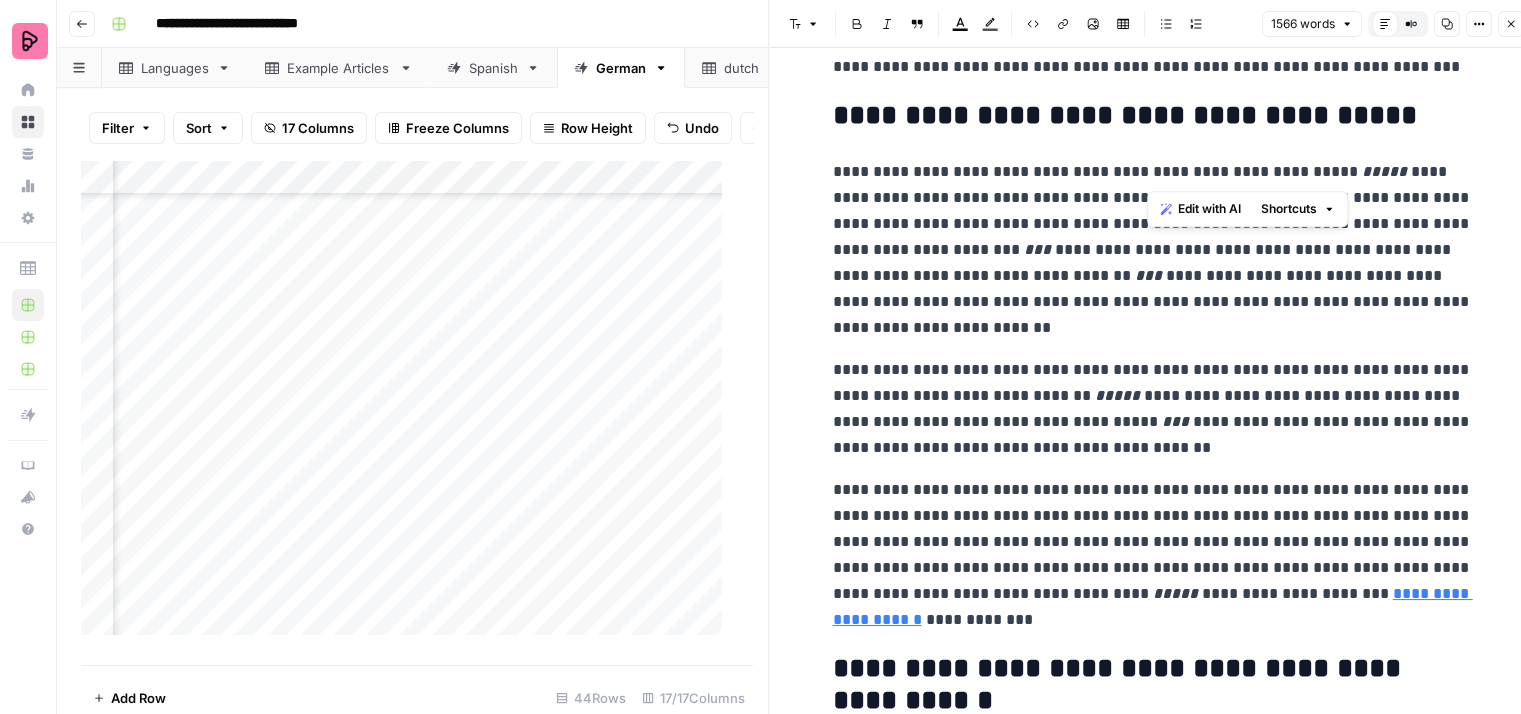 drag, startPoint x: 1190, startPoint y: 163, endPoint x: 1148, endPoint y: 174, distance: 43.416588 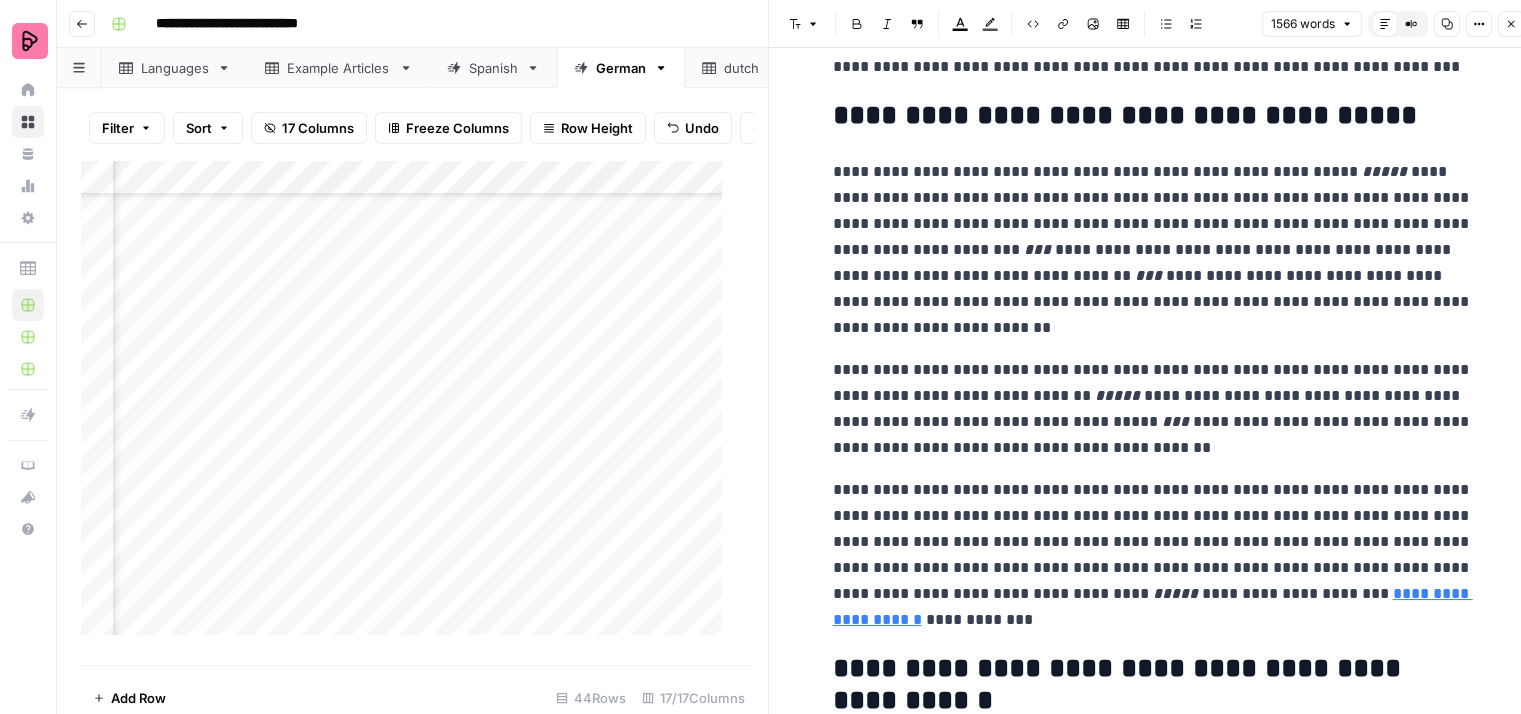 click on "**********" at bounding box center [1153, 250] 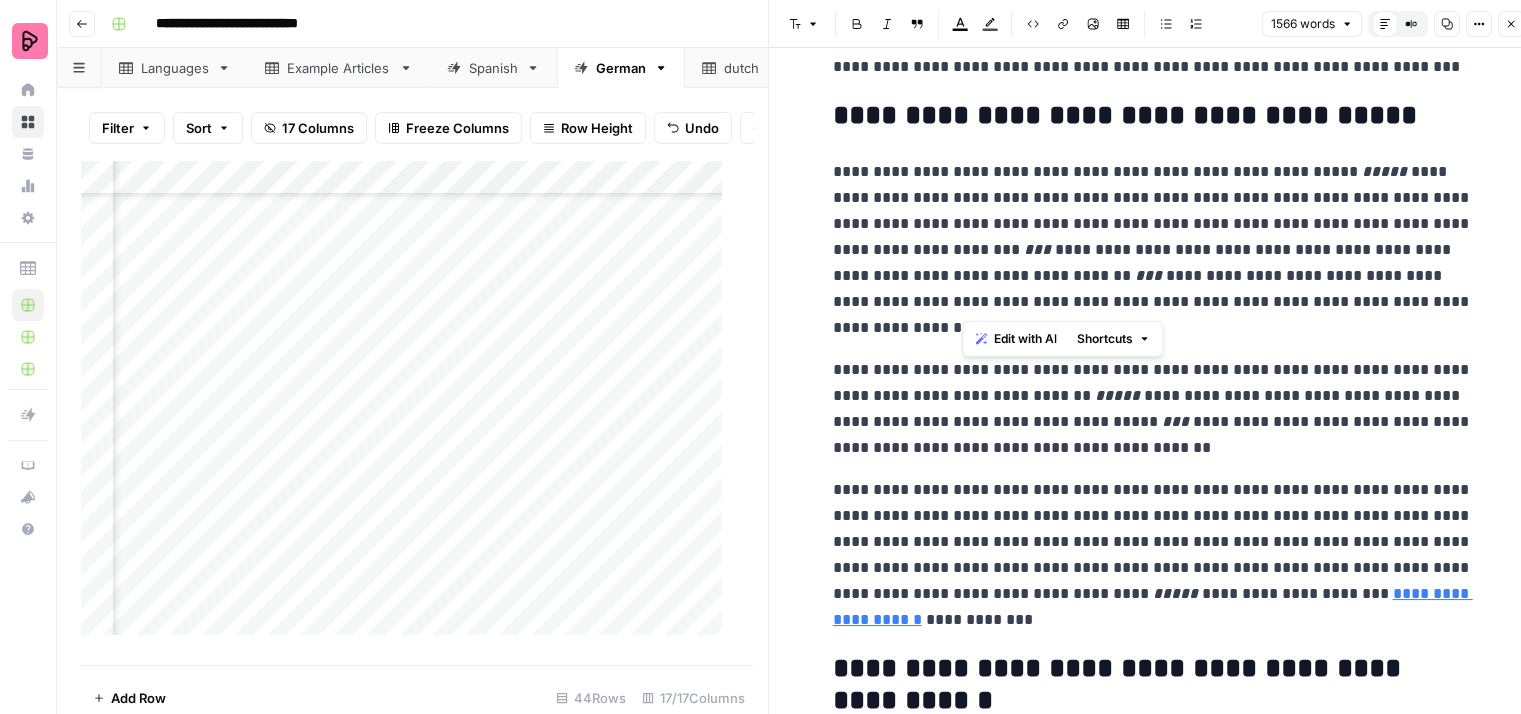 drag, startPoint x: 1092, startPoint y: 303, endPoint x: 964, endPoint y: 310, distance: 128.19127 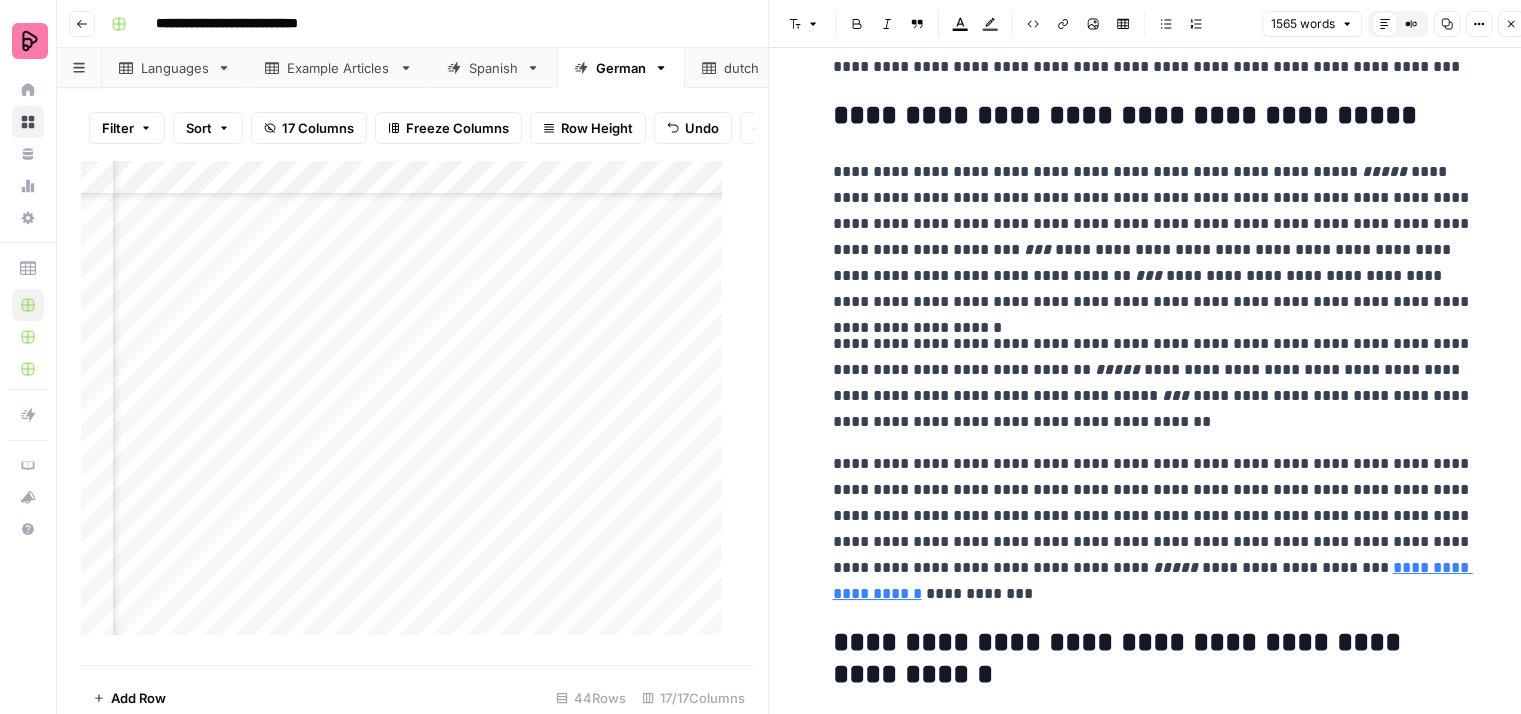 click on "**********" at bounding box center [1153, 237] 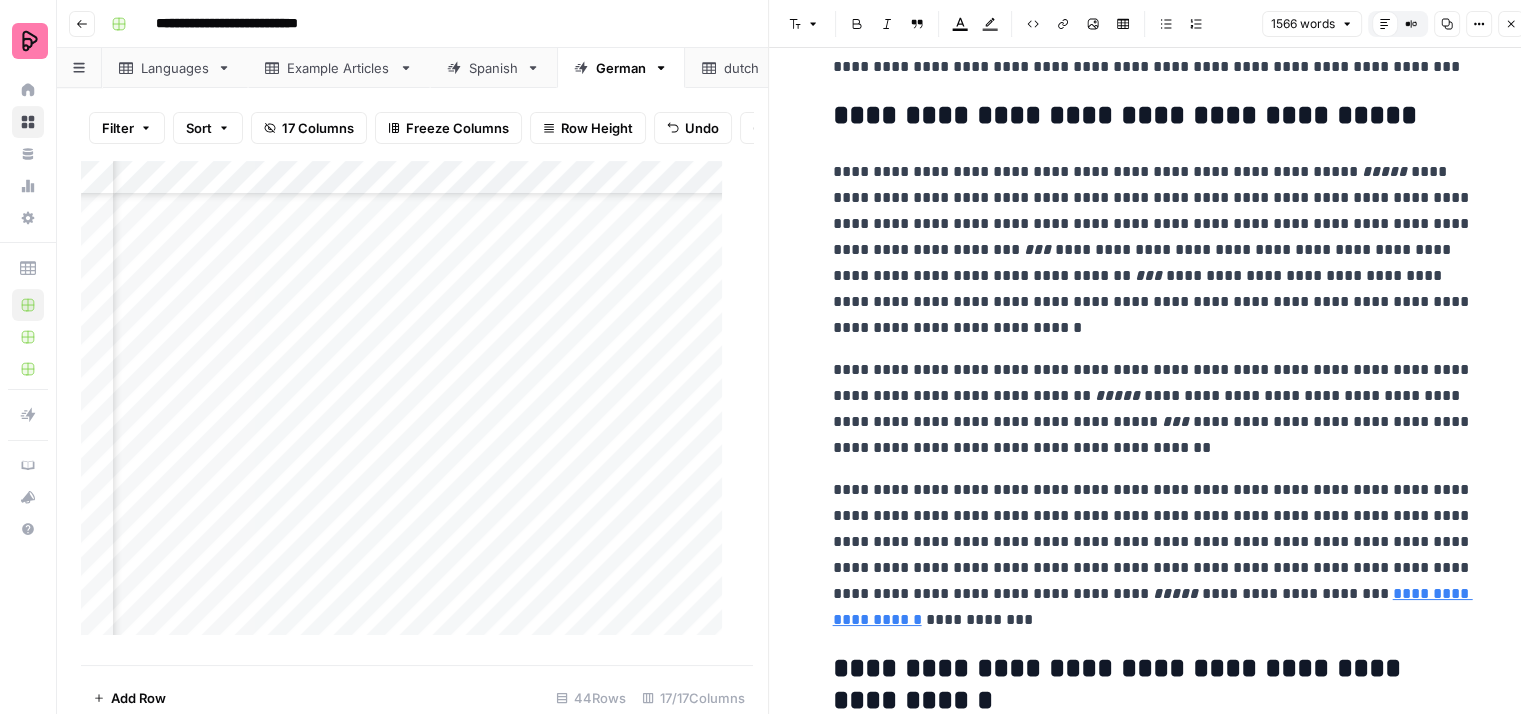 click on "**********" at bounding box center (1153, 250) 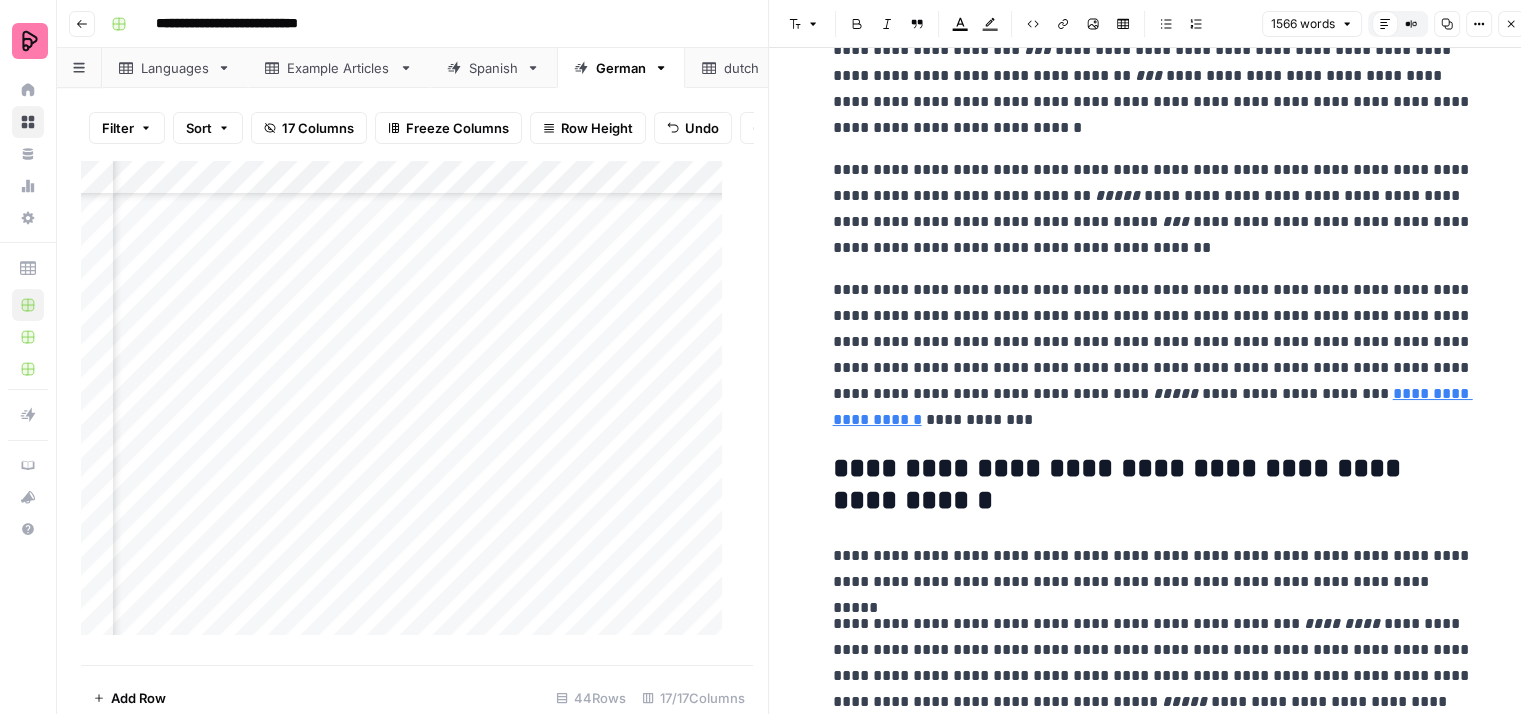 scroll, scrollTop: 600, scrollLeft: 0, axis: vertical 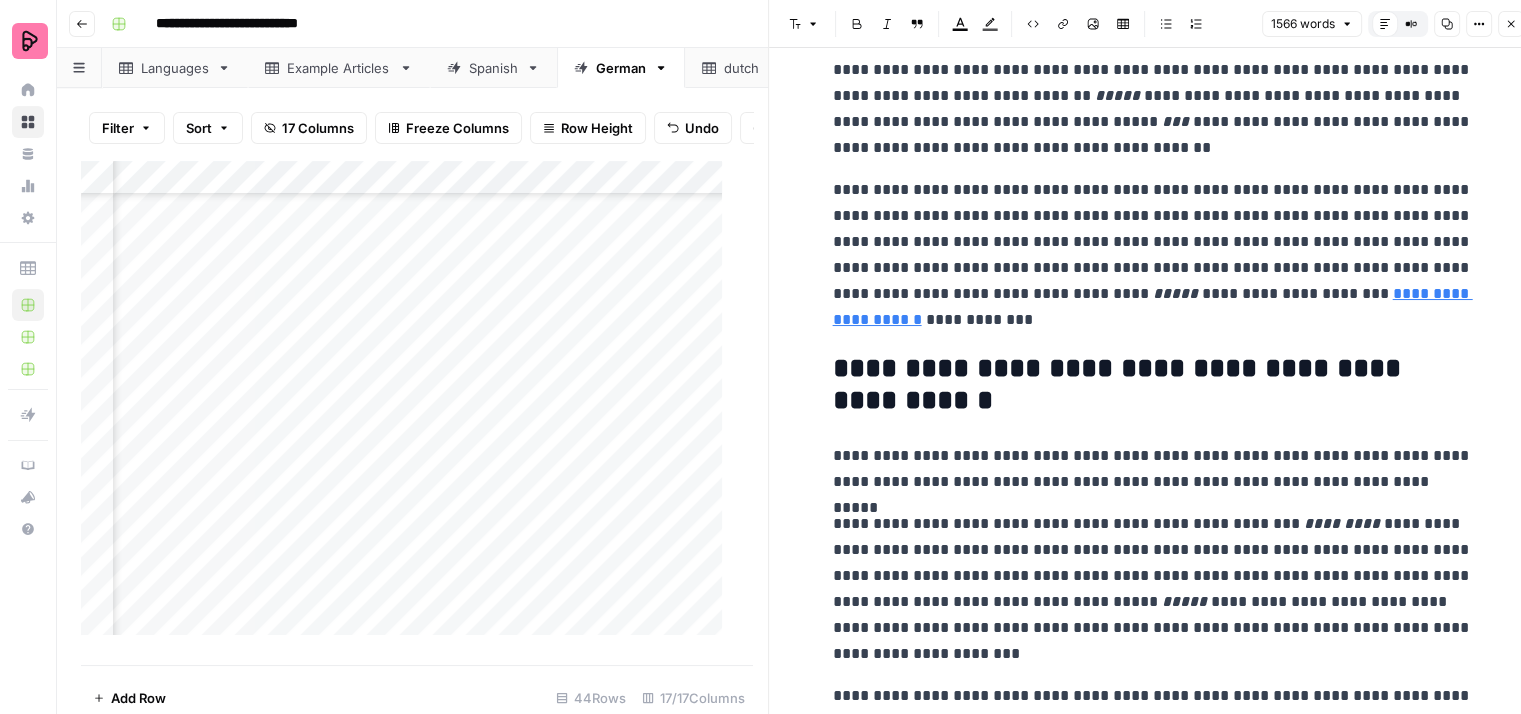 click on "**********" at bounding box center (1153, 255) 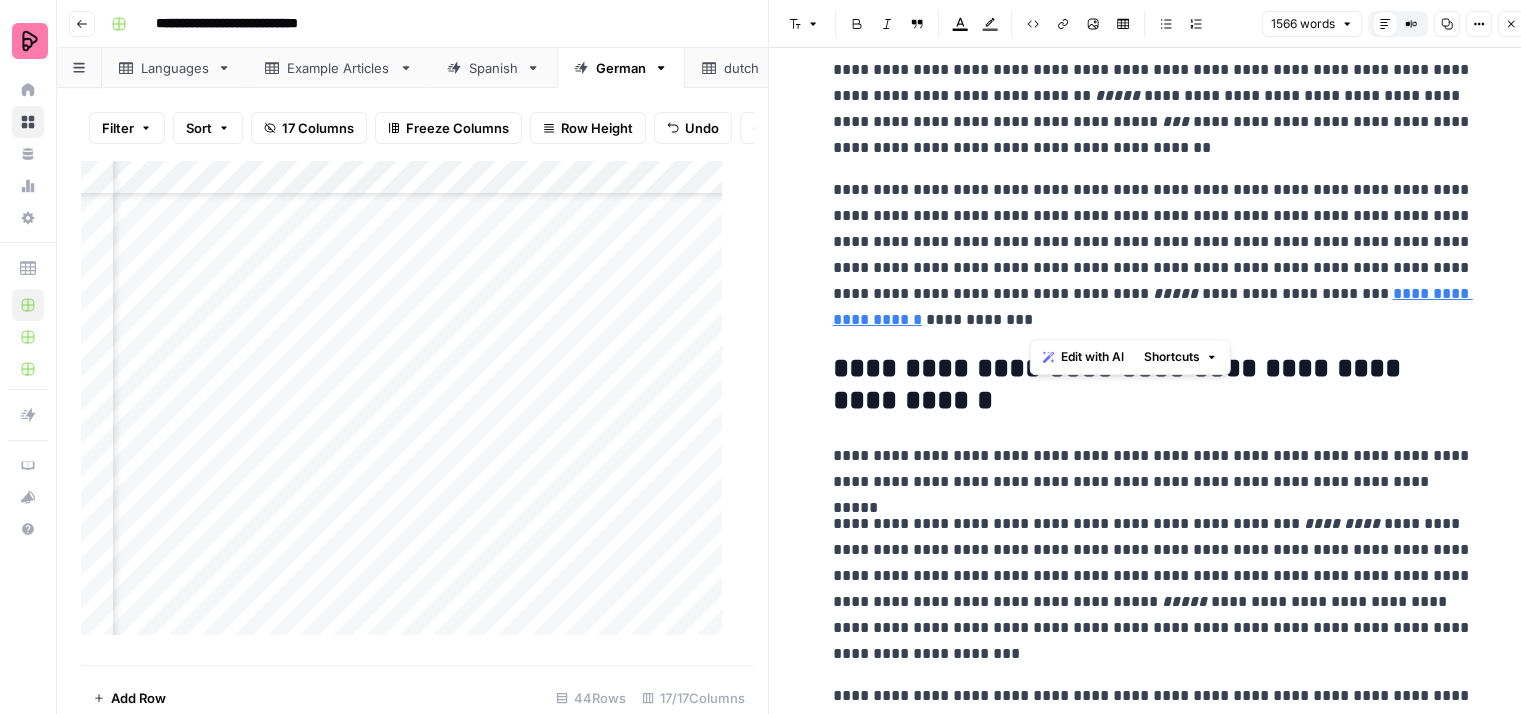 drag, startPoint x: 1039, startPoint y: 289, endPoint x: 1052, endPoint y: 309, distance: 23.853722 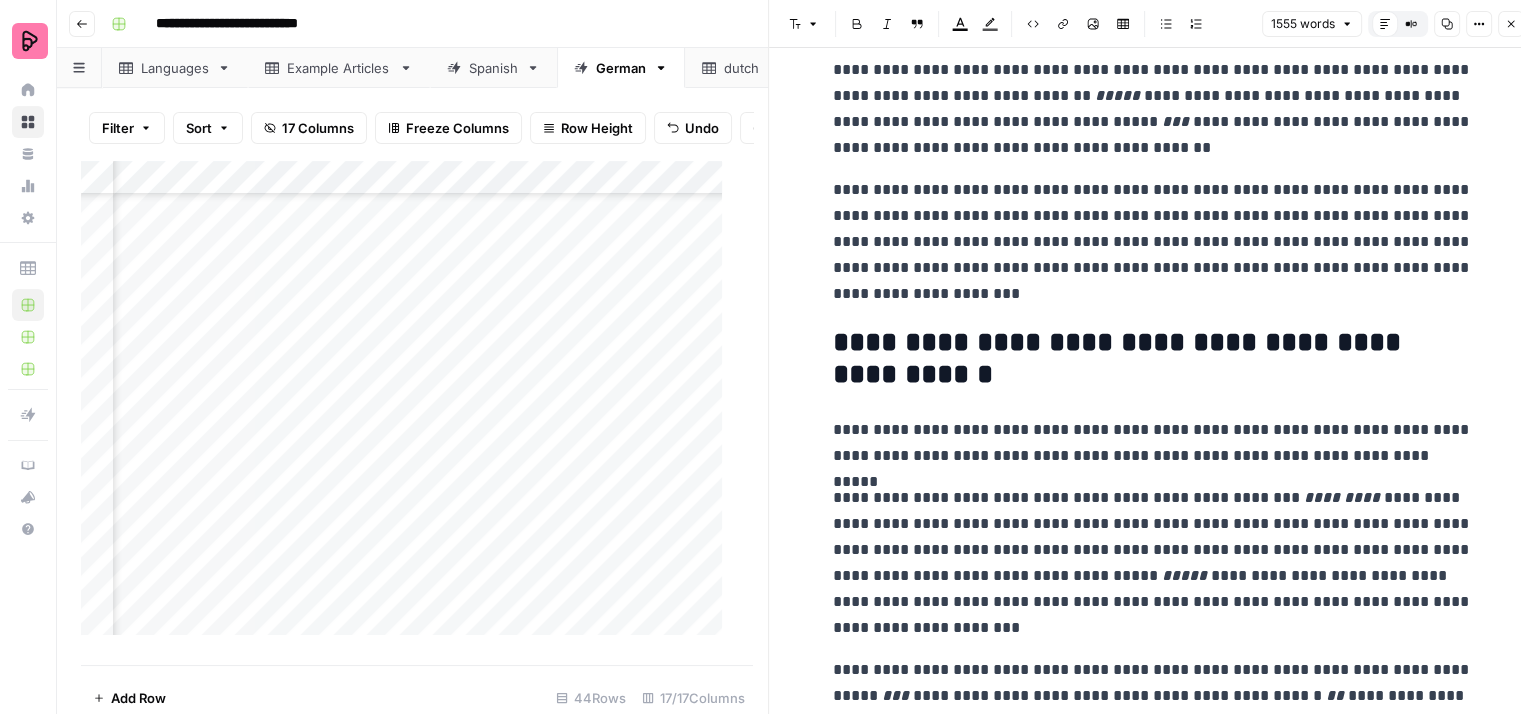 click on "**********" at bounding box center (1153, 242) 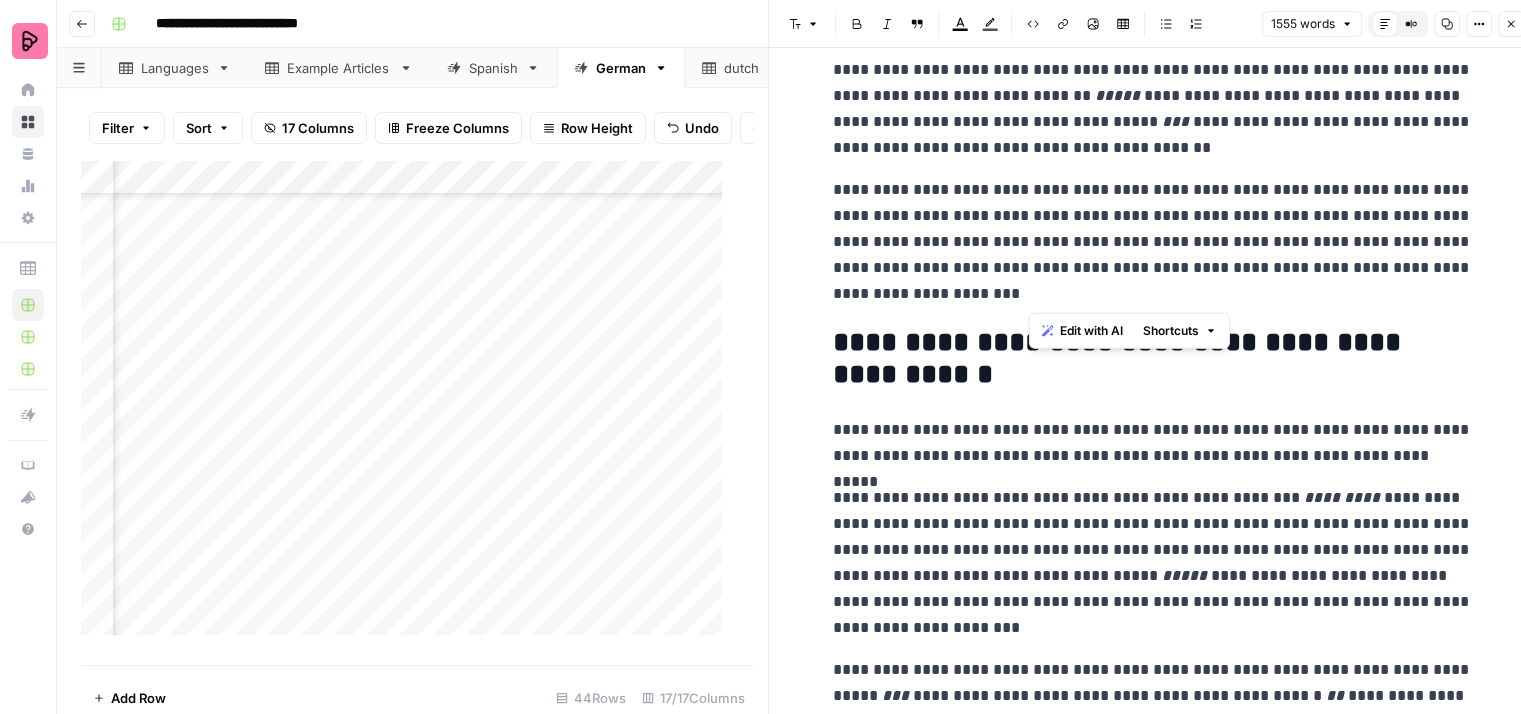 drag, startPoint x: 1146, startPoint y: 300, endPoint x: 1157, endPoint y: 262, distance: 39.56008 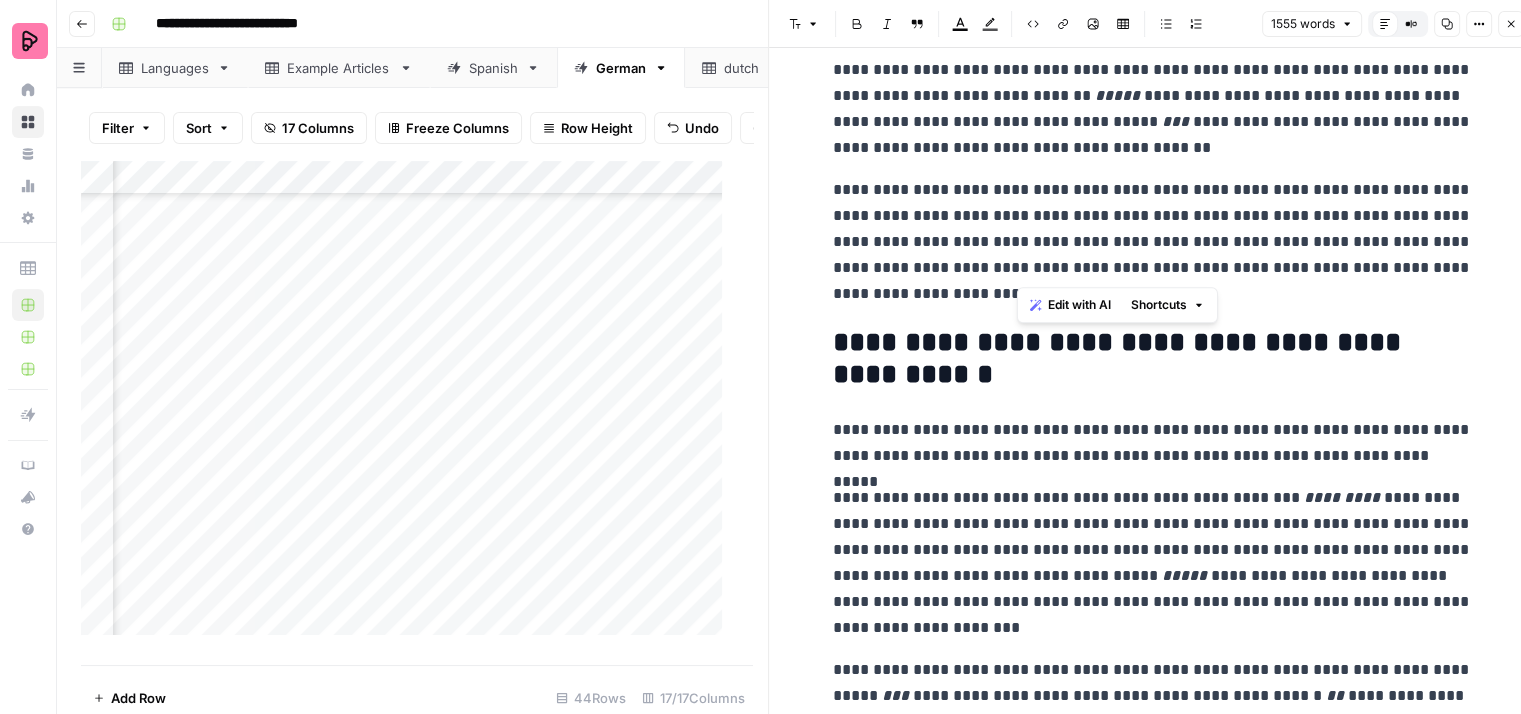 drag, startPoint x: 1092, startPoint y: 272, endPoint x: 989, endPoint y: 275, distance: 103.04368 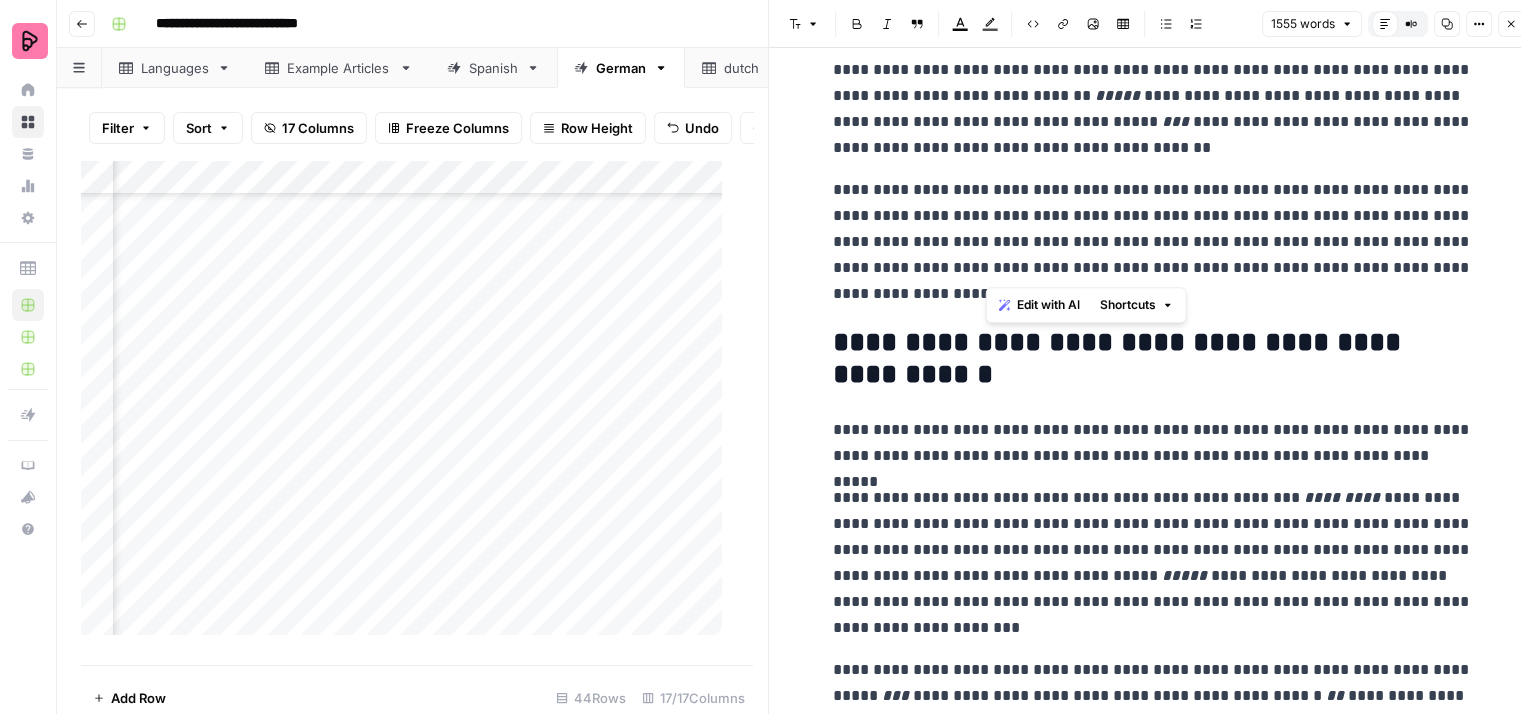 click on "**********" at bounding box center [1153, 242] 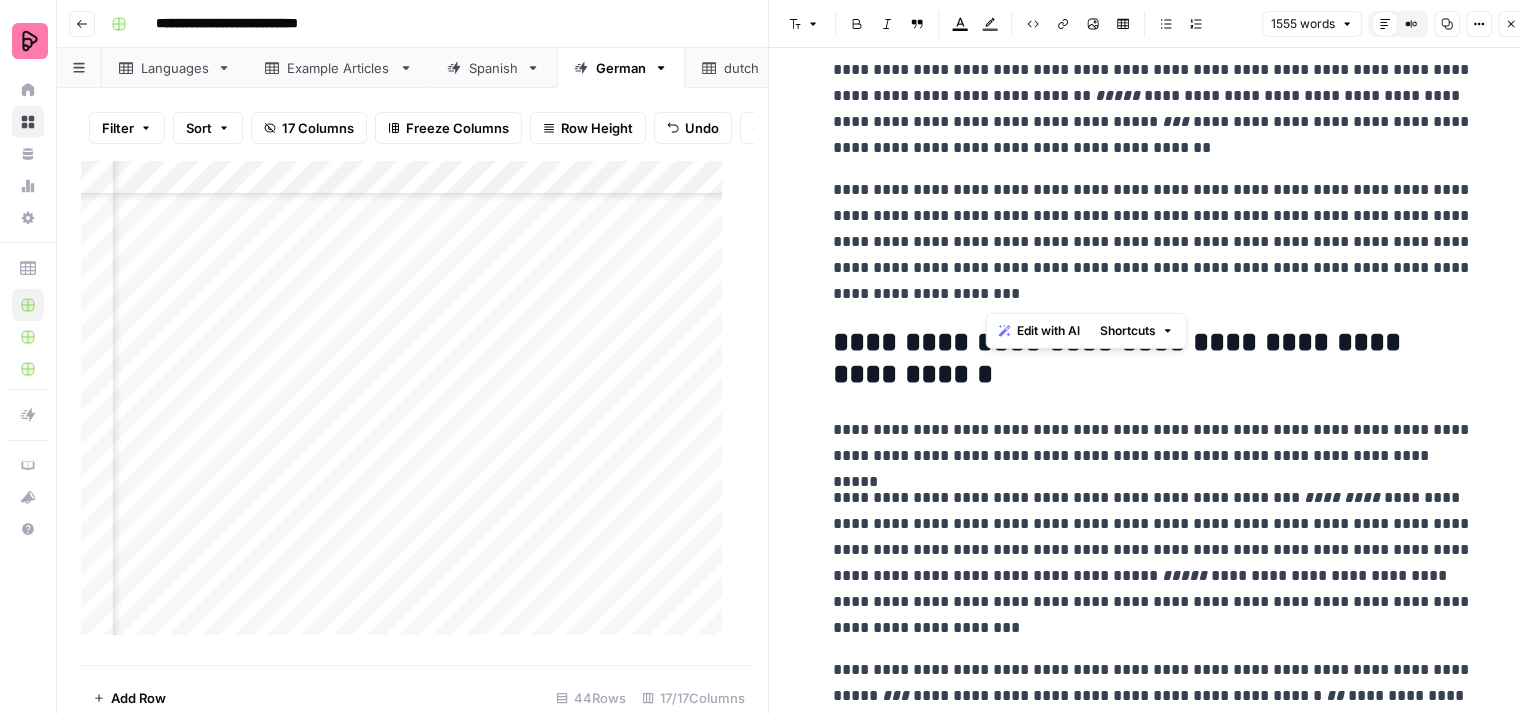 drag, startPoint x: 985, startPoint y: 265, endPoint x: 1043, endPoint y: 287, distance: 62.03225 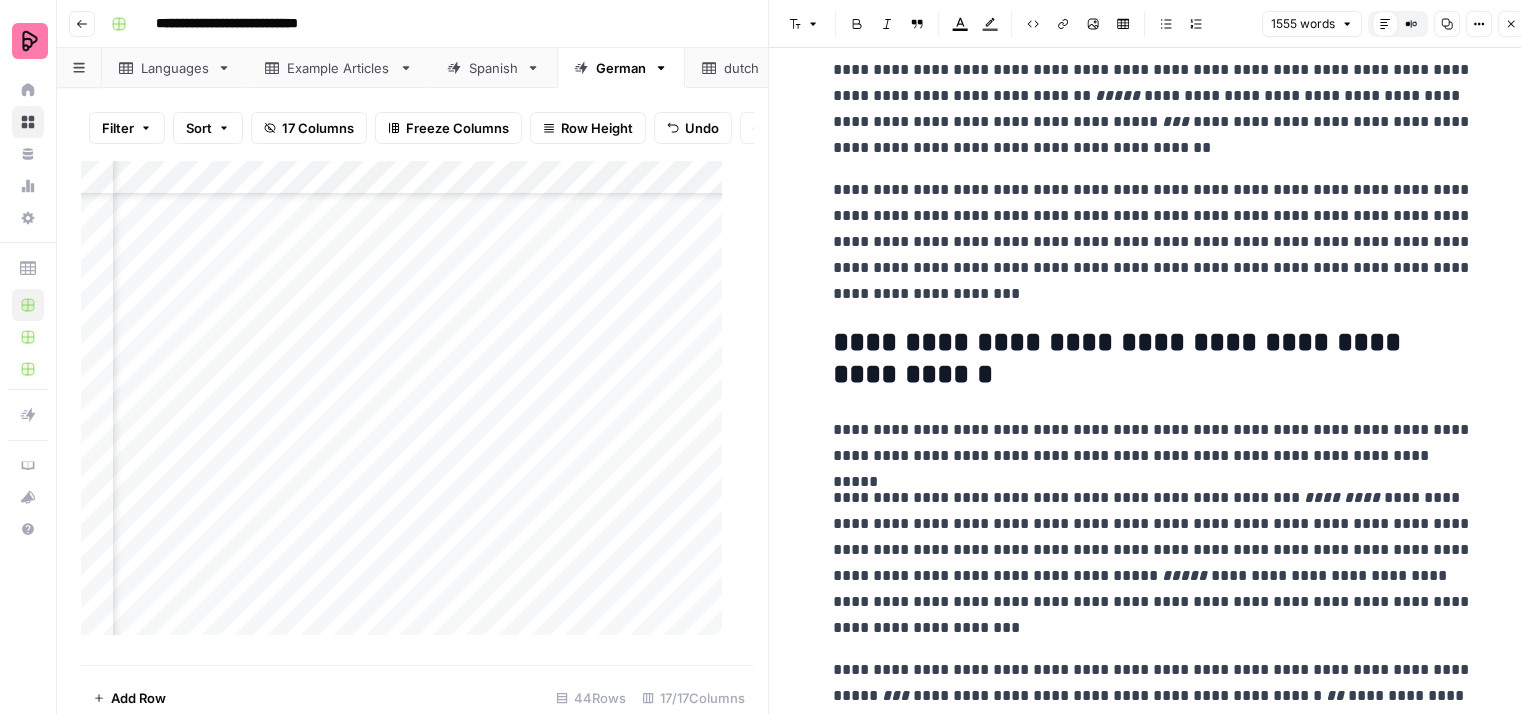 click on "**********" at bounding box center (1153, 242) 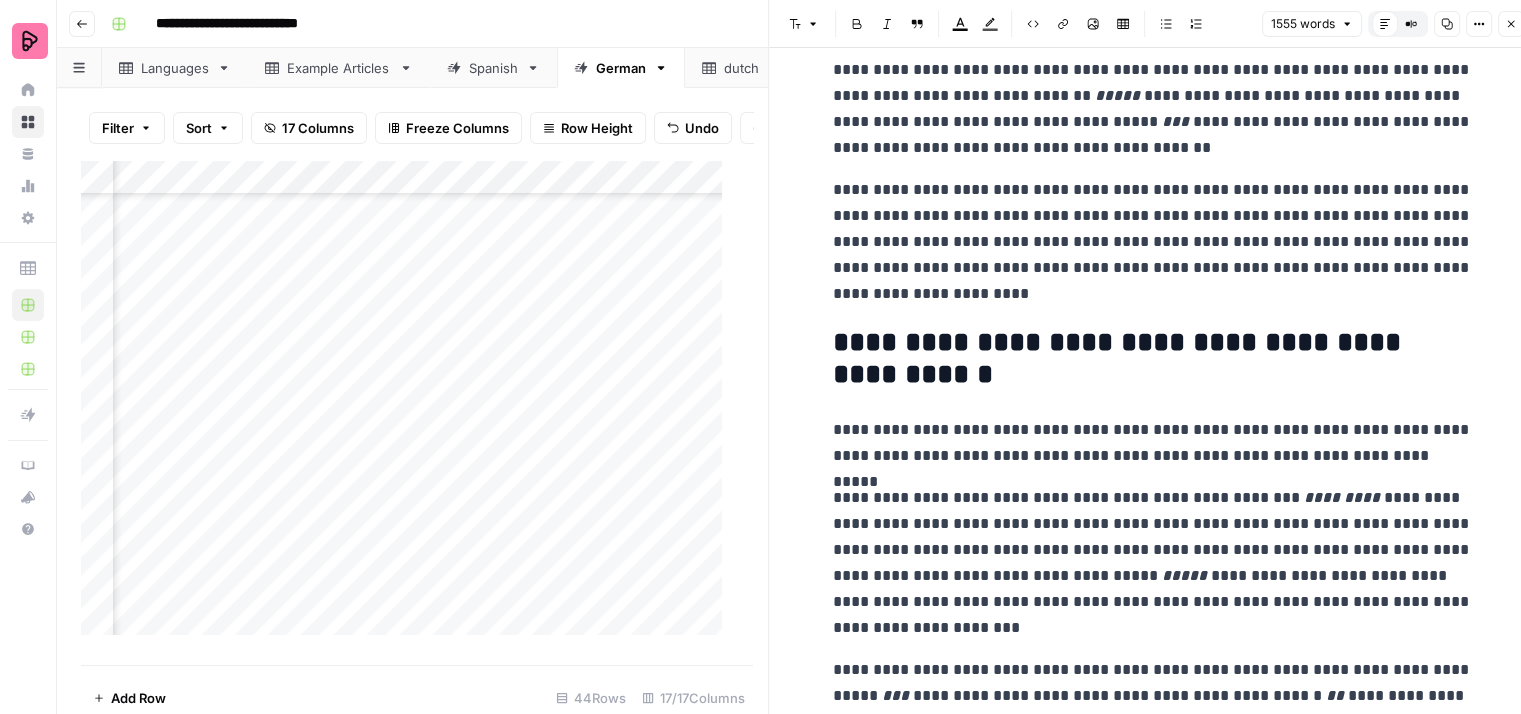 click on "**********" at bounding box center [1153, 242] 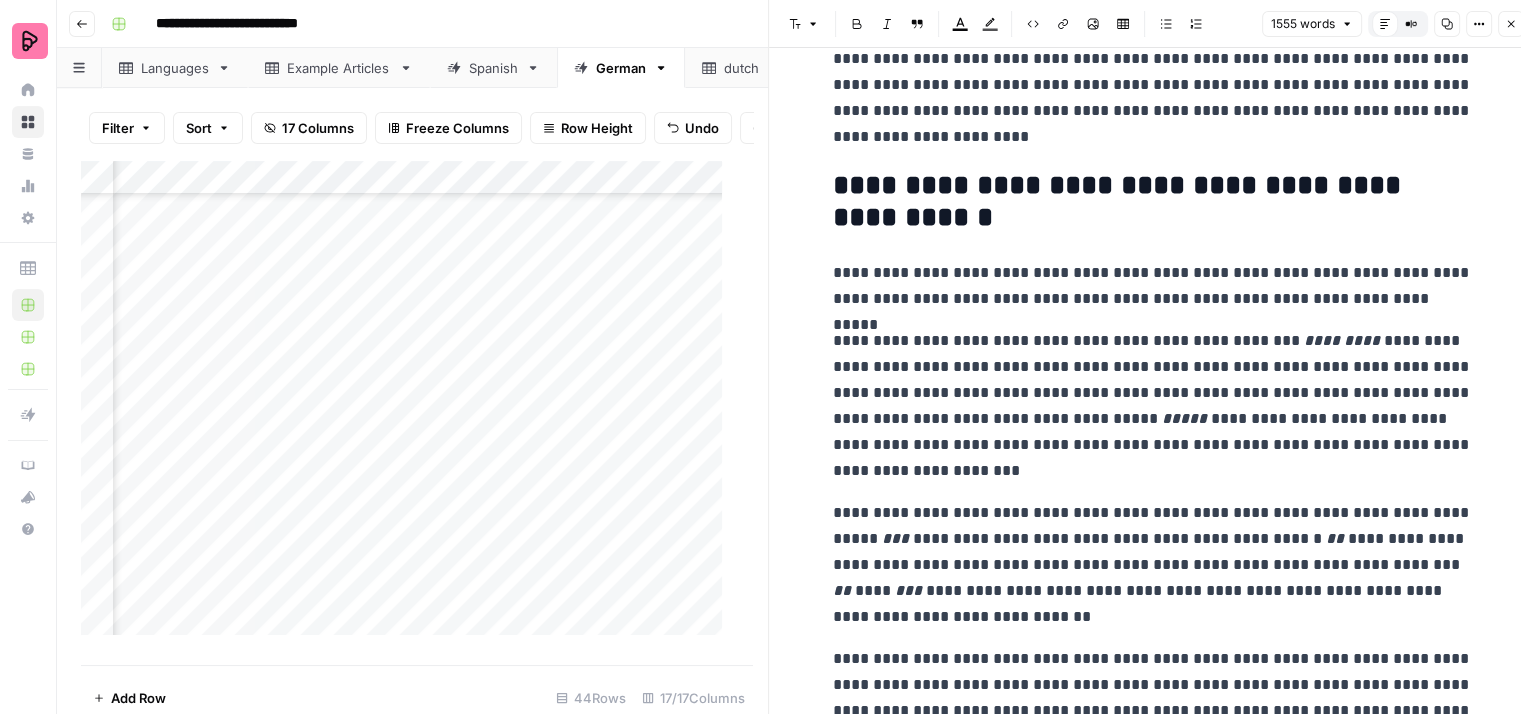 scroll, scrollTop: 800, scrollLeft: 0, axis: vertical 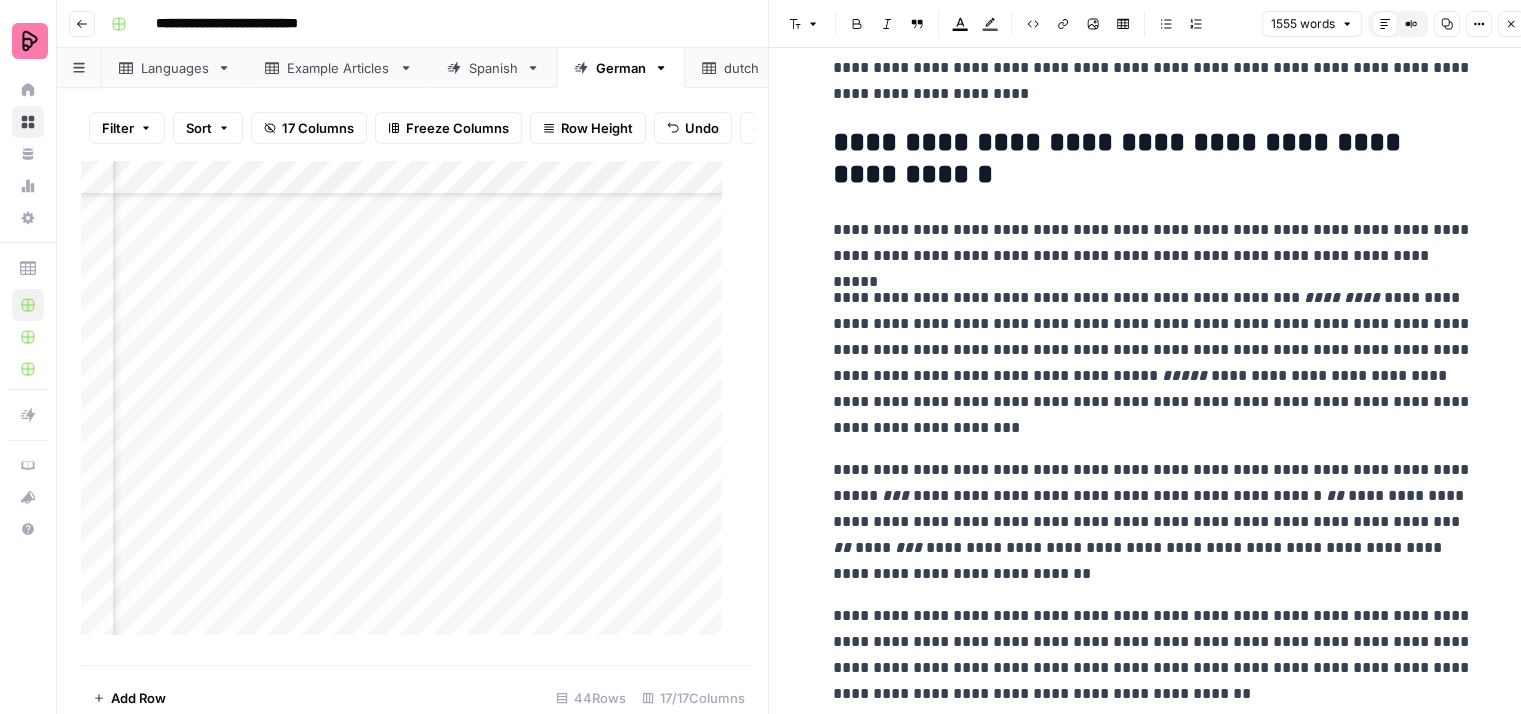 click on "**********" at bounding box center (1153, 2418) 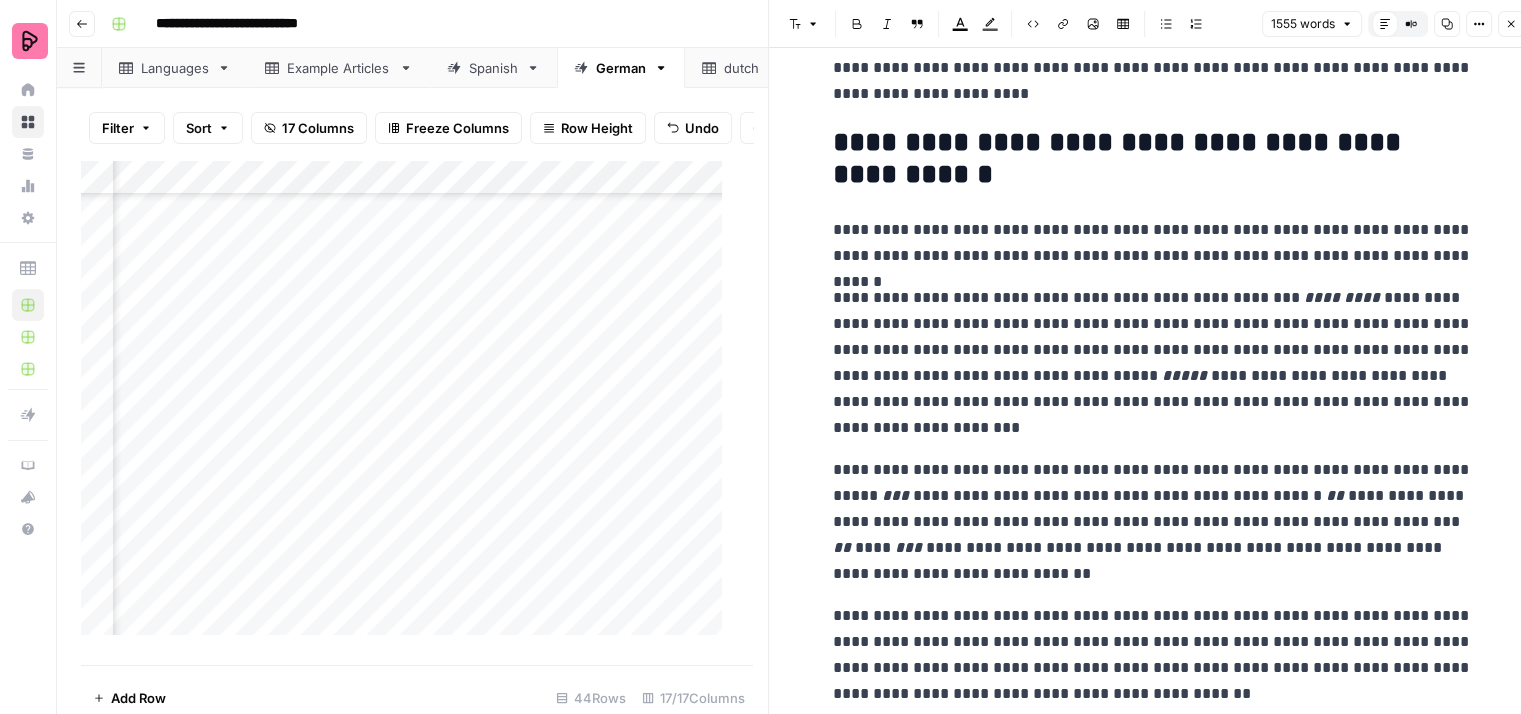 click on "**********" at bounding box center [1153, 363] 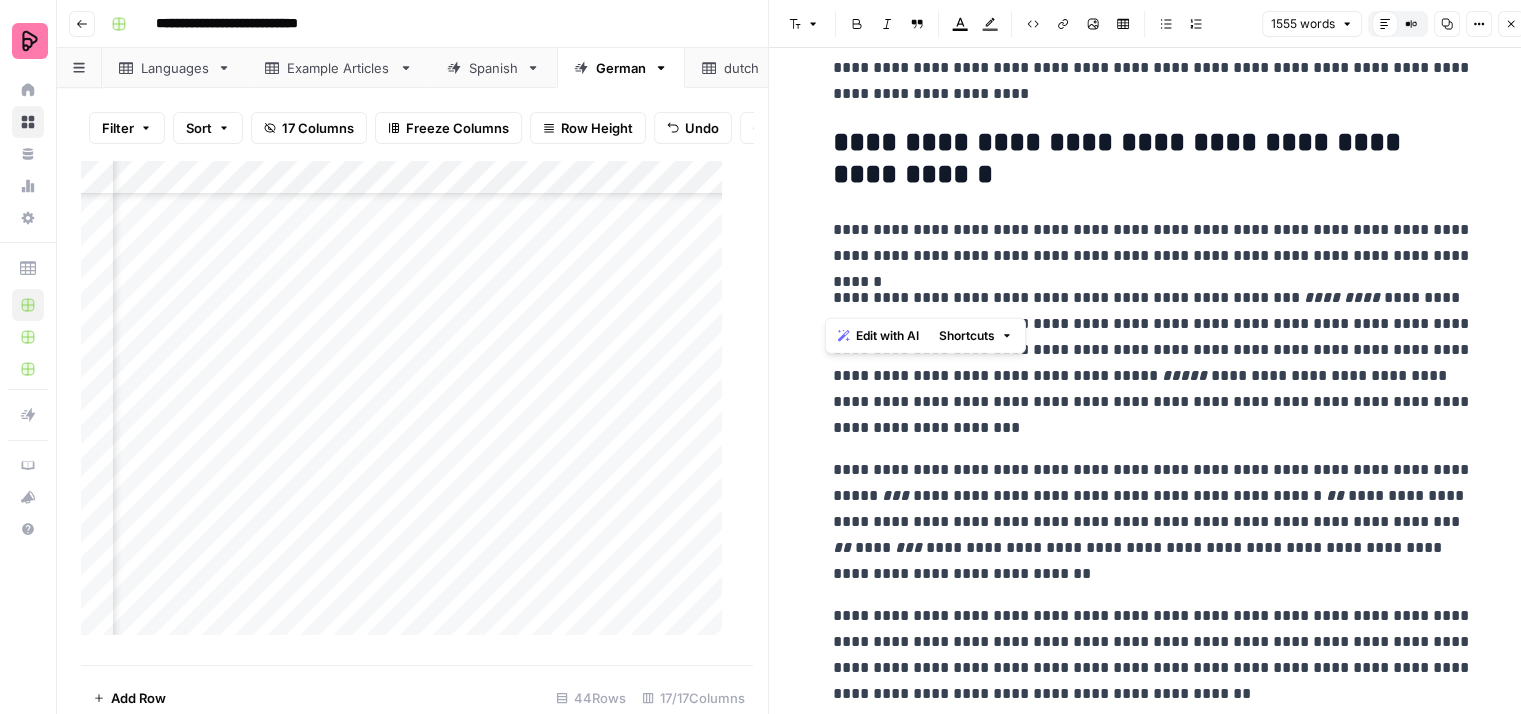 click on "**********" at bounding box center [1153, 363] 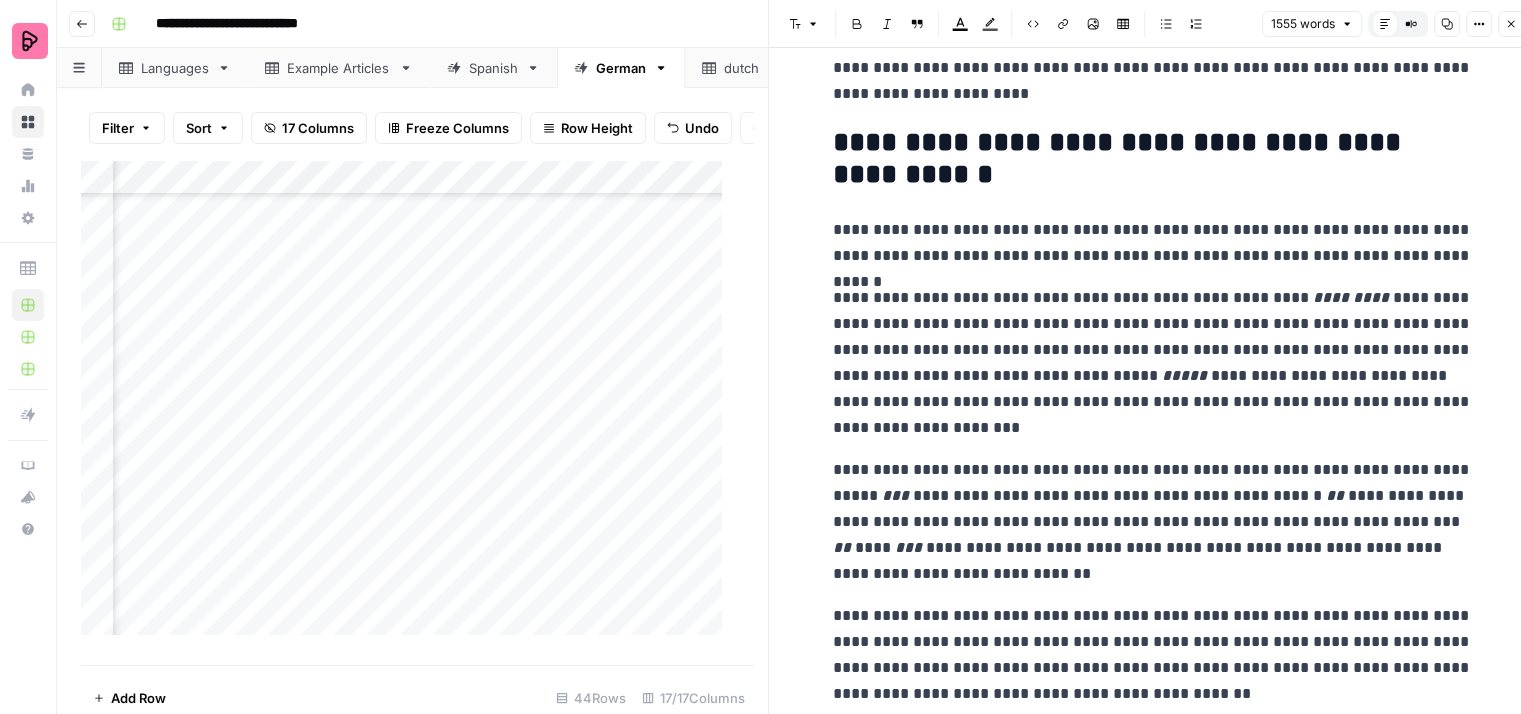 click on "**********" at bounding box center [1153, 363] 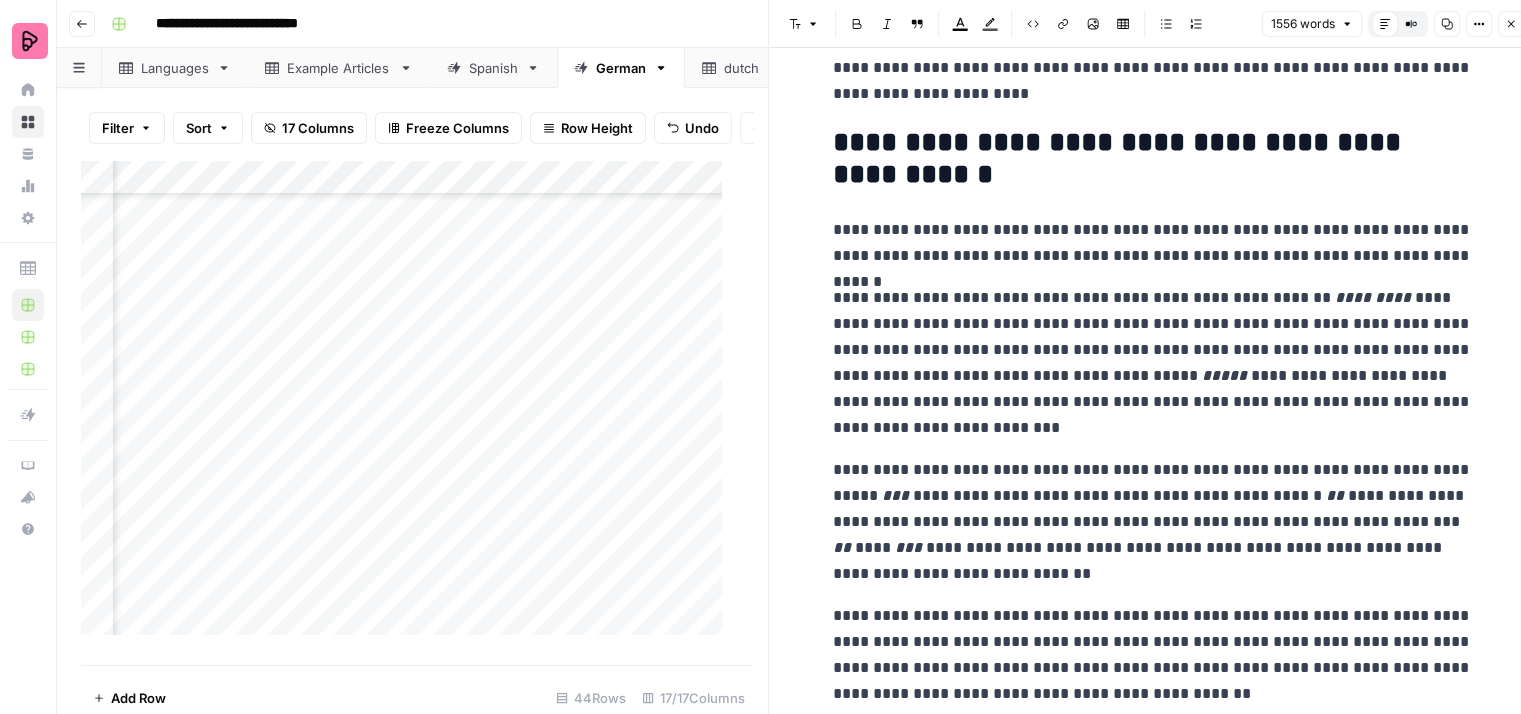 click on "**********" at bounding box center [1153, 363] 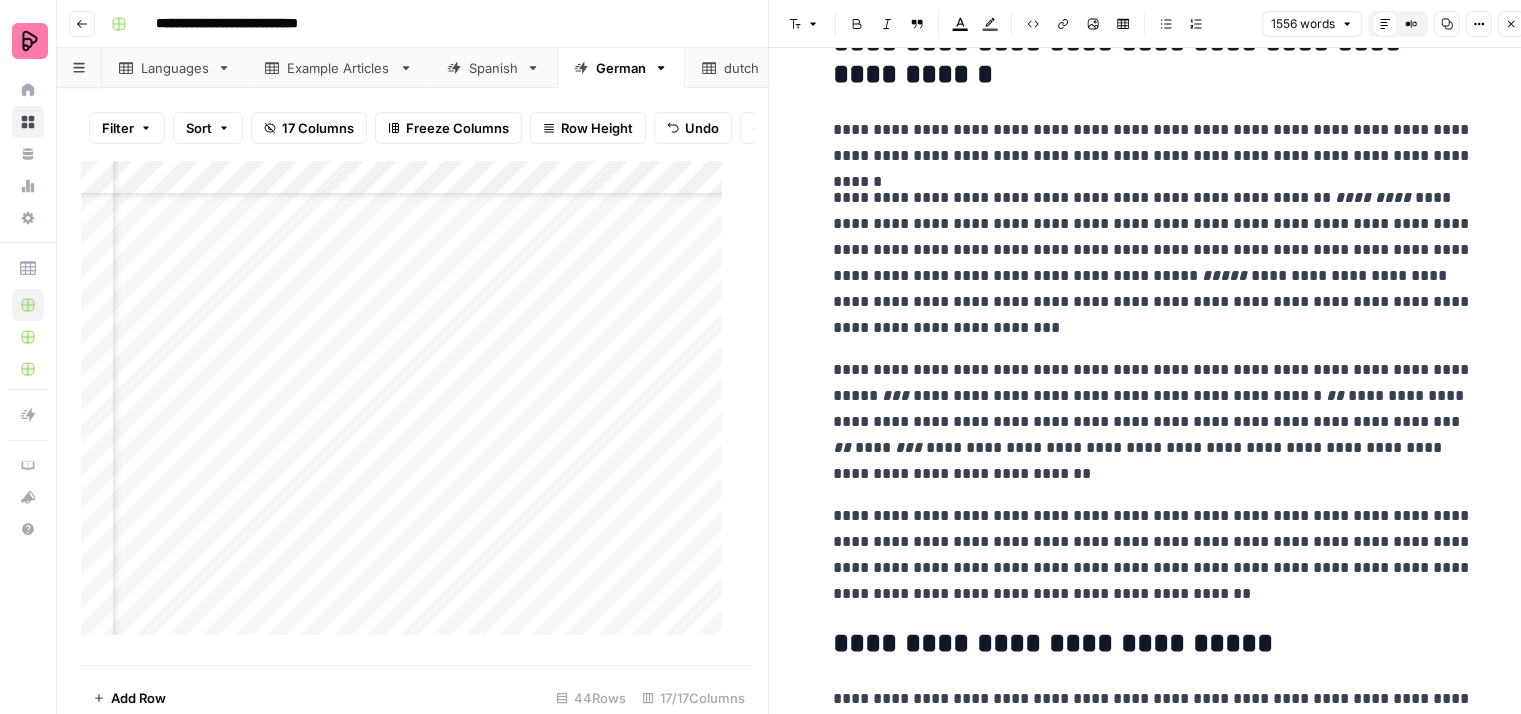 scroll, scrollTop: 1000, scrollLeft: 0, axis: vertical 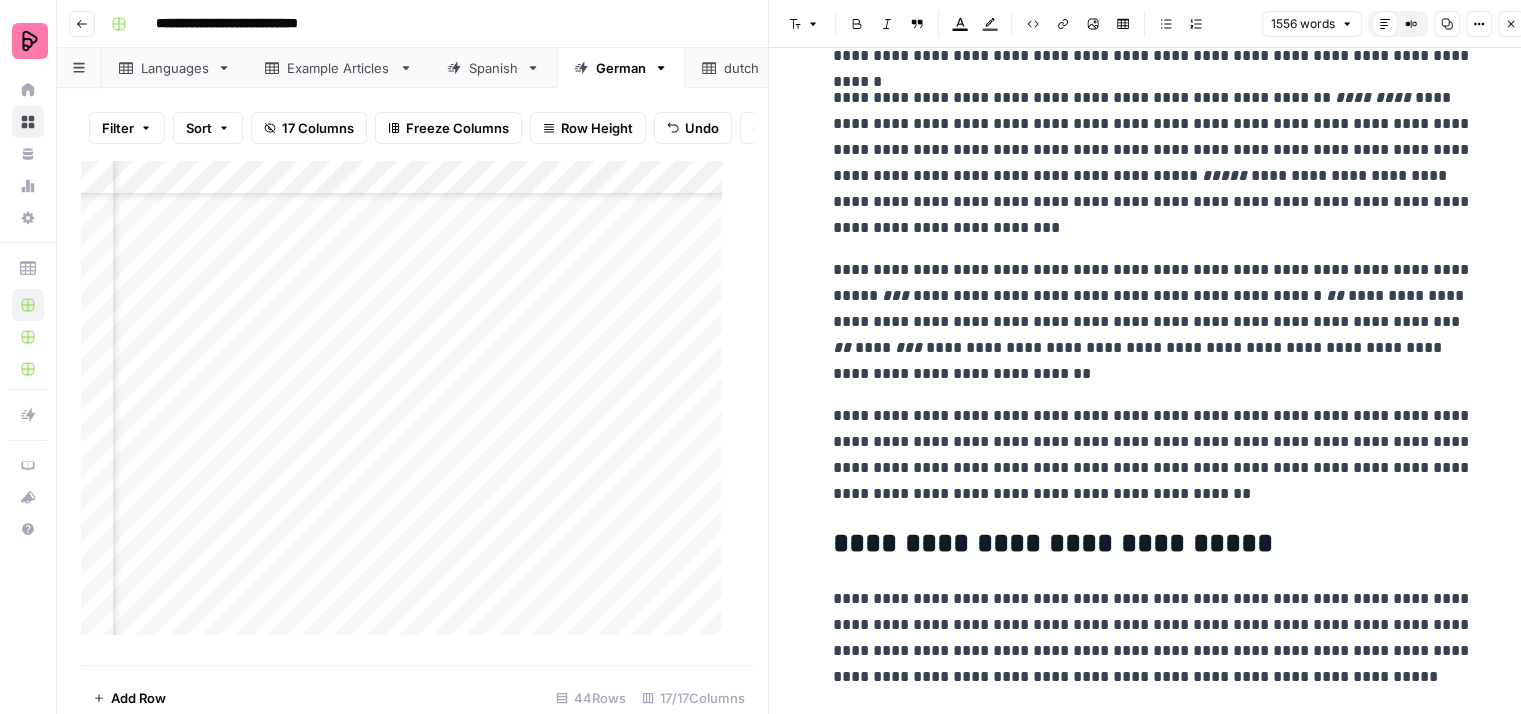 click on "**********" at bounding box center (1153, 322) 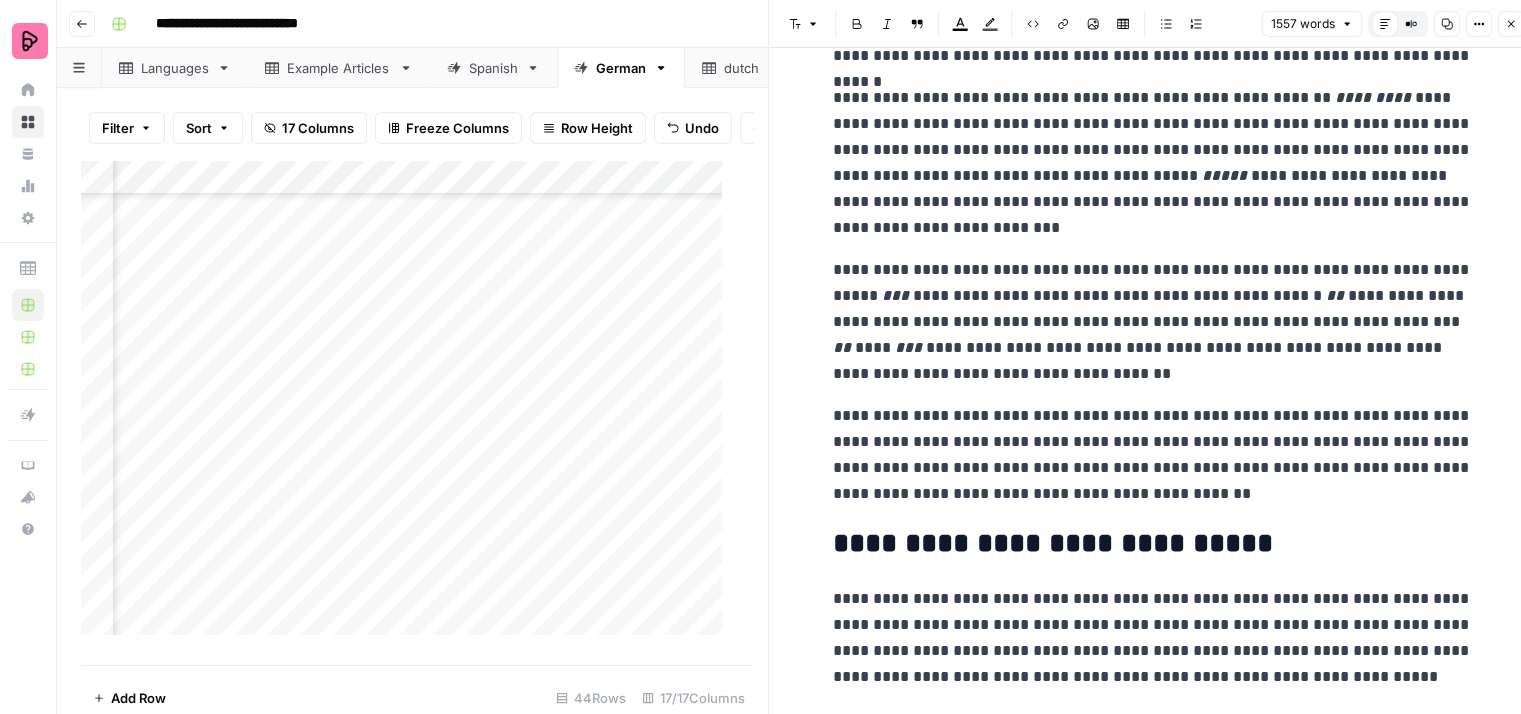 click on "**********" at bounding box center (1153, 322) 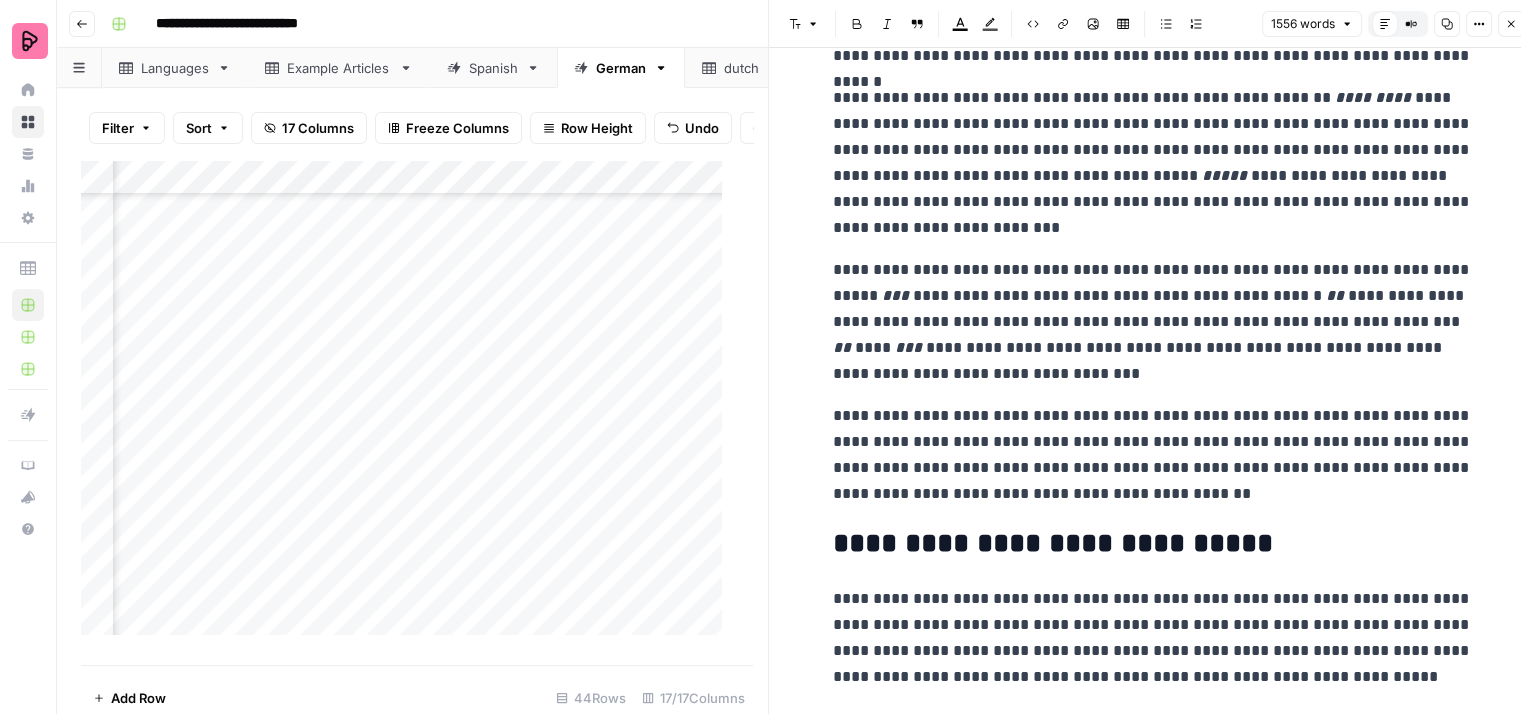 click on "**********" at bounding box center [1153, 322] 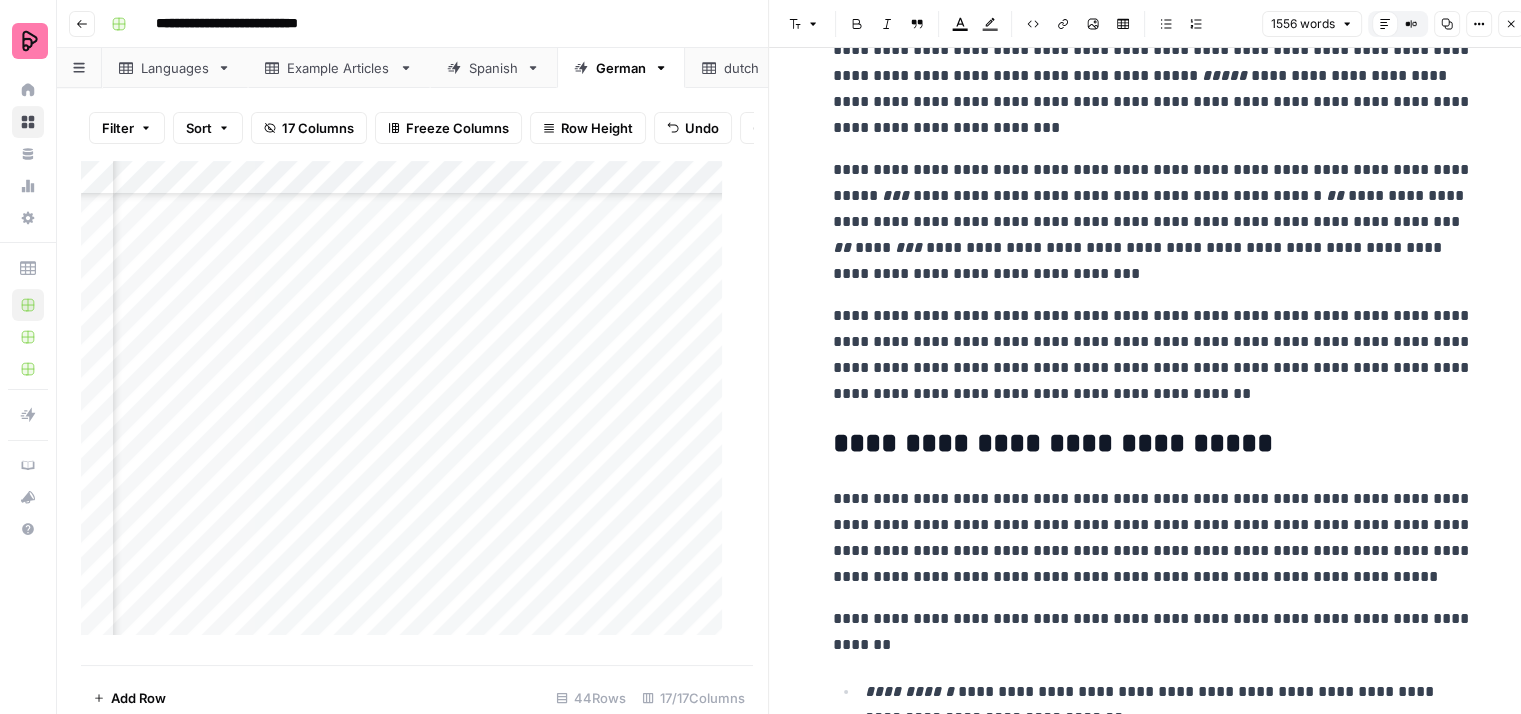 click on "**********" at bounding box center (1153, 355) 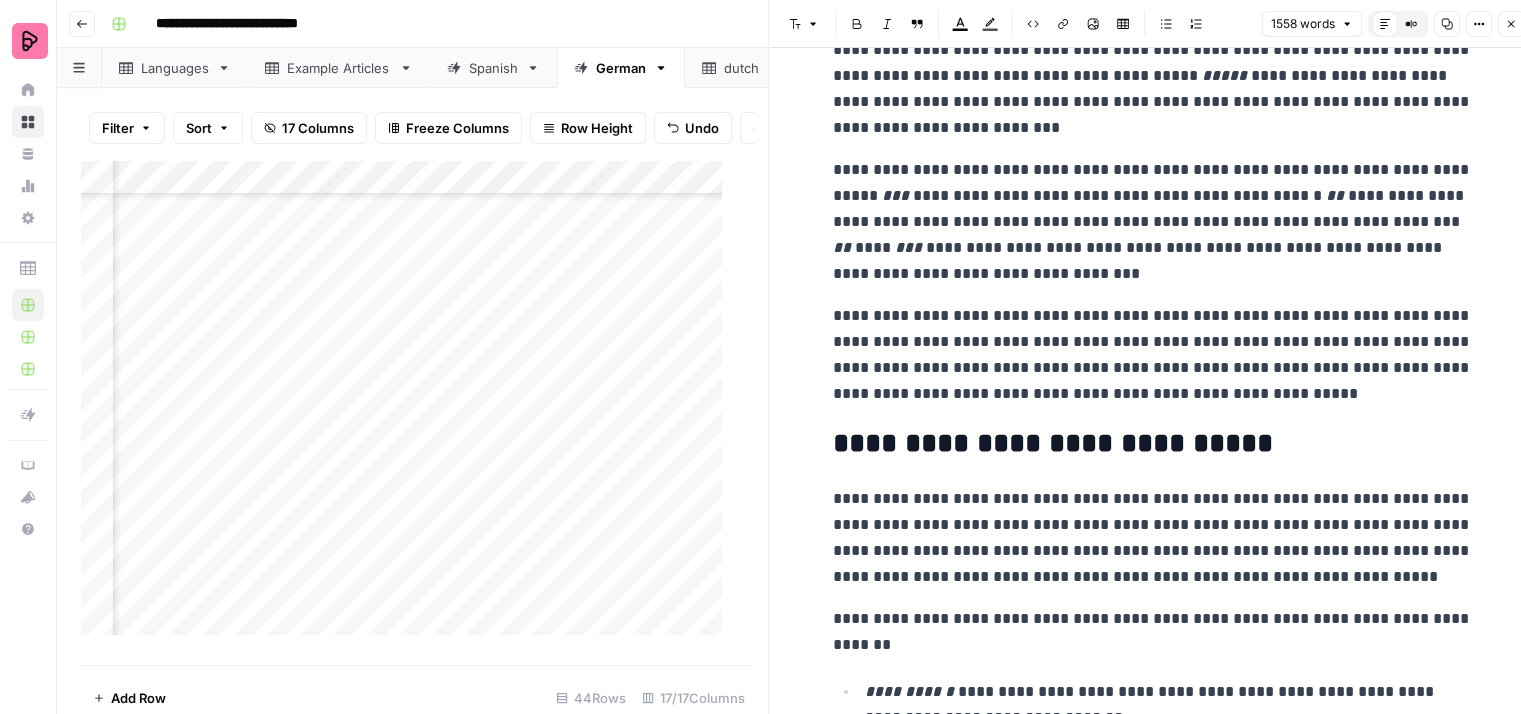 click on "**********" at bounding box center [1153, 355] 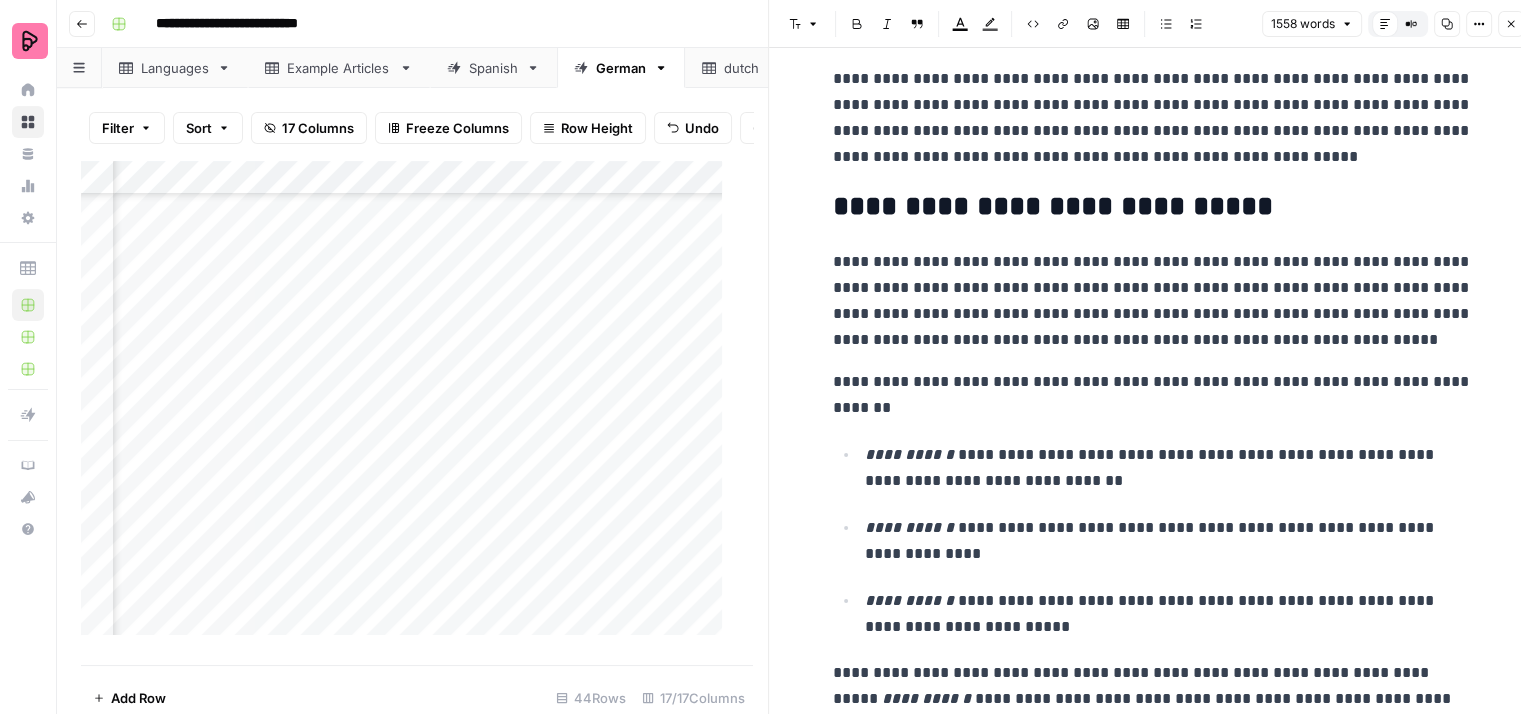 scroll, scrollTop: 1400, scrollLeft: 0, axis: vertical 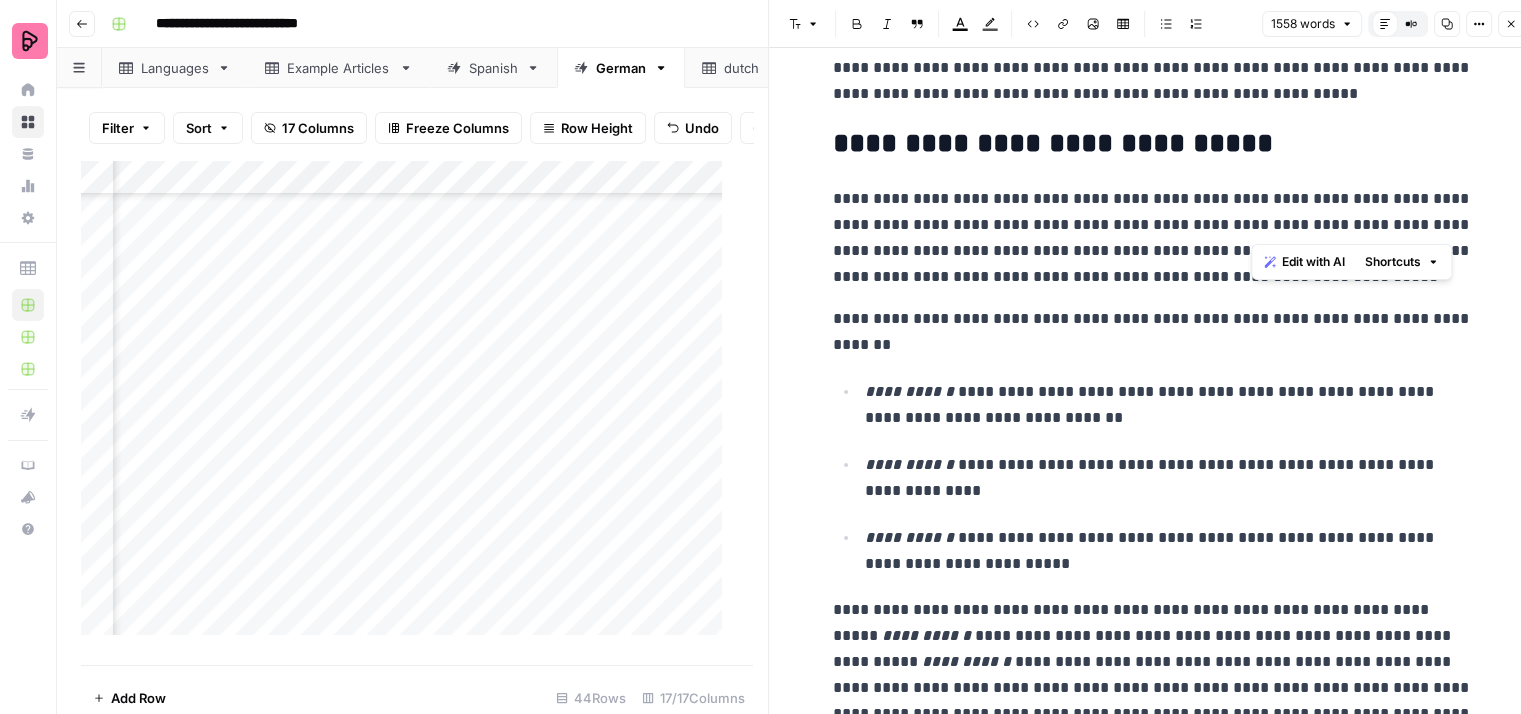 drag, startPoint x: 1316, startPoint y: 221, endPoint x: 993, endPoint y: 221, distance: 323 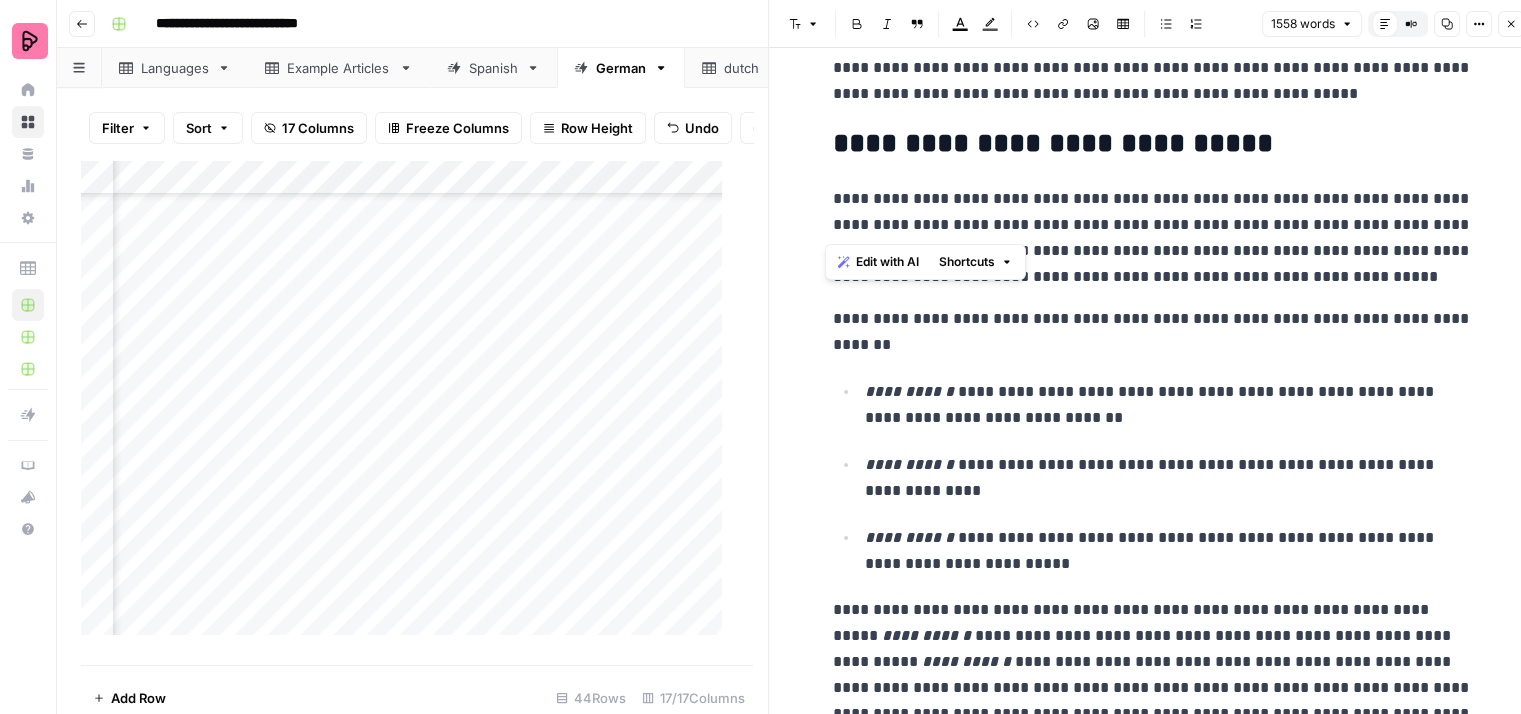 drag, startPoint x: 828, startPoint y: 214, endPoint x: 810, endPoint y: 209, distance: 18.681541 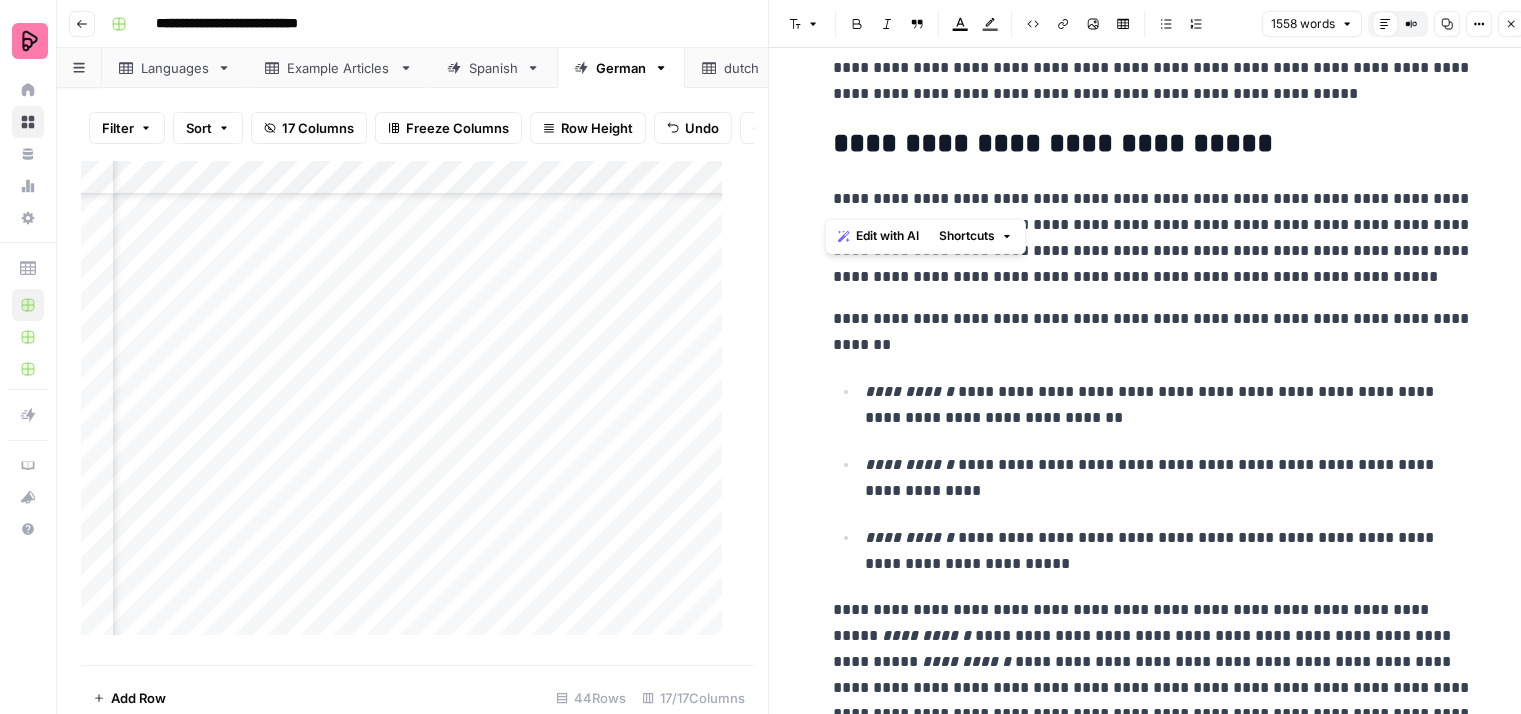 drag, startPoint x: 823, startPoint y: 197, endPoint x: 1164, endPoint y: 208, distance: 341.17737 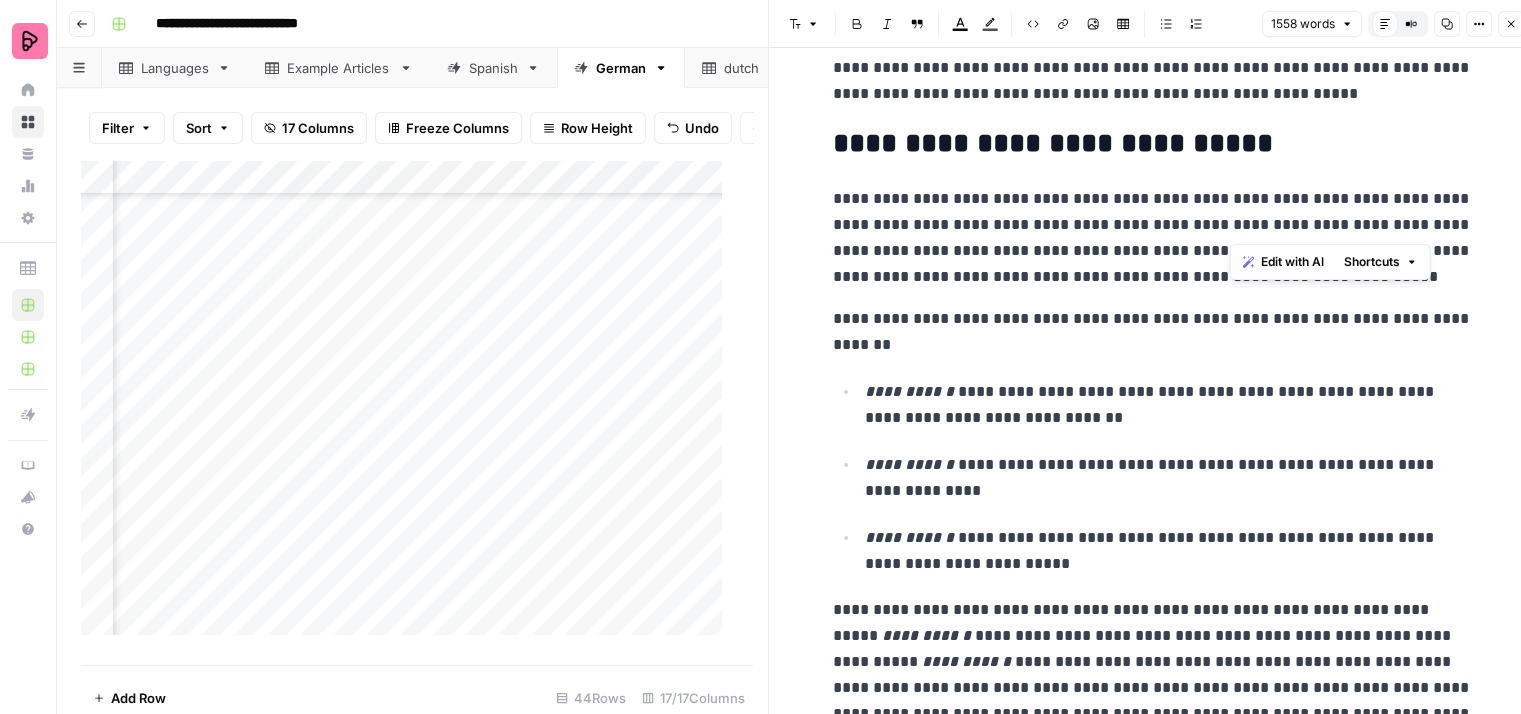 drag, startPoint x: 1256, startPoint y: 209, endPoint x: 1314, endPoint y: 228, distance: 61.03278 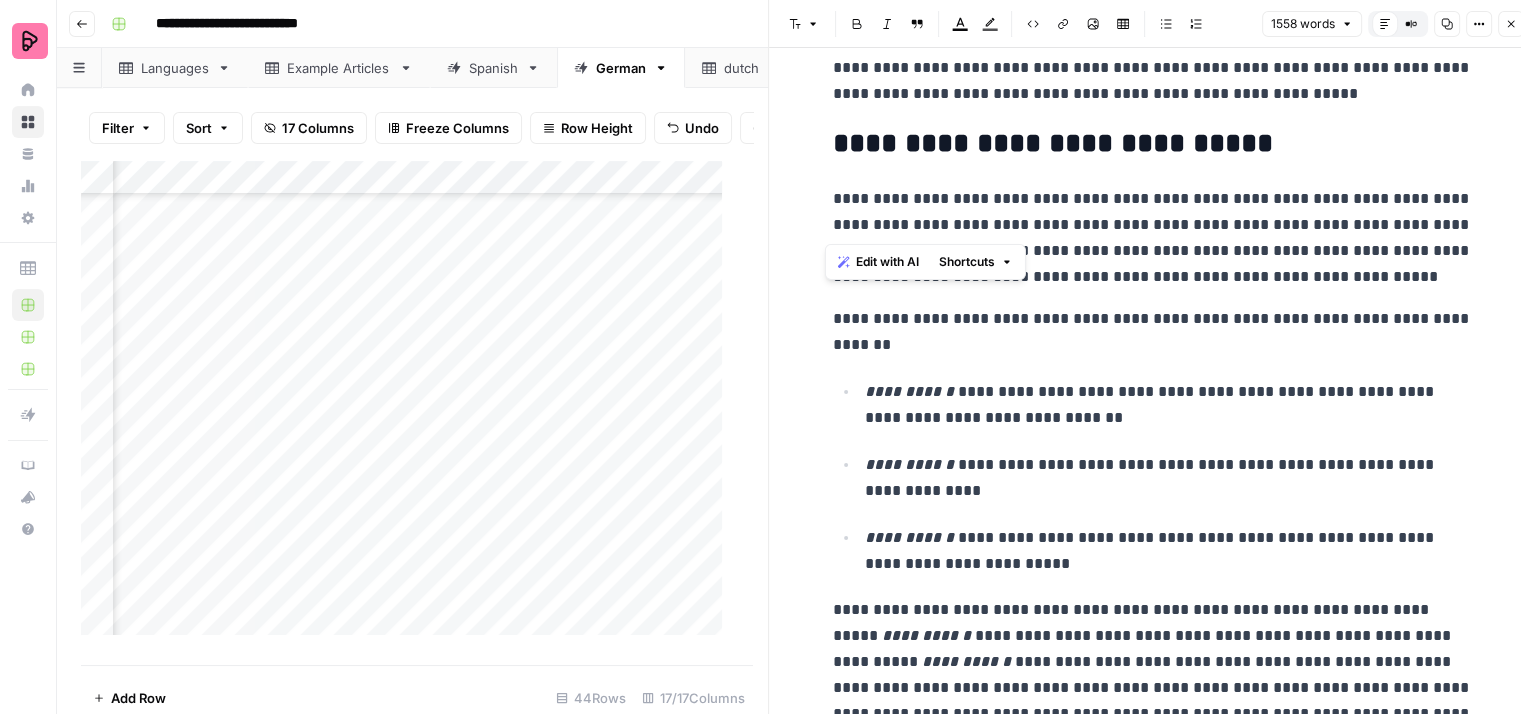 drag, startPoint x: 1314, startPoint y: 228, endPoint x: 828, endPoint y: 204, distance: 486.59222 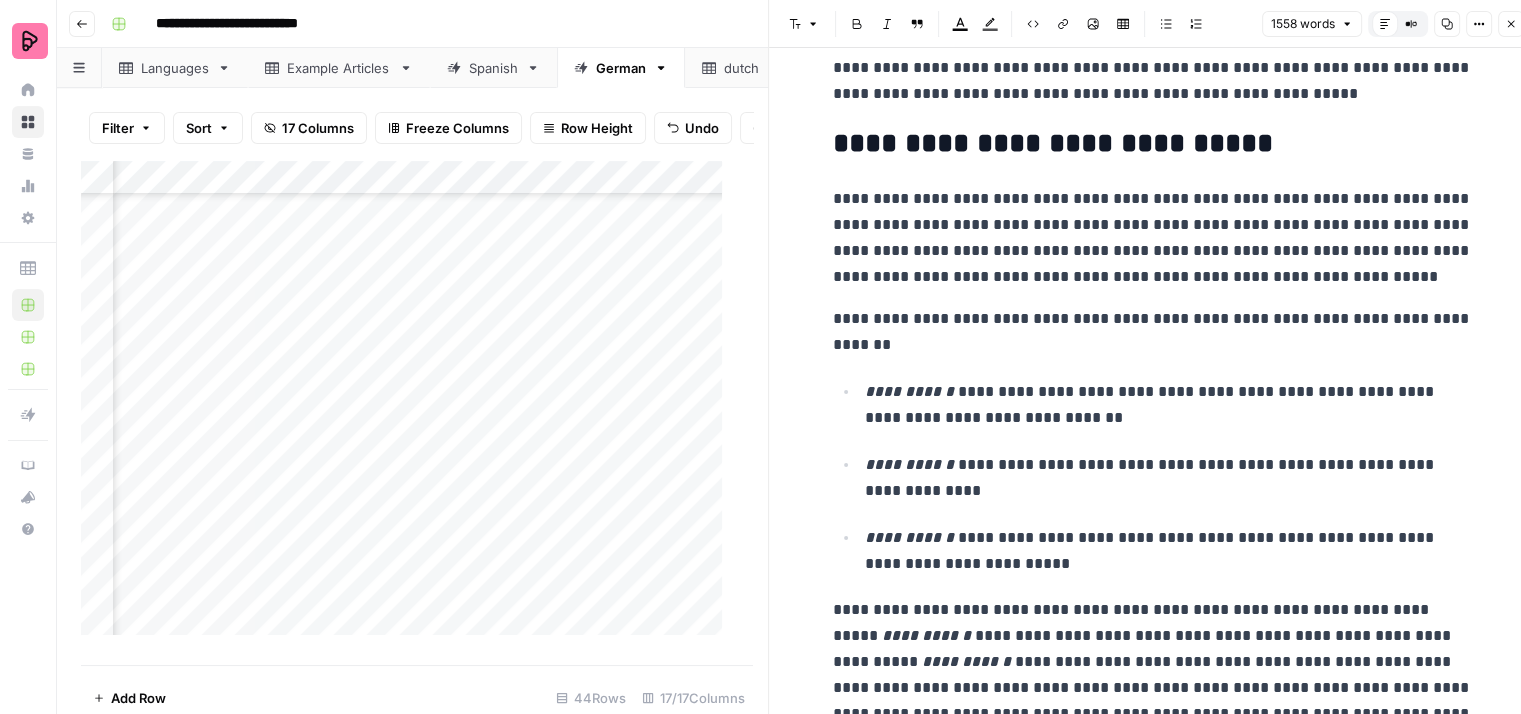 click on "**********" at bounding box center (1153, 238) 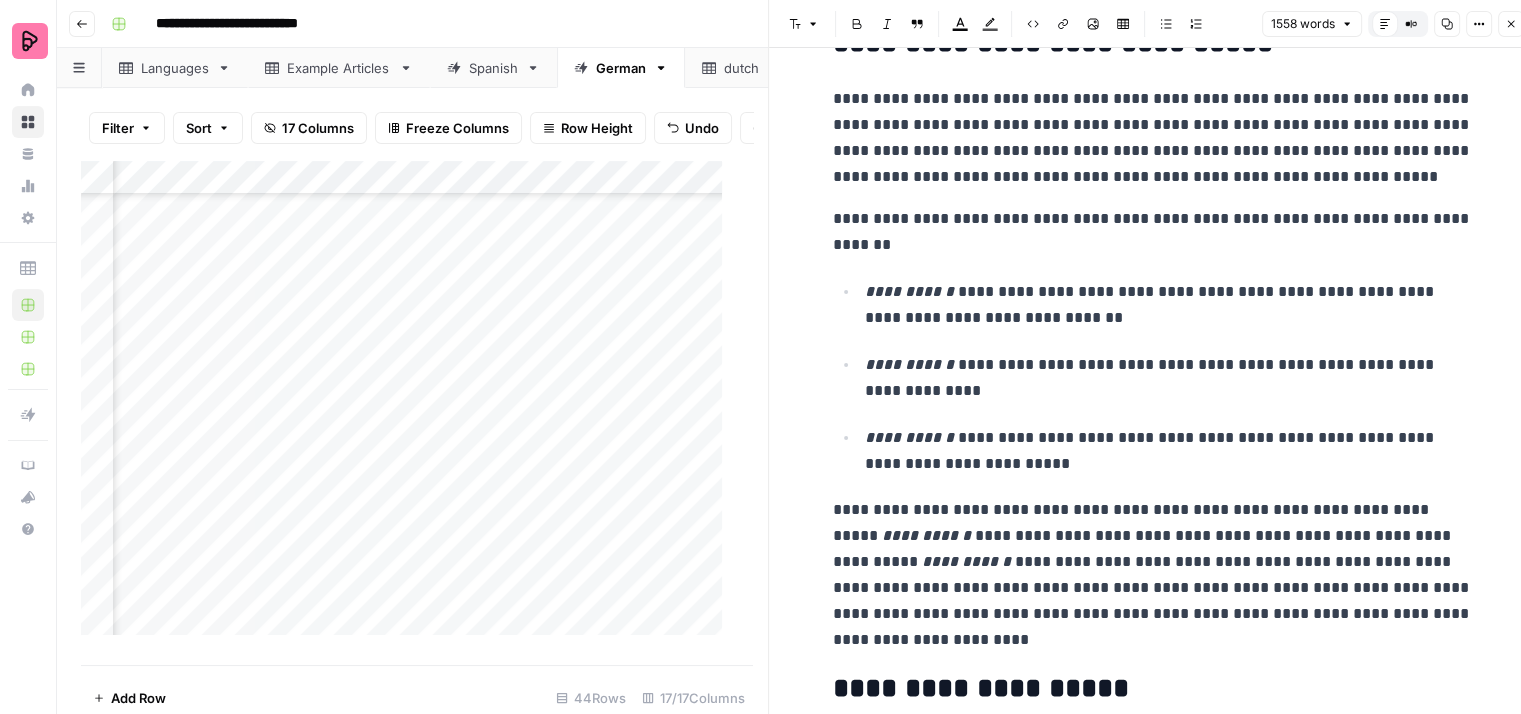 click on "**********" at bounding box center (1169, 305) 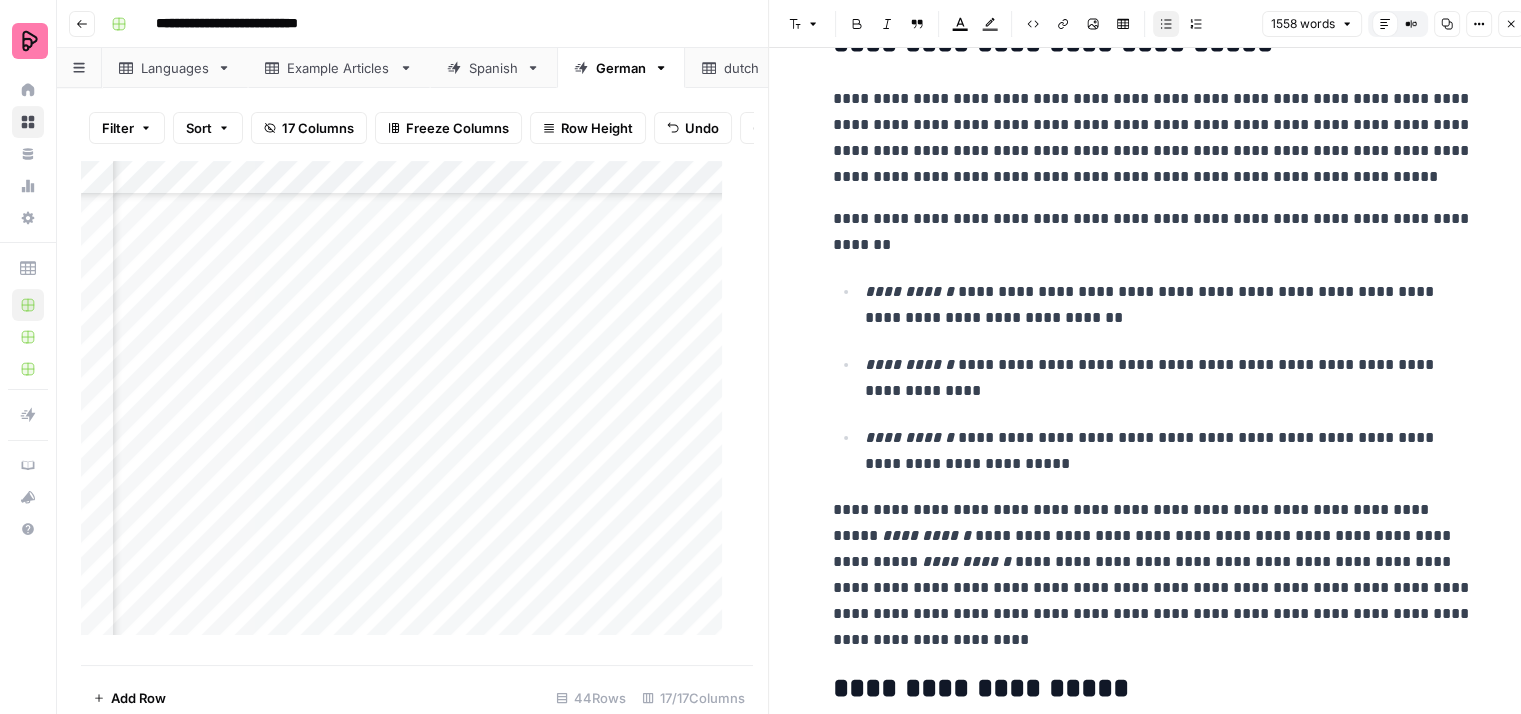 click on "**********" at bounding box center (1169, 305) 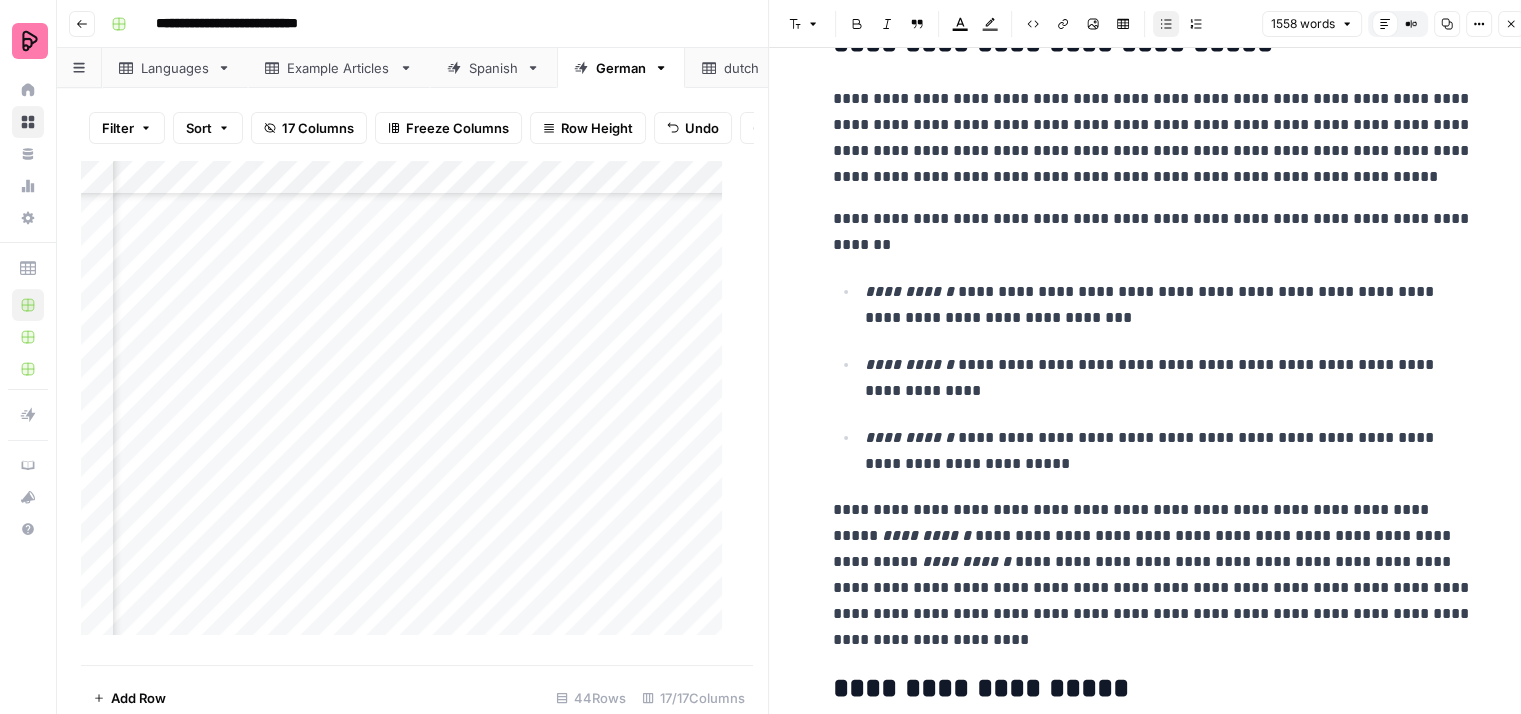 click on "**********" at bounding box center [1169, 305] 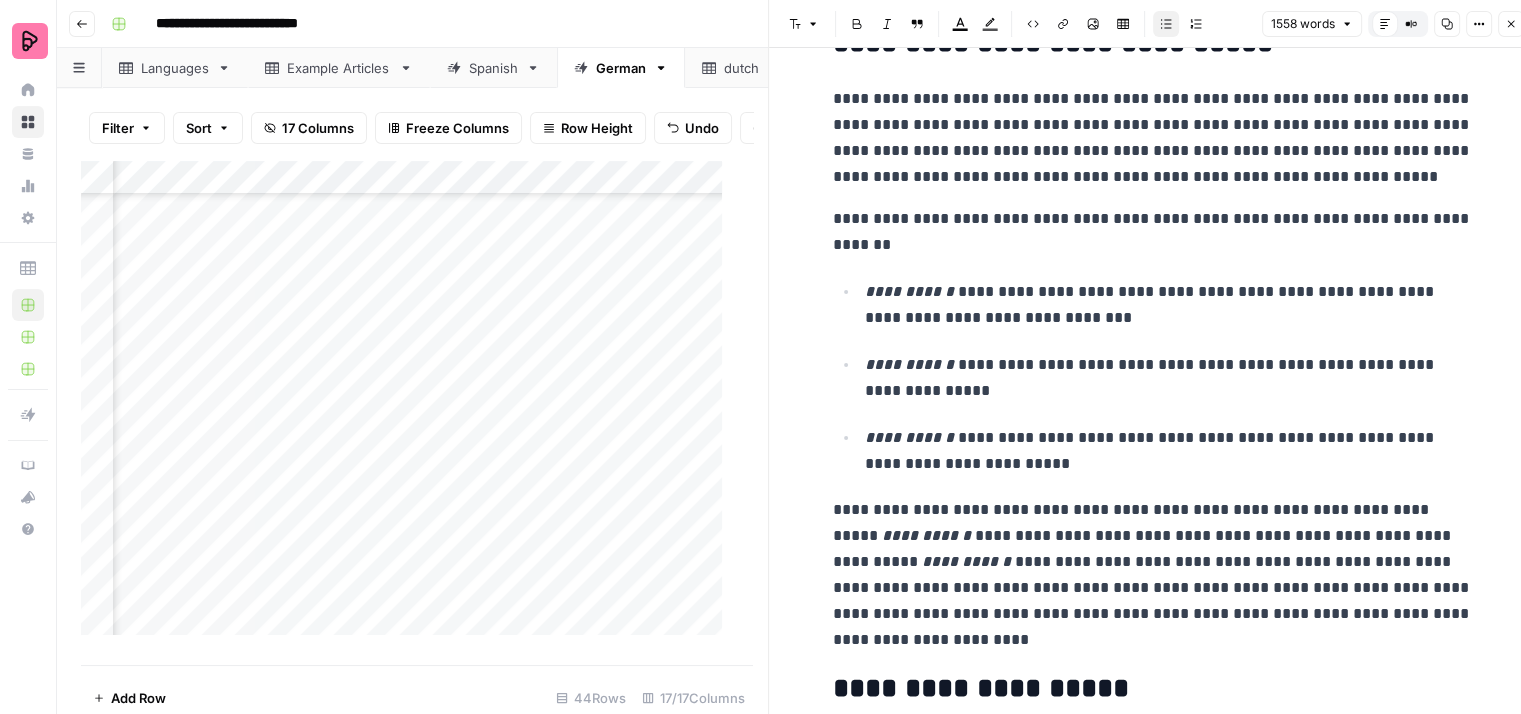 click on "**********" at bounding box center [1169, 305] 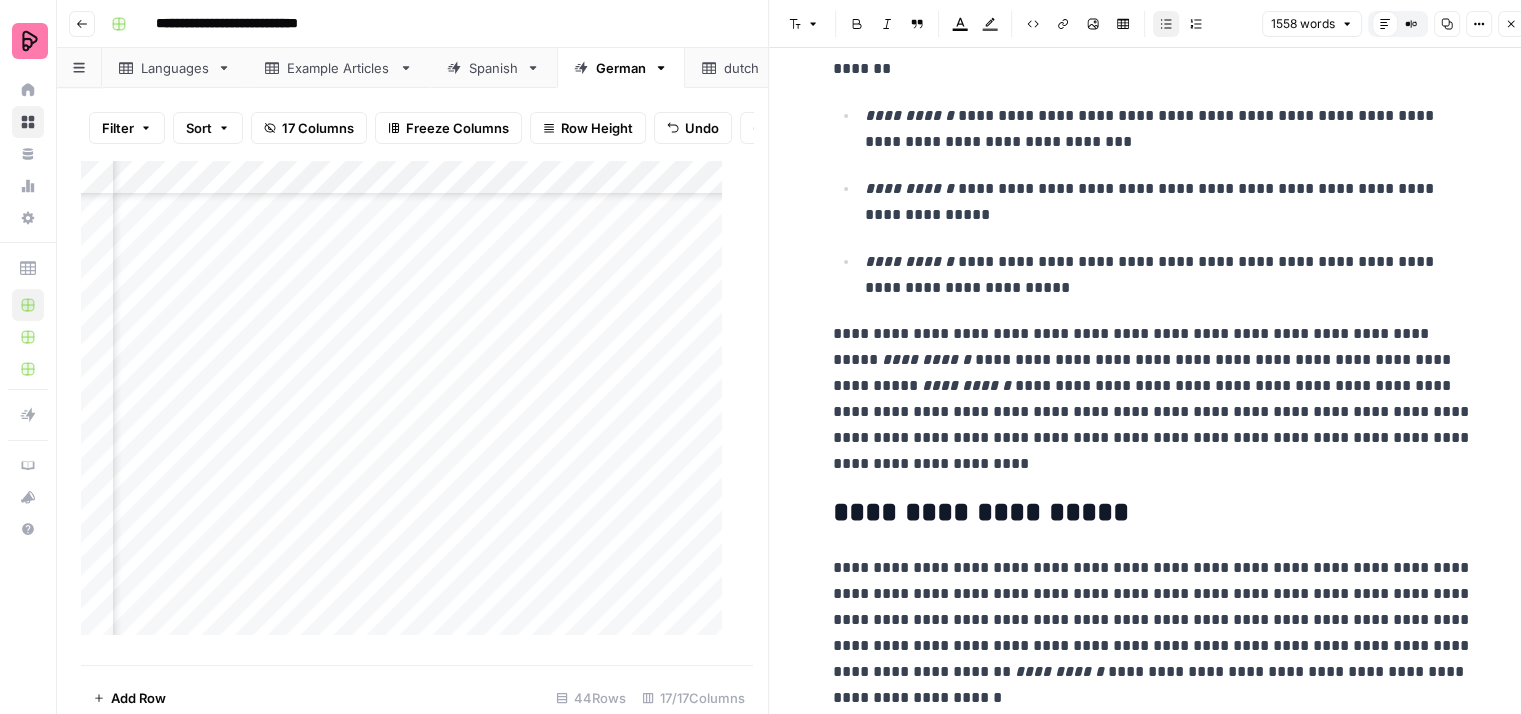 scroll, scrollTop: 1700, scrollLeft: 0, axis: vertical 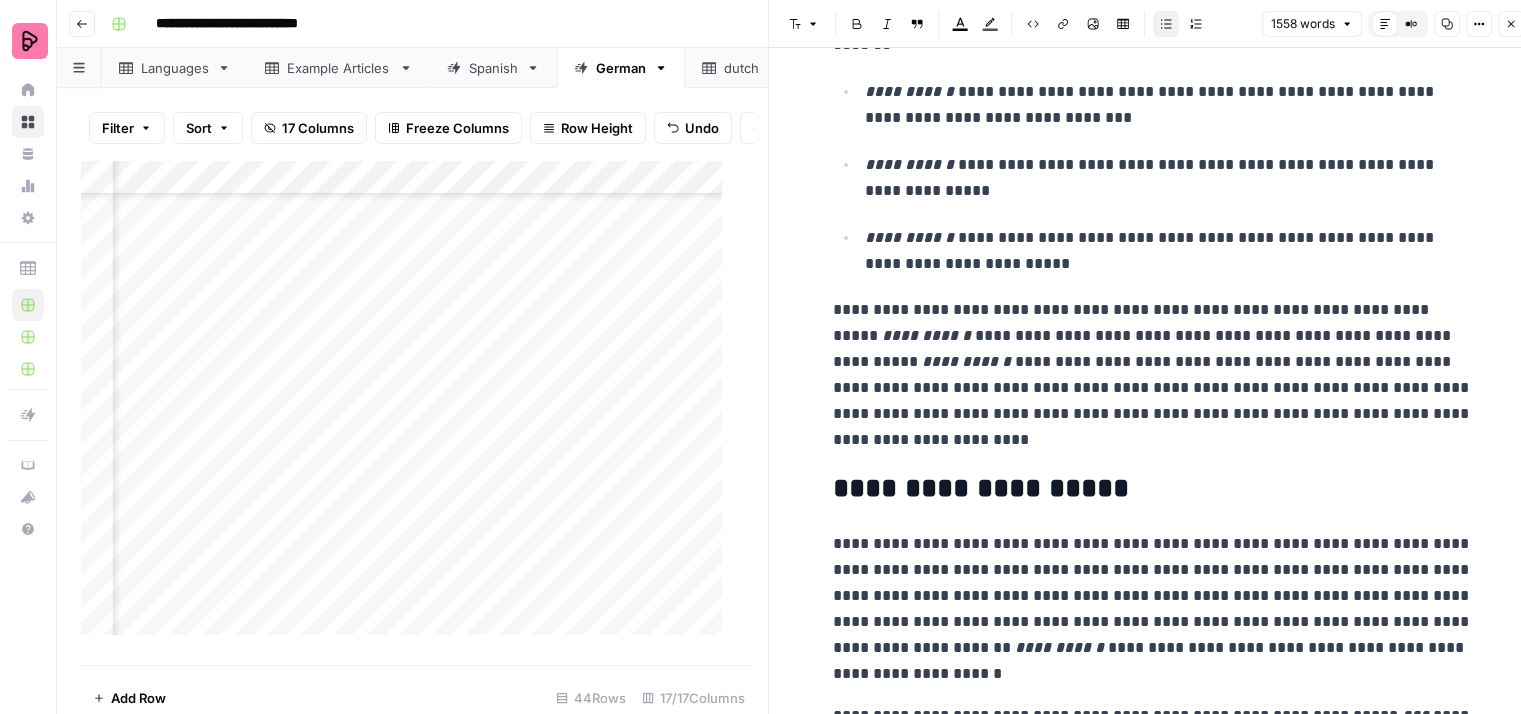 click on "**********" at bounding box center [1169, 251] 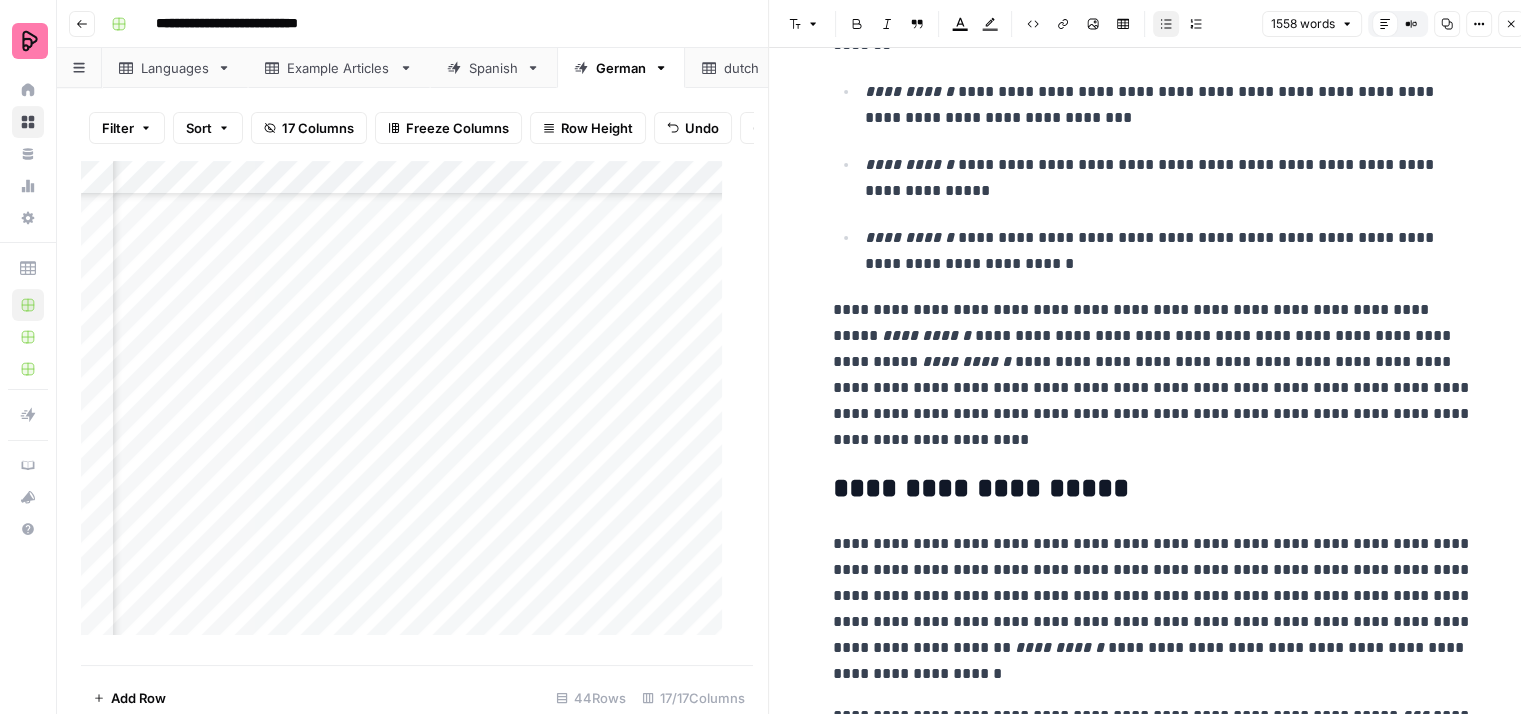 click on "**********" at bounding box center [1169, 251] 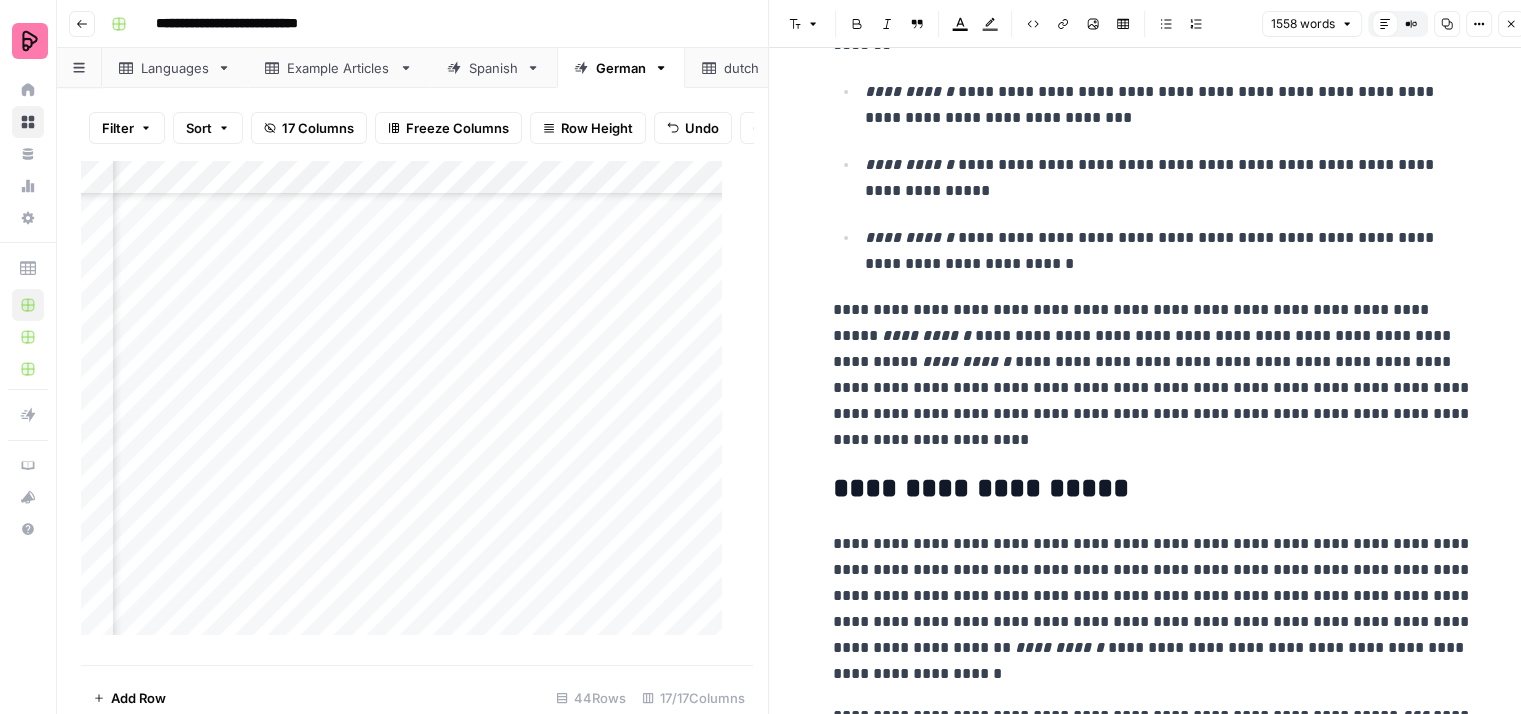 click on "**********" at bounding box center [1153, 375] 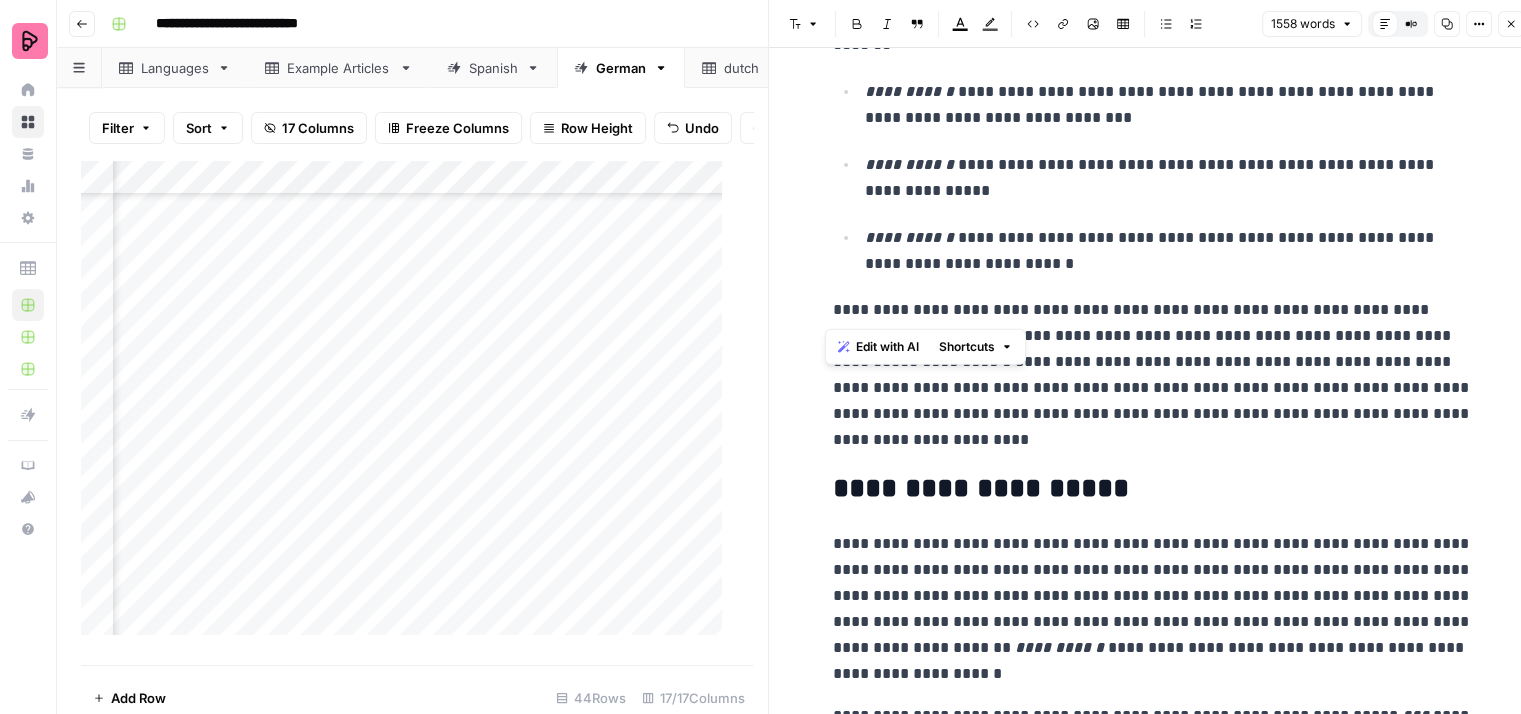 click on "**********" at bounding box center [1153, 1518] 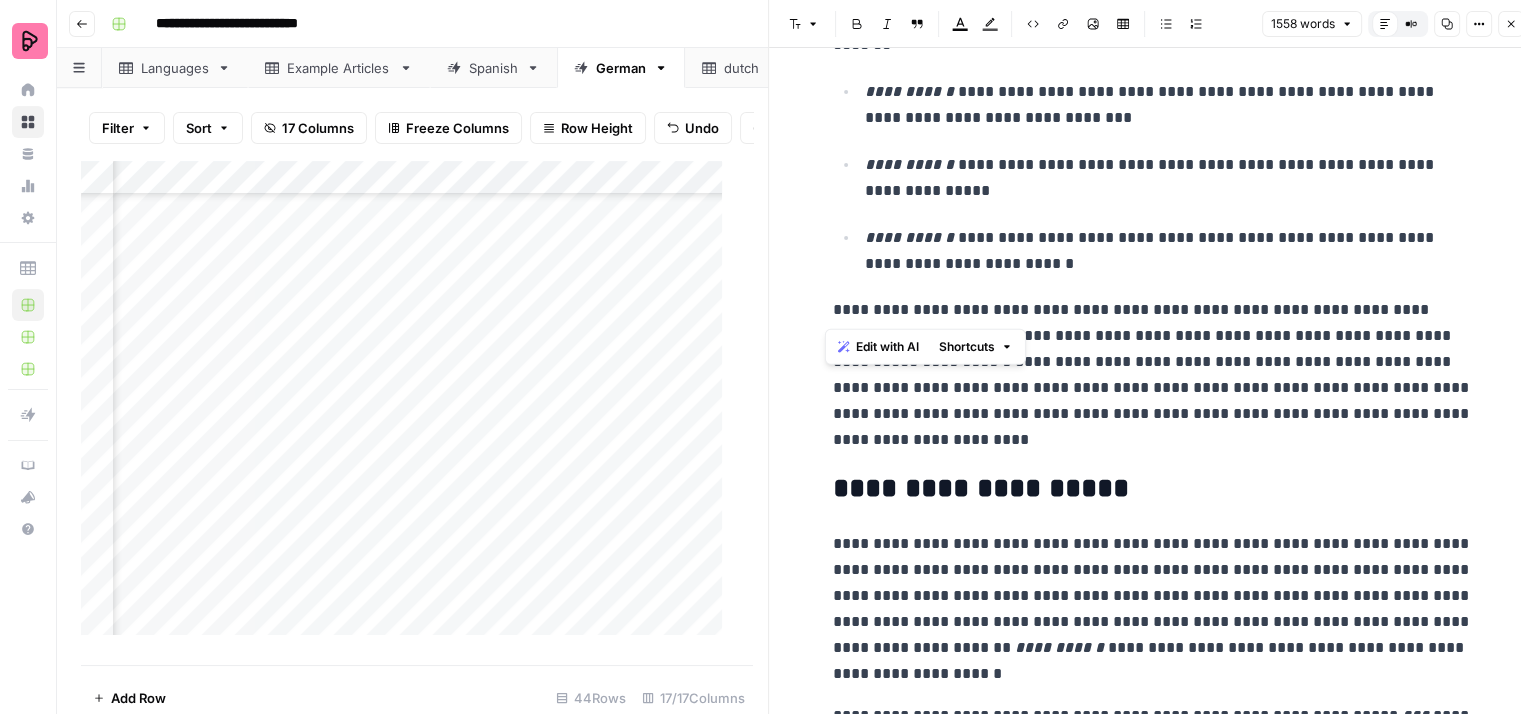drag, startPoint x: 820, startPoint y: 307, endPoint x: 946, endPoint y: 305, distance: 126.01587 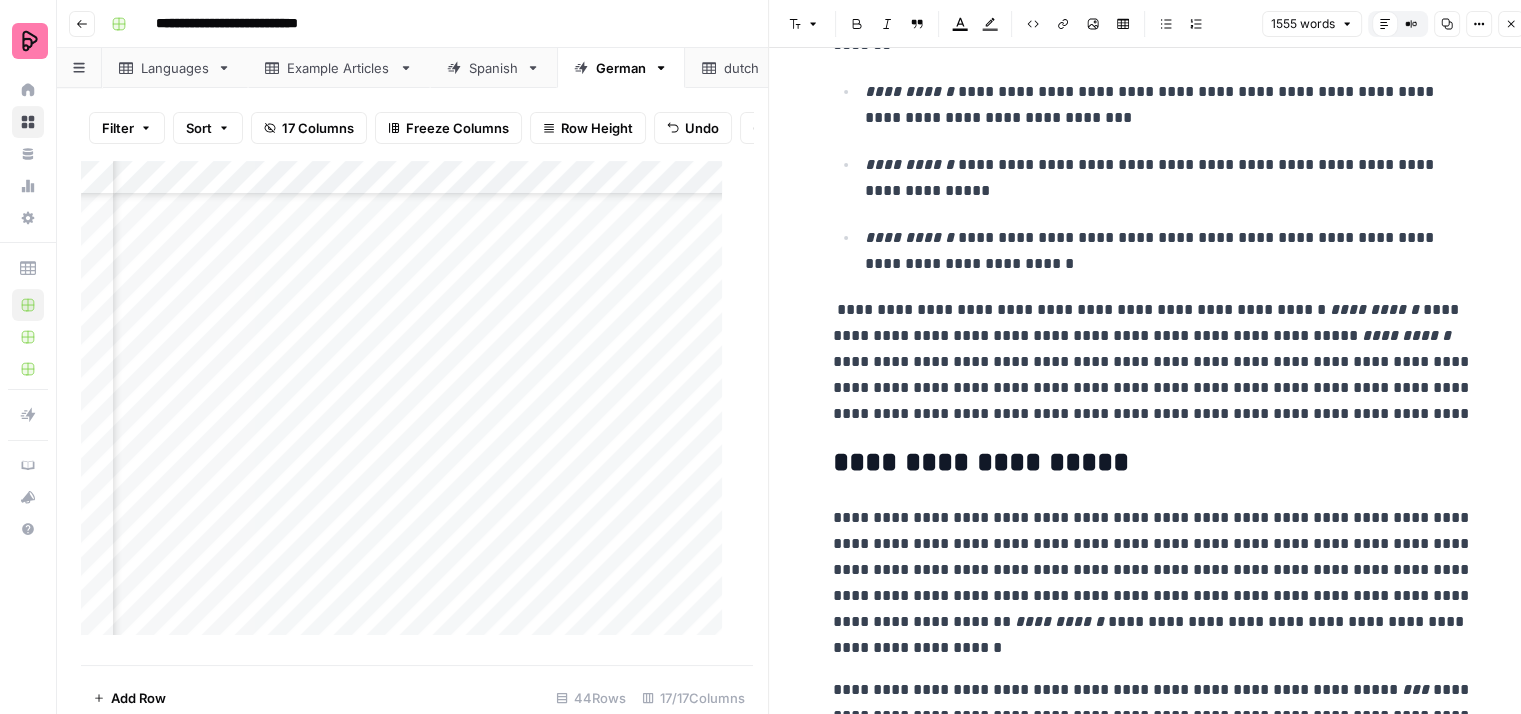 click on "**********" at bounding box center [1153, 362] 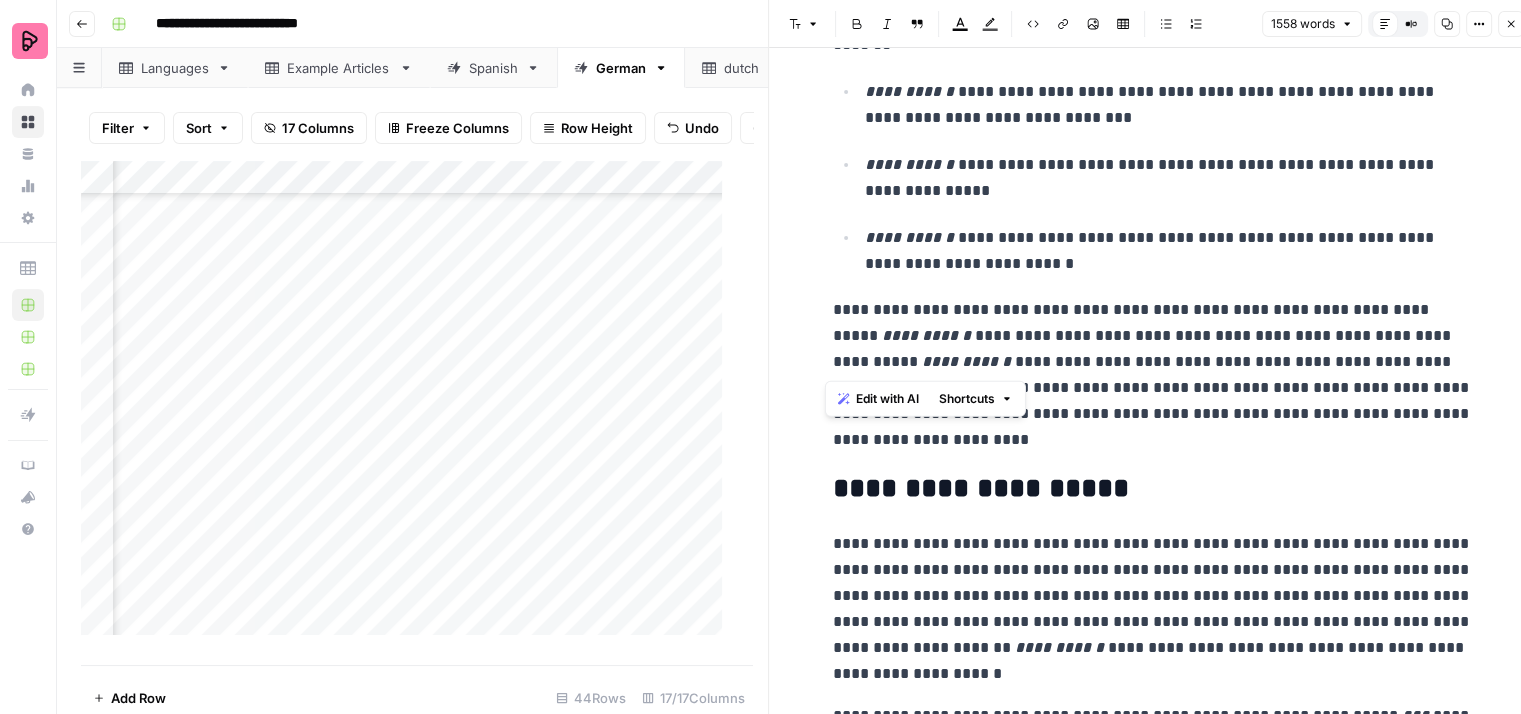 drag, startPoint x: 1367, startPoint y: 359, endPoint x: 815, endPoint y: 311, distance: 554.083 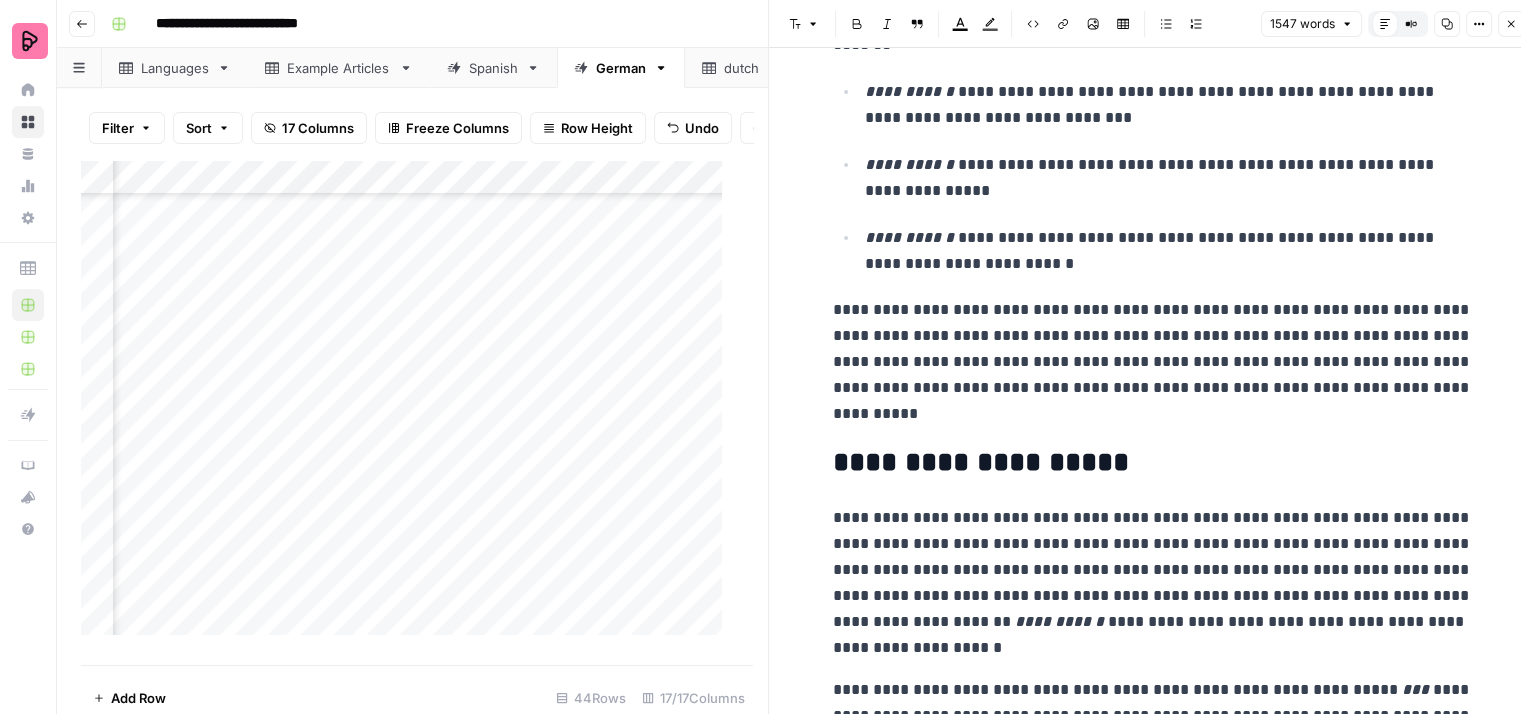 click on "**********" at bounding box center [1153, 362] 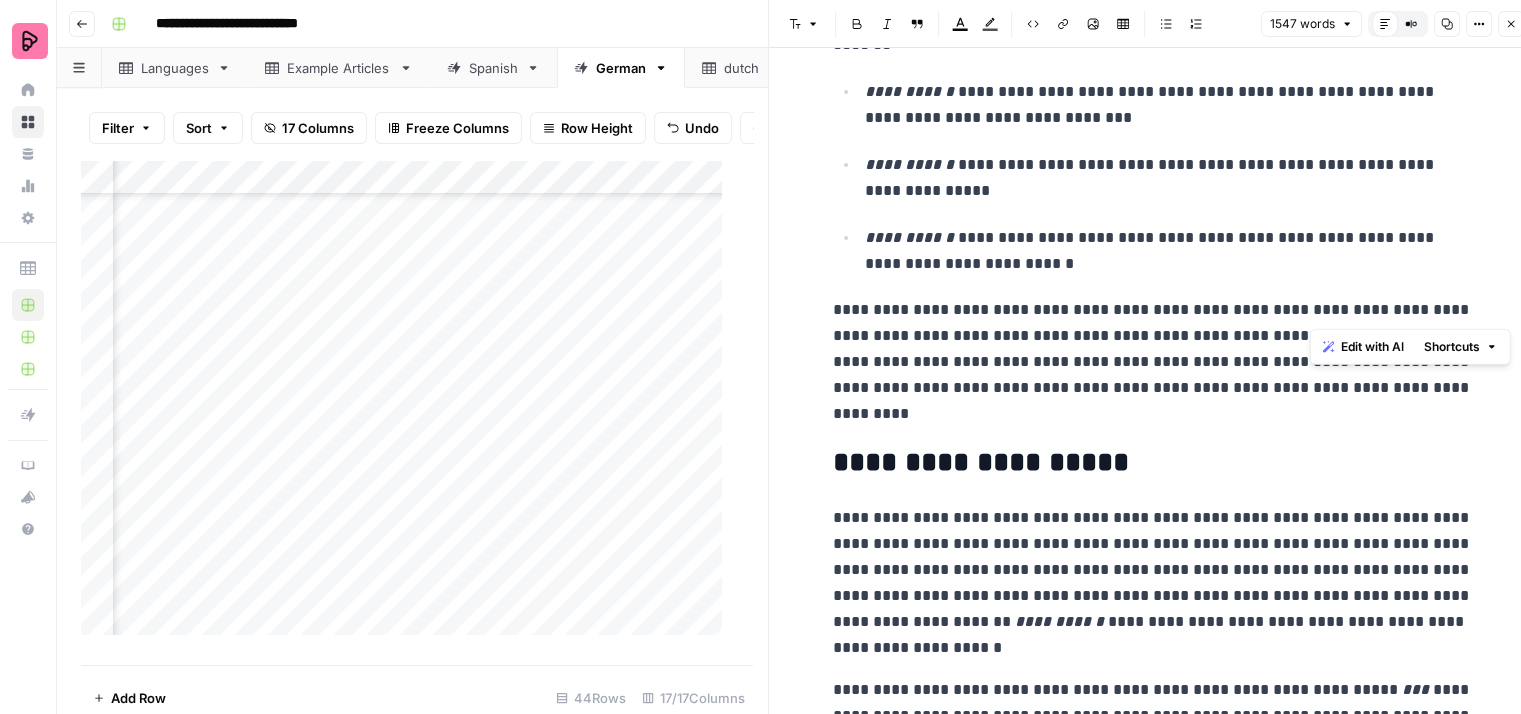 drag, startPoint x: 1465, startPoint y: 305, endPoint x: 1342, endPoint y: 317, distance: 123.58398 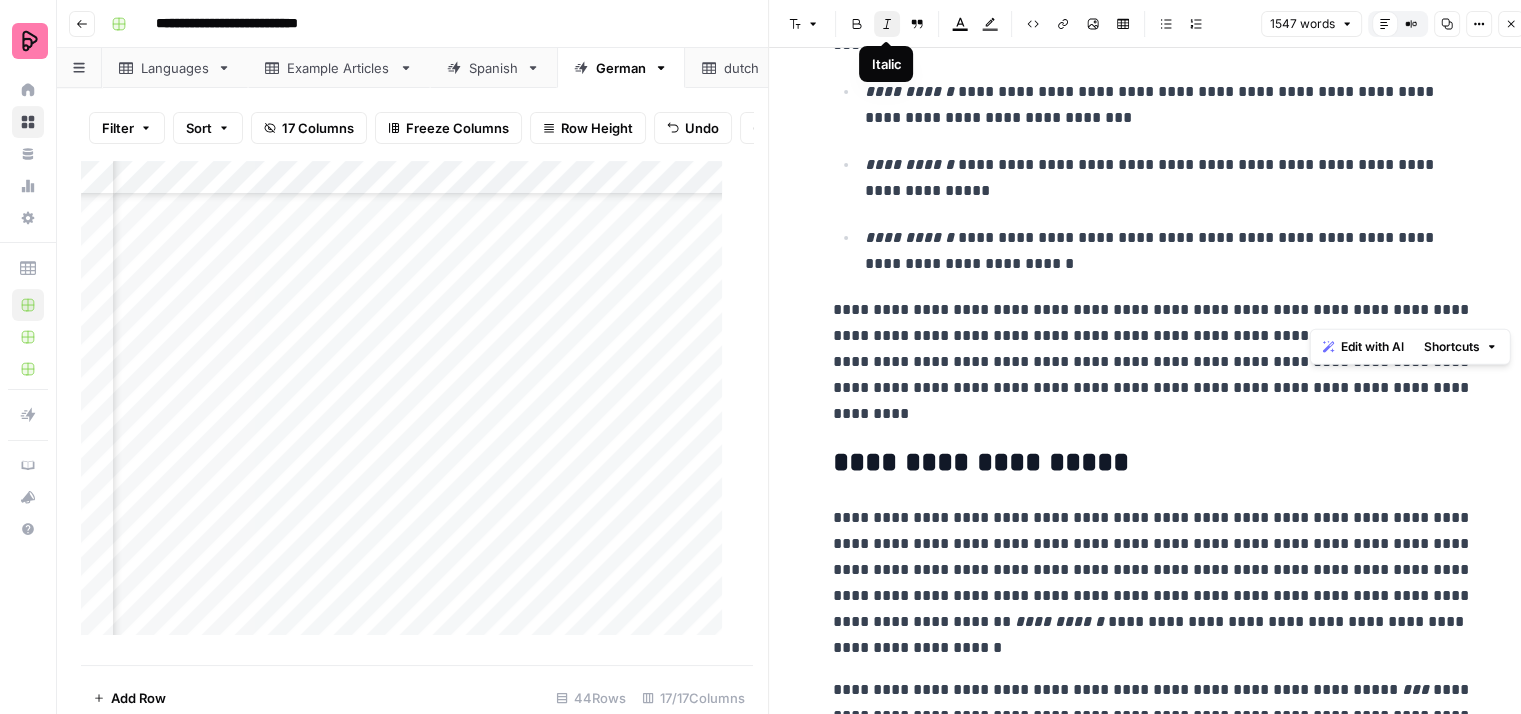 click on "Italic" at bounding box center [887, 24] 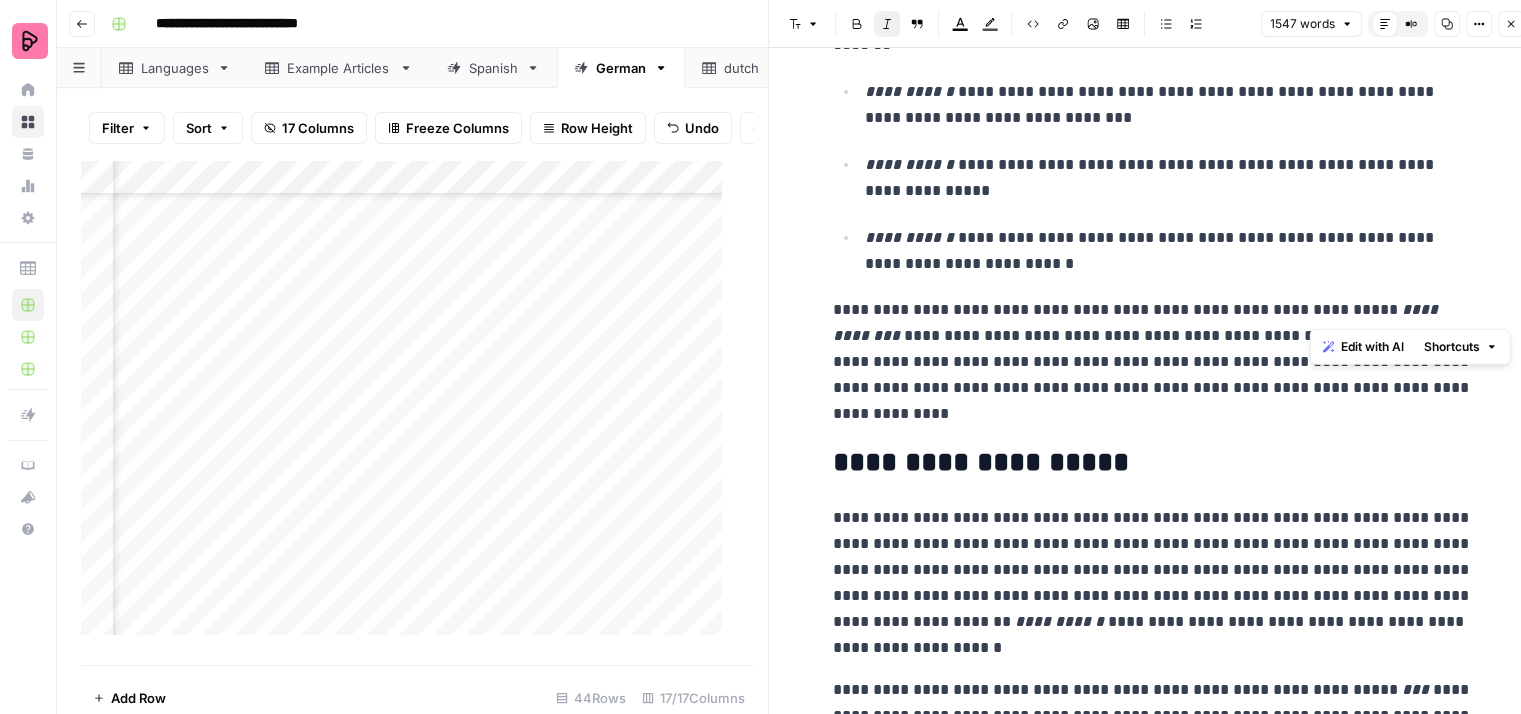 click on "**********" at bounding box center [1137, 322] 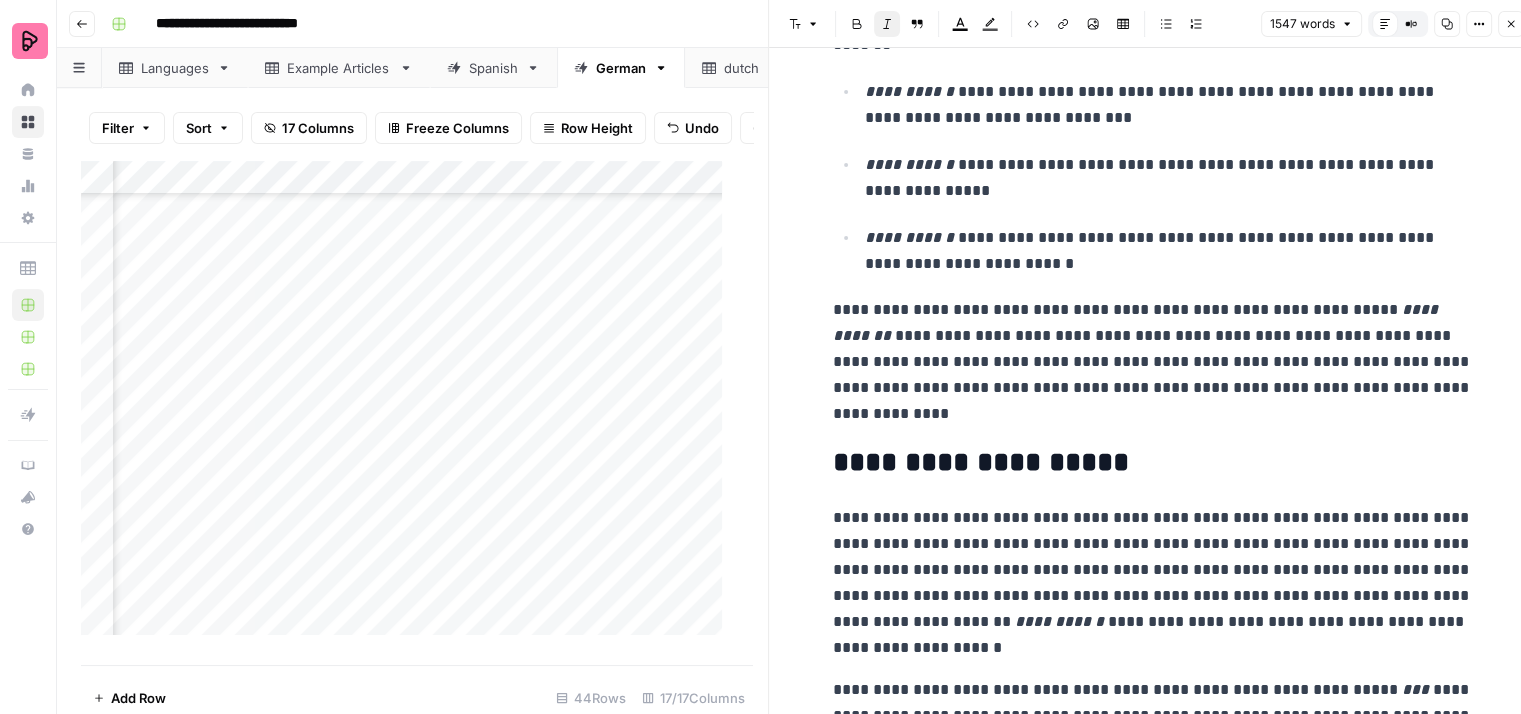 click on "**********" at bounding box center [1153, 1505] 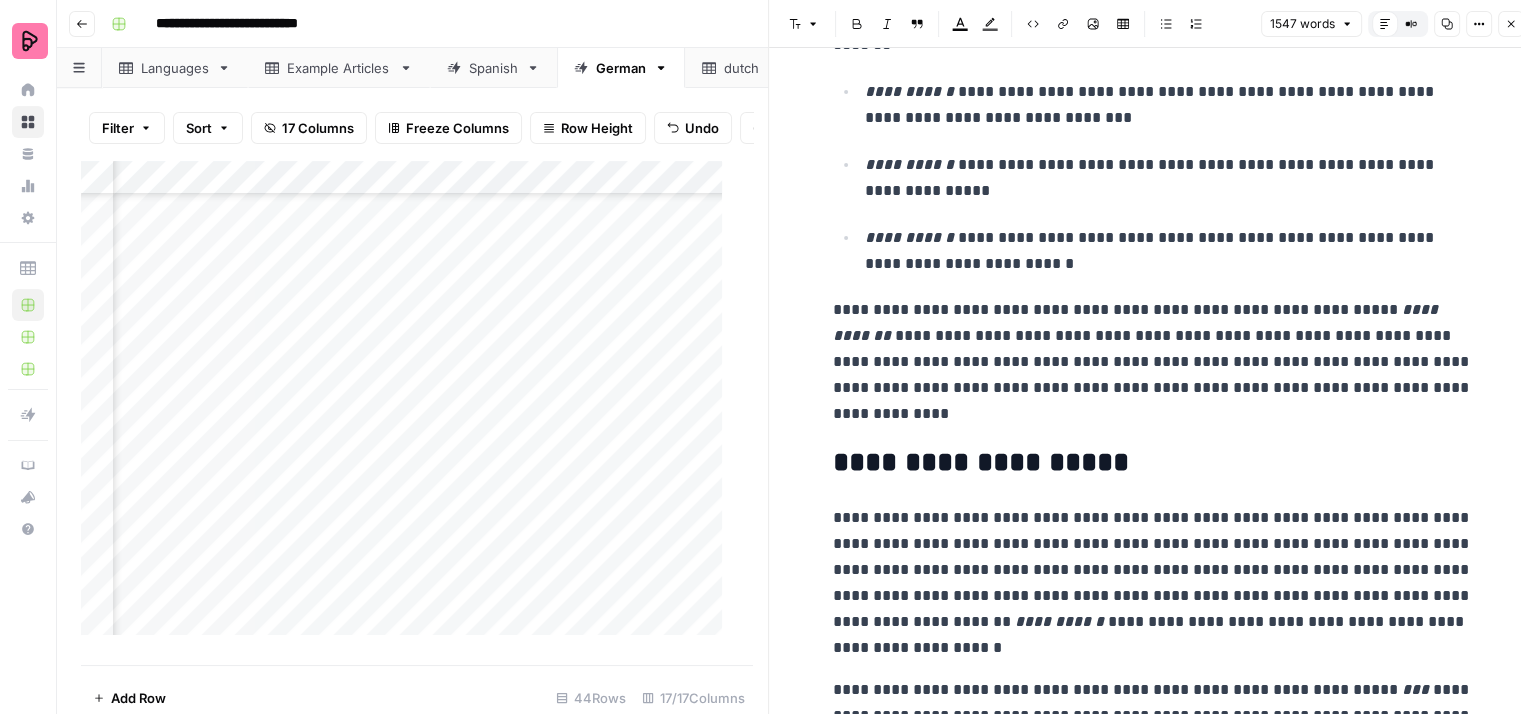 click on "**********" at bounding box center (1153, 362) 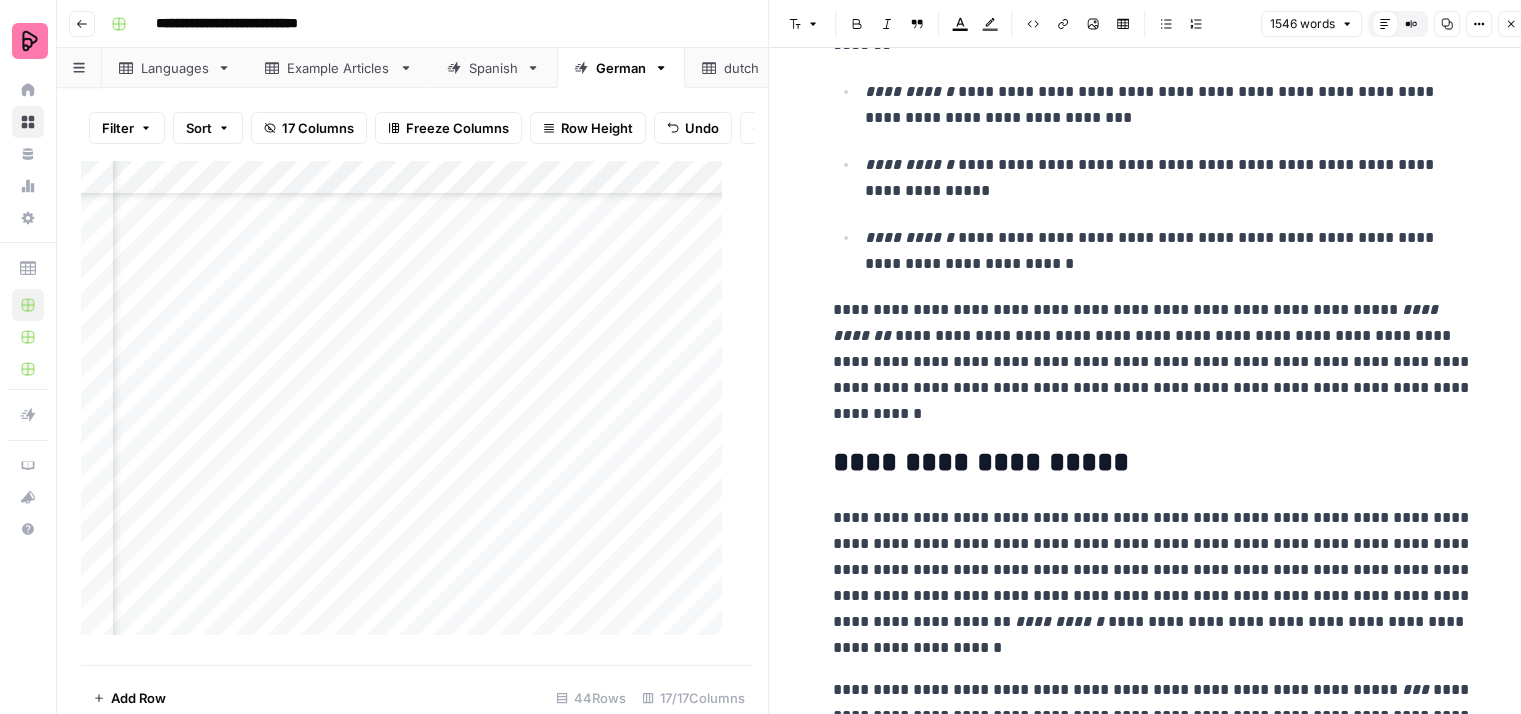 click on "**********" at bounding box center [1153, 362] 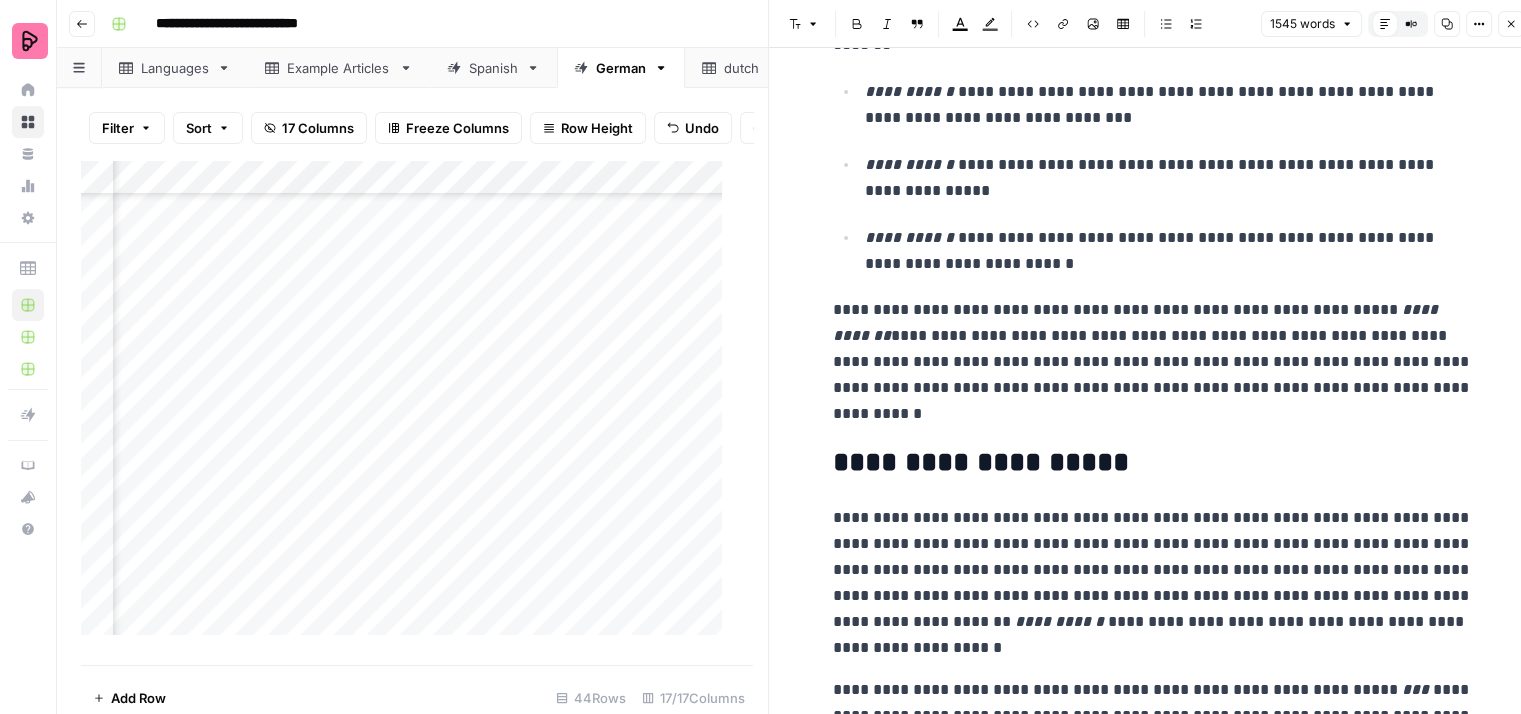 click on "**********" at bounding box center [1137, 322] 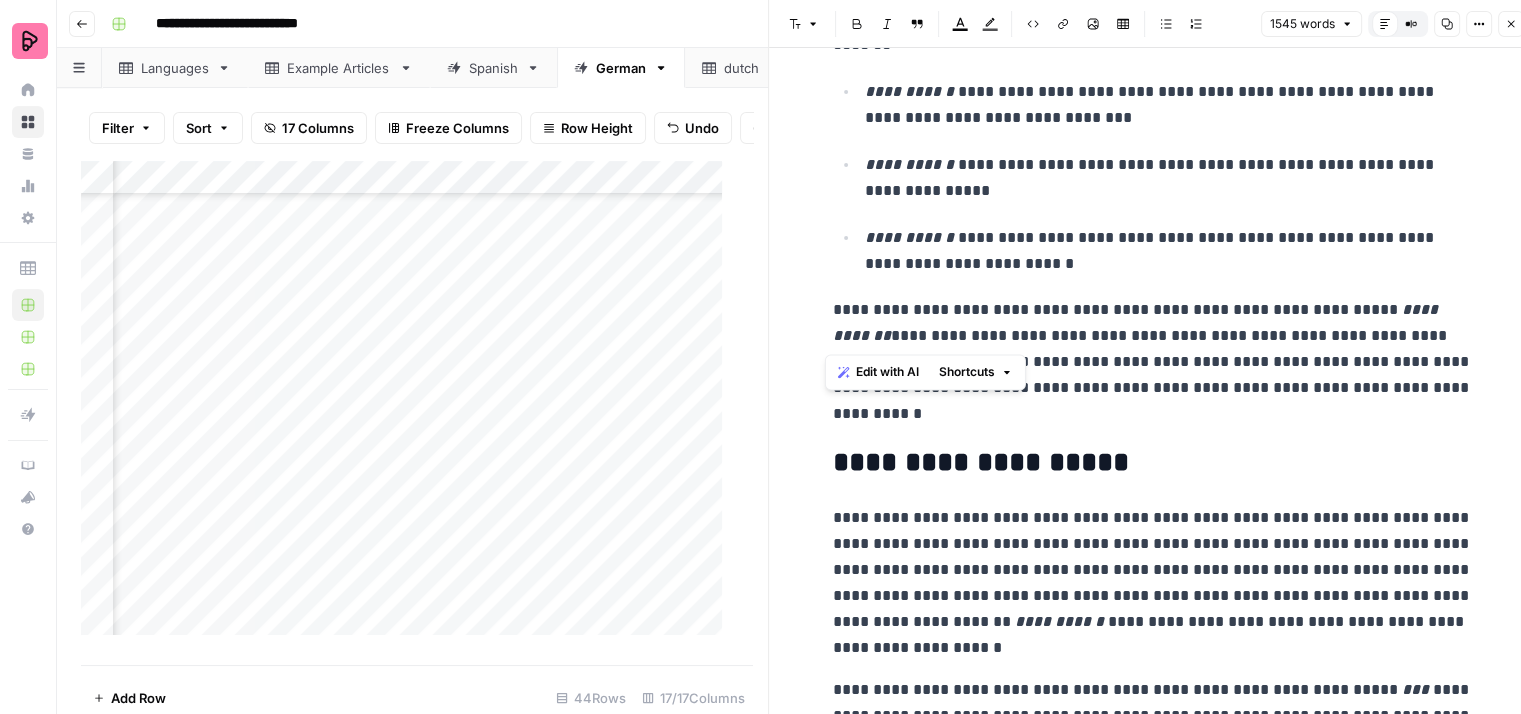 click on "**********" at bounding box center (1153, 362) 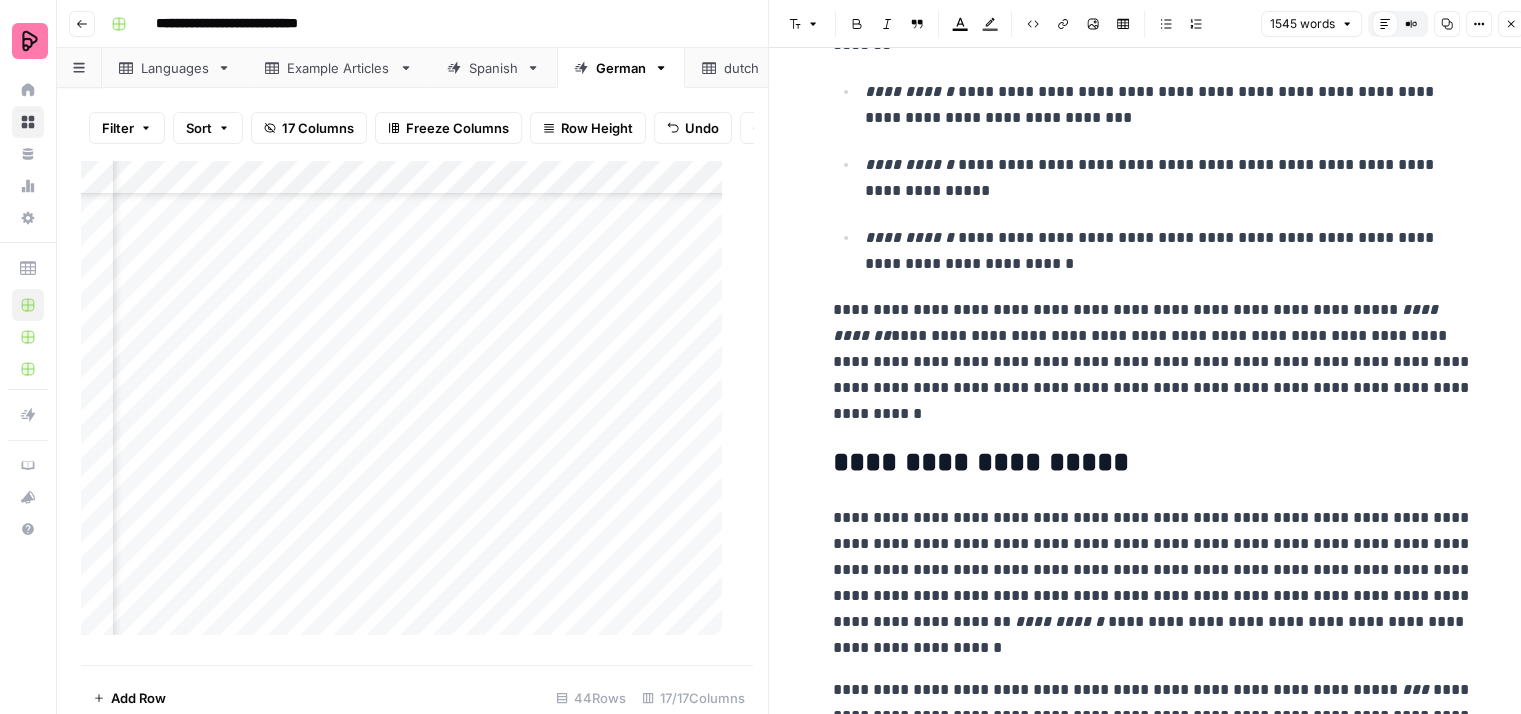 click on "**********" at bounding box center (1153, 362) 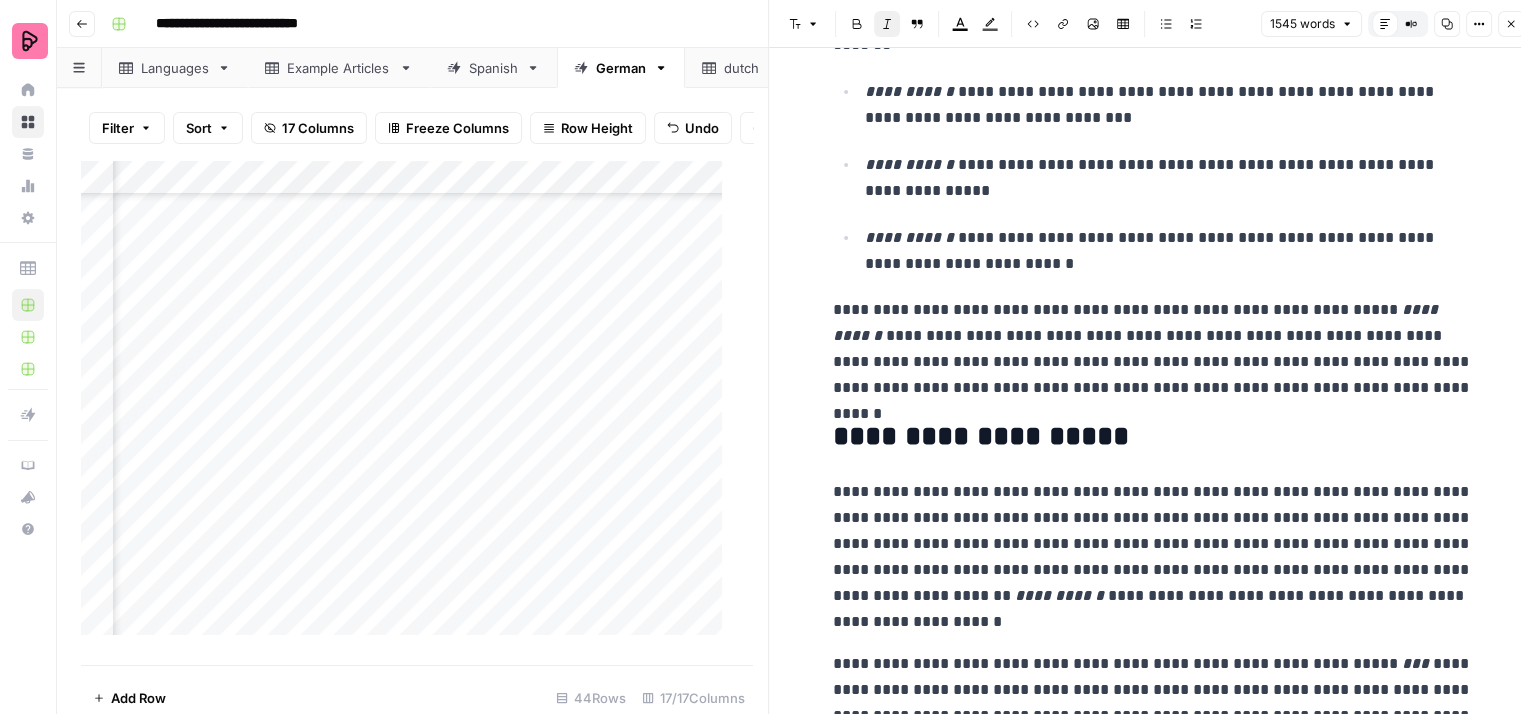 click 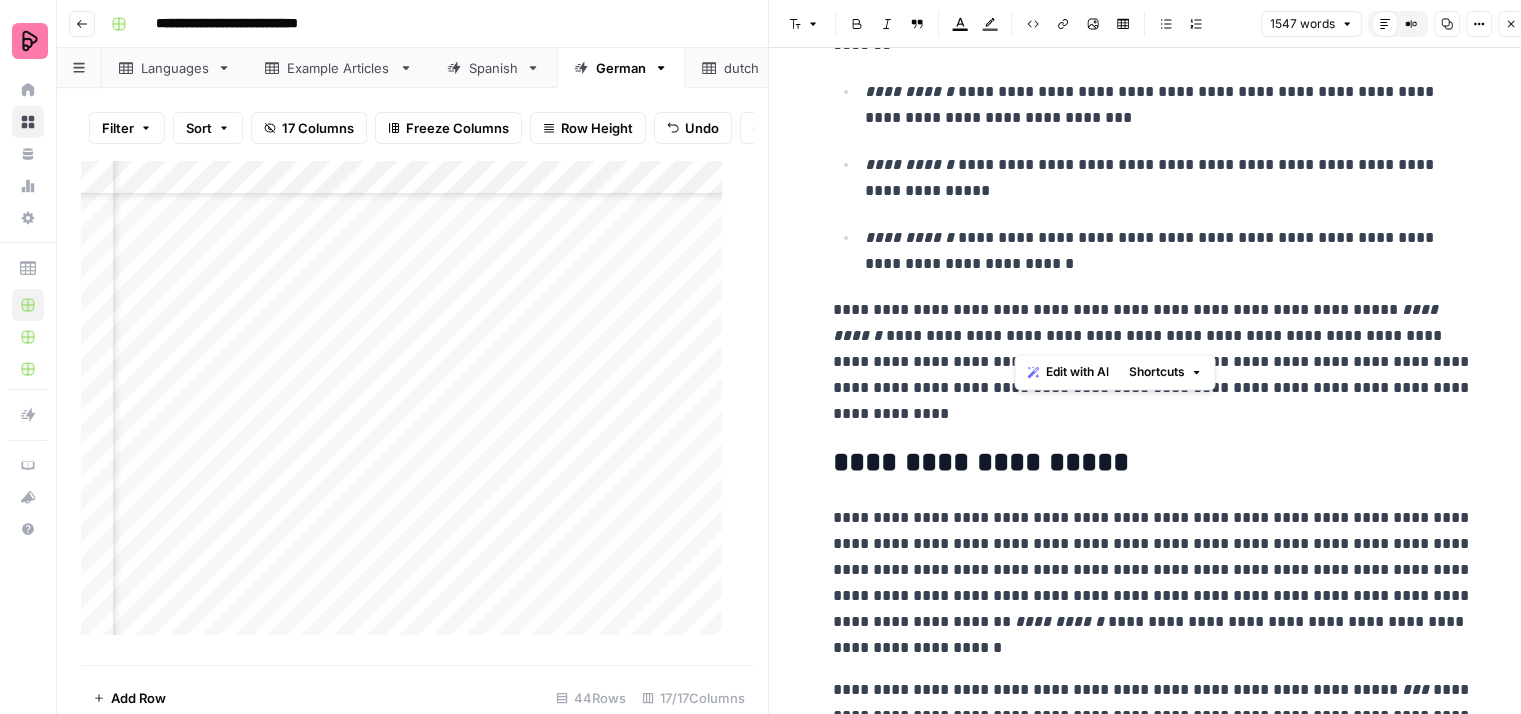 drag, startPoint x: 1123, startPoint y: 331, endPoint x: 1012, endPoint y: 345, distance: 111.8794 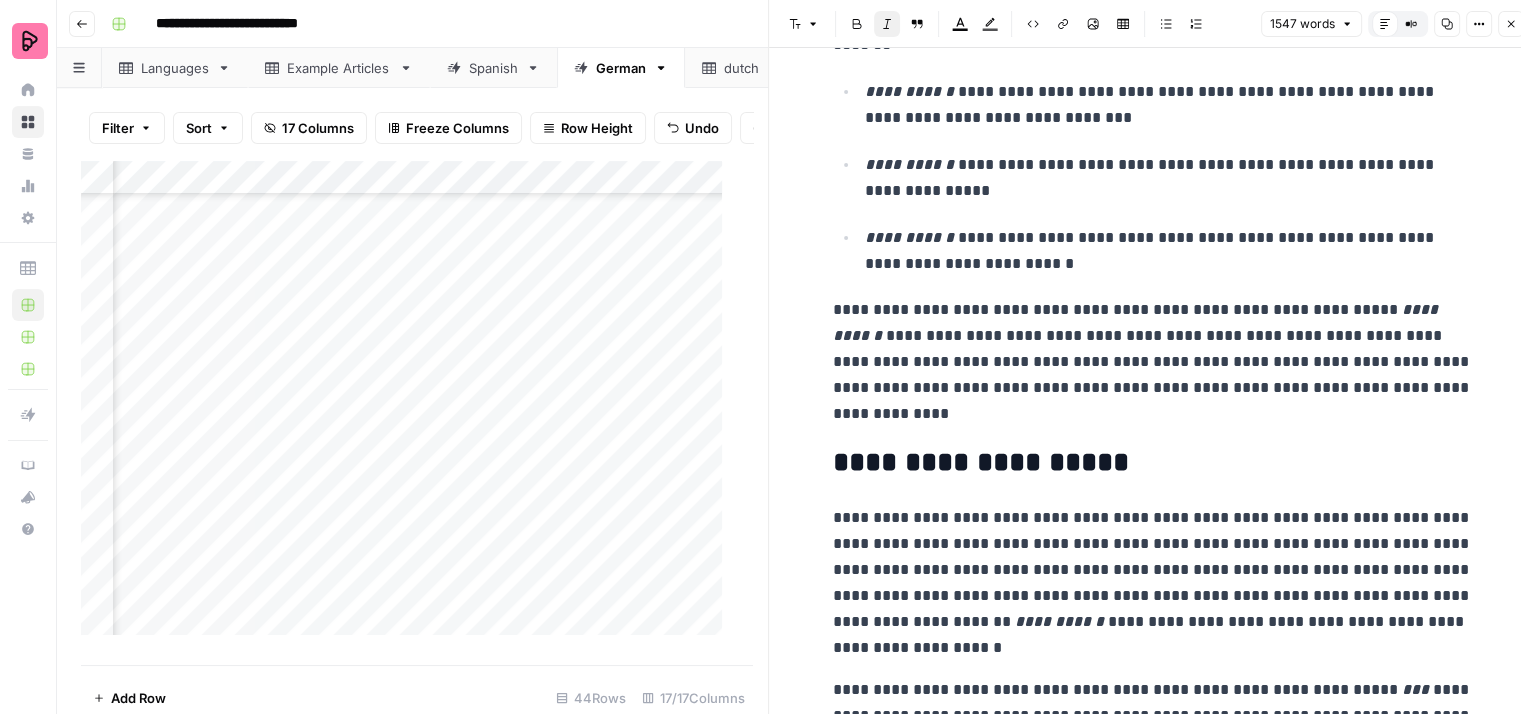 click 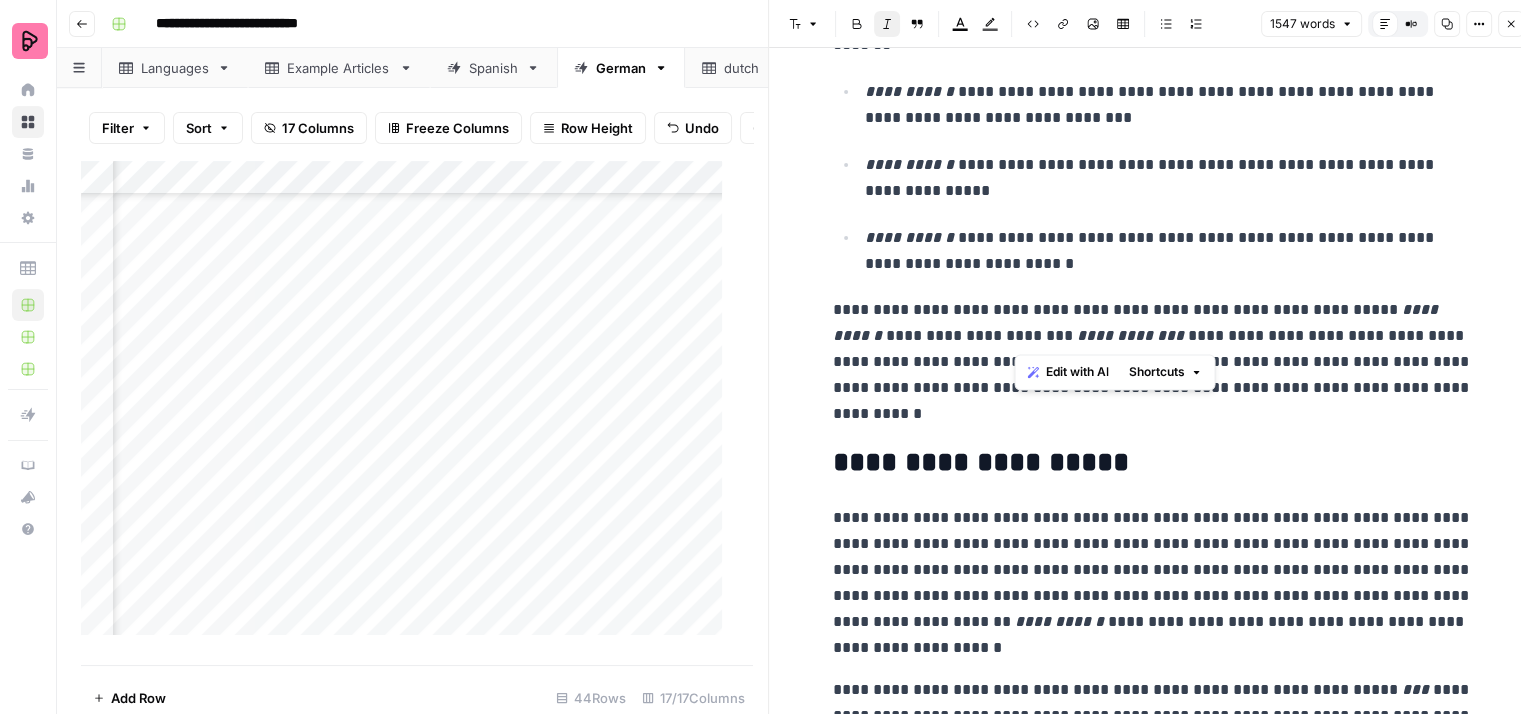 click on "**********" at bounding box center [1153, 362] 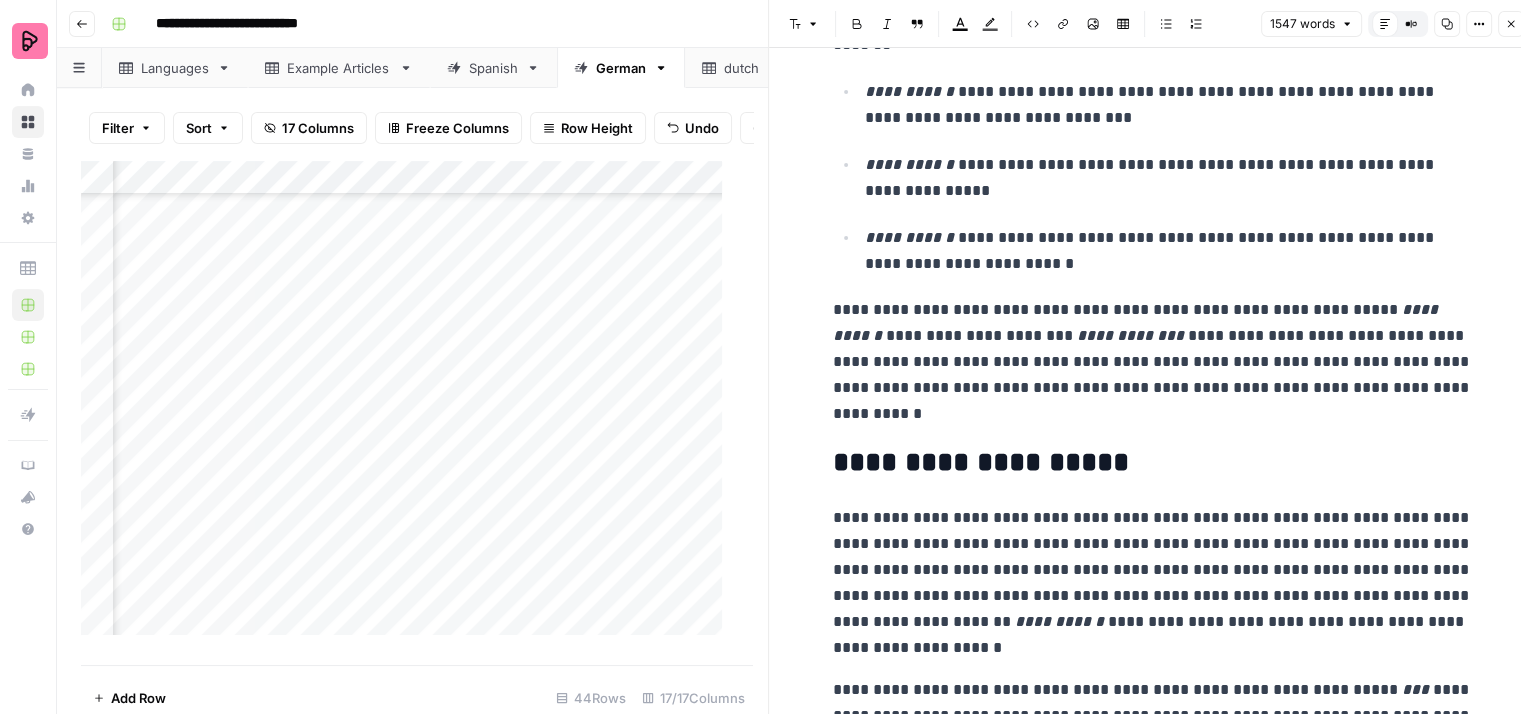 click on "**********" at bounding box center [1153, 362] 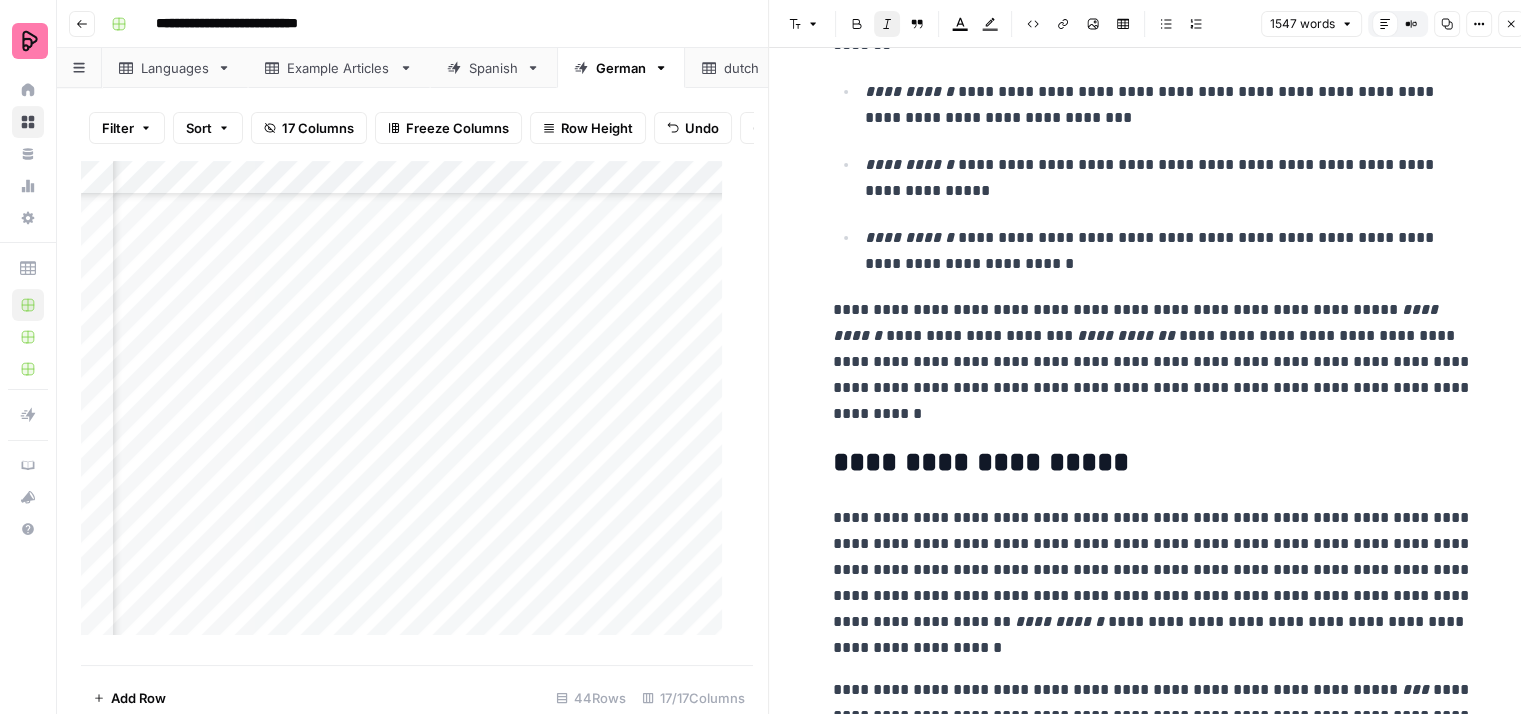 click on "**********" at bounding box center [1128, 335] 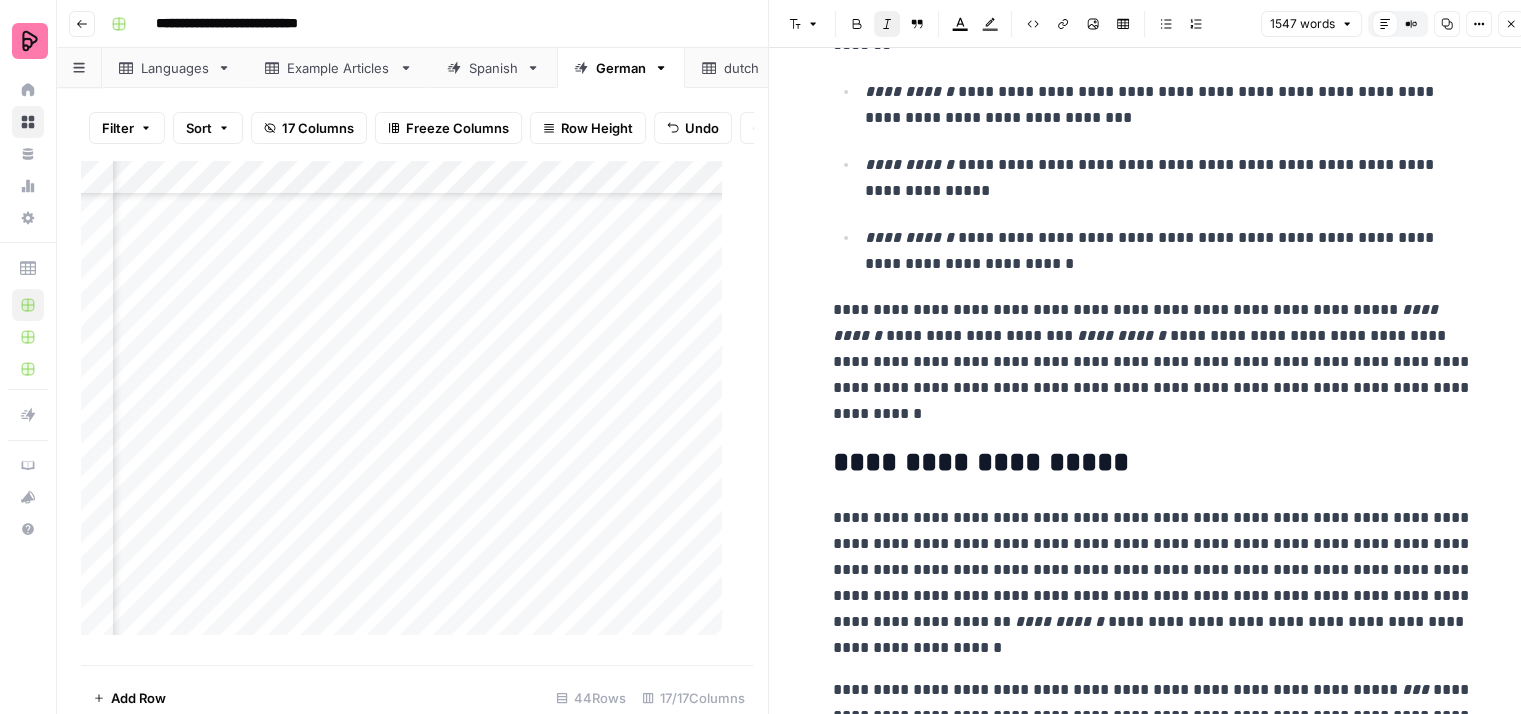 click on "**********" at bounding box center [1153, 362] 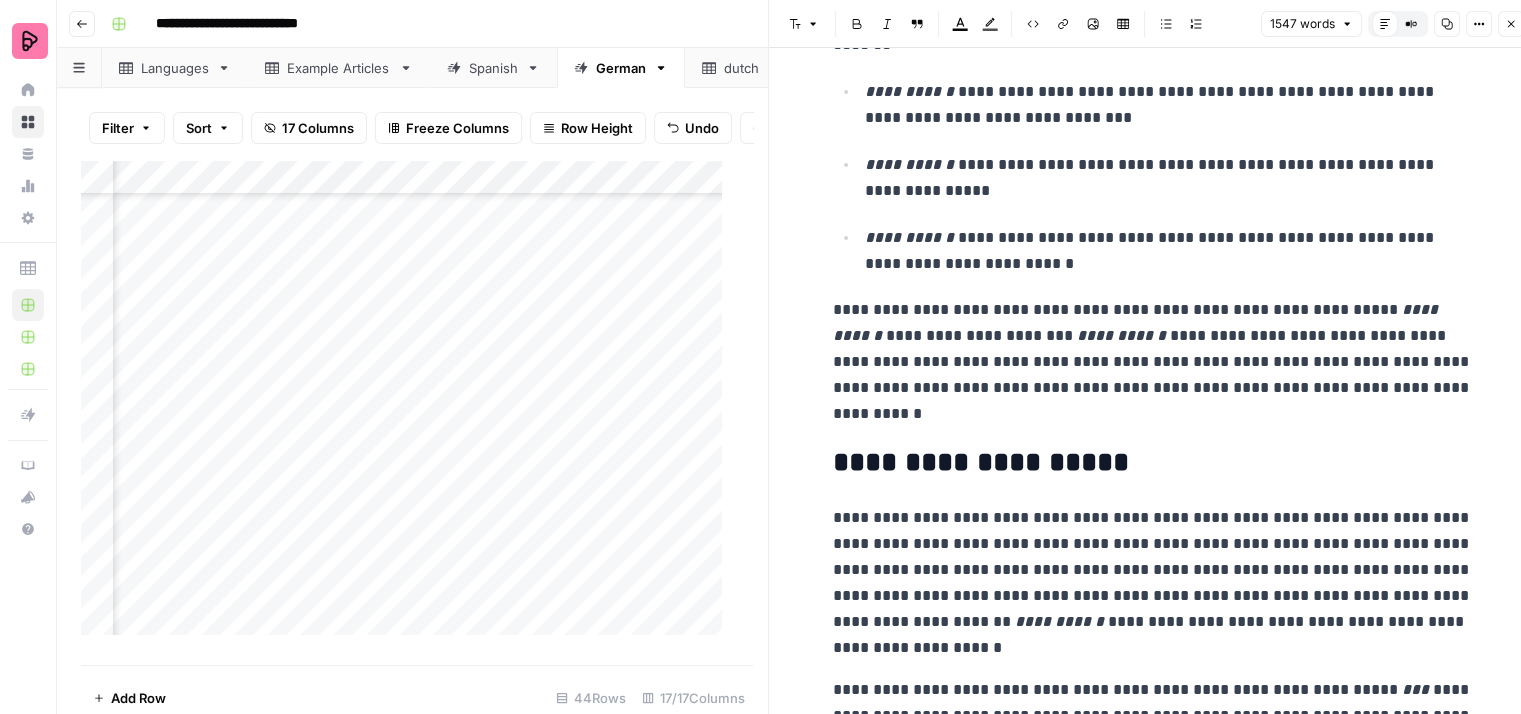 click on "**********" at bounding box center (1153, 362) 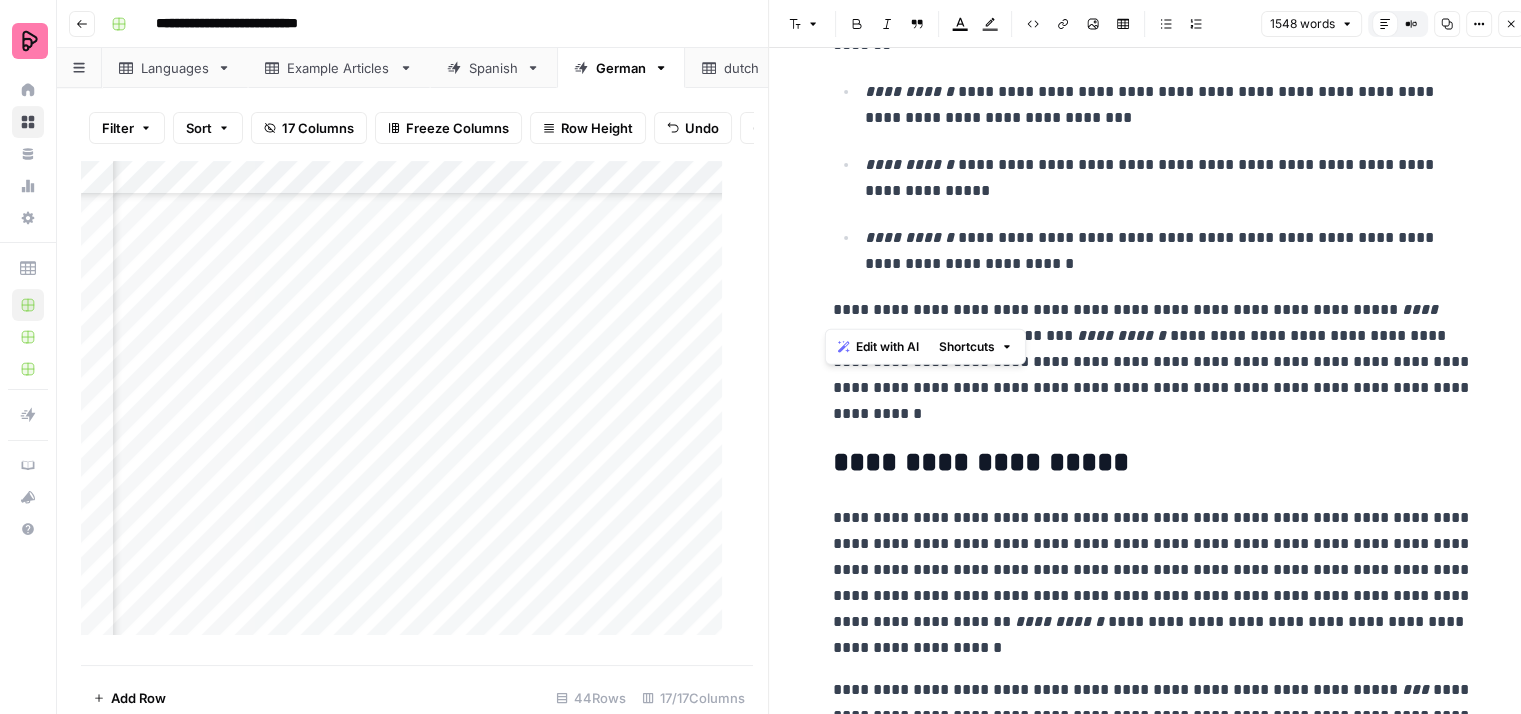 drag, startPoint x: 816, startPoint y: 306, endPoint x: 1064, endPoint y: 310, distance: 248.03226 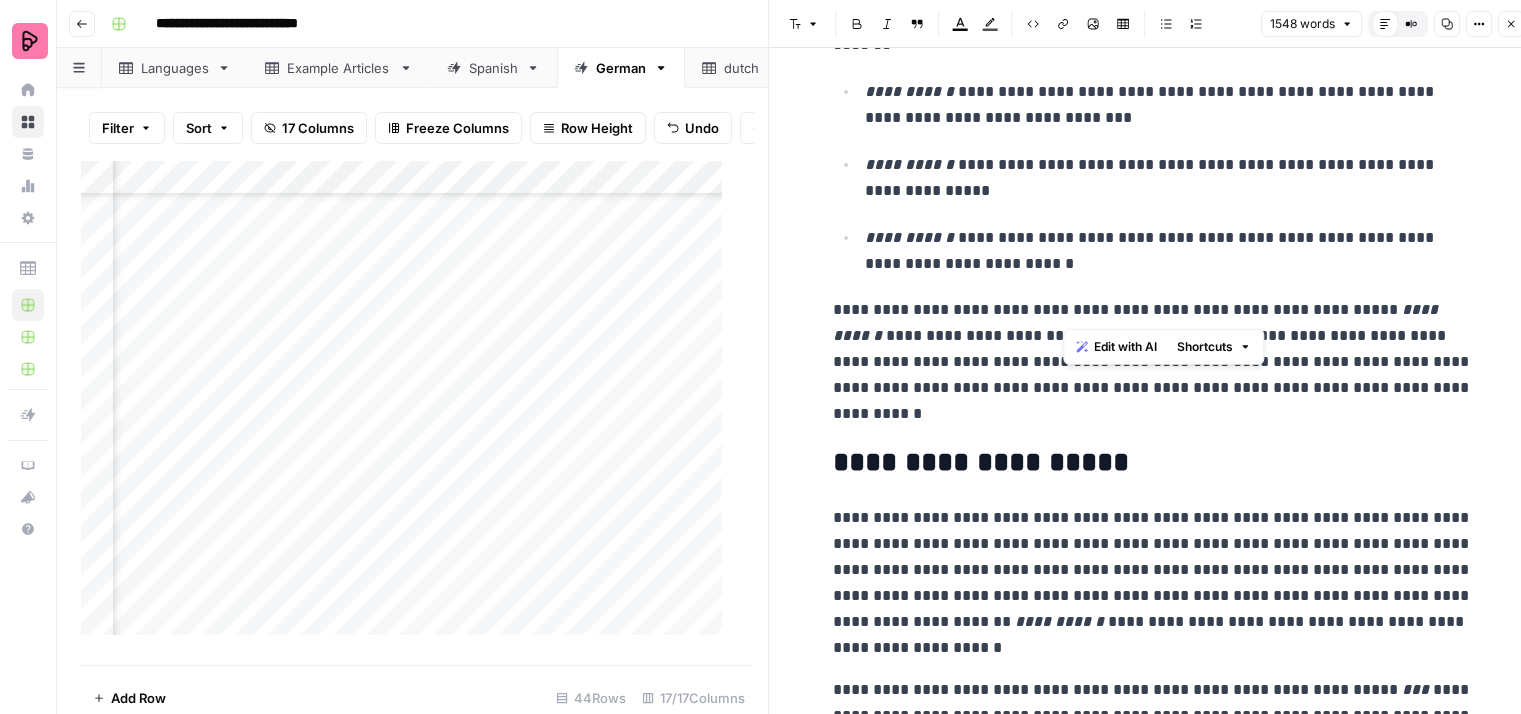 drag, startPoint x: 1064, startPoint y: 310, endPoint x: 1224, endPoint y: 319, distance: 160.25293 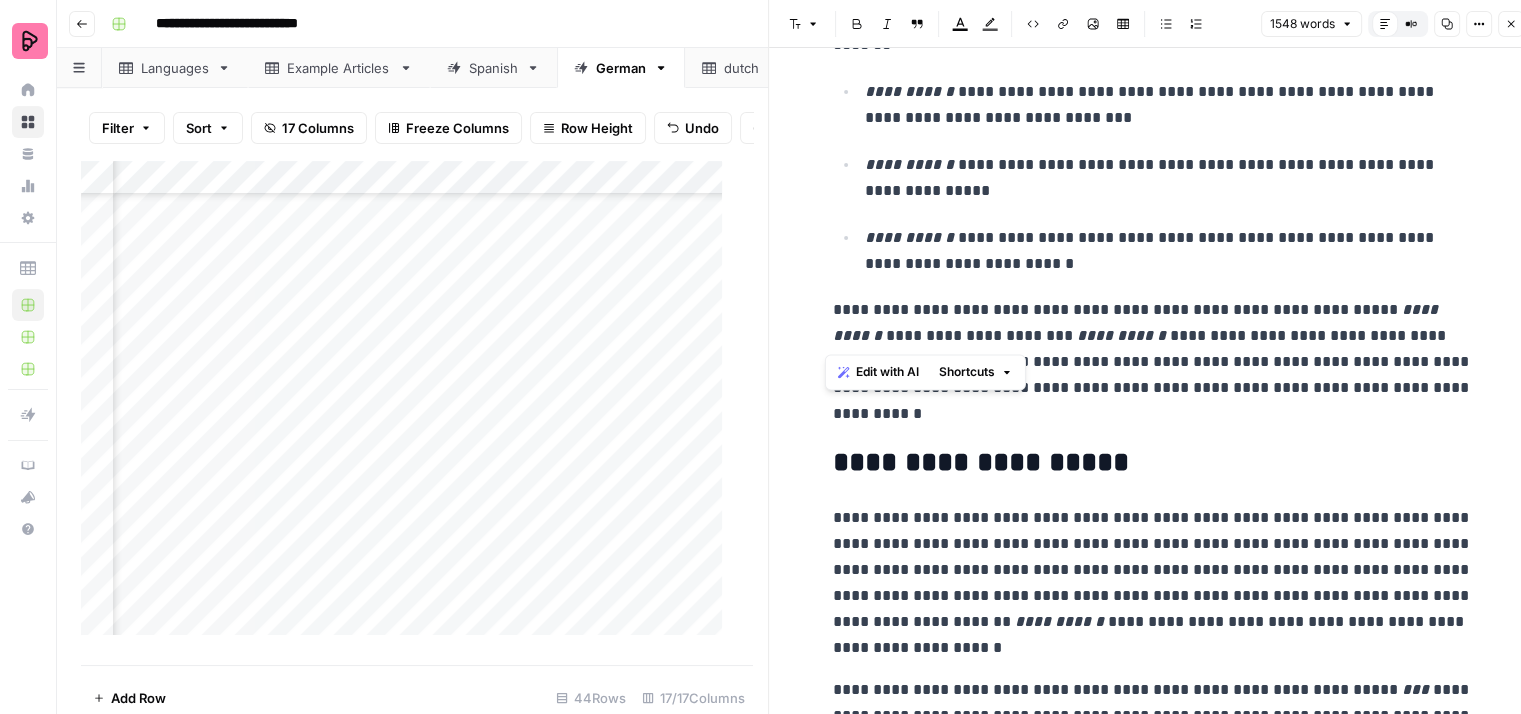 drag, startPoint x: 1260, startPoint y: 336, endPoint x: 810, endPoint y: 312, distance: 450.63956 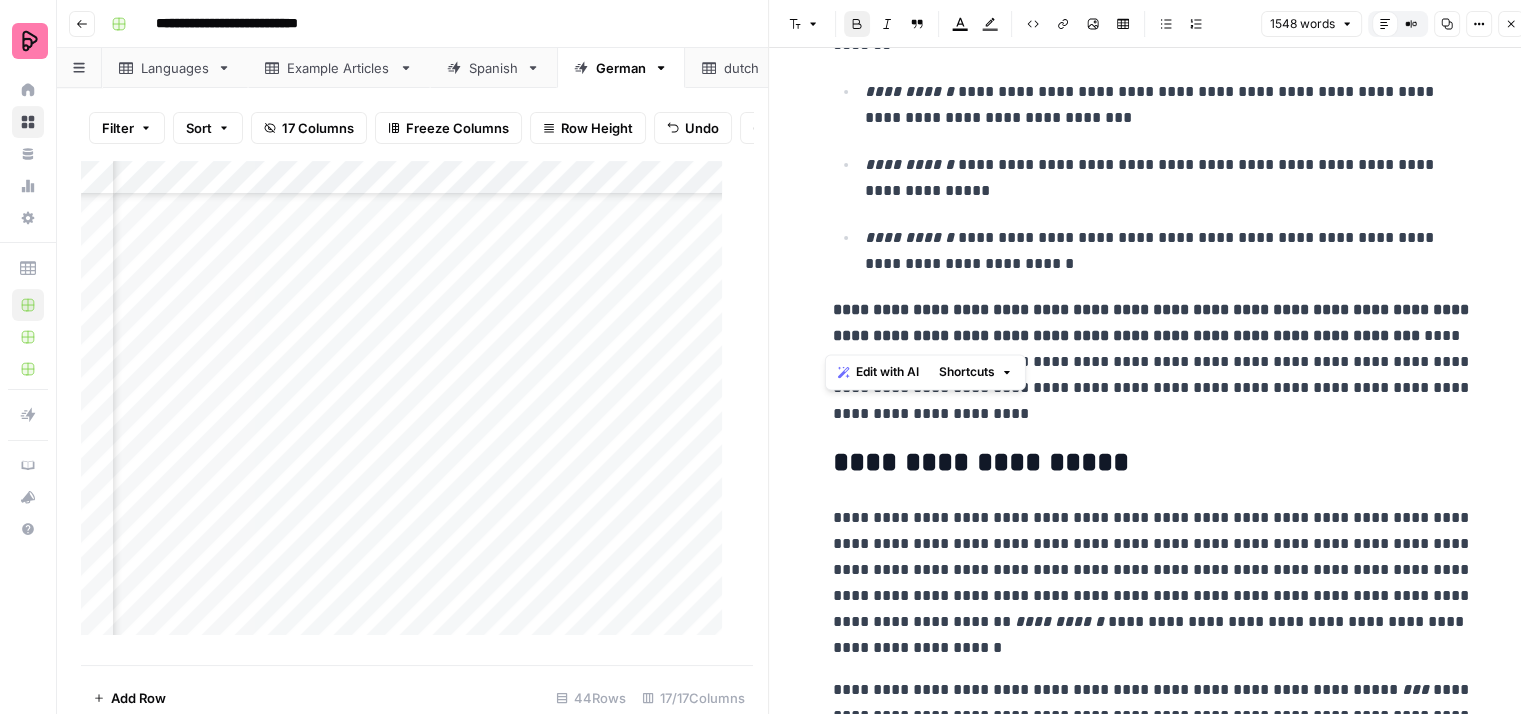 drag, startPoint x: 1438, startPoint y: 336, endPoint x: 821, endPoint y: 309, distance: 617.59045 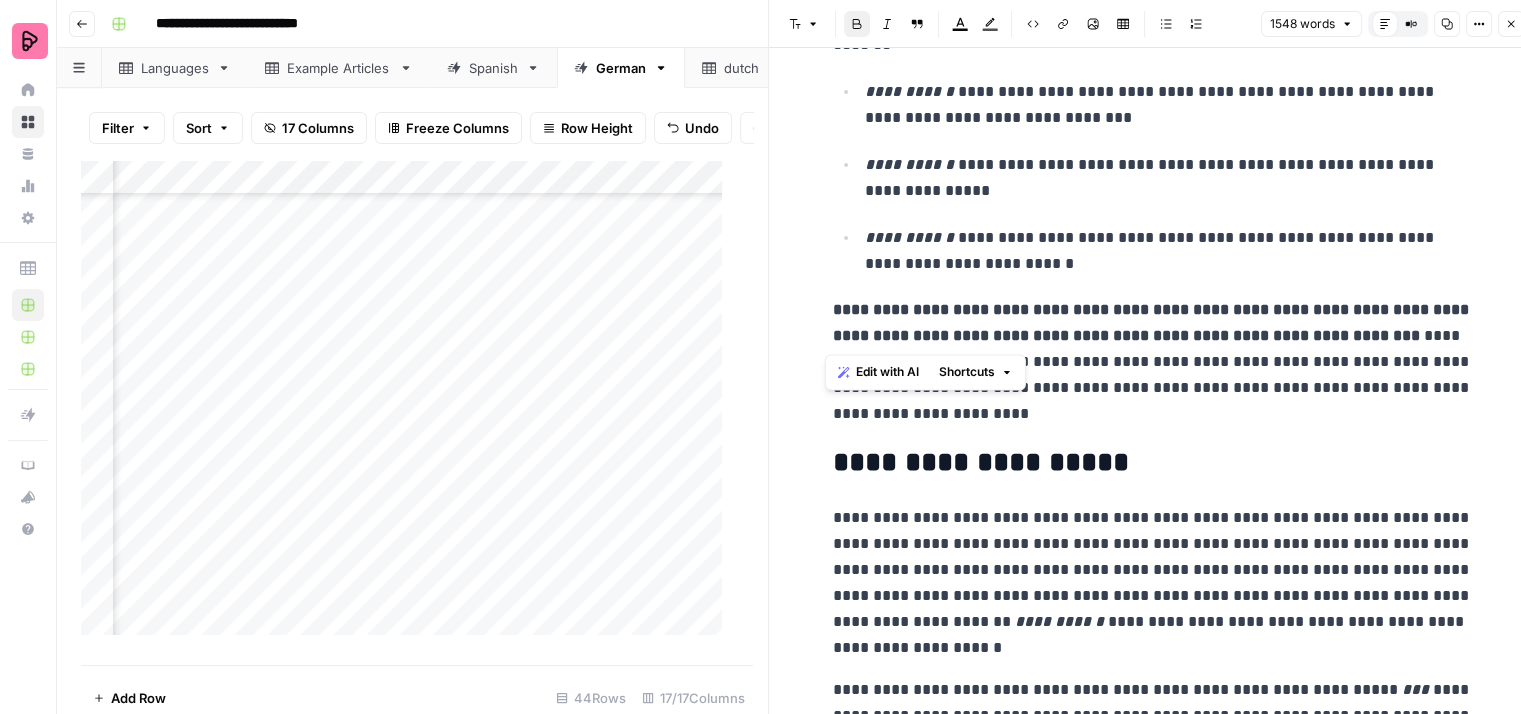 click on "Bold" at bounding box center [857, 24] 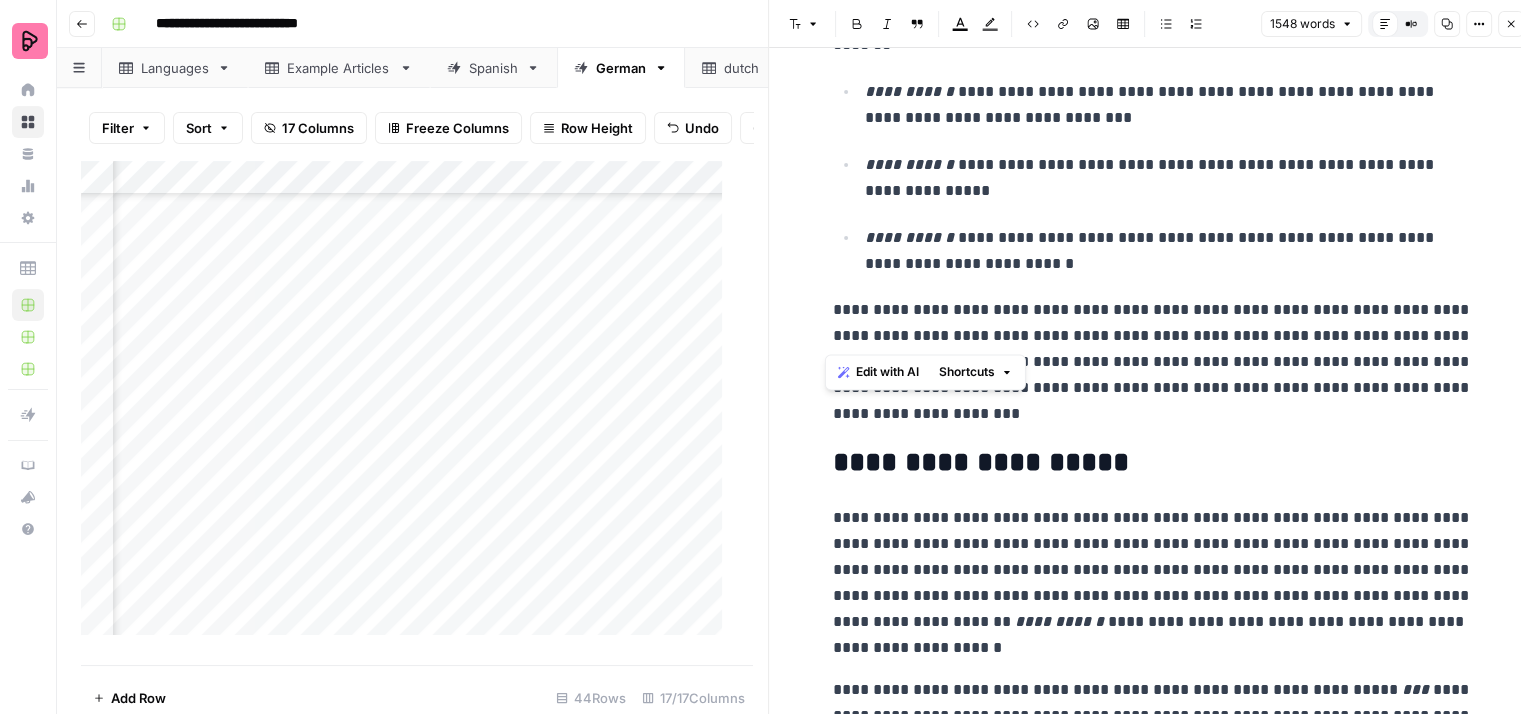 click on "**********" at bounding box center [1153, 362] 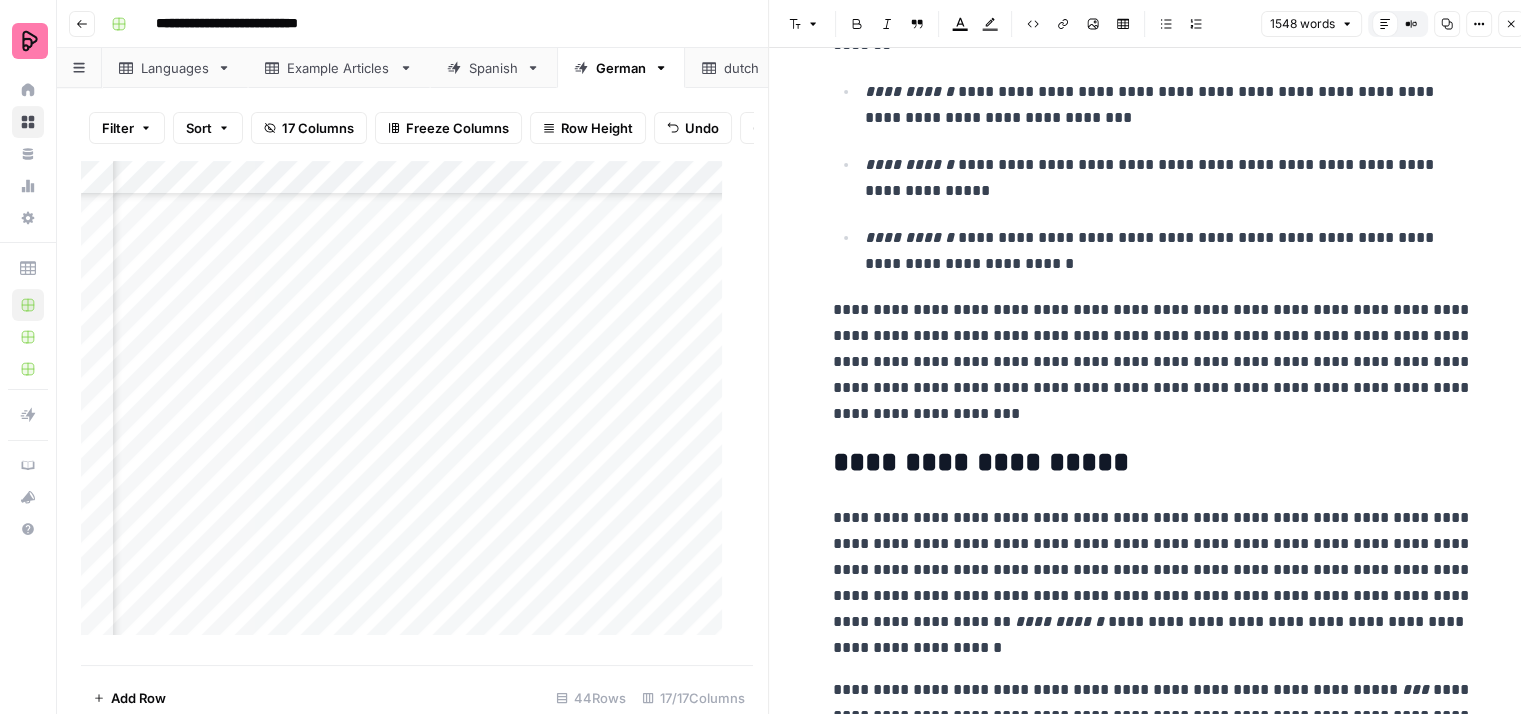 click on "**********" at bounding box center (1153, 362) 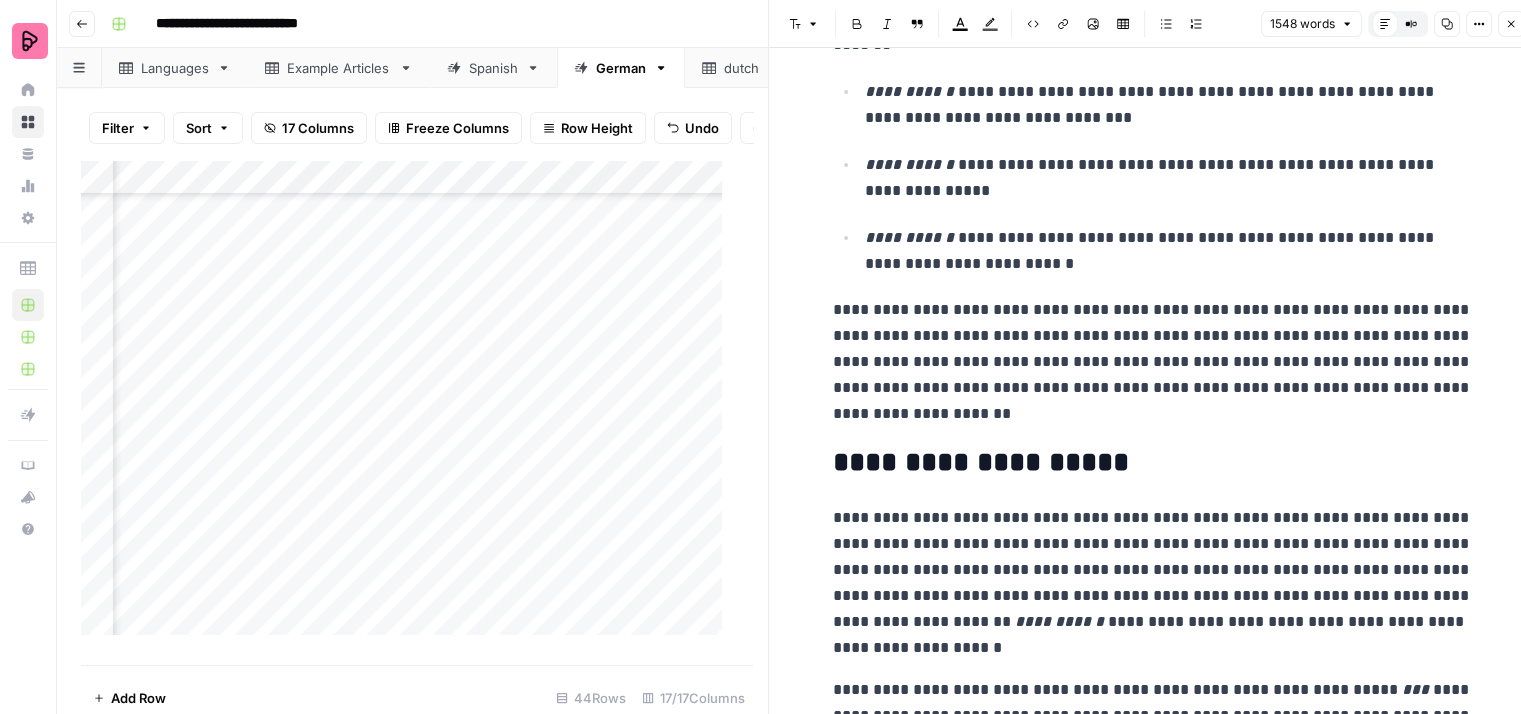 click on "**********" at bounding box center [1153, 362] 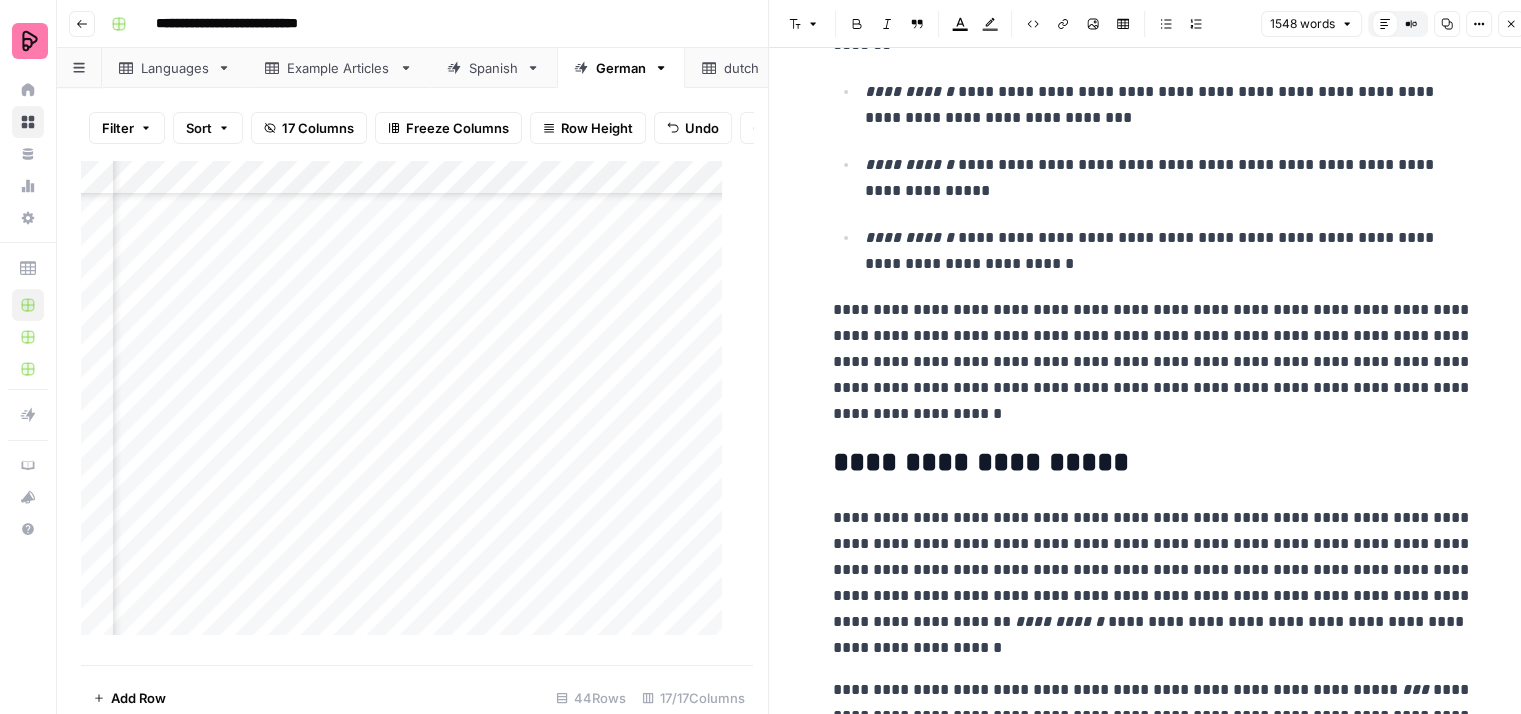 click on "**********" at bounding box center [1153, 362] 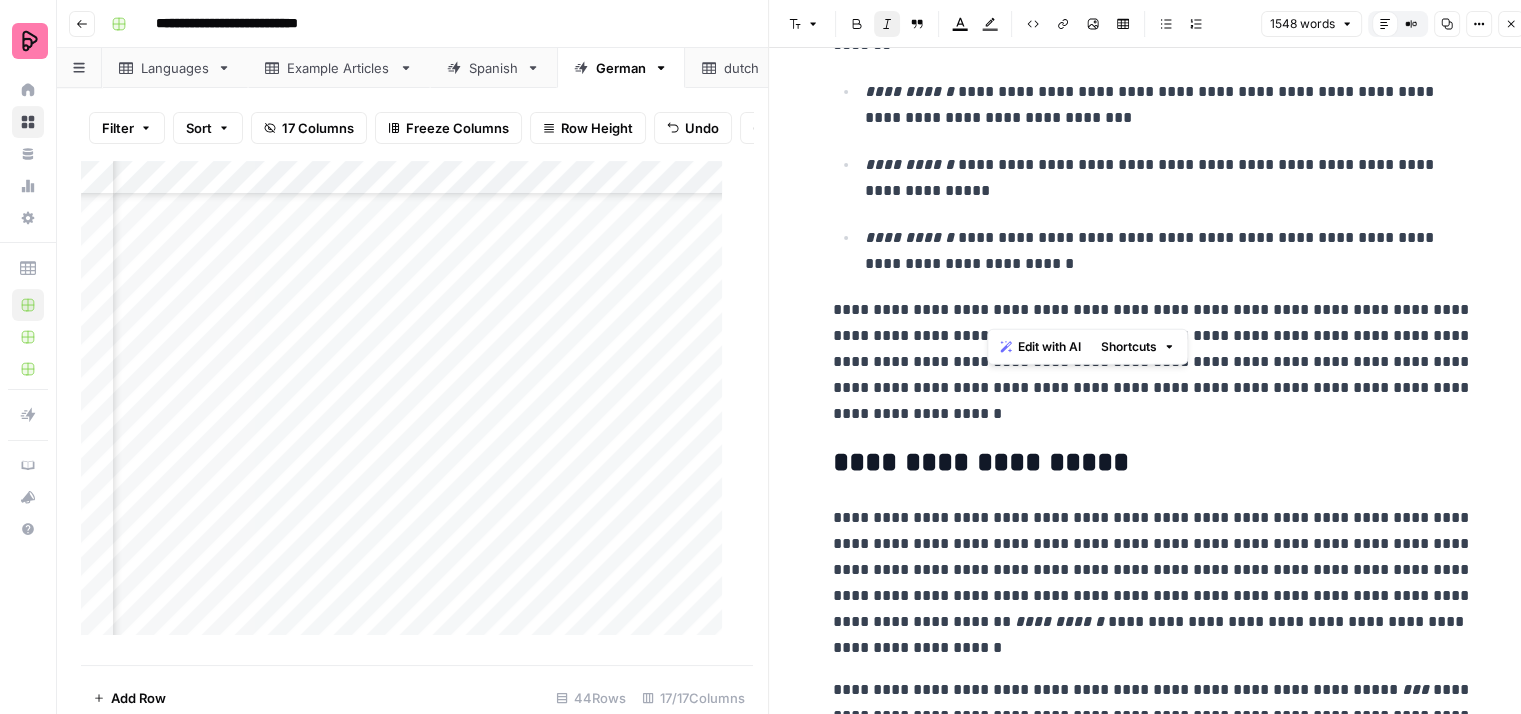 click 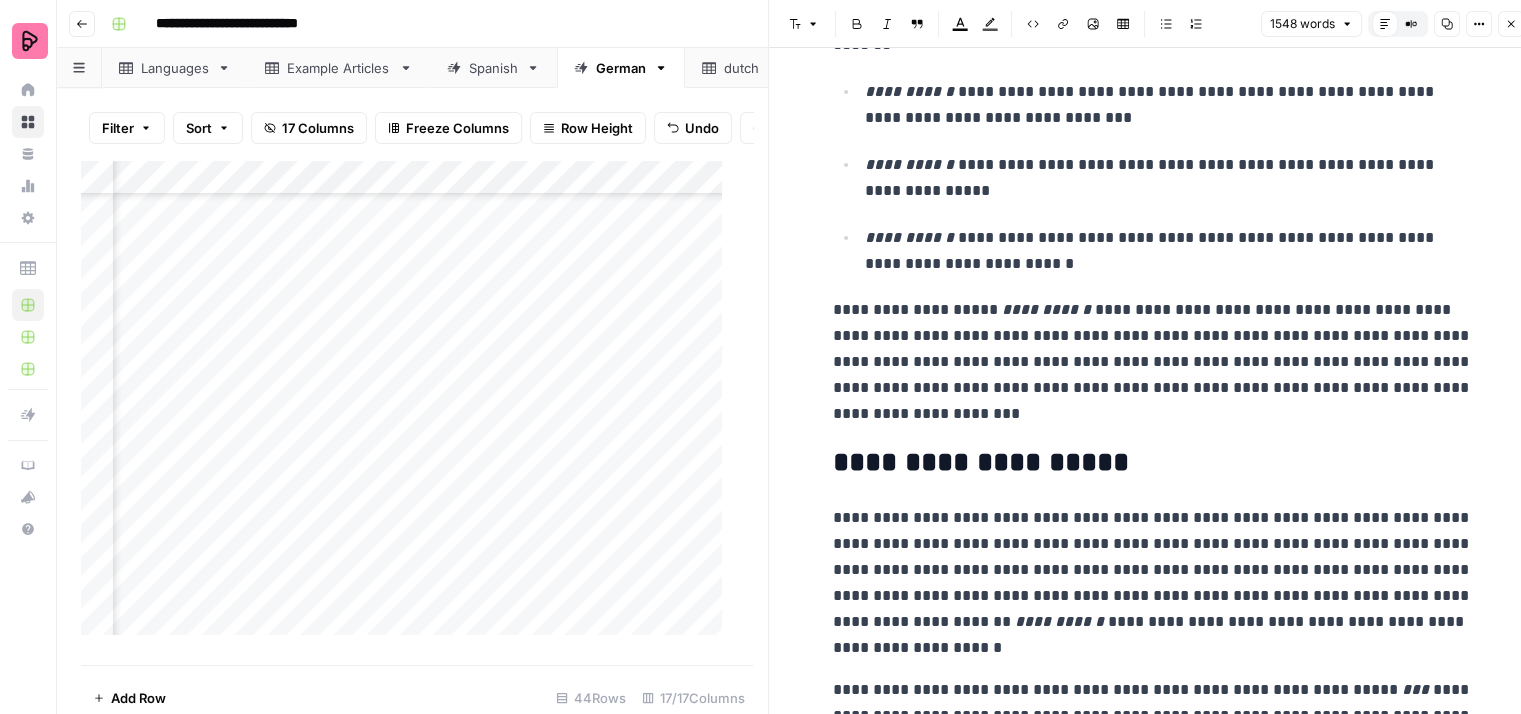 click on "**********" at bounding box center (1153, 362) 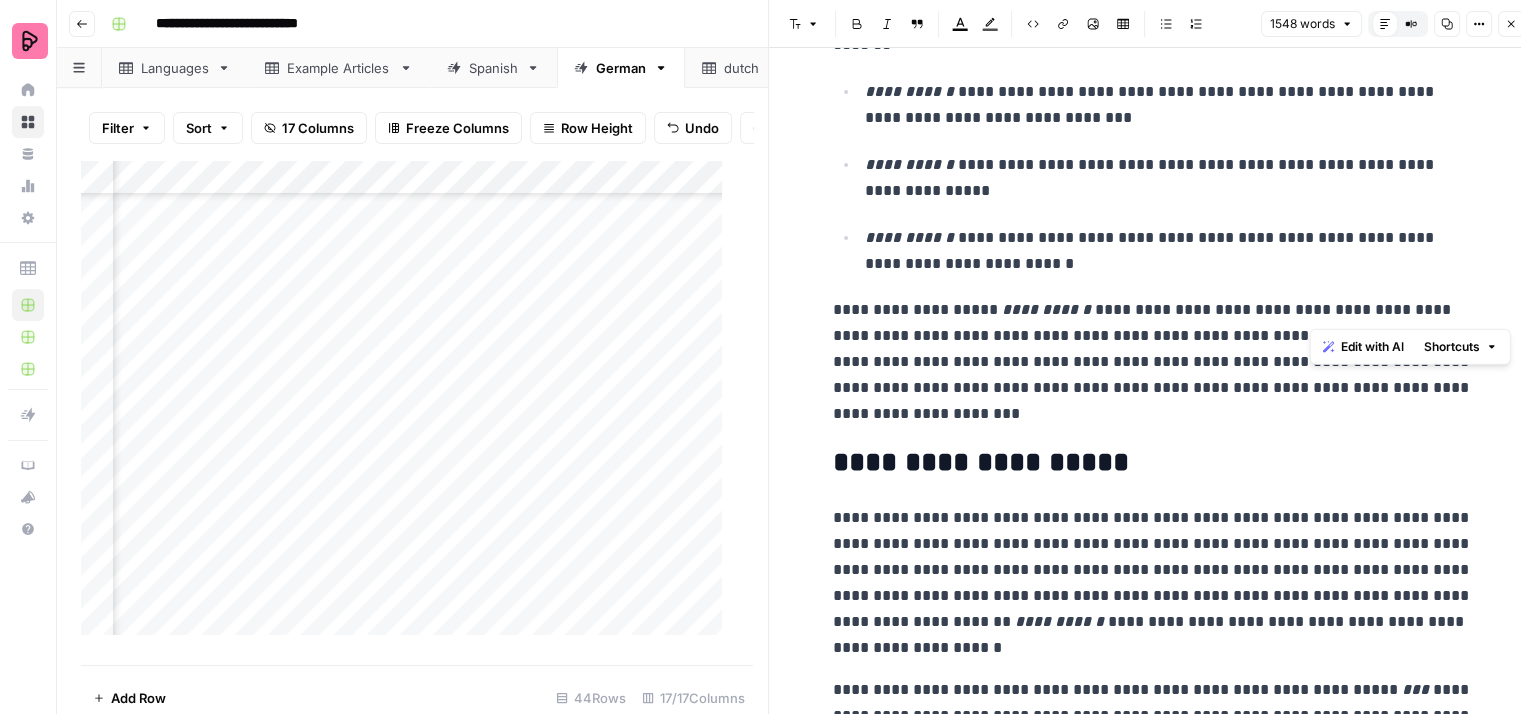 click on "**********" at bounding box center (1153, 362) 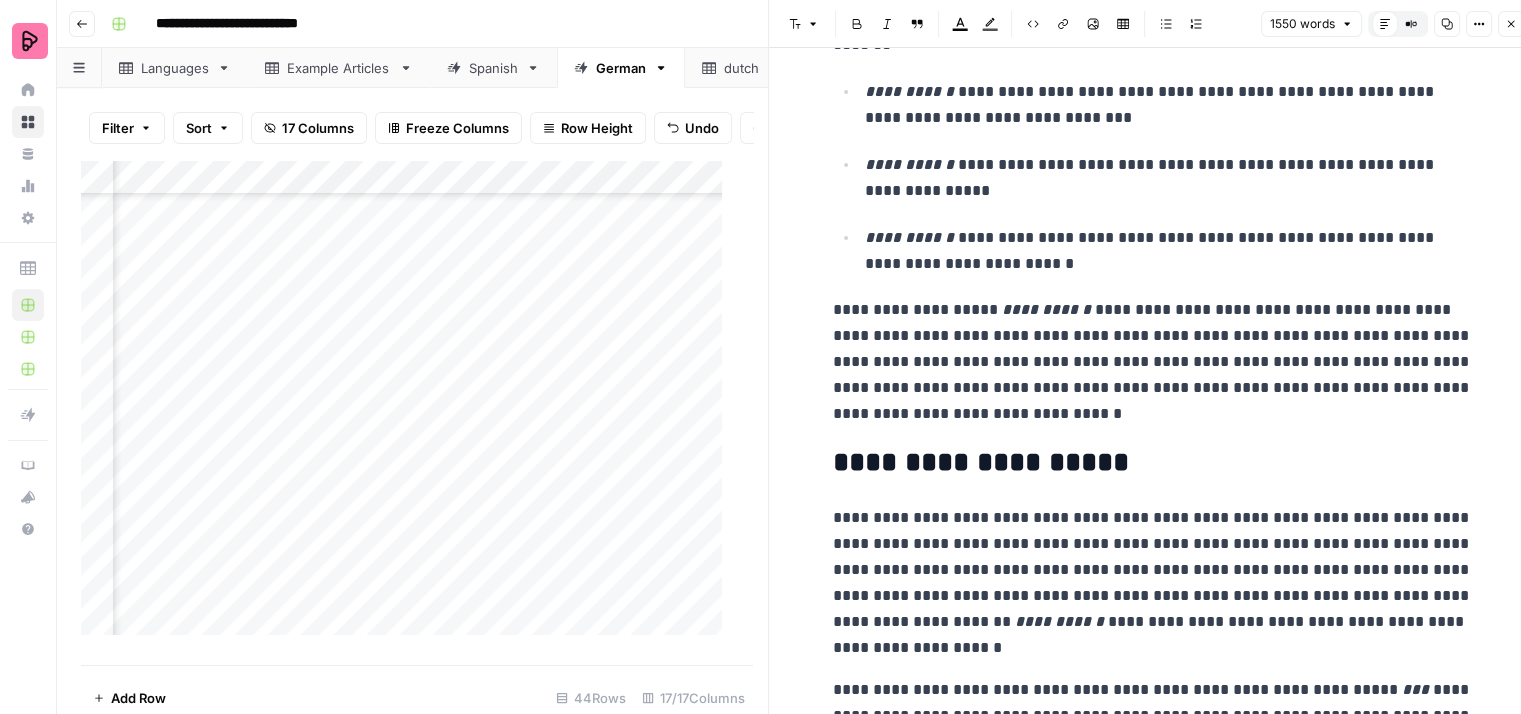 click on "**********" at bounding box center (1153, 362) 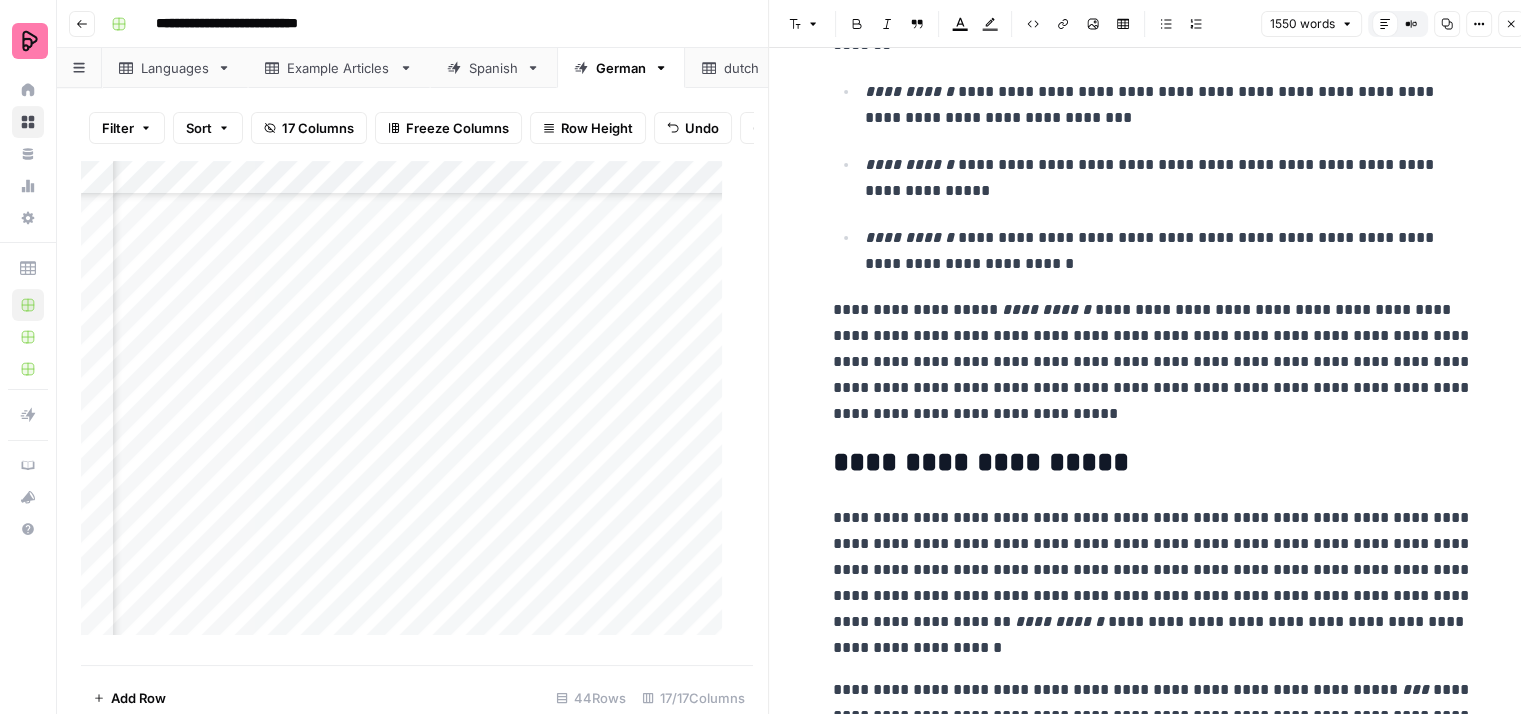 click on "**********" at bounding box center (1153, 362) 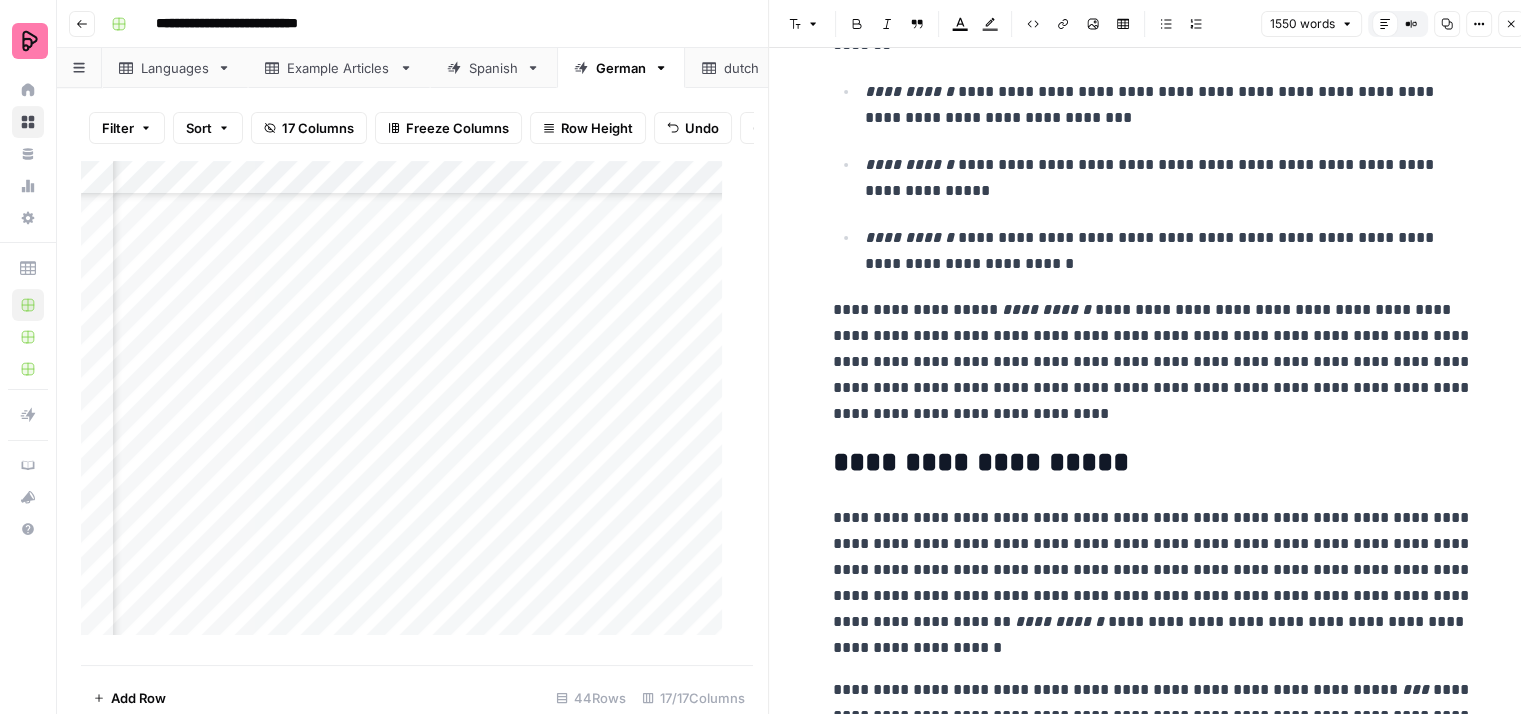 click on "**********" at bounding box center [1153, 362] 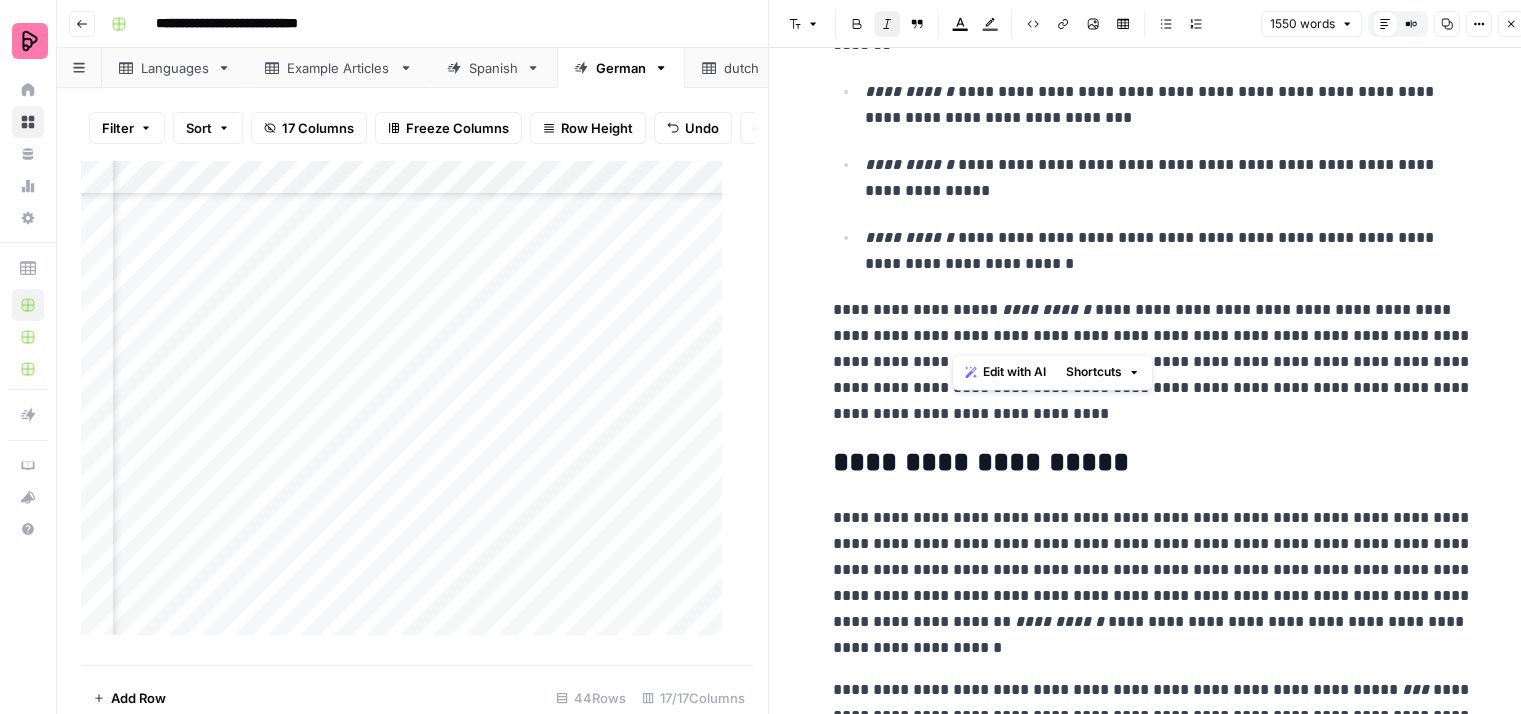 click 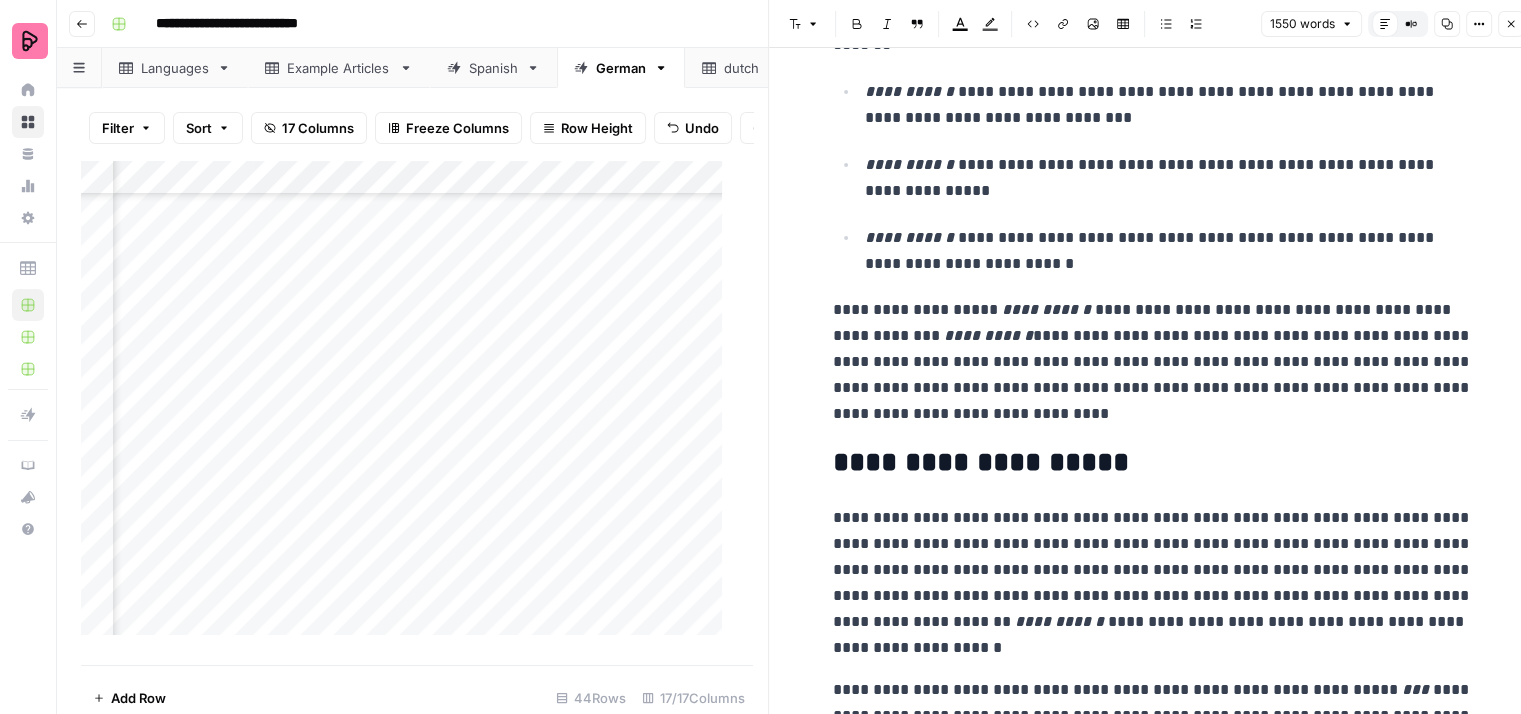 click on "**********" at bounding box center [1153, 362] 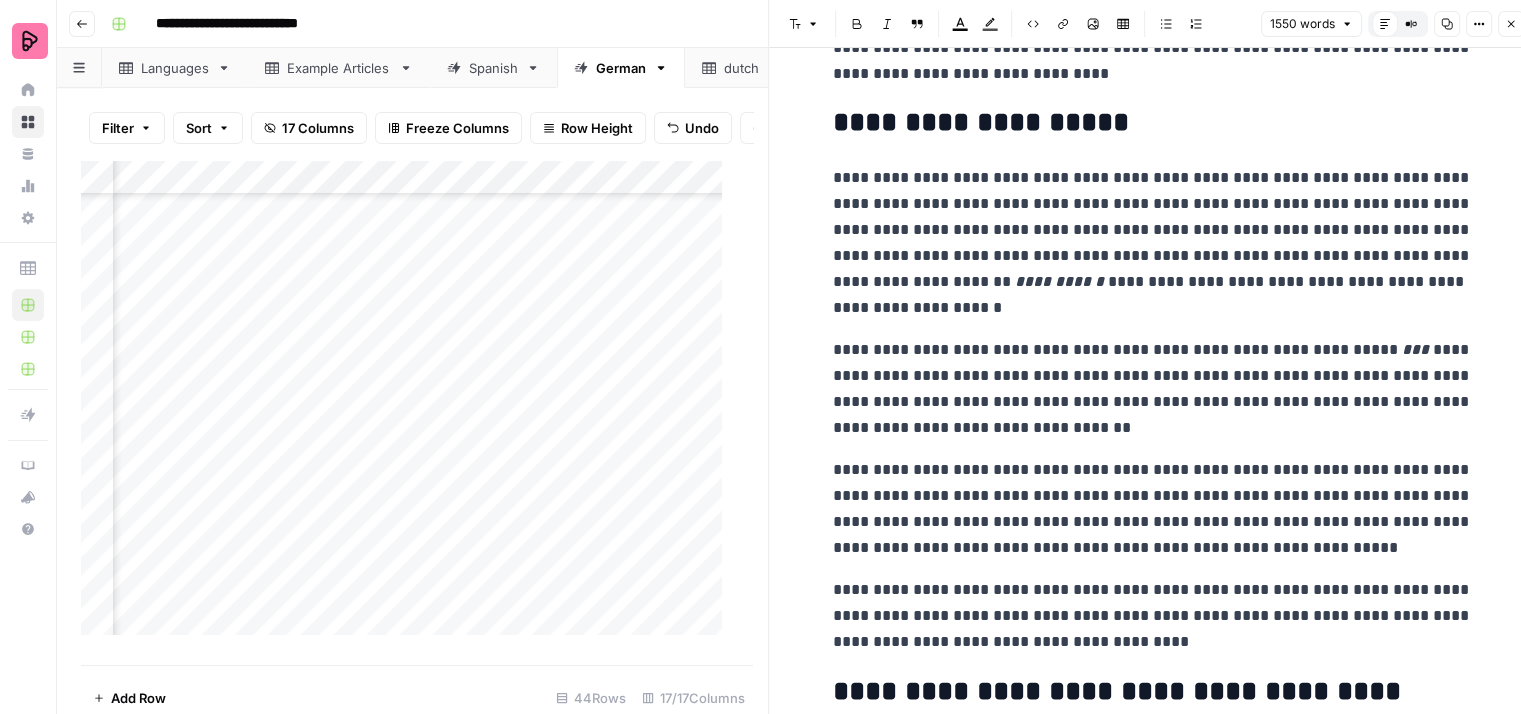 scroll, scrollTop: 2100, scrollLeft: 0, axis: vertical 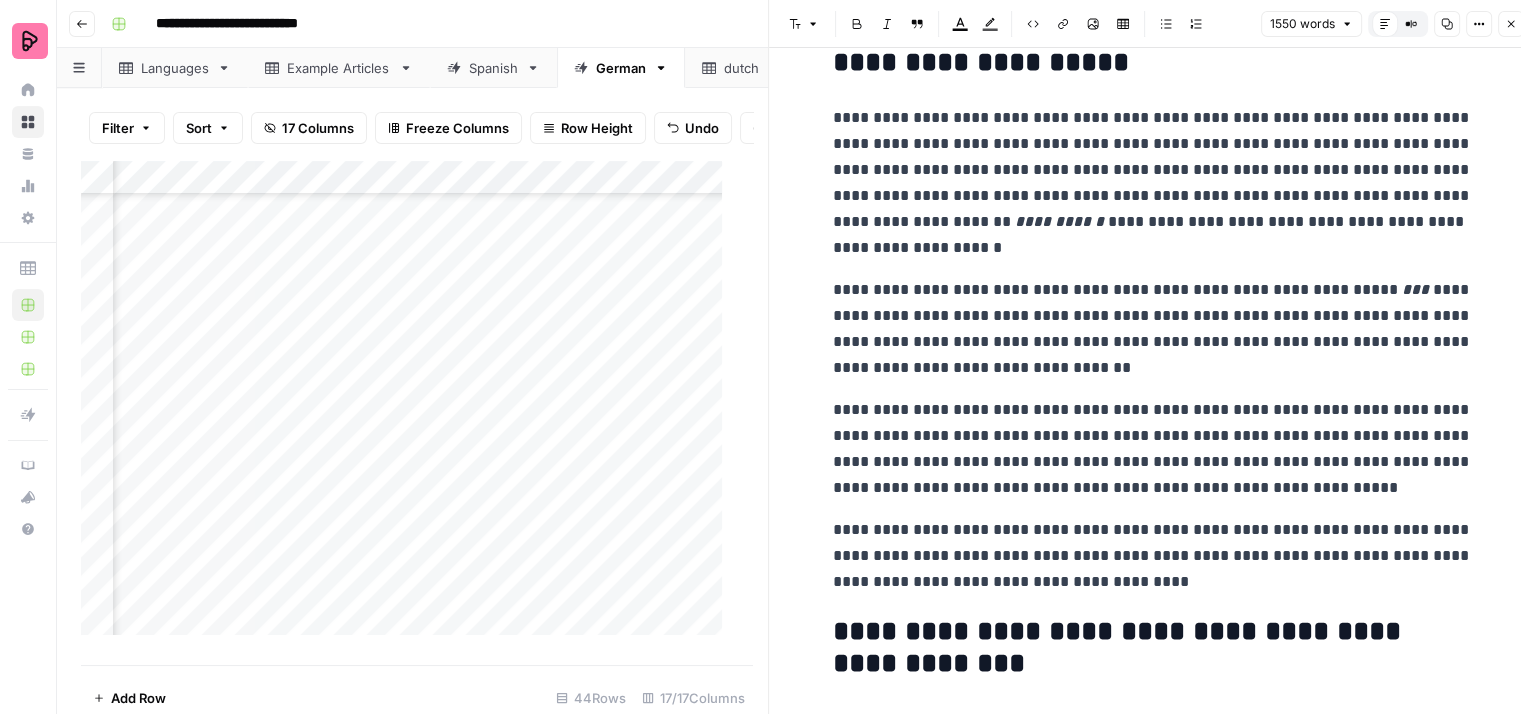 click on "**********" at bounding box center (1153, 183) 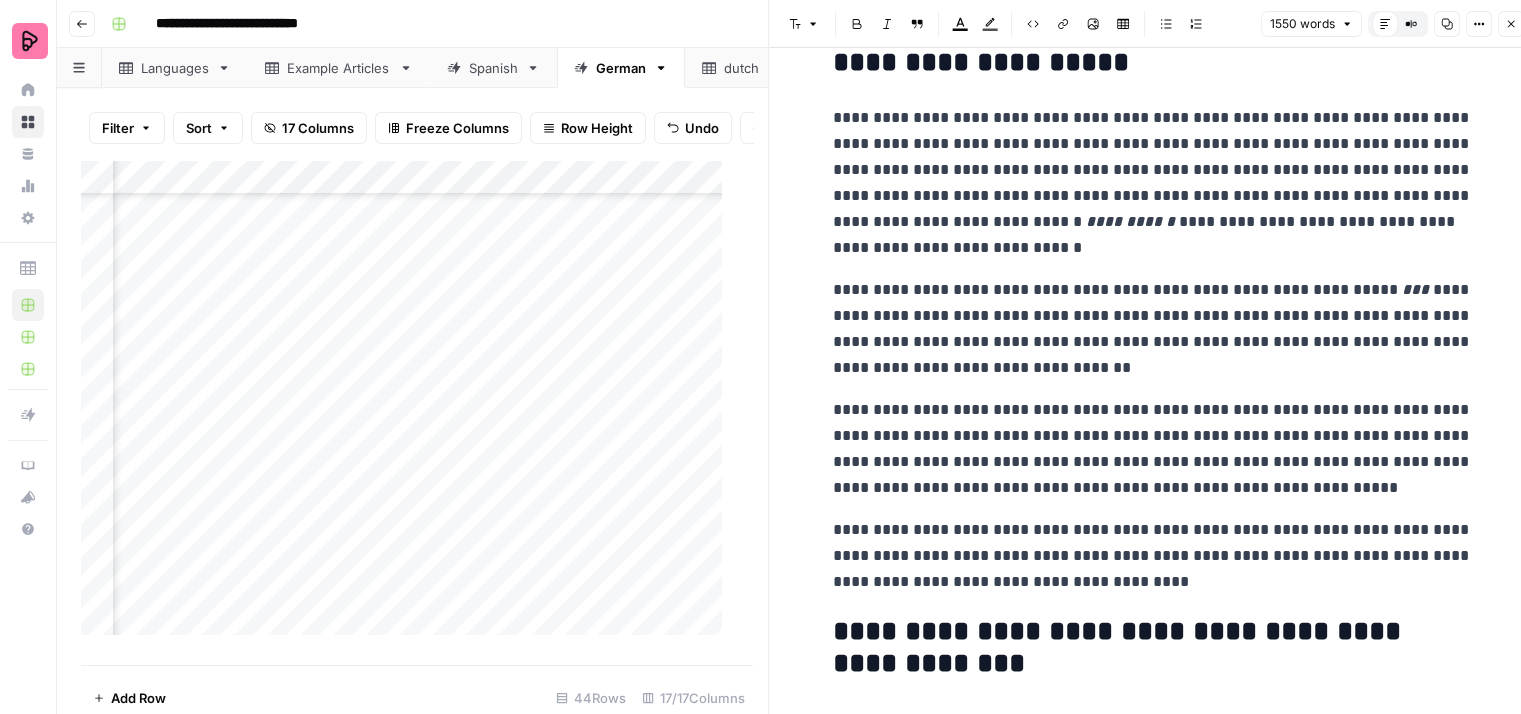 click on "**********" at bounding box center [1153, 183] 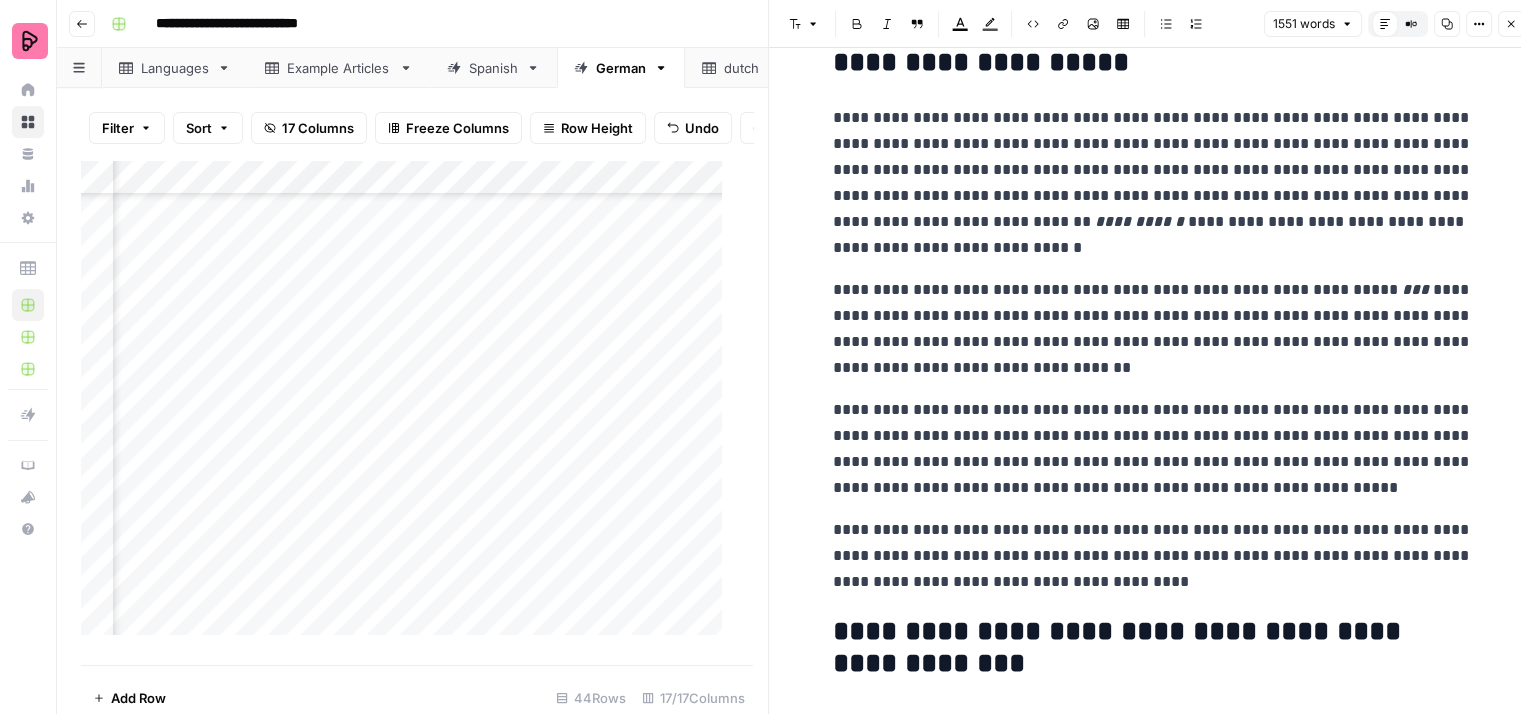 click on "**********" at bounding box center (1153, 183) 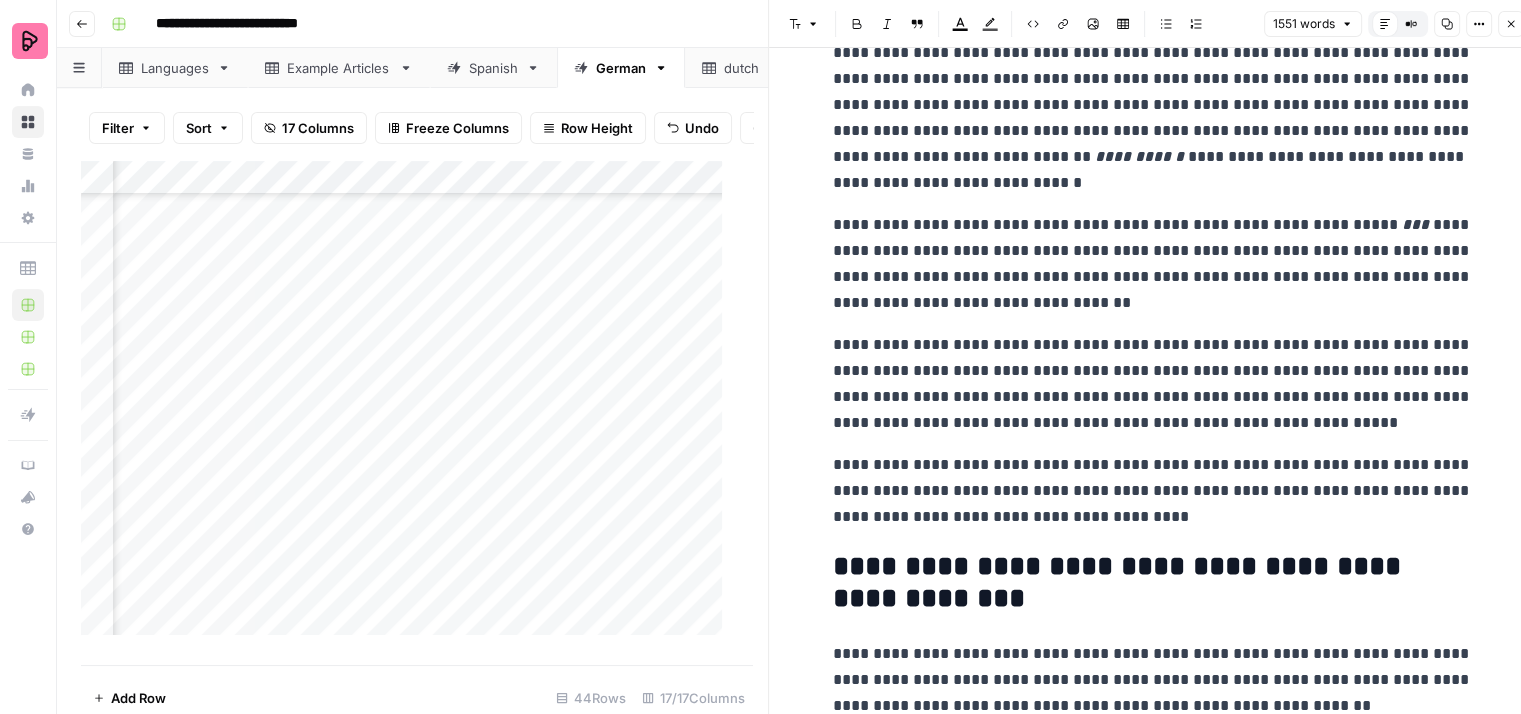 scroll, scrollTop: 2200, scrollLeft: 0, axis: vertical 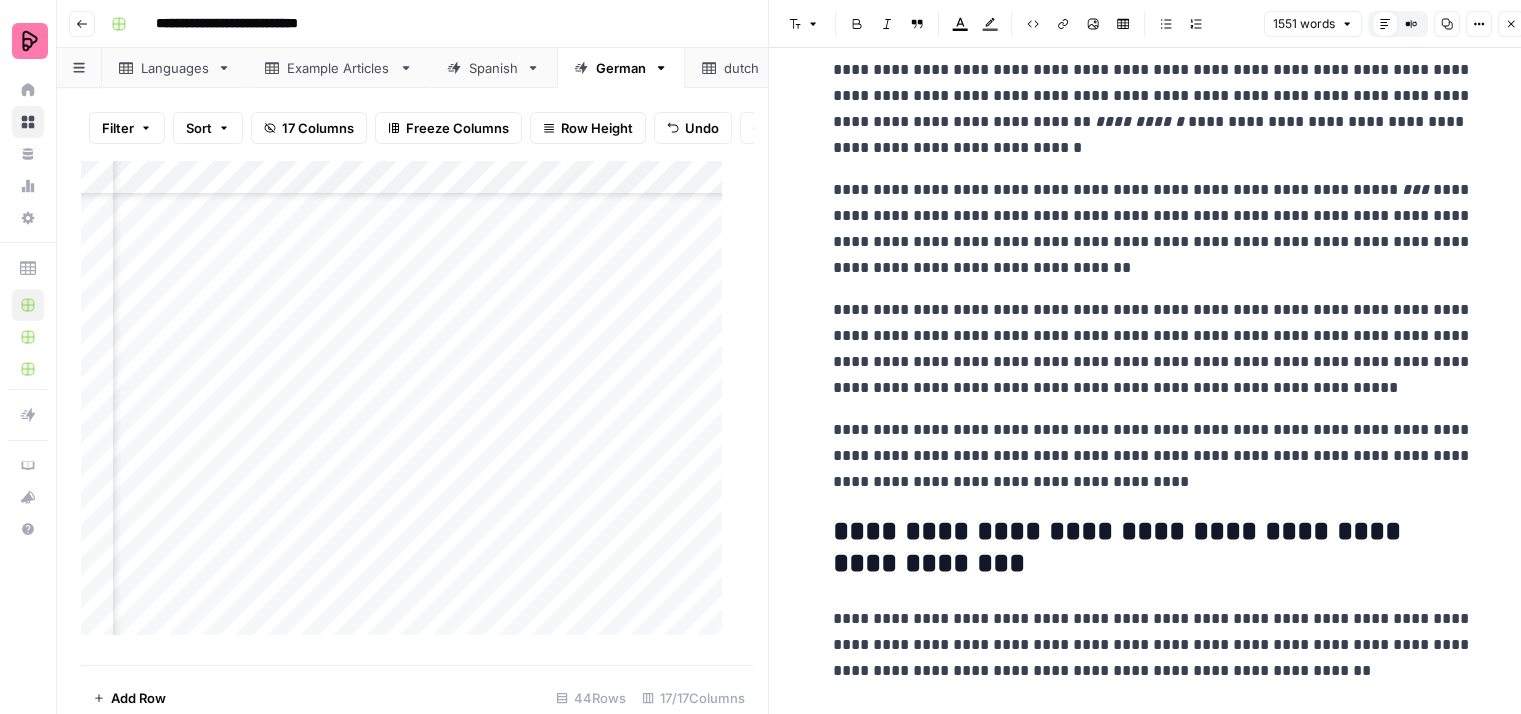 click on "**********" at bounding box center (1153, 229) 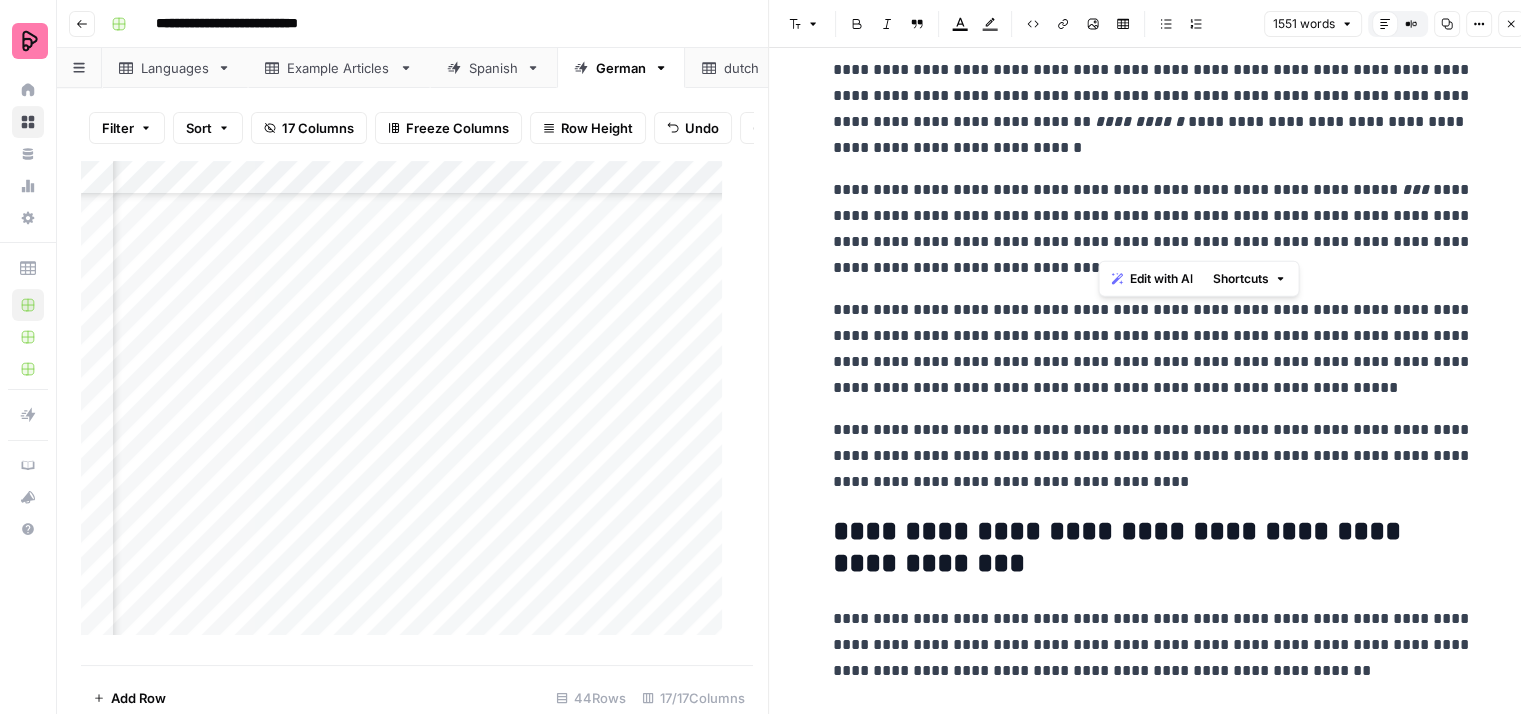 drag, startPoint x: 1135, startPoint y: 238, endPoint x: 1092, endPoint y: 238, distance: 43 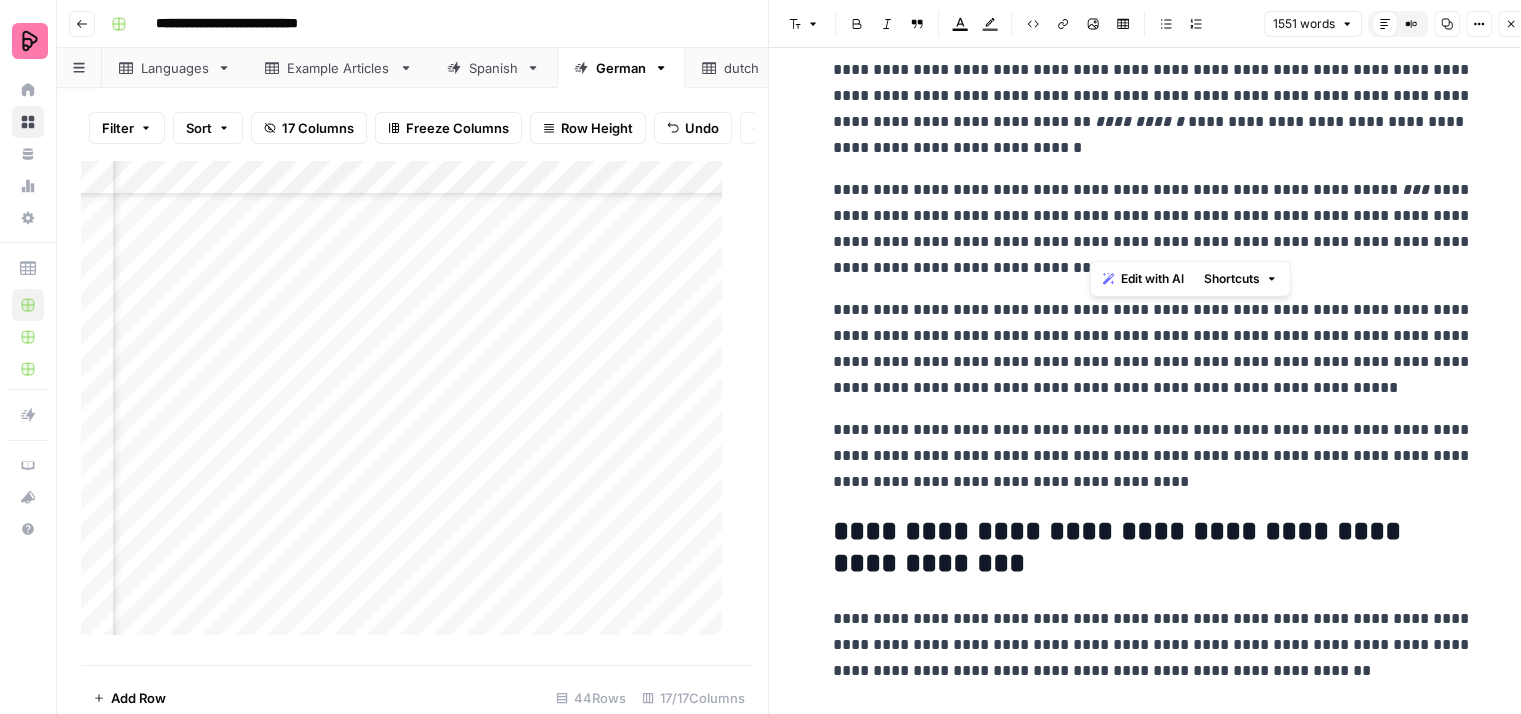 click on "**********" at bounding box center [1153, 229] 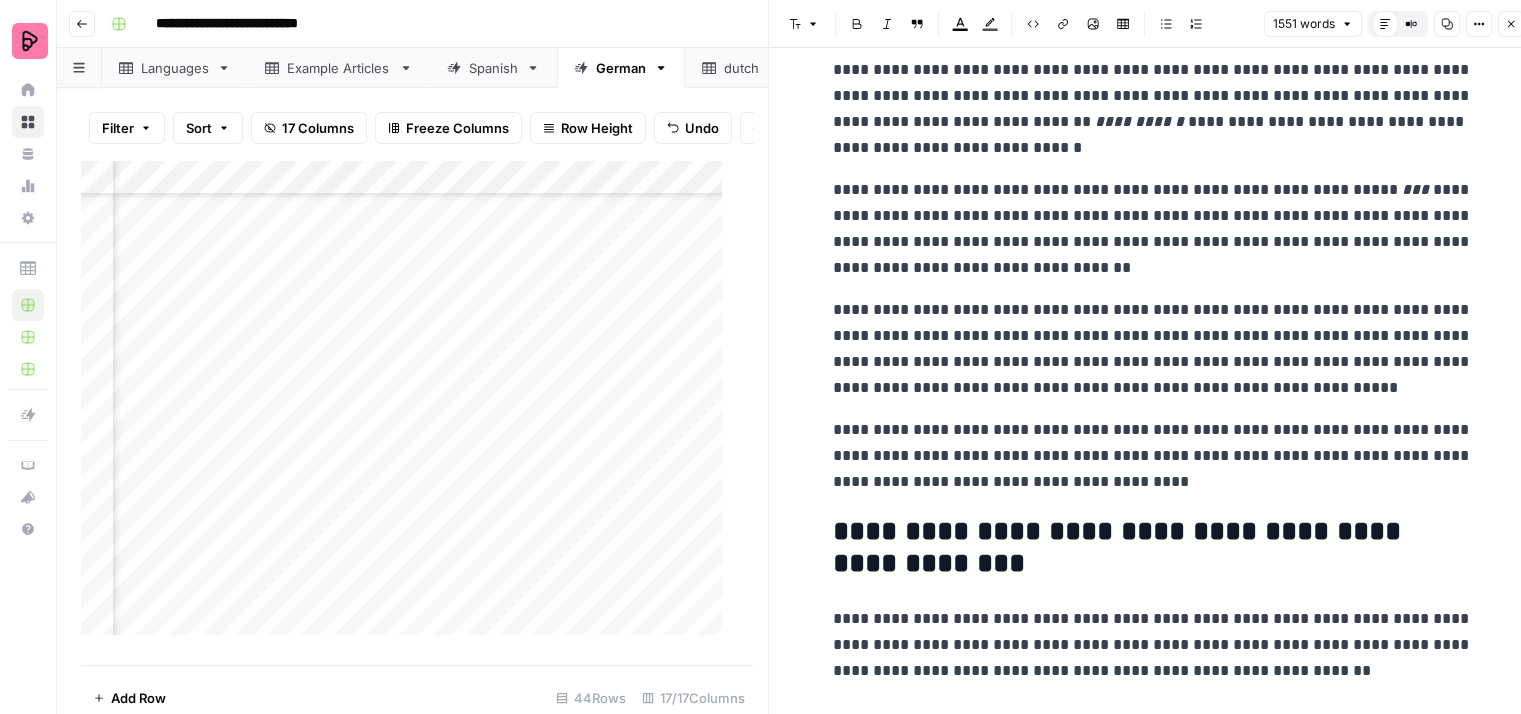 click on "**********" at bounding box center (1153, 229) 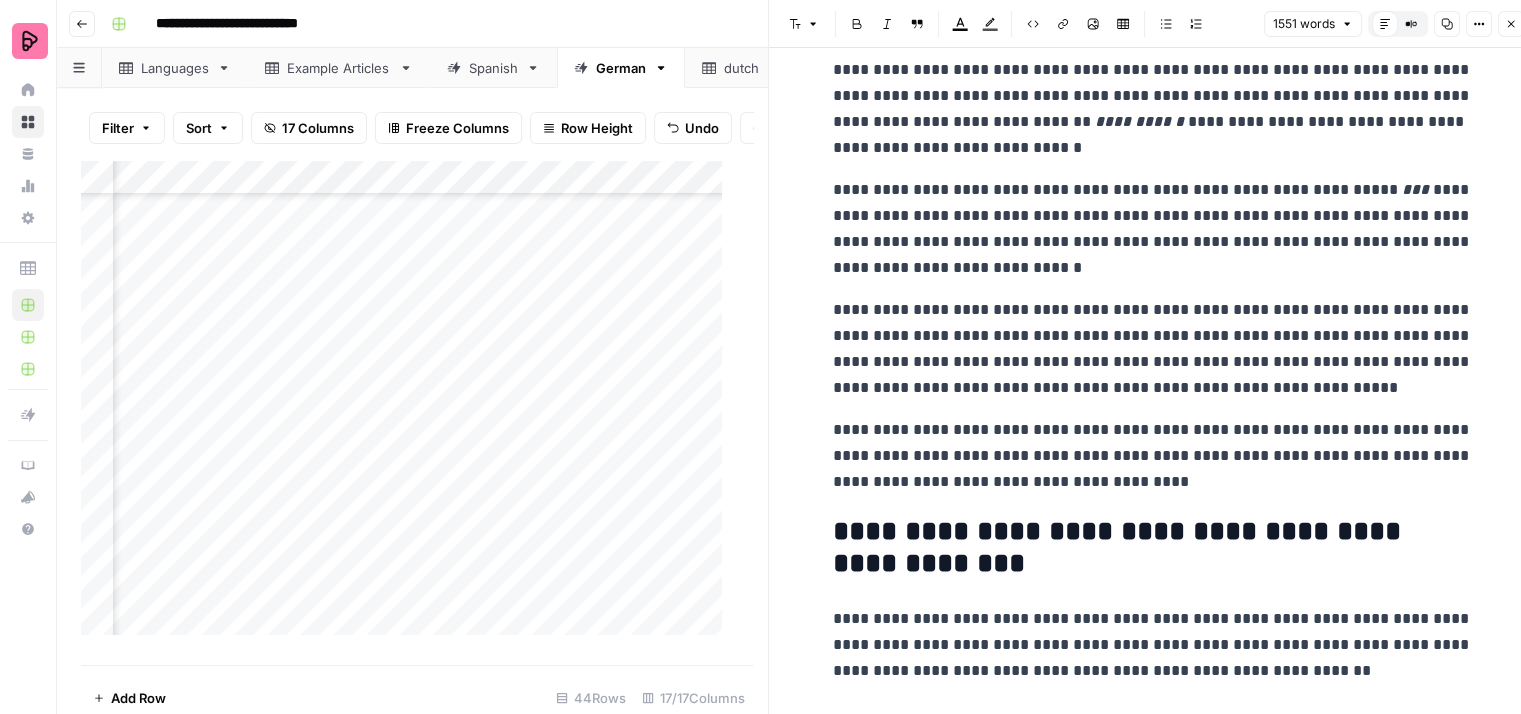 click on "**********" at bounding box center (1153, 229) 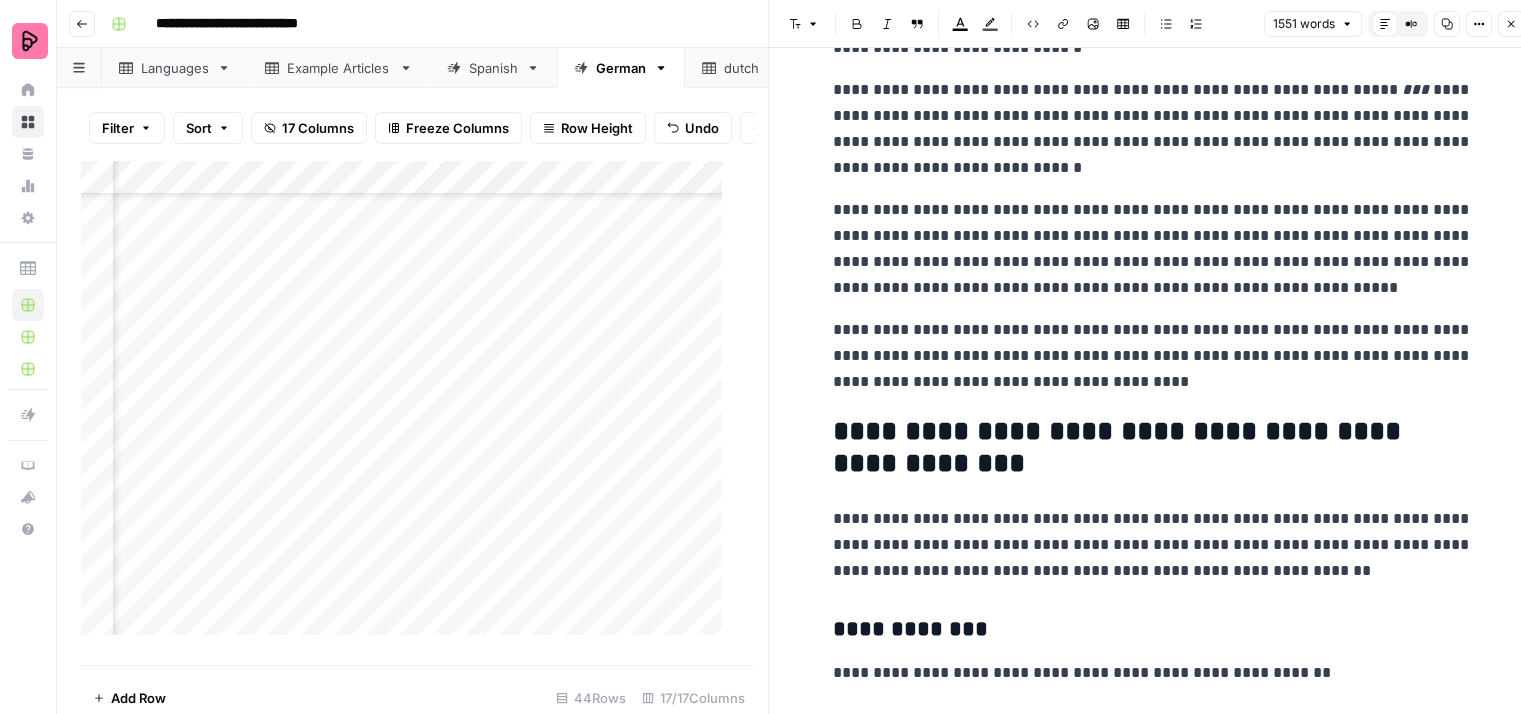 click on "**********" at bounding box center (1153, 356) 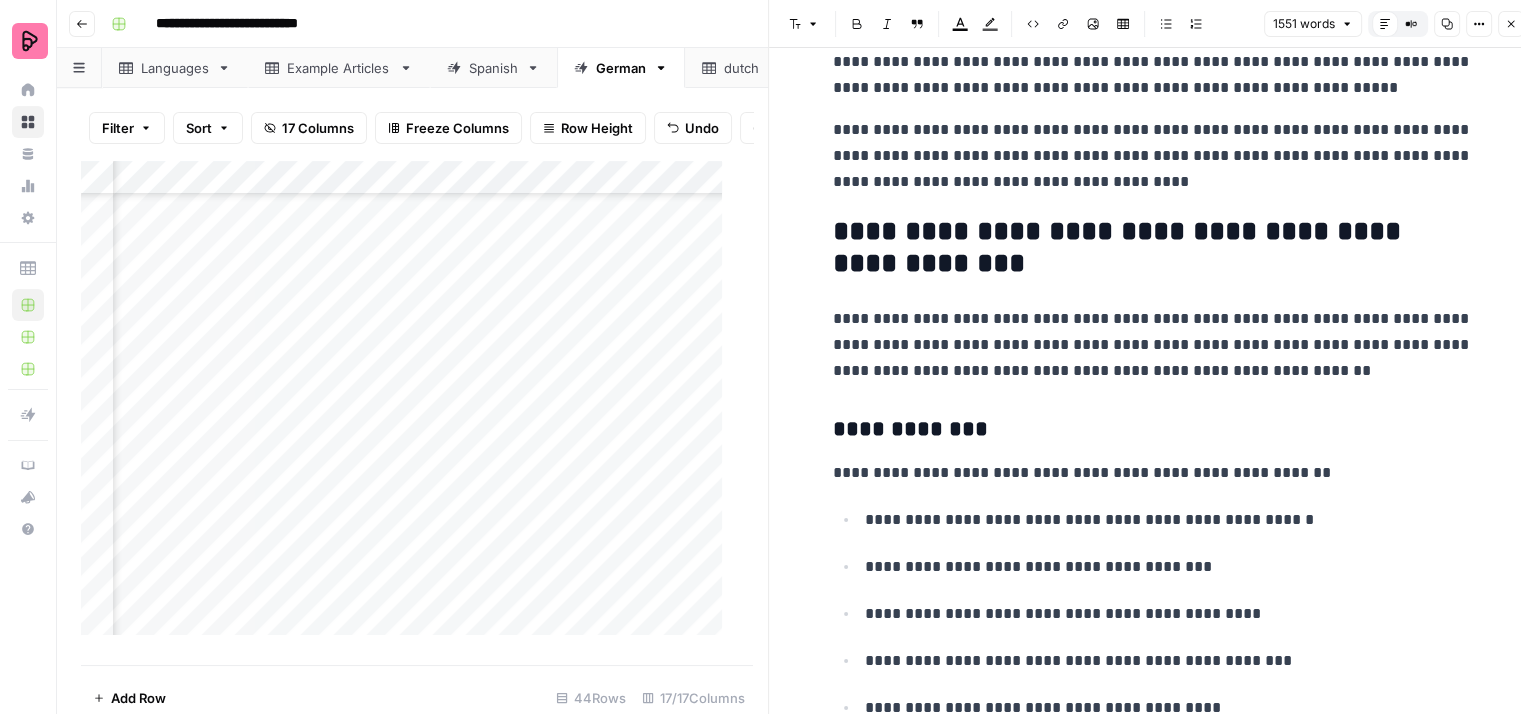 scroll, scrollTop: 2600, scrollLeft: 0, axis: vertical 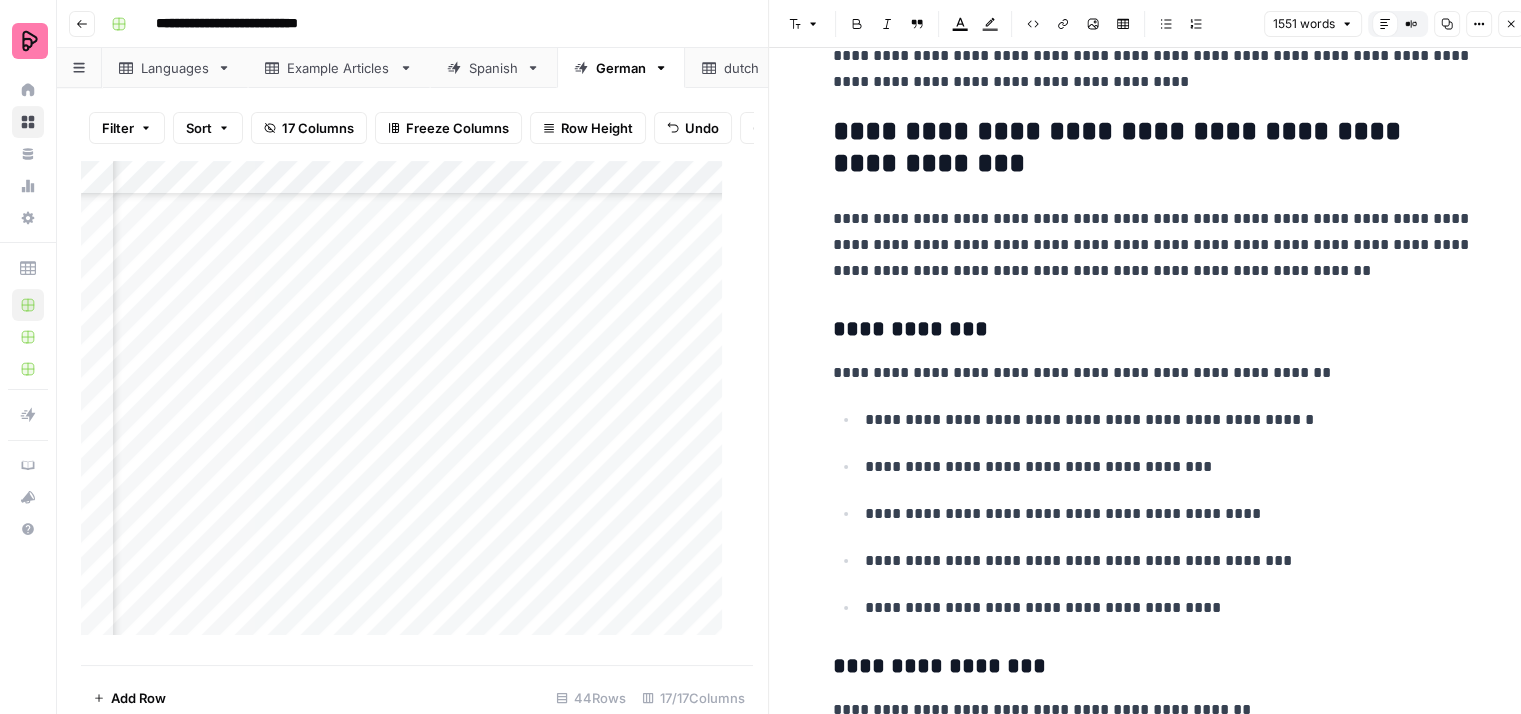 click on "**********" at bounding box center (1153, 245) 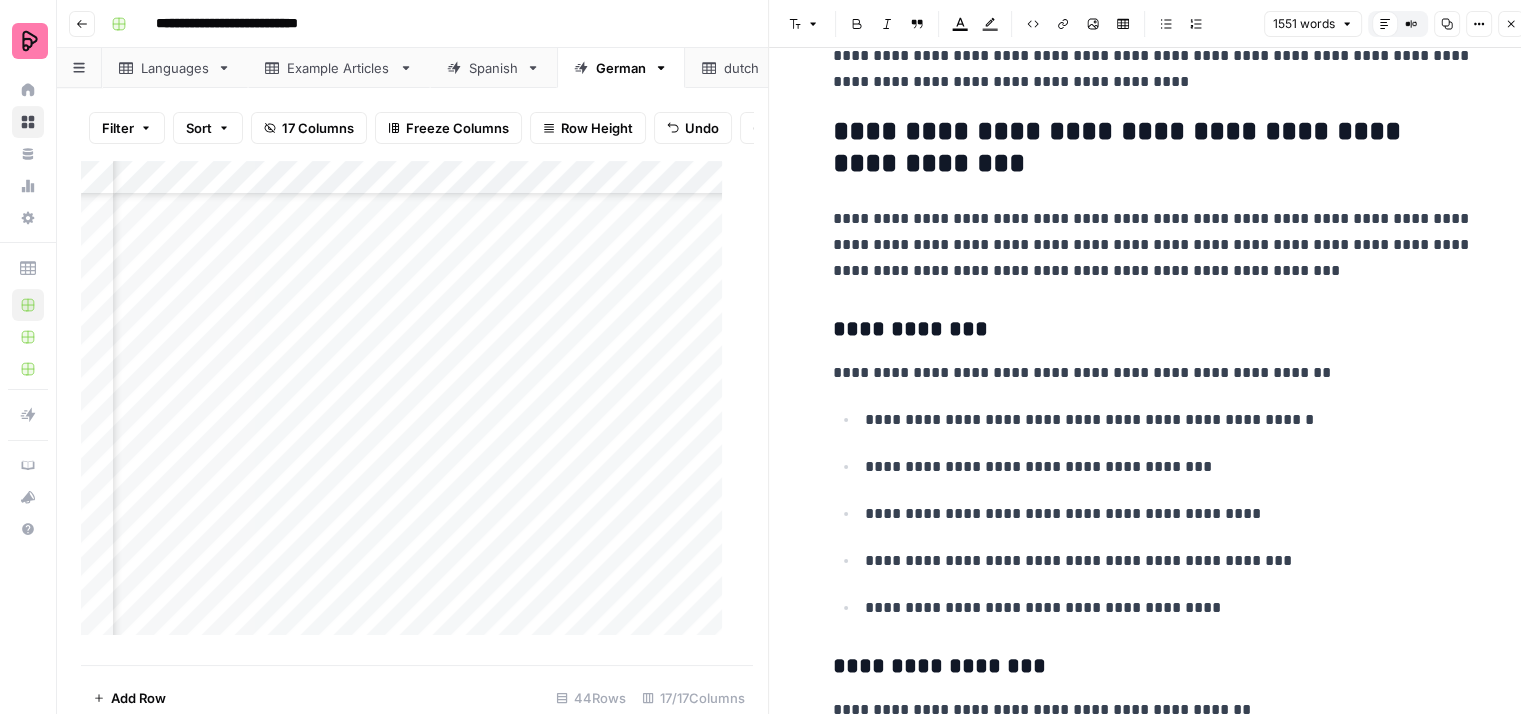 click on "**********" at bounding box center (1153, 245) 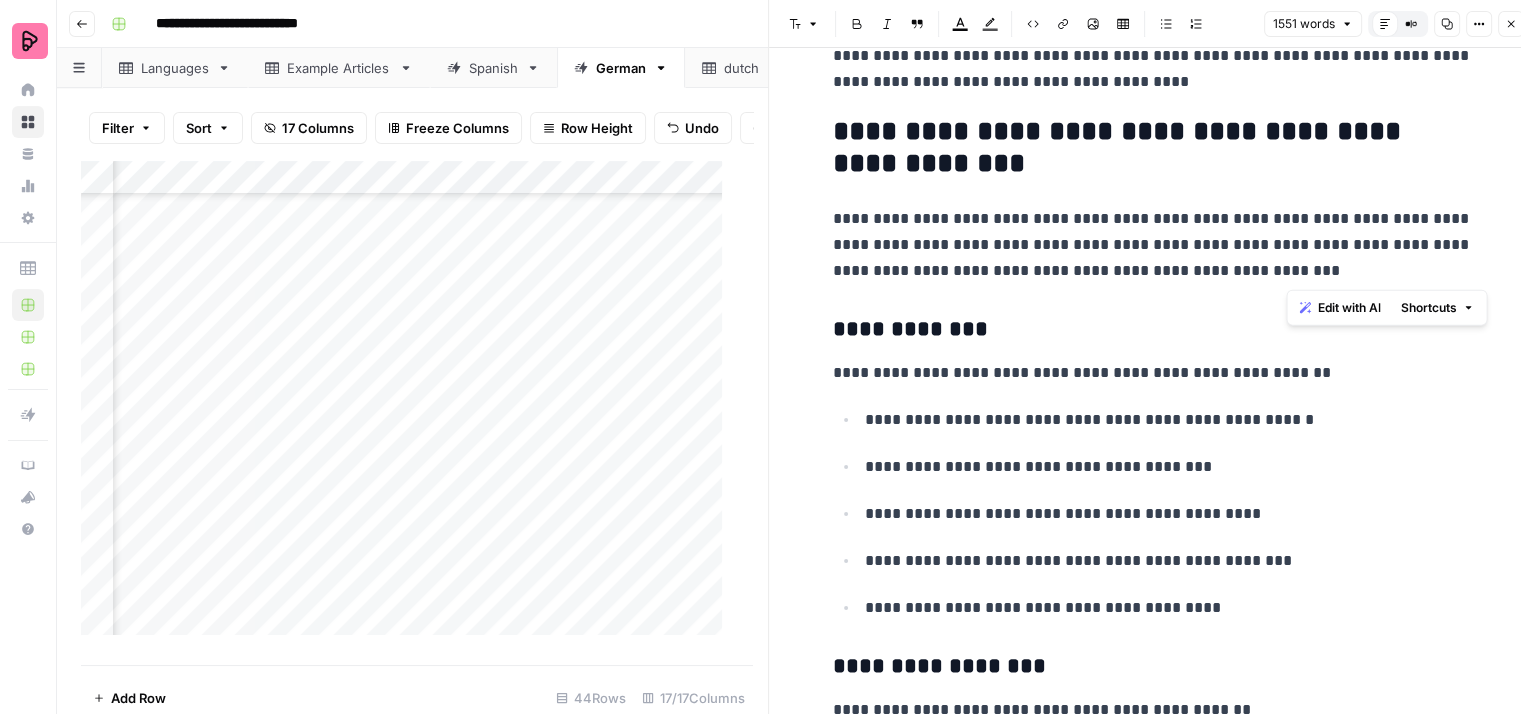 drag, startPoint x: 1348, startPoint y: 269, endPoint x: 1129, endPoint y: 273, distance: 219.03653 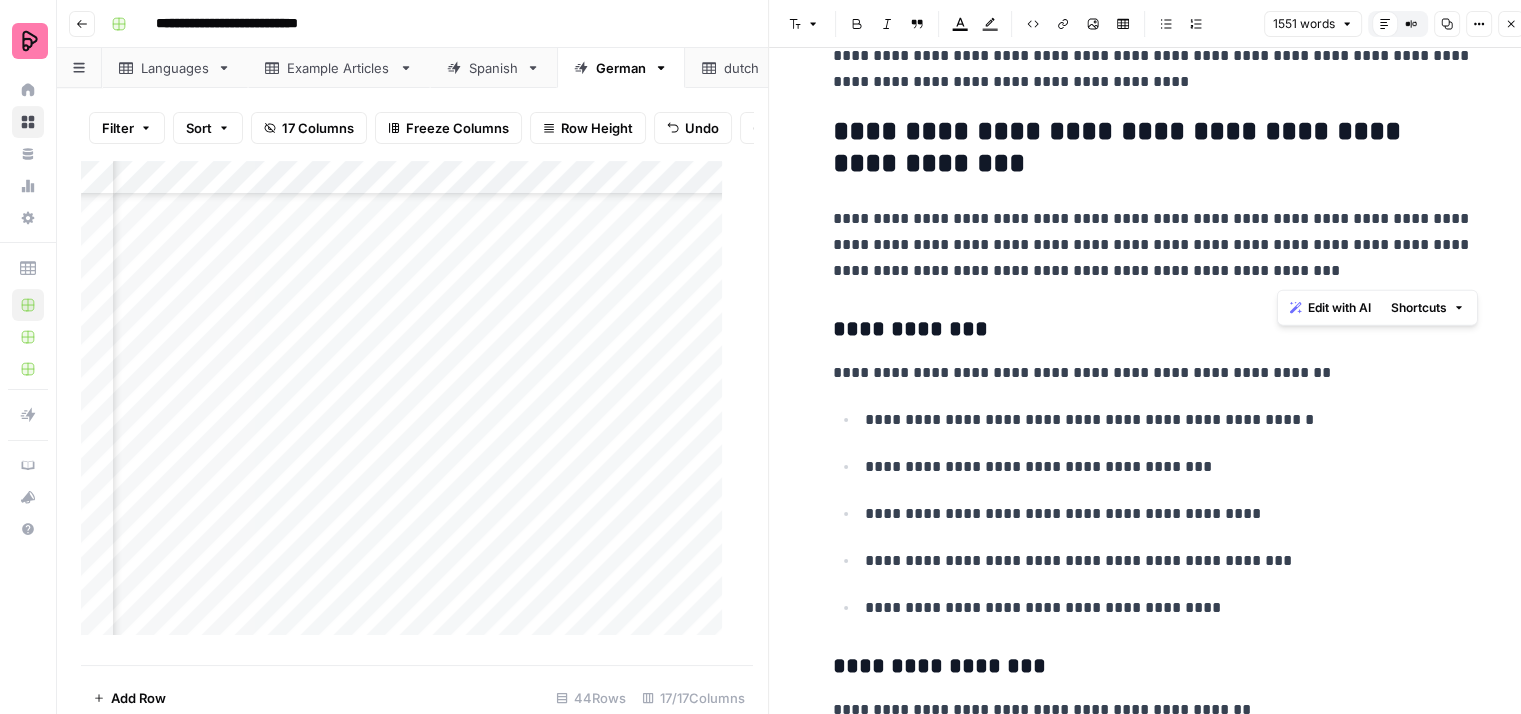 click on "**********" at bounding box center [1153, 245] 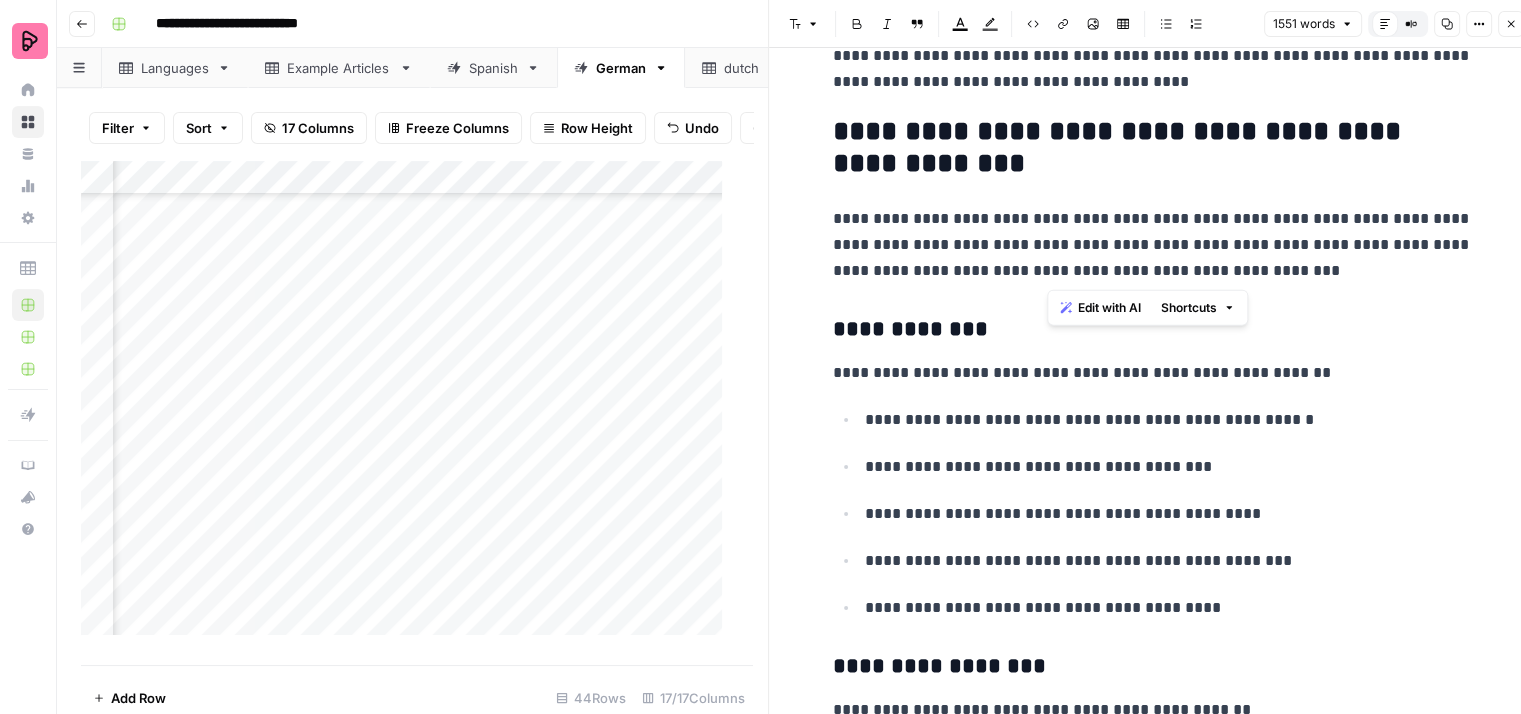 drag, startPoint x: 1045, startPoint y: 241, endPoint x: 1339, endPoint y: 272, distance: 295.62982 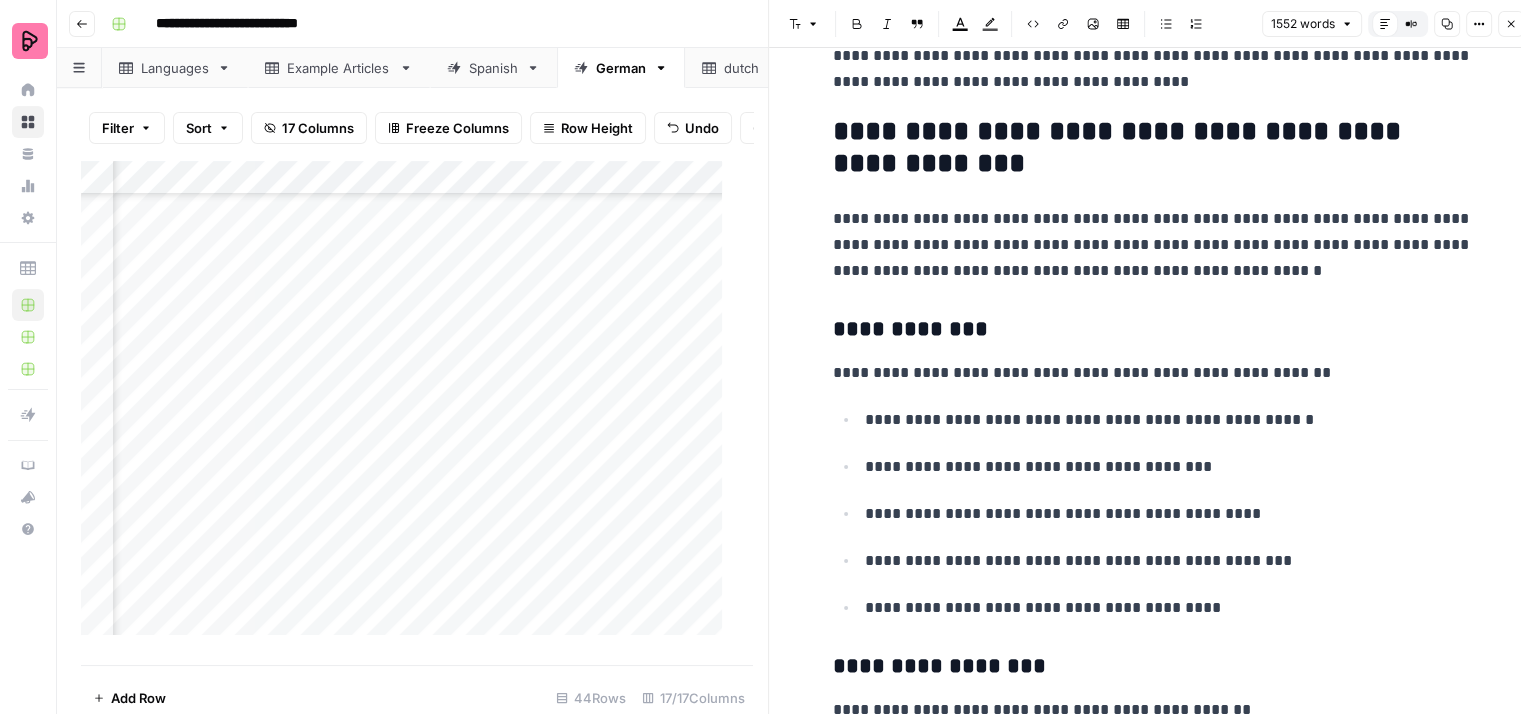 click on "**********" at bounding box center [1153, 605] 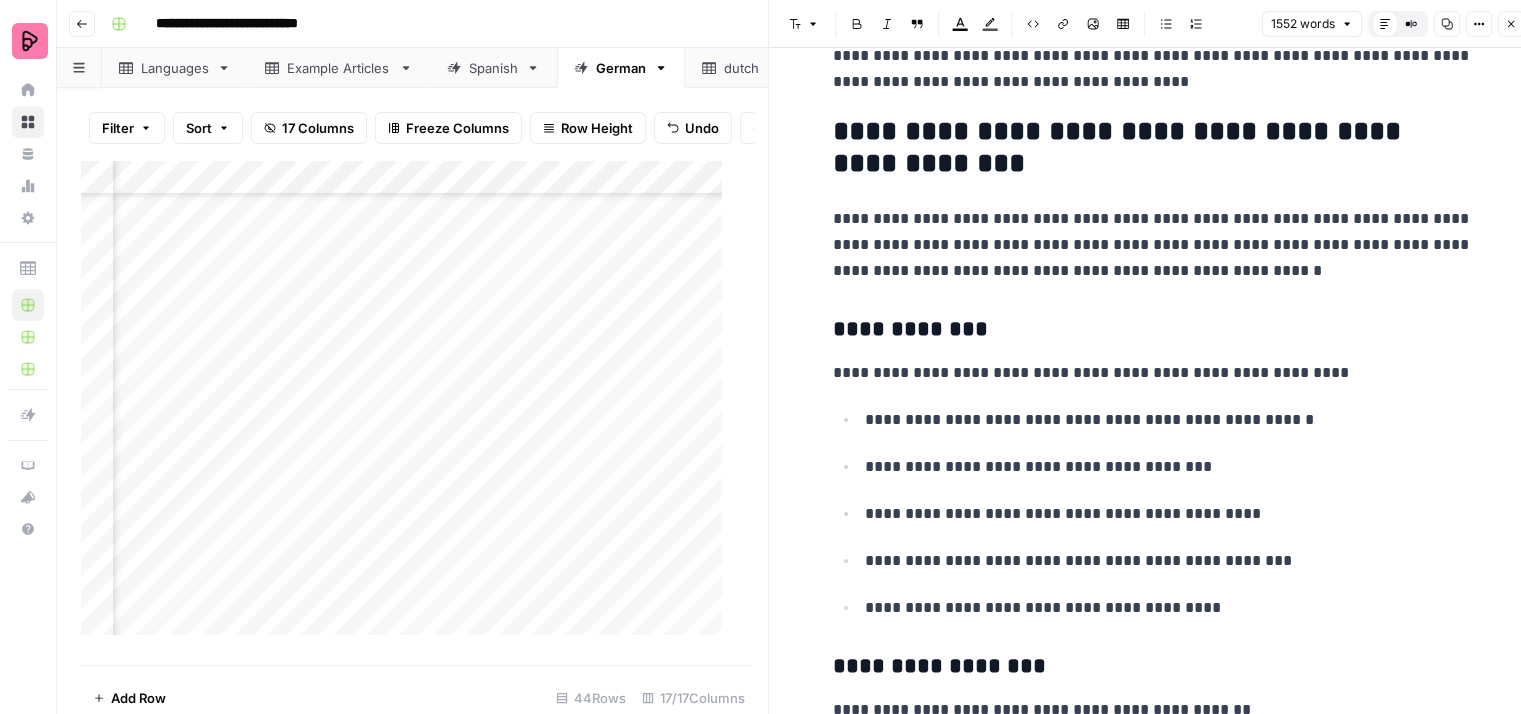 click on "**********" at bounding box center [1153, 605] 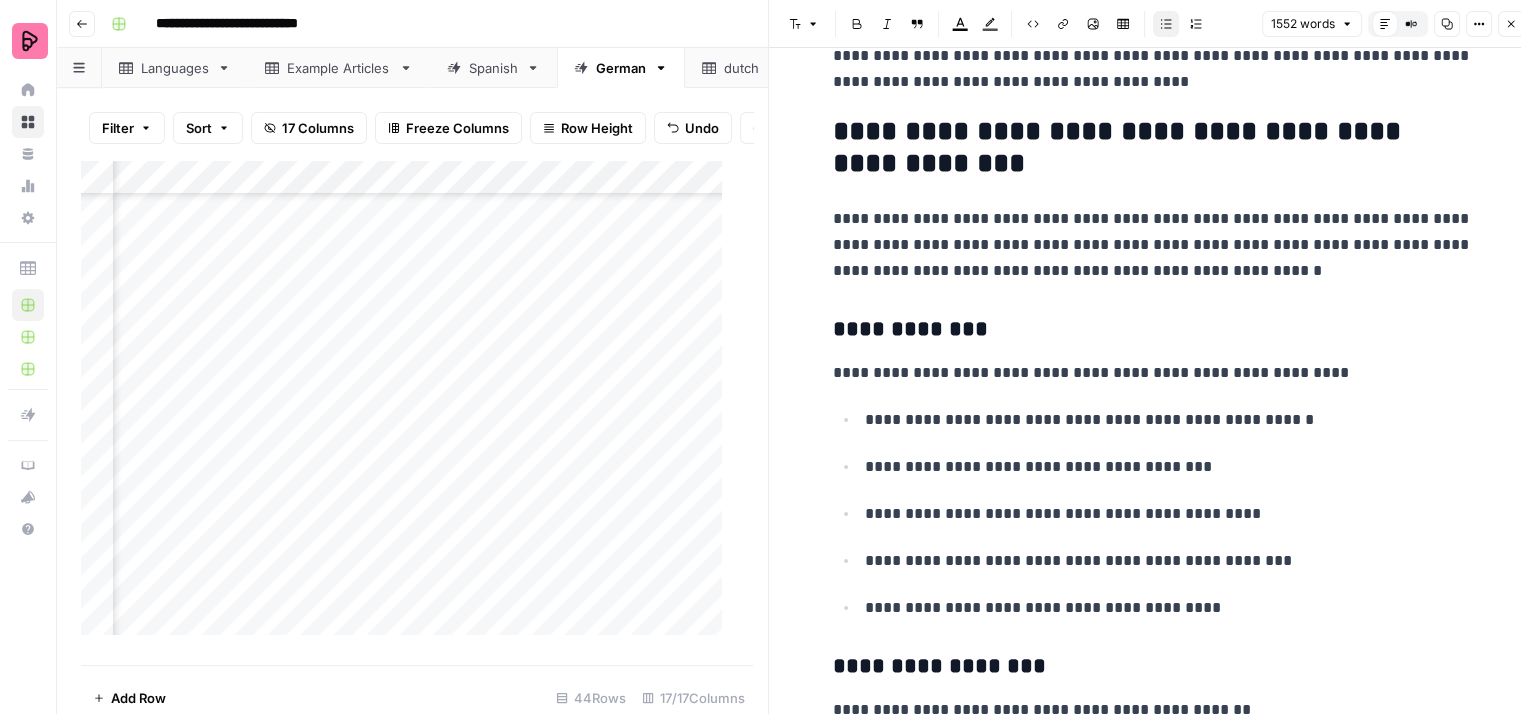 scroll, scrollTop: 2700, scrollLeft: 0, axis: vertical 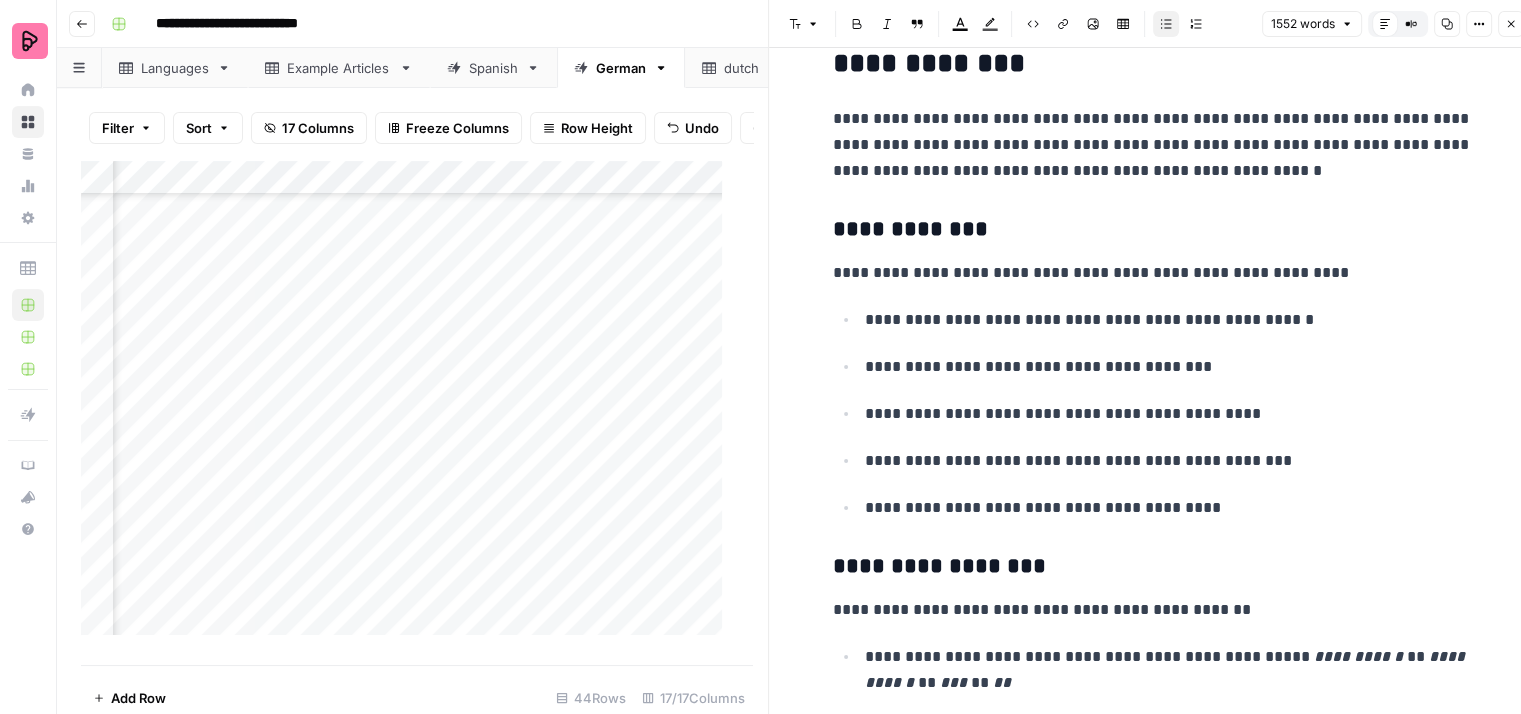 click on "**********" at bounding box center [1169, 508] 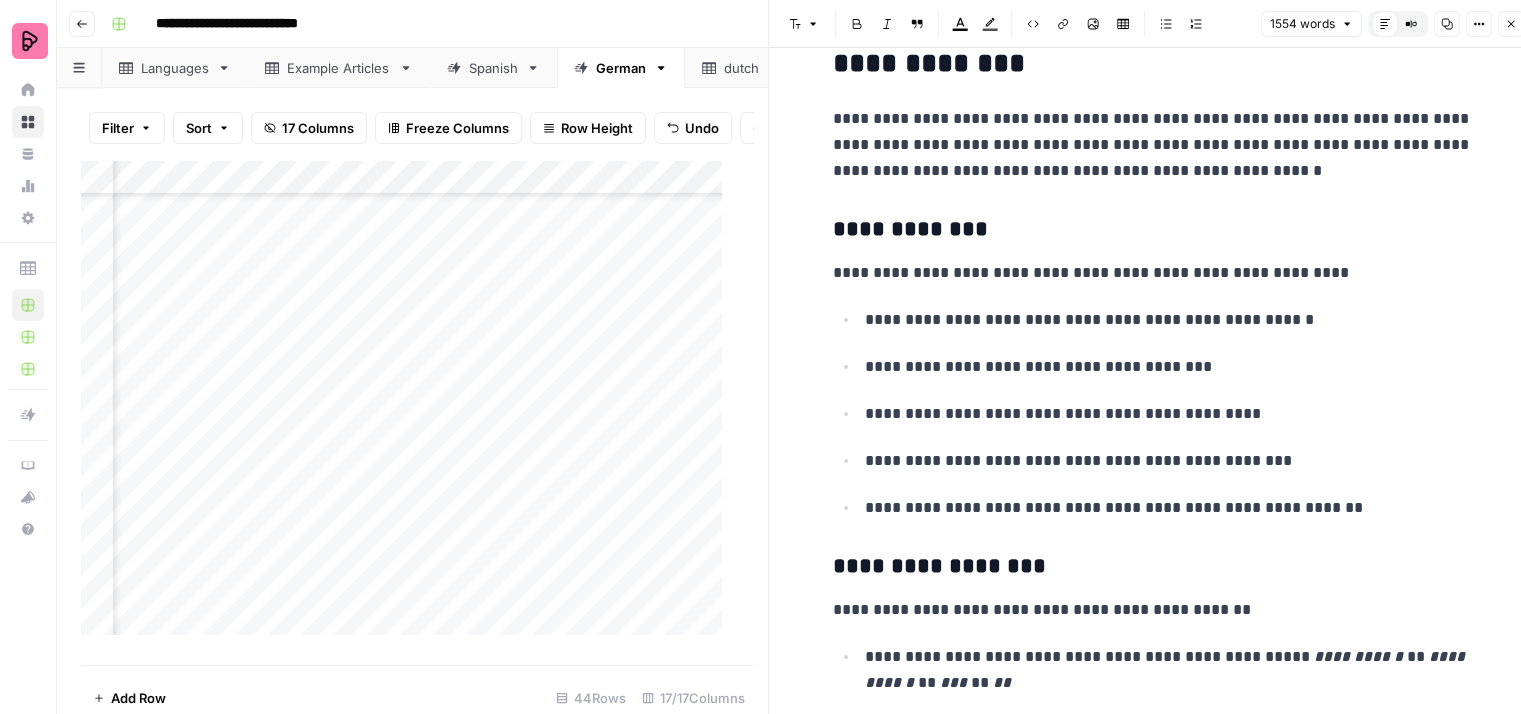 click on "**********" at bounding box center [1153, 505] 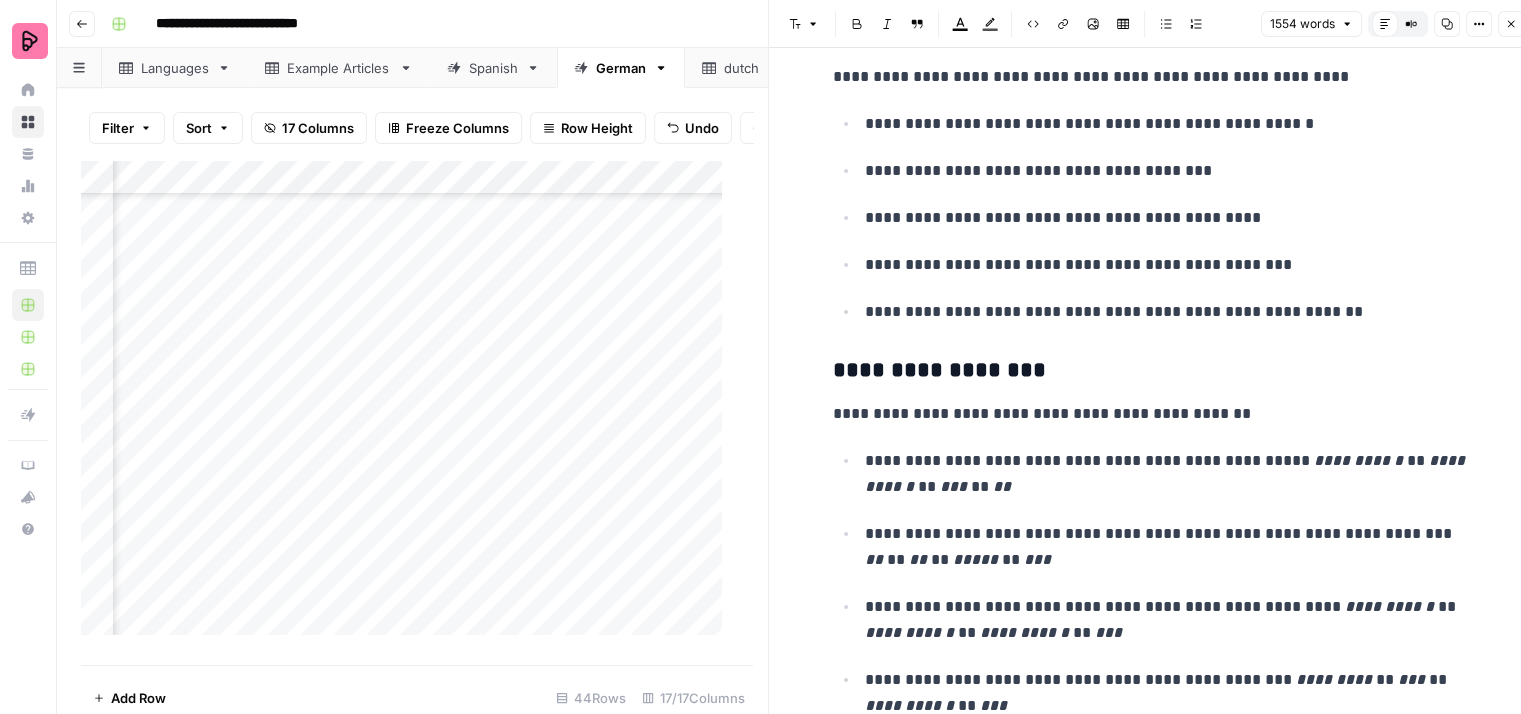 scroll, scrollTop: 2900, scrollLeft: 0, axis: vertical 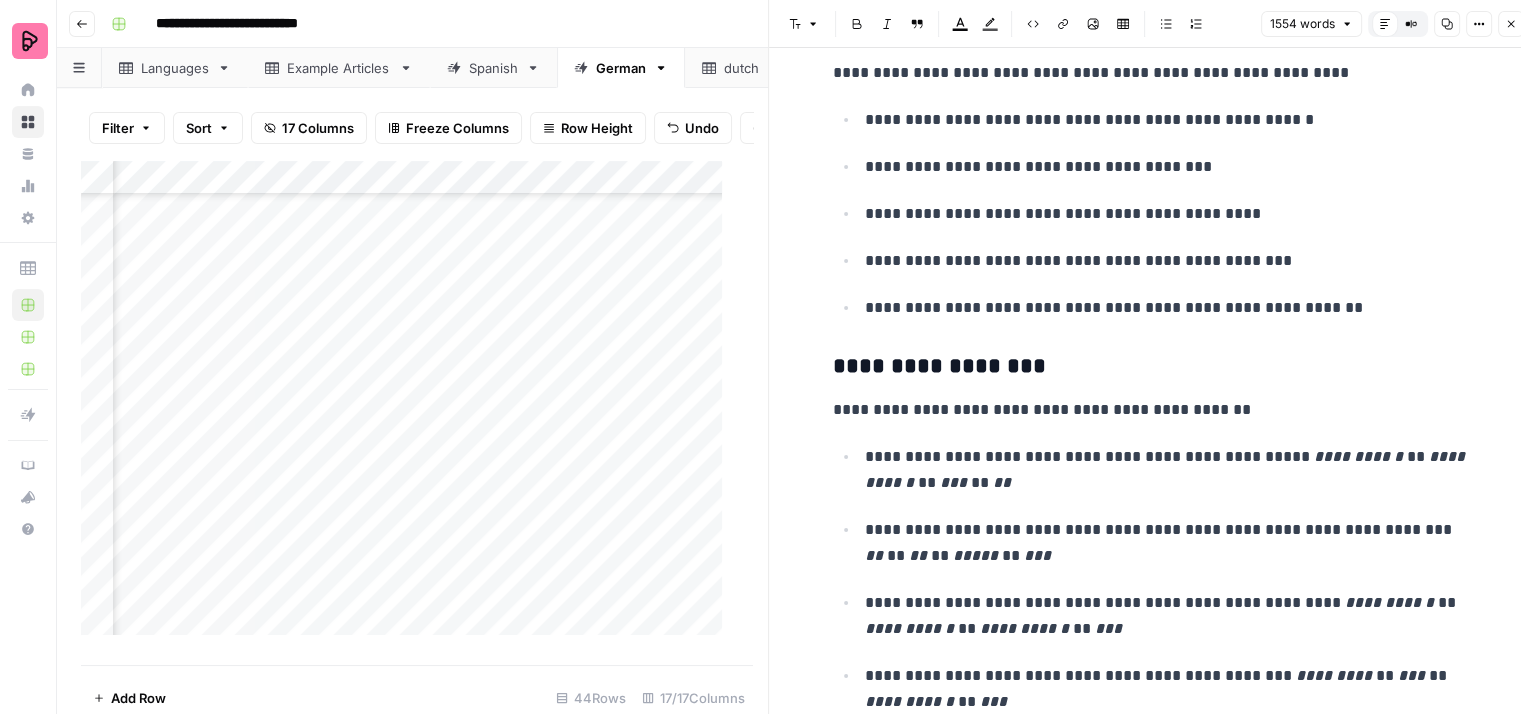 click on "**********" at bounding box center (1153, 305) 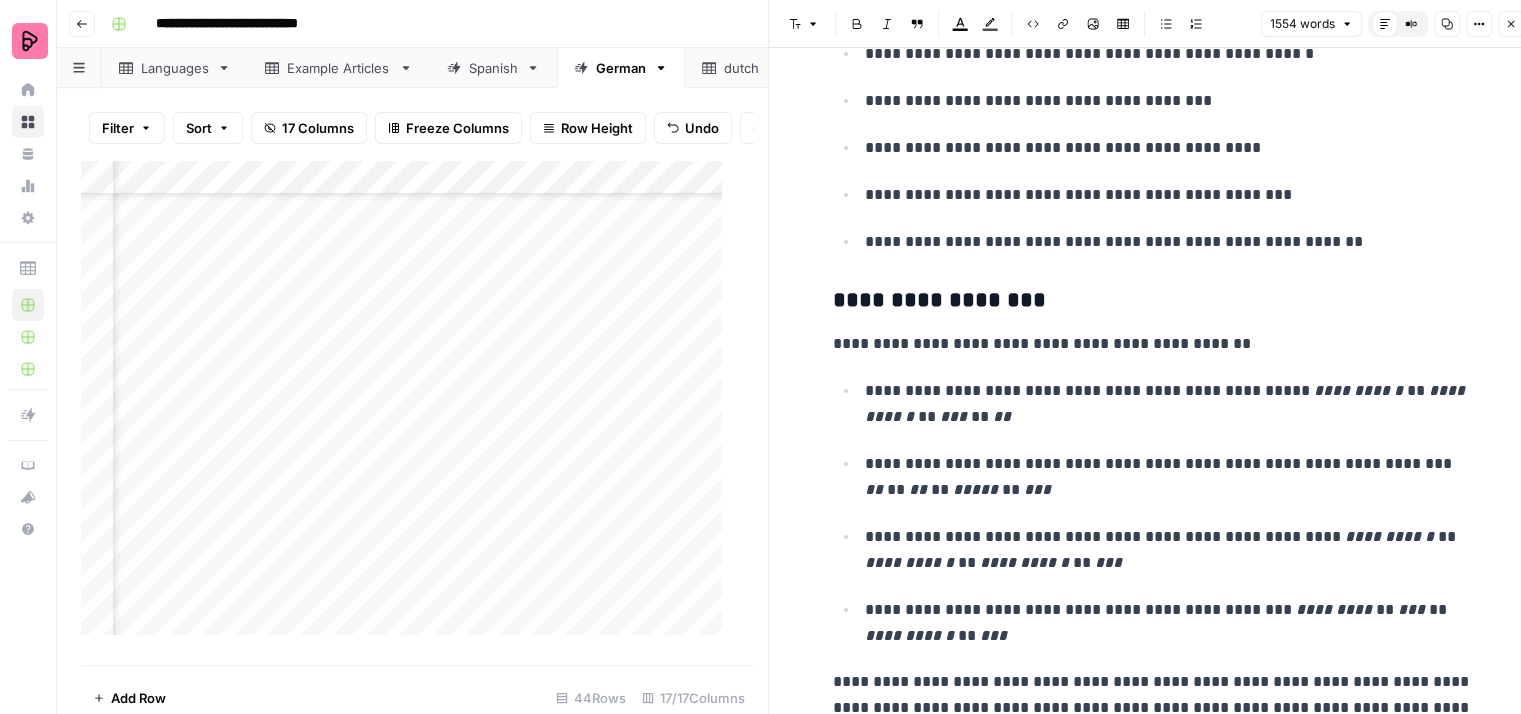 scroll, scrollTop: 3000, scrollLeft: 0, axis: vertical 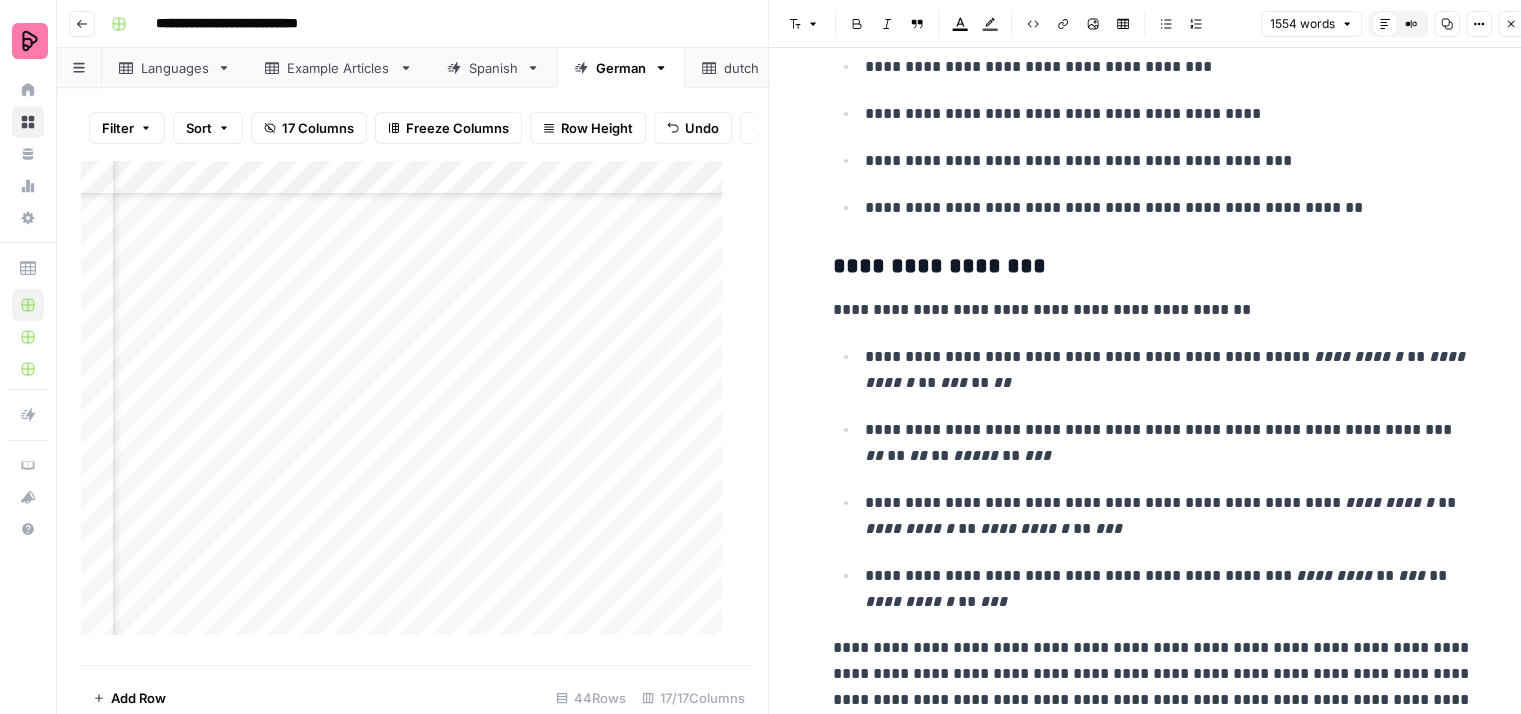 click on "**********" at bounding box center (1169, 443) 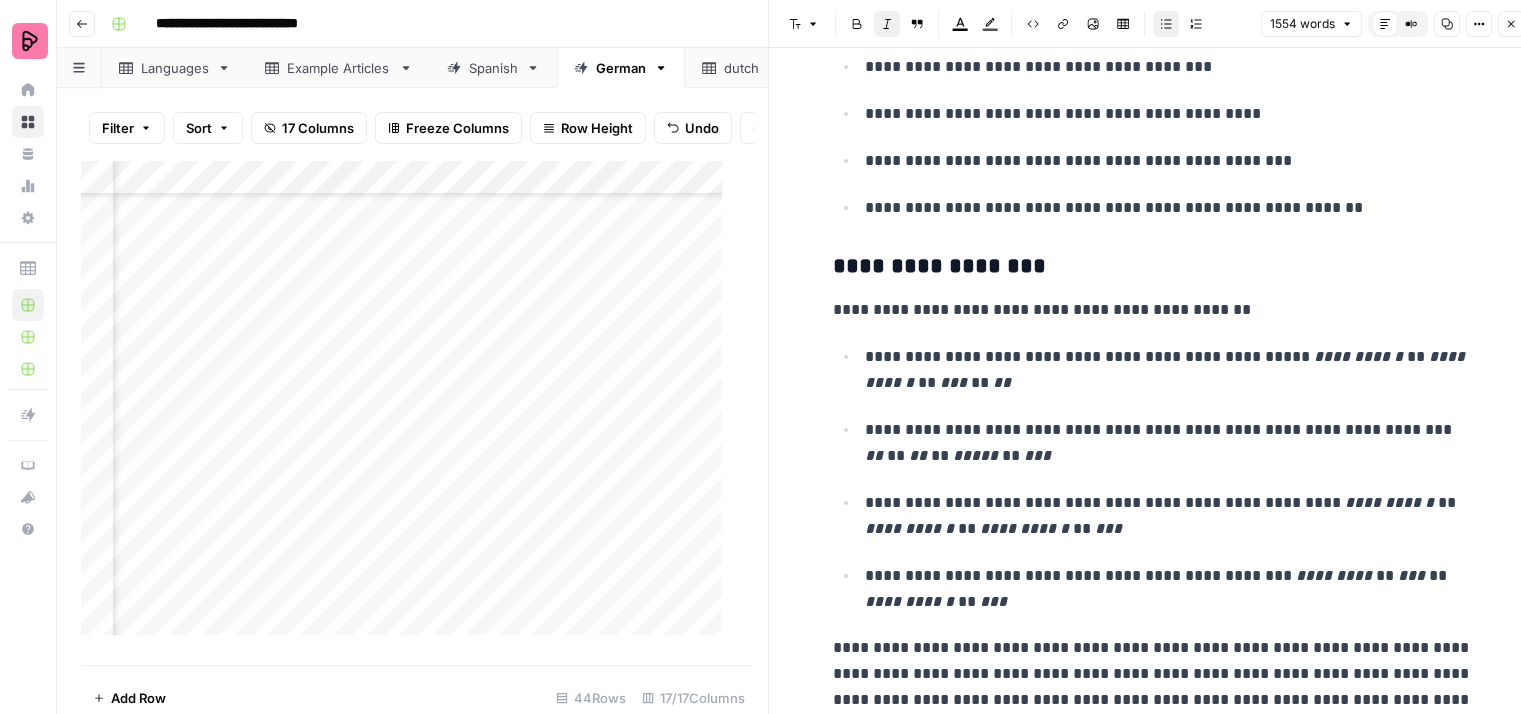 click on "**********" at bounding box center (1169, 516) 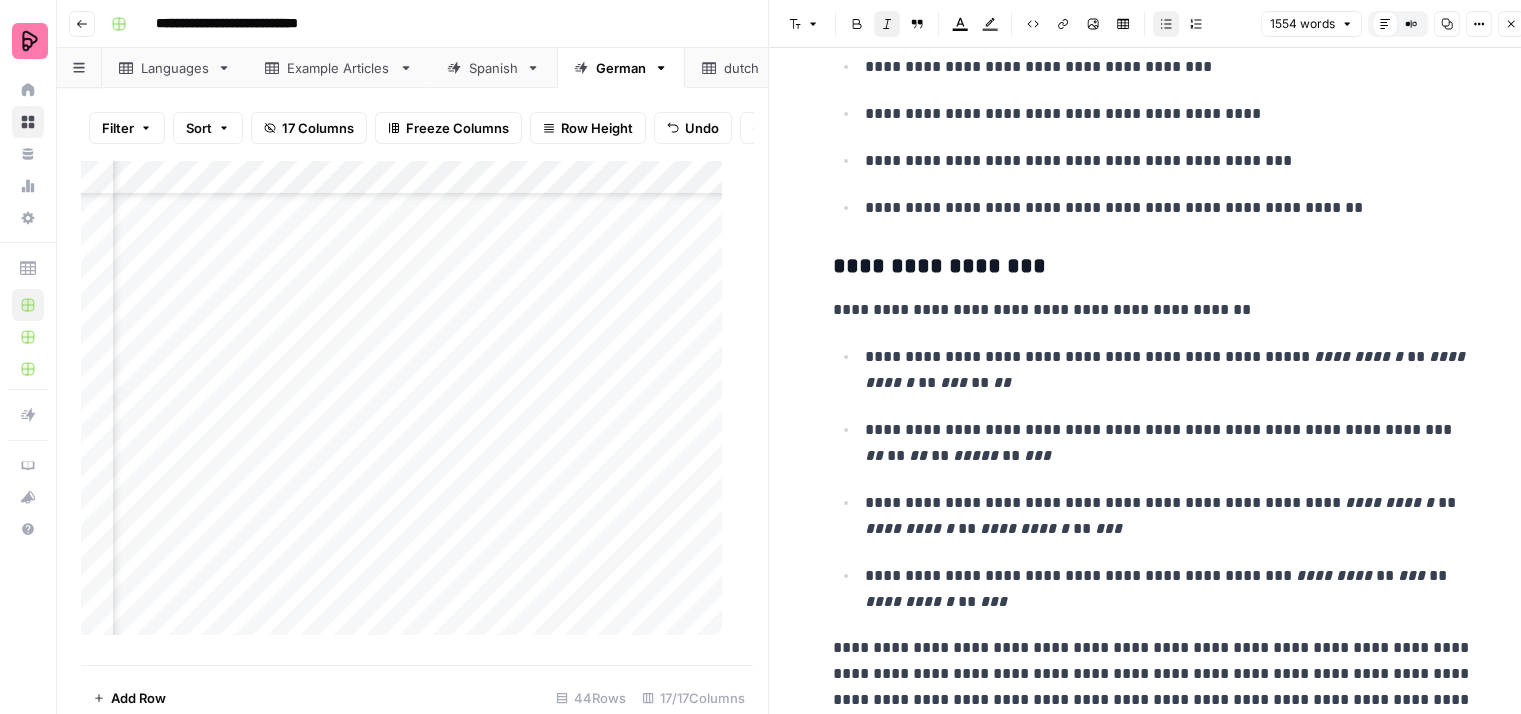 click on "**********" at bounding box center (1169, 589) 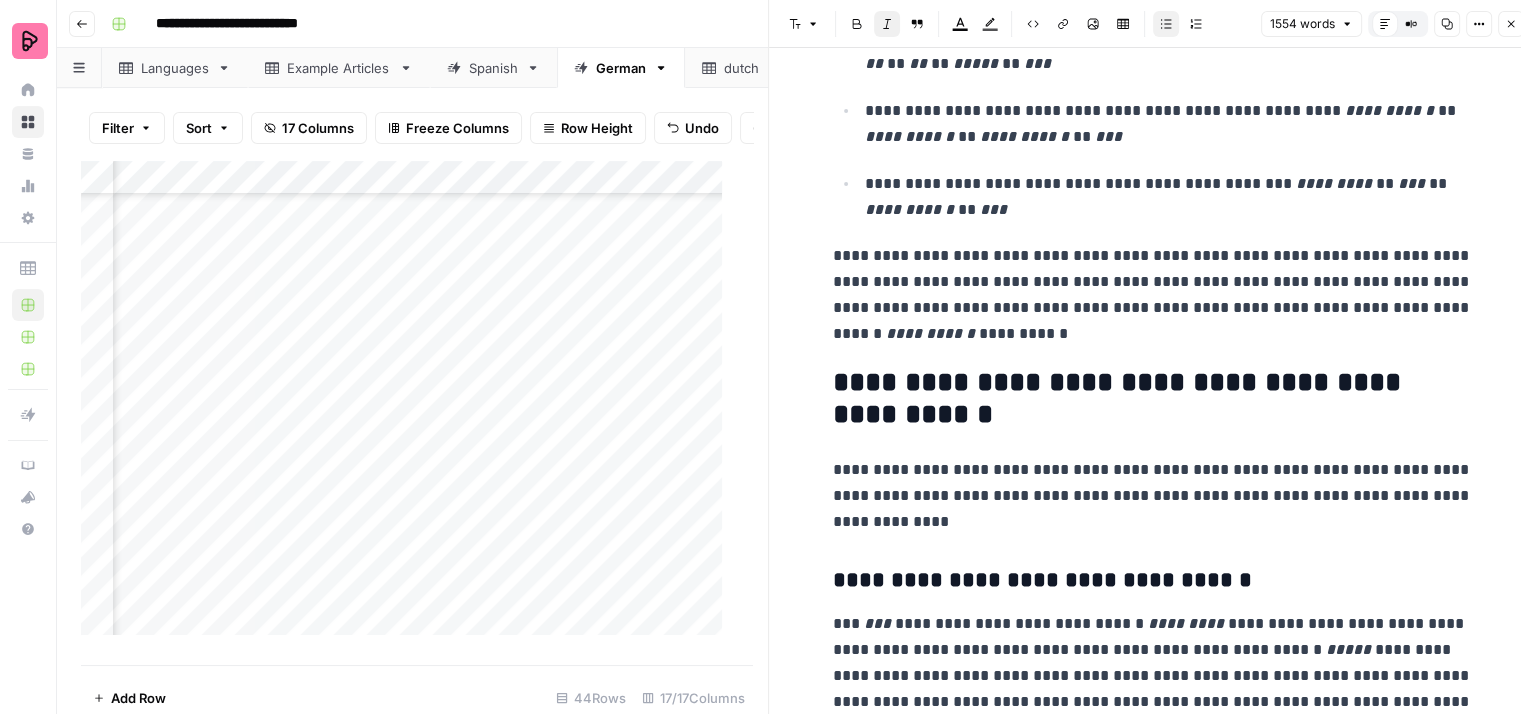 scroll, scrollTop: 3400, scrollLeft: 0, axis: vertical 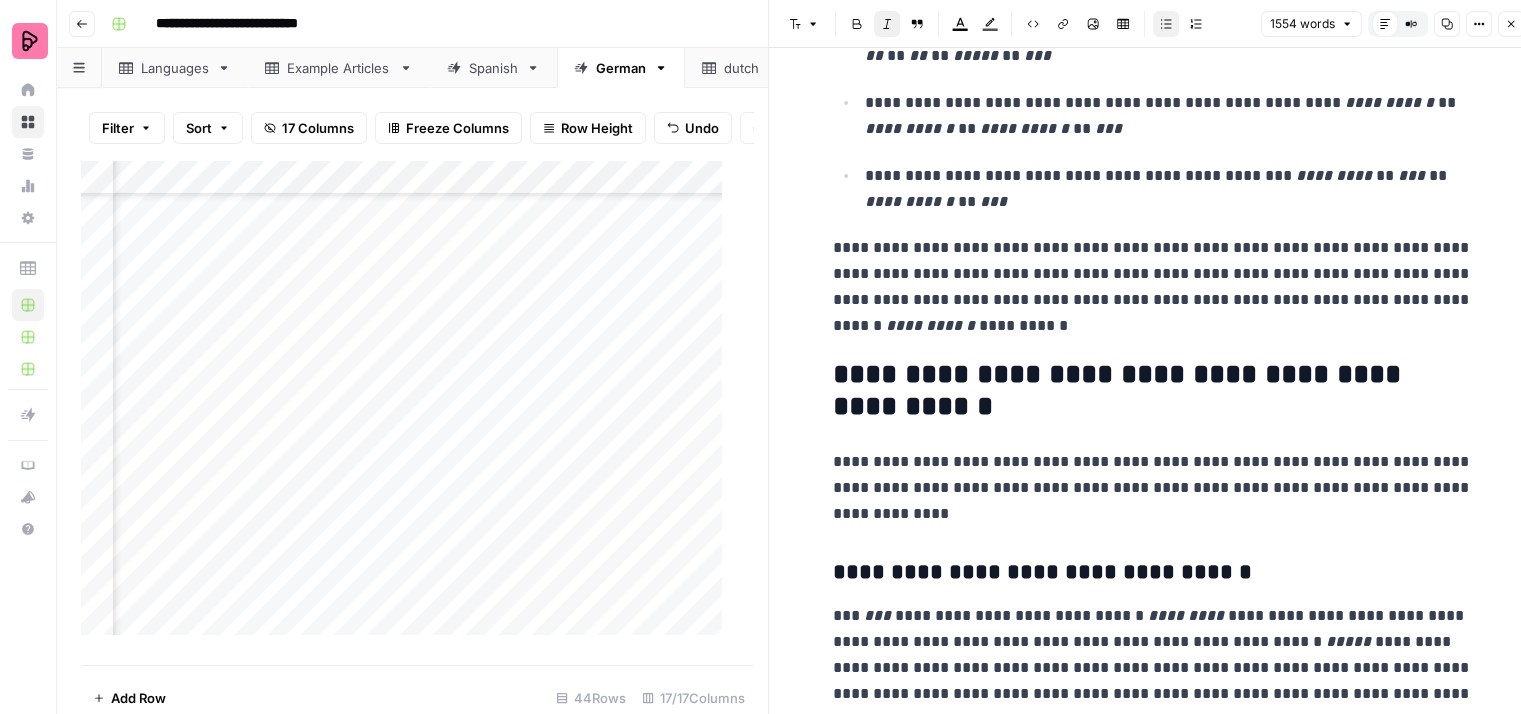 click on "**********" at bounding box center [1153, 287] 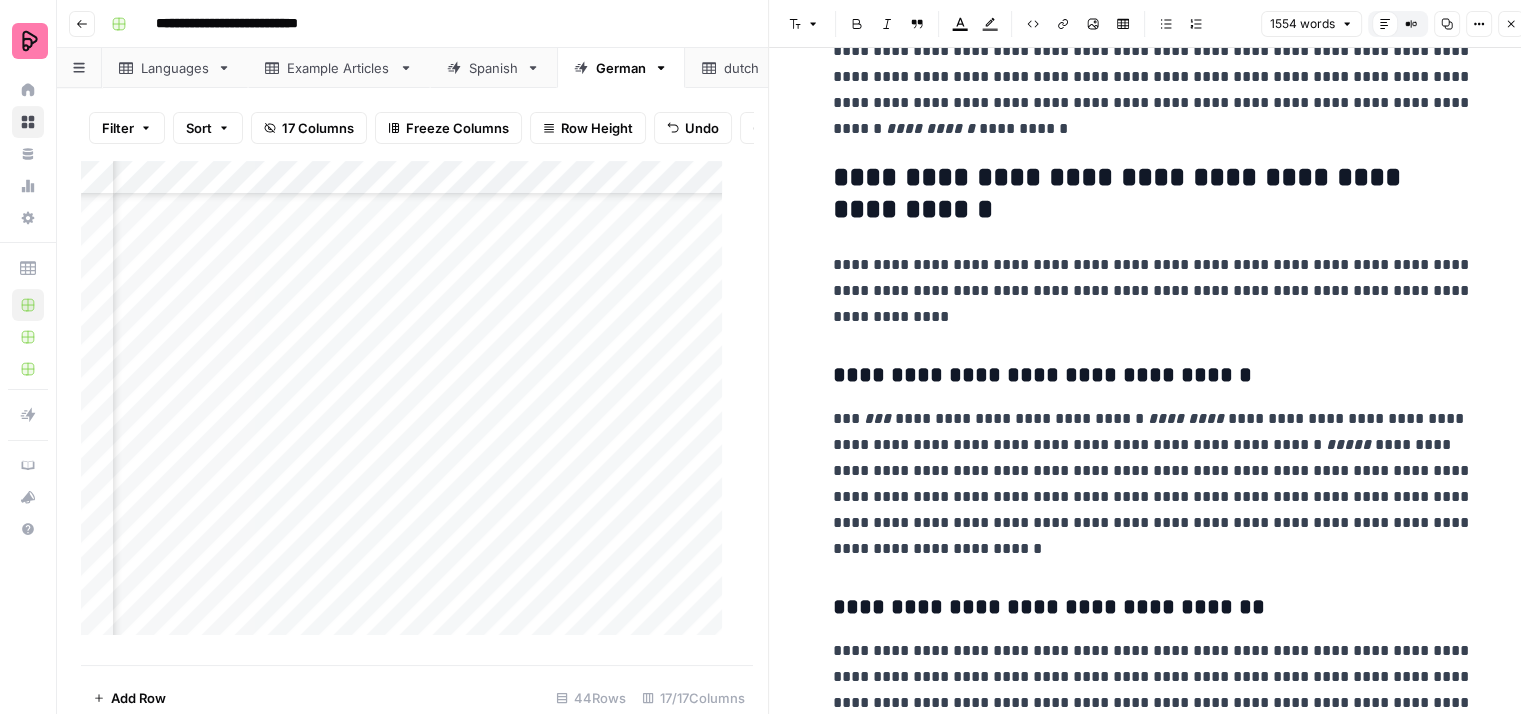 scroll, scrollTop: 3600, scrollLeft: 0, axis: vertical 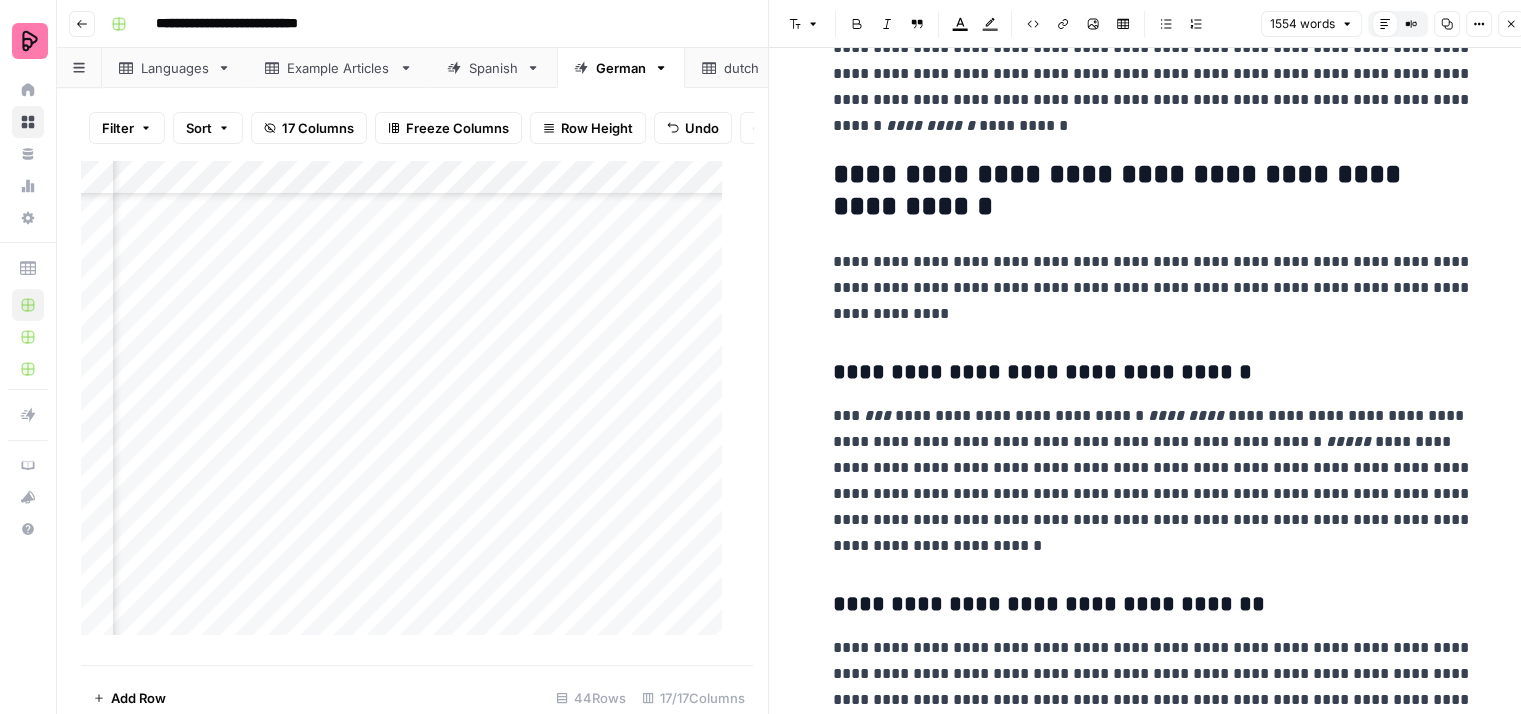 click on "**********" at bounding box center (1153, 191) 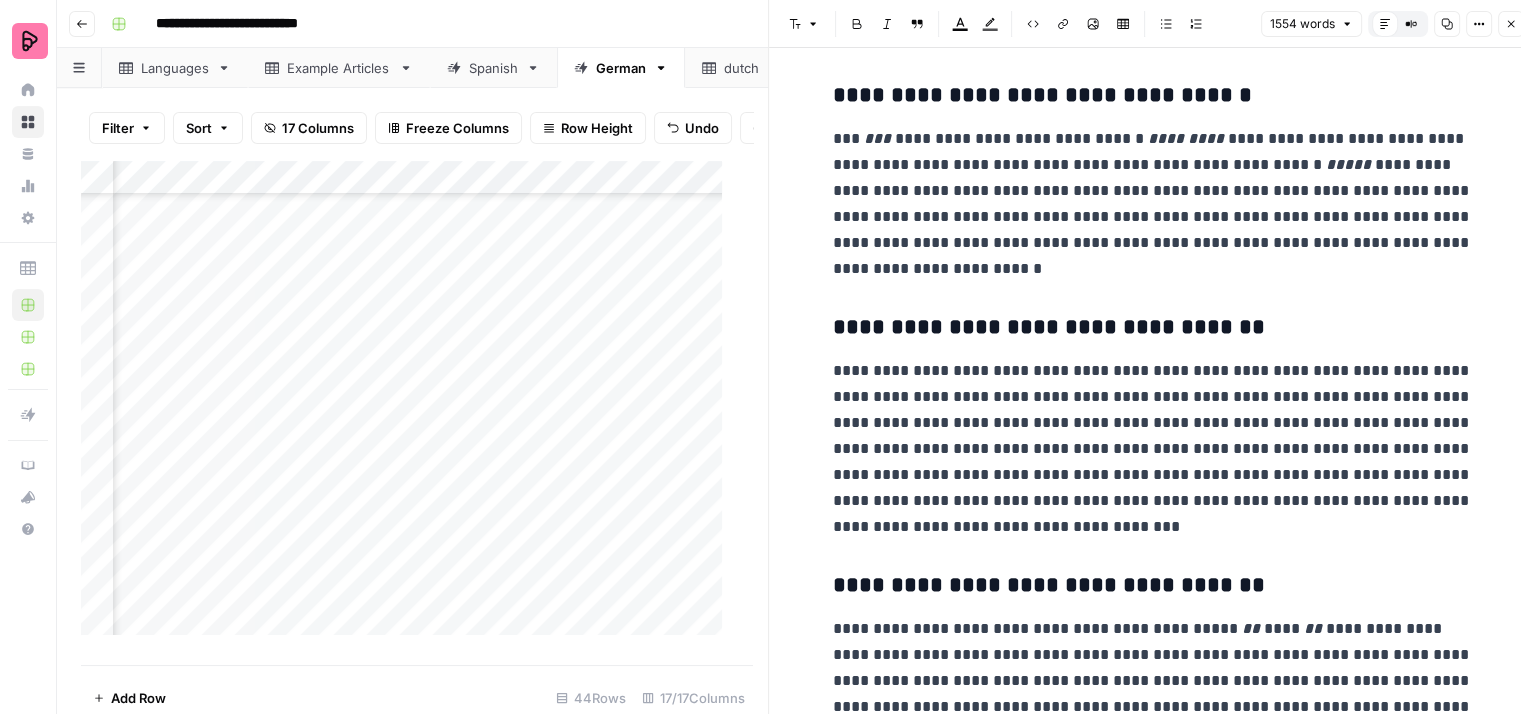 scroll, scrollTop: 3900, scrollLeft: 0, axis: vertical 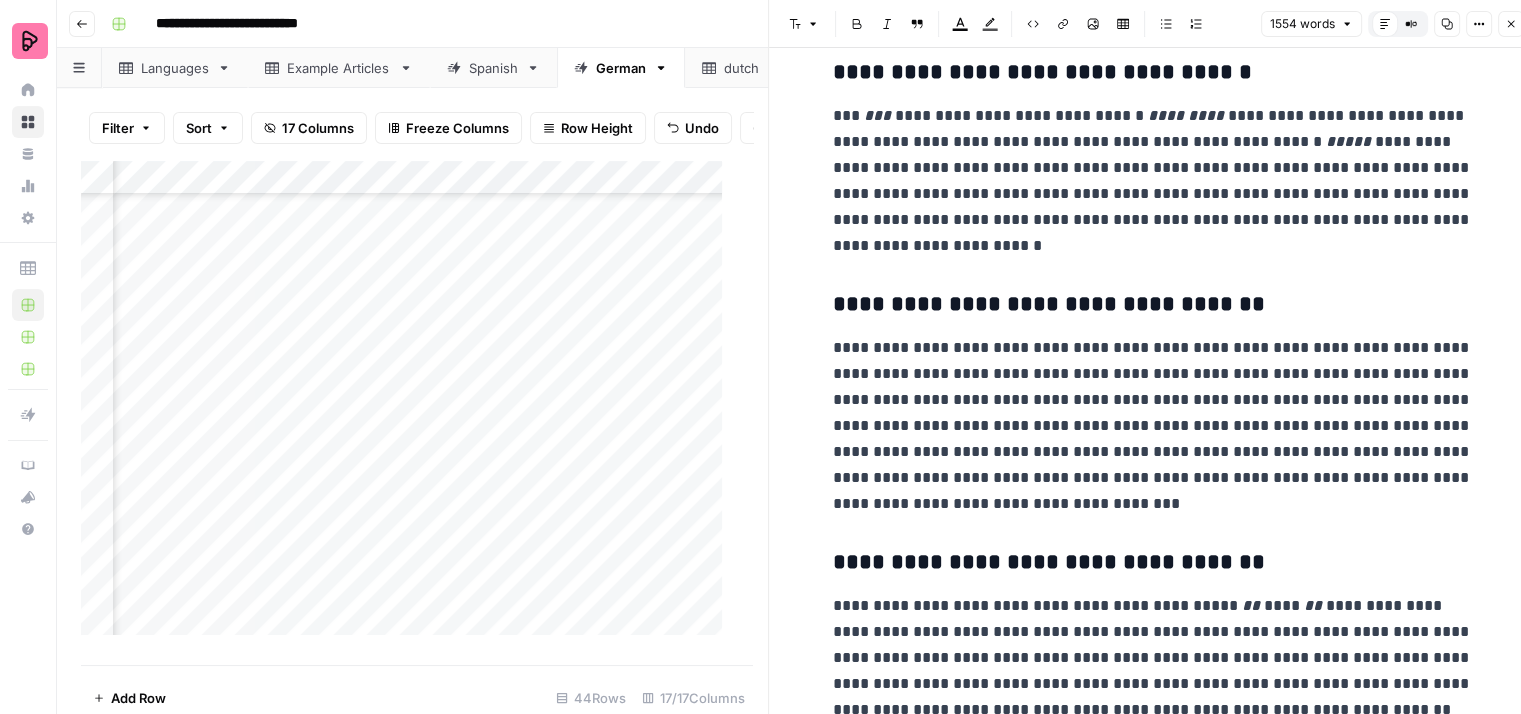 click on "**********" at bounding box center [1153, 181] 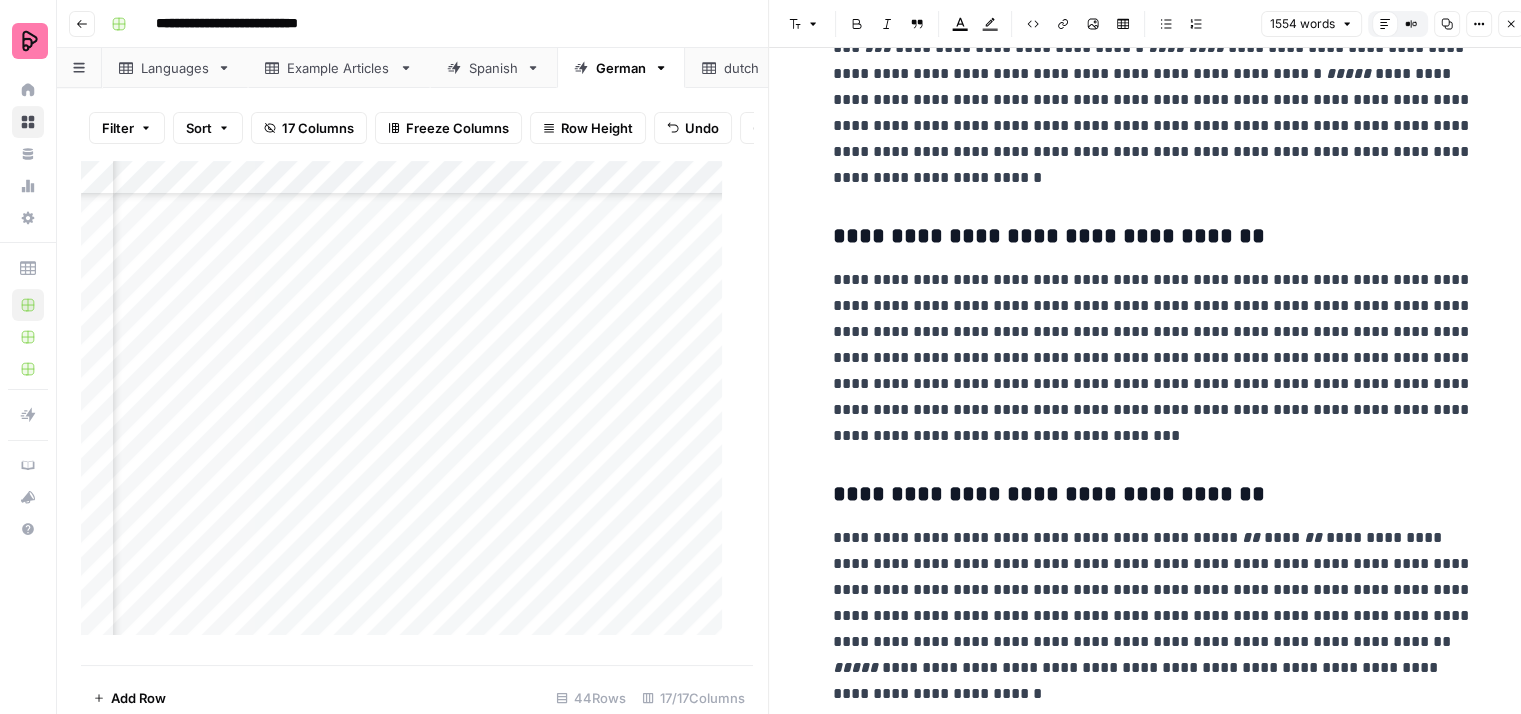 scroll, scrollTop: 4100, scrollLeft: 0, axis: vertical 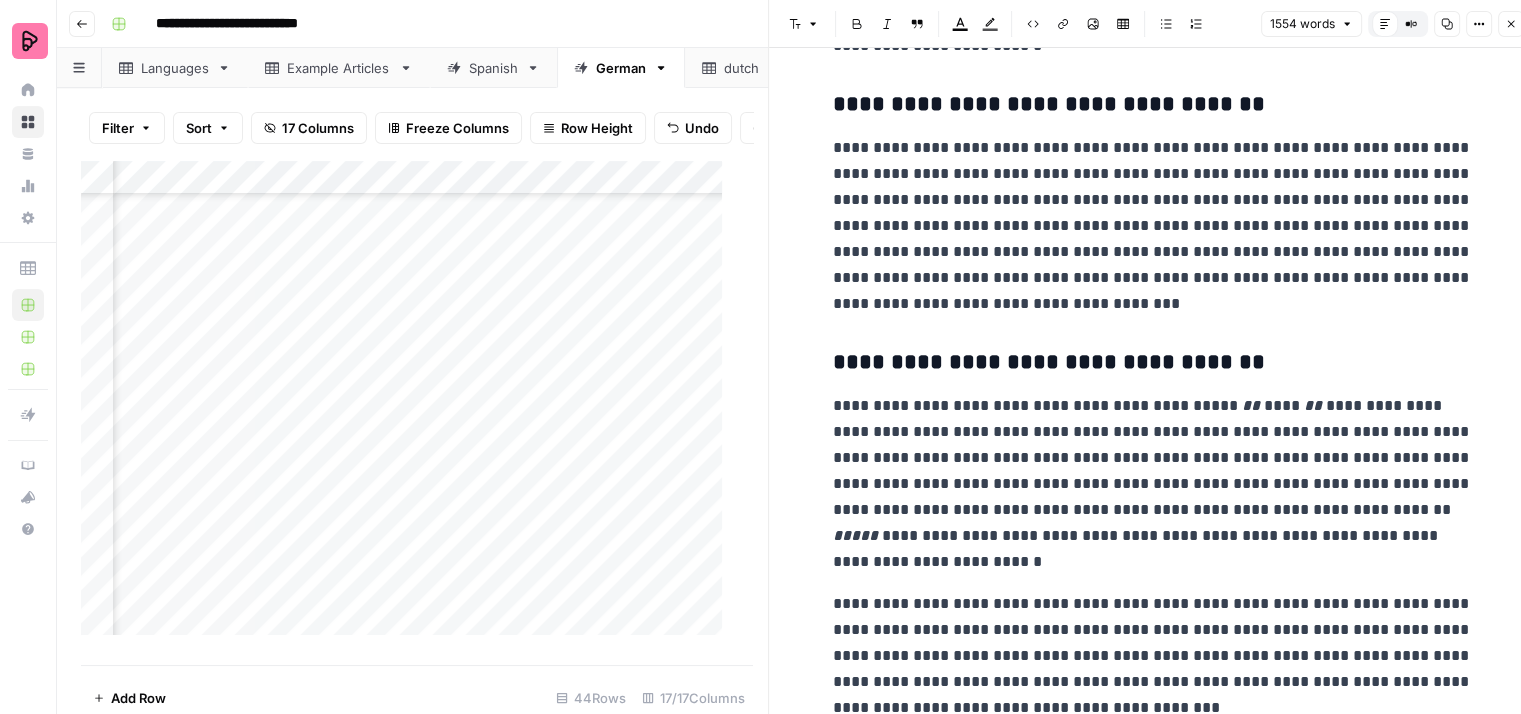 click on "**********" at bounding box center [1153, 226] 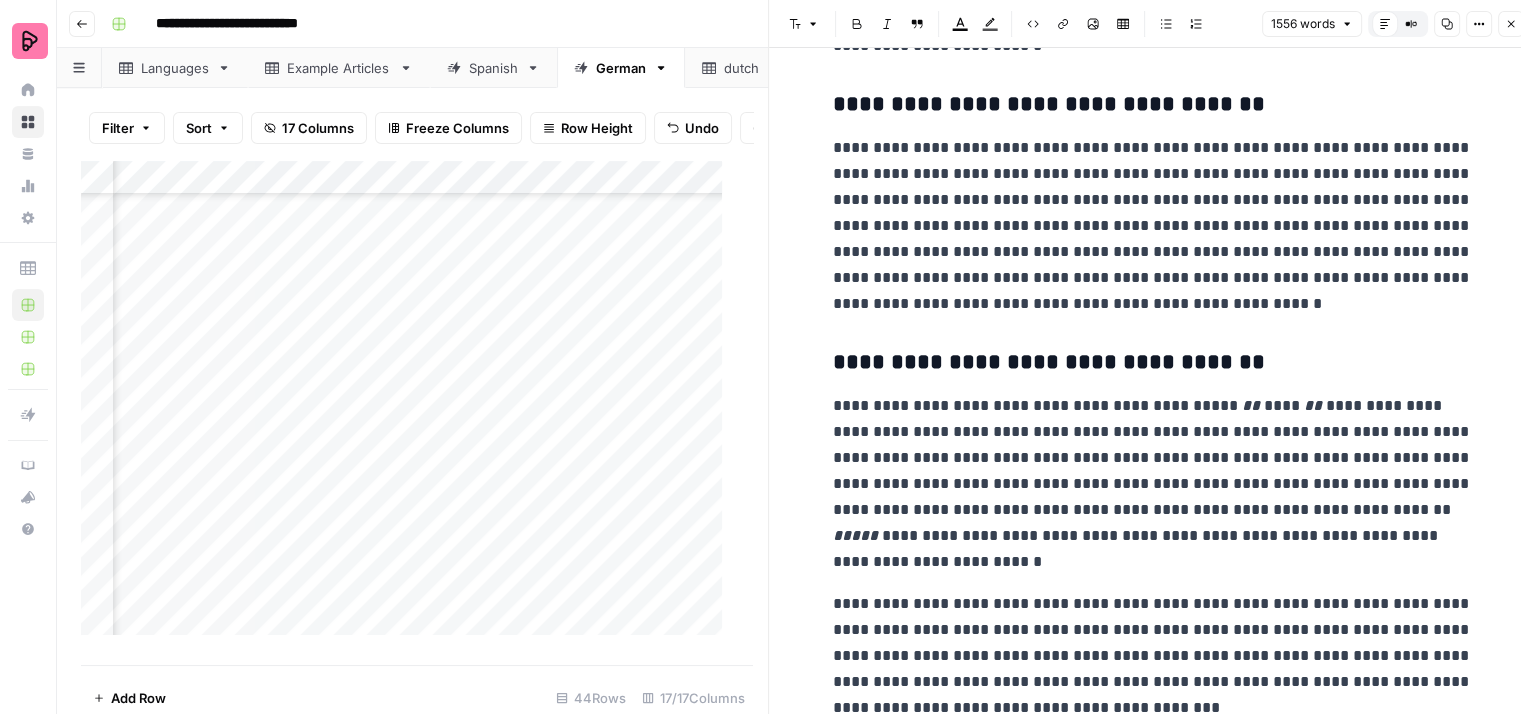 click on "**********" at bounding box center (1153, 226) 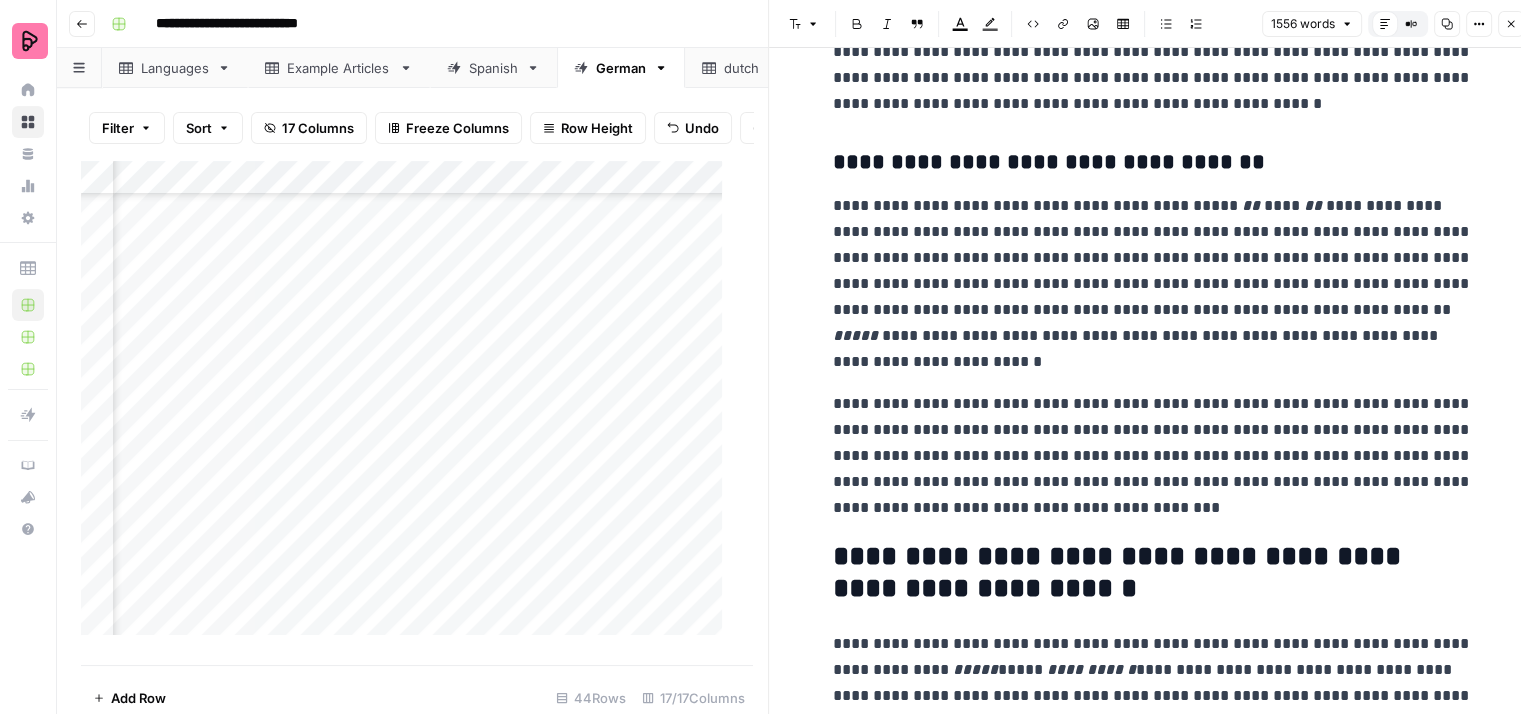 scroll, scrollTop: 4400, scrollLeft: 0, axis: vertical 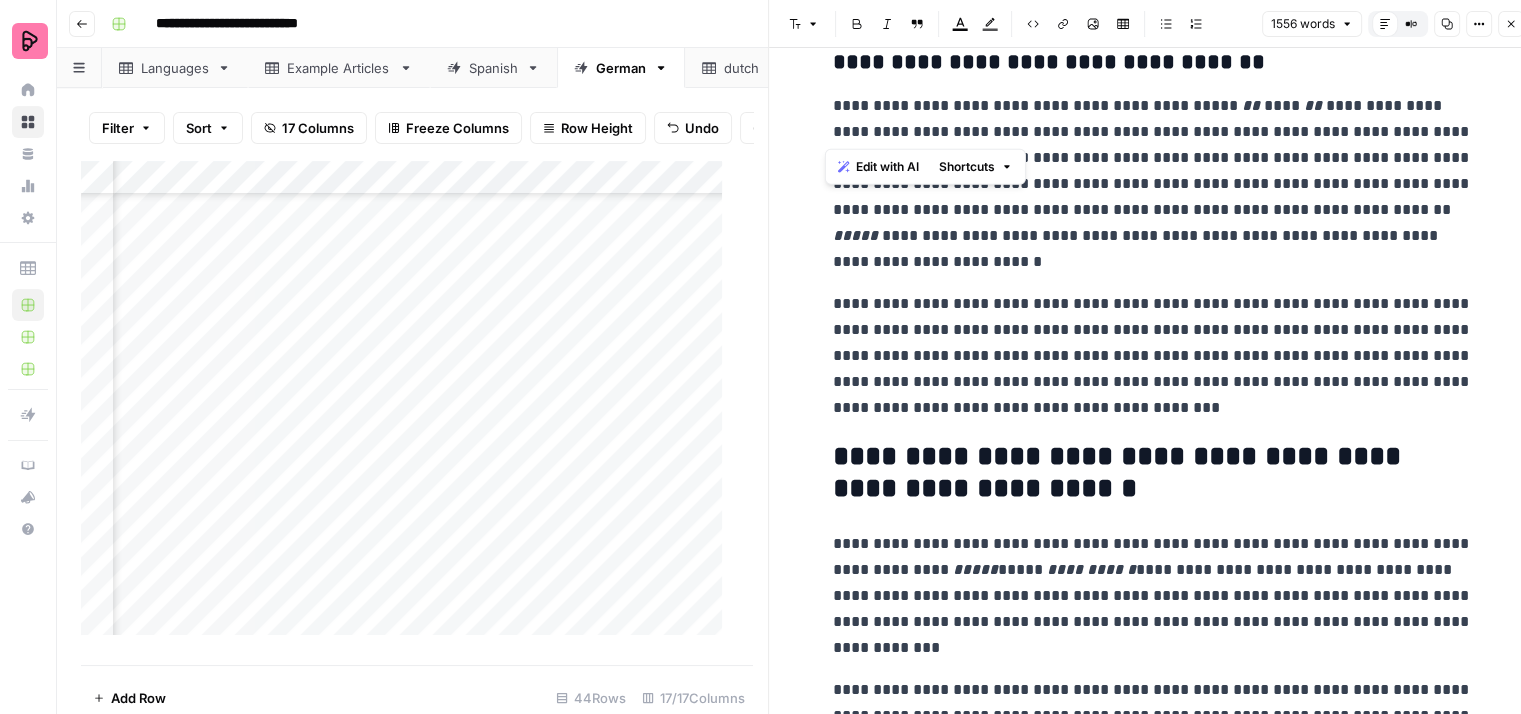 drag, startPoint x: 1012, startPoint y: 126, endPoint x: 828, endPoint y: 105, distance: 185.19449 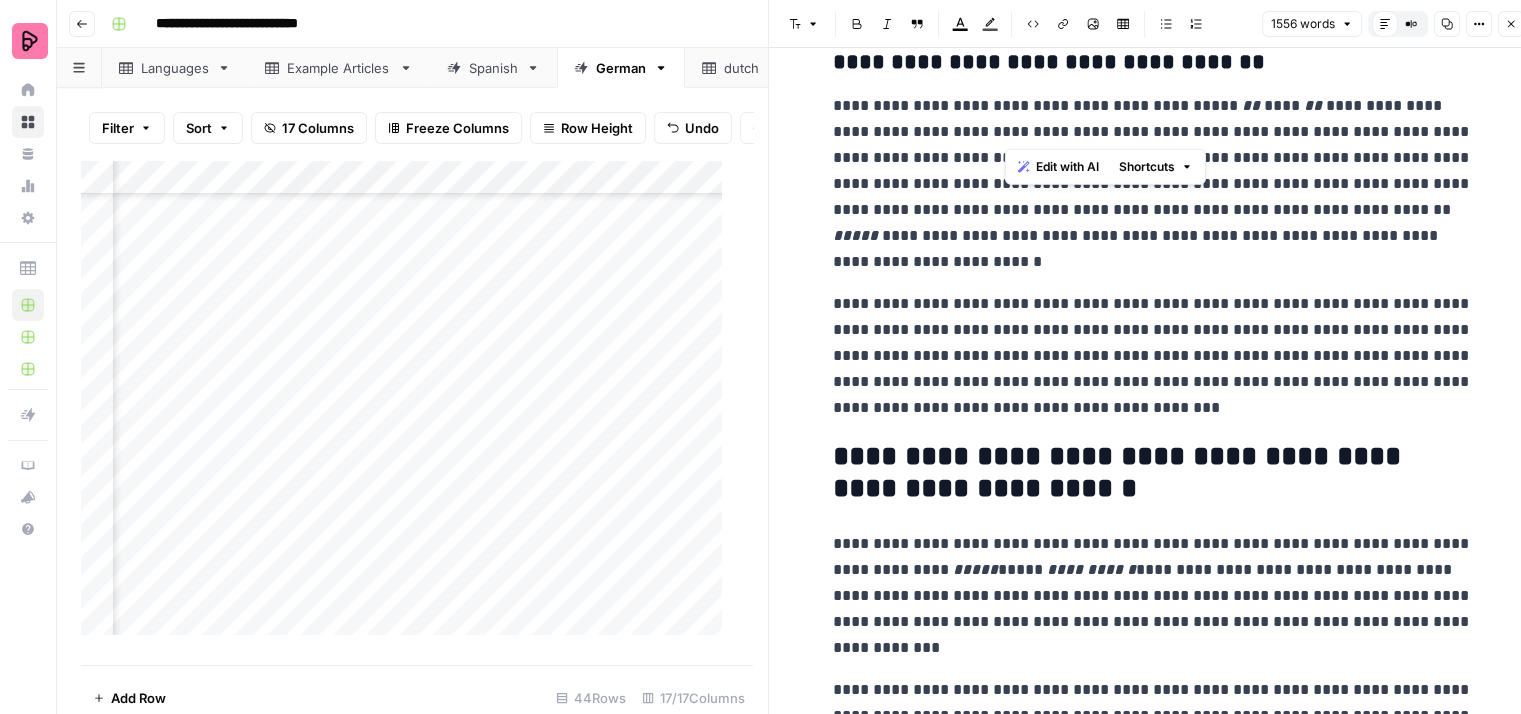 drag, startPoint x: 1344, startPoint y: 106, endPoint x: 1001, endPoint y: 132, distance: 343.984 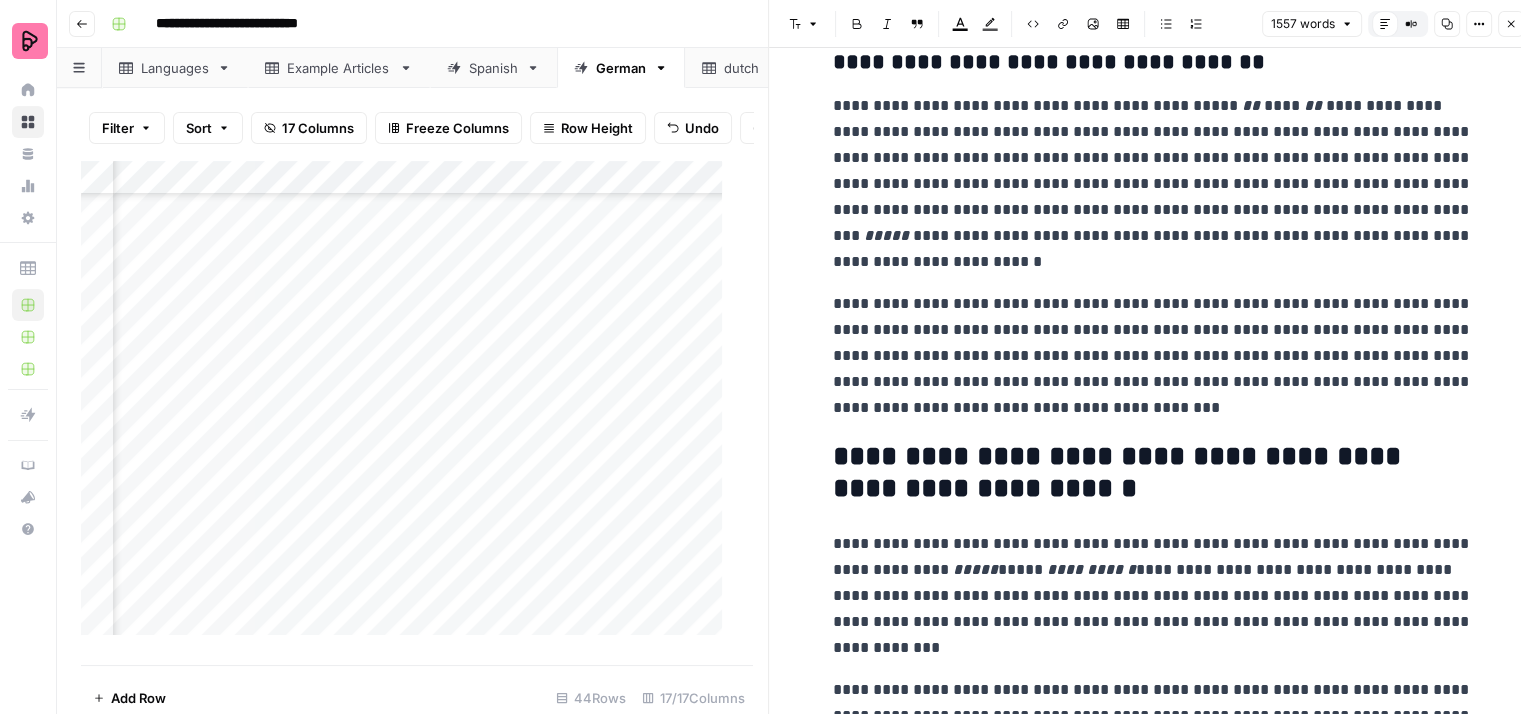 click on "**********" at bounding box center (1153, 184) 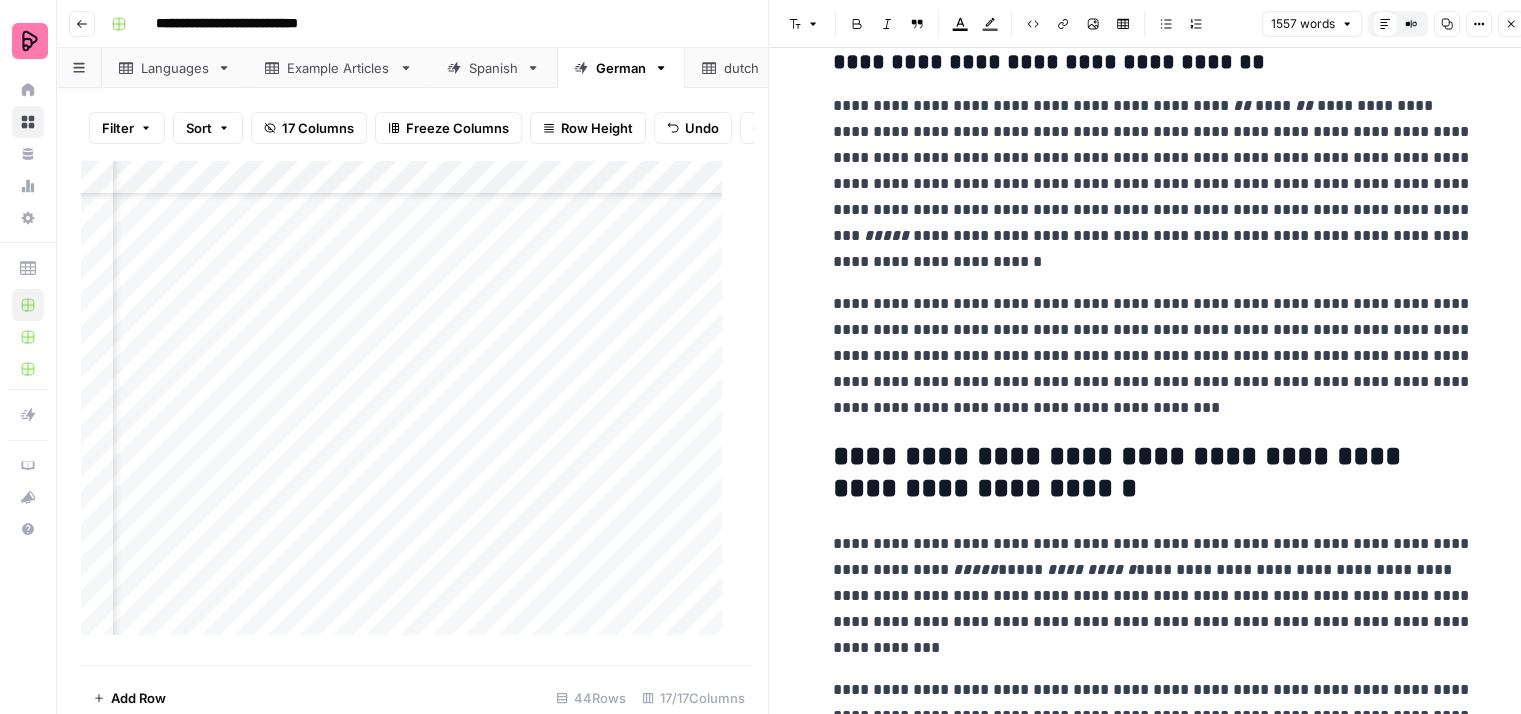 click on "**********" at bounding box center (1153, 184) 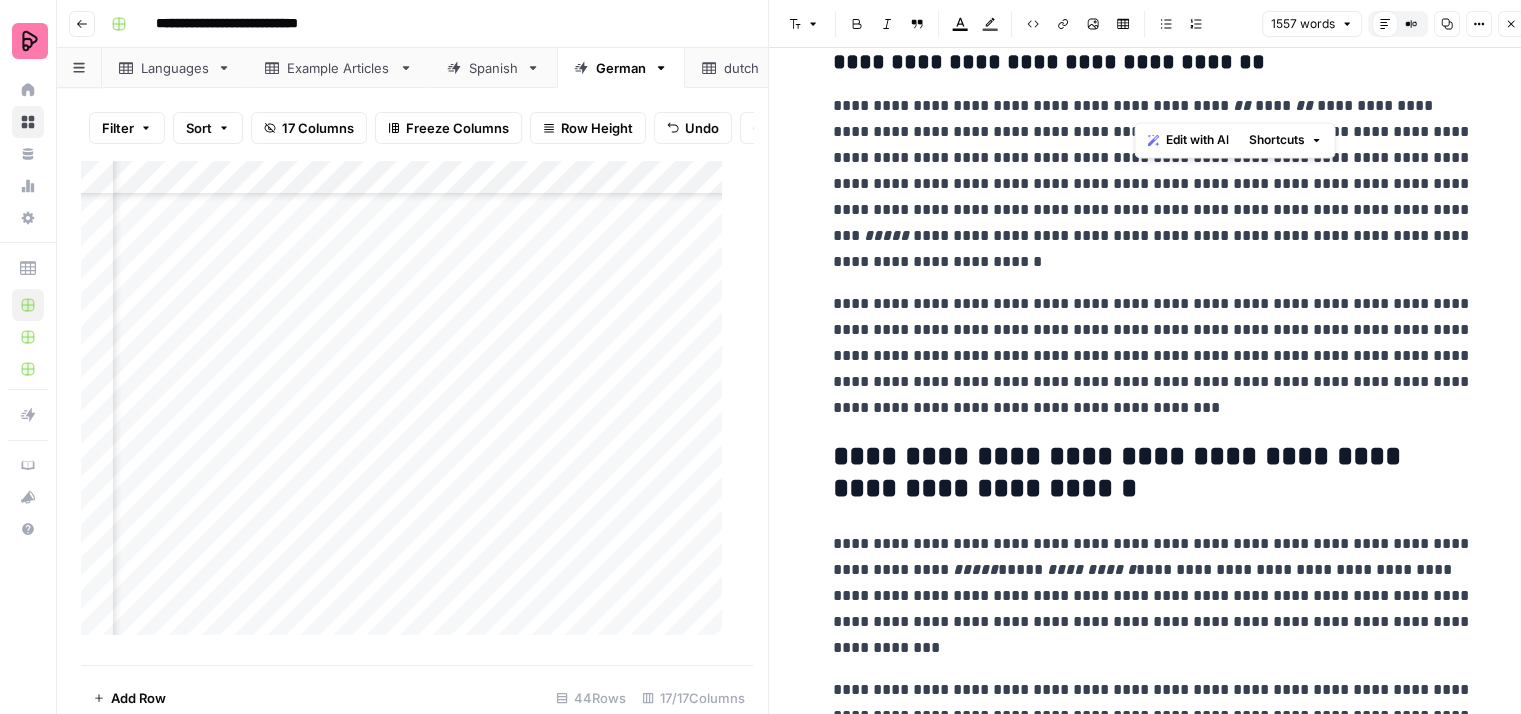 click on "**********" at bounding box center [1153, 184] 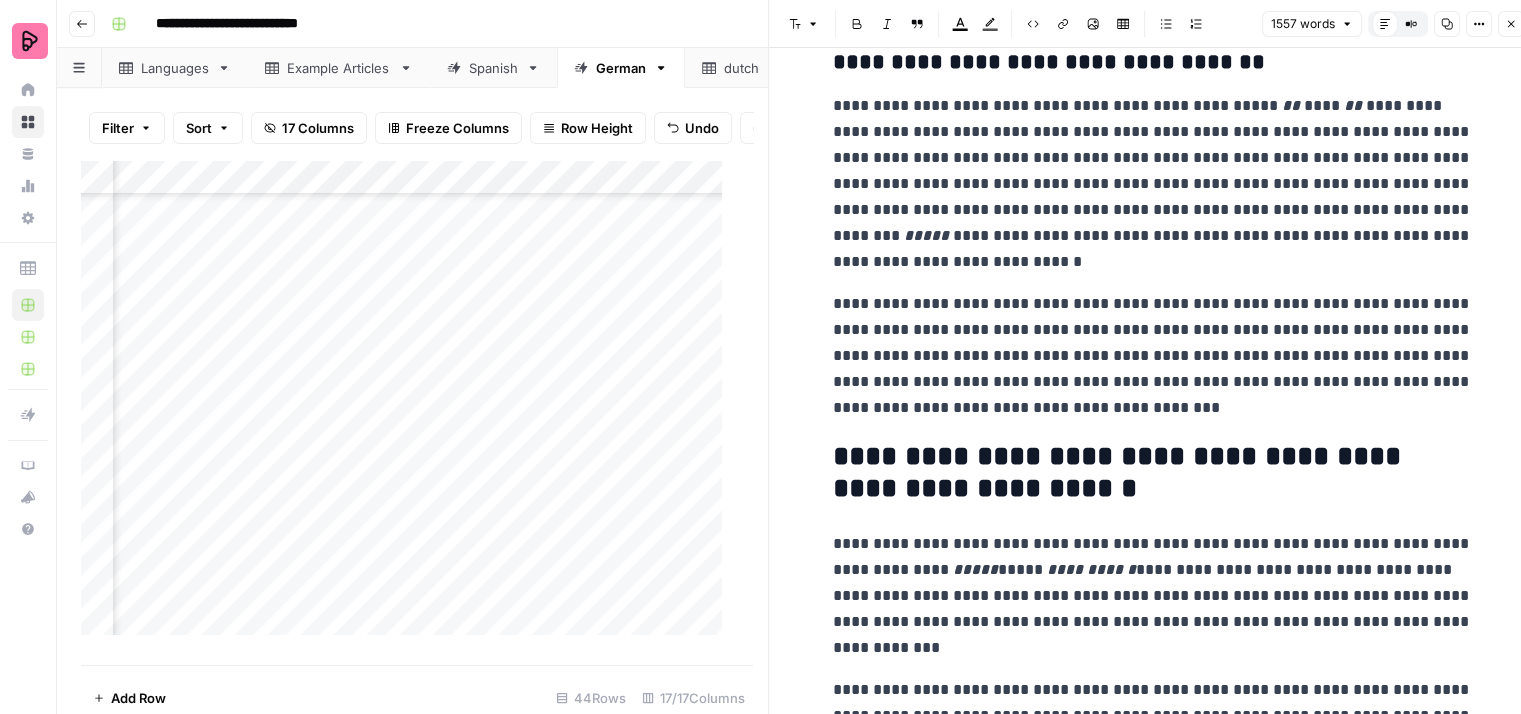 click on "**********" at bounding box center (1153, 184) 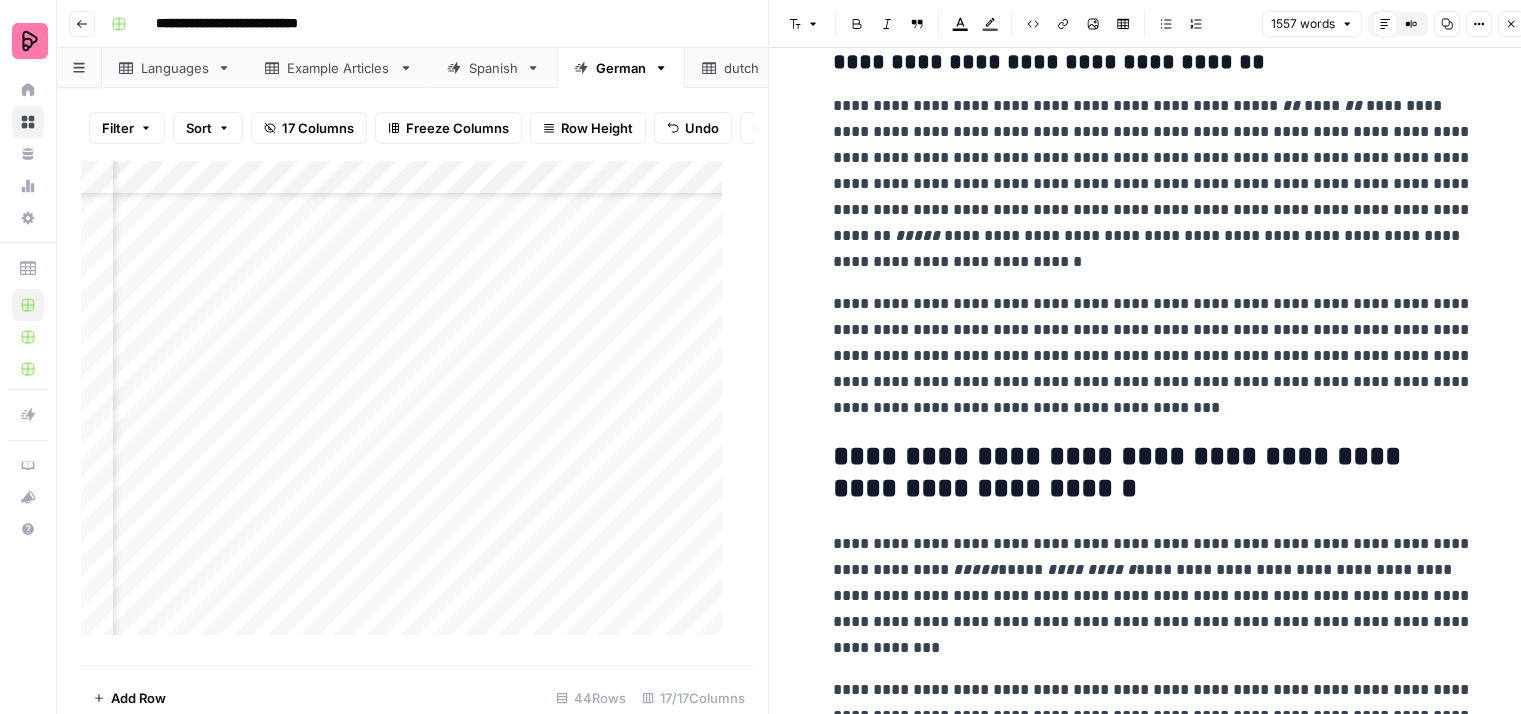 click on "**********" at bounding box center (1153, 184) 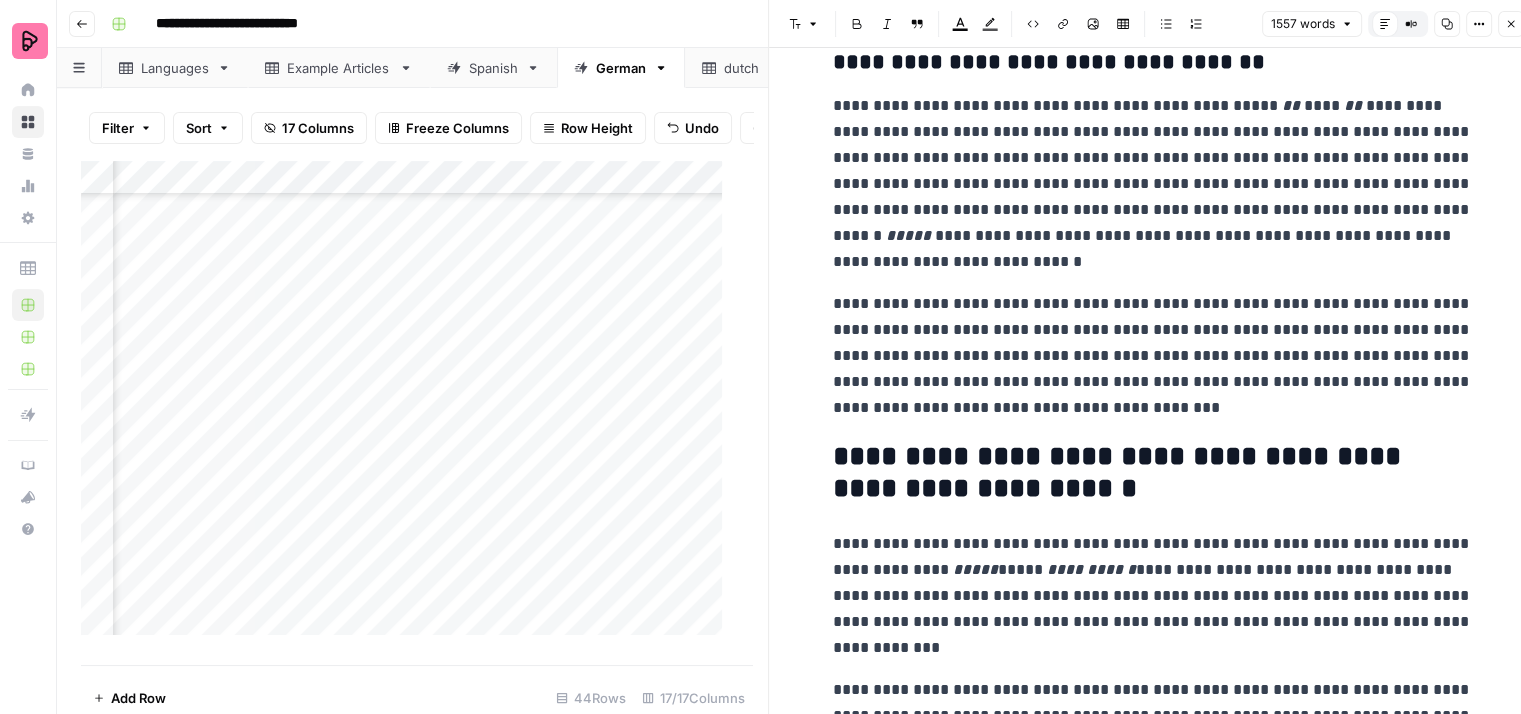 click on "**********" at bounding box center (1153, 184) 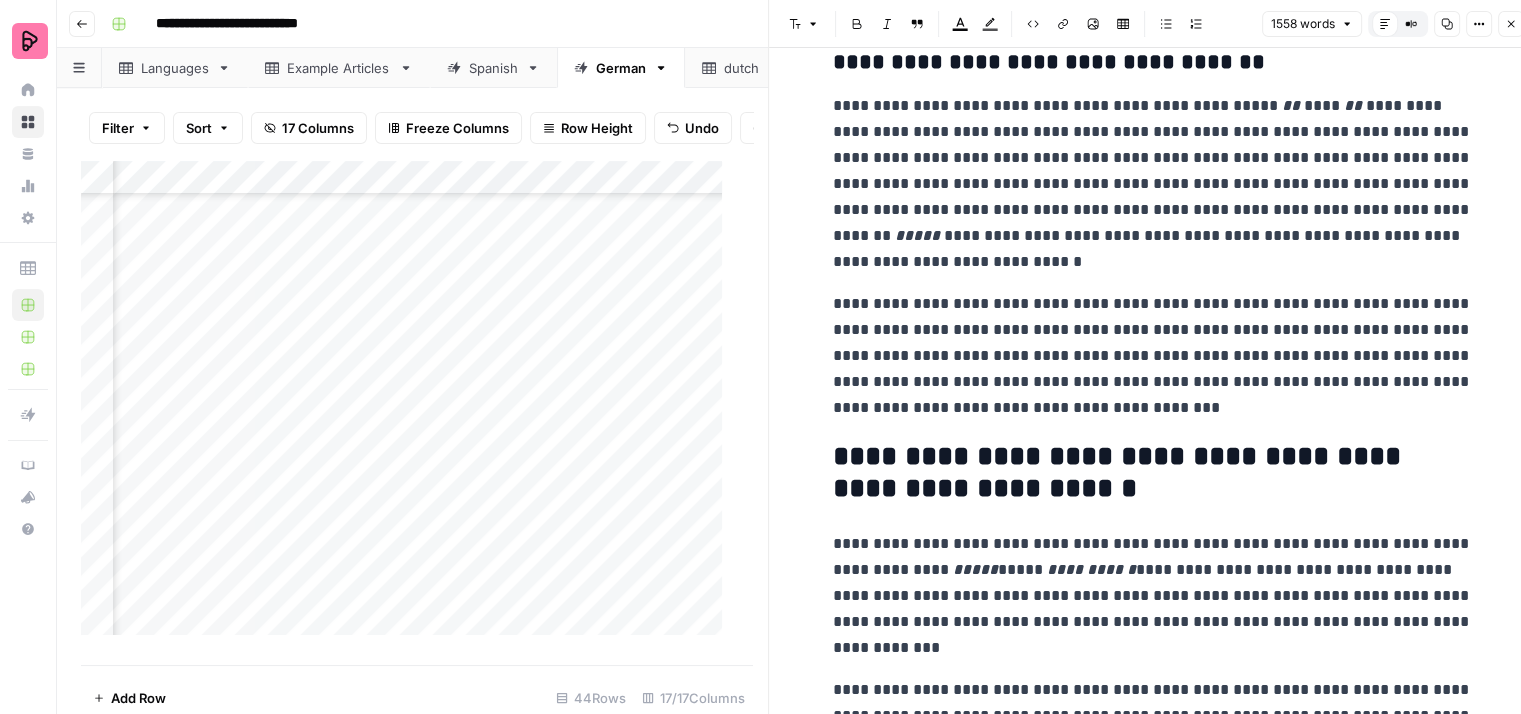 click on "**********" at bounding box center [1153, 184] 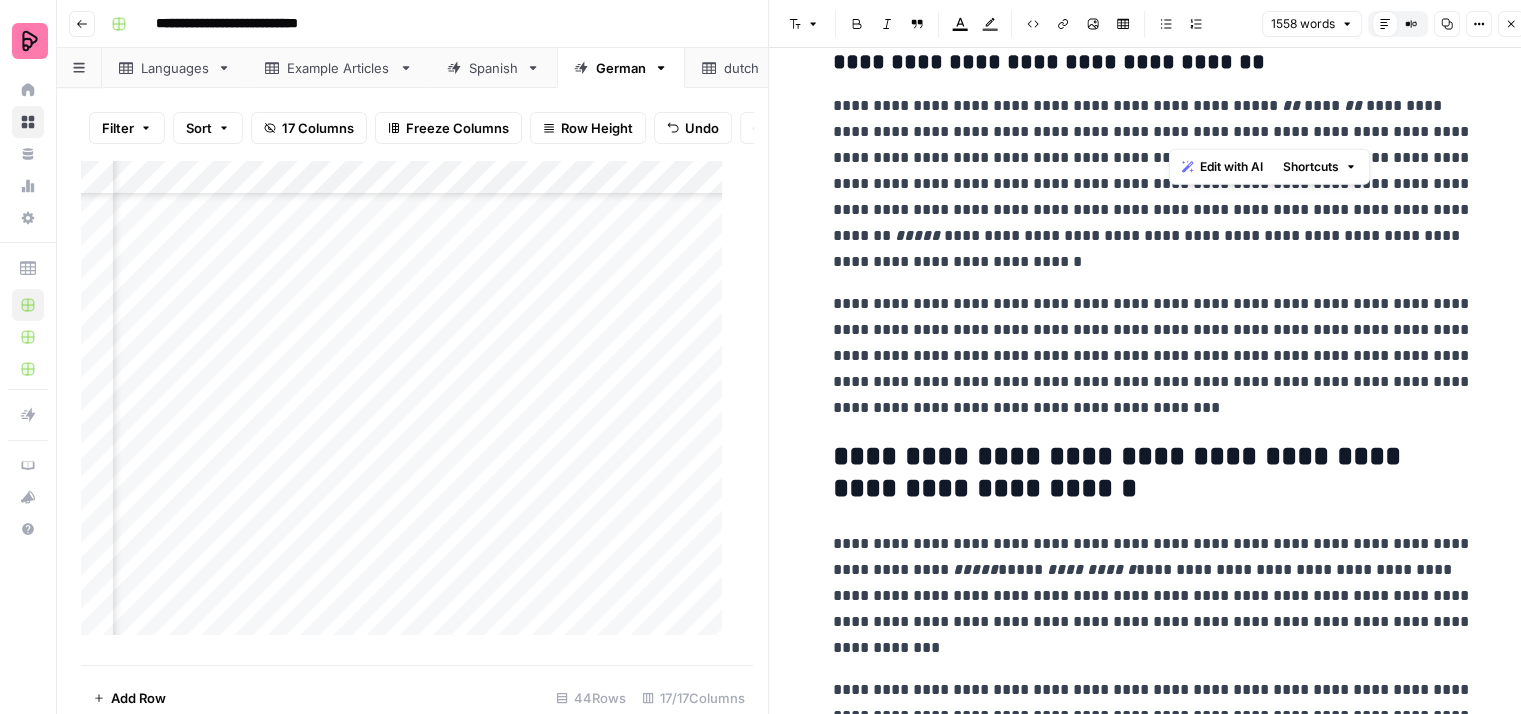click on "**********" at bounding box center (1153, 184) 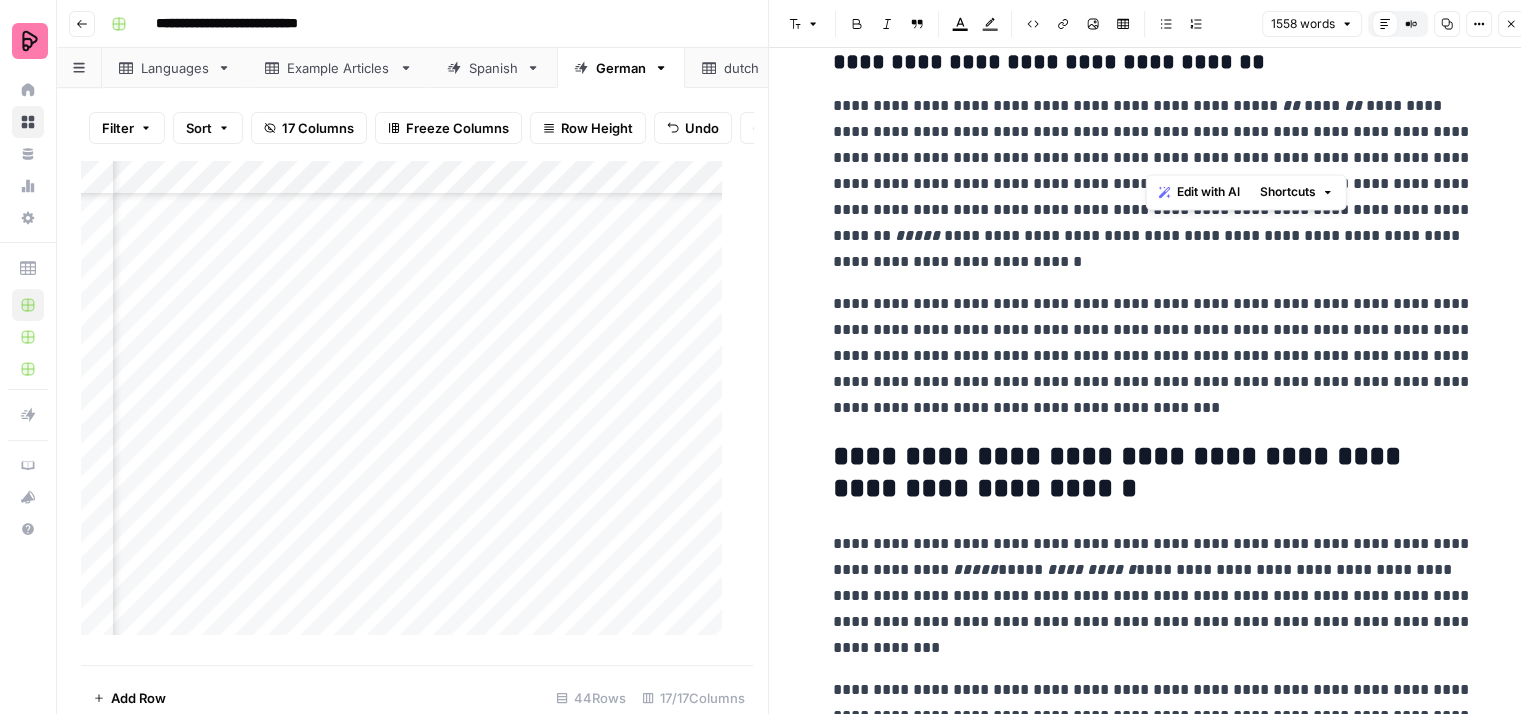 drag, startPoint x: 1148, startPoint y: 130, endPoint x: 1438, endPoint y: 155, distance: 291.0756 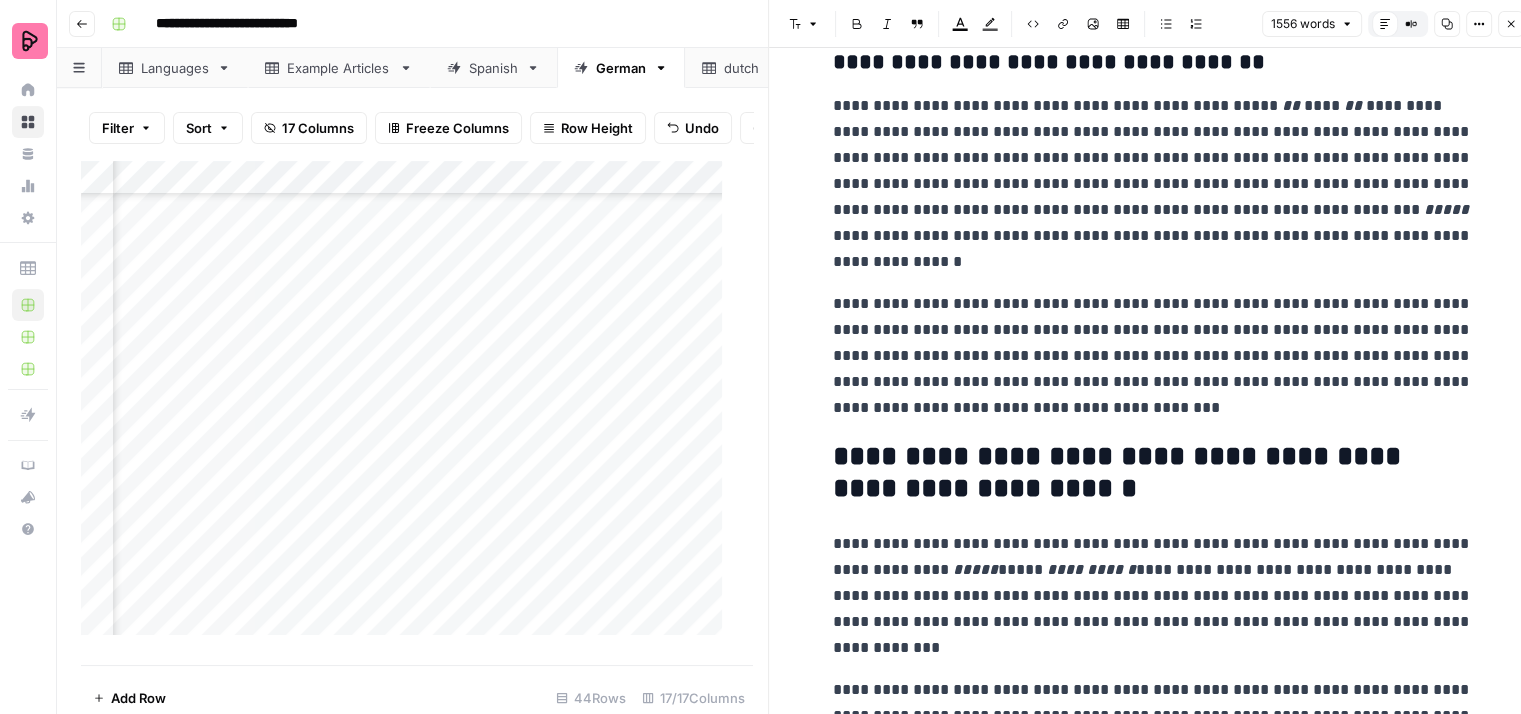 click on "**********" at bounding box center [1153, 184] 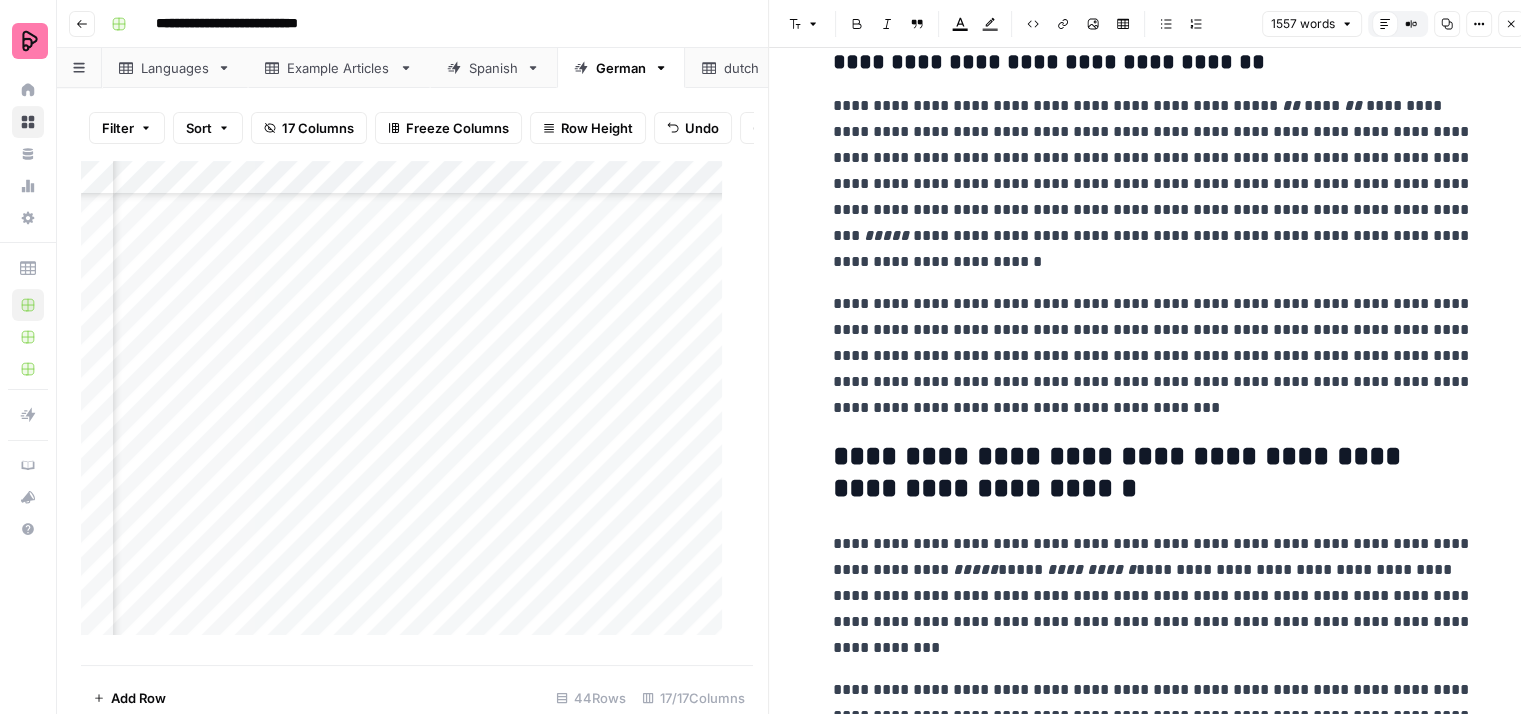 click on "**********" at bounding box center [1153, 184] 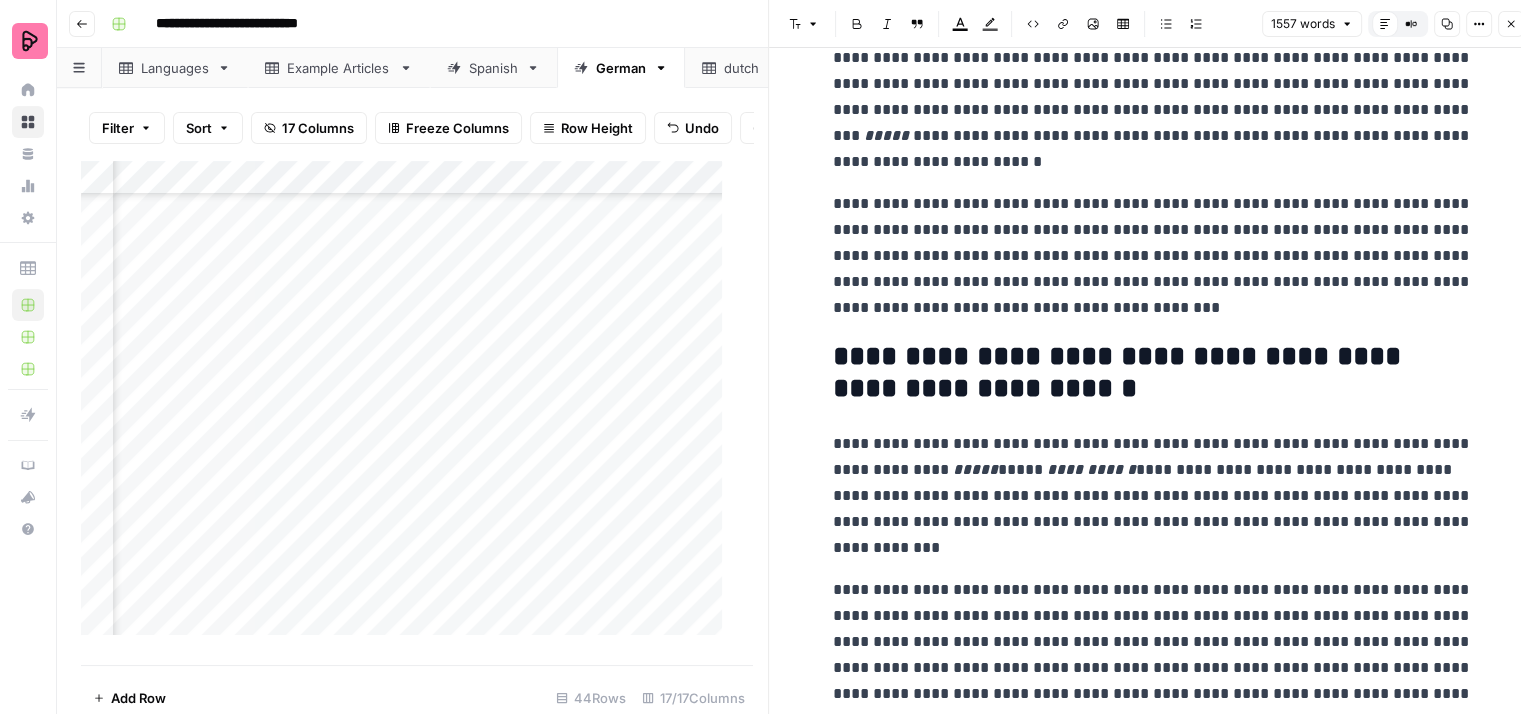 click on "**********" at bounding box center (1153, 256) 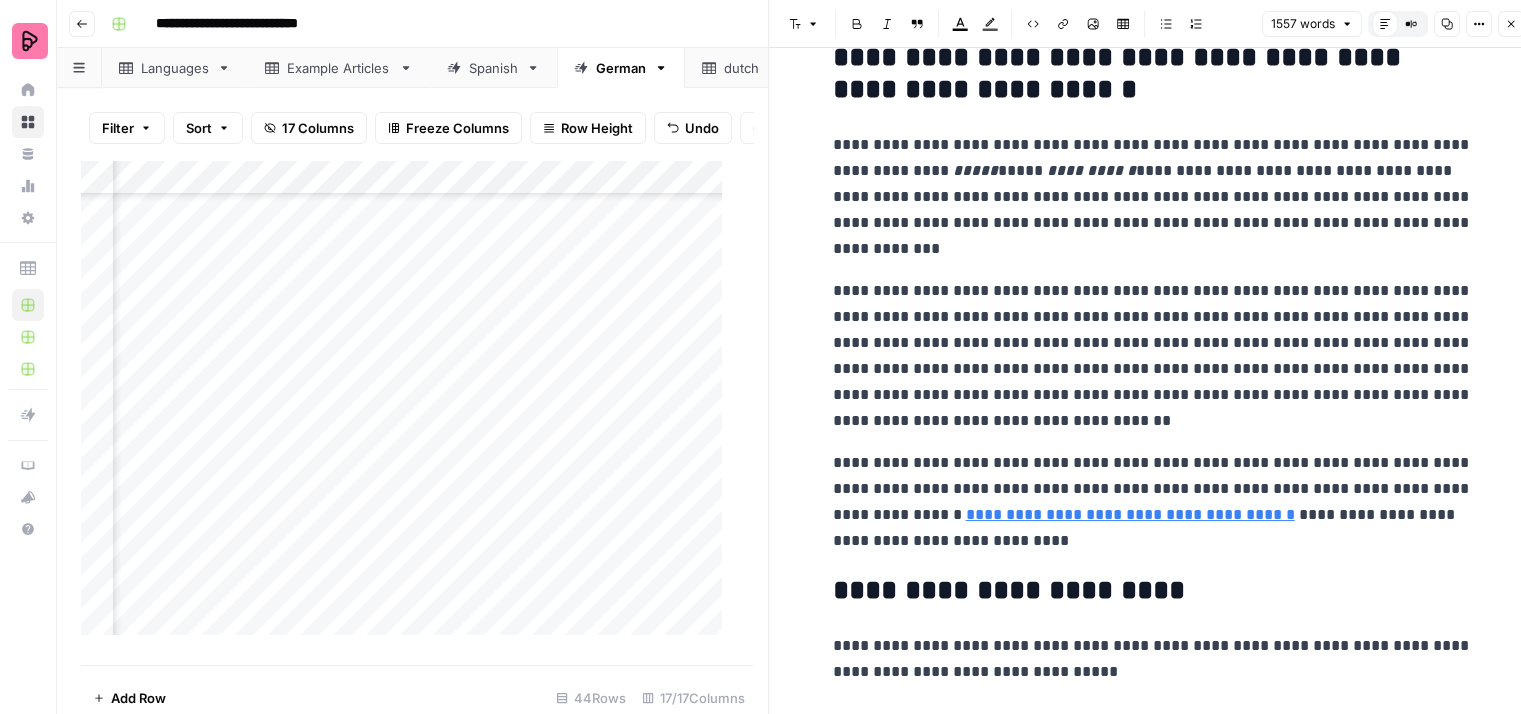 scroll, scrollTop: 4800, scrollLeft: 0, axis: vertical 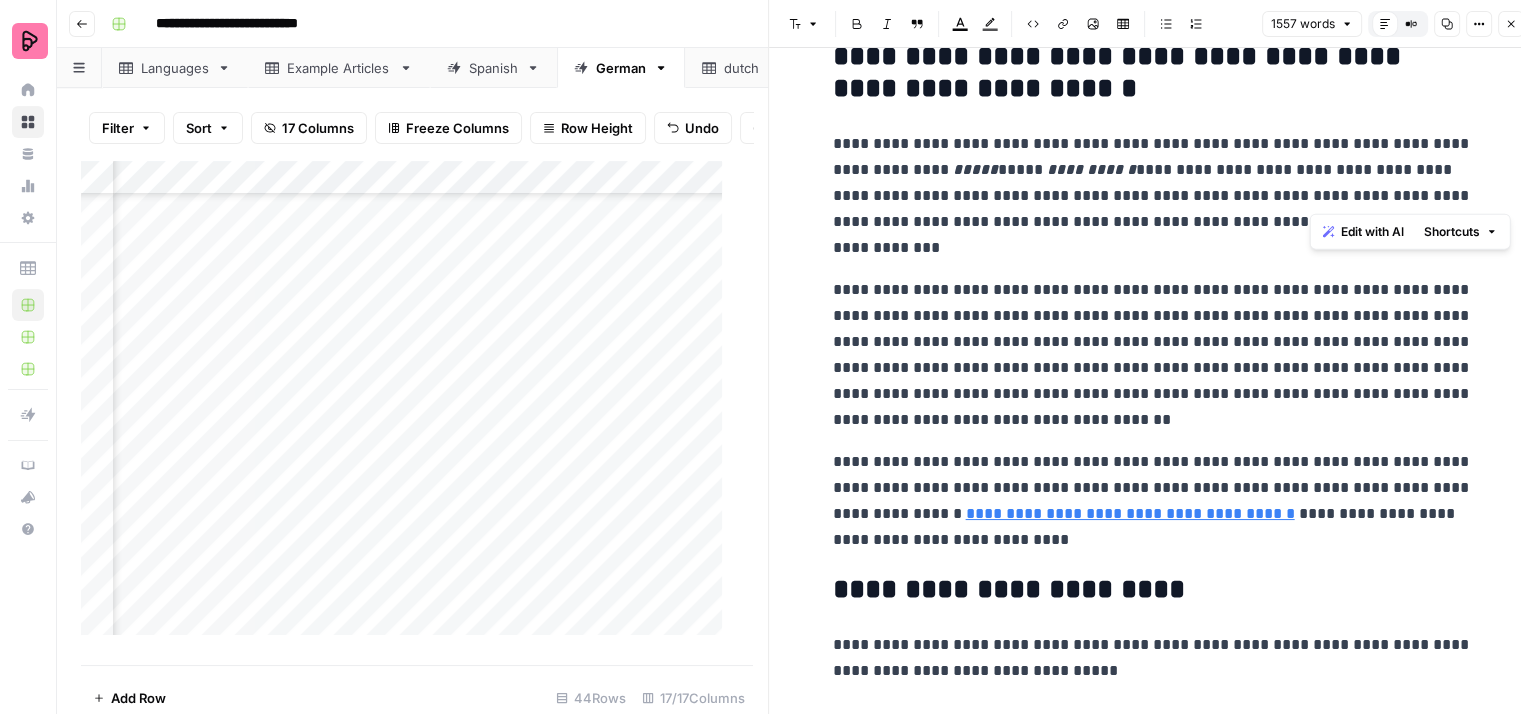 drag, startPoint x: 1436, startPoint y: 137, endPoint x: 1321, endPoint y: 186, distance: 125.004 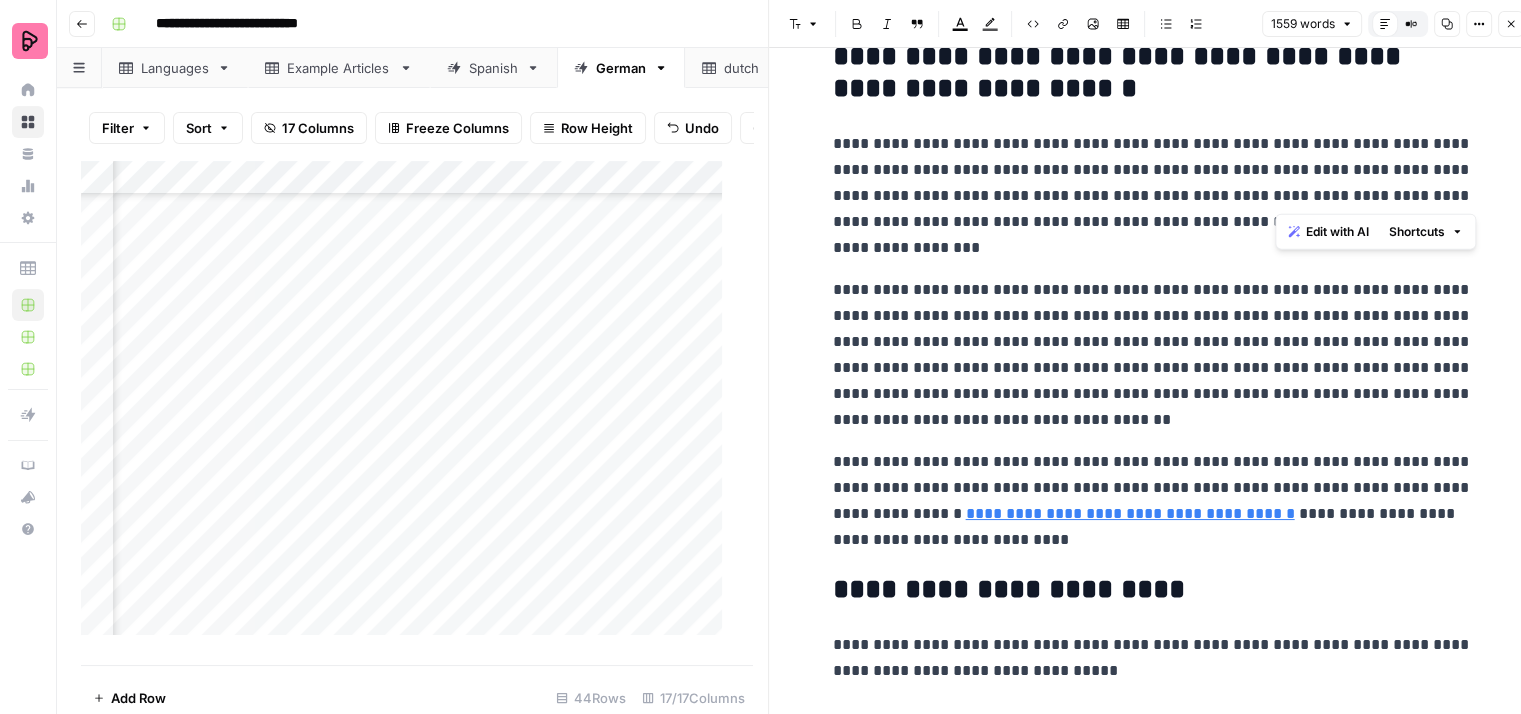 drag, startPoint x: 1436, startPoint y: 137, endPoint x: 1272, endPoint y: 187, distance: 171.45262 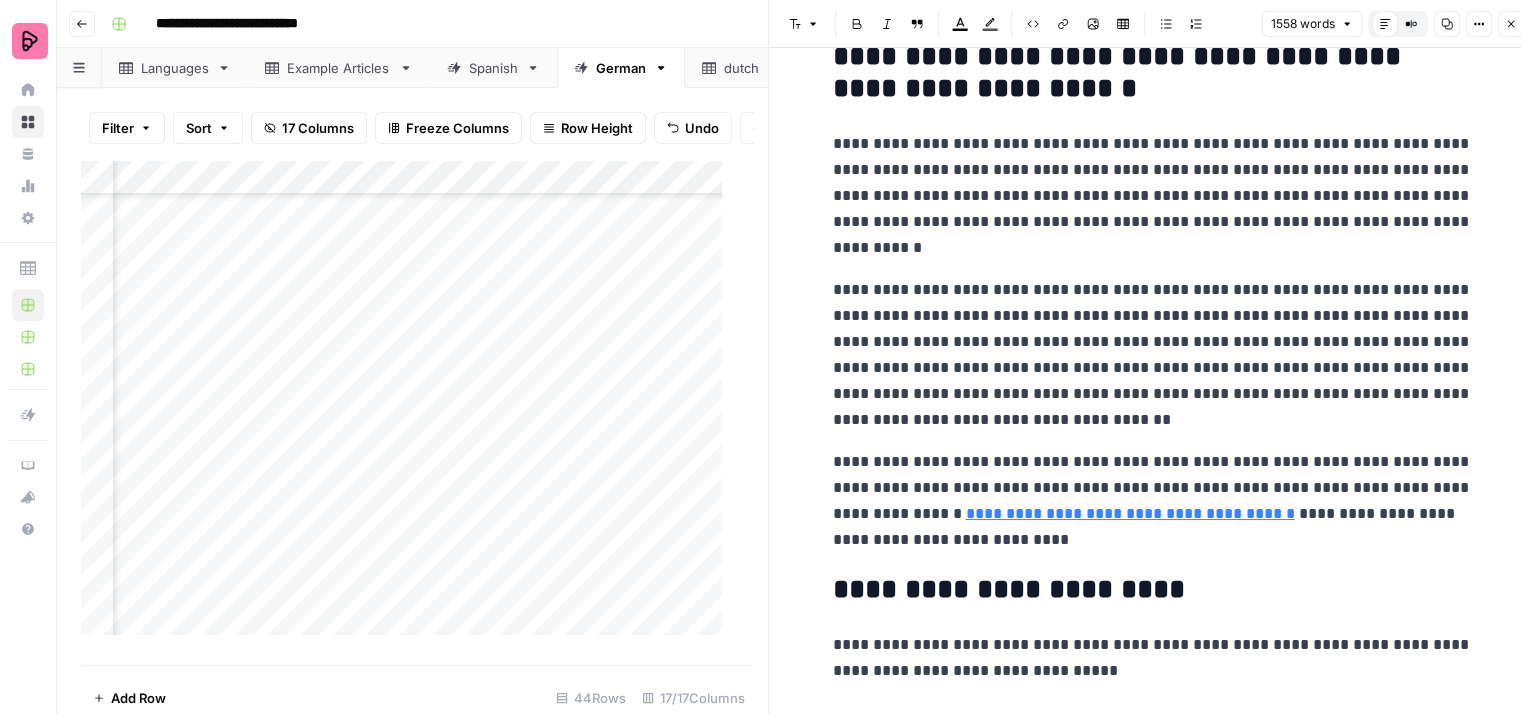 click on "**********" at bounding box center (1153, 196) 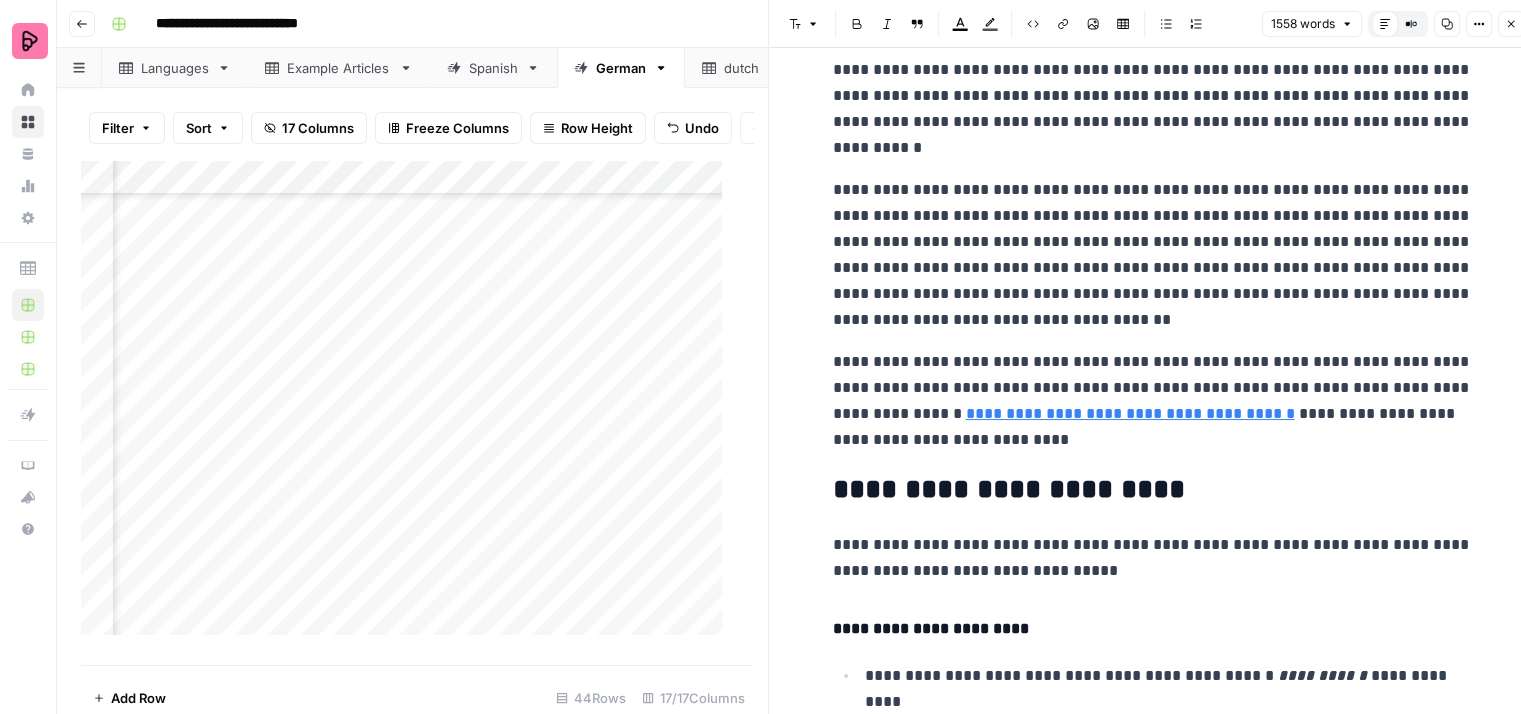 click on "**********" at bounding box center [1153, 255] 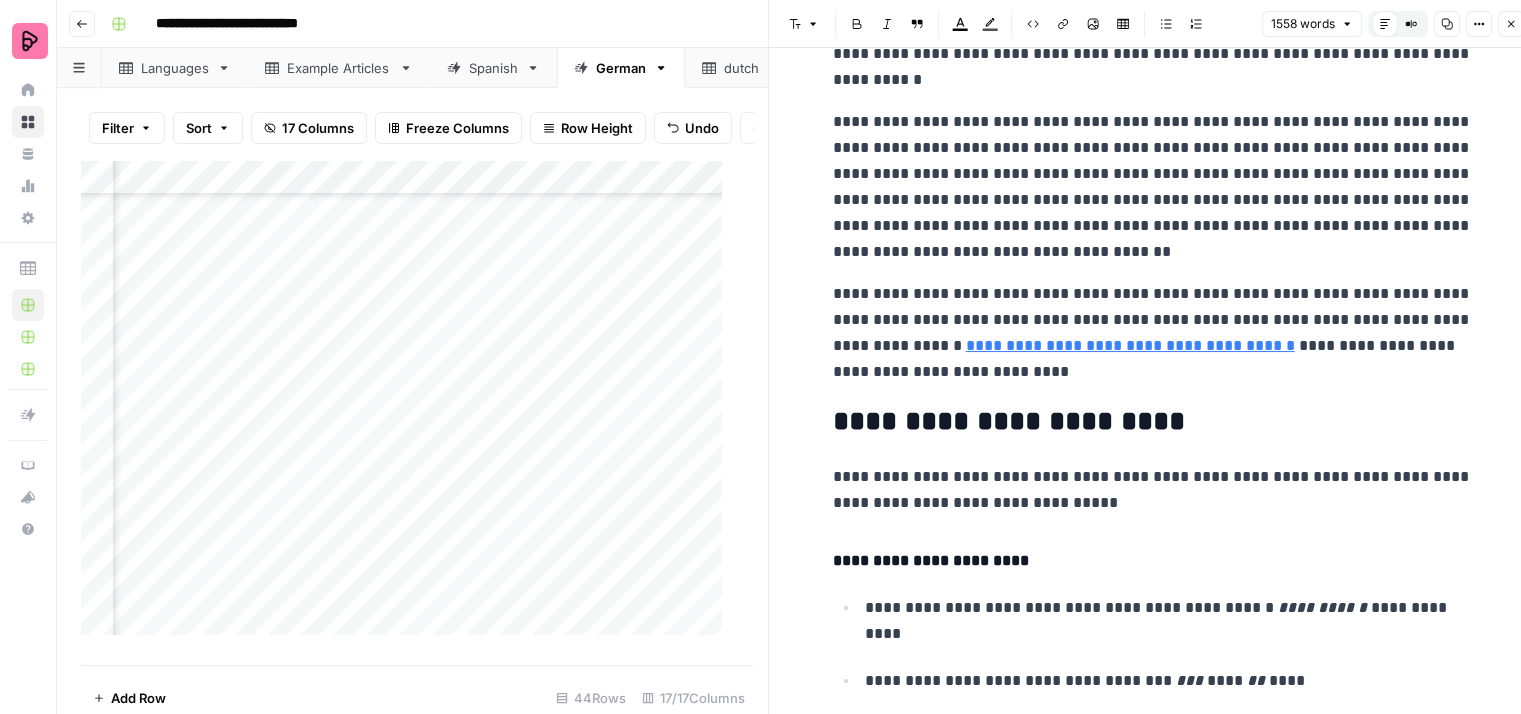 scroll, scrollTop: 5000, scrollLeft: 0, axis: vertical 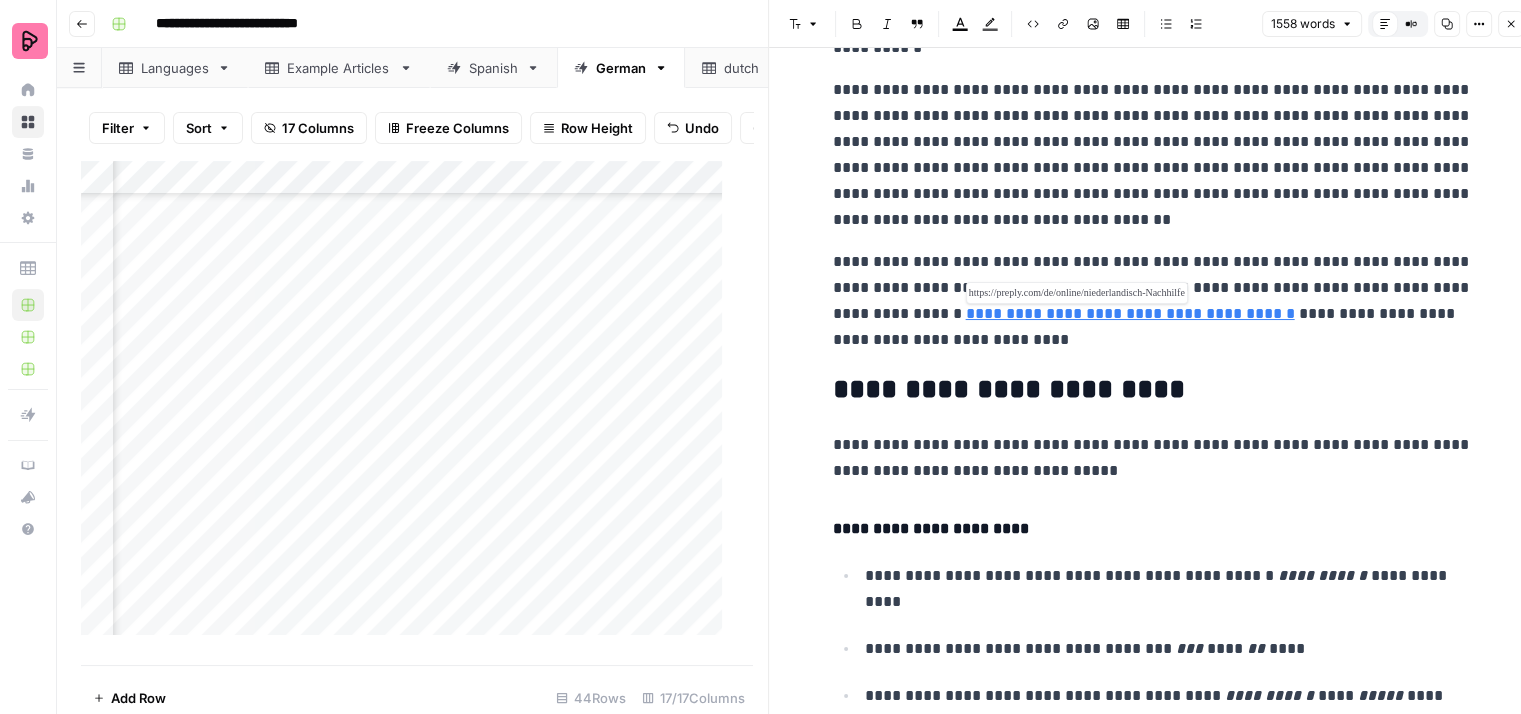 click on "**********" at bounding box center [1130, 313] 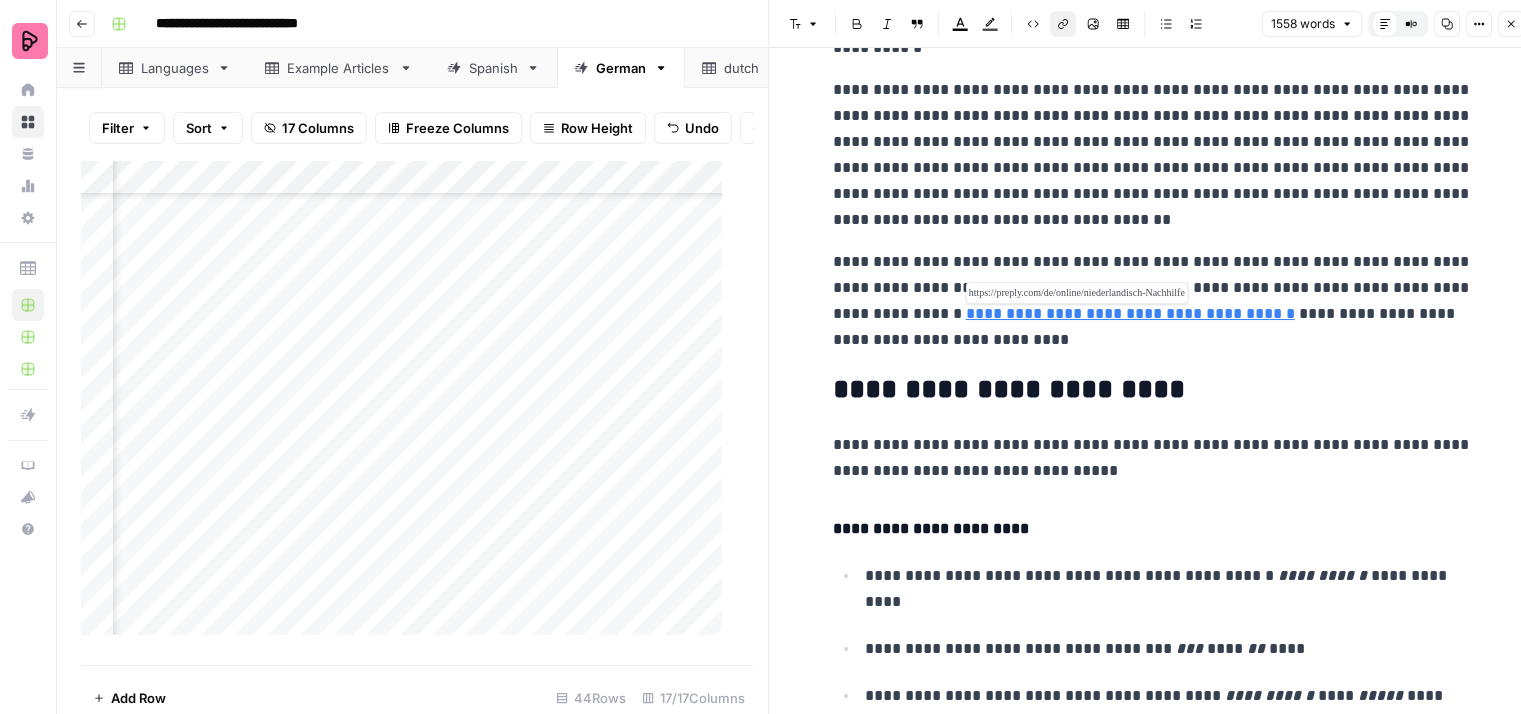 click on "**********" at bounding box center [1130, 313] 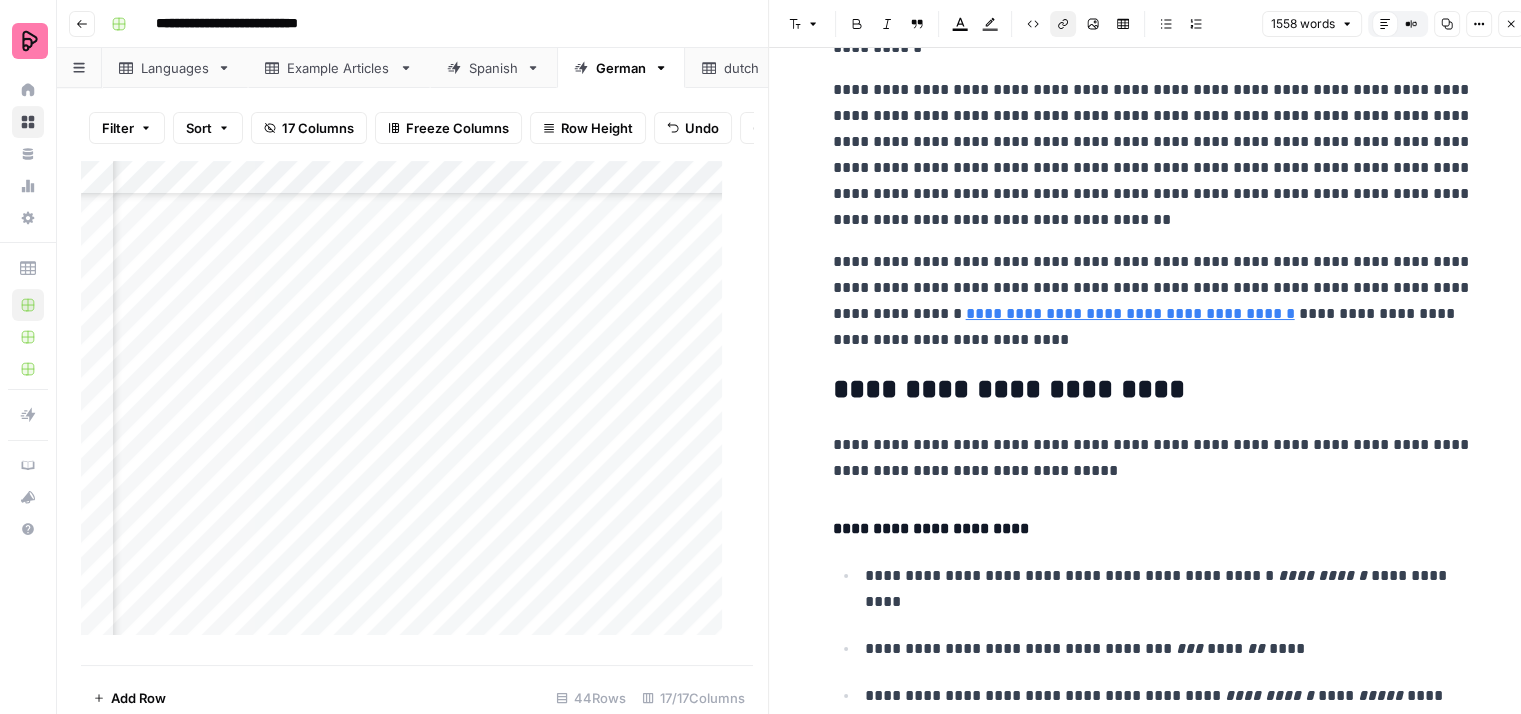 click on "**********" at bounding box center (1153, 301) 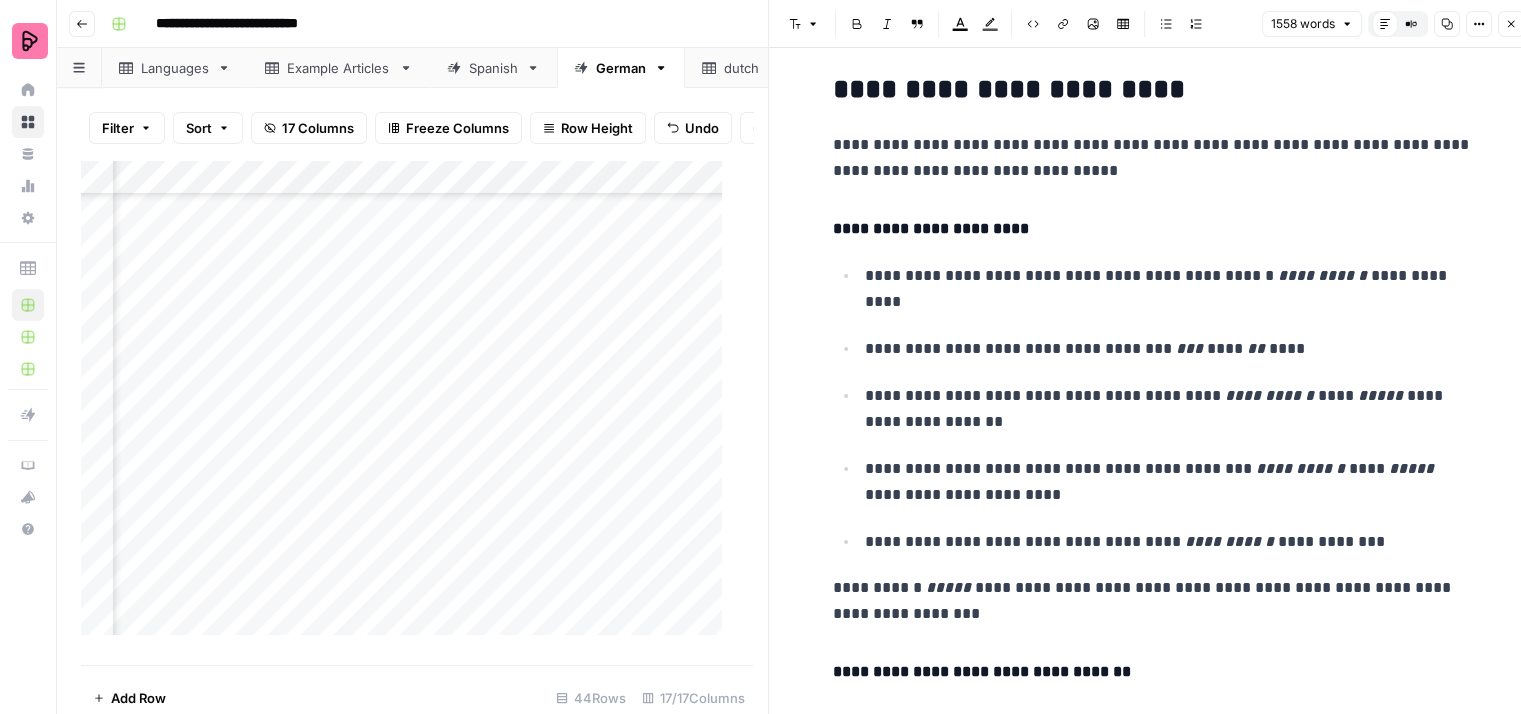 scroll, scrollTop: 5400, scrollLeft: 0, axis: vertical 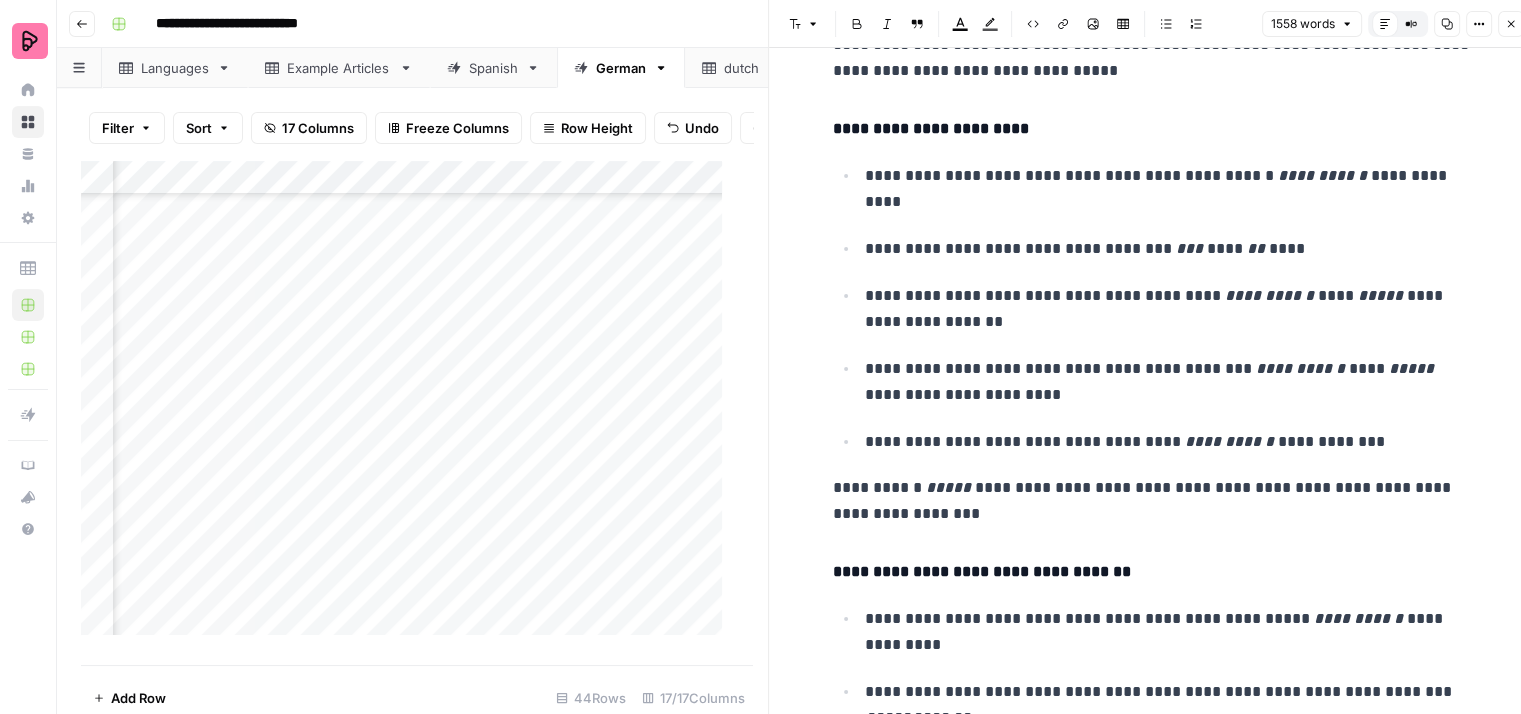 click on "**********" at bounding box center [1169, 309] 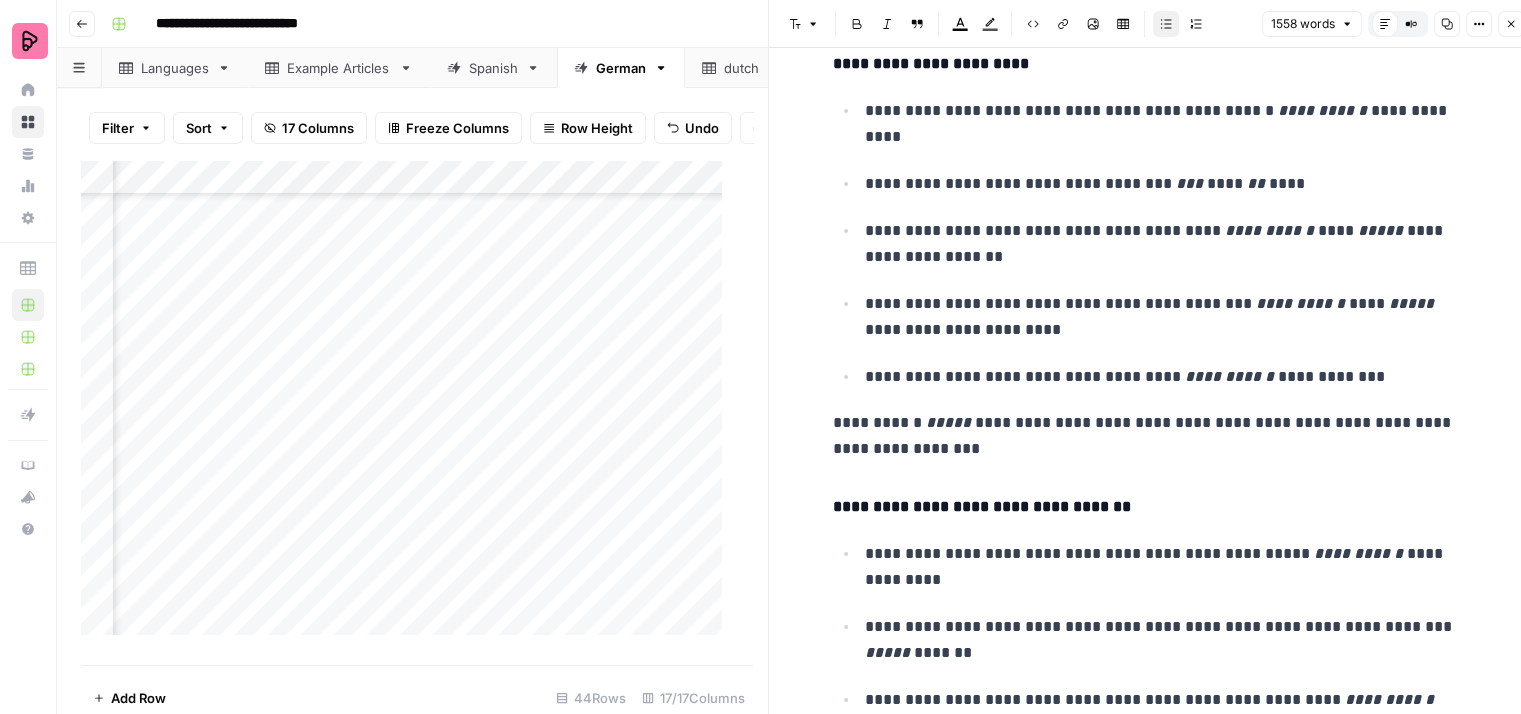 scroll, scrollTop: 5500, scrollLeft: 0, axis: vertical 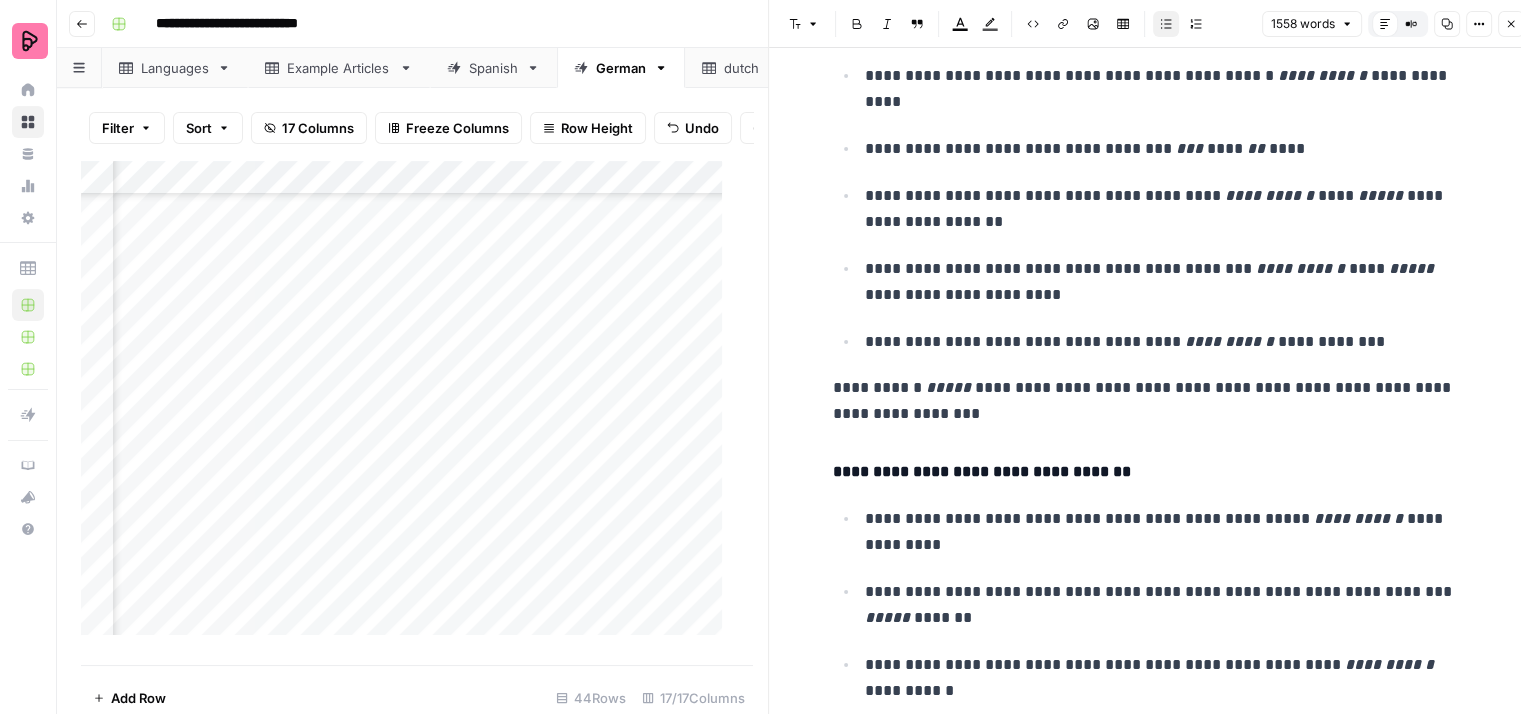 click on "**********" at bounding box center [1169, 342] 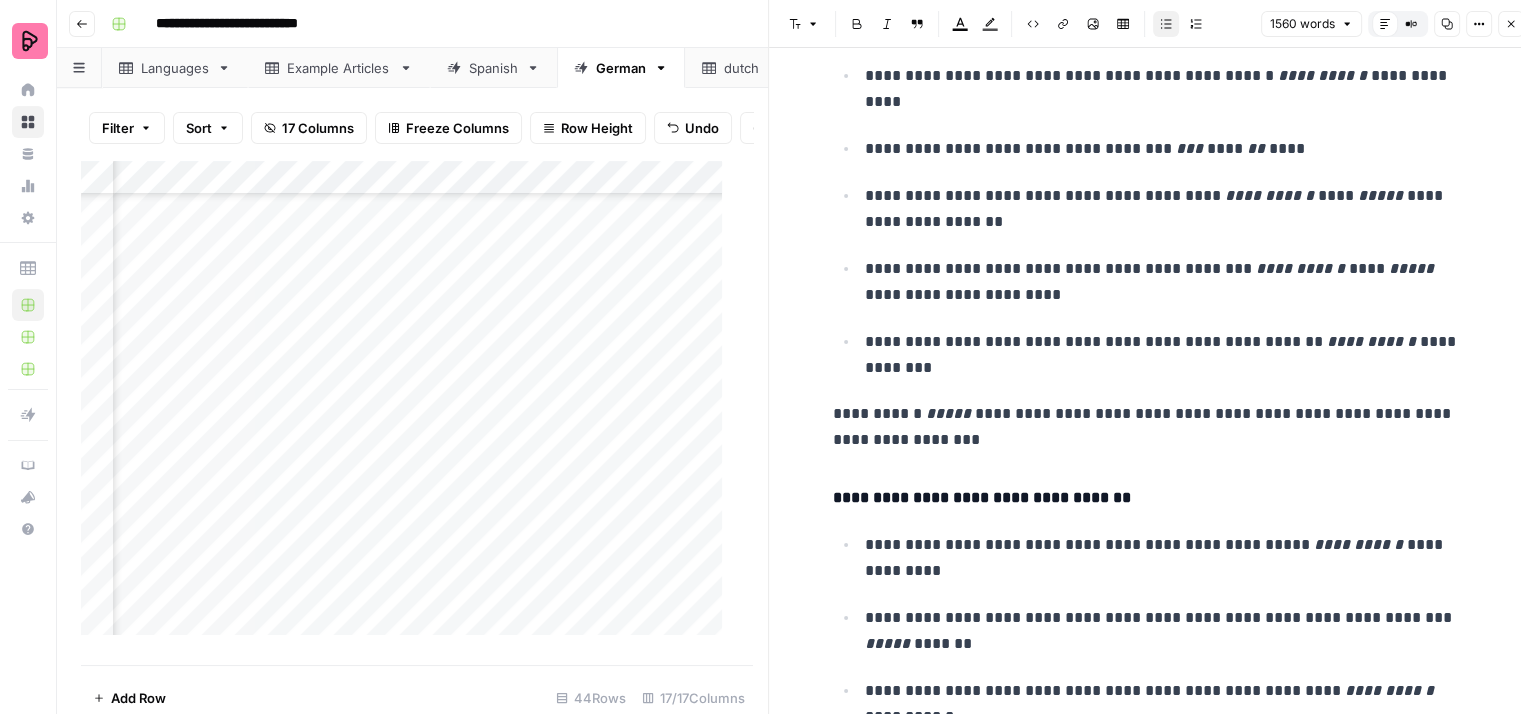 click on "**********" at bounding box center [1169, 355] 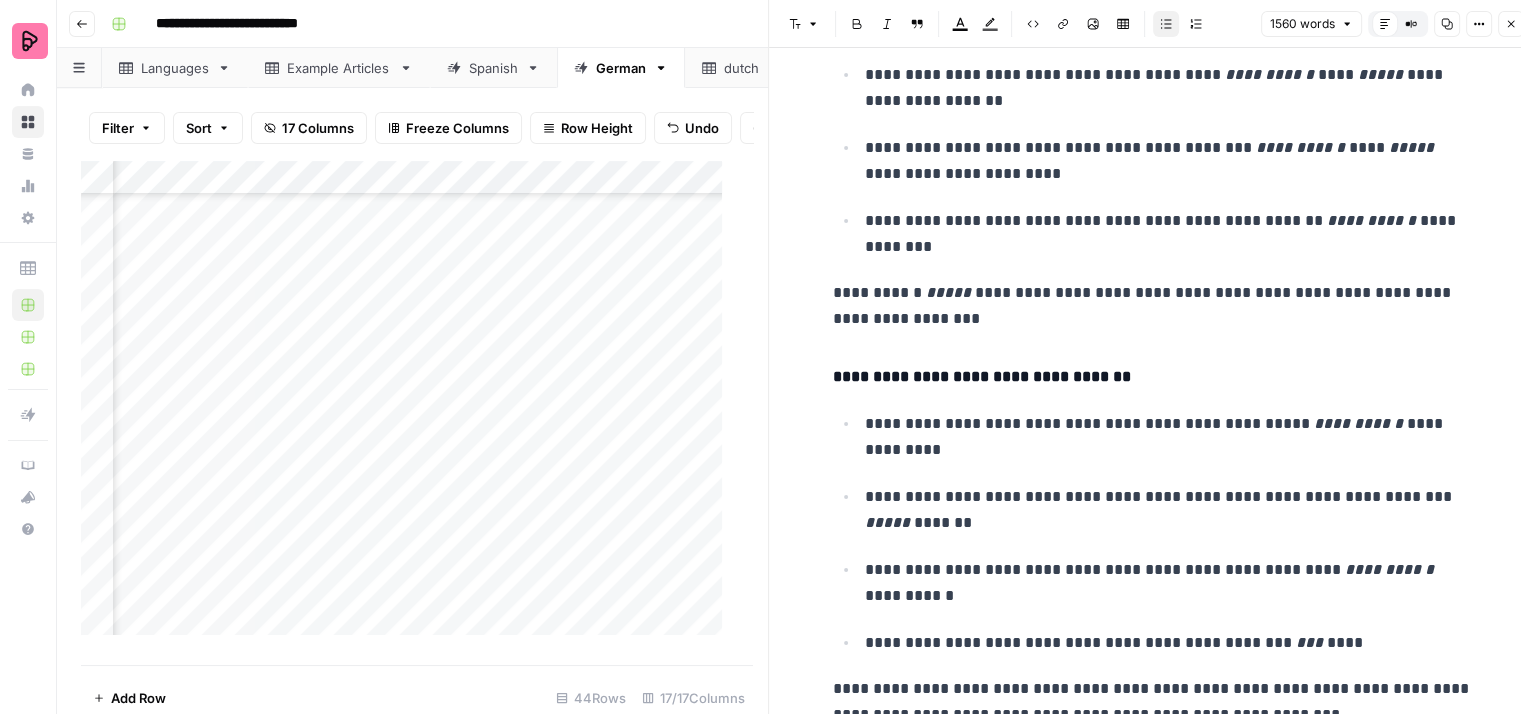 scroll, scrollTop: 5622, scrollLeft: 0, axis: vertical 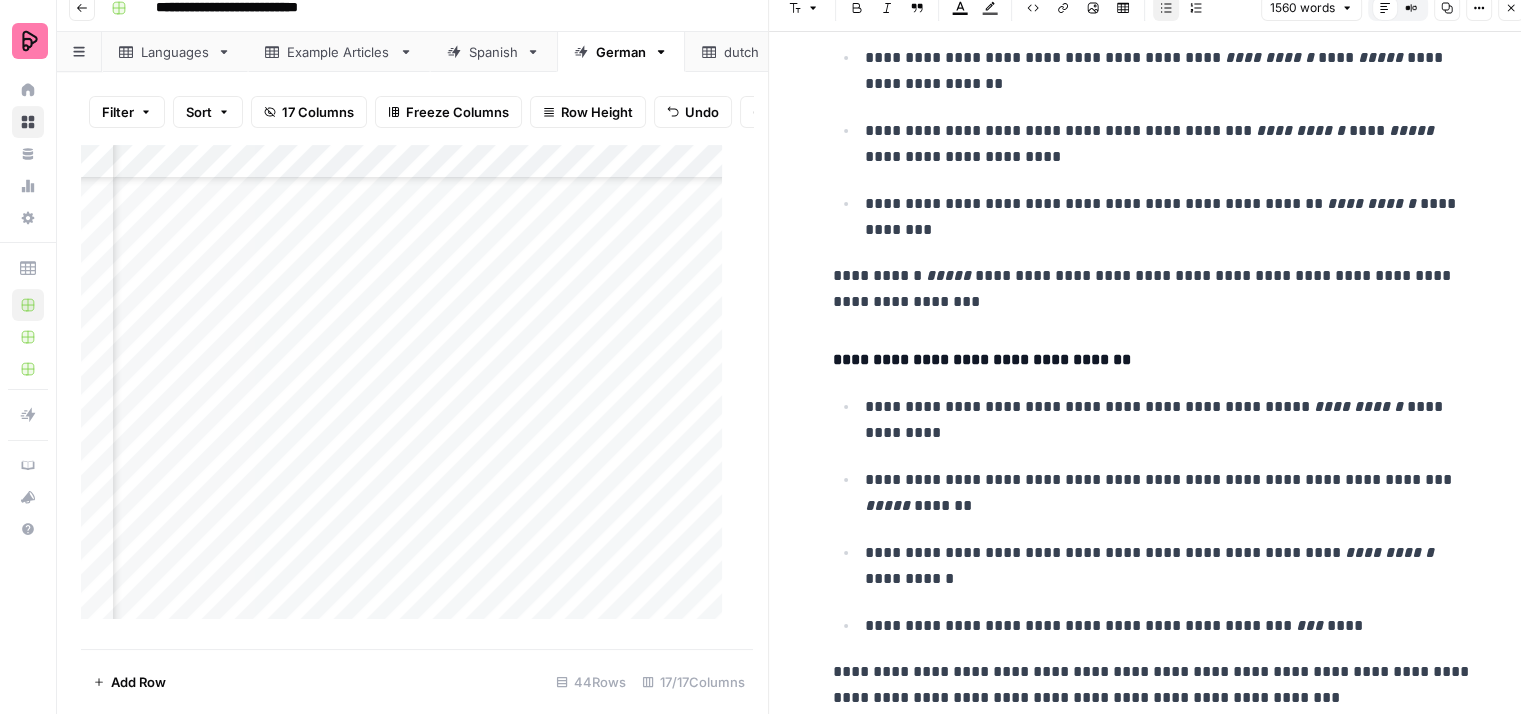 click on "**********" at bounding box center (1169, 420) 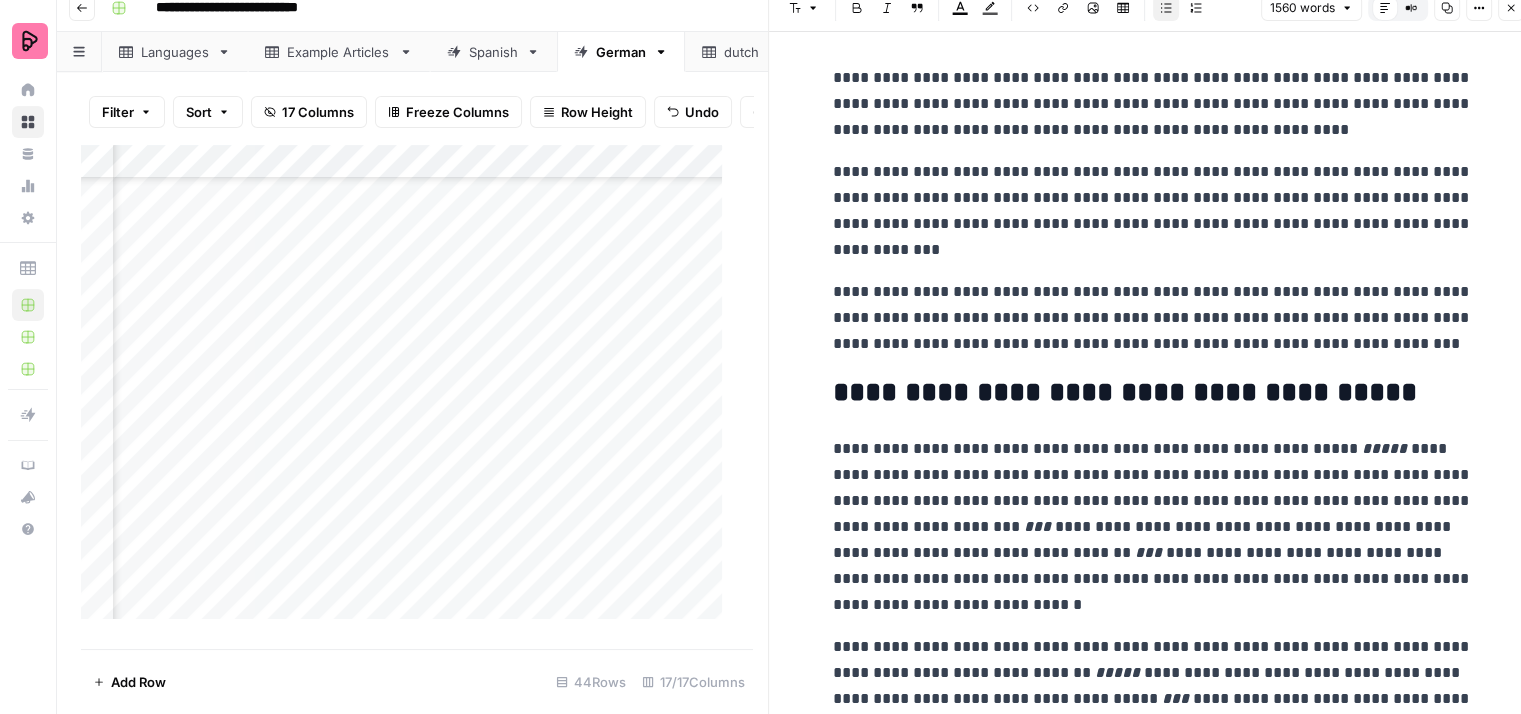 scroll, scrollTop: 0, scrollLeft: 0, axis: both 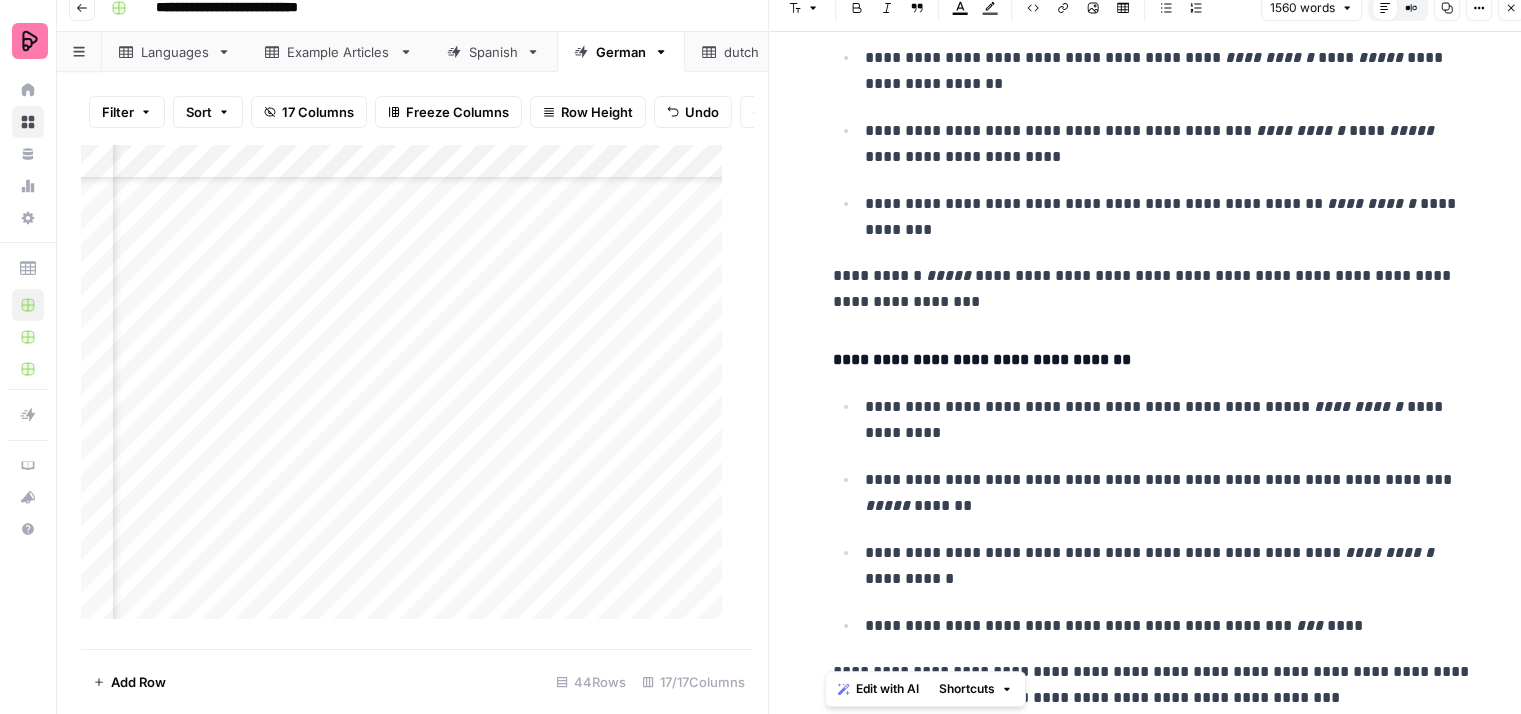 drag, startPoint x: 821, startPoint y: 83, endPoint x: 1408, endPoint y: 740, distance: 881.03235 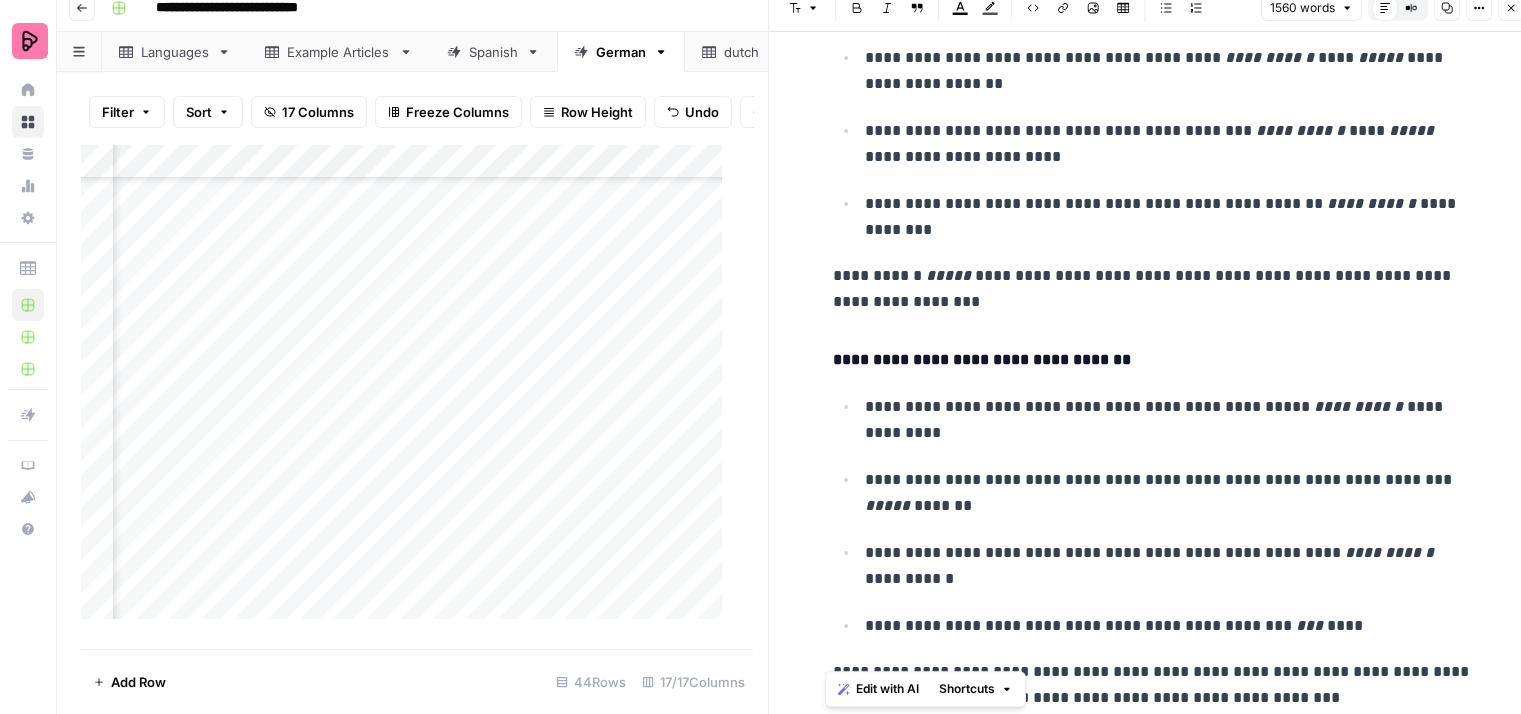 click on "**********" at bounding box center [1153, -2420] 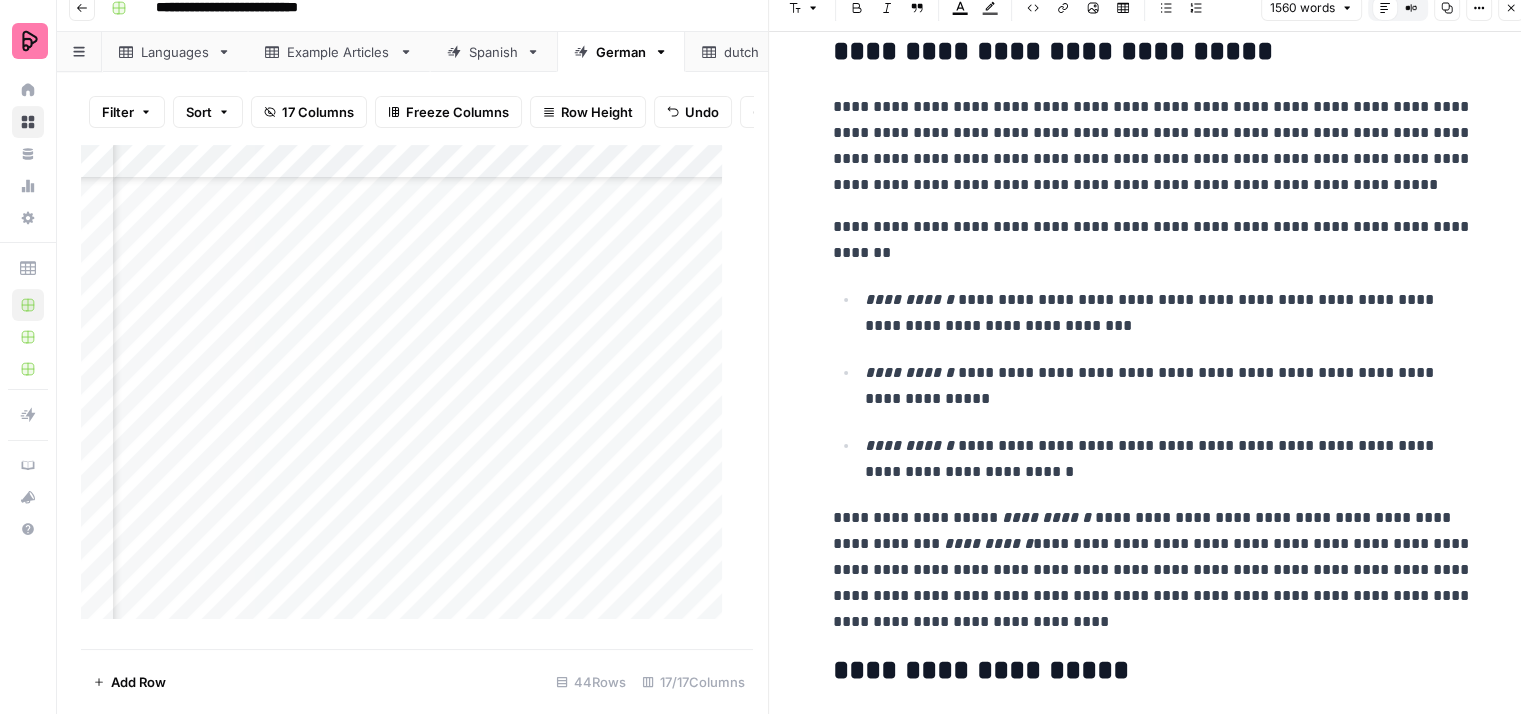 scroll, scrollTop: 1522, scrollLeft: 0, axis: vertical 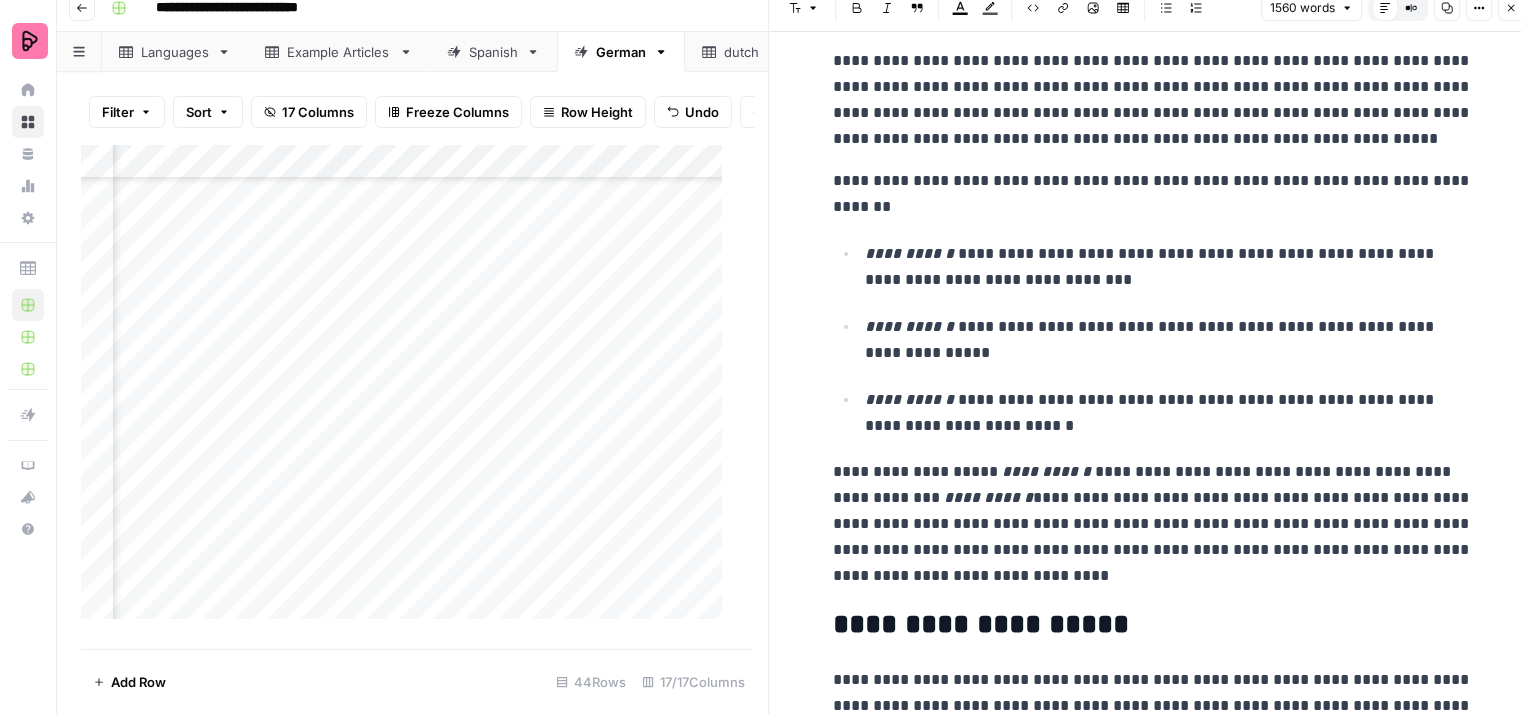 click on "**********" at bounding box center (1153, 524) 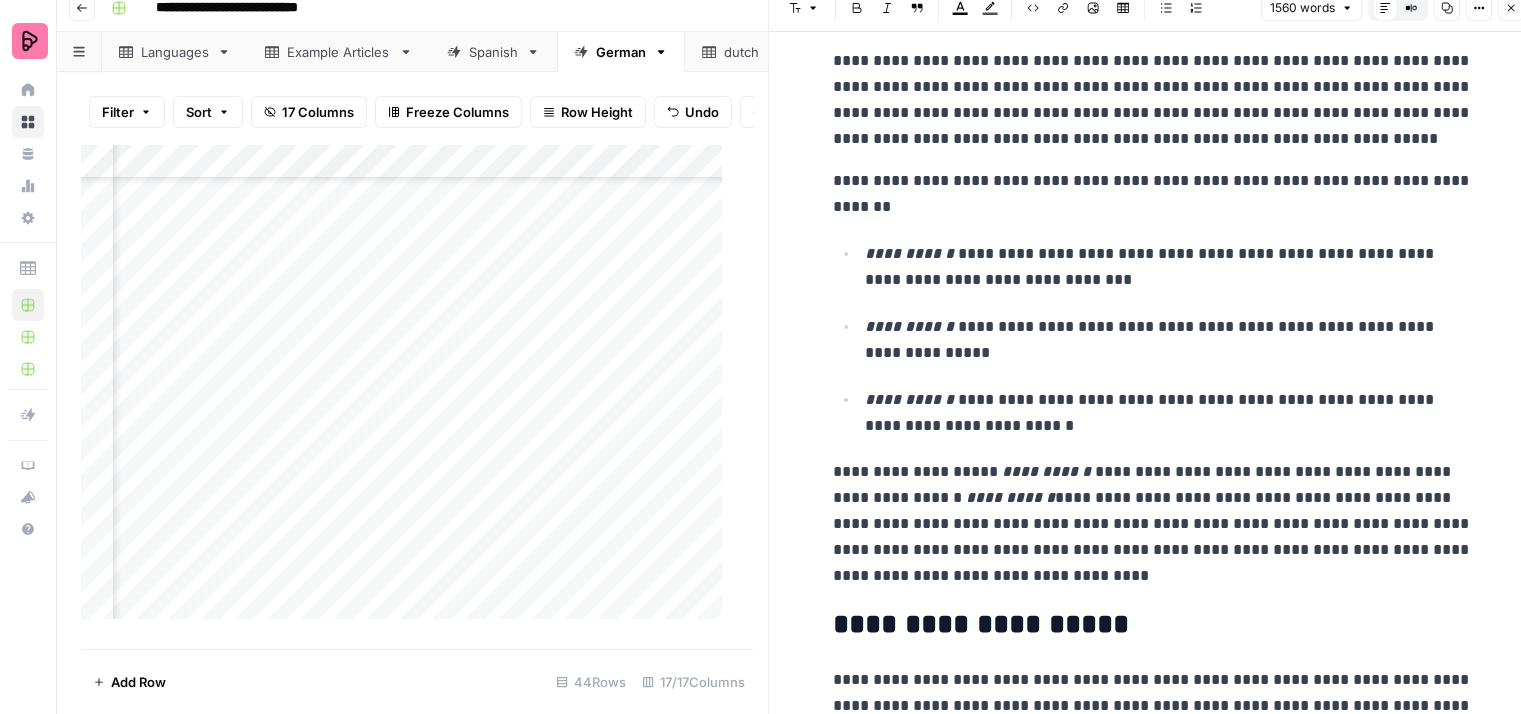 click on "**********" at bounding box center (1153, 524) 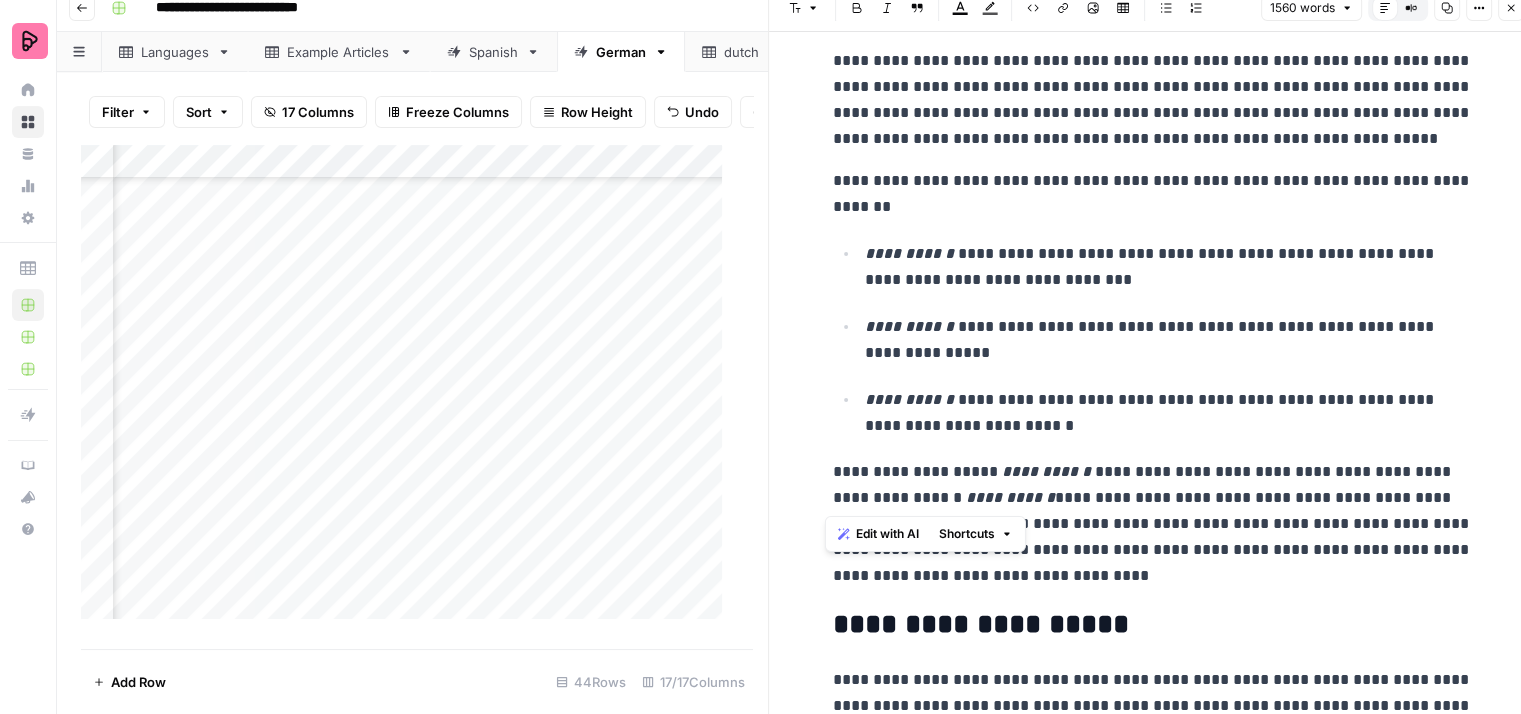 click on "**********" at bounding box center (1153, 524) 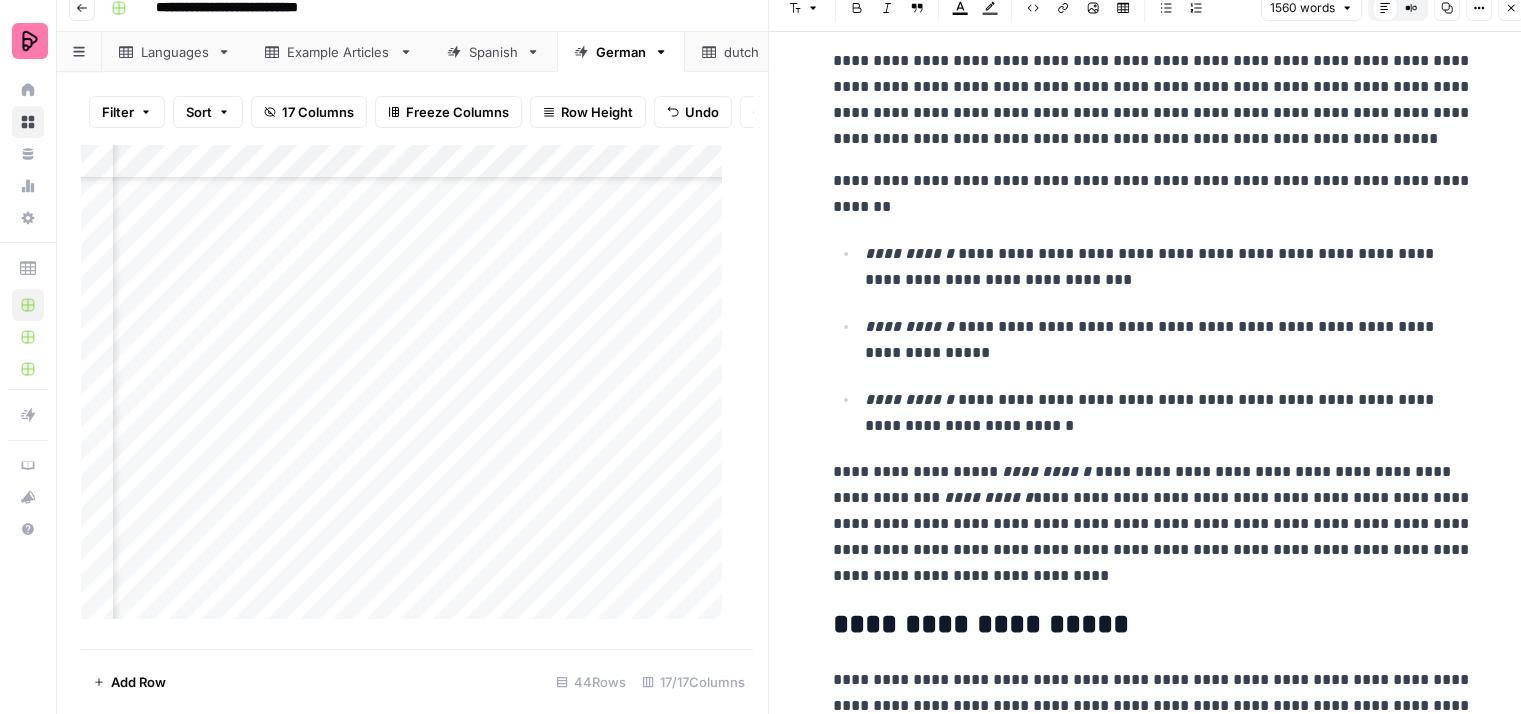 click on "**********" at bounding box center [1153, 524] 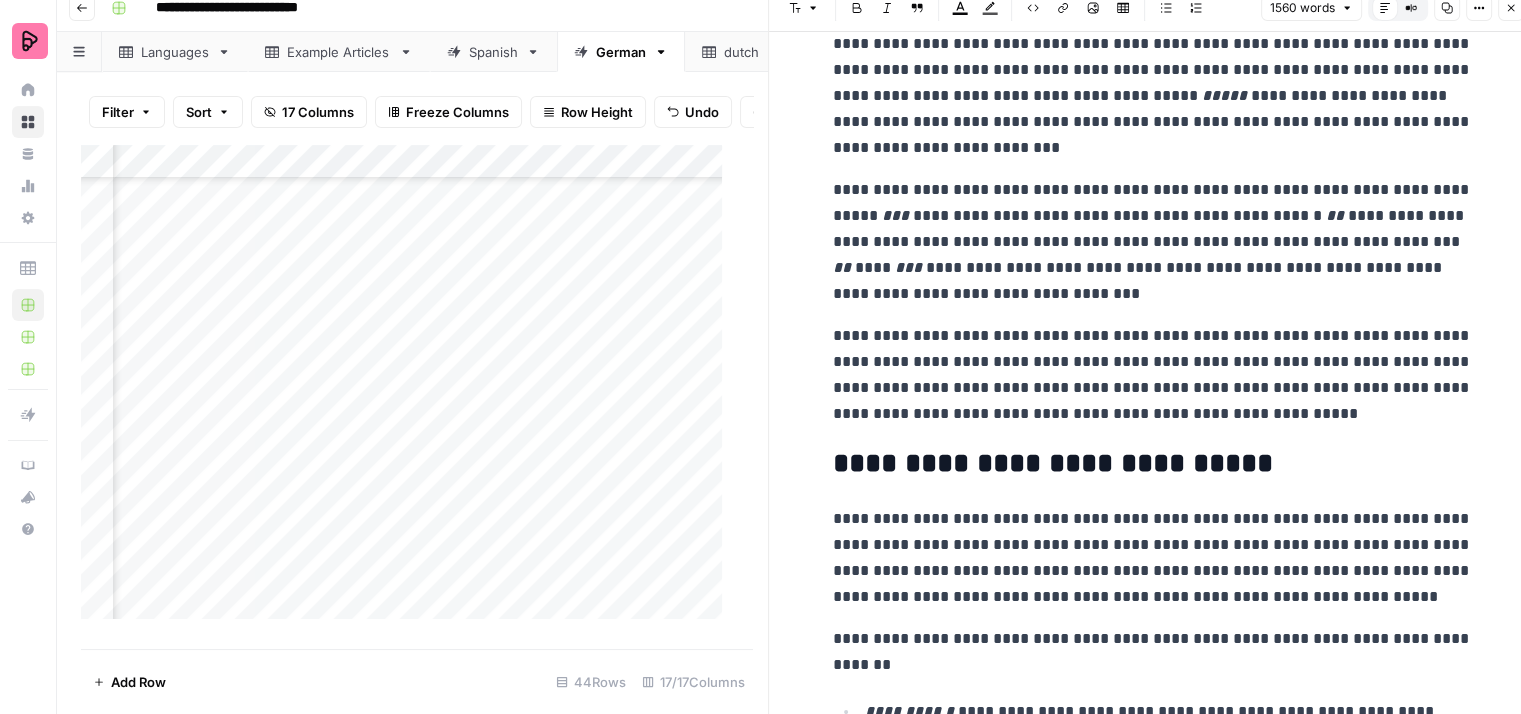 scroll, scrollTop: 1022, scrollLeft: 0, axis: vertical 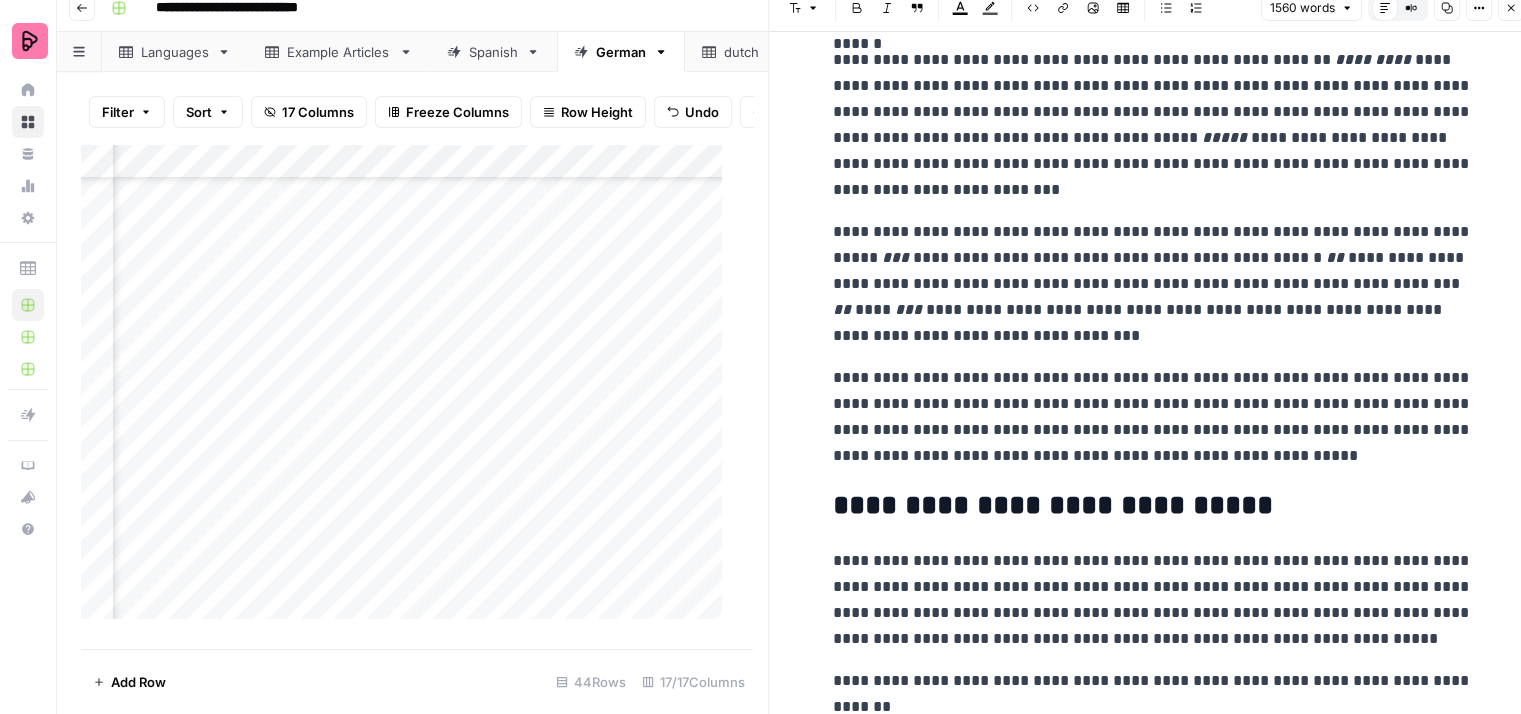 click on "**********" at bounding box center [1153, 284] 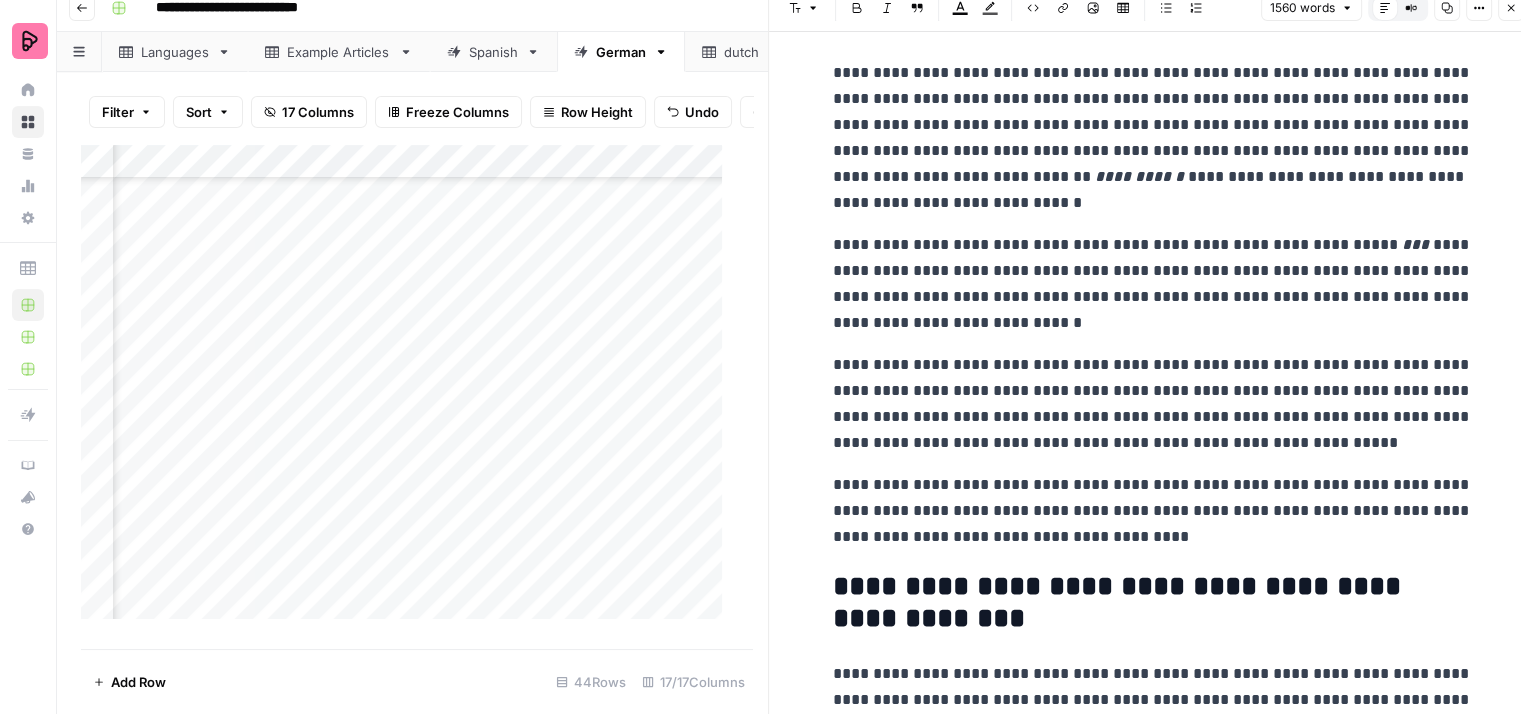 scroll, scrollTop: 2100, scrollLeft: 0, axis: vertical 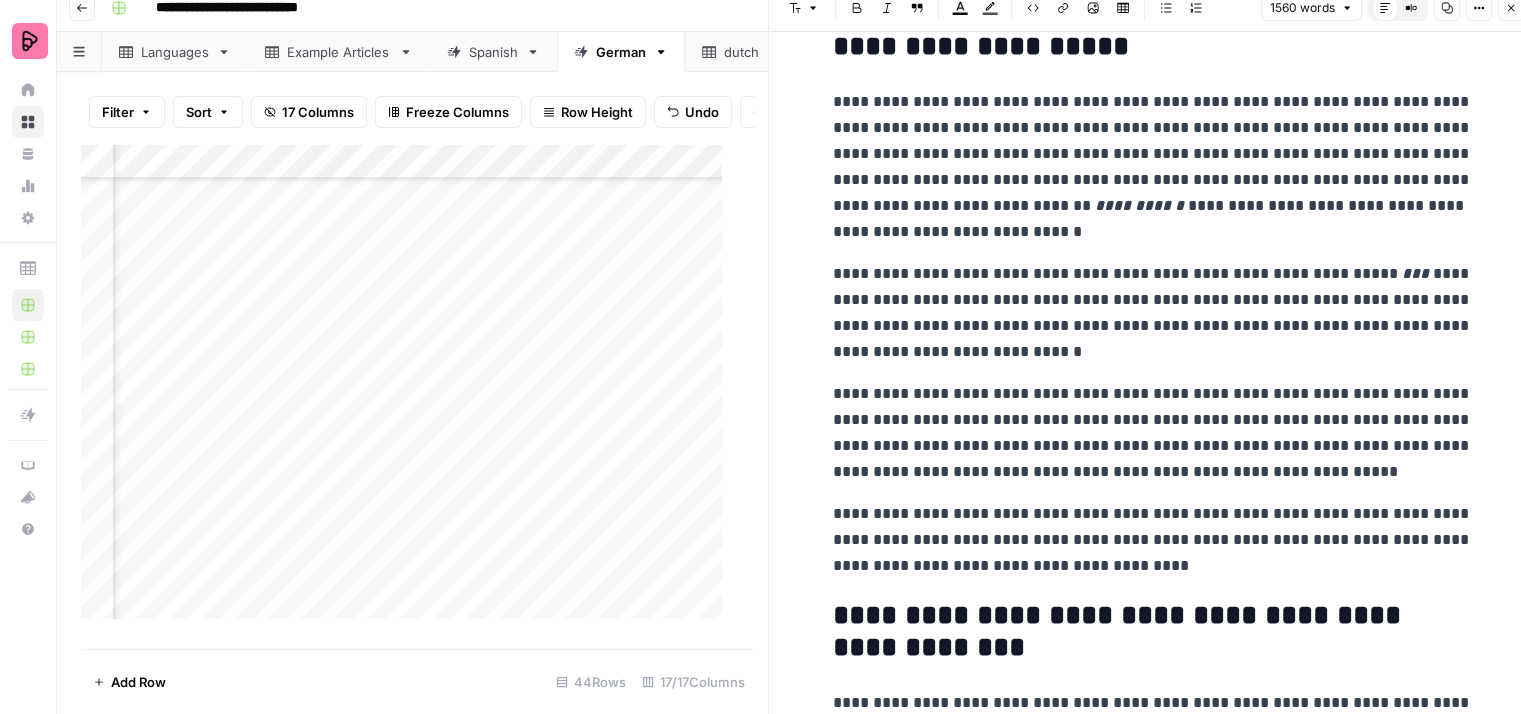 click on "**********" at bounding box center [1153, 433] 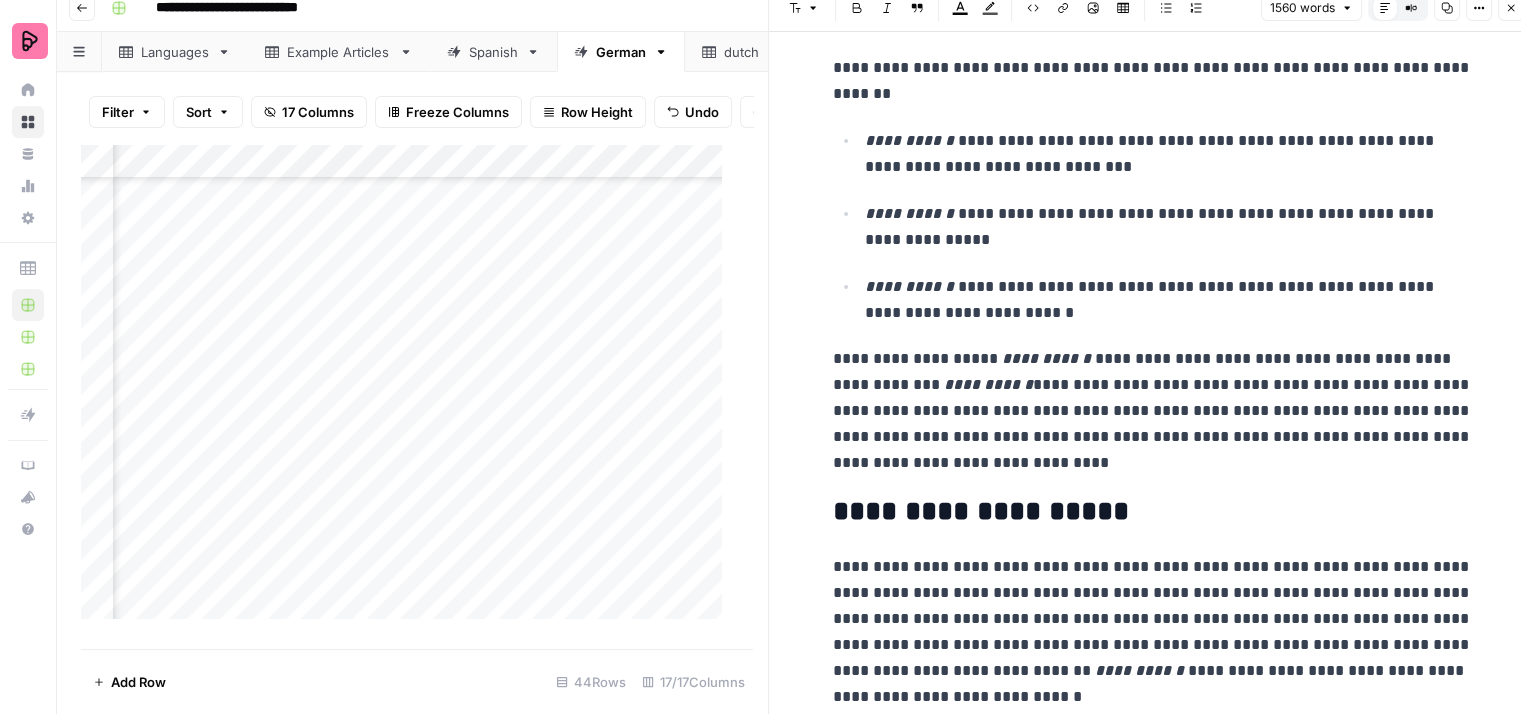 scroll, scrollTop: 1600, scrollLeft: 0, axis: vertical 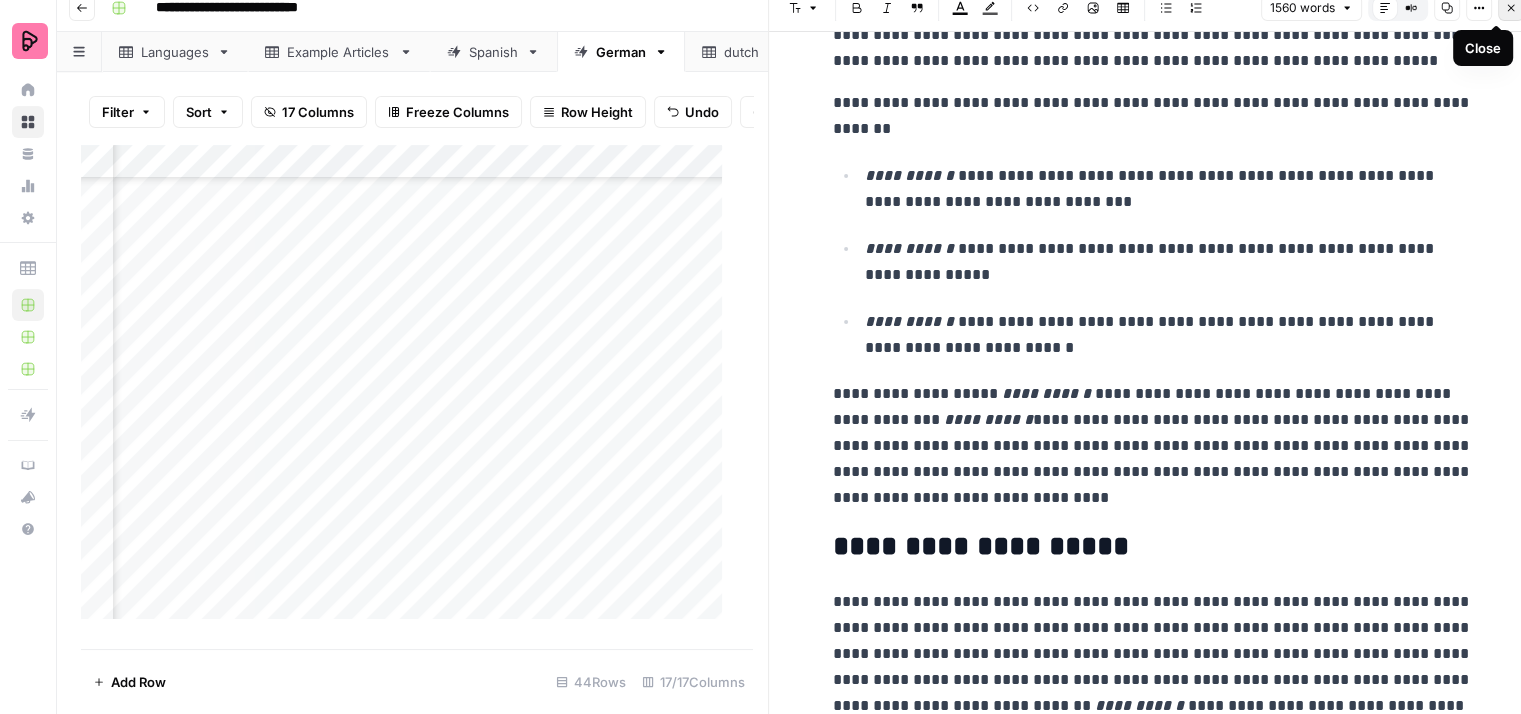 click 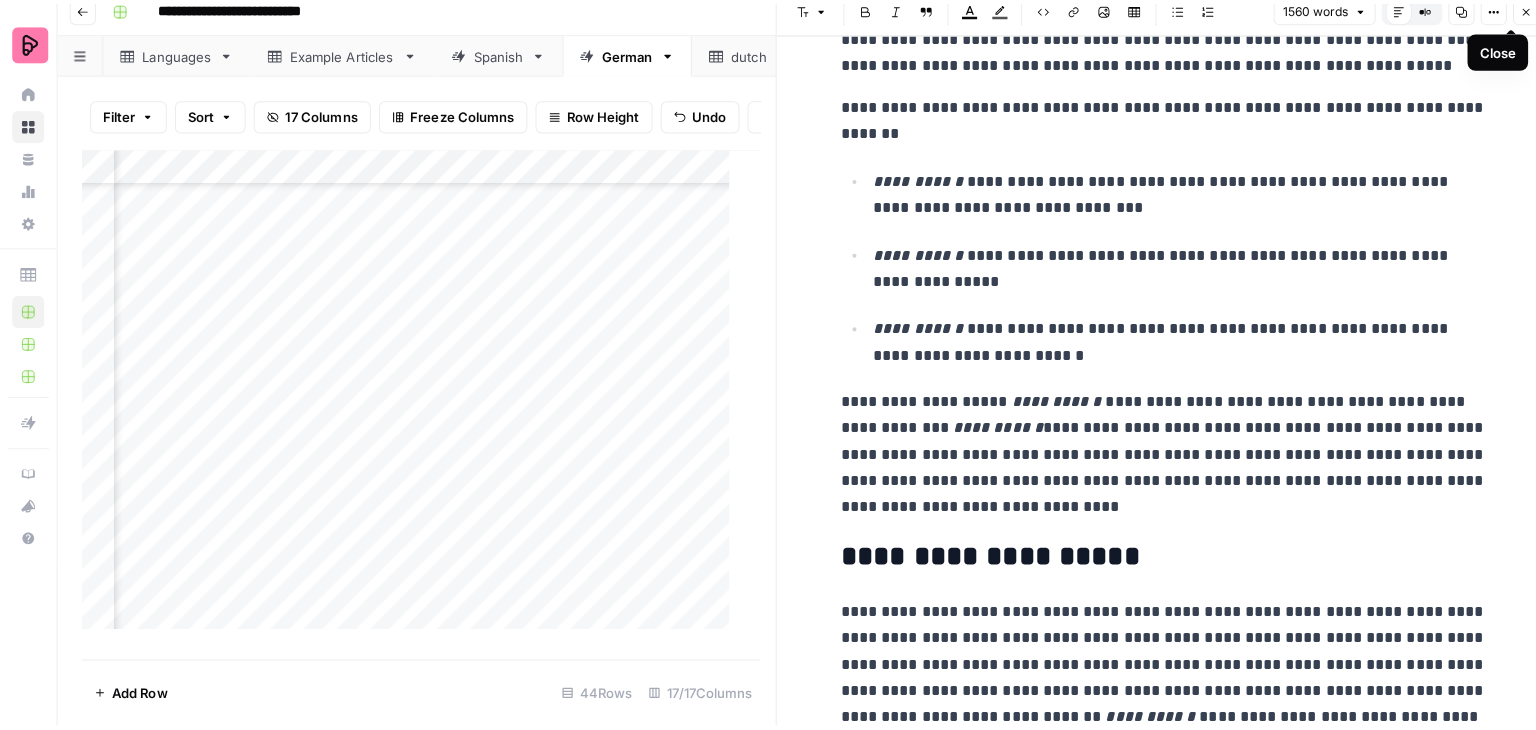 scroll, scrollTop: 0, scrollLeft: 0, axis: both 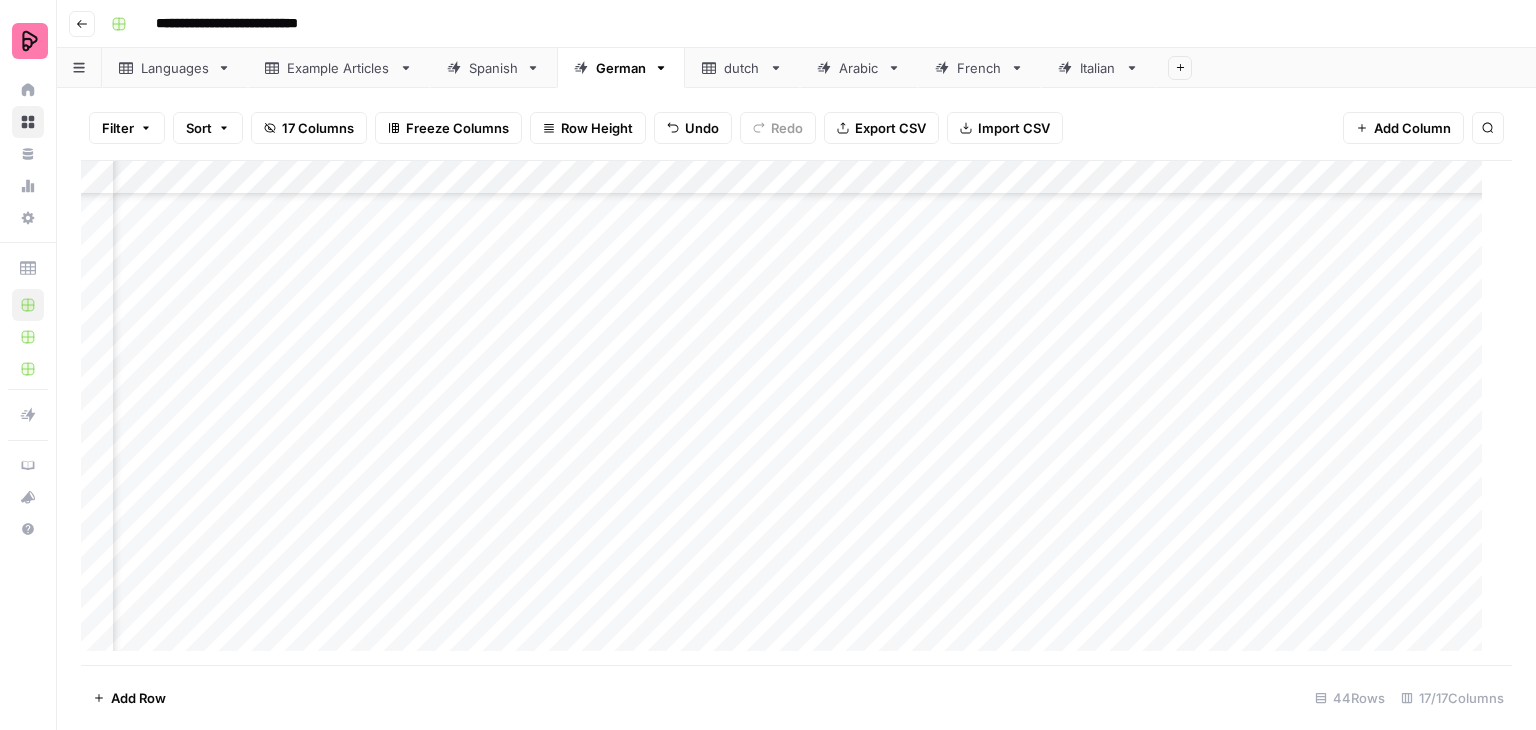 click on "Add Column" at bounding box center (789, 413) 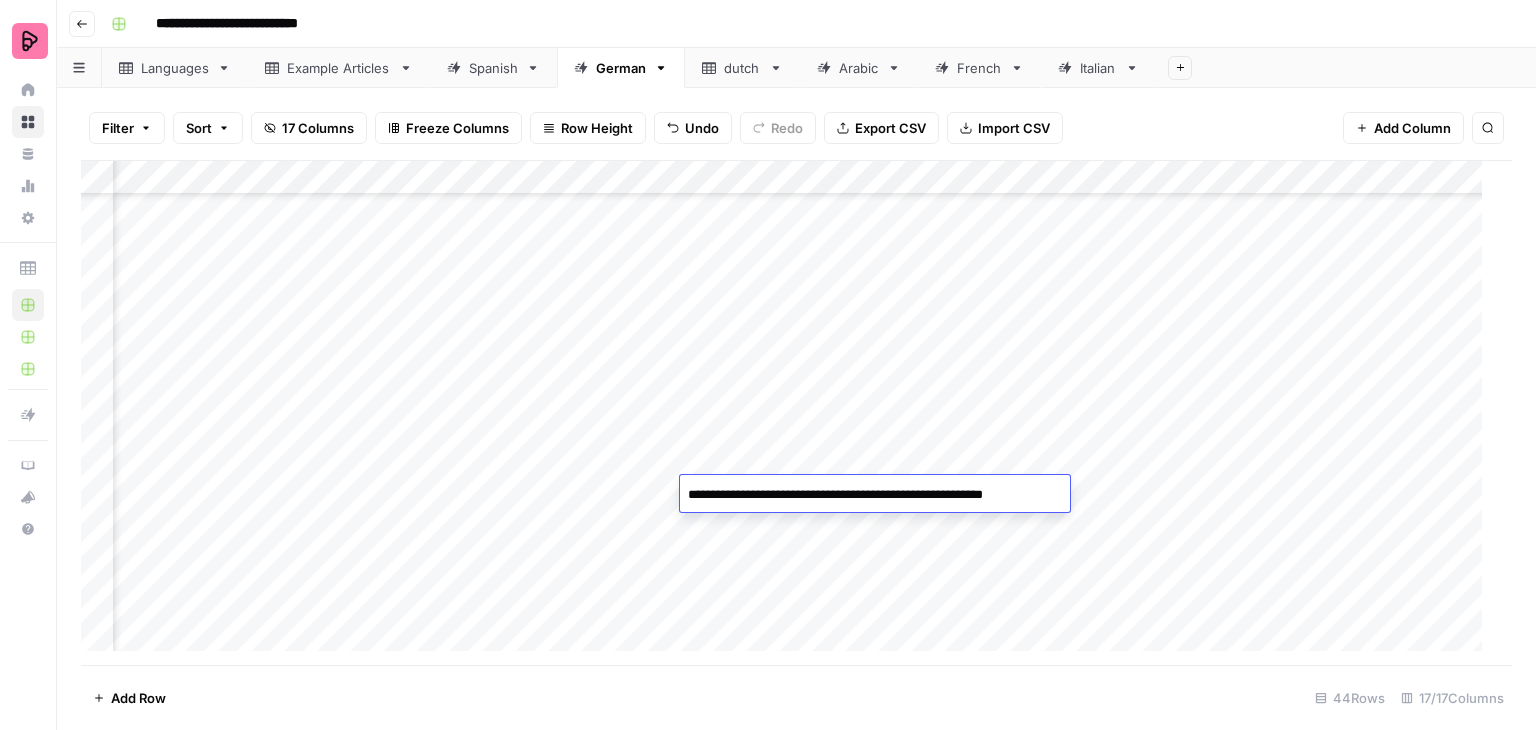 drag, startPoint x: 725, startPoint y: 492, endPoint x: 678, endPoint y: 498, distance: 47.38143 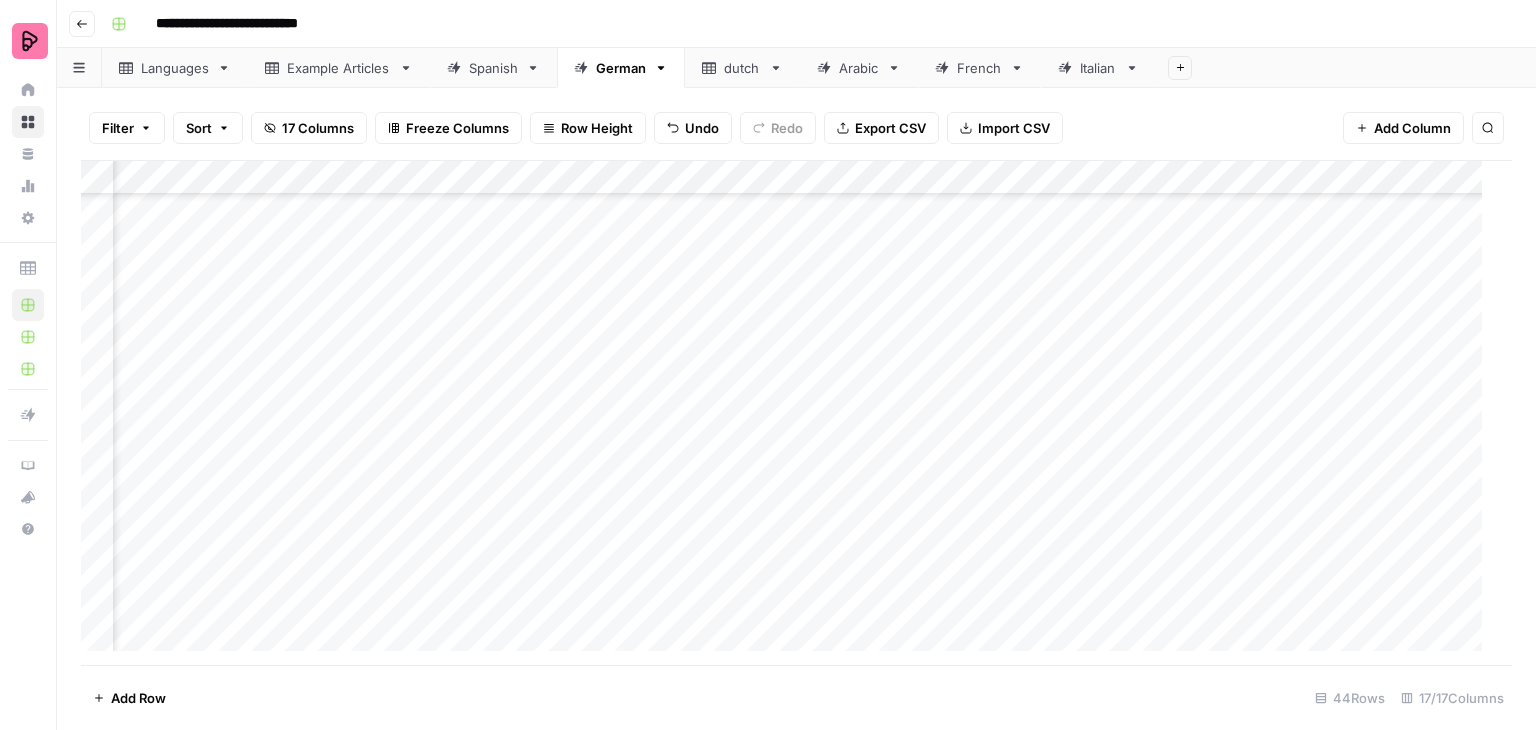 click on "Add Column" at bounding box center (789, 413) 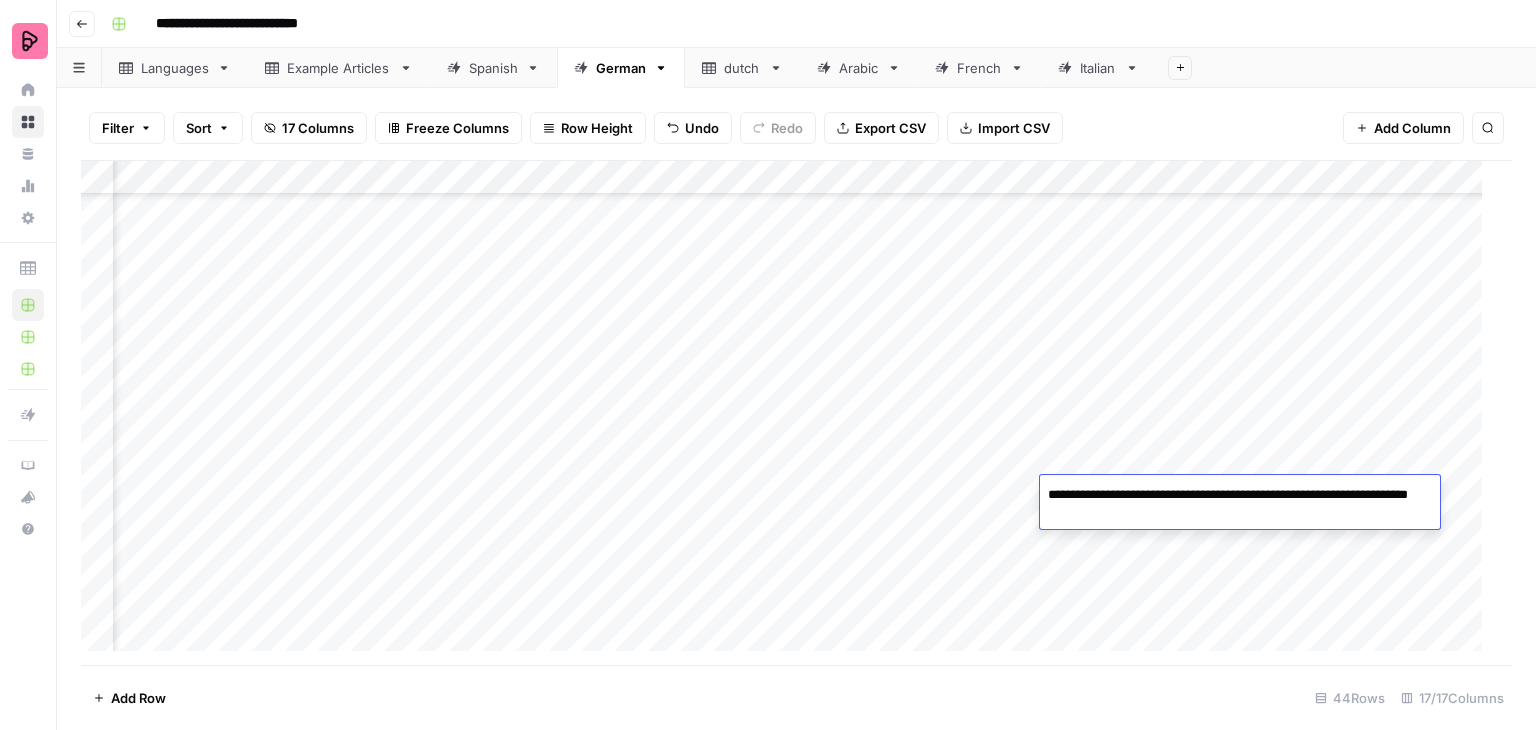 drag, startPoint x: 1076, startPoint y: 497, endPoint x: 1020, endPoint y: 501, distance: 56.142673 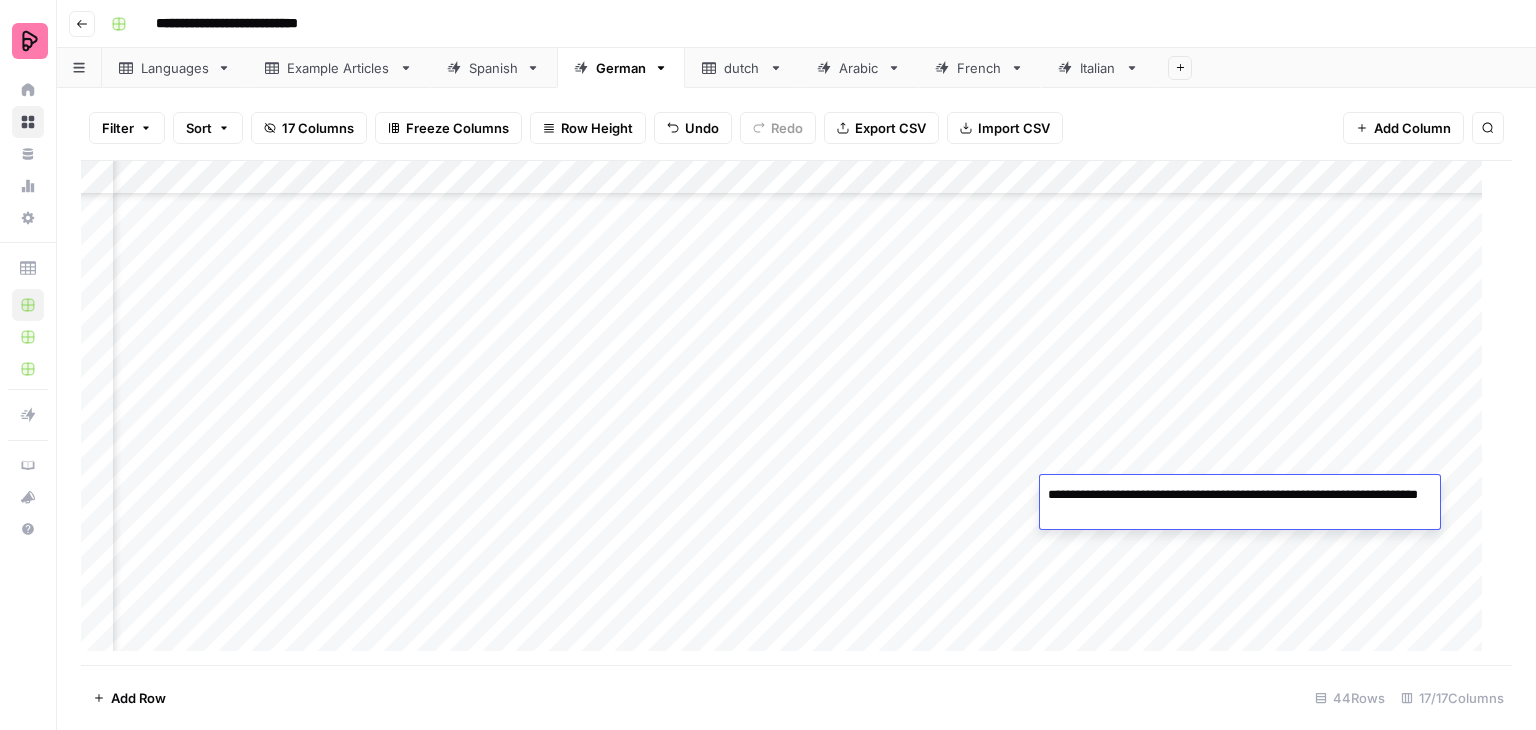 click on "**********" at bounding box center [1240, 505] 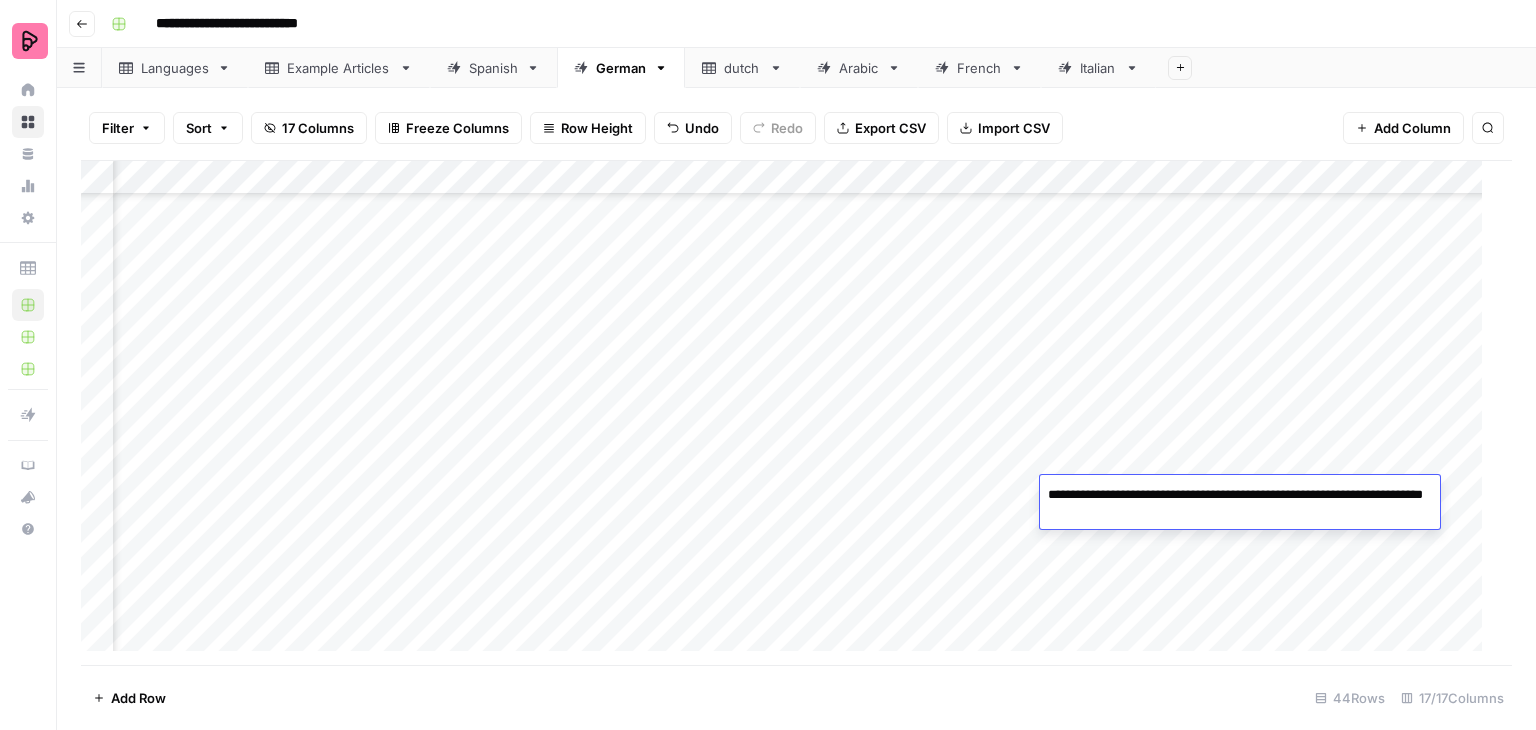 type on "**********" 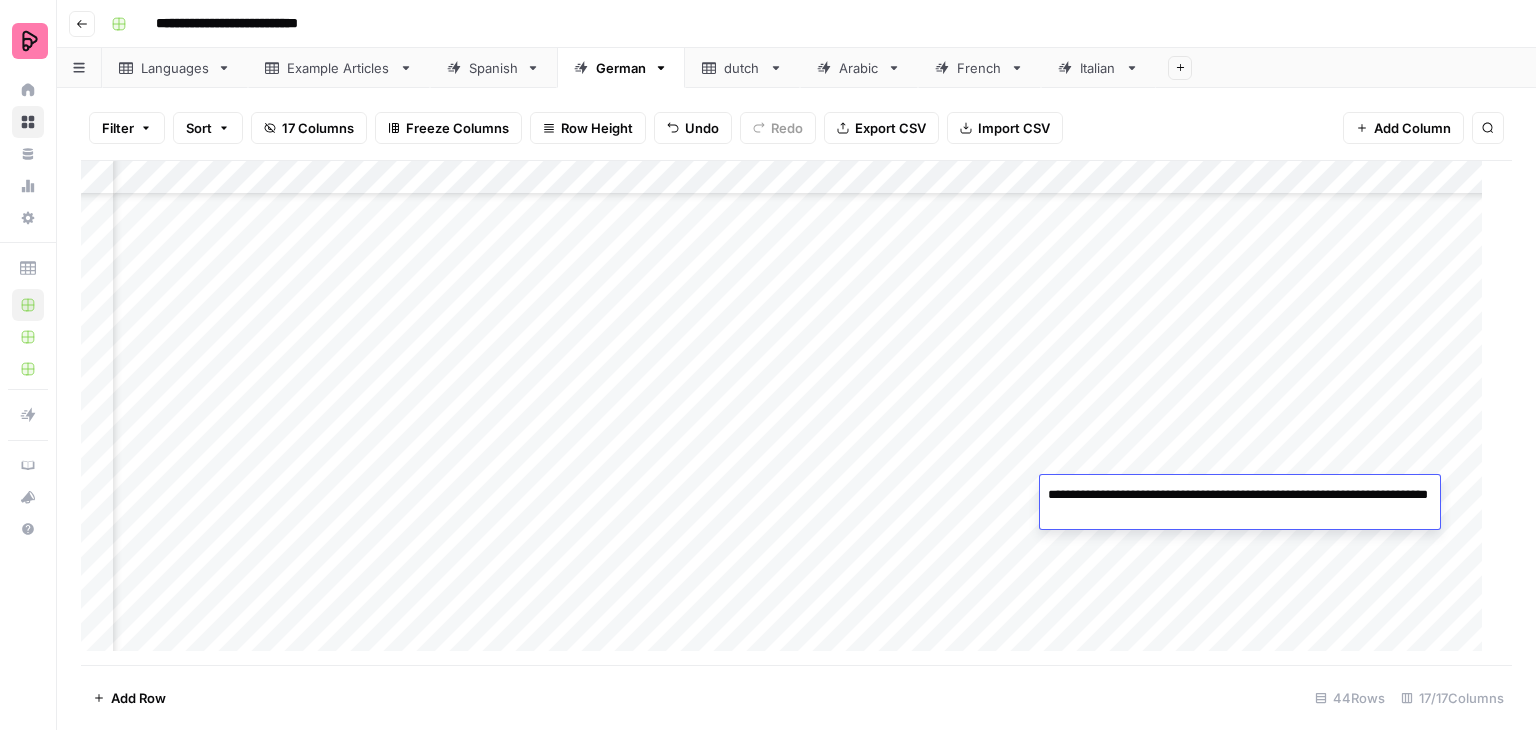 click on "Add Column" at bounding box center [789, 413] 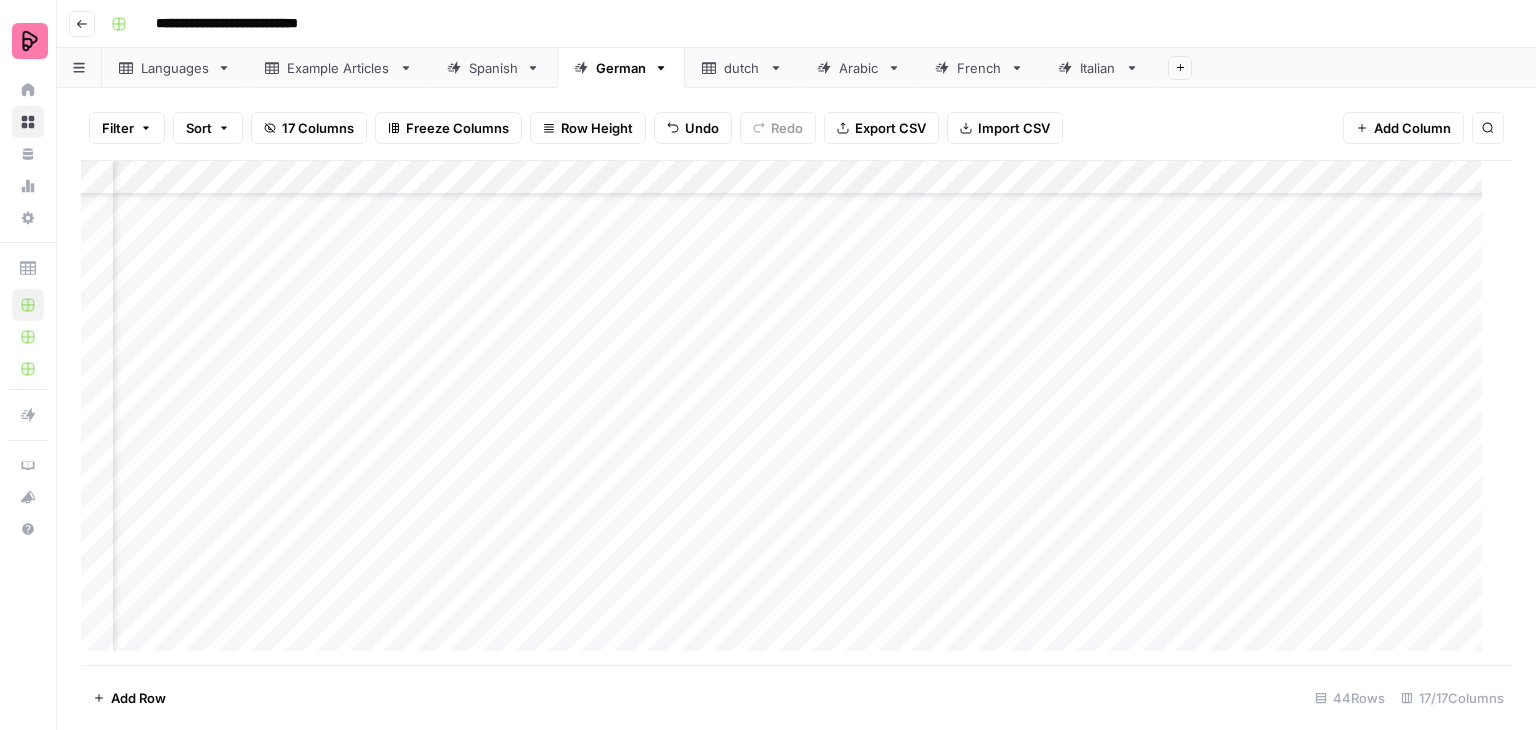 click on "Add Column" at bounding box center [789, 413] 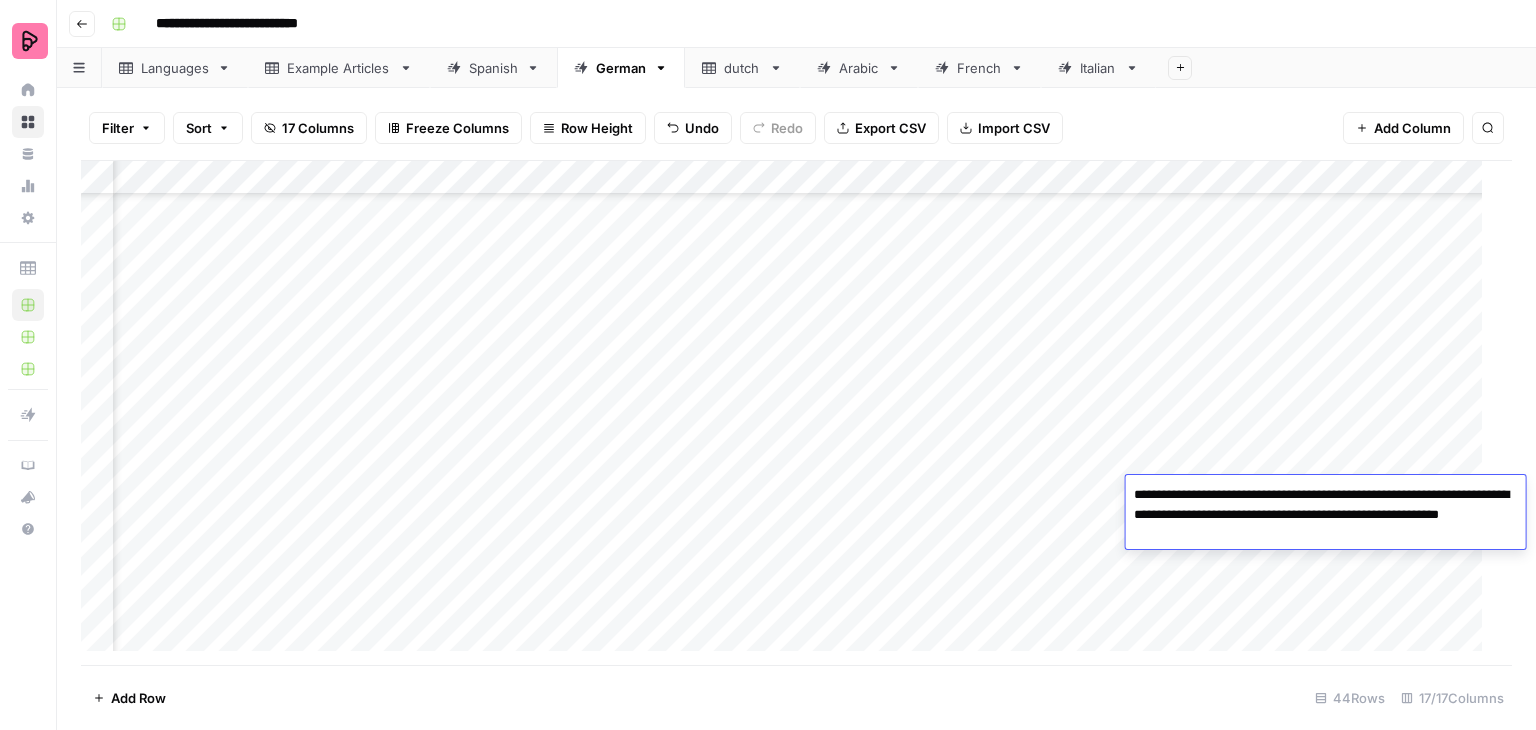click on "**********" at bounding box center (1326, 515) 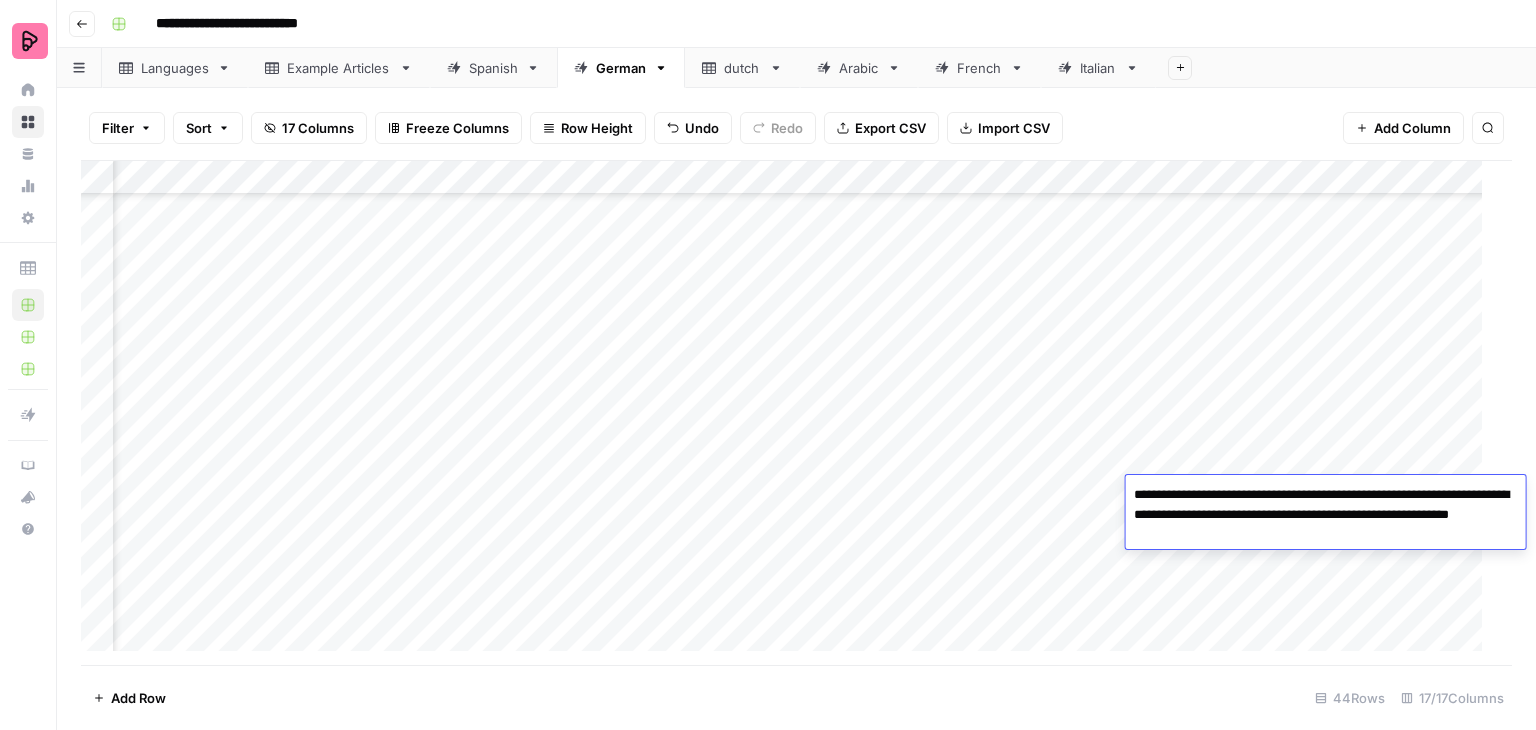click on "**********" at bounding box center (1326, 515) 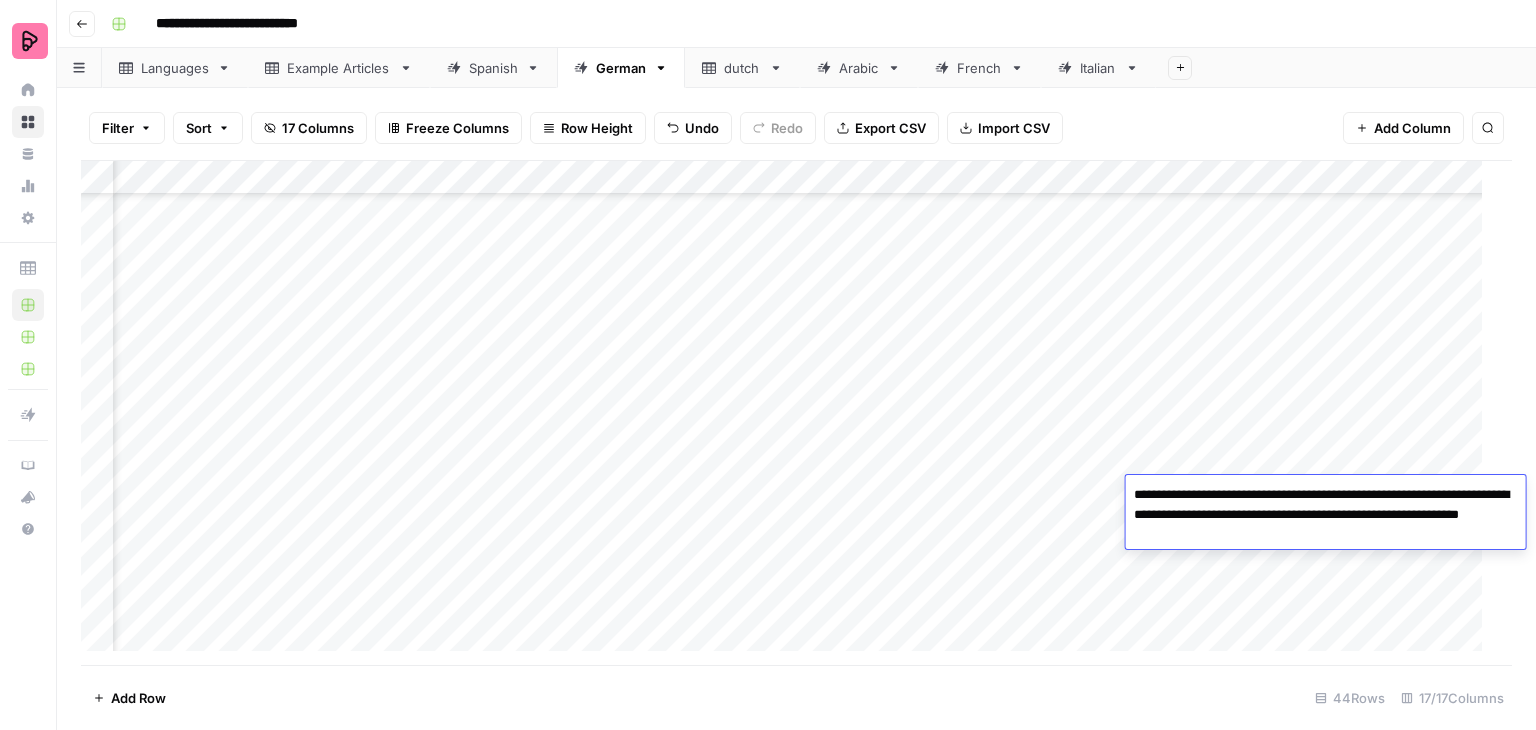 click on "**********" at bounding box center [1326, 515] 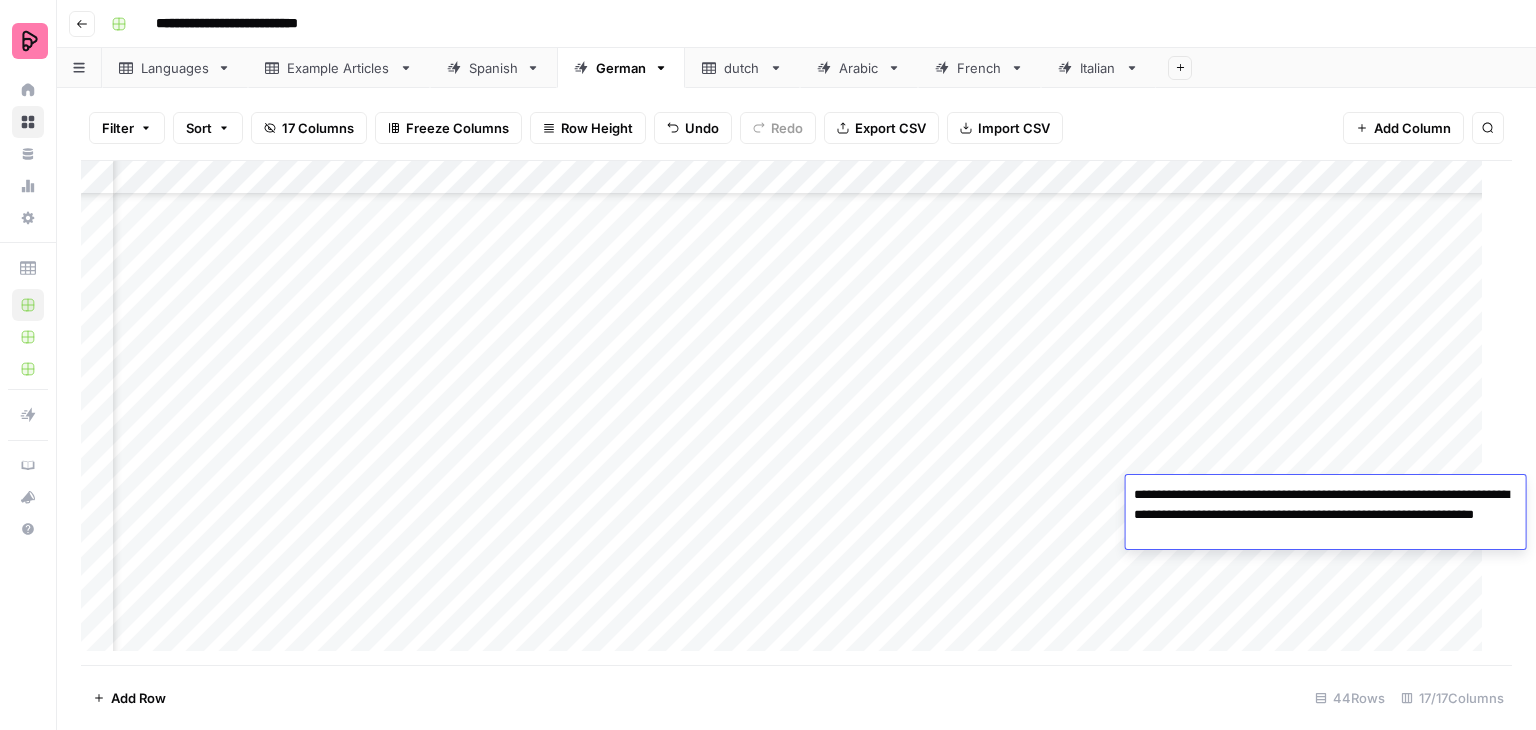 click on "**********" at bounding box center (1326, 515) 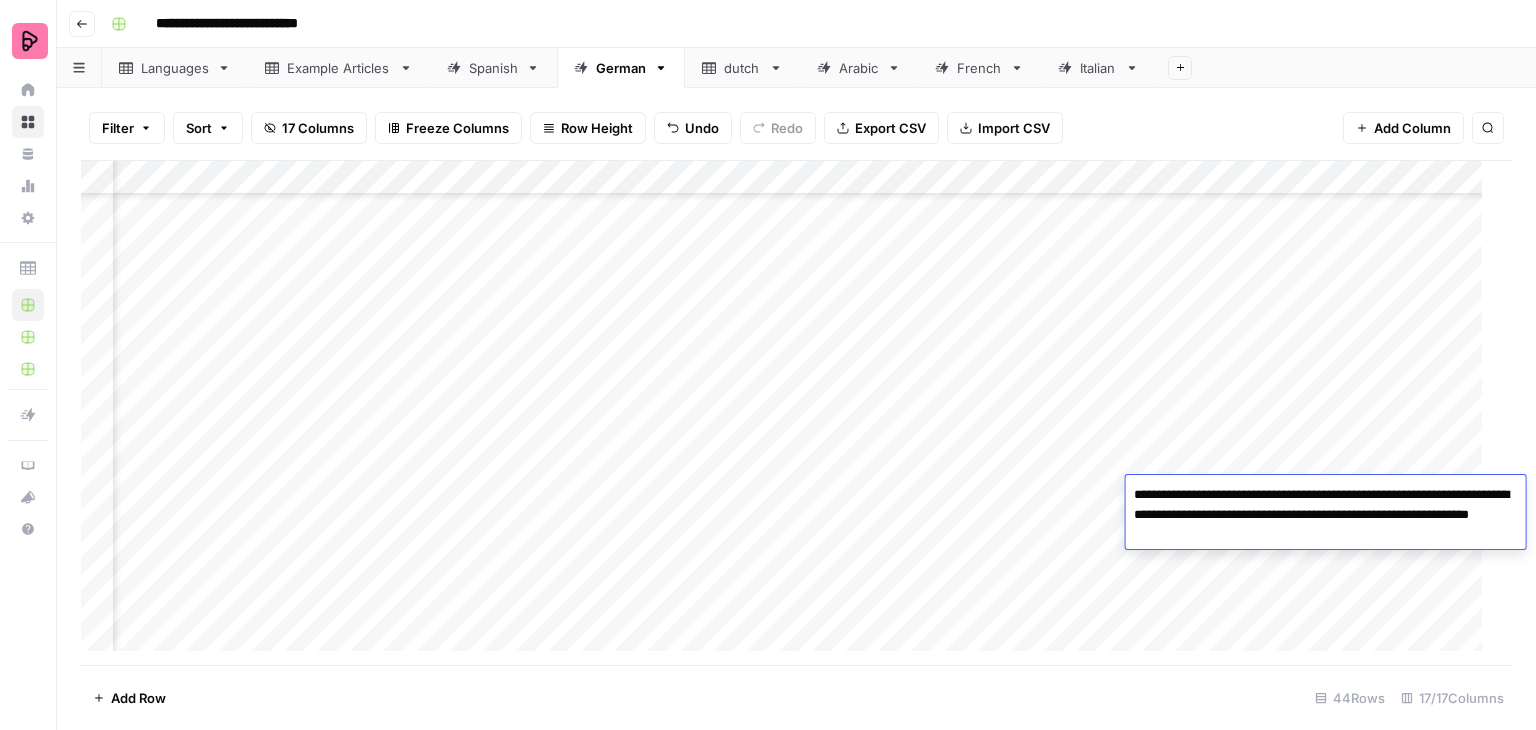 click on "**********" at bounding box center [1326, 515] 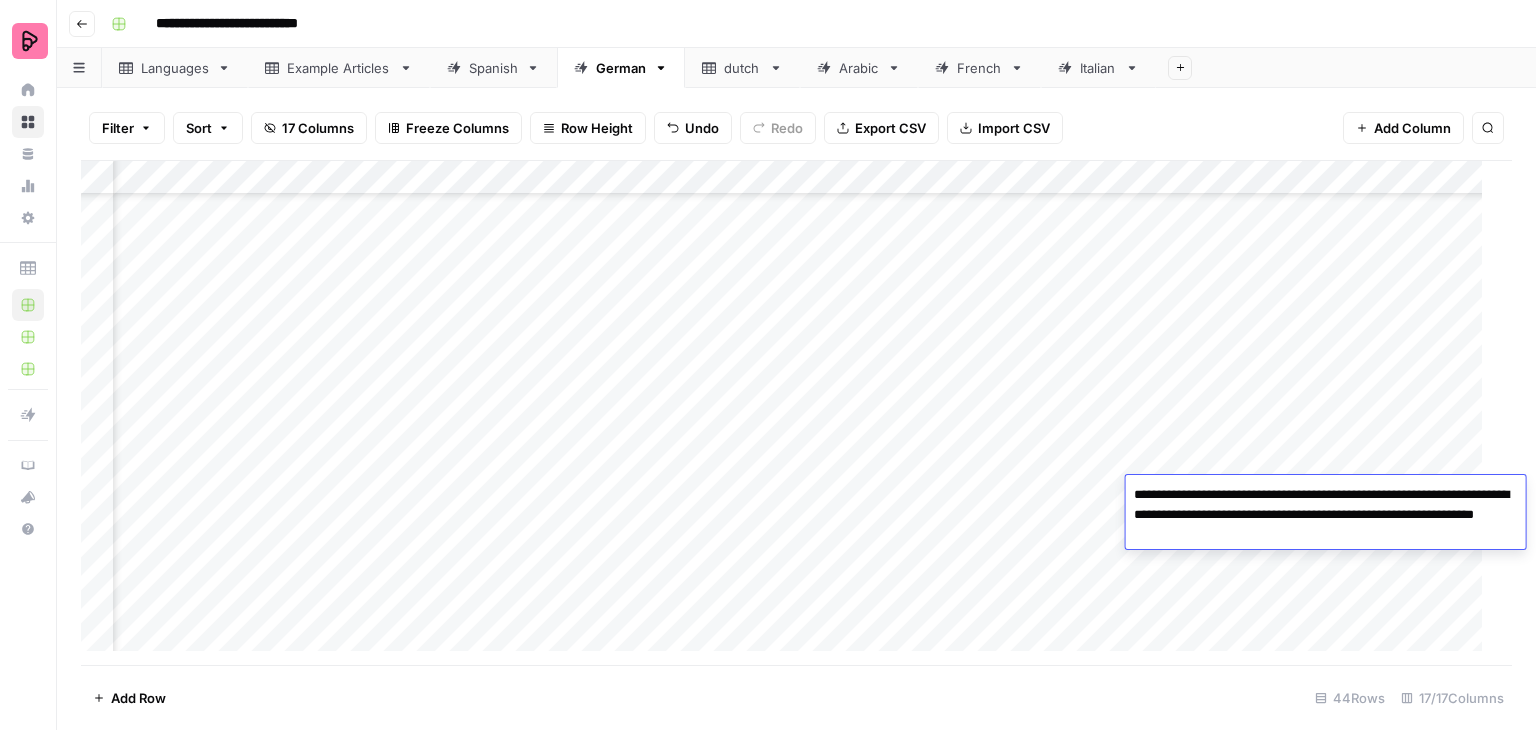 click on "**********" at bounding box center (1326, 515) 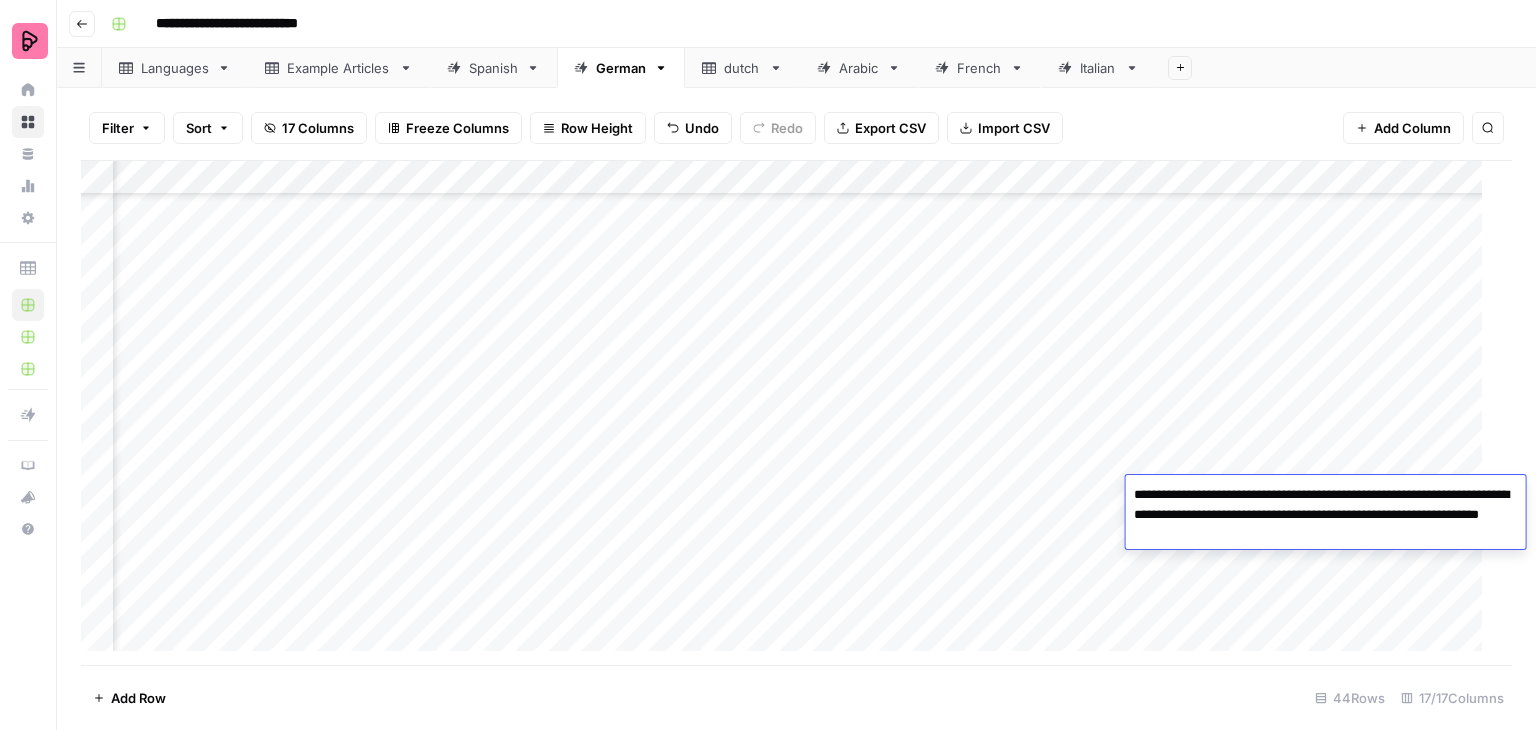 click on "**********" at bounding box center [1326, 515] 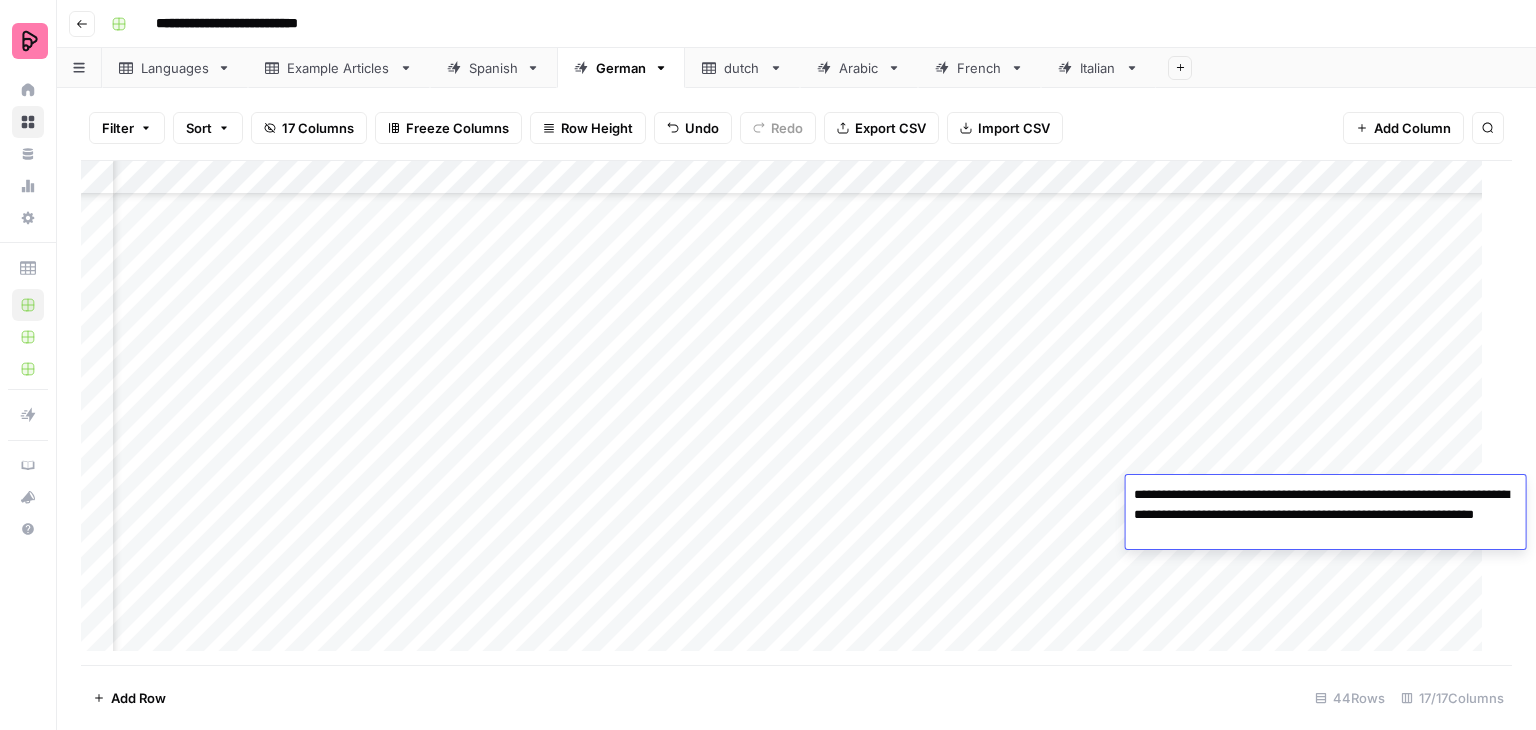 click on "**********" at bounding box center [1326, 515] 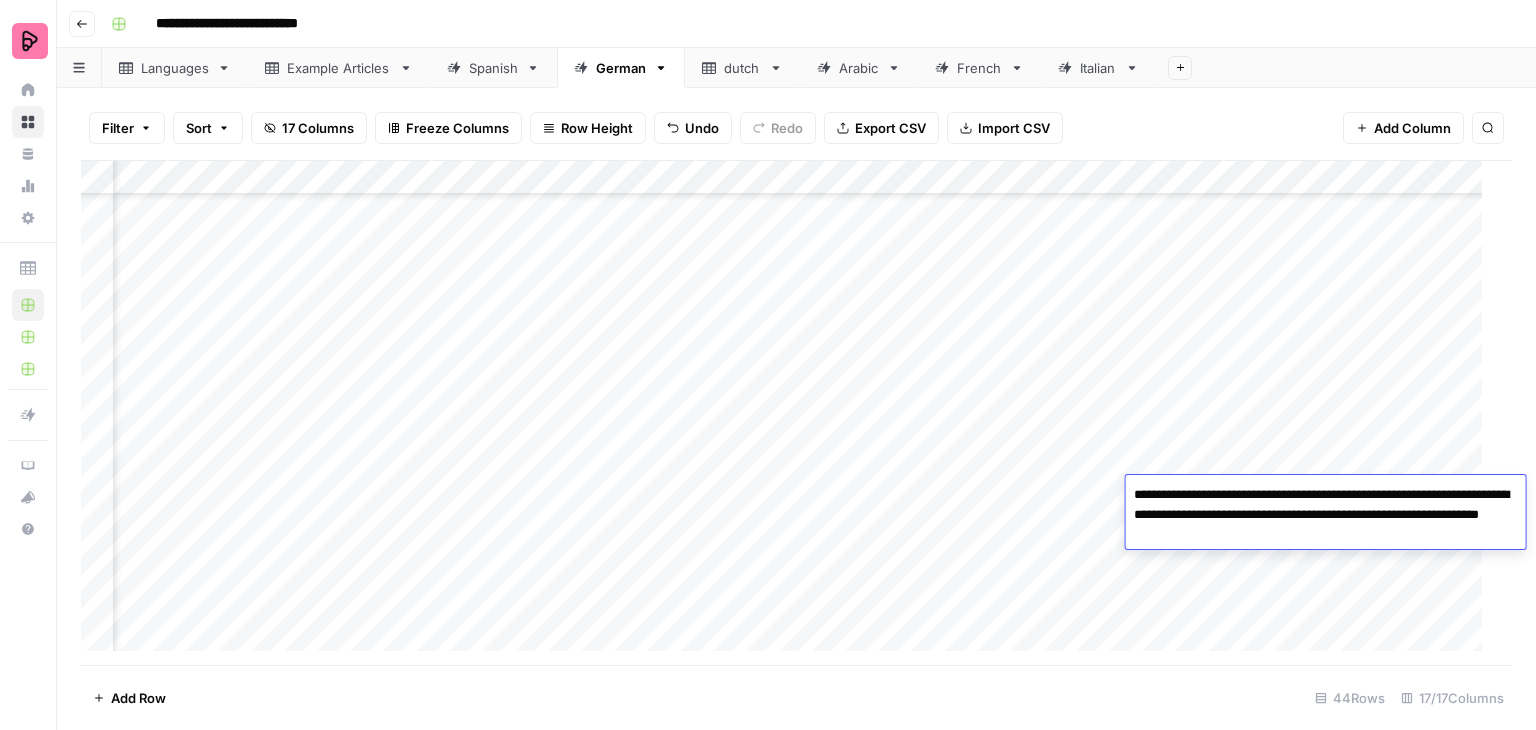 click on "**********" at bounding box center [1326, 515] 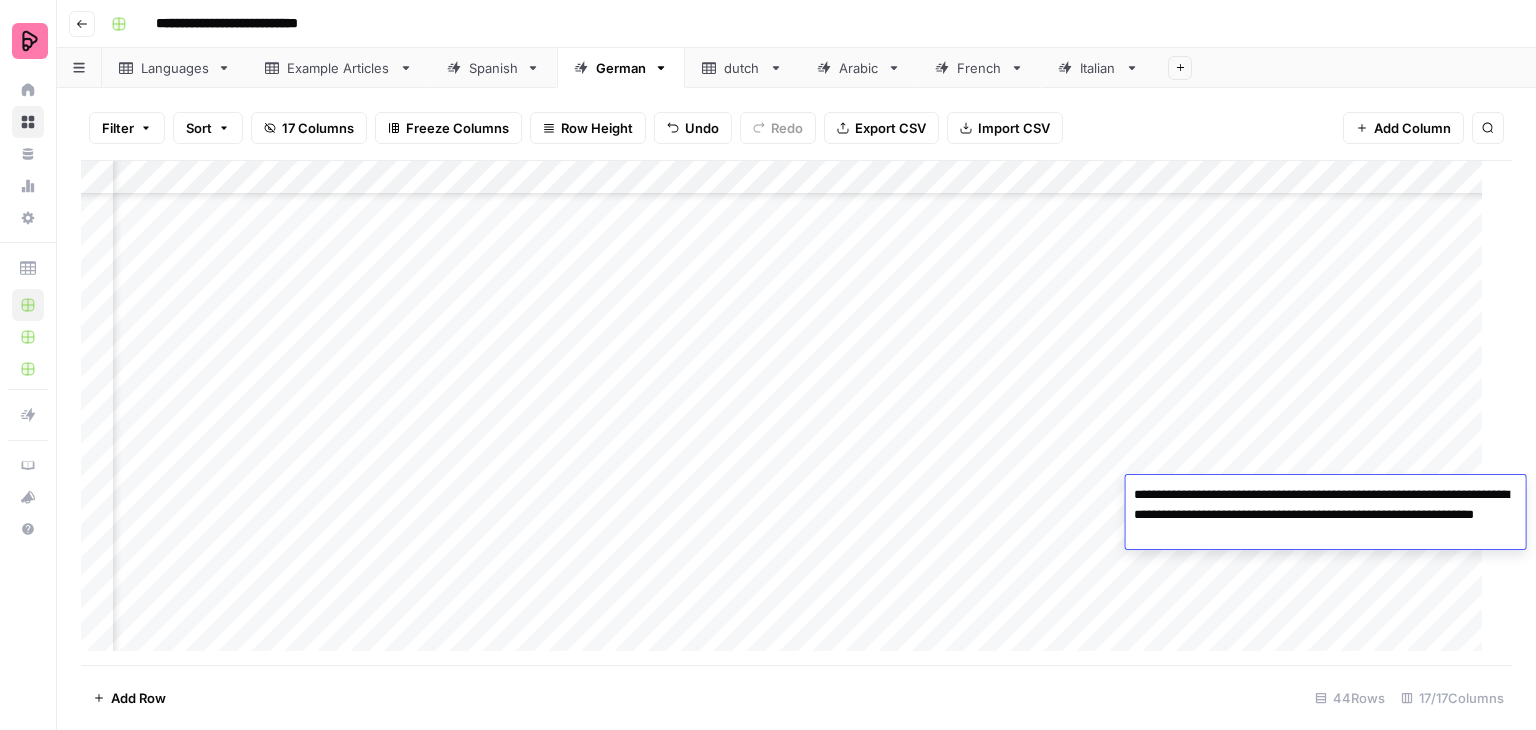type on "**********" 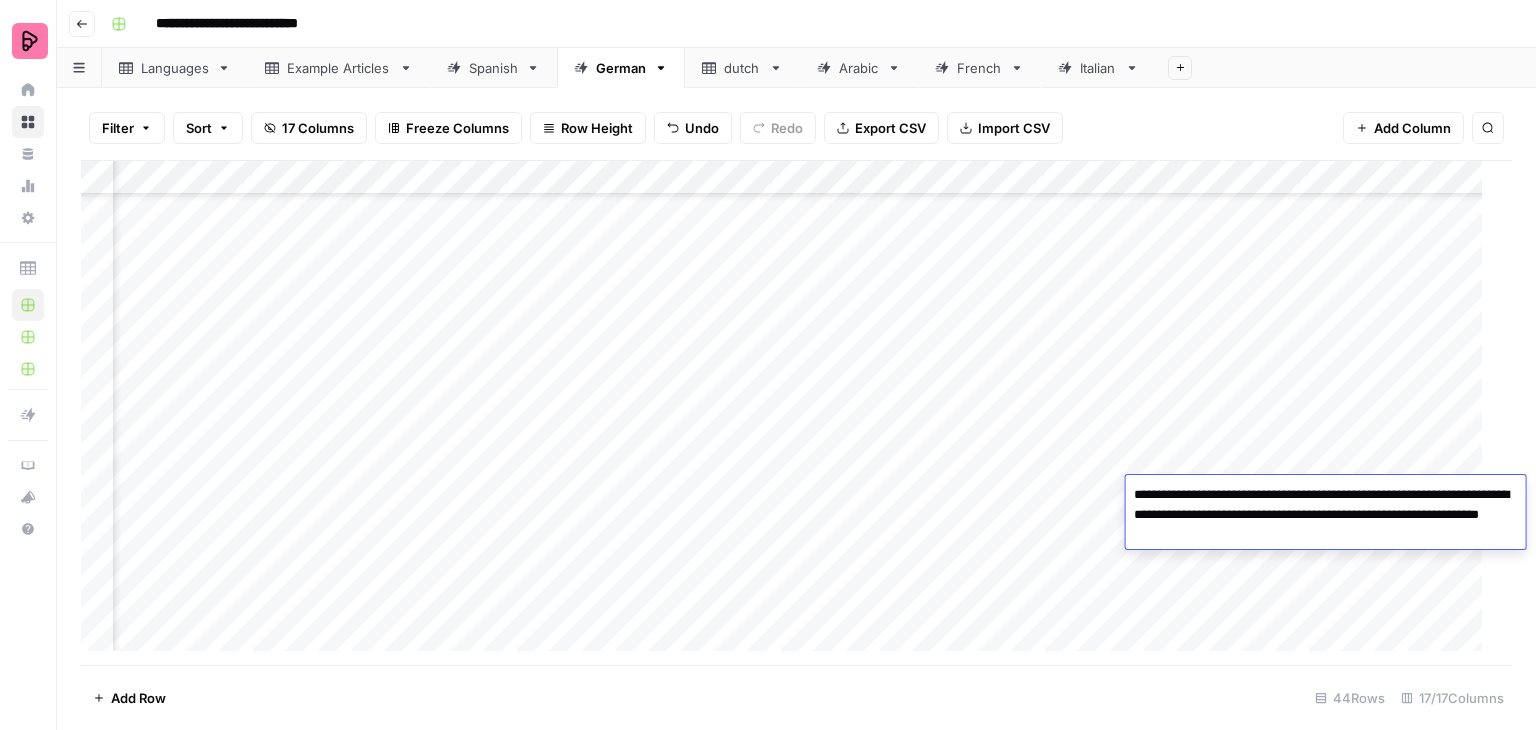 click on "**********" at bounding box center [1326, 515] 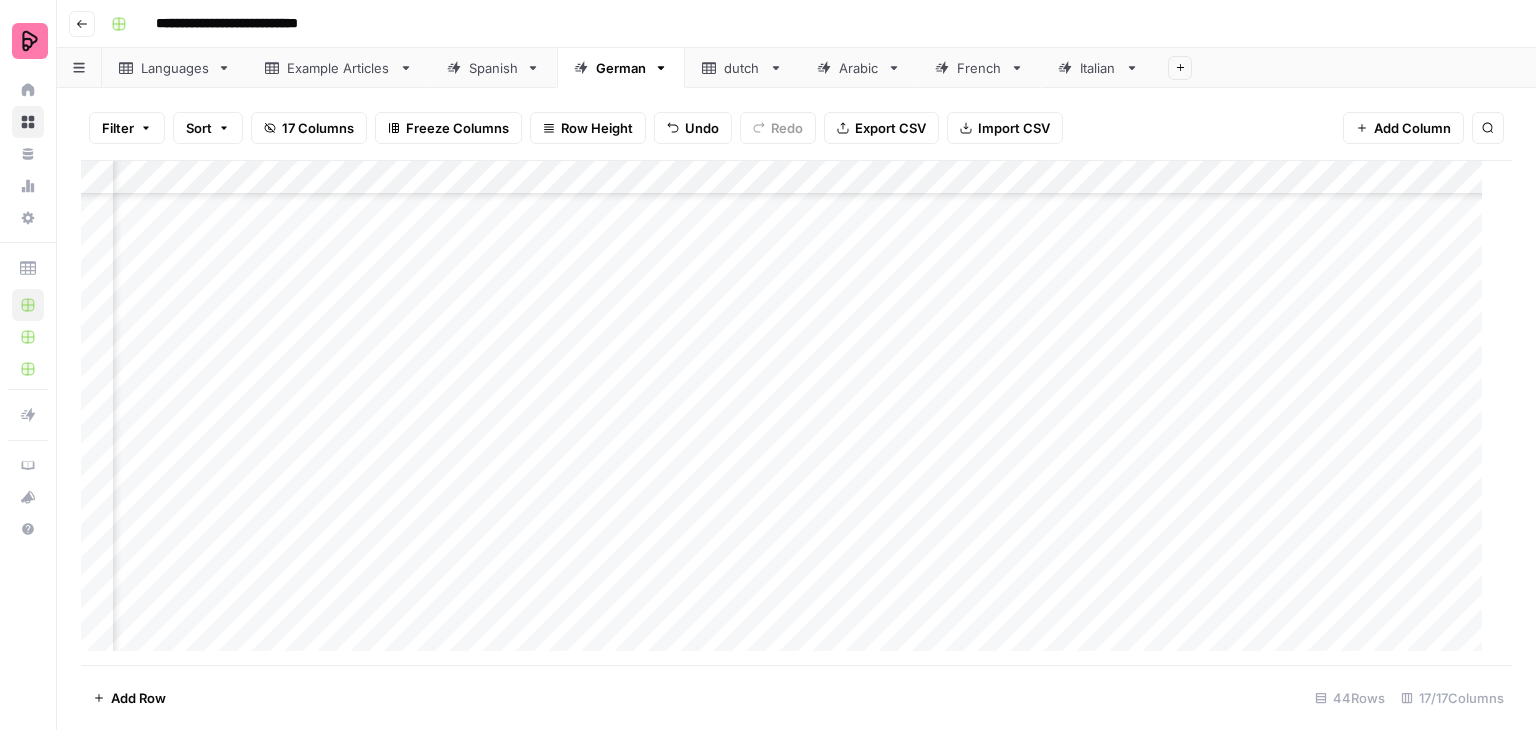 click on "Add Column" at bounding box center (789, 413) 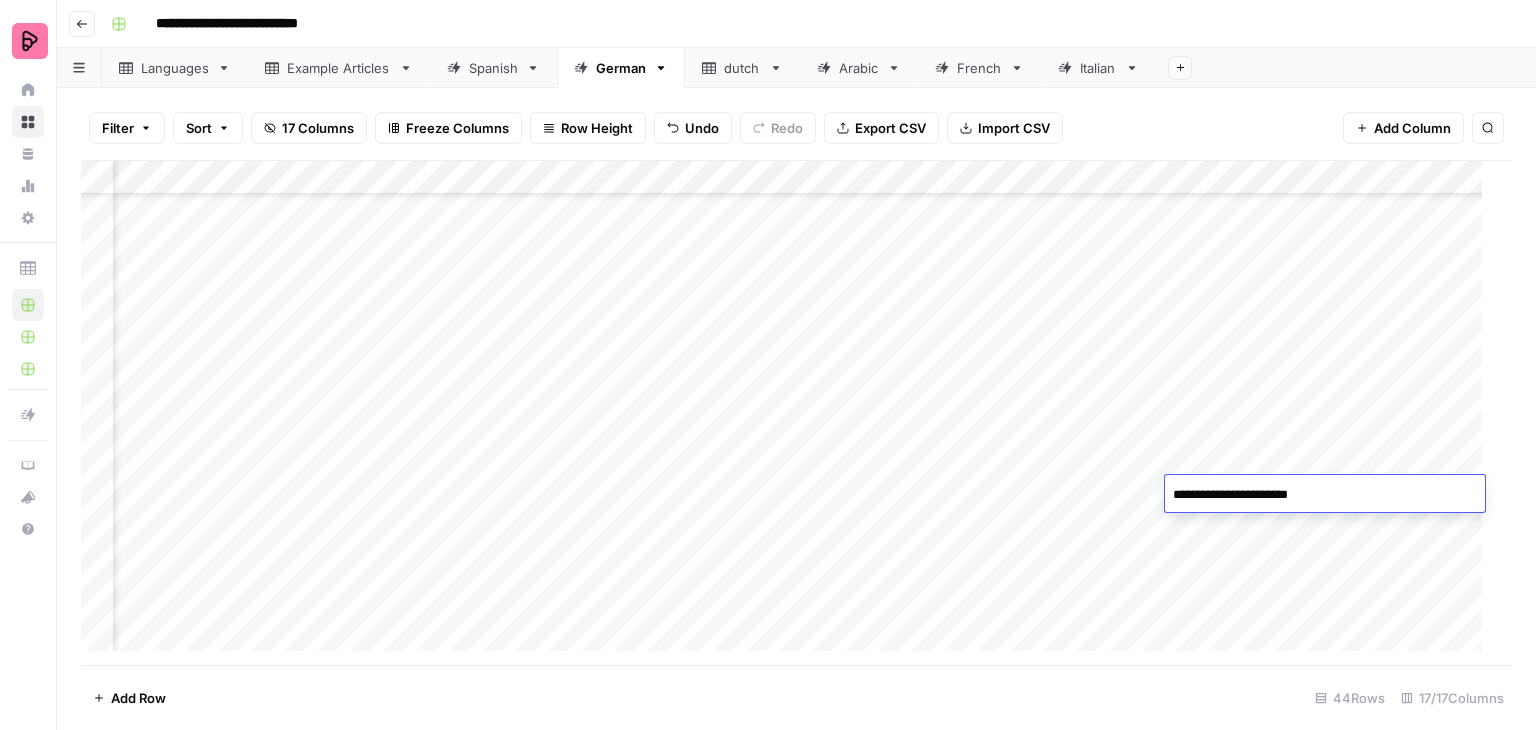 click on "**********" at bounding box center (1325, 495) 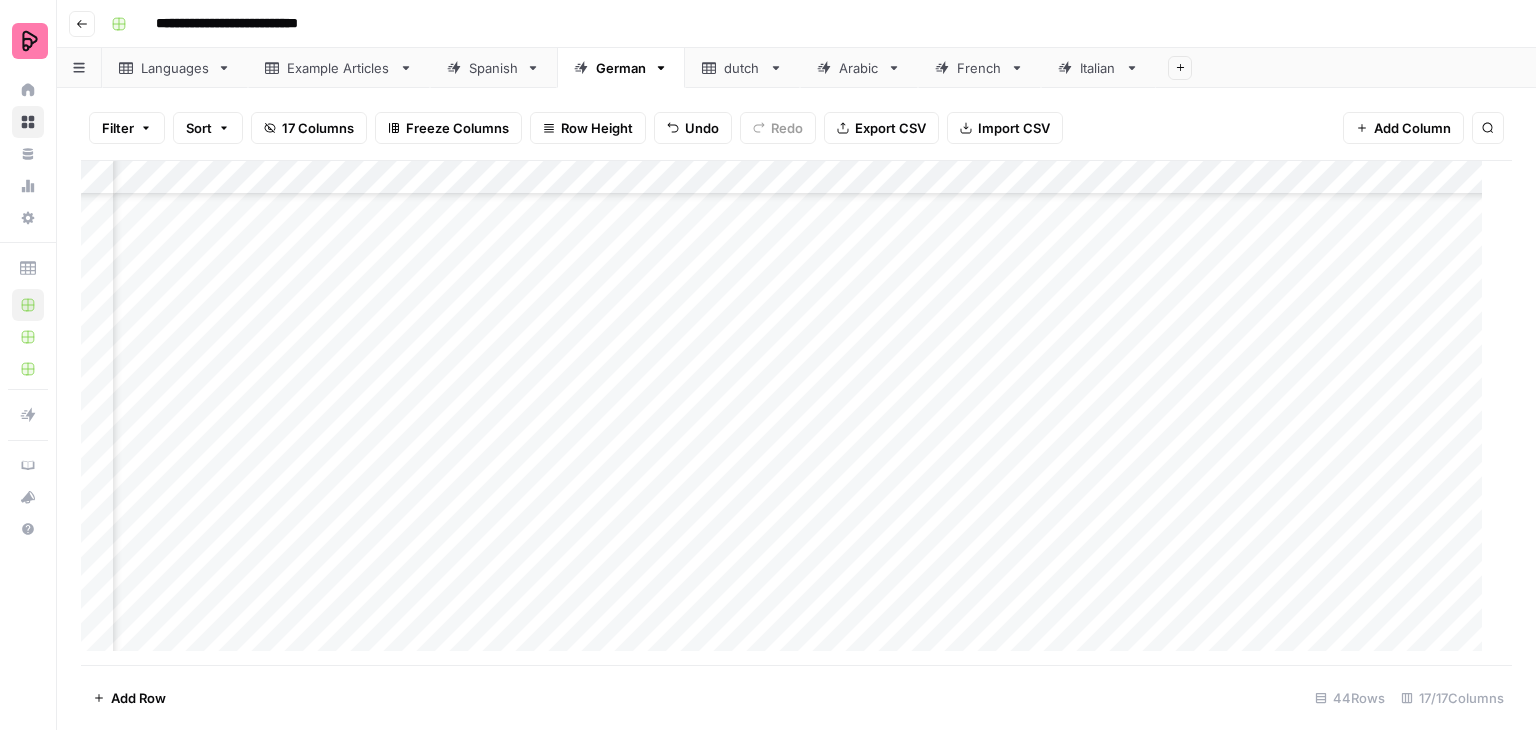 scroll, scrollTop: 872, scrollLeft: 1831, axis: both 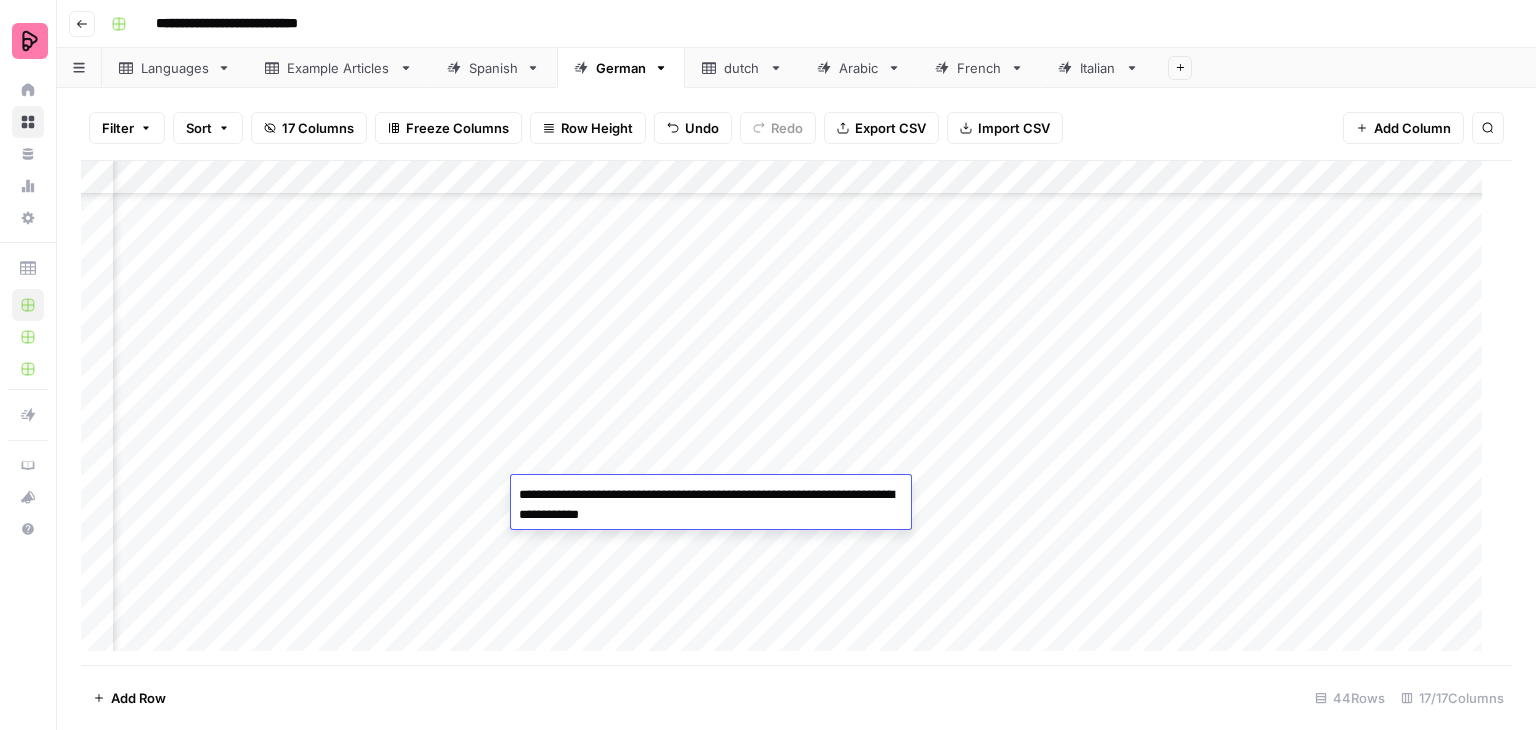 click on "Add Column" at bounding box center (789, 413) 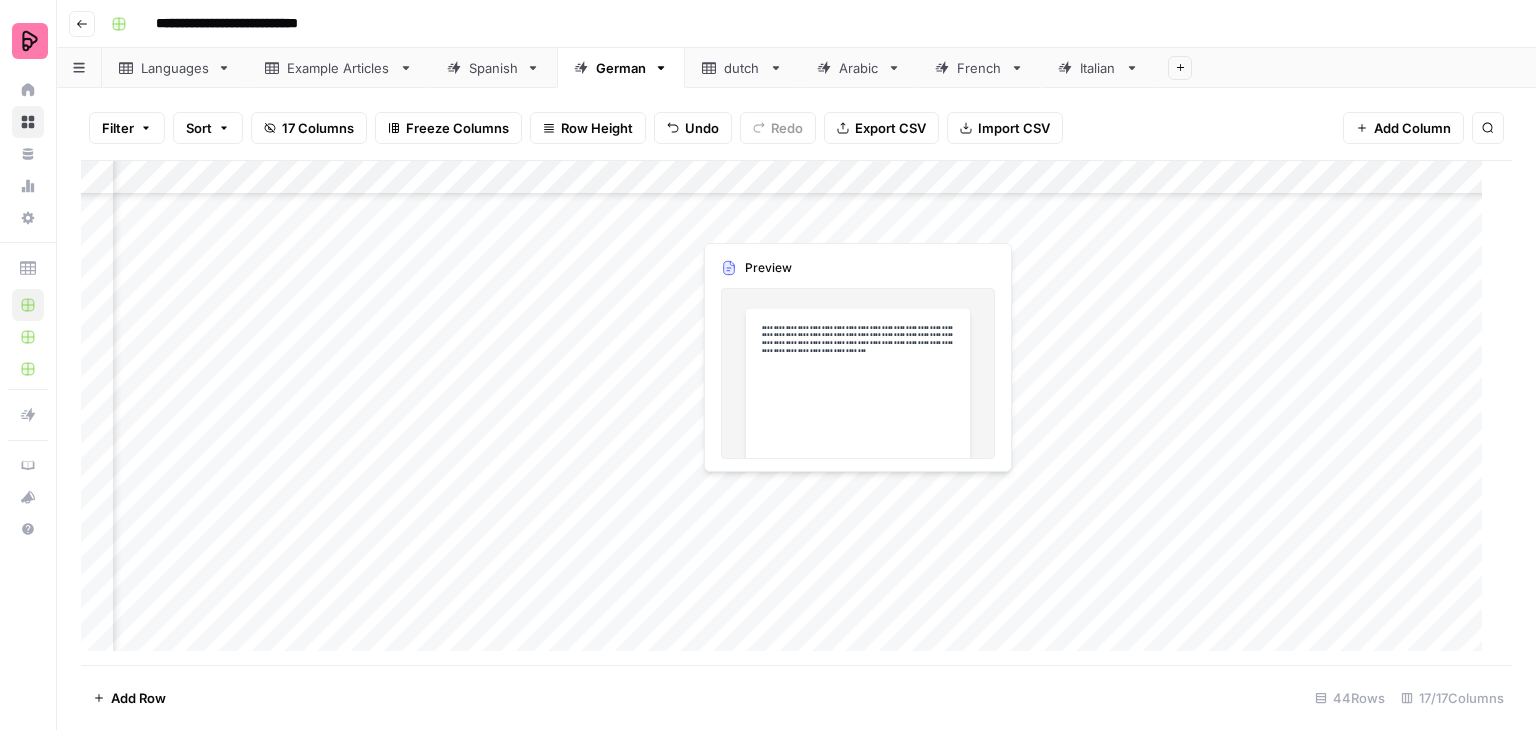 click on "Add Column" at bounding box center [789, 413] 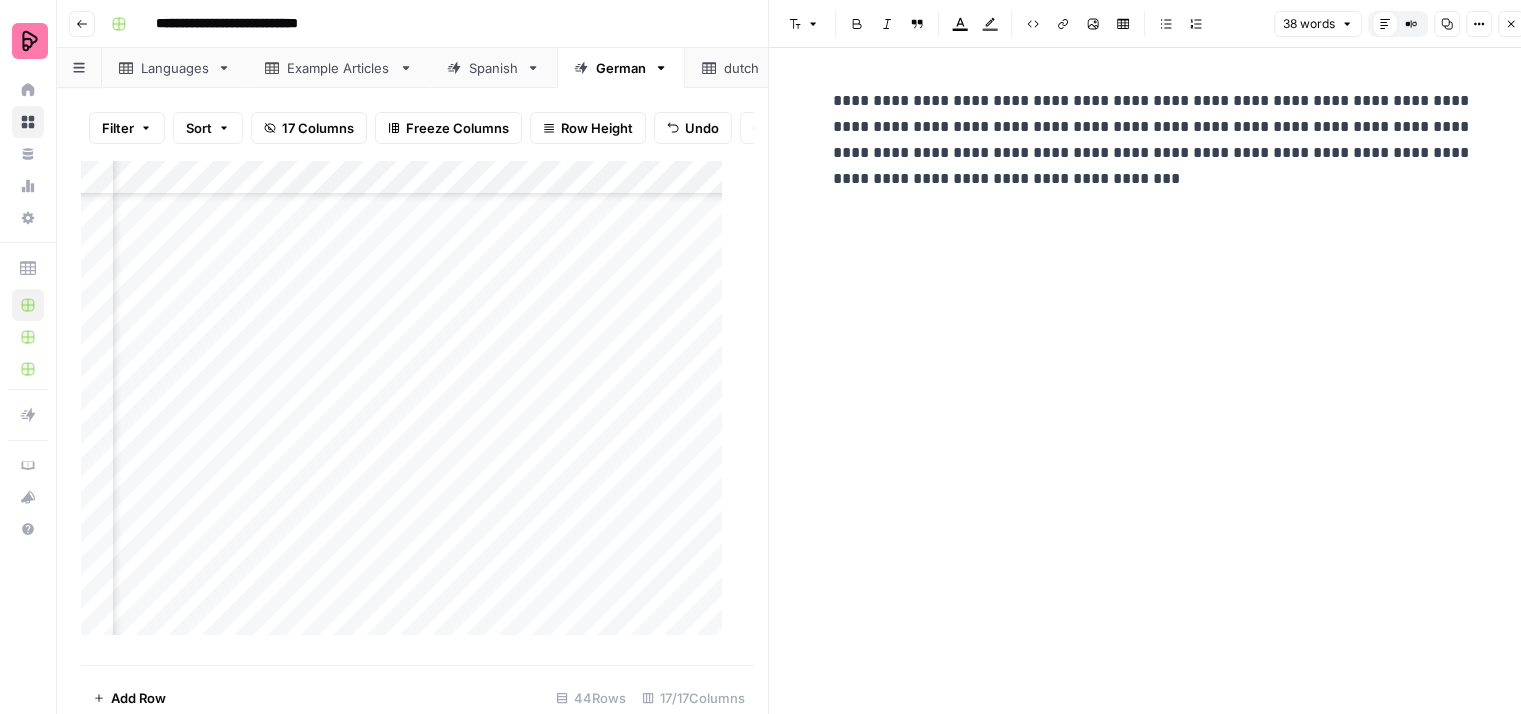 click on "**********" at bounding box center [1153, 140] 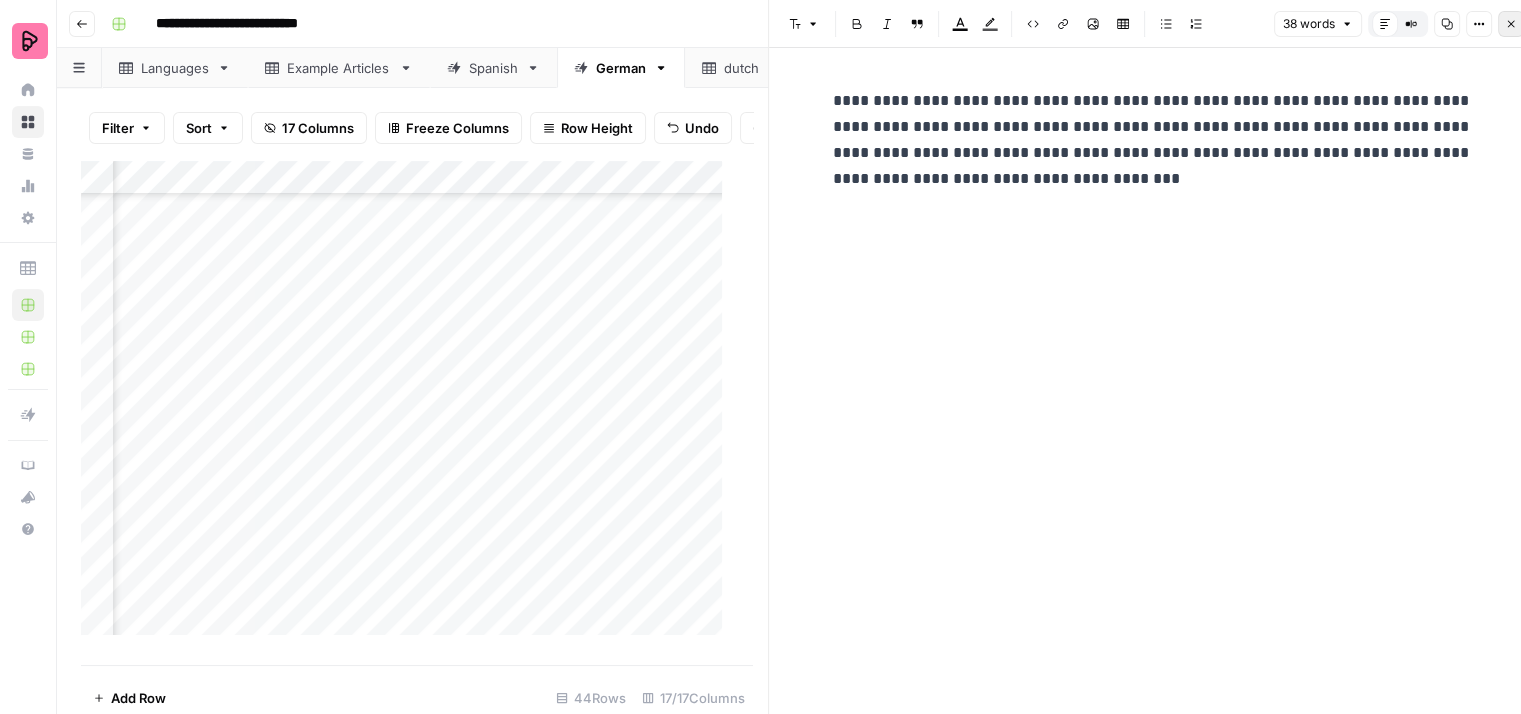 click 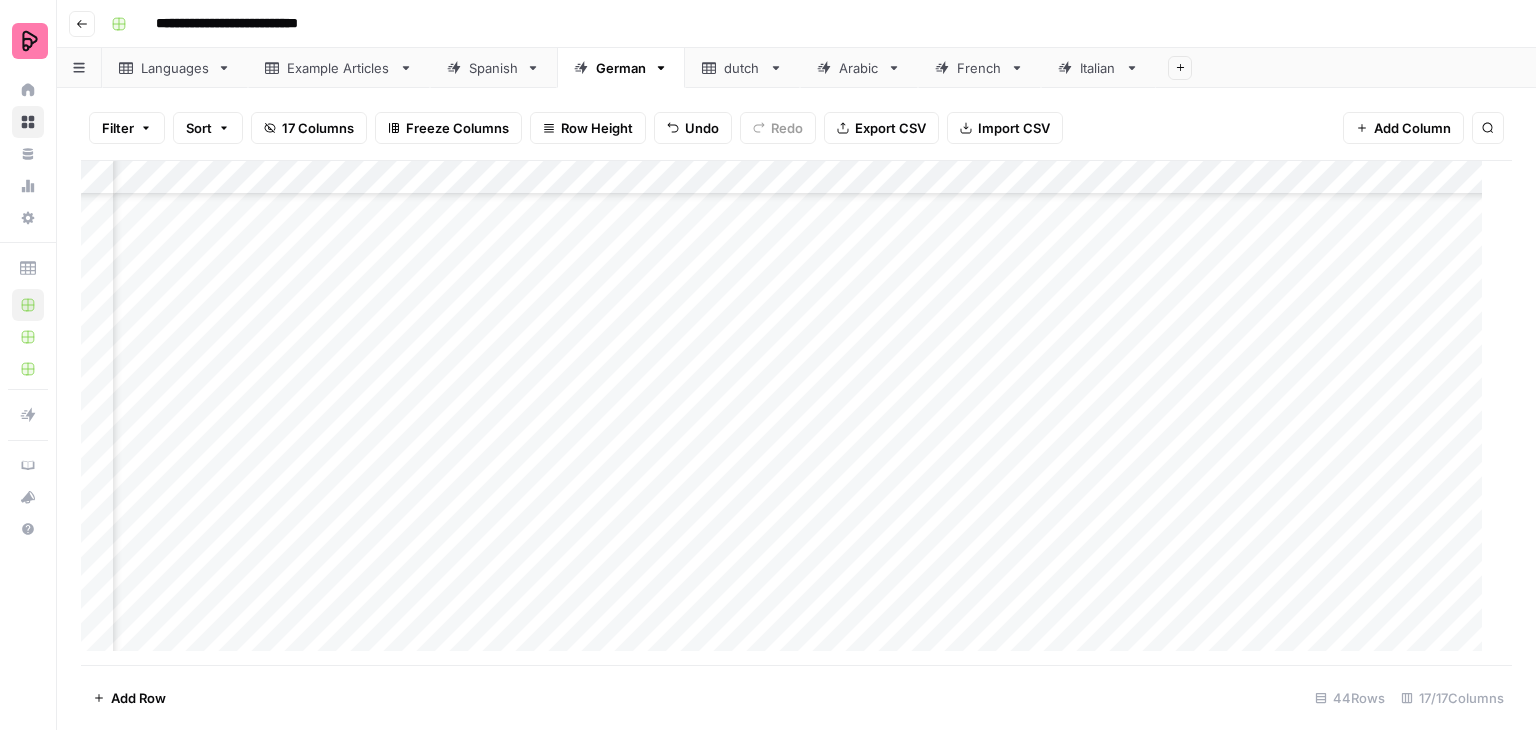 click on "Add Column" at bounding box center [789, 413] 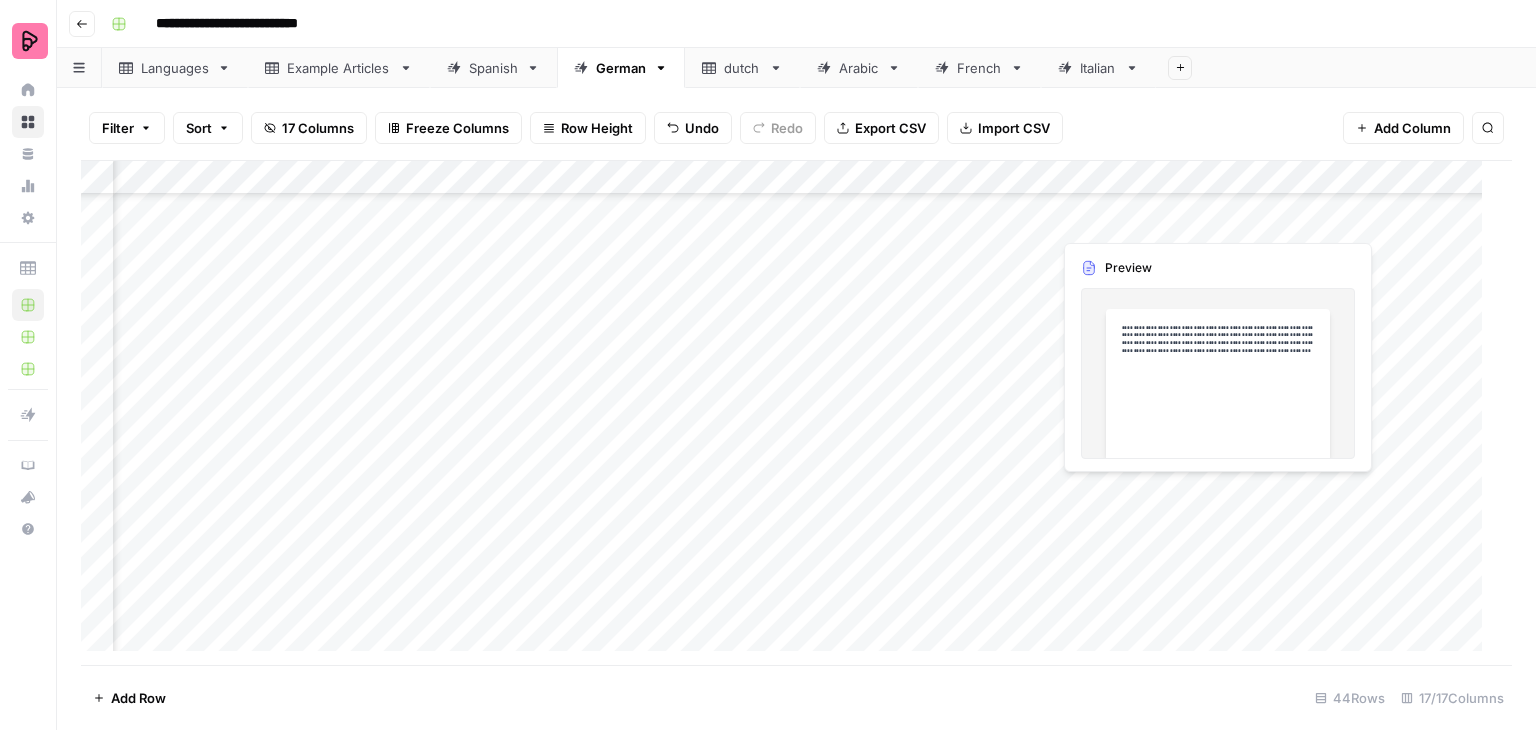 click on "Add Column" at bounding box center (789, 413) 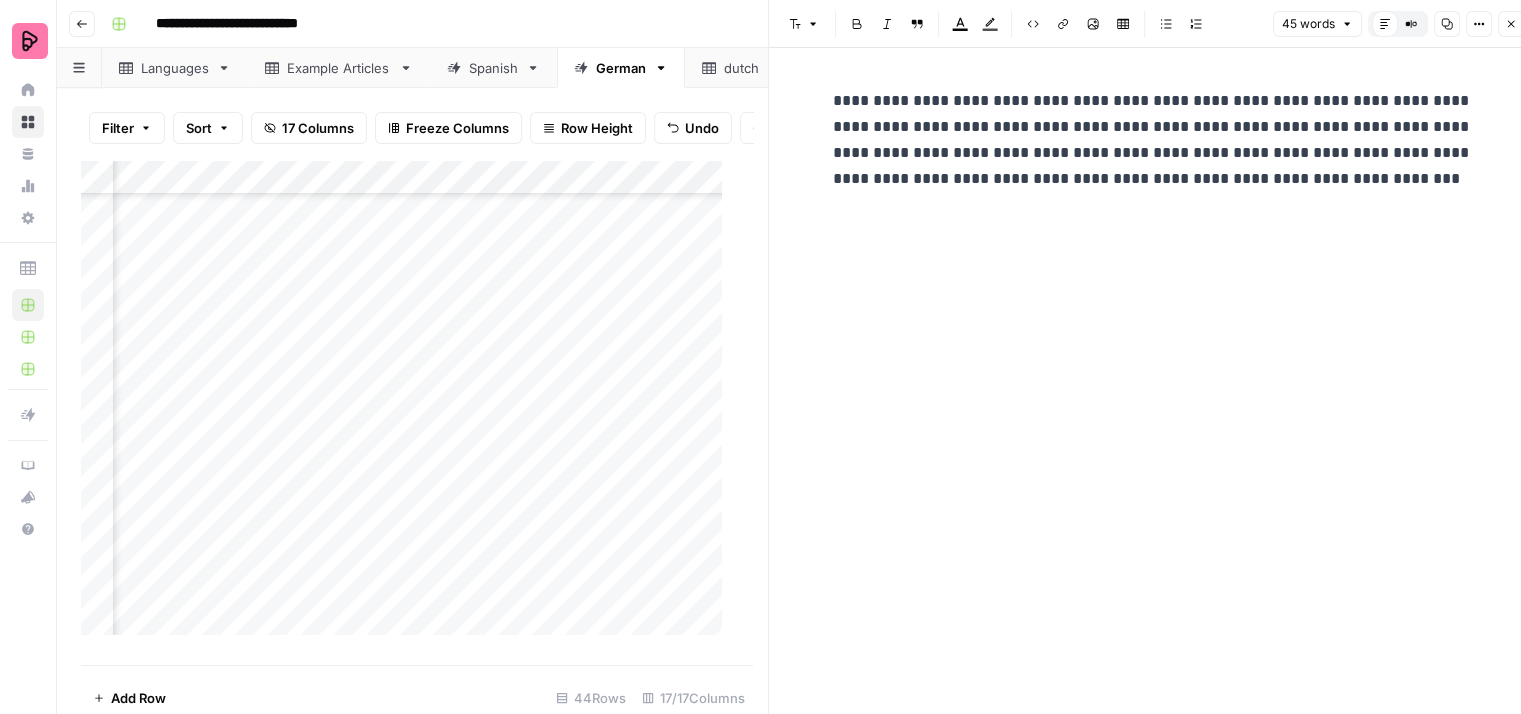 click on "**********" at bounding box center [1153, 140] 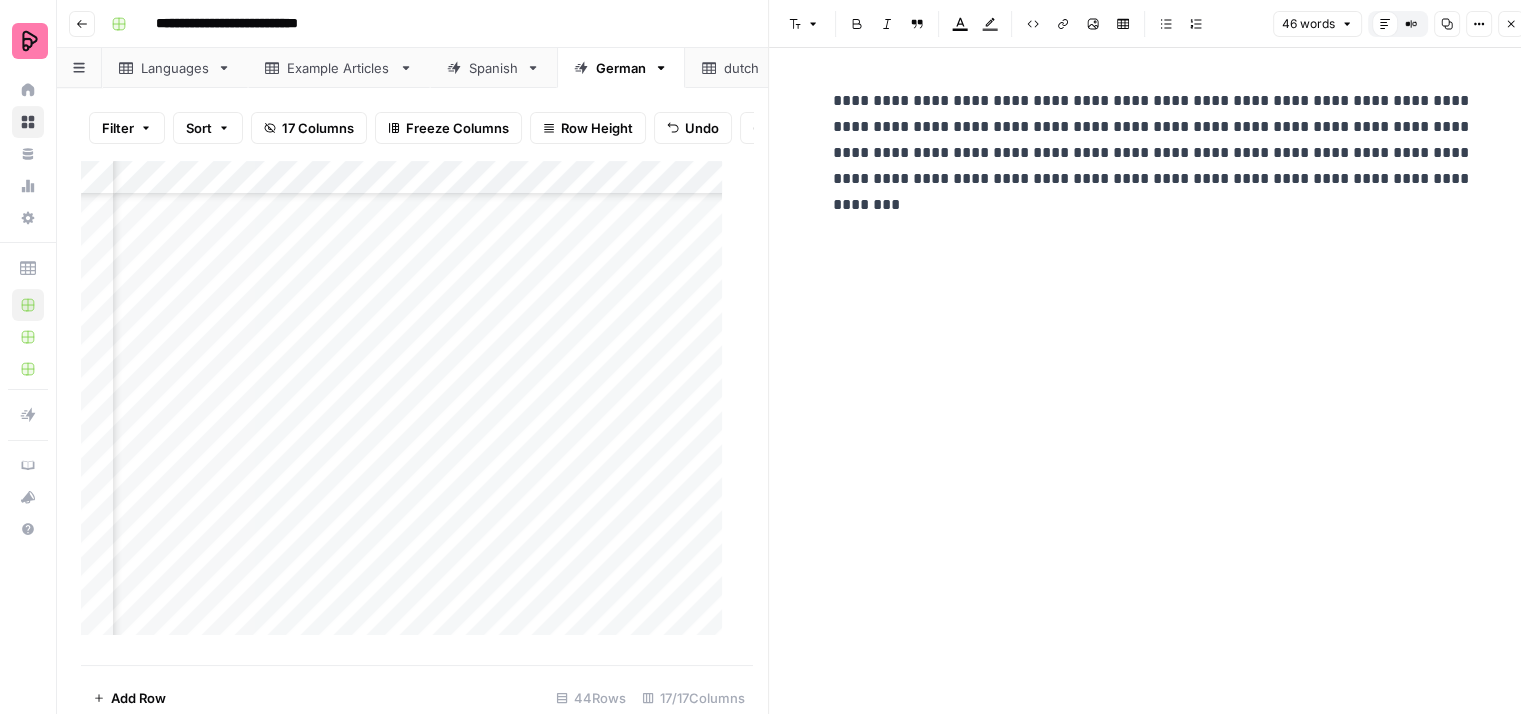 click on "**********" at bounding box center (1153, 153) 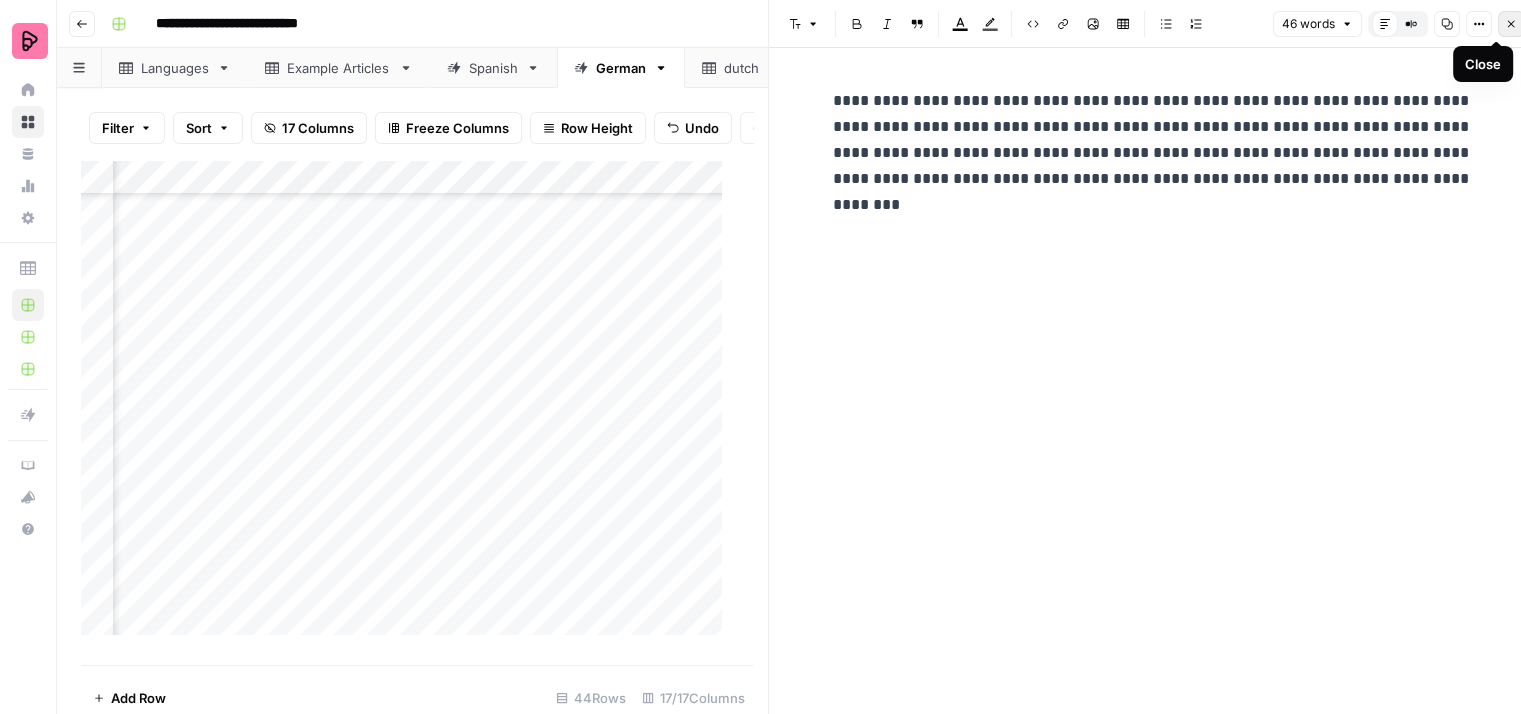 click 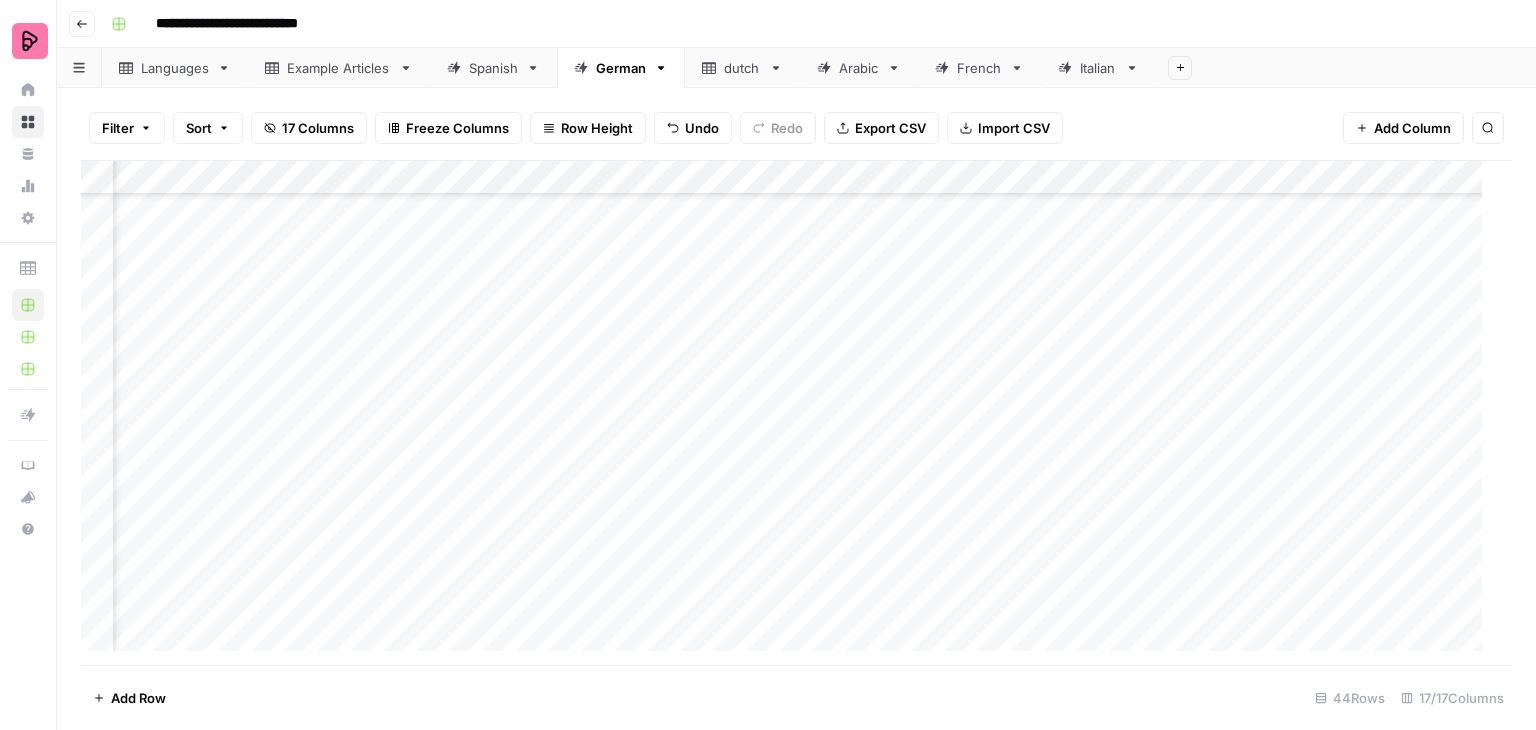 scroll, scrollTop: 872, scrollLeft: 1877, axis: both 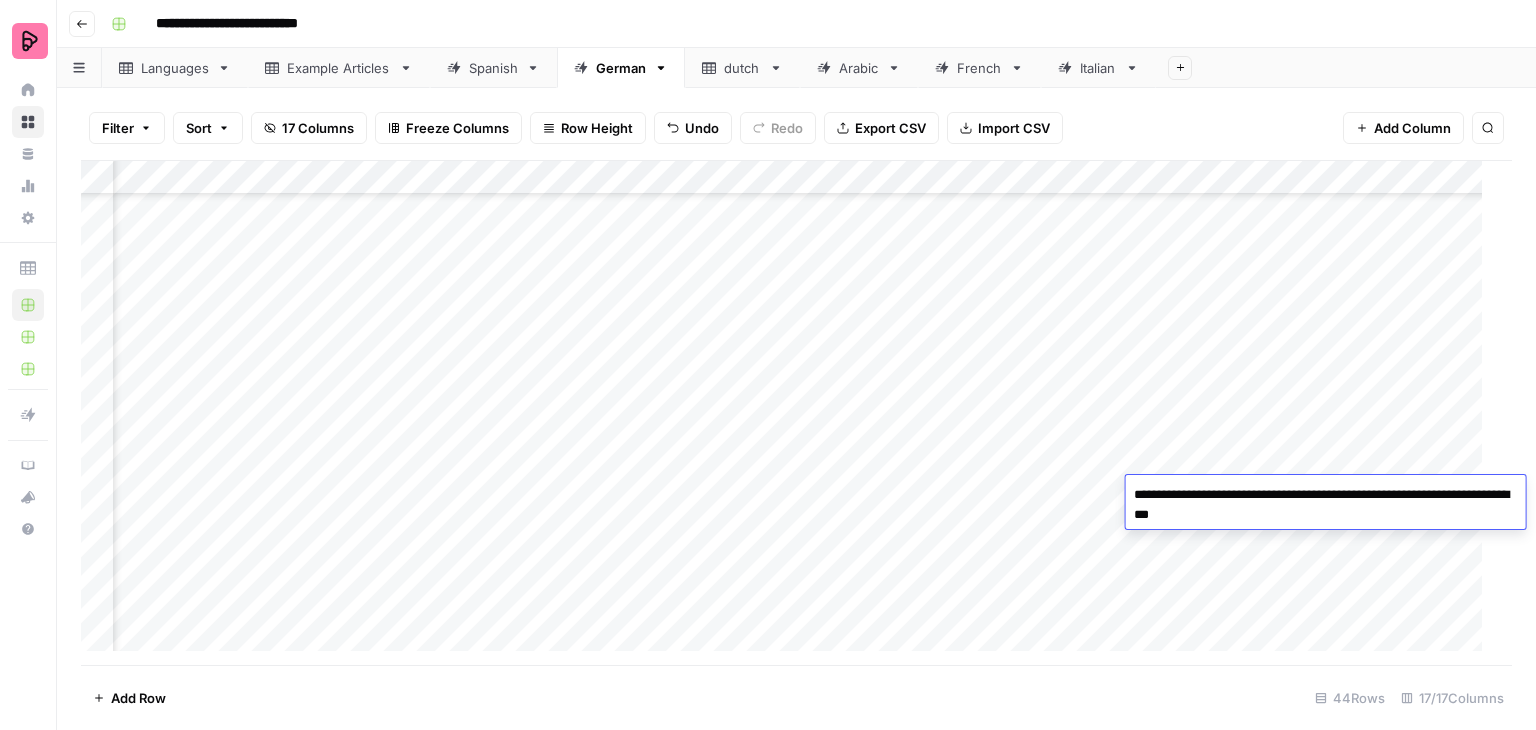 click on "Add Column" at bounding box center [789, 413] 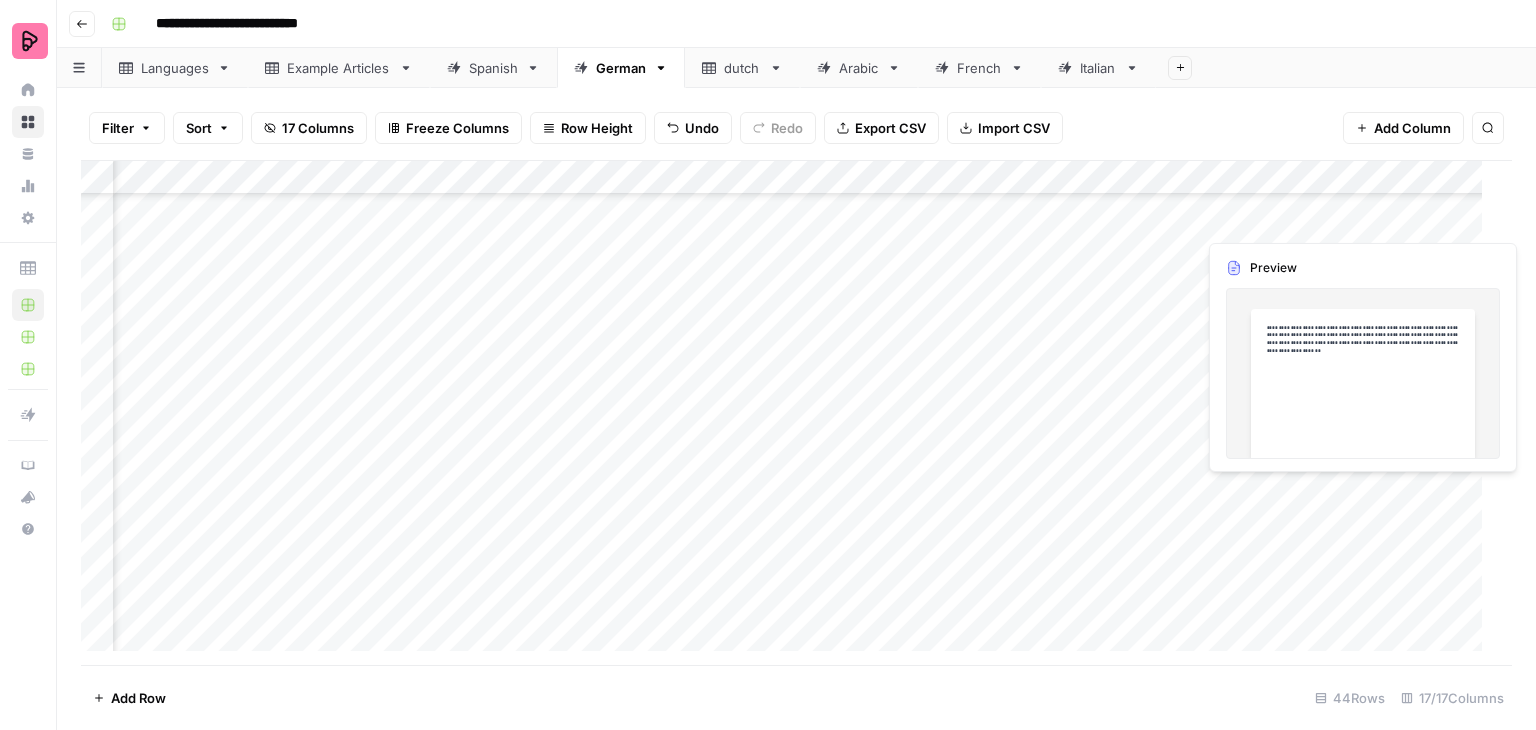 click on "Add Column" at bounding box center (789, 413) 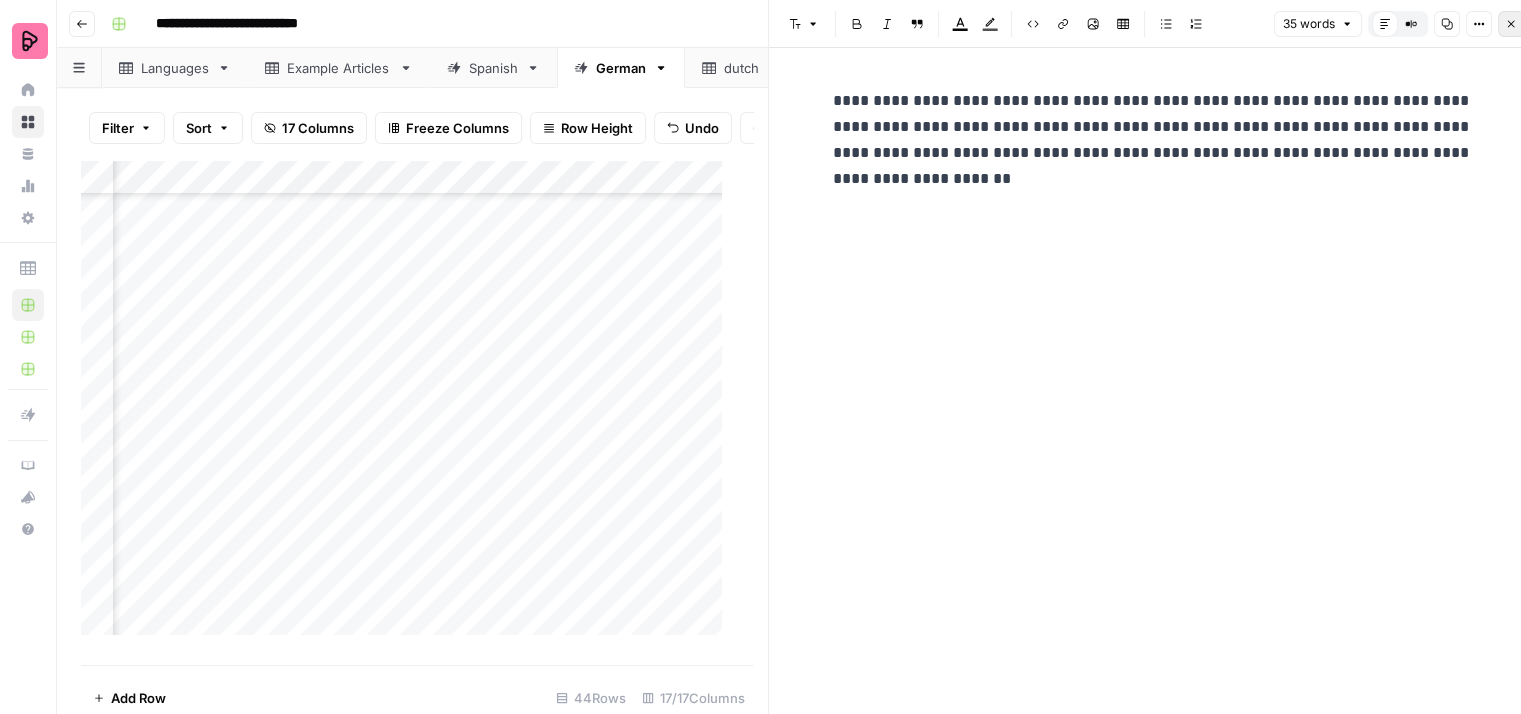 click on "Close" at bounding box center (1511, 24) 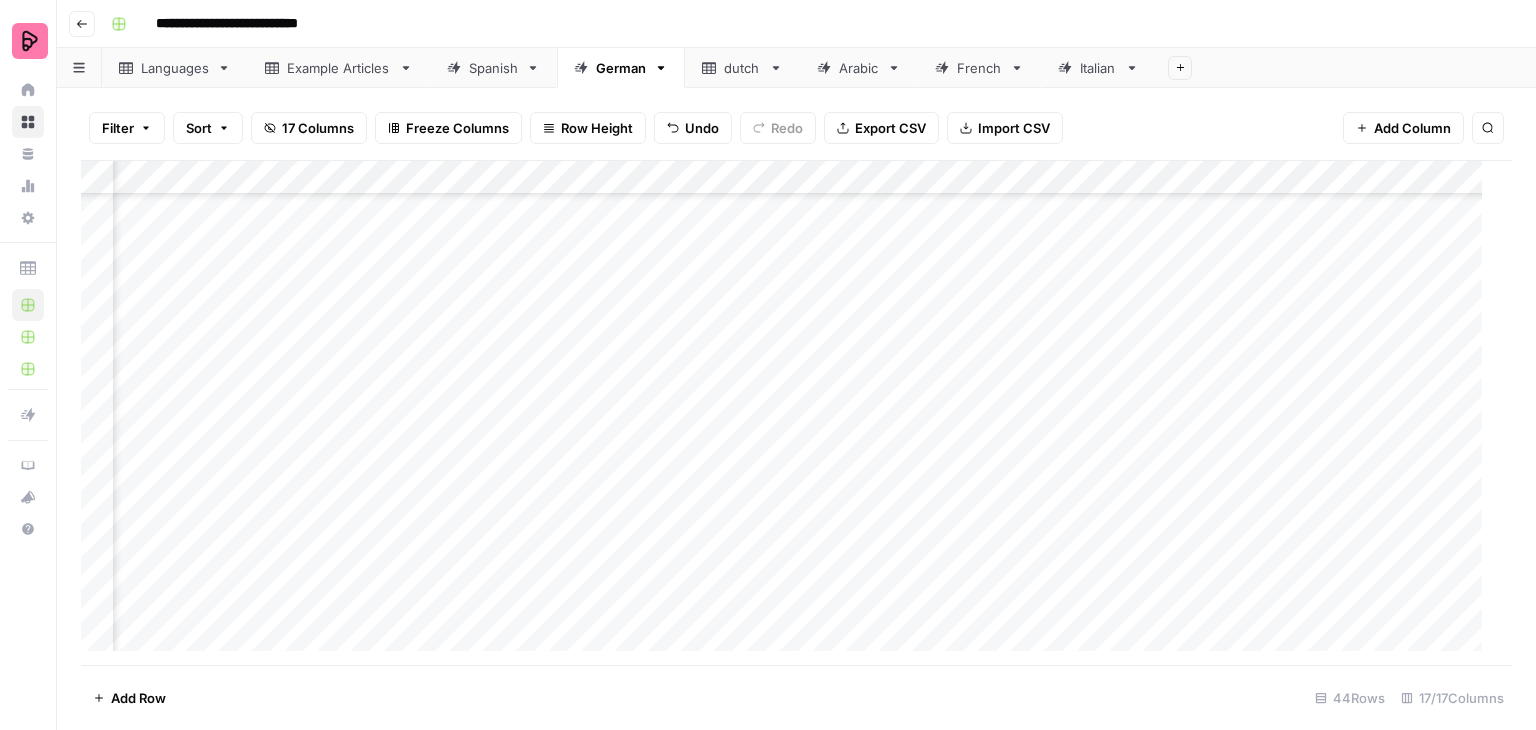 scroll, scrollTop: 872, scrollLeft: 913, axis: both 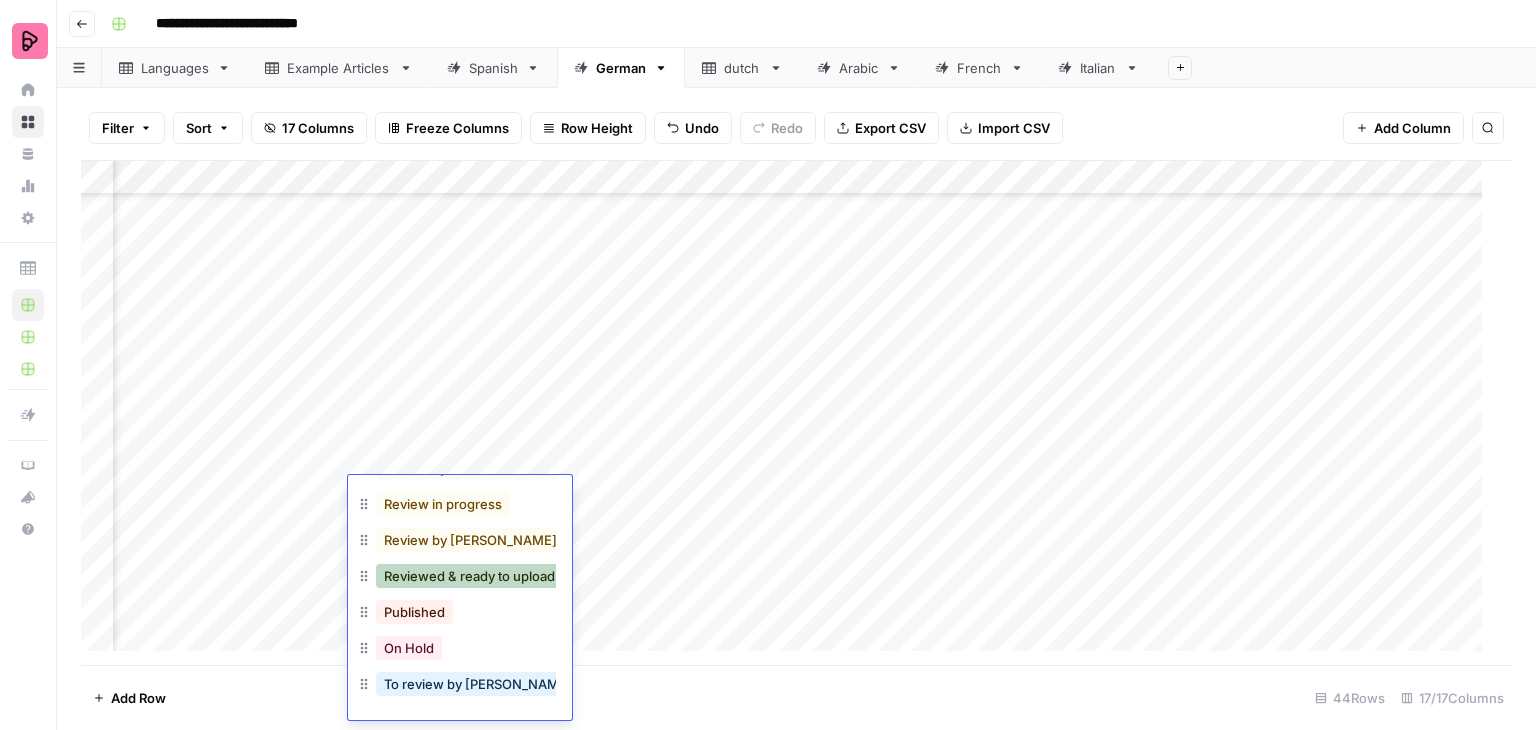 click on "Reviewed & ready to upload" at bounding box center [469, 576] 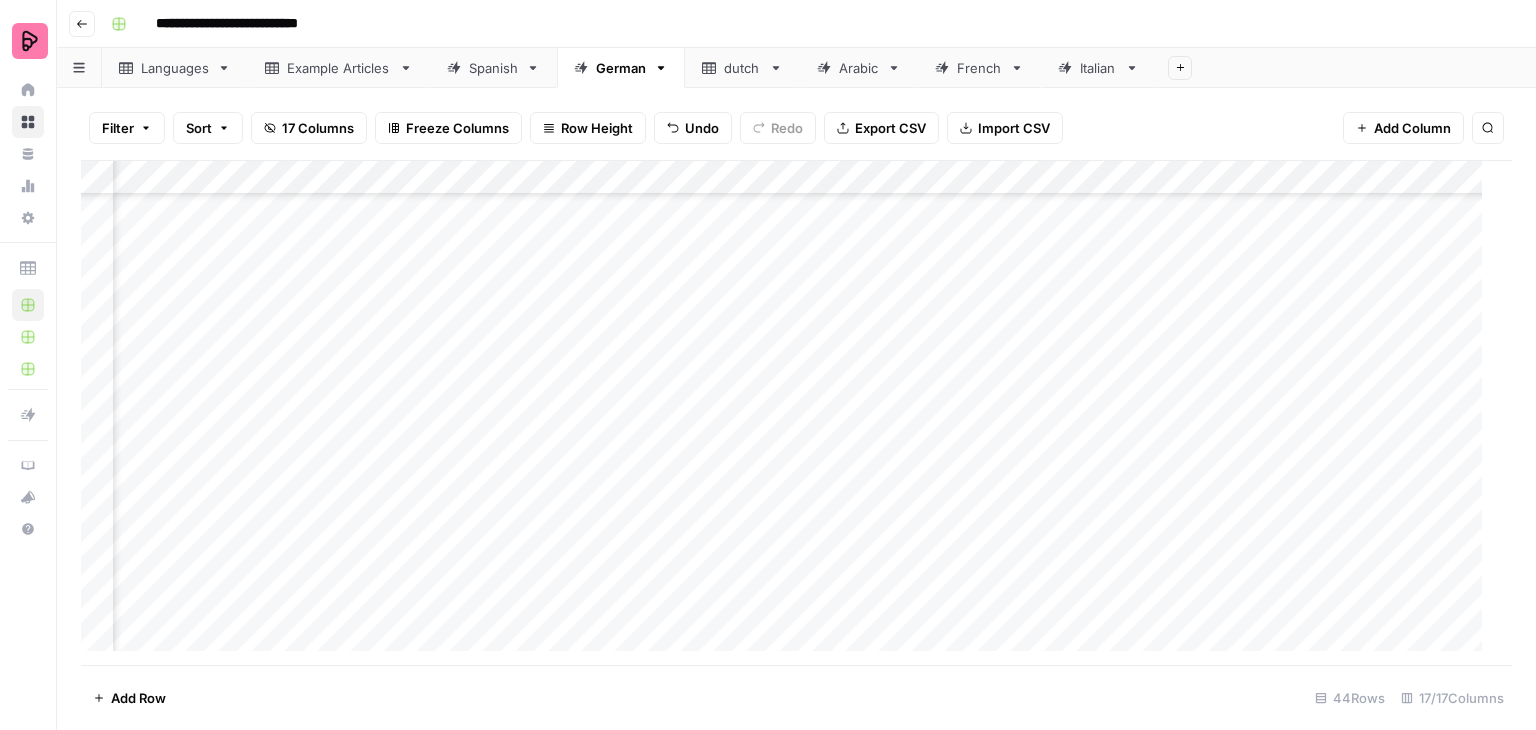scroll, scrollTop: 1072, scrollLeft: 913, axis: both 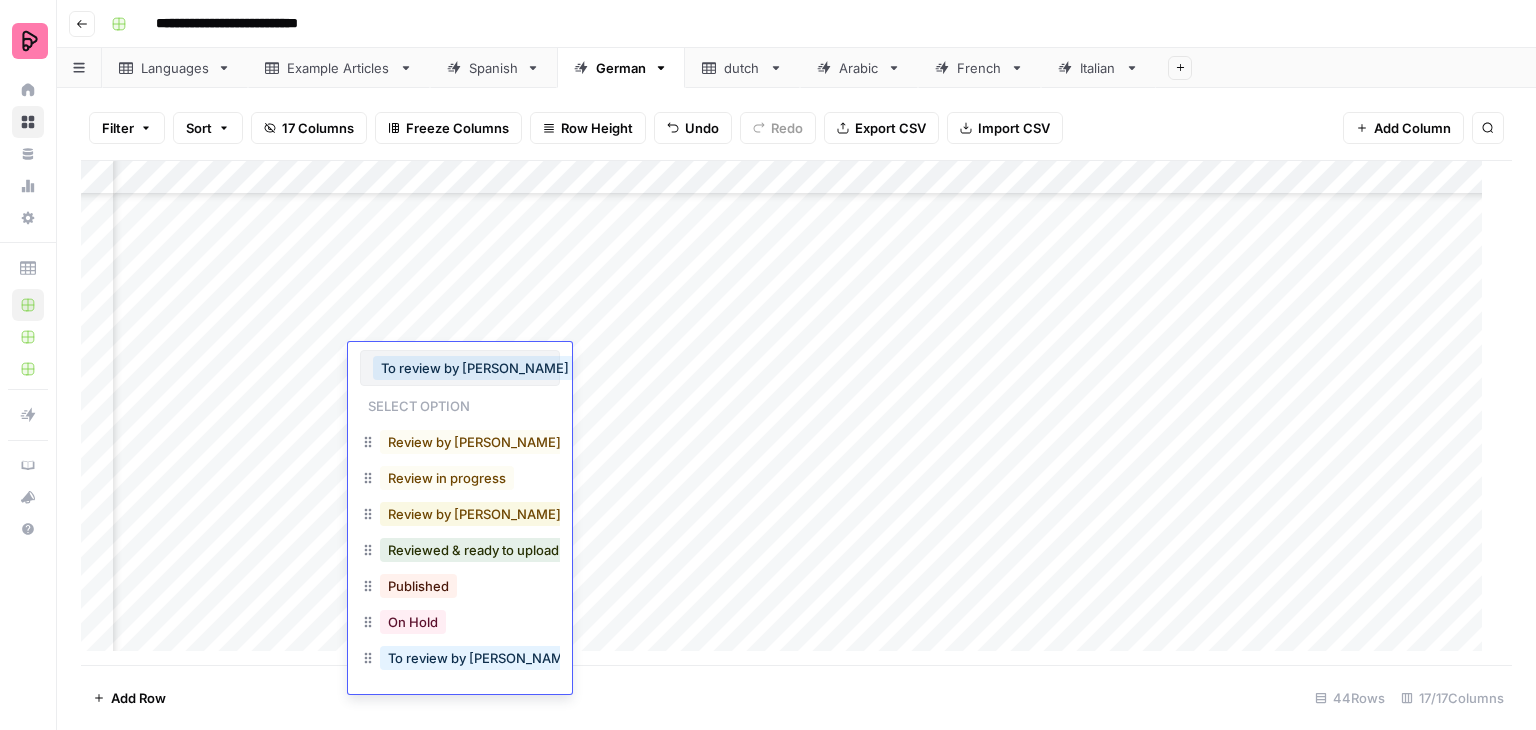 click on "Review by [PERSON_NAME] in progress" at bounding box center (511, 514) 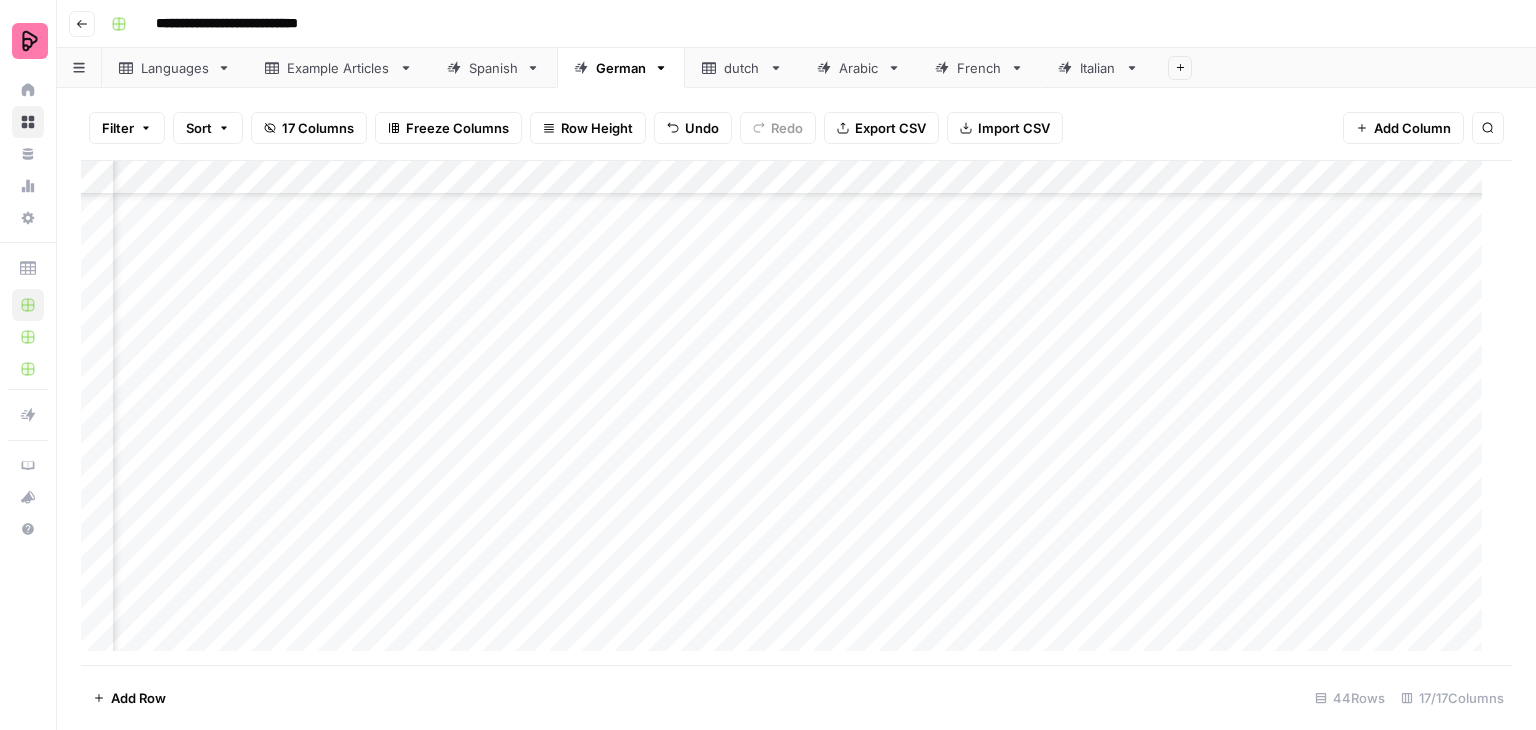 click on "Add Column" at bounding box center [789, 413] 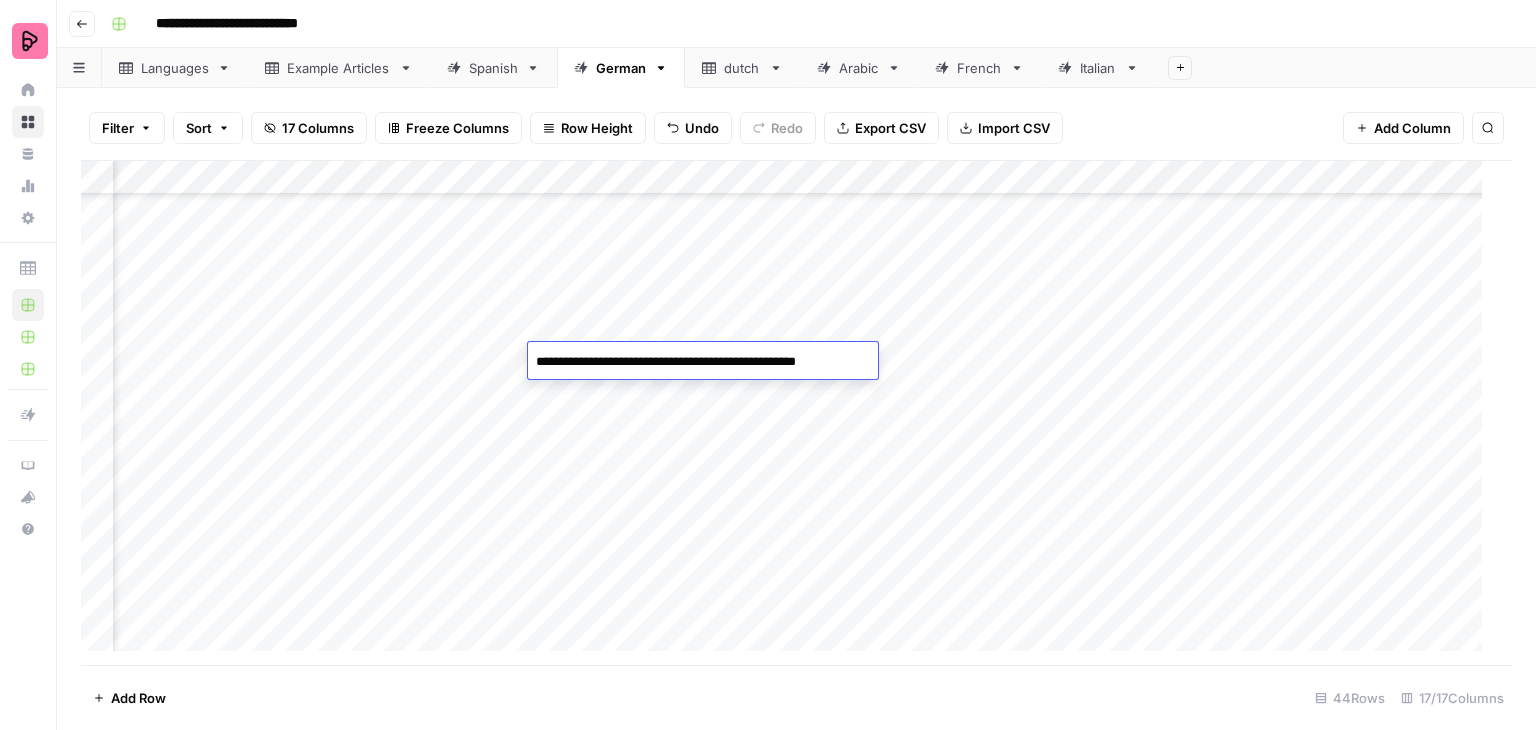 drag, startPoint x: 712, startPoint y: 361, endPoint x: 640, endPoint y: 367, distance: 72.249565 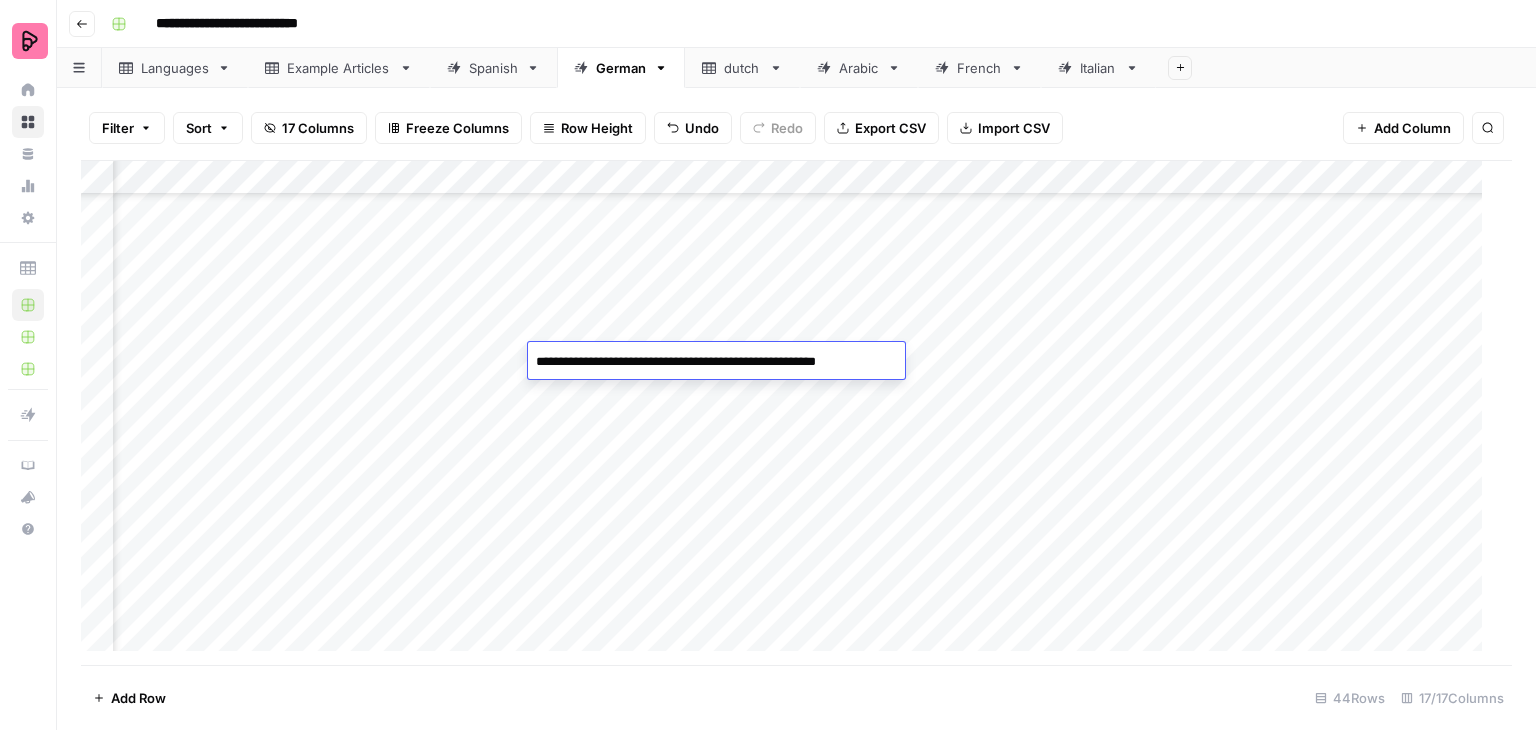 click on "**********" at bounding box center (713, 362) 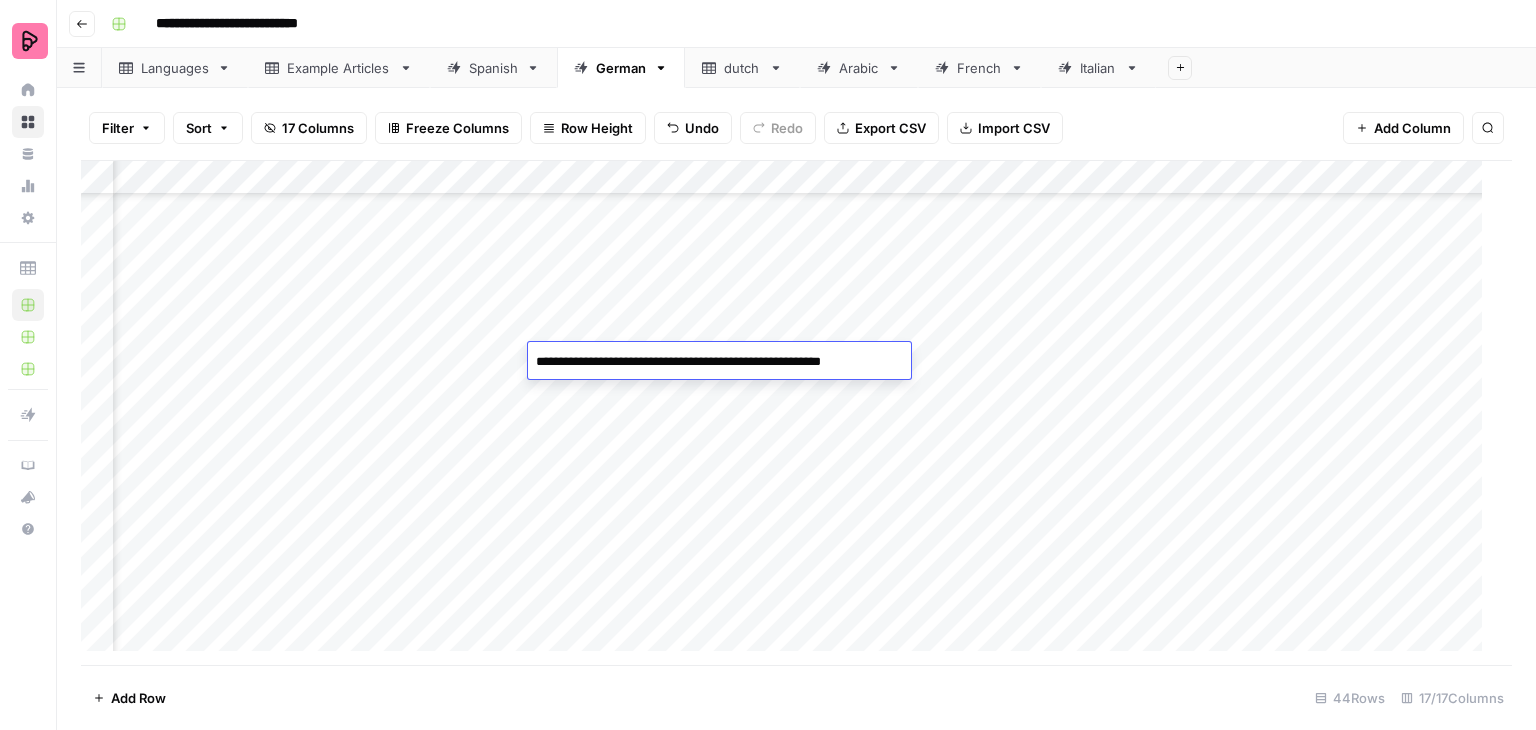 click on "**********" at bounding box center [716, 362] 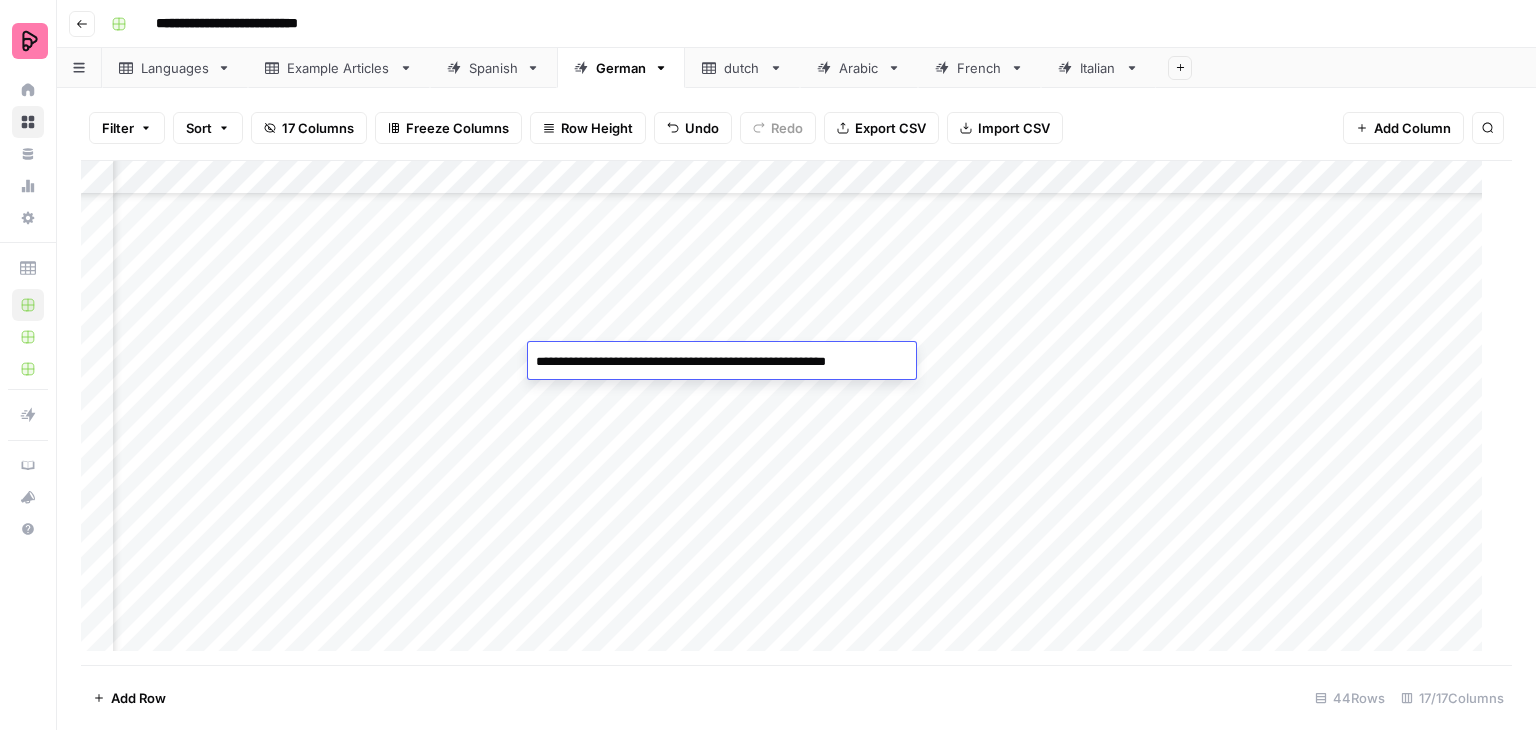click on "**********" at bounding box center (719, 362) 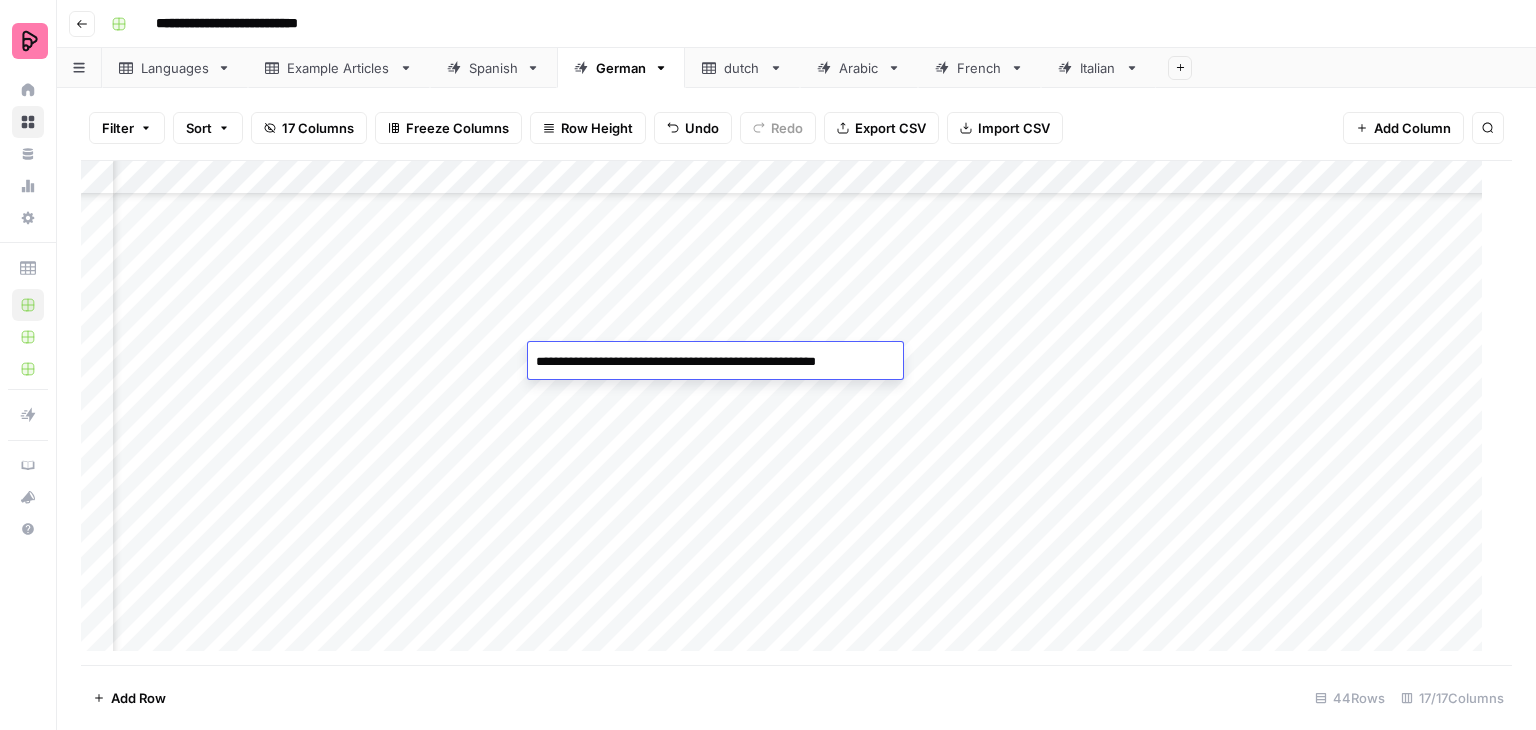 type on "**********" 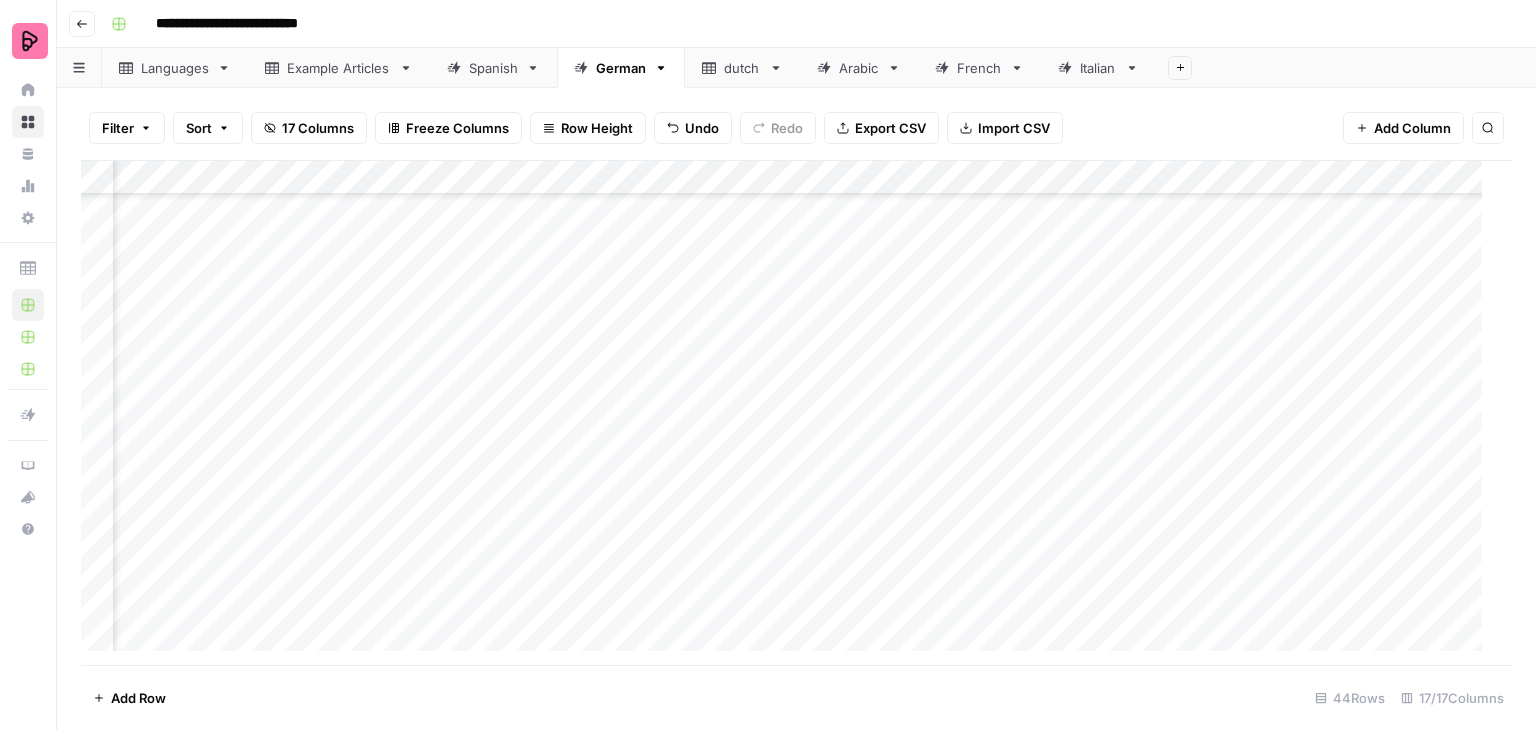 click on "Add Column" at bounding box center (789, 413) 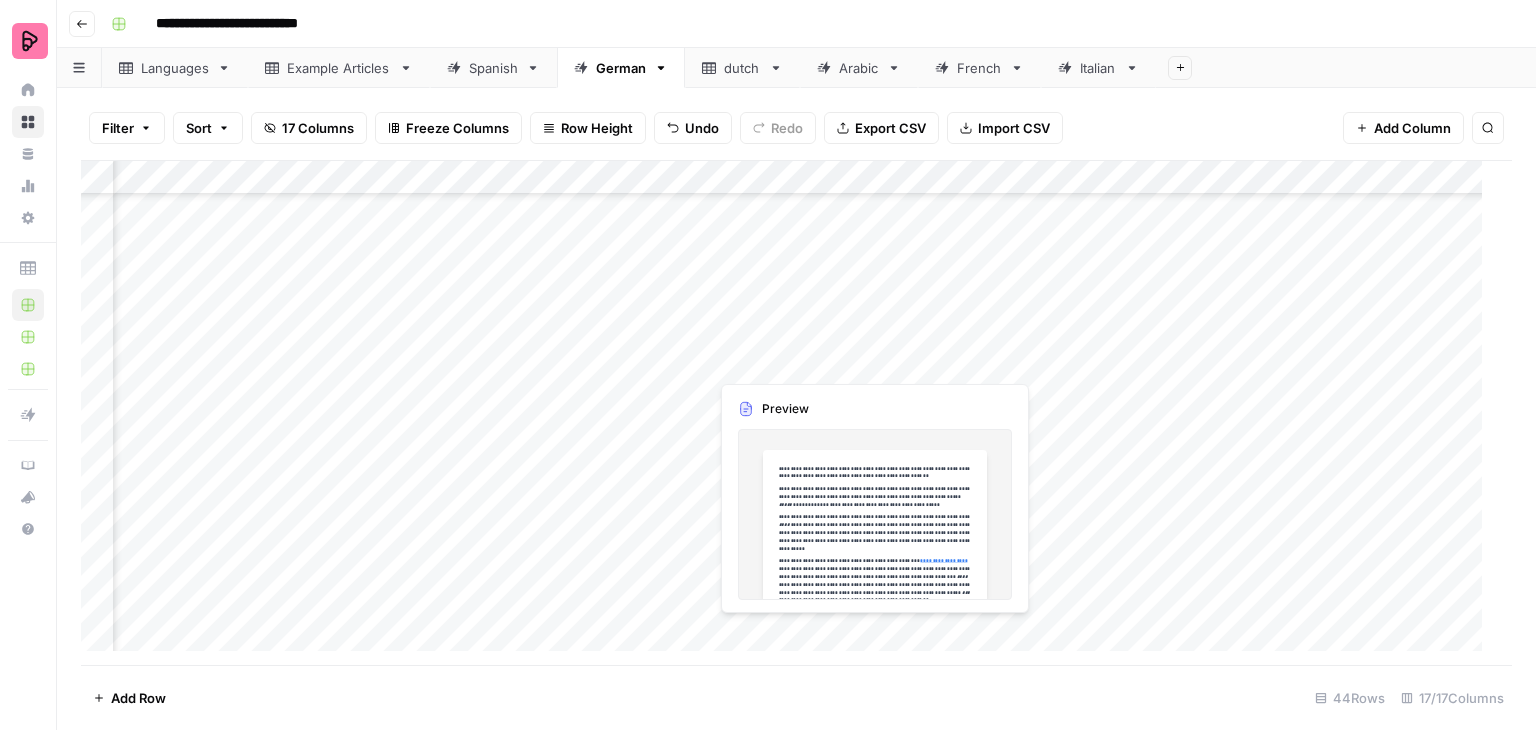click on "Add Column" at bounding box center [789, 413] 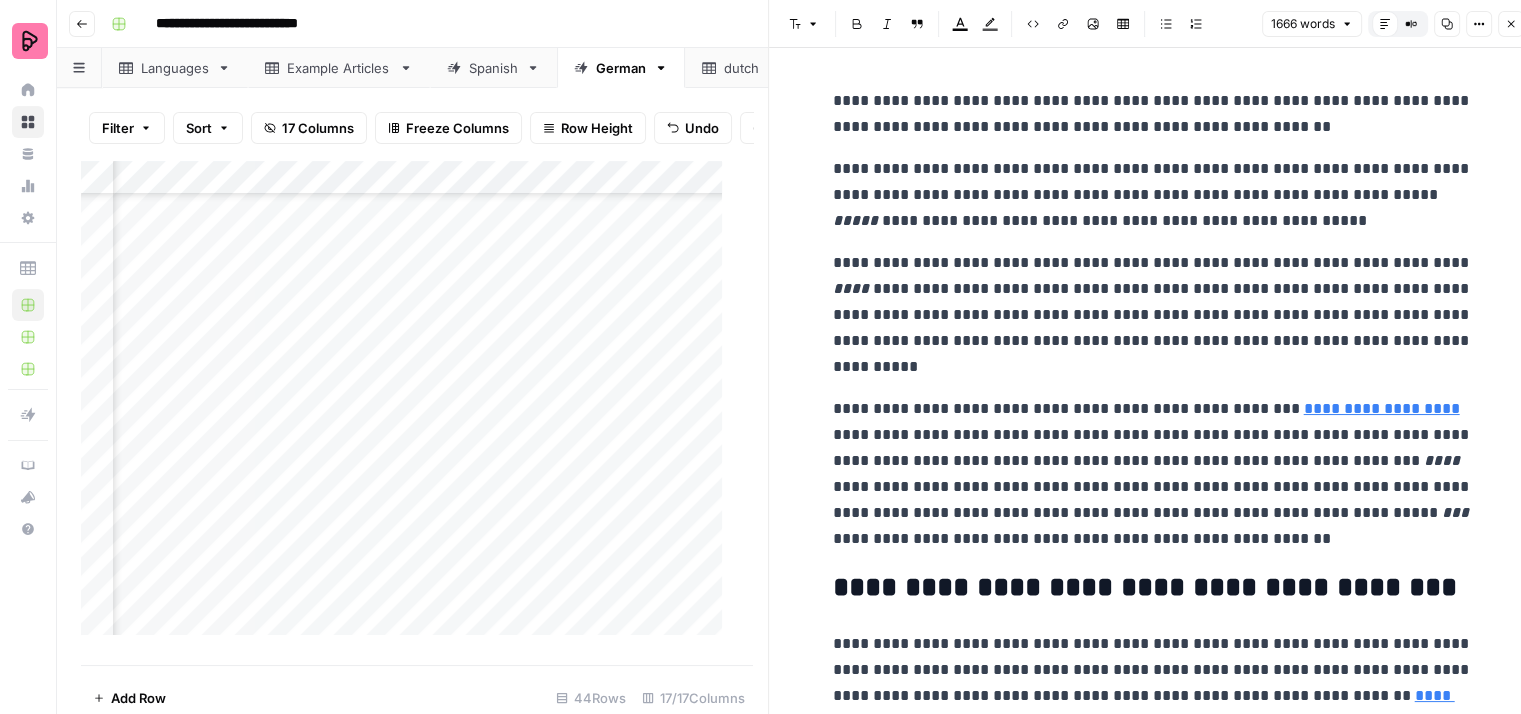 click on "**********" at bounding box center (1153, 114) 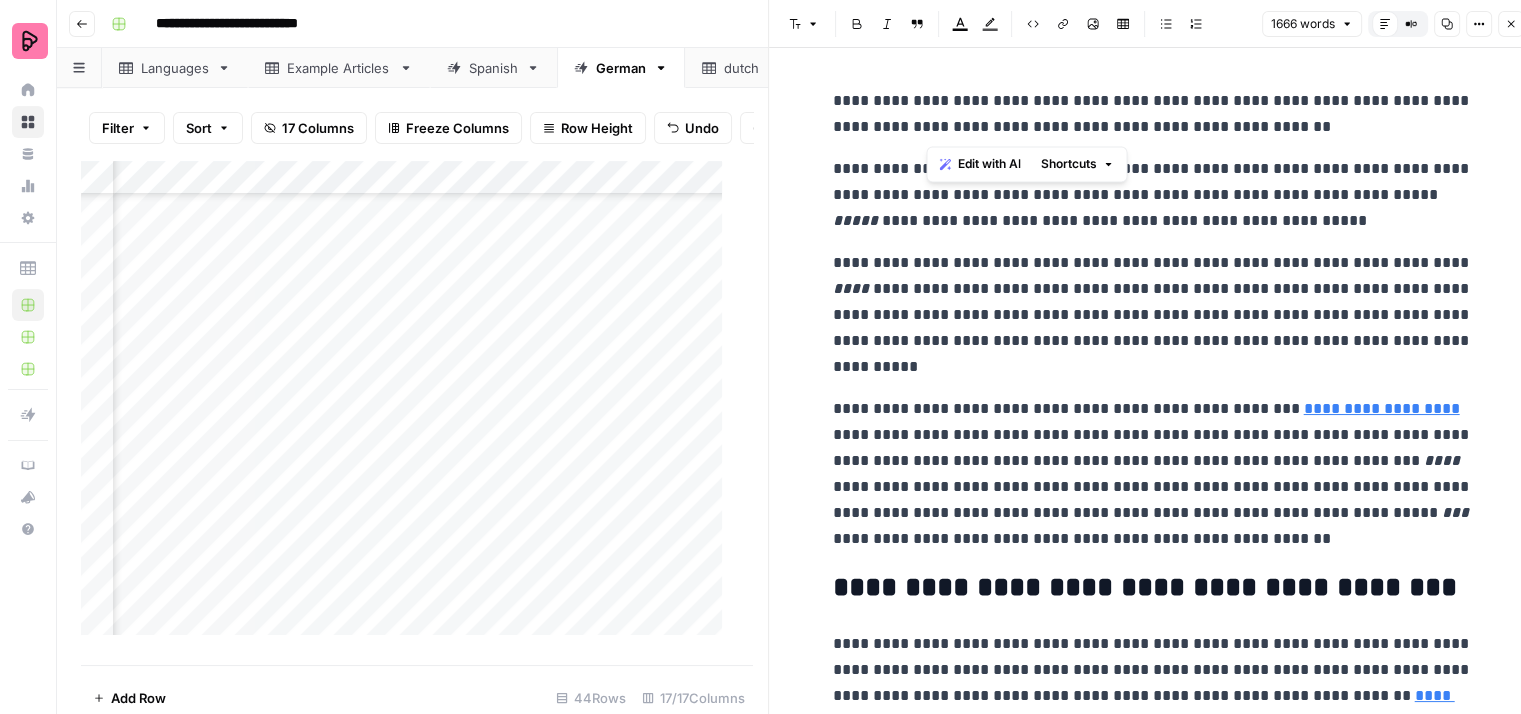 drag, startPoint x: 961, startPoint y: 129, endPoint x: 888, endPoint y: 125, distance: 73.109505 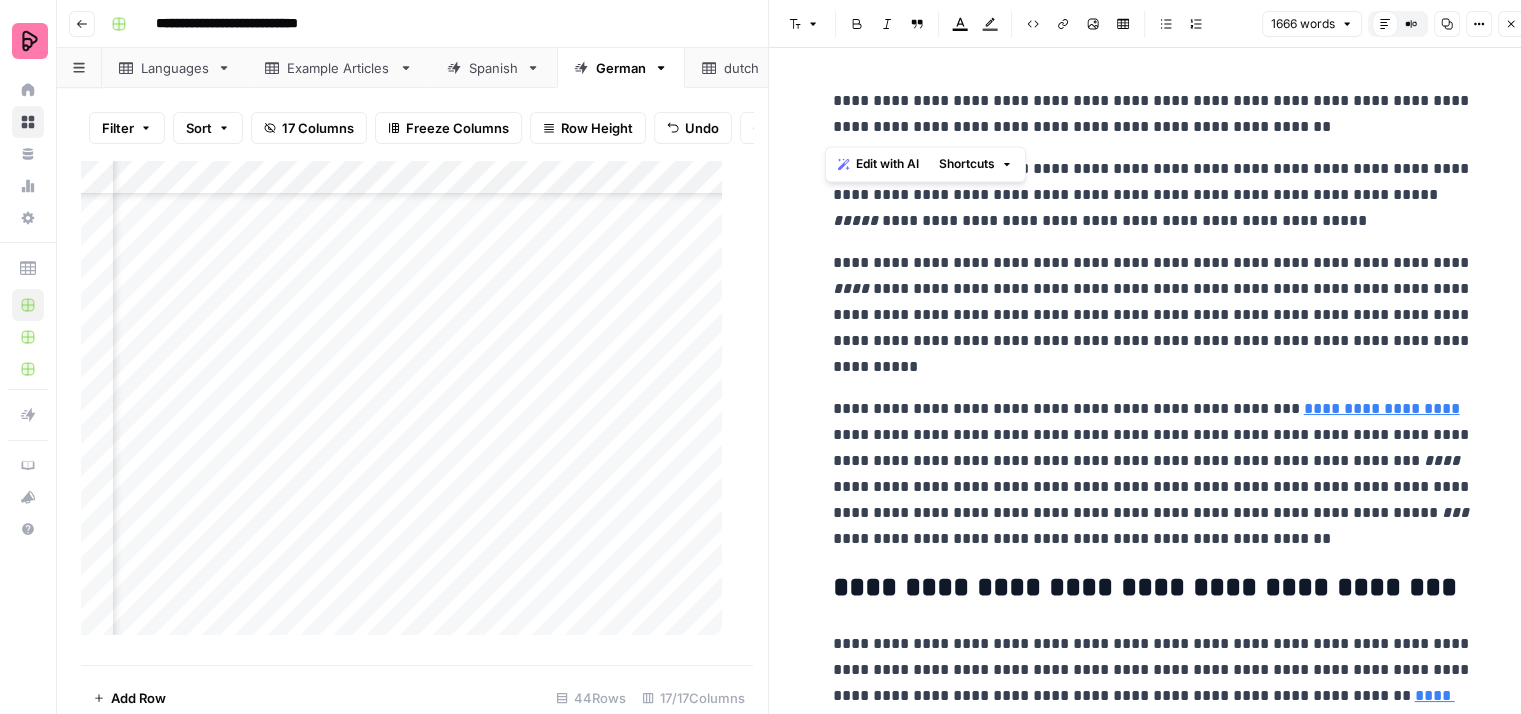 drag, startPoint x: 816, startPoint y: 100, endPoint x: 1356, endPoint y: 127, distance: 540.67456 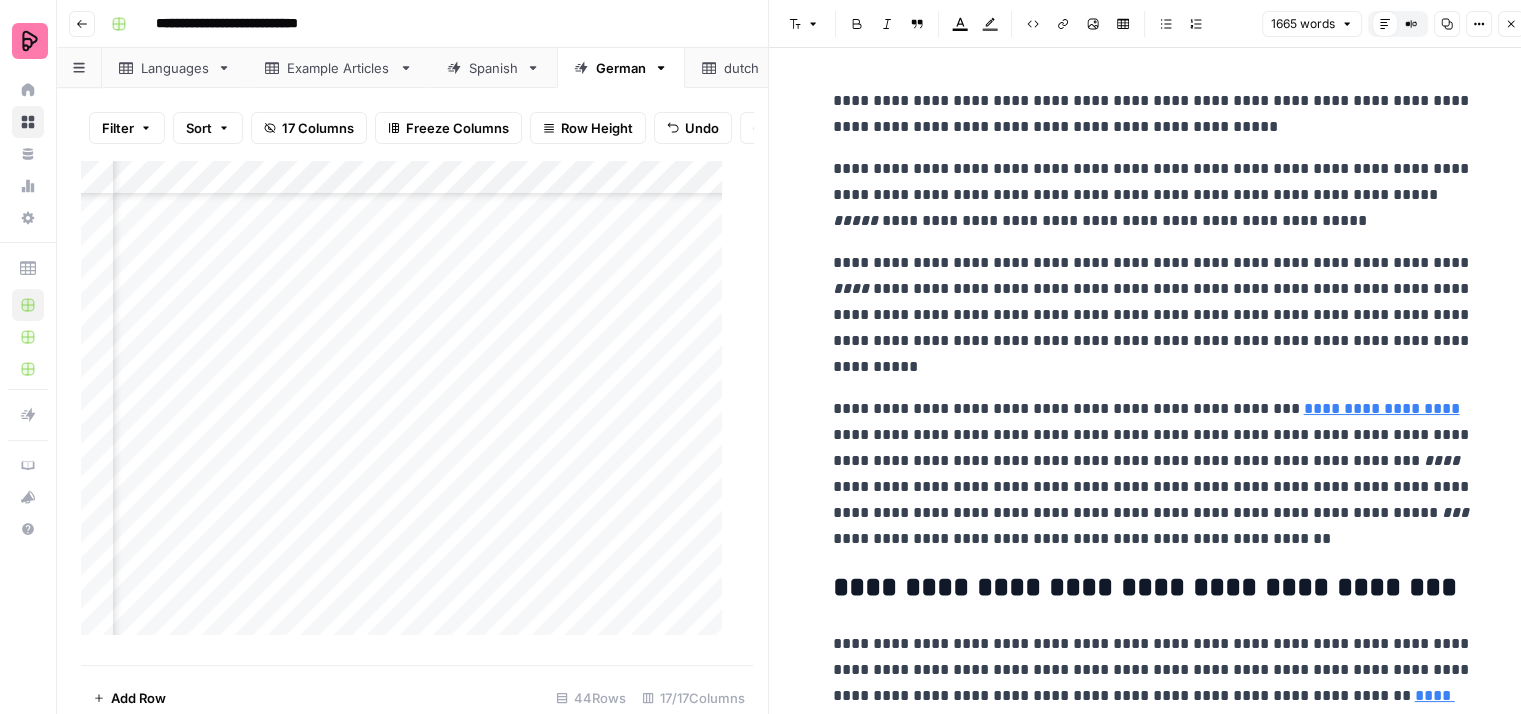 click on "**********" at bounding box center (1153, 114) 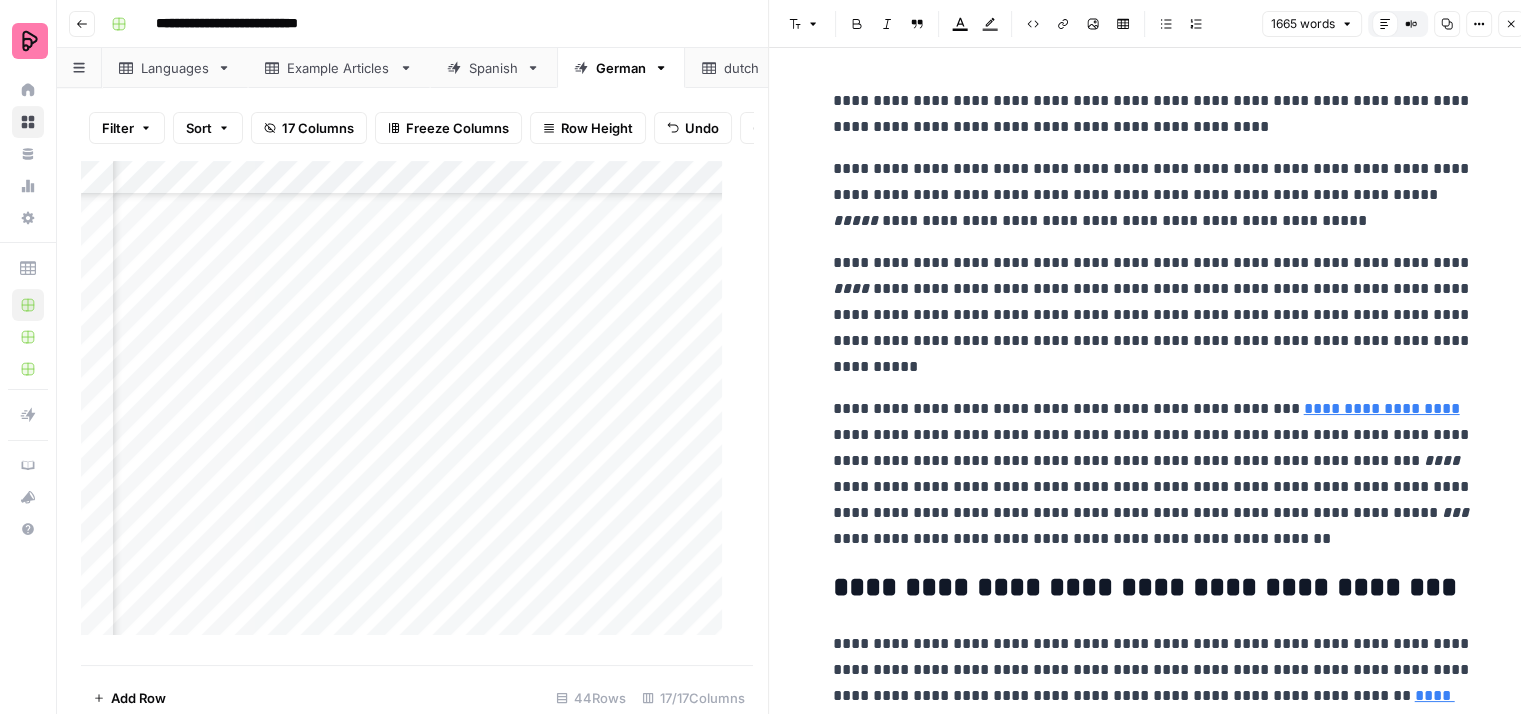 click on "**********" at bounding box center (1153, 3243) 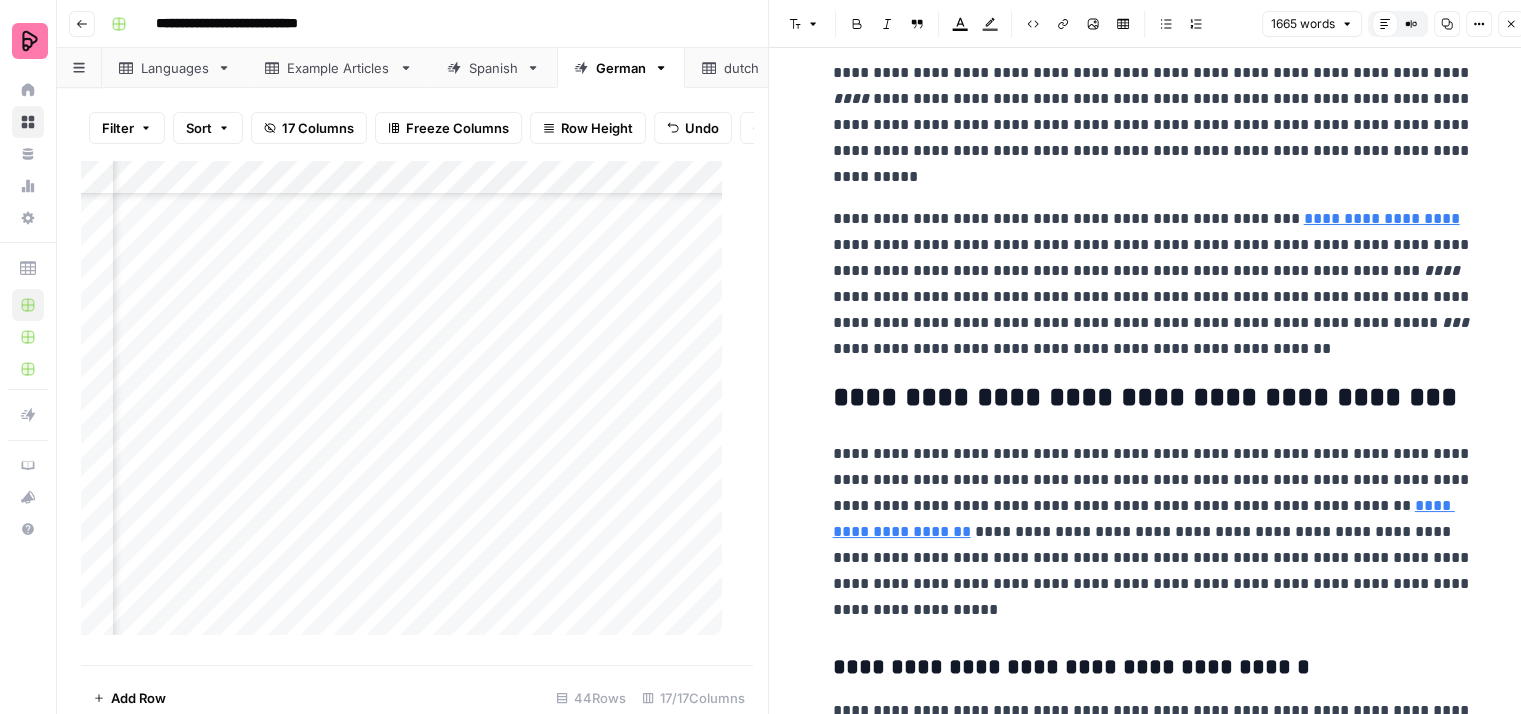 scroll, scrollTop: 200, scrollLeft: 0, axis: vertical 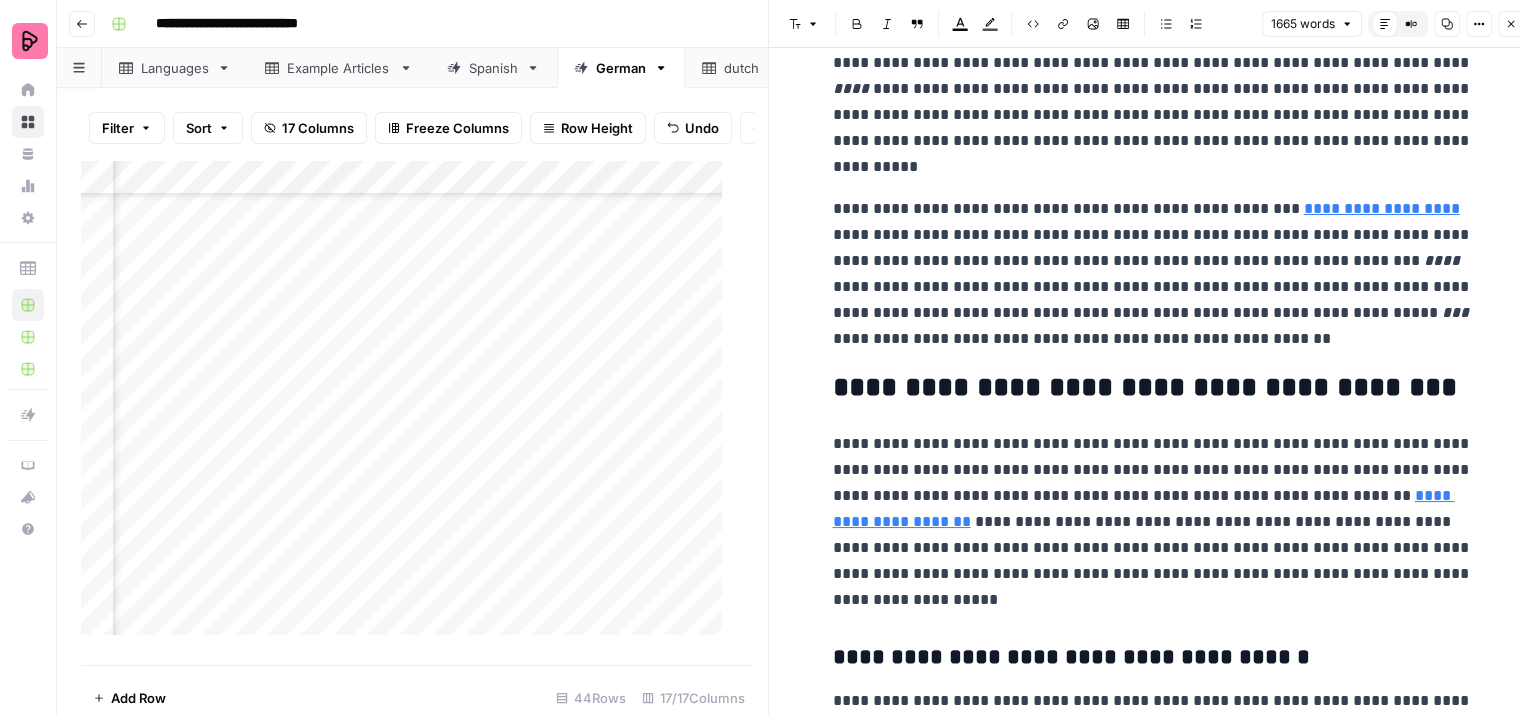 drag, startPoint x: 890, startPoint y: 264, endPoint x: 894, endPoint y: 248, distance: 16.492422 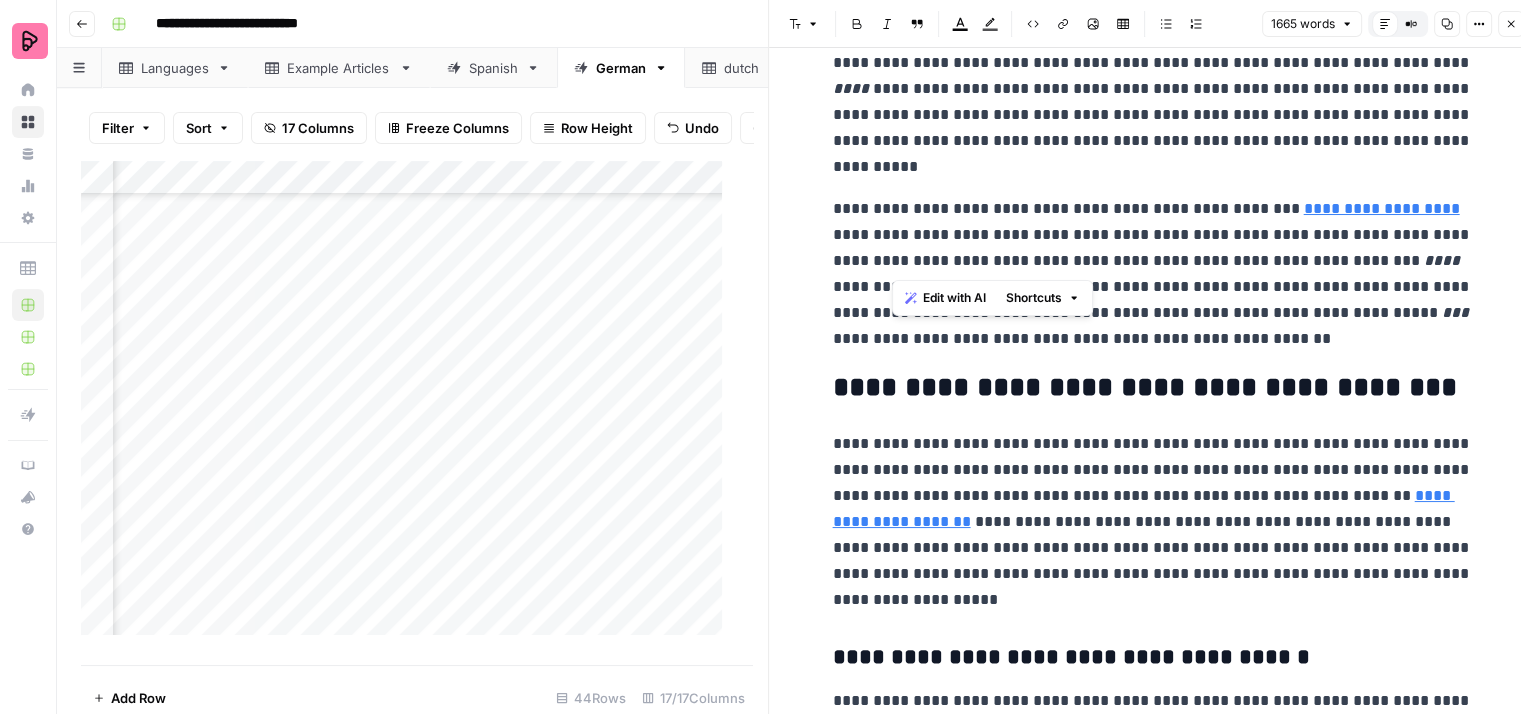 drag, startPoint x: 894, startPoint y: 248, endPoint x: 1183, endPoint y: 200, distance: 292.95905 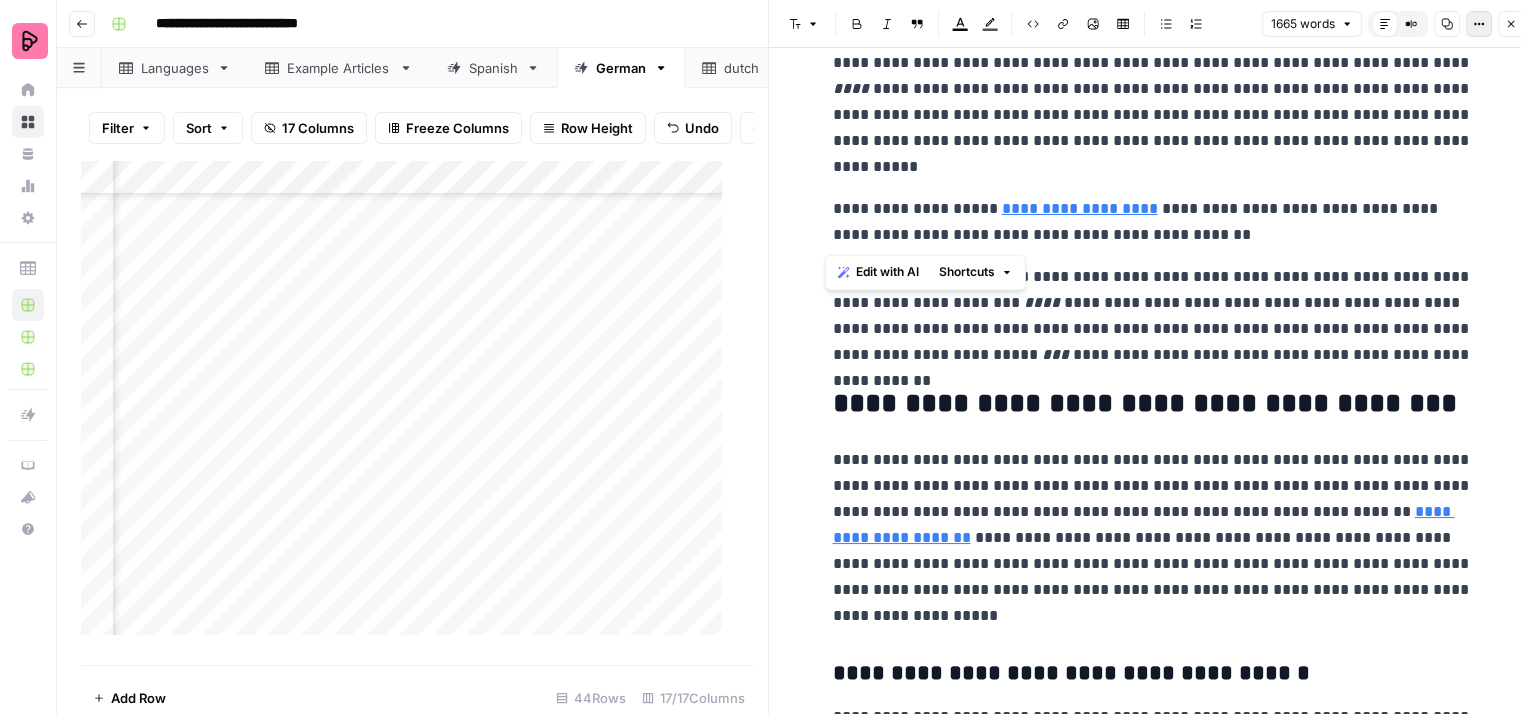 click 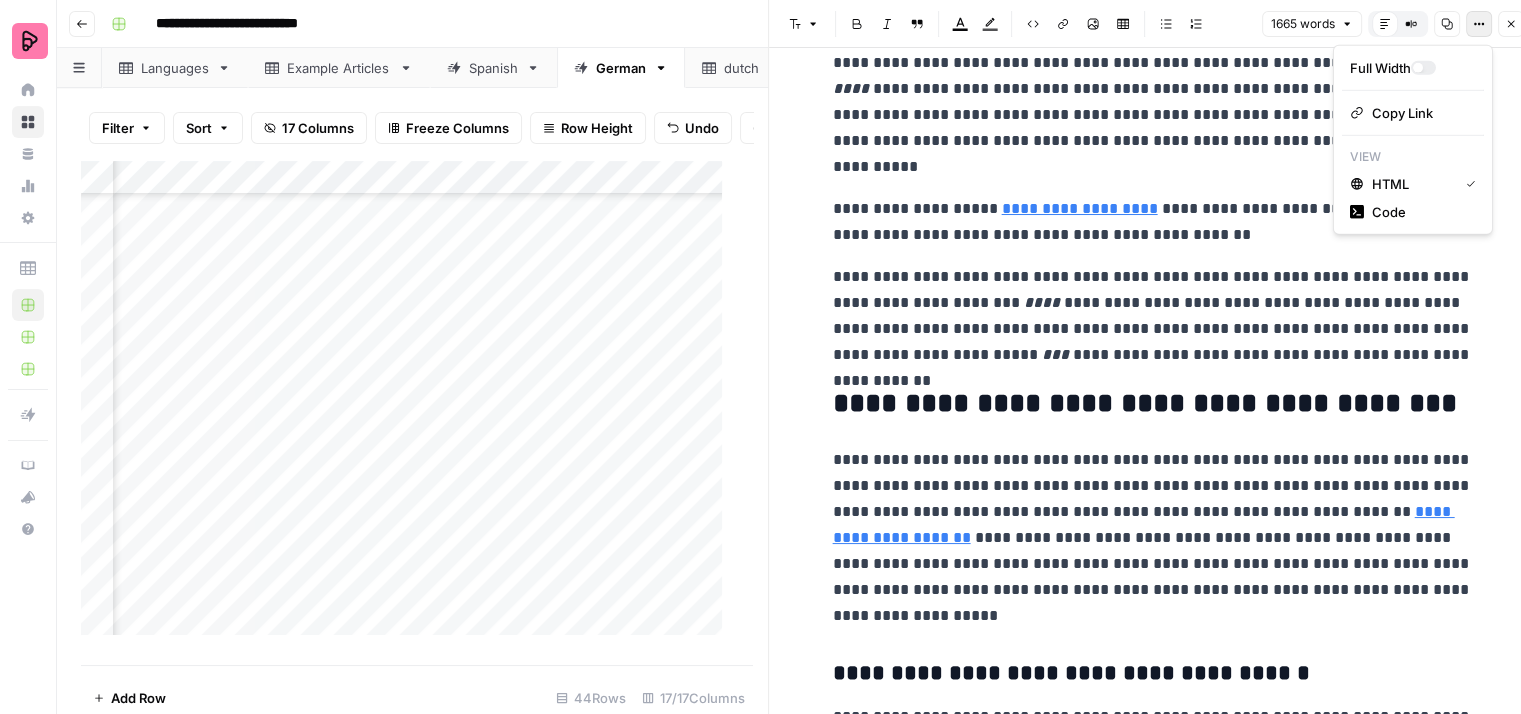 click 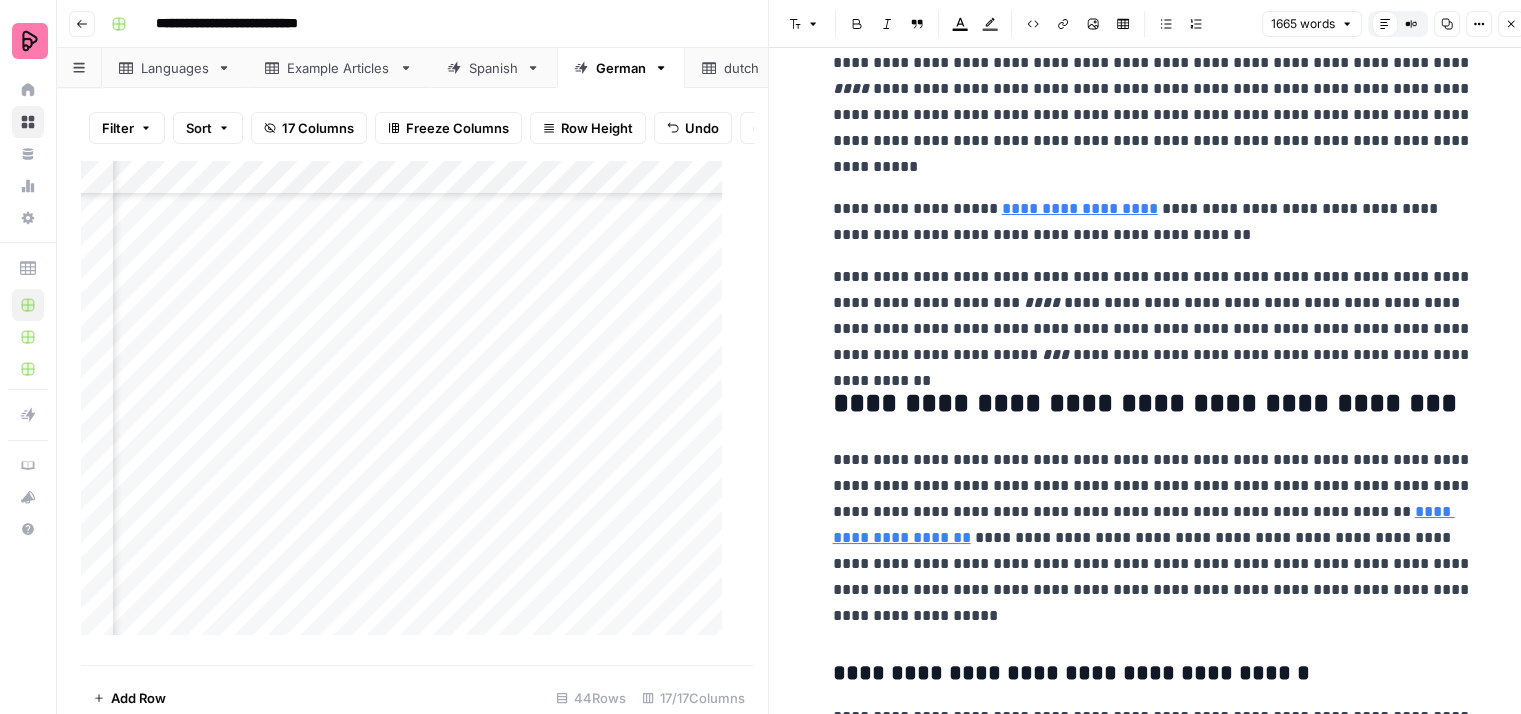 scroll, scrollTop: 0, scrollLeft: 0, axis: both 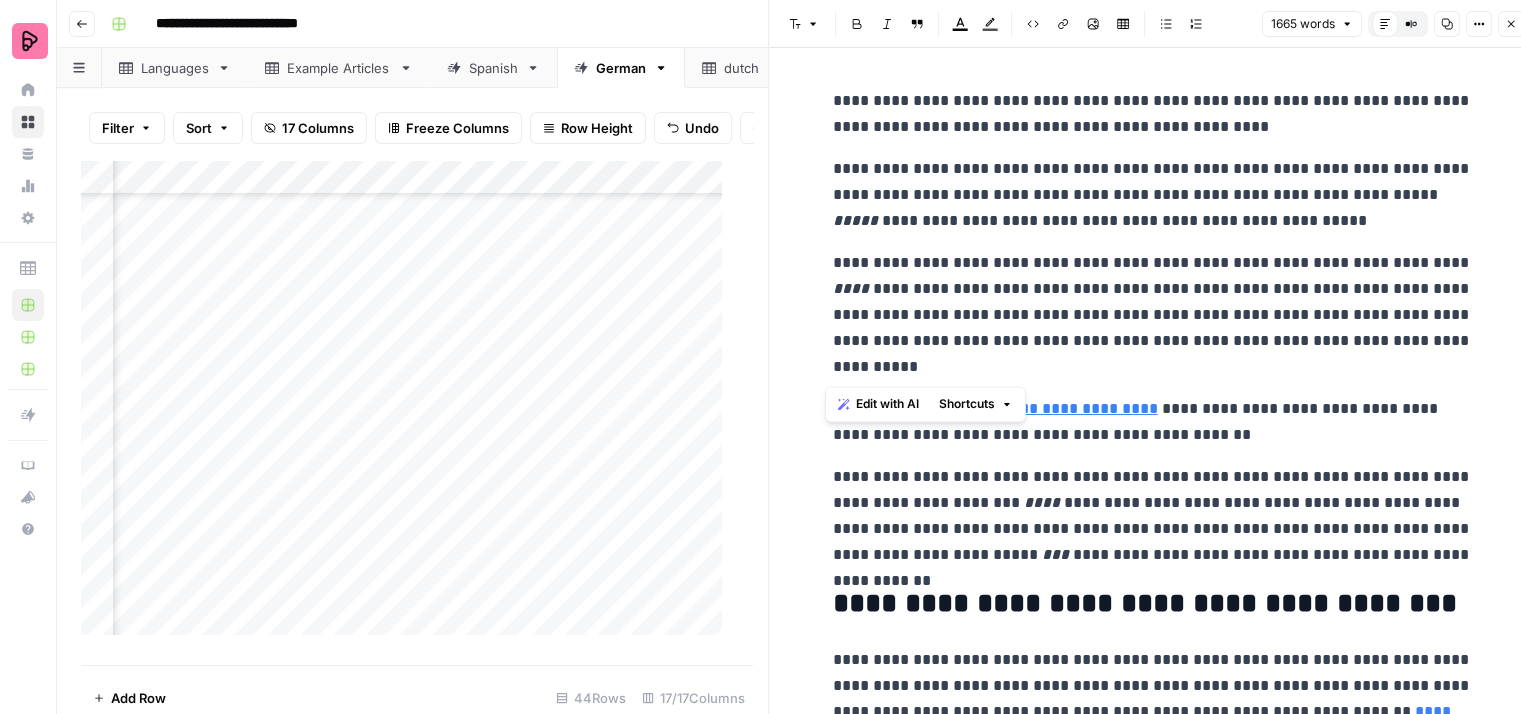 drag, startPoint x: 923, startPoint y: 366, endPoint x: 821, endPoint y: 106, distance: 279.29196 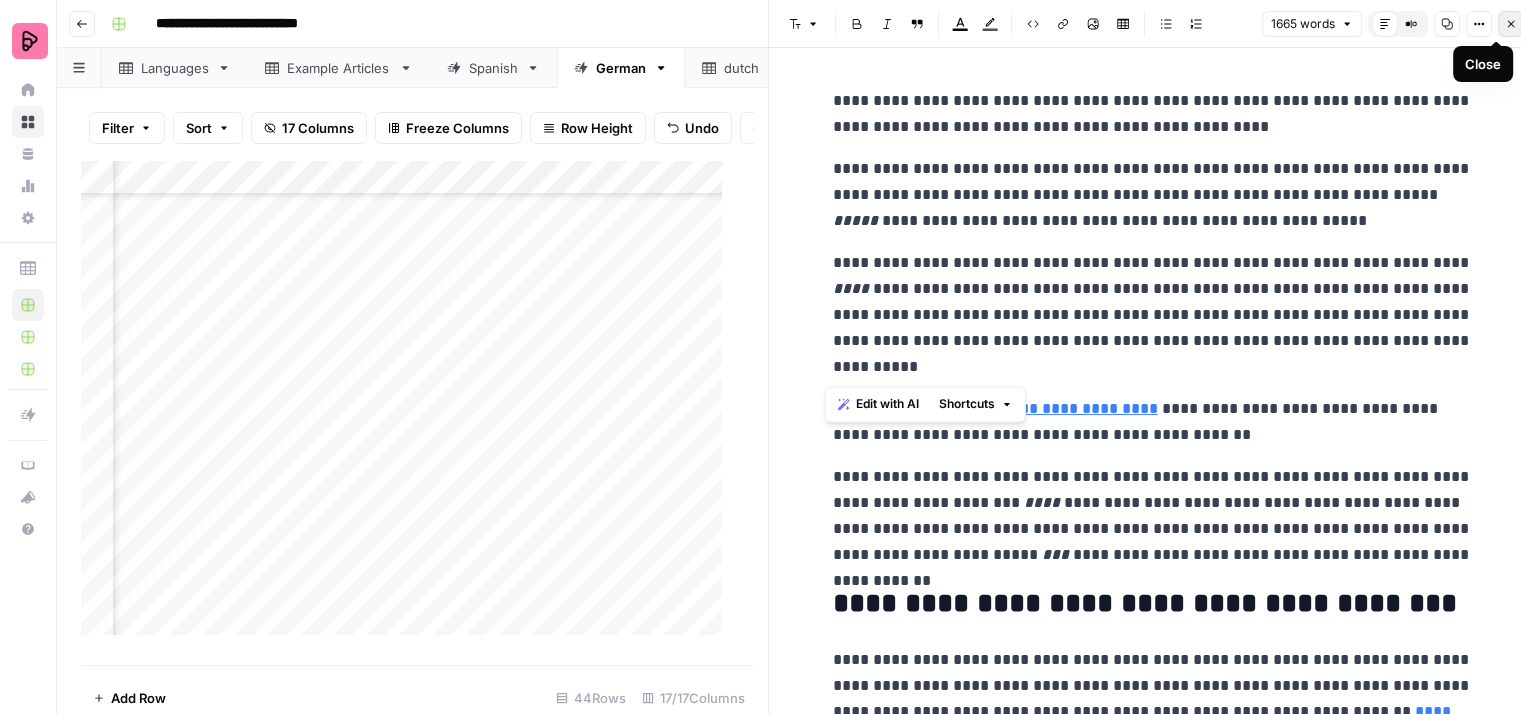 click 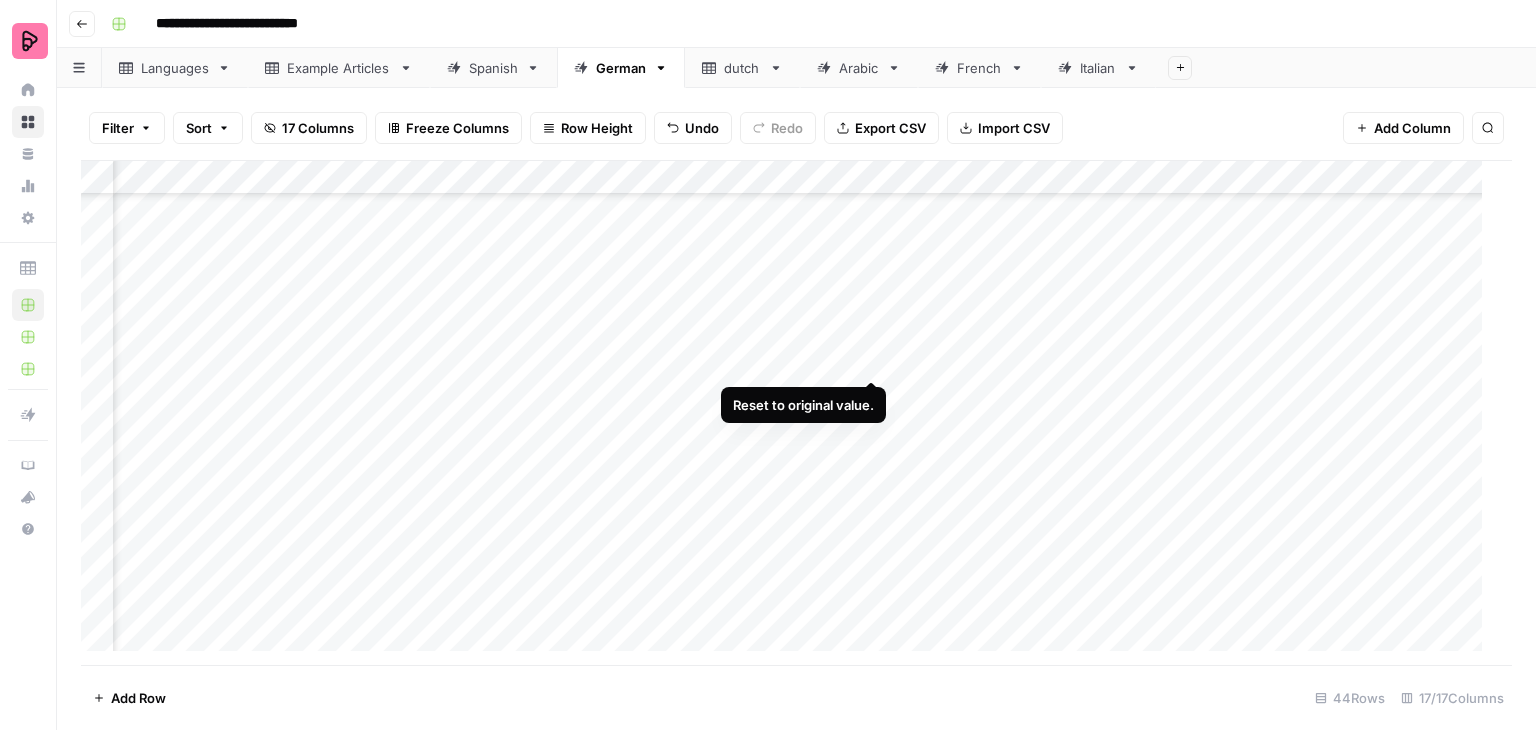 click on "Add Column" at bounding box center (789, 413) 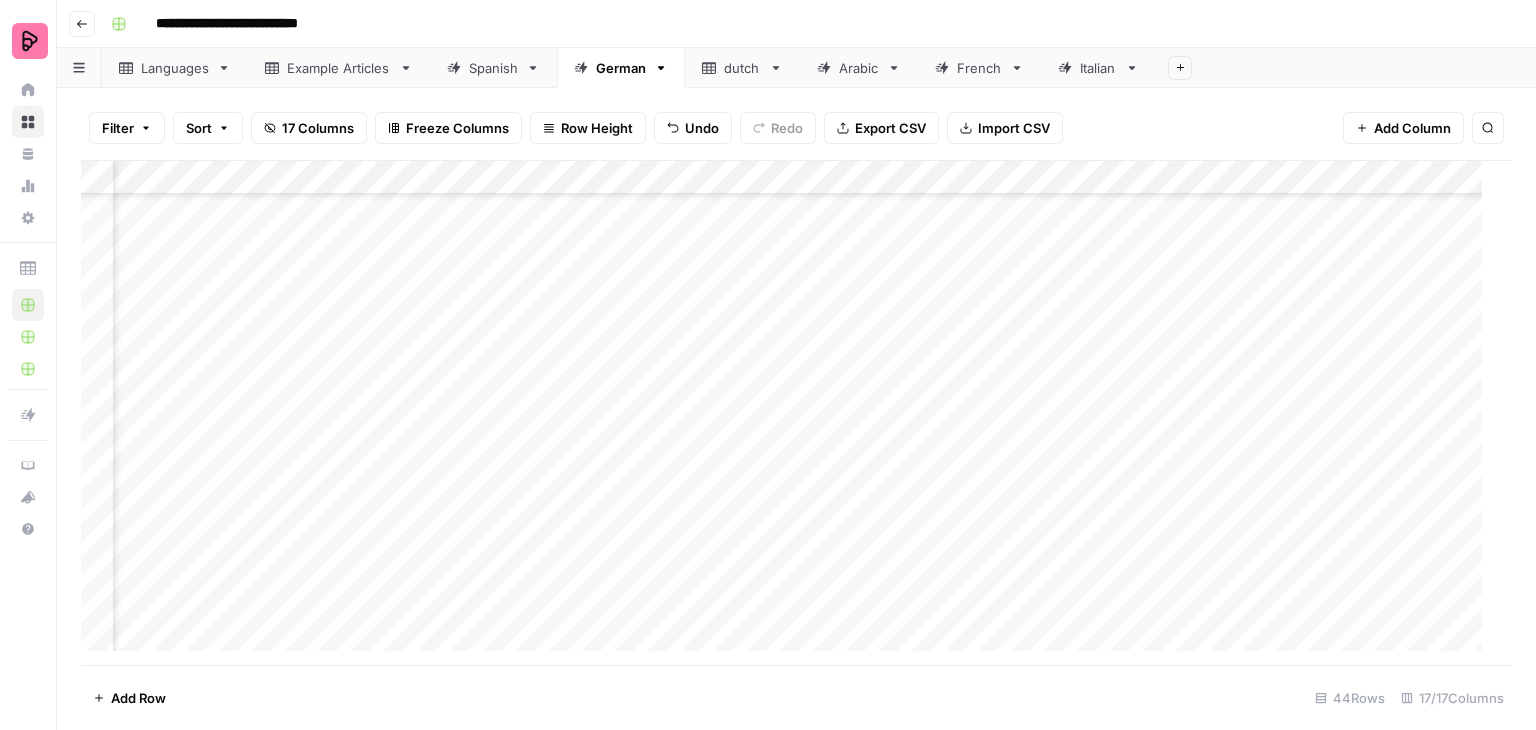click on "Add Column" at bounding box center [789, 413] 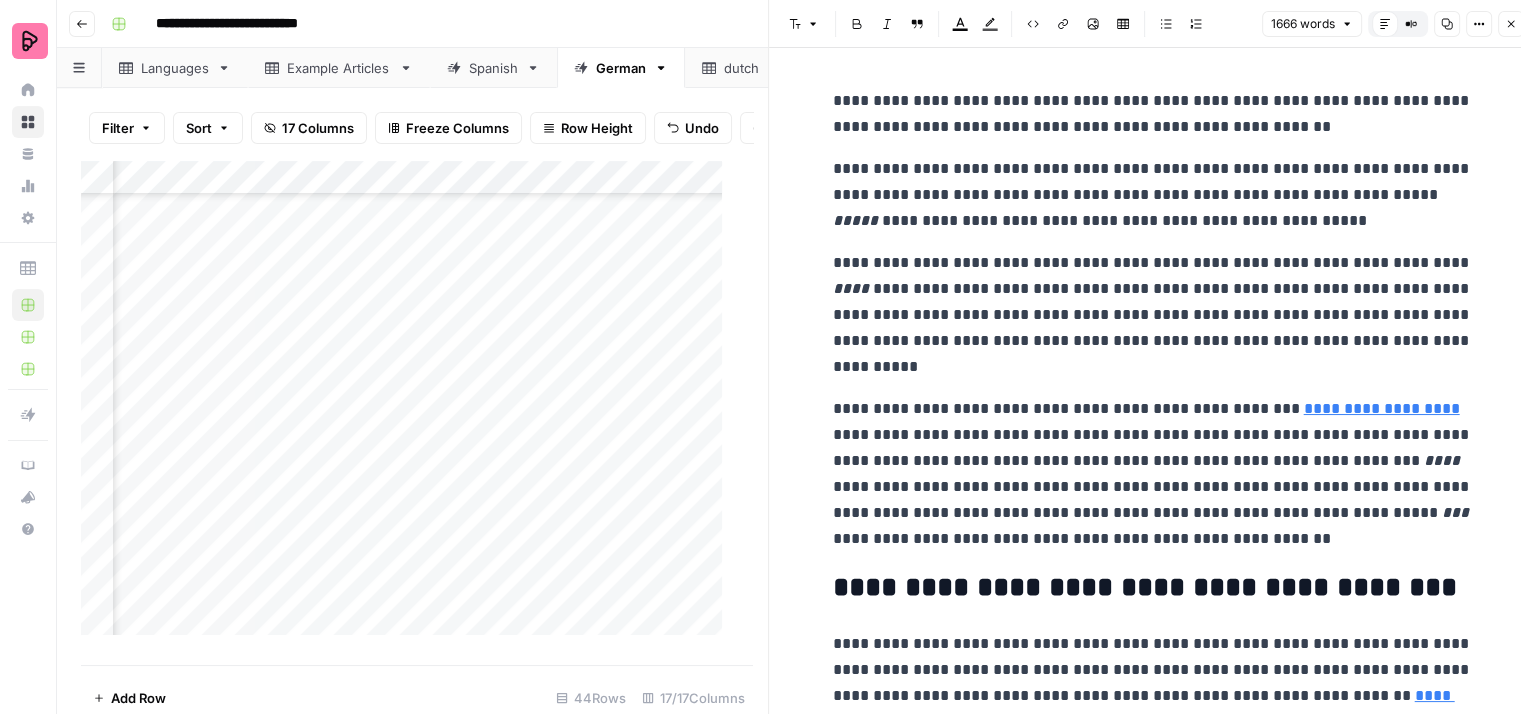 click on "**********" at bounding box center [1153, 315] 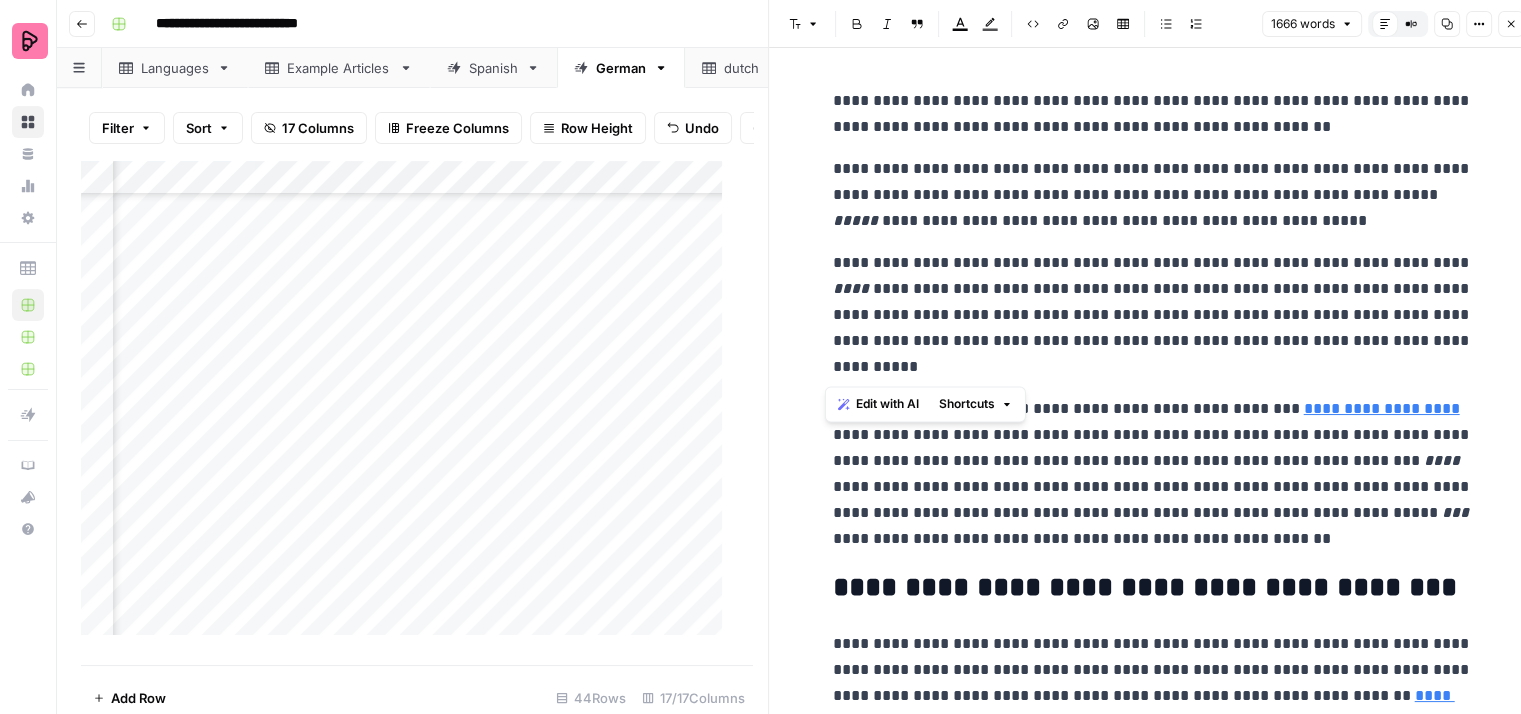 drag, startPoint x: 932, startPoint y: 366, endPoint x: 823, endPoint y: 109, distance: 279.15945 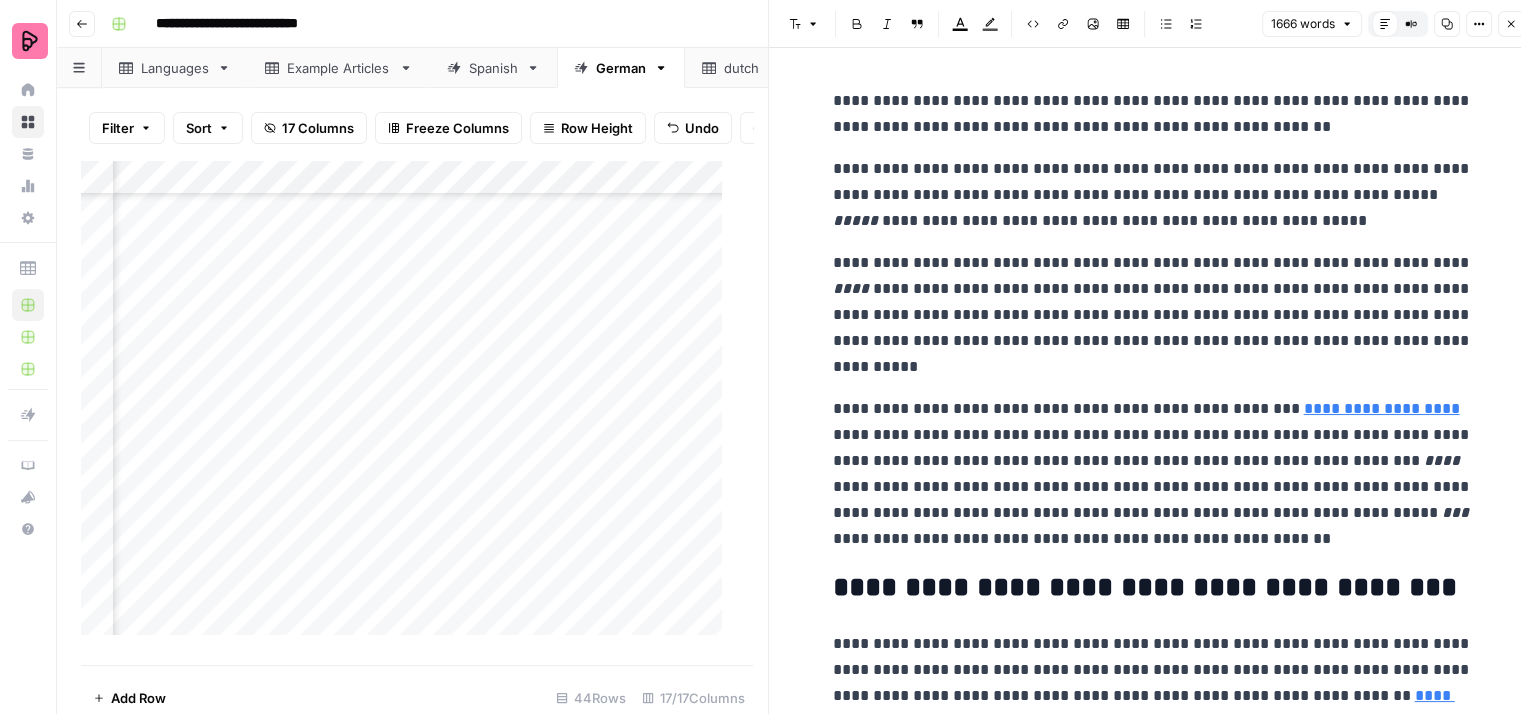 click on "**********" at bounding box center (1153, 3243) 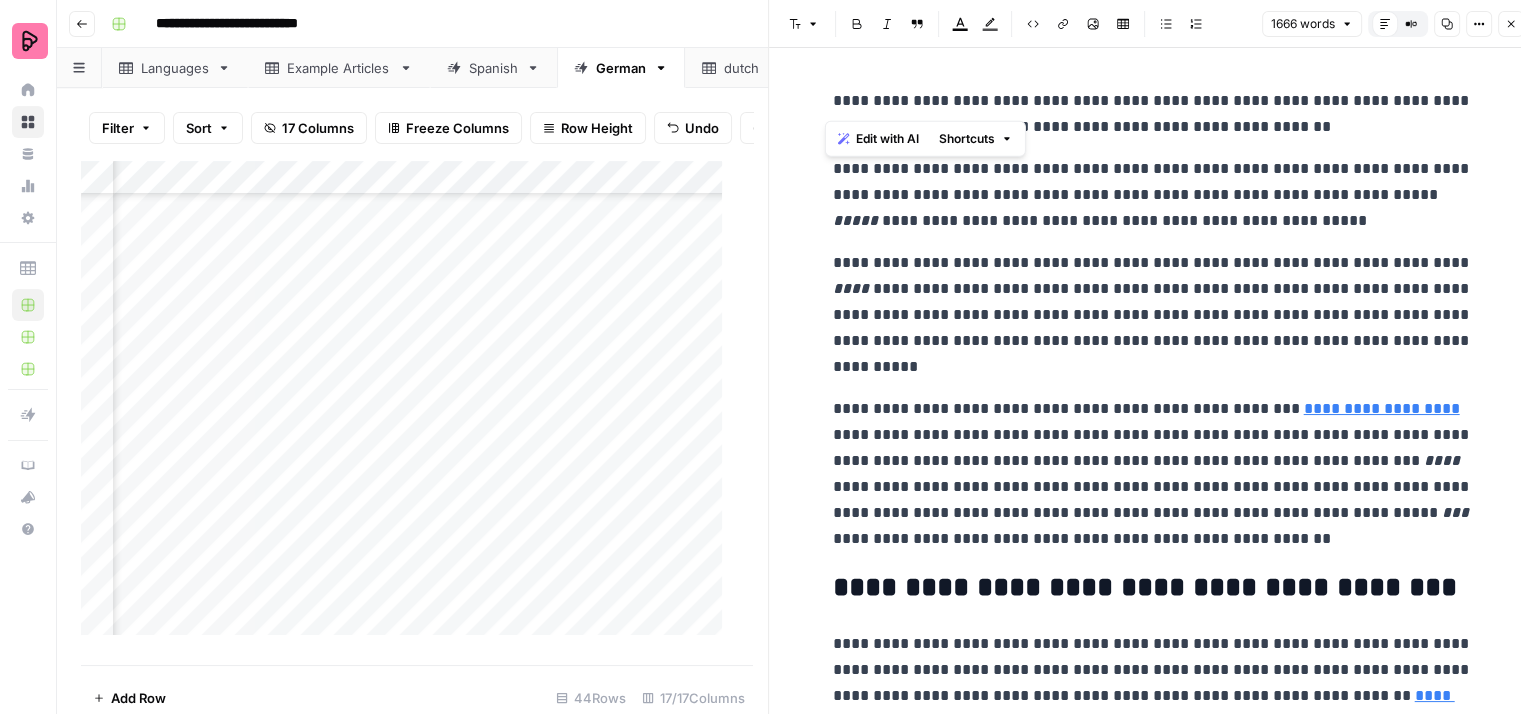 drag, startPoint x: 821, startPoint y: 91, endPoint x: 847, endPoint y: 117, distance: 36.769554 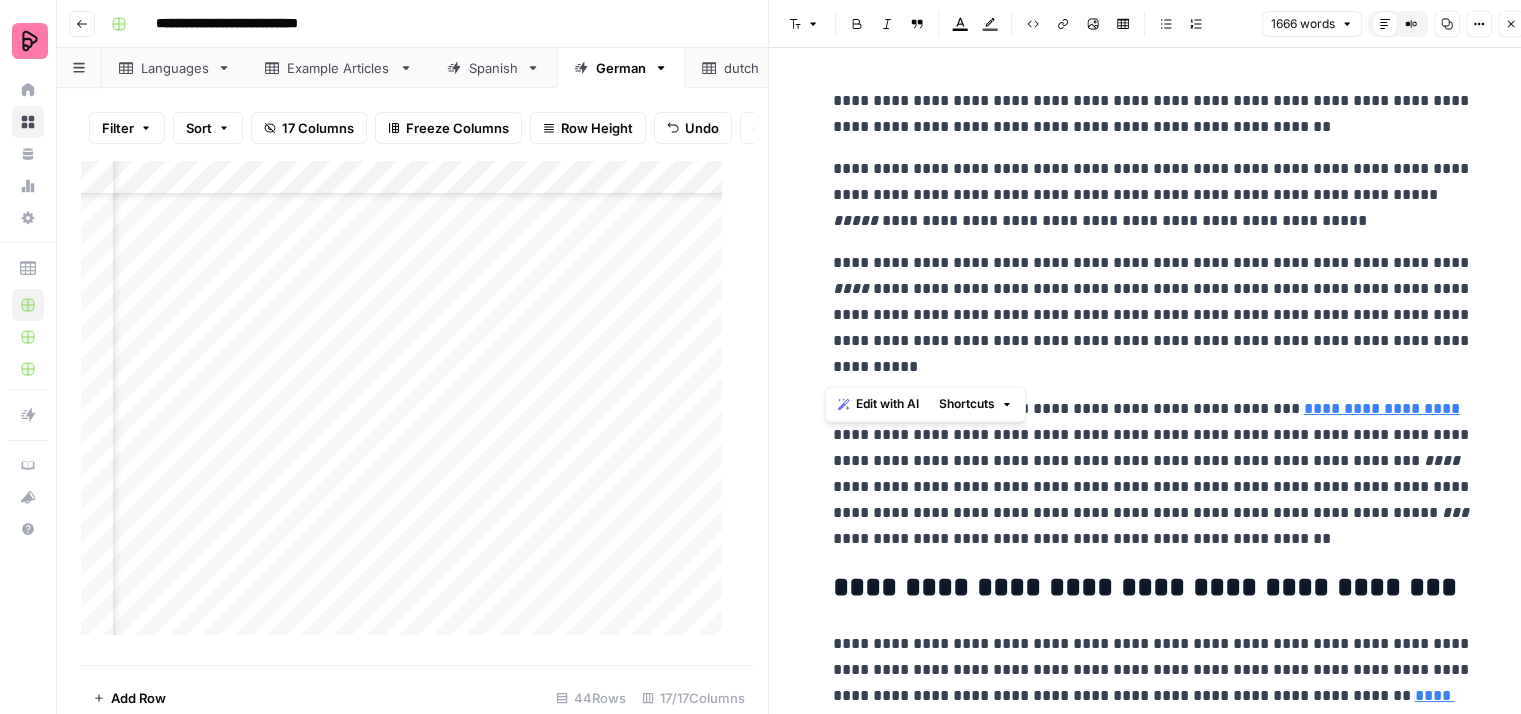 drag, startPoint x: 883, startPoint y: 337, endPoint x: 819, endPoint y: 91, distance: 254.1889 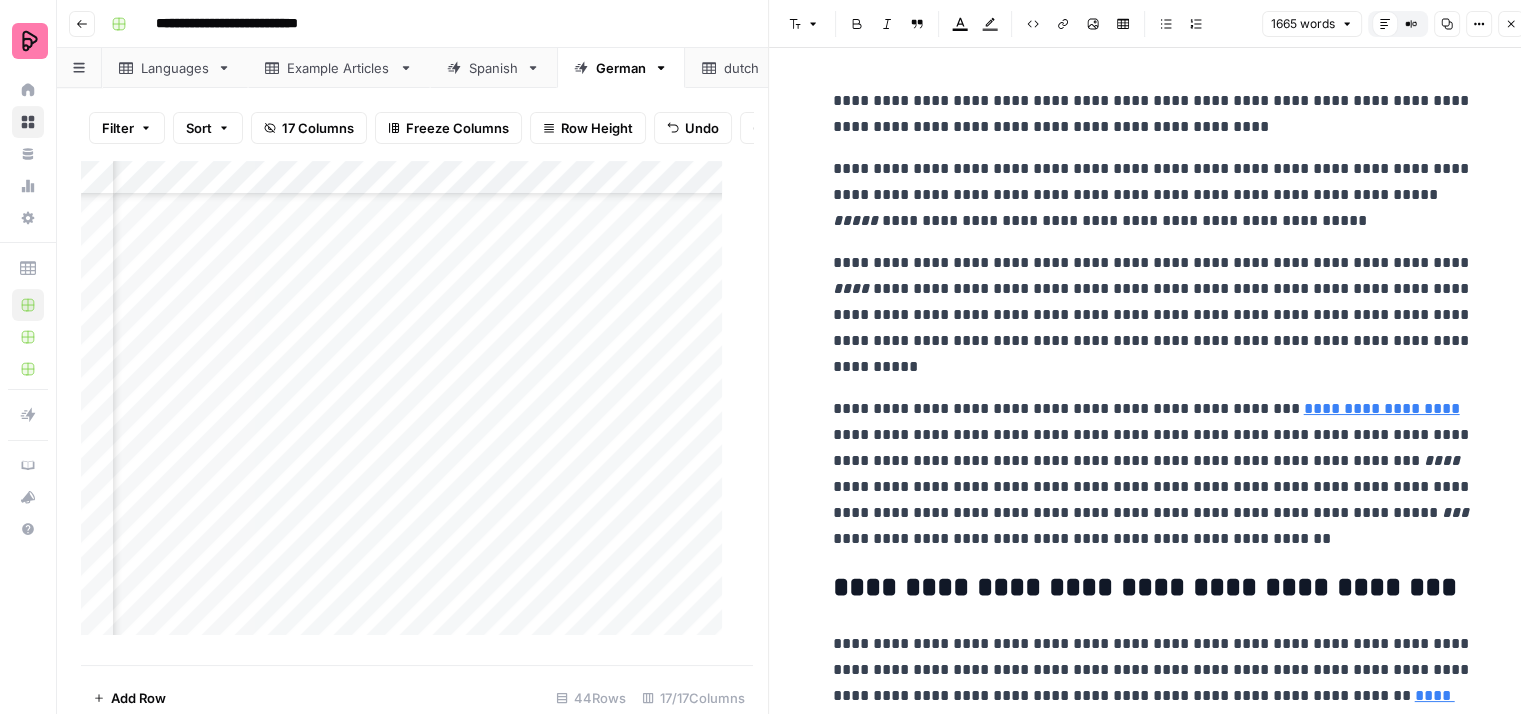click on "**********" at bounding box center (1153, 315) 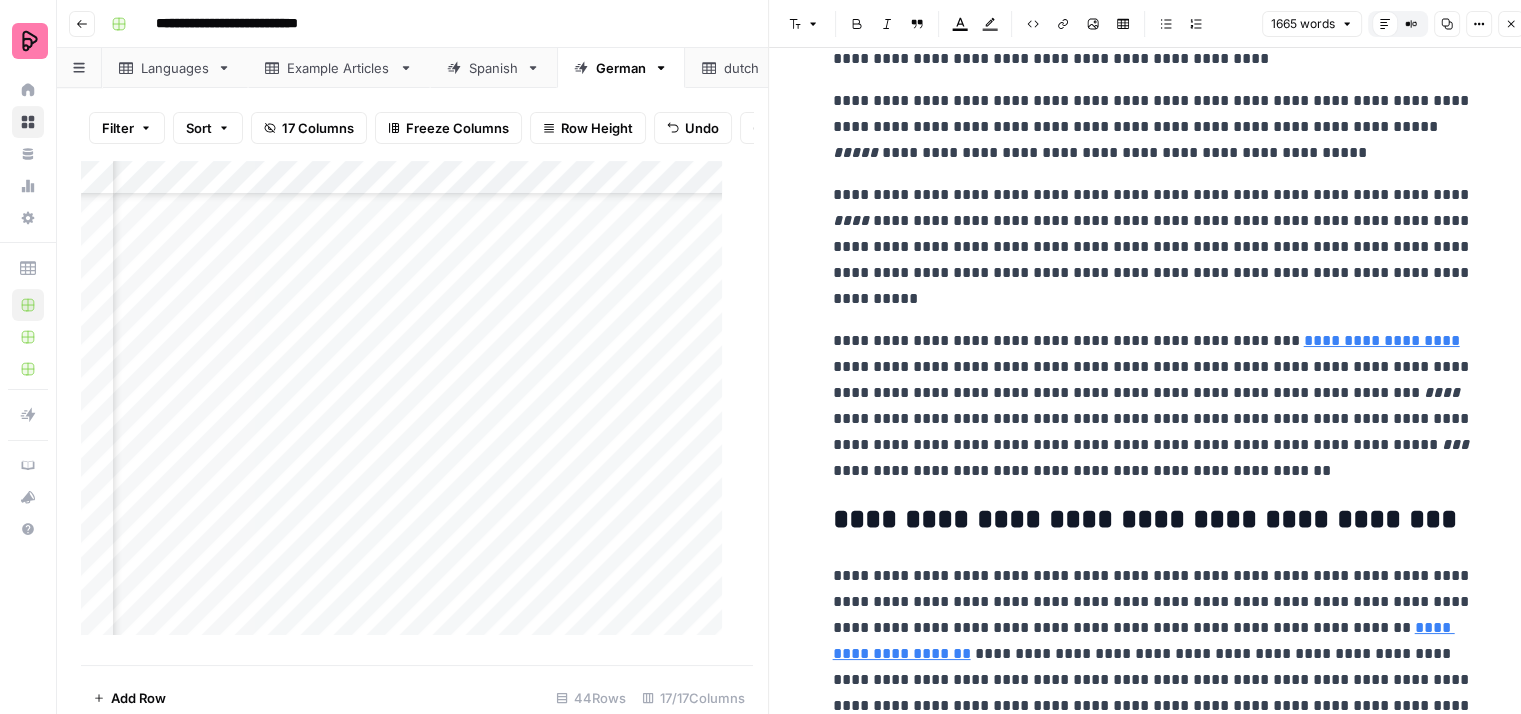 scroll, scrollTop: 100, scrollLeft: 0, axis: vertical 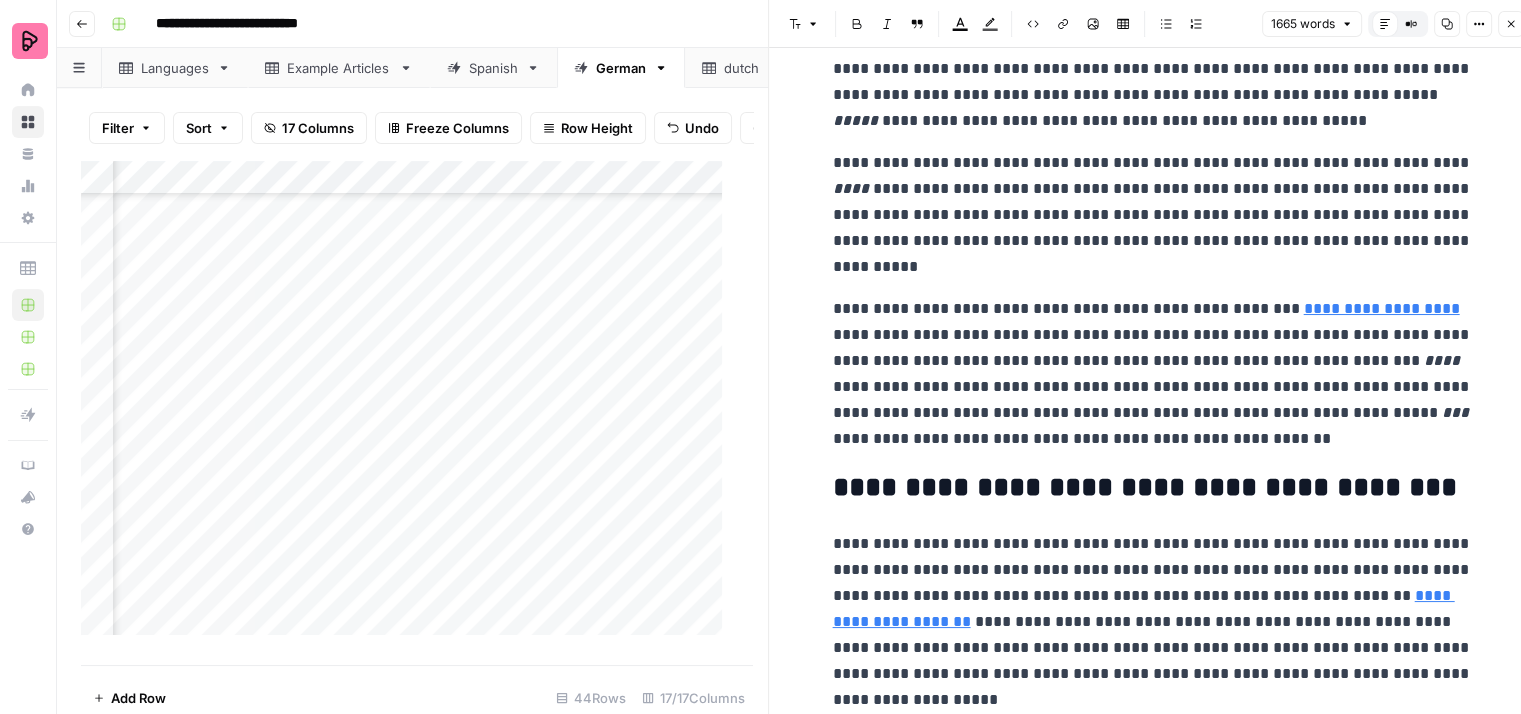 drag, startPoint x: 891, startPoint y: 359, endPoint x: 896, endPoint y: 345, distance: 14.866069 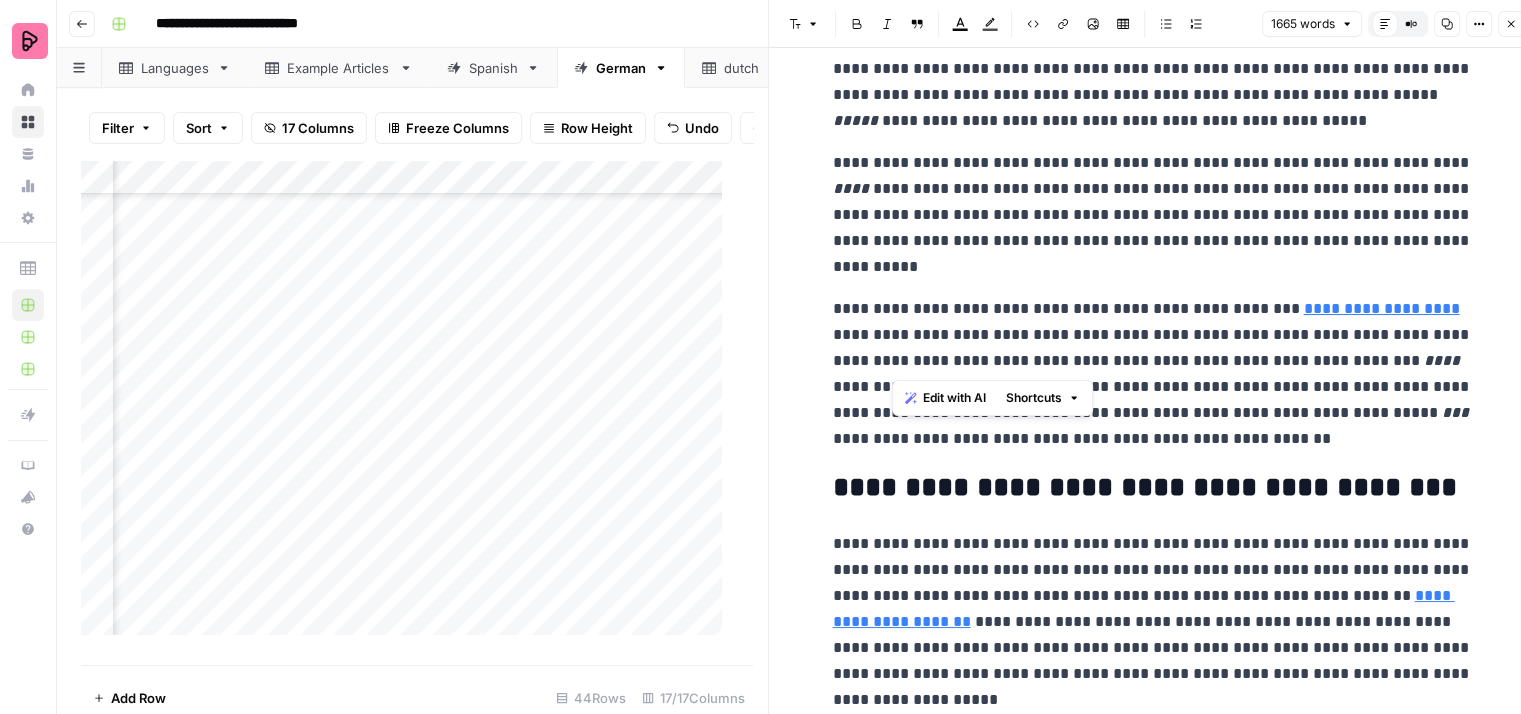 drag, startPoint x: 1286, startPoint y: 307, endPoint x: 893, endPoint y: 367, distance: 397.55377 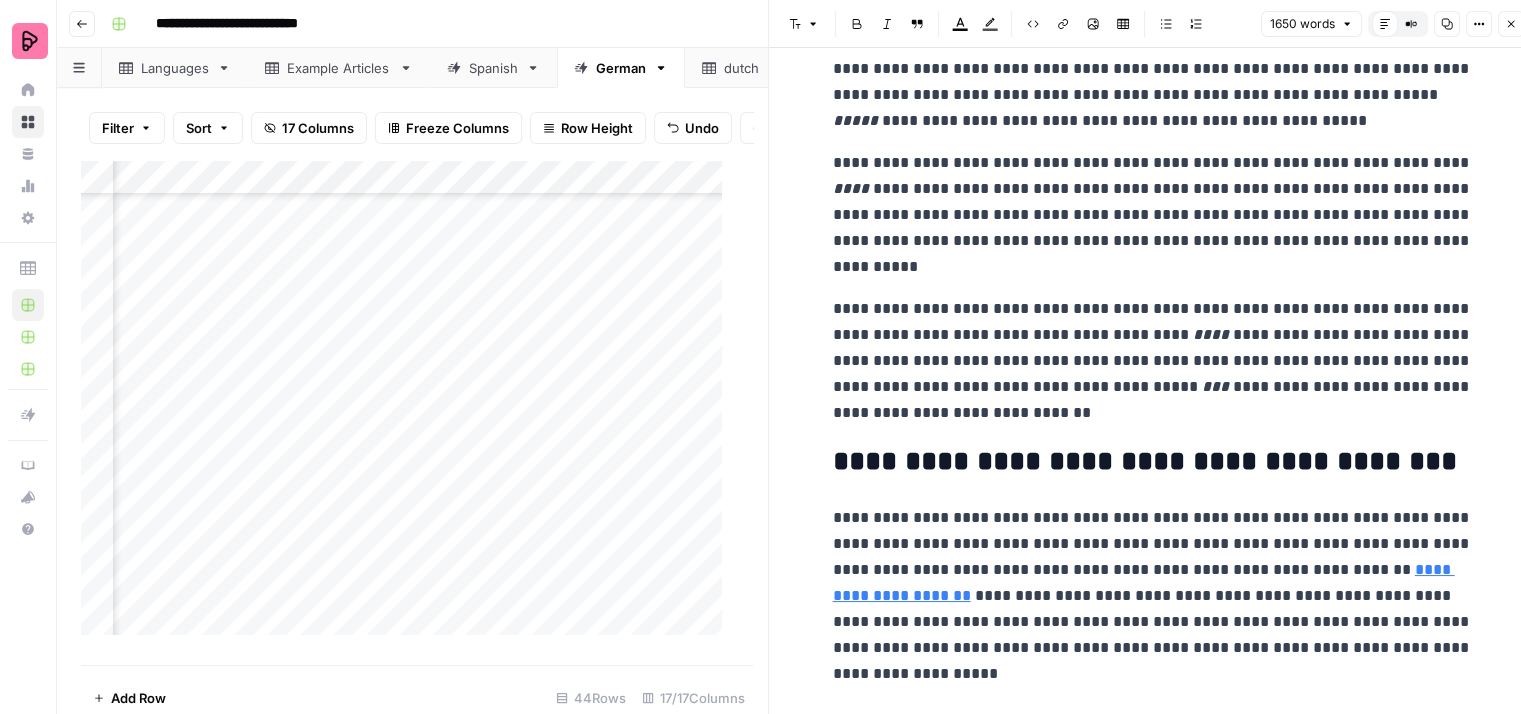 click on "**********" at bounding box center [1153, 361] 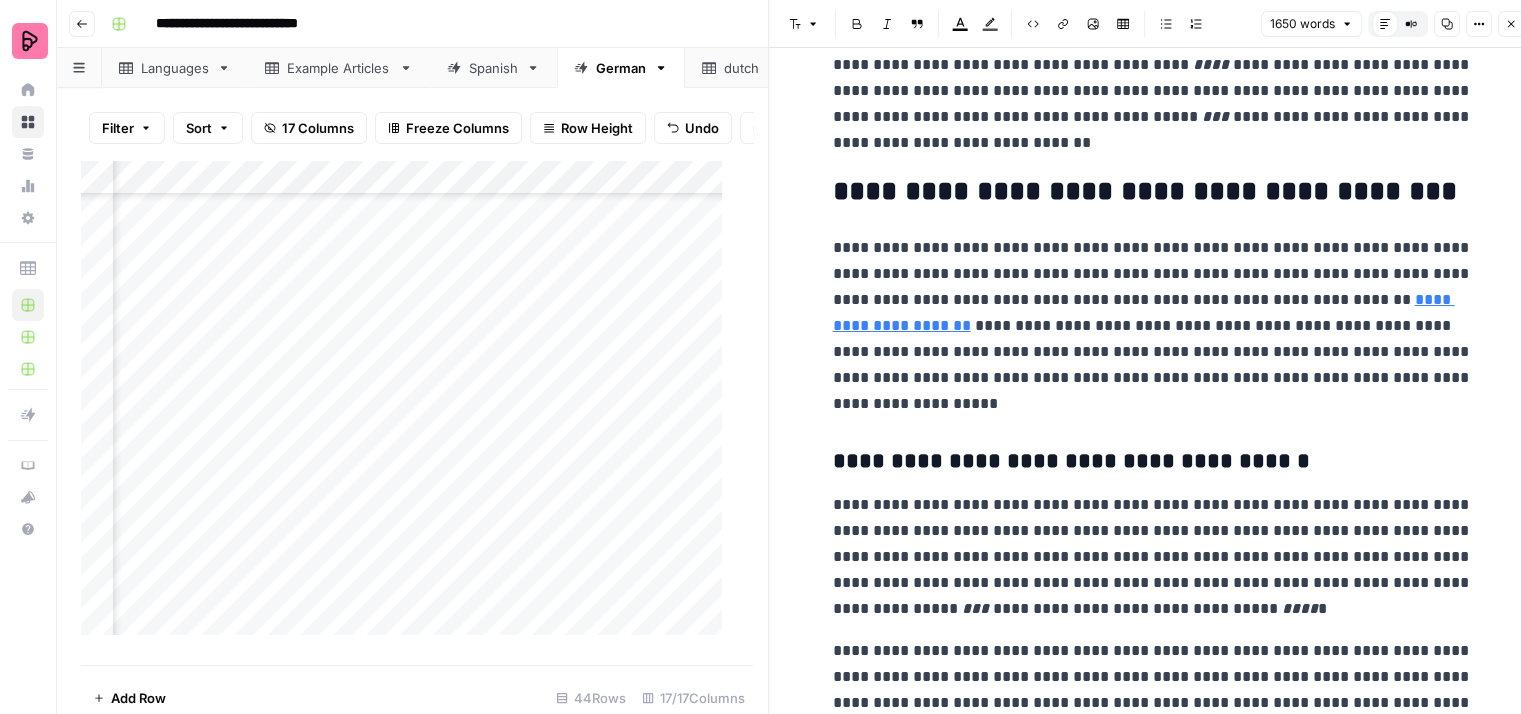 scroll, scrollTop: 400, scrollLeft: 0, axis: vertical 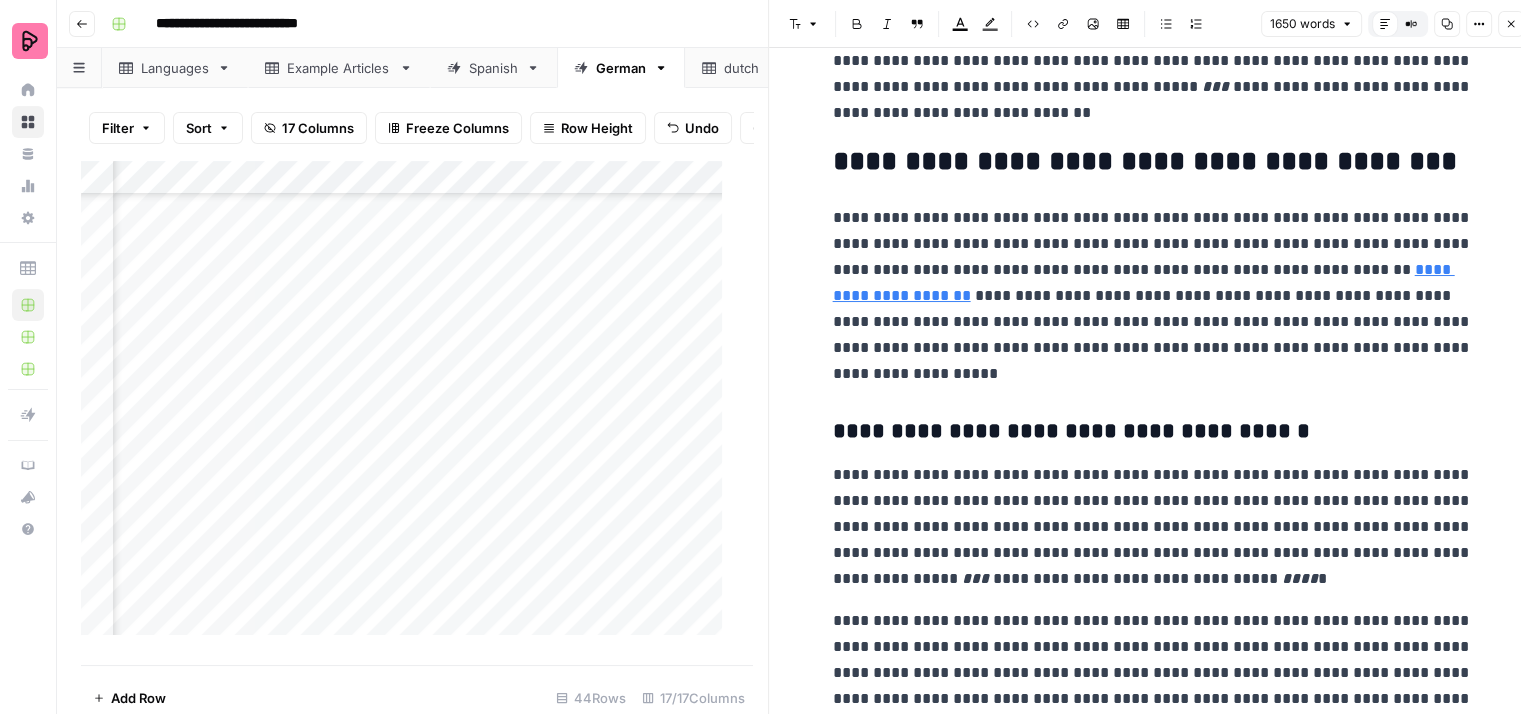 click on "**********" at bounding box center [1153, 296] 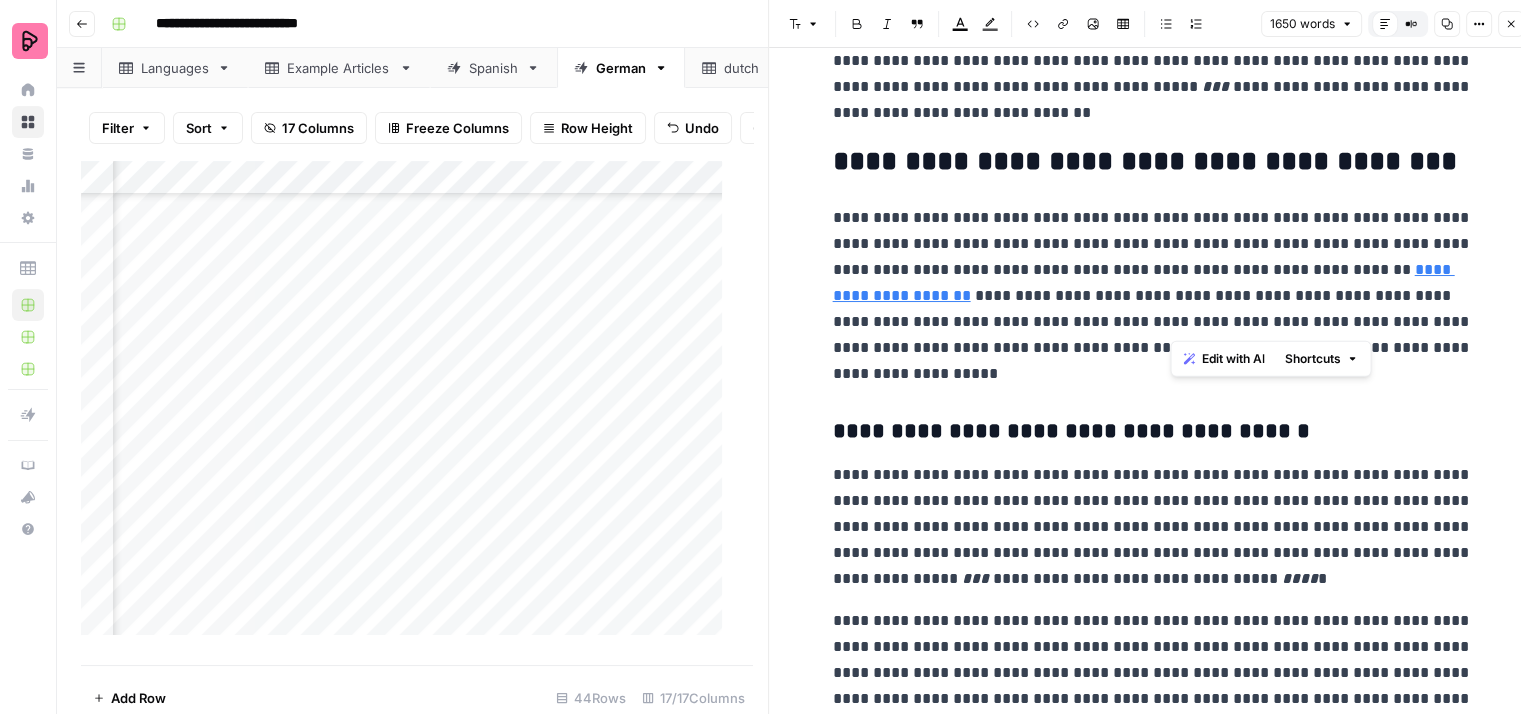 drag, startPoint x: 1340, startPoint y: 271, endPoint x: 1172, endPoint y: 327, distance: 177.08755 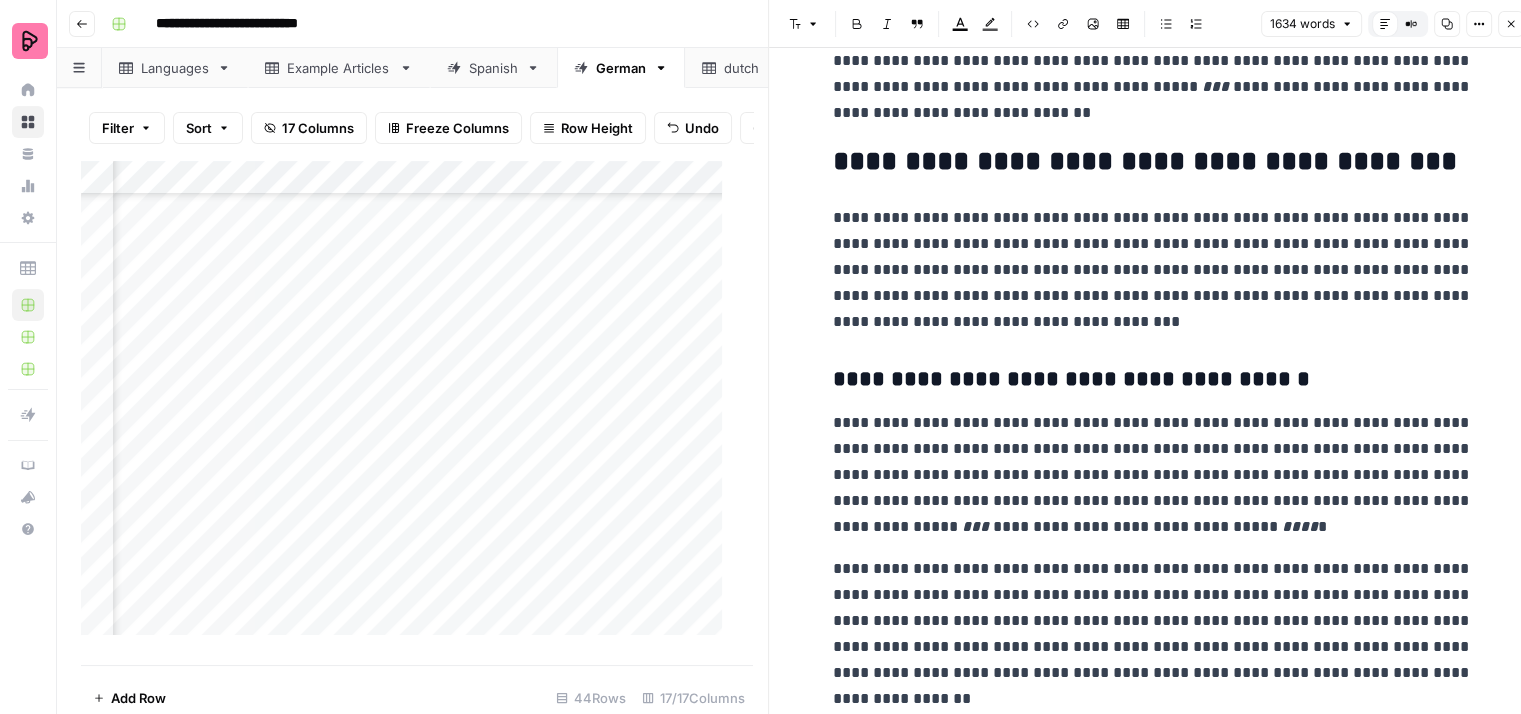 click on "**********" at bounding box center [1153, 270] 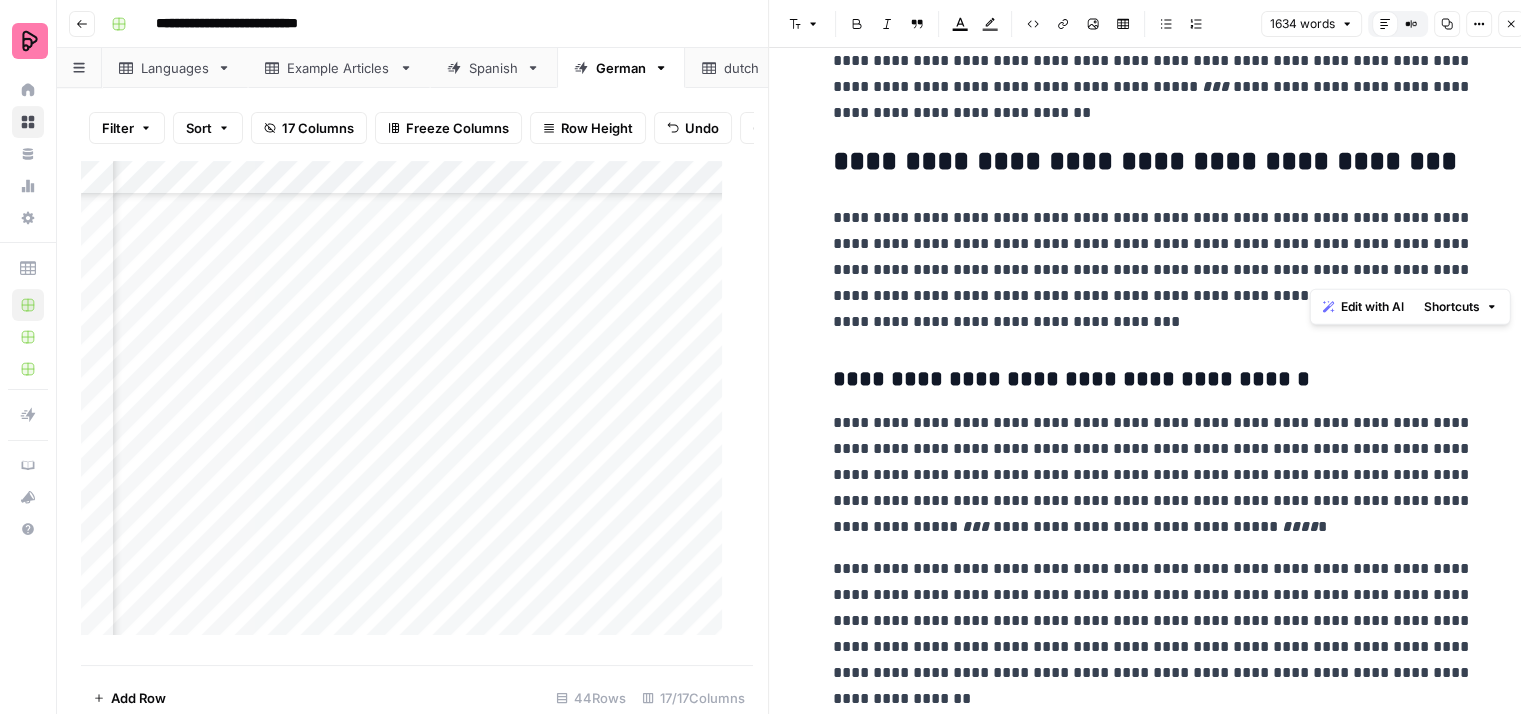 click on "**********" at bounding box center (1153, 270) 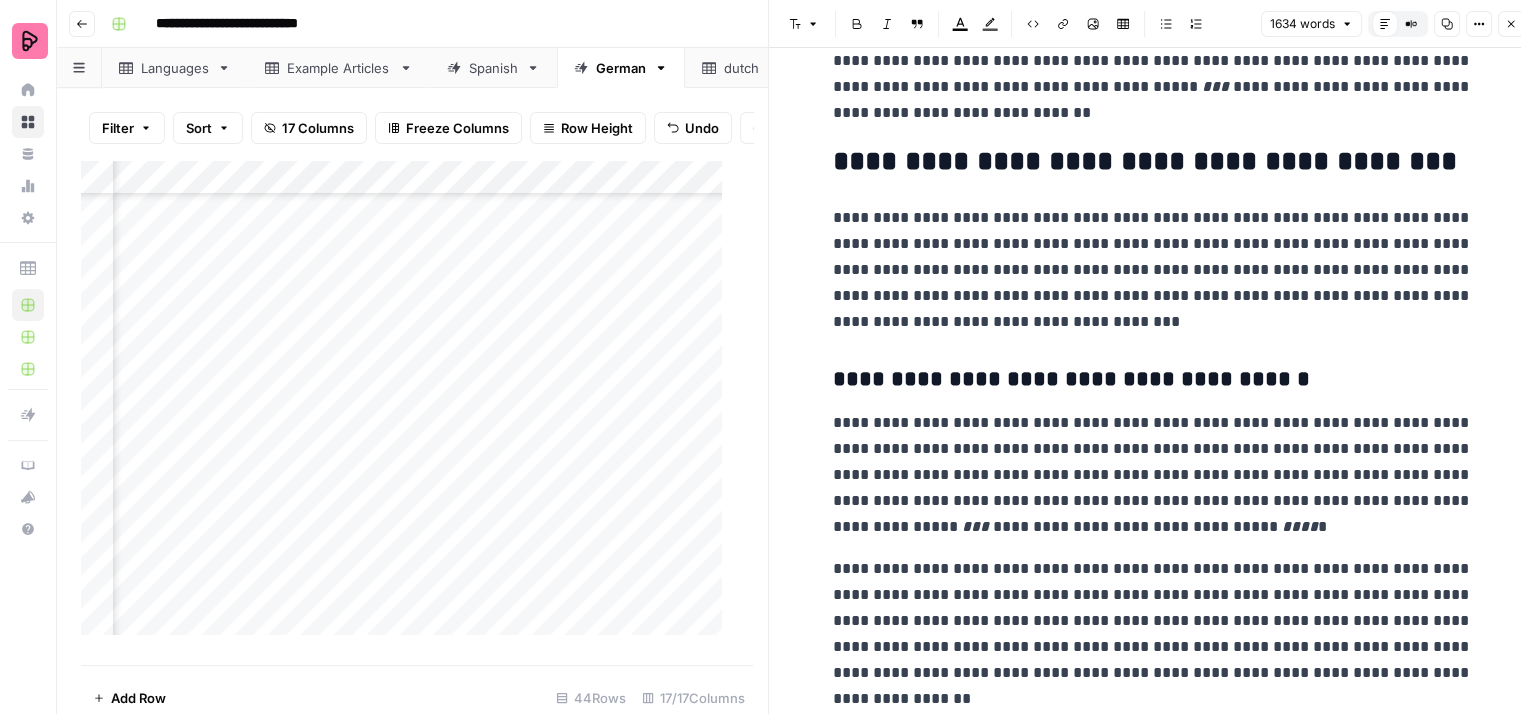 click on "**********" at bounding box center (1153, 270) 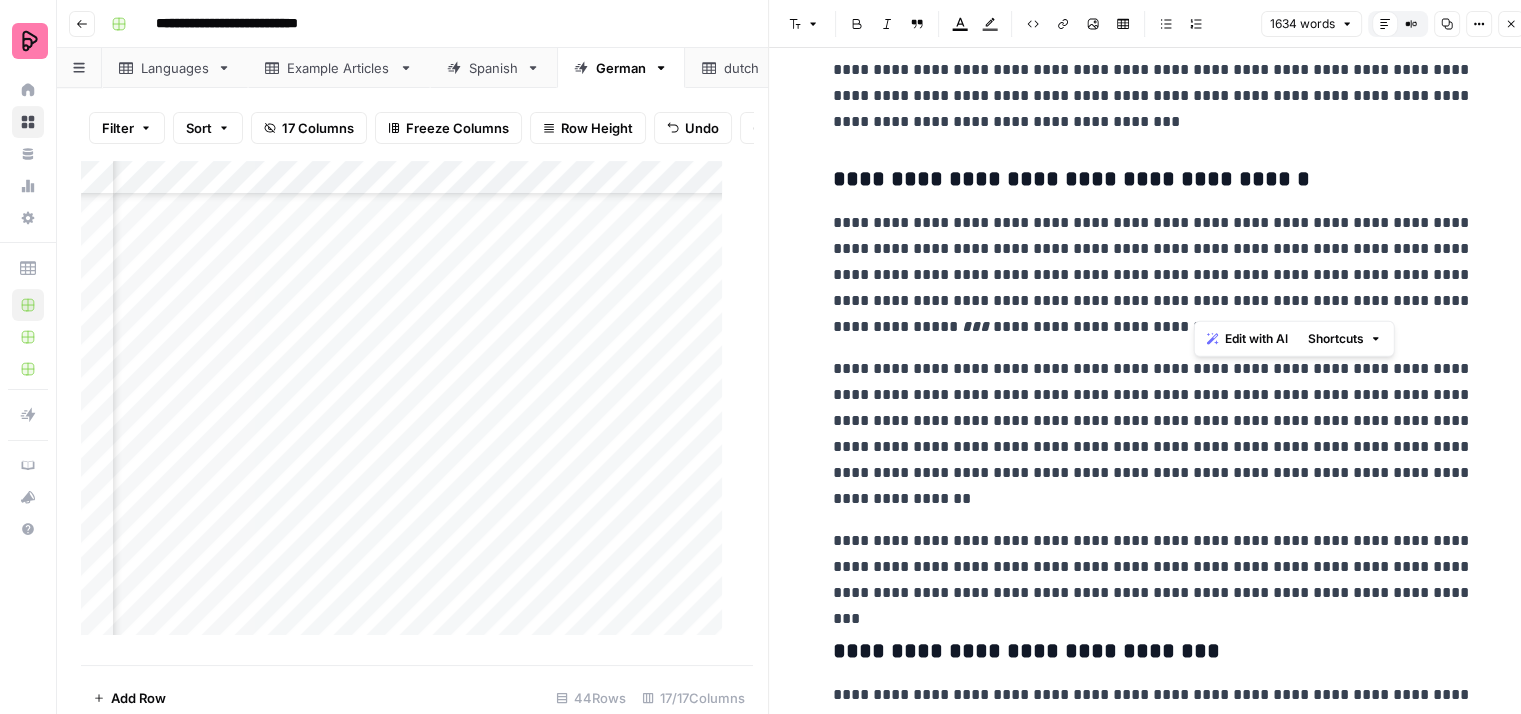 drag, startPoint x: 1192, startPoint y: 301, endPoint x: 1215, endPoint y: 273, distance: 36.23534 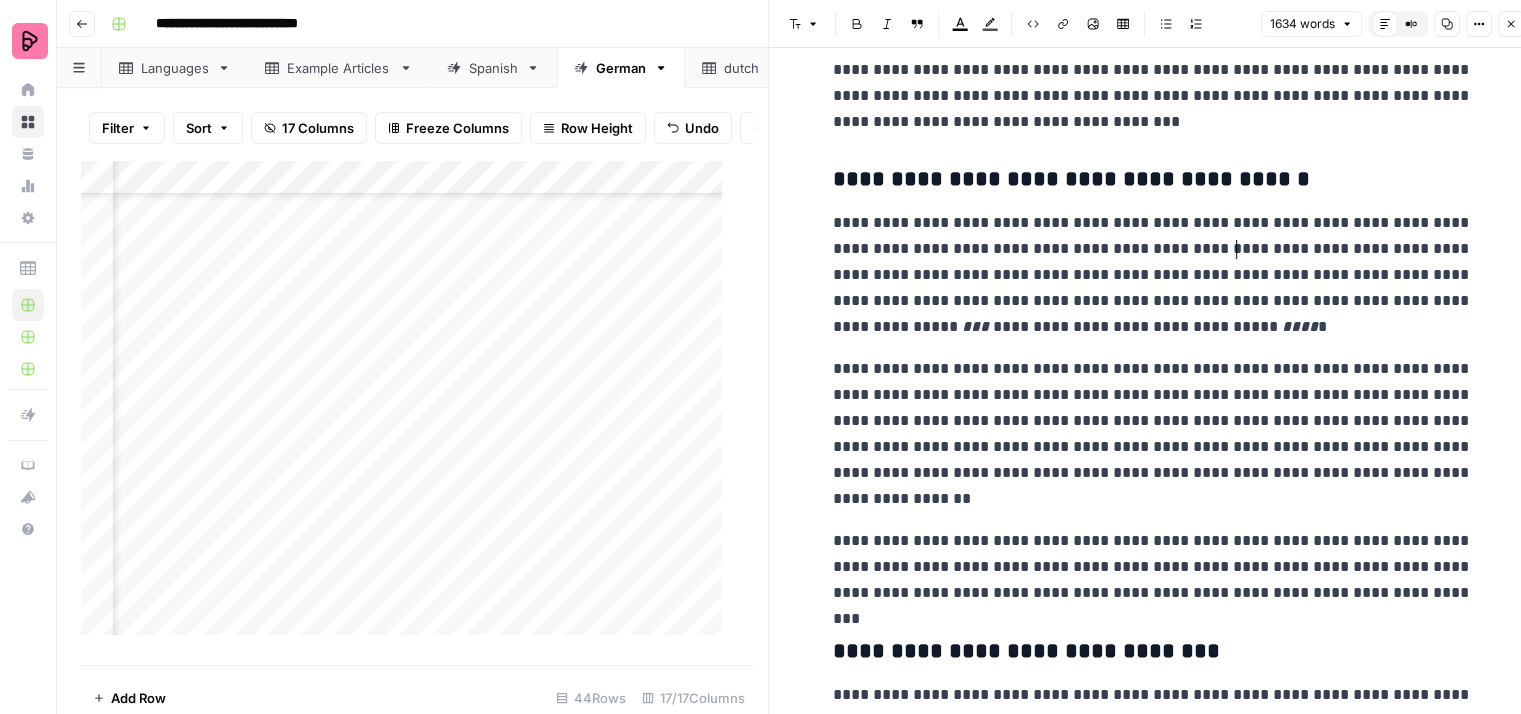click on "**********" at bounding box center (1153, 275) 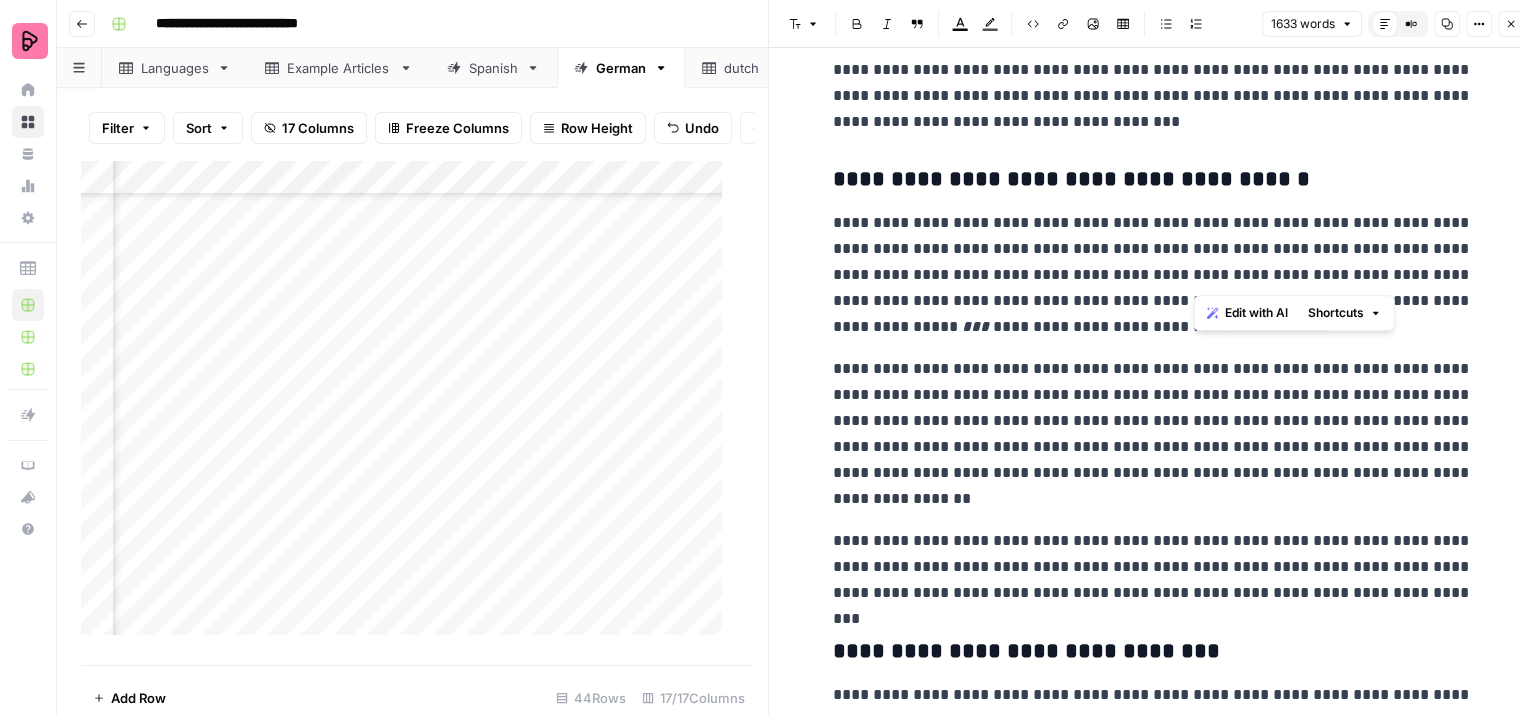 drag, startPoint x: 1231, startPoint y: 249, endPoint x: 1197, endPoint y: 273, distance: 41.617306 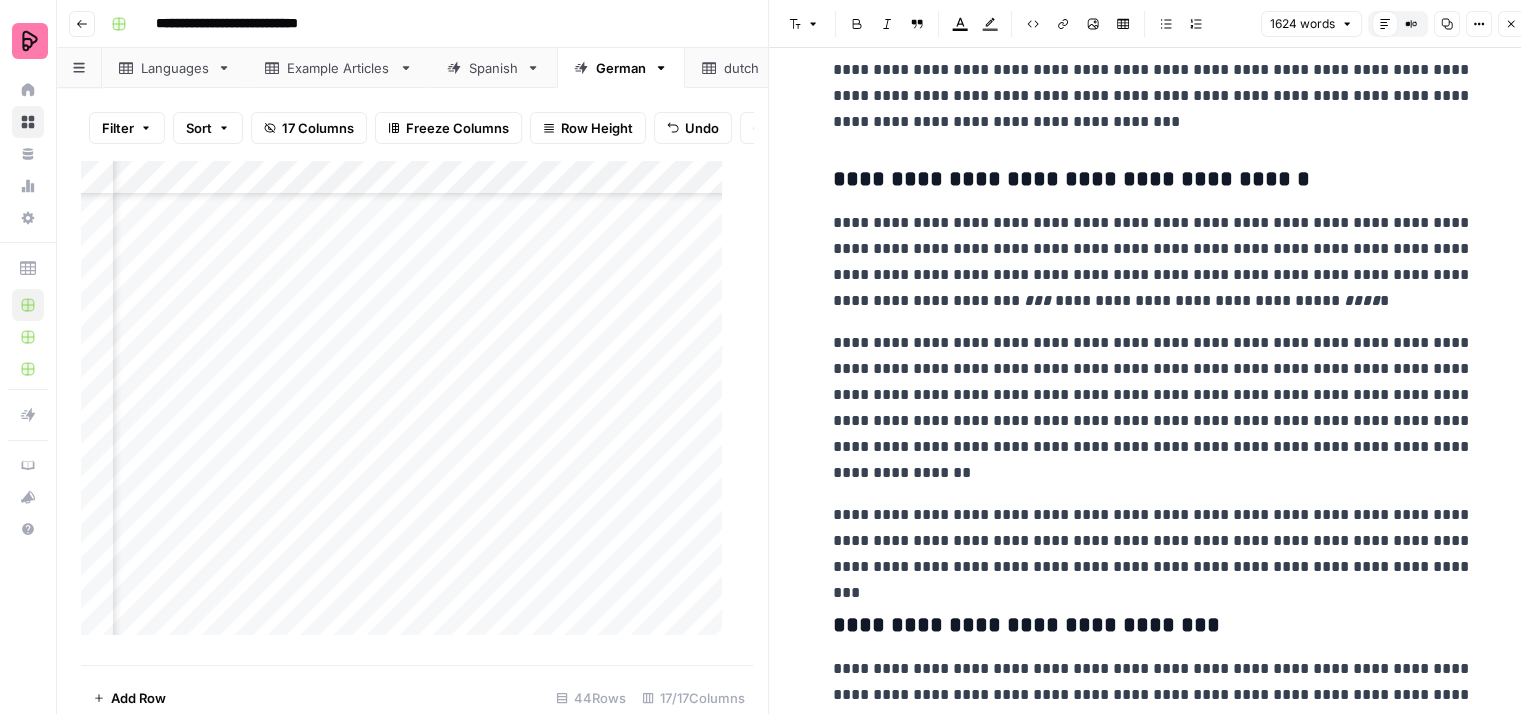 click on "**********" at bounding box center (1153, 262) 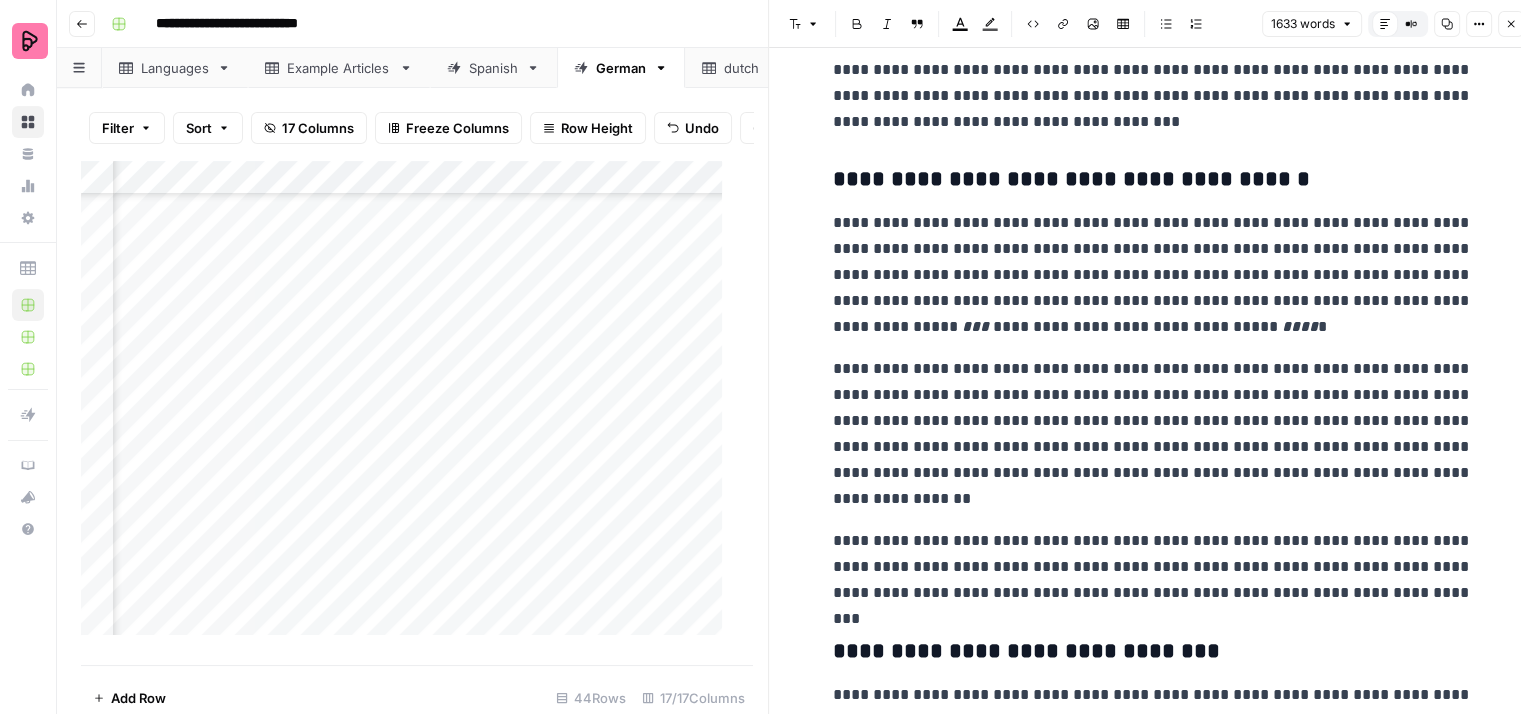 click on "**********" at bounding box center [1153, 275] 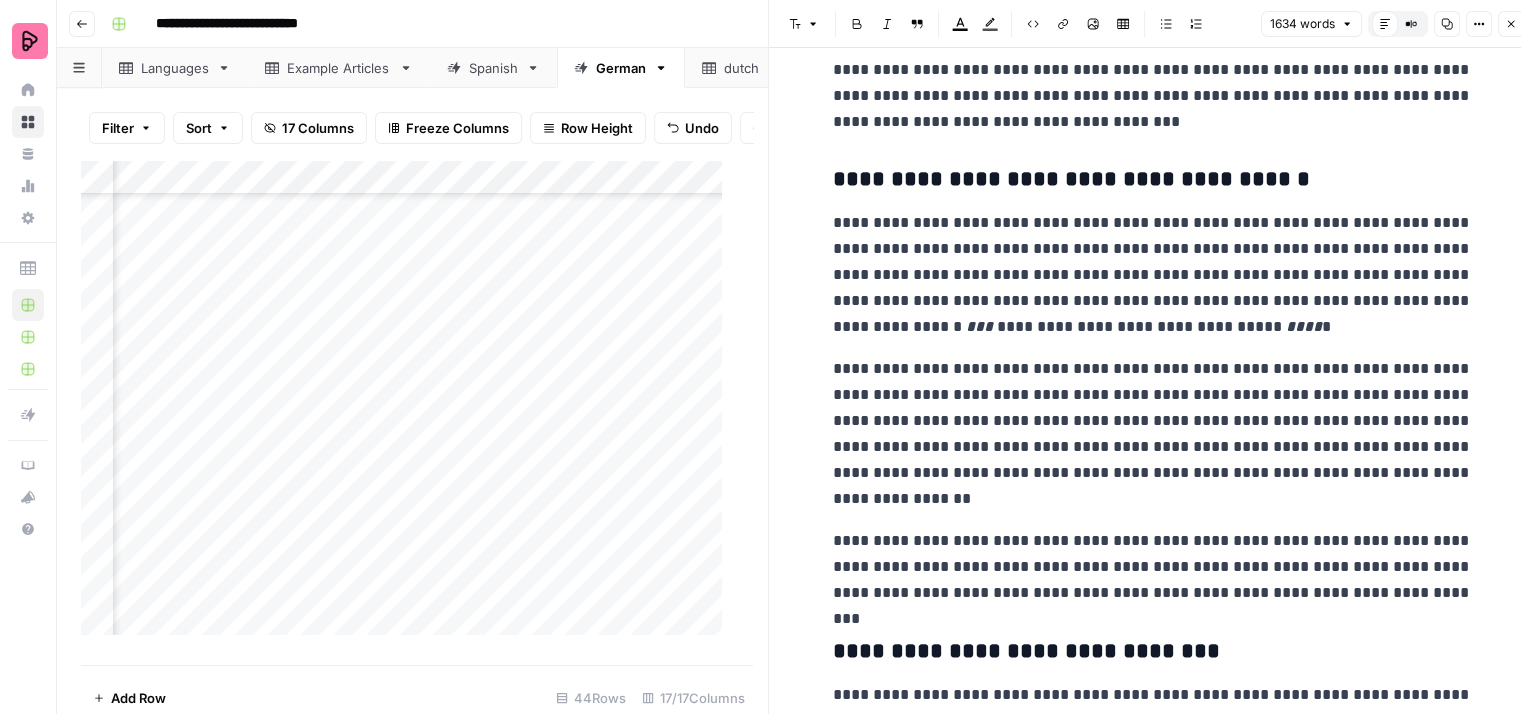 click on "**********" at bounding box center (1153, 275) 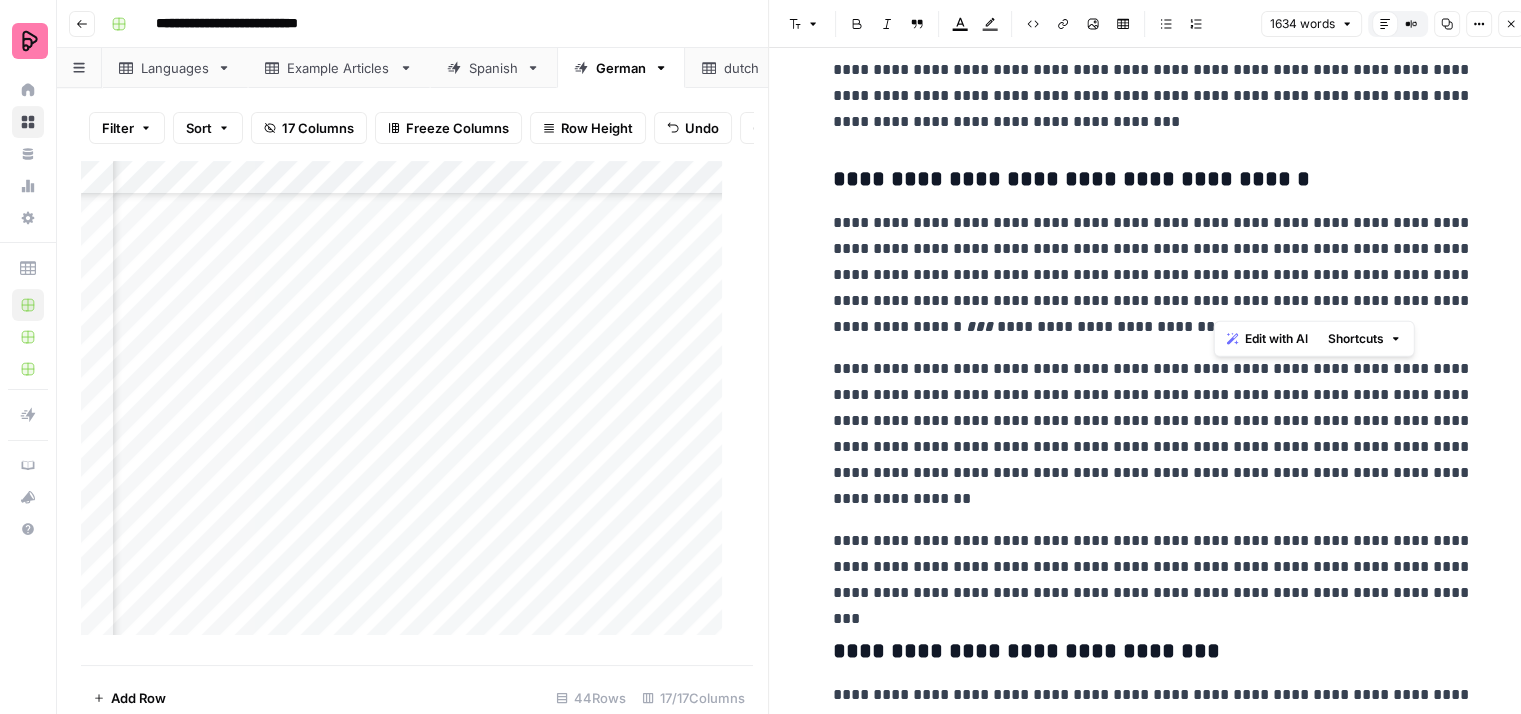 drag, startPoint x: 1225, startPoint y: 254, endPoint x: 1204, endPoint y: 308, distance: 57.939625 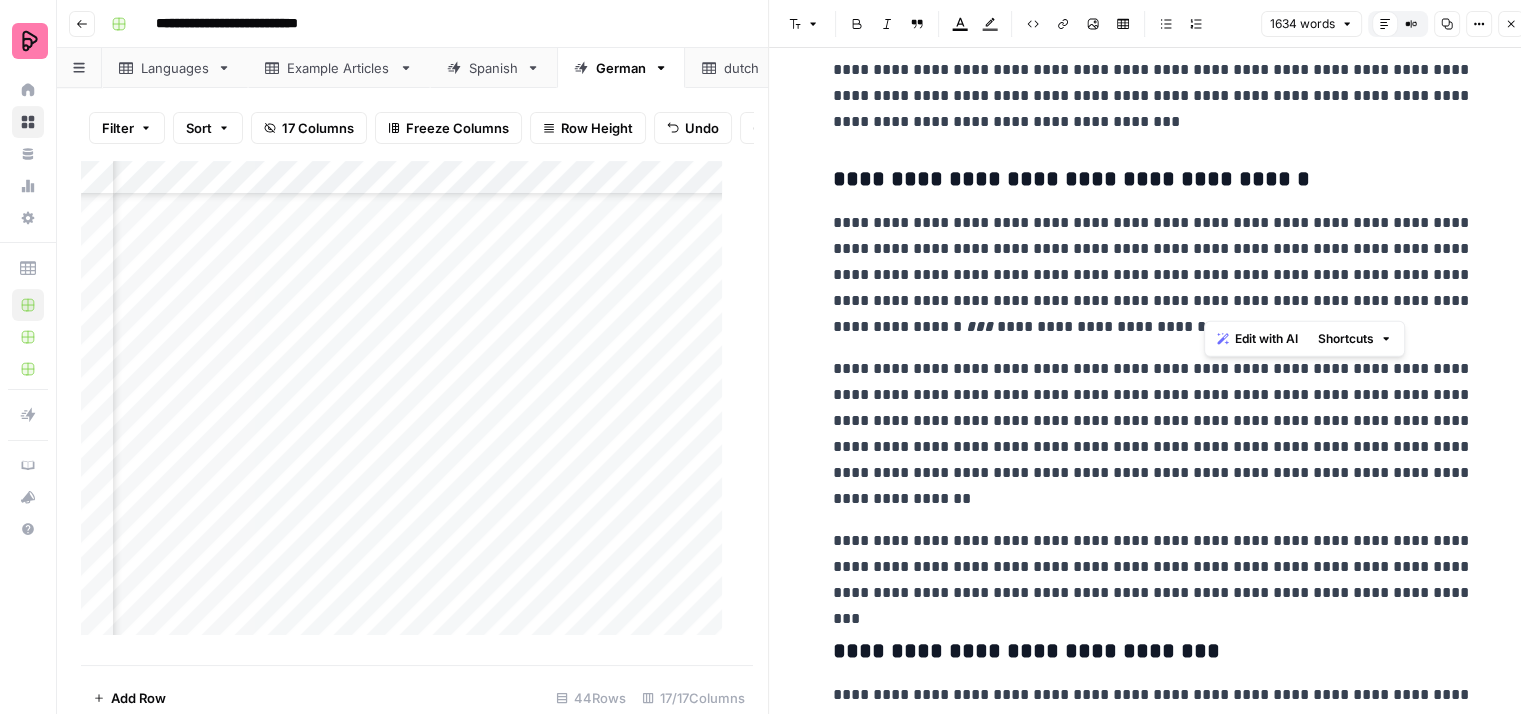 click on "**********" at bounding box center (1153, 275) 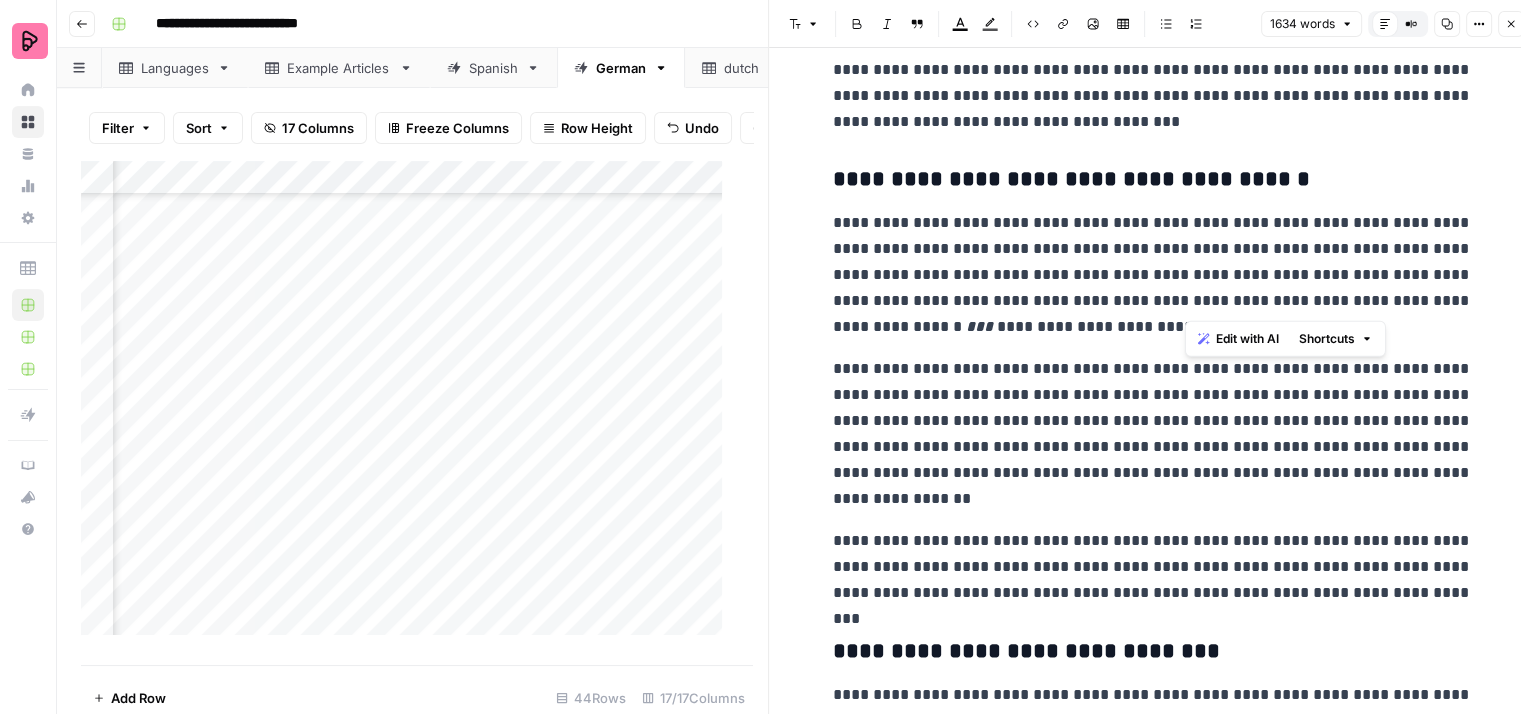 drag, startPoint x: 1233, startPoint y: 245, endPoint x: 1183, endPoint y: 307, distance: 79.64923 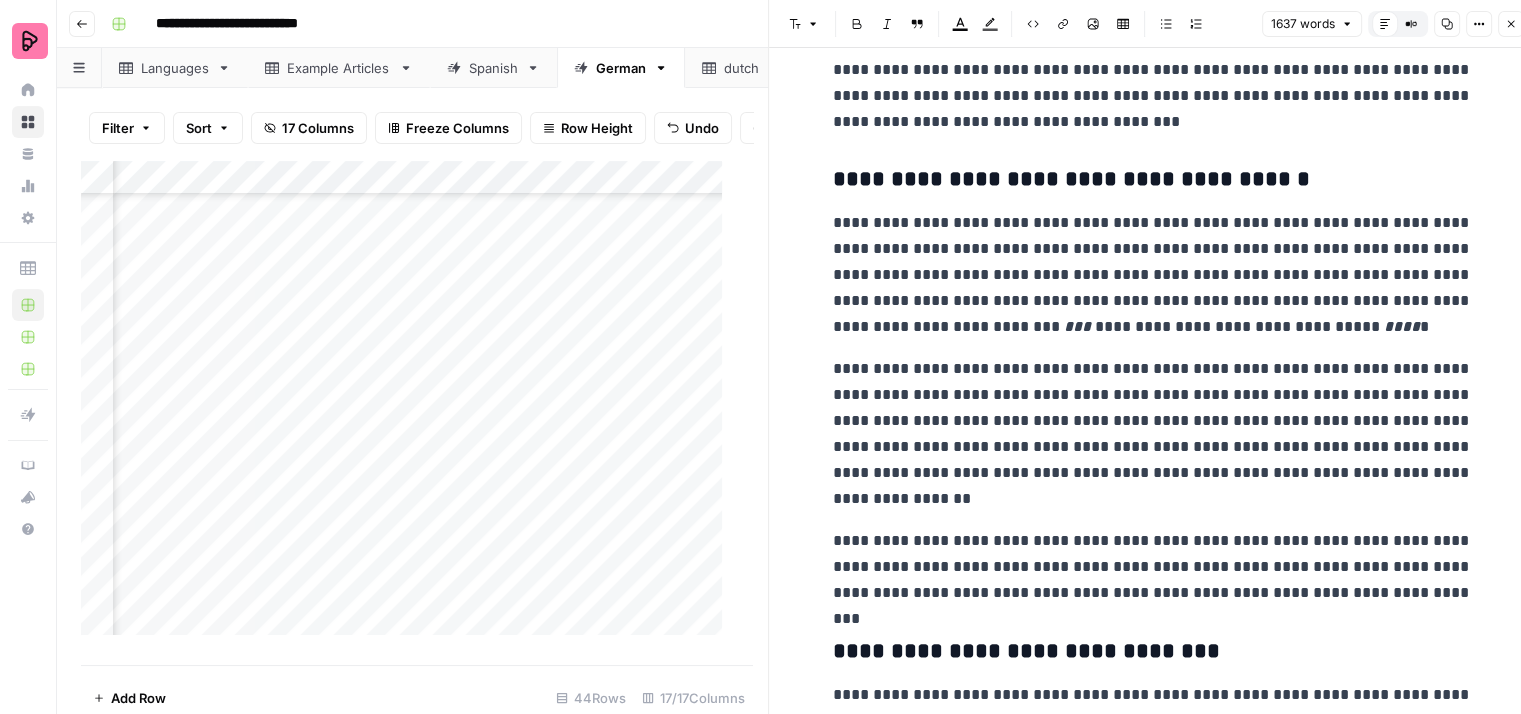 click on "**********" at bounding box center [1153, 275] 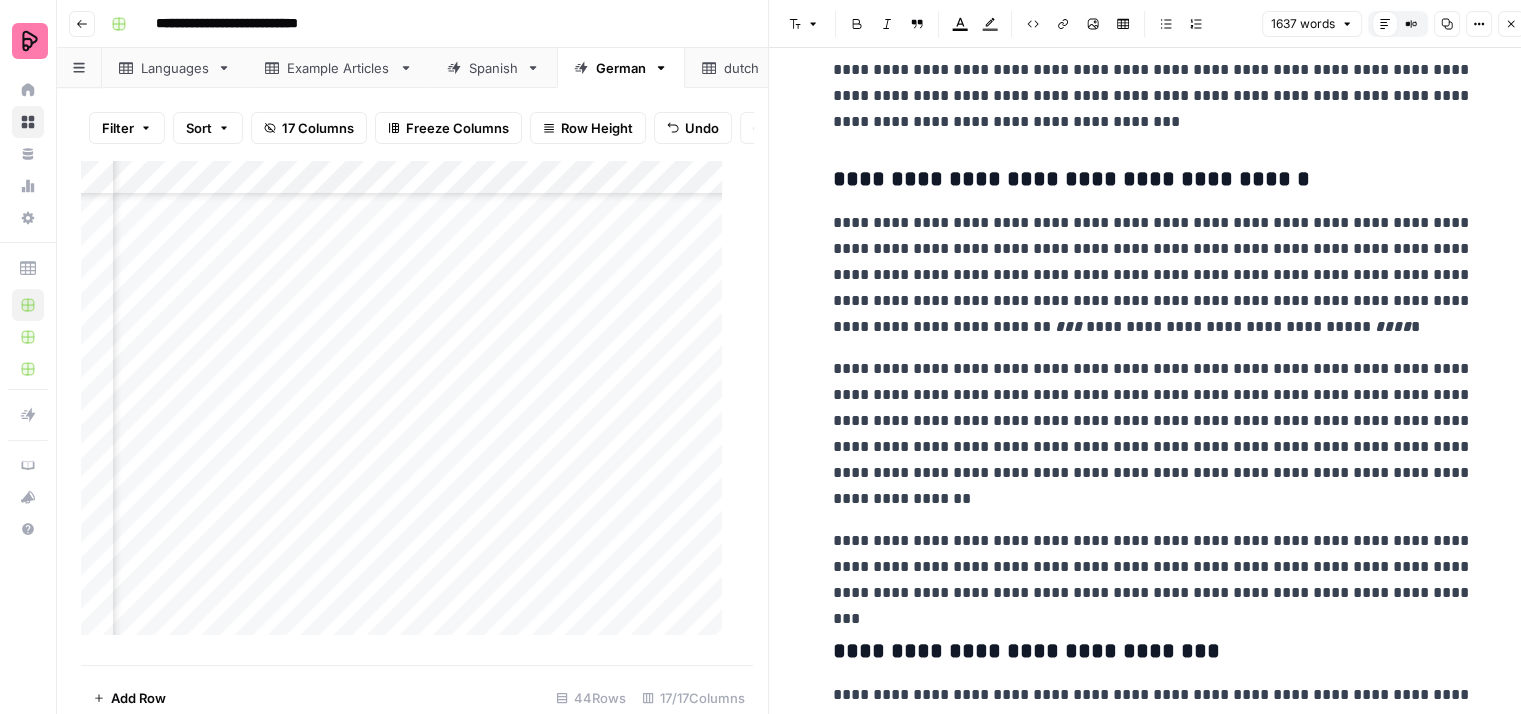 click on "**********" at bounding box center (1153, 275) 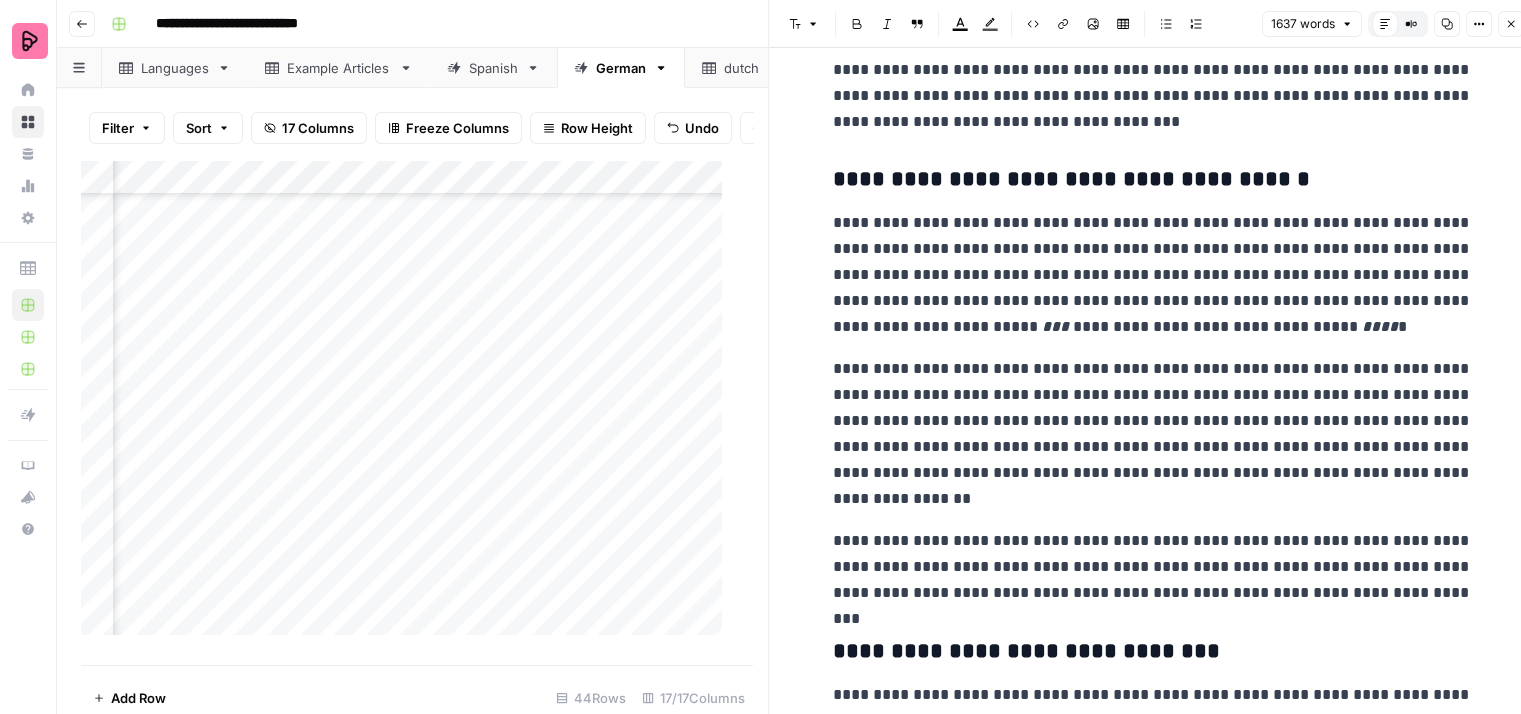 click on "**********" at bounding box center [1153, 275] 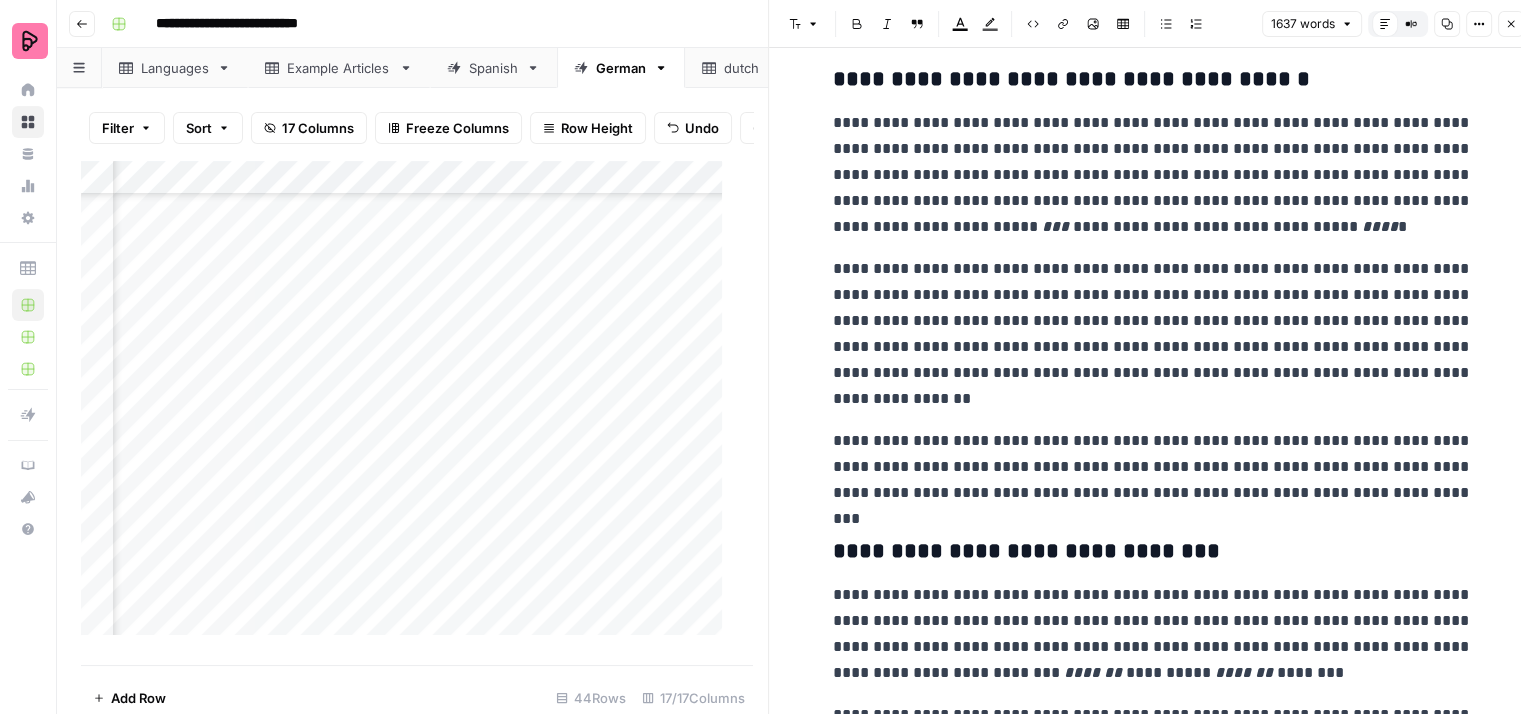 scroll, scrollTop: 800, scrollLeft: 0, axis: vertical 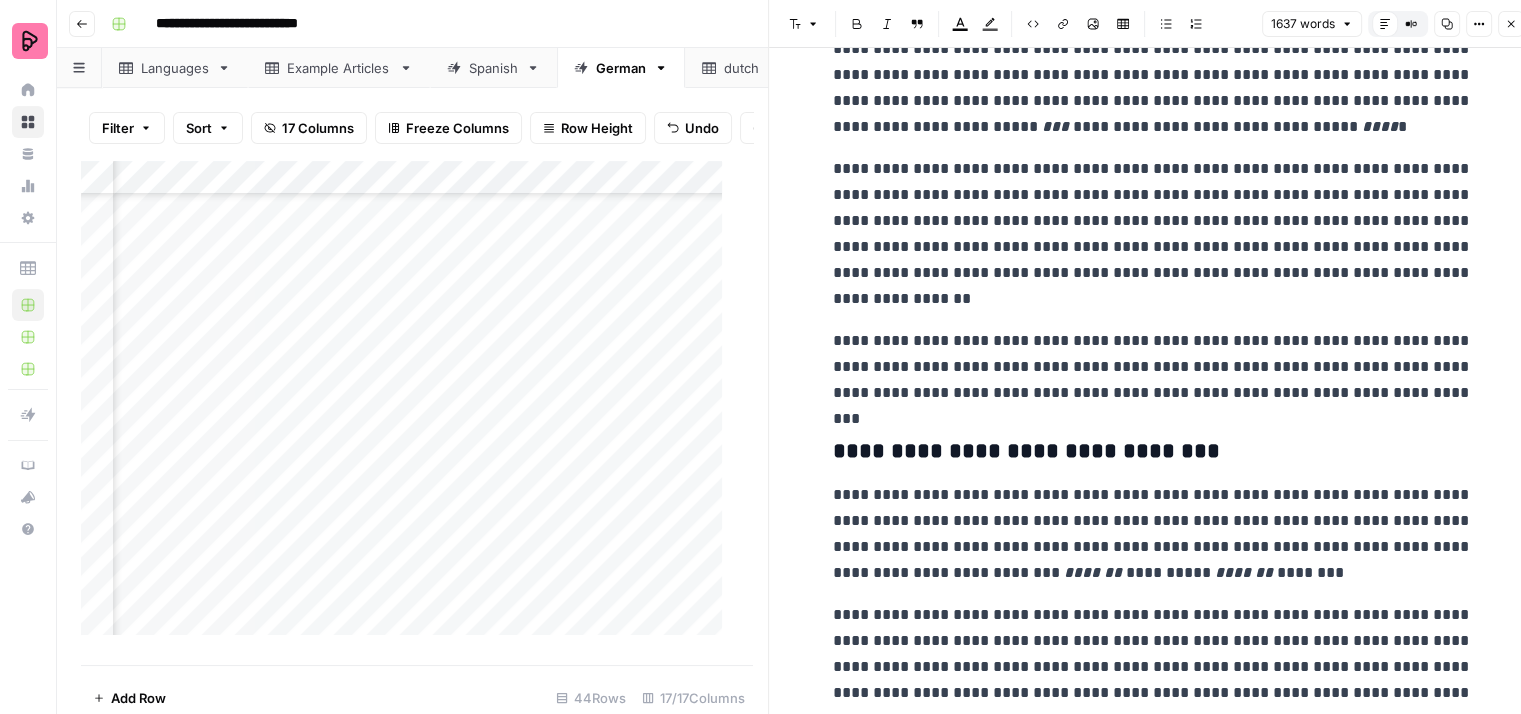 click on "**********" at bounding box center [1153, 234] 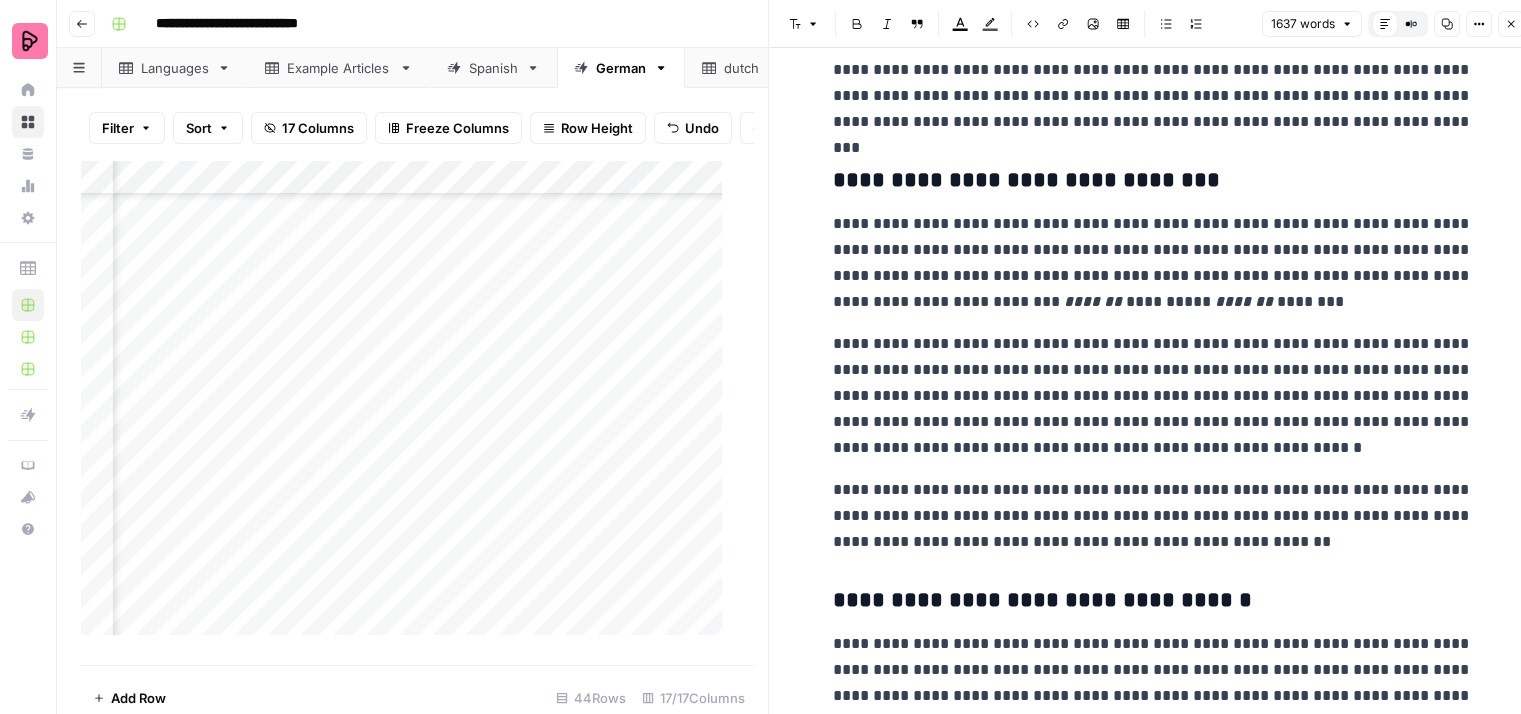 scroll, scrollTop: 1100, scrollLeft: 0, axis: vertical 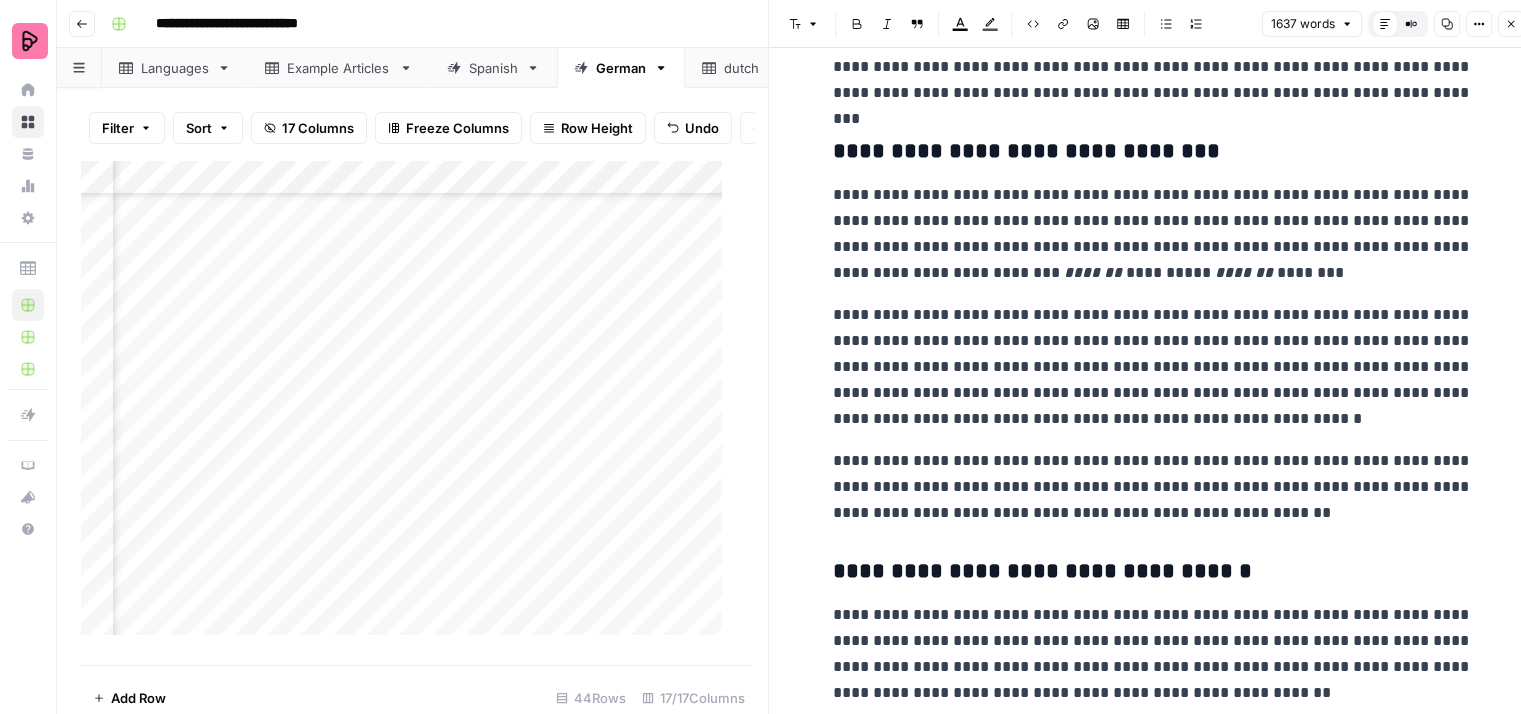 click on "**********" at bounding box center [1153, 234] 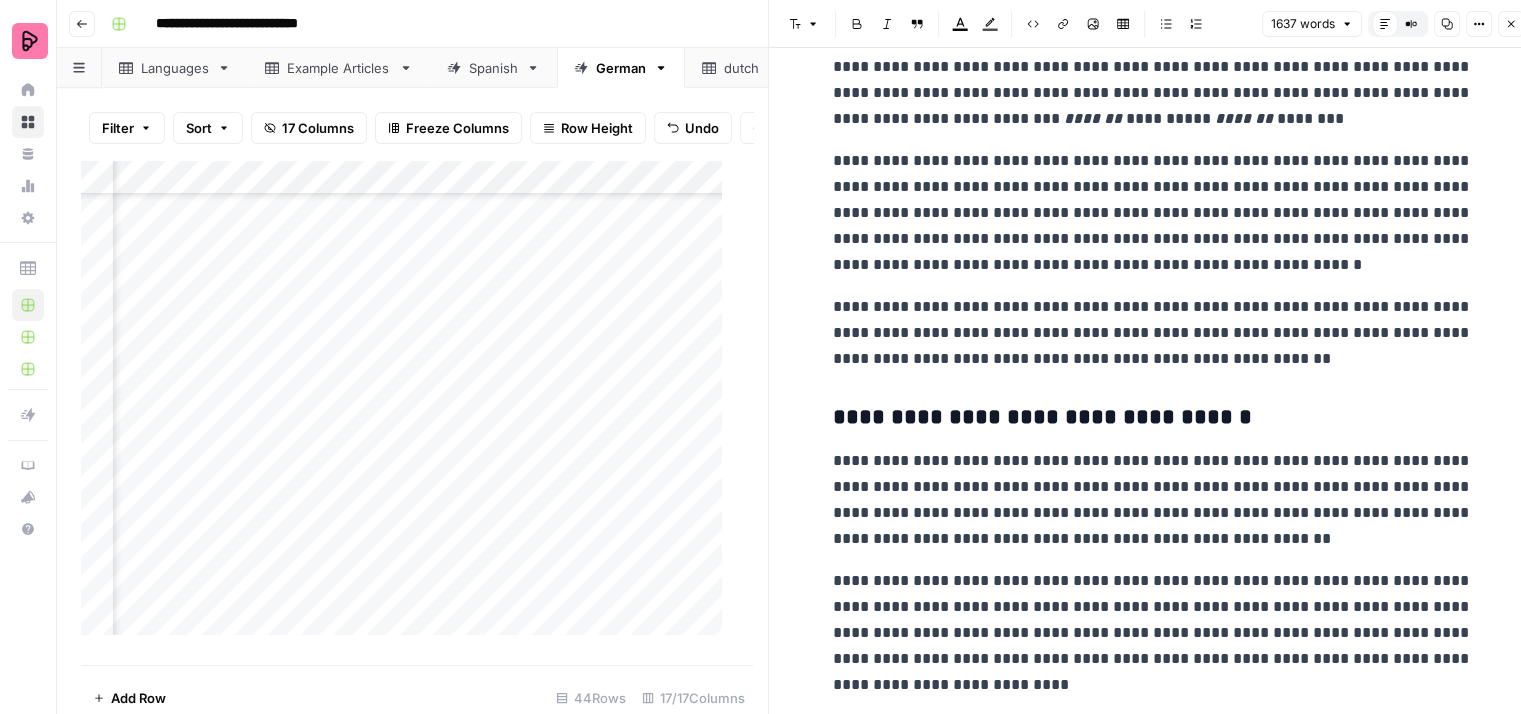 scroll, scrollTop: 1300, scrollLeft: 0, axis: vertical 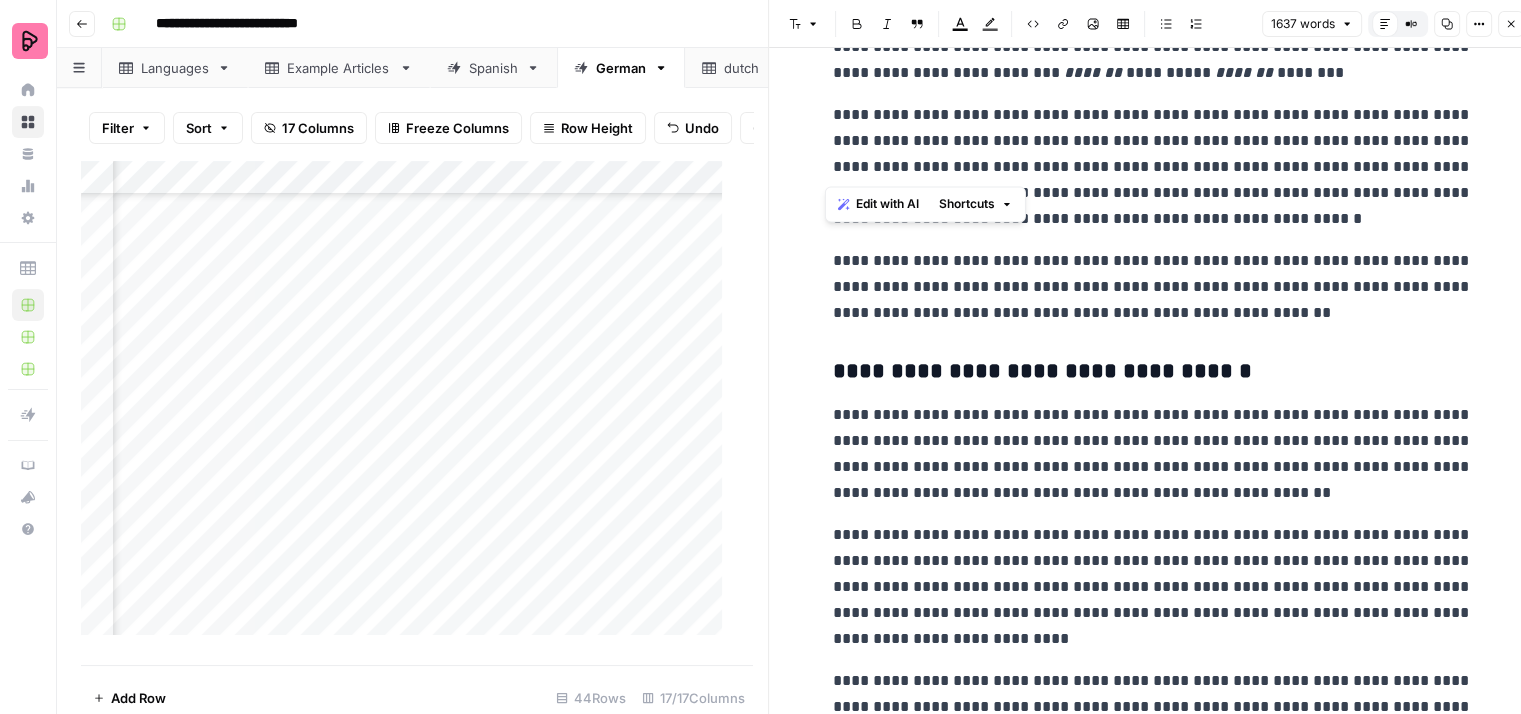 drag, startPoint x: 1037, startPoint y: 168, endPoint x: 820, endPoint y: 121, distance: 222.03152 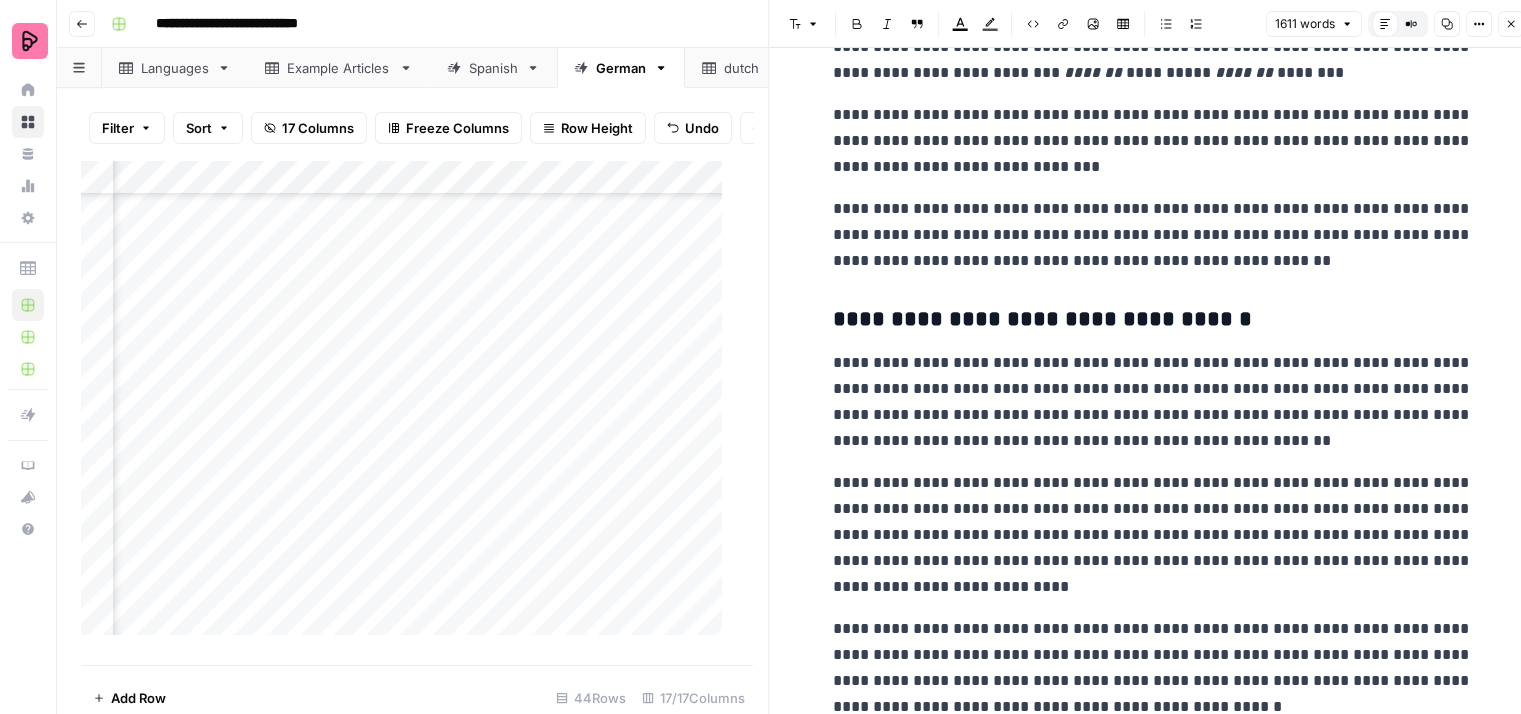 click on "**********" at bounding box center (1153, 141) 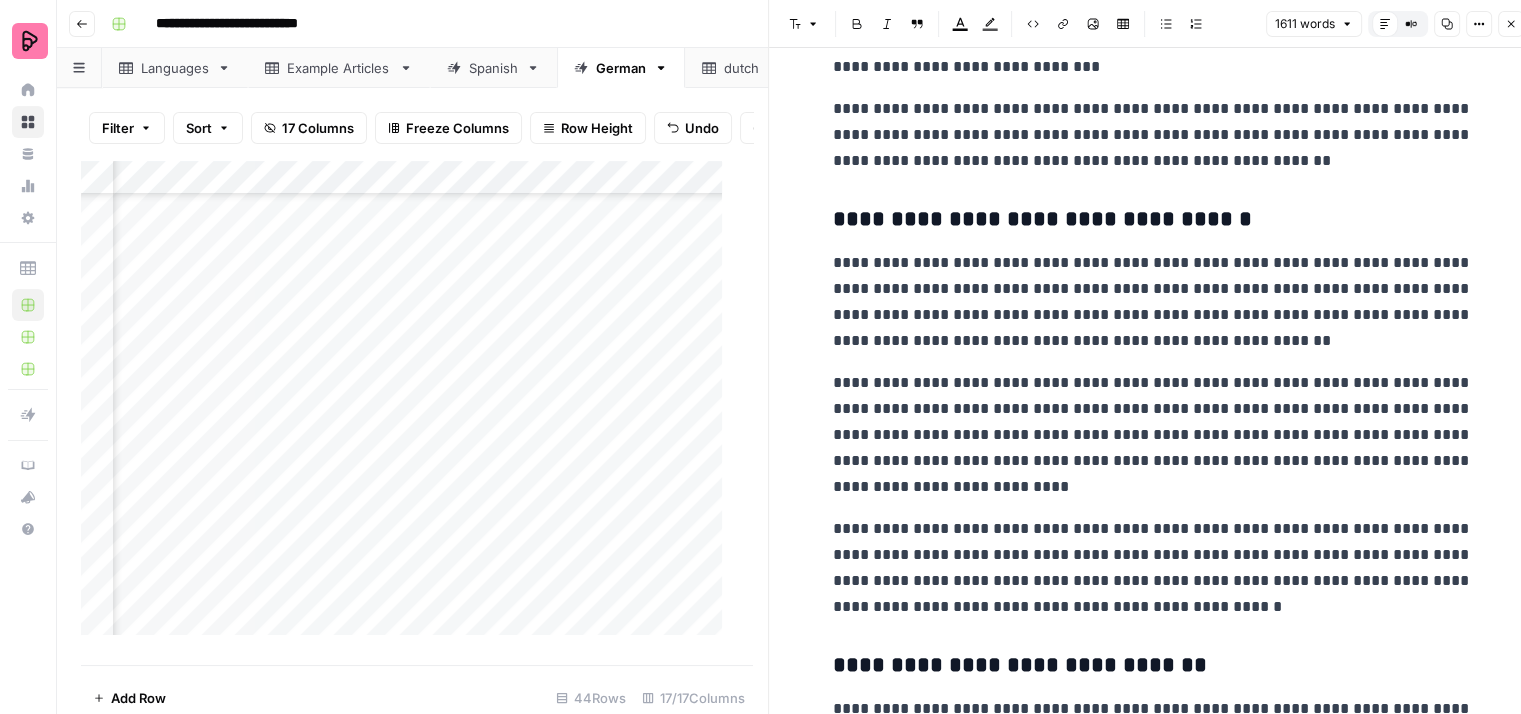 click on "**********" at bounding box center [1153, 135] 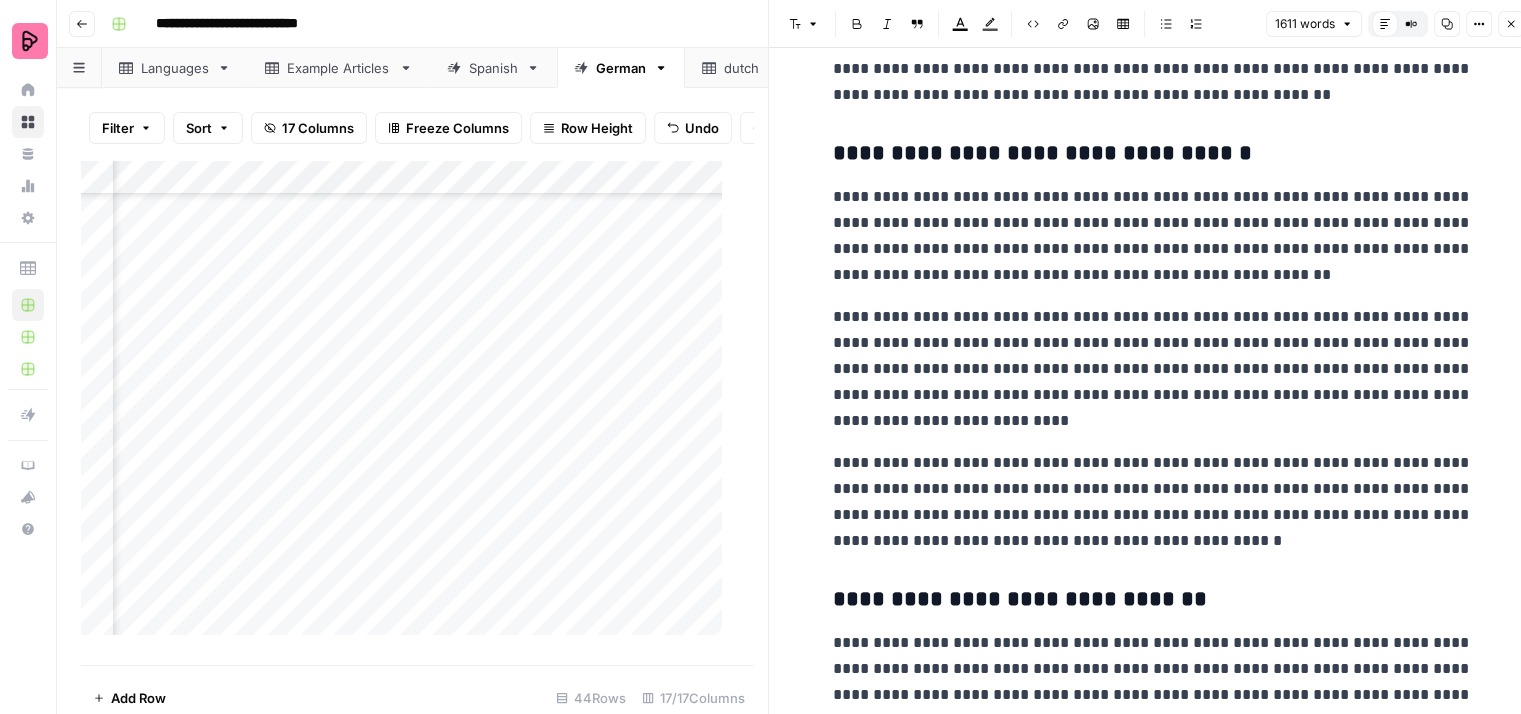 scroll, scrollTop: 1500, scrollLeft: 0, axis: vertical 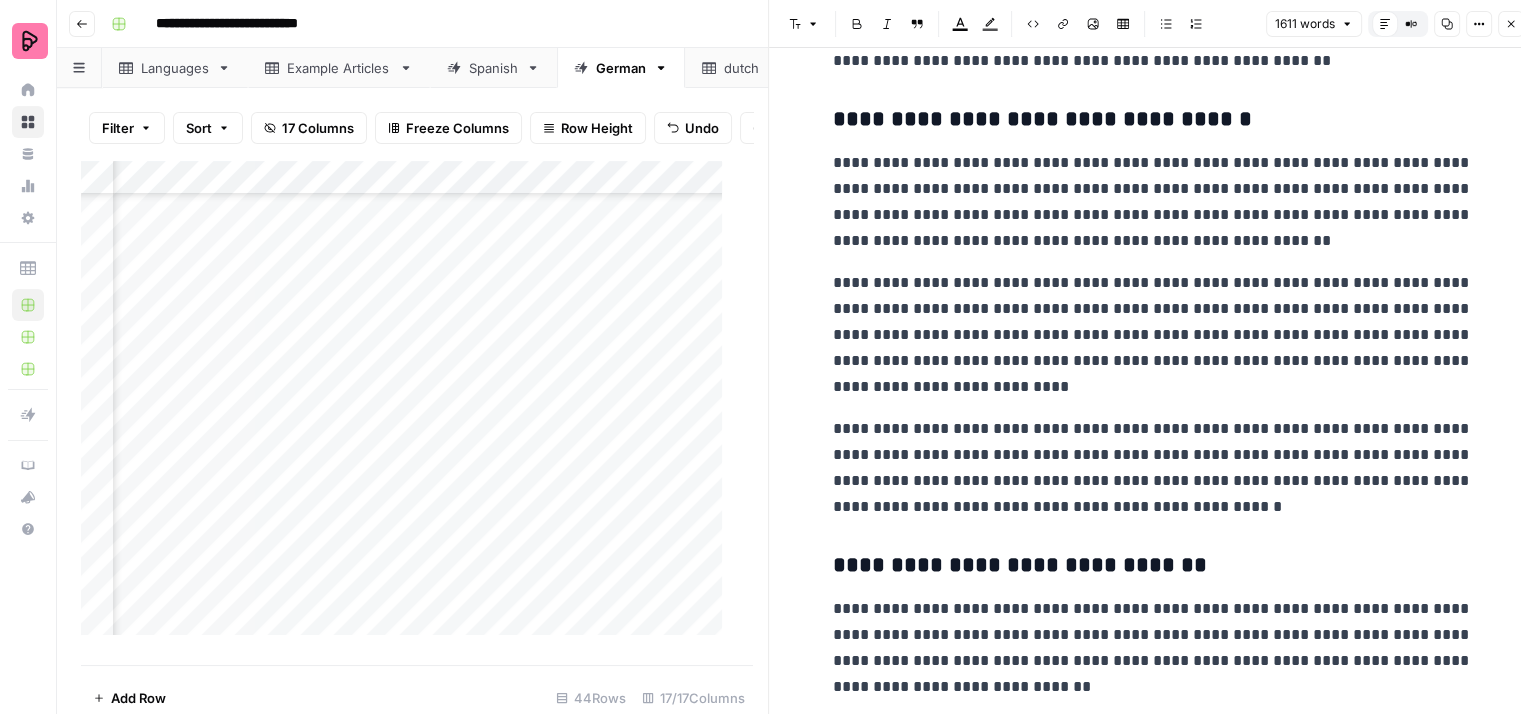 click on "**********" at bounding box center [1153, 335] 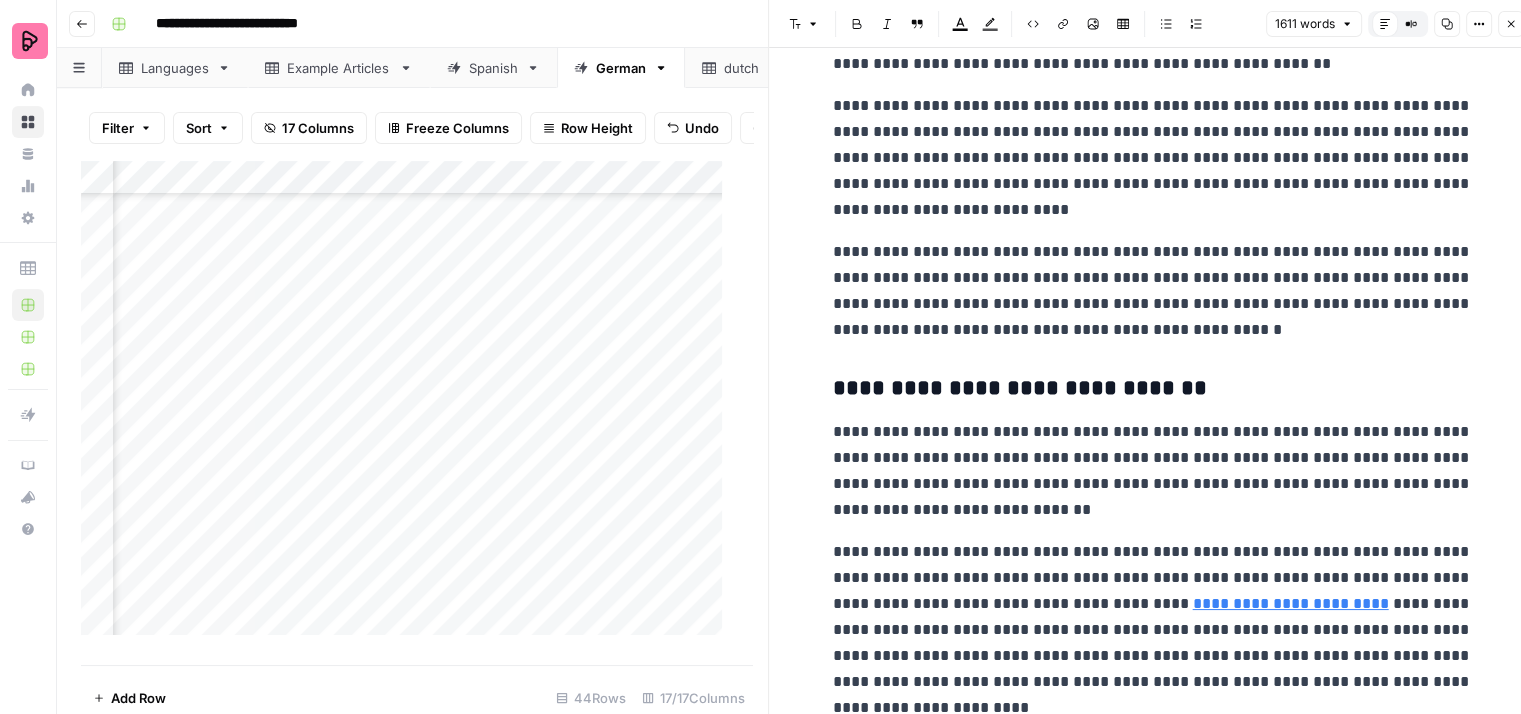 scroll, scrollTop: 1700, scrollLeft: 0, axis: vertical 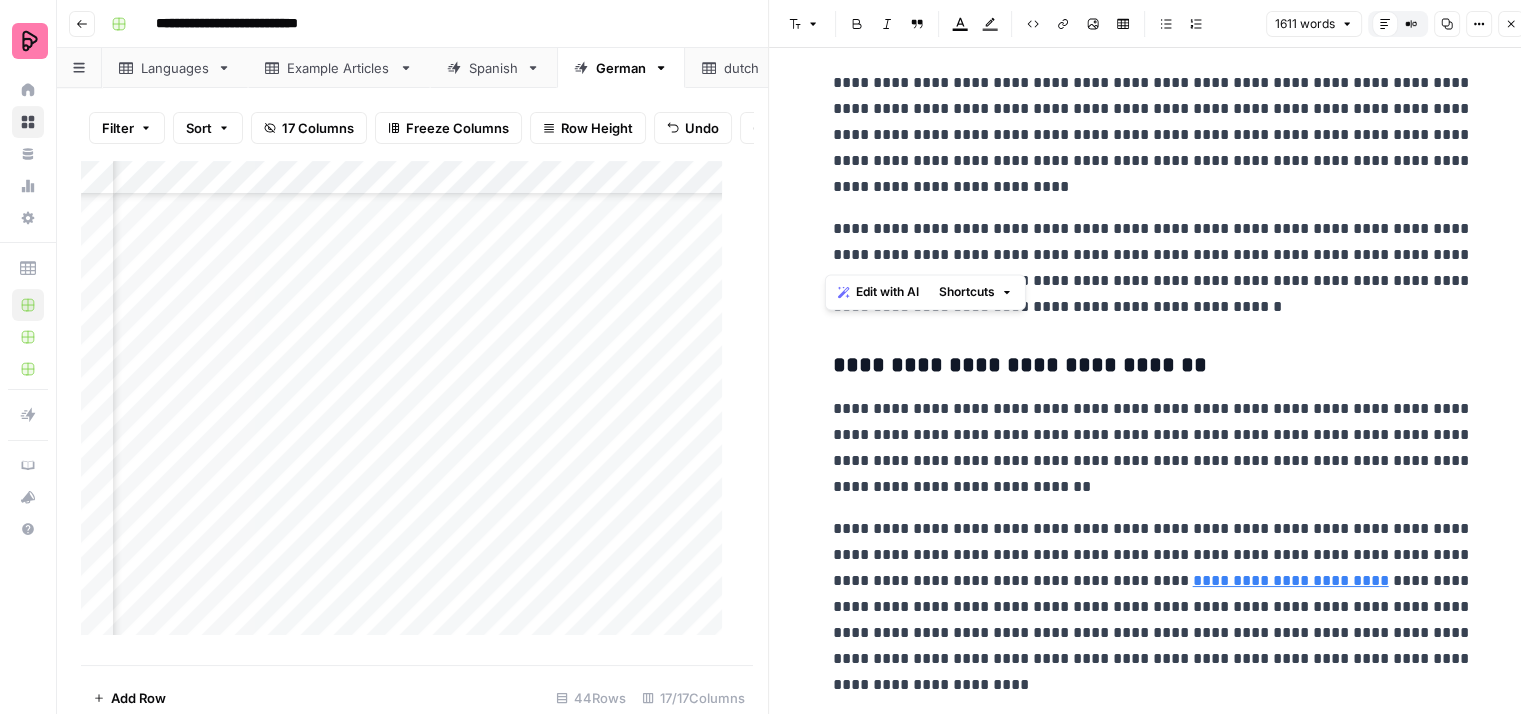 drag, startPoint x: 840, startPoint y: 226, endPoint x: 1160, endPoint y: 261, distance: 321.9084 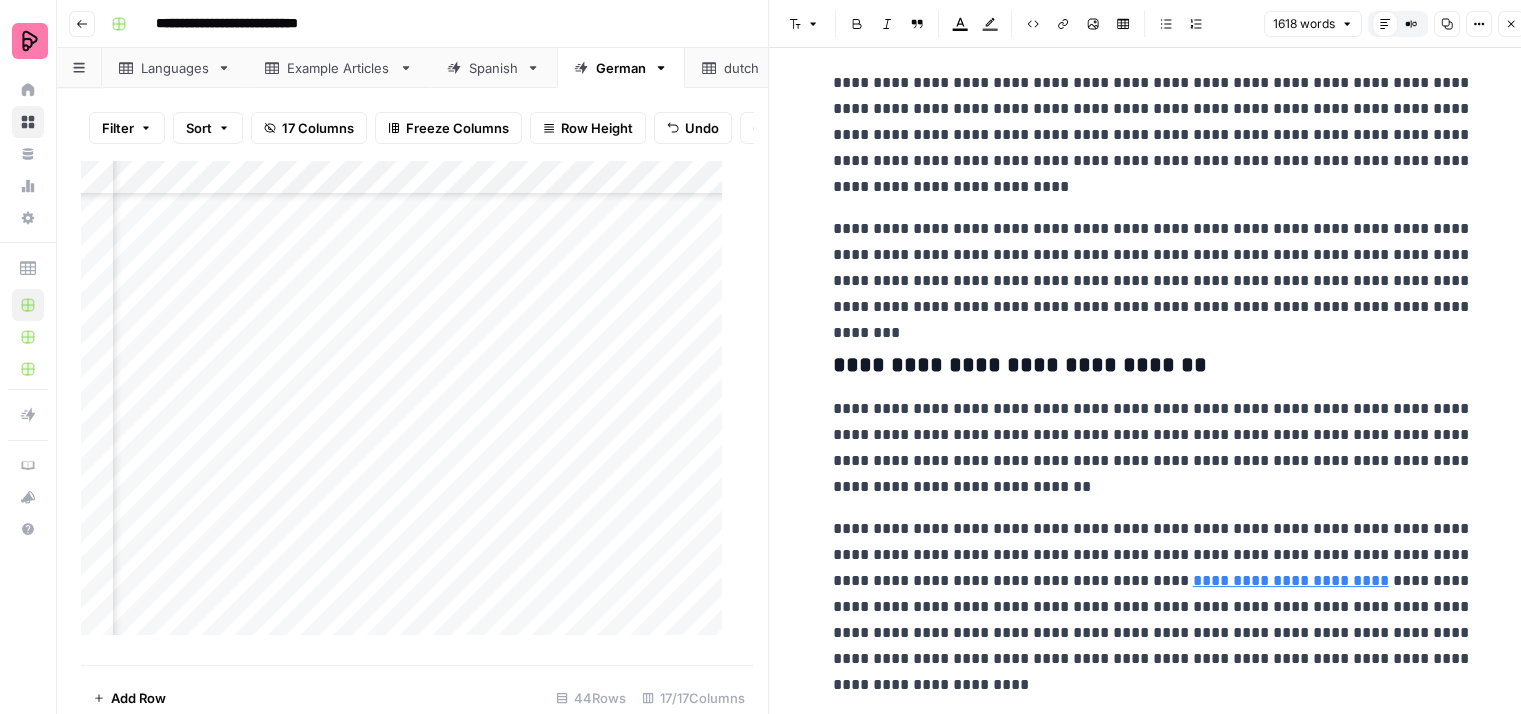 click on "**********" at bounding box center (1153, 268) 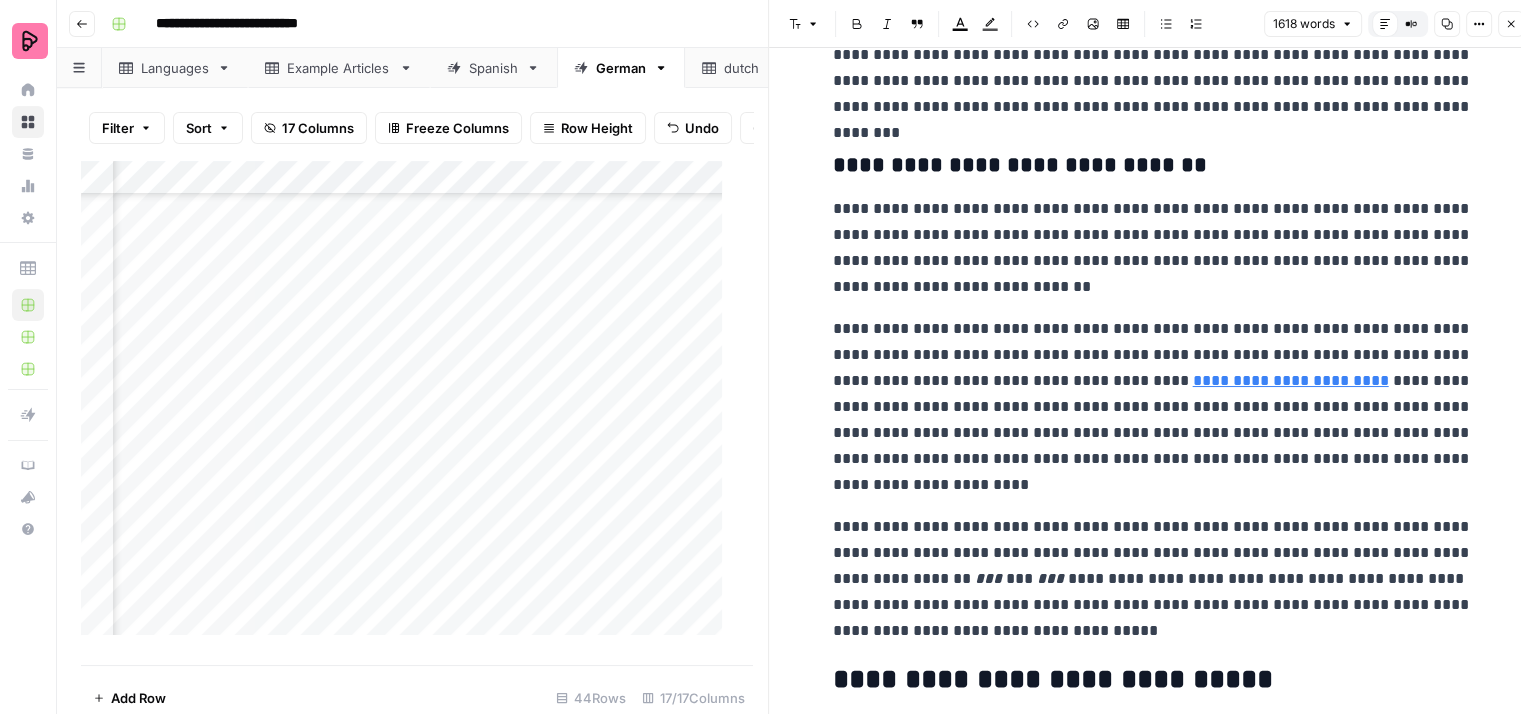 scroll, scrollTop: 2000, scrollLeft: 0, axis: vertical 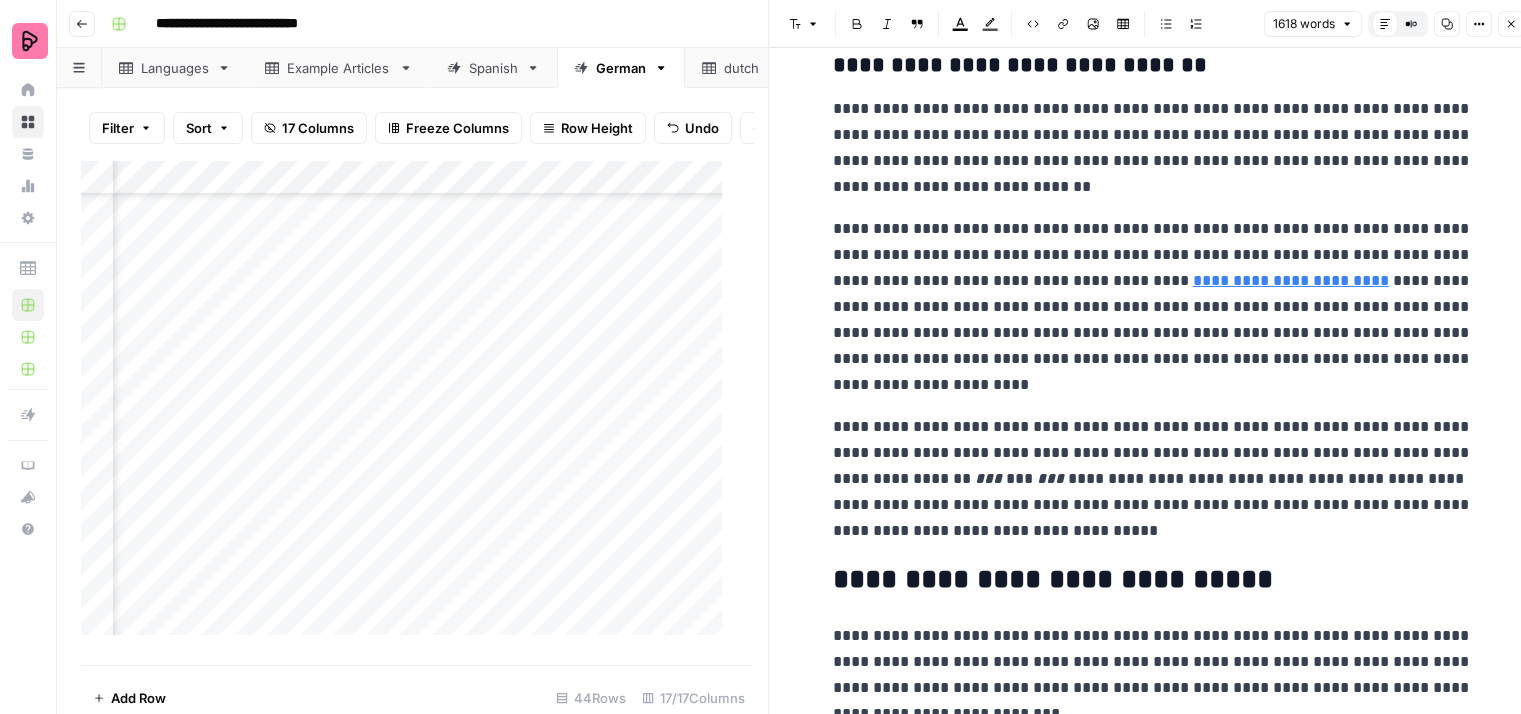 click on "**********" at bounding box center (1153, 148) 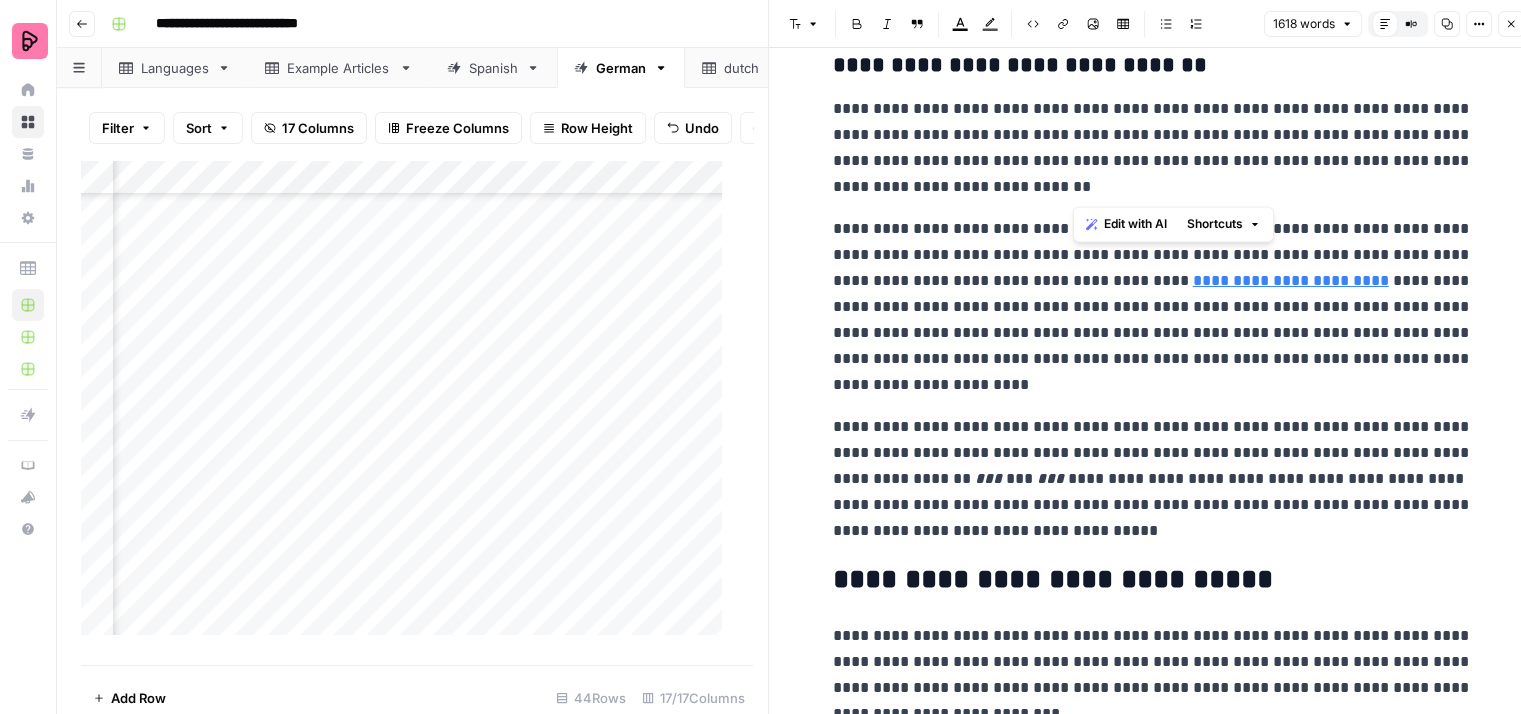 drag, startPoint x: 1075, startPoint y: 138, endPoint x: 1146, endPoint y: 181, distance: 83.00603 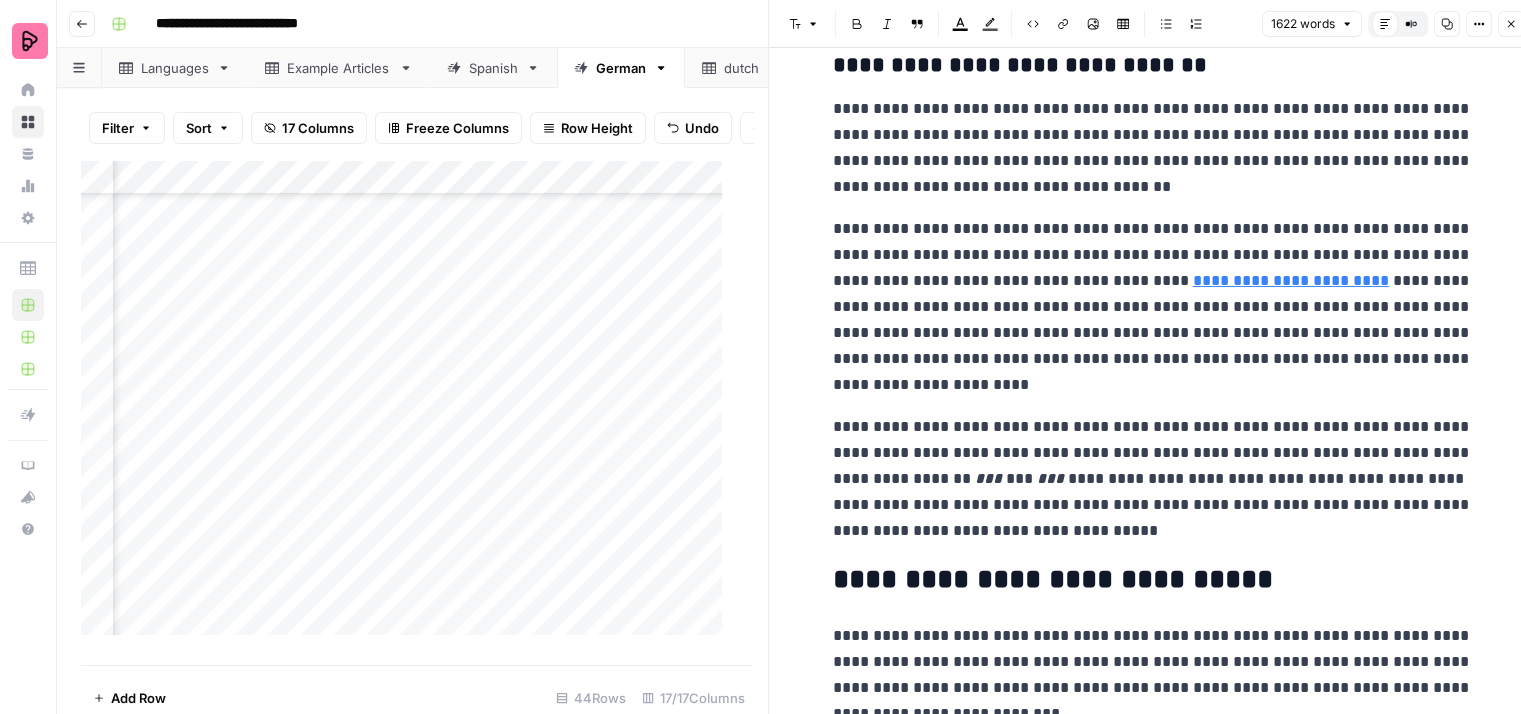click on "**********" at bounding box center (1153, 148) 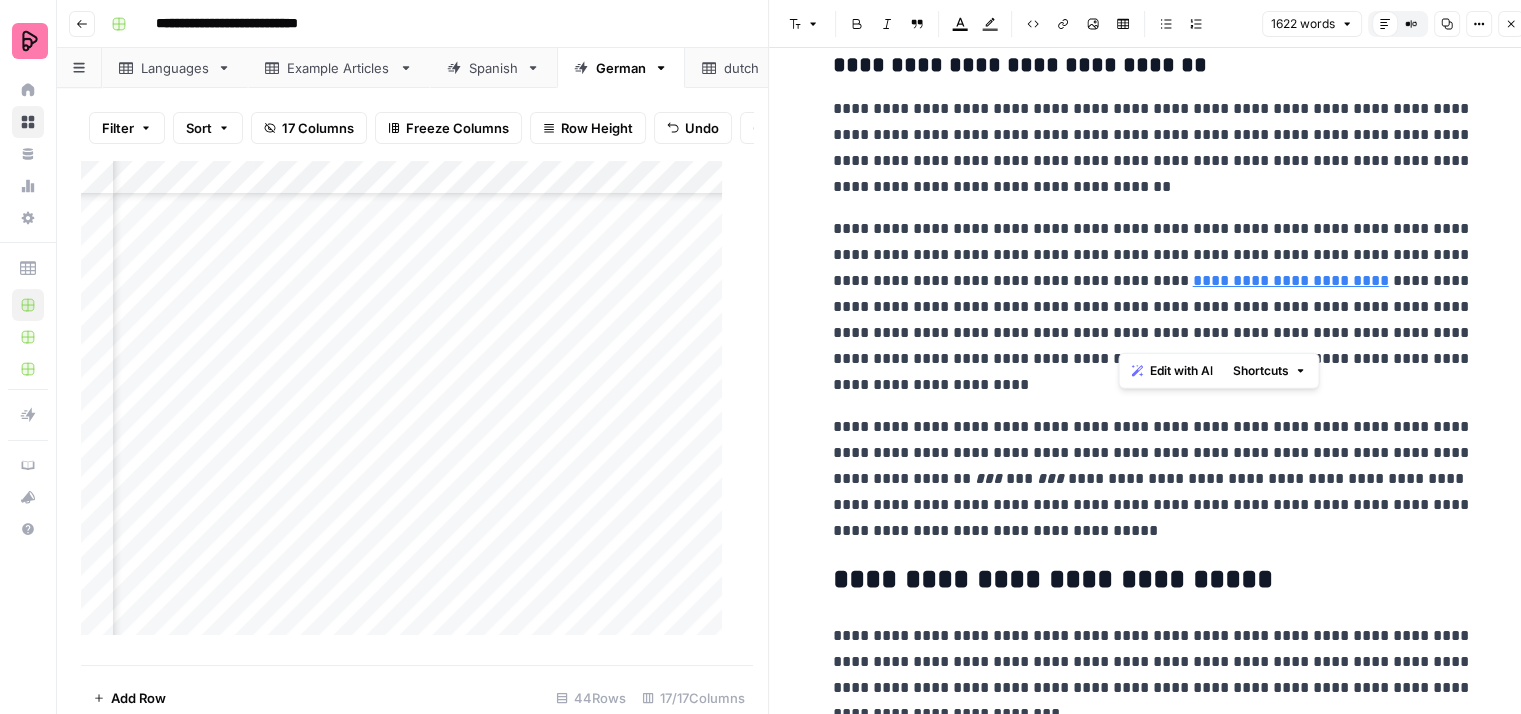 drag, startPoint x: 1120, startPoint y: 281, endPoint x: 1151, endPoint y: 335, distance: 62.26556 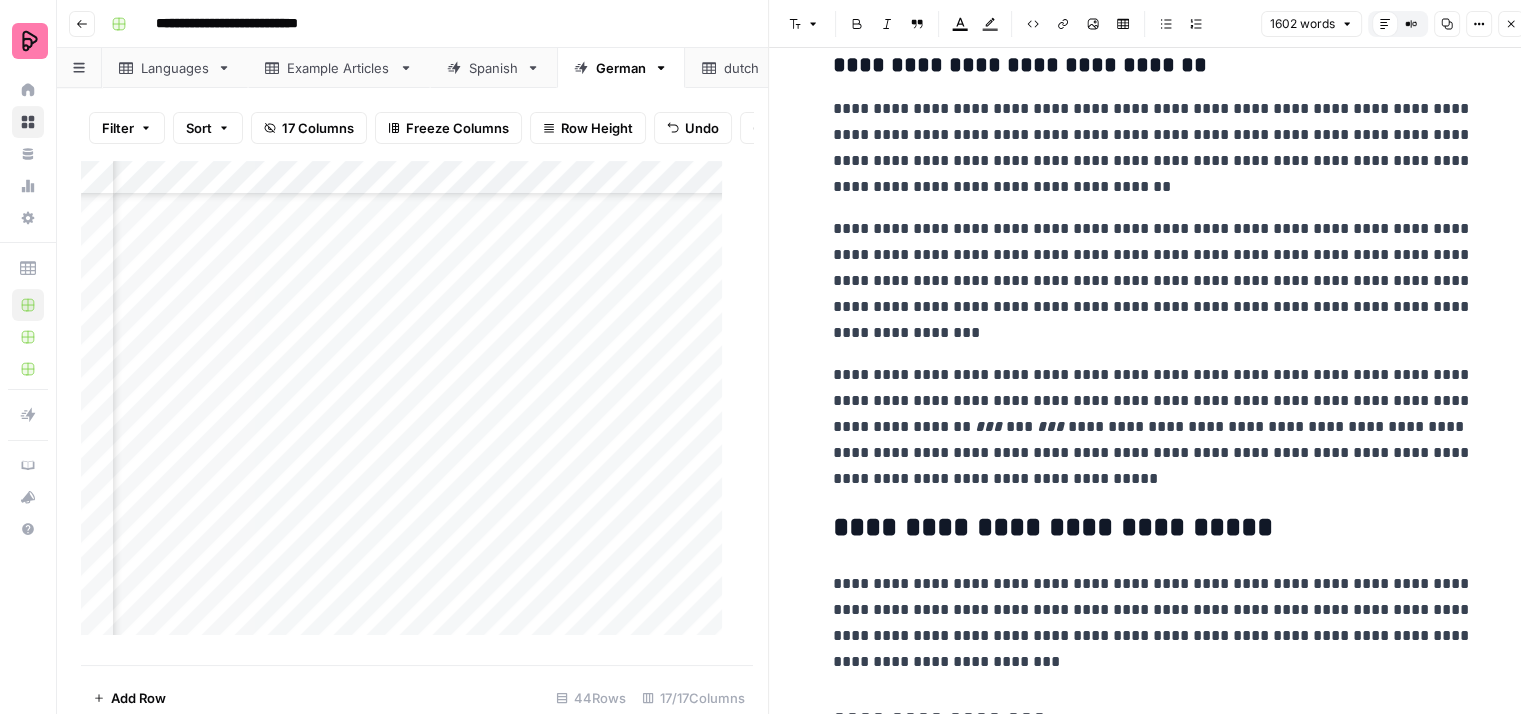 click on "**********" at bounding box center [1153, 281] 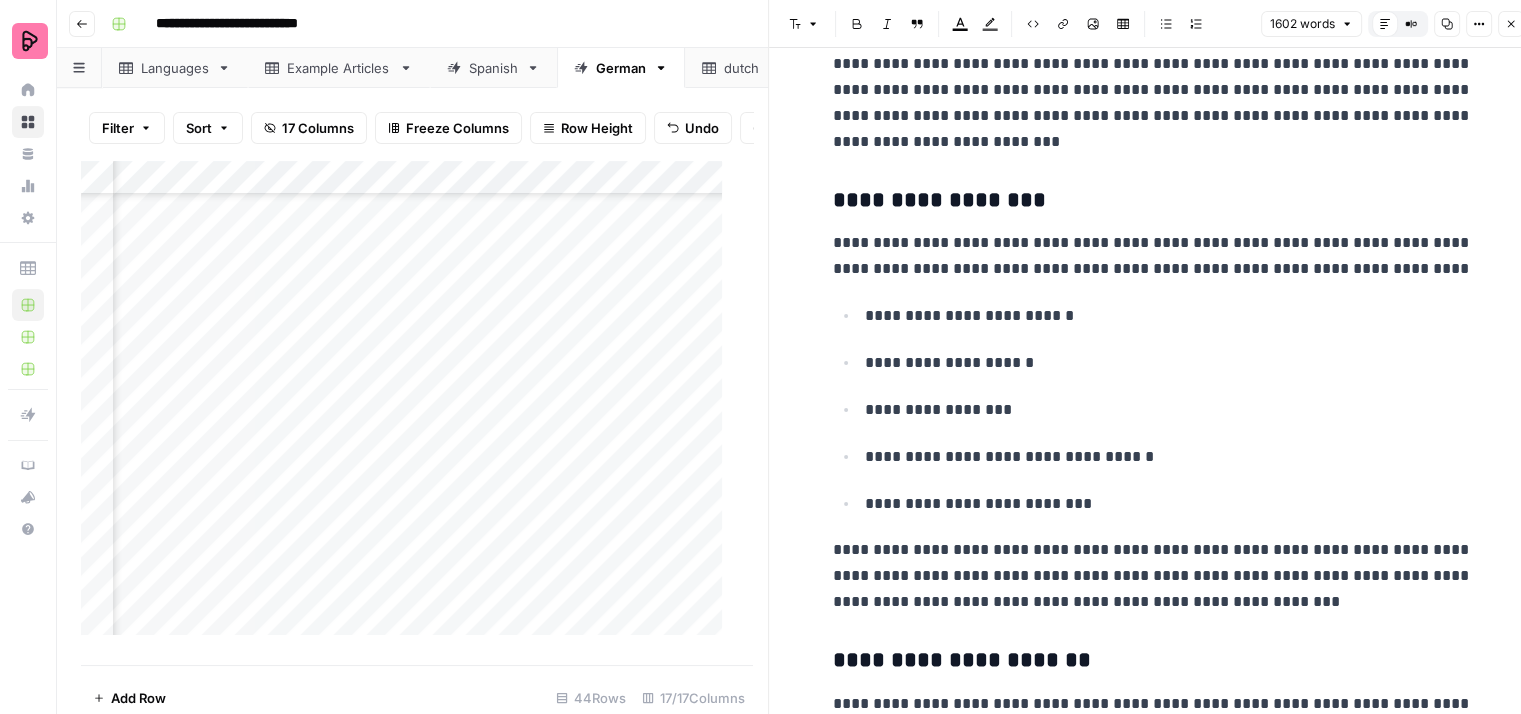 scroll, scrollTop: 2600, scrollLeft: 0, axis: vertical 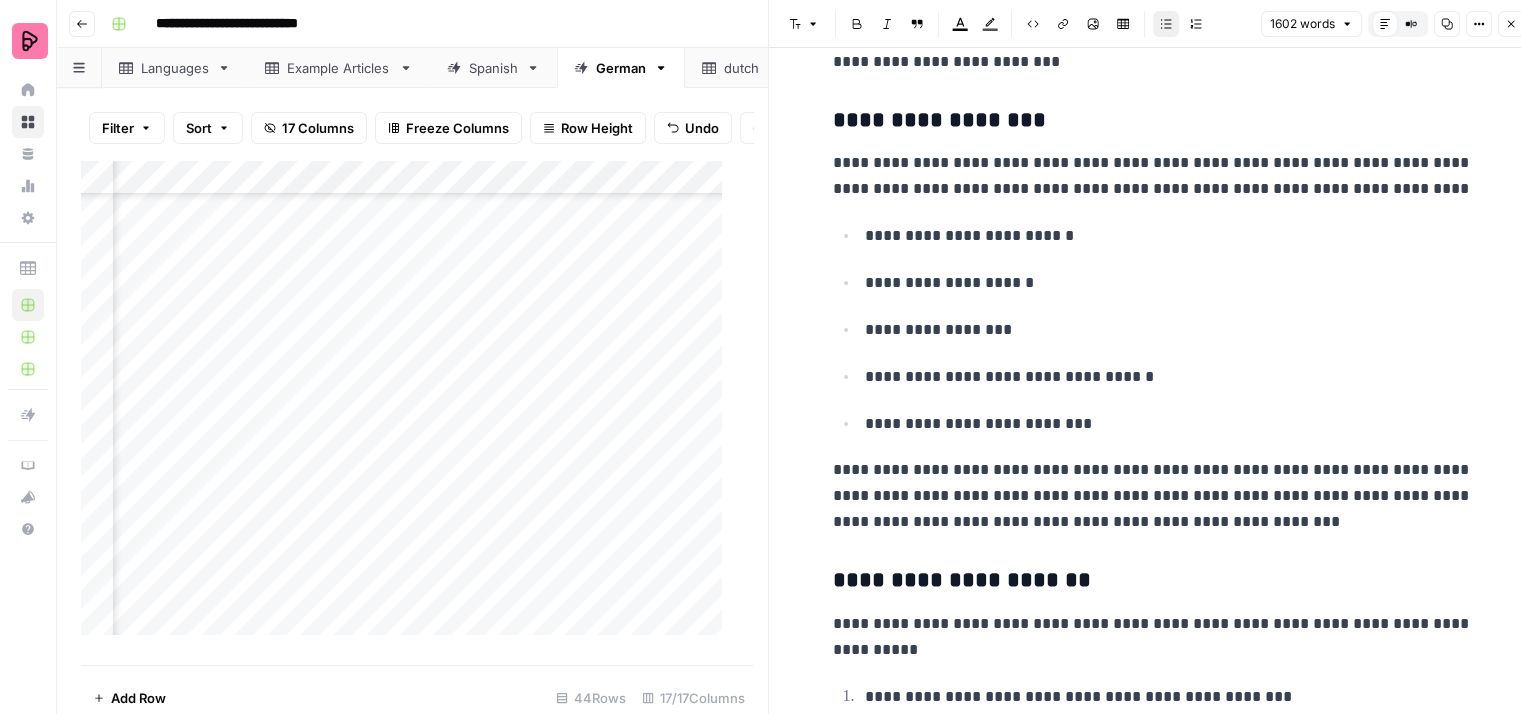click on "**********" at bounding box center [1169, 236] 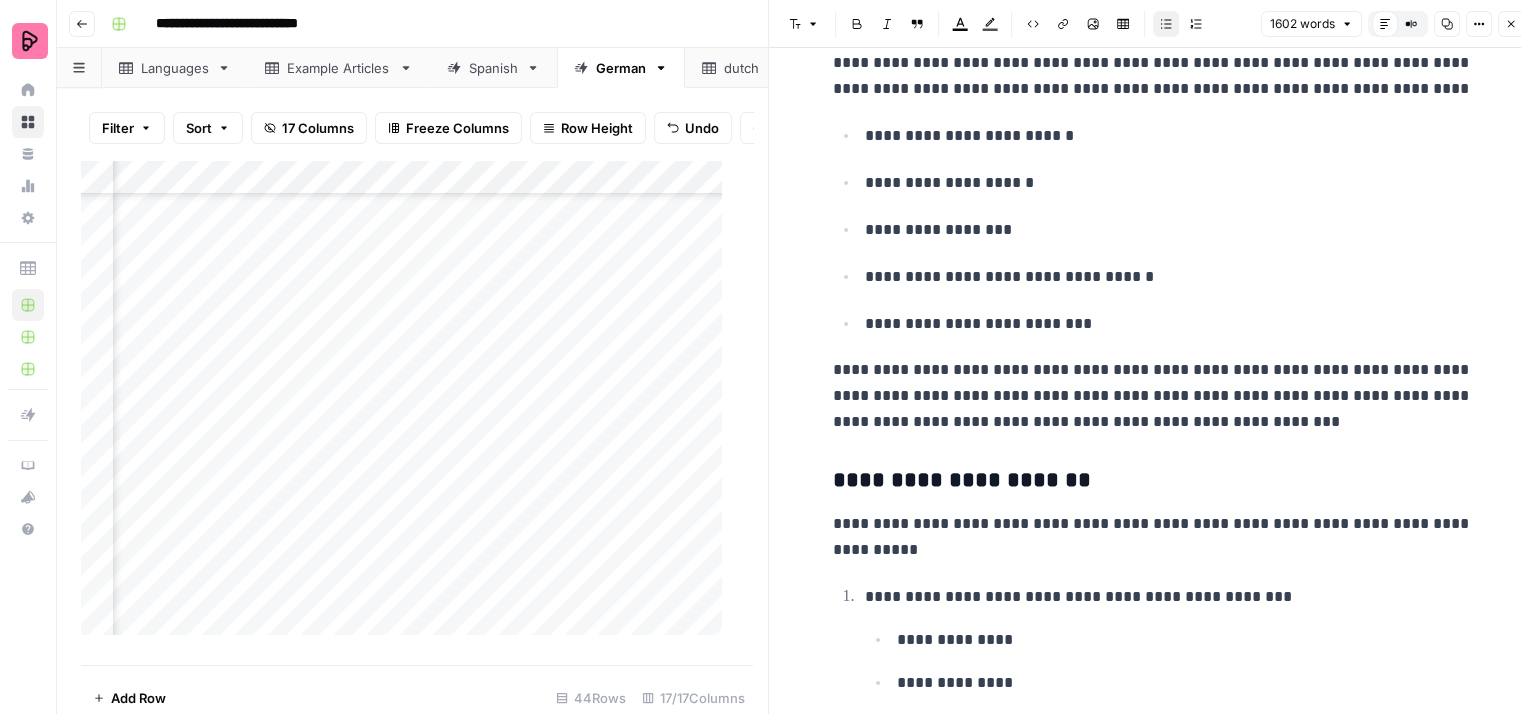 scroll, scrollTop: 2800, scrollLeft: 0, axis: vertical 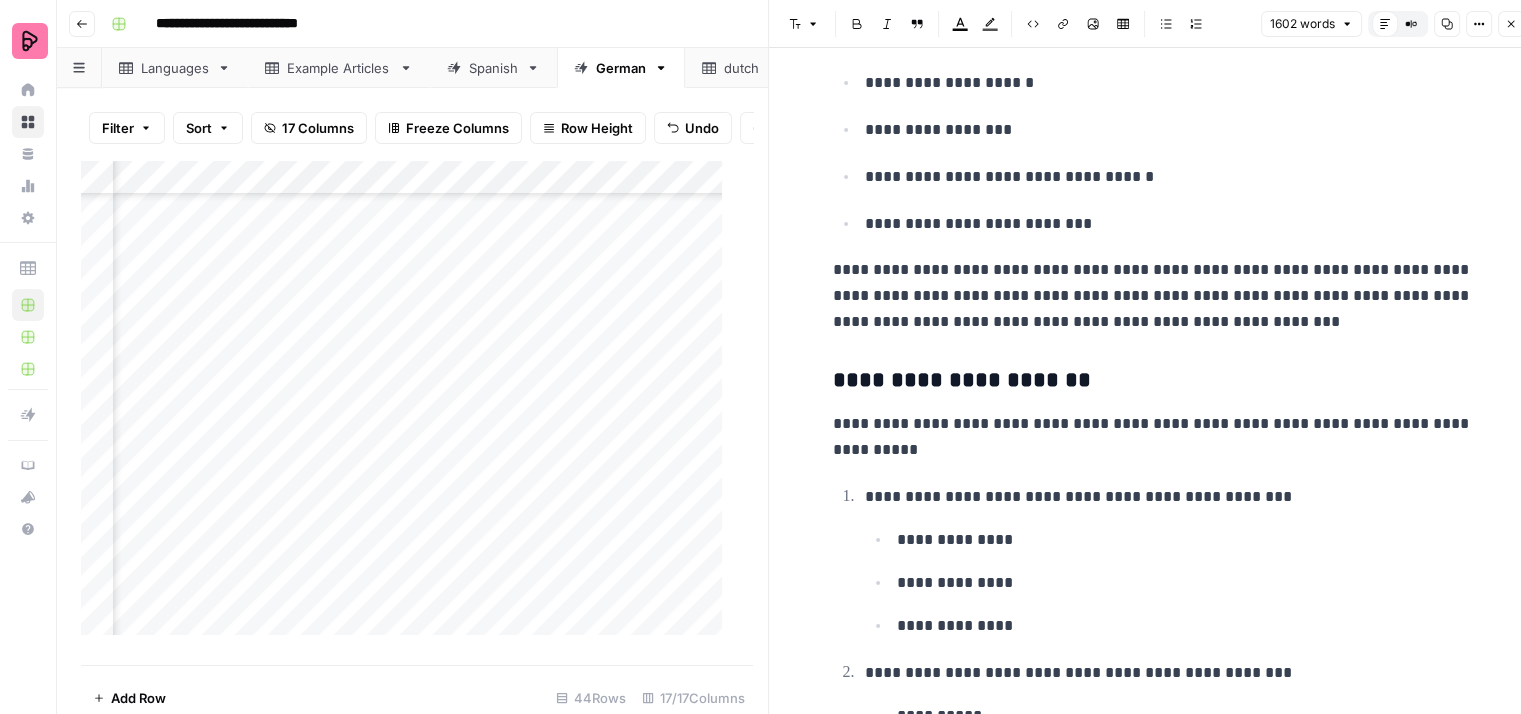 click on "**********" at bounding box center [1153, 296] 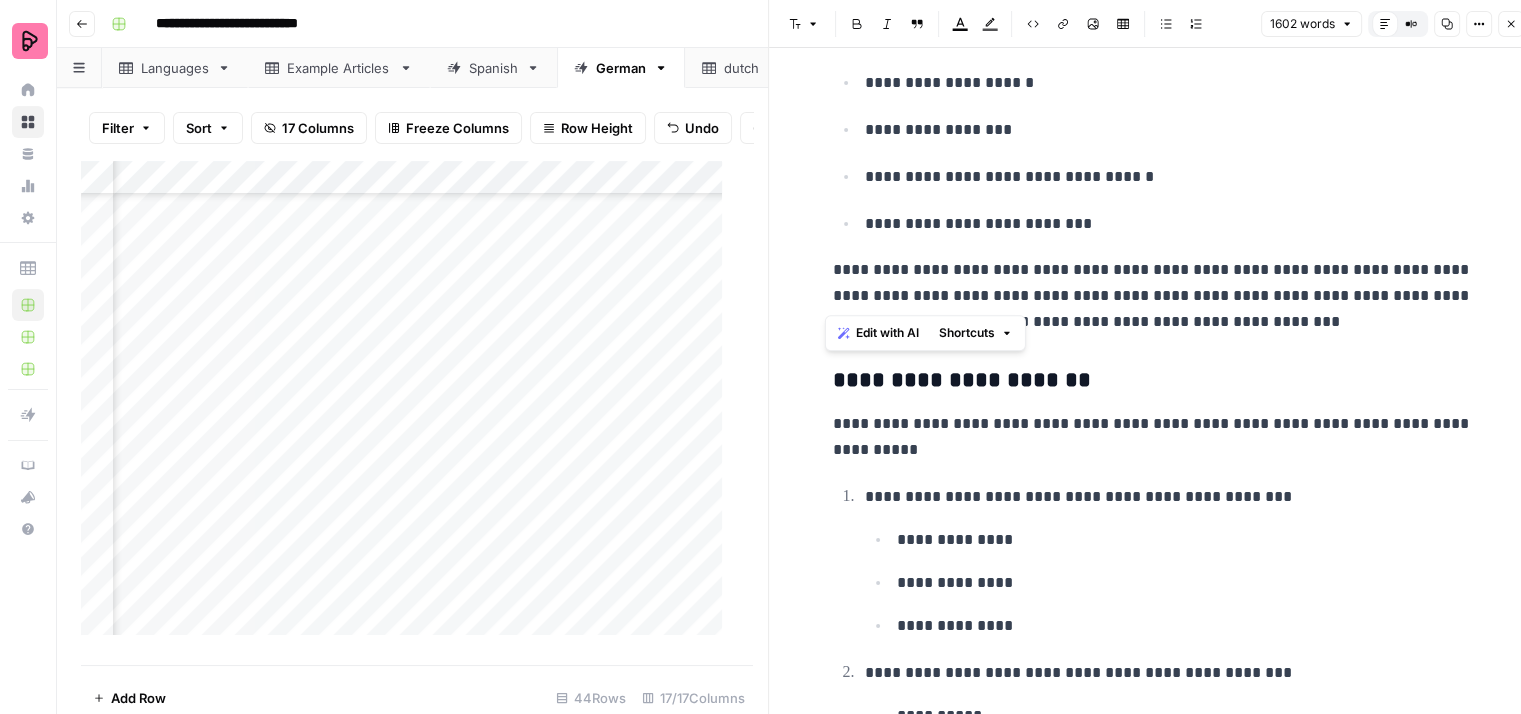 drag, startPoint x: 1065, startPoint y: 294, endPoint x: 821, endPoint y: 275, distance: 244.73863 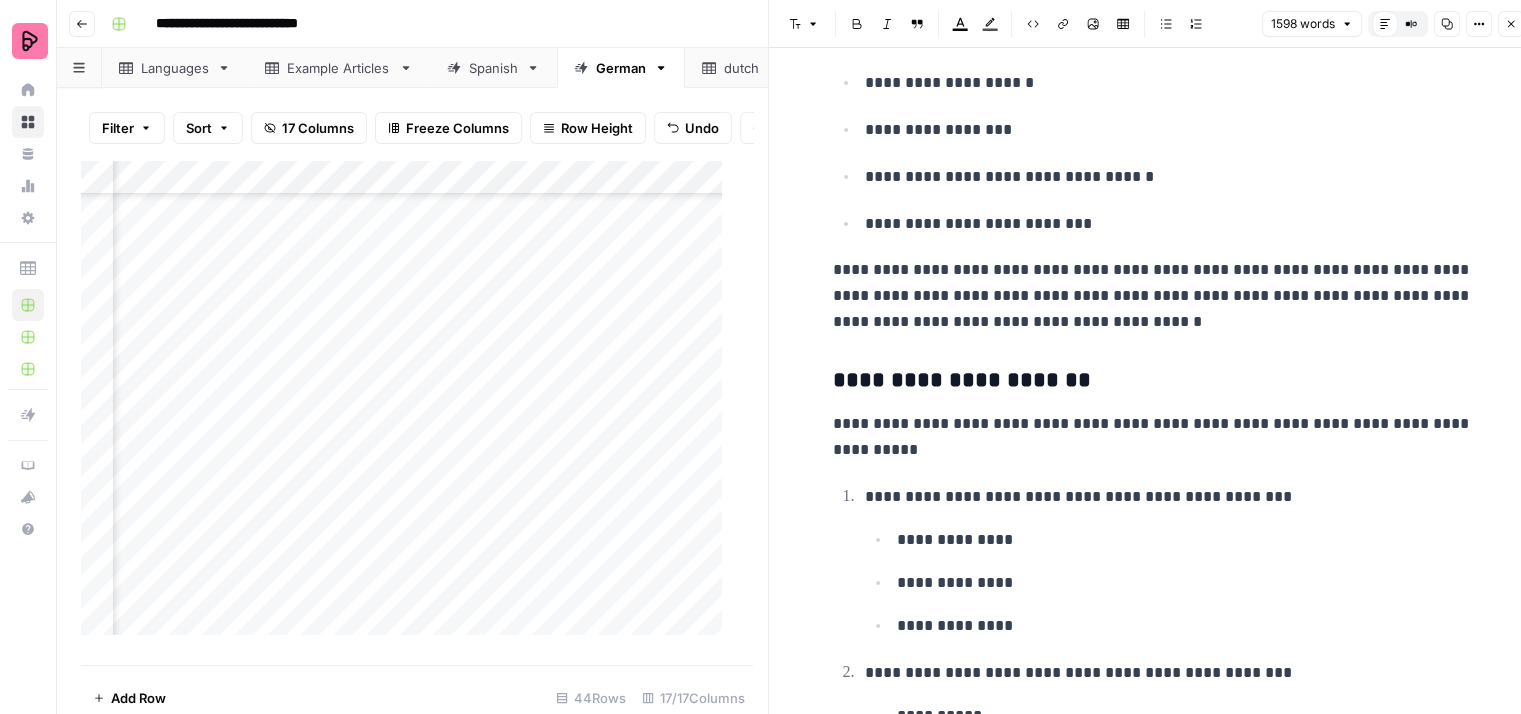 click on "**********" at bounding box center [1153, 296] 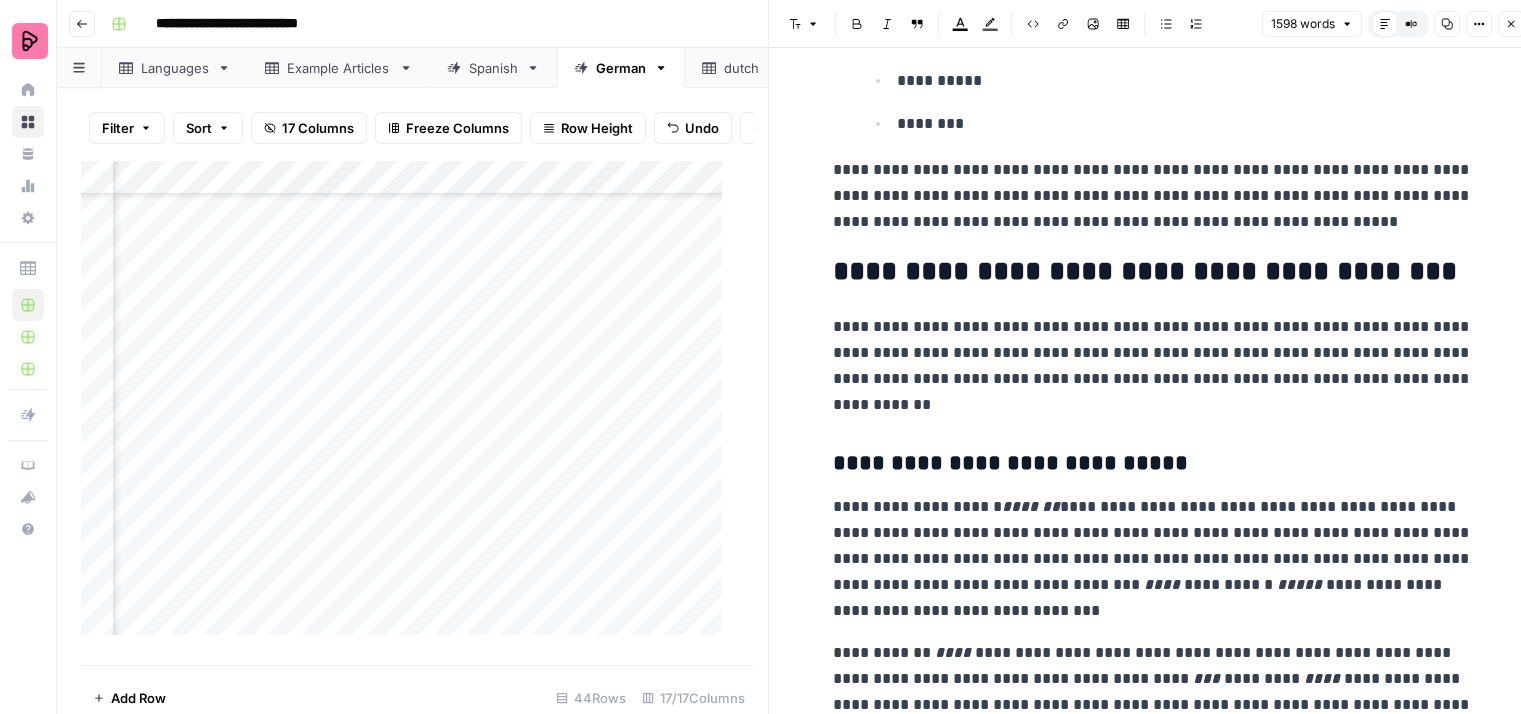 scroll, scrollTop: 3500, scrollLeft: 0, axis: vertical 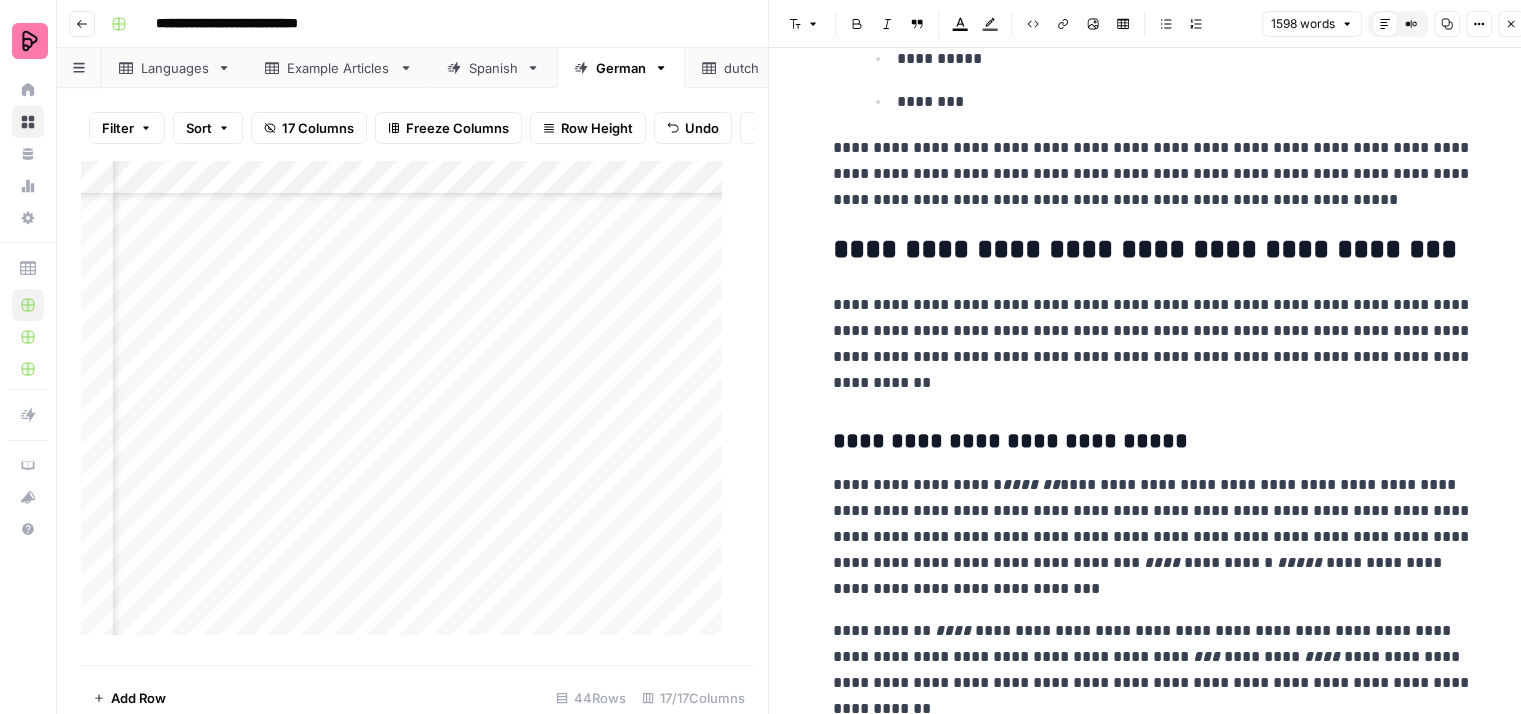 click on "**********" at bounding box center (1153, 174) 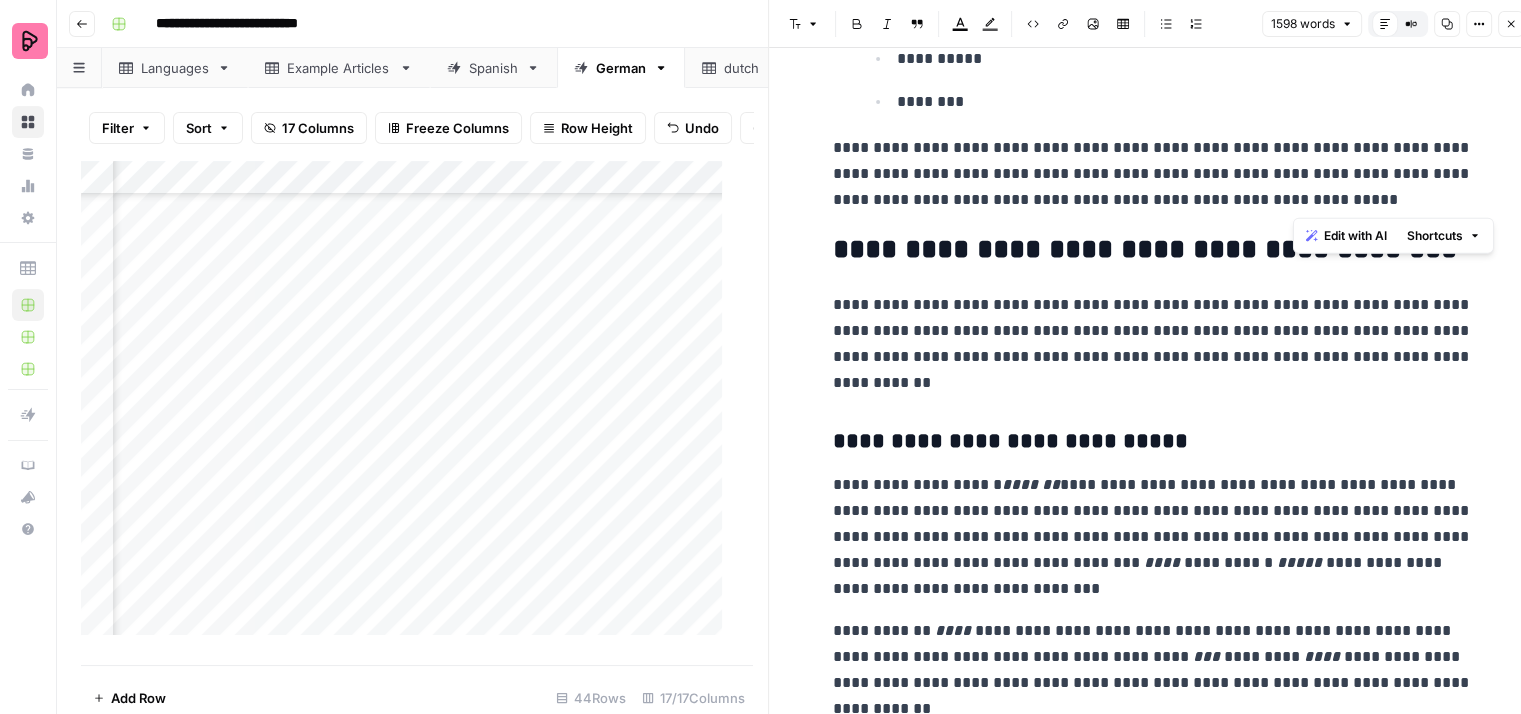 drag, startPoint x: 1310, startPoint y: 200, endPoint x: 1366, endPoint y: 149, distance: 75.74299 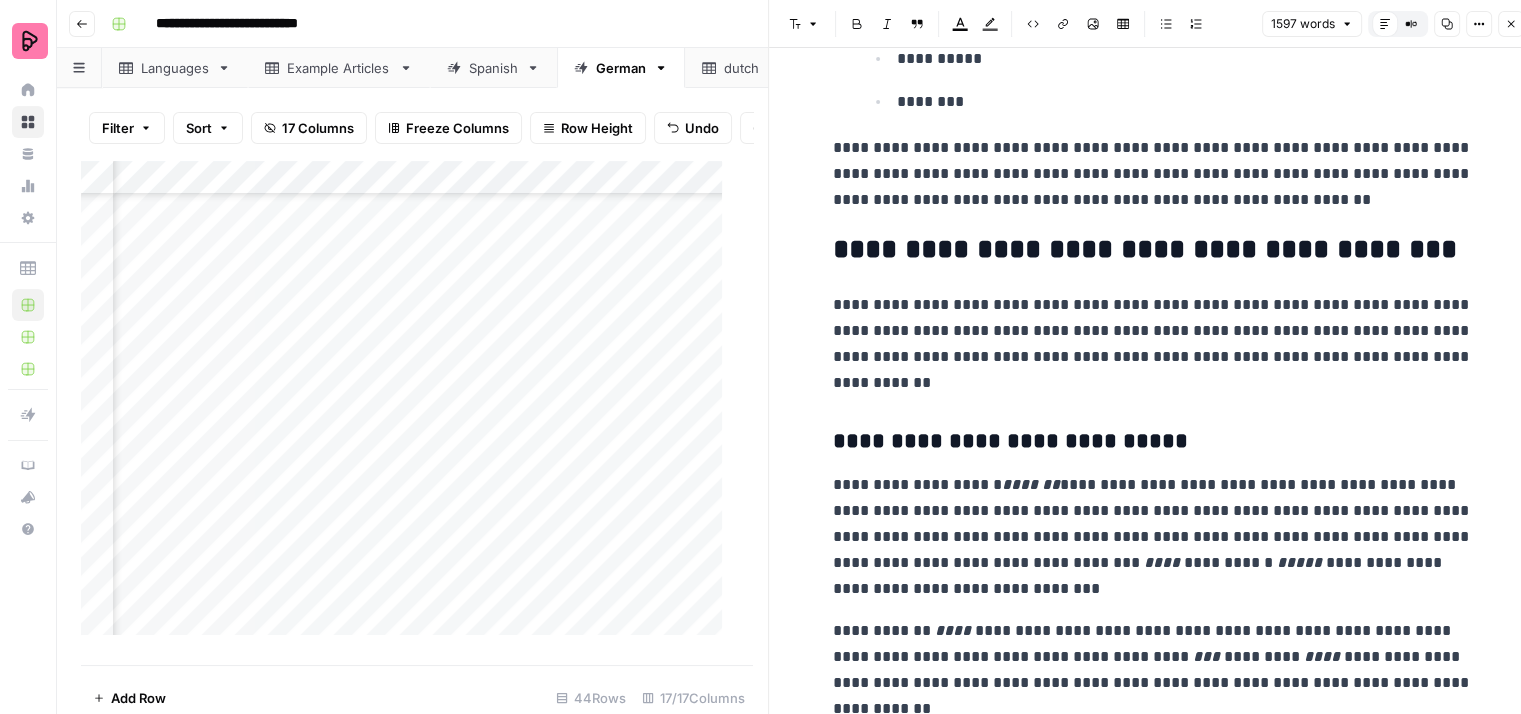 click on "**********" at bounding box center [1153, 344] 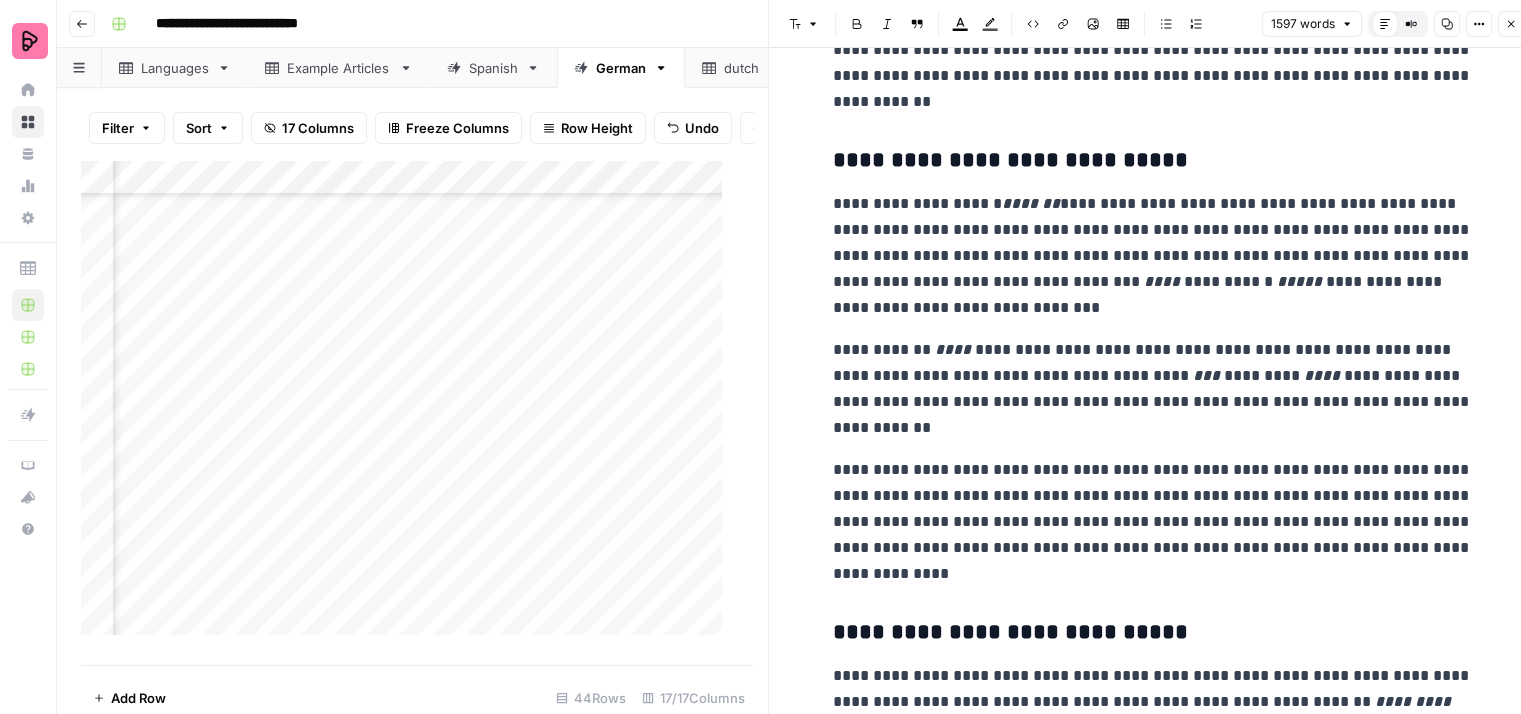 scroll, scrollTop: 3800, scrollLeft: 0, axis: vertical 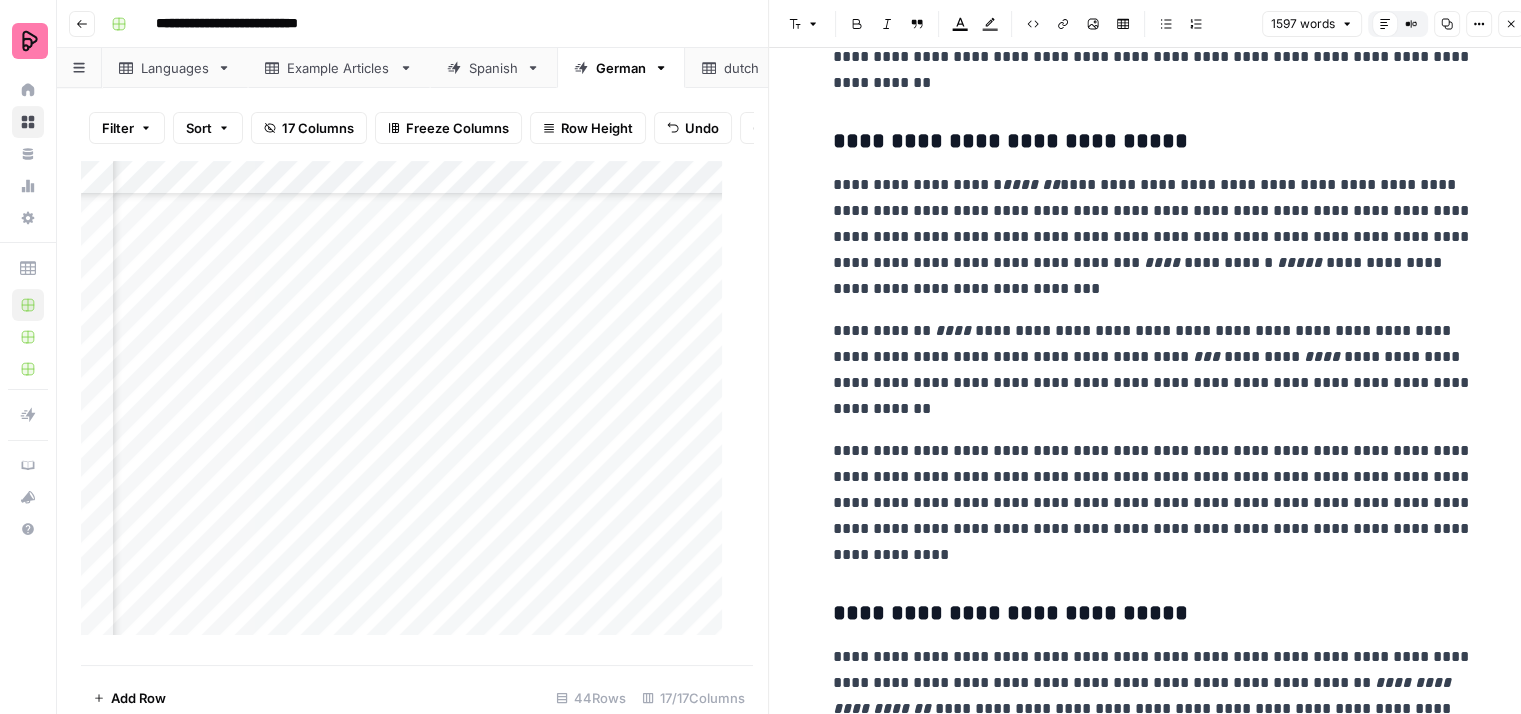 click on "**********" at bounding box center (1153, 237) 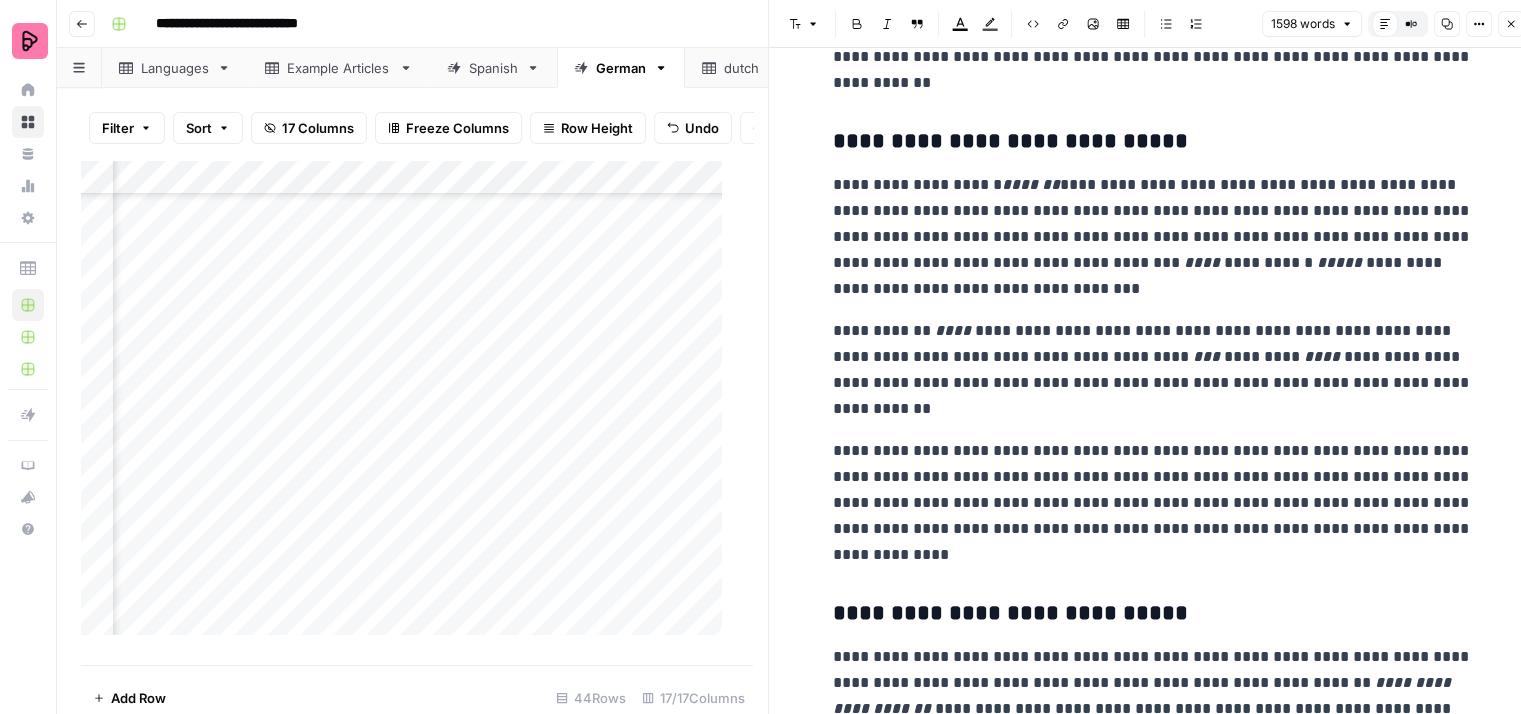 click on "**********" at bounding box center [1153, 237] 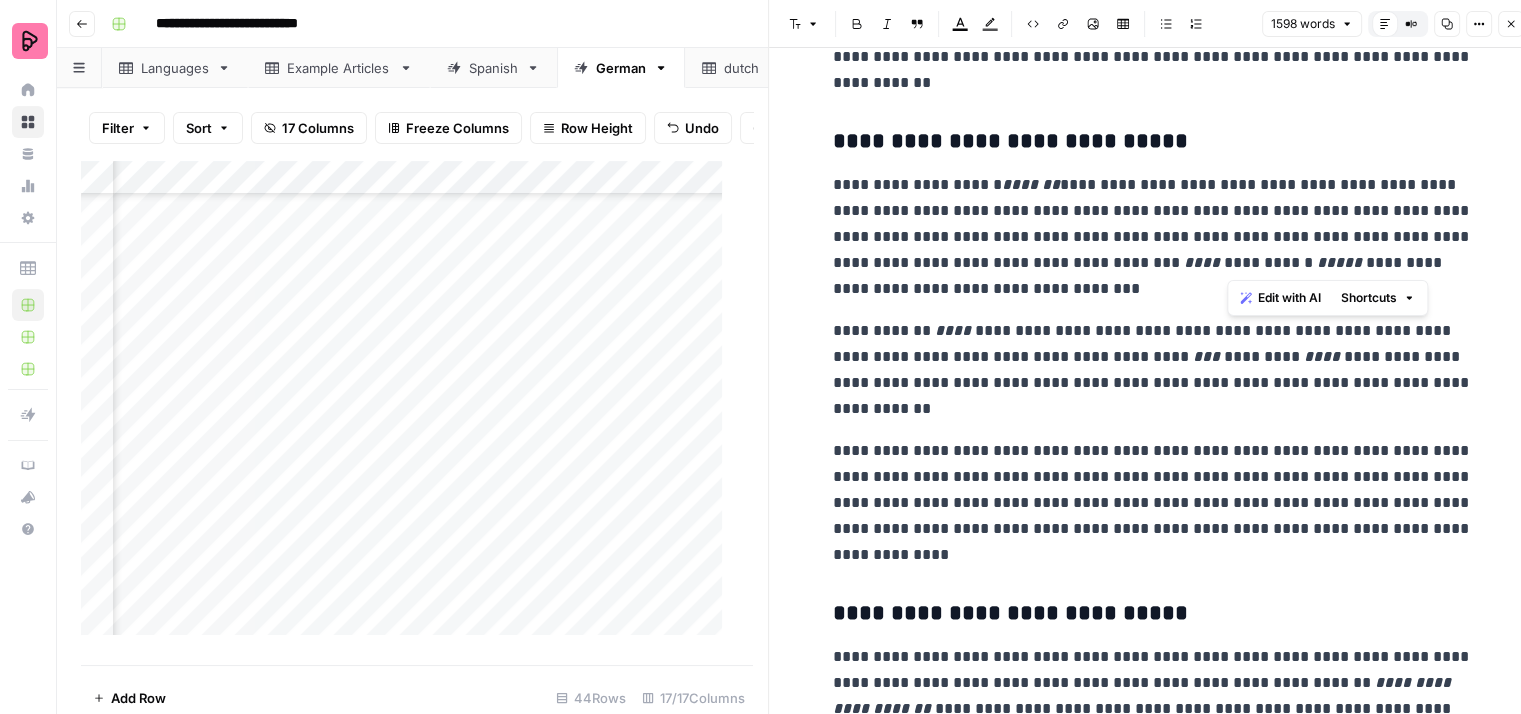 drag, startPoint x: 1278, startPoint y: 258, endPoint x: 1231, endPoint y: 266, distance: 47.67599 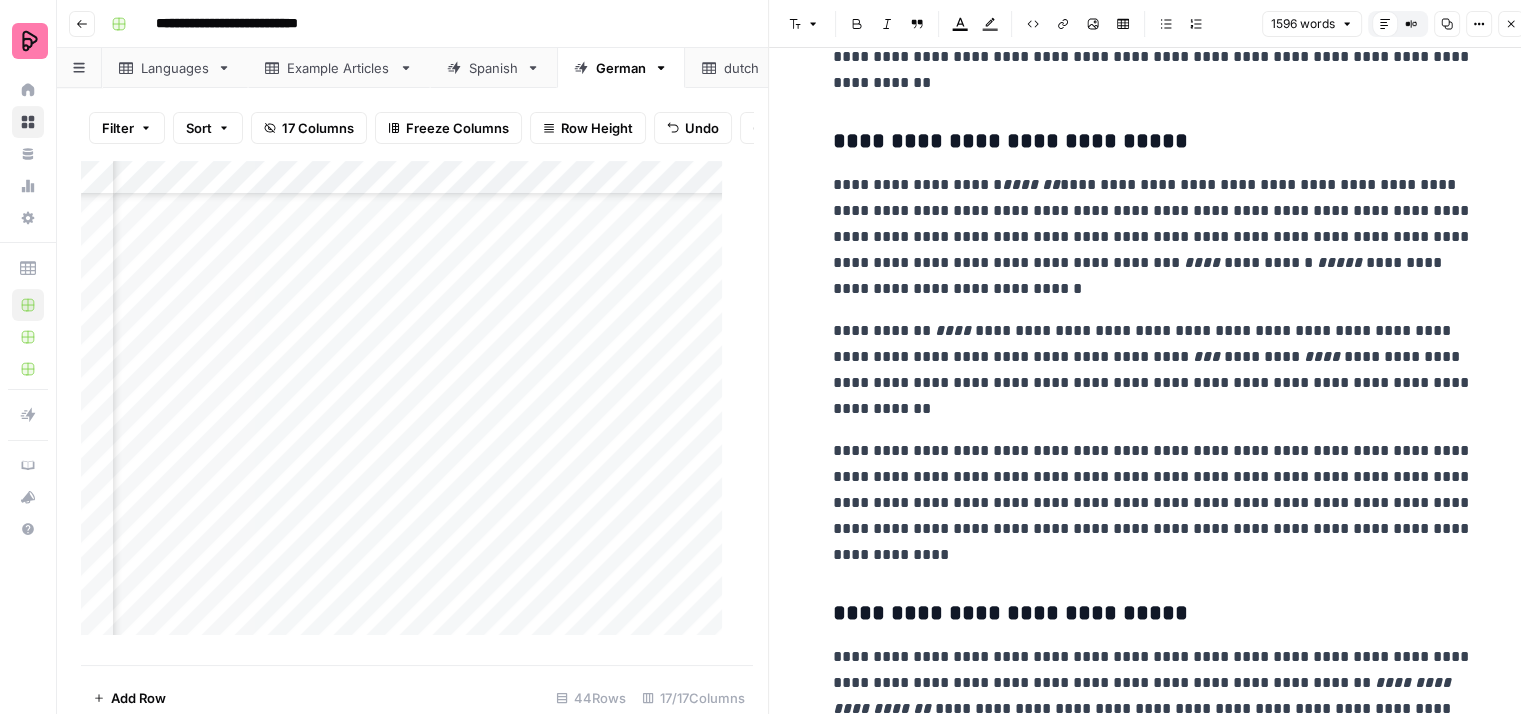 click on "**********" at bounding box center (1153, 237) 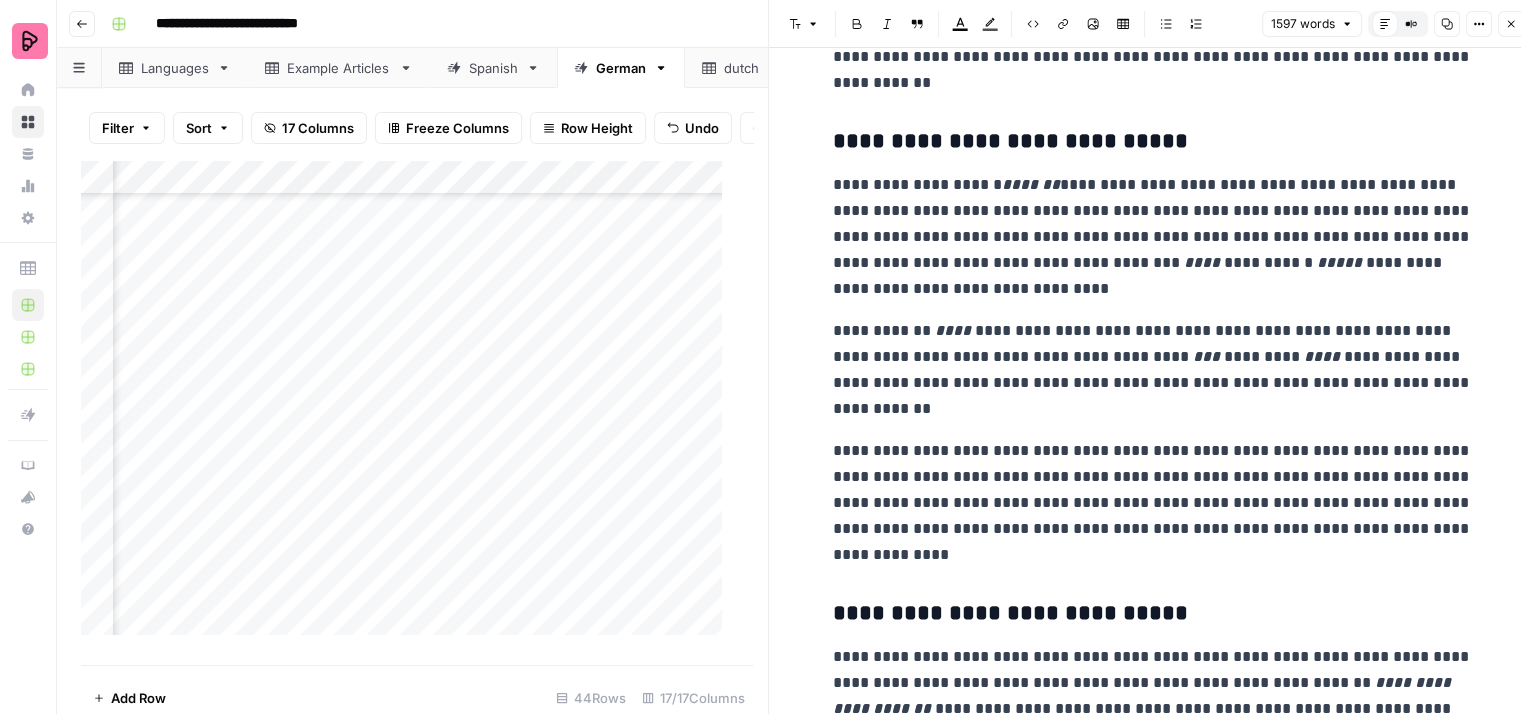 click on "**********" at bounding box center [1153, 237] 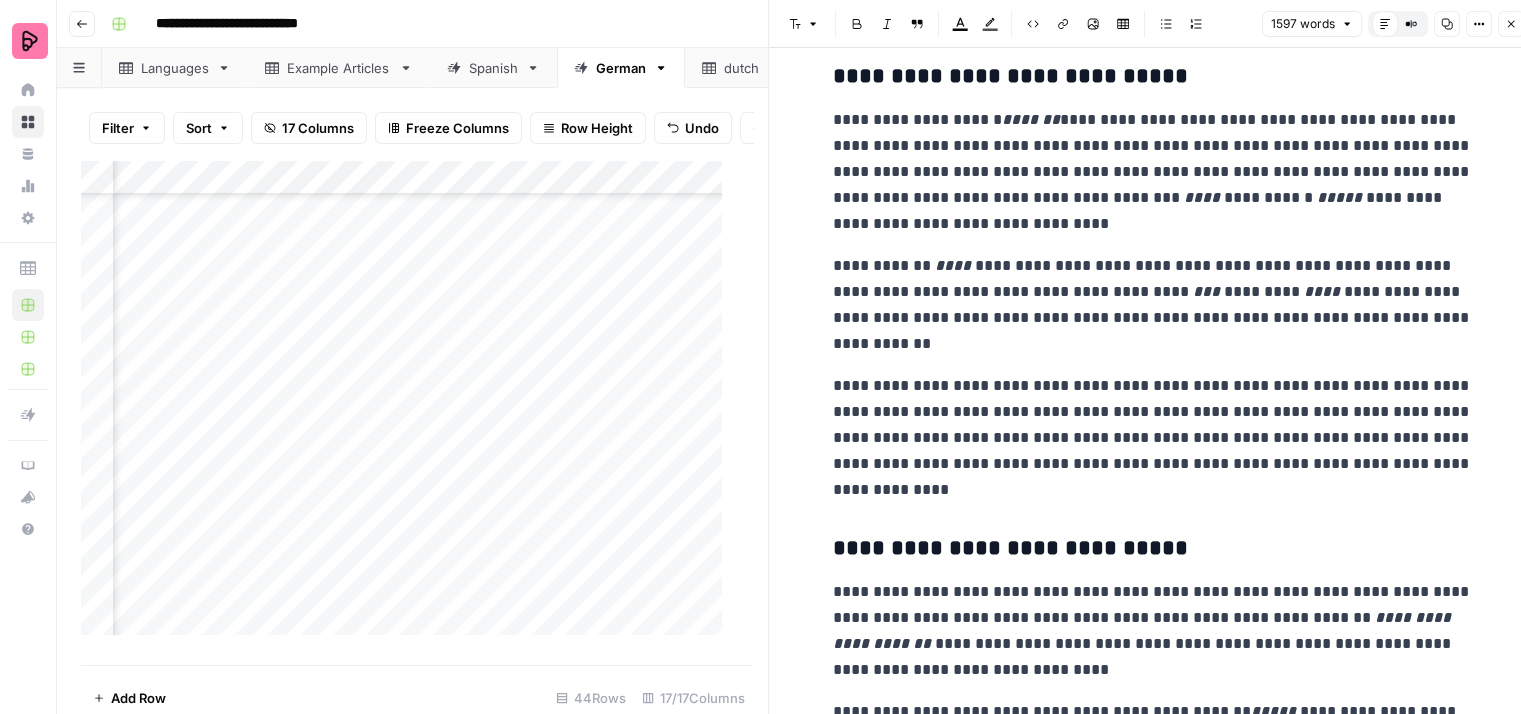 scroll, scrollTop: 3900, scrollLeft: 0, axis: vertical 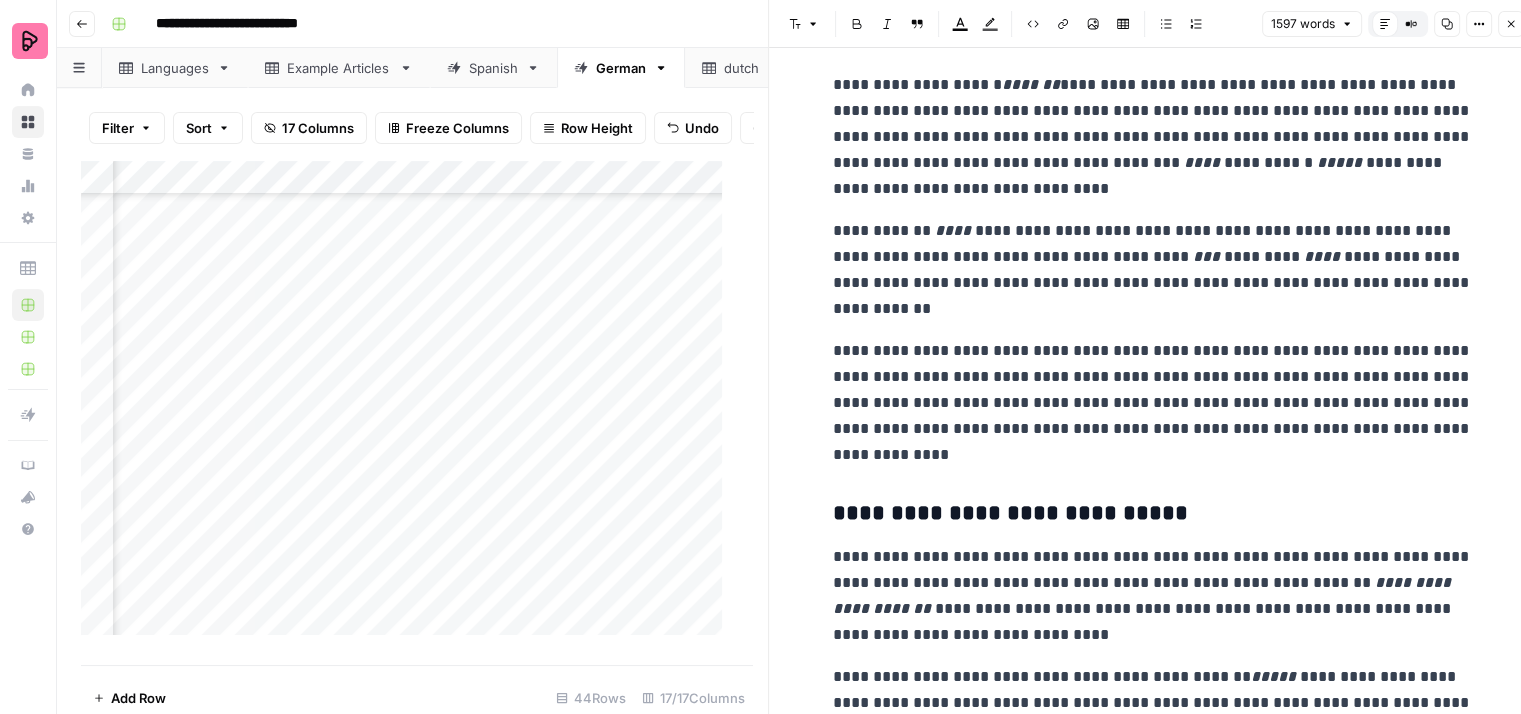 click on "**********" at bounding box center (1153, 403) 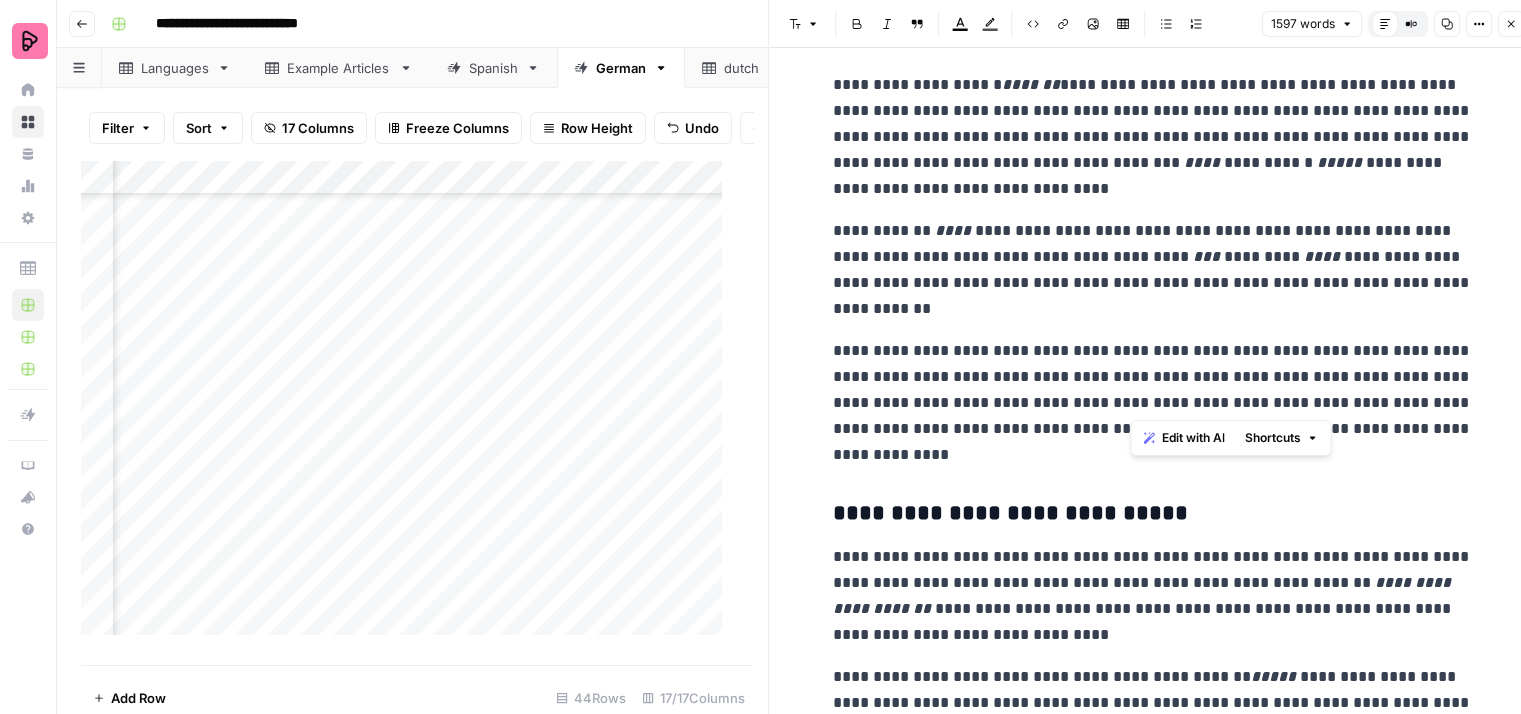 drag, startPoint x: 1132, startPoint y: 402, endPoint x: 1322, endPoint y: 343, distance: 198.94974 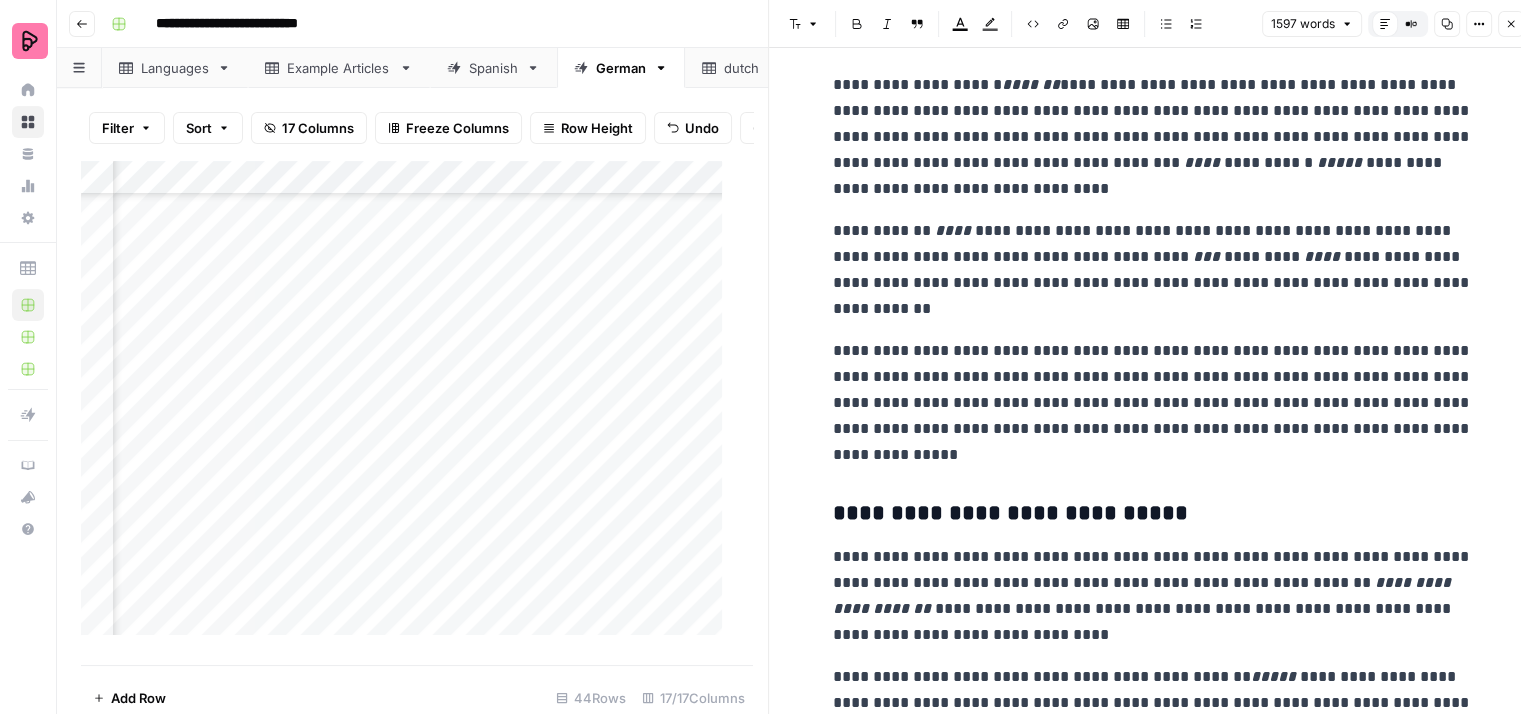 click on "**********" at bounding box center (1153, 403) 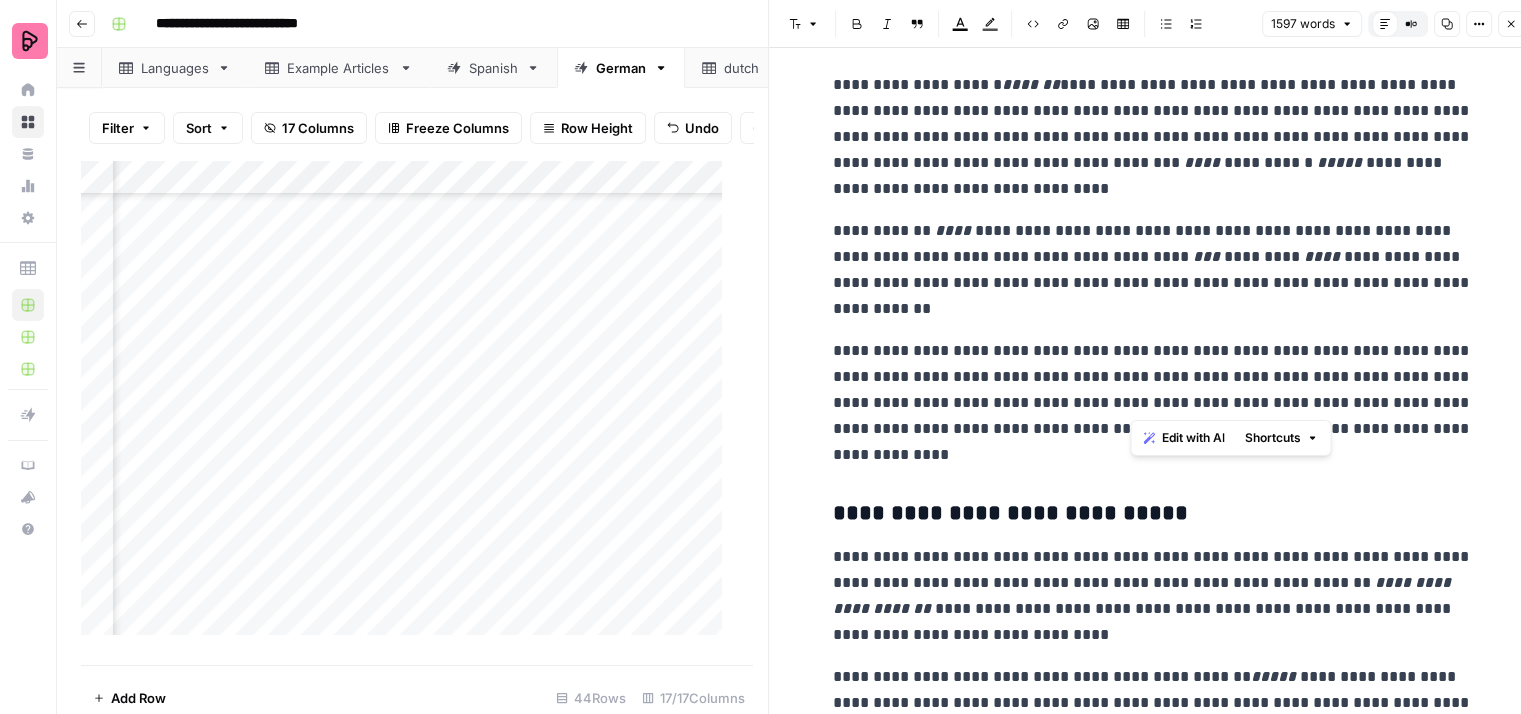 drag, startPoint x: 1314, startPoint y: 351, endPoint x: 1132, endPoint y: 401, distance: 188.74321 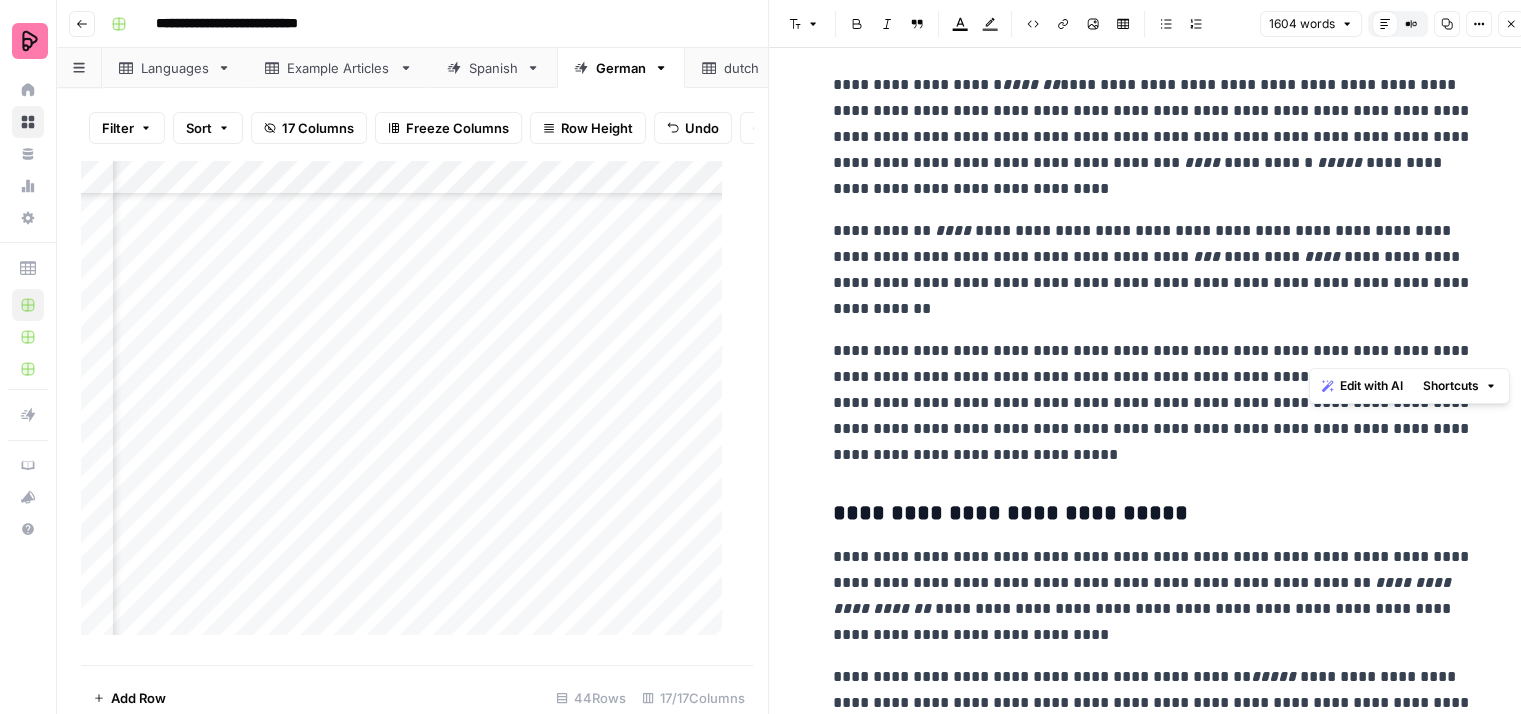 drag, startPoint x: 1308, startPoint y: 347, endPoint x: 1320, endPoint y: 356, distance: 15 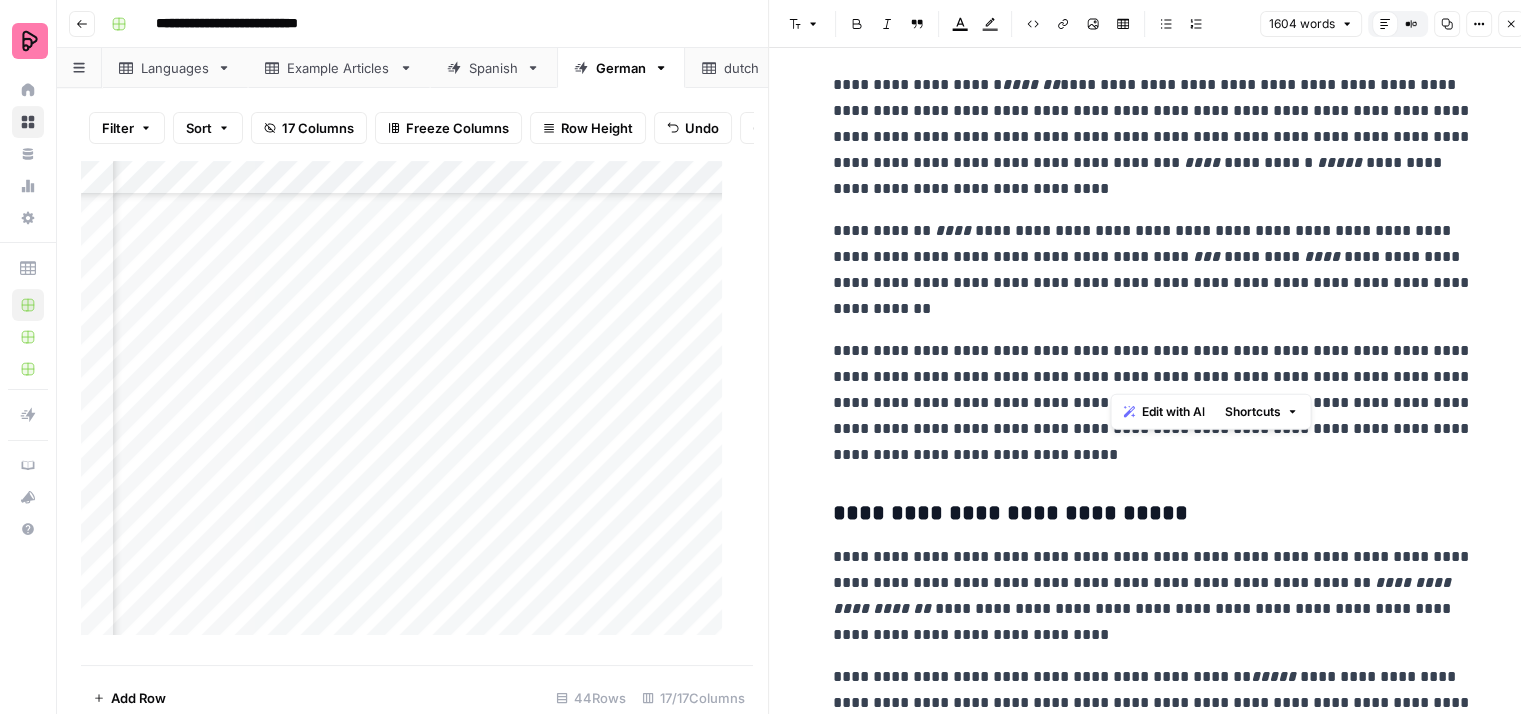 drag, startPoint x: 1314, startPoint y: 349, endPoint x: 1112, endPoint y: 370, distance: 203.08865 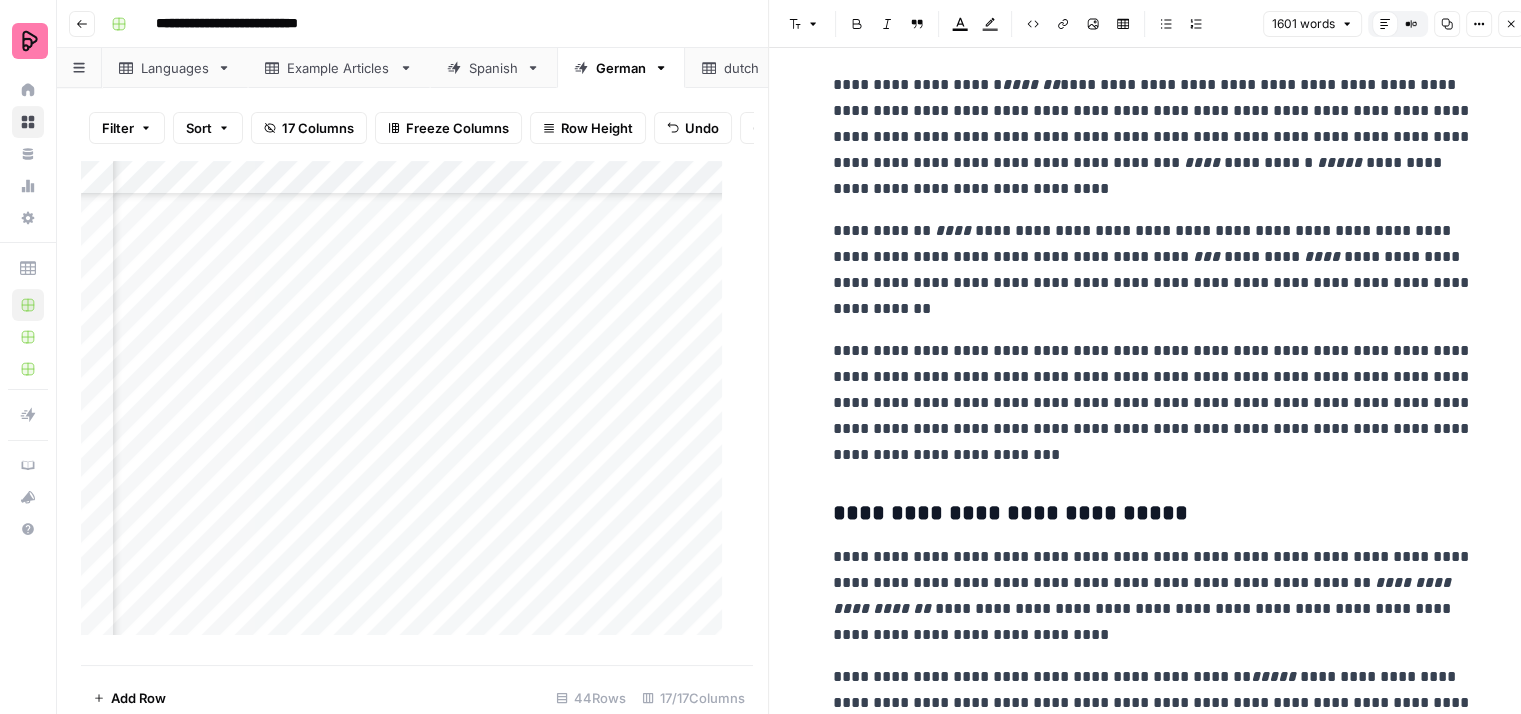 click on "**********" at bounding box center (1153, 403) 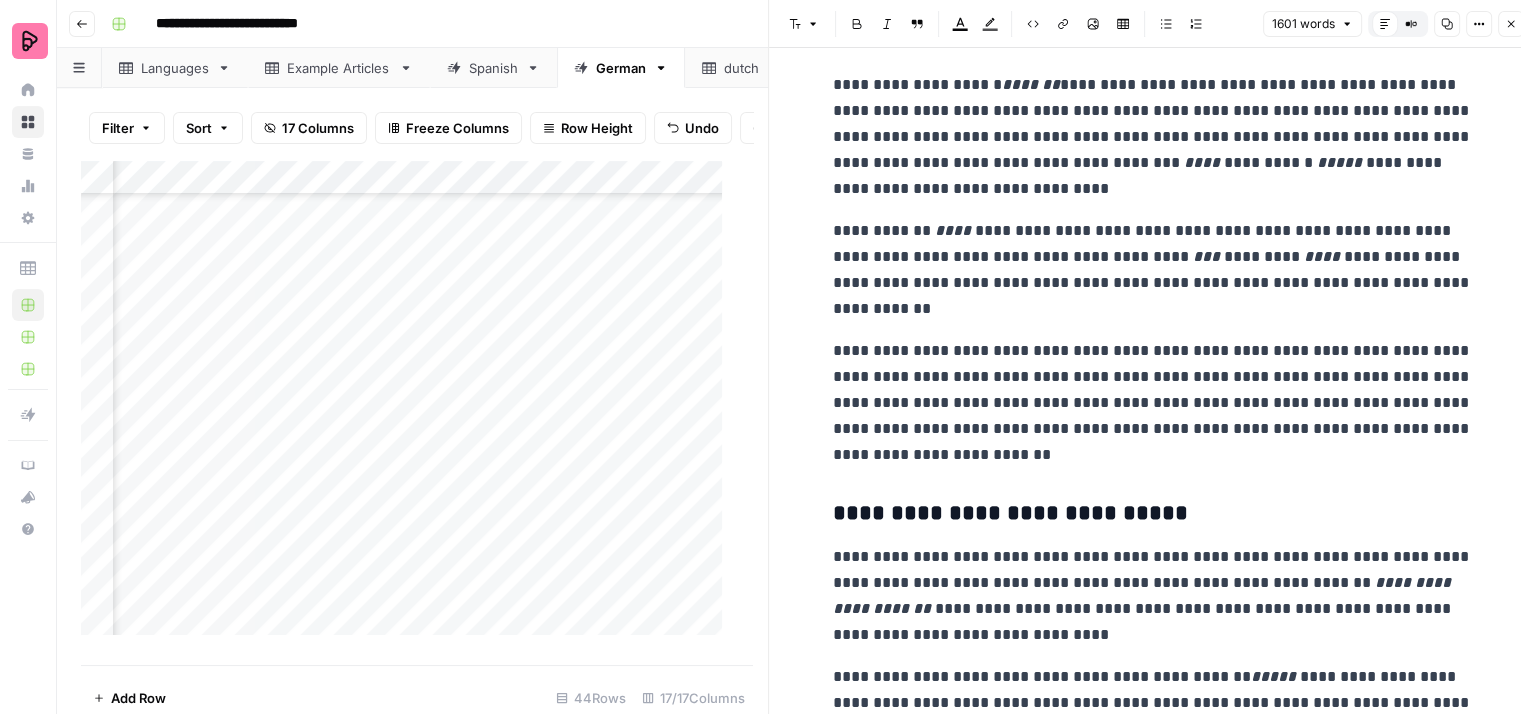 click on "**********" at bounding box center [1153, 403] 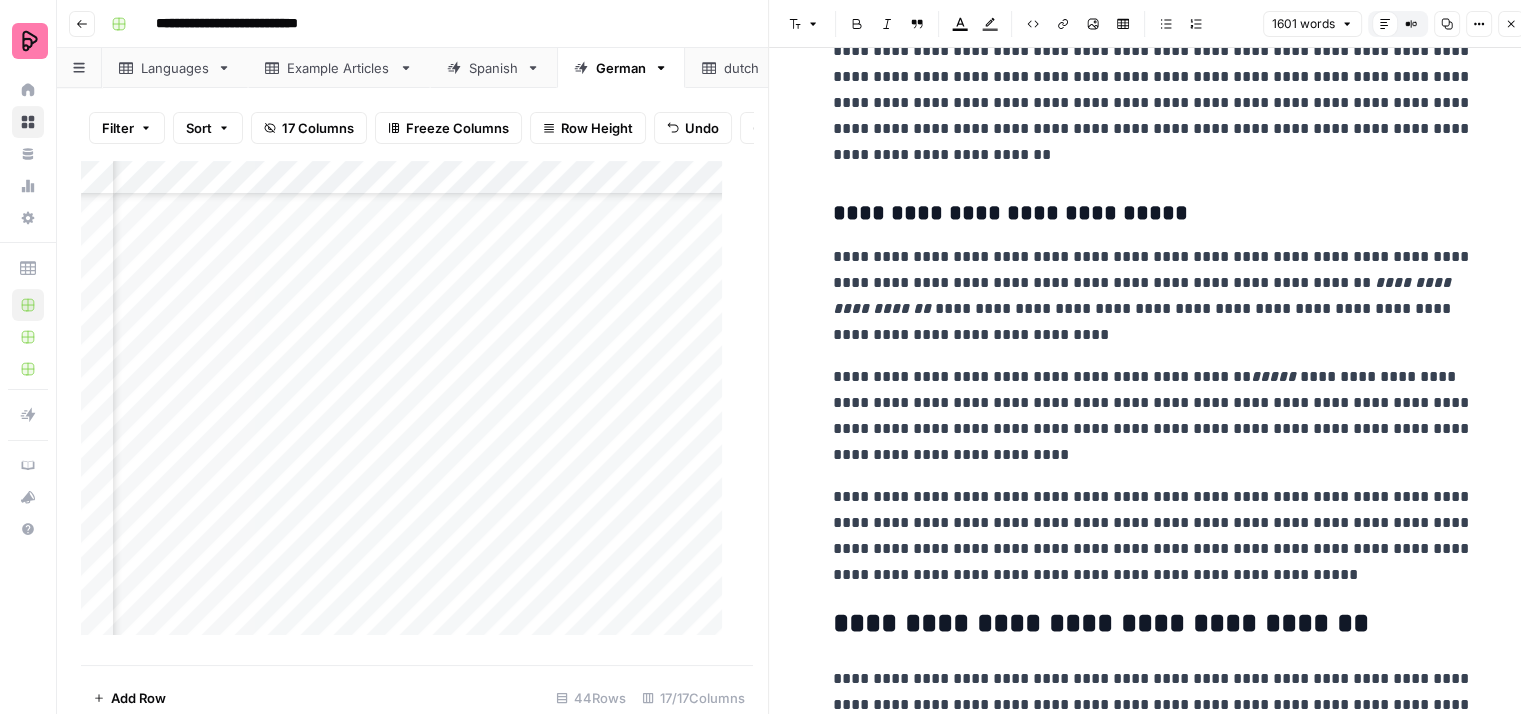 scroll, scrollTop: 4300, scrollLeft: 0, axis: vertical 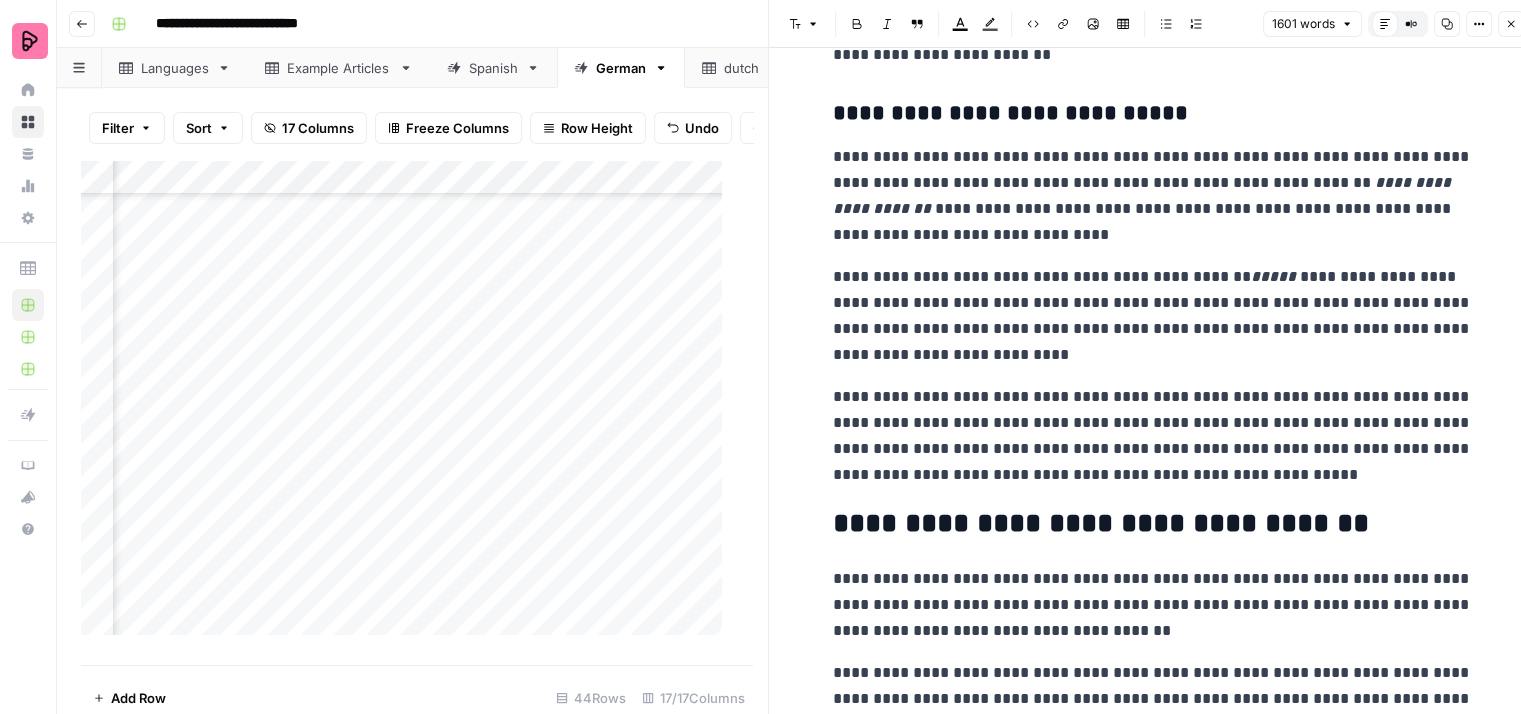 click on "**********" at bounding box center [1153, 196] 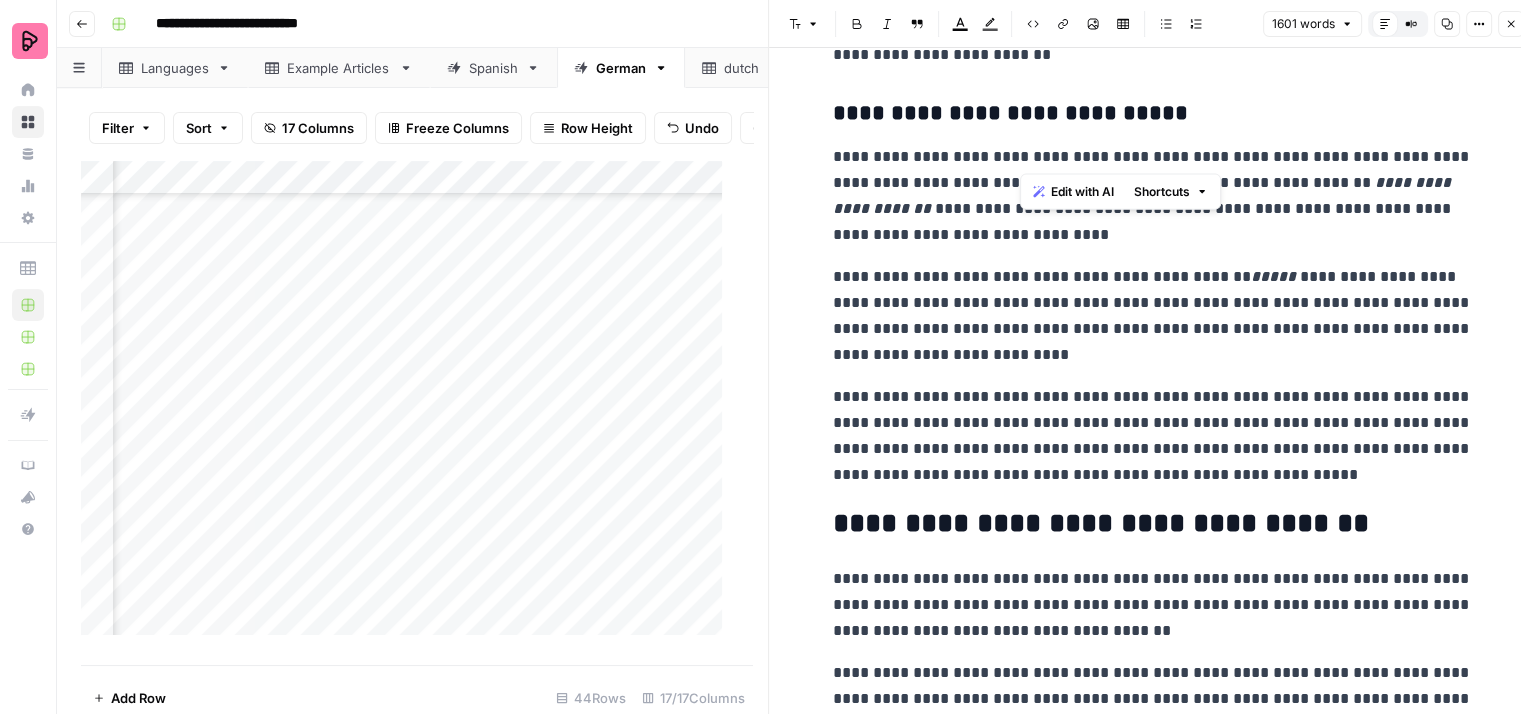 drag, startPoint x: 1263, startPoint y: 151, endPoint x: 1018, endPoint y: 165, distance: 245.39967 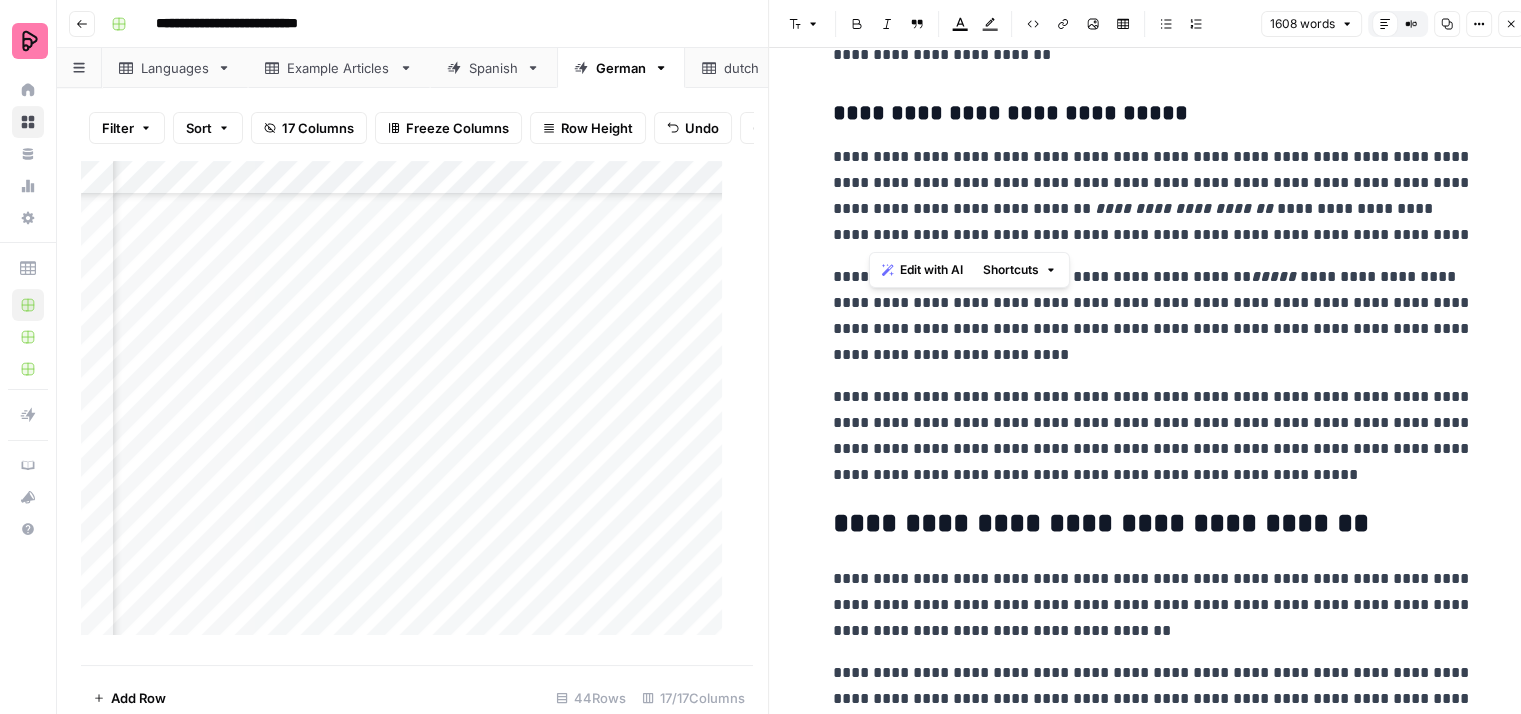 drag, startPoint x: 1329, startPoint y: 232, endPoint x: 868, endPoint y: 235, distance: 461.00977 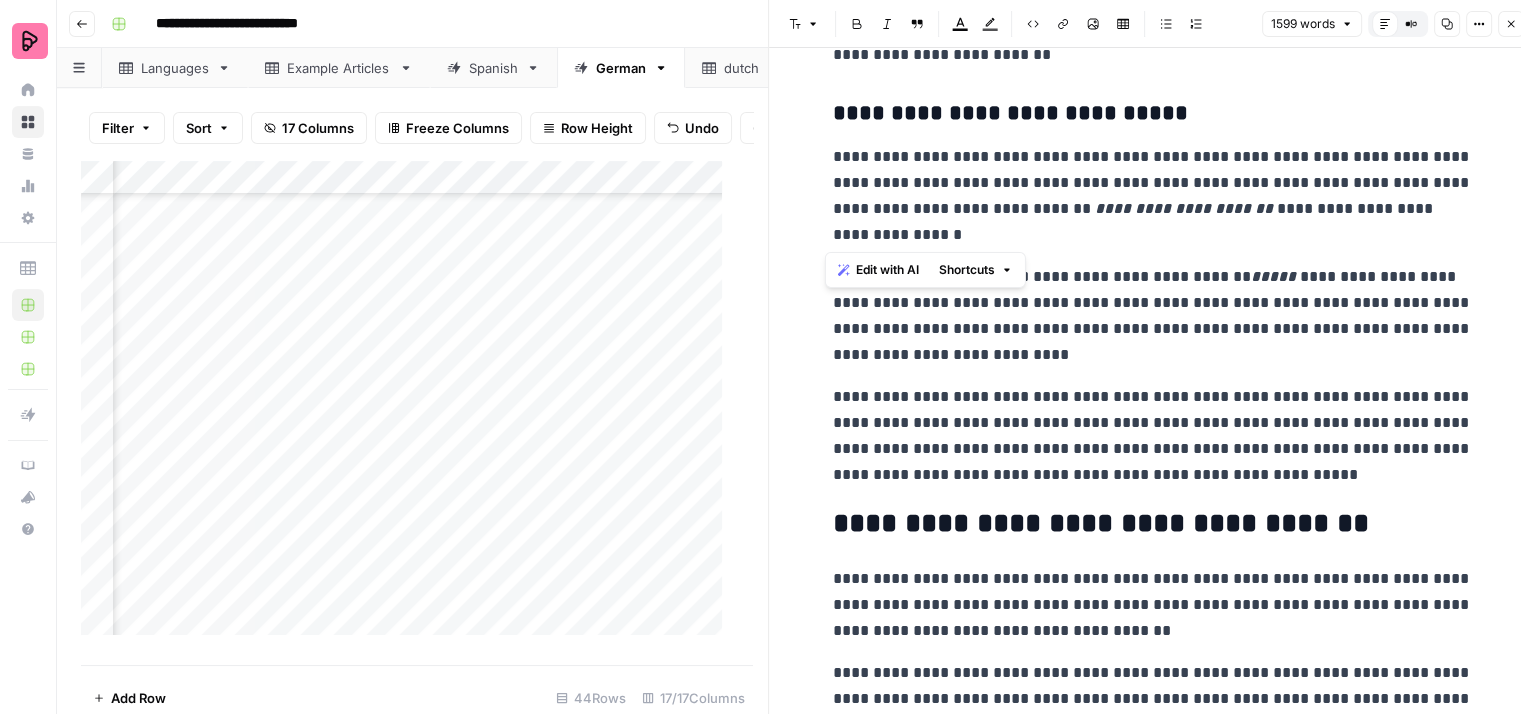 drag, startPoint x: 817, startPoint y: 155, endPoint x: 884, endPoint y: 225, distance: 96.89685 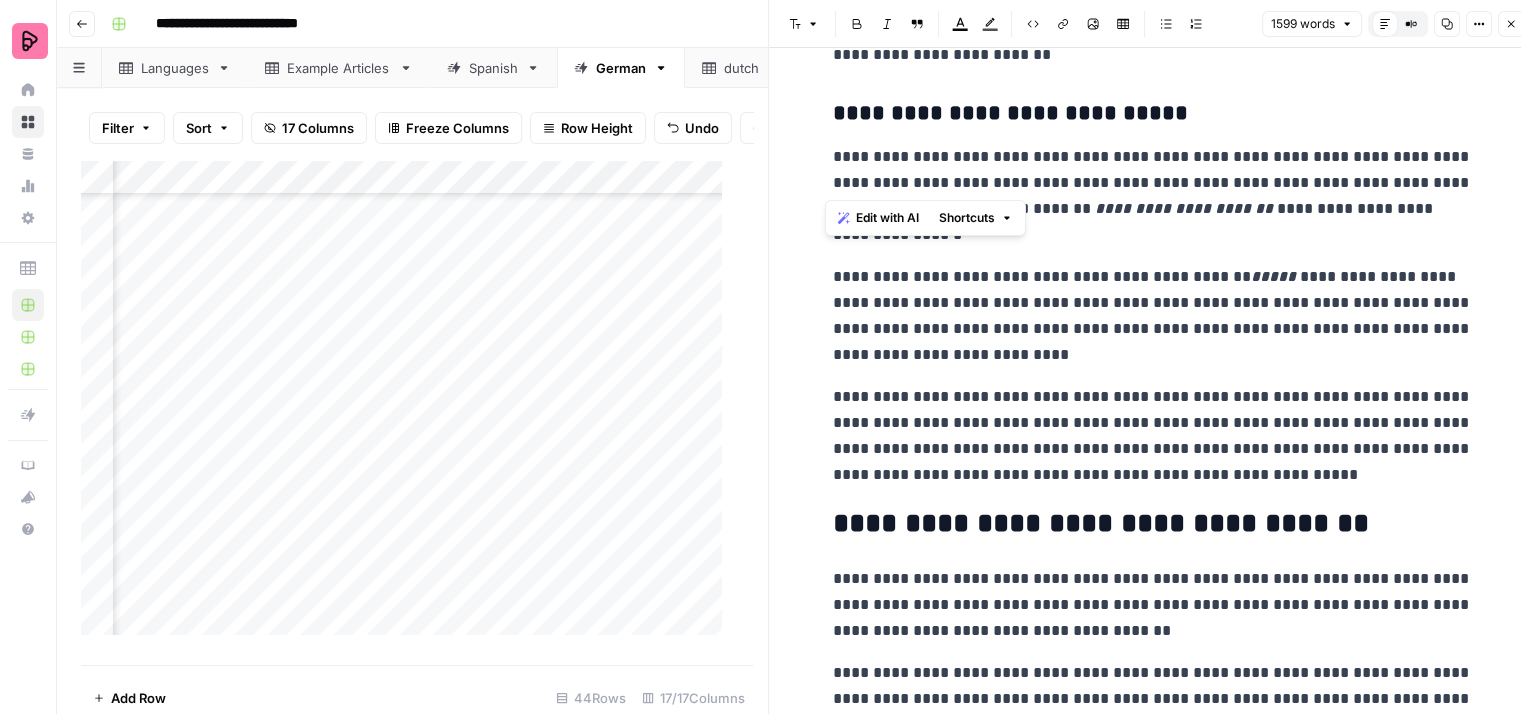 drag, startPoint x: 816, startPoint y: 155, endPoint x: 1135, endPoint y: 177, distance: 319.75772 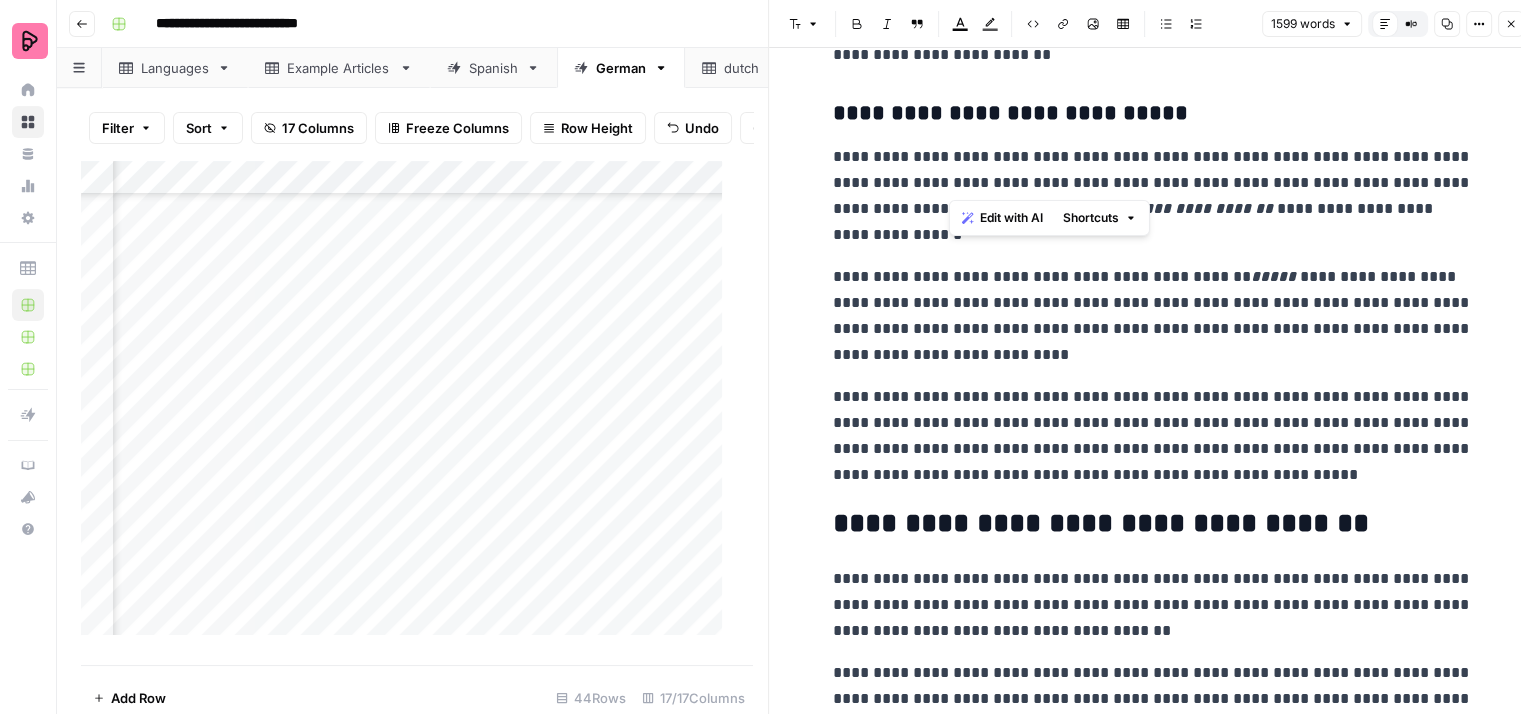 click on "**********" at bounding box center [1153, 196] 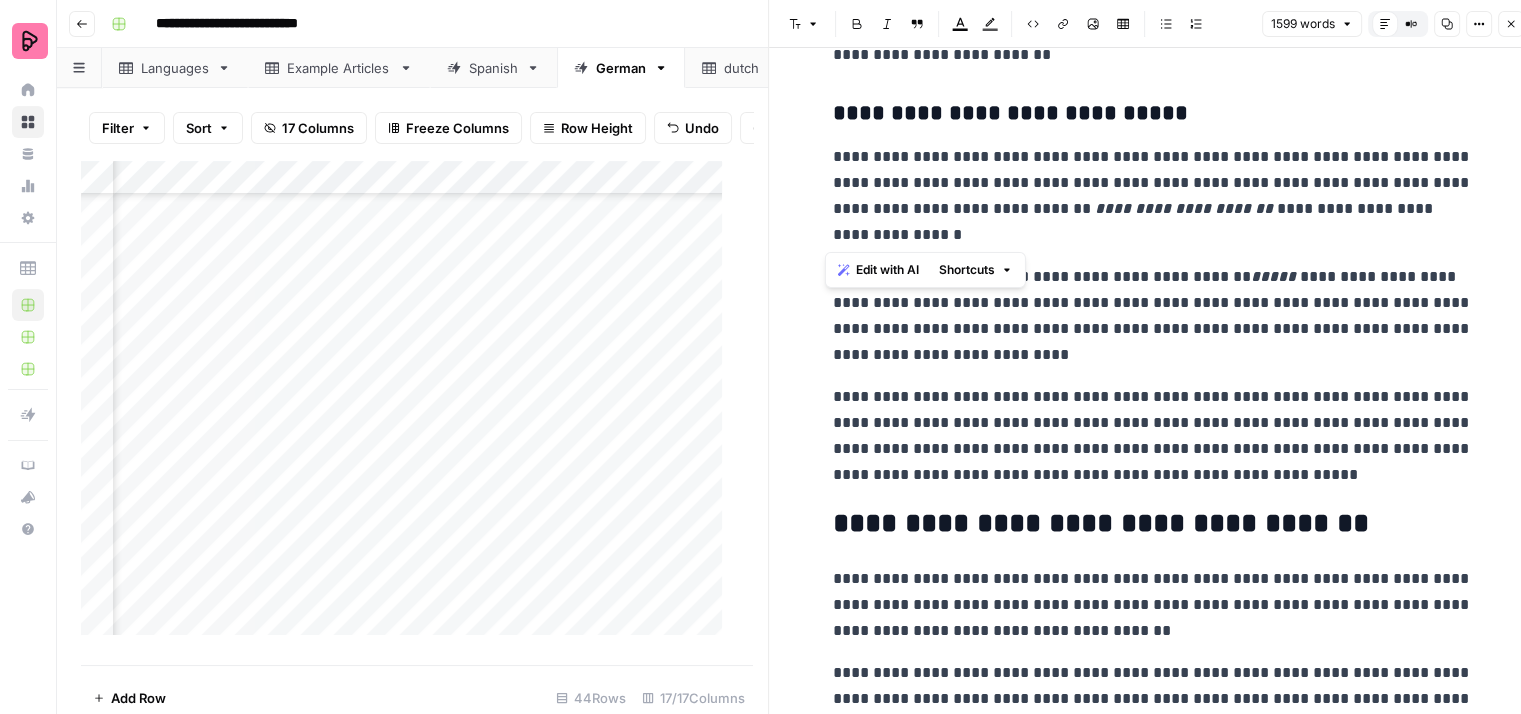 drag, startPoint x: 890, startPoint y: 230, endPoint x: 820, endPoint y: 154, distance: 103.32473 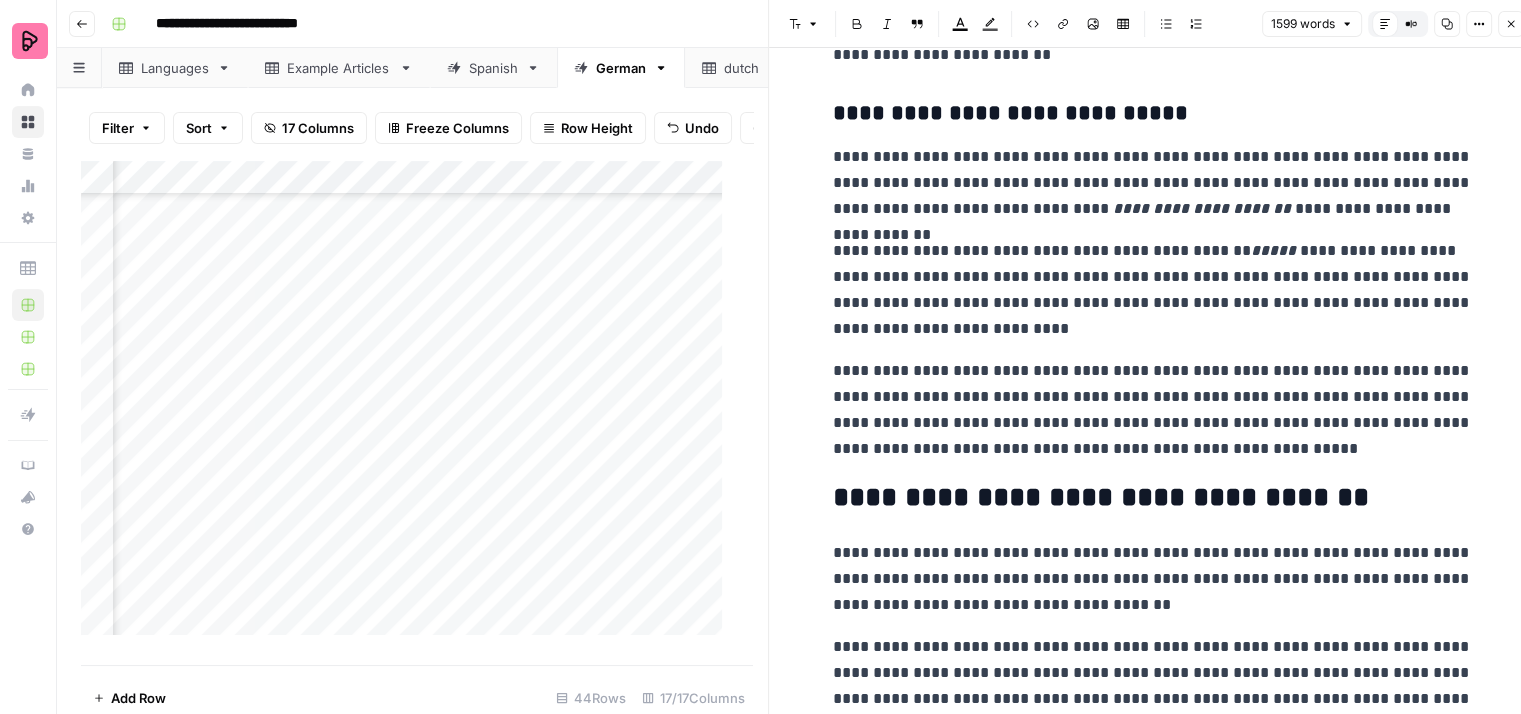 click on "**********" at bounding box center [1153, 290] 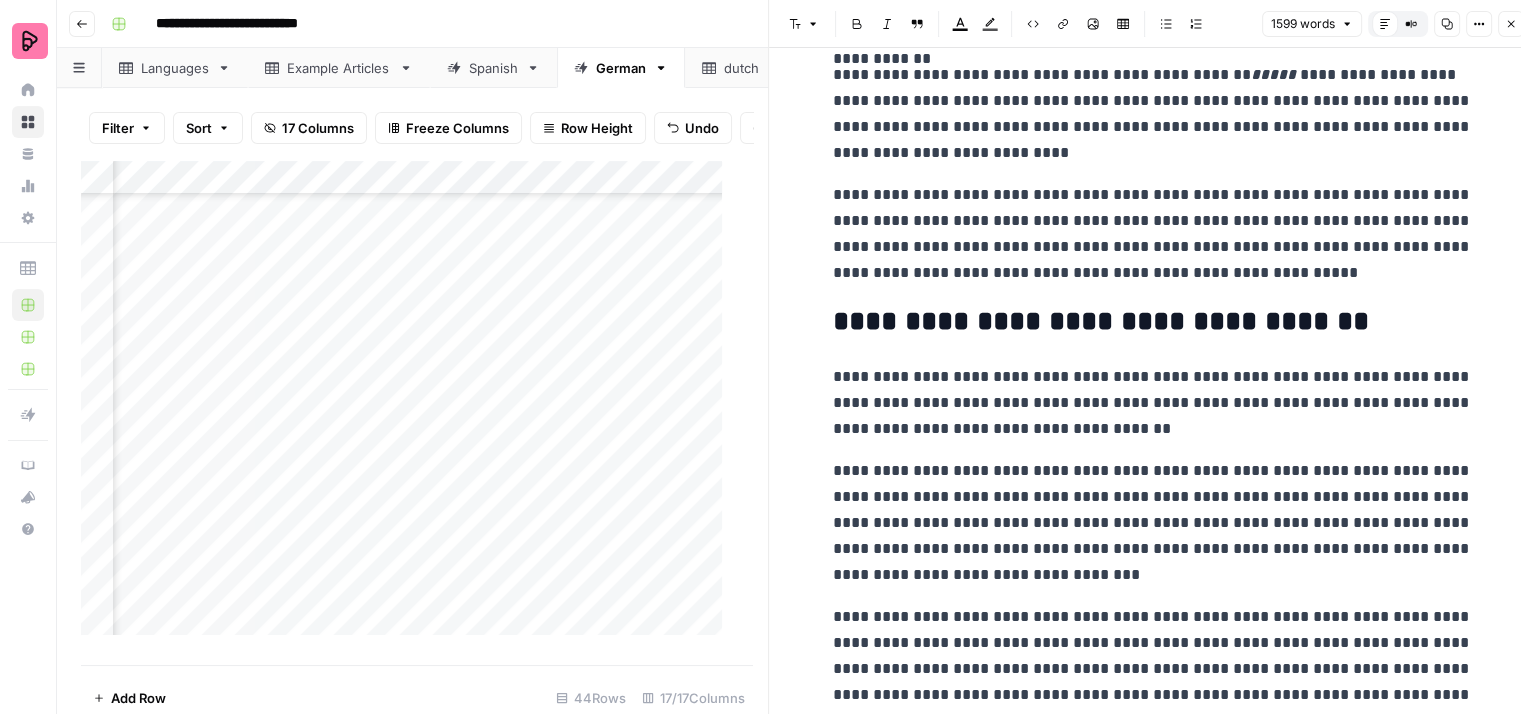 scroll, scrollTop: 4500, scrollLeft: 0, axis: vertical 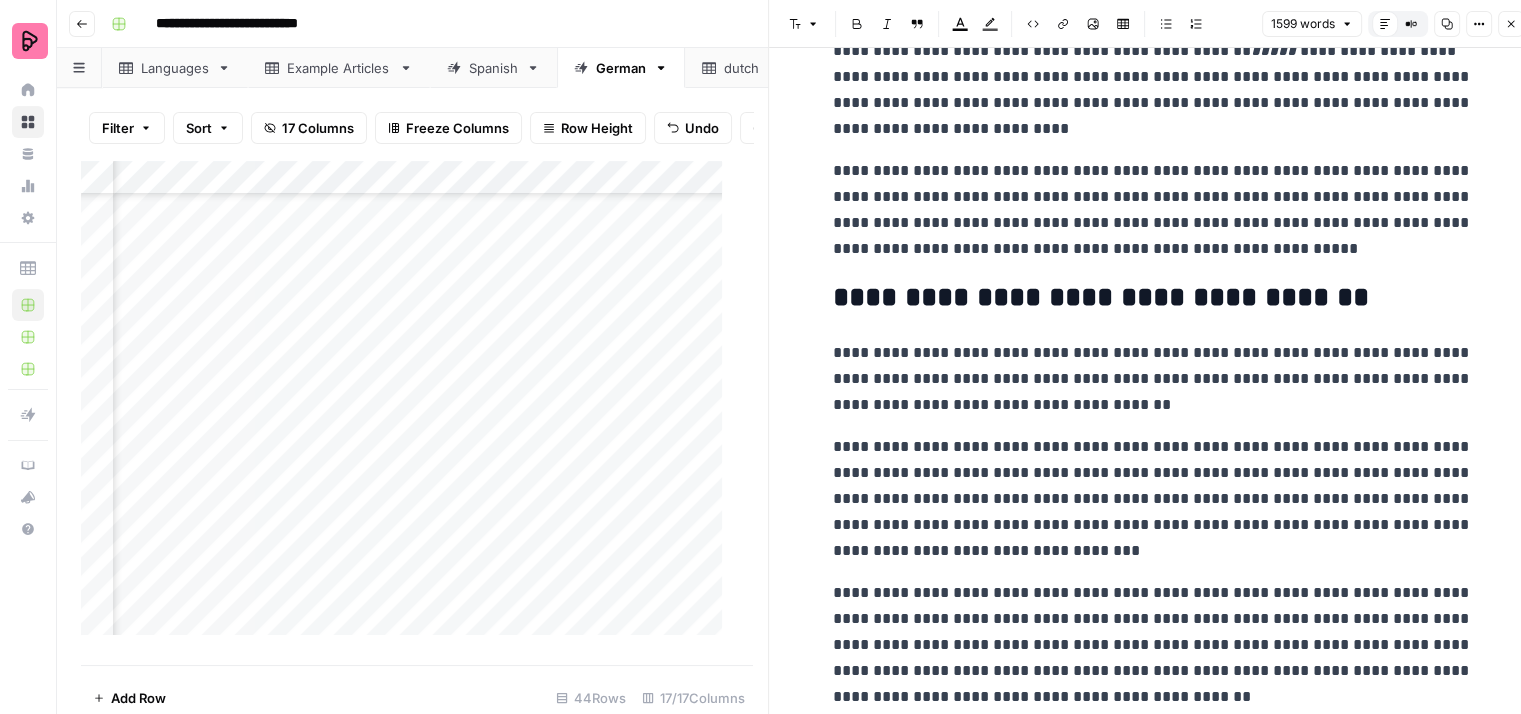 click on "**********" at bounding box center (1153, 210) 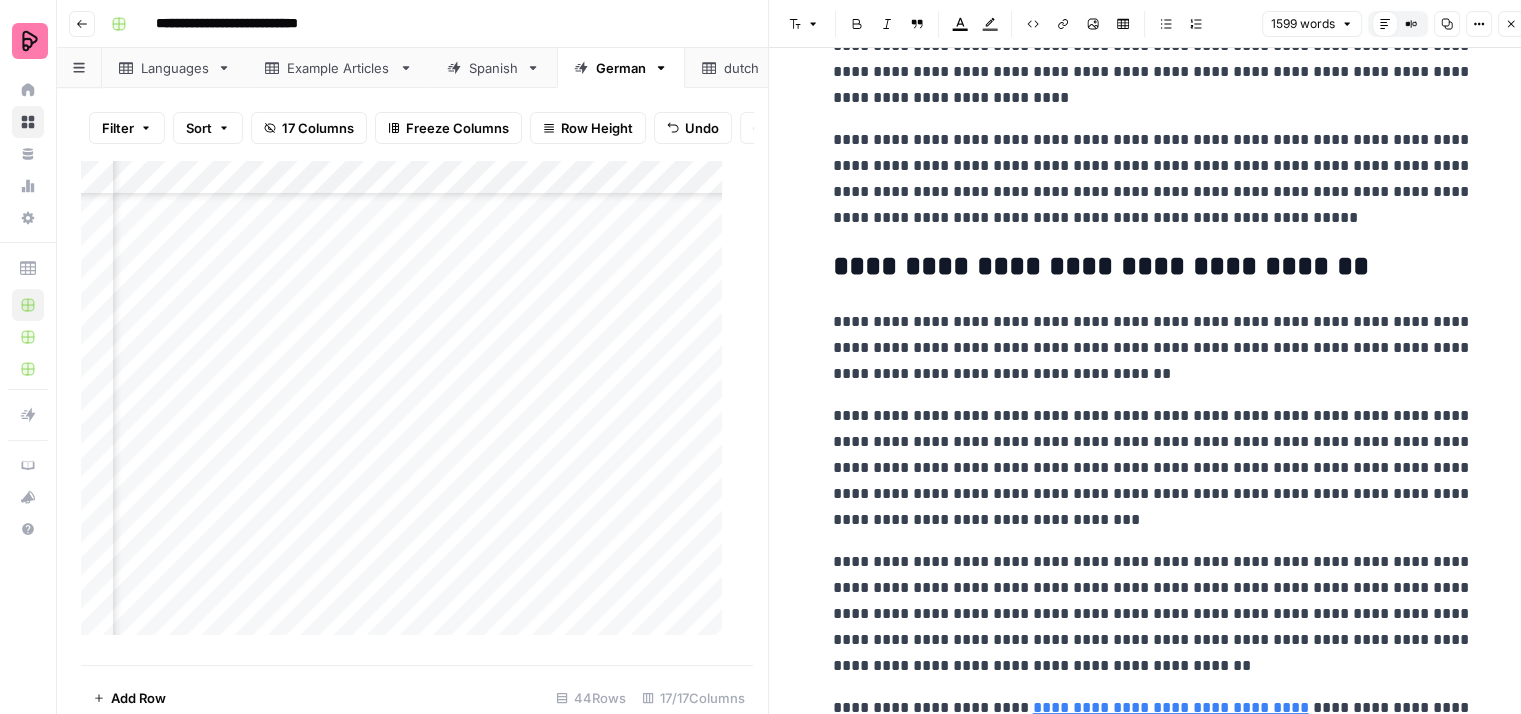 scroll, scrollTop: 4500, scrollLeft: 0, axis: vertical 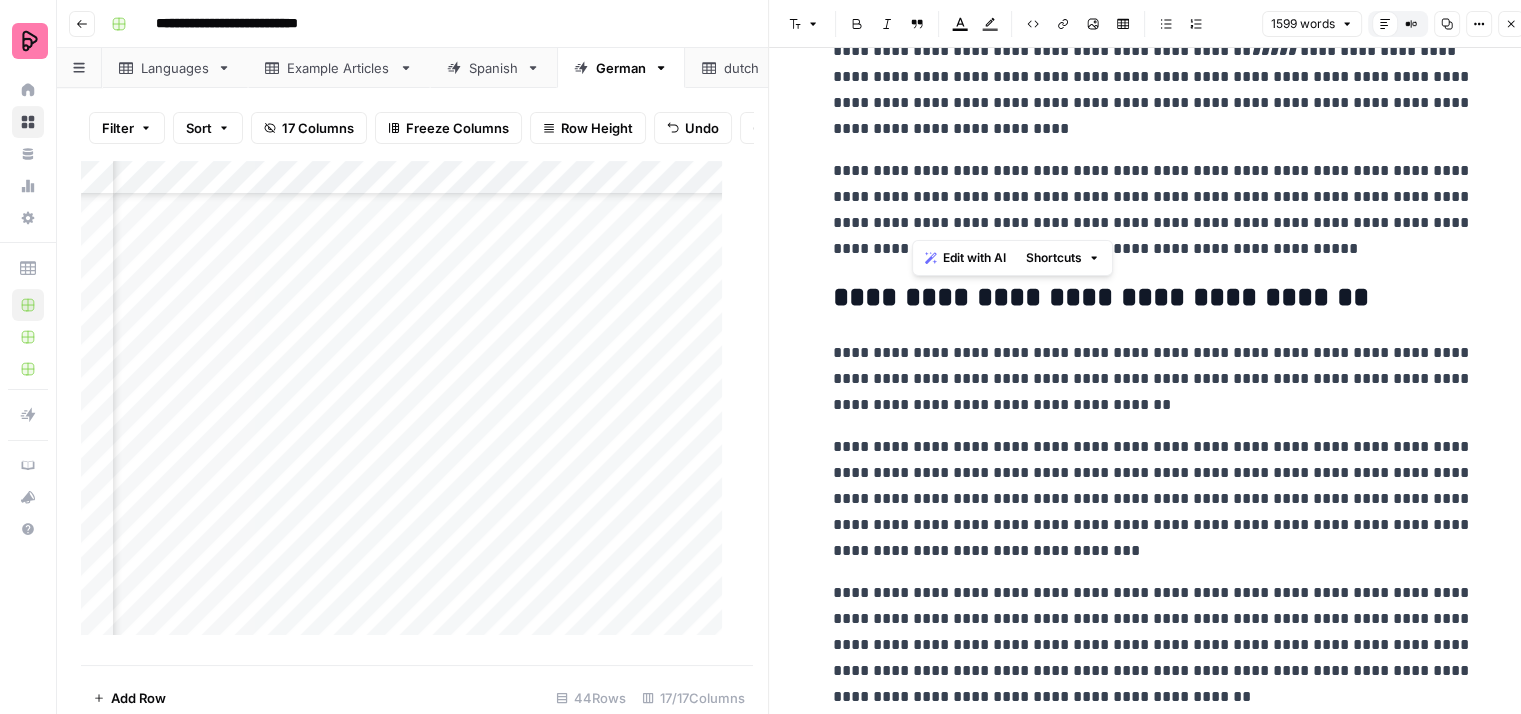 drag, startPoint x: 914, startPoint y: 196, endPoint x: 1206, endPoint y: 222, distance: 293.15524 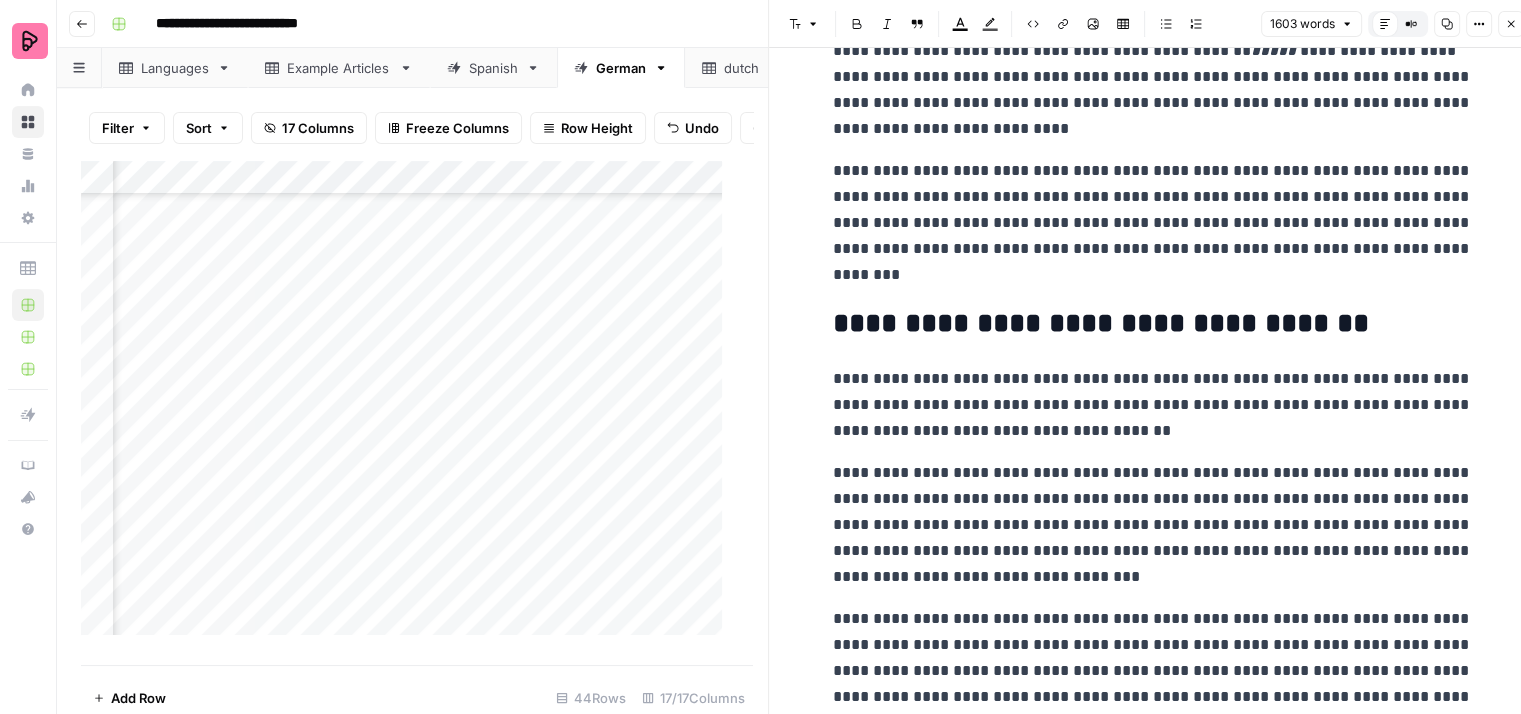 click on "**********" at bounding box center [1153, 223] 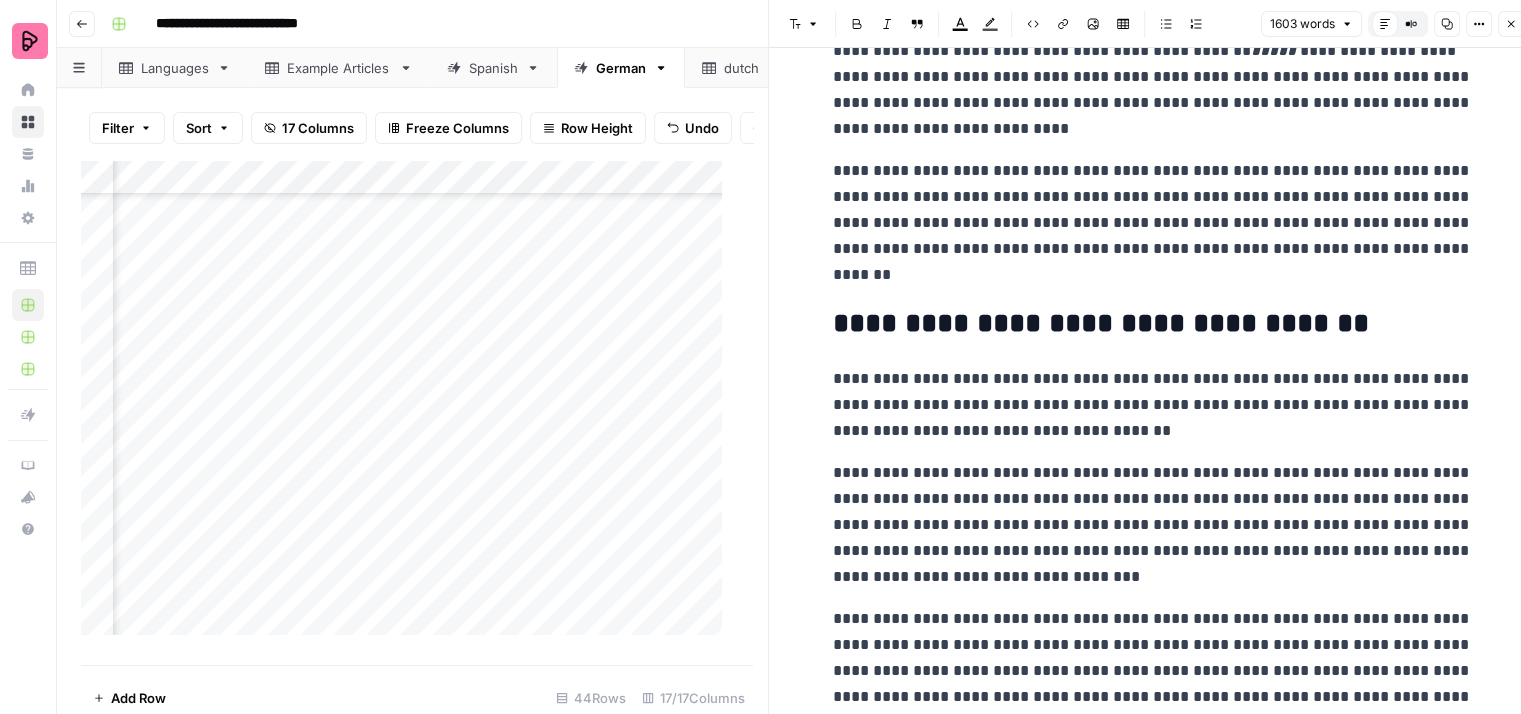 click on "**********" at bounding box center (1153, 223) 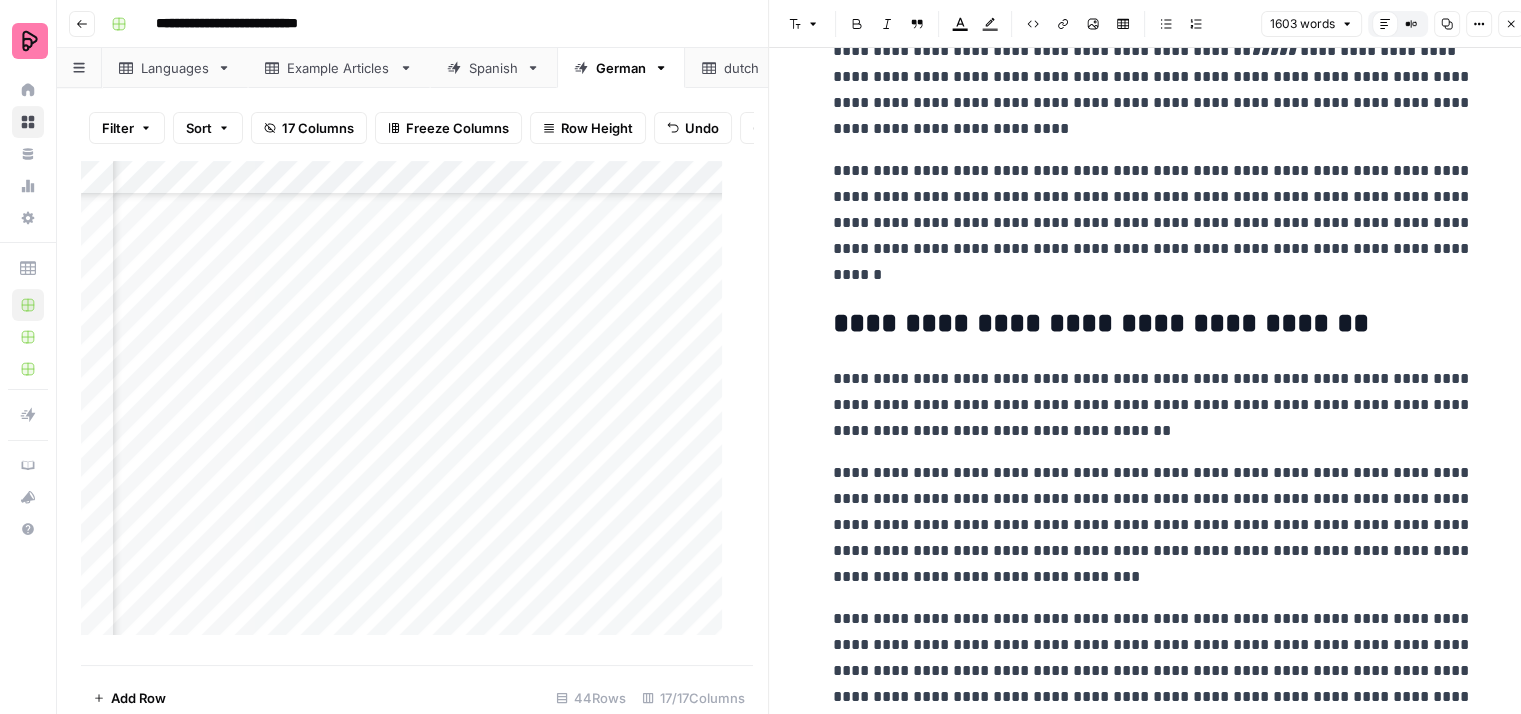 click on "**********" at bounding box center (1153, 223) 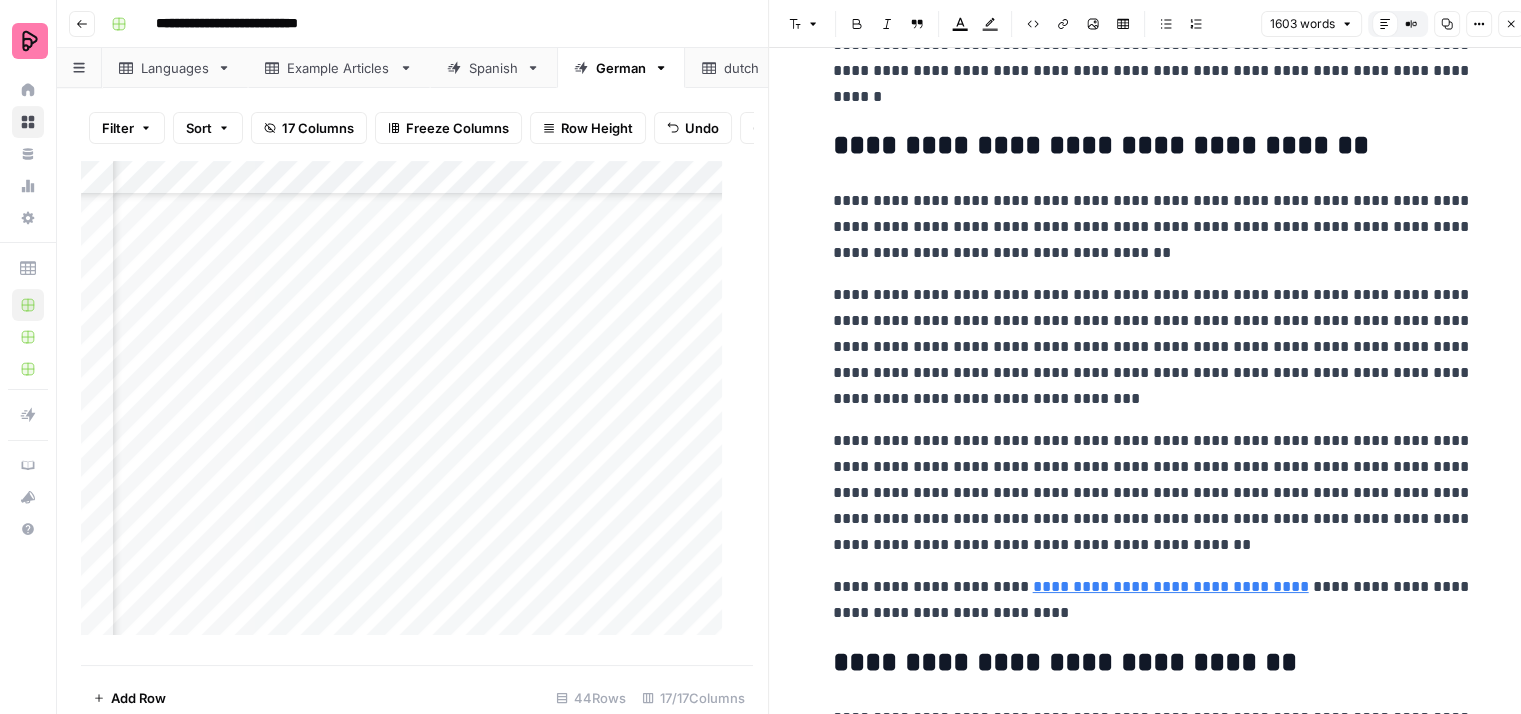 scroll, scrollTop: 4700, scrollLeft: 0, axis: vertical 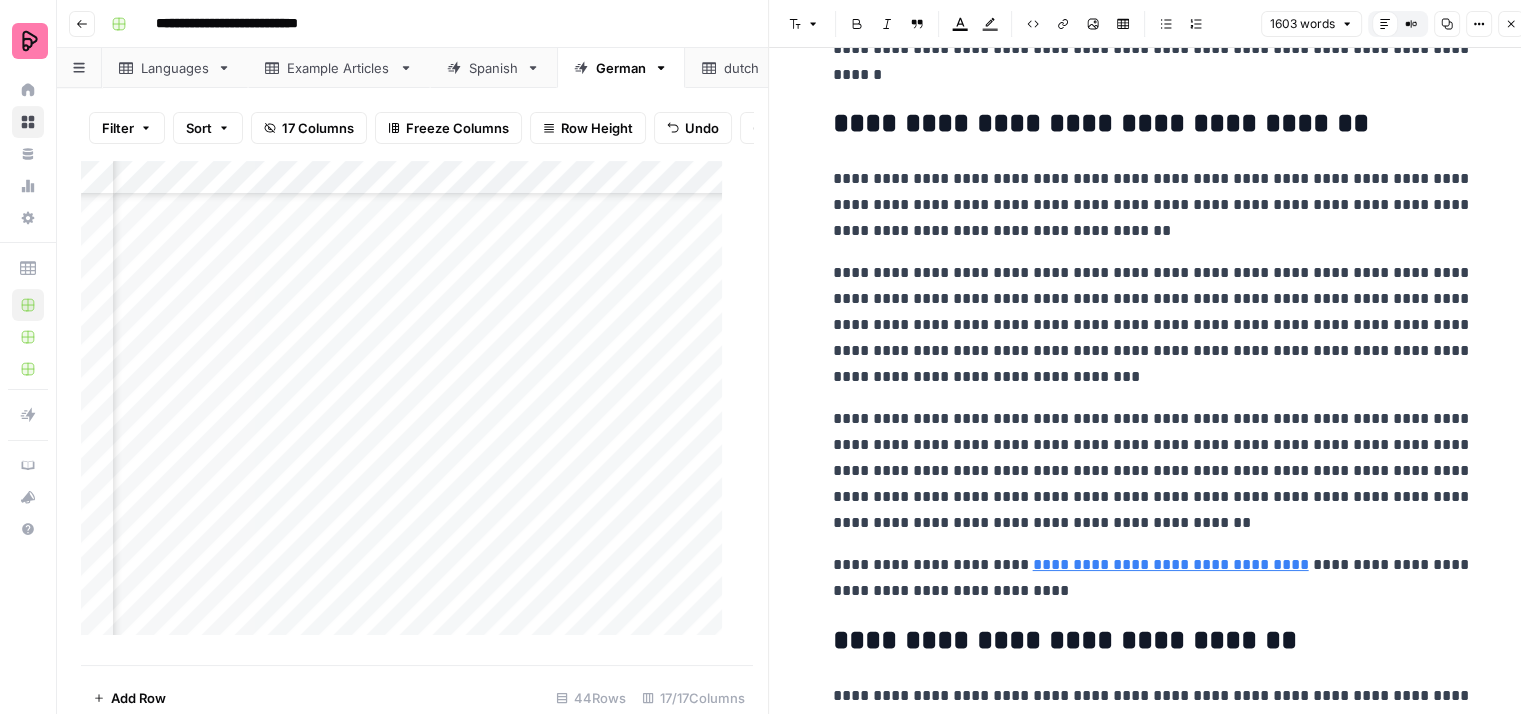 click on "**********" at bounding box center (1153, 205) 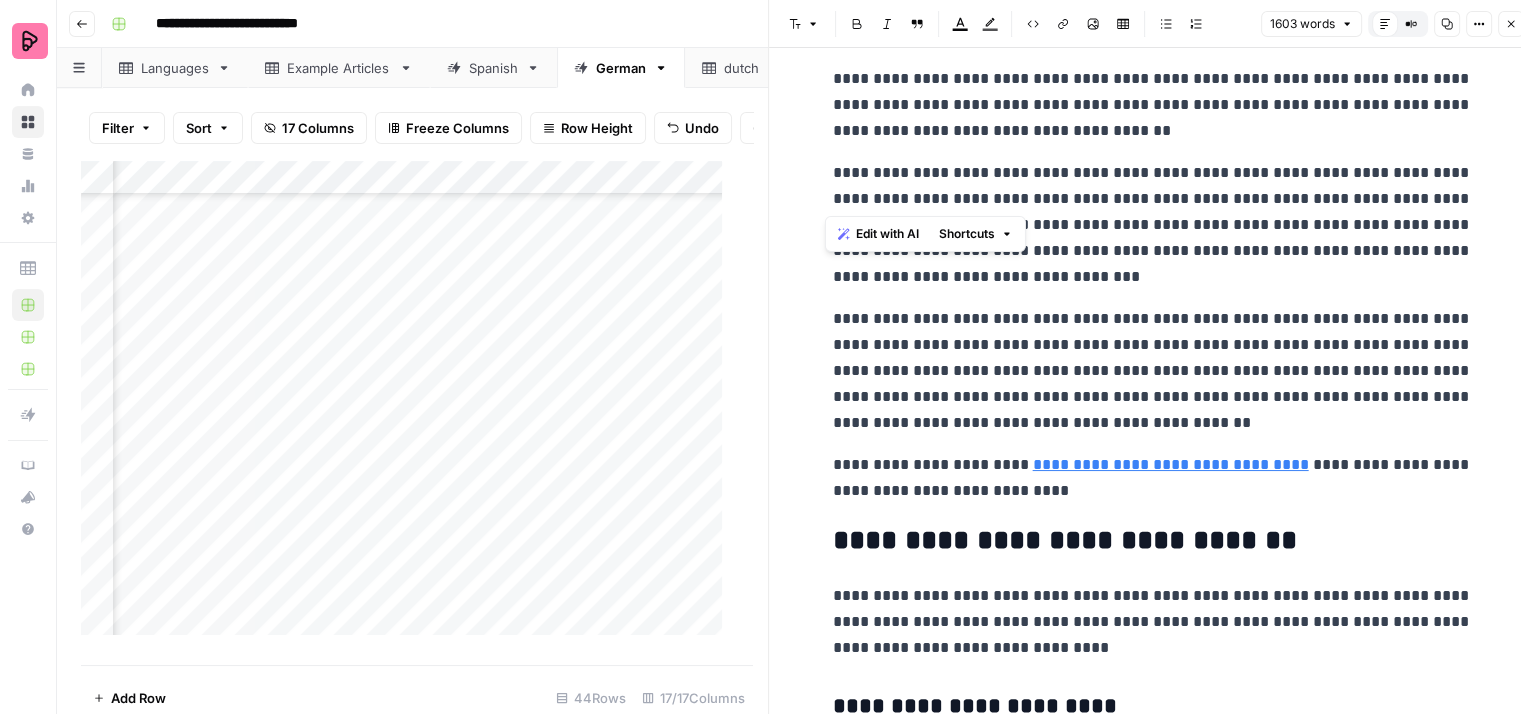 drag, startPoint x: 1088, startPoint y: 198, endPoint x: 818, endPoint y: 177, distance: 270.81543 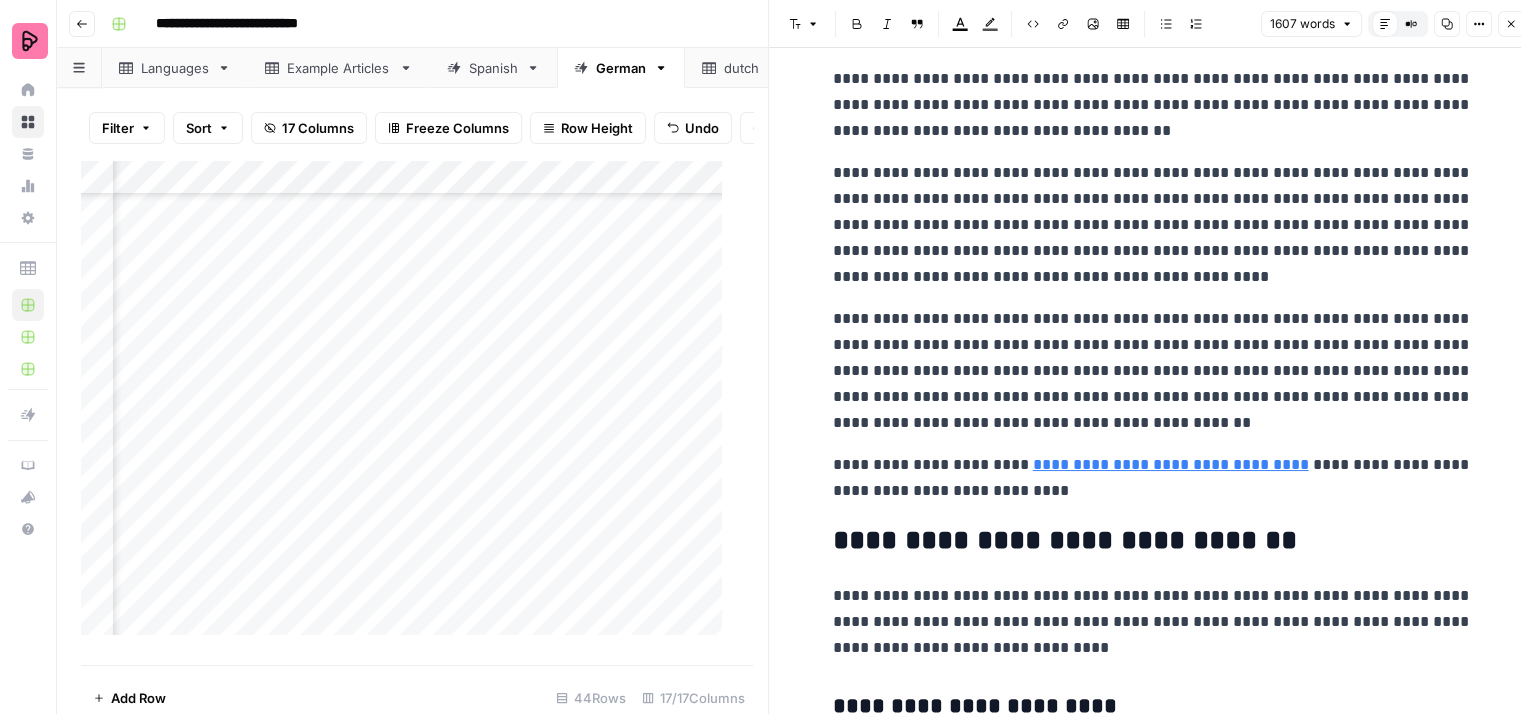 click on "**********" at bounding box center [1153, 225] 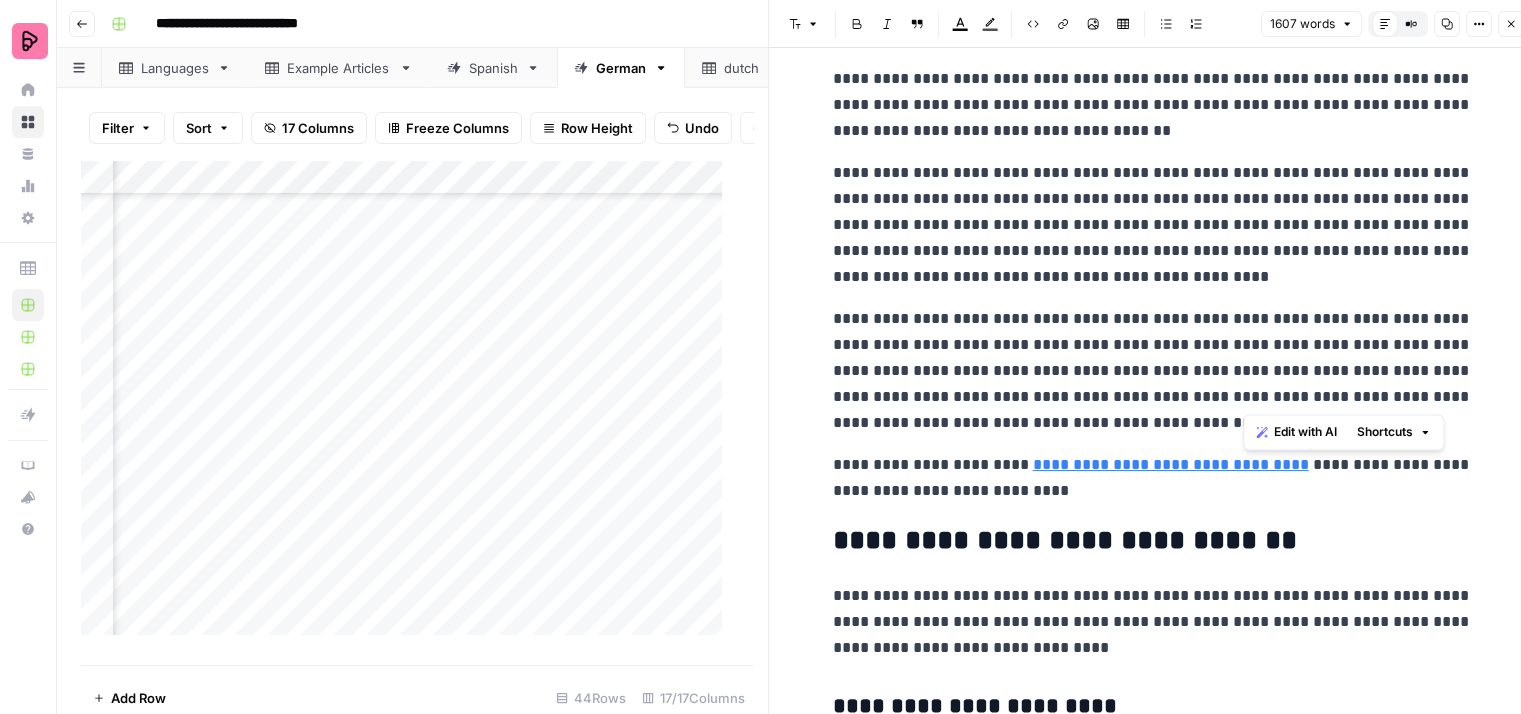 click on "**********" at bounding box center (1153, 371) 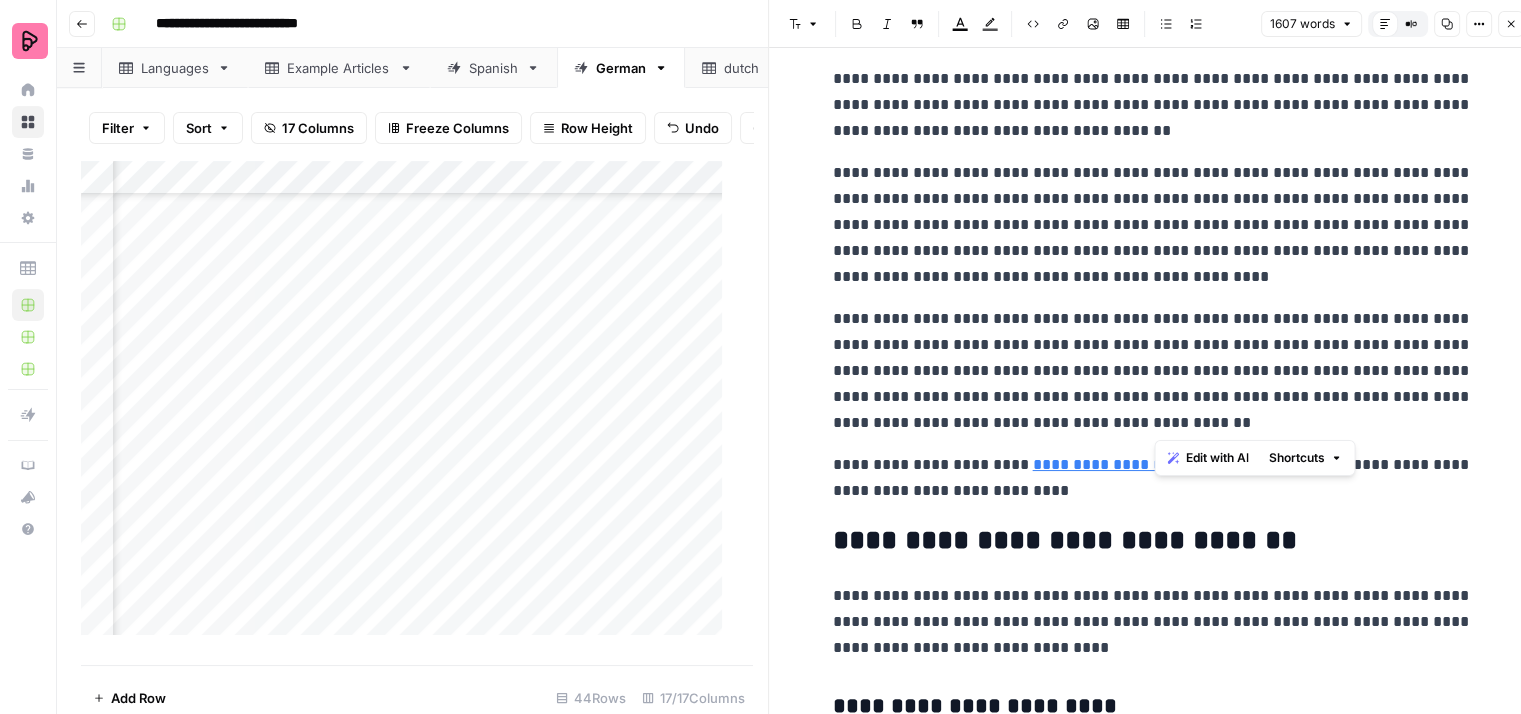 drag, startPoint x: 1270, startPoint y: 371, endPoint x: 1280, endPoint y: 416, distance: 46.09772 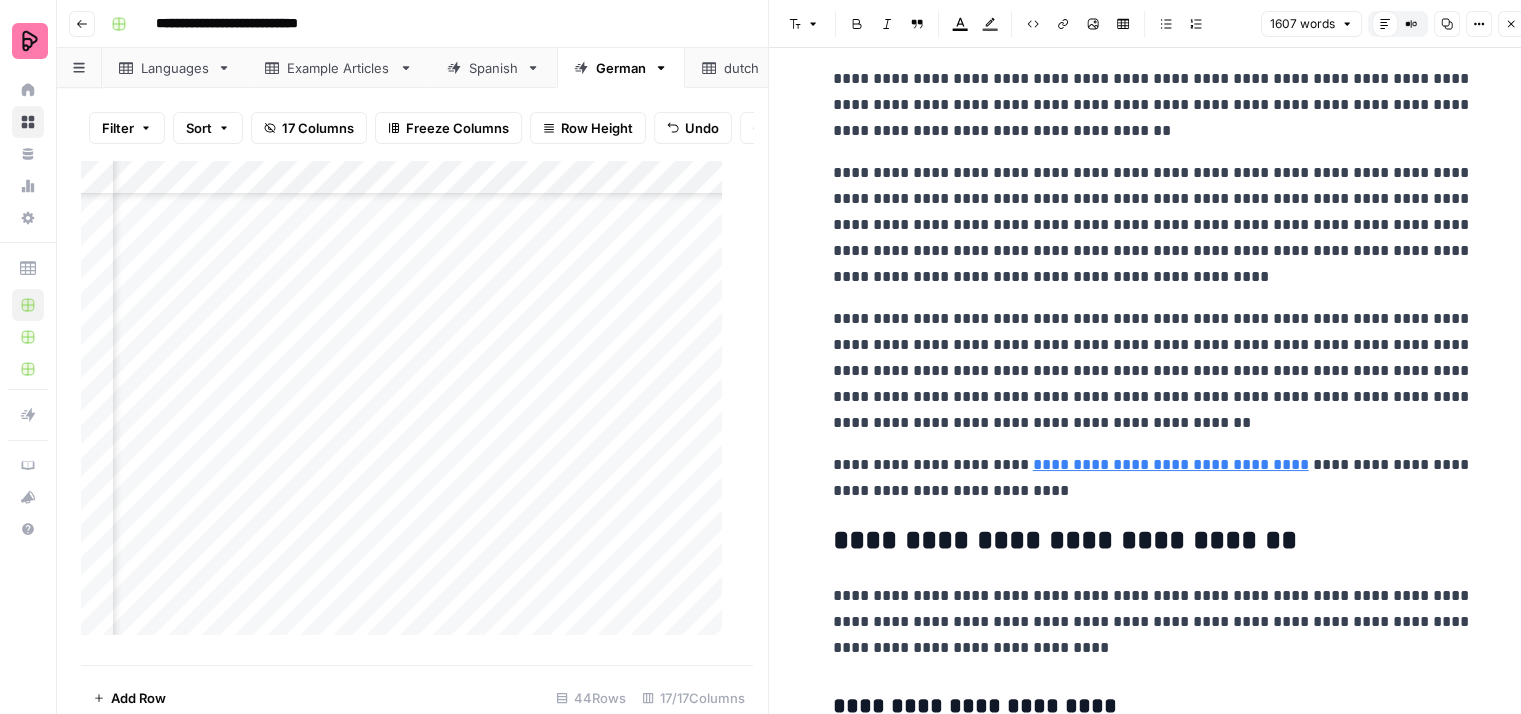 click on "**********" at bounding box center [1153, 371] 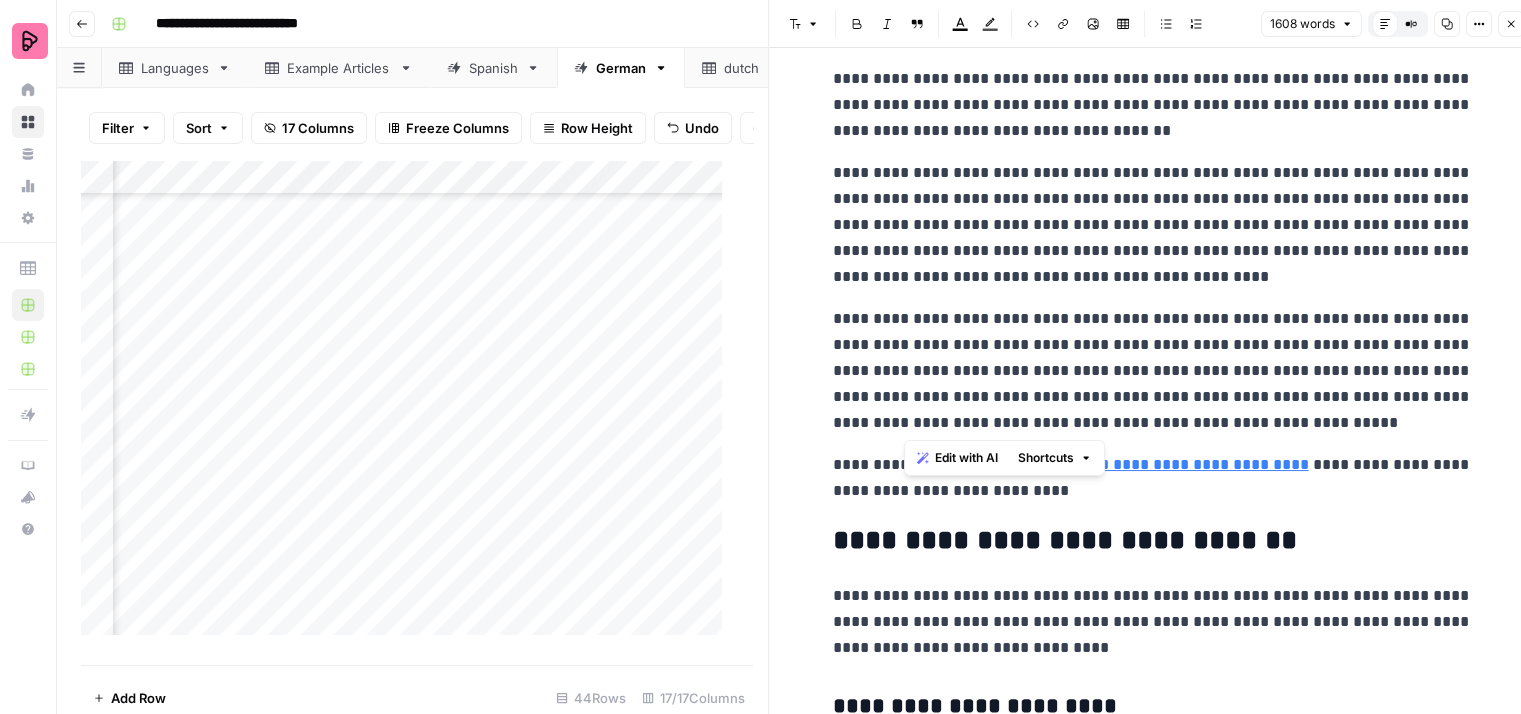 drag, startPoint x: 908, startPoint y: 396, endPoint x: 1342, endPoint y: 421, distance: 434.71945 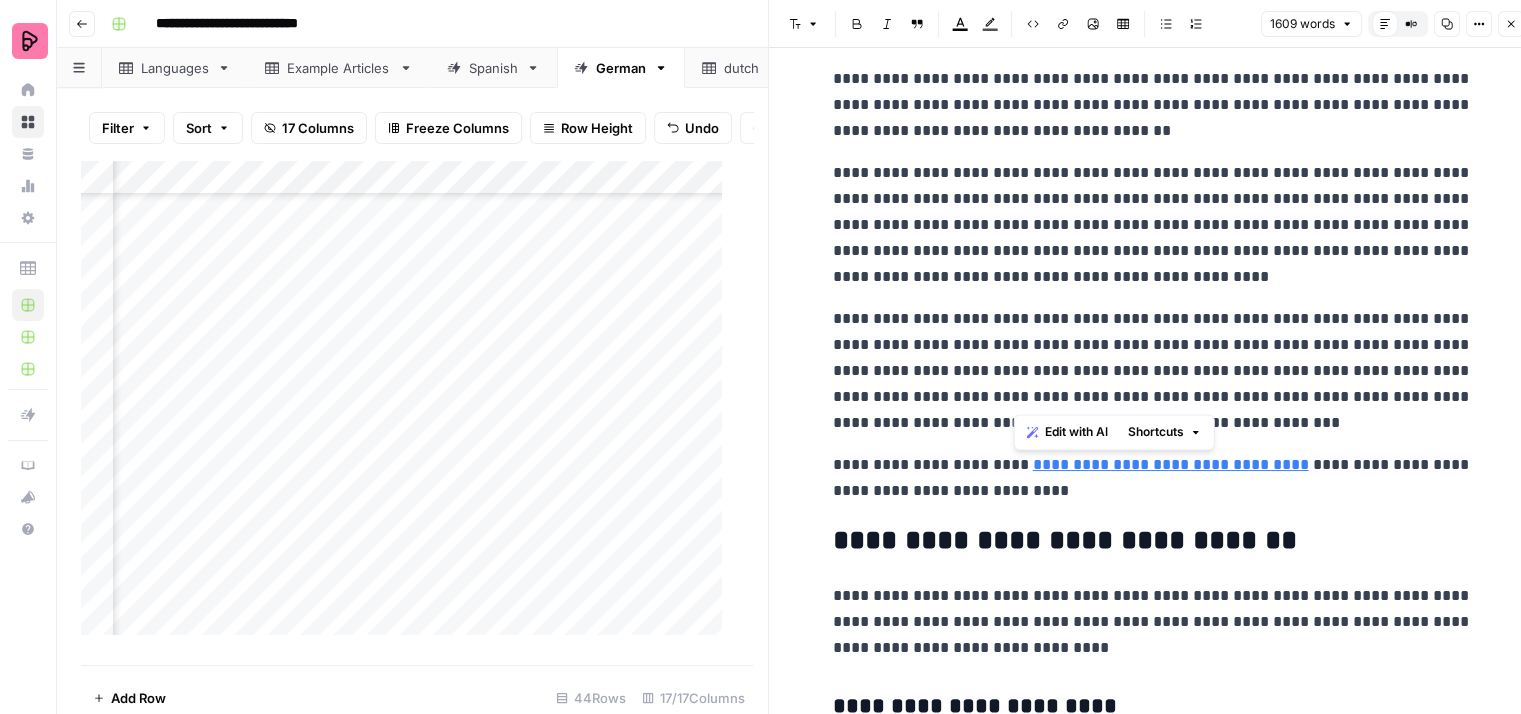 drag, startPoint x: 1147, startPoint y: 393, endPoint x: 1016, endPoint y: 398, distance: 131.09538 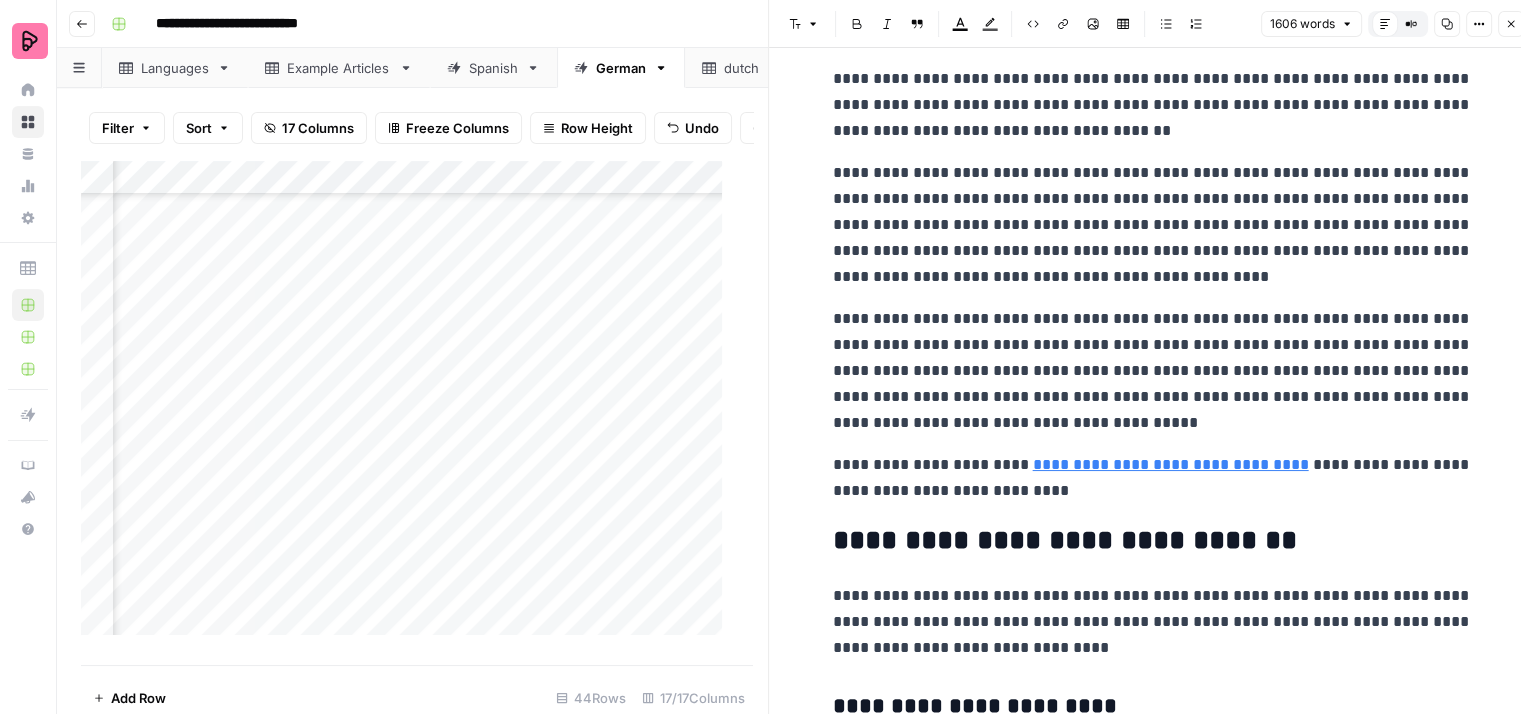 click on "**********" at bounding box center [1153, 371] 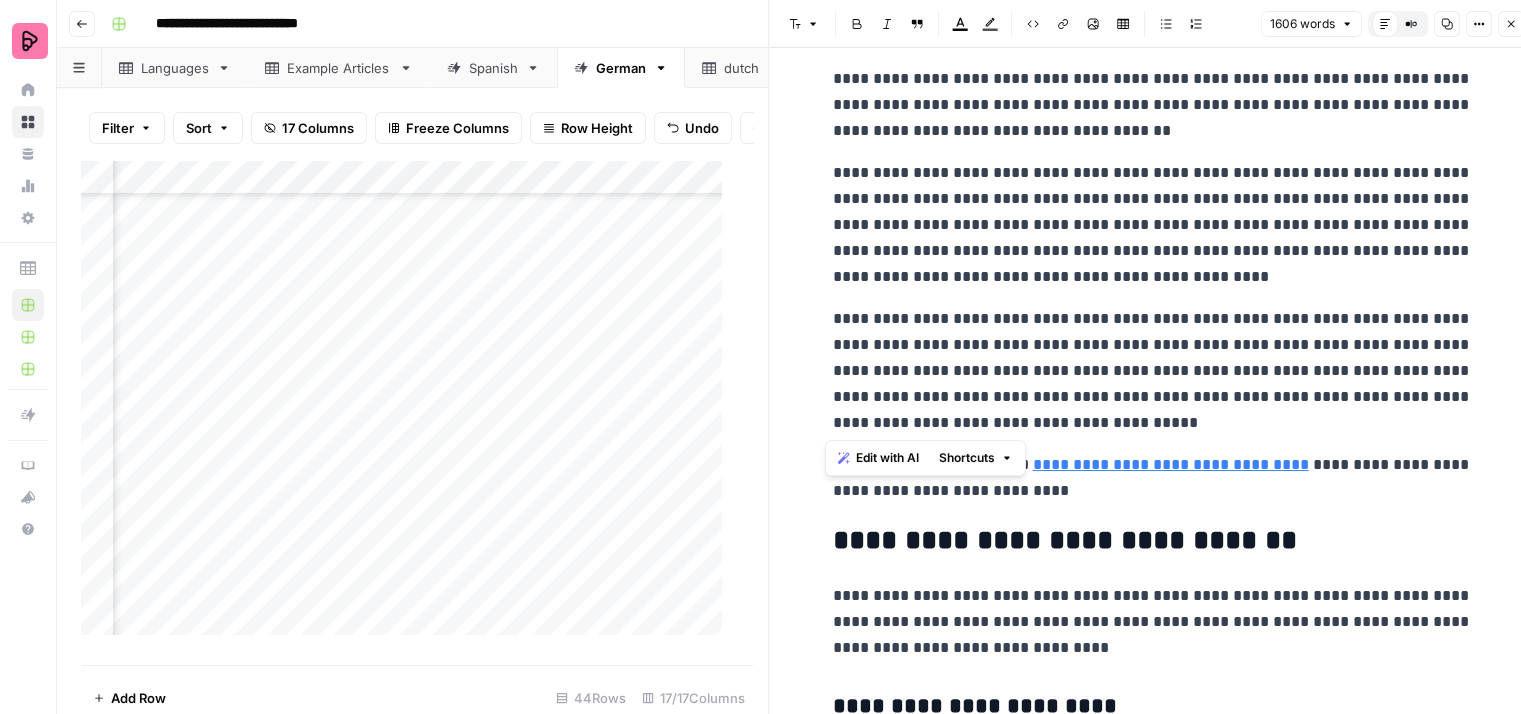click on "**********" at bounding box center [1153, 371] 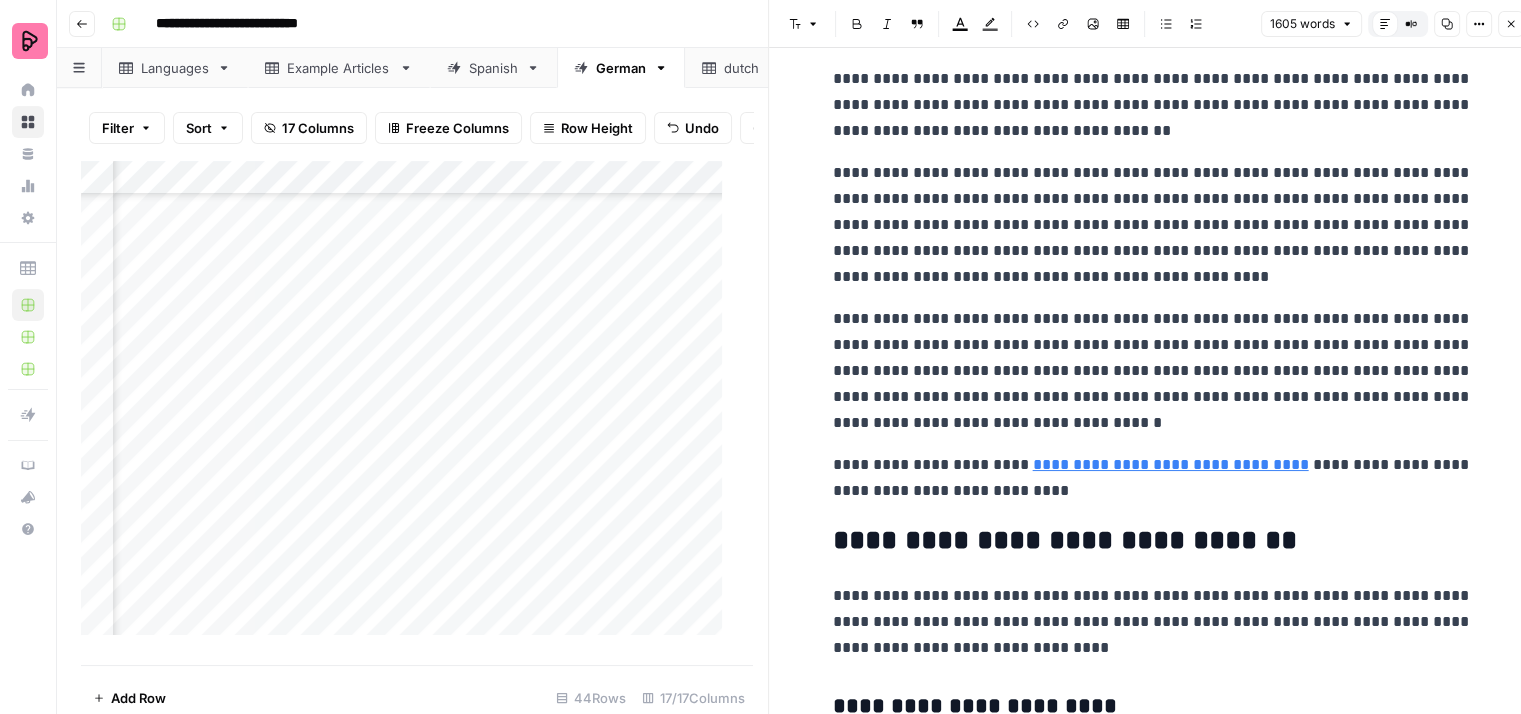 click on "**********" at bounding box center (1153, 371) 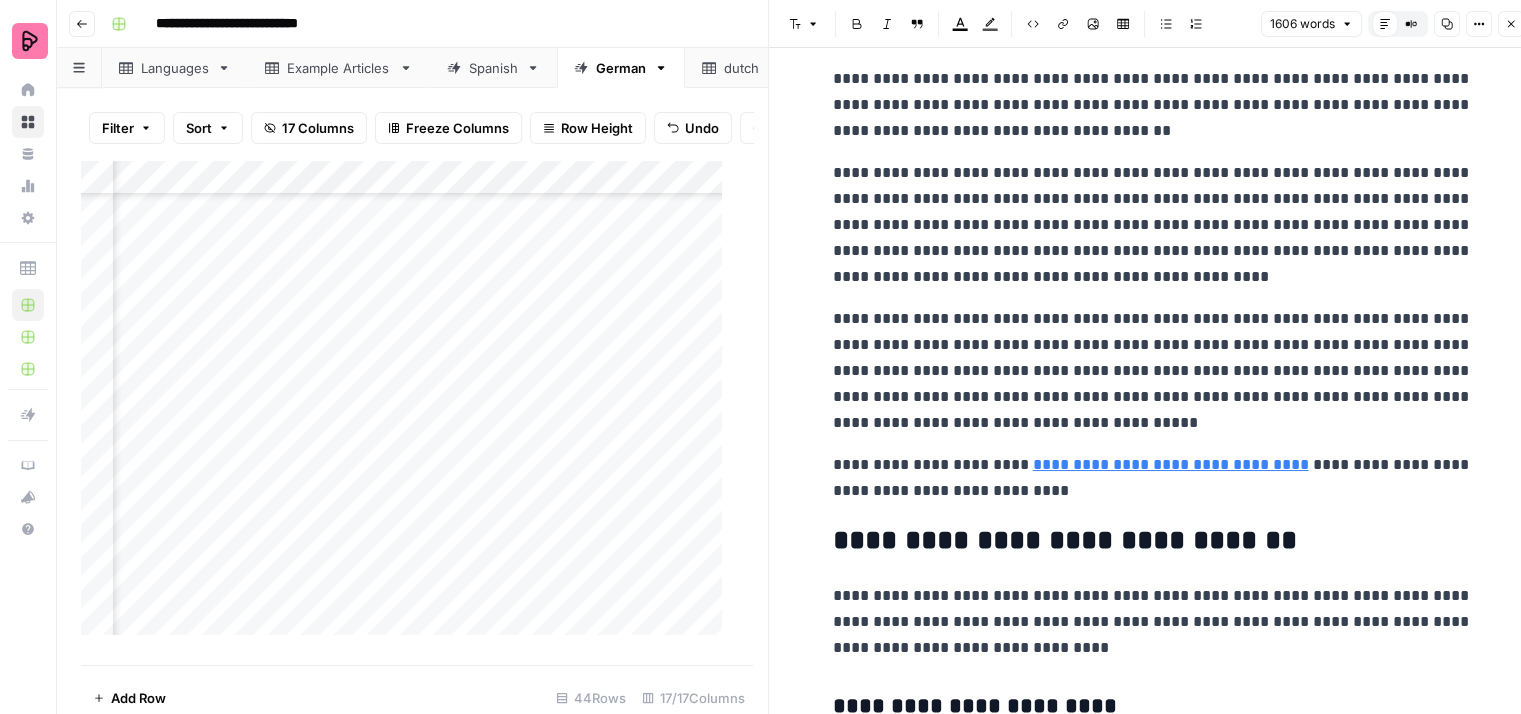 click on "**********" at bounding box center (1153, 371) 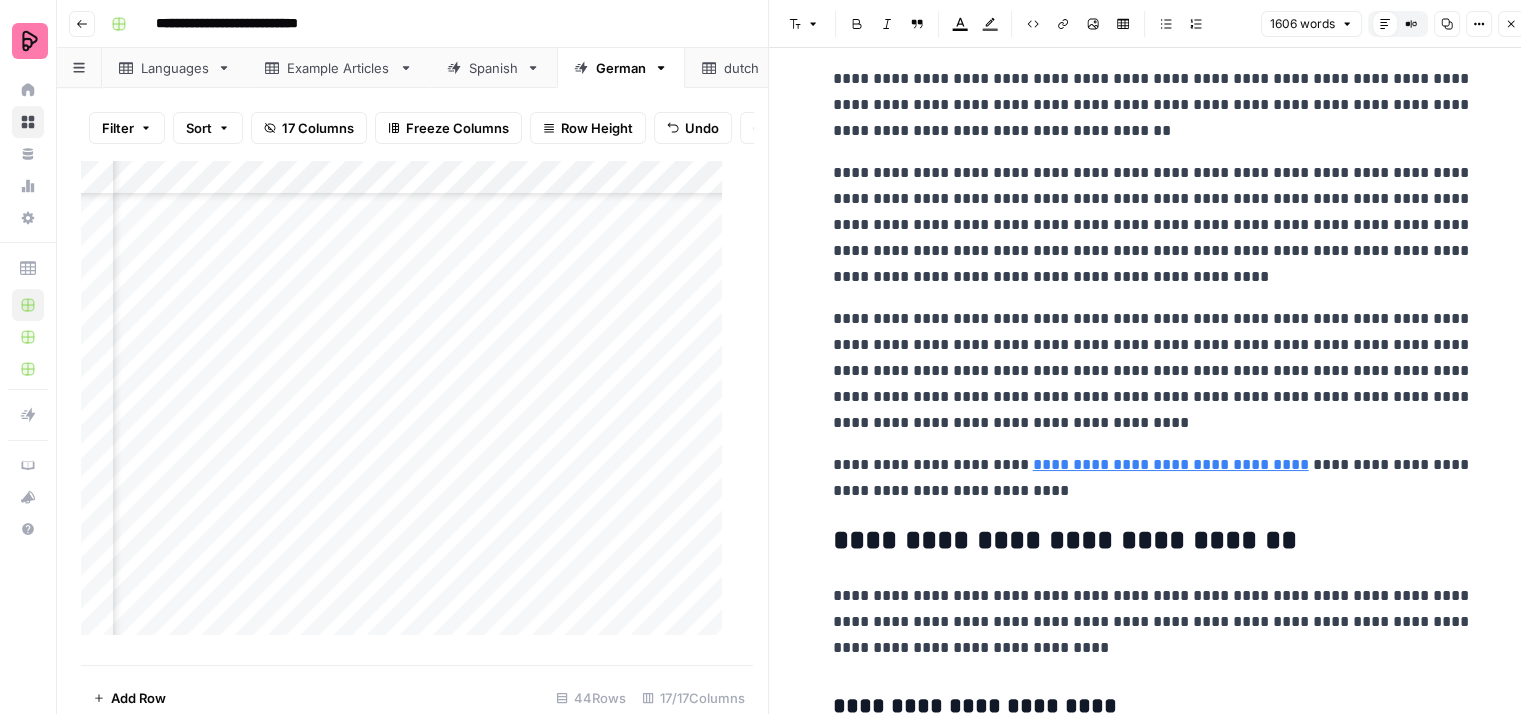 click on "**********" at bounding box center (1153, 371) 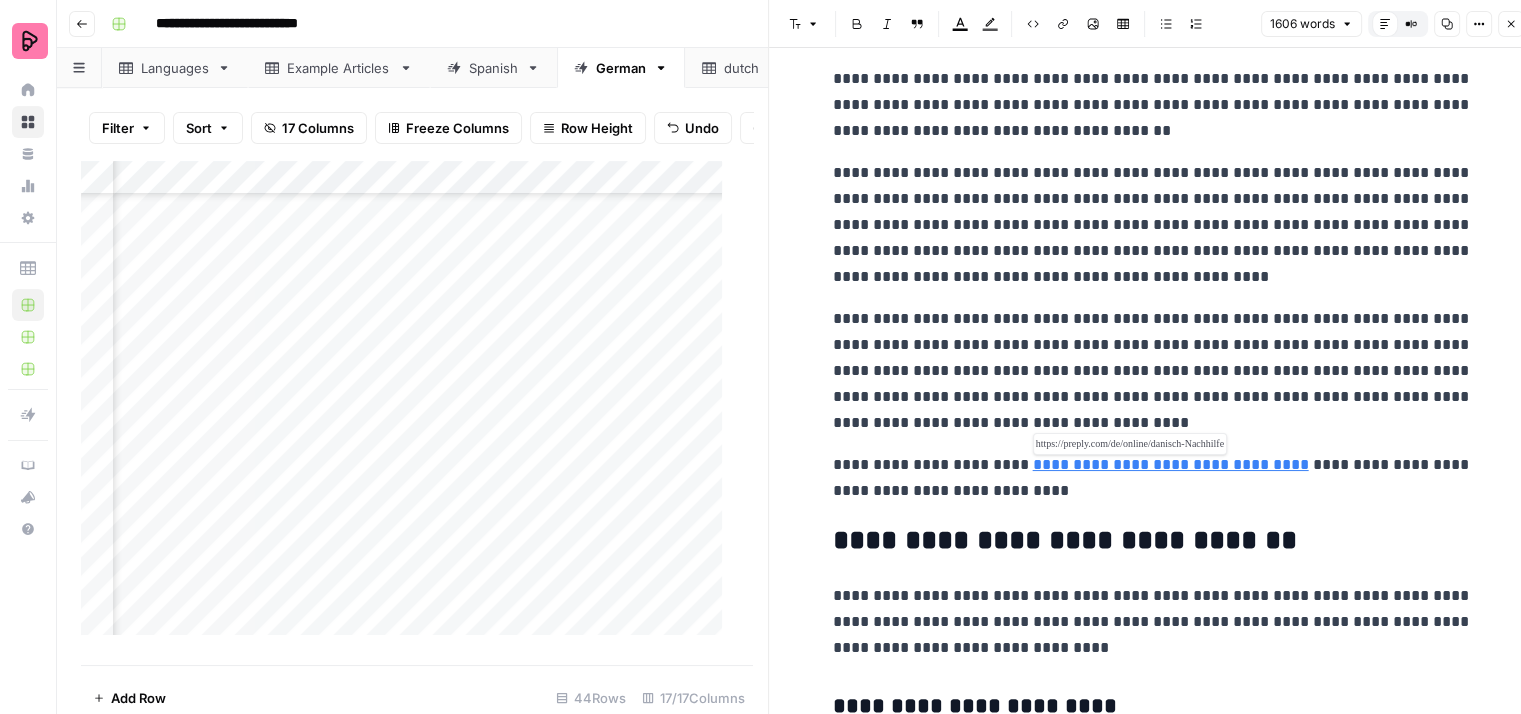 click on "**********" at bounding box center [1171, 464] 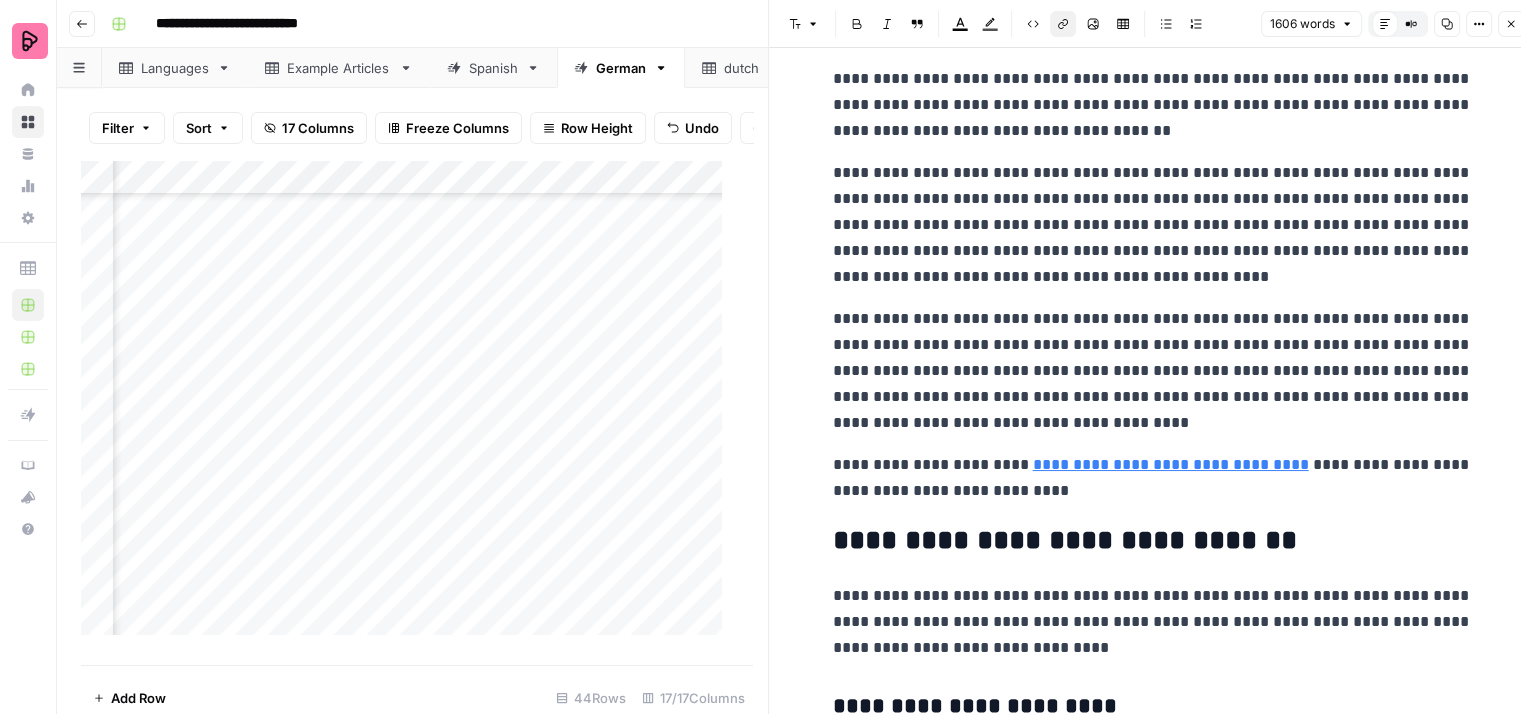 click on "**********" at bounding box center [1153, 371] 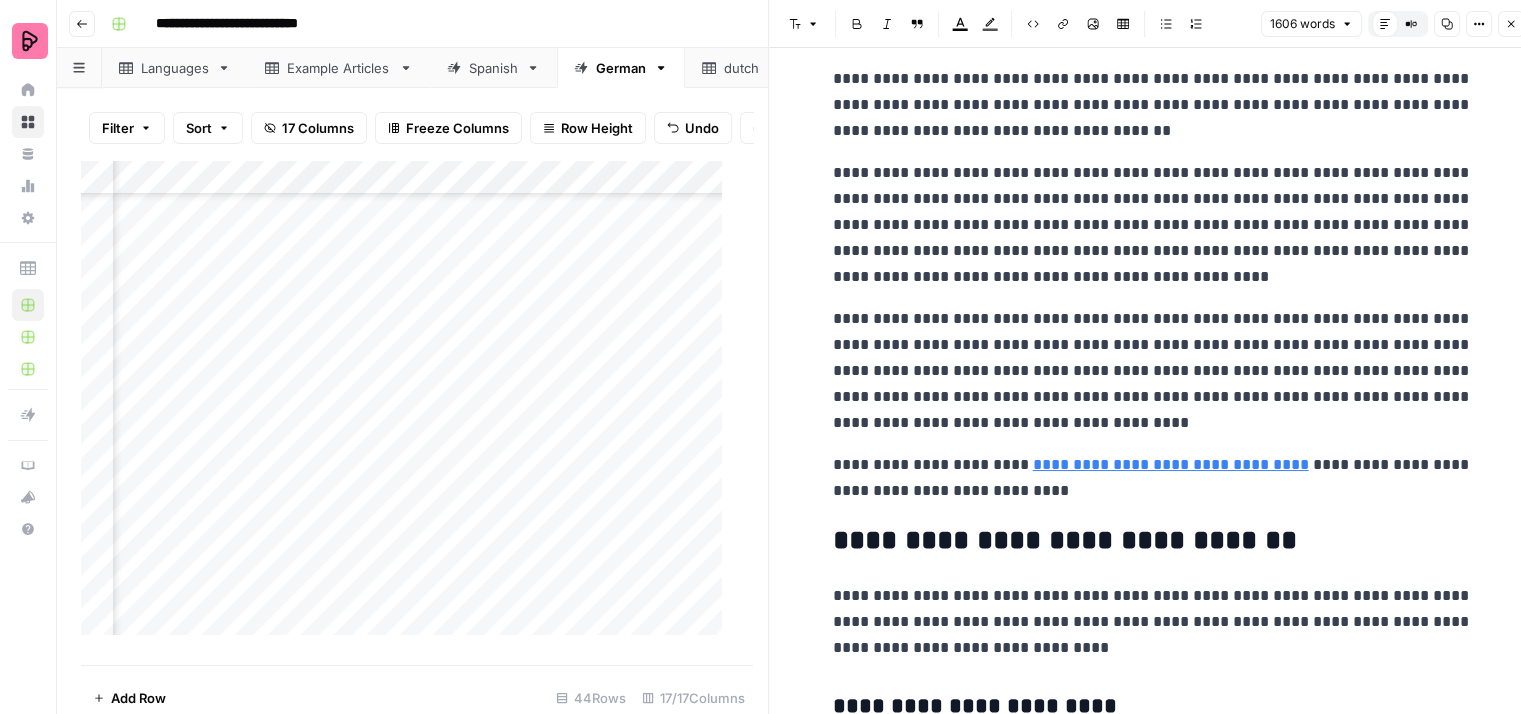 click on "**********" at bounding box center [1153, 478] 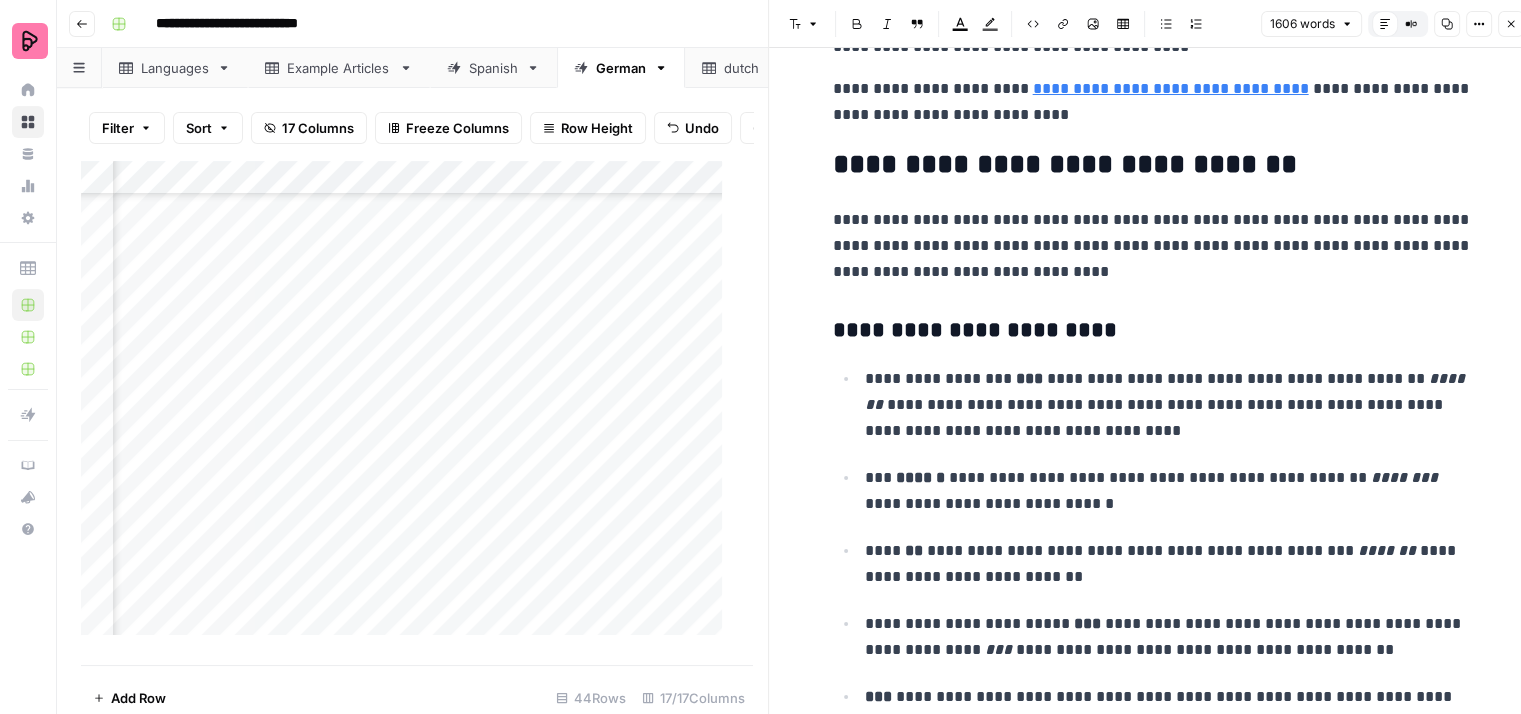 scroll, scrollTop: 5200, scrollLeft: 0, axis: vertical 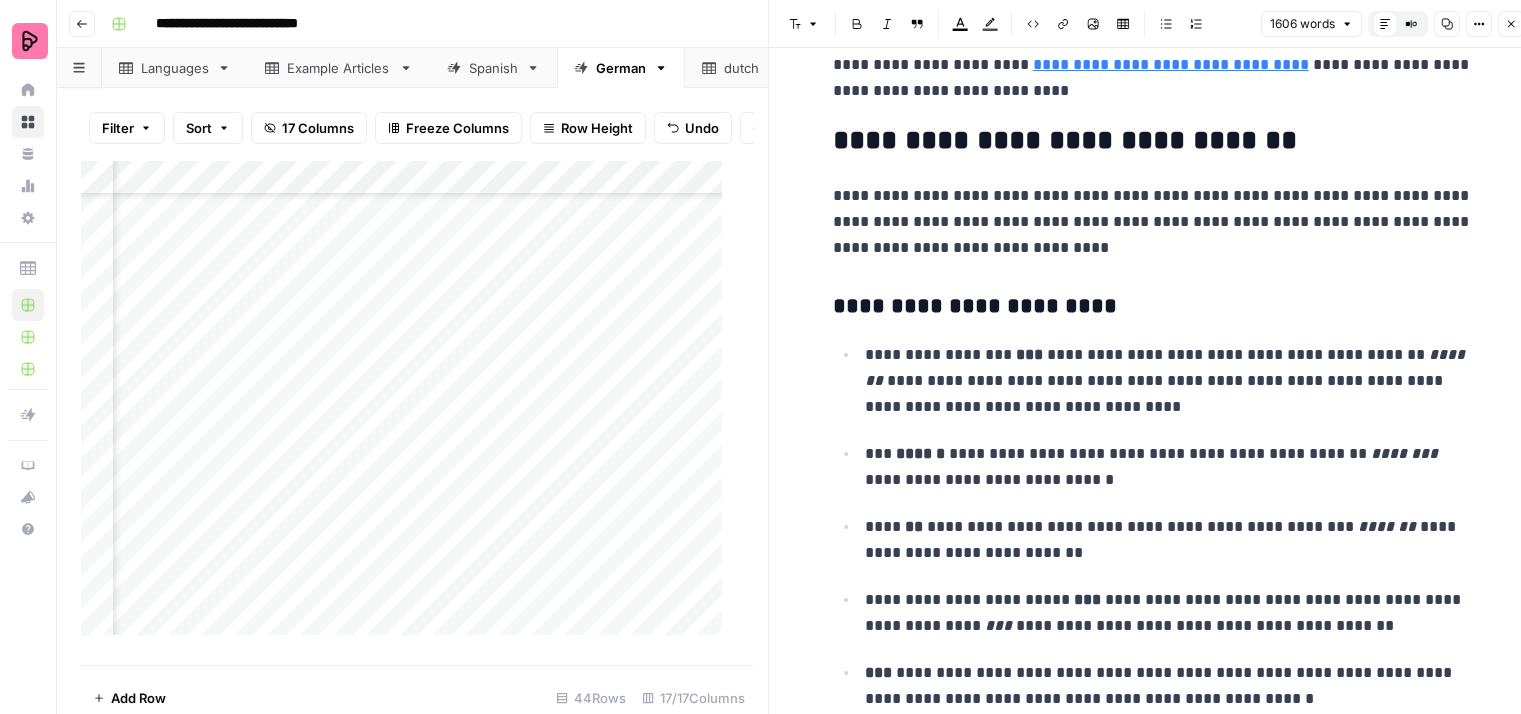 click on "**********" at bounding box center (1153, 222) 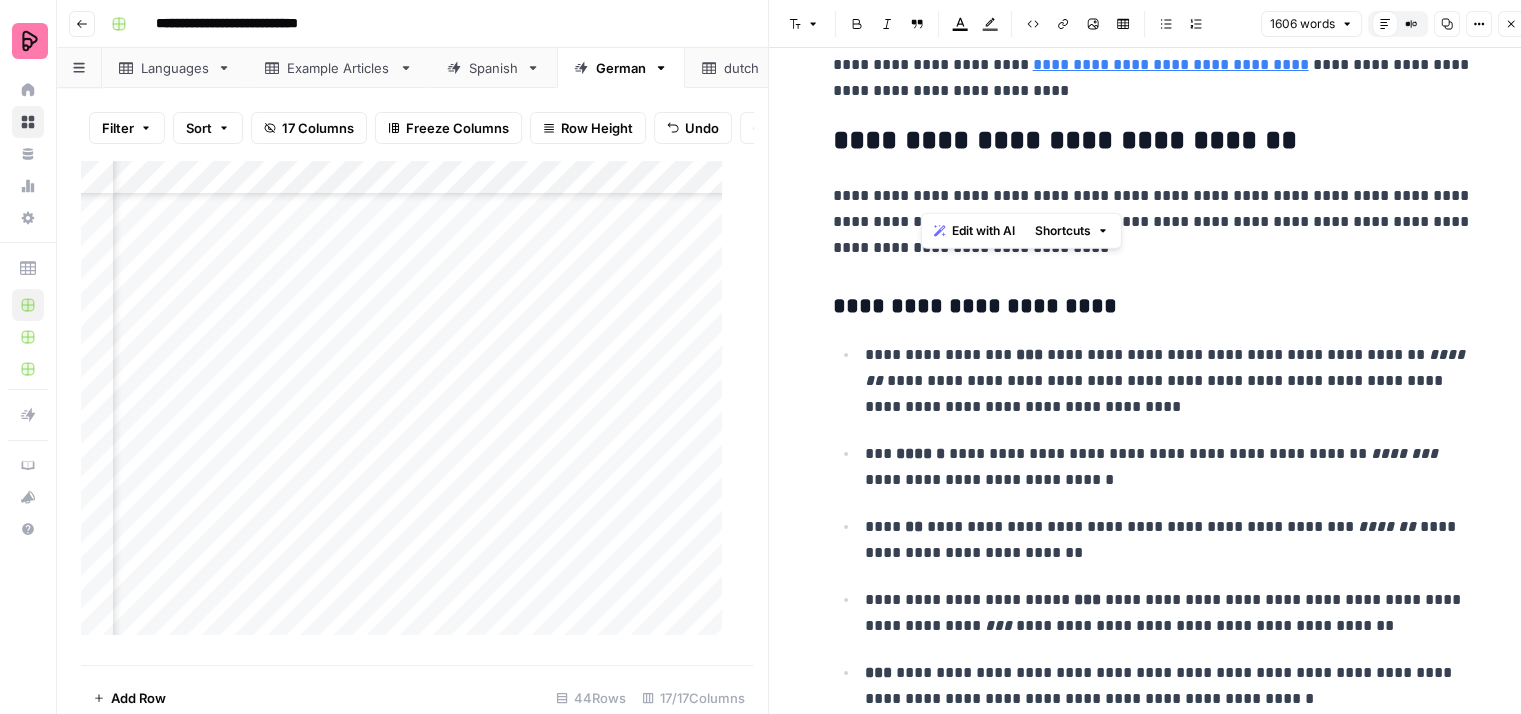 click on "**********" at bounding box center [1153, 222] 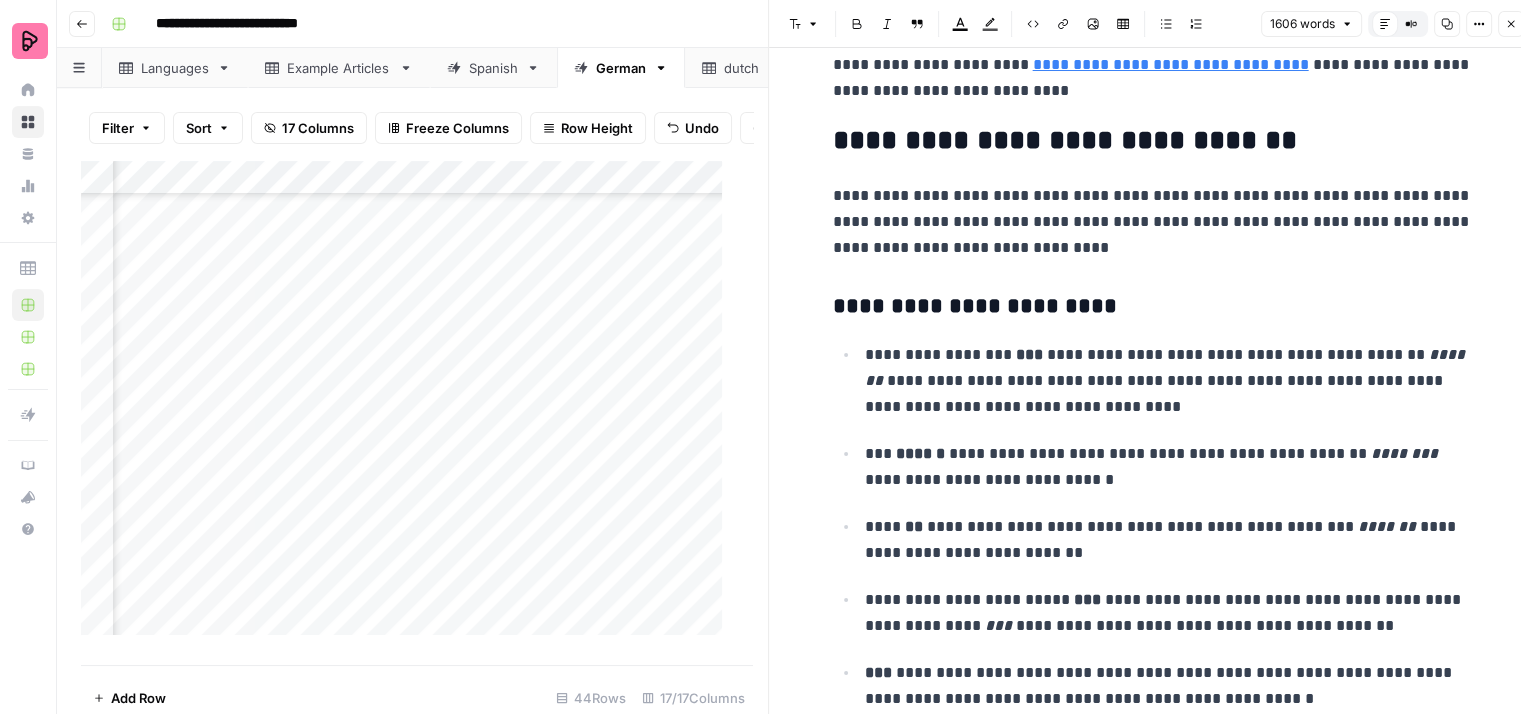 click on "**********" at bounding box center (1153, 222) 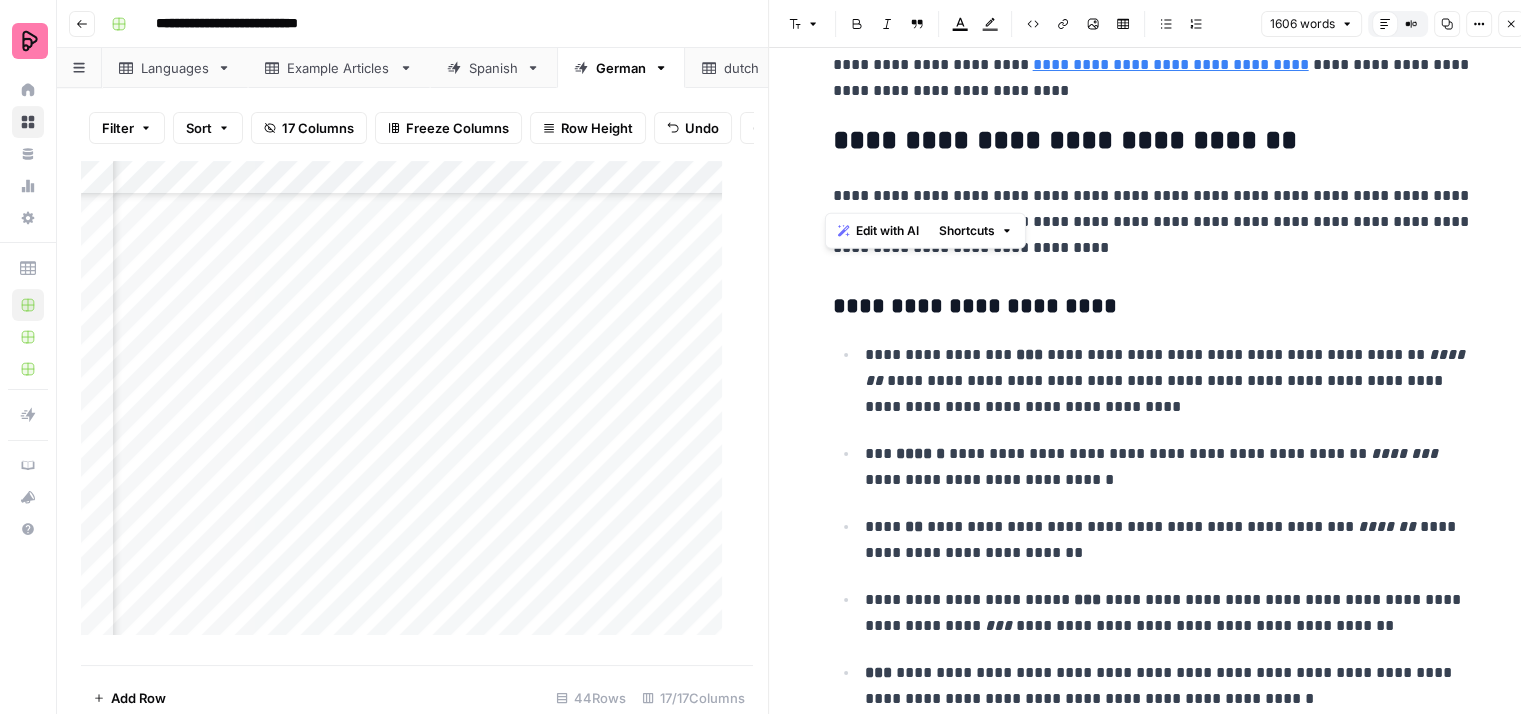 drag, startPoint x: 1063, startPoint y: 193, endPoint x: 823, endPoint y: 204, distance: 240.25195 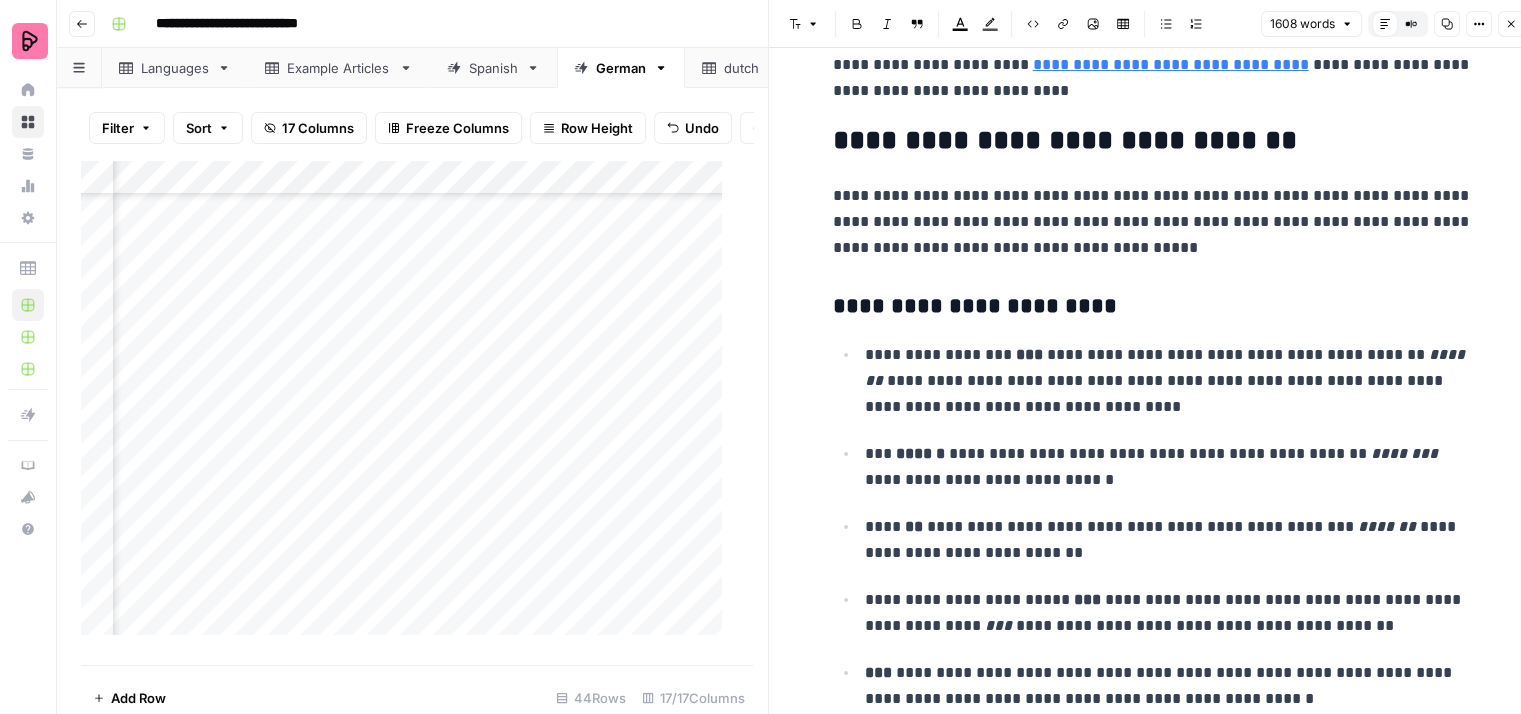 click on "**********" at bounding box center [1153, 222] 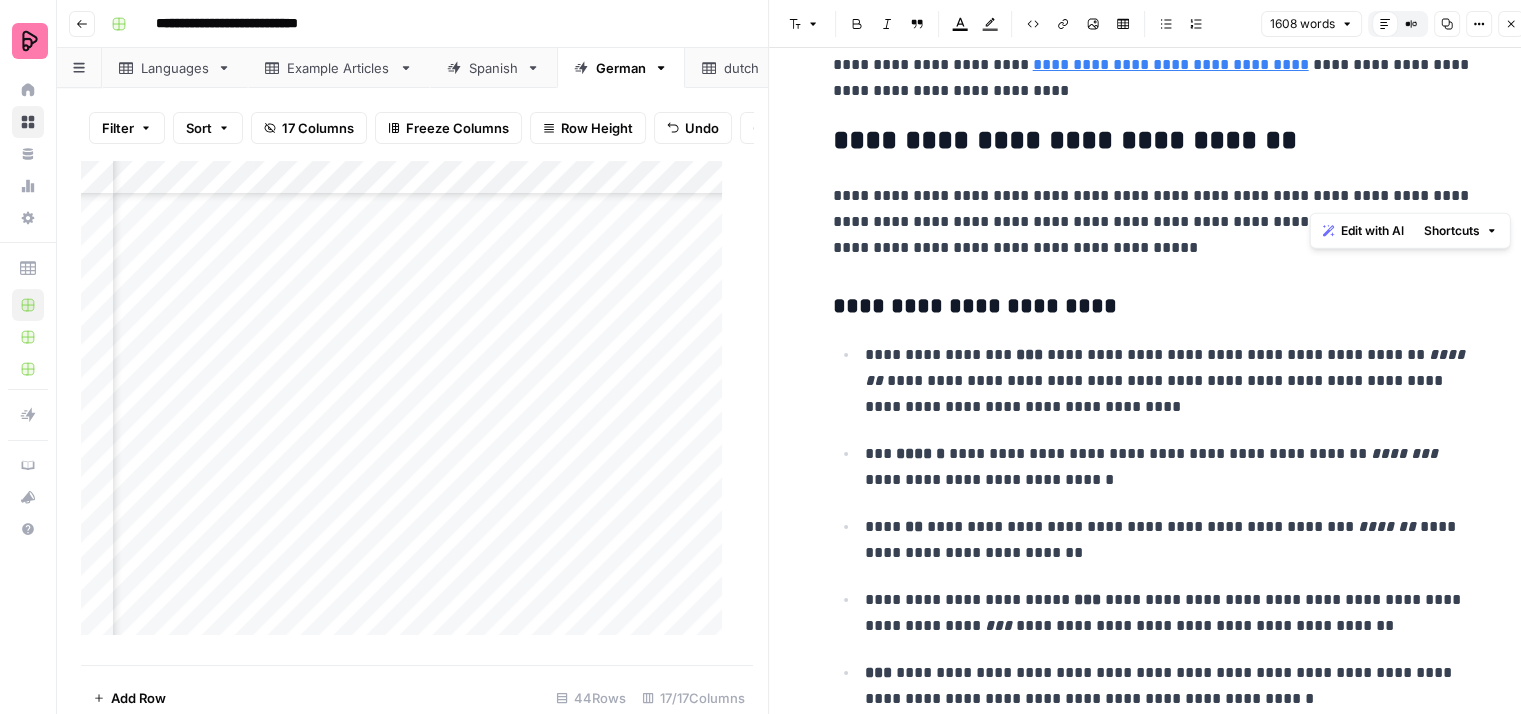 click on "**********" at bounding box center [1153, 222] 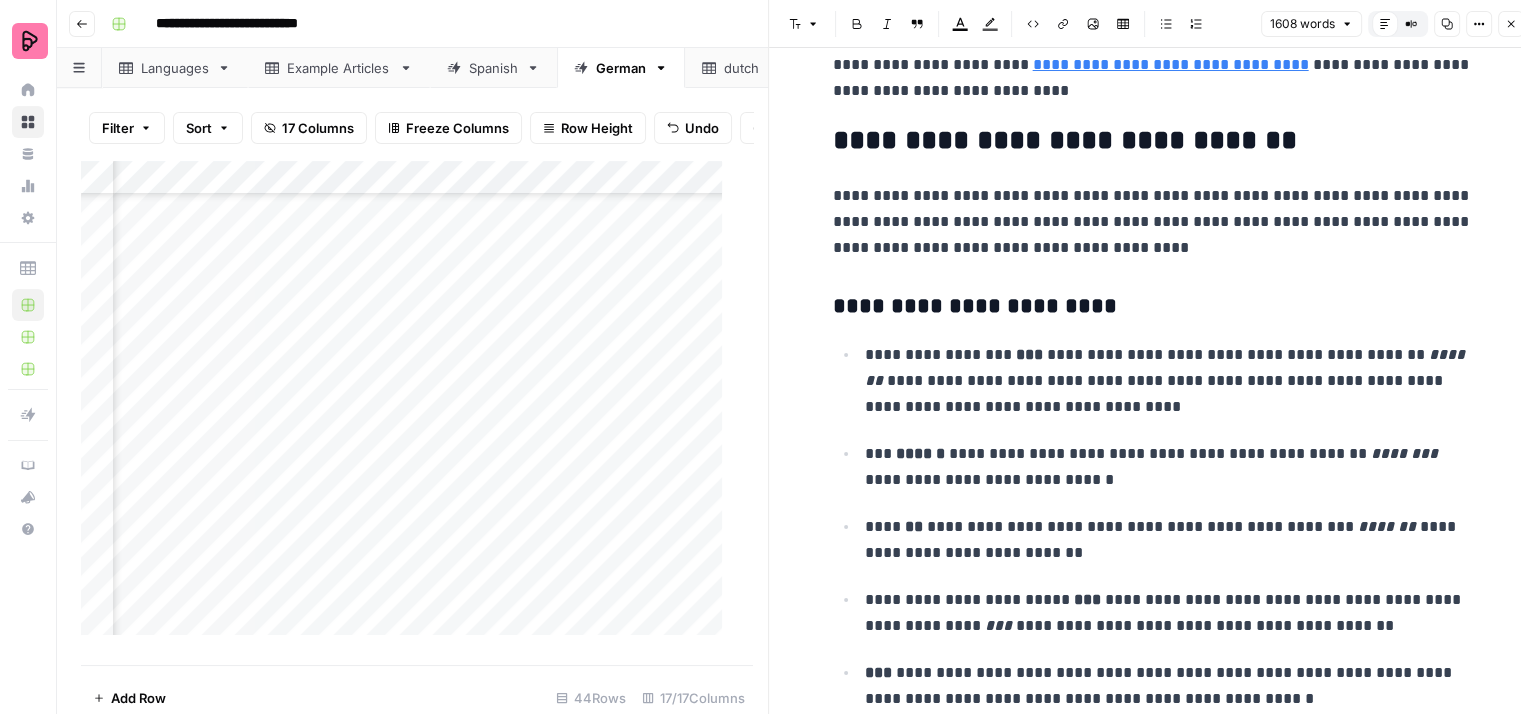 click on "**********" at bounding box center [1153, 222] 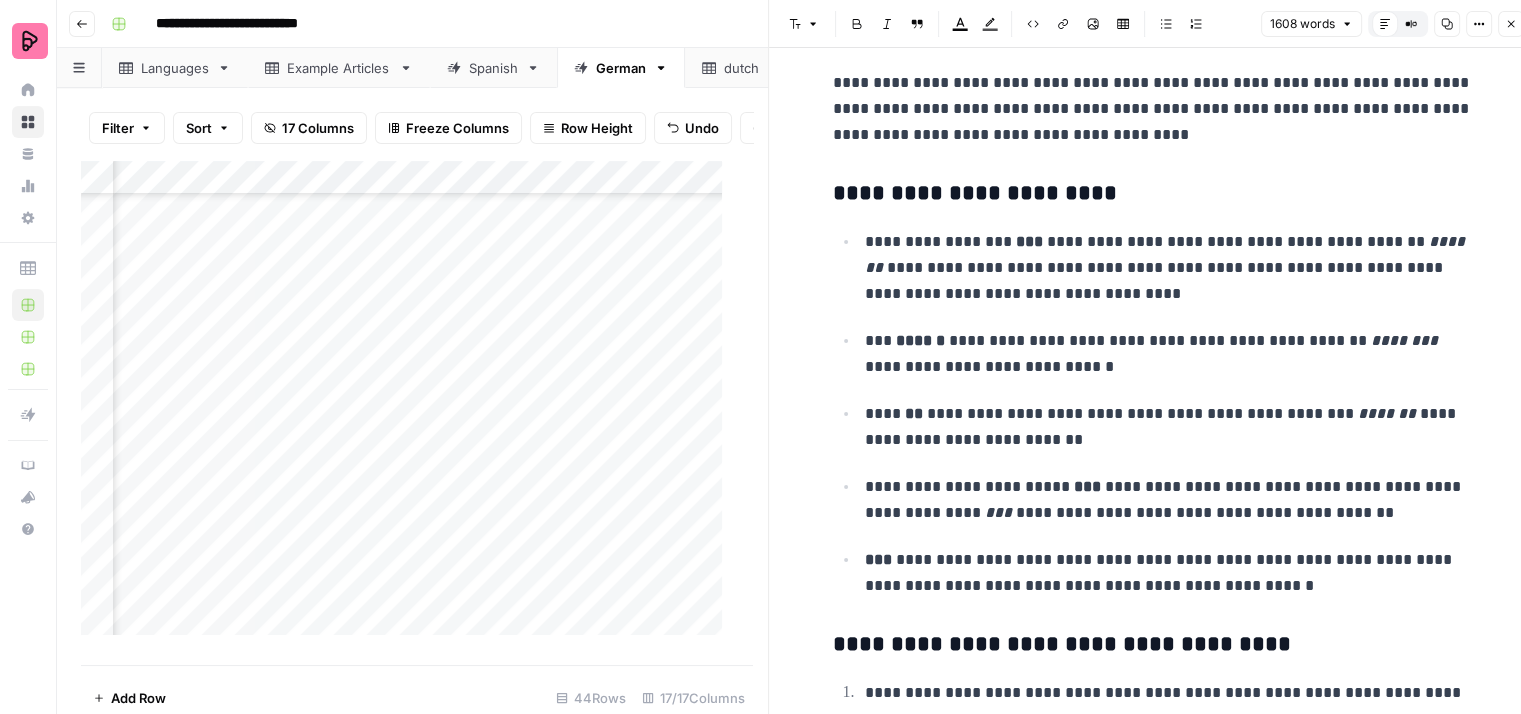 scroll, scrollTop: 5400, scrollLeft: 0, axis: vertical 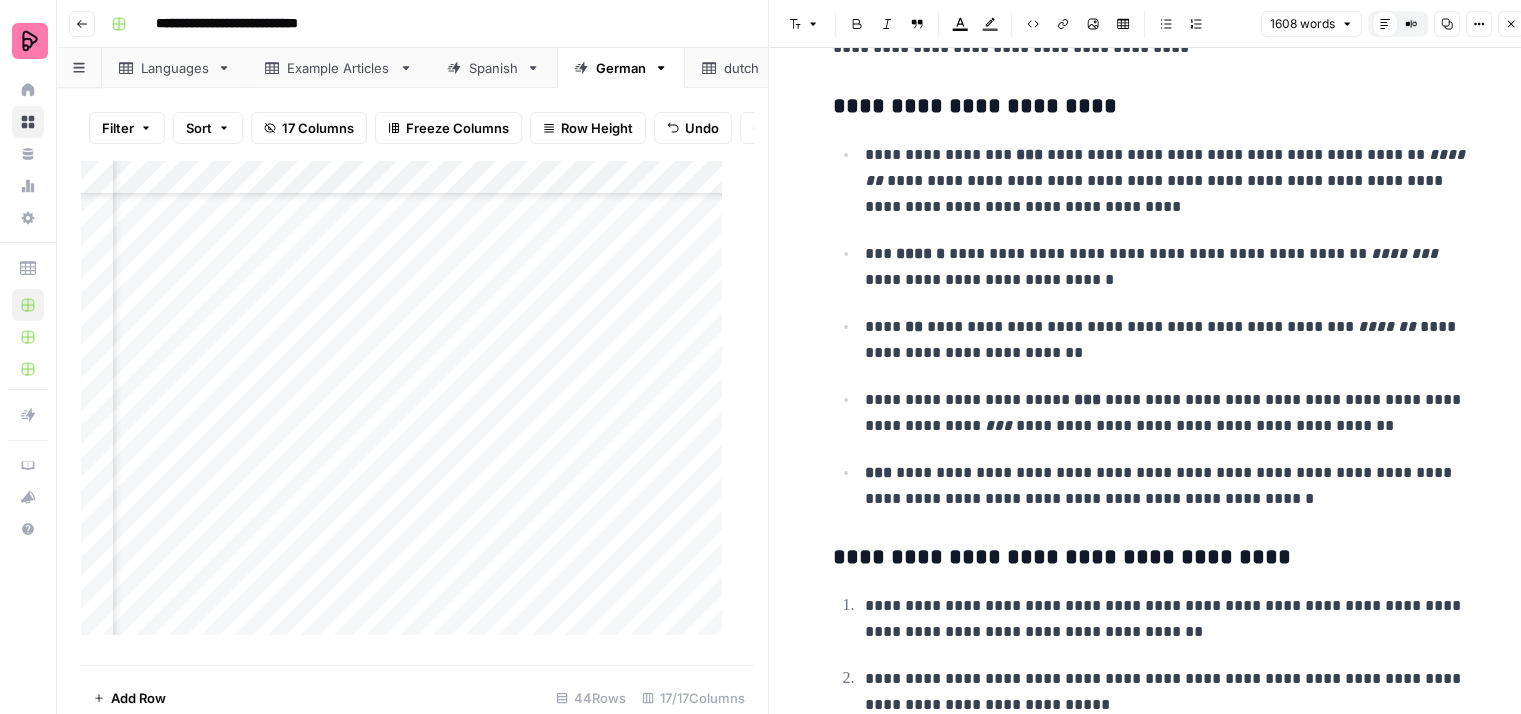 click on "**********" at bounding box center (1169, 267) 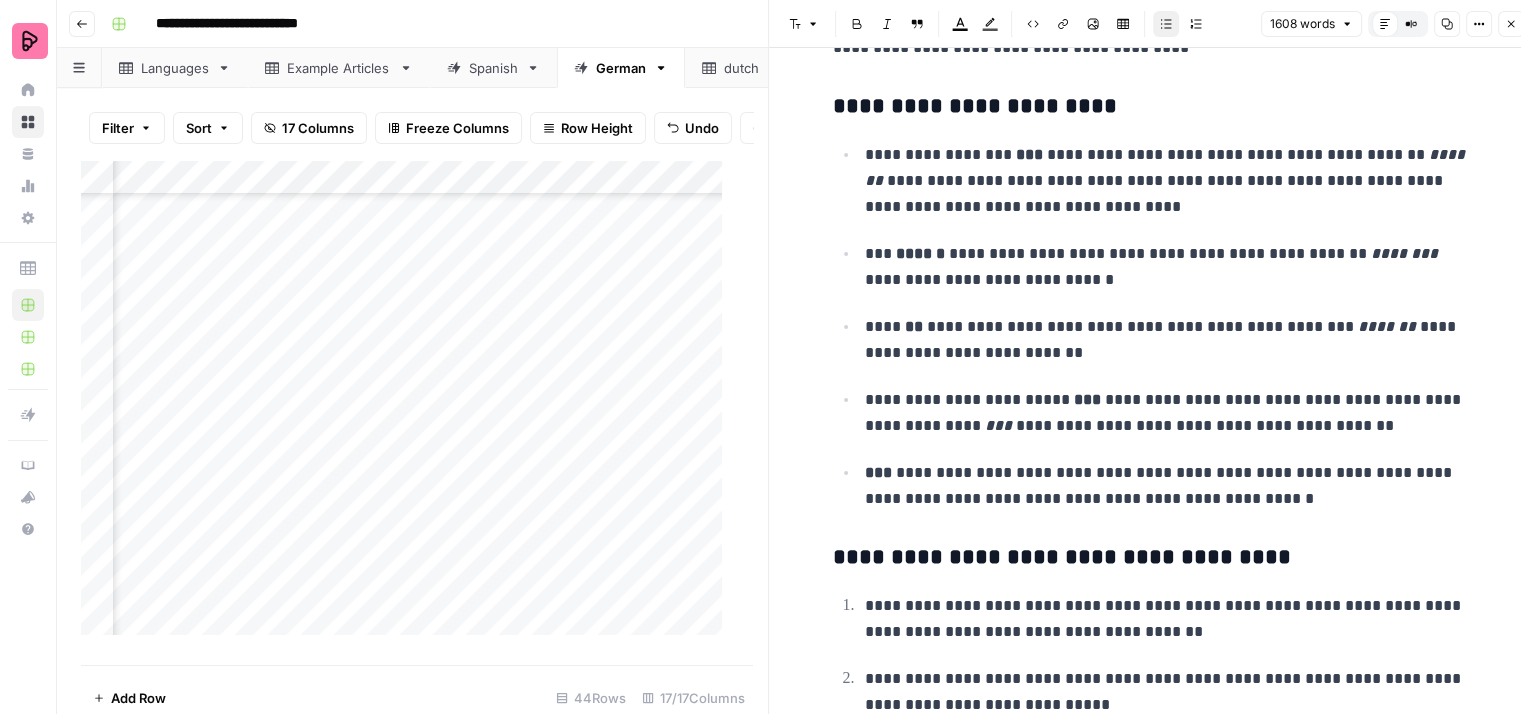 click on "**********" at bounding box center [1169, 340] 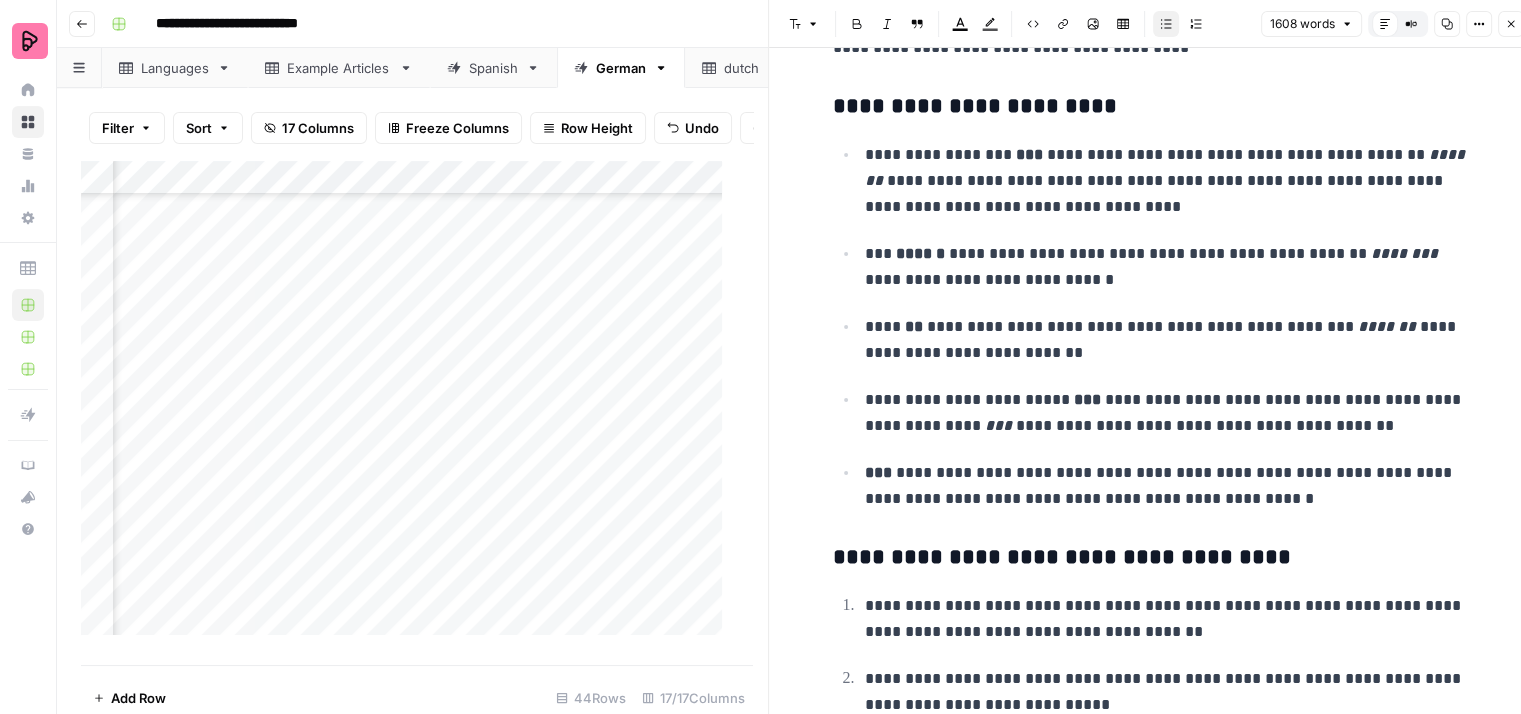 click on "**********" at bounding box center [1169, 340] 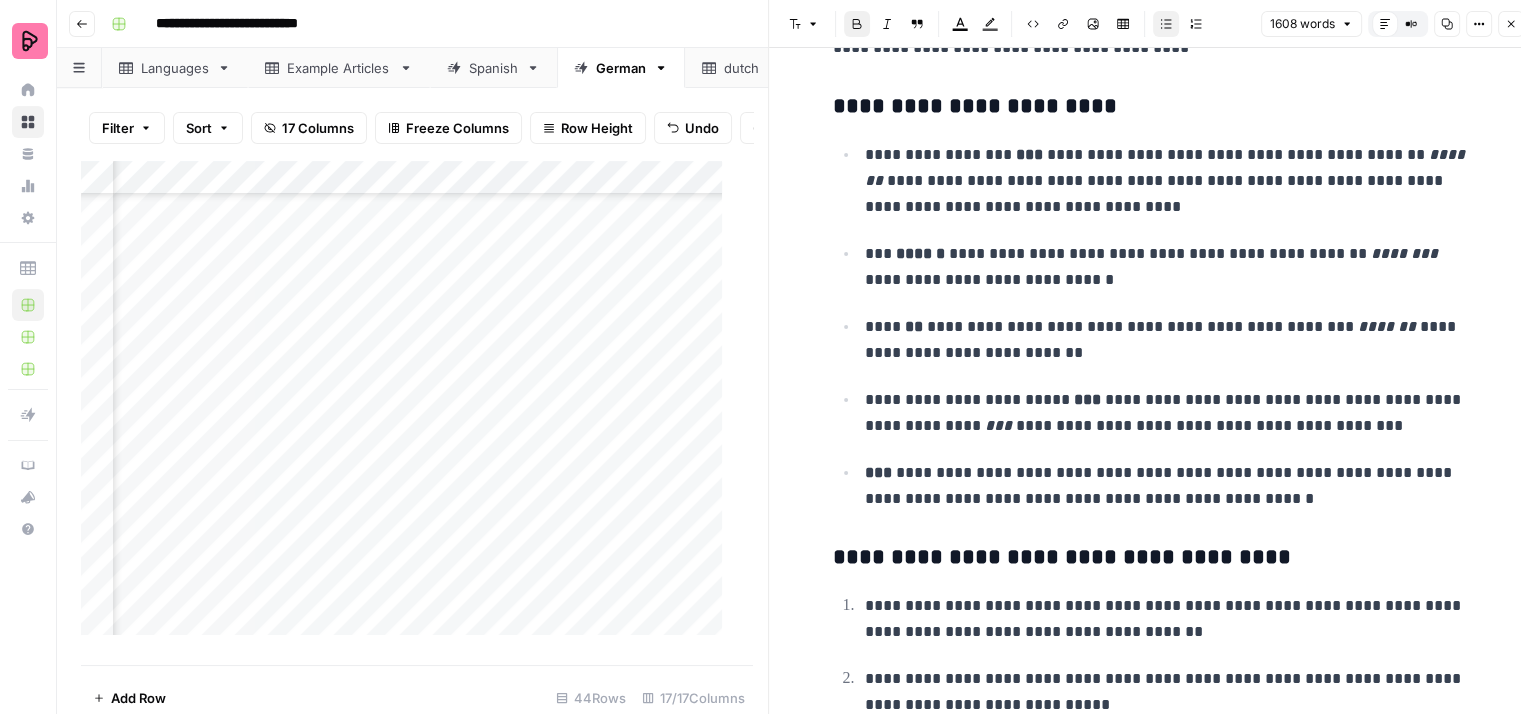 click on "**********" at bounding box center (1153, 326) 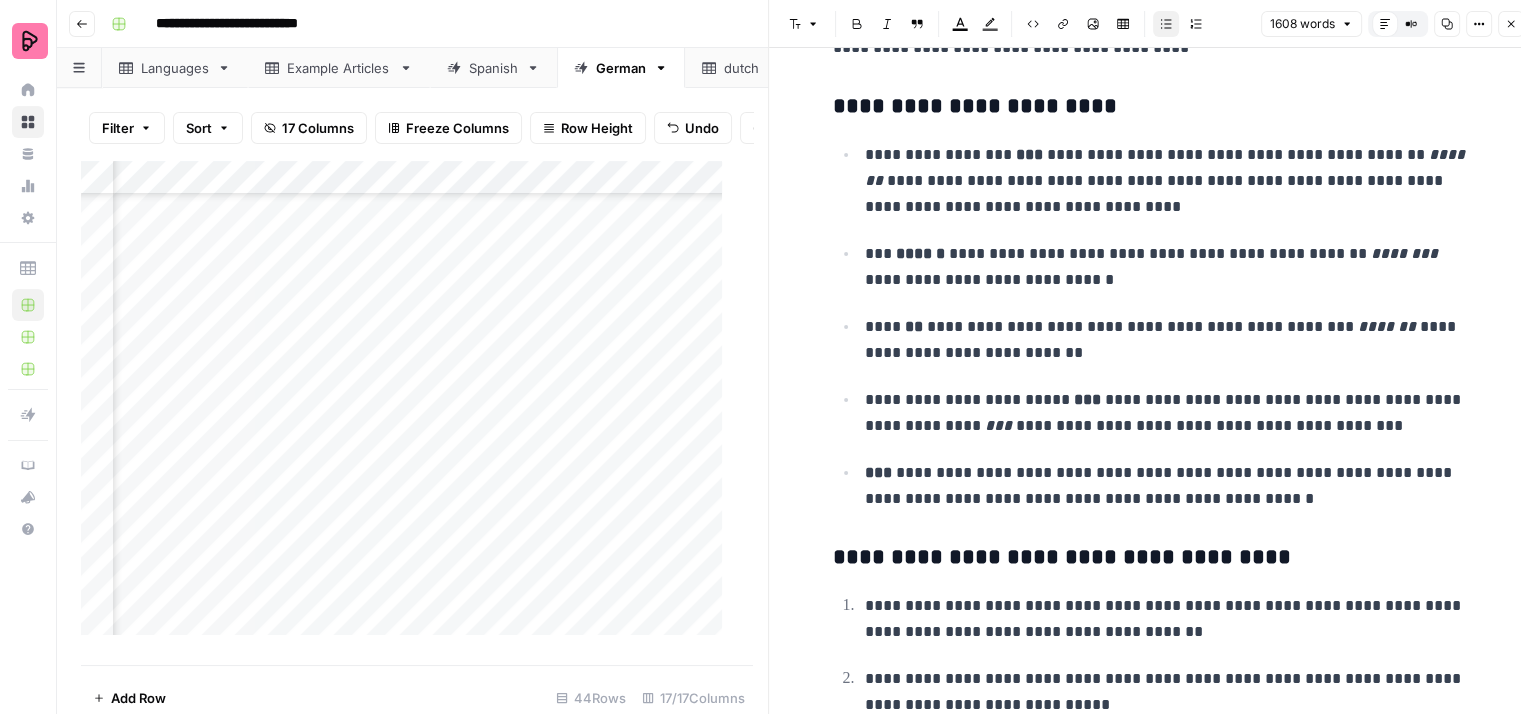click on "**********" at bounding box center (1169, 413) 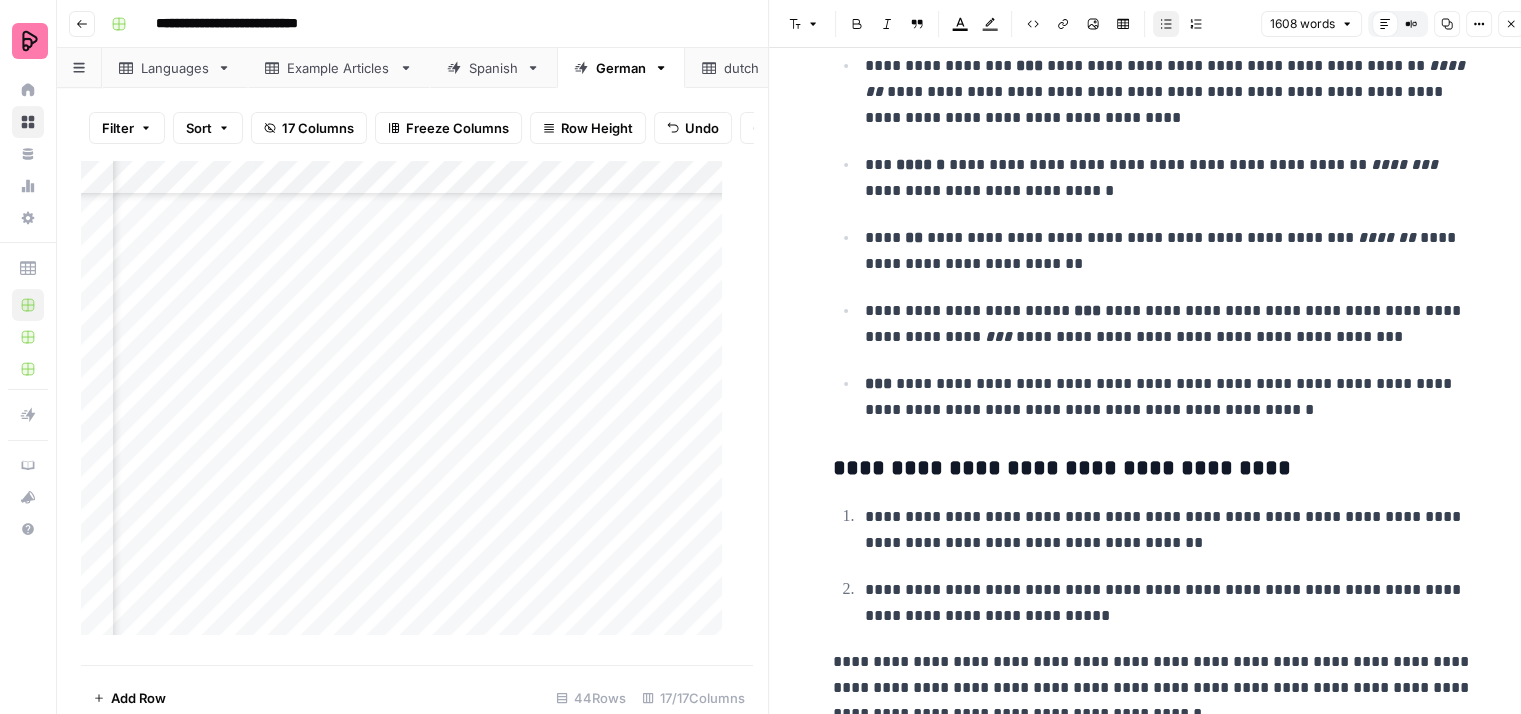 scroll, scrollTop: 16, scrollLeft: 0, axis: vertical 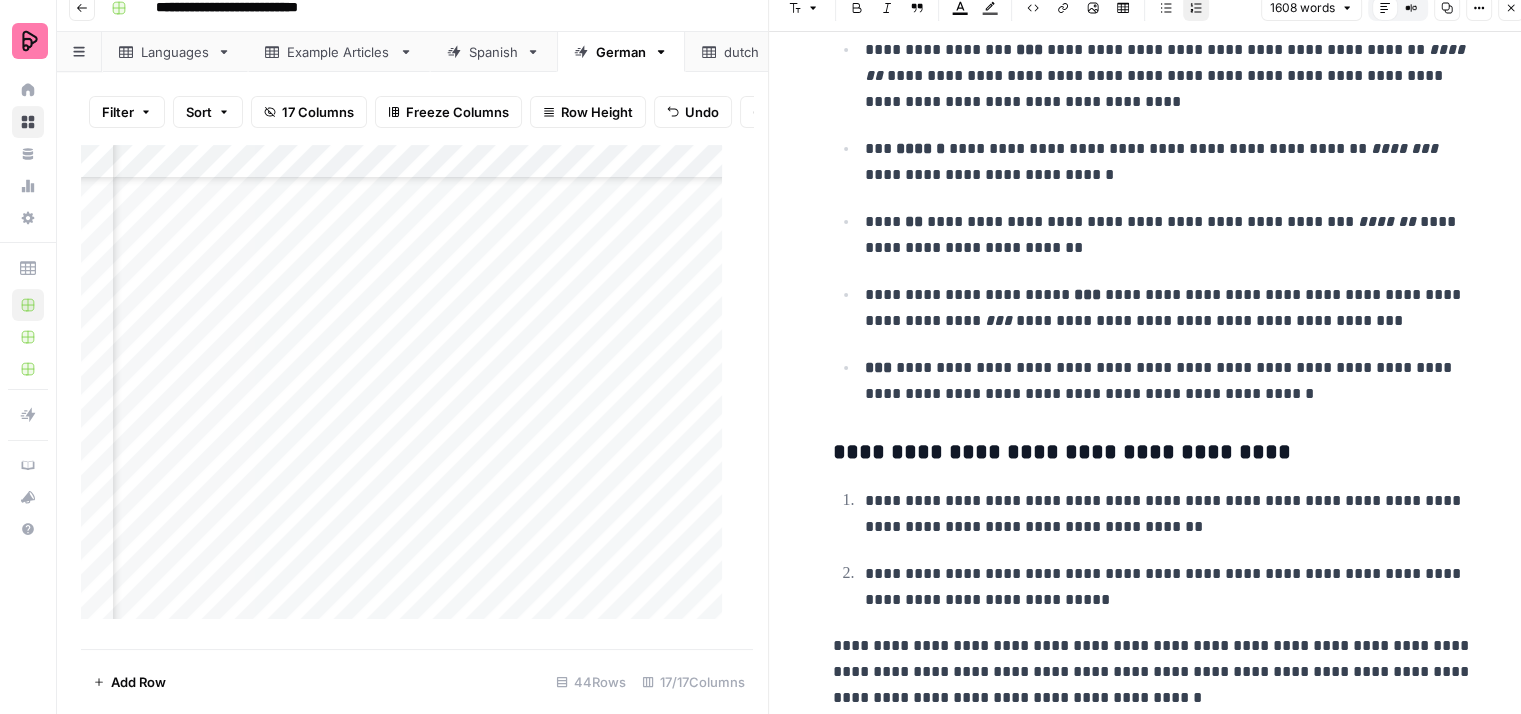 click on "**********" at bounding box center (1169, 514) 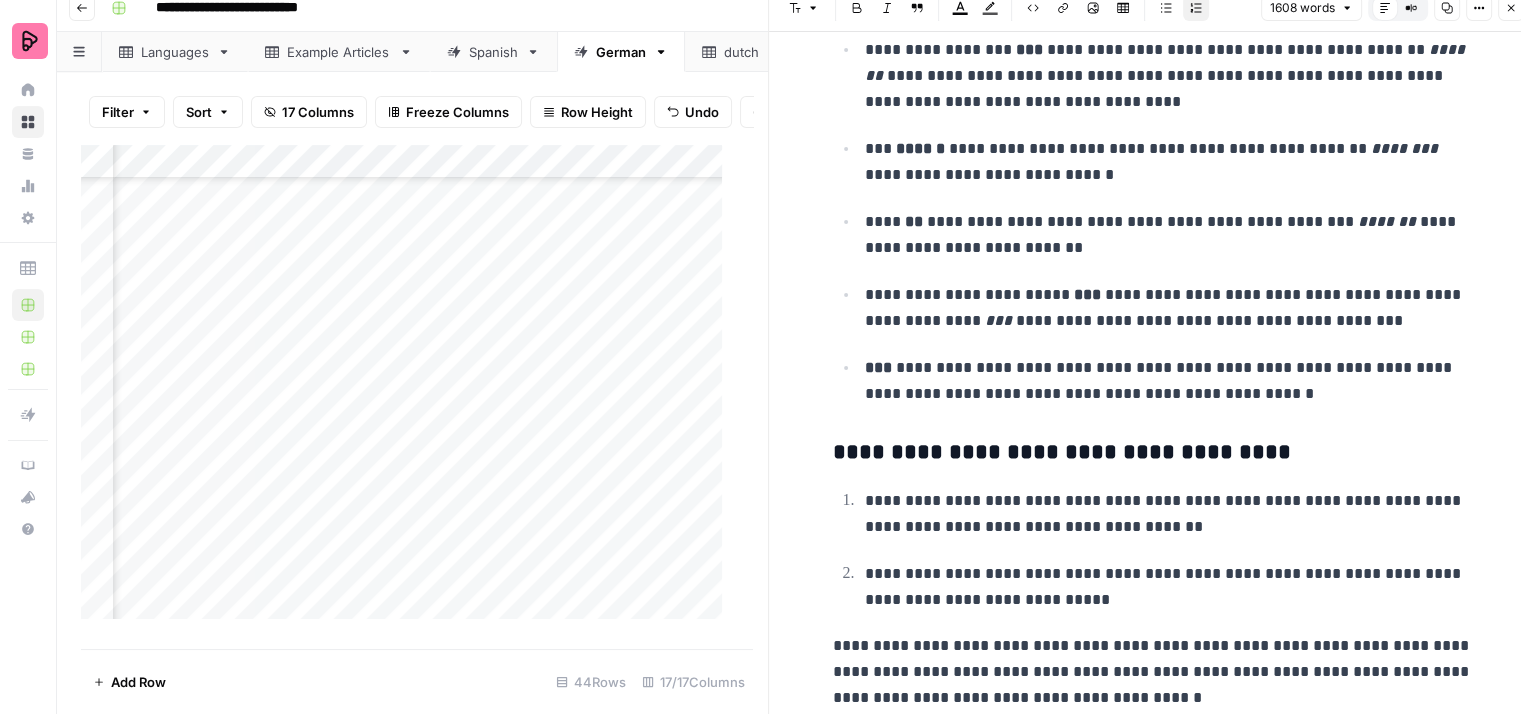 click on "**********" at bounding box center (1169, 587) 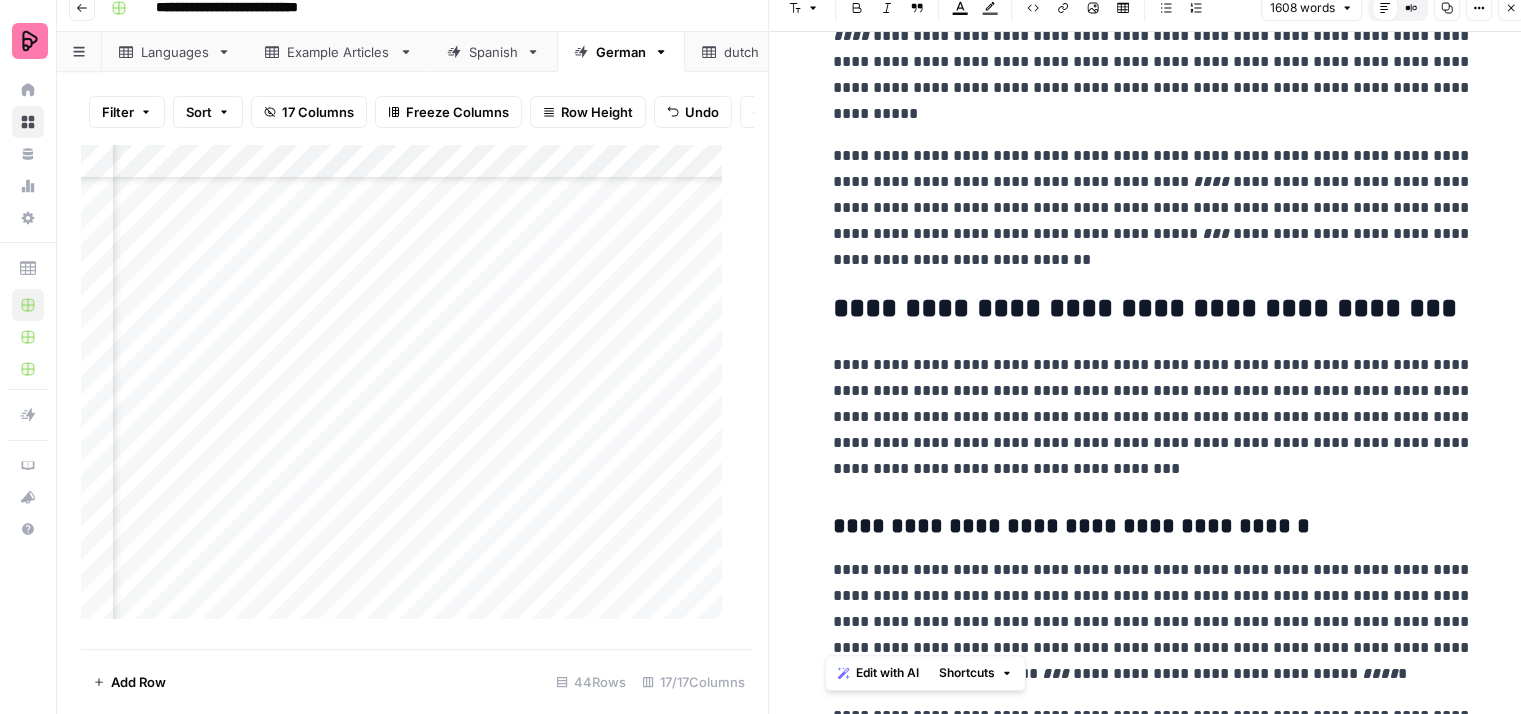 scroll, scrollTop: 0, scrollLeft: 0, axis: both 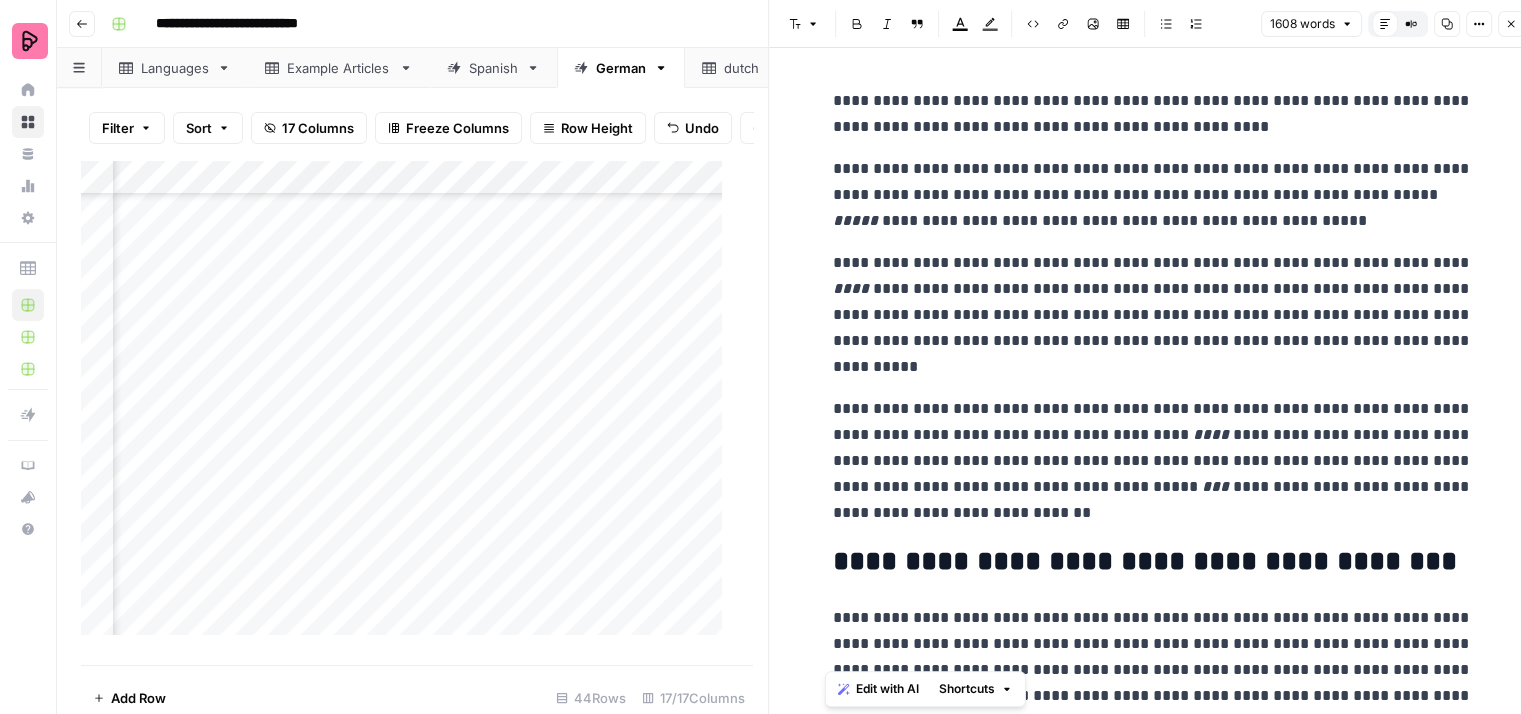 drag, startPoint x: 1093, startPoint y: 697, endPoint x: 803, endPoint y: 104, distance: 660.11285 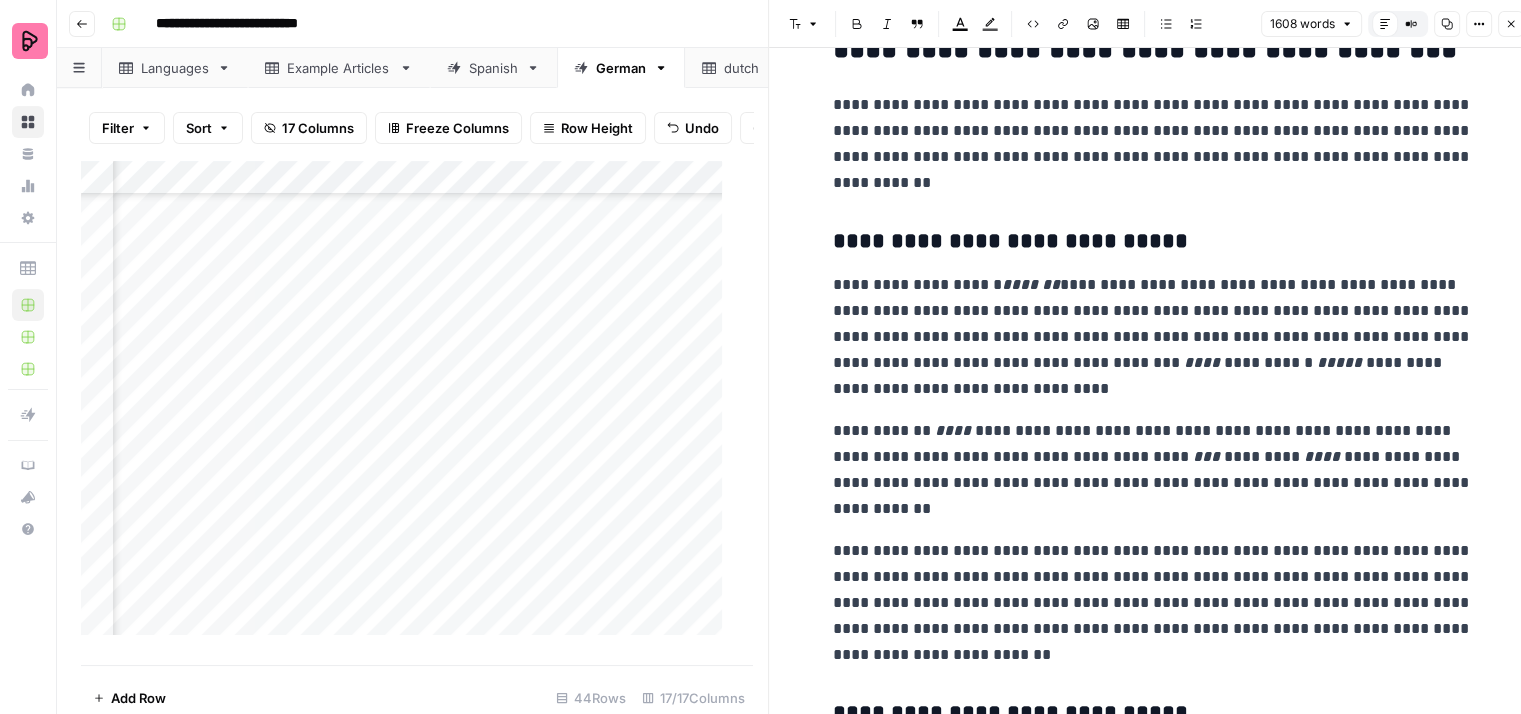 scroll, scrollTop: 3800, scrollLeft: 0, axis: vertical 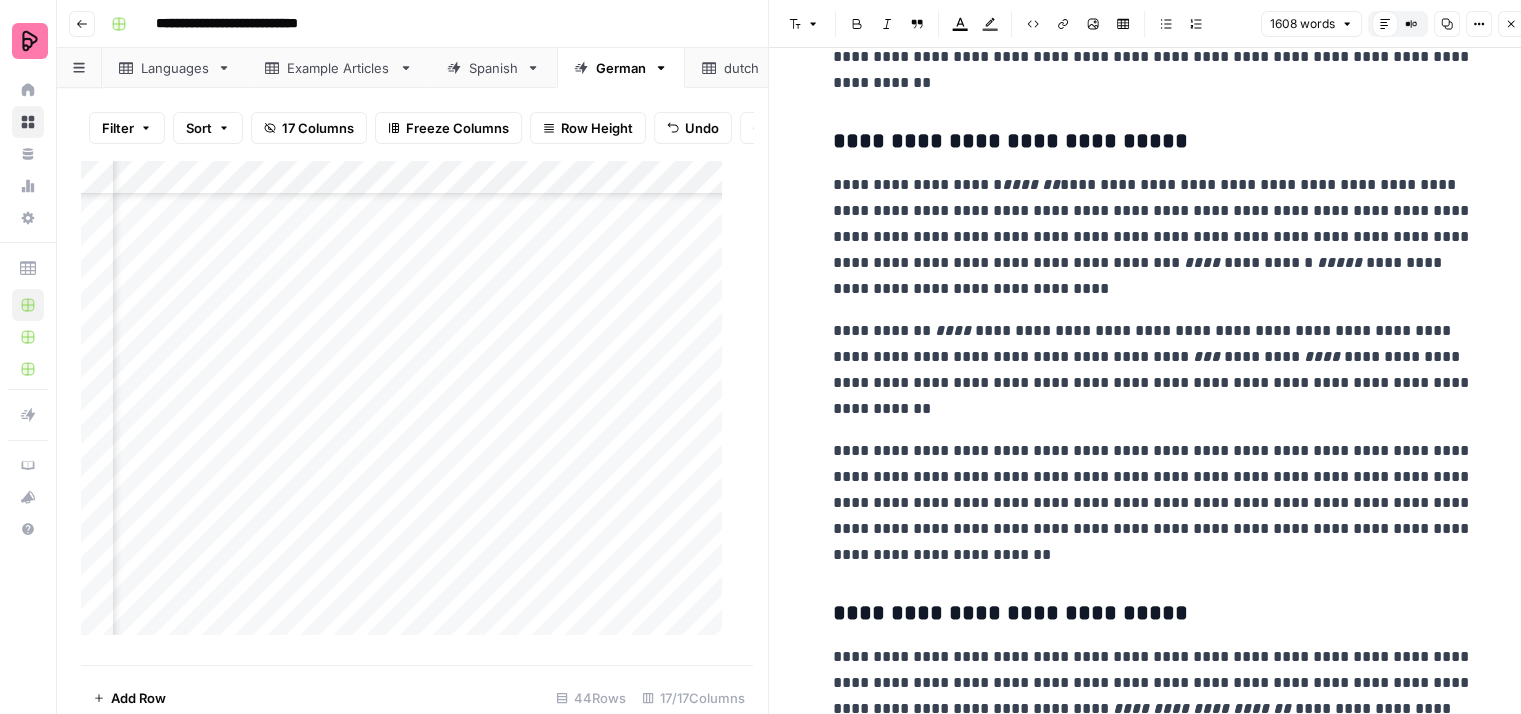 click on "**********" at bounding box center [1153, 503] 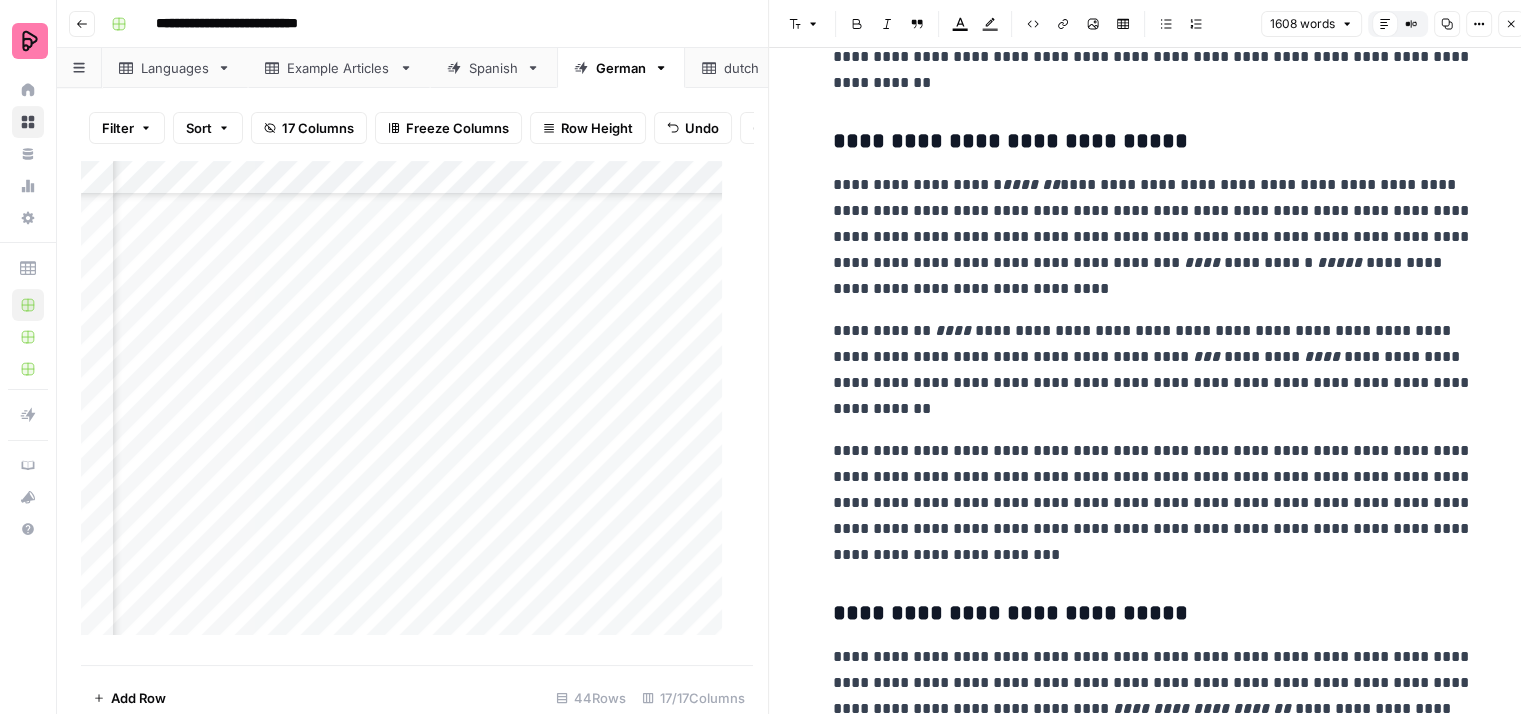 click on "**********" at bounding box center [1153, 503] 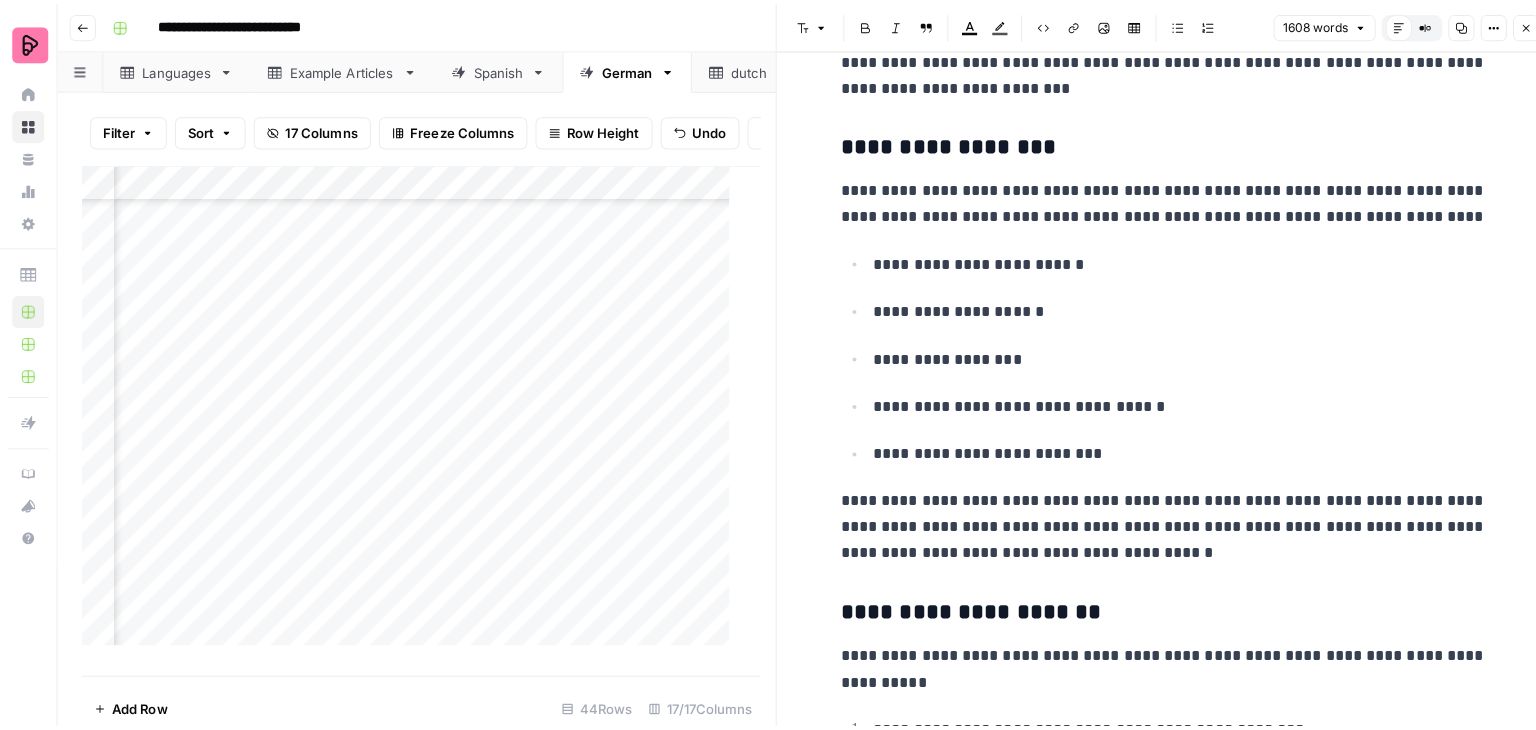 scroll, scrollTop: 2589, scrollLeft: 0, axis: vertical 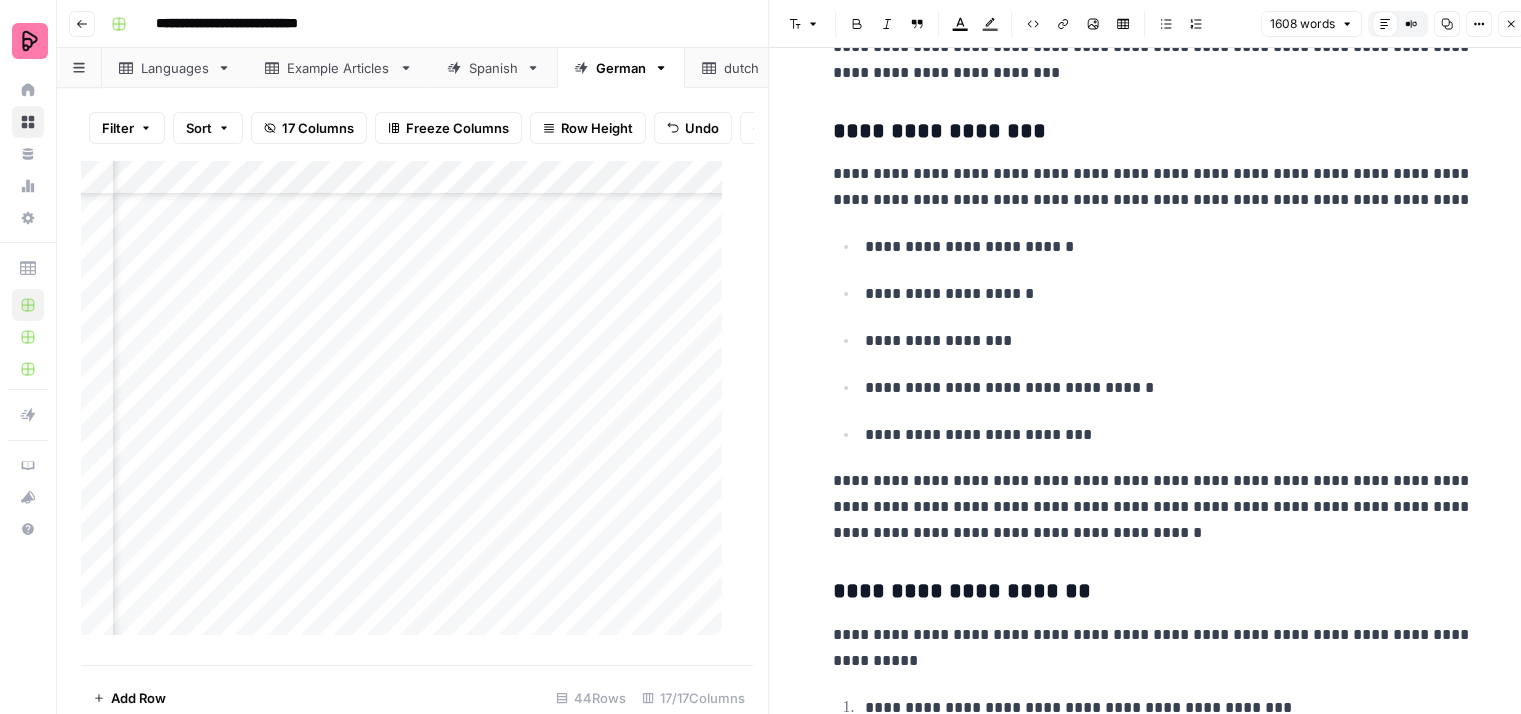 click on "**********" at bounding box center (1153, 507) 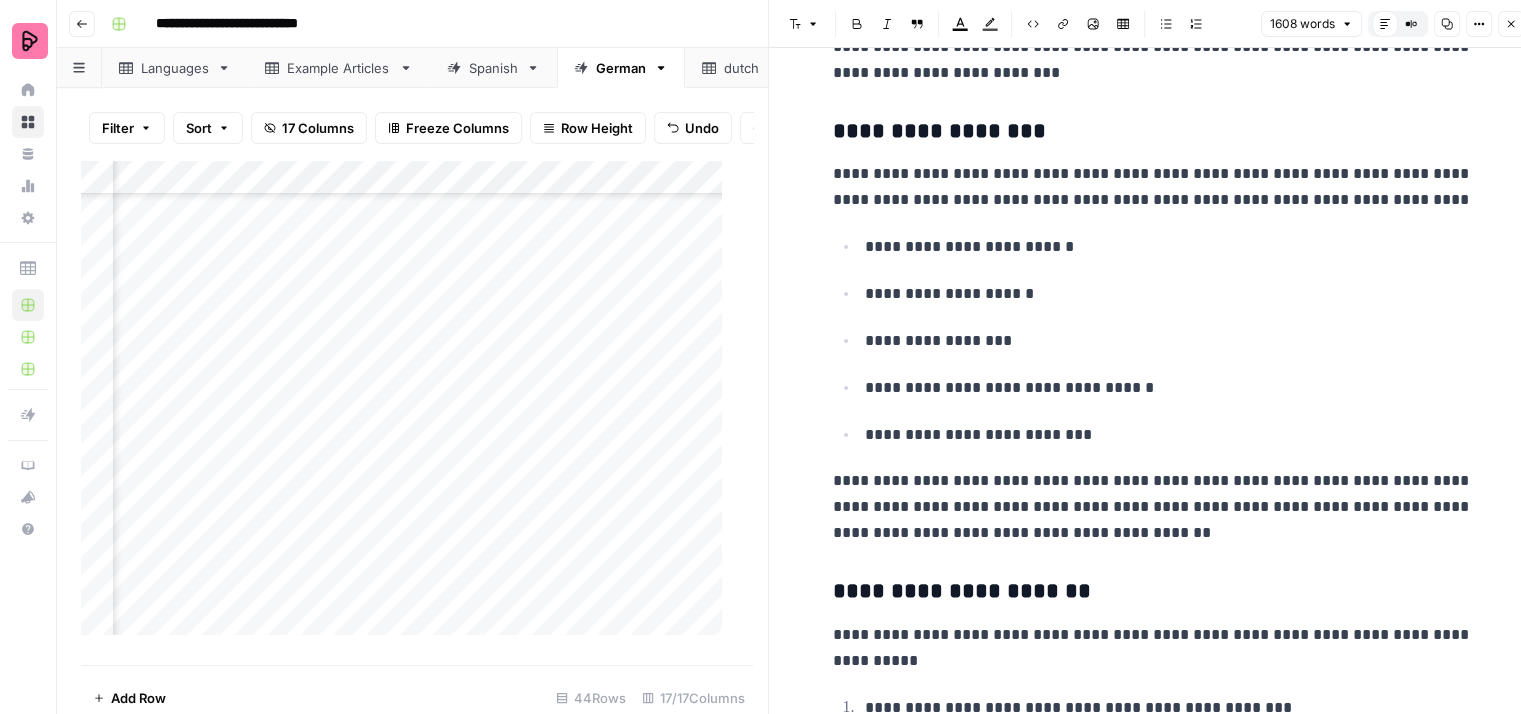 click on "**********" at bounding box center (1153, 507) 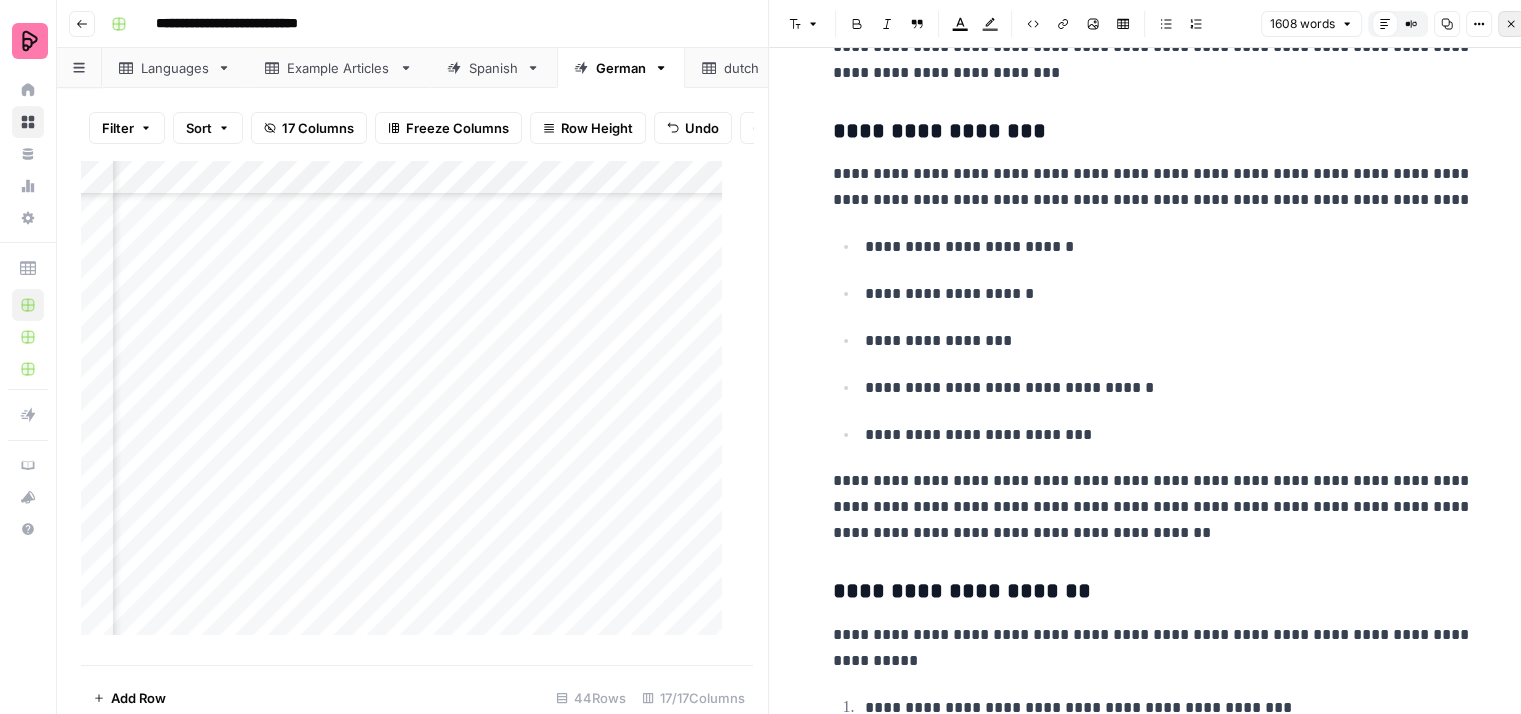click 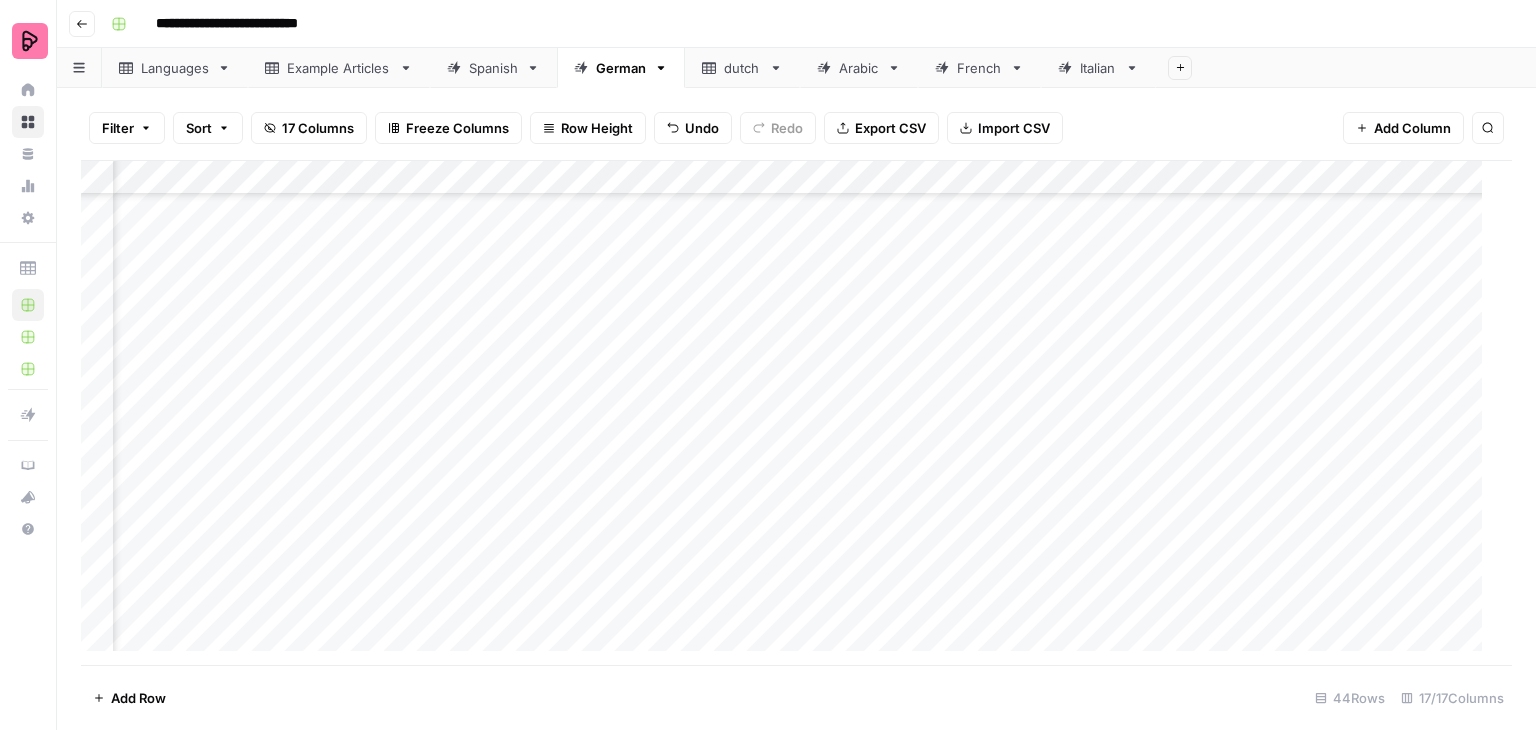 click on "Add Column" at bounding box center (789, 413) 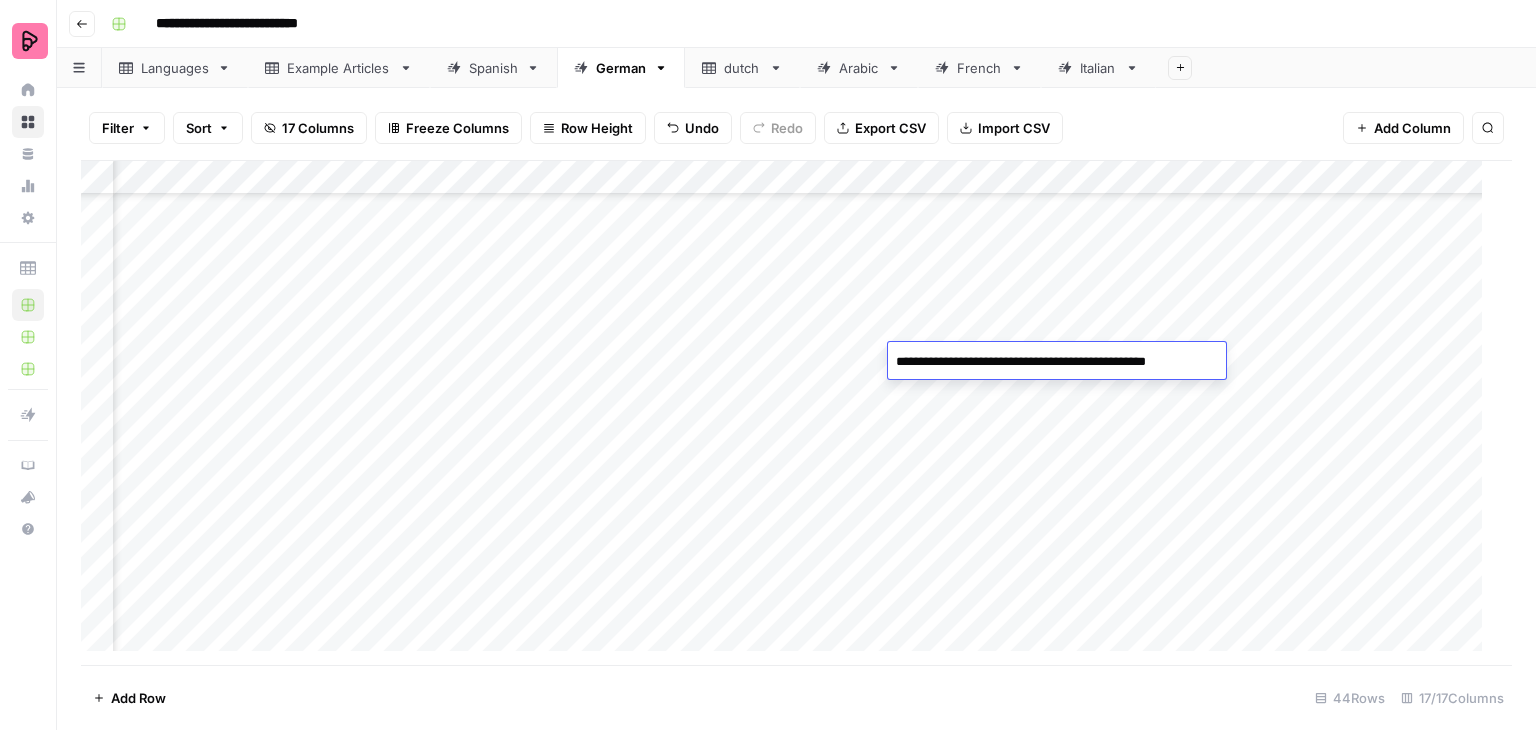 click on "**********" at bounding box center (1053, 362) 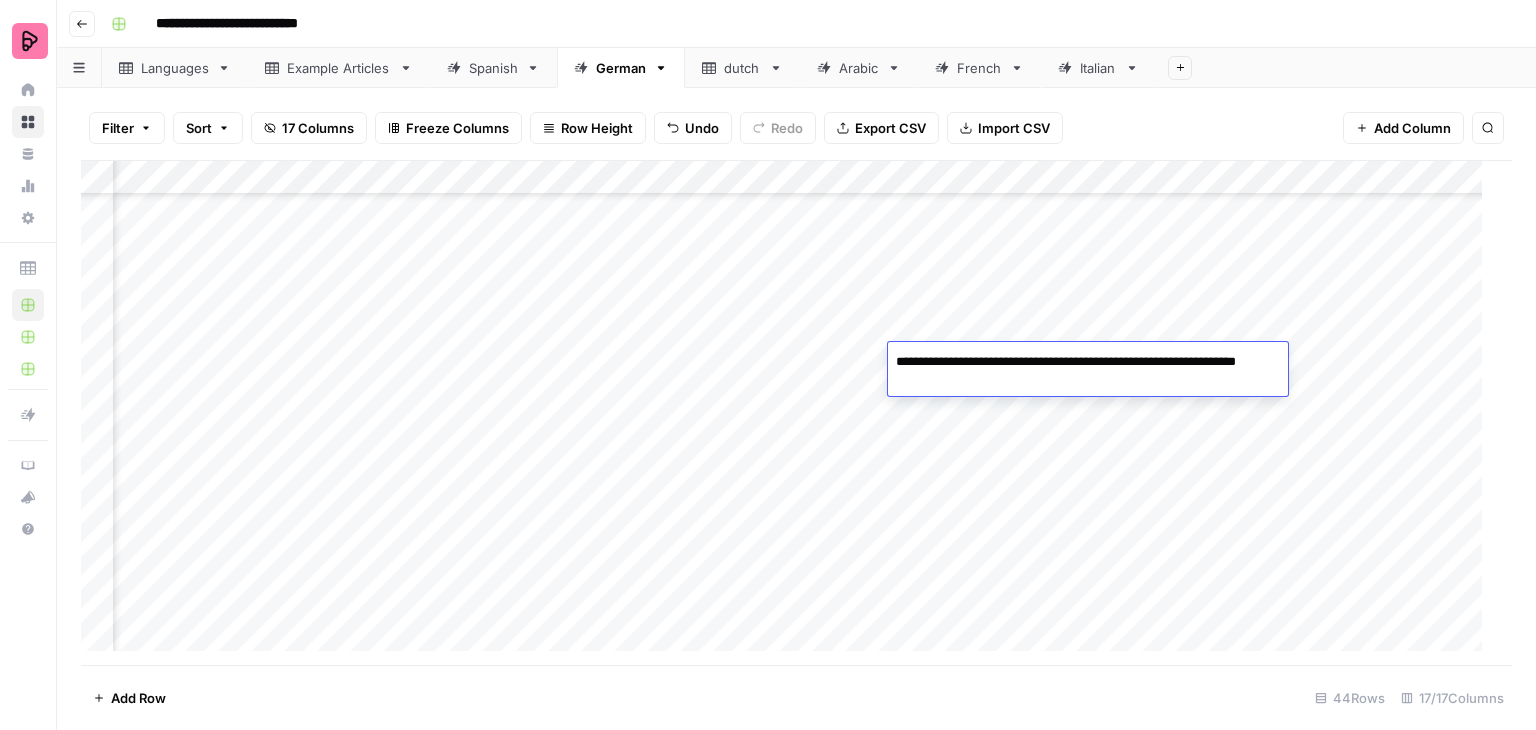 click on "**********" at bounding box center [1088, 372] 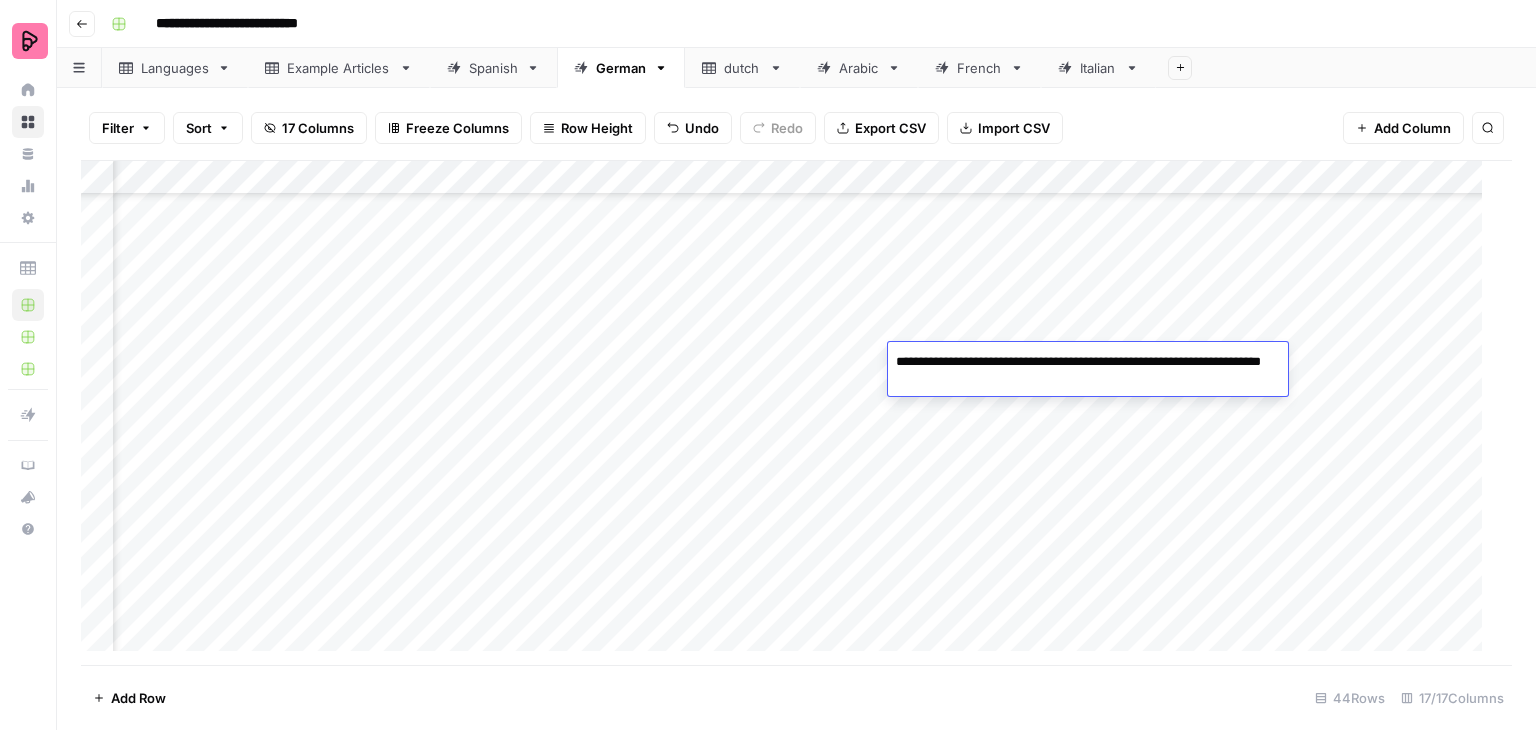 click on "**********" at bounding box center (1088, 372) 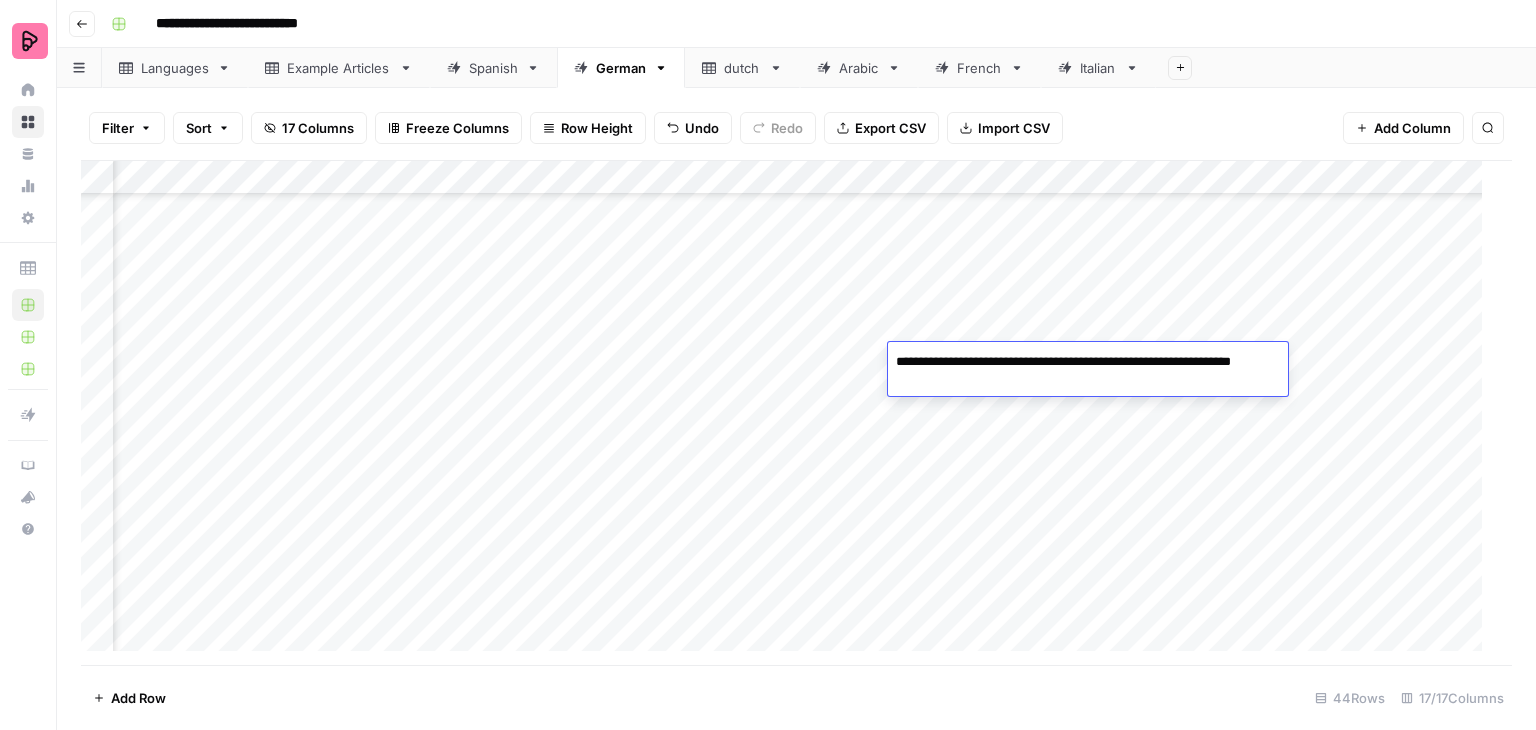 type on "**********" 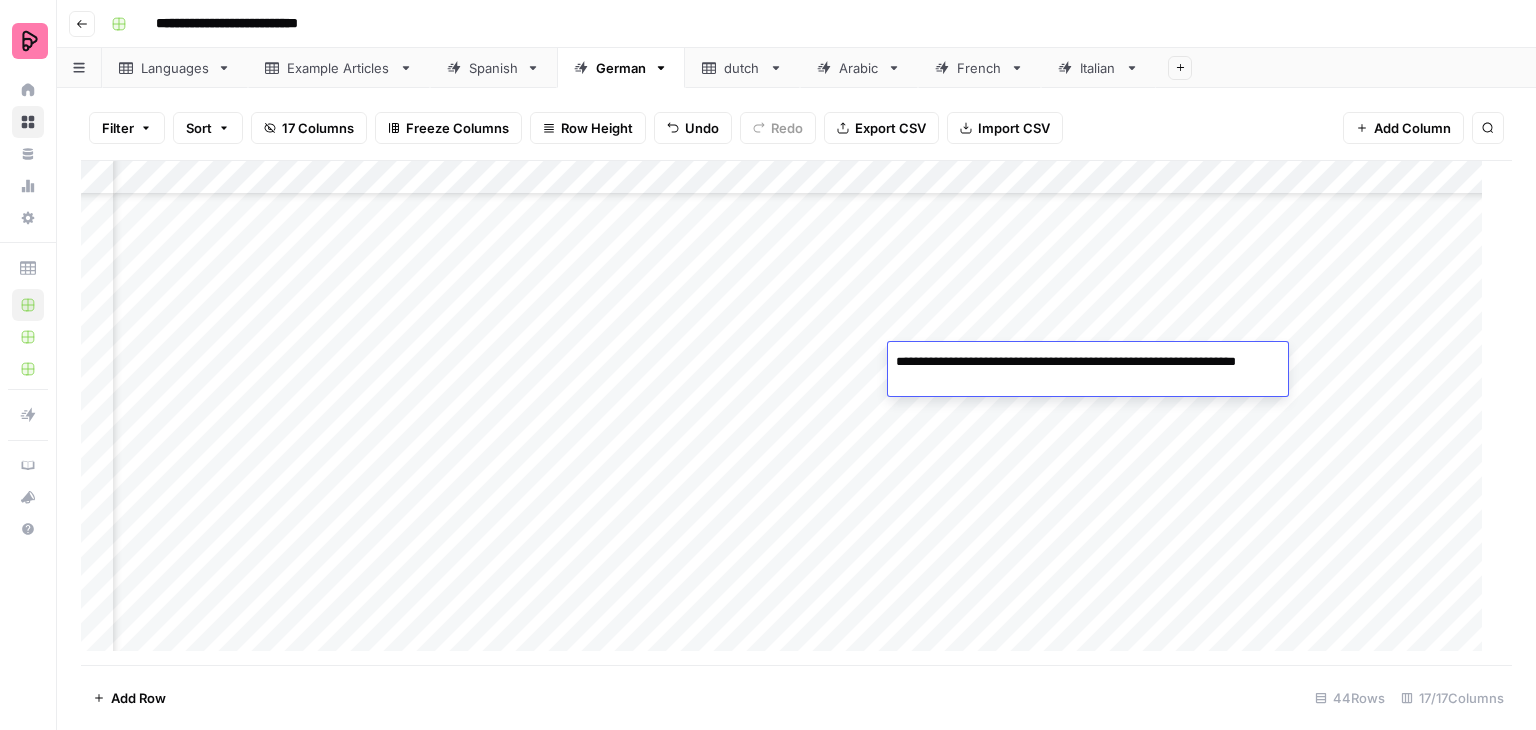 click on "**********" at bounding box center (1088, 372) 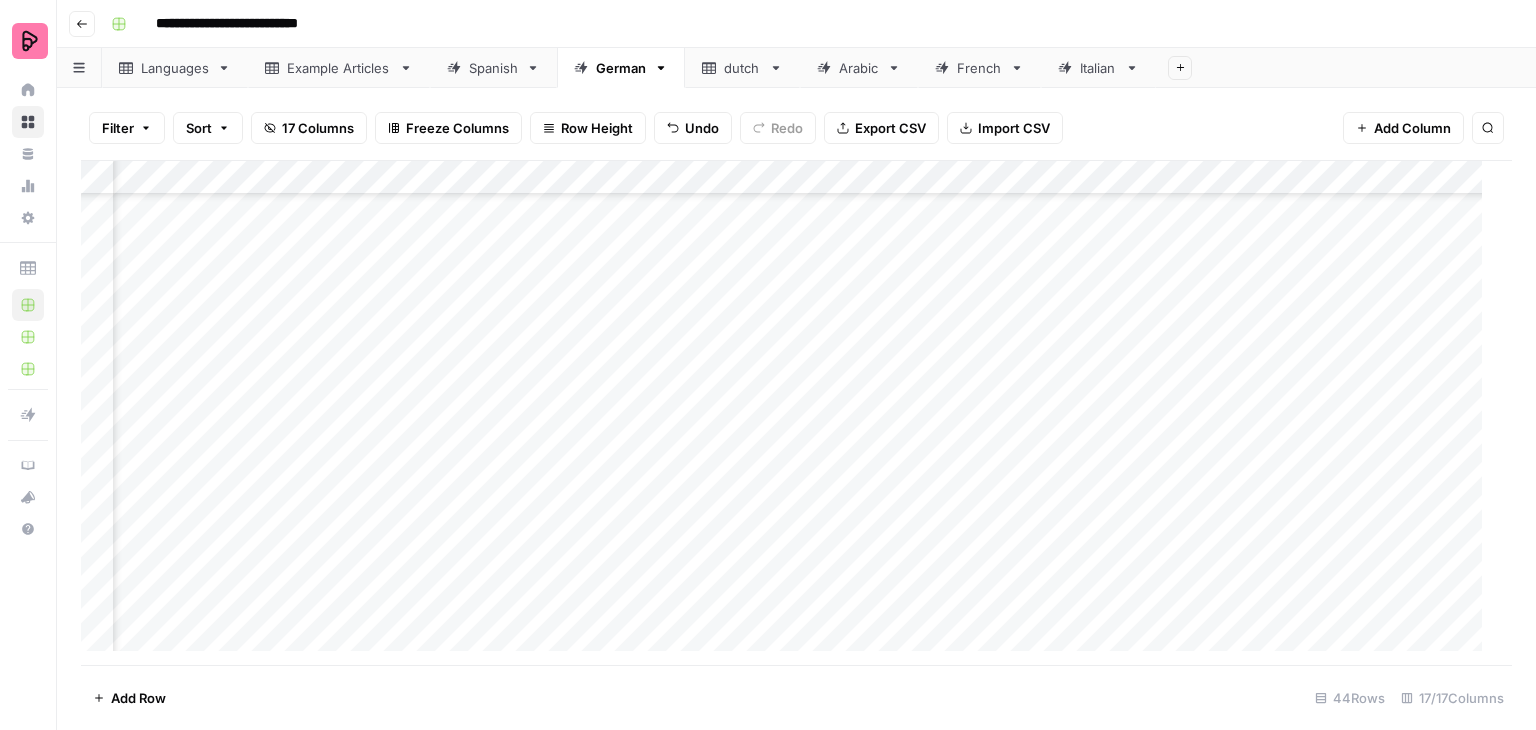 click on "Add Column" at bounding box center (789, 413) 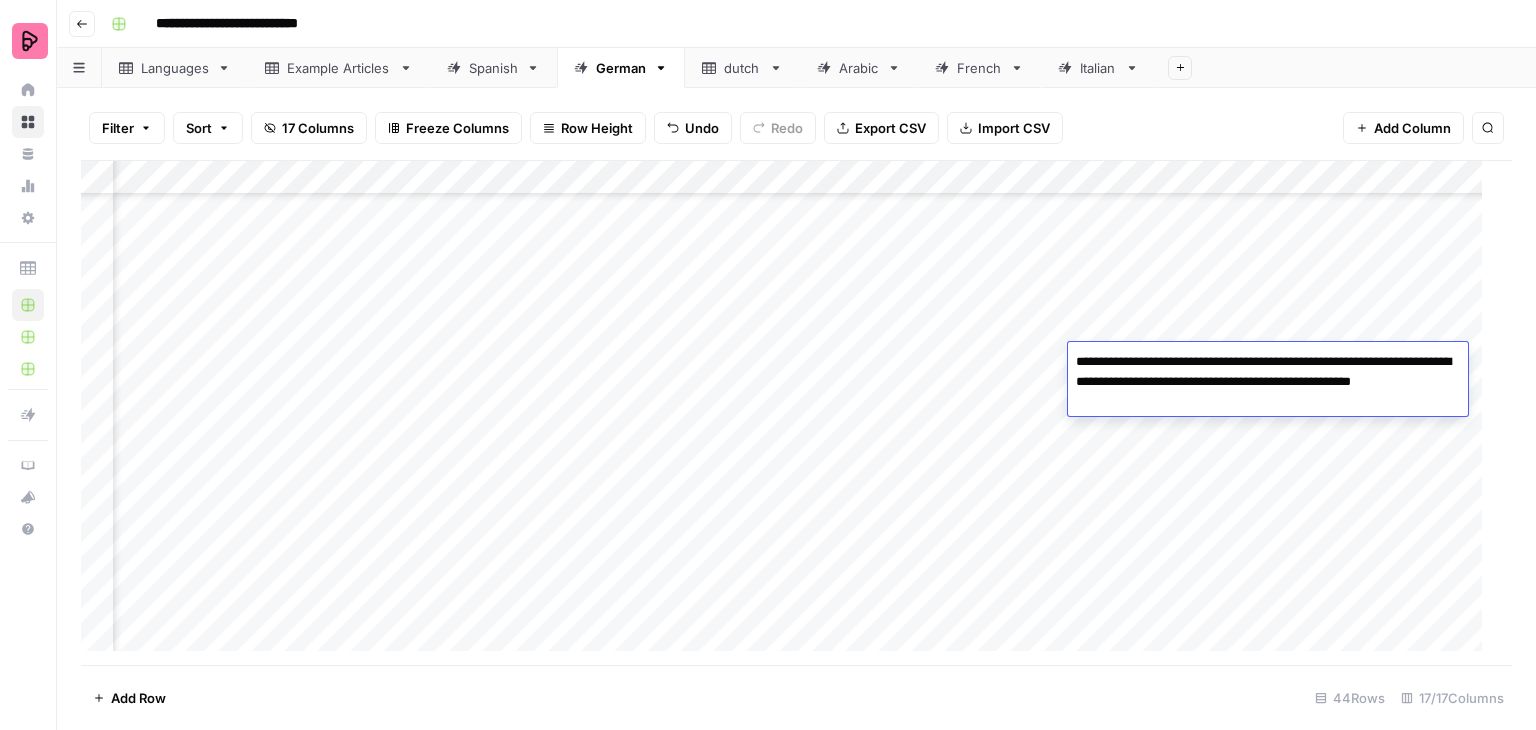 click on "**********" at bounding box center (1268, 382) 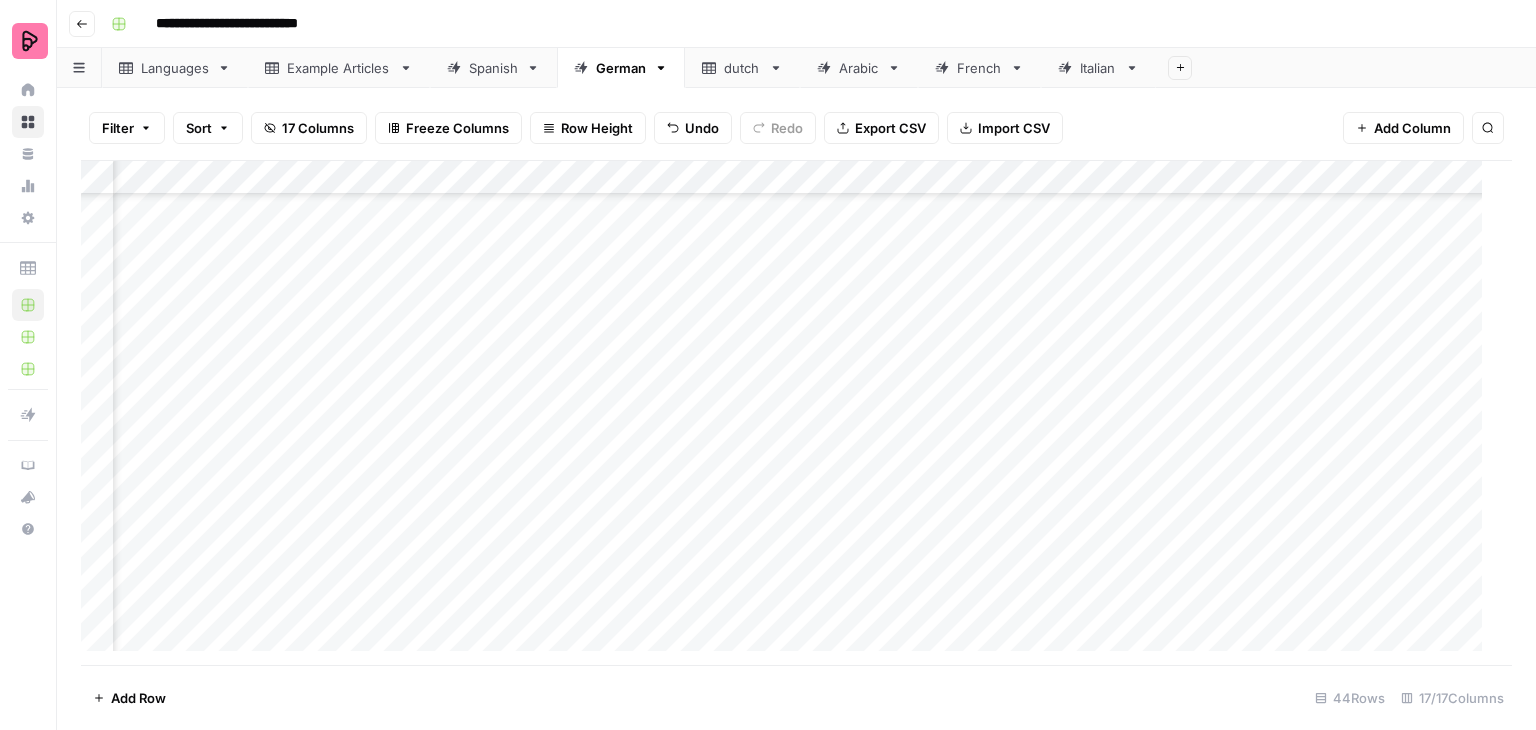 click on "Add Column" at bounding box center (789, 413) 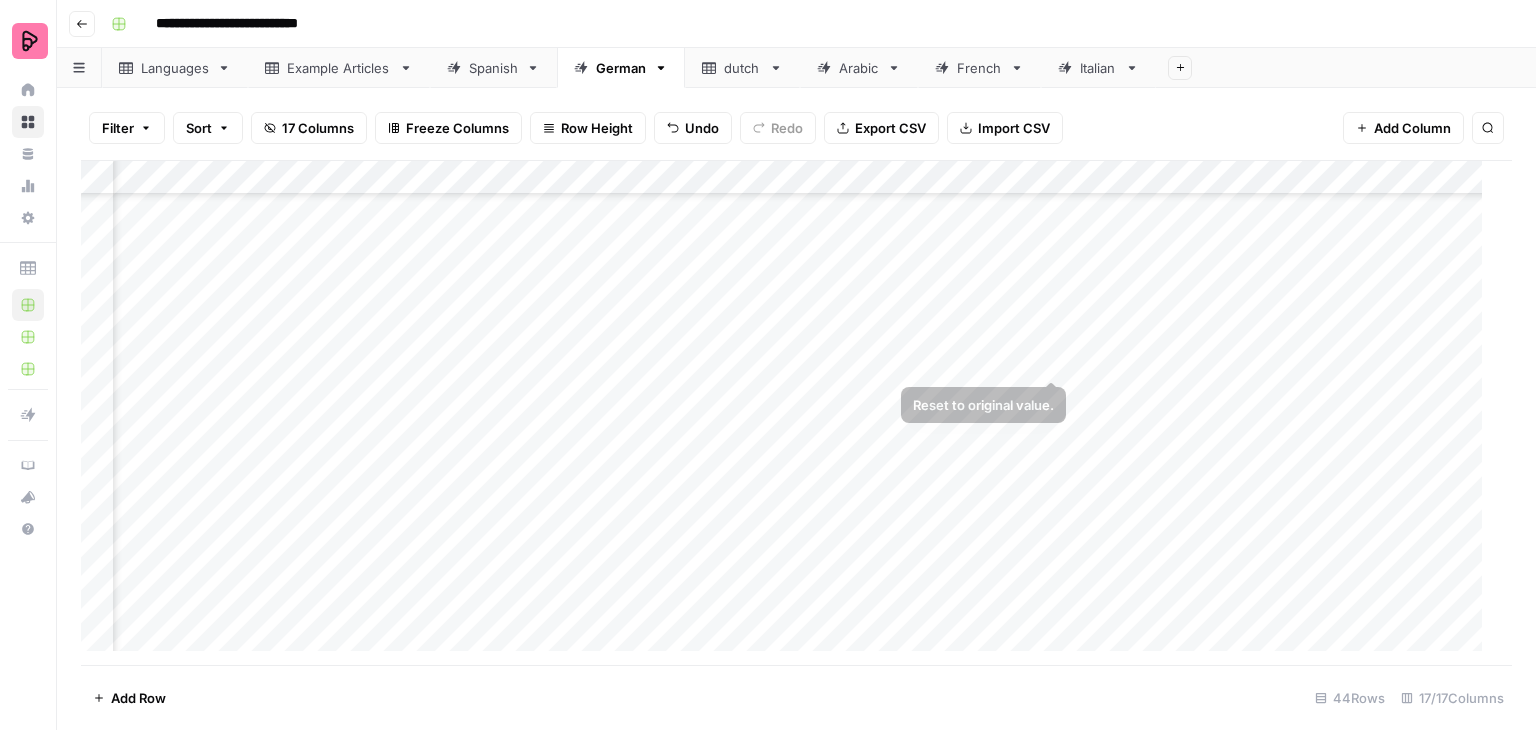 click on "Add Column" at bounding box center (789, 413) 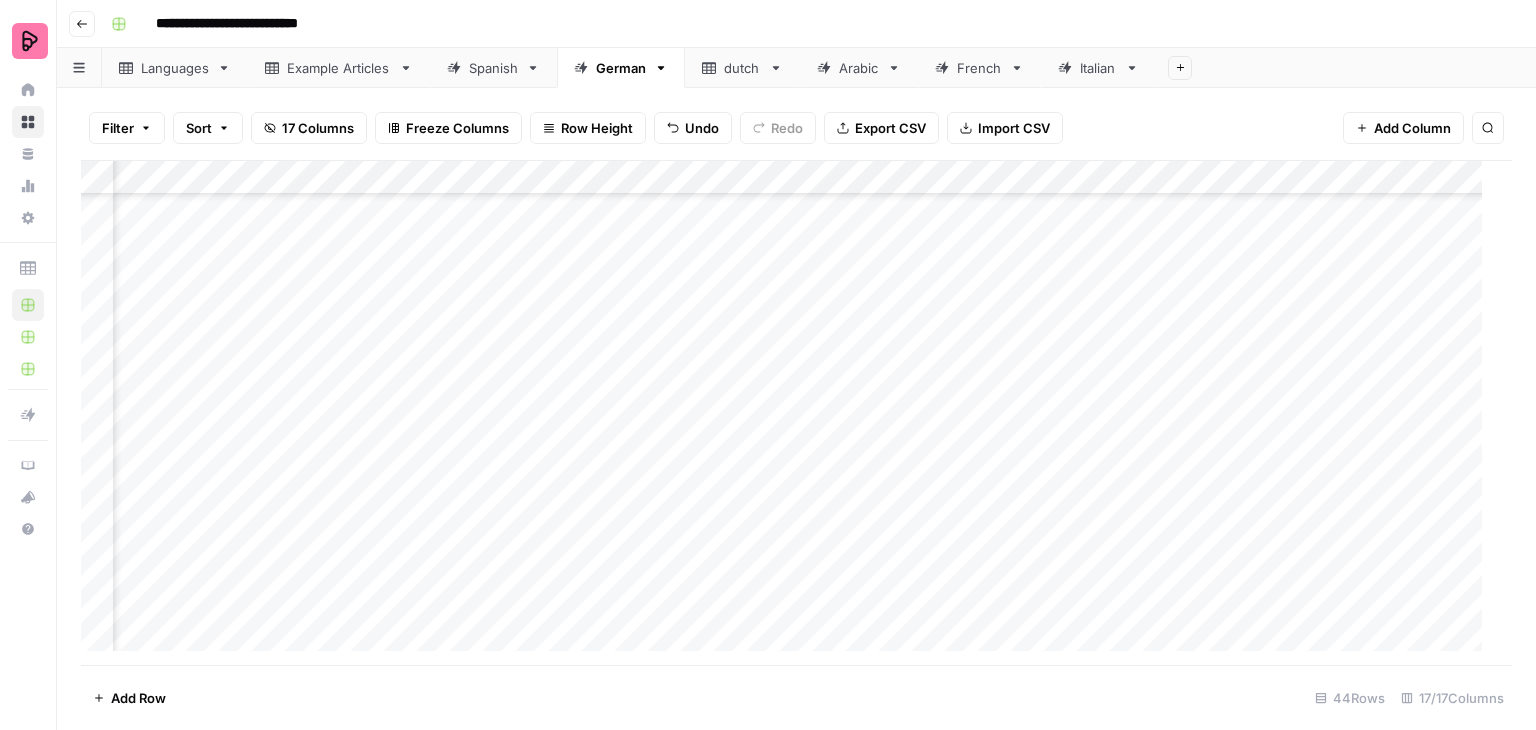 click on "Add Column" at bounding box center [789, 413] 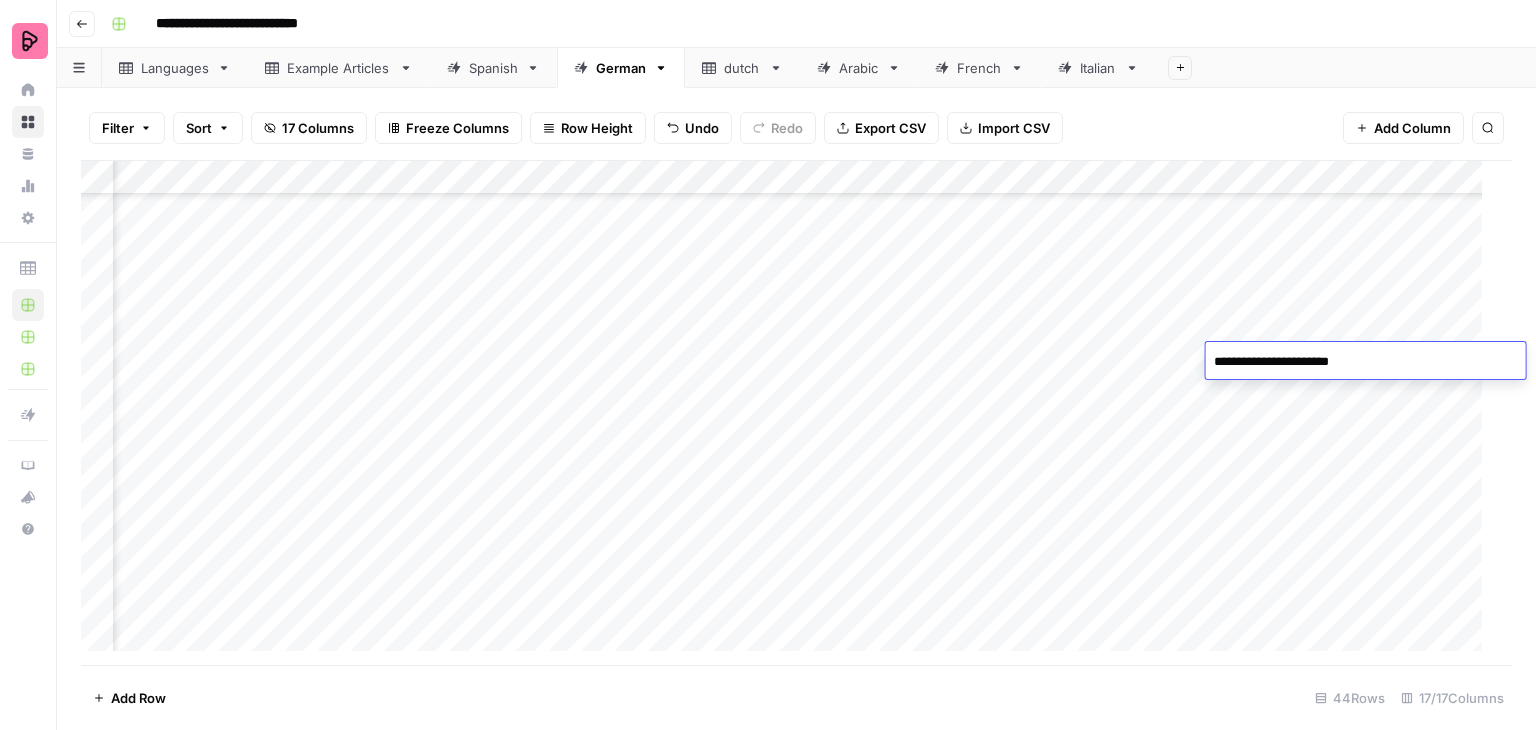 click on "Add Column" at bounding box center [789, 413] 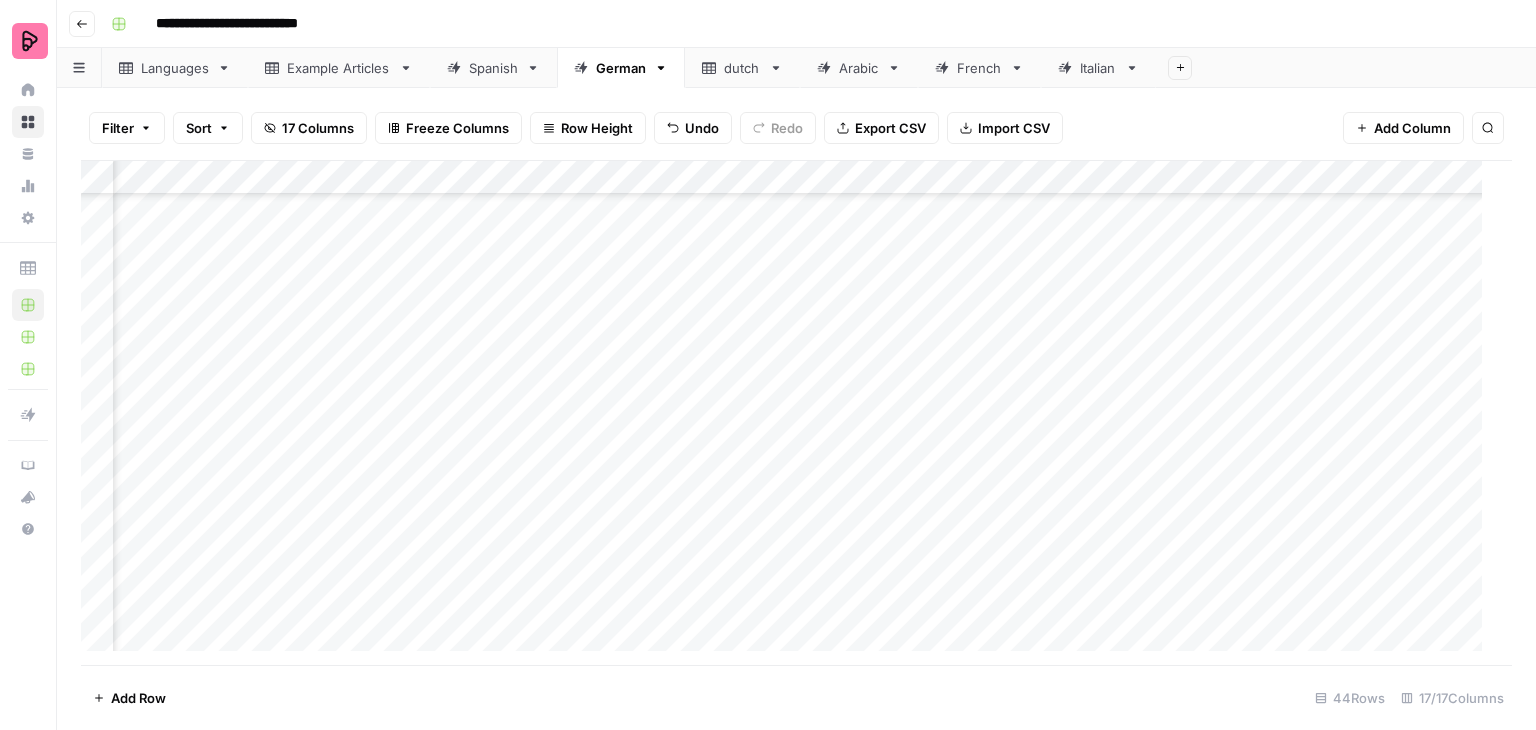 scroll, scrollTop: 1072, scrollLeft: 2053, axis: both 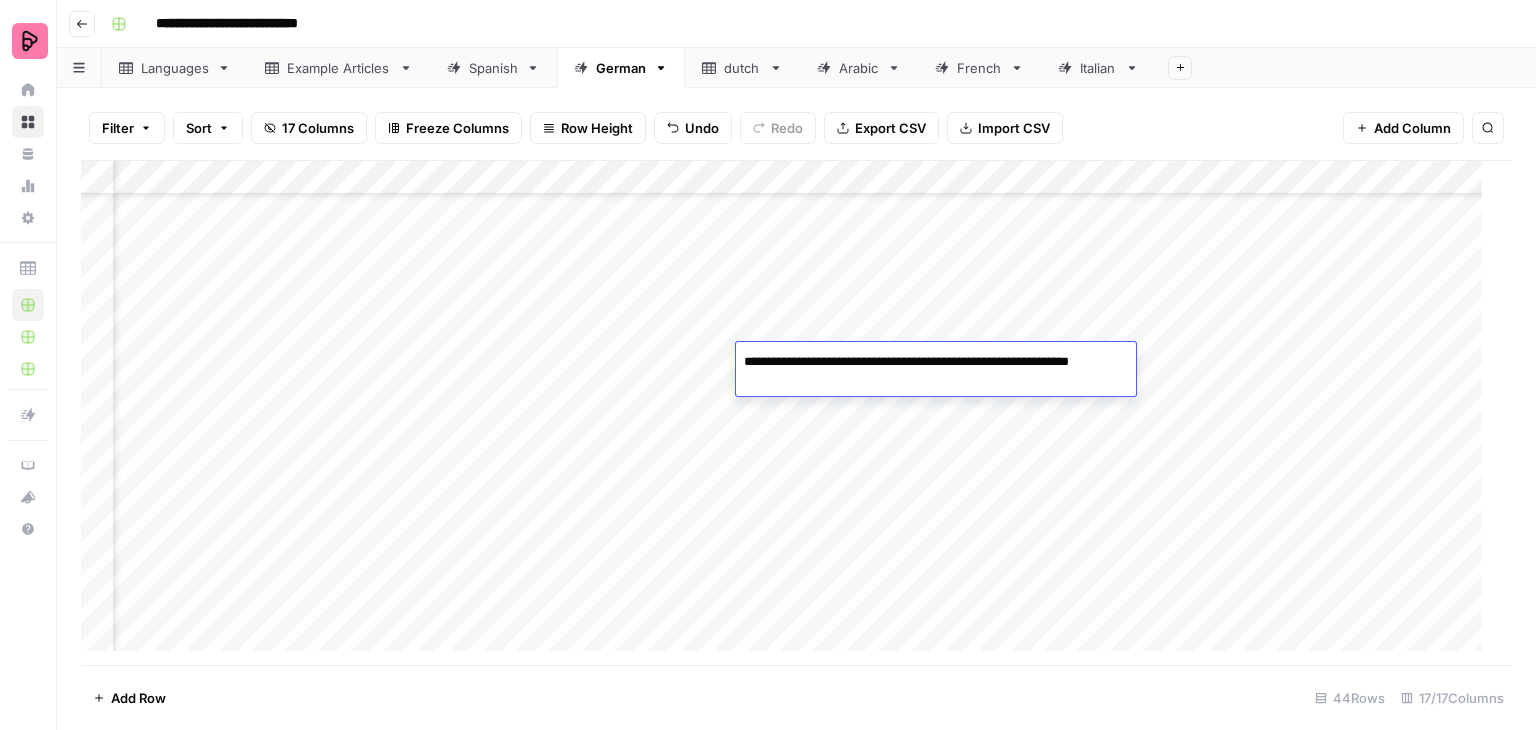 click on "**********" at bounding box center (936, 372) 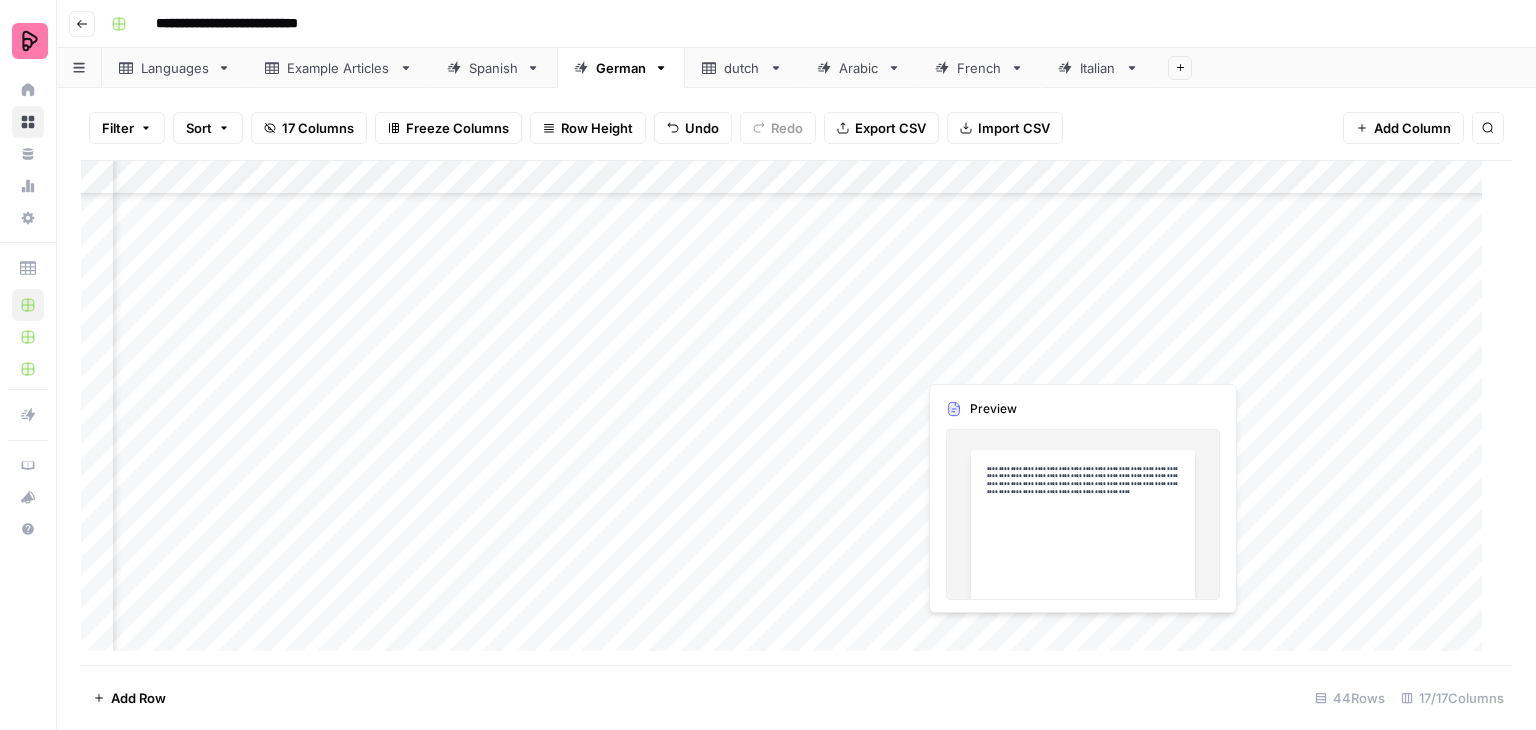 click on "Add Column" at bounding box center (789, 413) 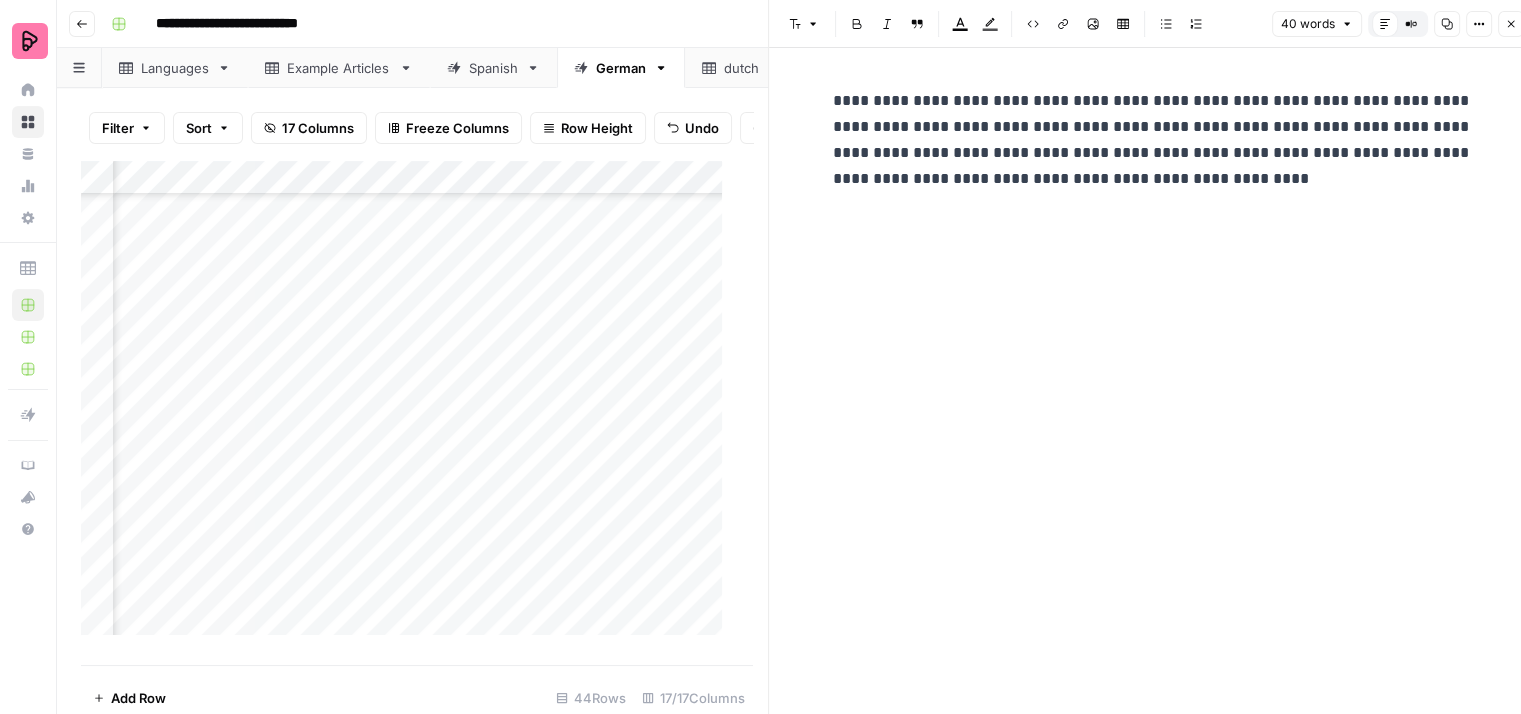 click on "**********" at bounding box center [1153, 140] 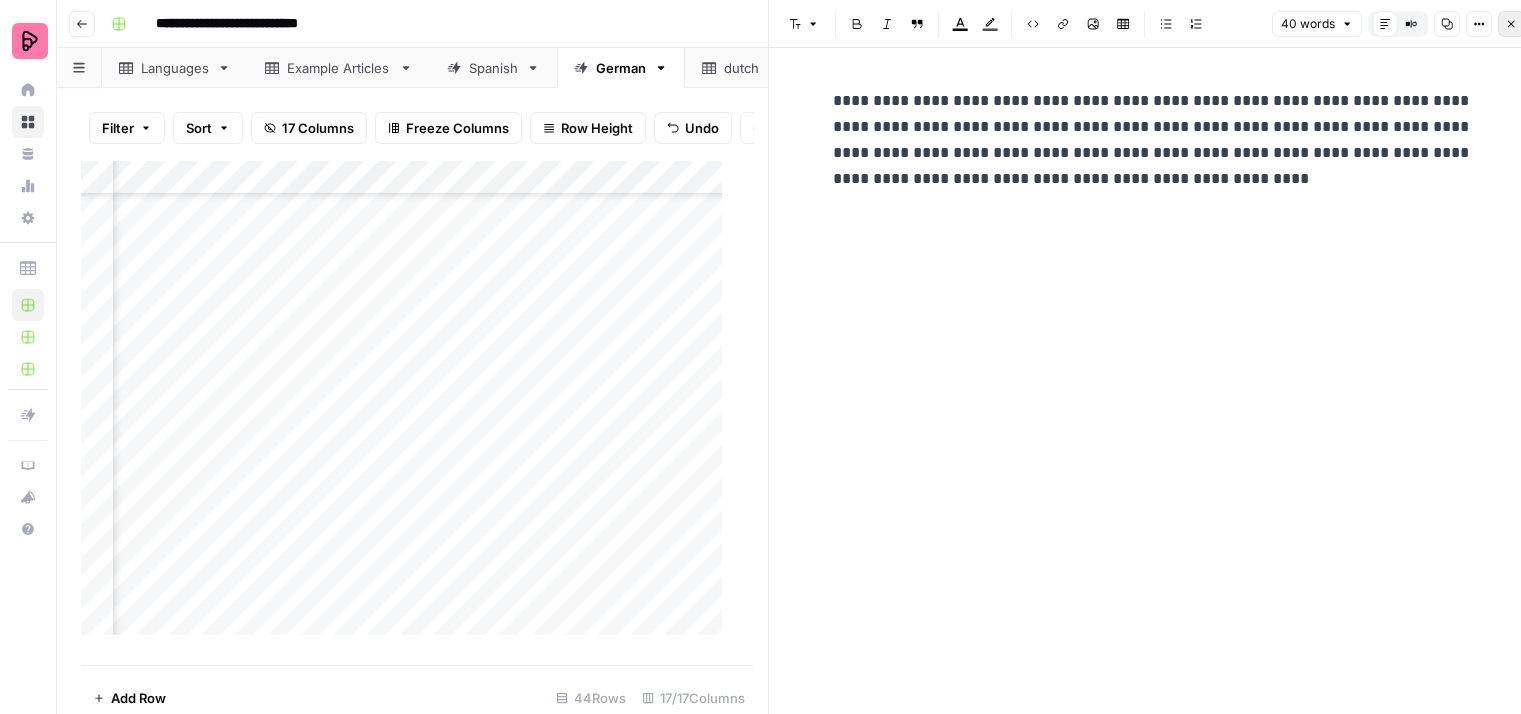 click 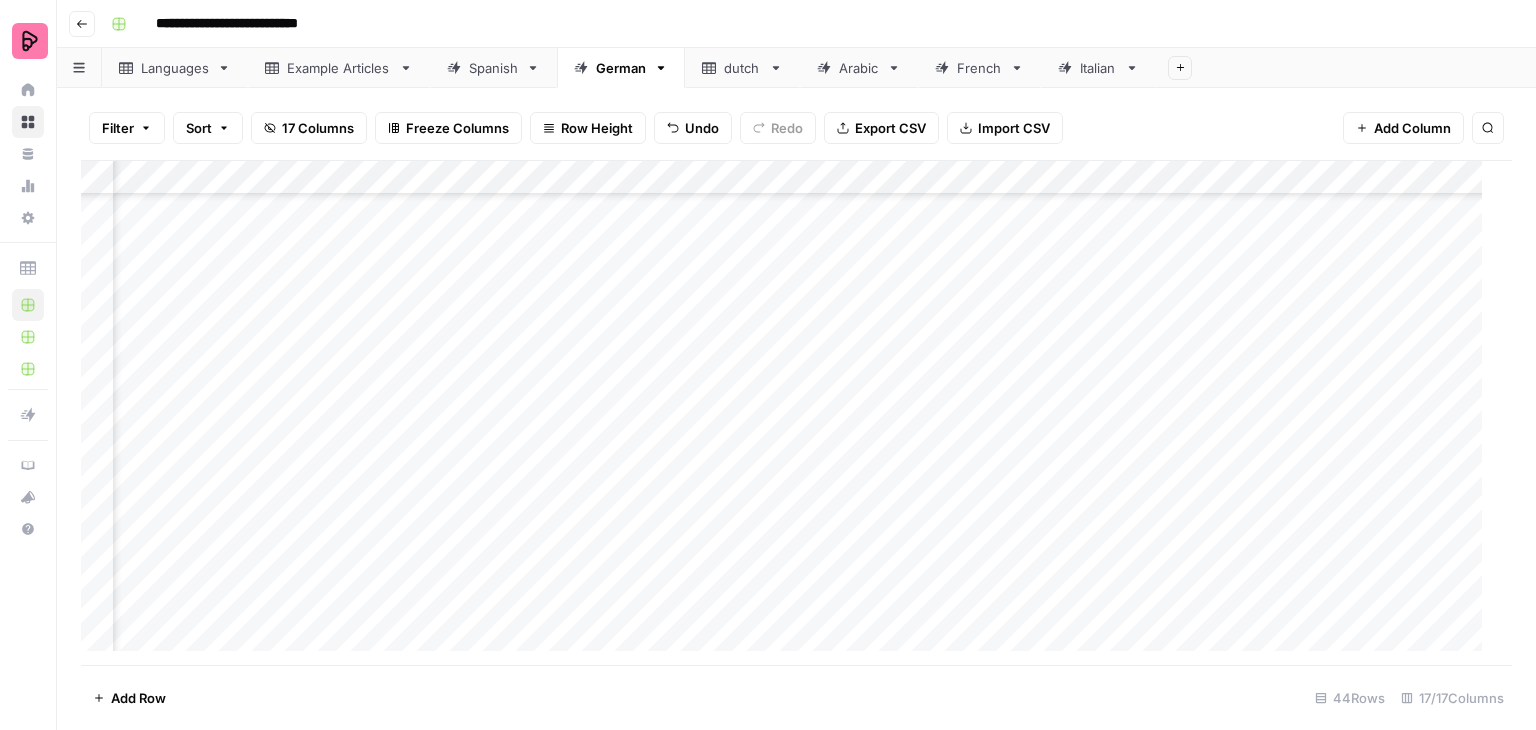 click on "Add Column" at bounding box center [789, 413] 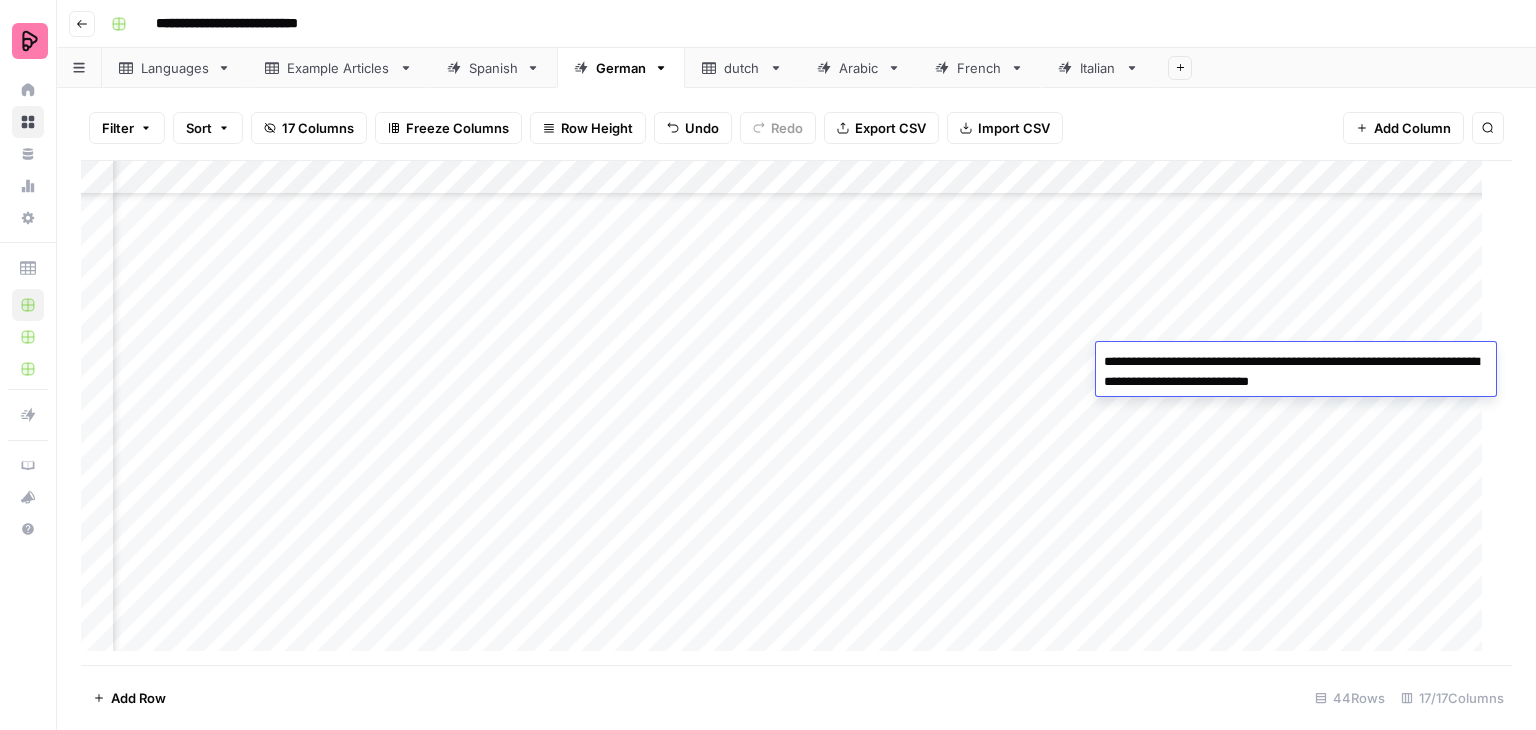 click on "Add Column" at bounding box center [789, 413] 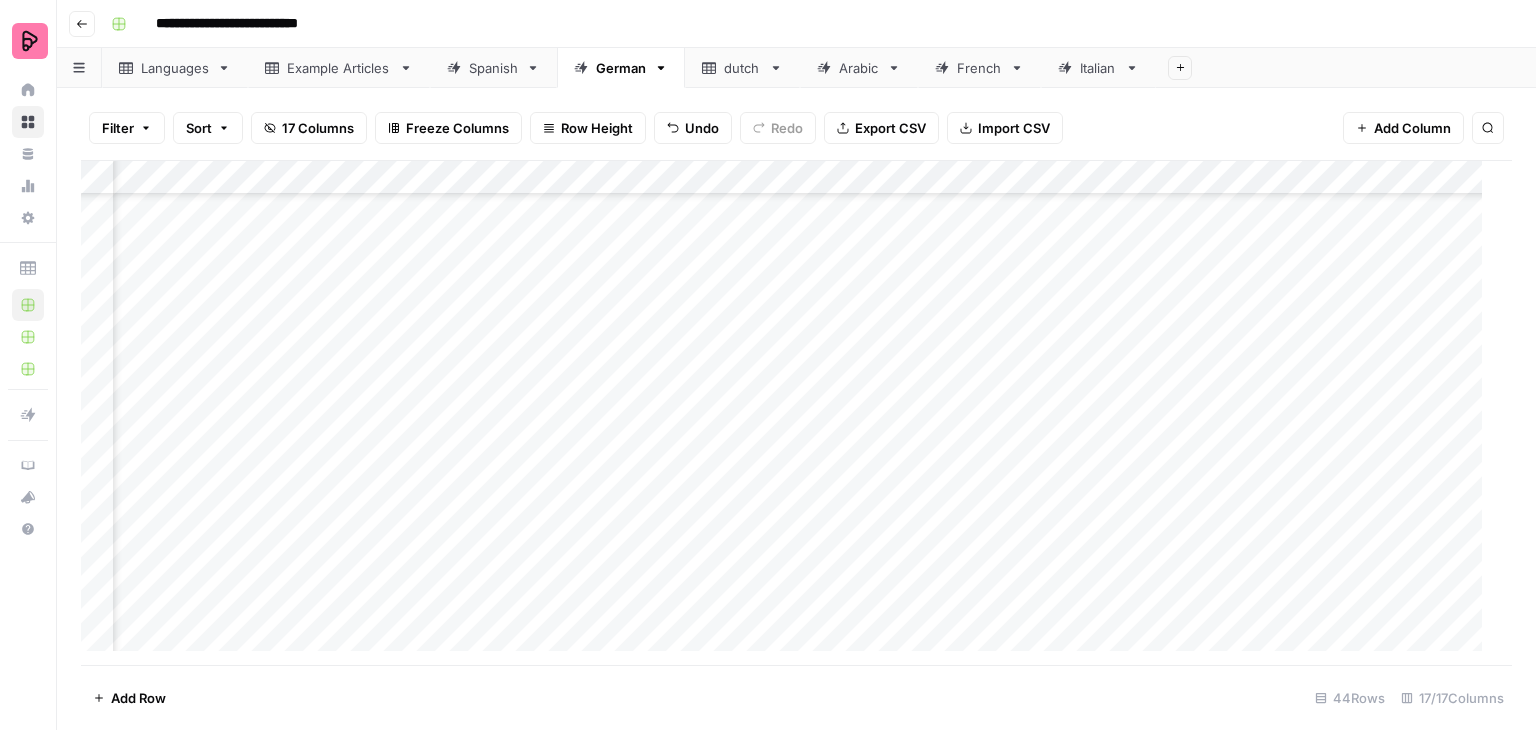 click on "Add Column" at bounding box center [789, 413] 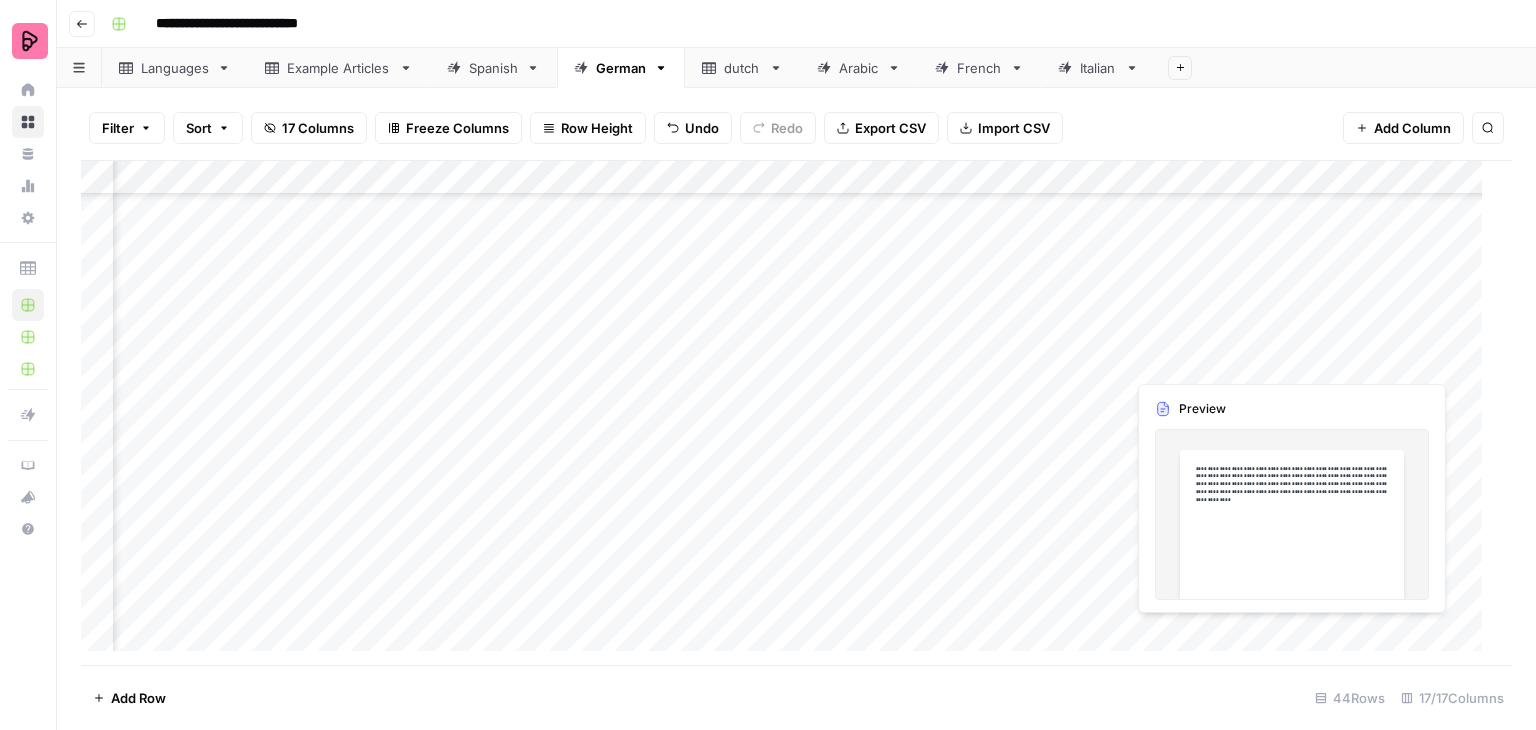 click on "Add Column" at bounding box center [789, 413] 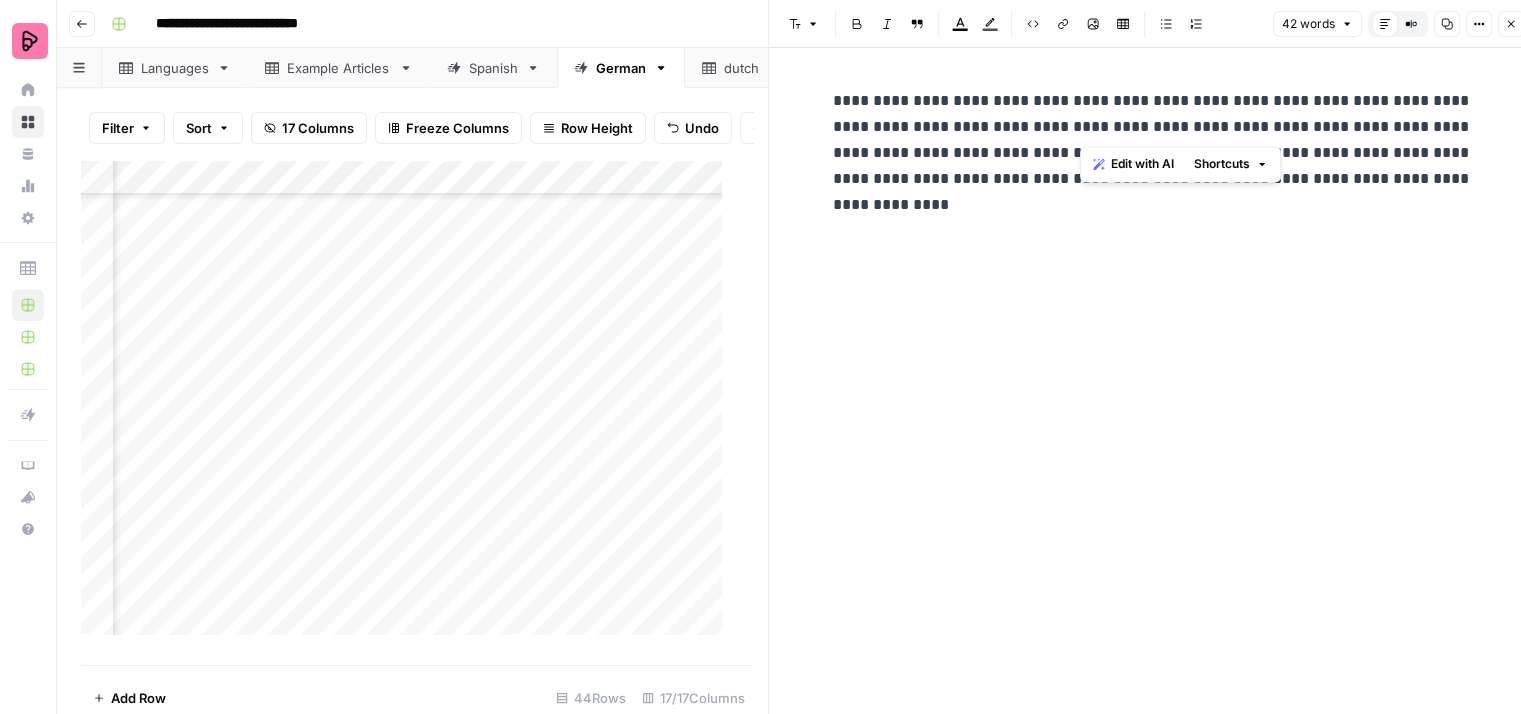 drag, startPoint x: 1239, startPoint y: 125, endPoint x: 1080, endPoint y: 124, distance: 159.00314 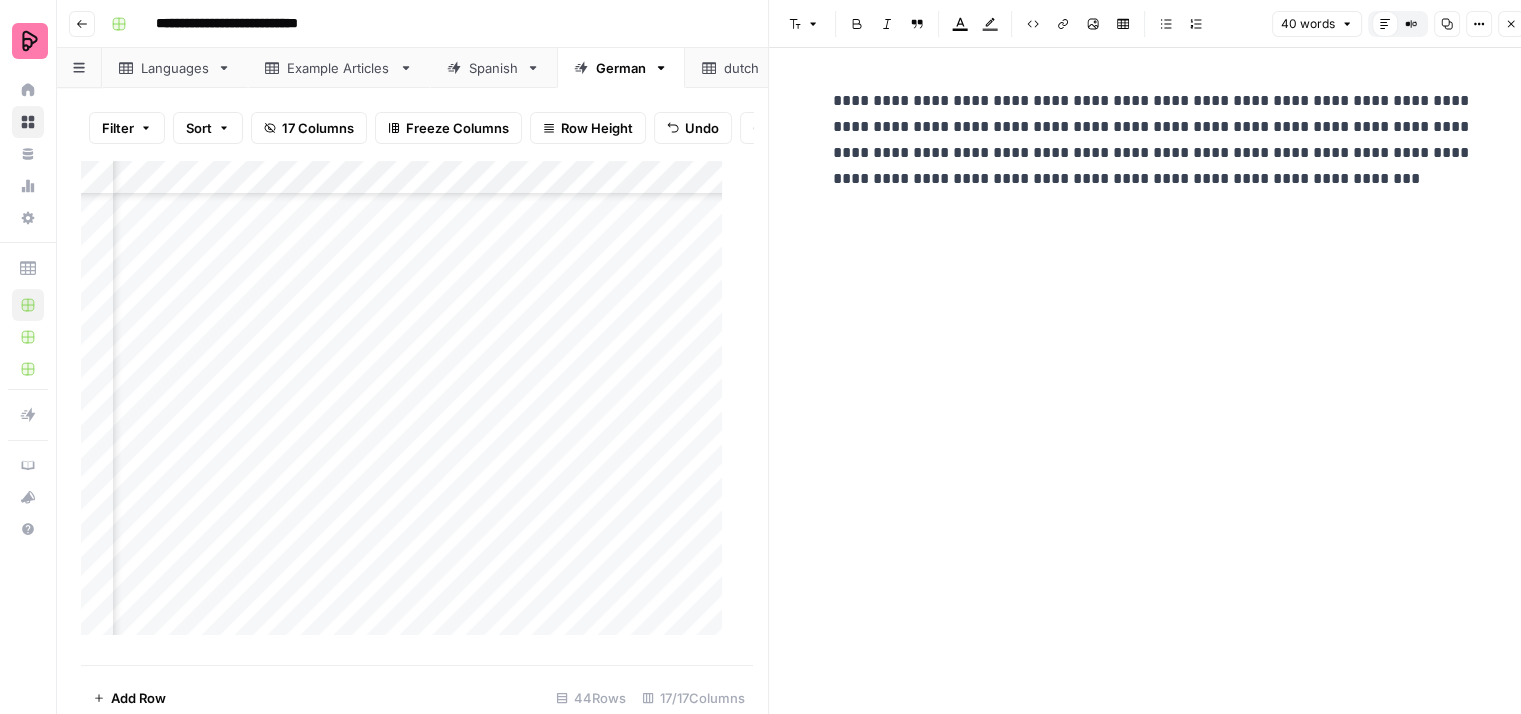 type 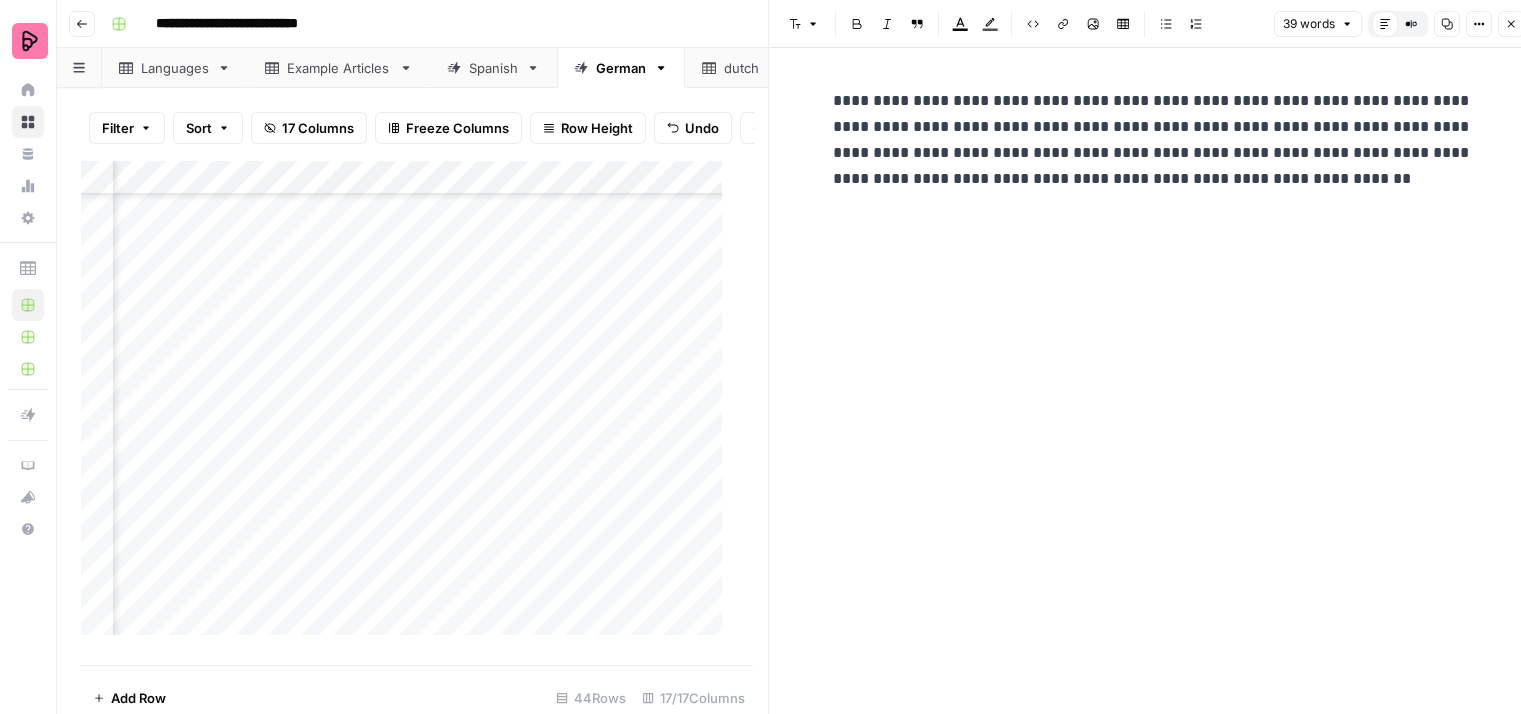 click on "**********" at bounding box center (1153, 140) 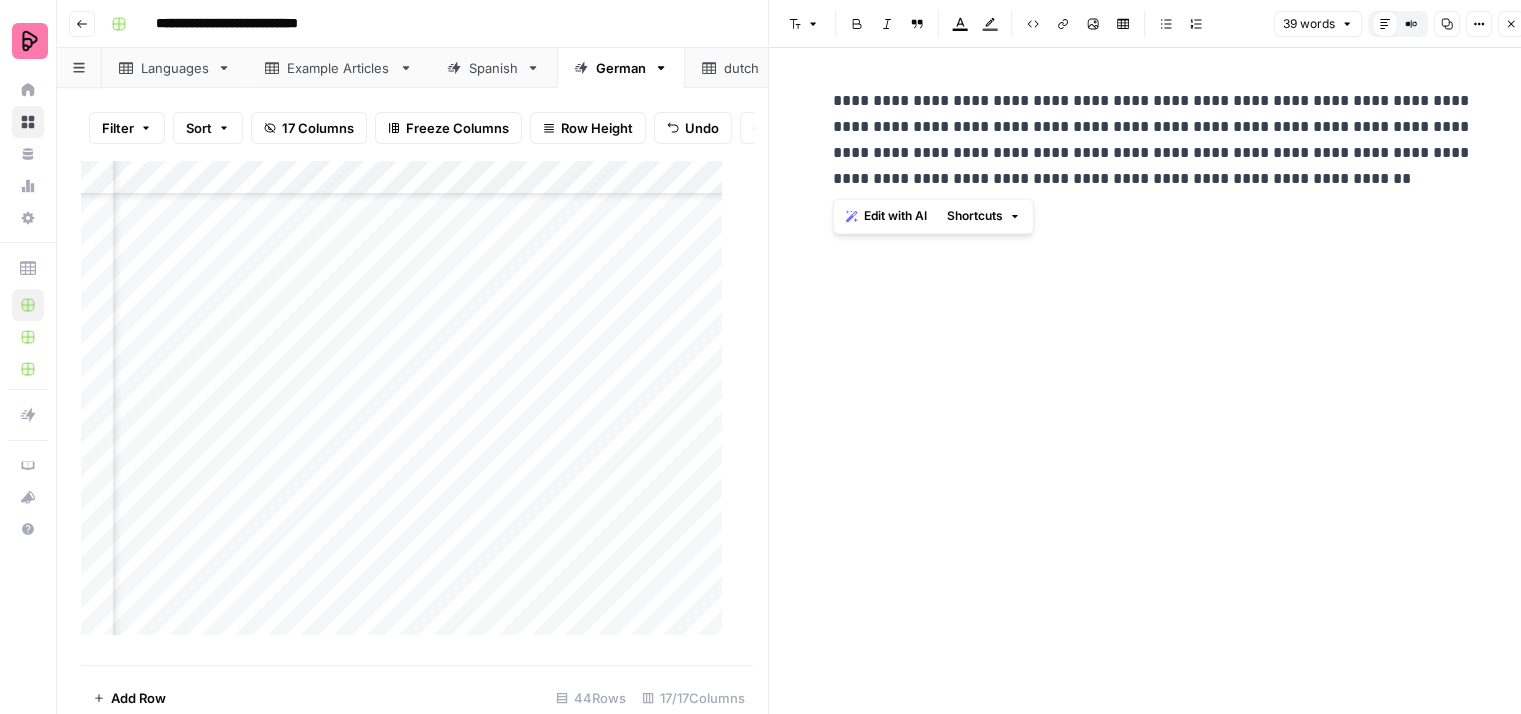 drag, startPoint x: 1364, startPoint y: 179, endPoint x: 830, endPoint y: 105, distance: 539.10297 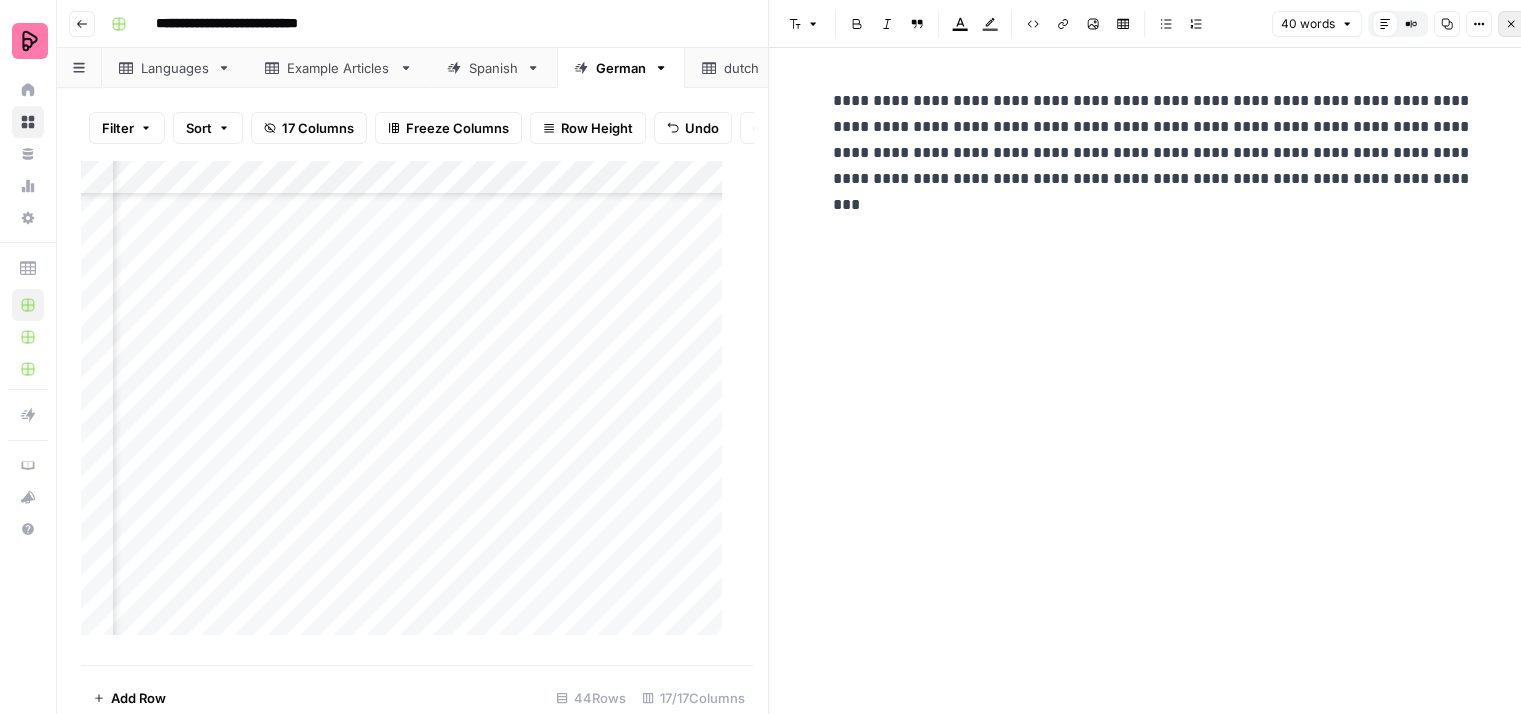 click 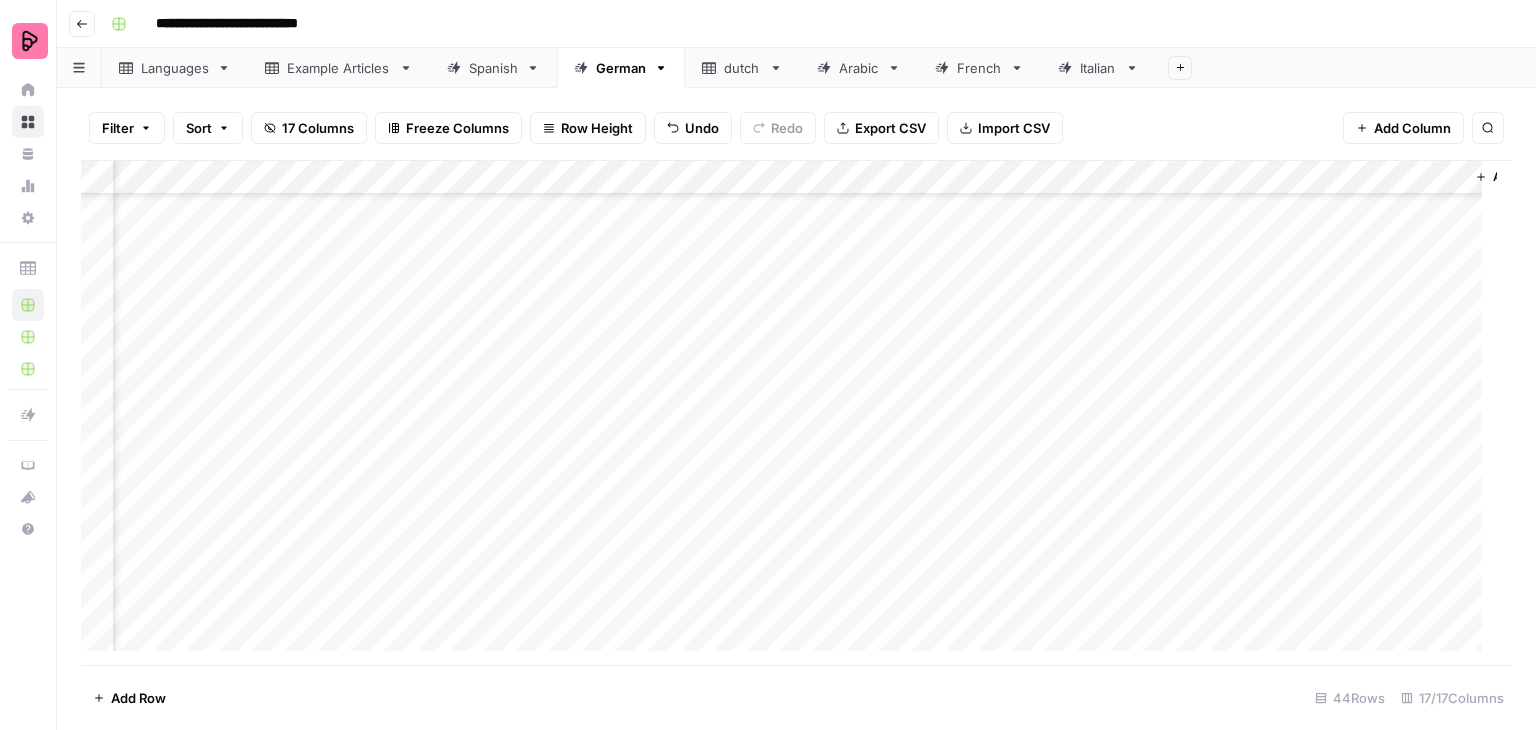 scroll, scrollTop: 1072, scrollLeft: 2053, axis: both 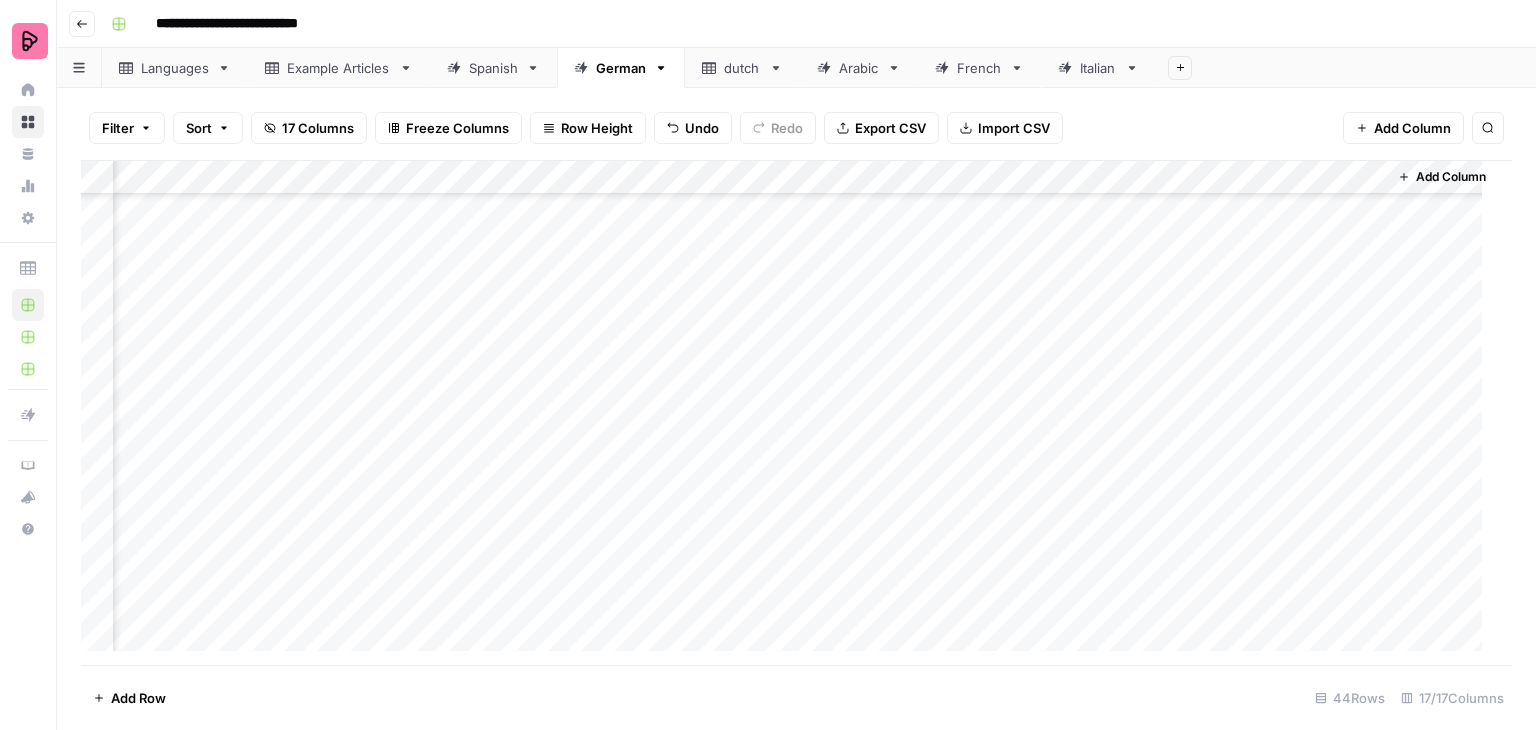 click on "Add Column" at bounding box center [789, 413] 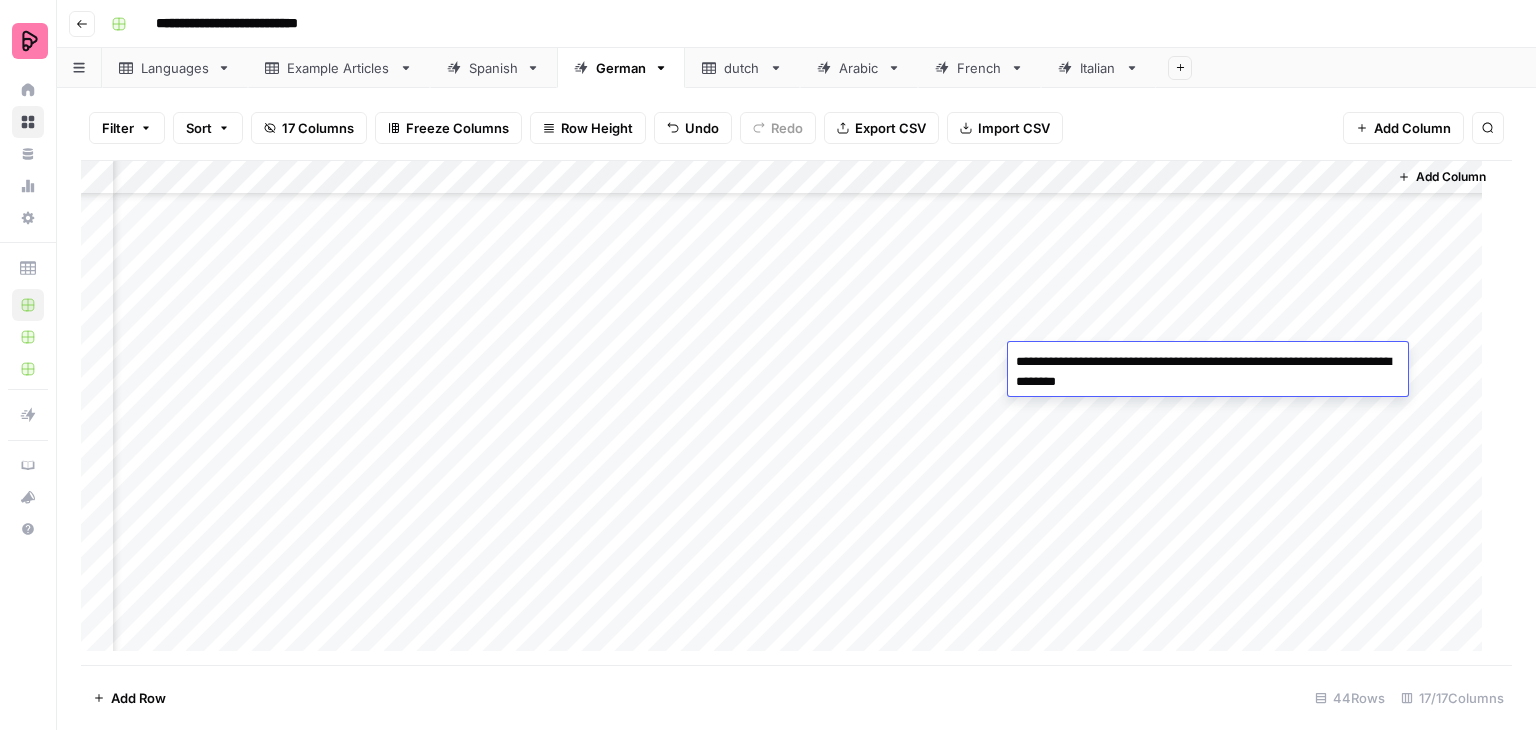 click on "Add Column" at bounding box center (789, 413) 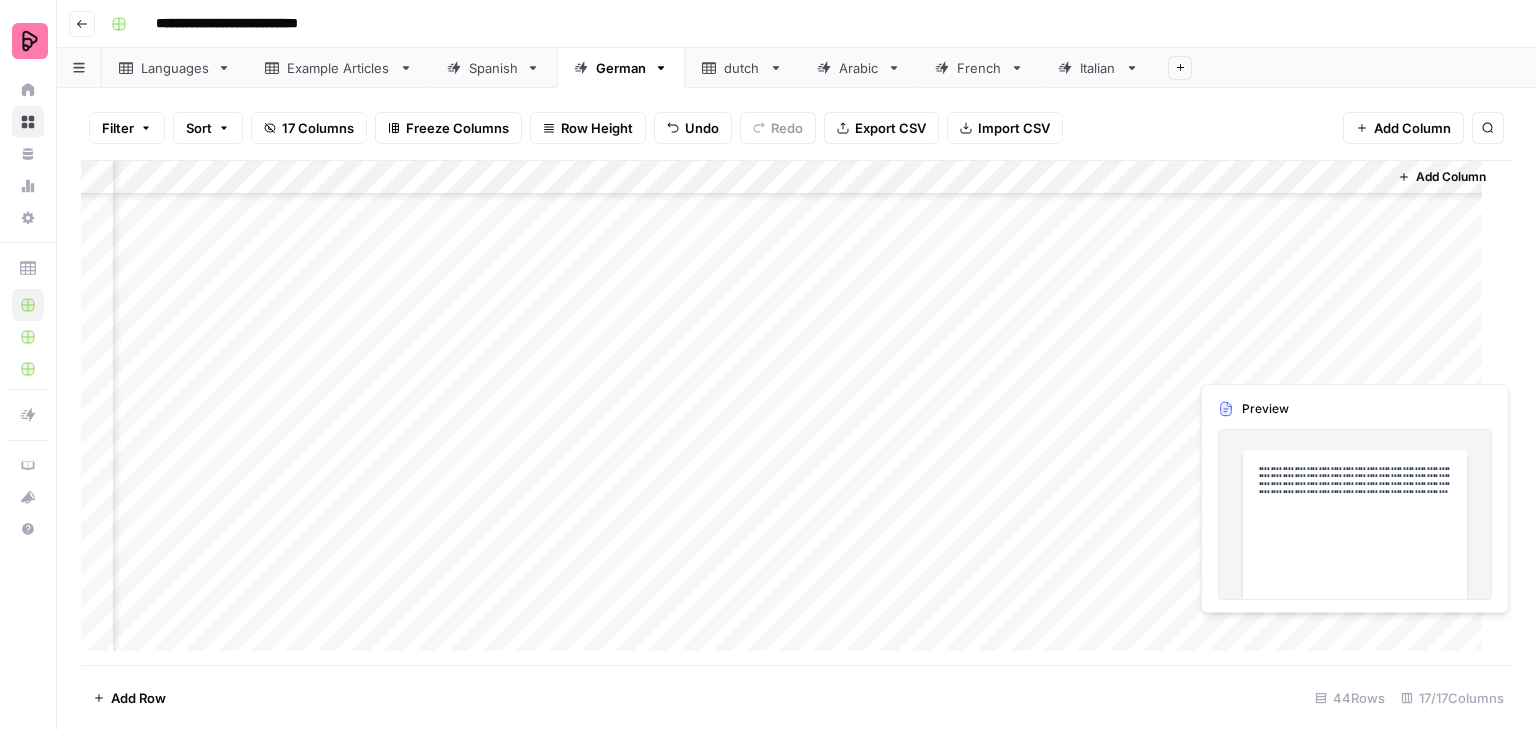 click on "Add Column" at bounding box center (789, 413) 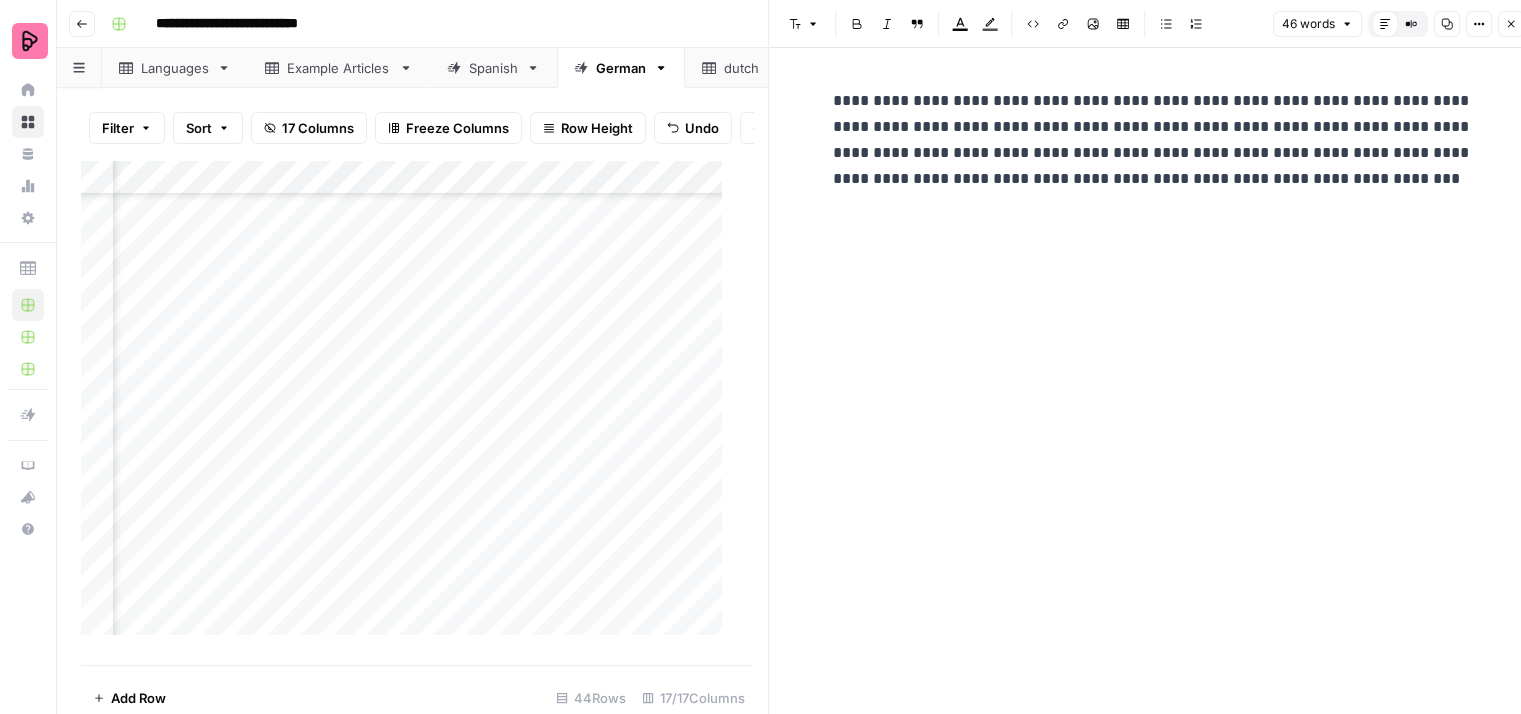 click on "**********" at bounding box center [1153, 140] 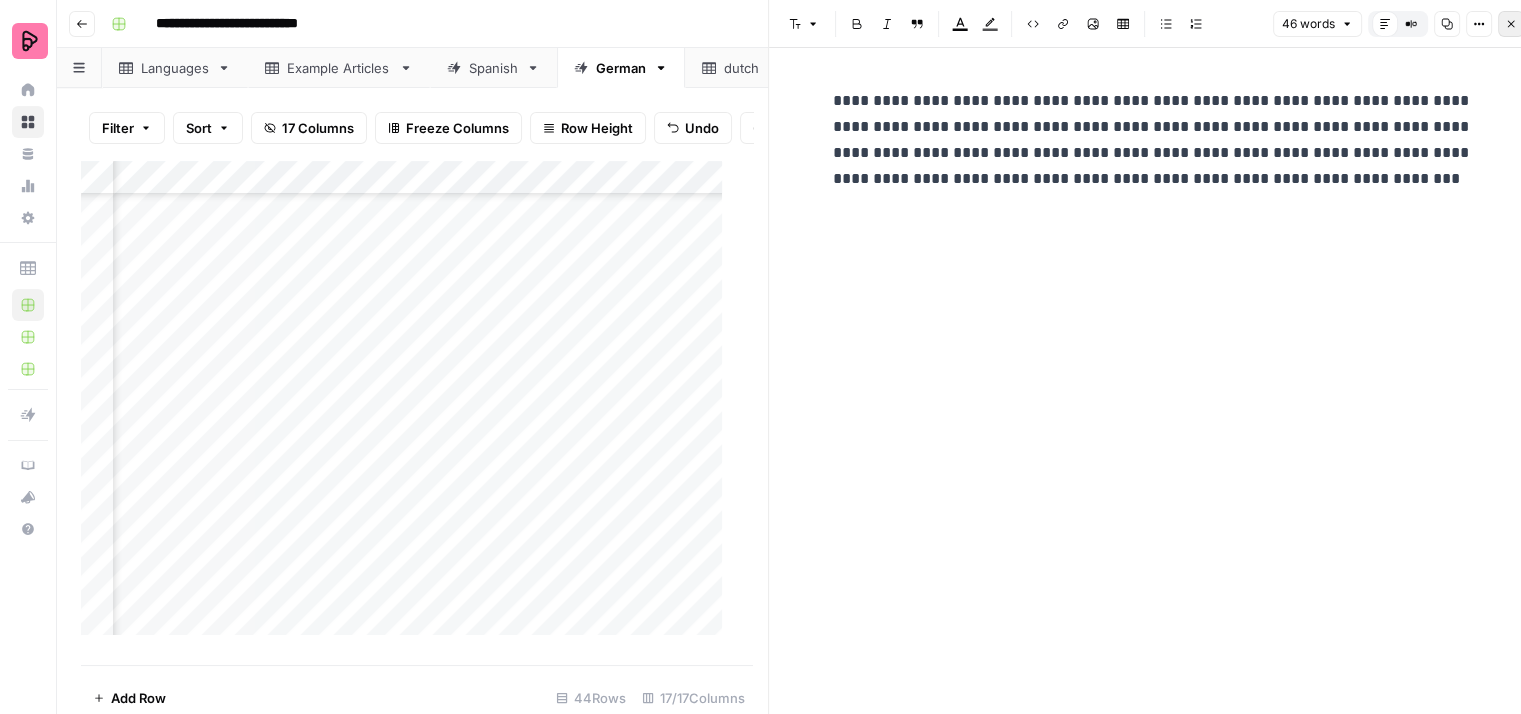 click on "Close" at bounding box center (1511, 24) 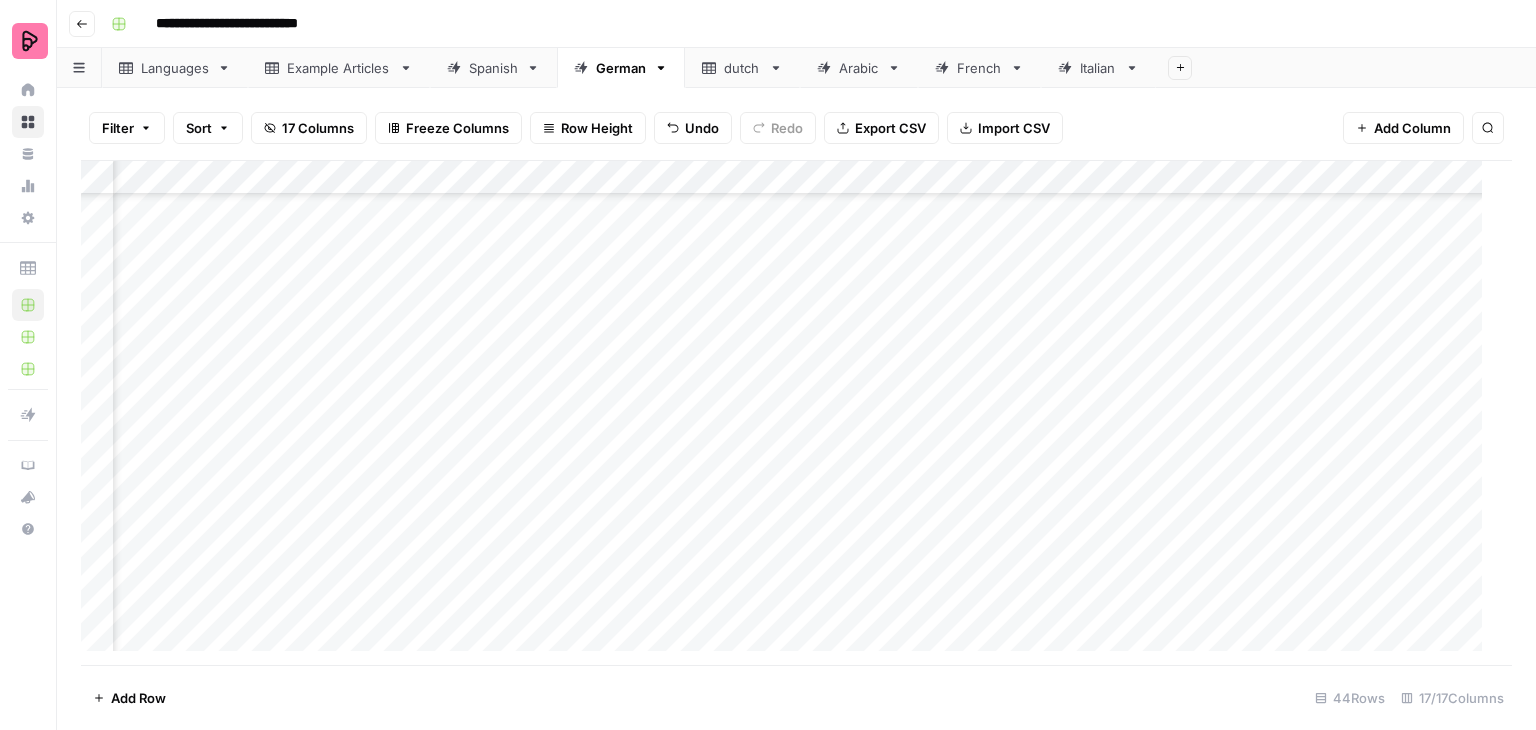 scroll, scrollTop: 1072, scrollLeft: 458, axis: both 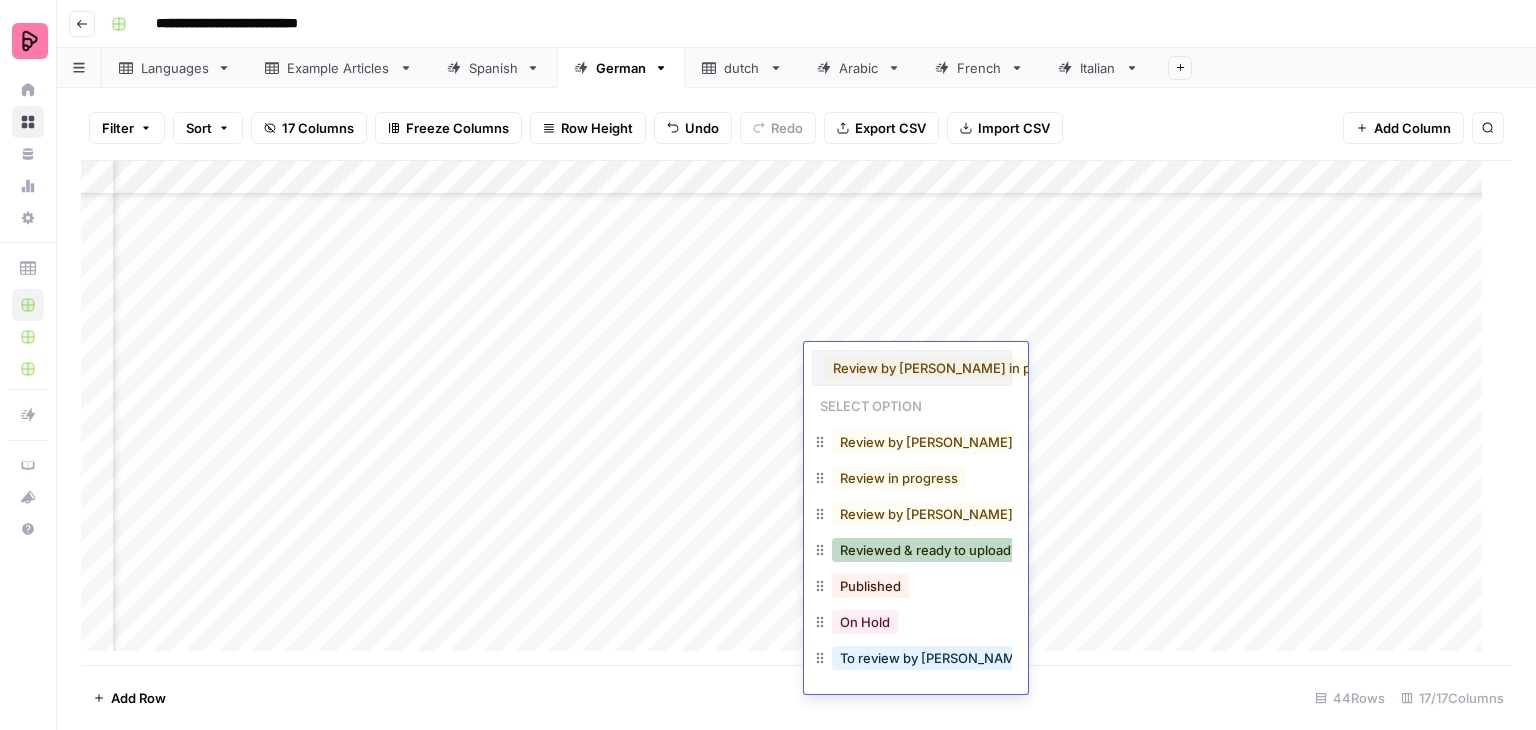 click on "Reviewed & ready to upload" at bounding box center (925, 550) 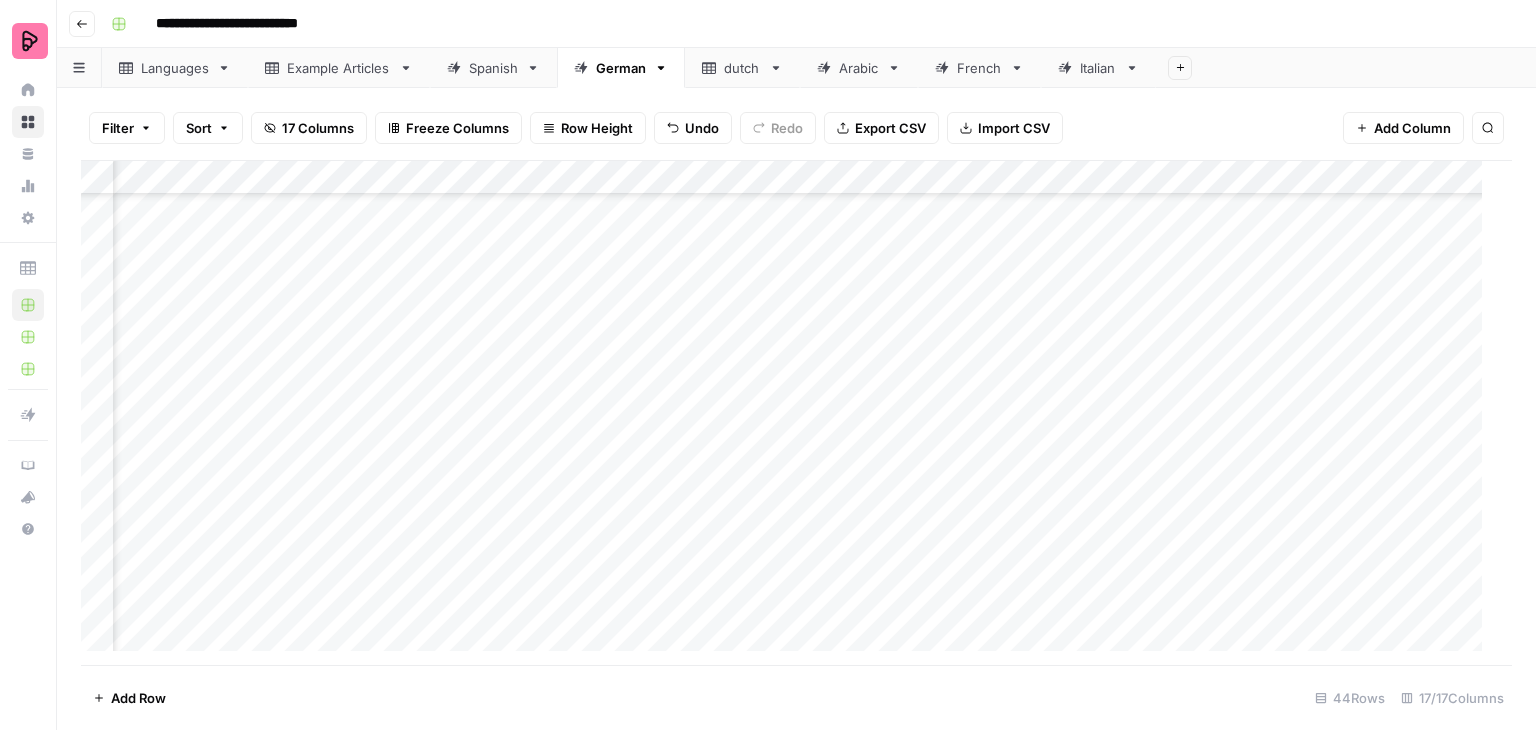 click on "Add Column" at bounding box center [789, 413] 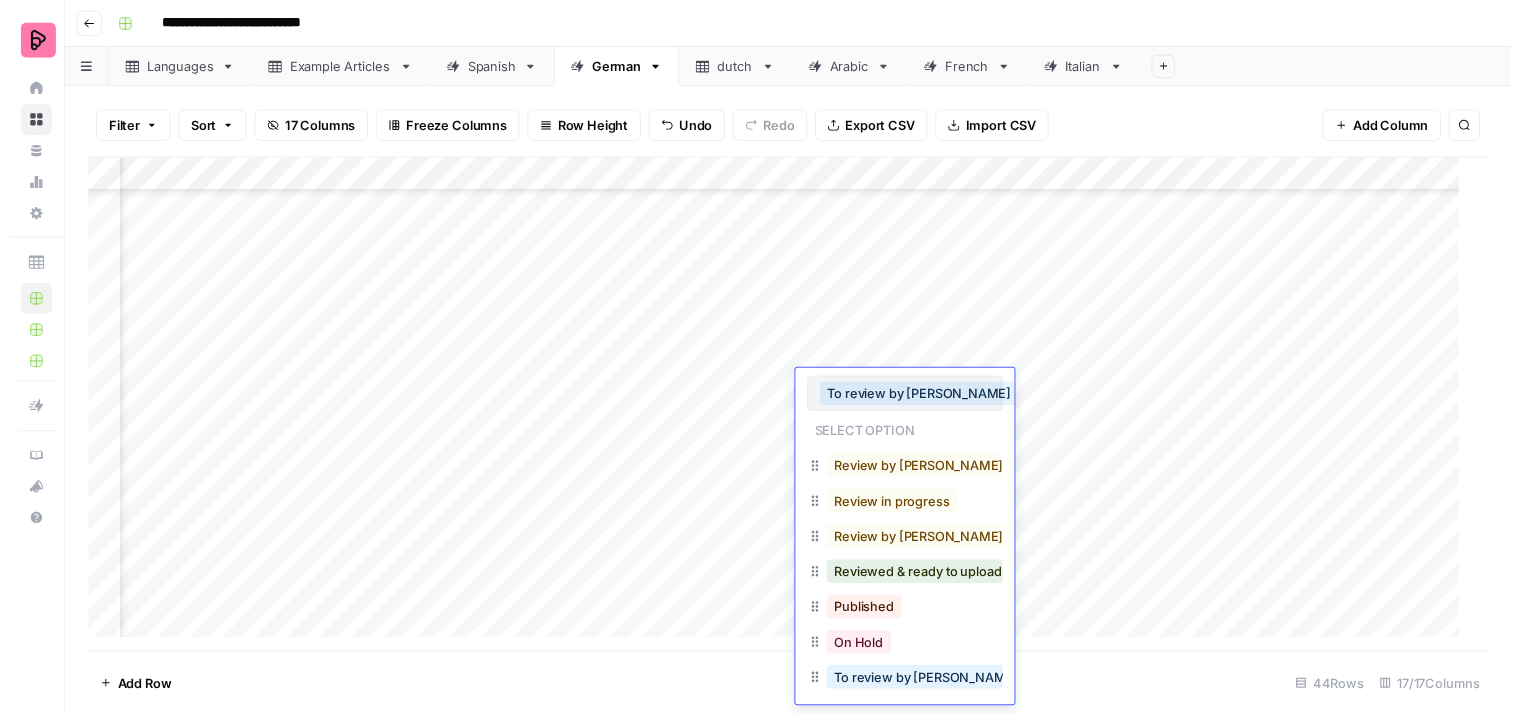 scroll, scrollTop: 155, scrollLeft: 0, axis: vertical 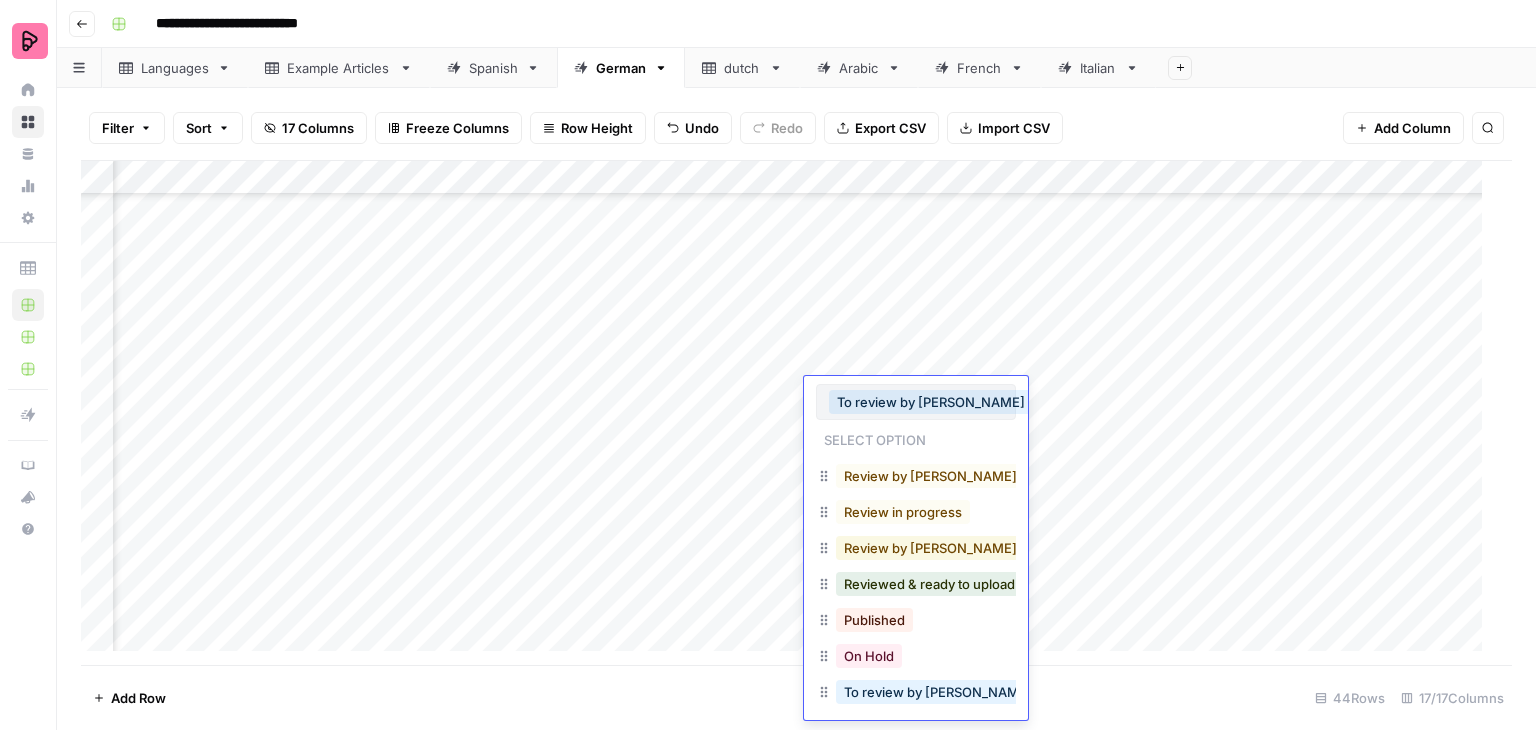 click on "Review by [PERSON_NAME] in progress" at bounding box center [967, 548] 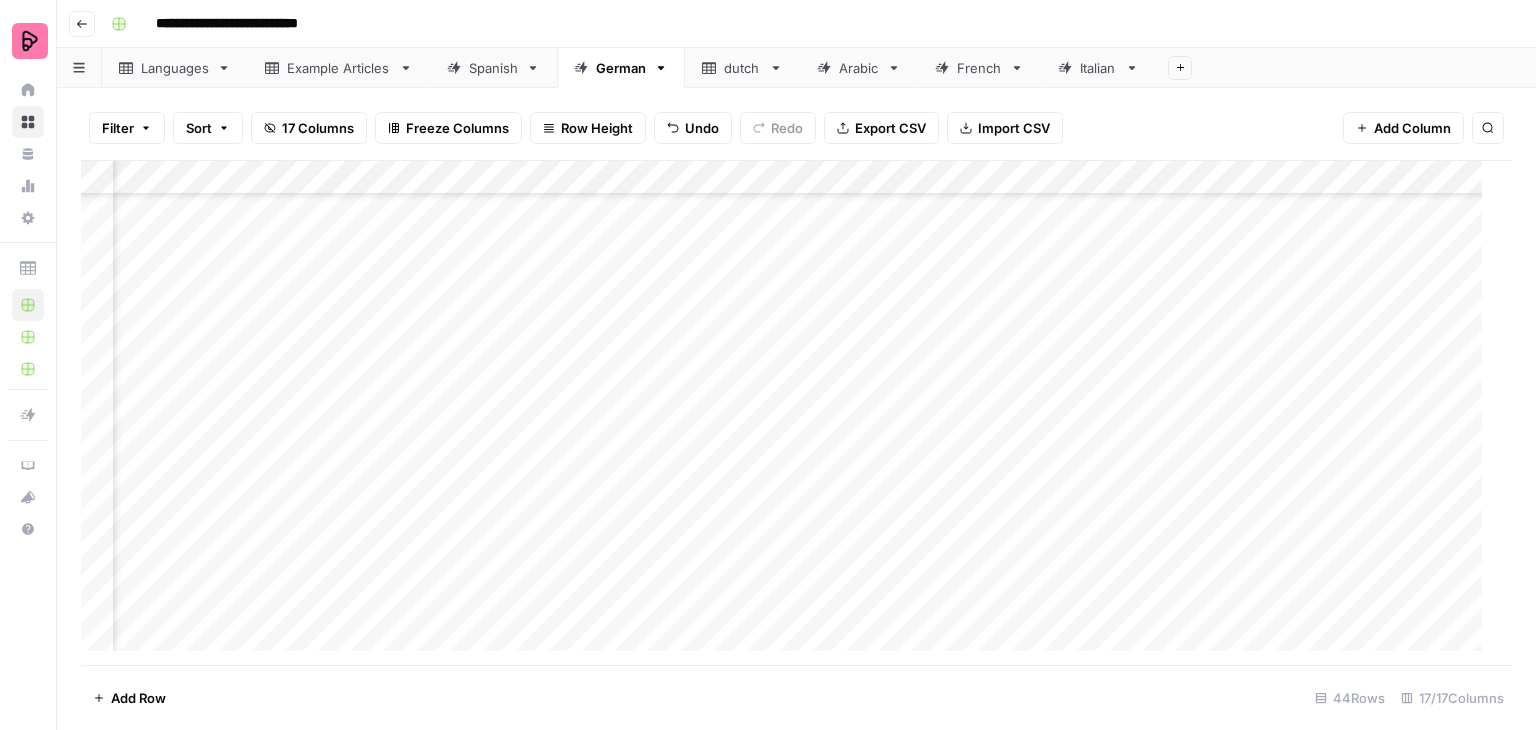 click on "Add Column" at bounding box center (789, 413) 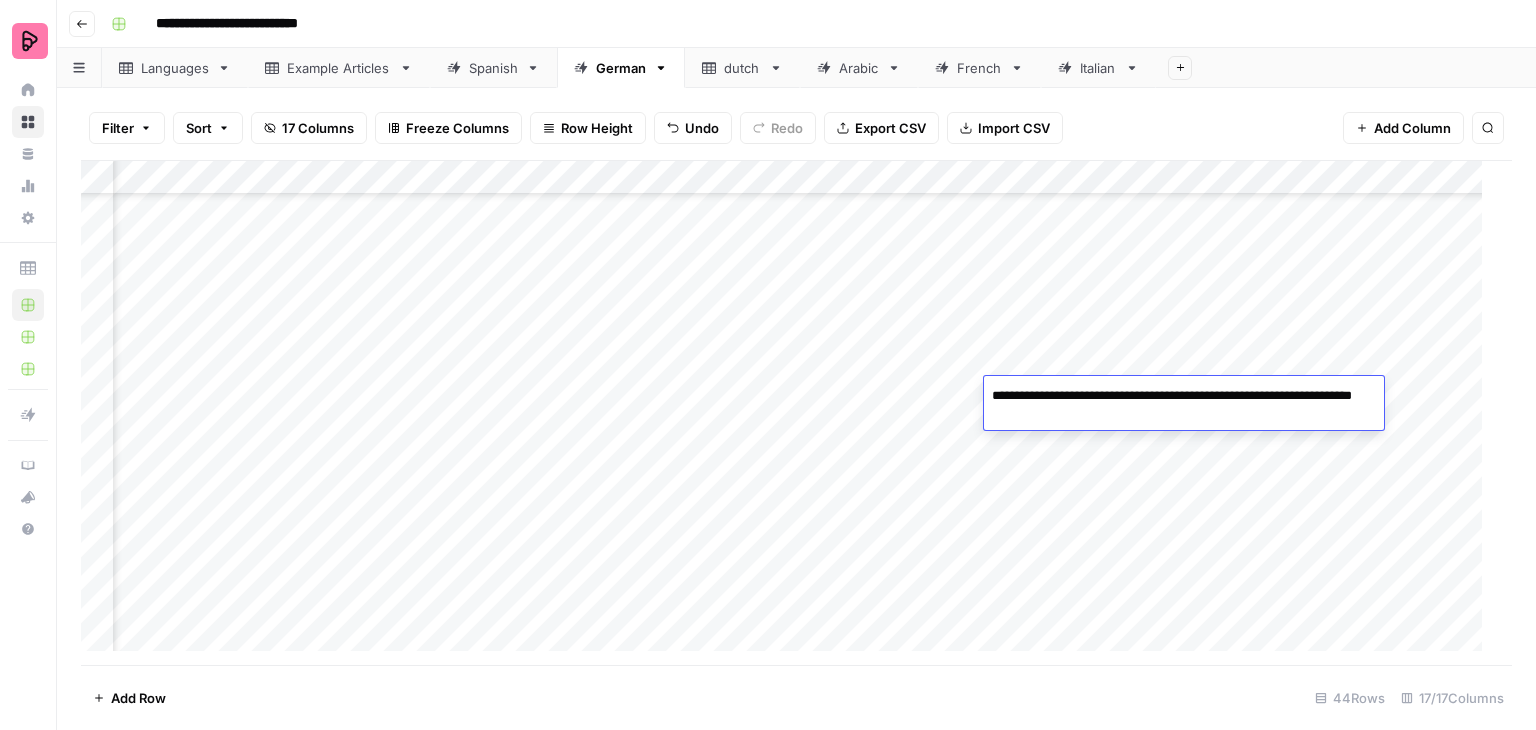 click on "Add Column" at bounding box center (789, 413) 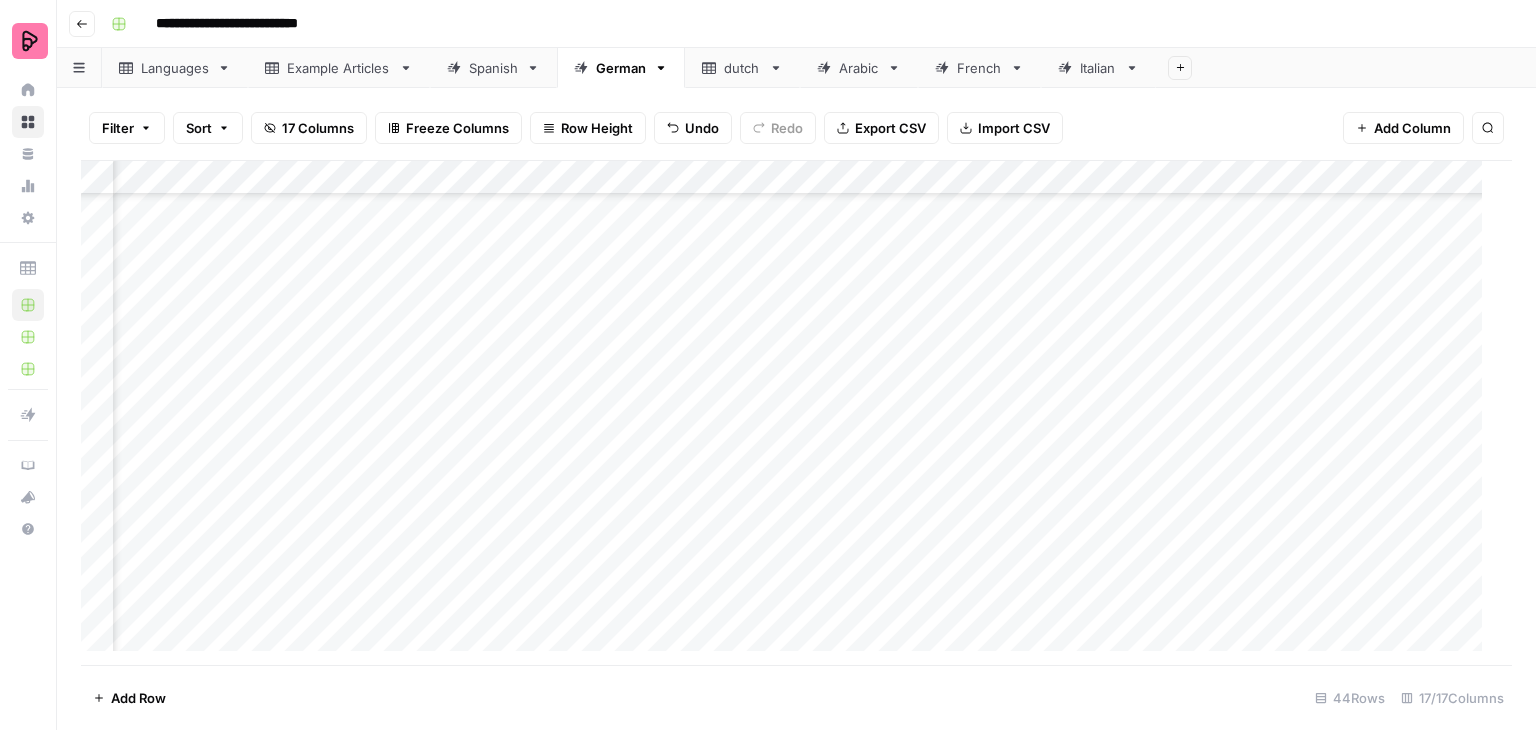 click on "Add Column" at bounding box center (789, 413) 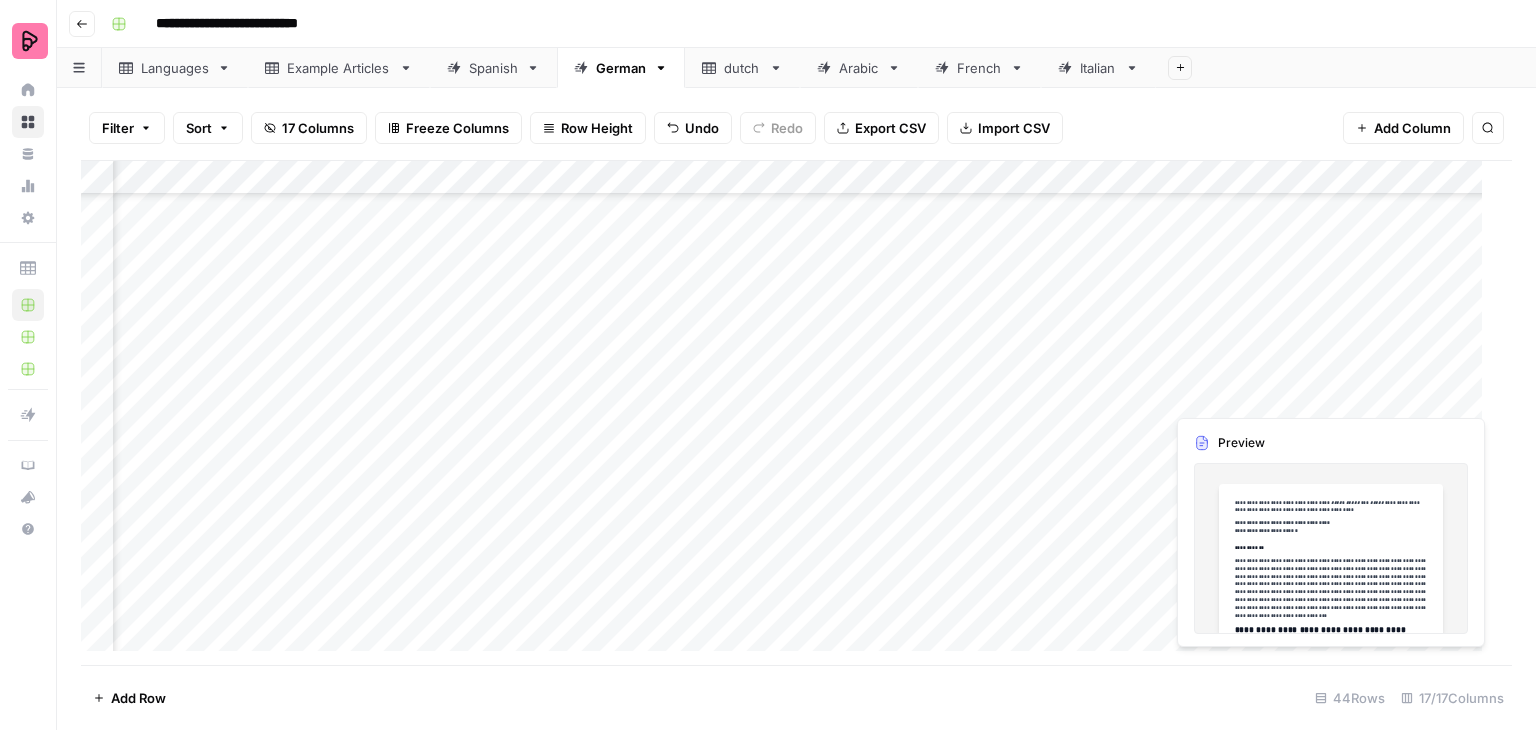 click on "Add Column" at bounding box center [789, 413] 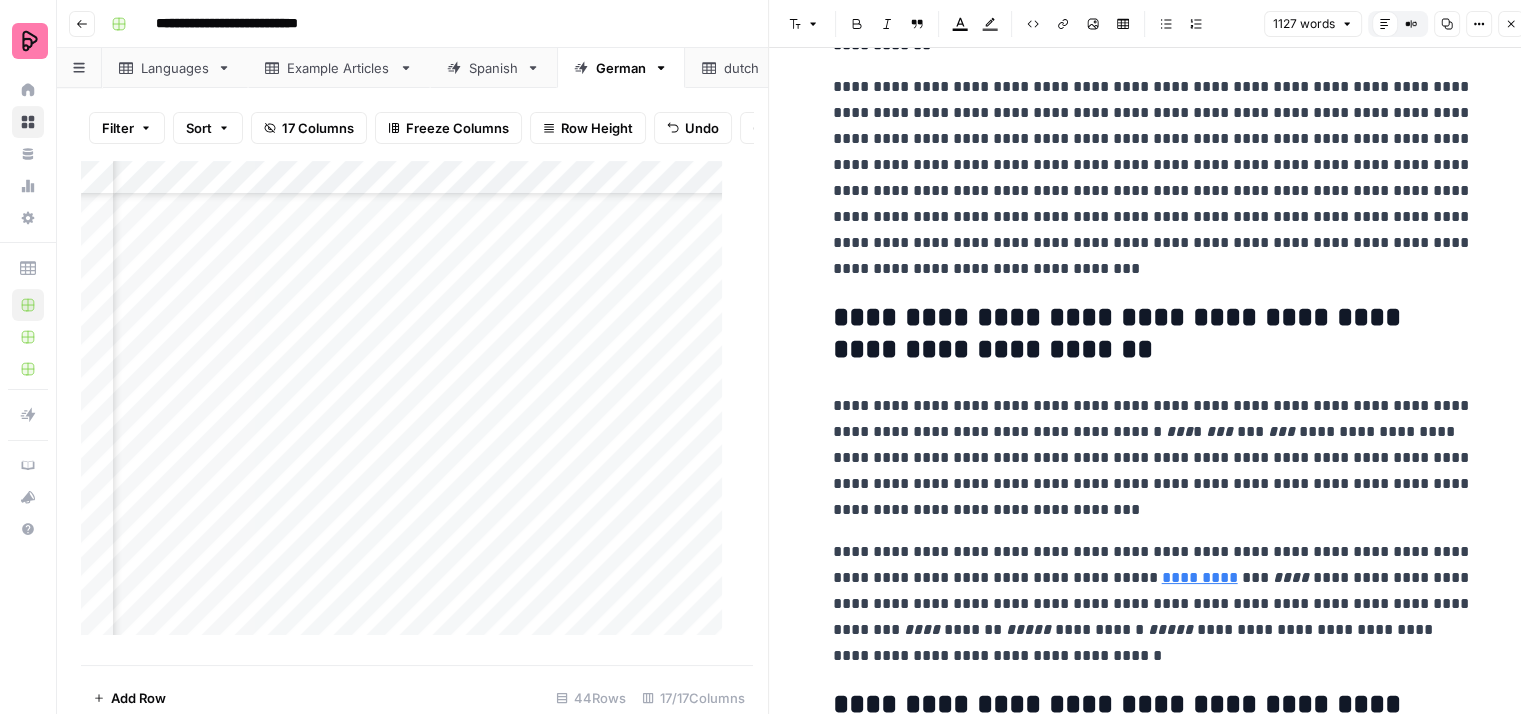 scroll, scrollTop: 0, scrollLeft: 0, axis: both 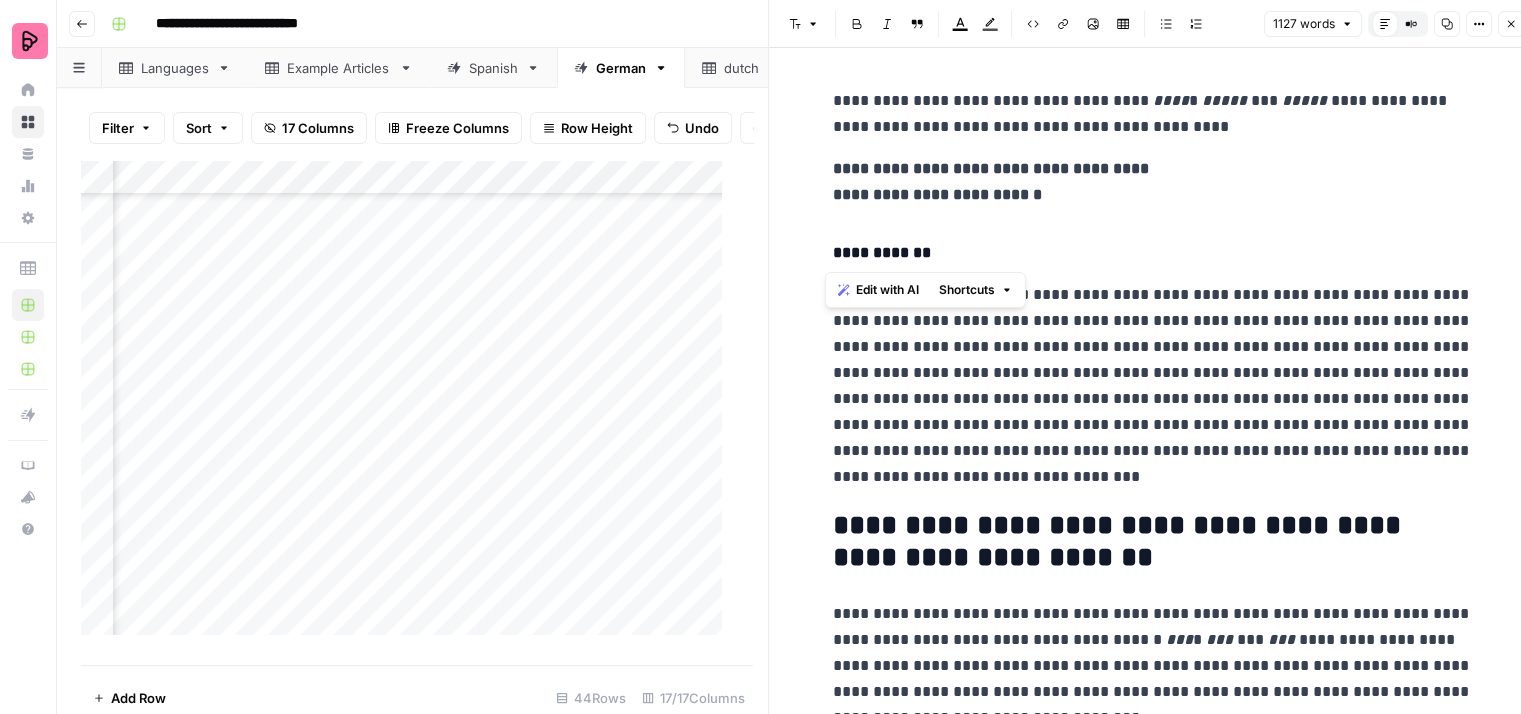 drag, startPoint x: 932, startPoint y: 253, endPoint x: 827, endPoint y: 165, distance: 137 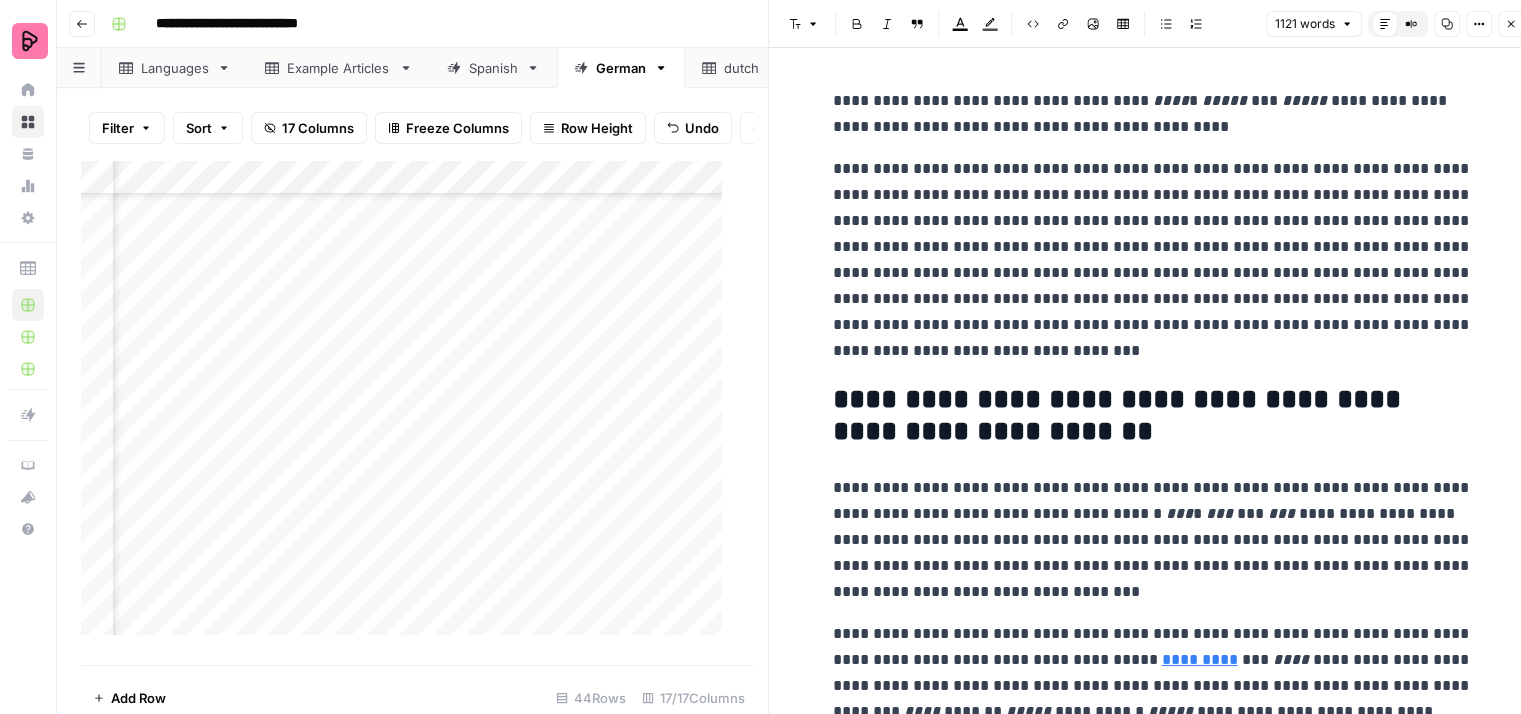 click on "**********" at bounding box center (1153, 114) 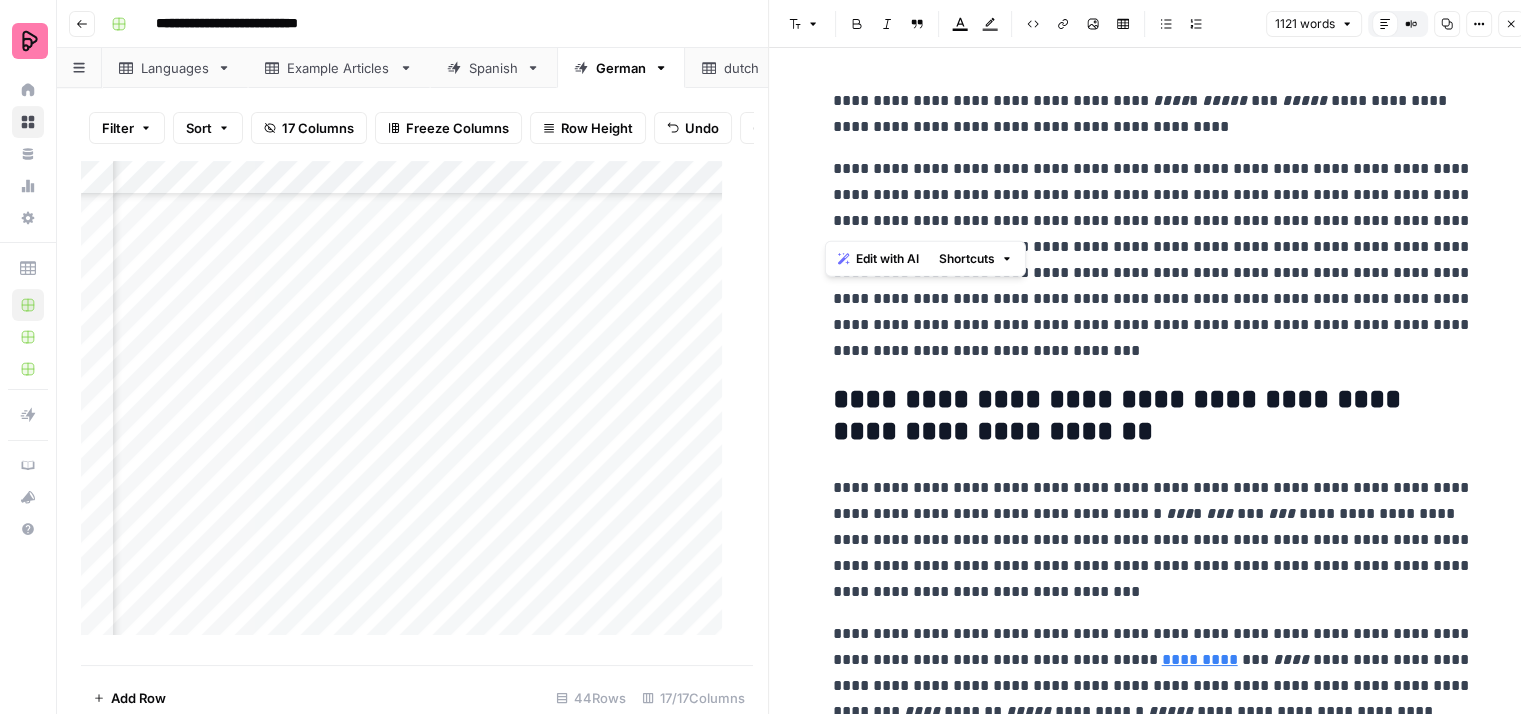 drag, startPoint x: 1104, startPoint y: 223, endPoint x: 819, endPoint y: 175, distance: 289.01385 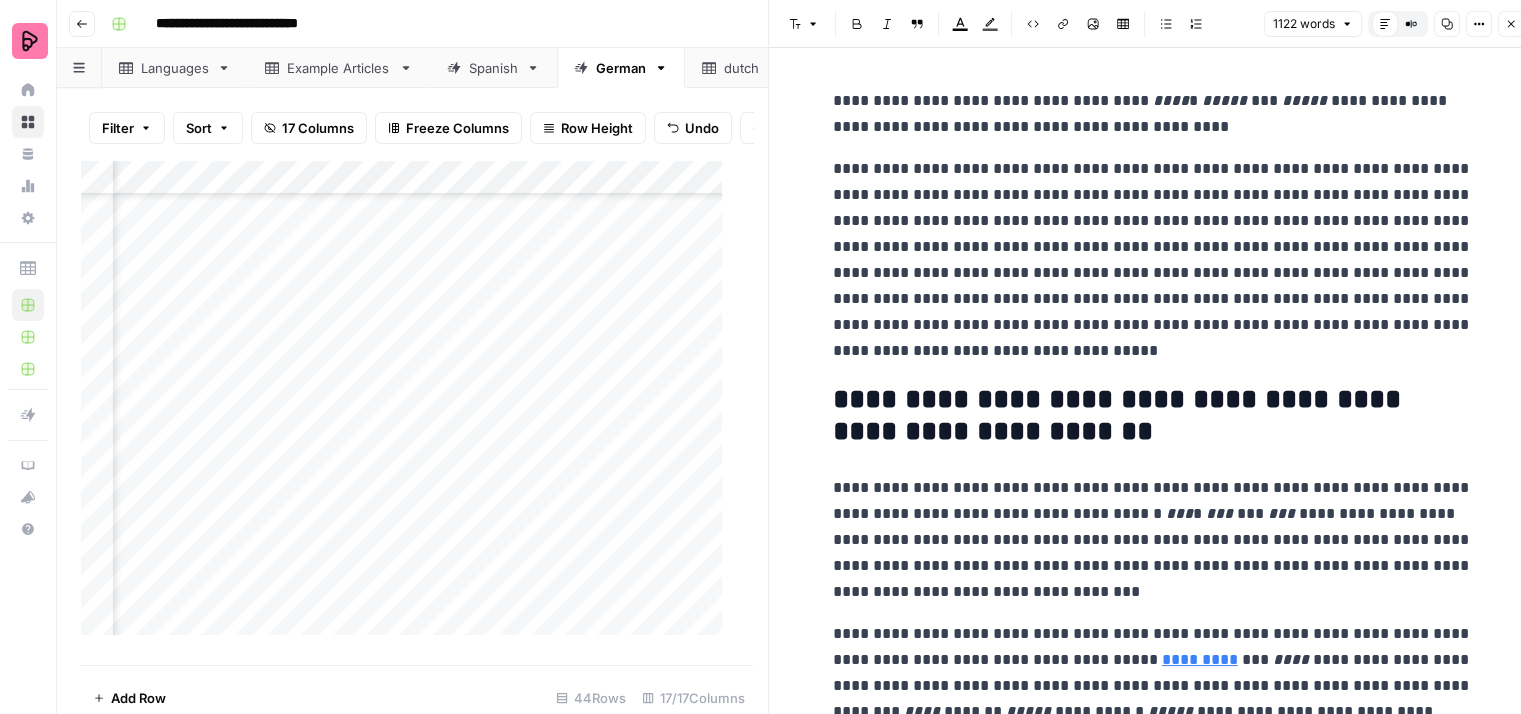 type 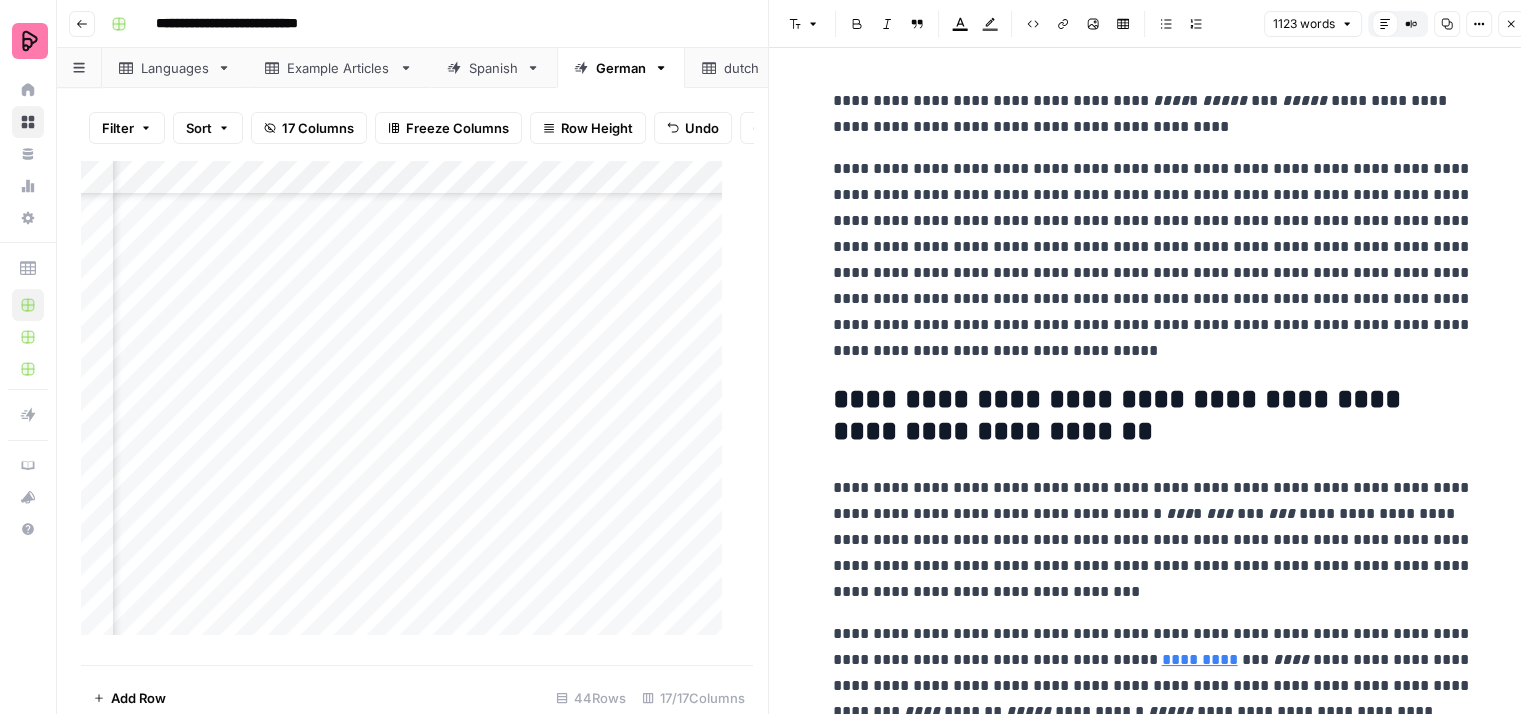 click on "**********" at bounding box center (1153, 260) 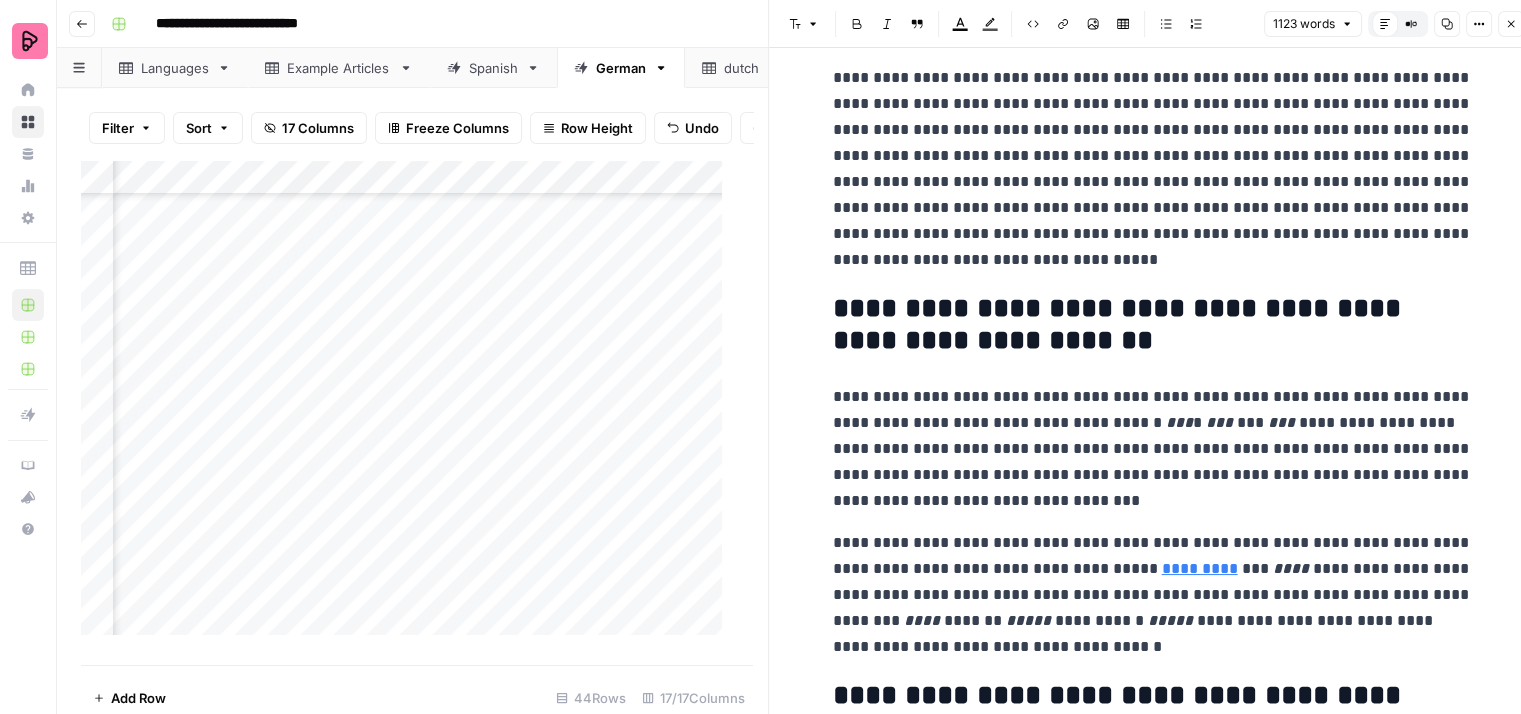 scroll, scrollTop: 300, scrollLeft: 0, axis: vertical 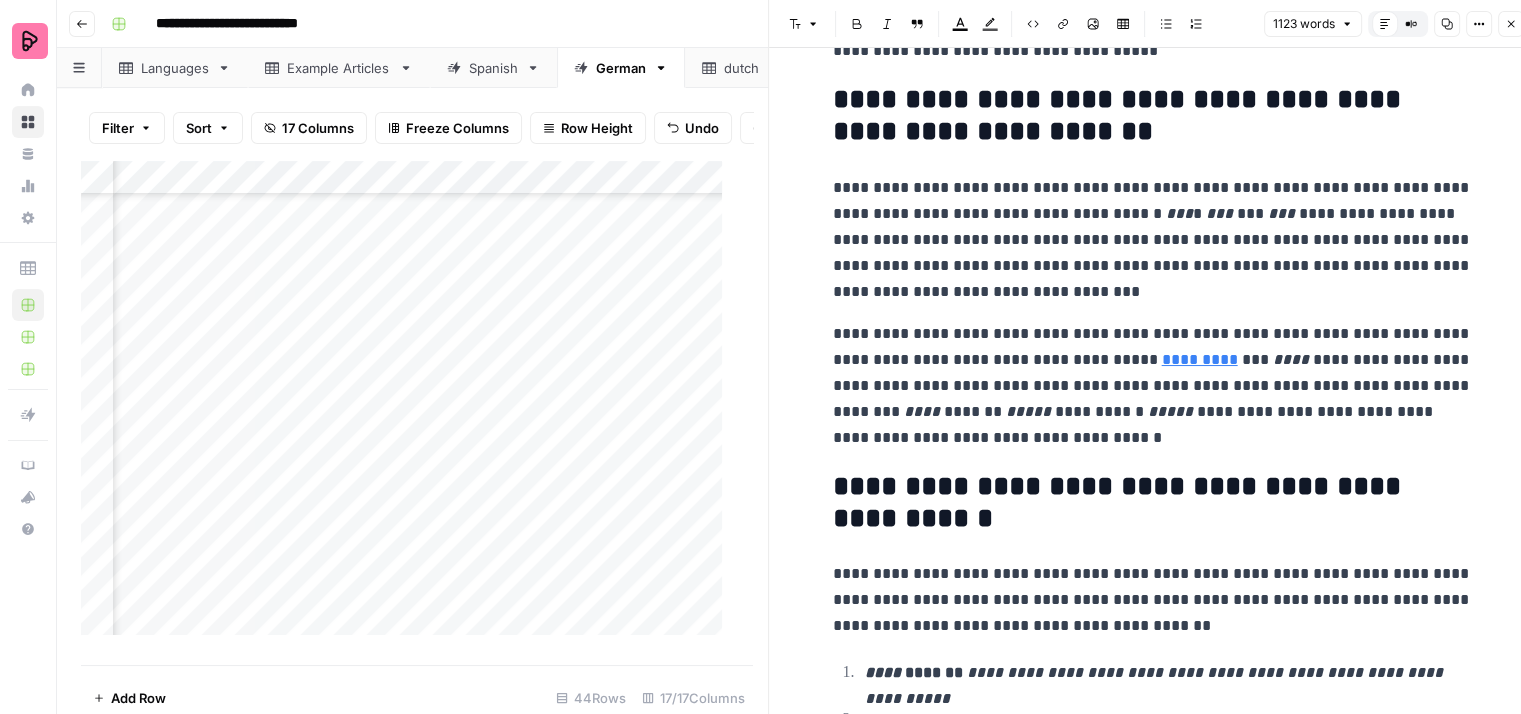 click on "**********" at bounding box center (1153, 240) 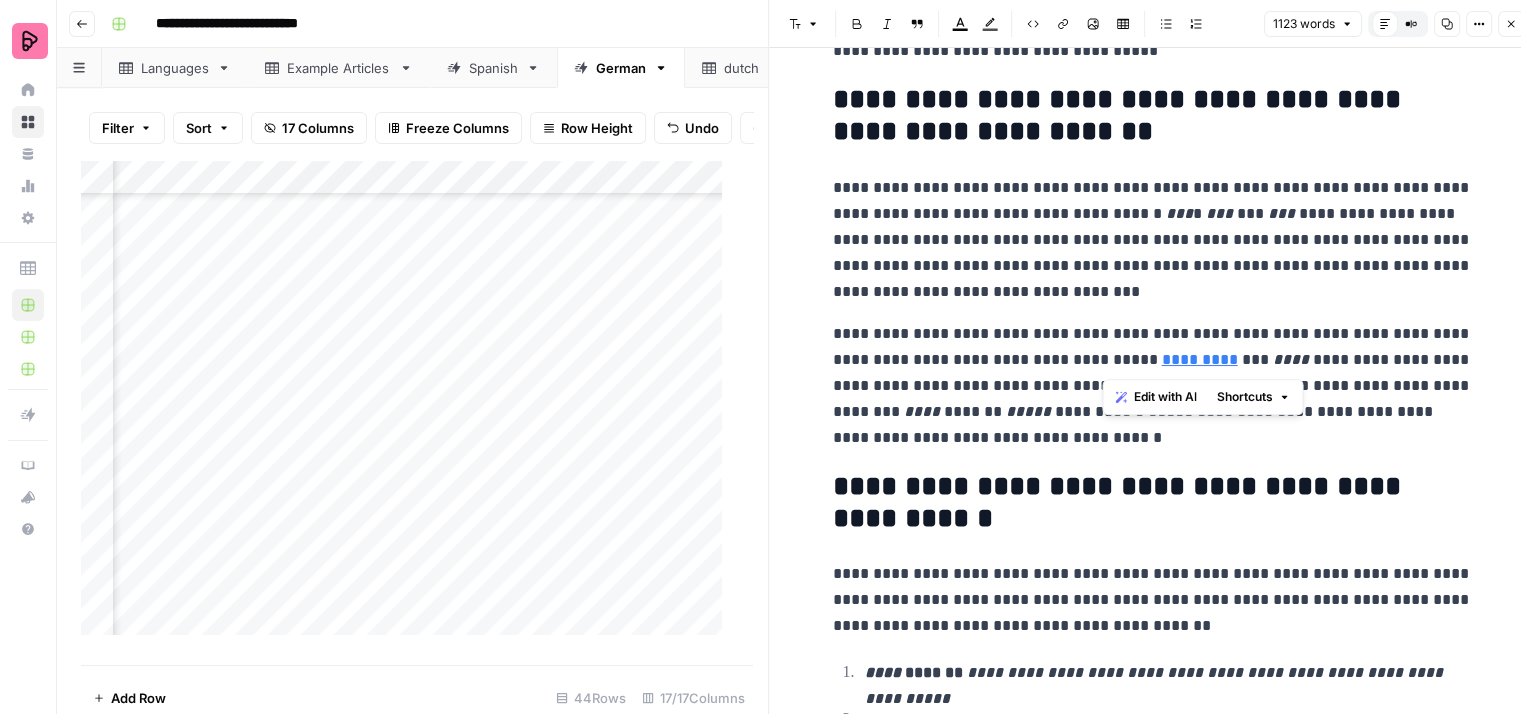drag, startPoint x: 1218, startPoint y: 357, endPoint x: 1100, endPoint y: 357, distance: 118 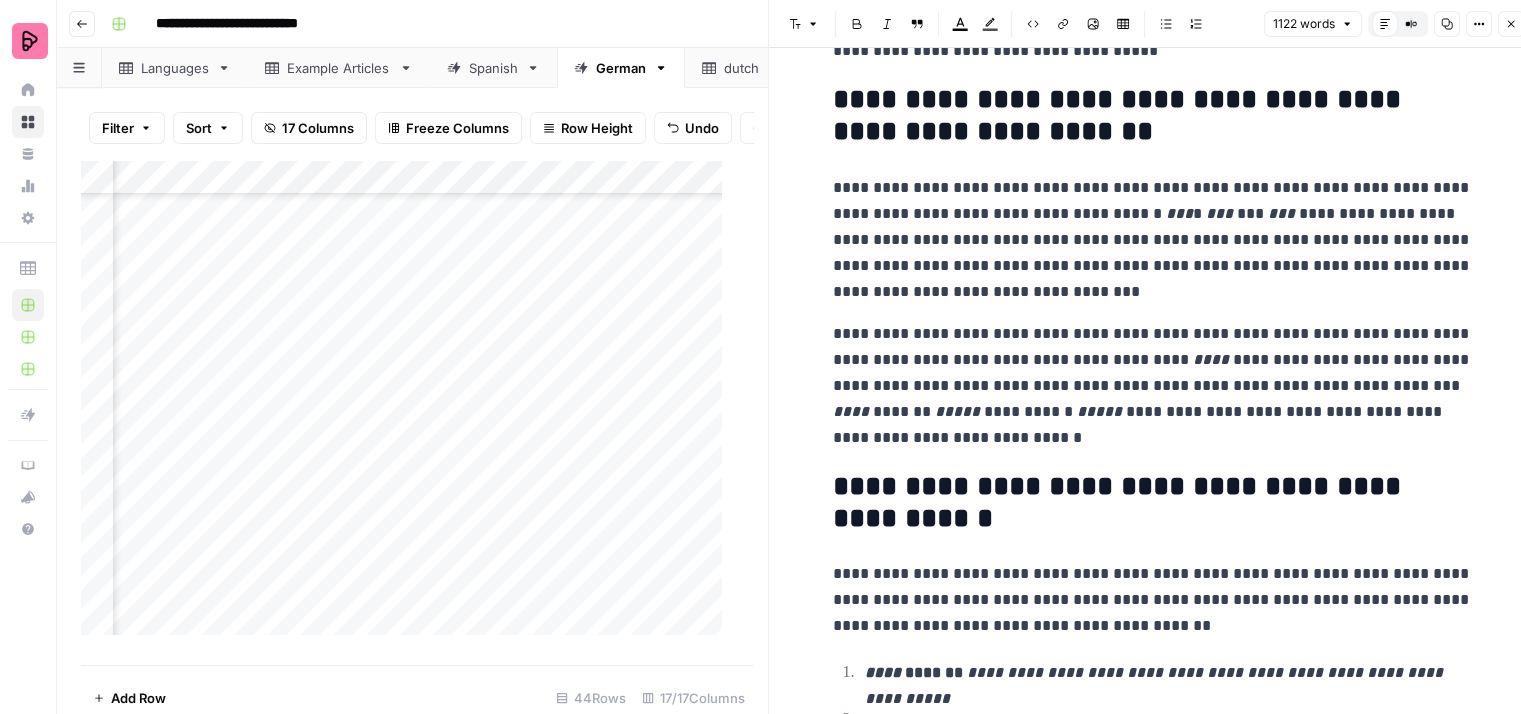 click on "**********" at bounding box center [1153, 386] 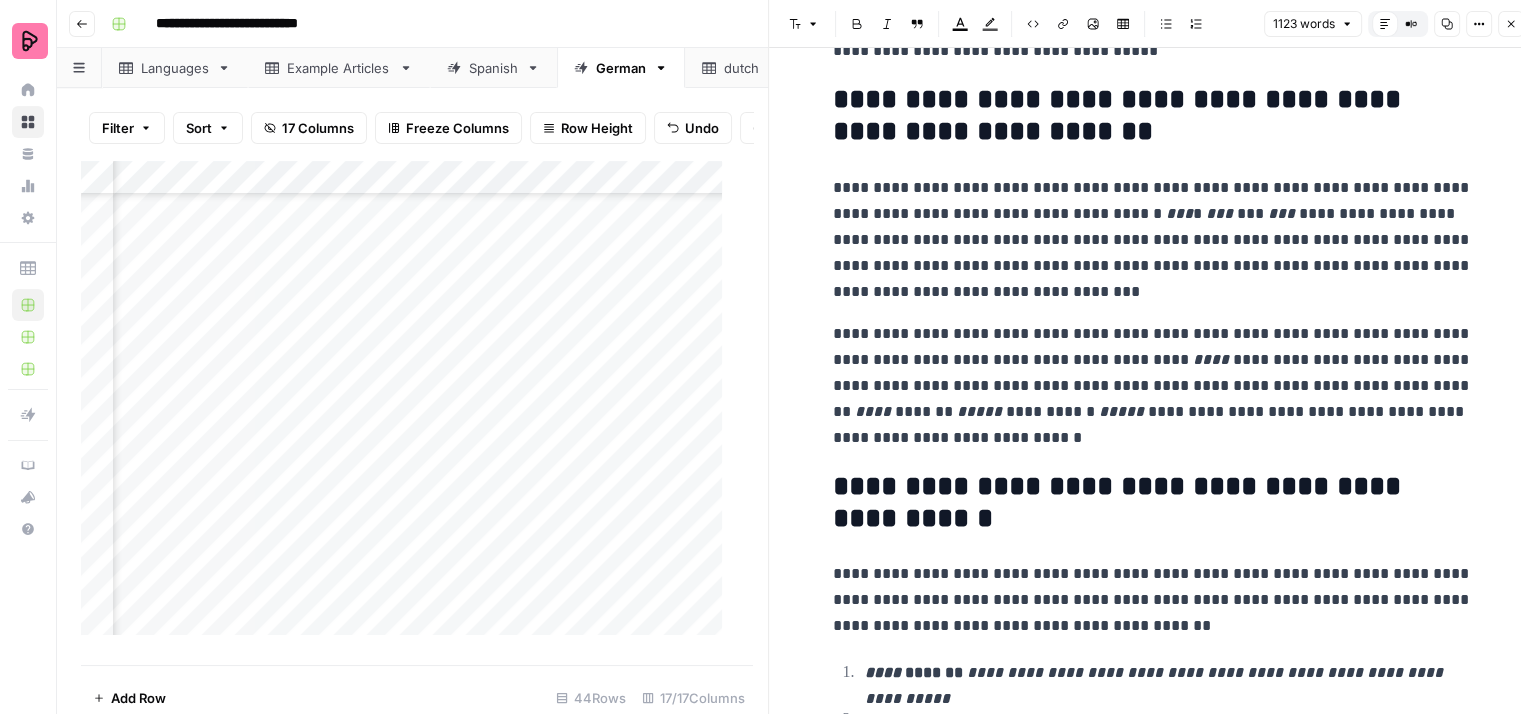 click on "**********" at bounding box center [1153, 386] 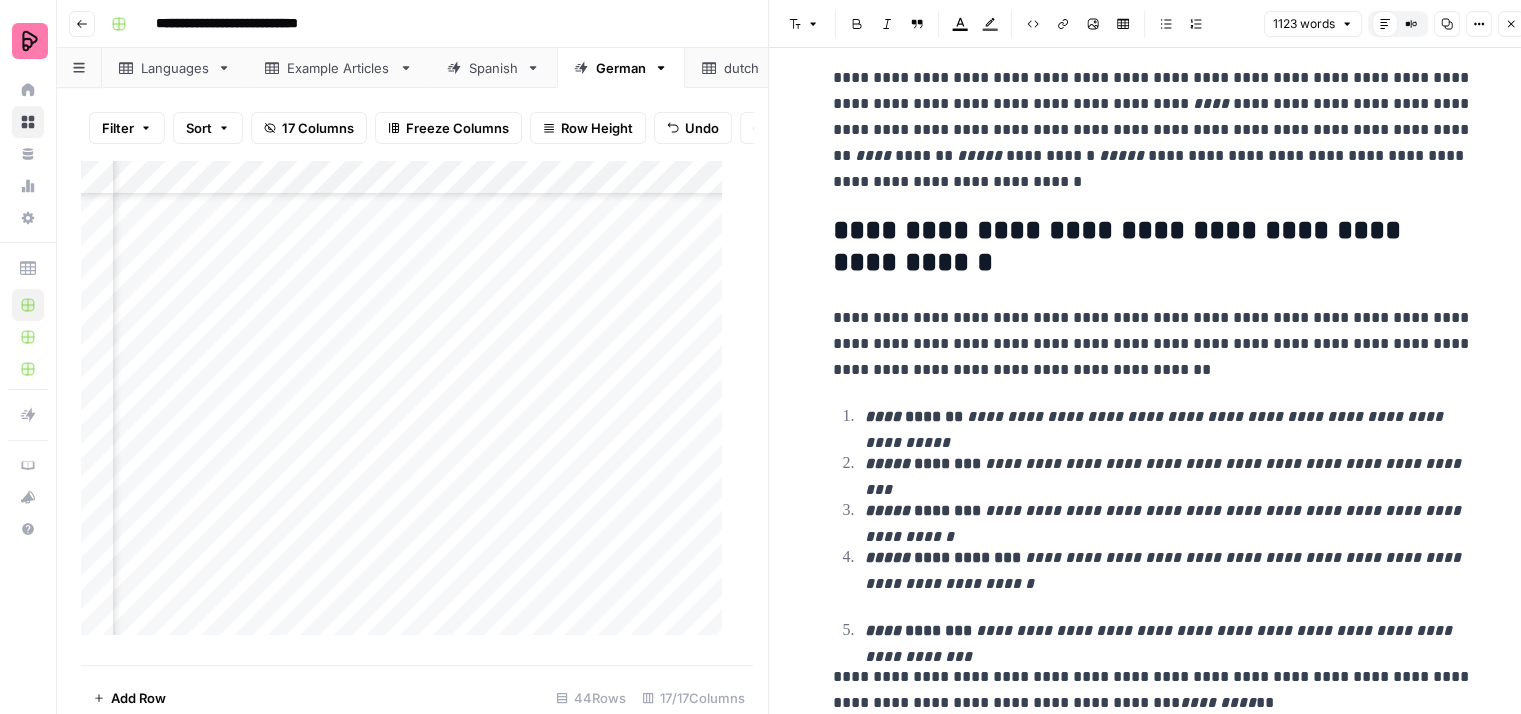 scroll, scrollTop: 600, scrollLeft: 0, axis: vertical 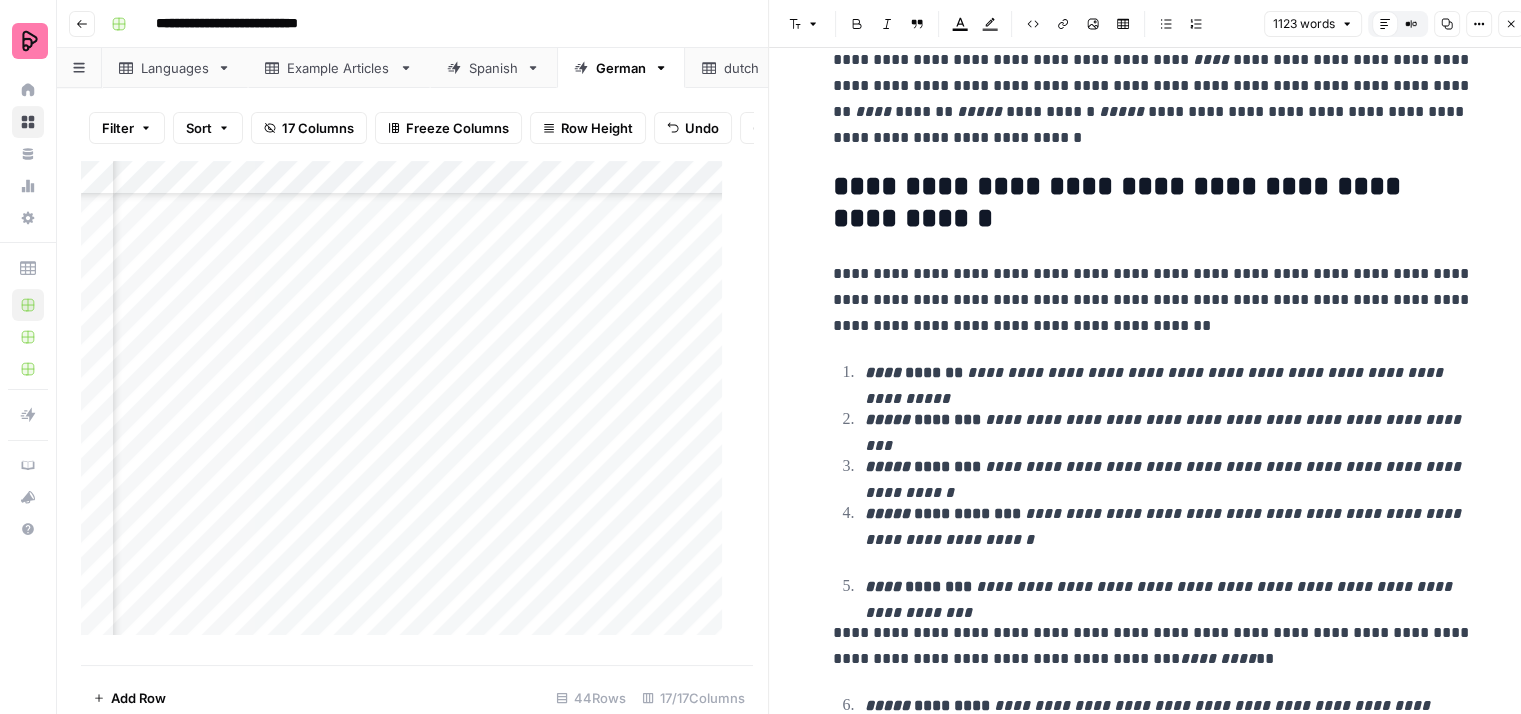 click on "**********" at bounding box center (1153, 300) 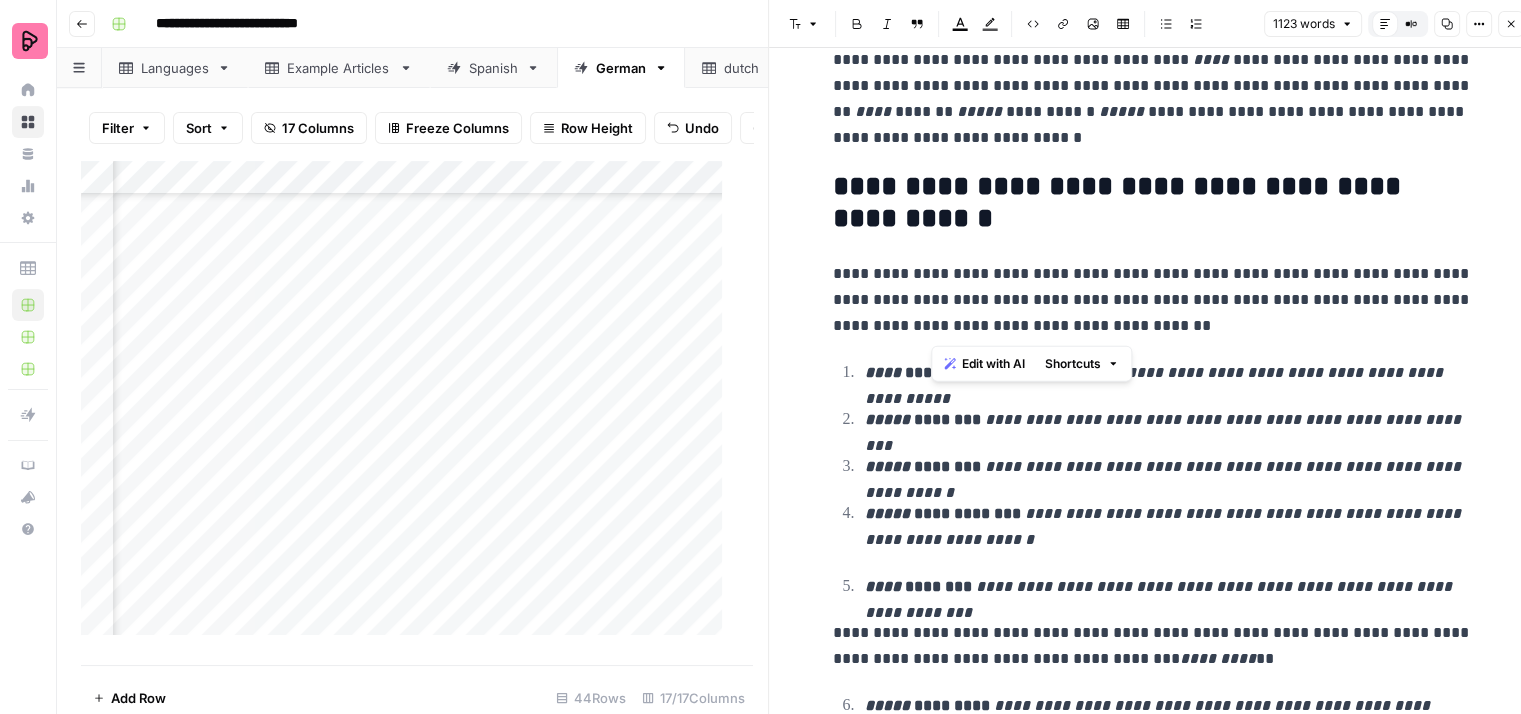 drag, startPoint x: 1242, startPoint y: 325, endPoint x: 929, endPoint y: 299, distance: 314.078 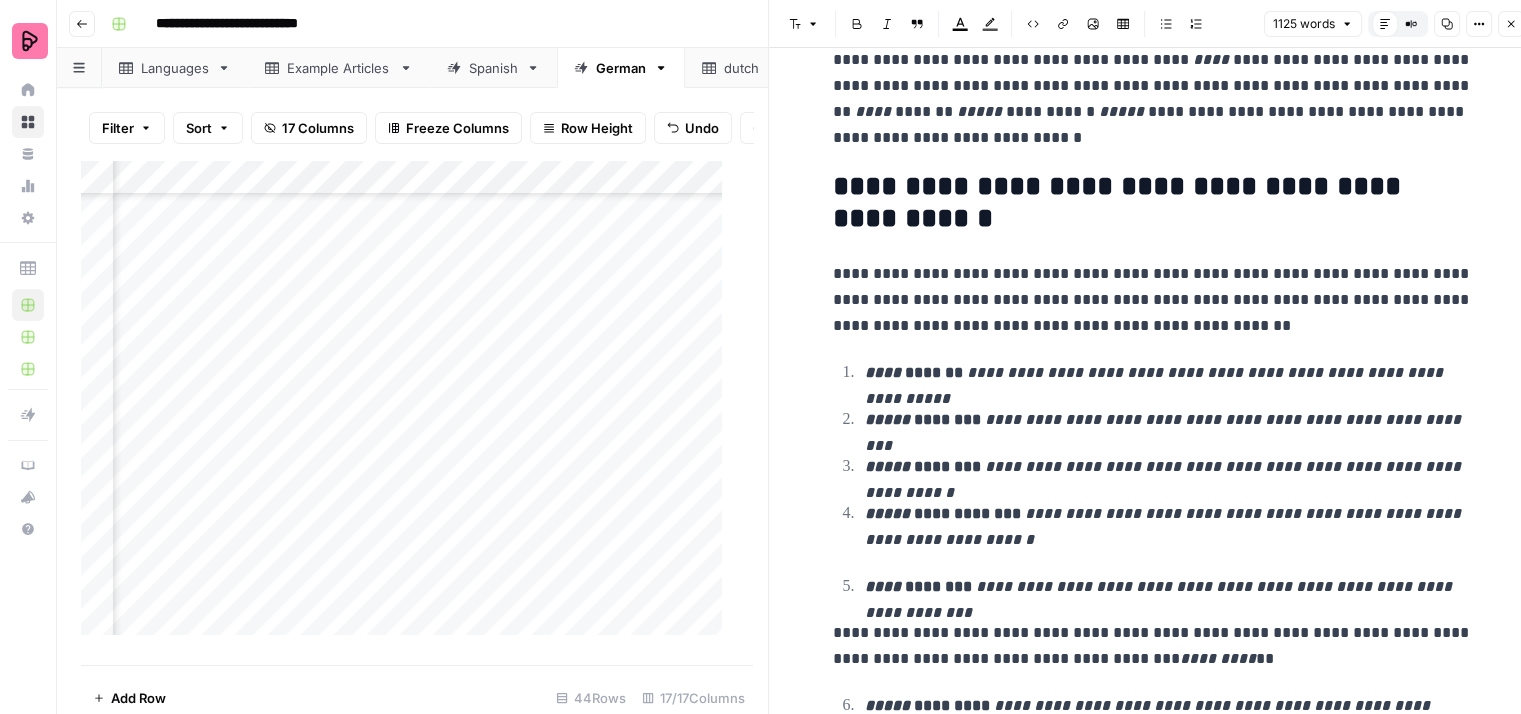 click on "**********" at bounding box center [1153, 300] 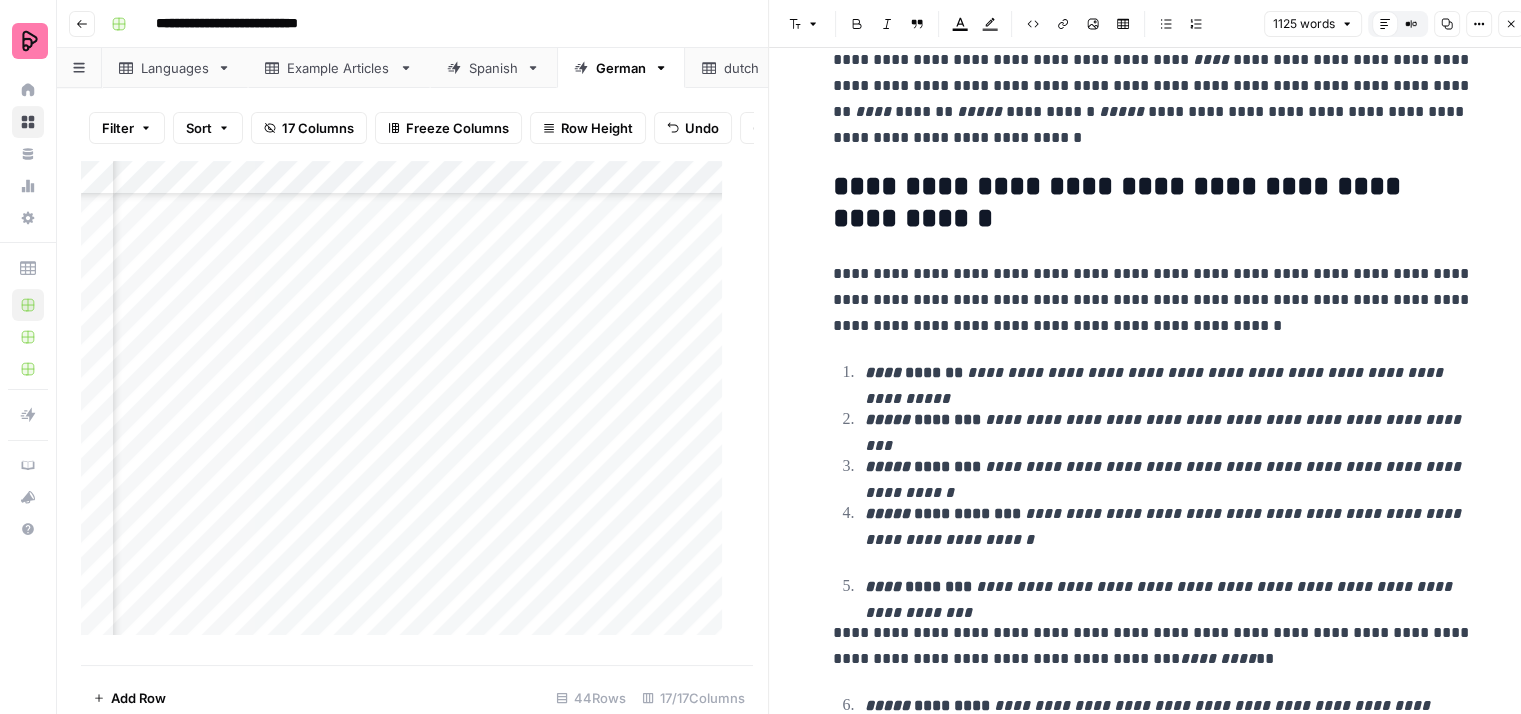 click on "**********" at bounding box center (1153, 300) 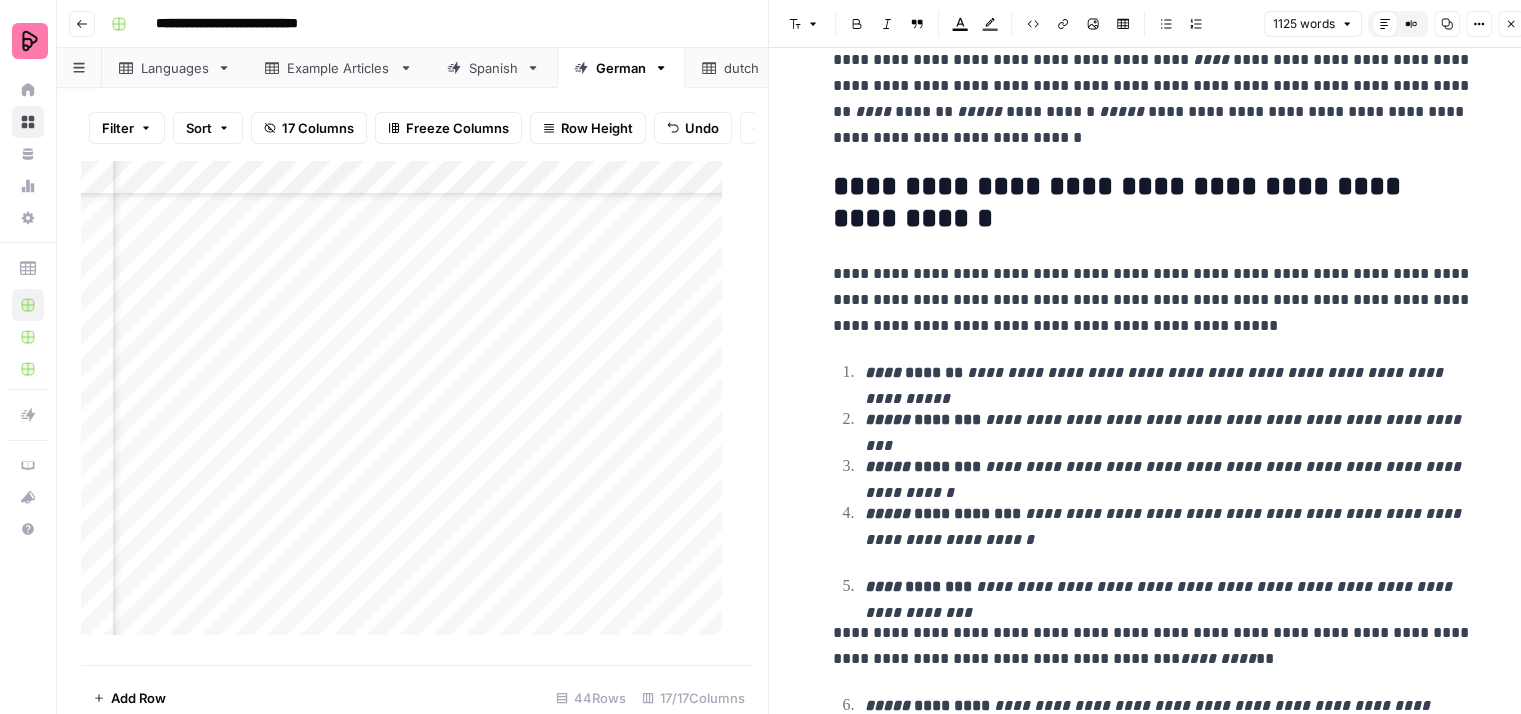 click on "**********" at bounding box center (1153, 300) 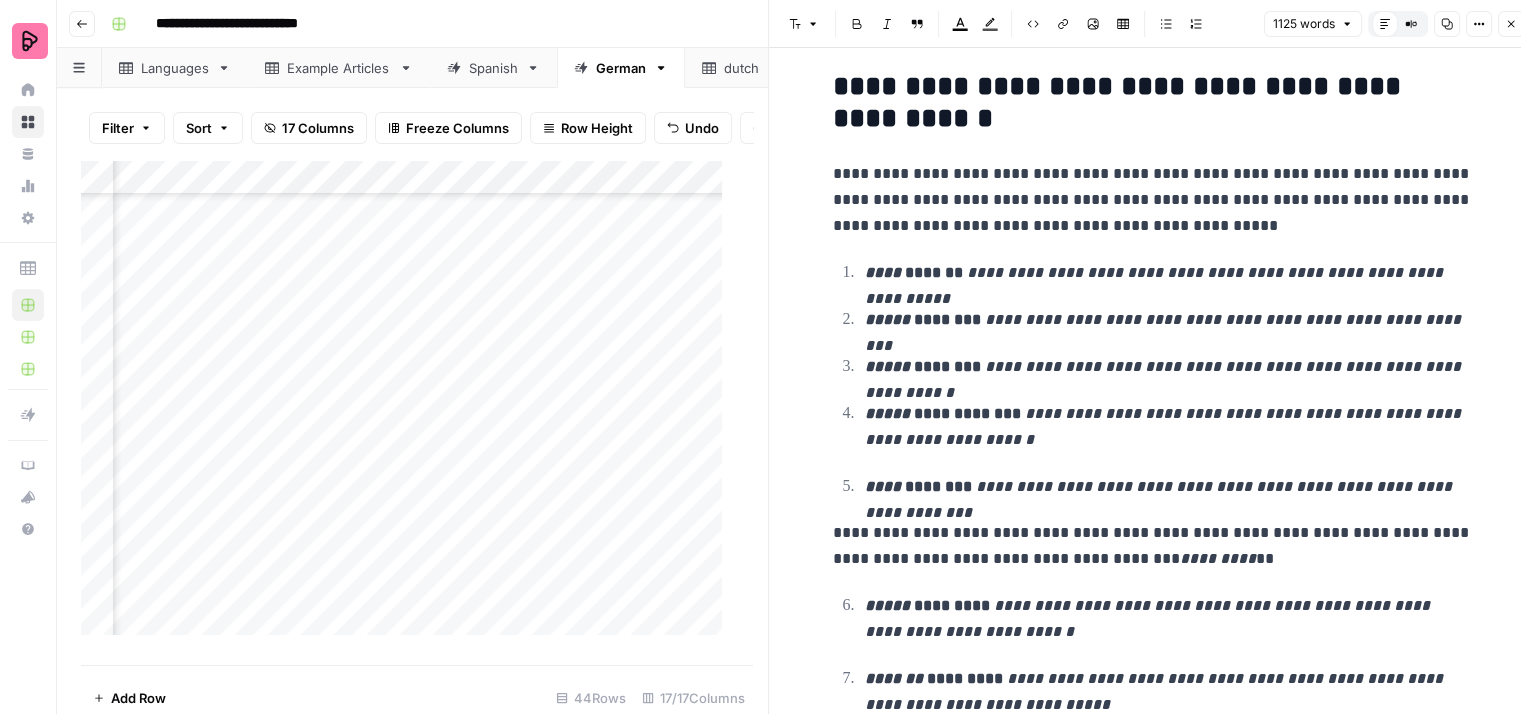 click on "****" at bounding box center [883, 272] 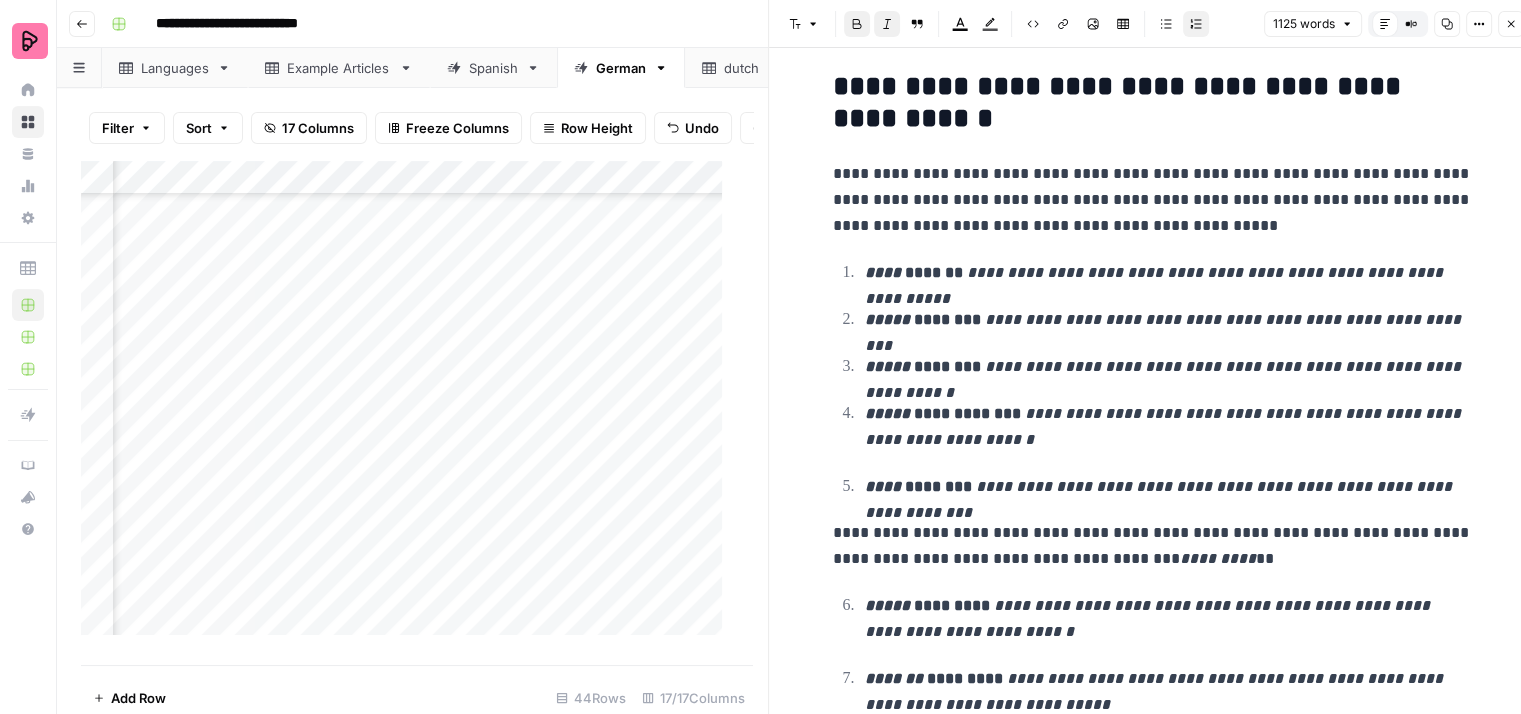 click on "*****" at bounding box center (887, 319) 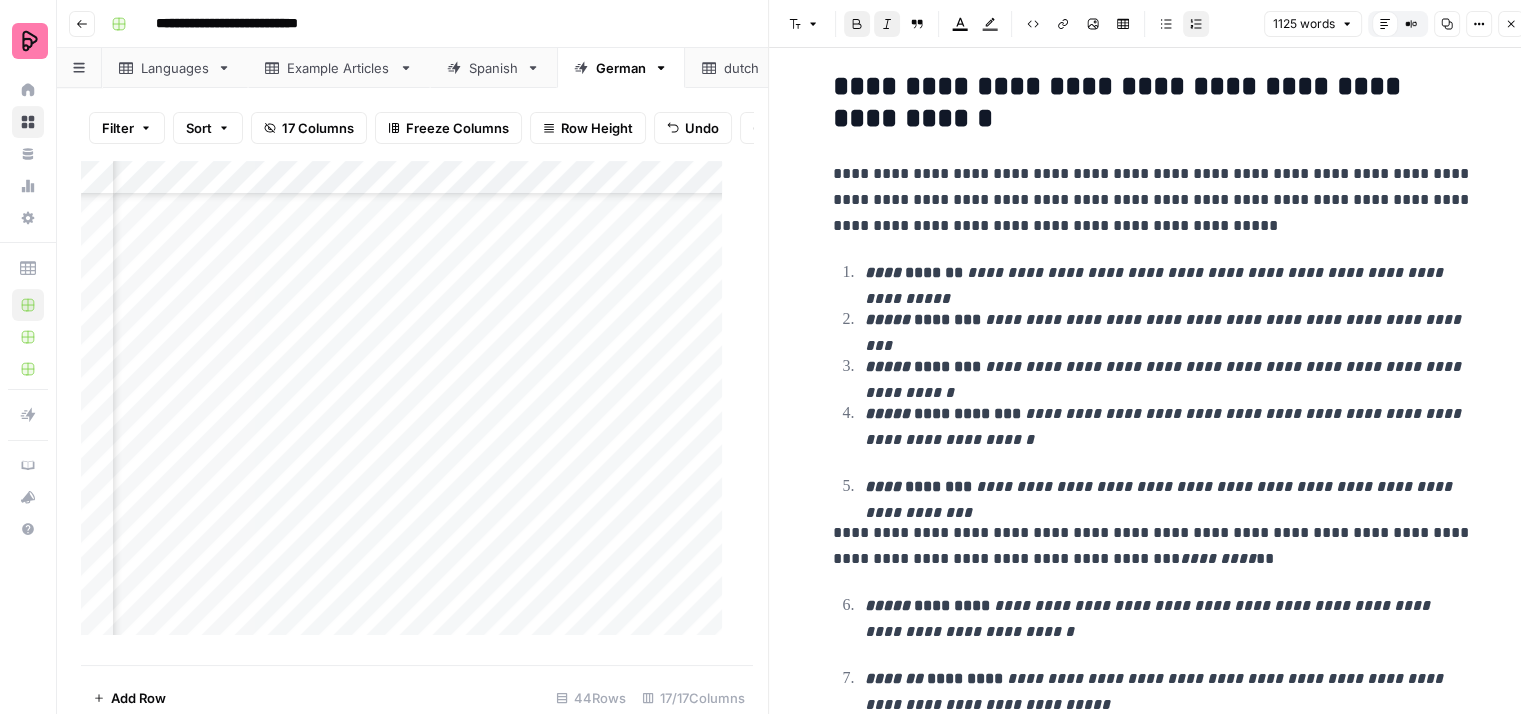 click on "*****" at bounding box center [887, 366] 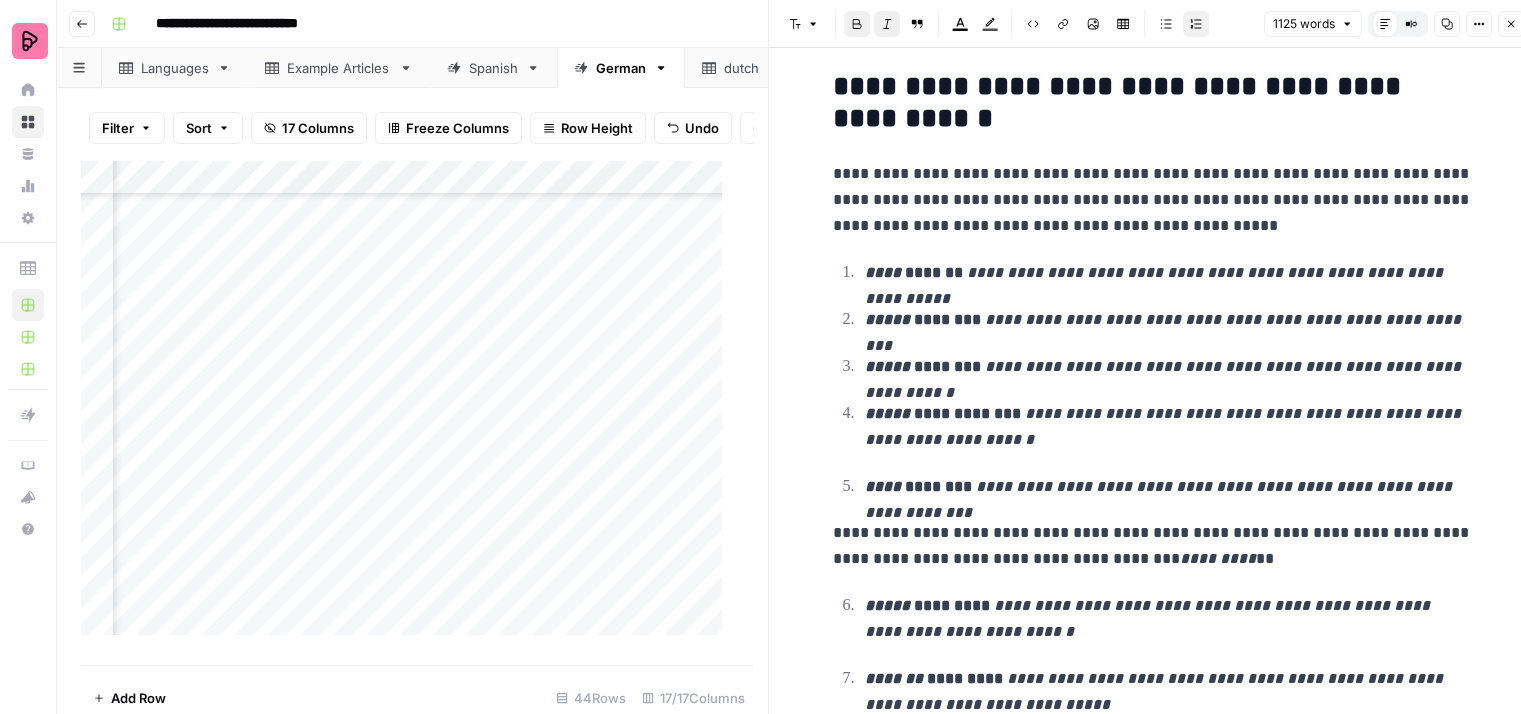 click on "****" at bounding box center [883, 486] 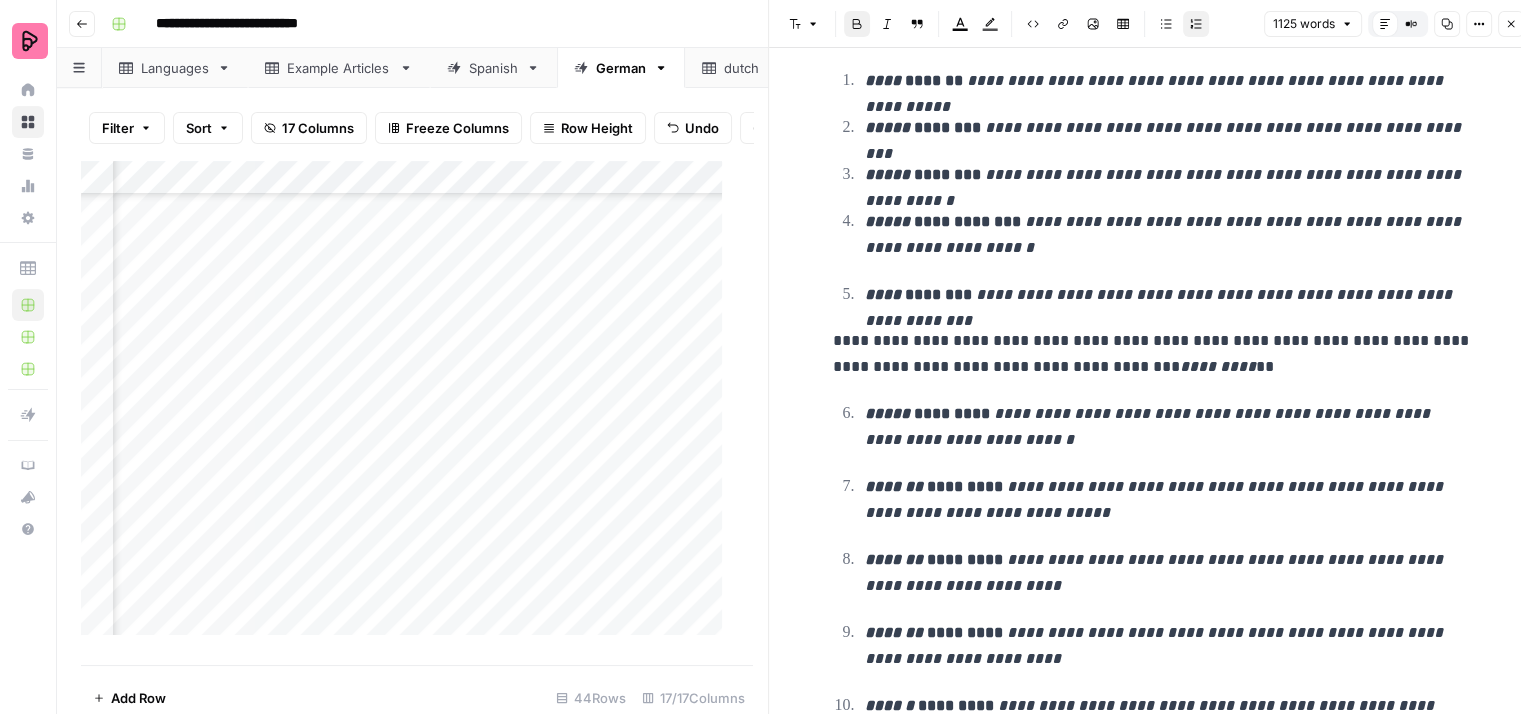 scroll, scrollTop: 900, scrollLeft: 0, axis: vertical 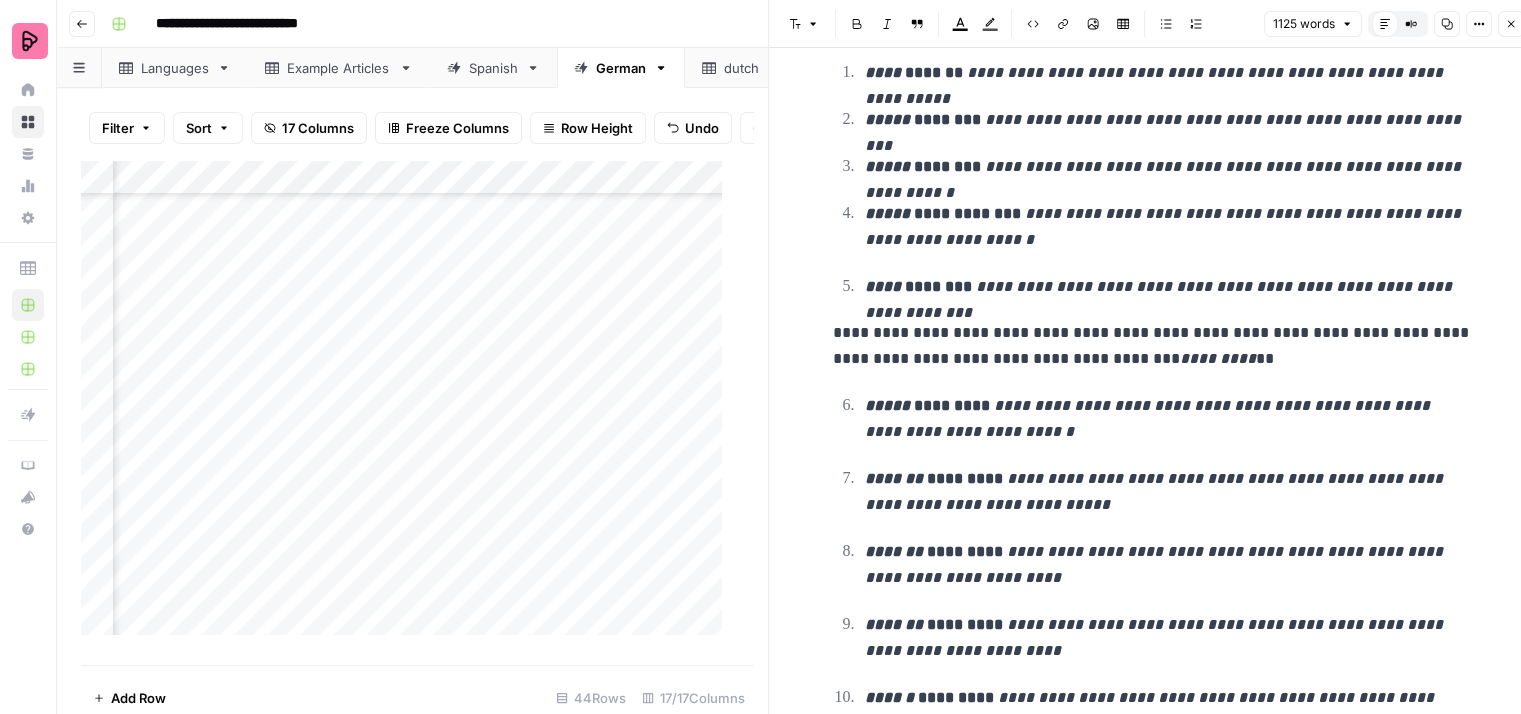 click on "**********" at bounding box center [1153, 346] 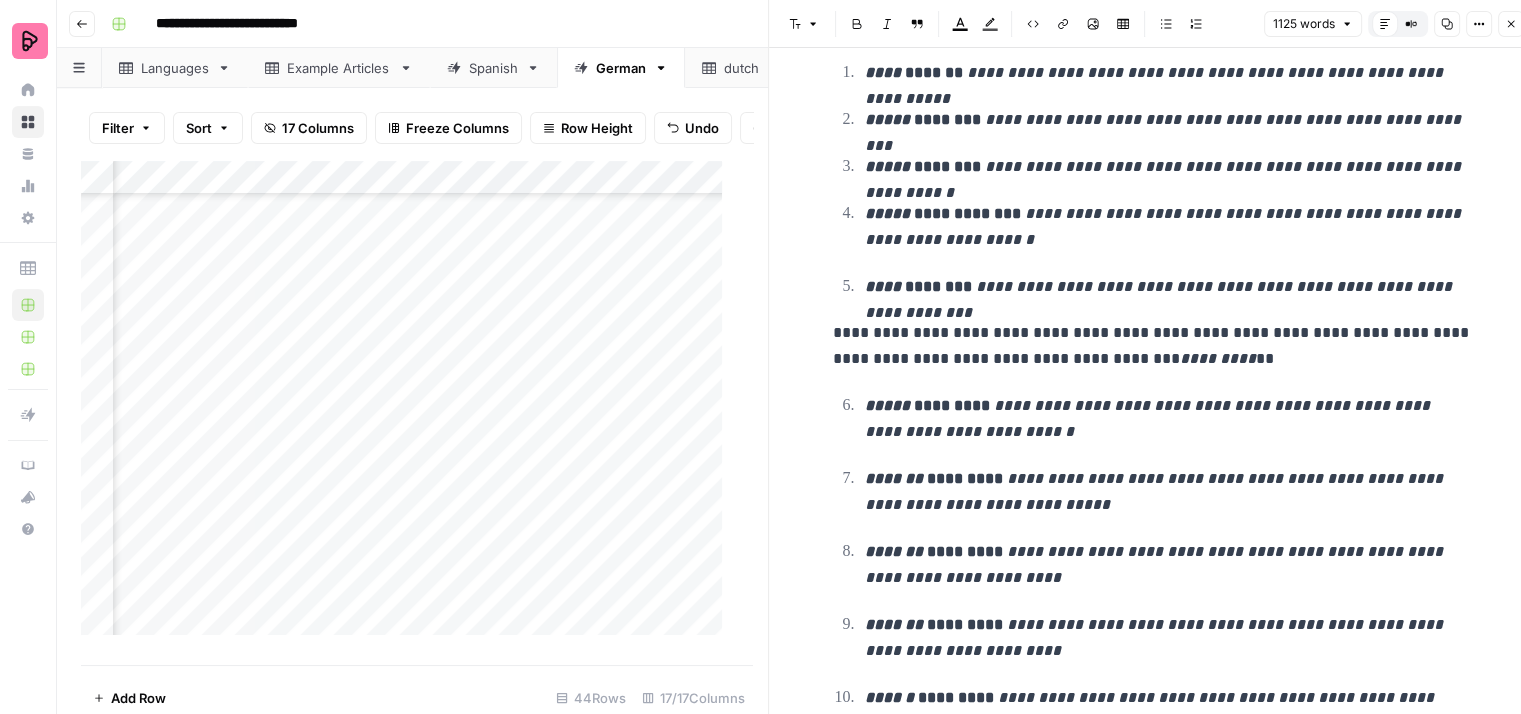 click on "*****" at bounding box center [887, 405] 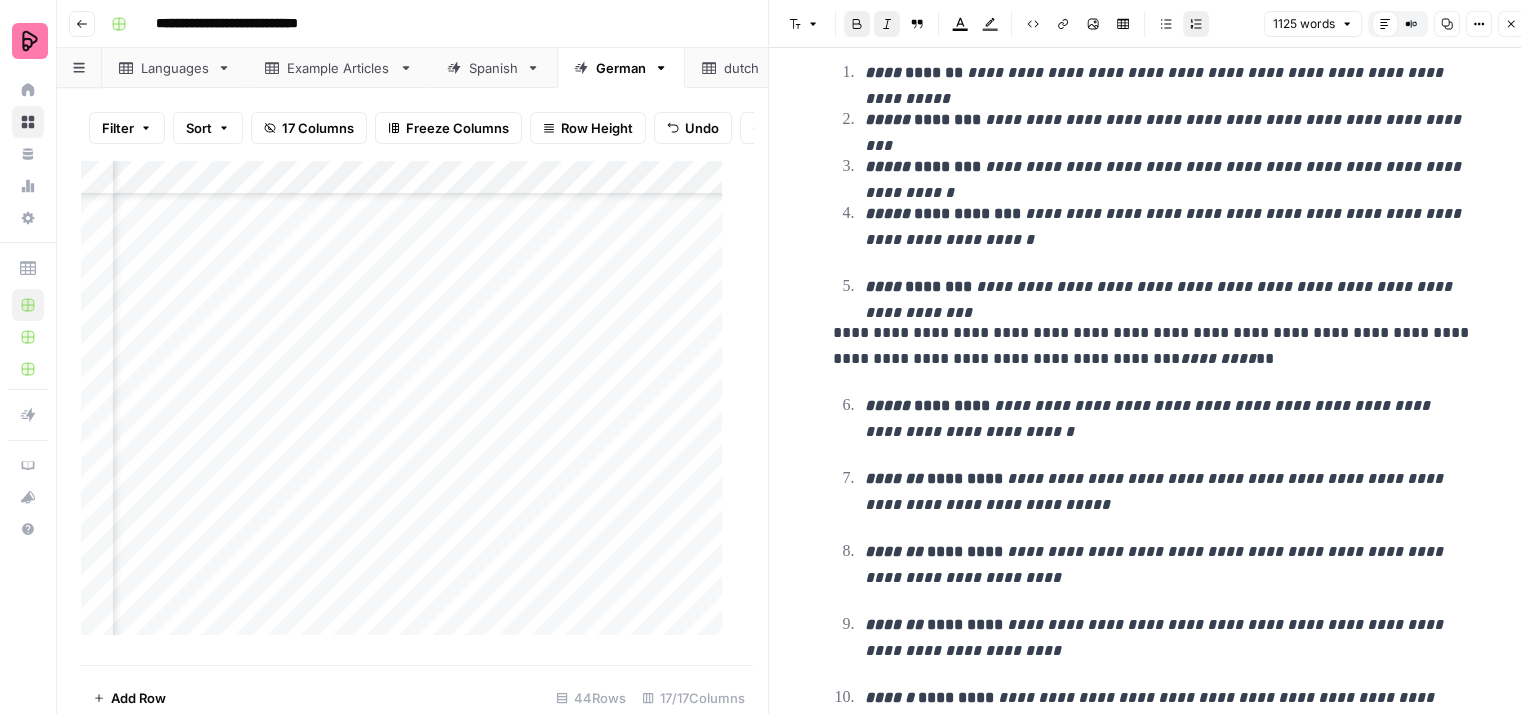 click on "*******" at bounding box center (894, 478) 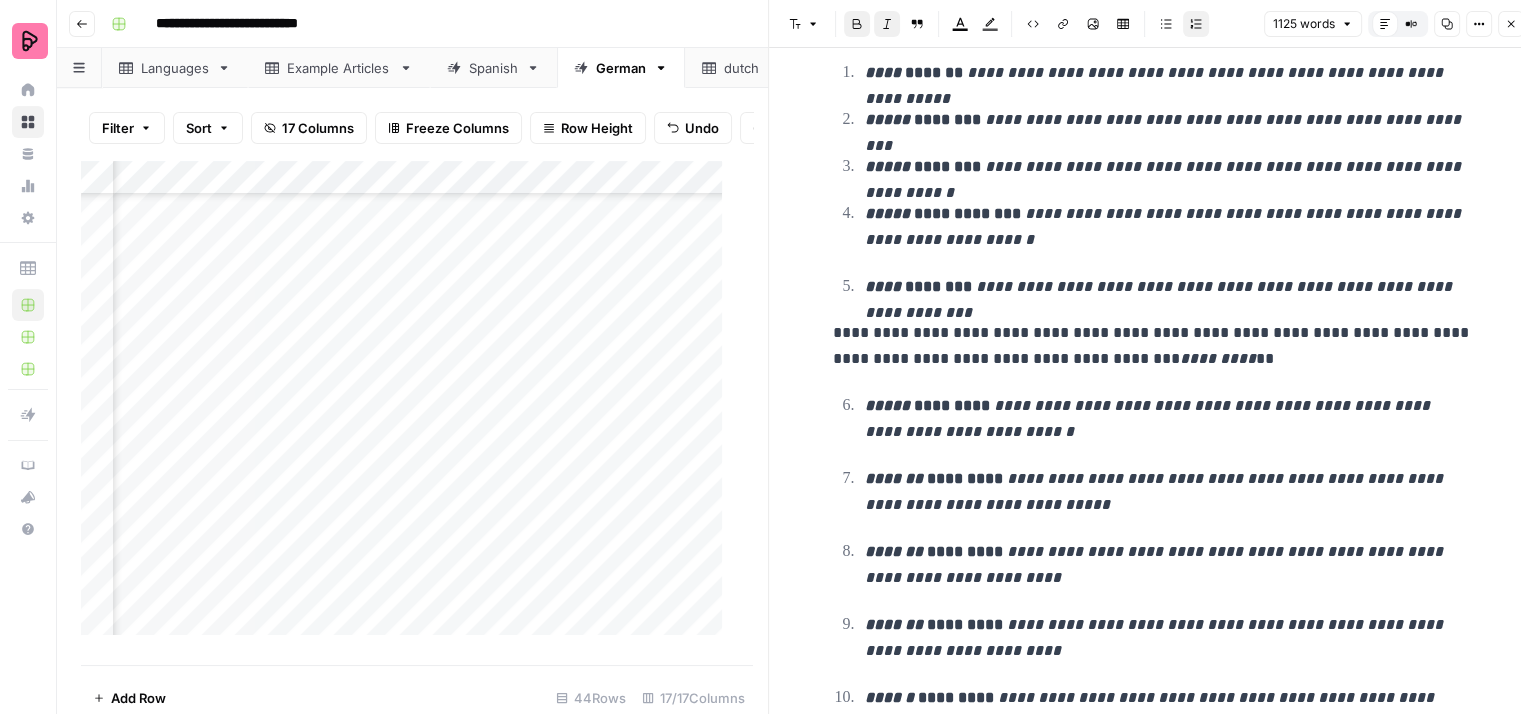scroll, scrollTop: 1000, scrollLeft: 0, axis: vertical 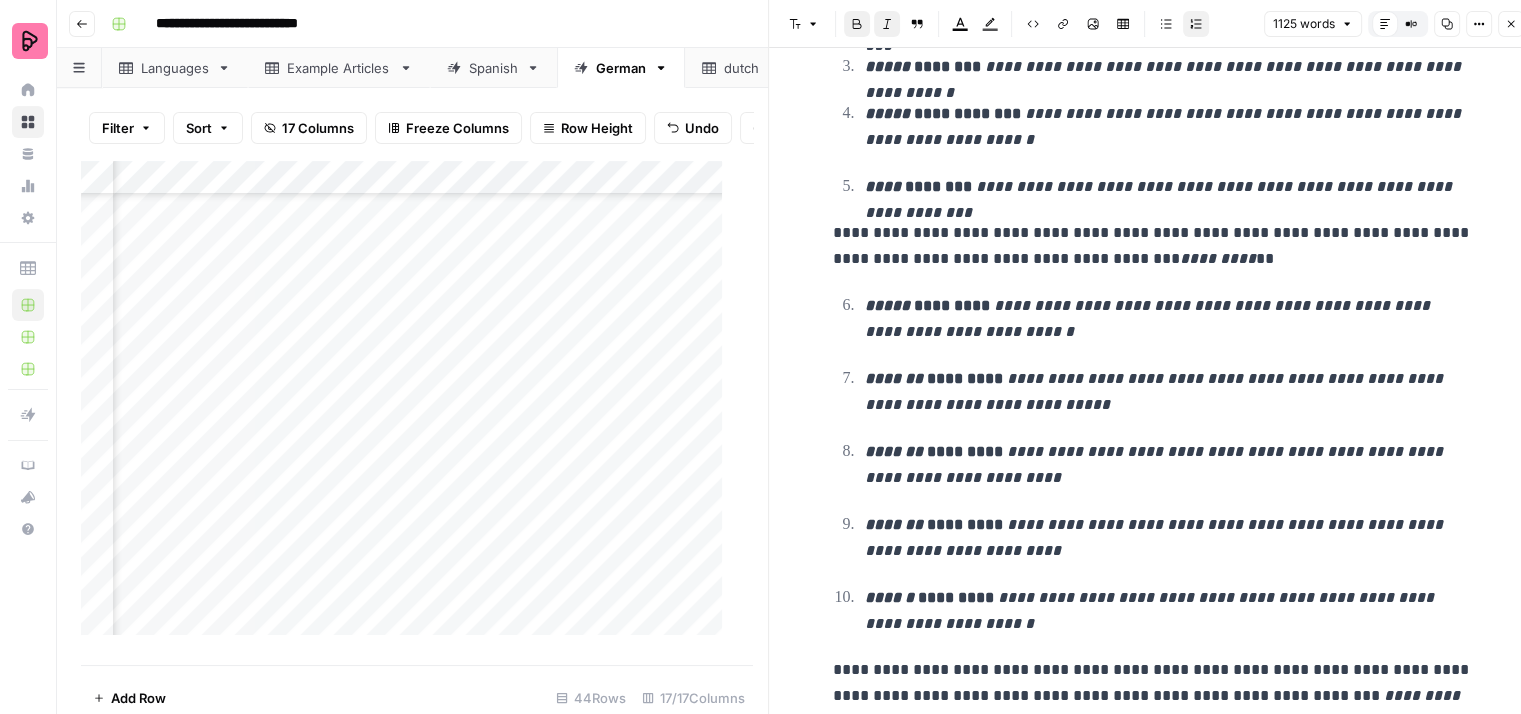 click on "*******" at bounding box center [894, 451] 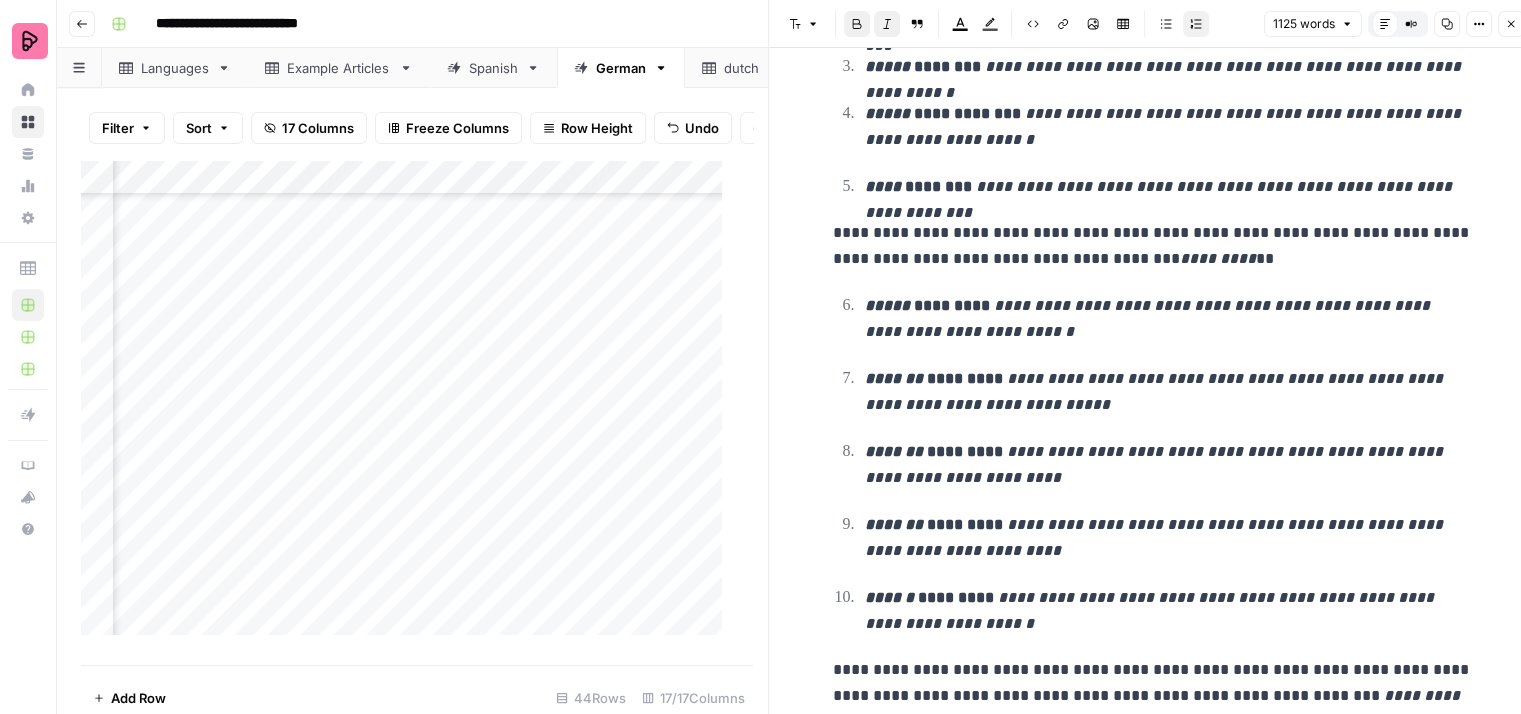 click on "*******" at bounding box center [894, 524] 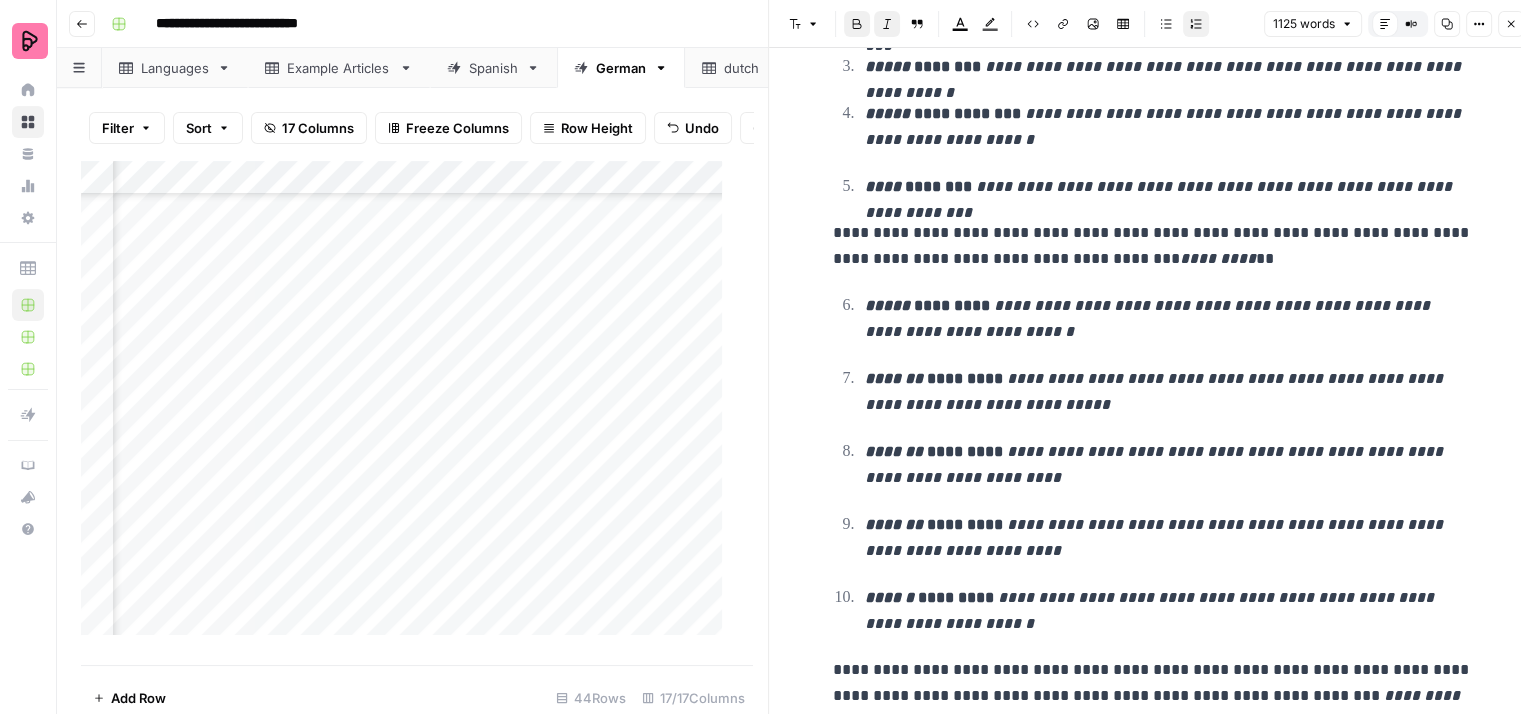 click on "******" at bounding box center (889, 597) 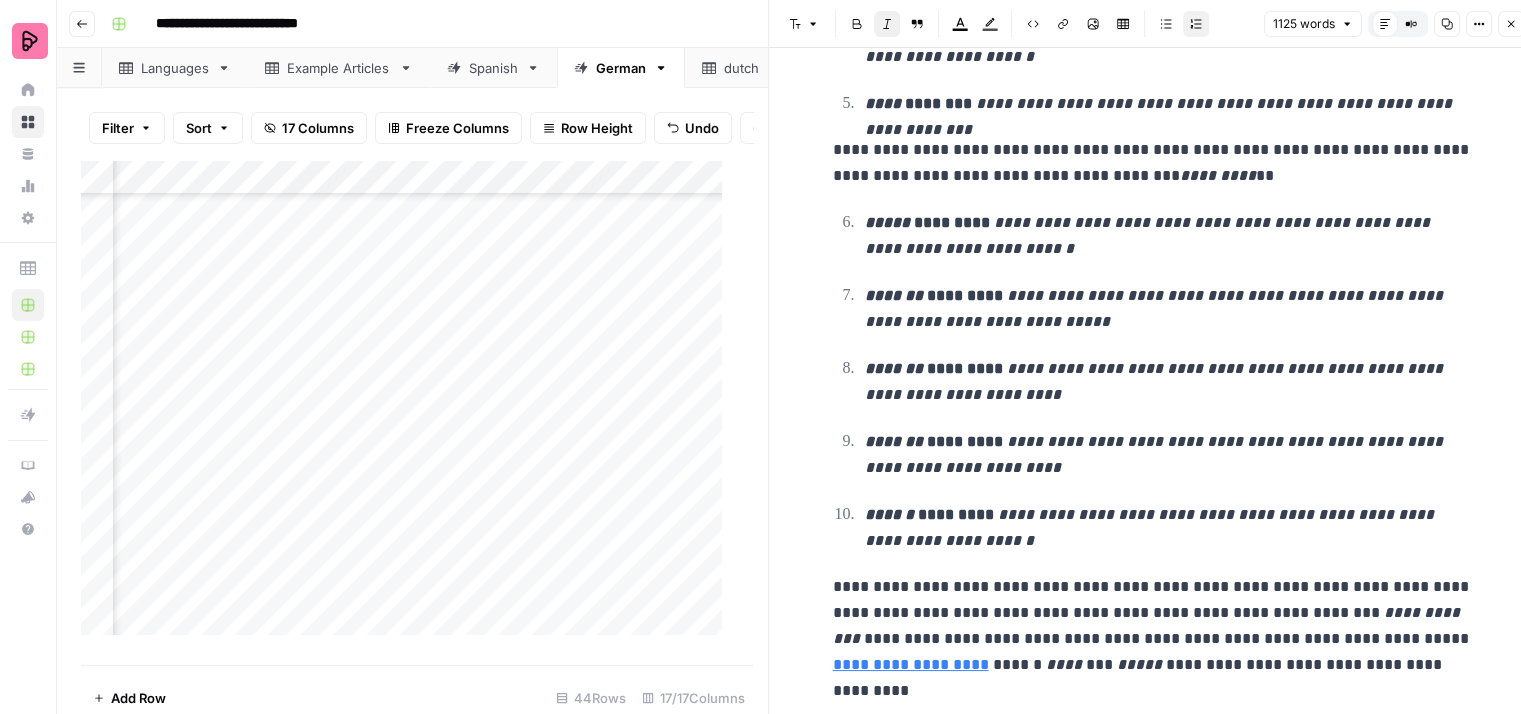 scroll, scrollTop: 1300, scrollLeft: 0, axis: vertical 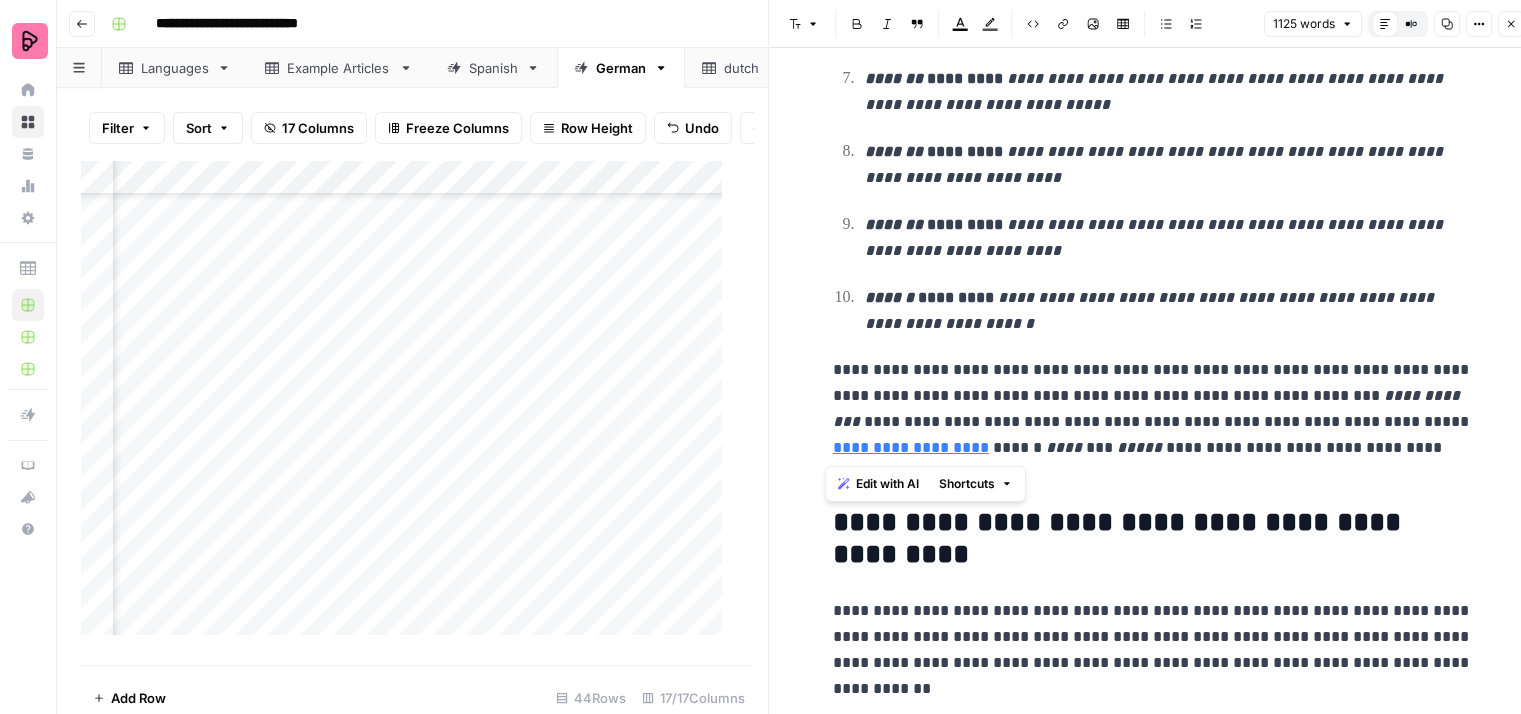 drag, startPoint x: 1067, startPoint y: 452, endPoint x: 814, endPoint y: 454, distance: 253.0079 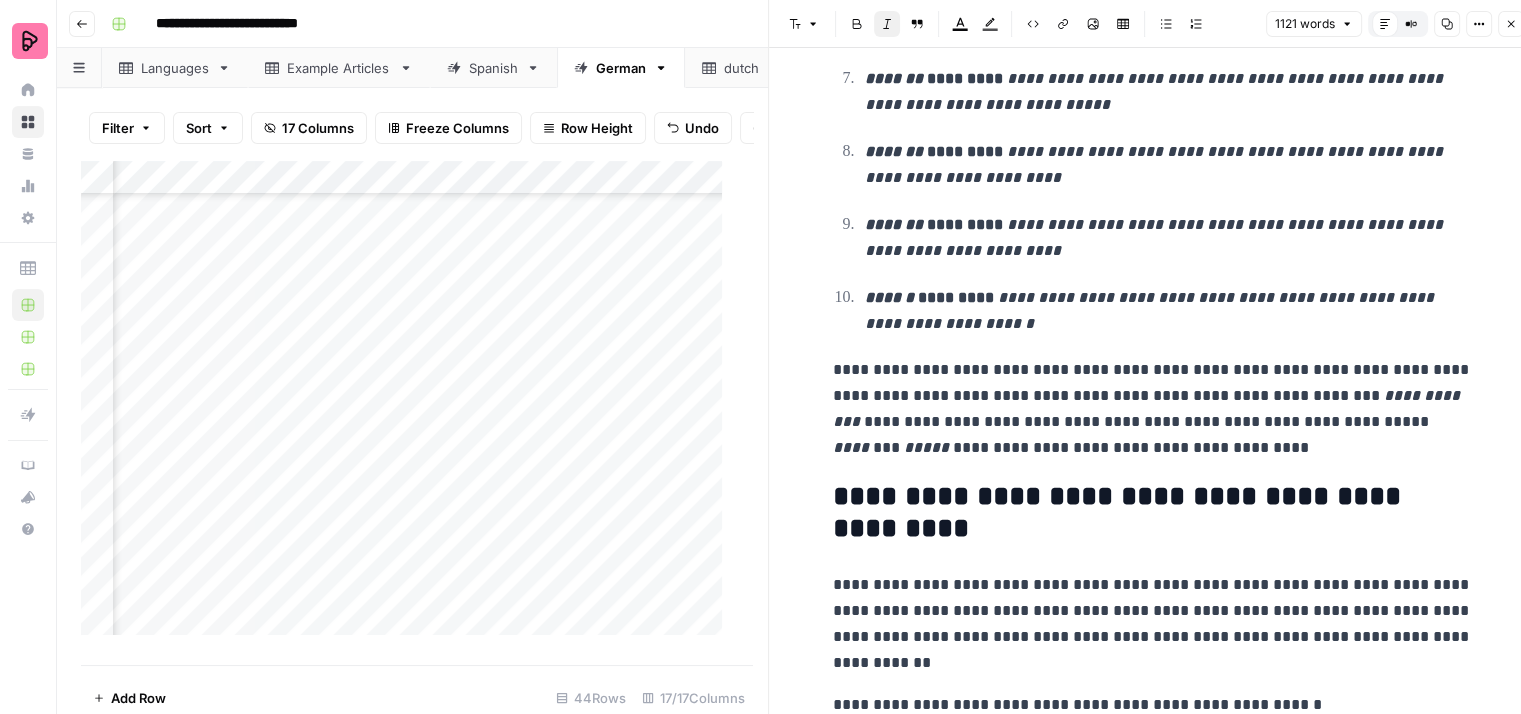 click on "****" at bounding box center [851, 447] 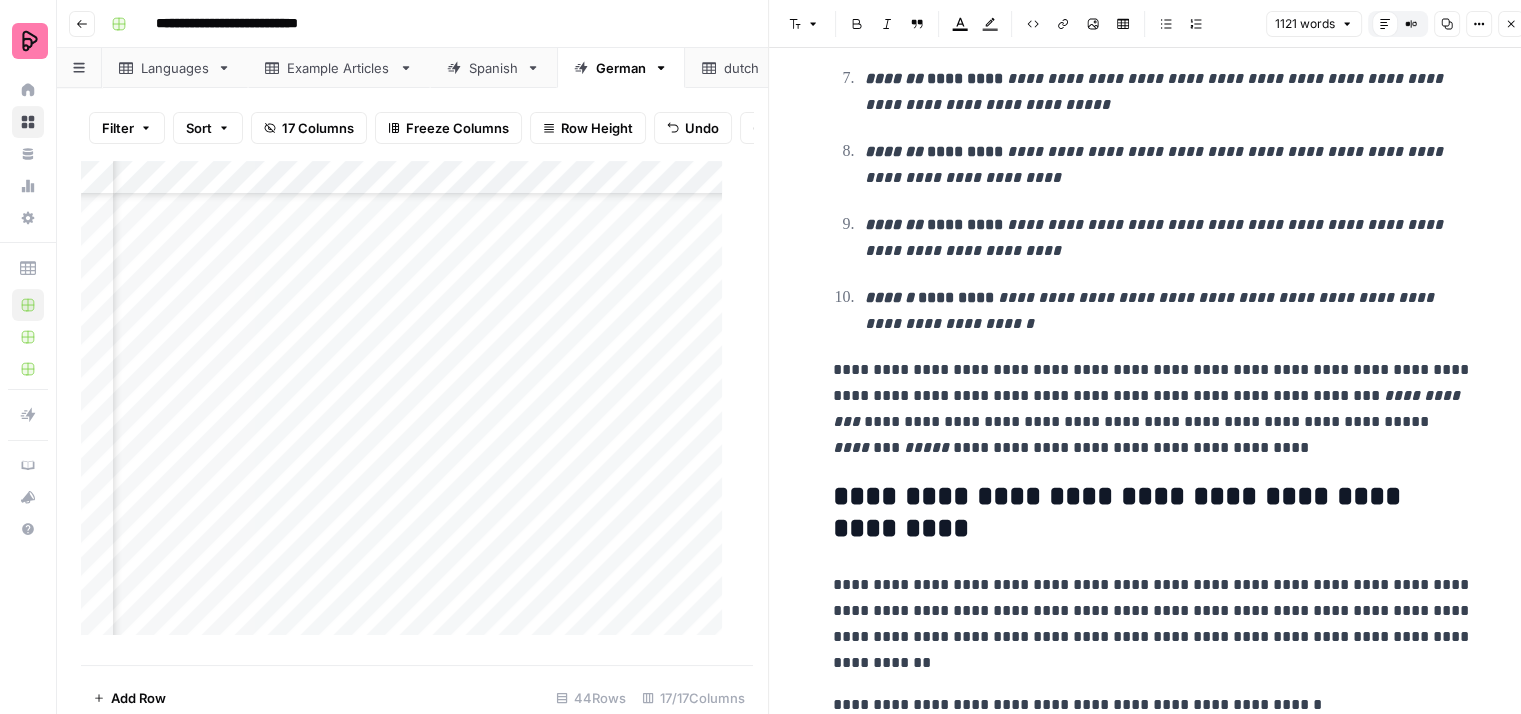 click on "**********" at bounding box center (1153, 409) 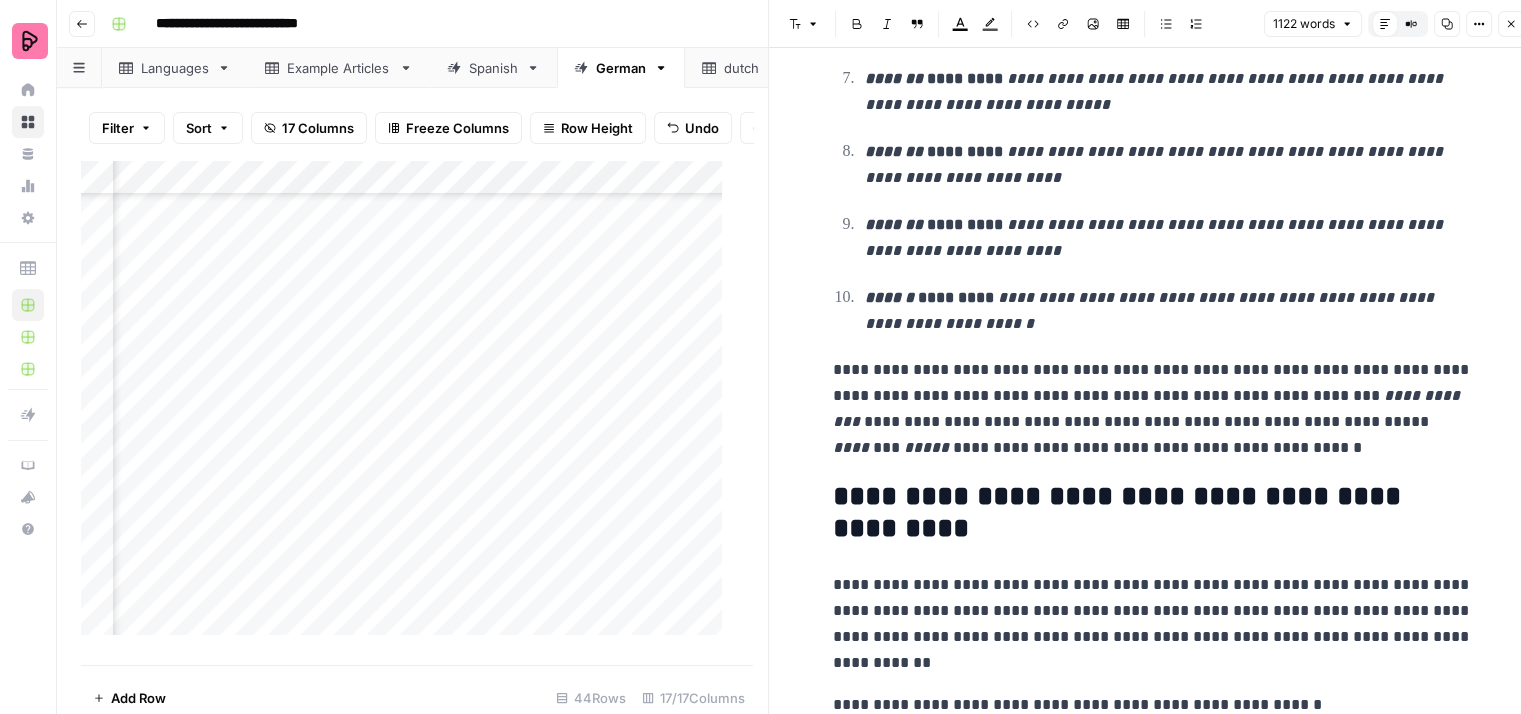 click on "**********" at bounding box center (1153, 409) 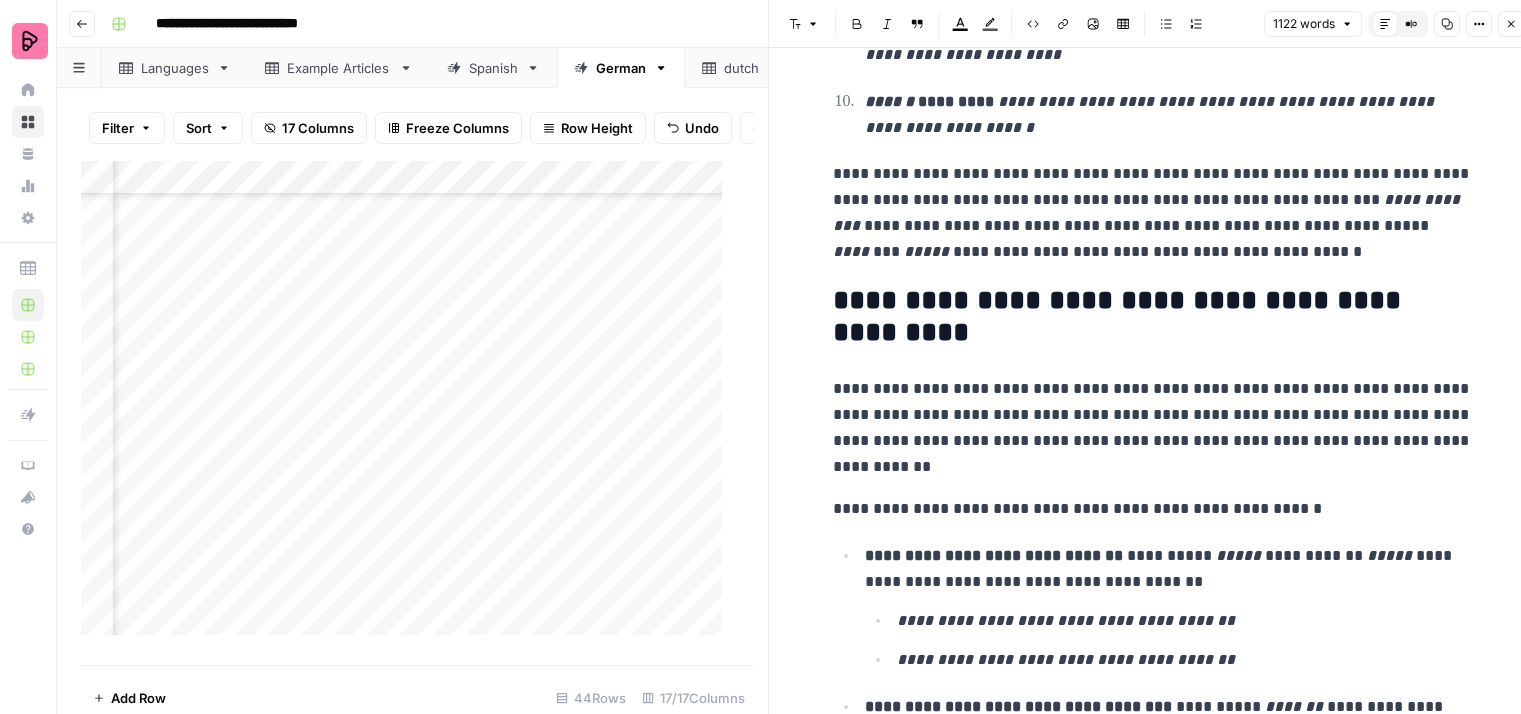 scroll, scrollTop: 1500, scrollLeft: 0, axis: vertical 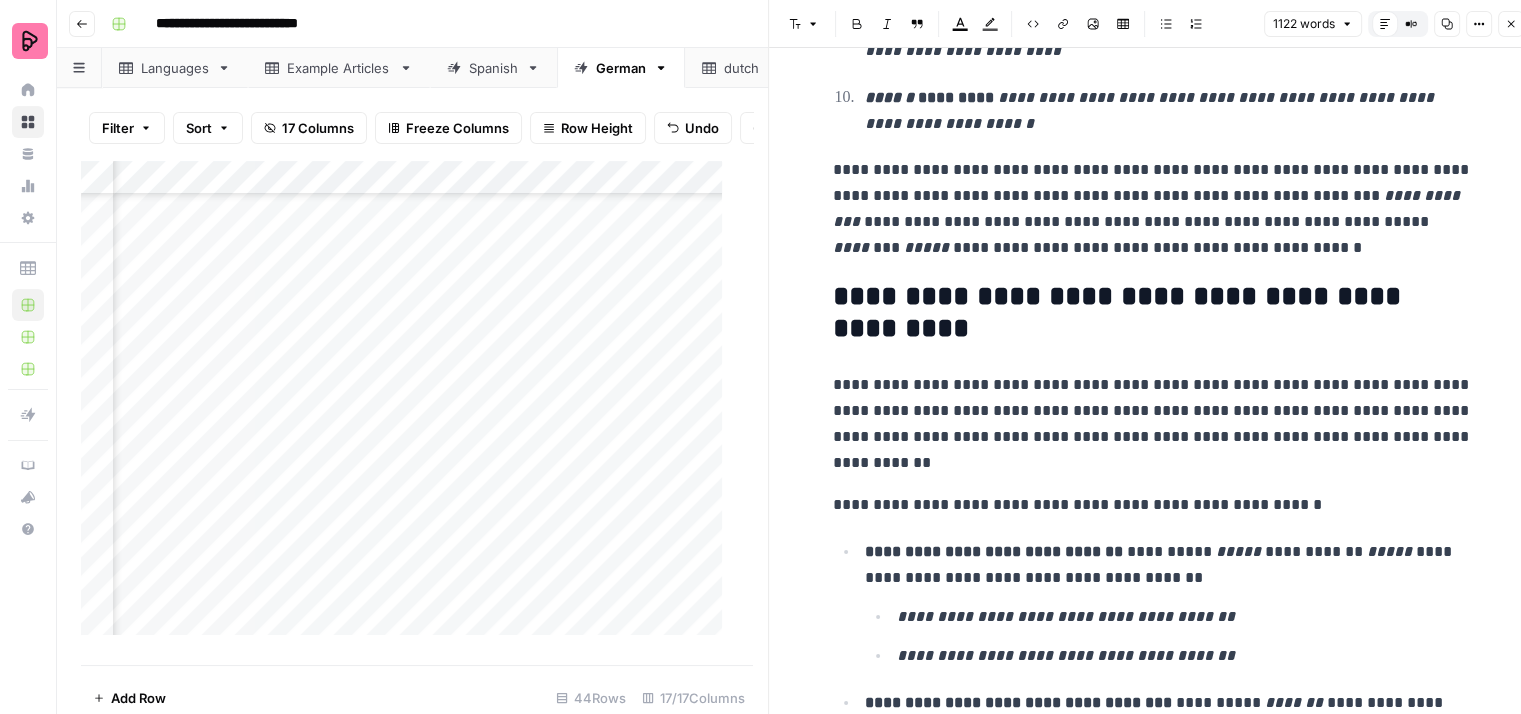 click on "**********" at bounding box center [1153, 313] 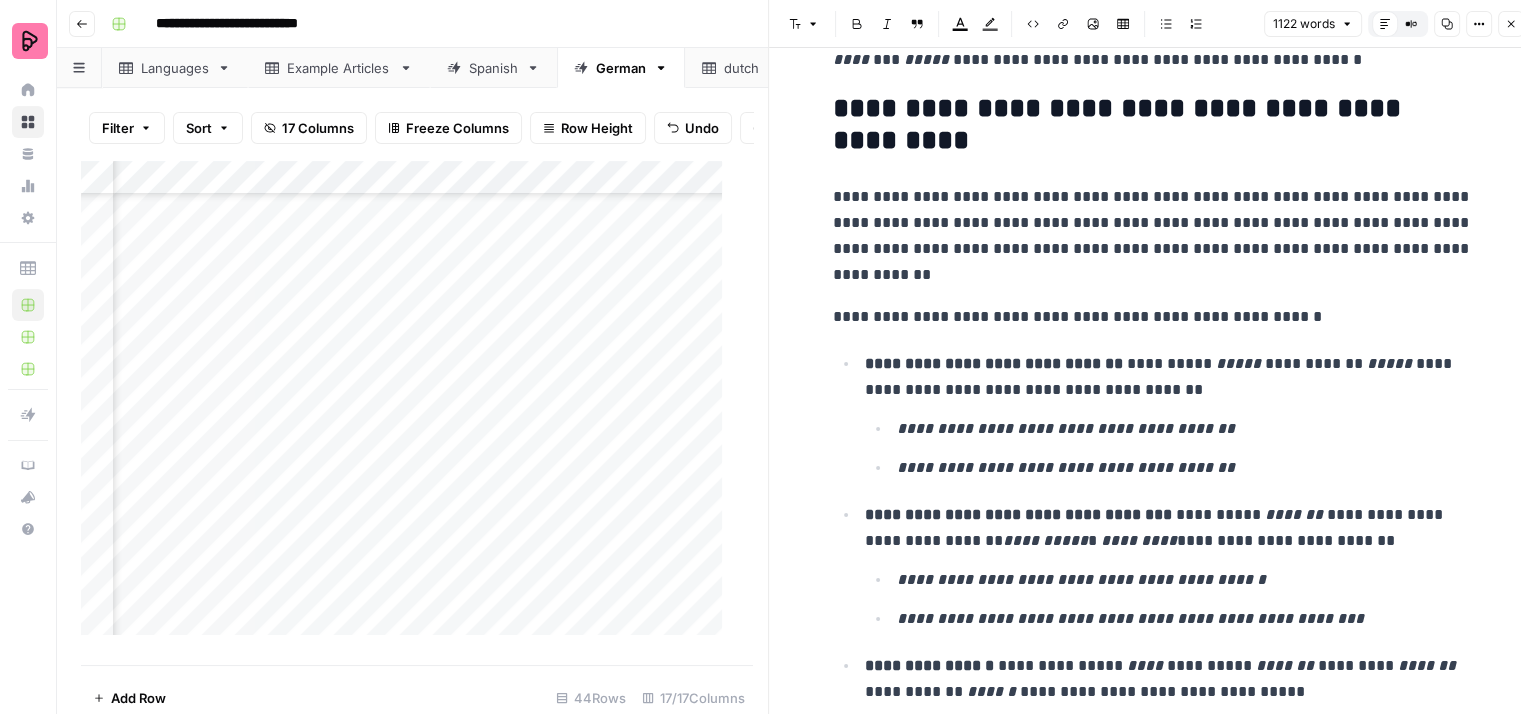 scroll, scrollTop: 1700, scrollLeft: 0, axis: vertical 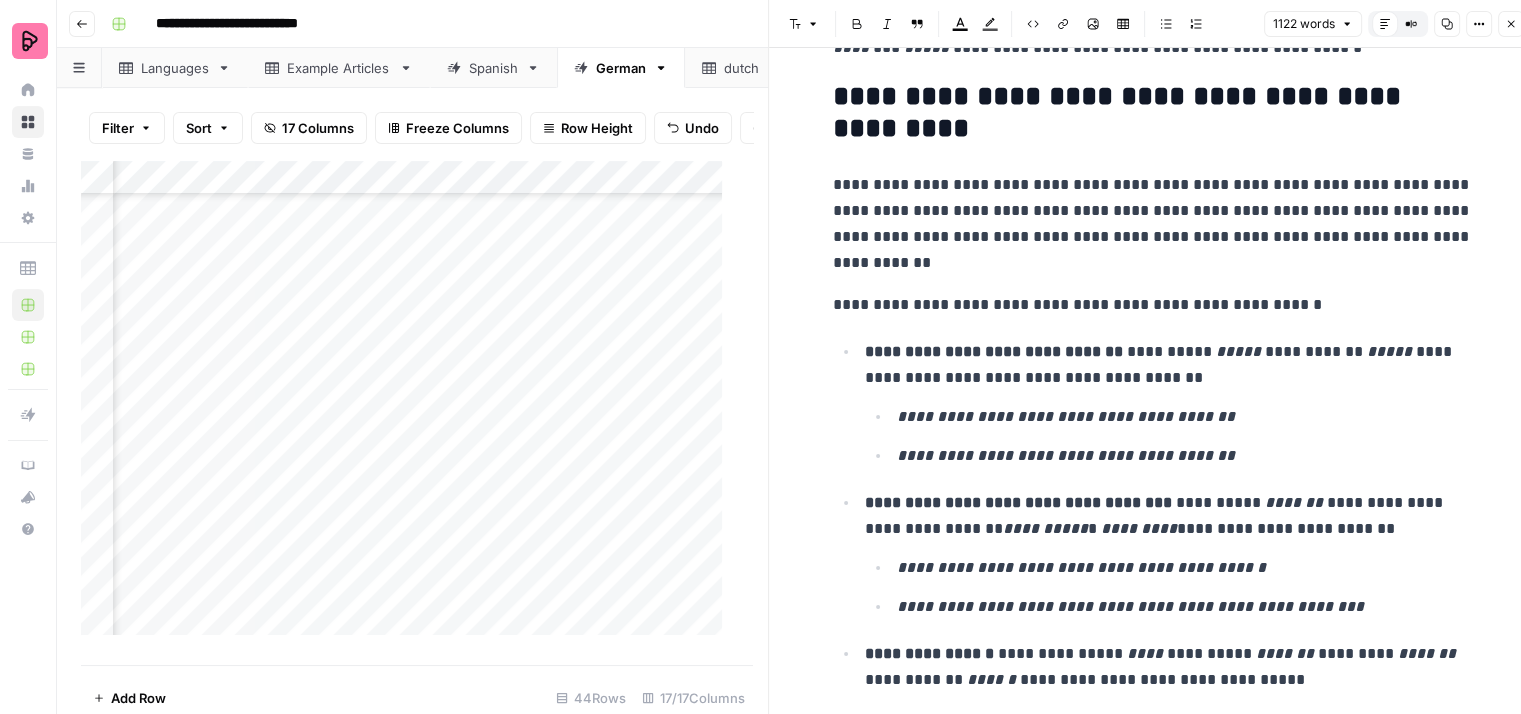 click on "**********" at bounding box center (1153, 224) 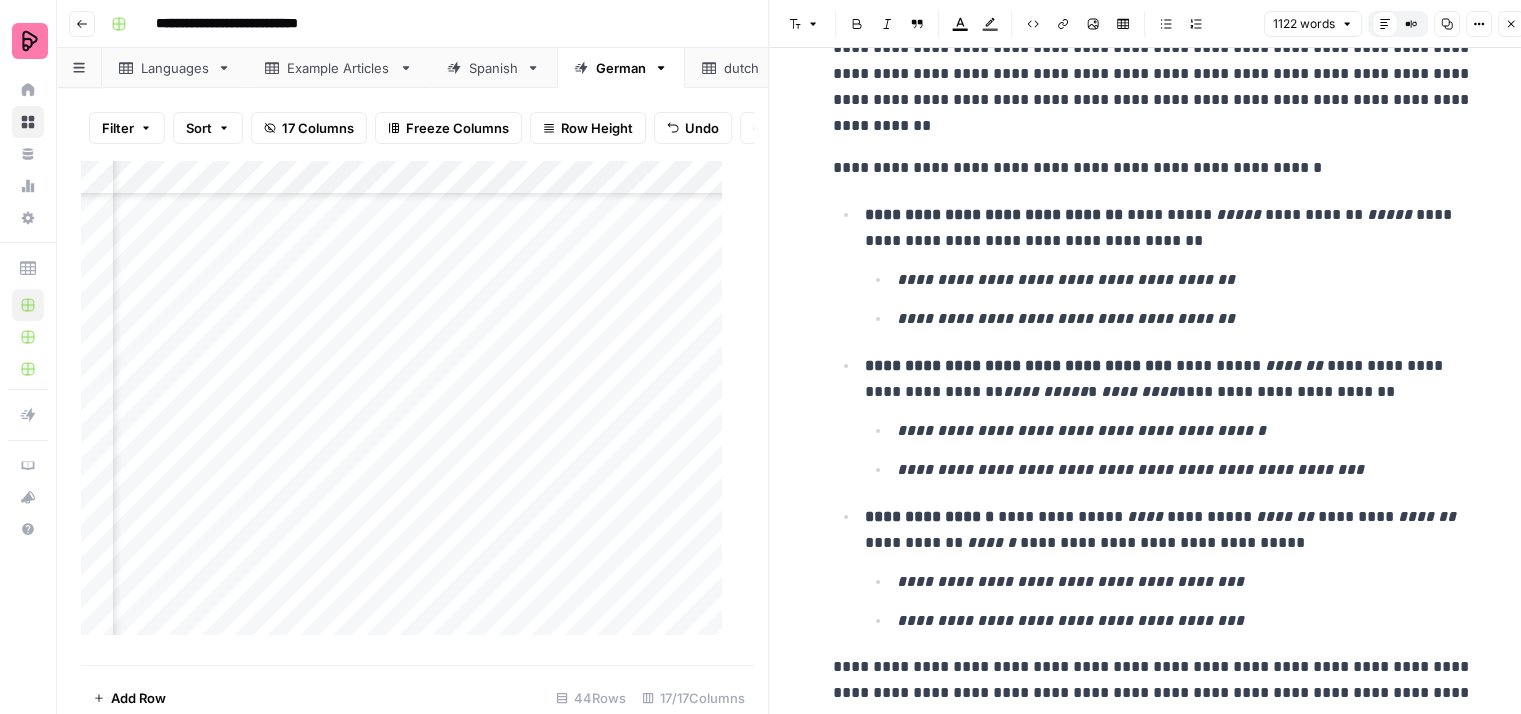 scroll, scrollTop: 1900, scrollLeft: 0, axis: vertical 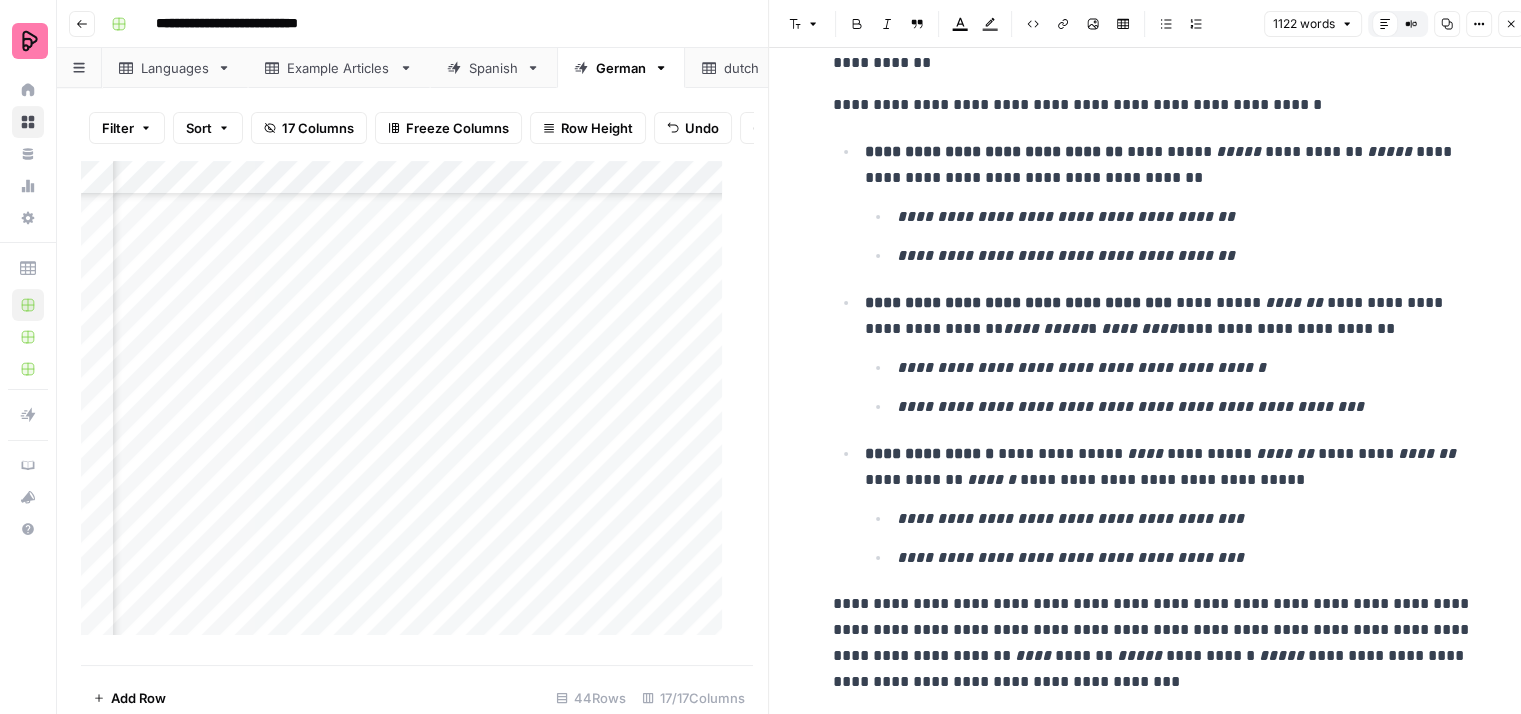 click on "**********" at bounding box center [1066, 216] 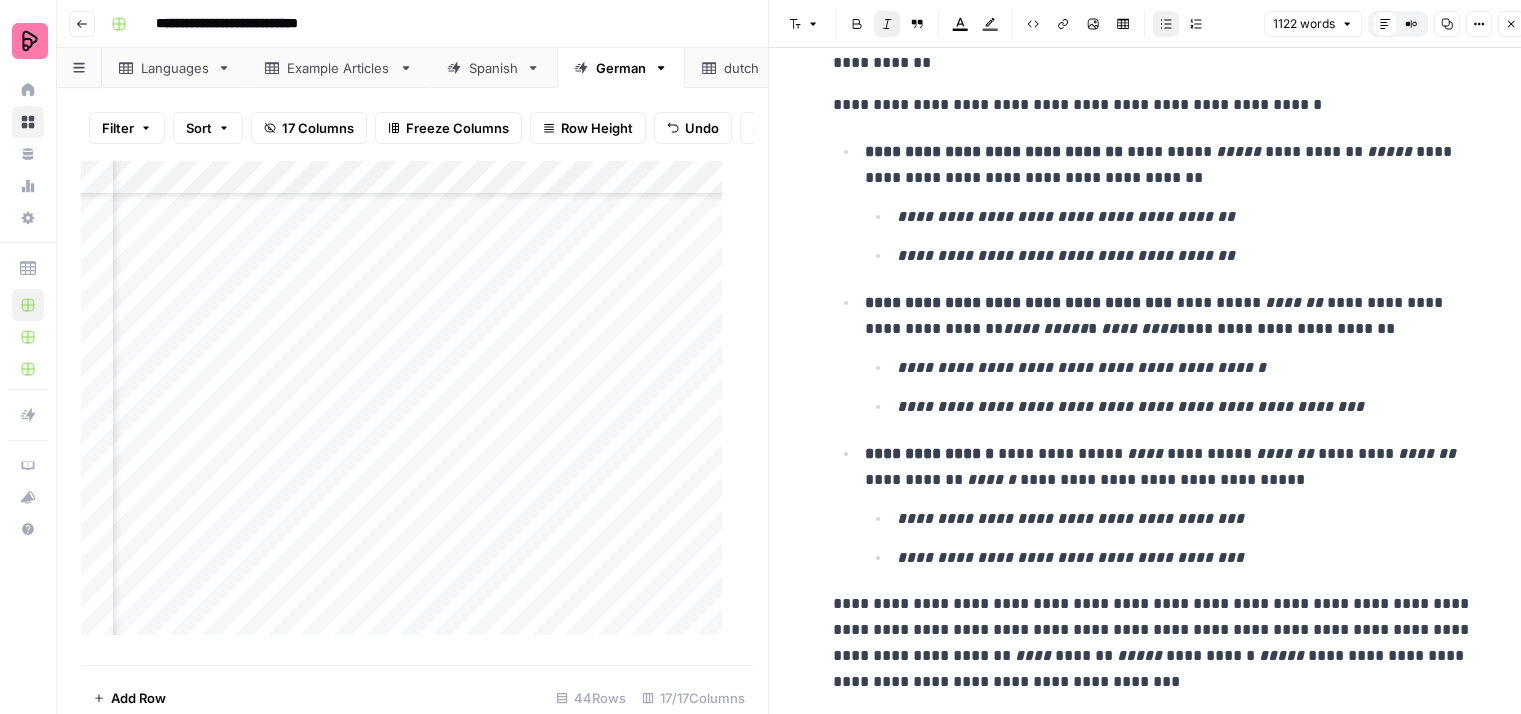 click on "**********" at bounding box center [1066, 255] 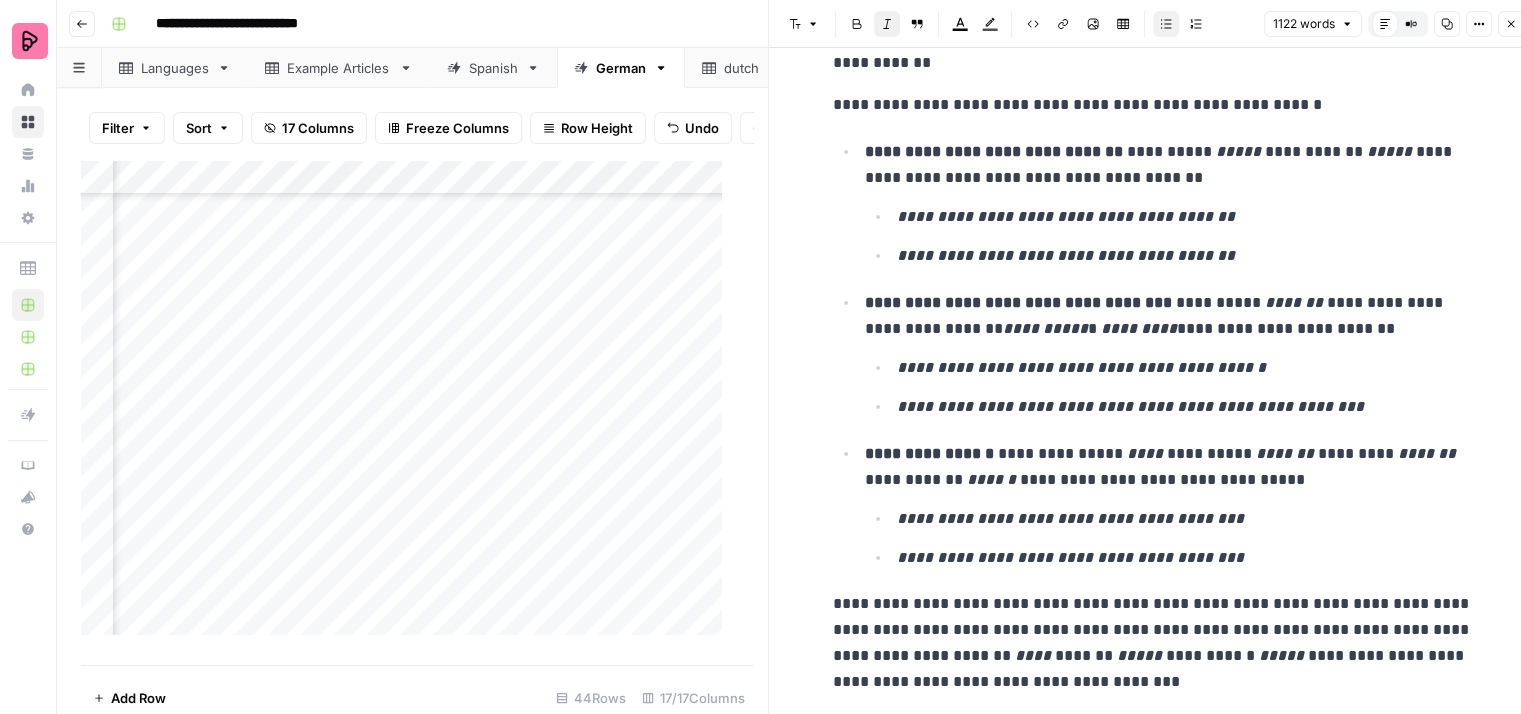 click on "**********" at bounding box center (1169, 236) 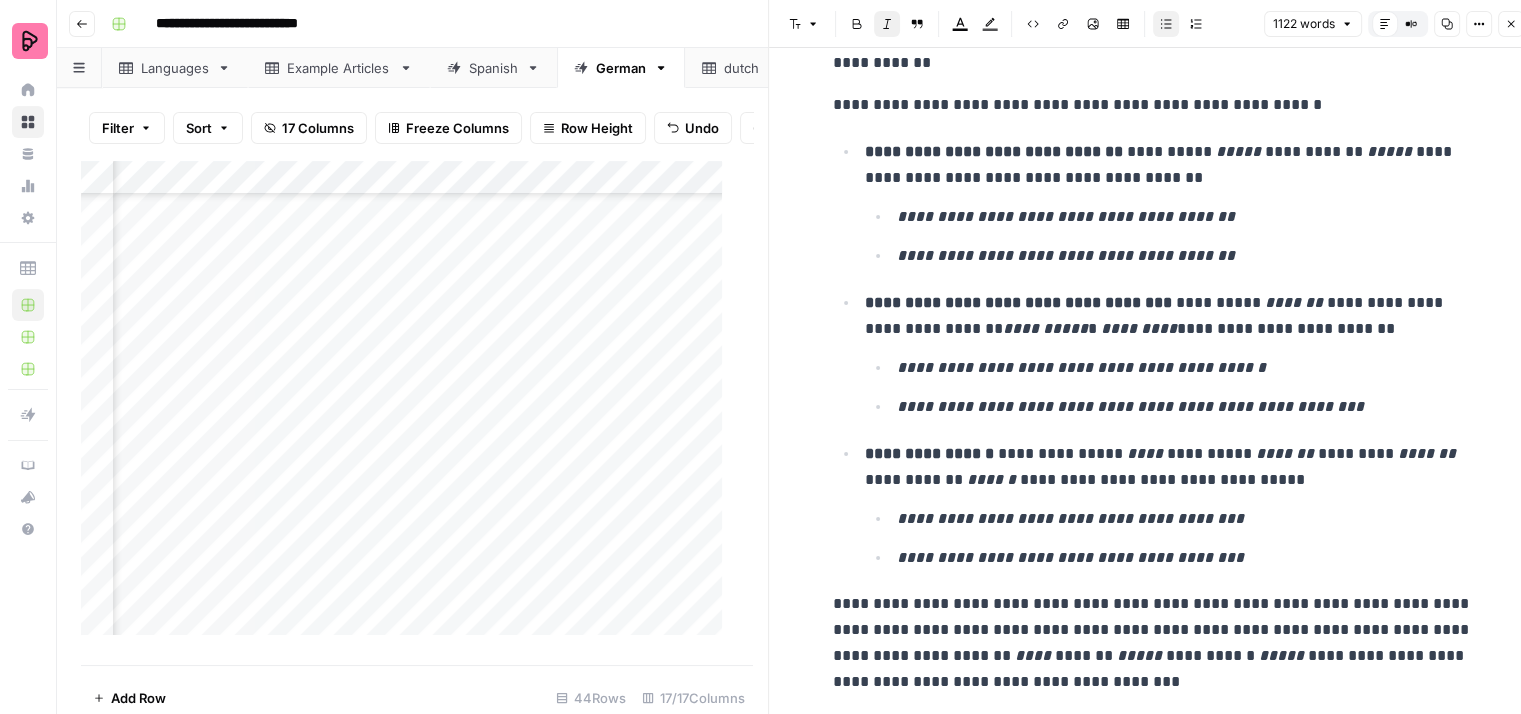 click on "**********" at bounding box center (1066, 255) 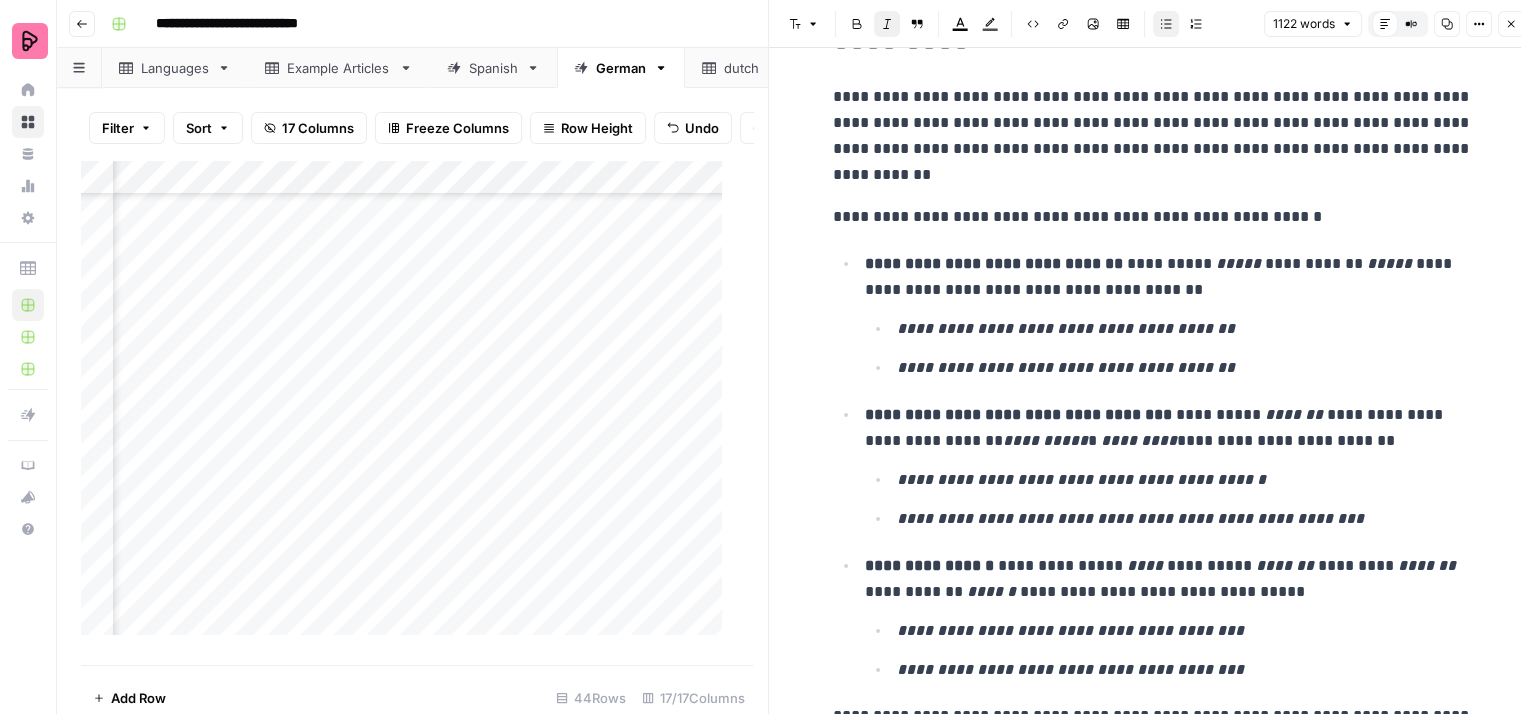 scroll, scrollTop: 1800, scrollLeft: 0, axis: vertical 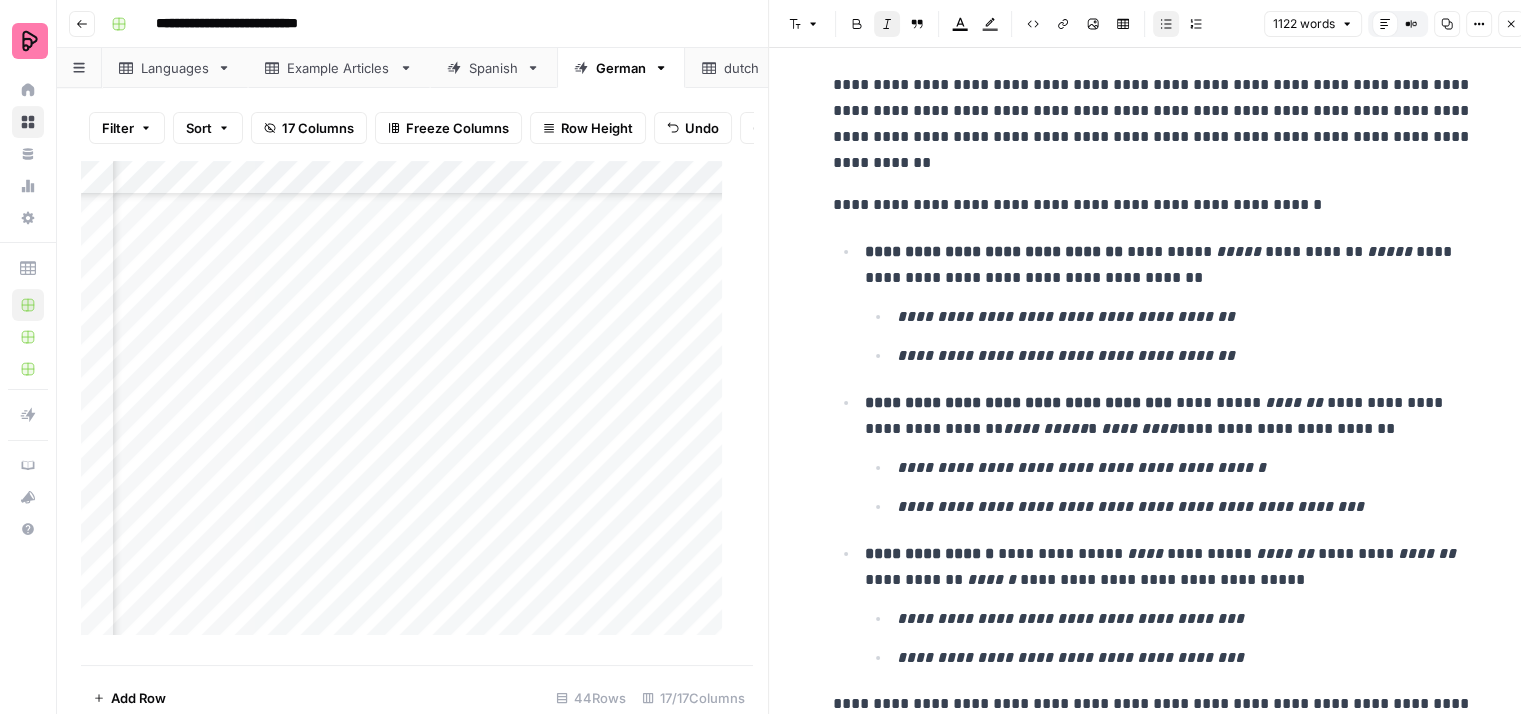 click on "**********" at bounding box center (1066, 316) 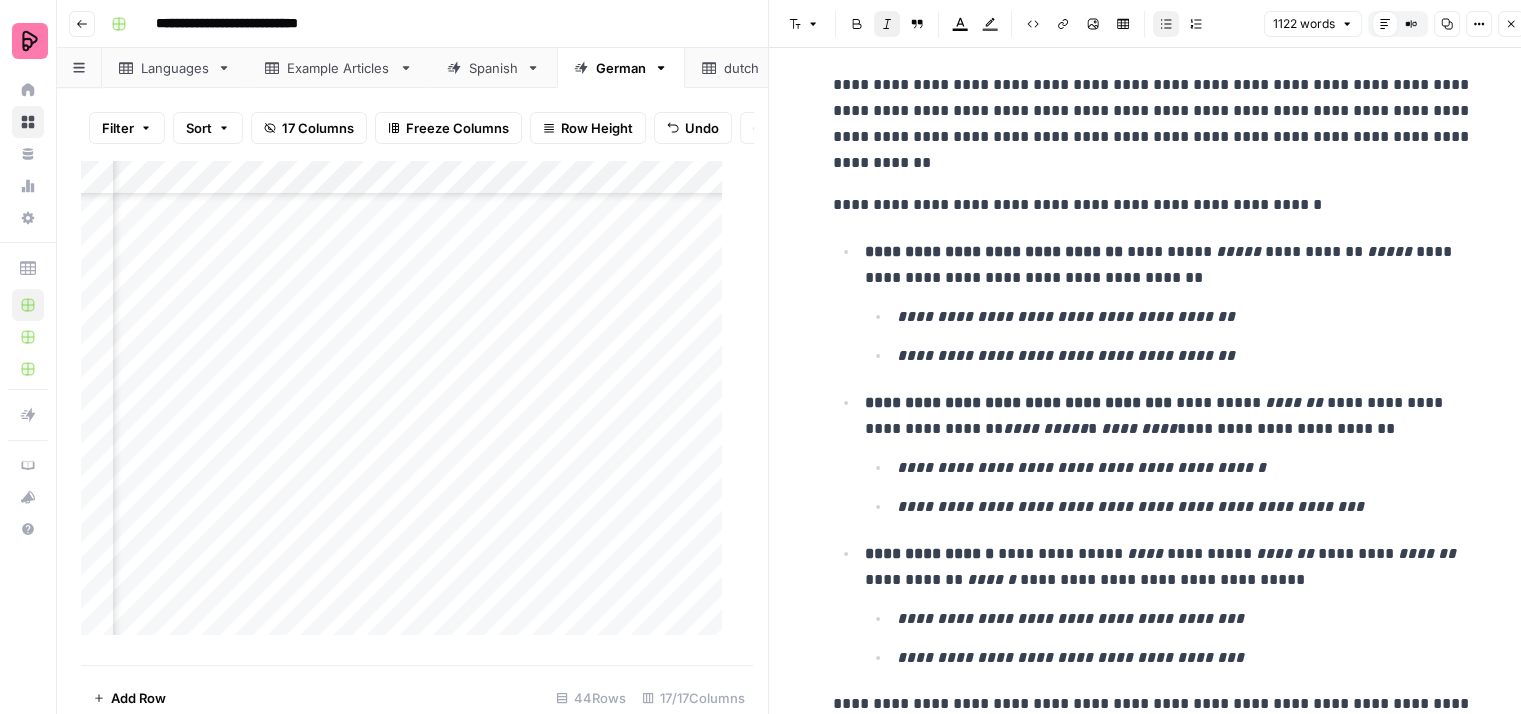 click on "**********" at bounding box center [1066, 355] 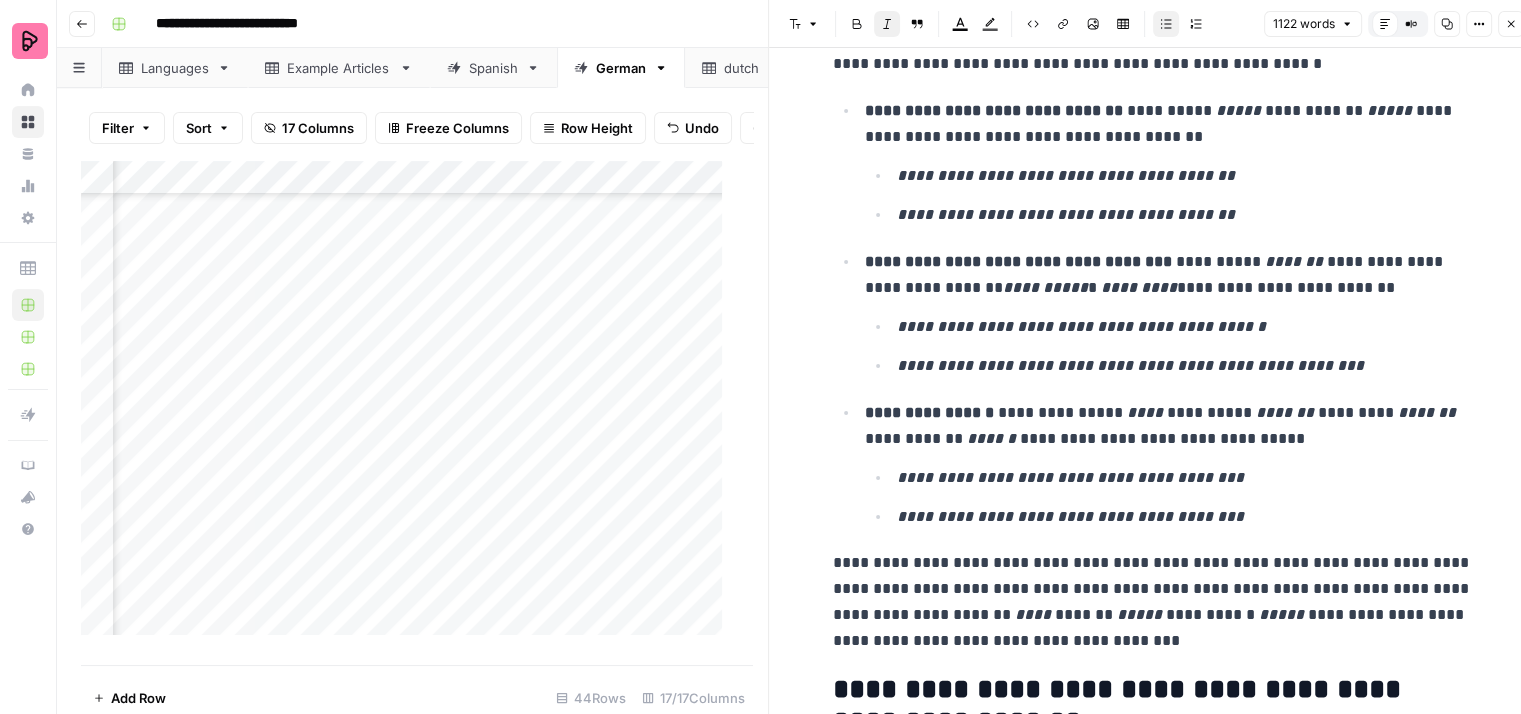 scroll, scrollTop: 2000, scrollLeft: 0, axis: vertical 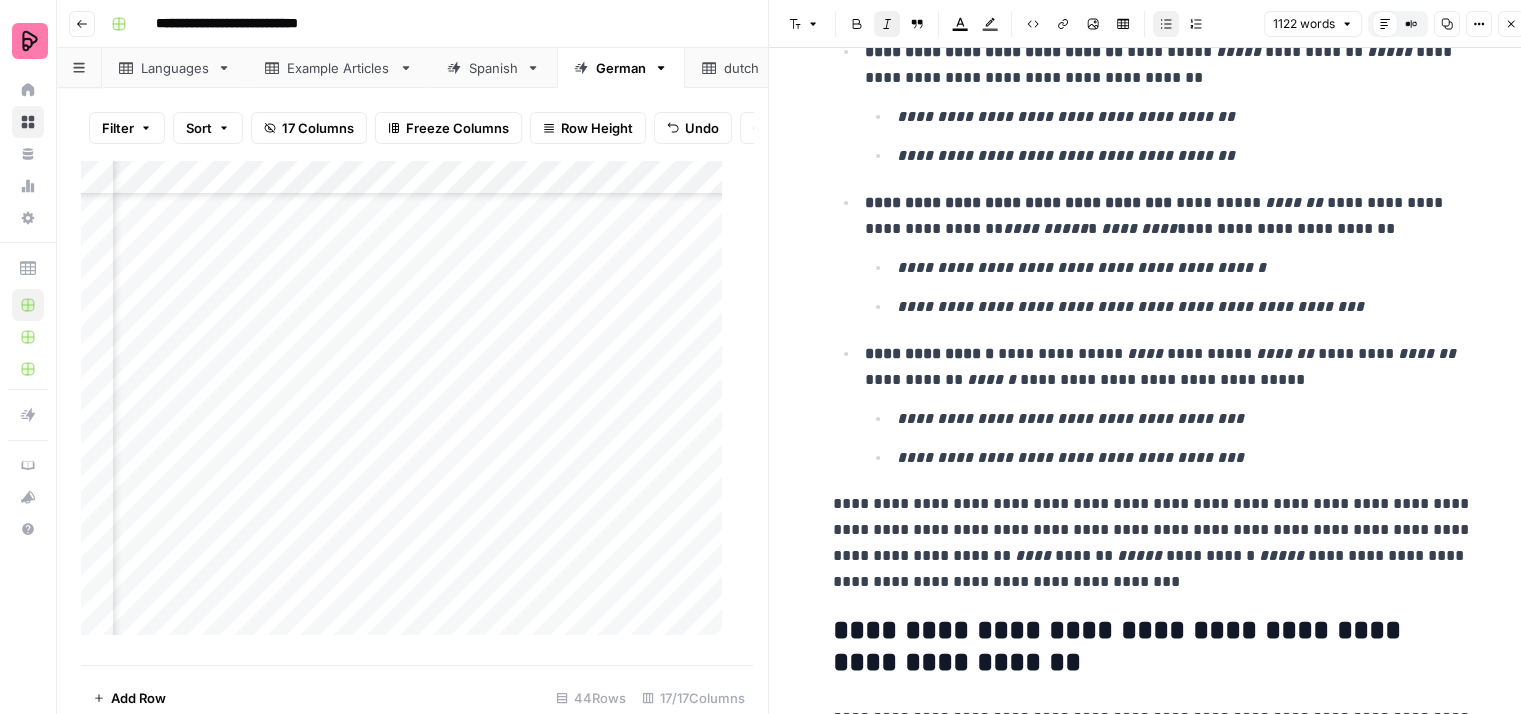 click on "**********" at bounding box center (1081, 267) 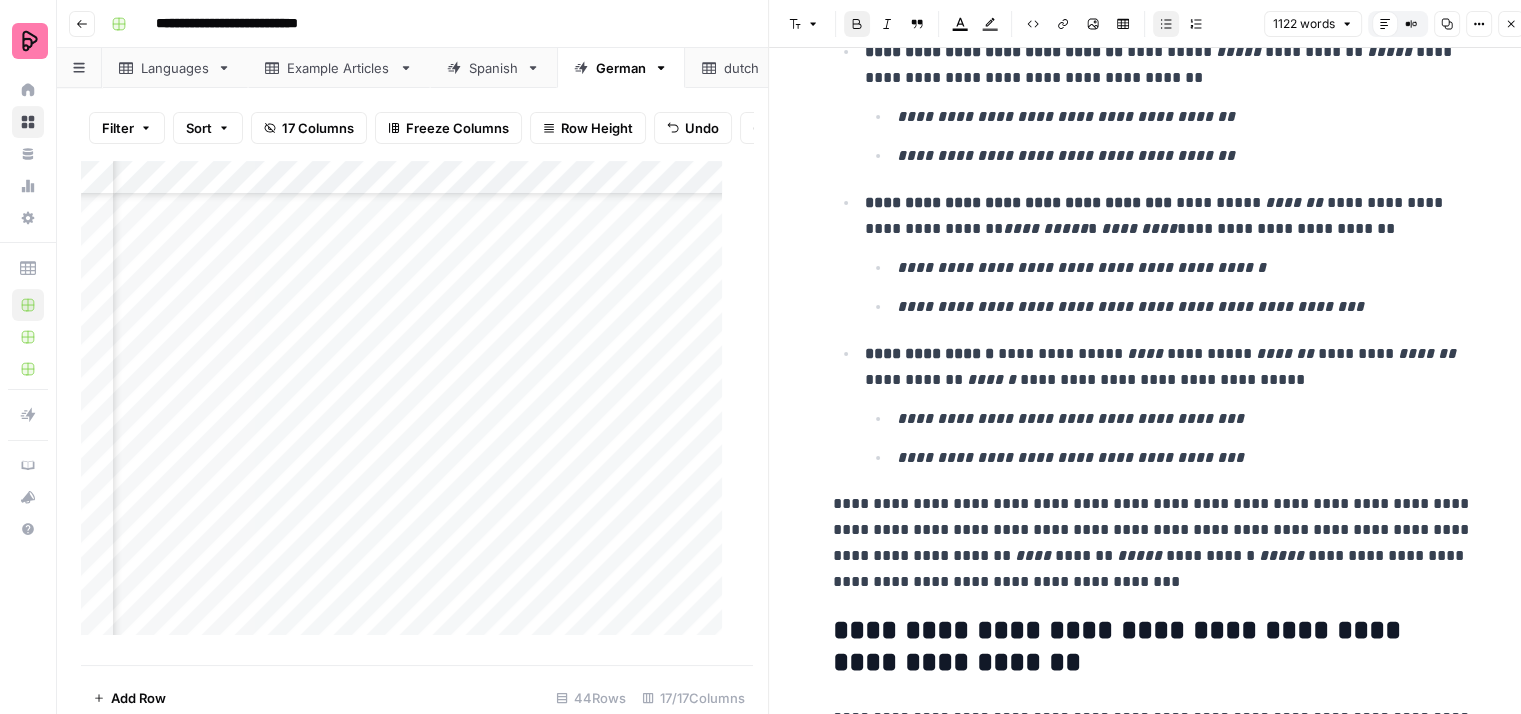 click on "**********" at bounding box center (1169, 367) 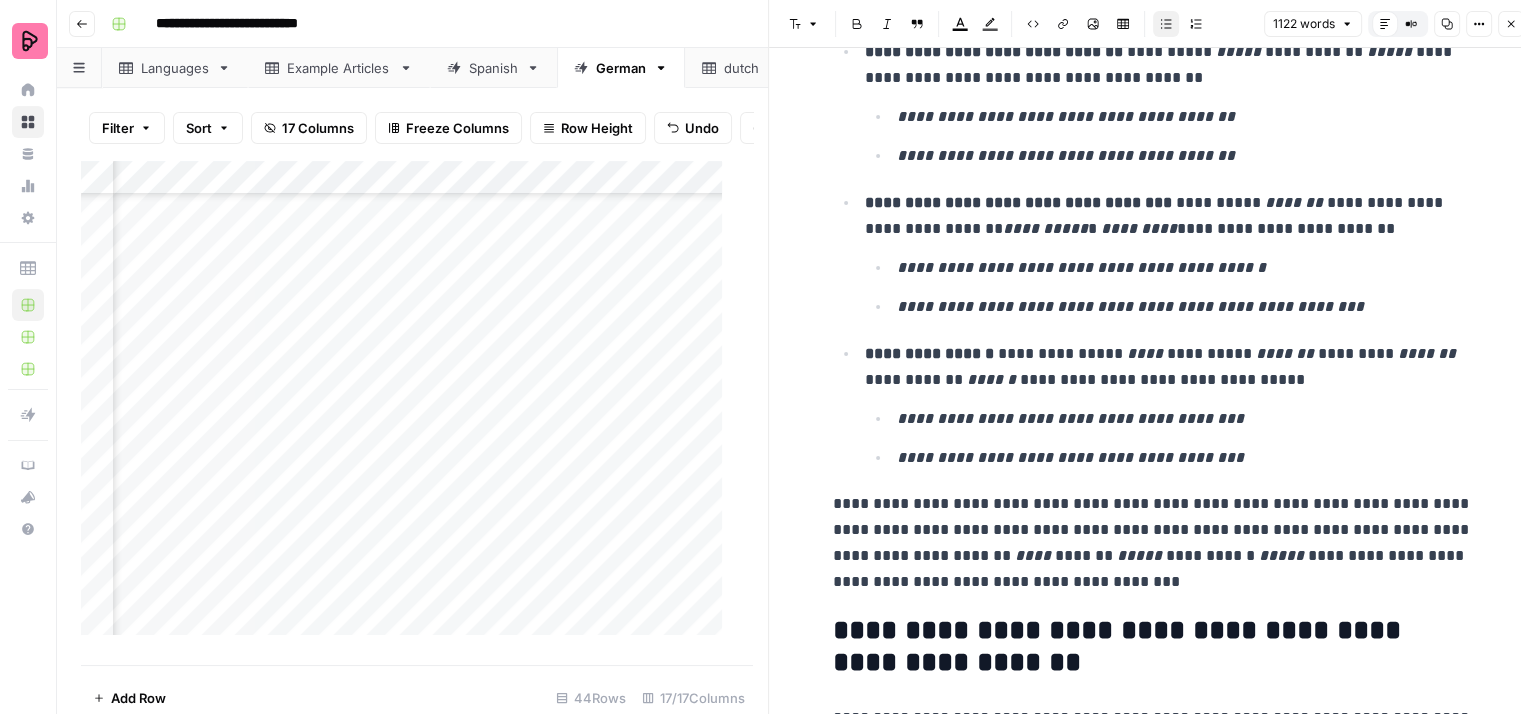 click on "**********" at bounding box center (1169, 367) 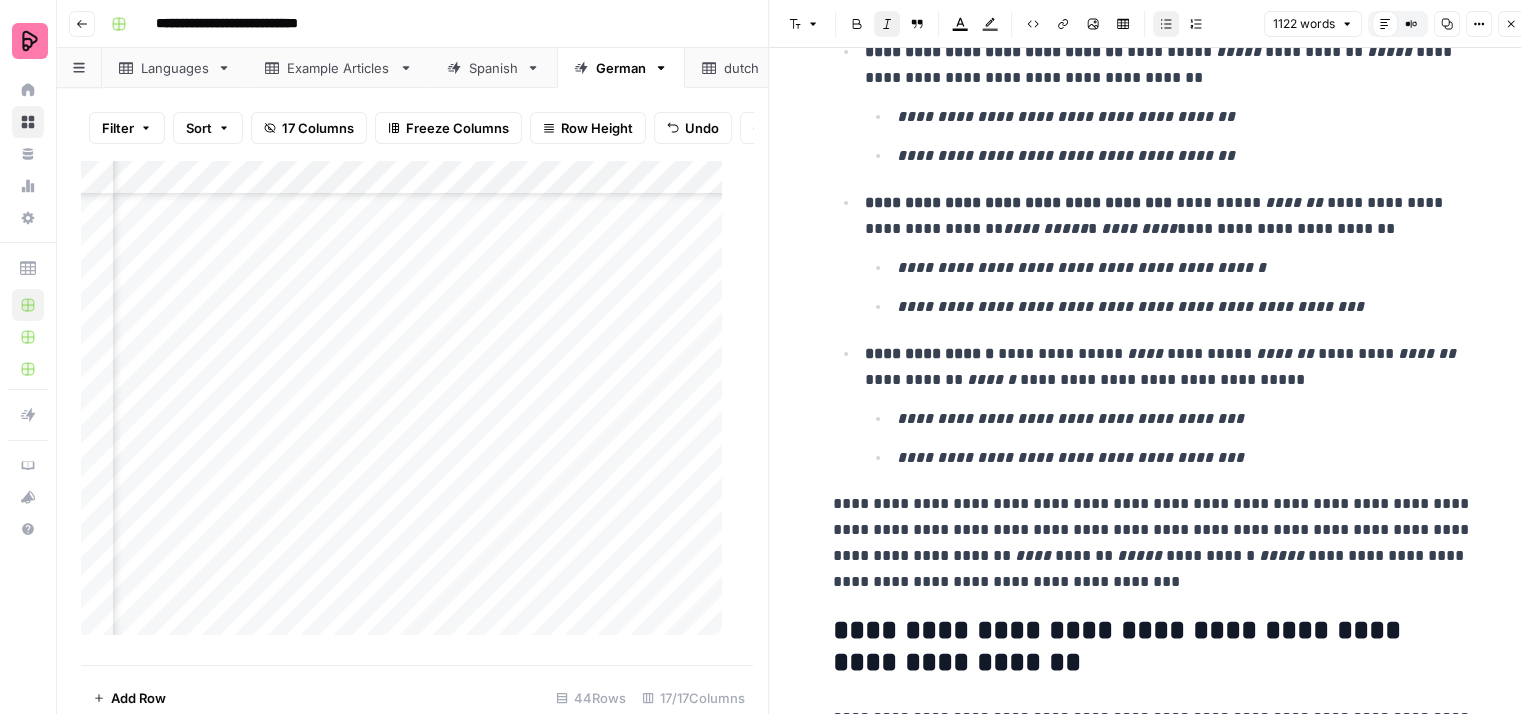 click on "**********" at bounding box center [1070, 418] 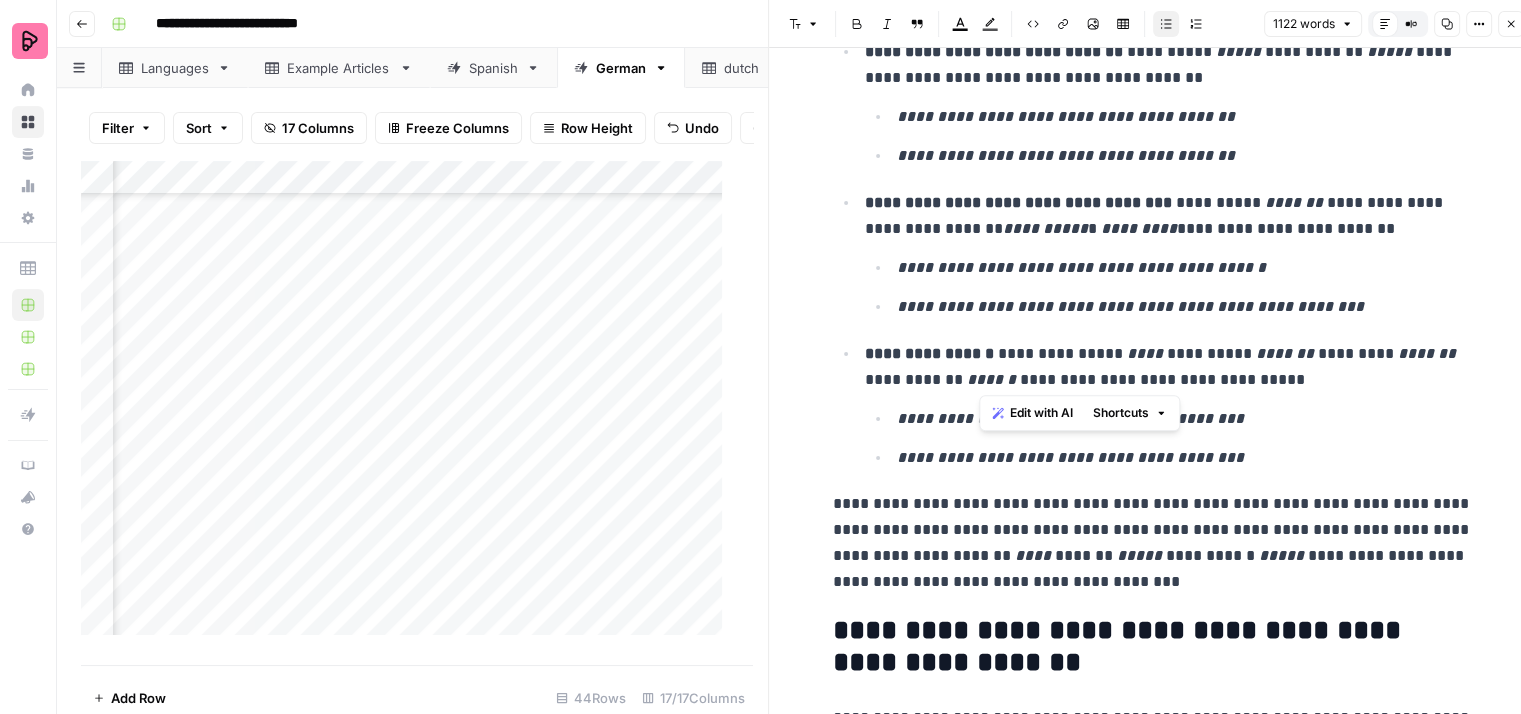 drag, startPoint x: 1240, startPoint y: 373, endPoint x: 981, endPoint y: 357, distance: 259.49374 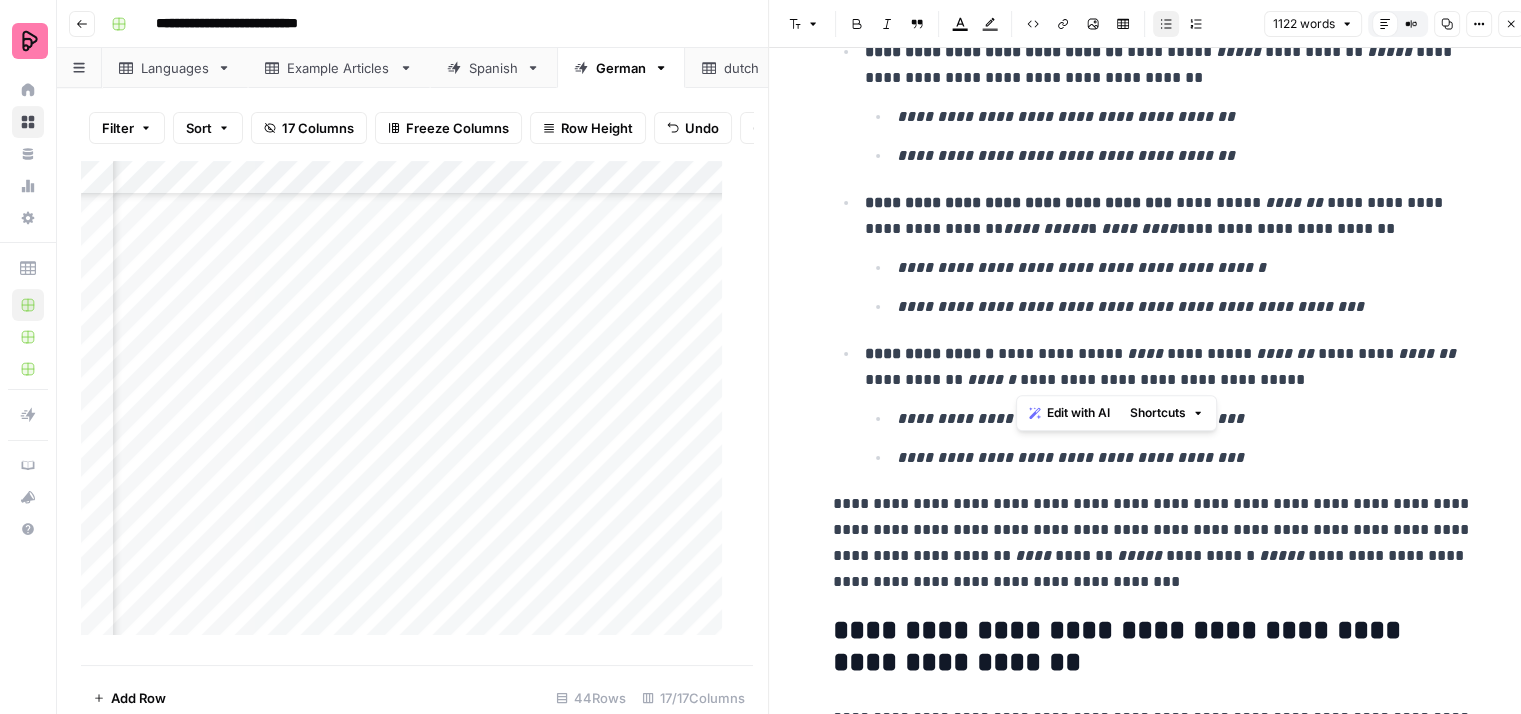 drag, startPoint x: 1209, startPoint y: 370, endPoint x: 1020, endPoint y: 384, distance: 189.5178 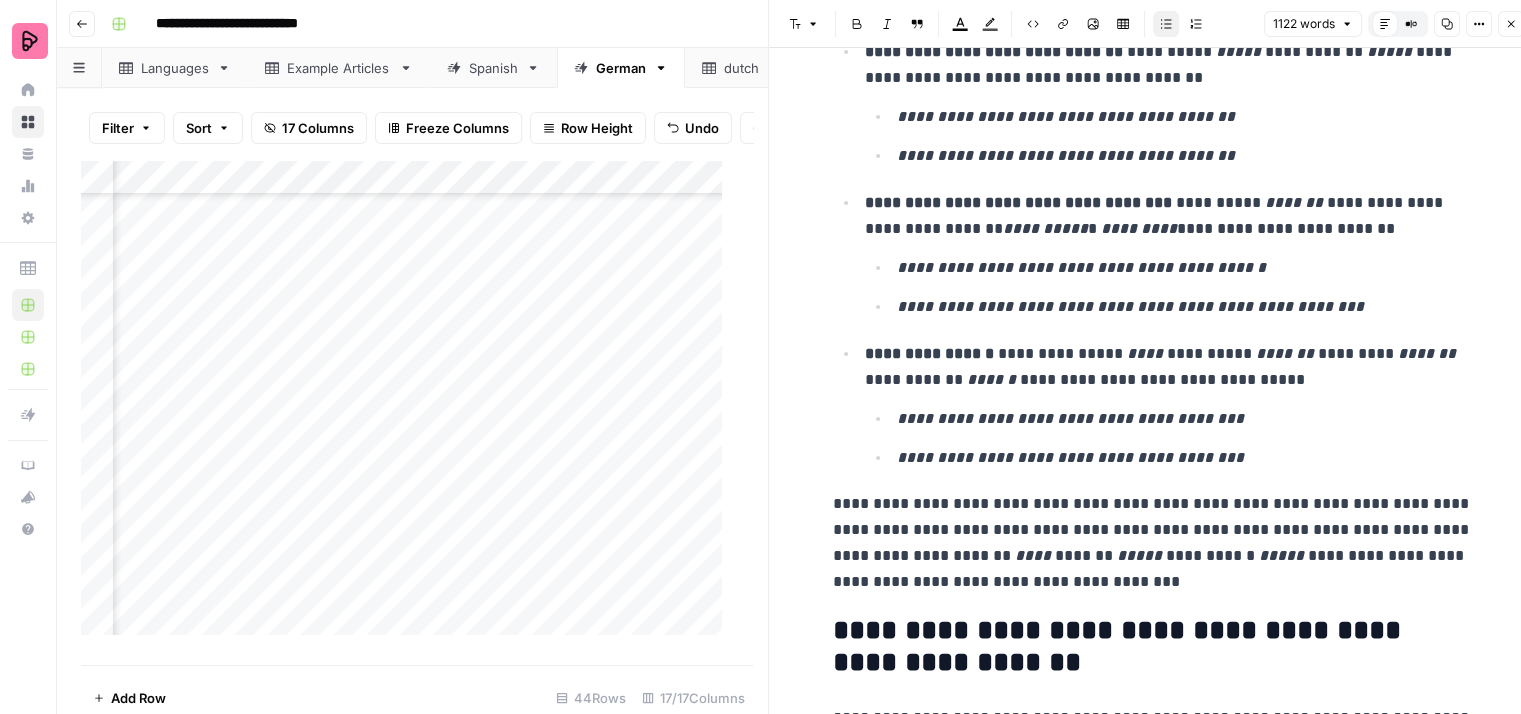 click on "**********" at bounding box center (1185, 458) 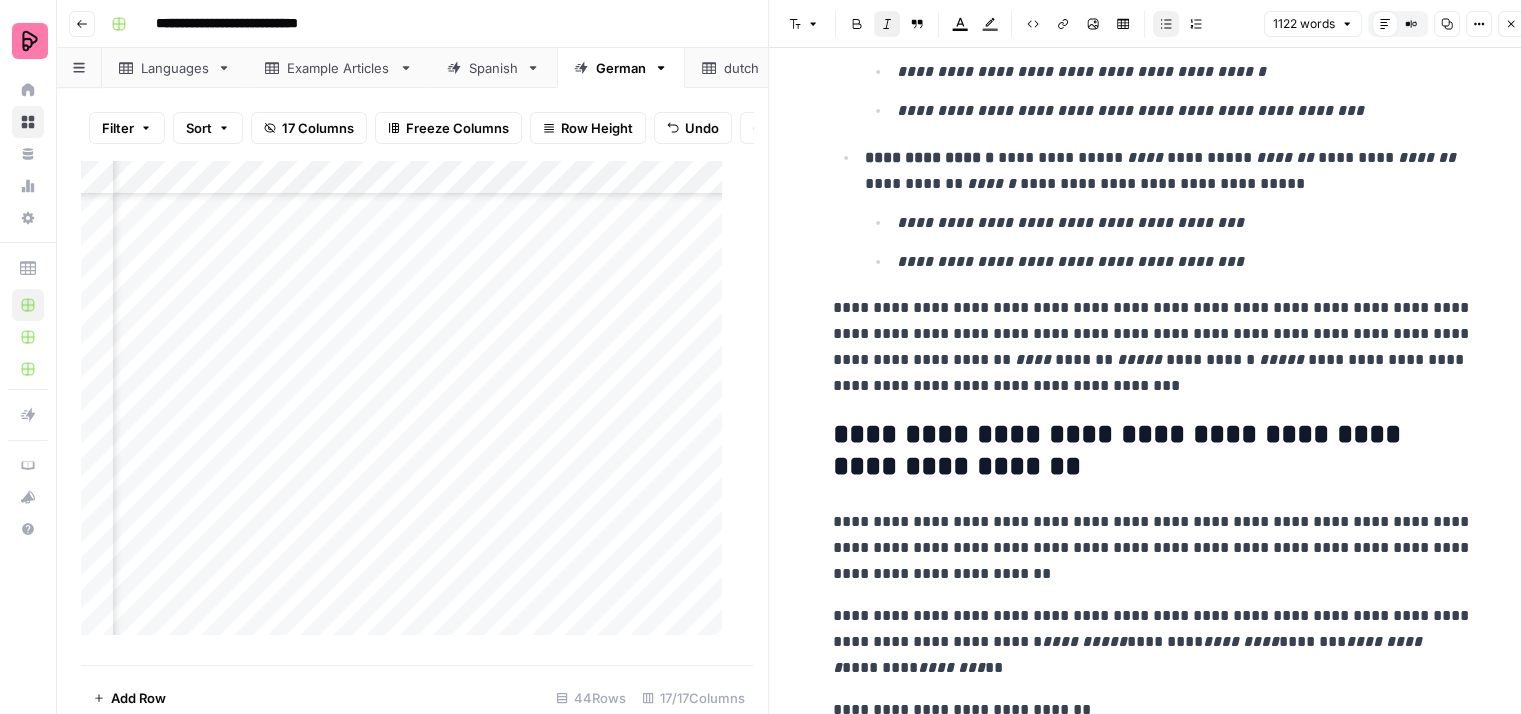 scroll, scrollTop: 2200, scrollLeft: 0, axis: vertical 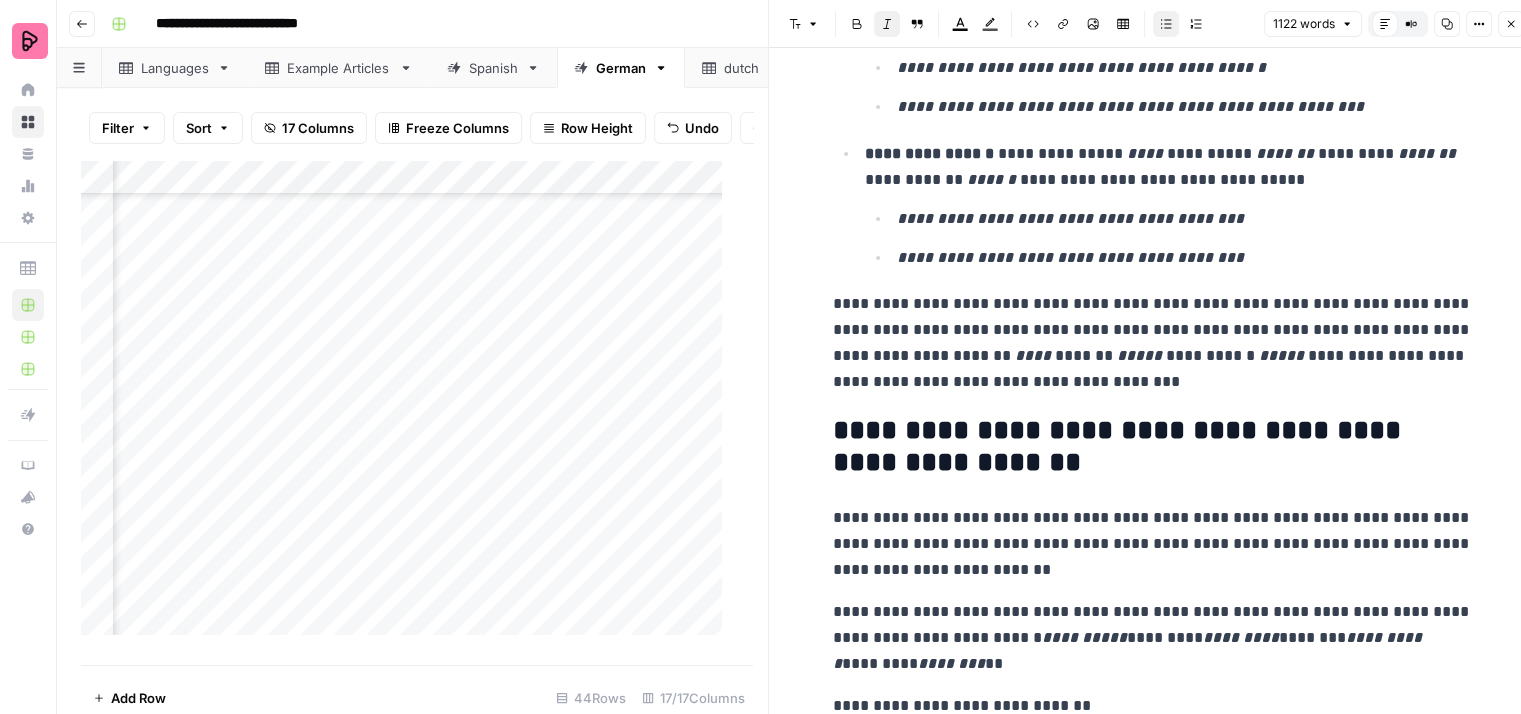 click on "**********" at bounding box center (1153, 343) 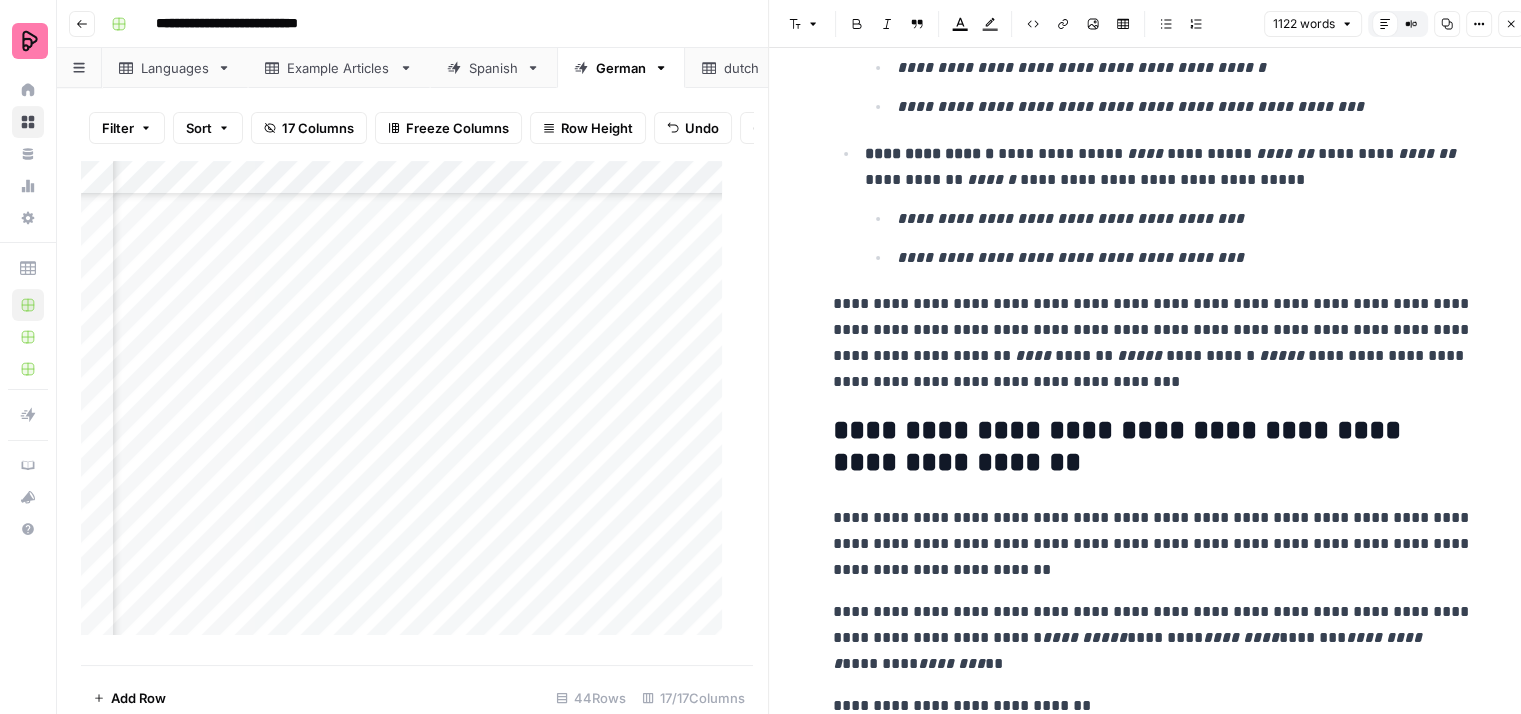 click on "**********" at bounding box center (1153, 343) 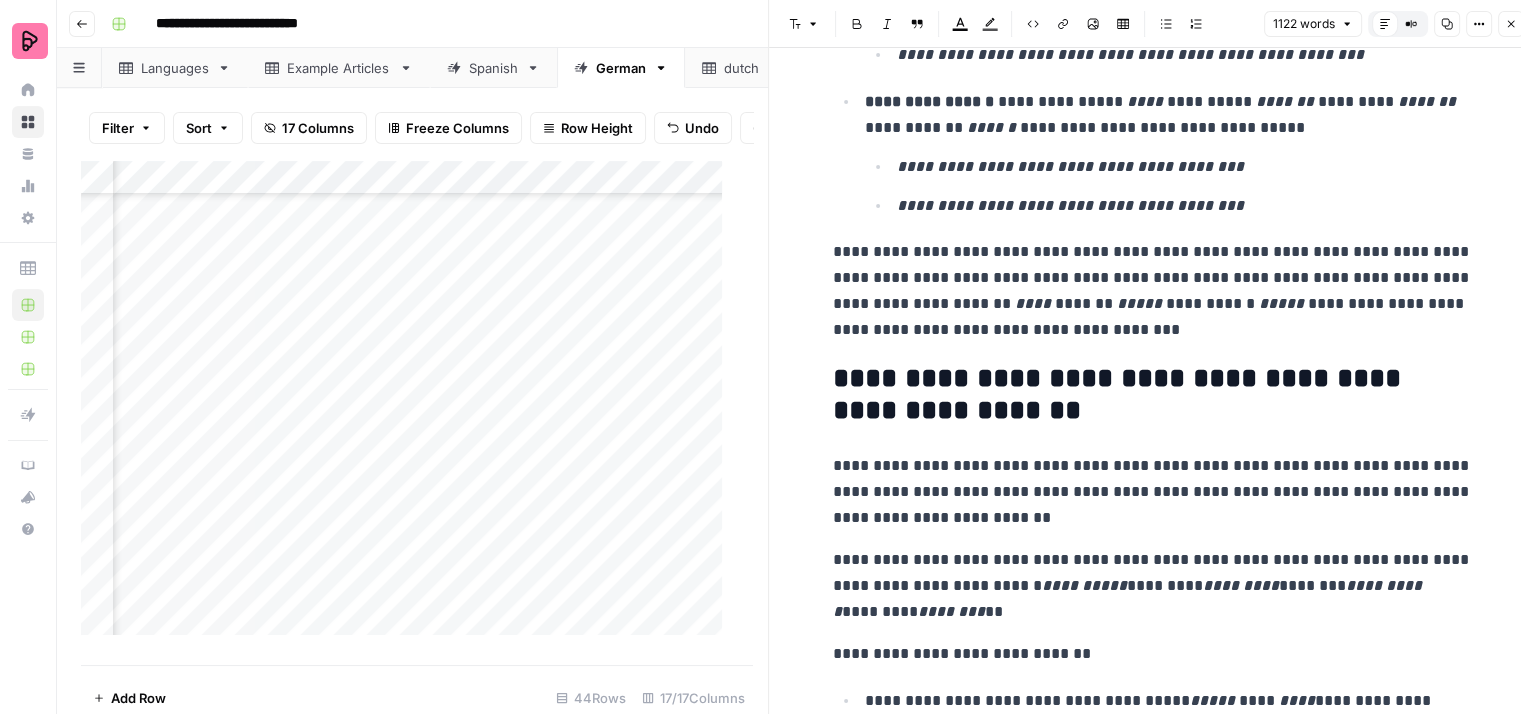 scroll, scrollTop: 2300, scrollLeft: 0, axis: vertical 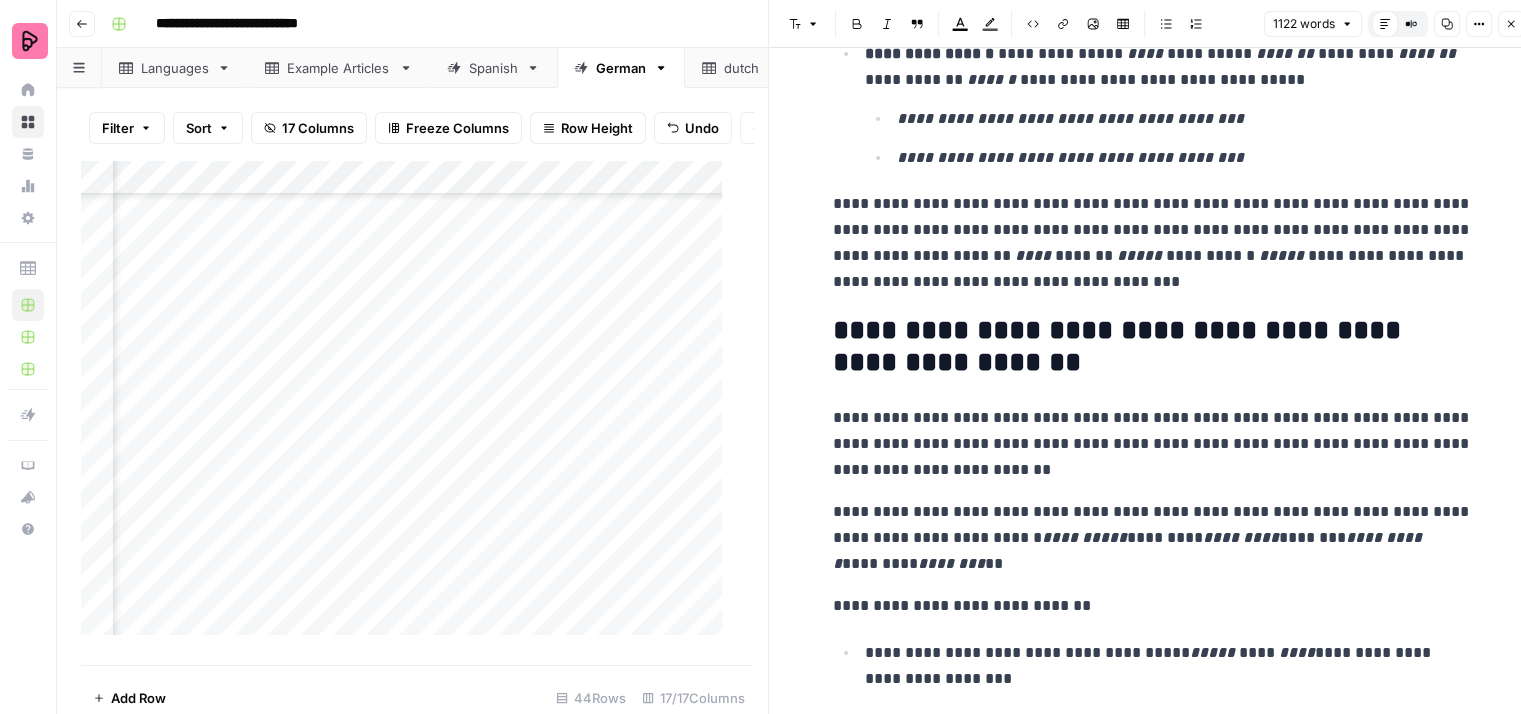 click on "**********" at bounding box center [1153, 347] 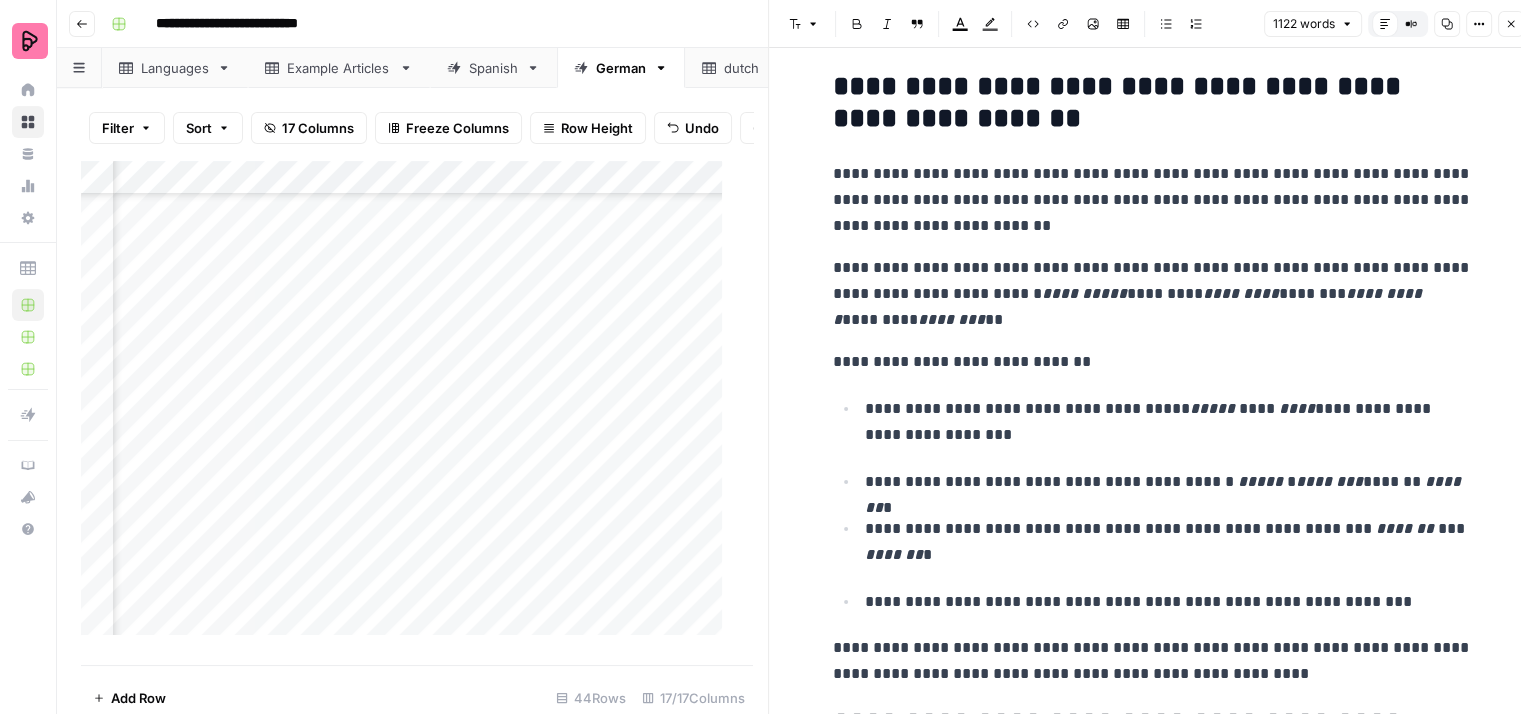 scroll, scrollTop: 2600, scrollLeft: 0, axis: vertical 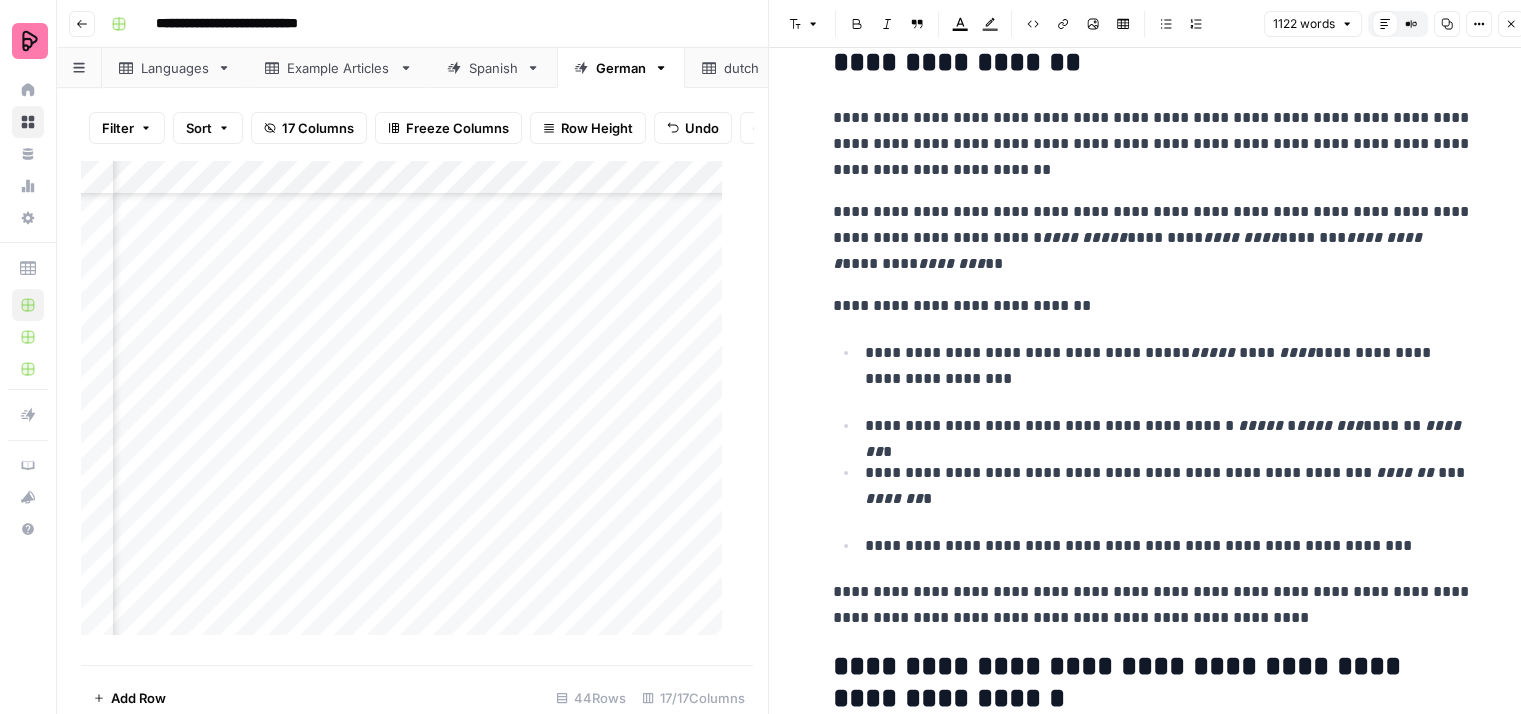 click on "**********" at bounding box center [1153, 144] 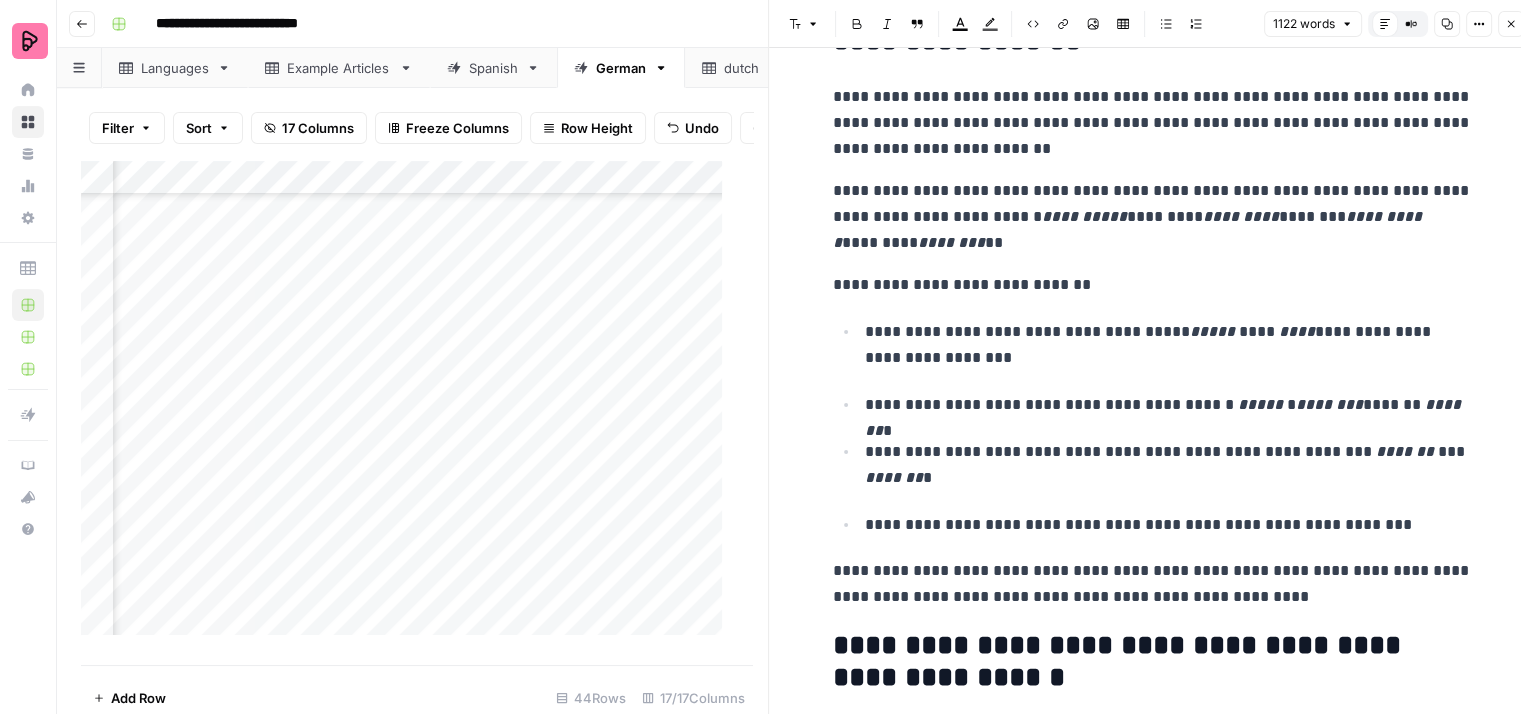 scroll, scrollTop: 2600, scrollLeft: 0, axis: vertical 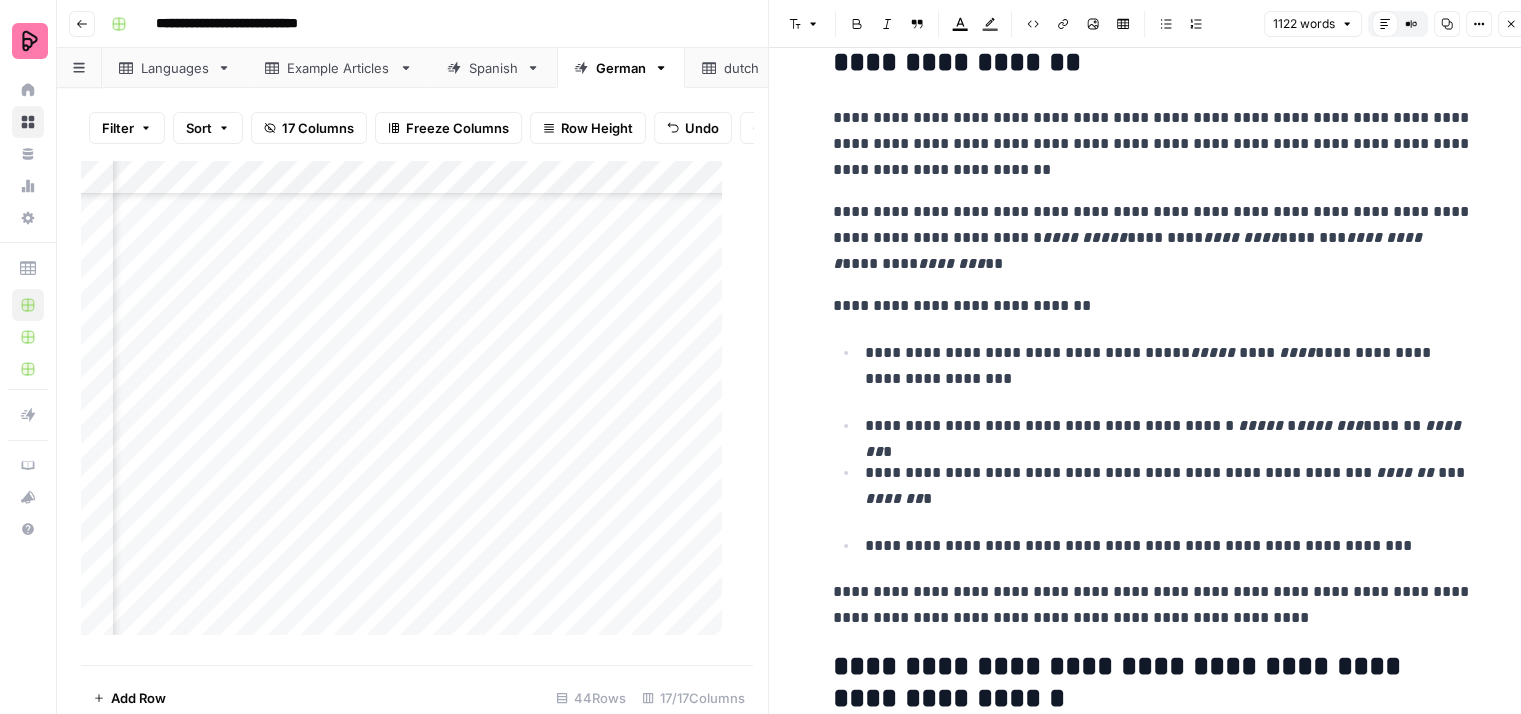click on "**********" at bounding box center (1153, 238) 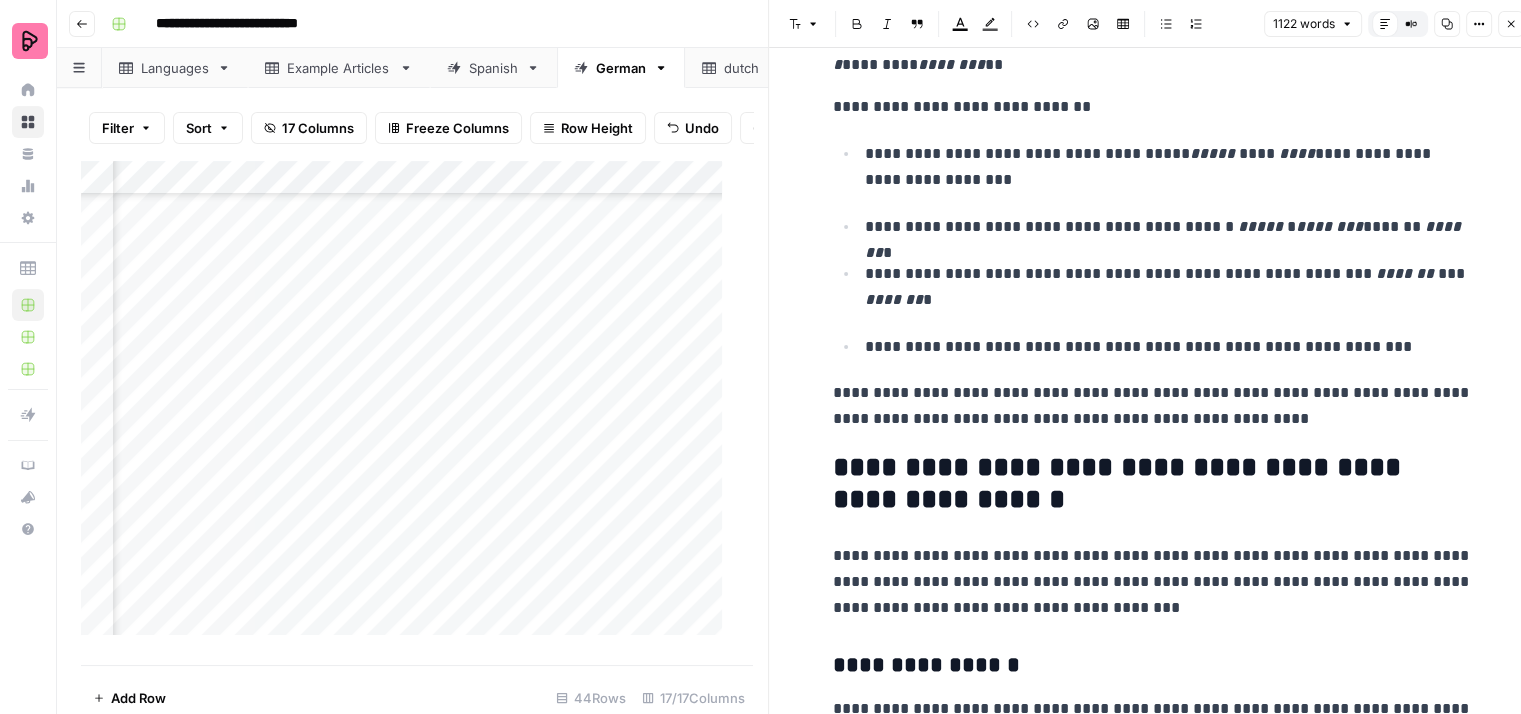 scroll, scrollTop: 2800, scrollLeft: 0, axis: vertical 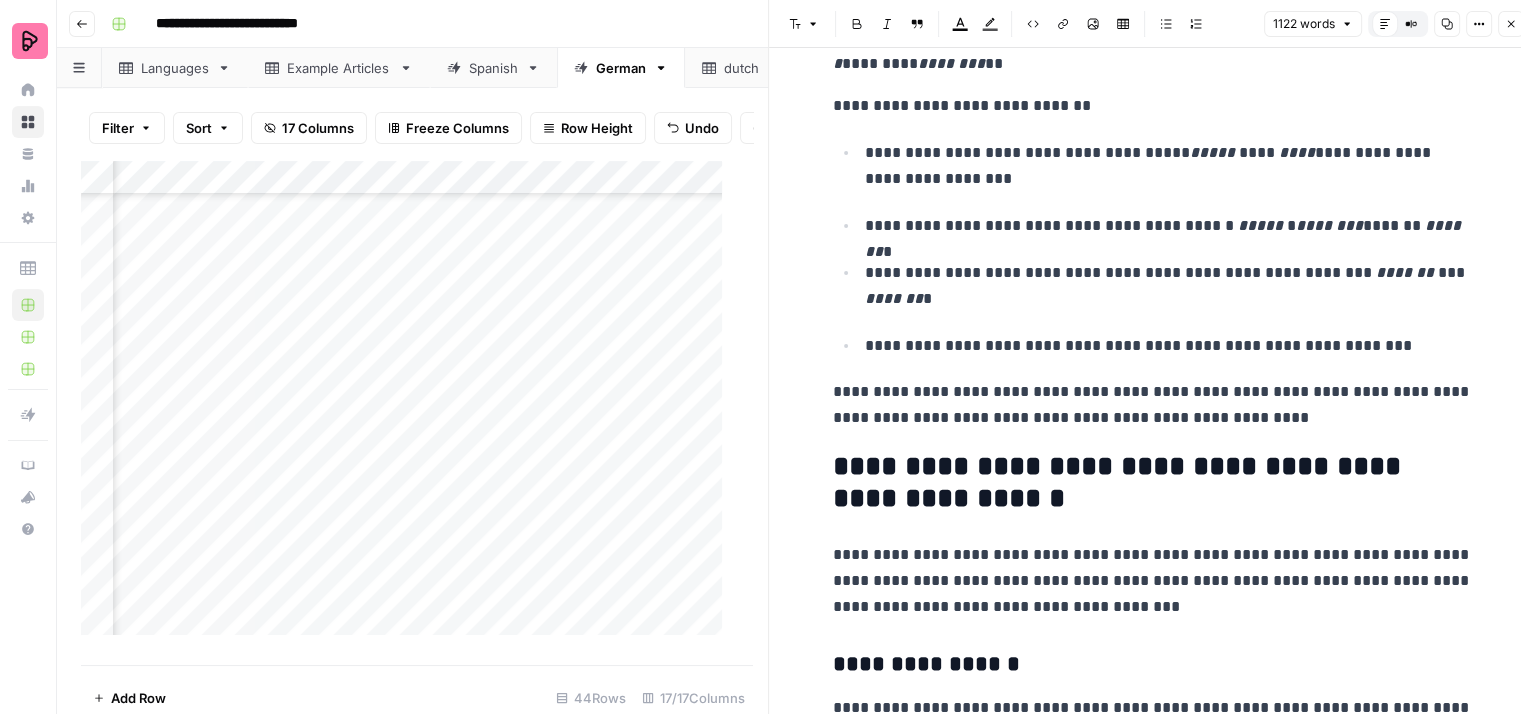 click on "**********" at bounding box center [1169, 166] 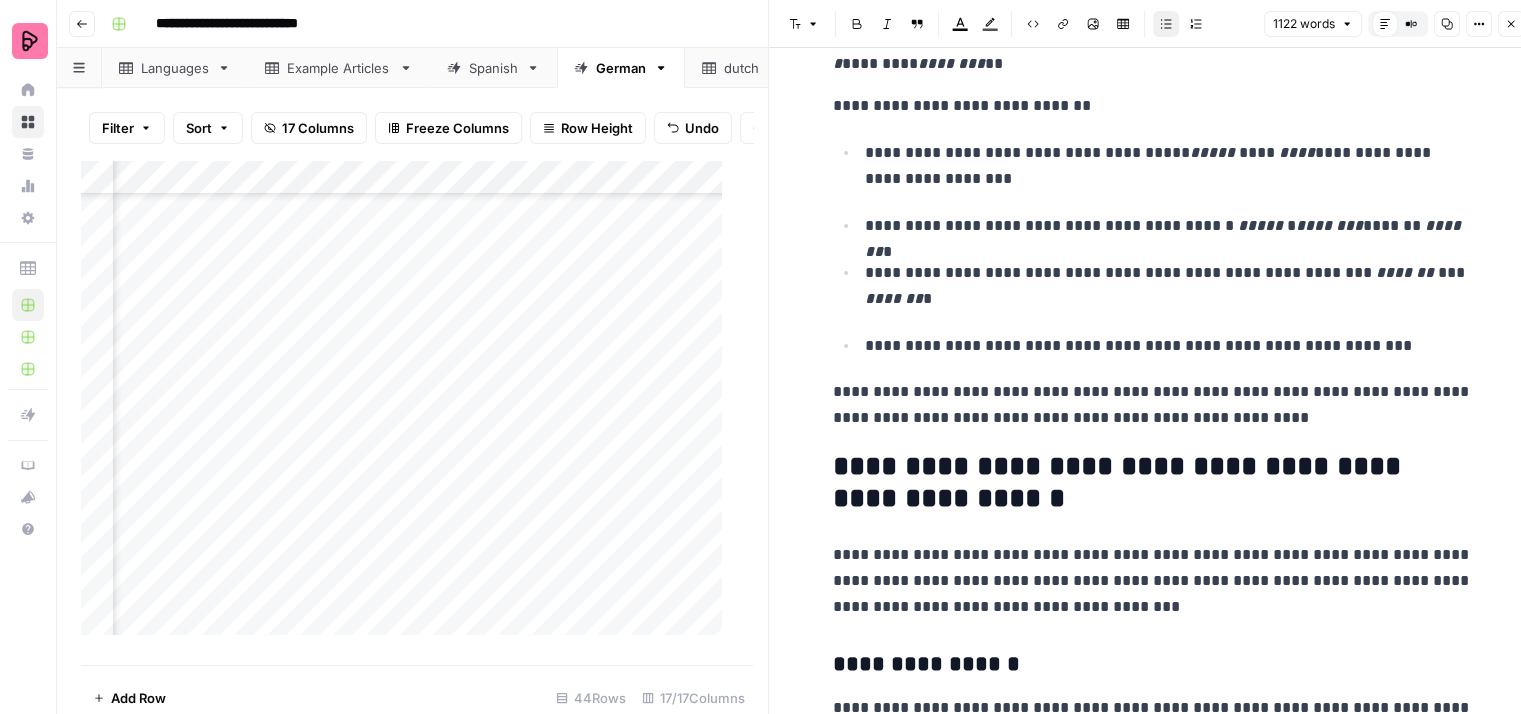 click on "**********" at bounding box center (1169, 166) 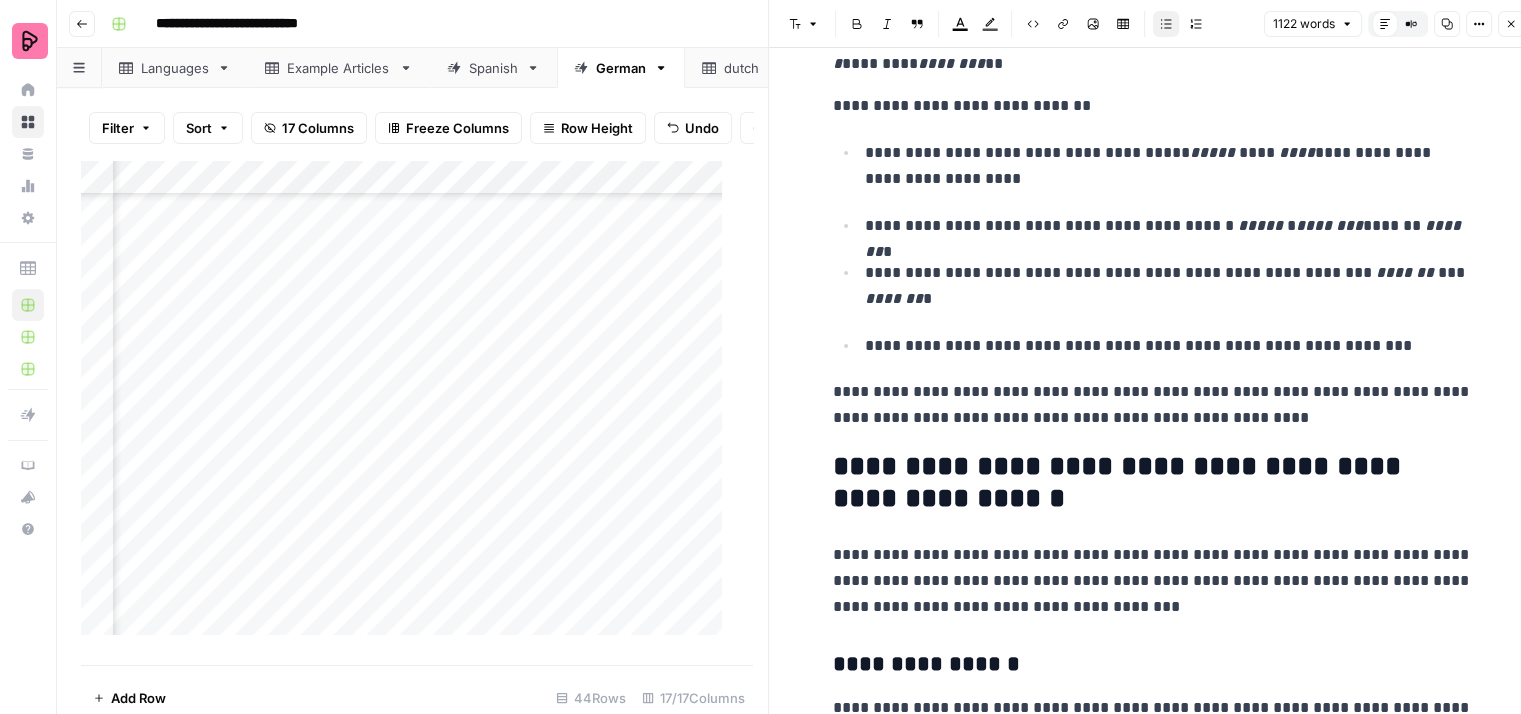 click on "**********" at bounding box center [1169, 226] 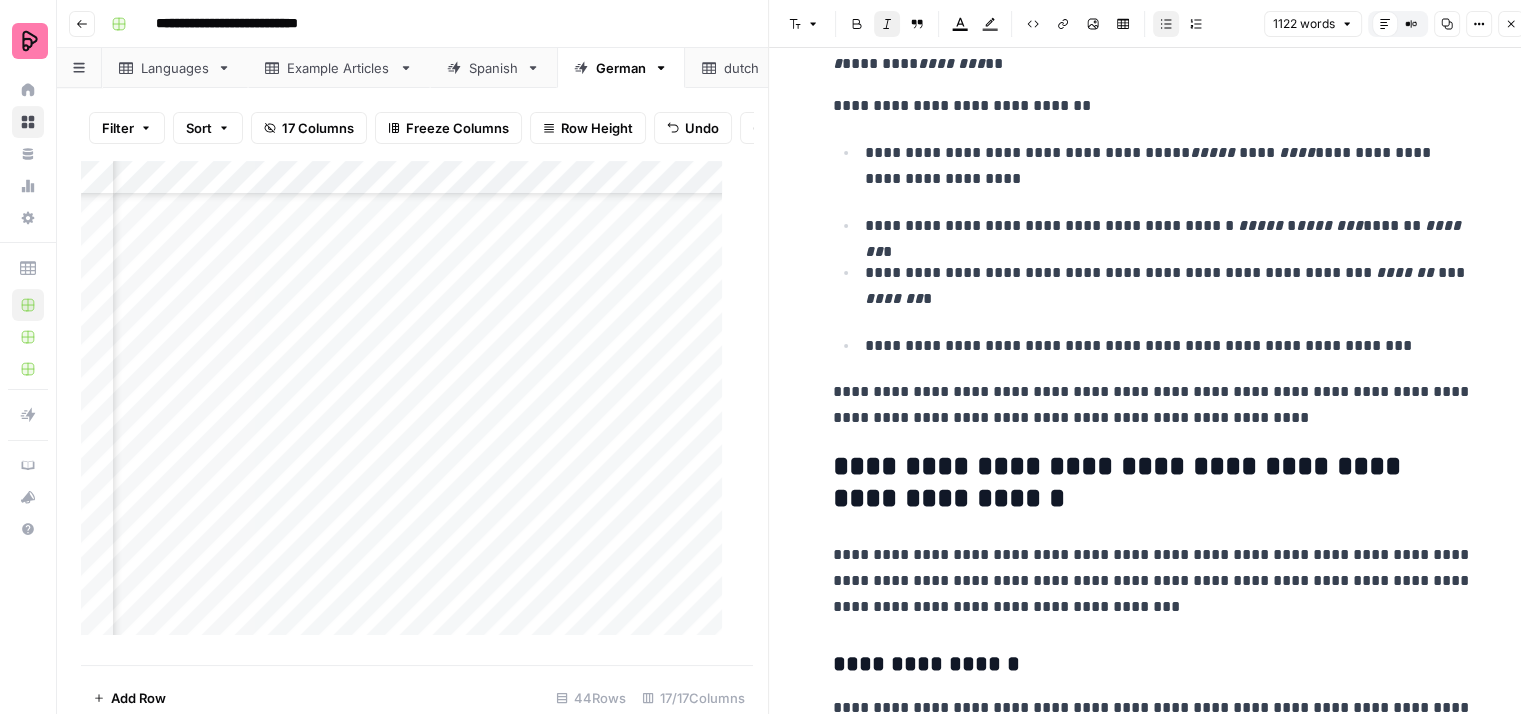 click on "**********" at bounding box center [1153, 539] 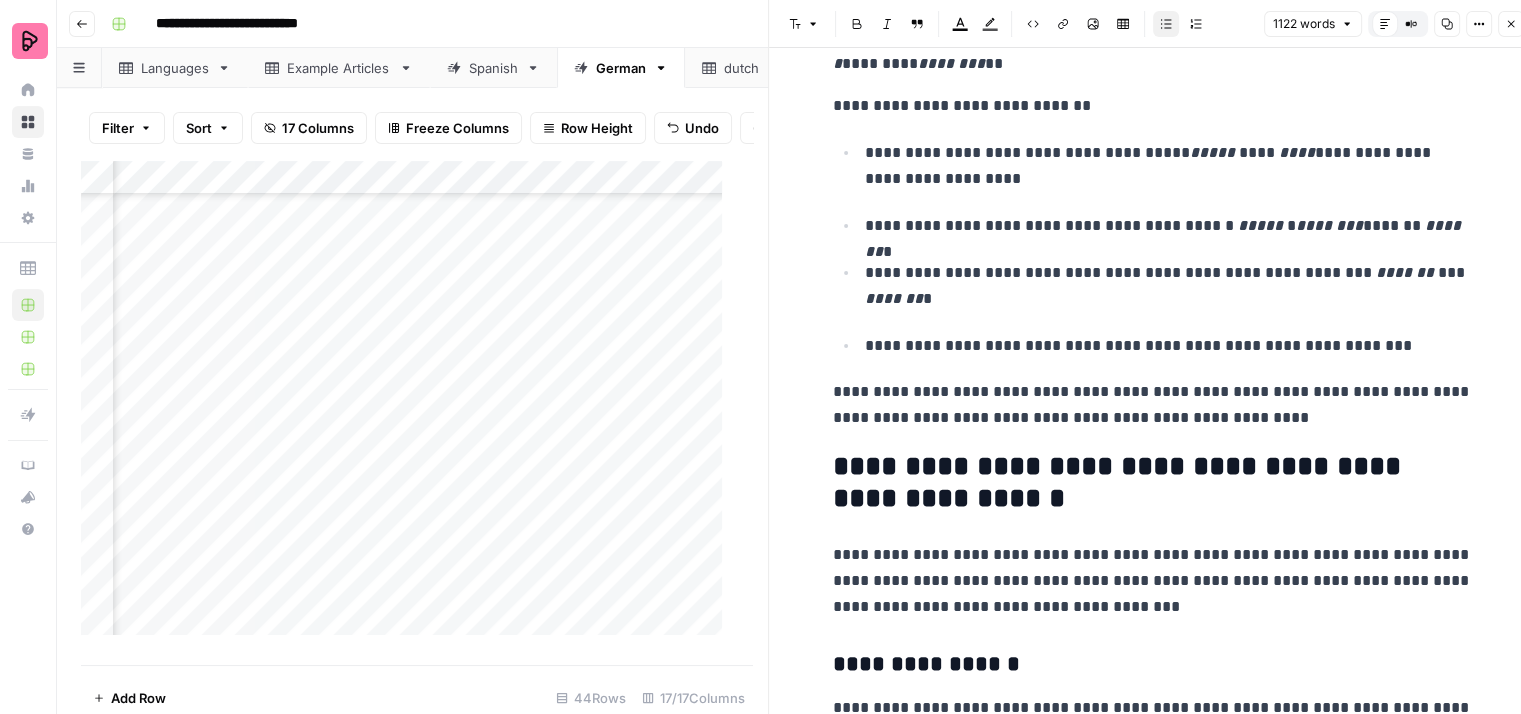 click on "**********" at bounding box center [1153, 539] 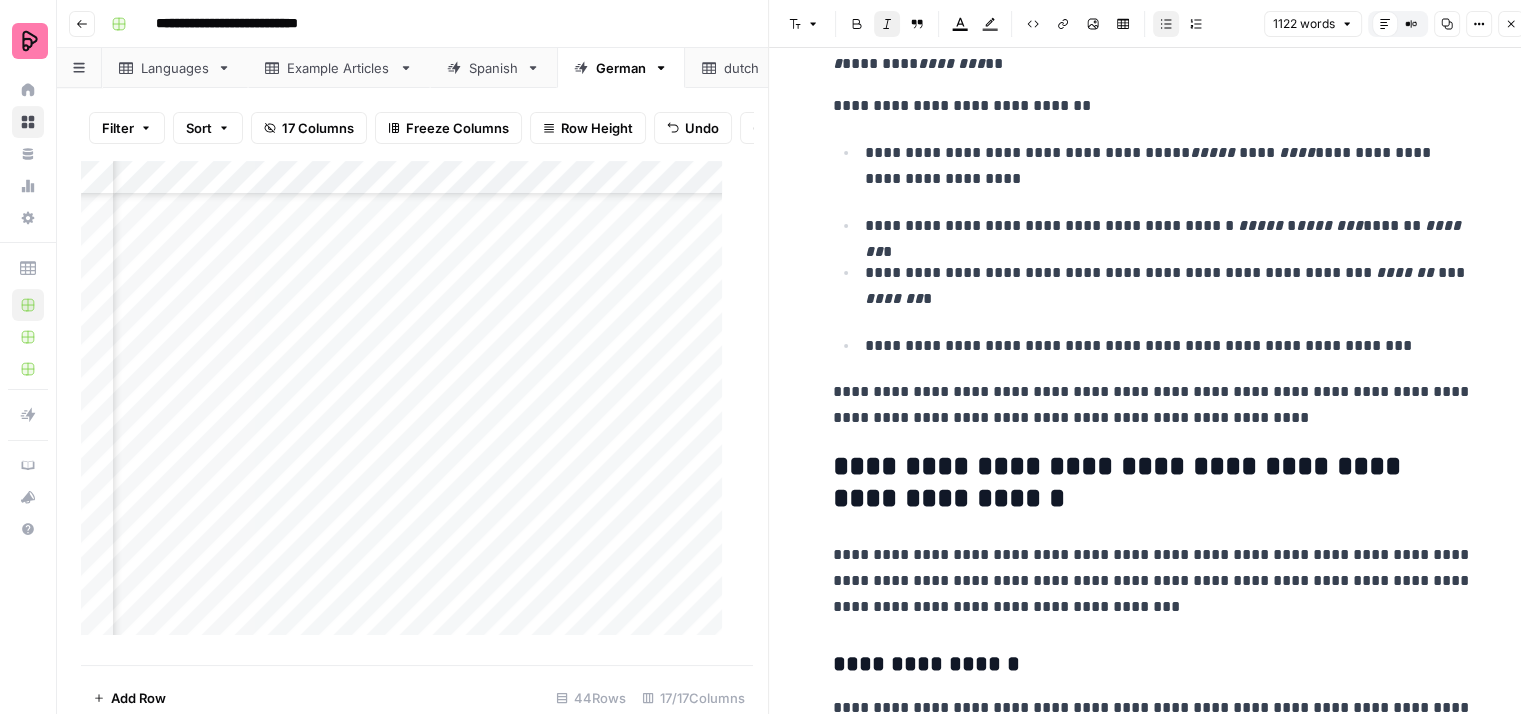 click on "*******" at bounding box center [1165, 238] 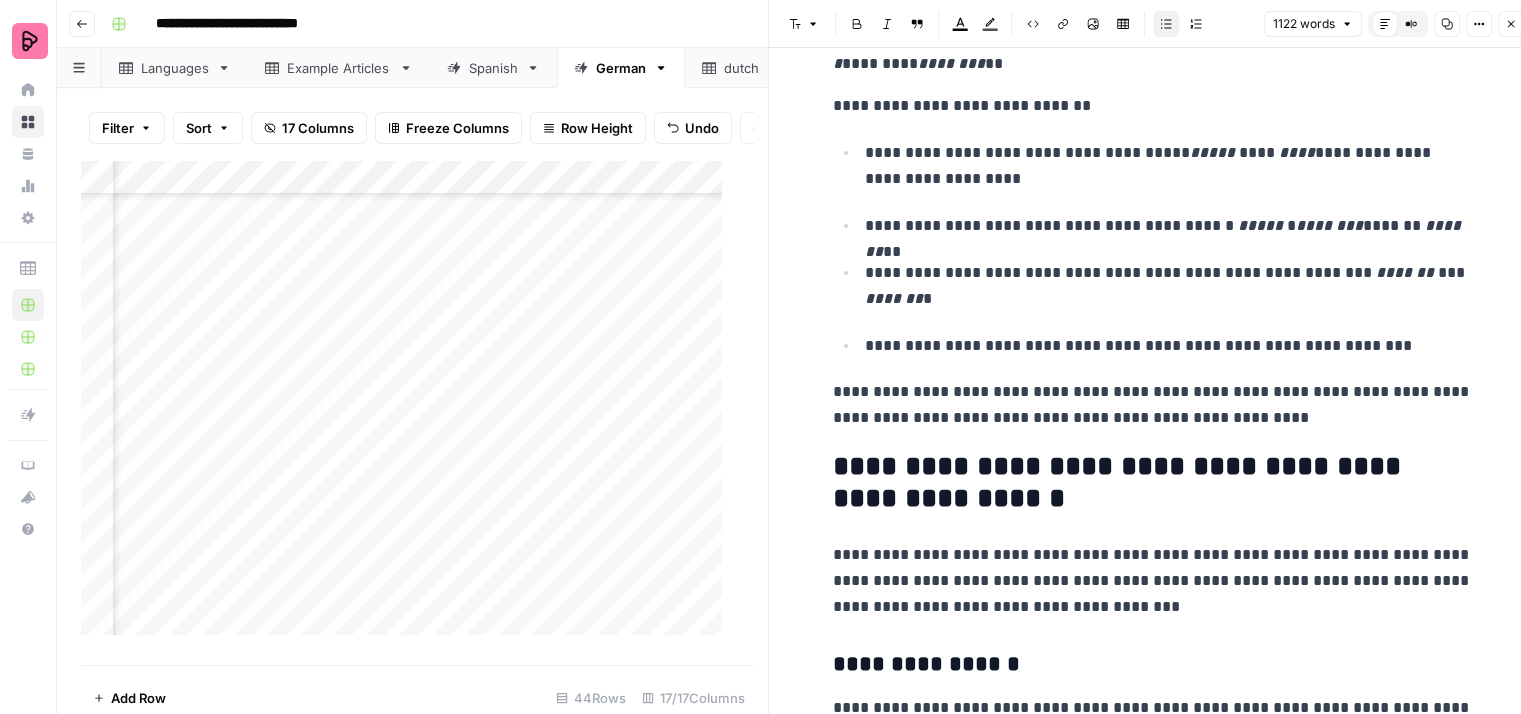 click on "**********" at bounding box center [1169, 286] 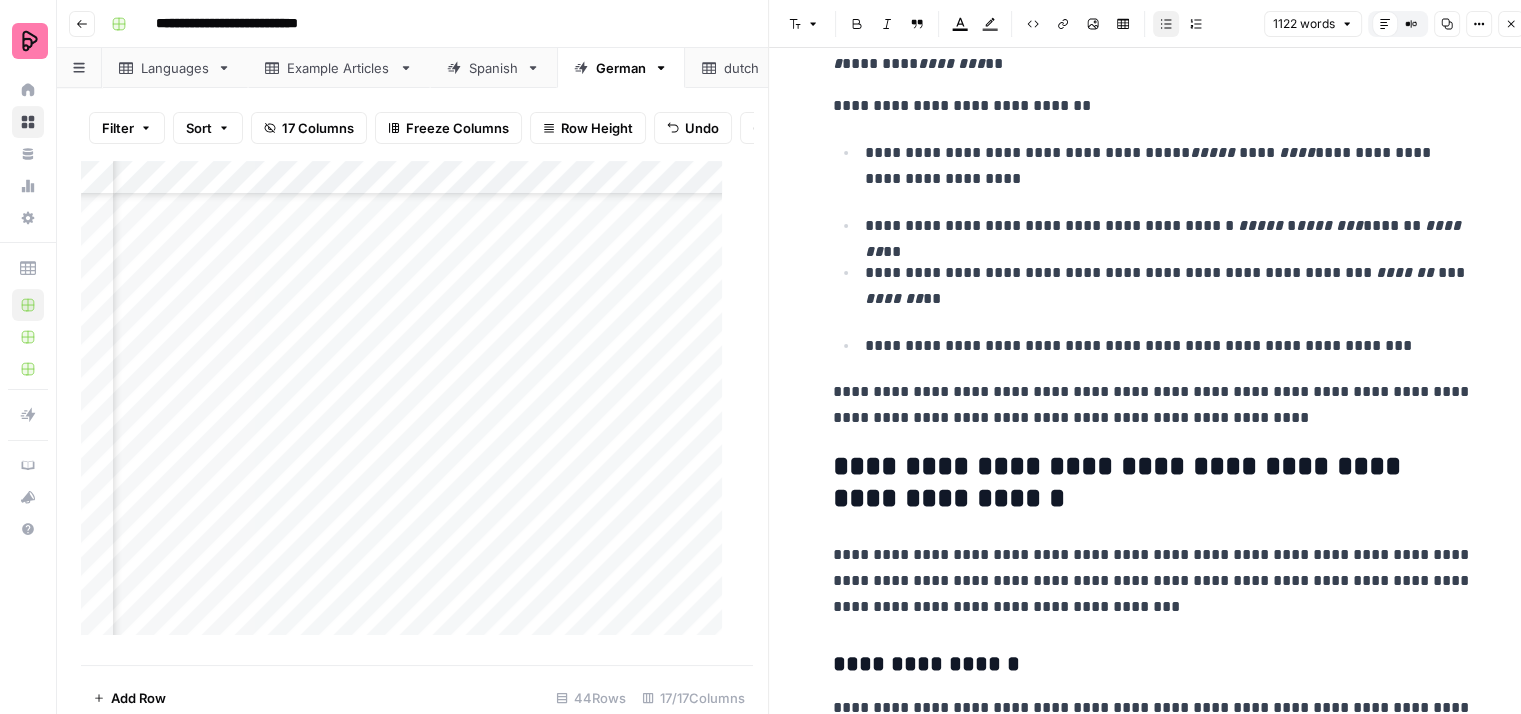 click on "**********" at bounding box center (1169, 286) 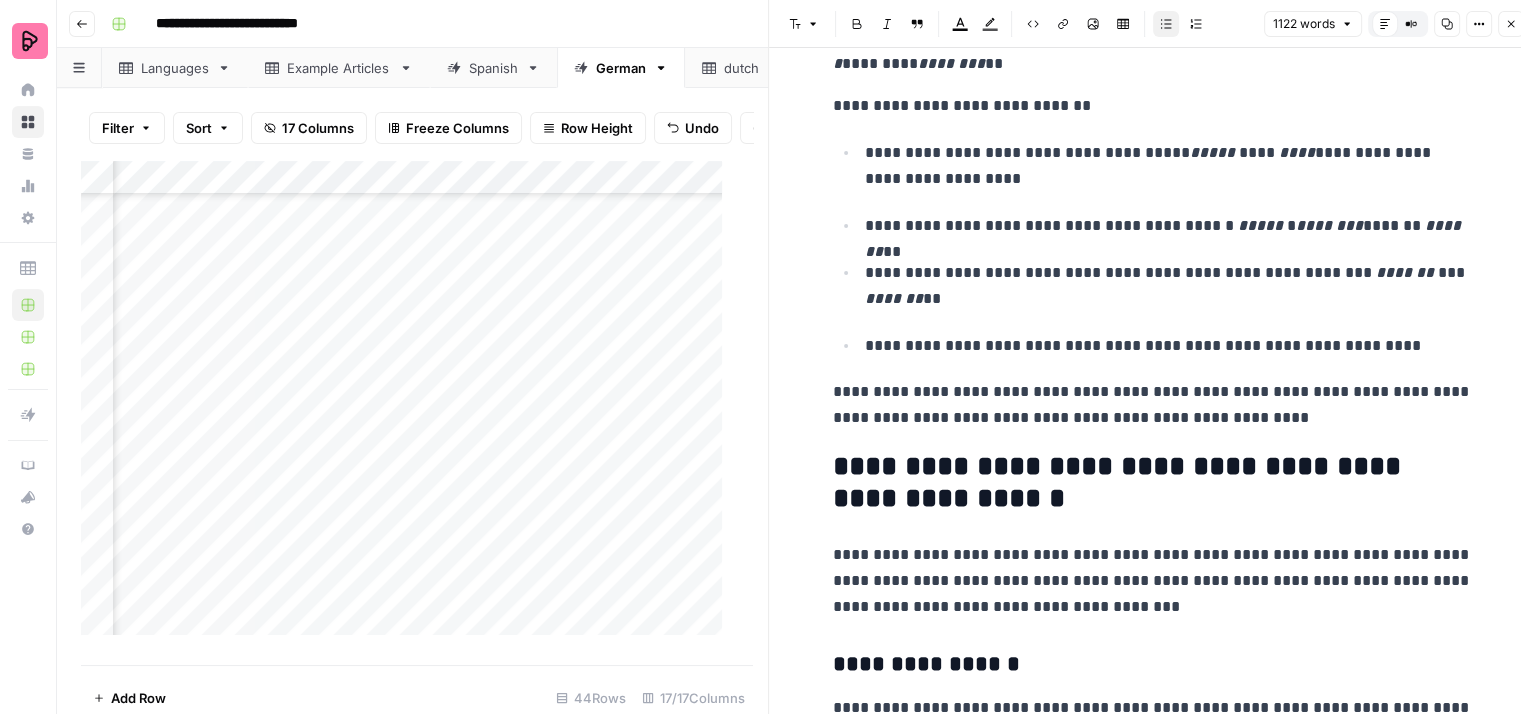 click on "**********" at bounding box center (1169, 286) 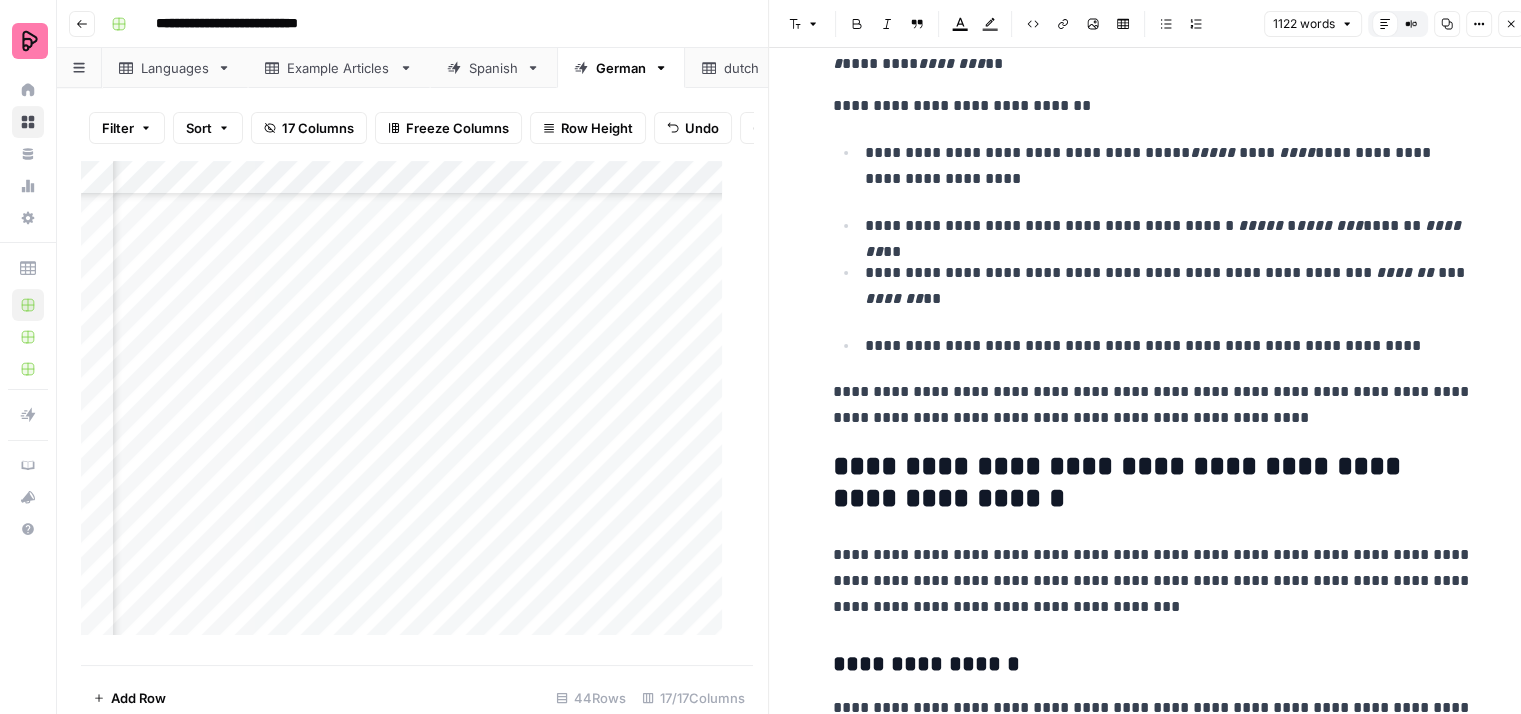 click on "**********" at bounding box center [1153, 405] 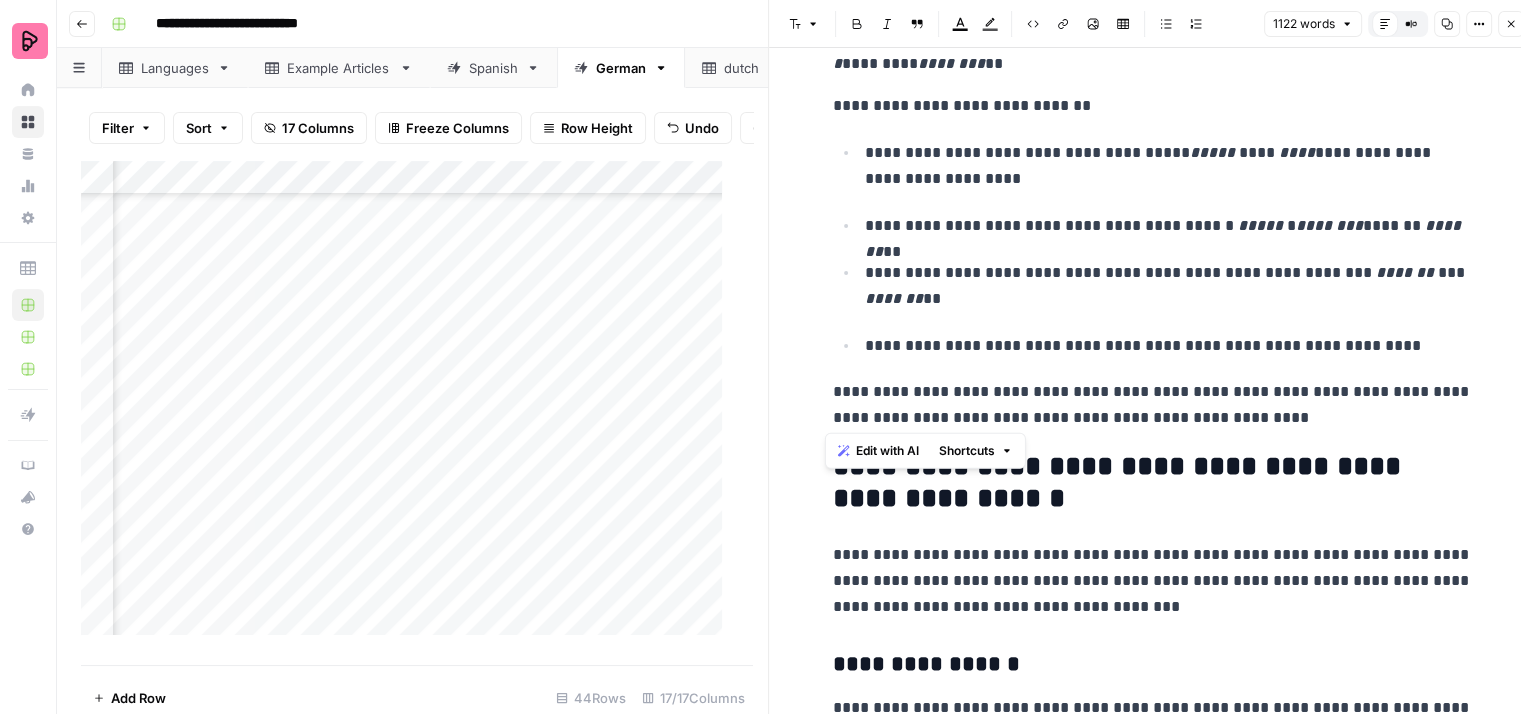 drag, startPoint x: 1296, startPoint y: 409, endPoint x: 829, endPoint y: 396, distance: 467.1809 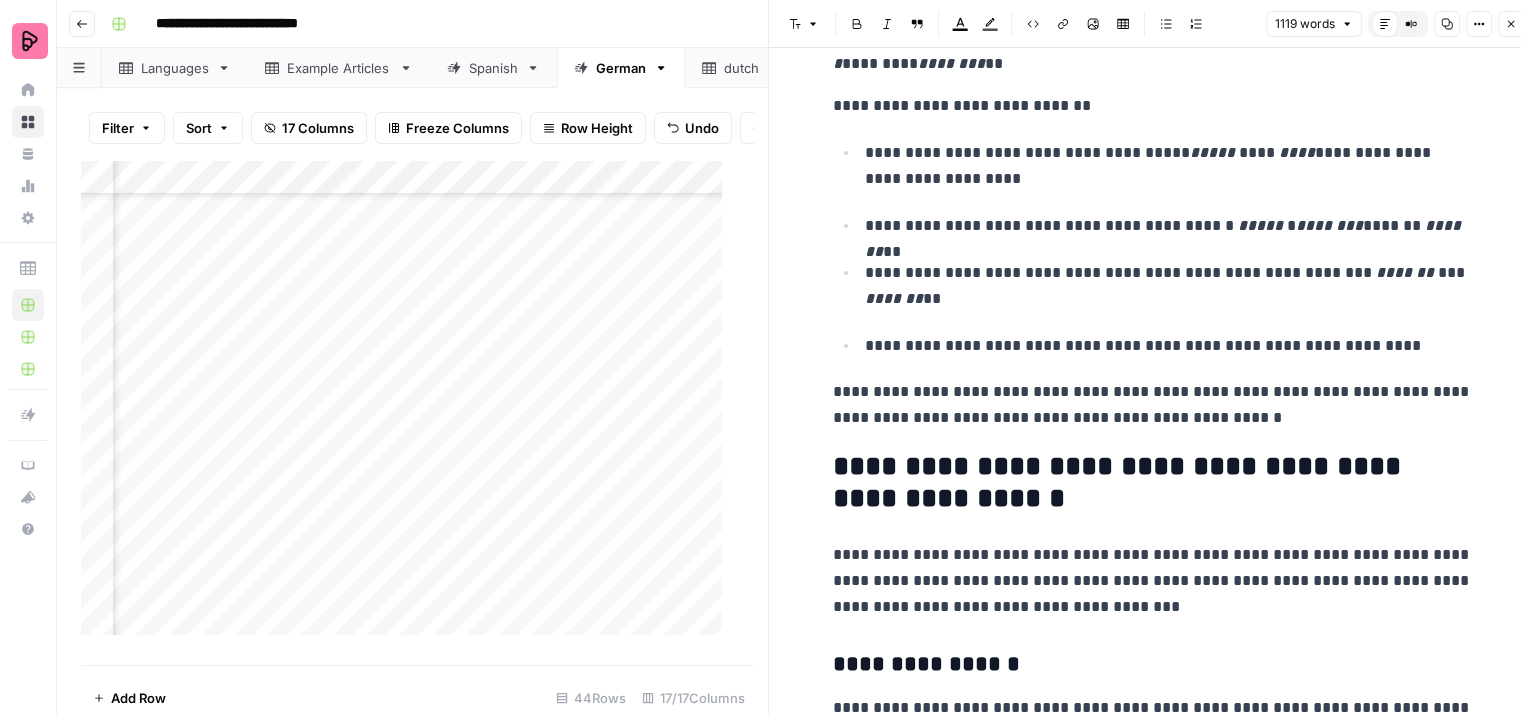 click on "**********" at bounding box center (1153, 483) 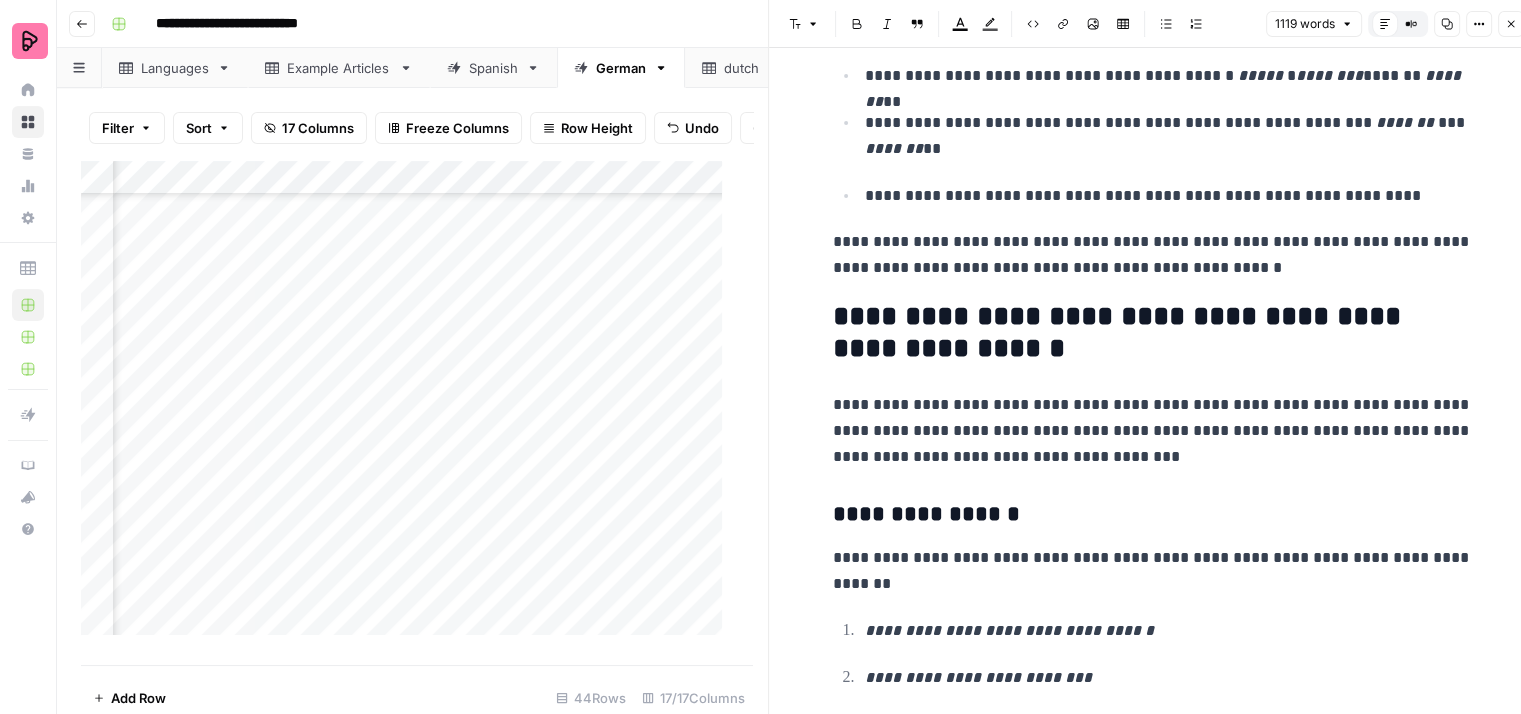 scroll, scrollTop: 3000, scrollLeft: 0, axis: vertical 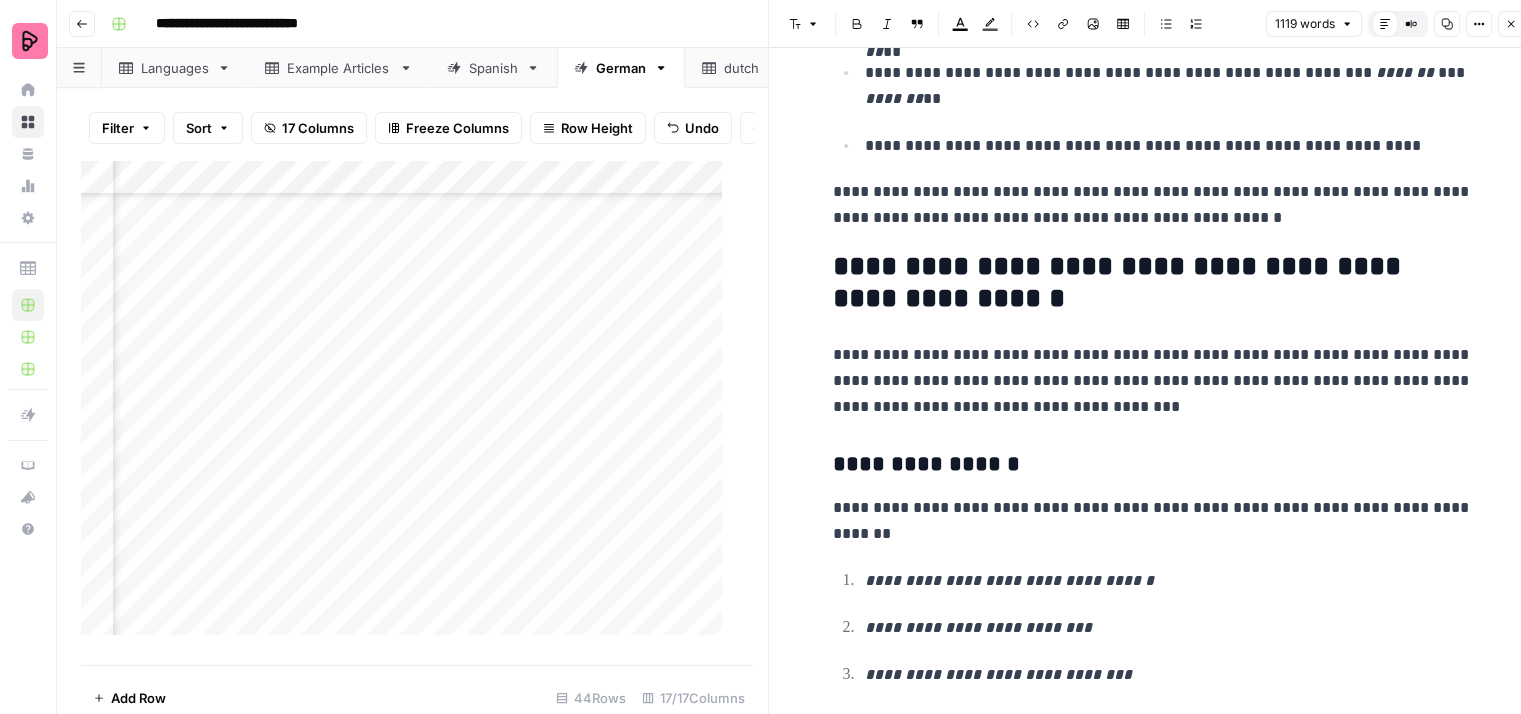 click on "**********" at bounding box center (1153, 381) 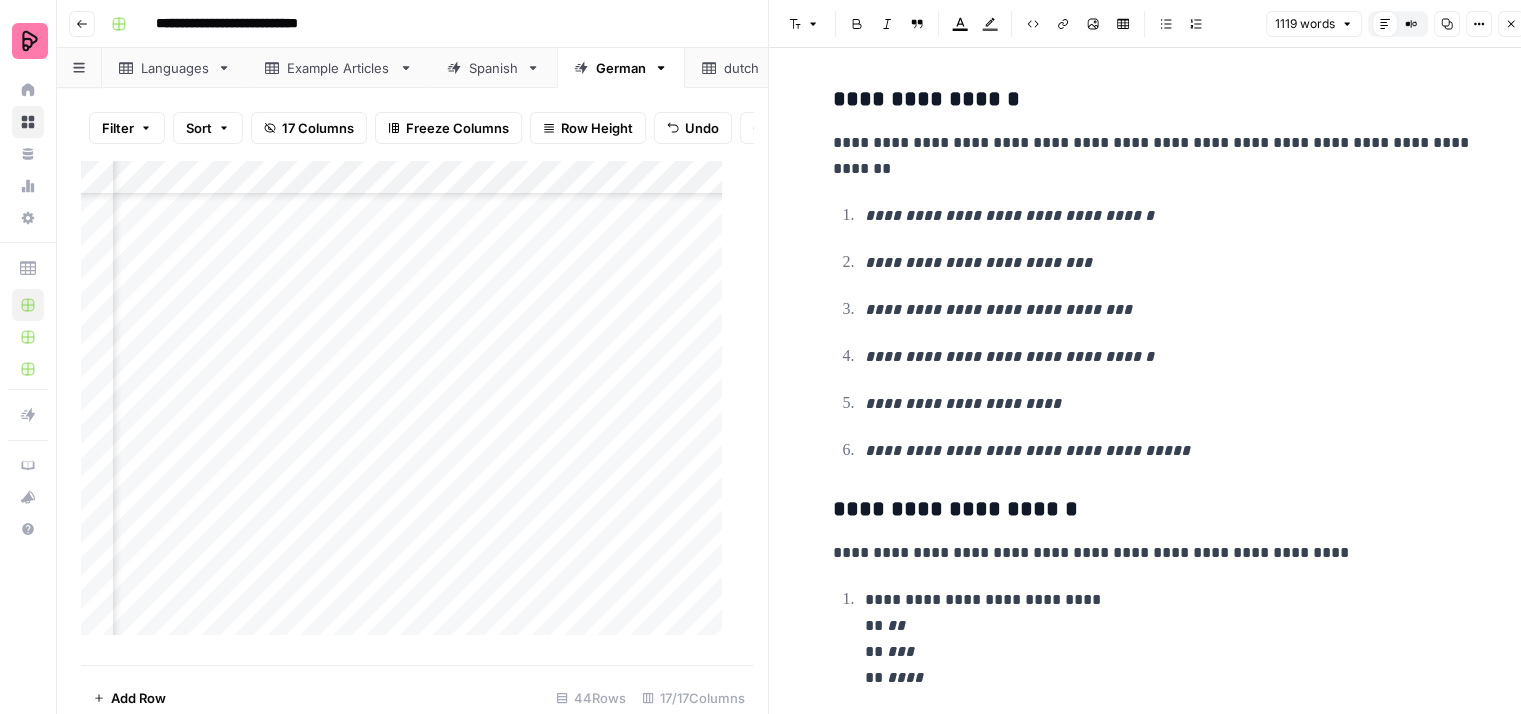 scroll, scrollTop: 3400, scrollLeft: 0, axis: vertical 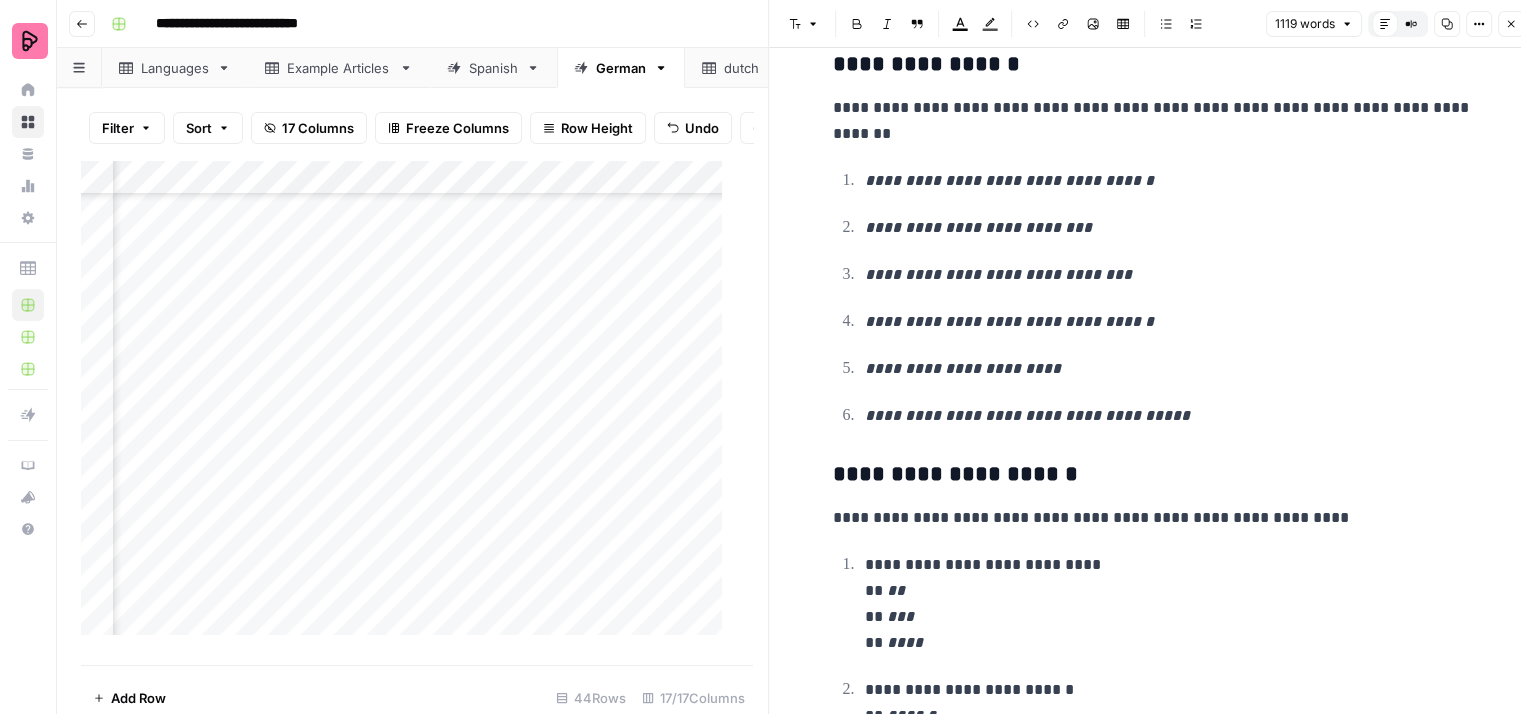 click on "**********" at bounding box center (1153, 298) 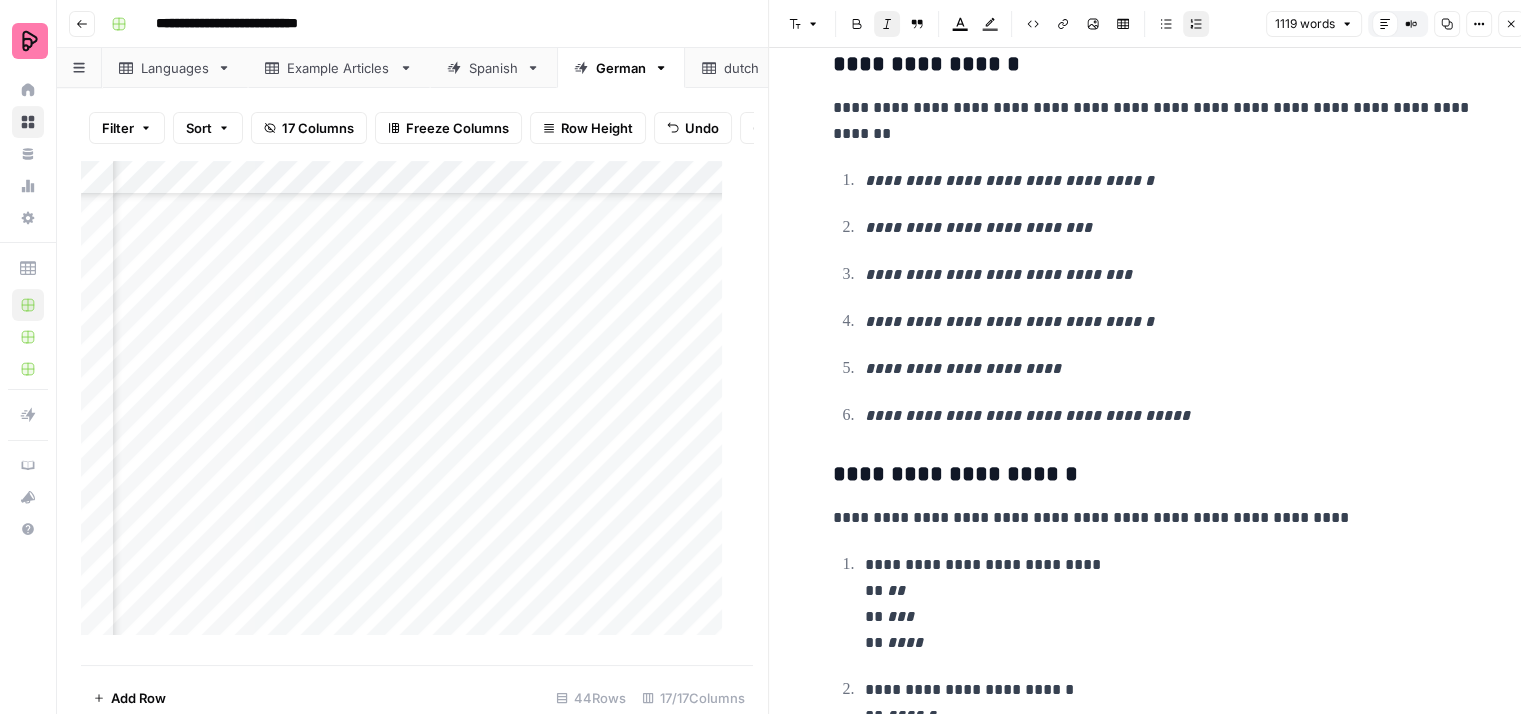 click on "**********" at bounding box center (1169, 228) 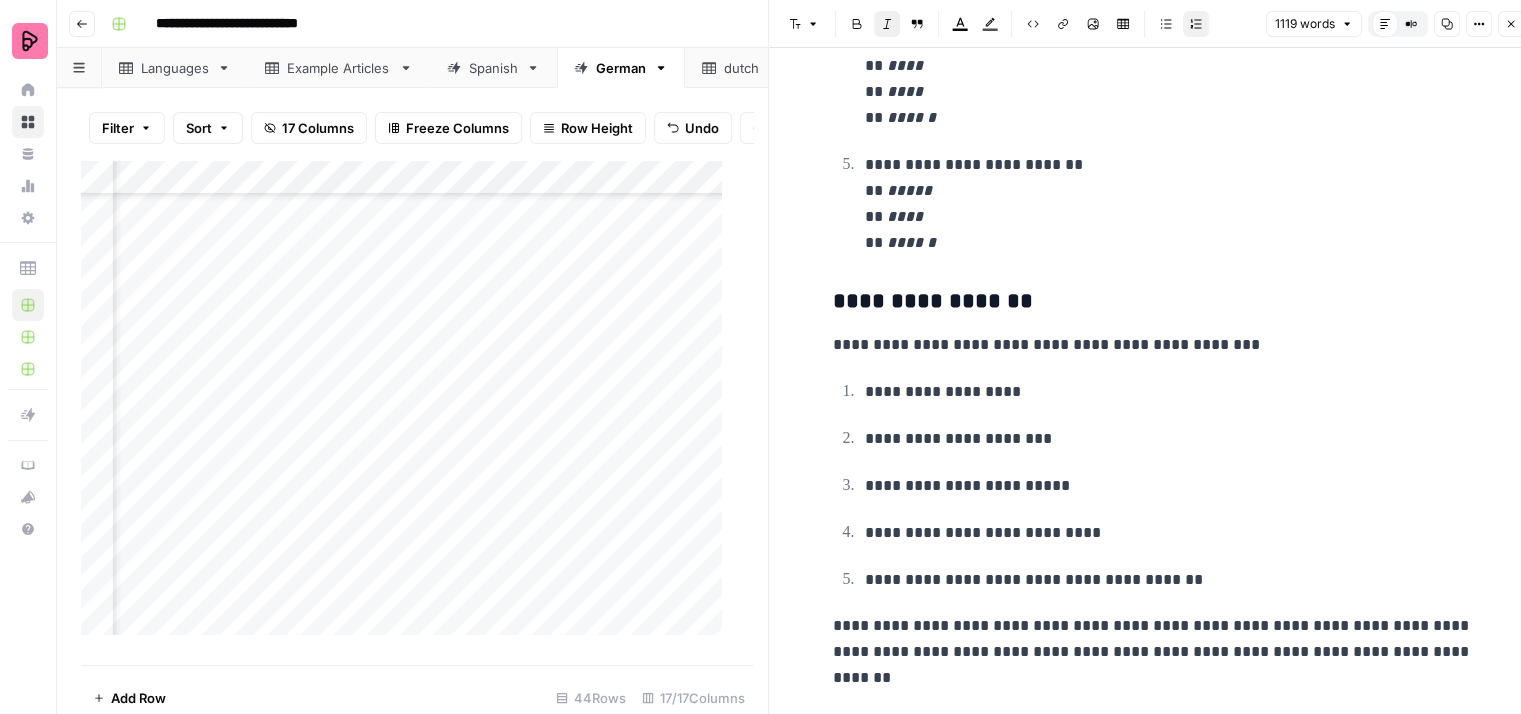 scroll, scrollTop: 4400, scrollLeft: 0, axis: vertical 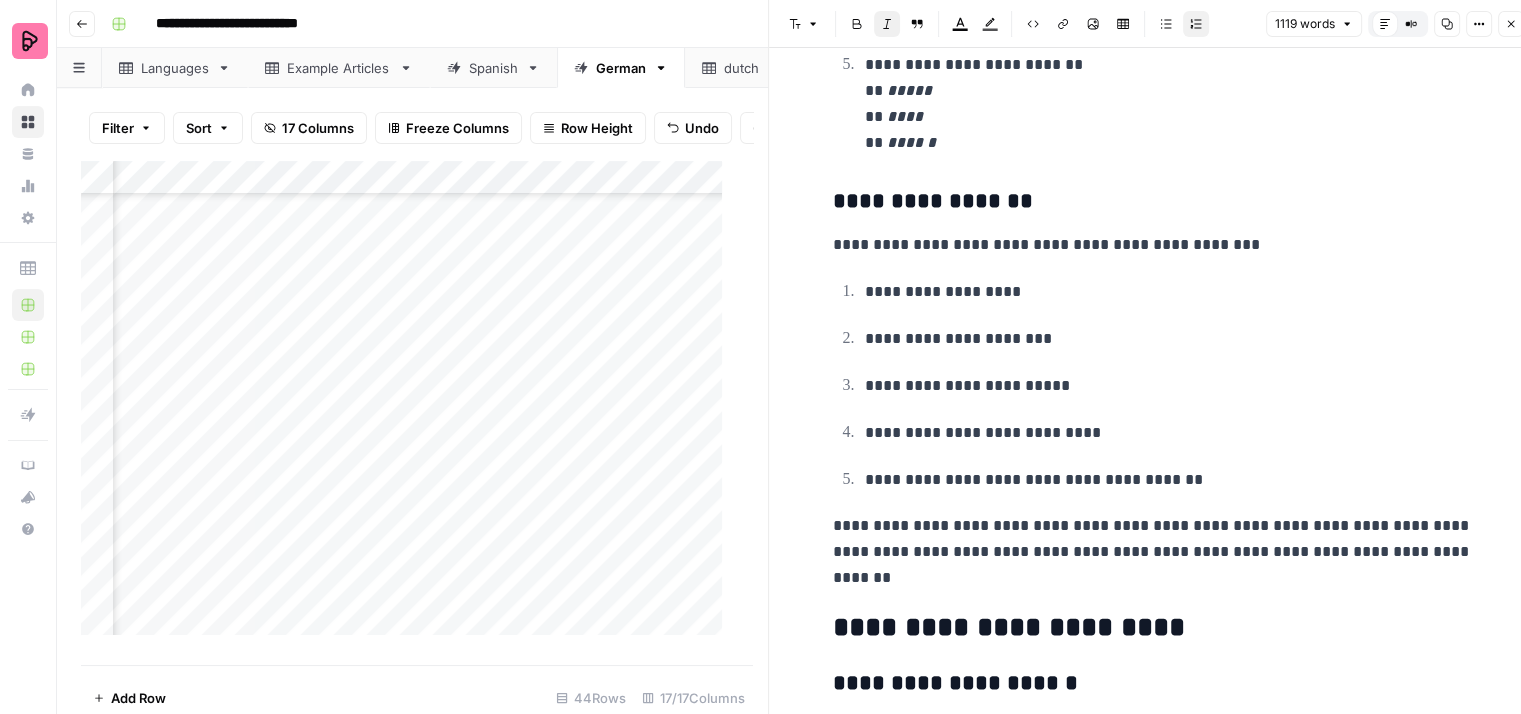 click on "**********" at bounding box center (1153, 385) 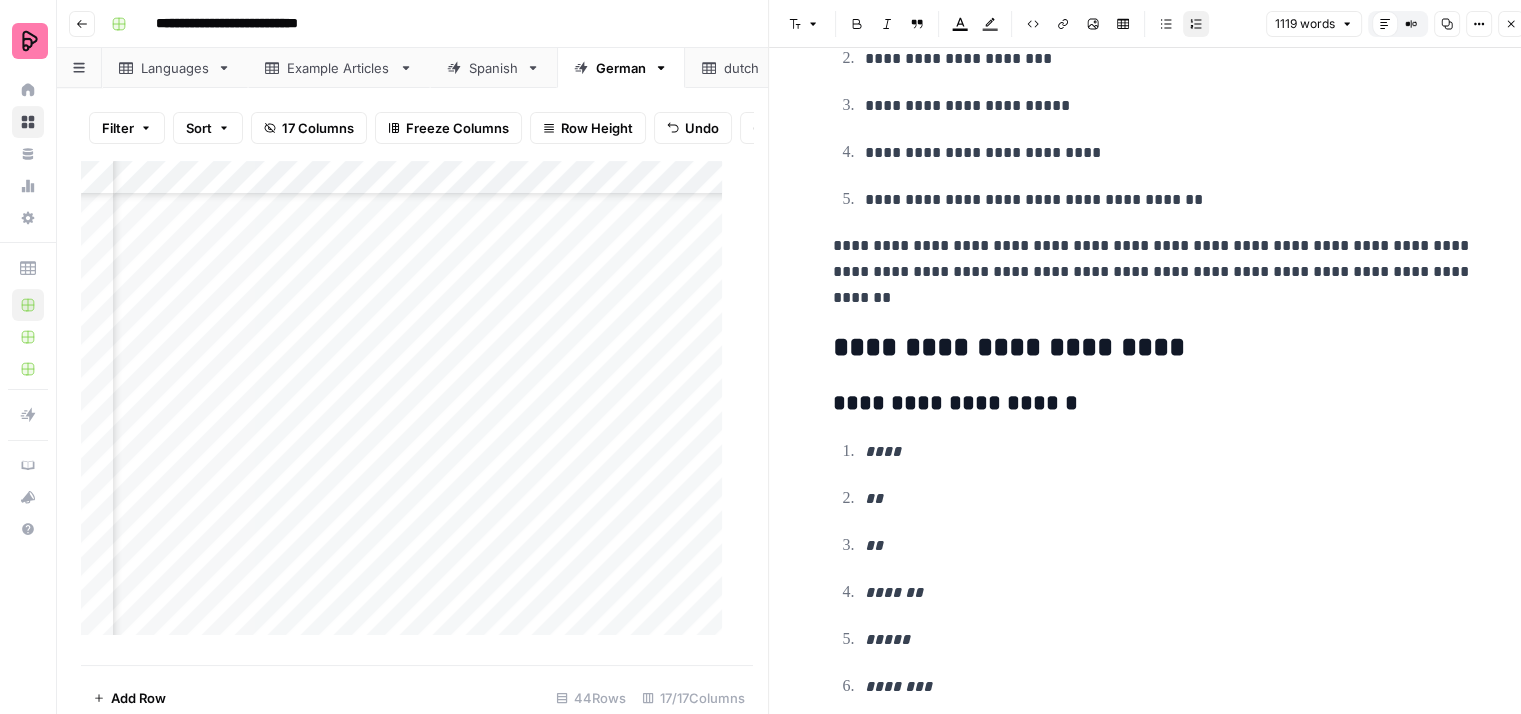 scroll, scrollTop: 4700, scrollLeft: 0, axis: vertical 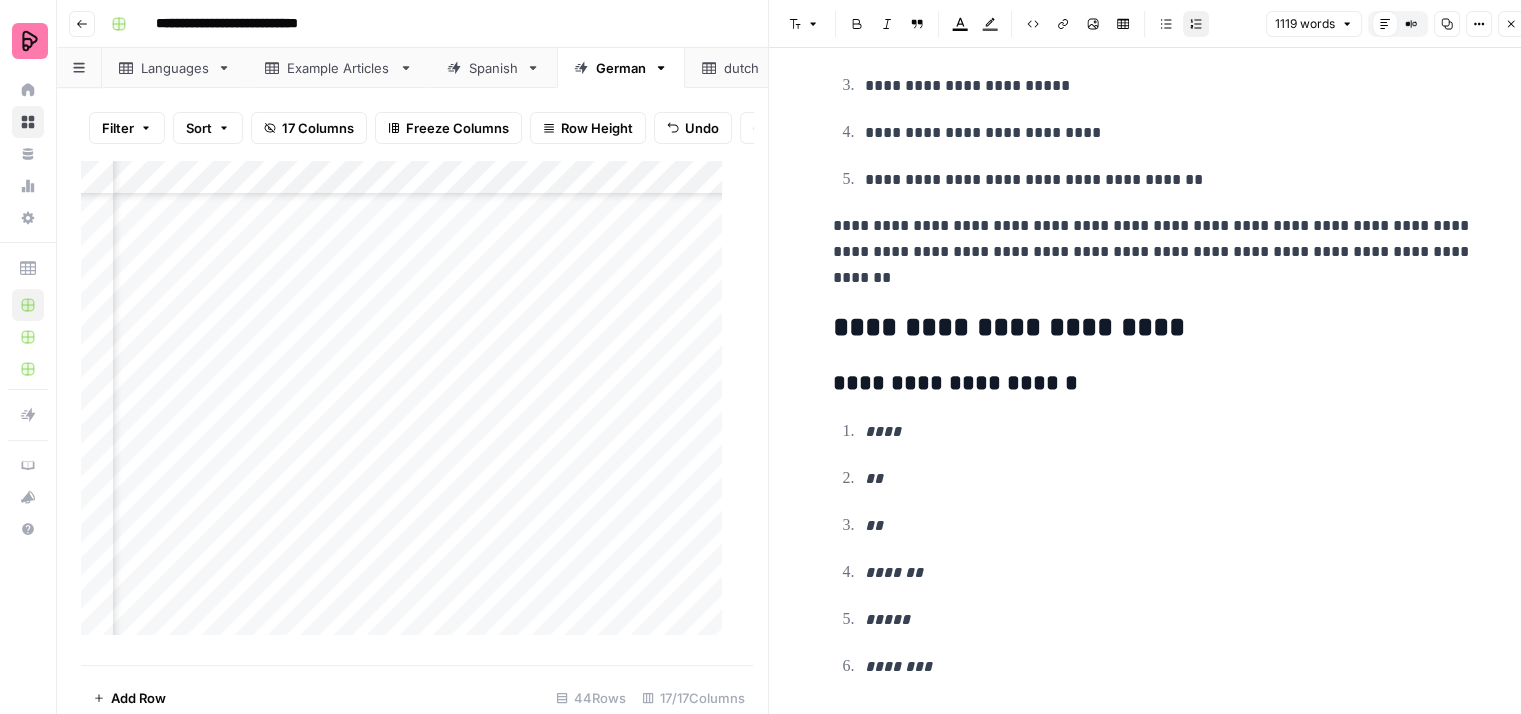 click on "**********" at bounding box center [1153, 252] 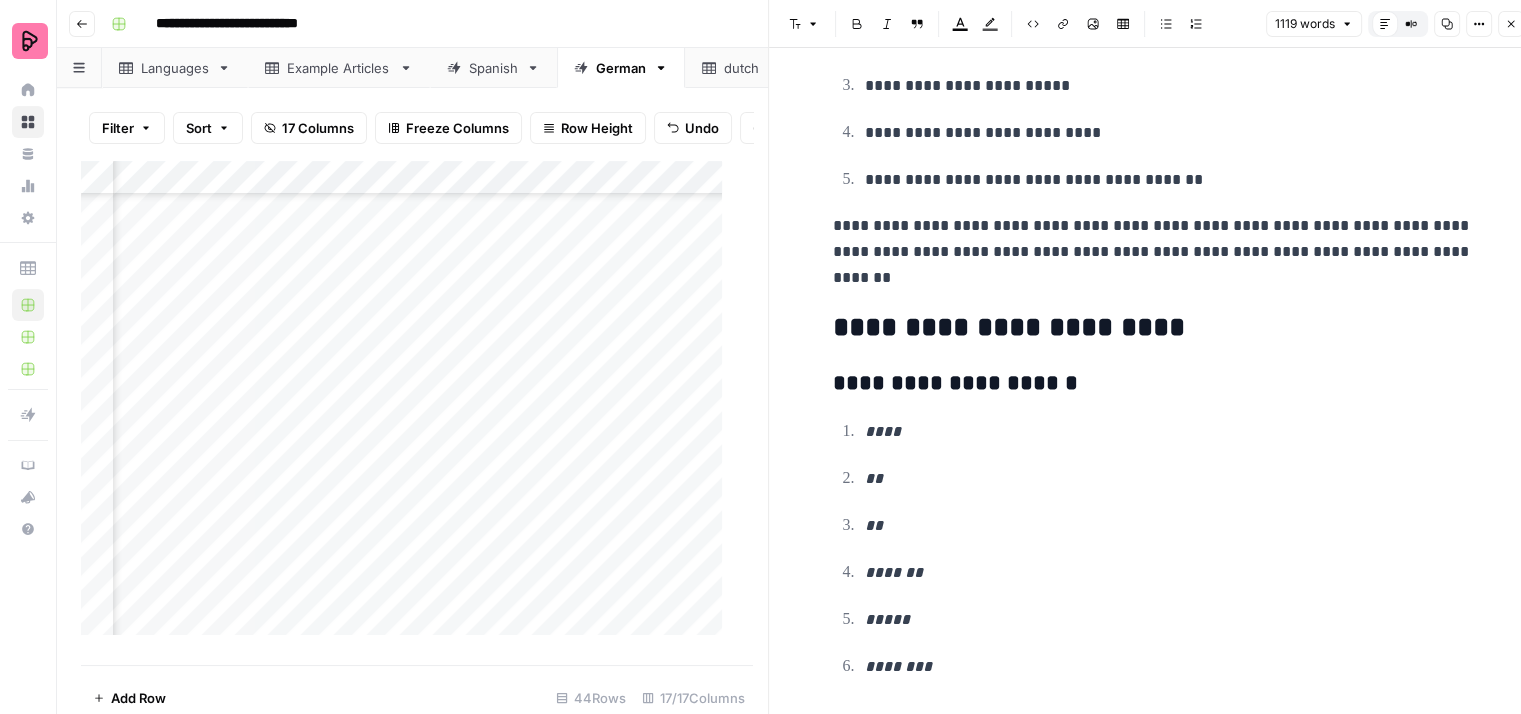 click on "**********" at bounding box center (1153, 252) 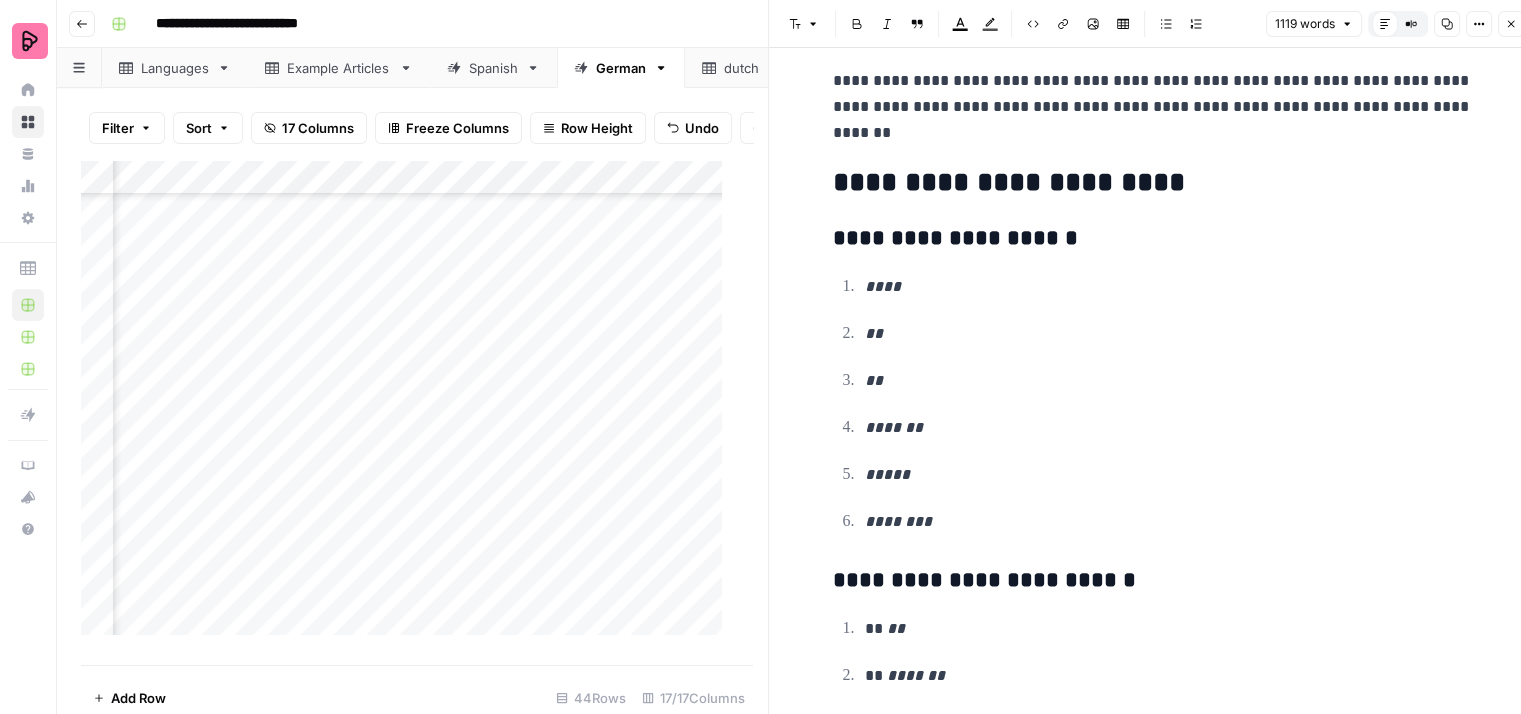 scroll, scrollTop: 4900, scrollLeft: 0, axis: vertical 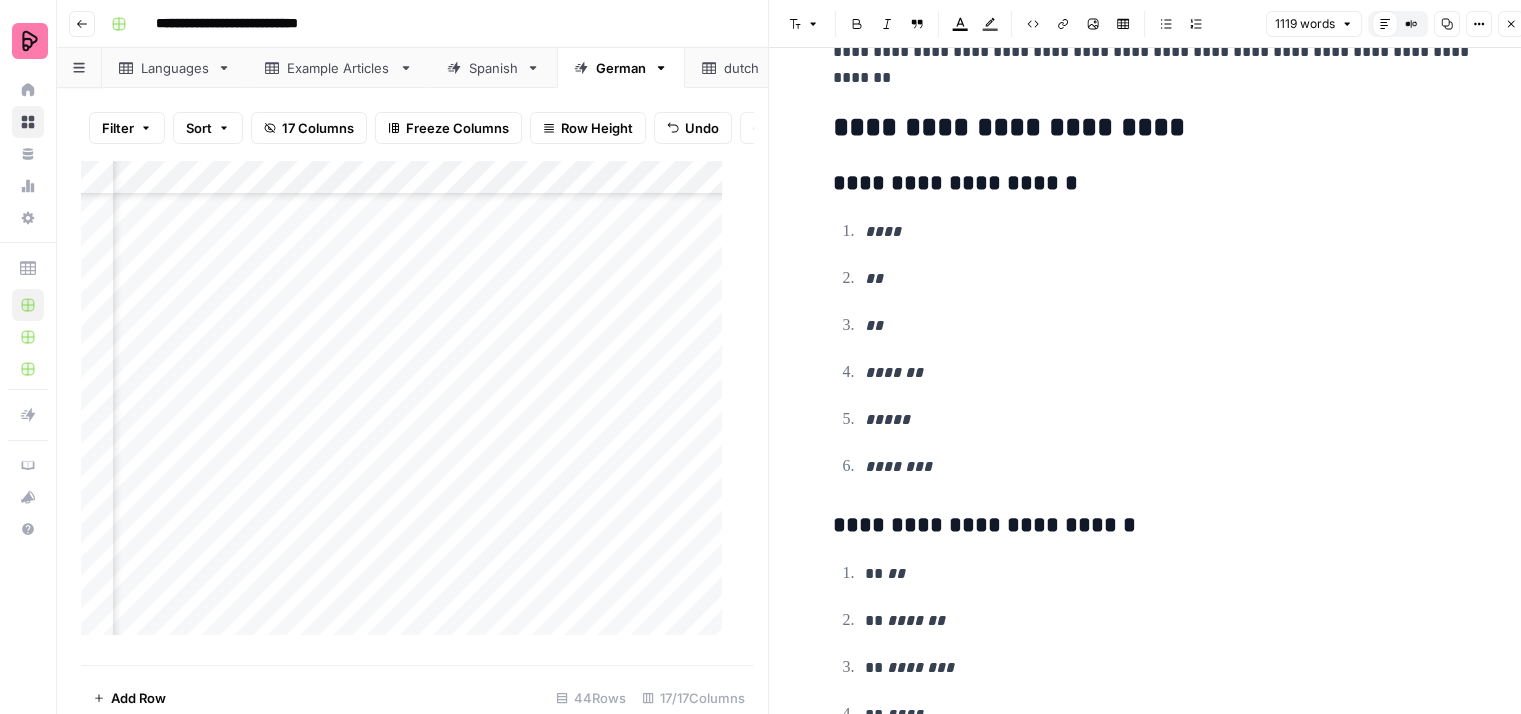 click on "**** ** ** ******* ***** ********" at bounding box center [1153, 349] 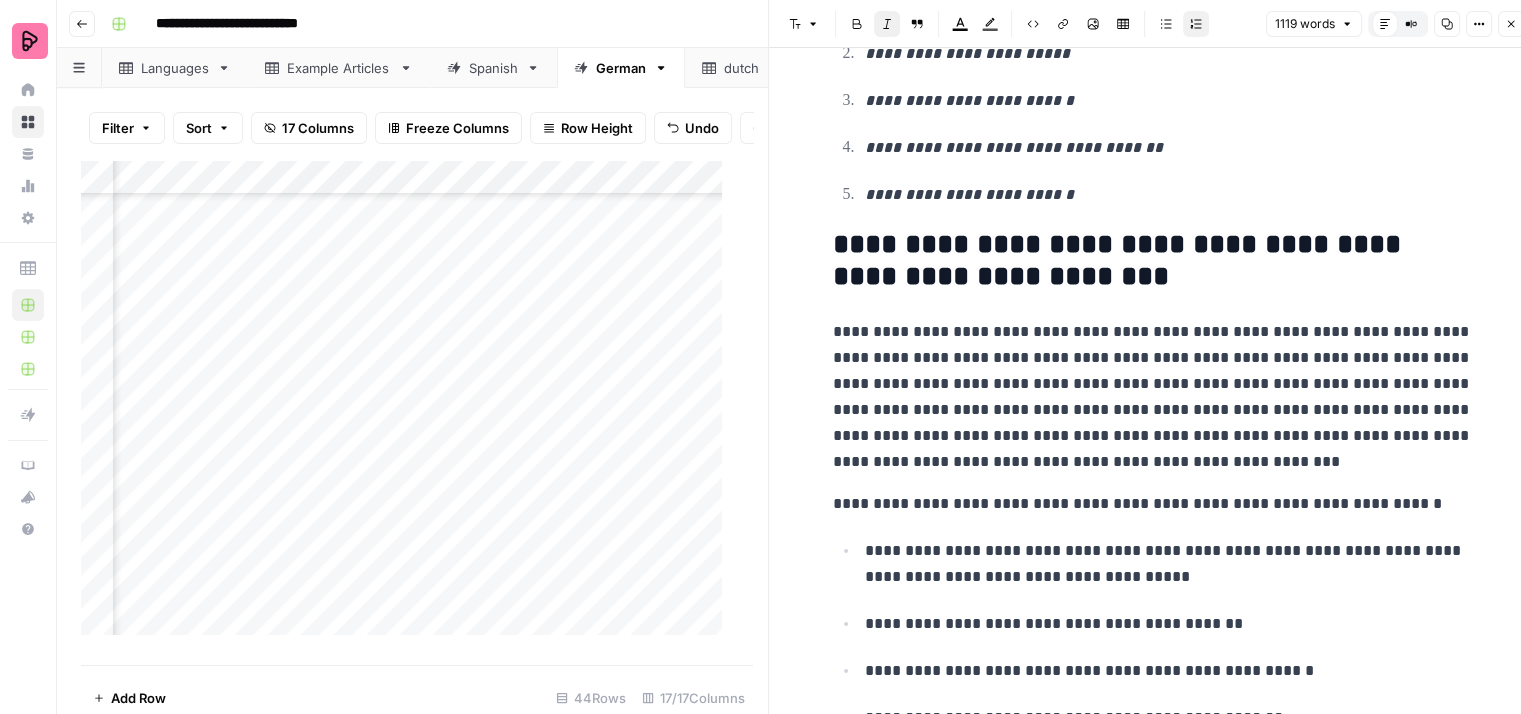 scroll, scrollTop: 5800, scrollLeft: 0, axis: vertical 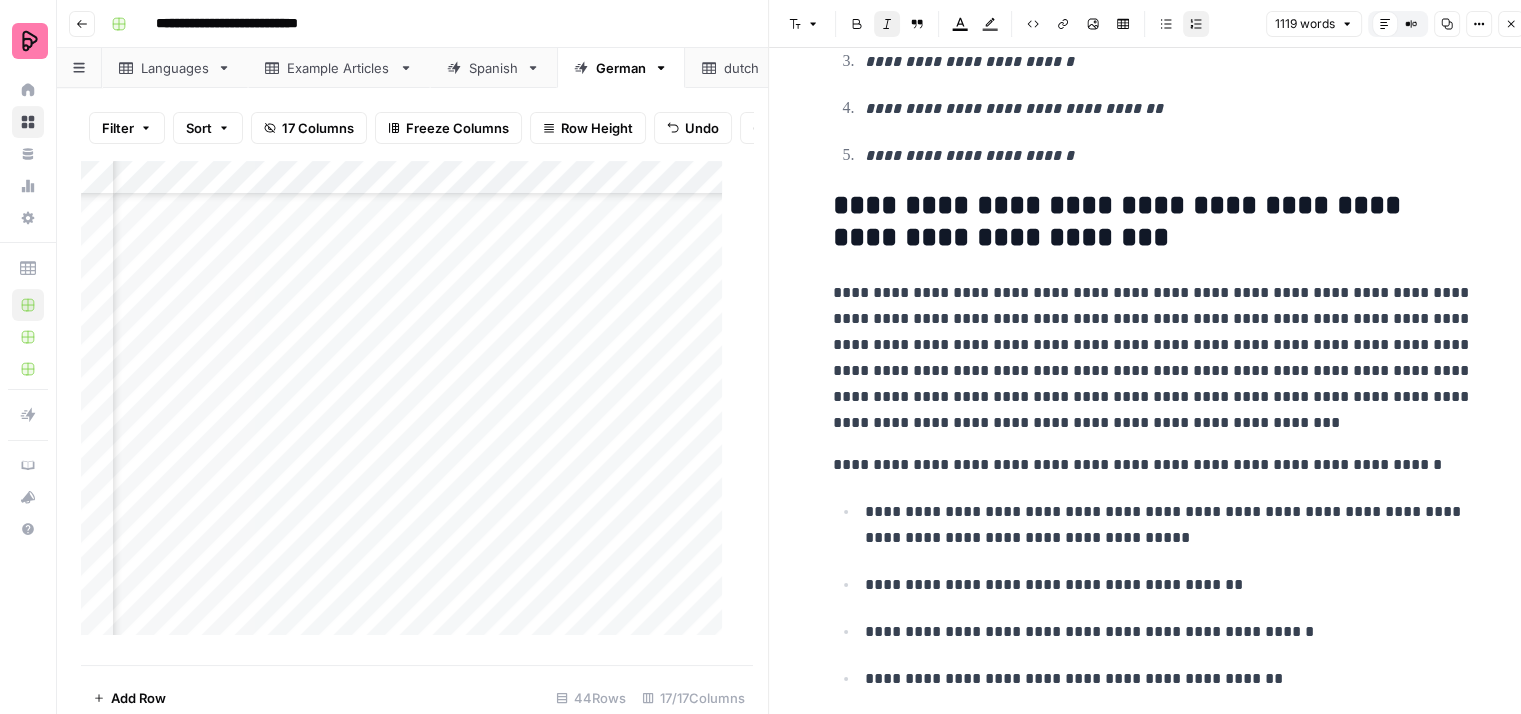click on "**********" at bounding box center [1153, 358] 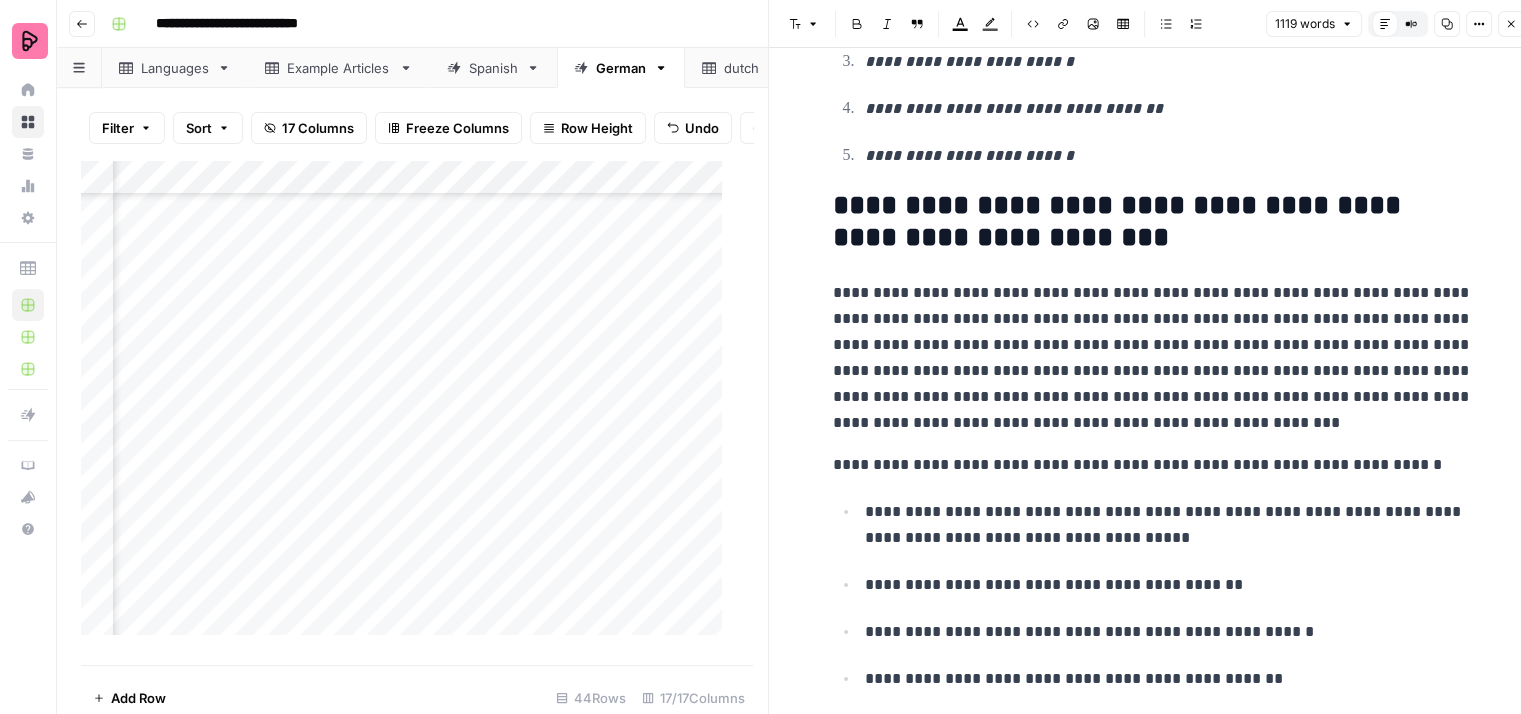 click on "**********" at bounding box center [1153, 358] 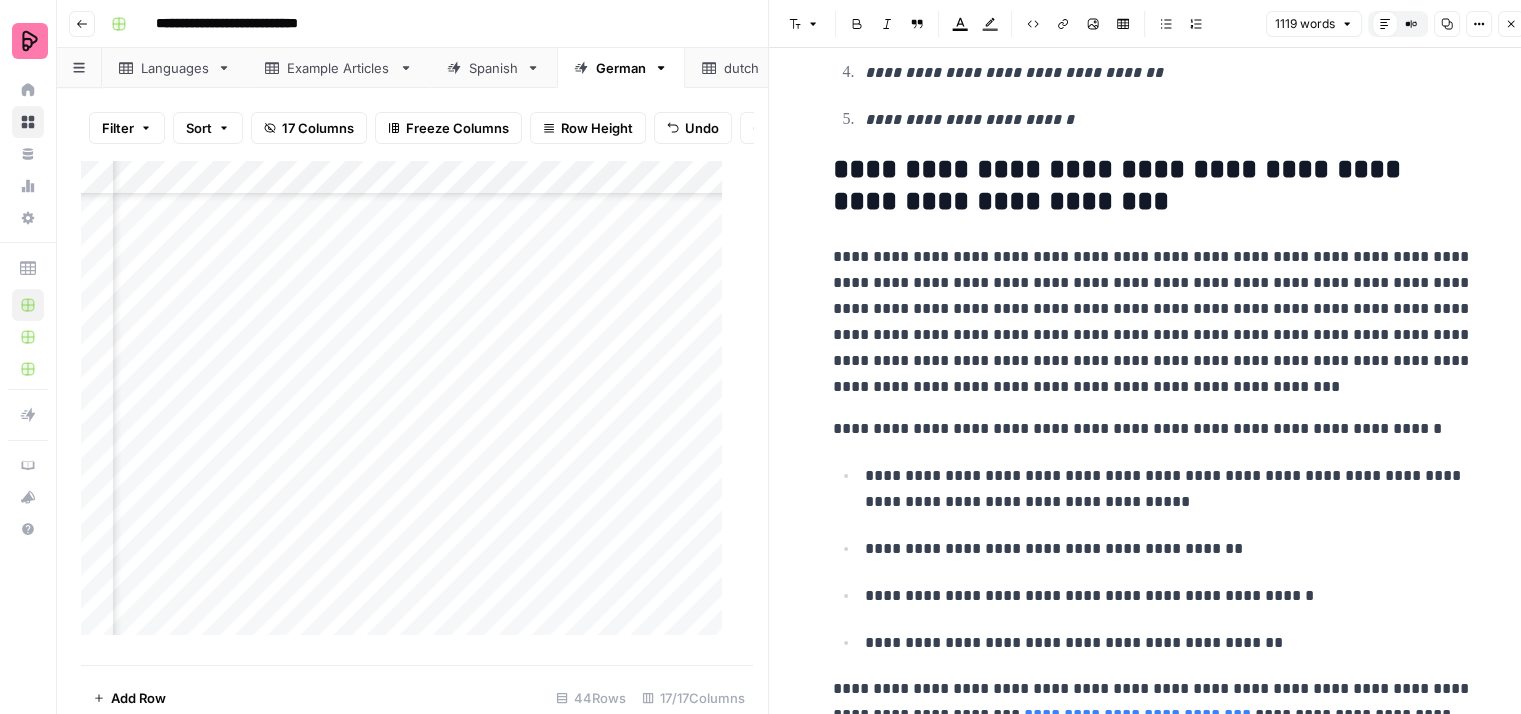 scroll, scrollTop: 5856, scrollLeft: 0, axis: vertical 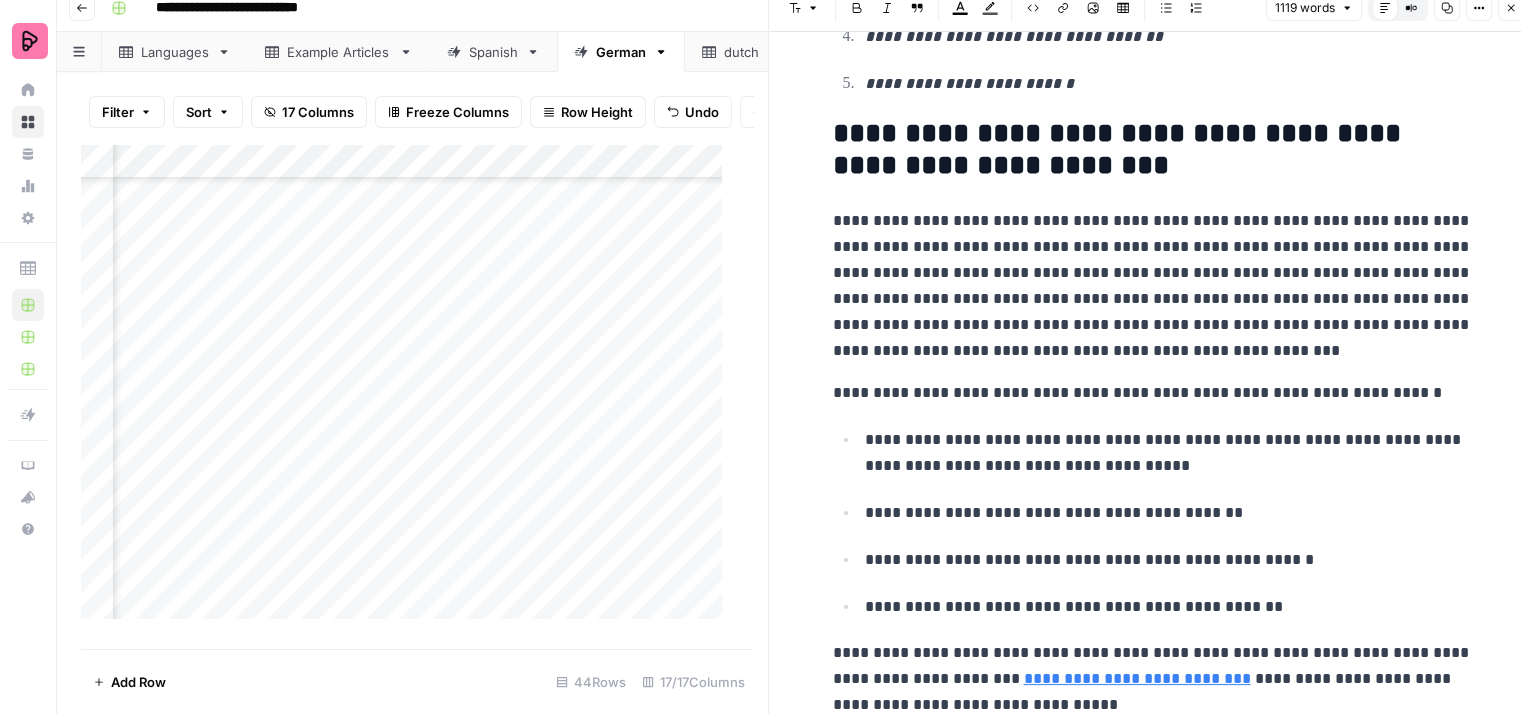 click on "**********" at bounding box center (1169, 453) 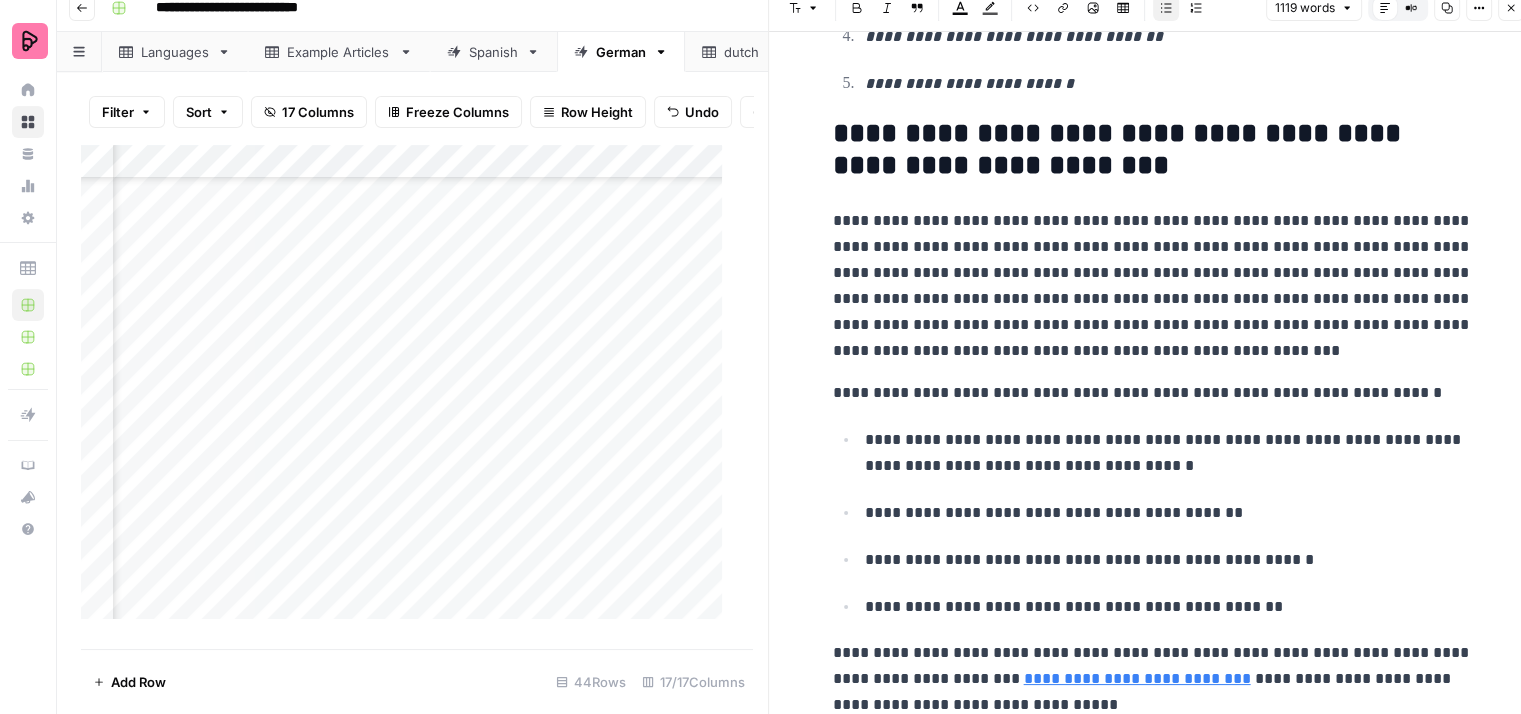 click on "**********" at bounding box center [1169, 453] 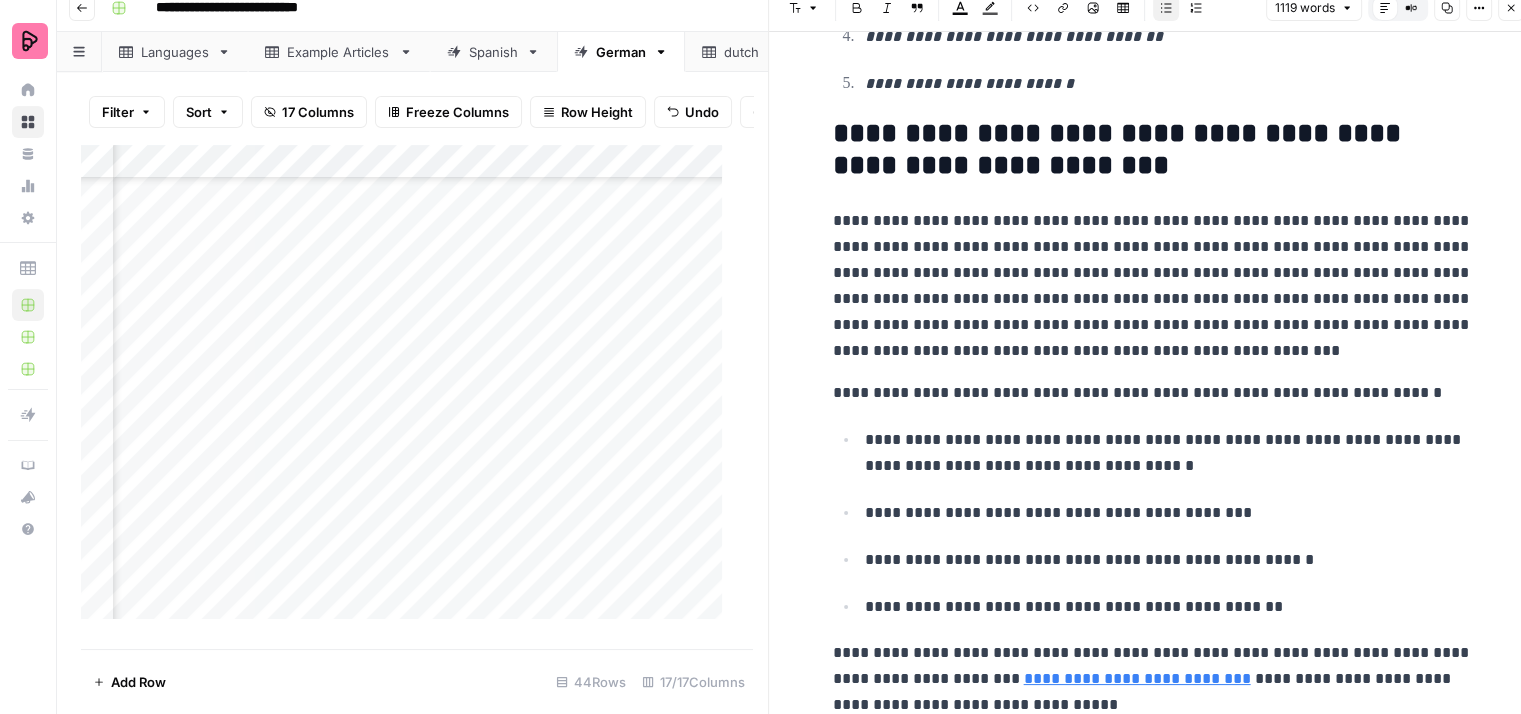 click on "**********" at bounding box center (1169, 560) 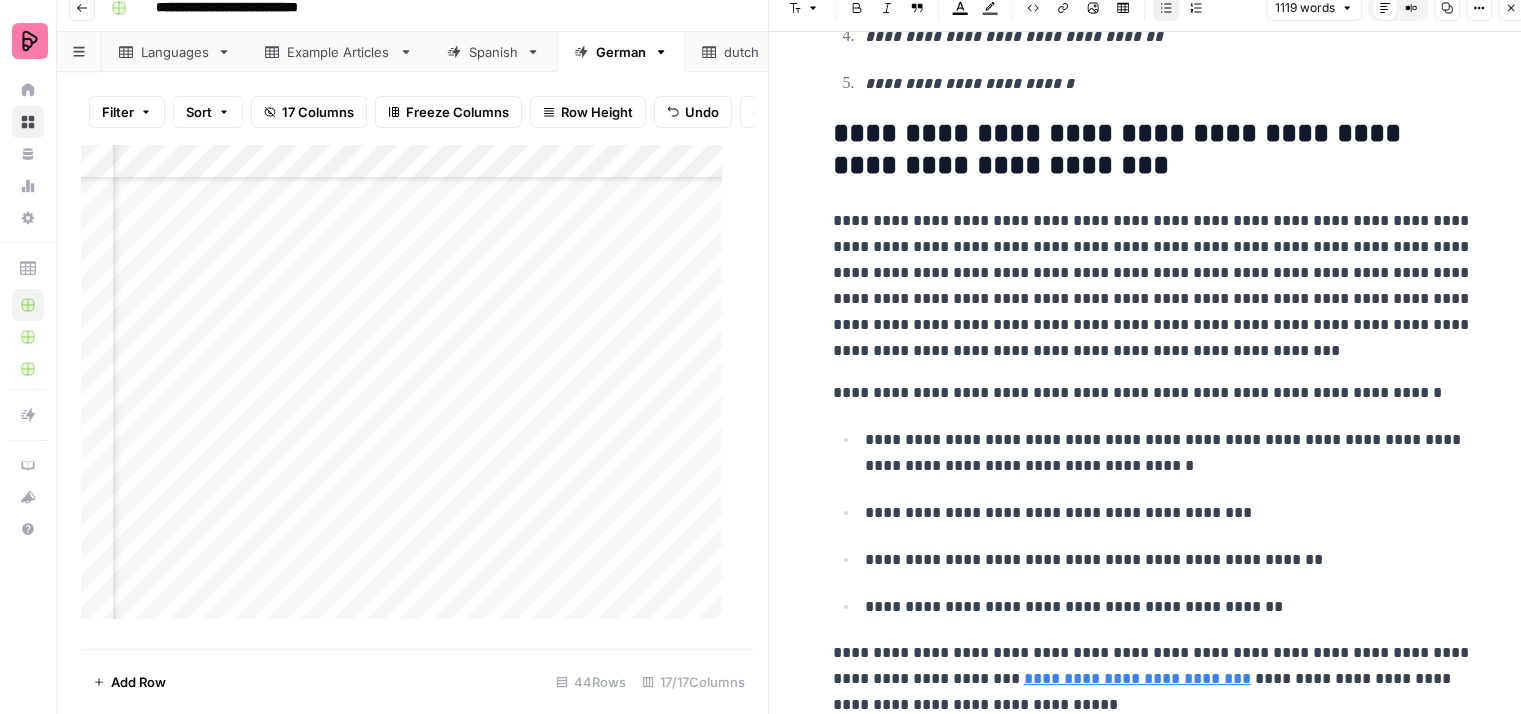 click on "**********" at bounding box center (1169, 607) 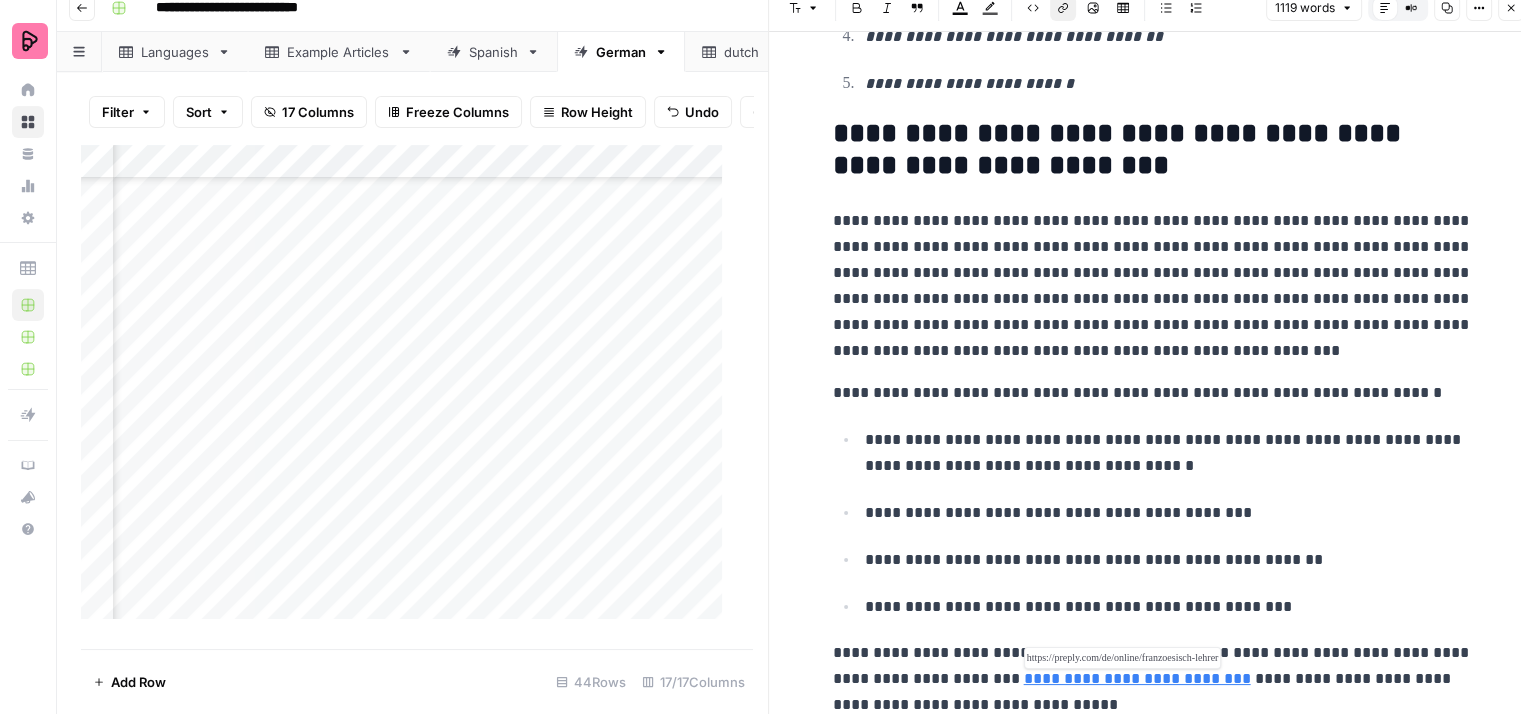 click on "**********" at bounding box center (1137, 678) 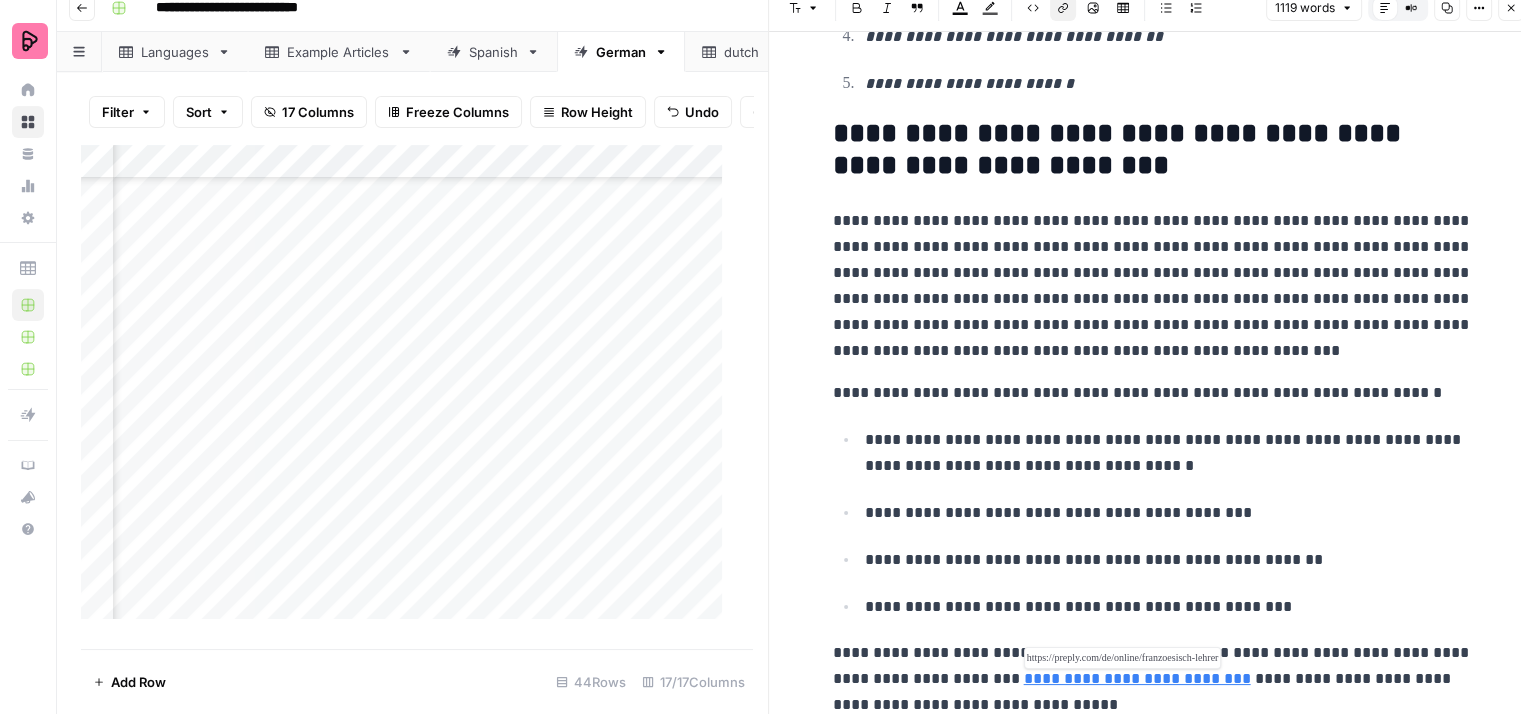 click on "**********" at bounding box center (1137, 678) 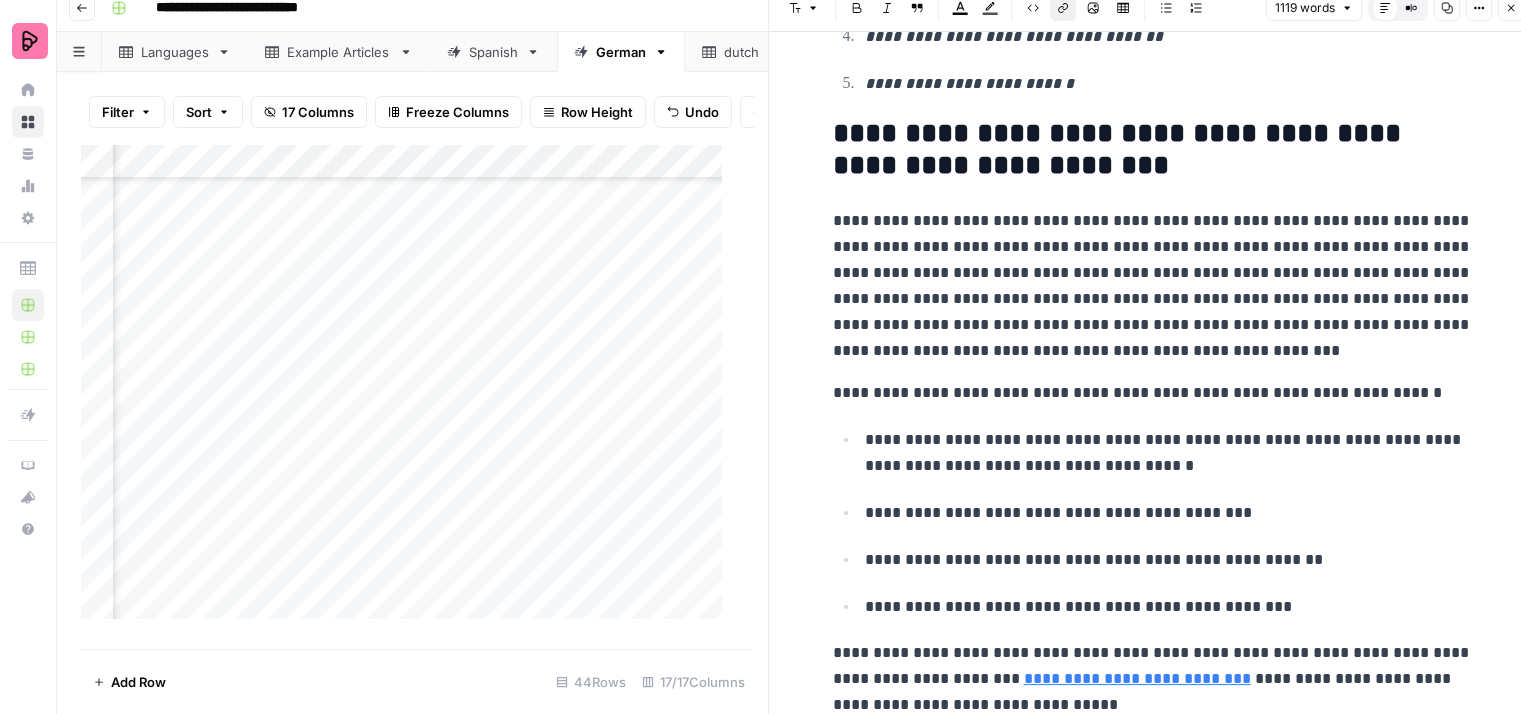 click 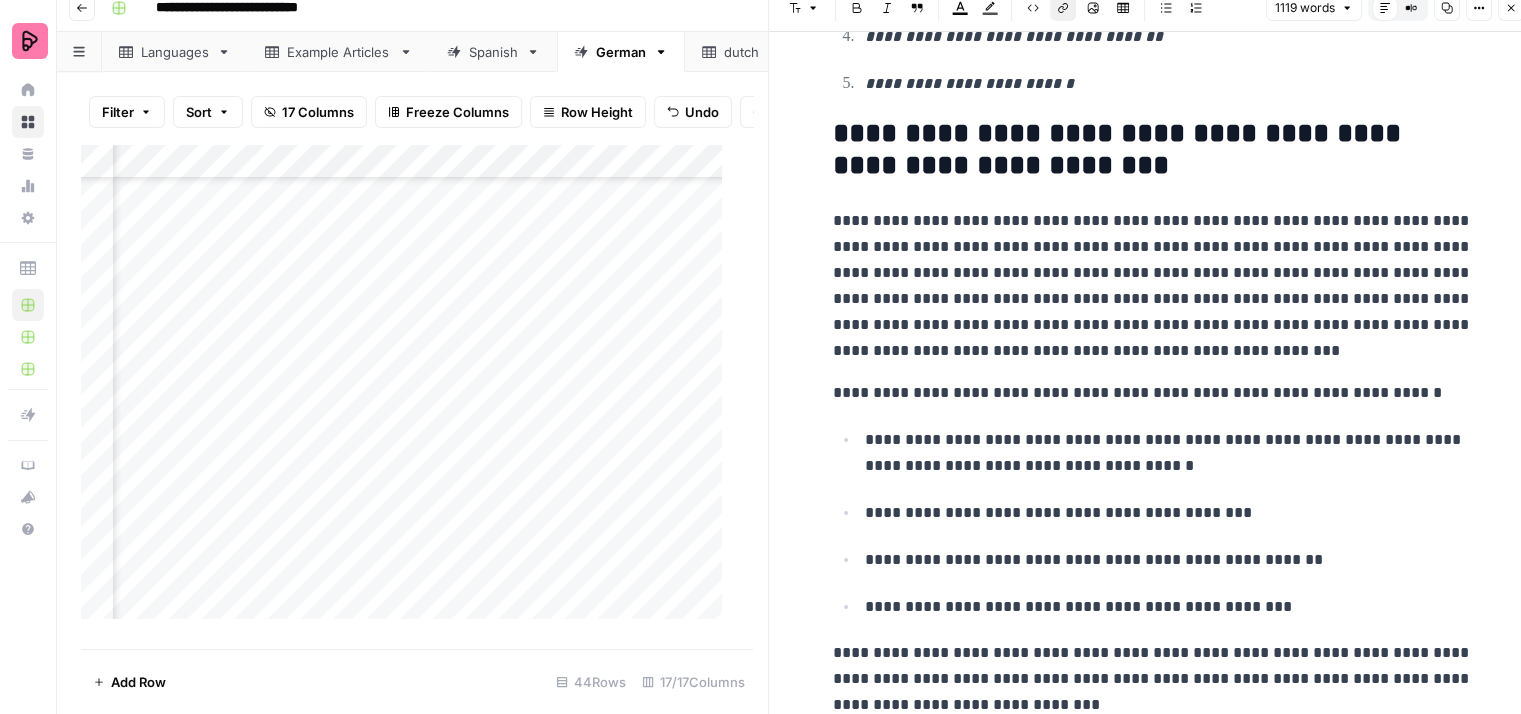 click 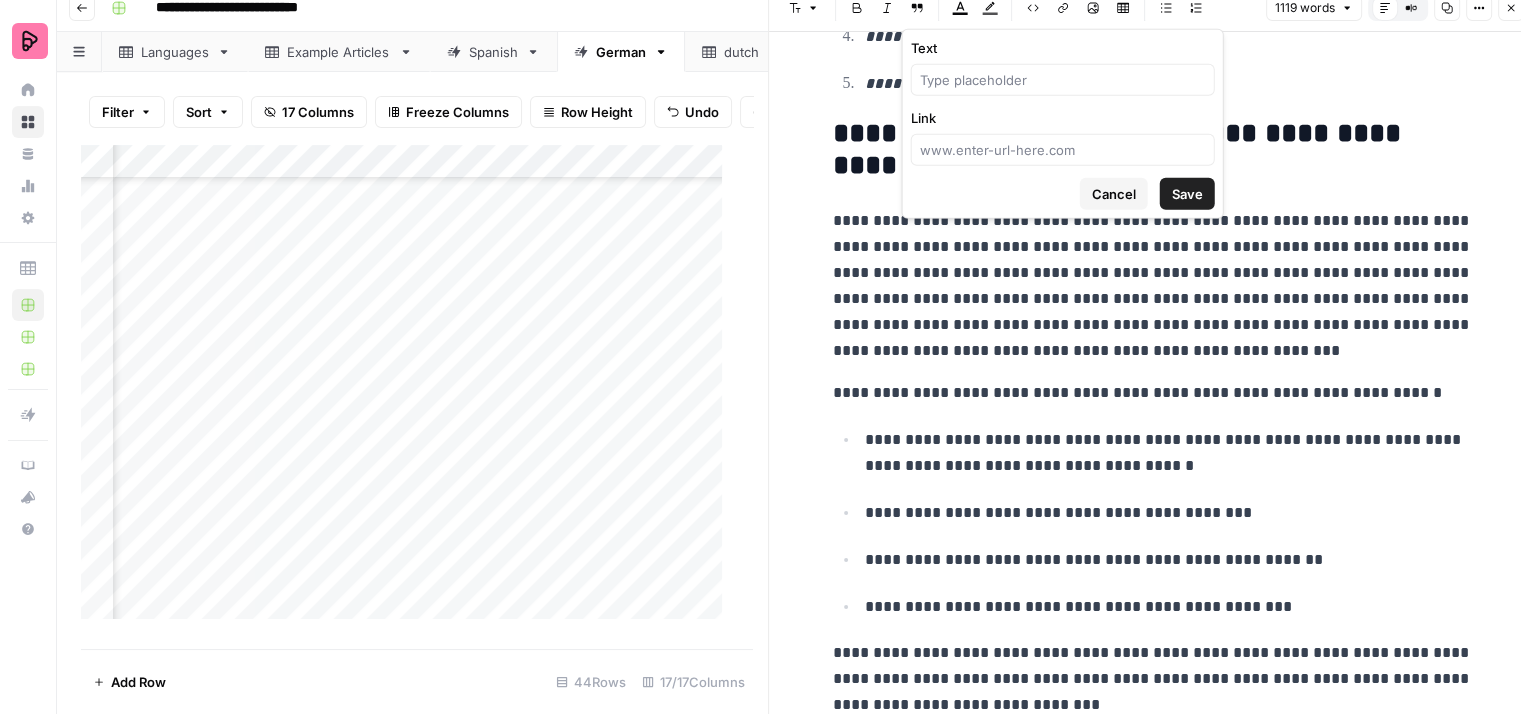 click on "**********" at bounding box center [1153, 679] 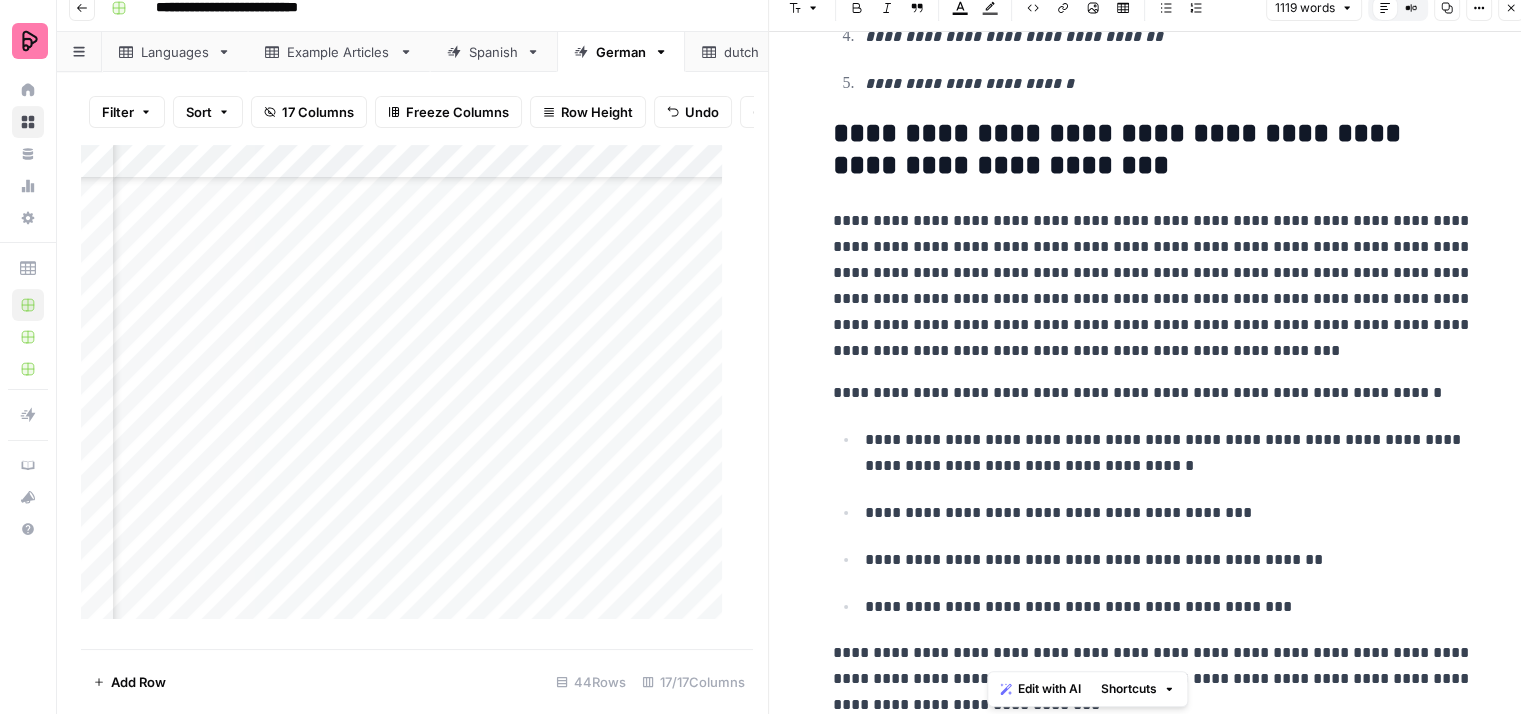 drag, startPoint x: 988, startPoint y: 665, endPoint x: 1008, endPoint y: 665, distance: 20 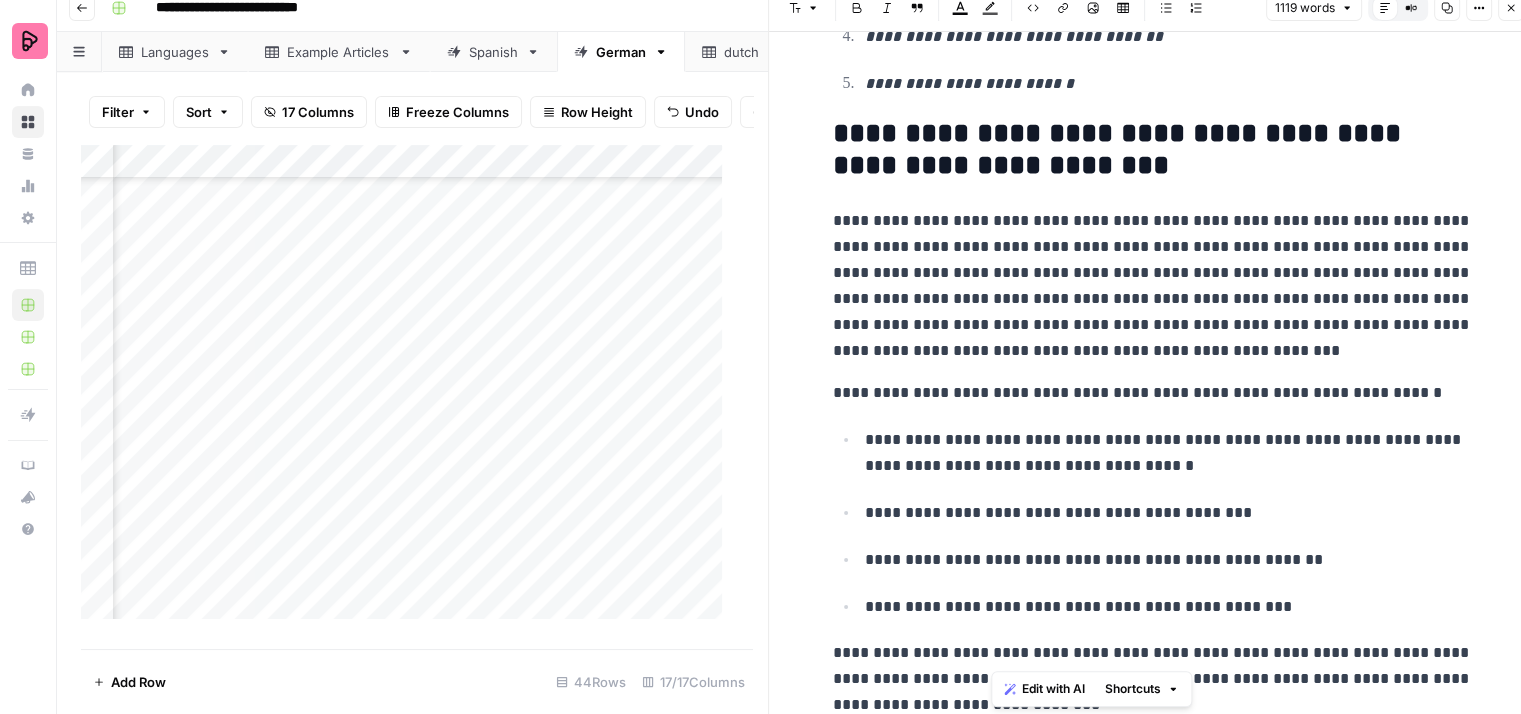 drag, startPoint x: 993, startPoint y: 666, endPoint x: 1207, endPoint y: 666, distance: 214 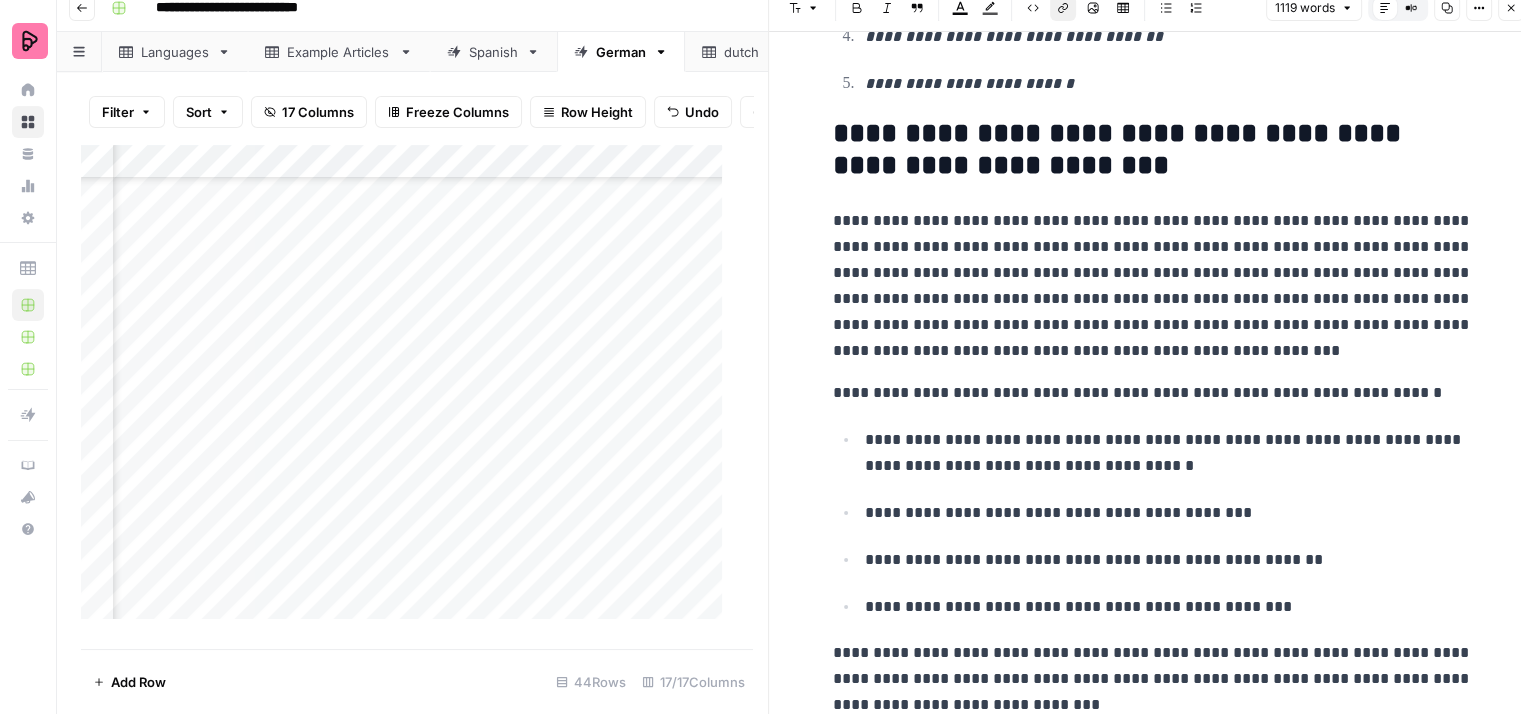 click on "Link" at bounding box center [1063, 8] 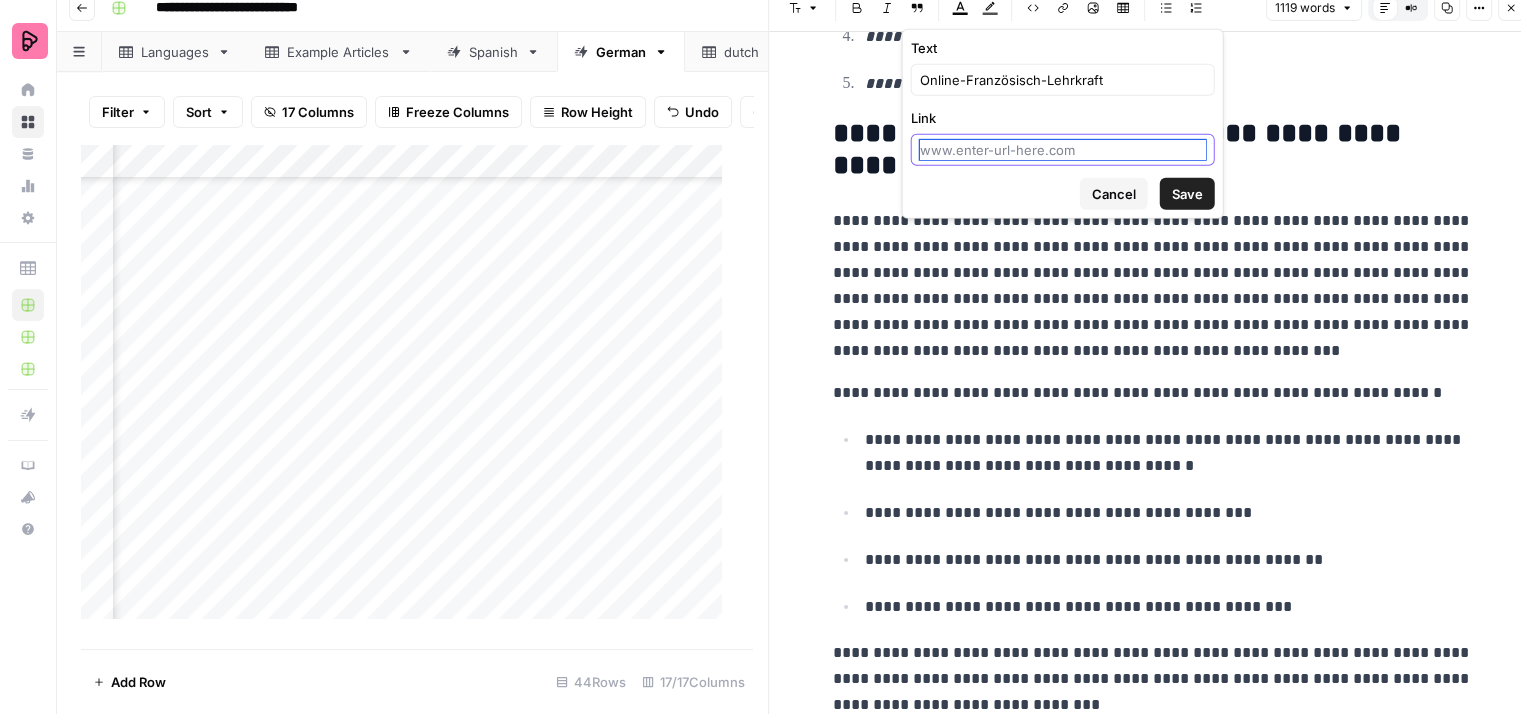 click on "Link" at bounding box center [1063, 150] 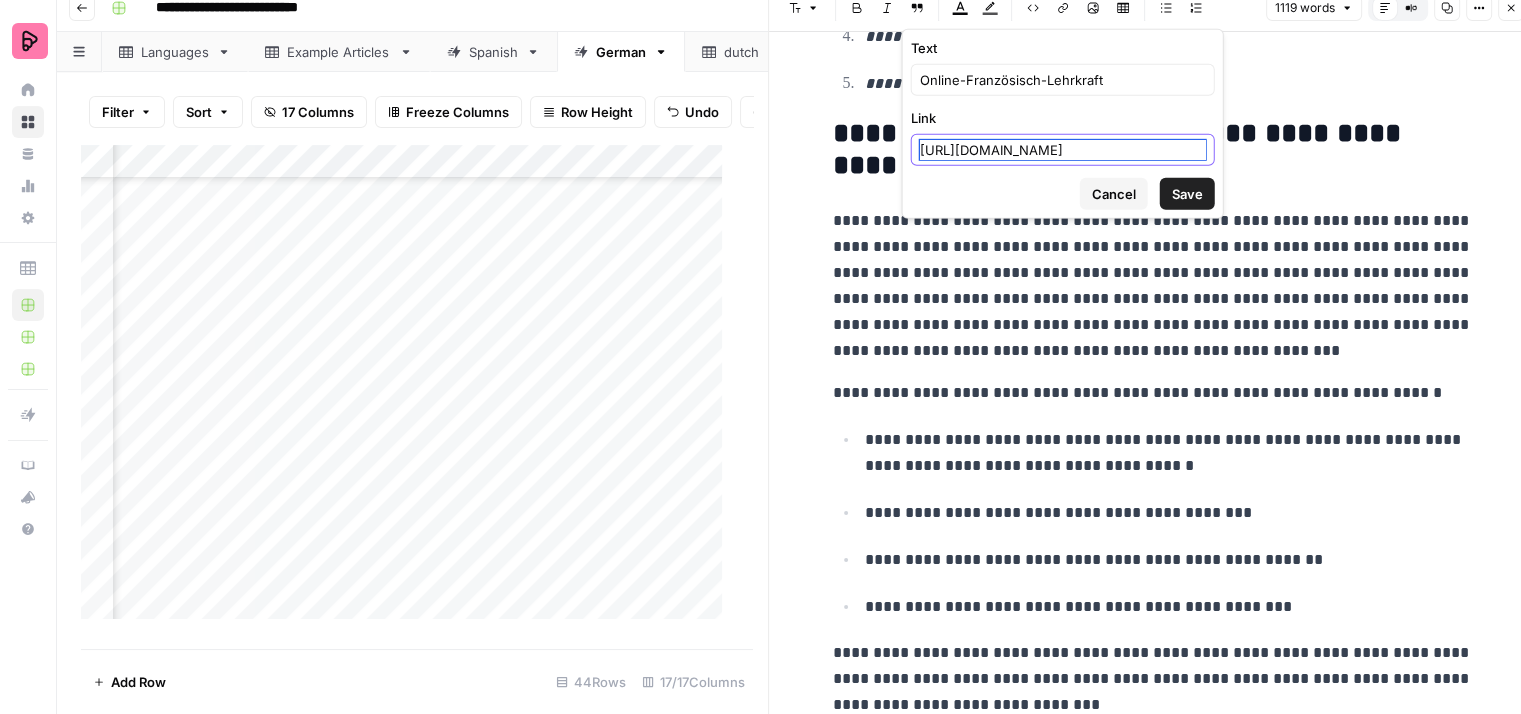 scroll, scrollTop: 0, scrollLeft: 80, axis: horizontal 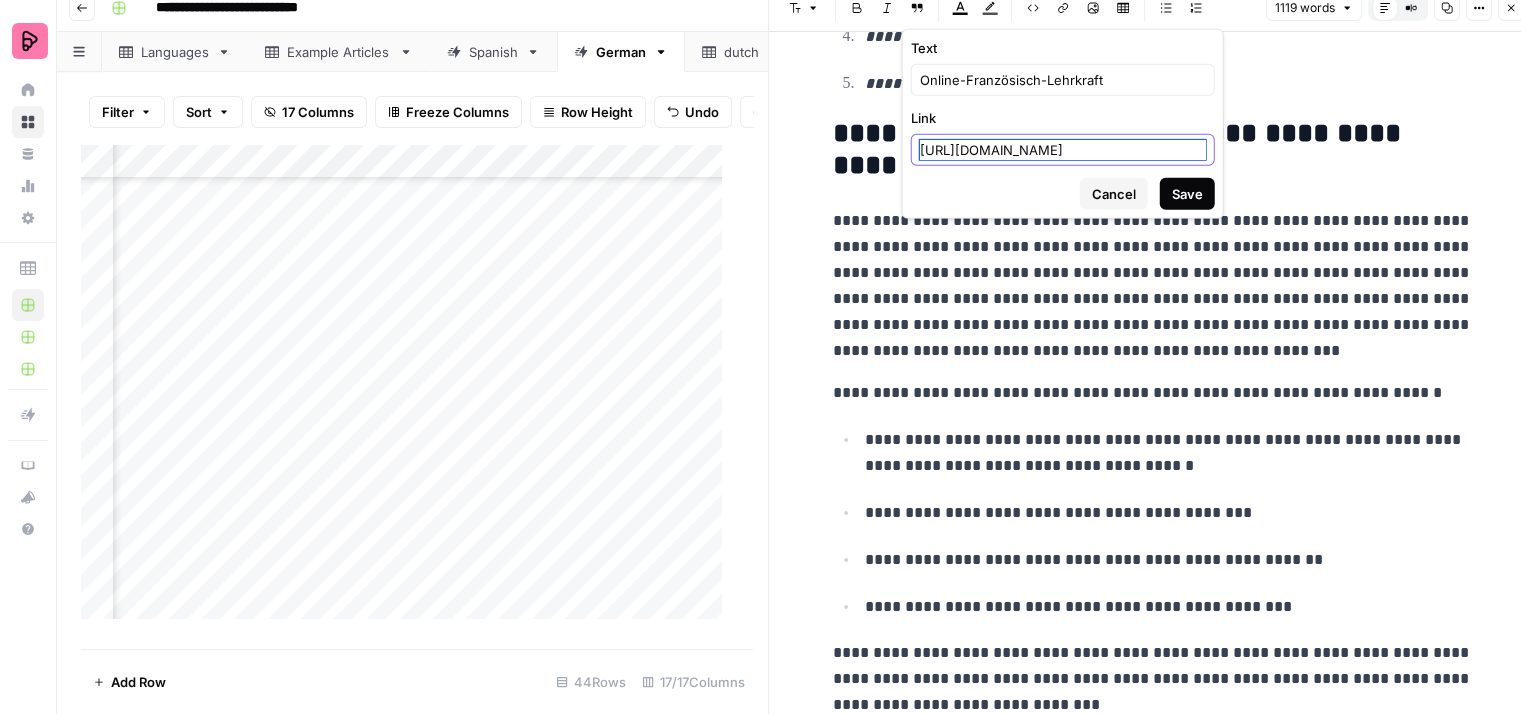 type on "[URL][DOMAIN_NAME]" 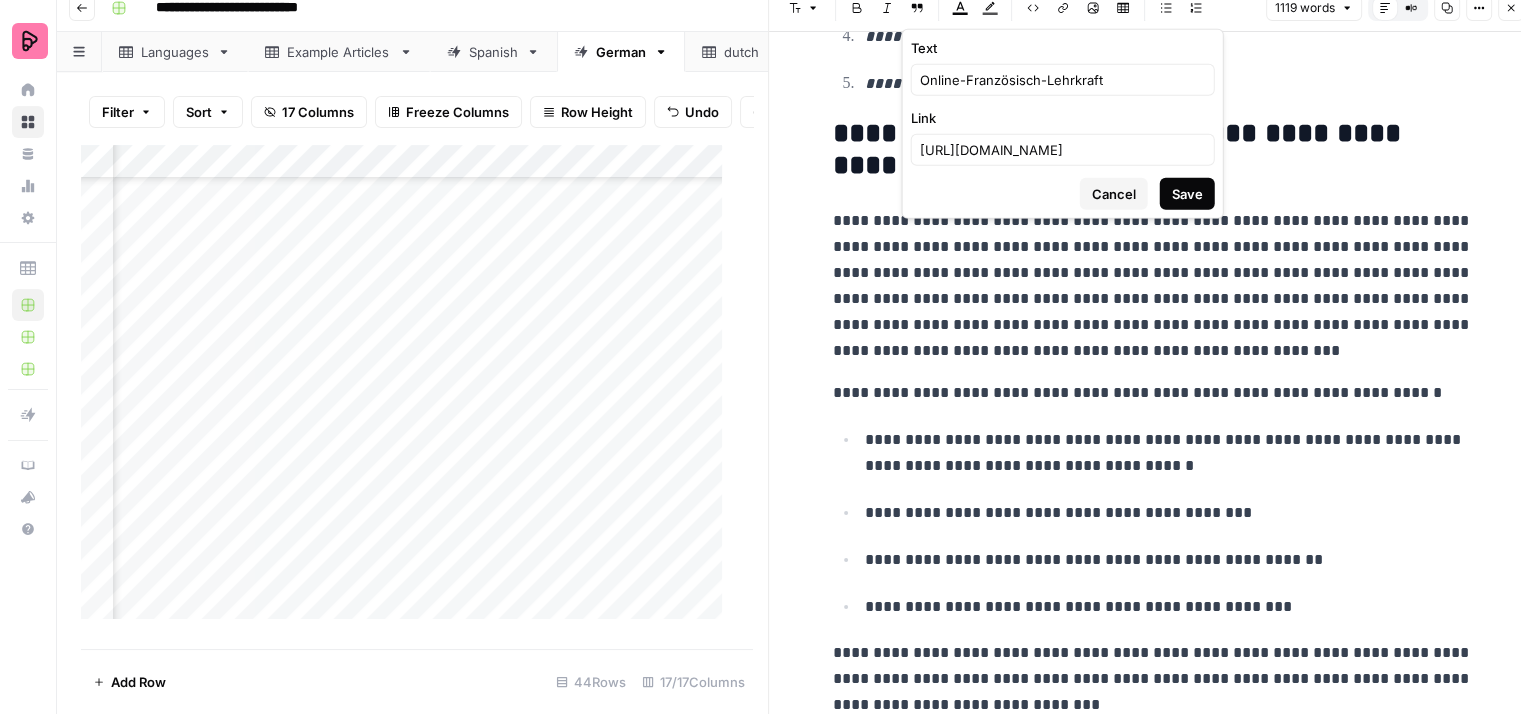 scroll, scrollTop: 0, scrollLeft: 0, axis: both 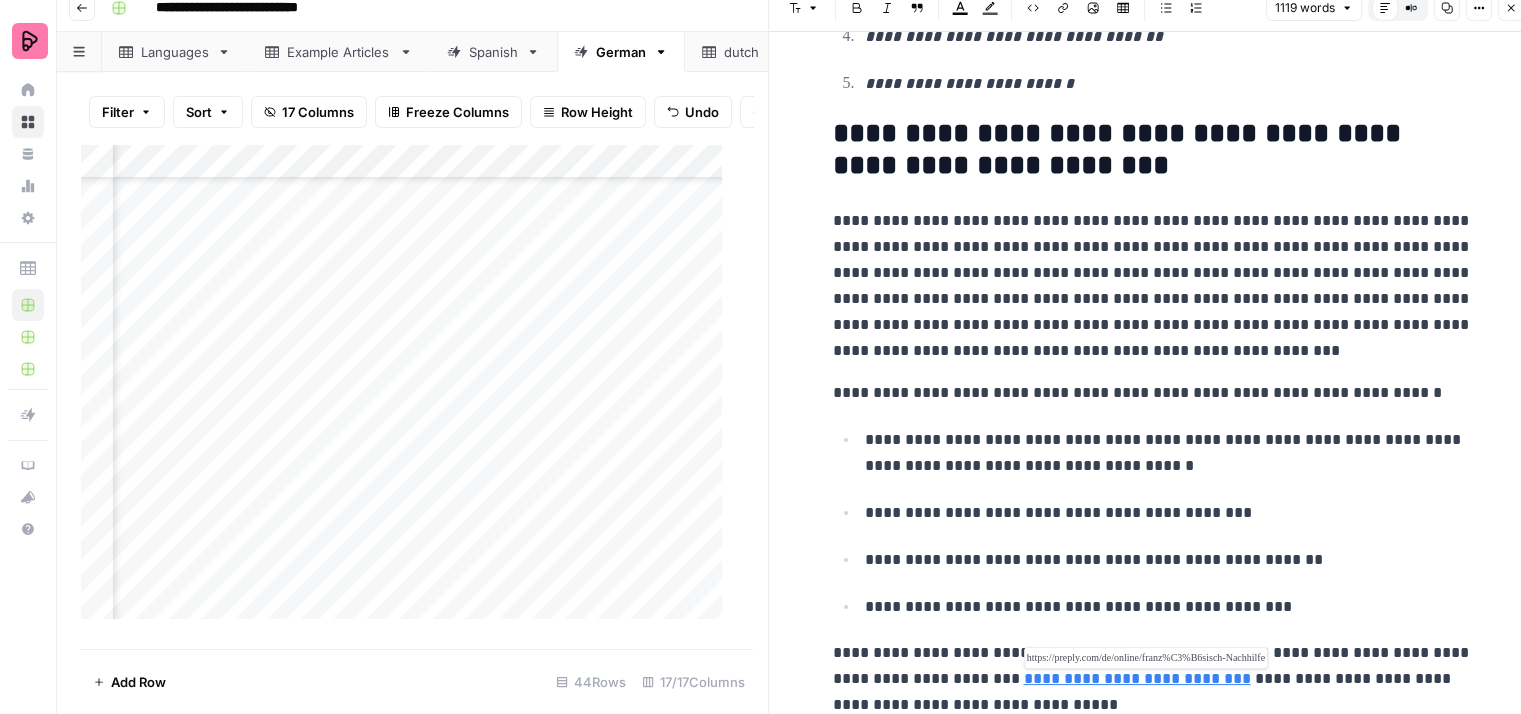 click on "**********" at bounding box center (1137, 678) 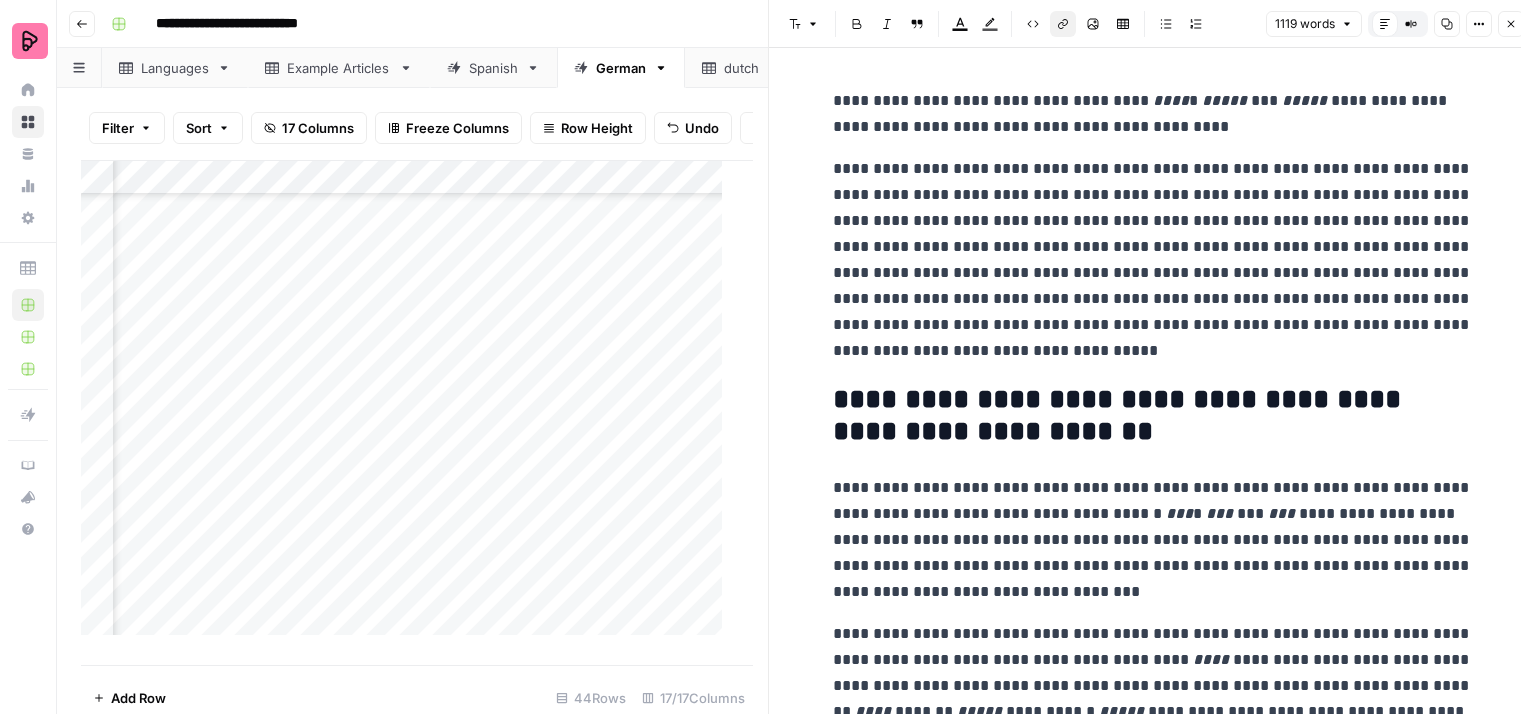 scroll, scrollTop: 16, scrollLeft: 0, axis: vertical 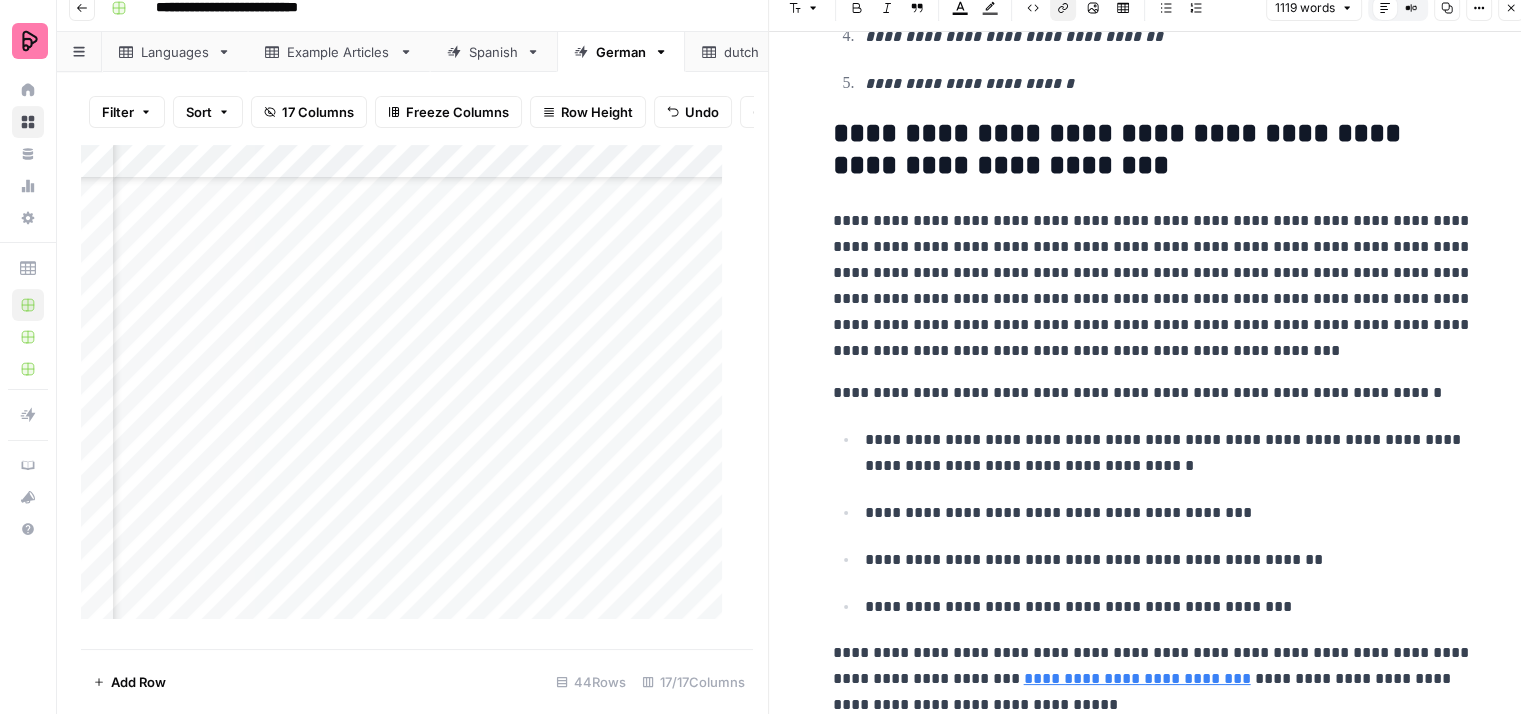 click on "**********" at bounding box center (1153, 286) 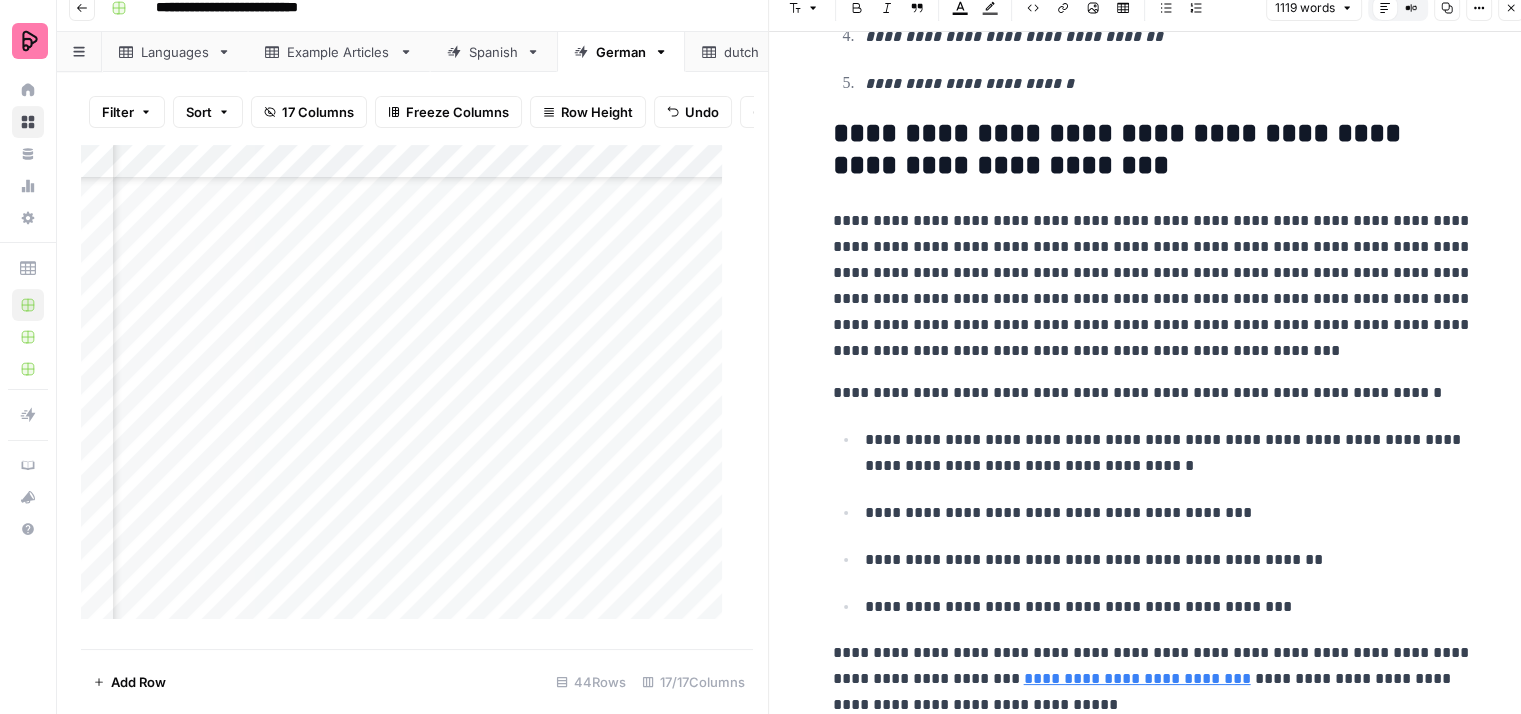 click on "**********" at bounding box center [1153, 679] 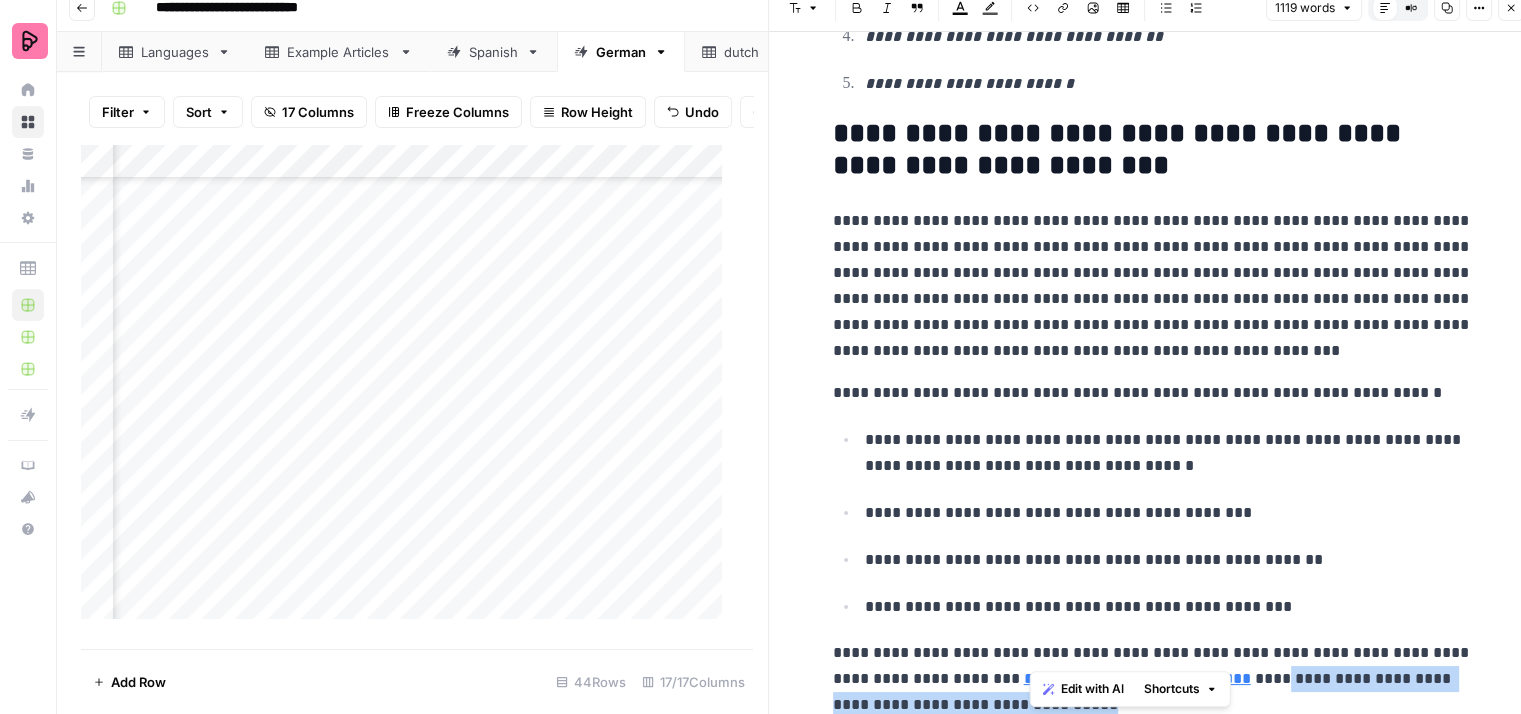 drag, startPoint x: 1244, startPoint y: 665, endPoint x: 1308, endPoint y: 685, distance: 67.052216 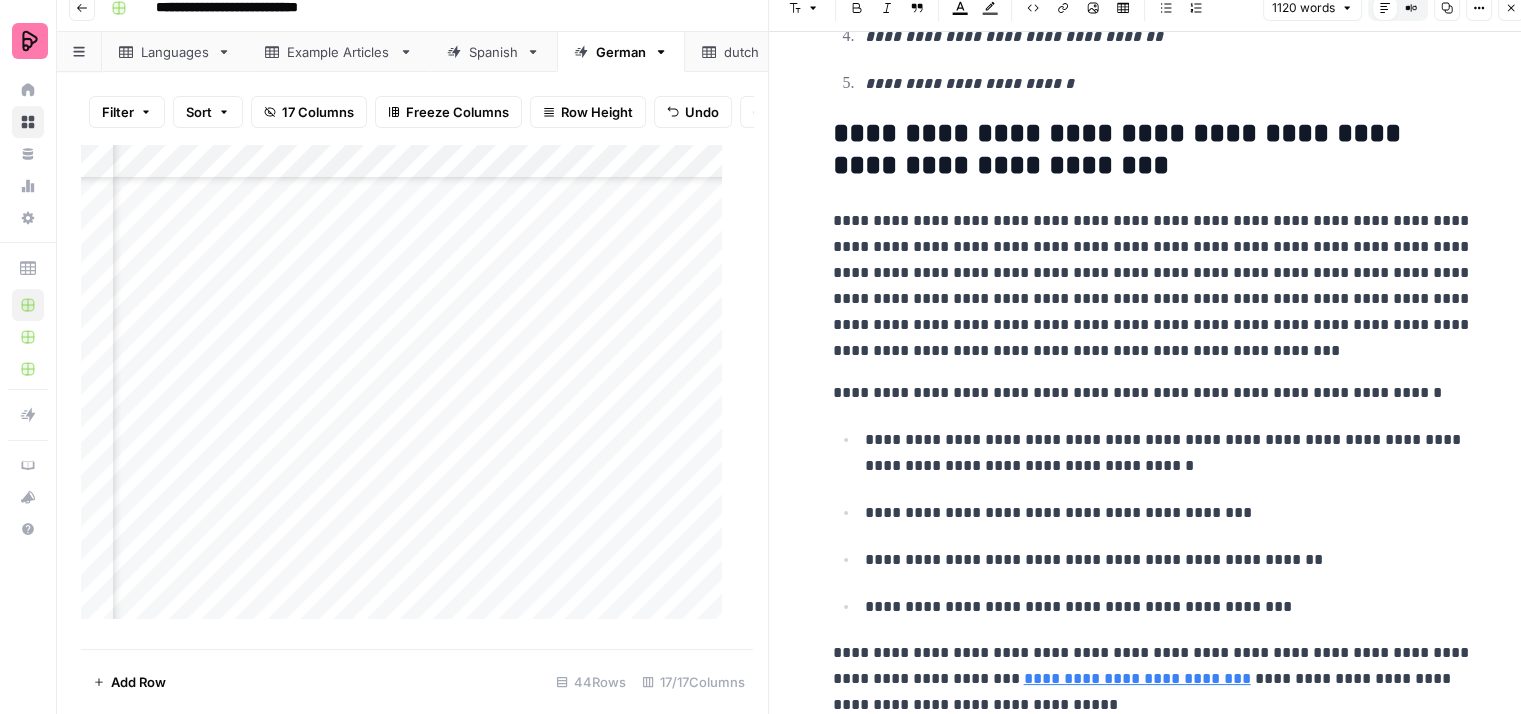 click on "**********" at bounding box center [1153, 679] 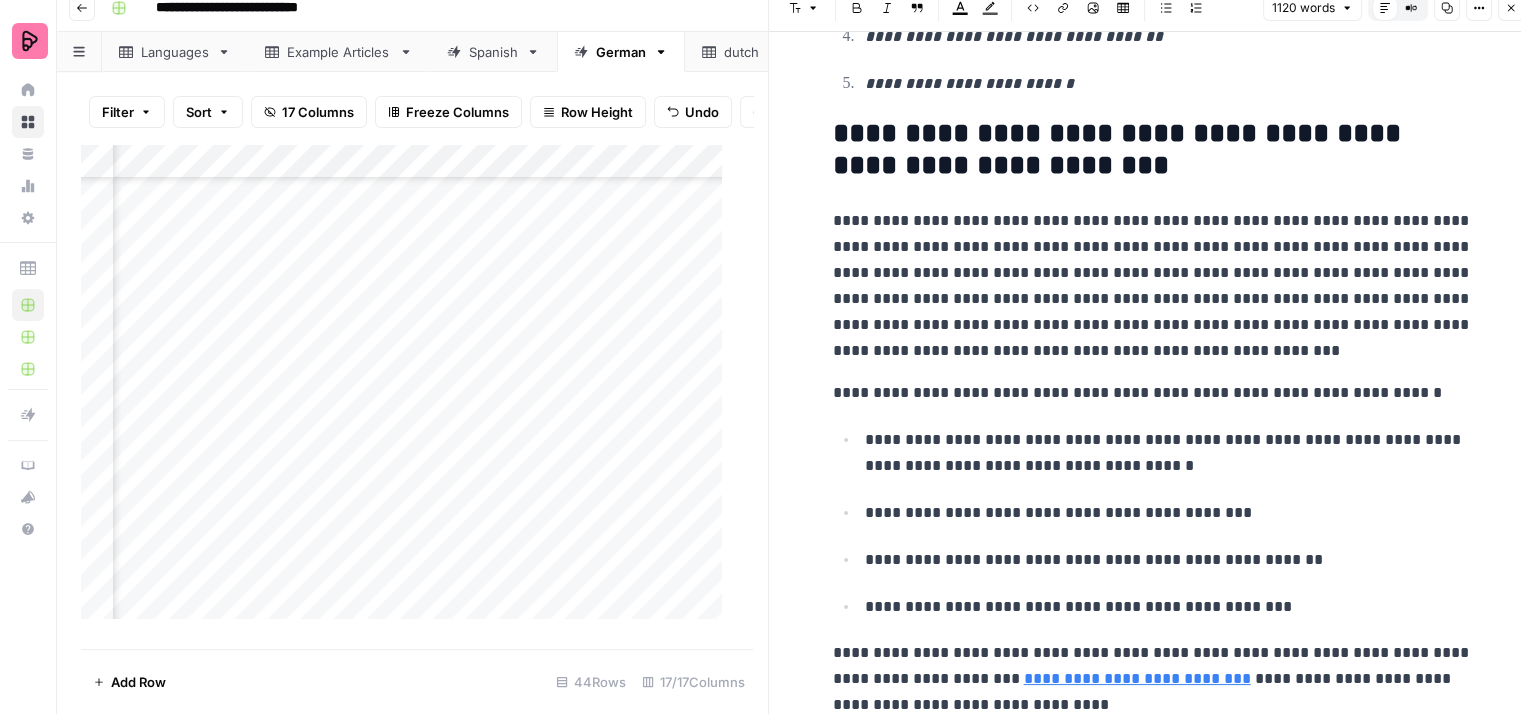 click on "**********" at bounding box center [1153, 679] 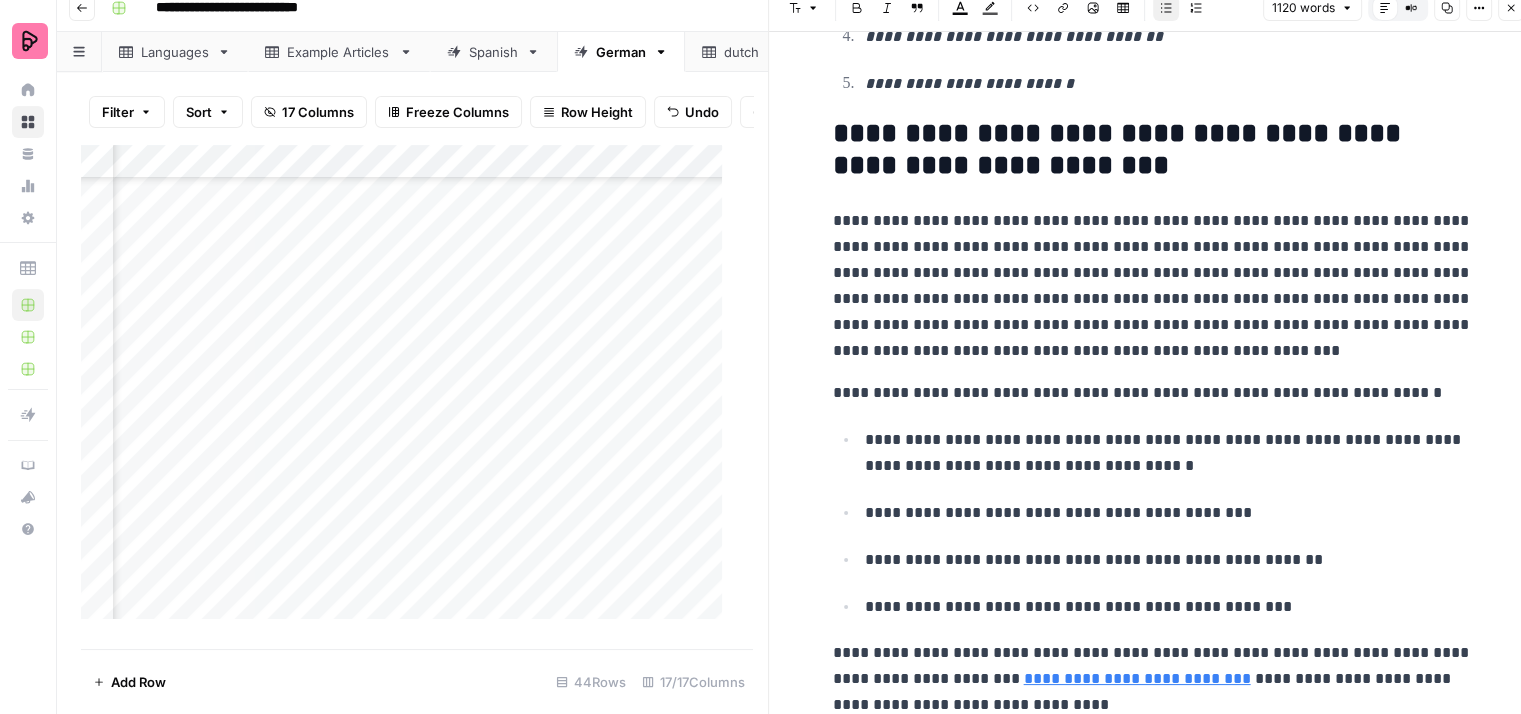 click on "**********" at bounding box center (1169, 513) 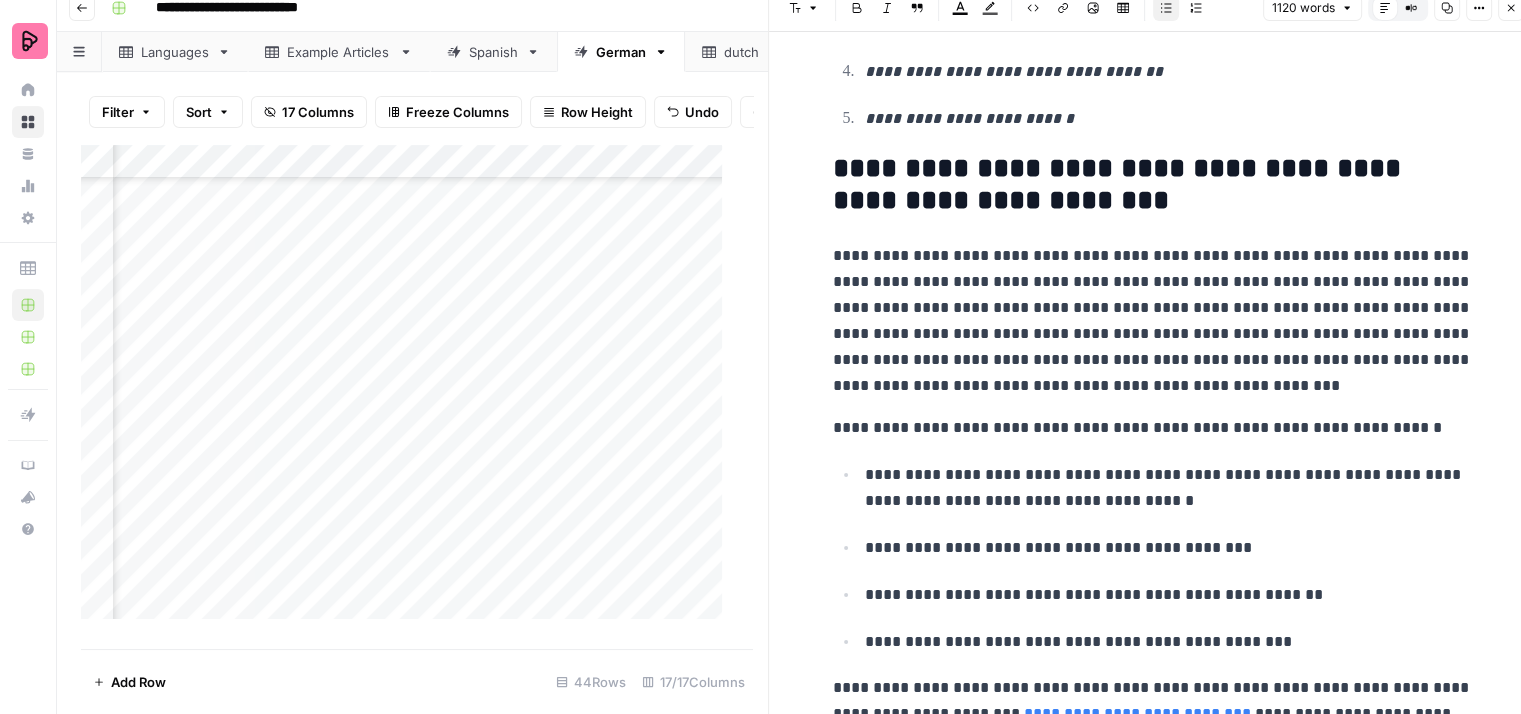 scroll, scrollTop: 5856, scrollLeft: 0, axis: vertical 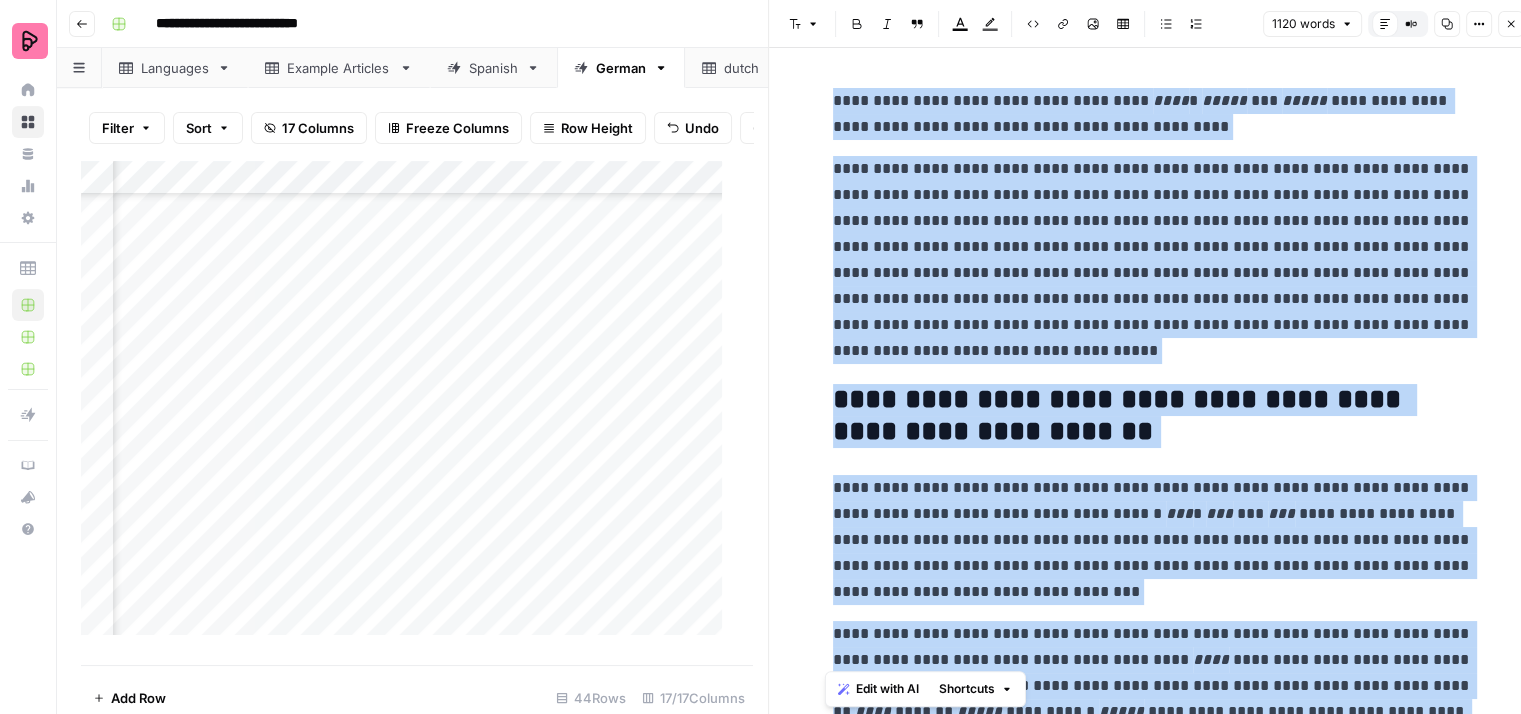 drag, startPoint x: 1048, startPoint y: 696, endPoint x: 811, endPoint y: 105, distance: 636.7496 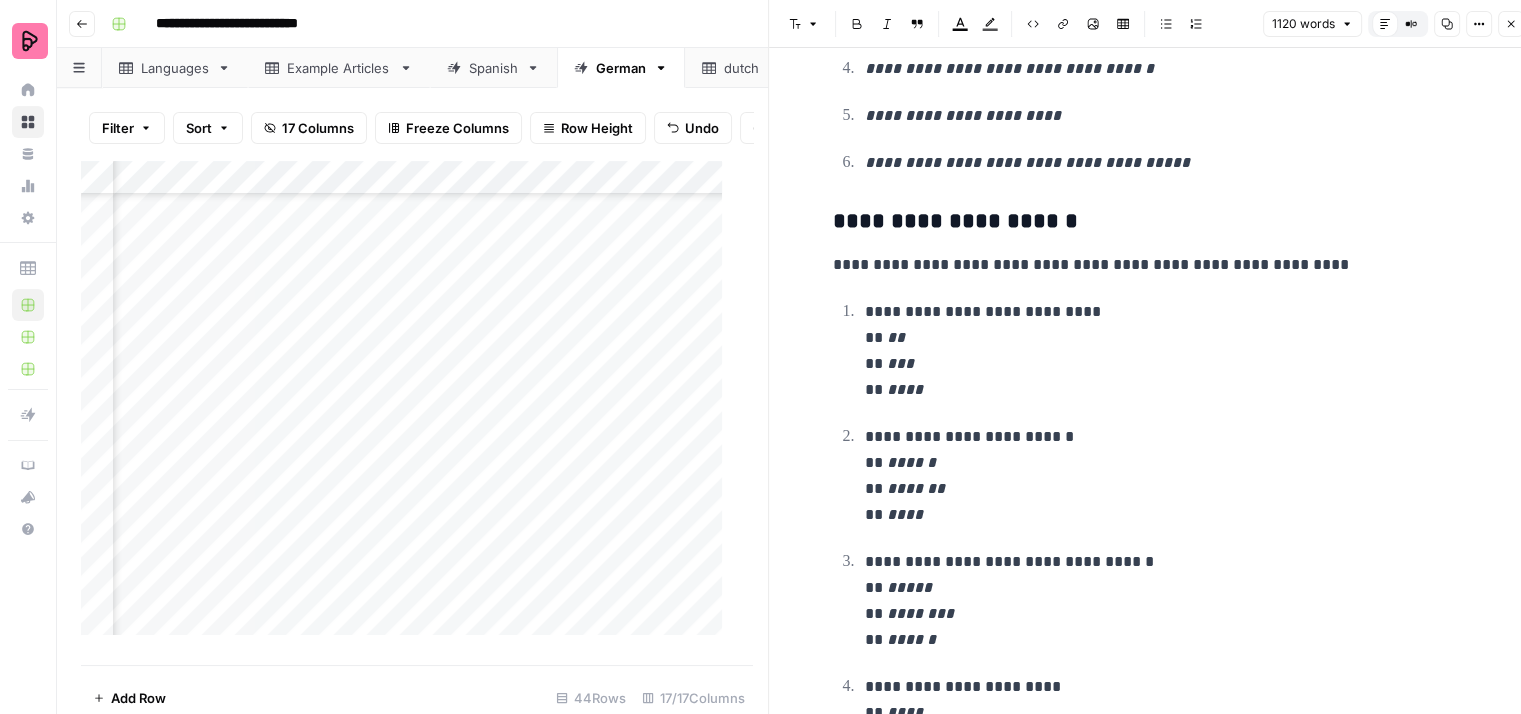 scroll, scrollTop: 3700, scrollLeft: 0, axis: vertical 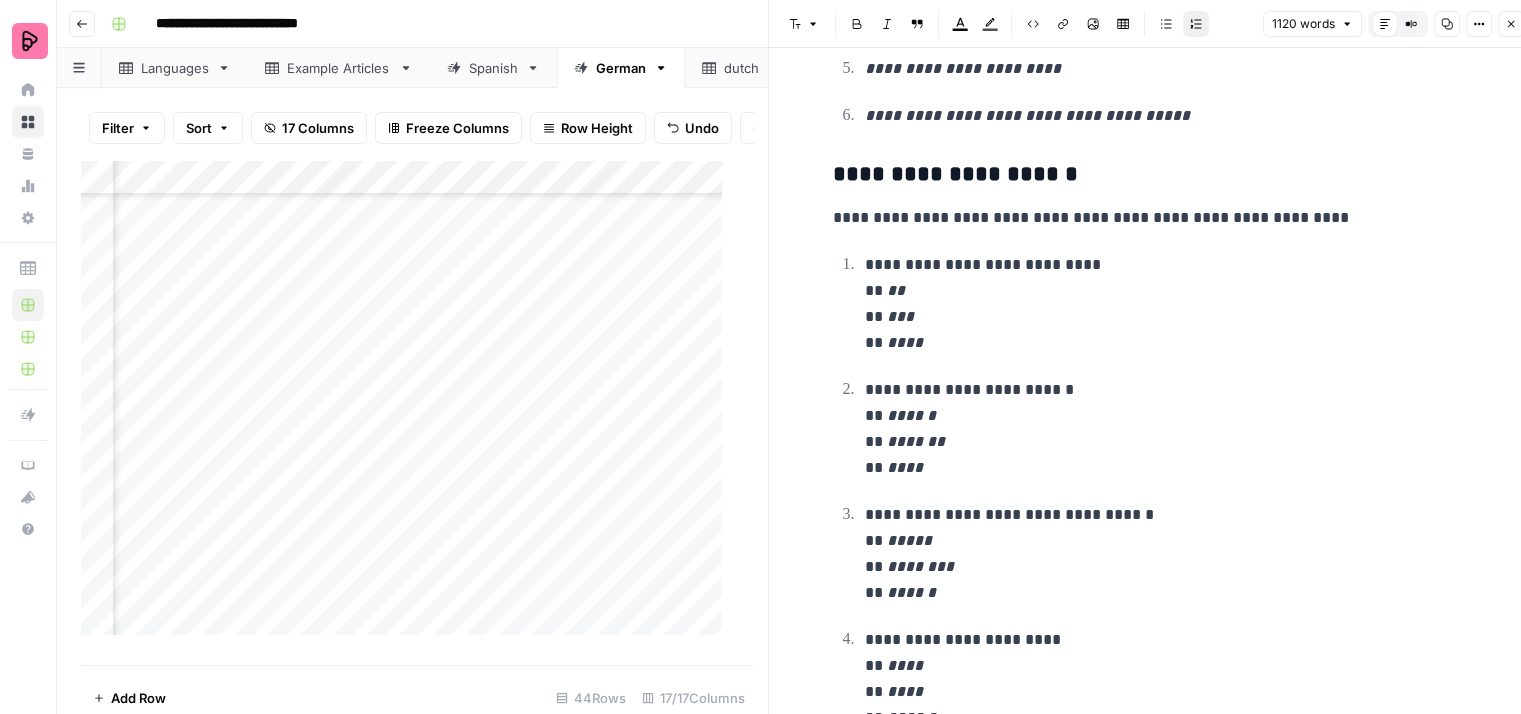 click on "**********" at bounding box center (1169, 429) 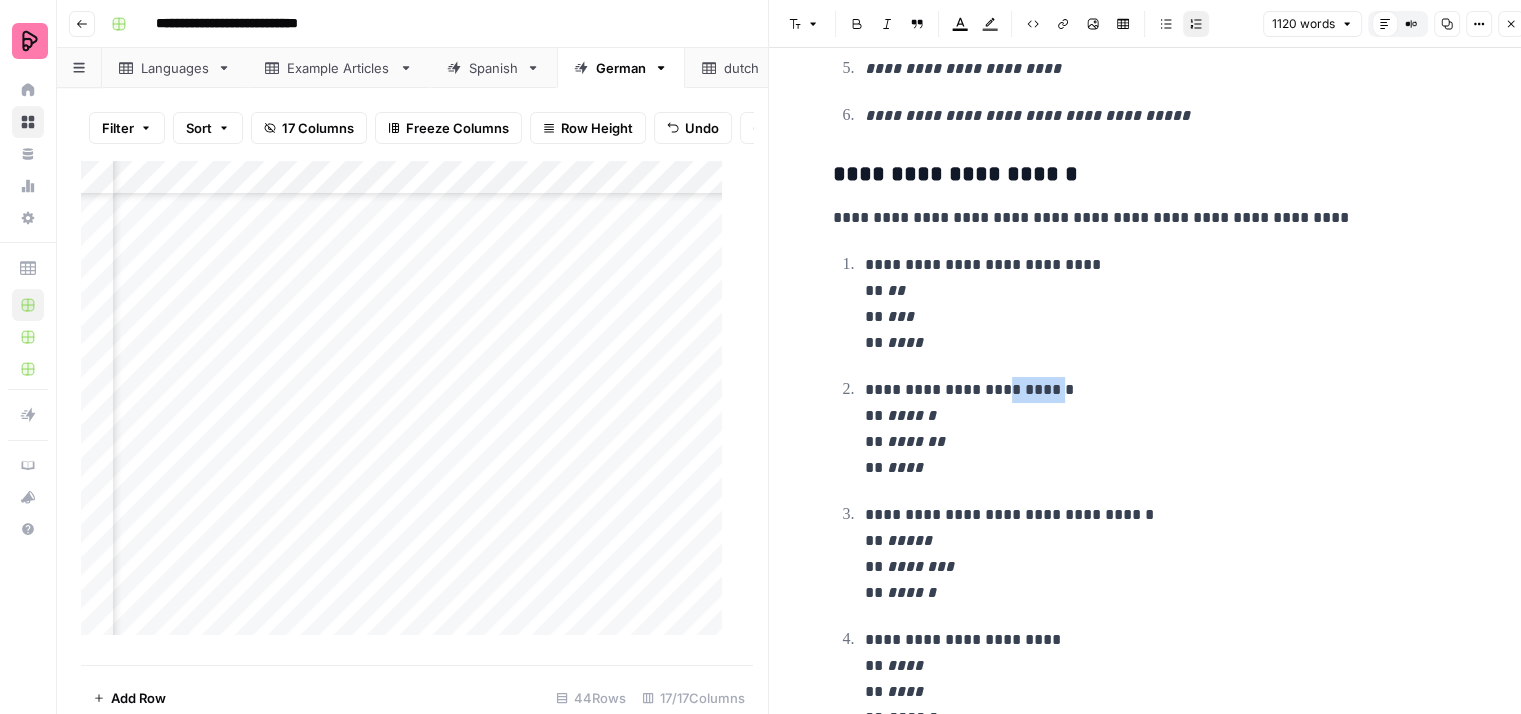 click on "**********" at bounding box center (1169, 429) 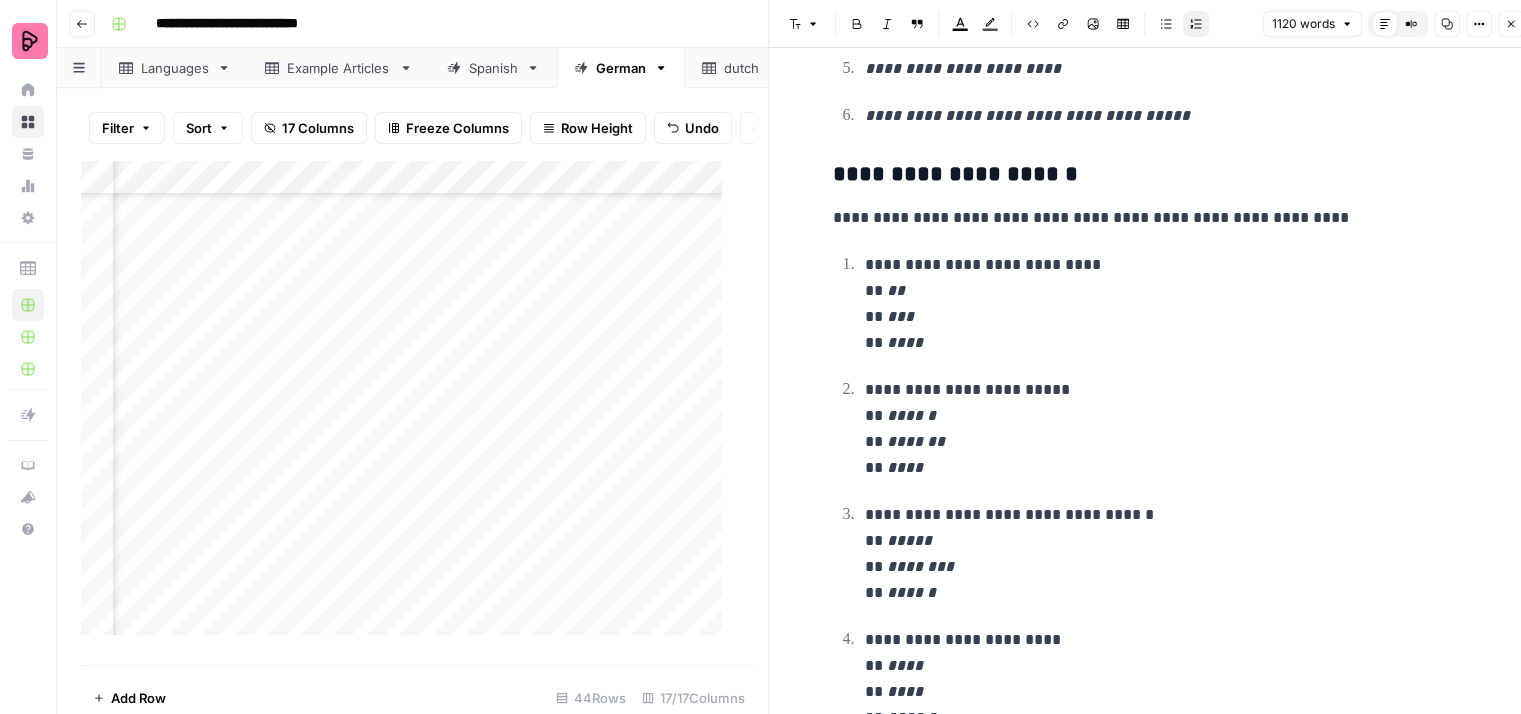 click on "**********" at bounding box center (1169, 304) 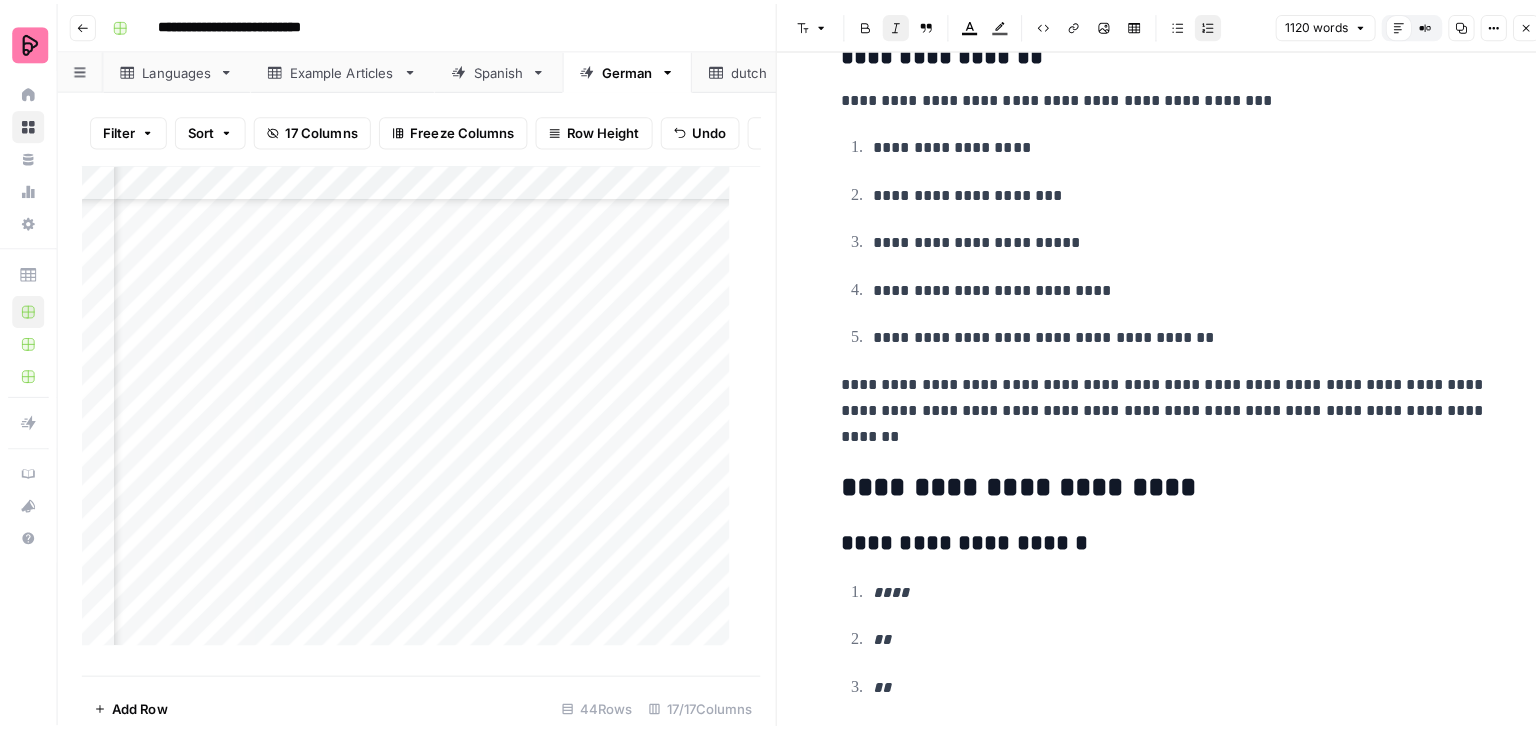 scroll, scrollTop: 4500, scrollLeft: 0, axis: vertical 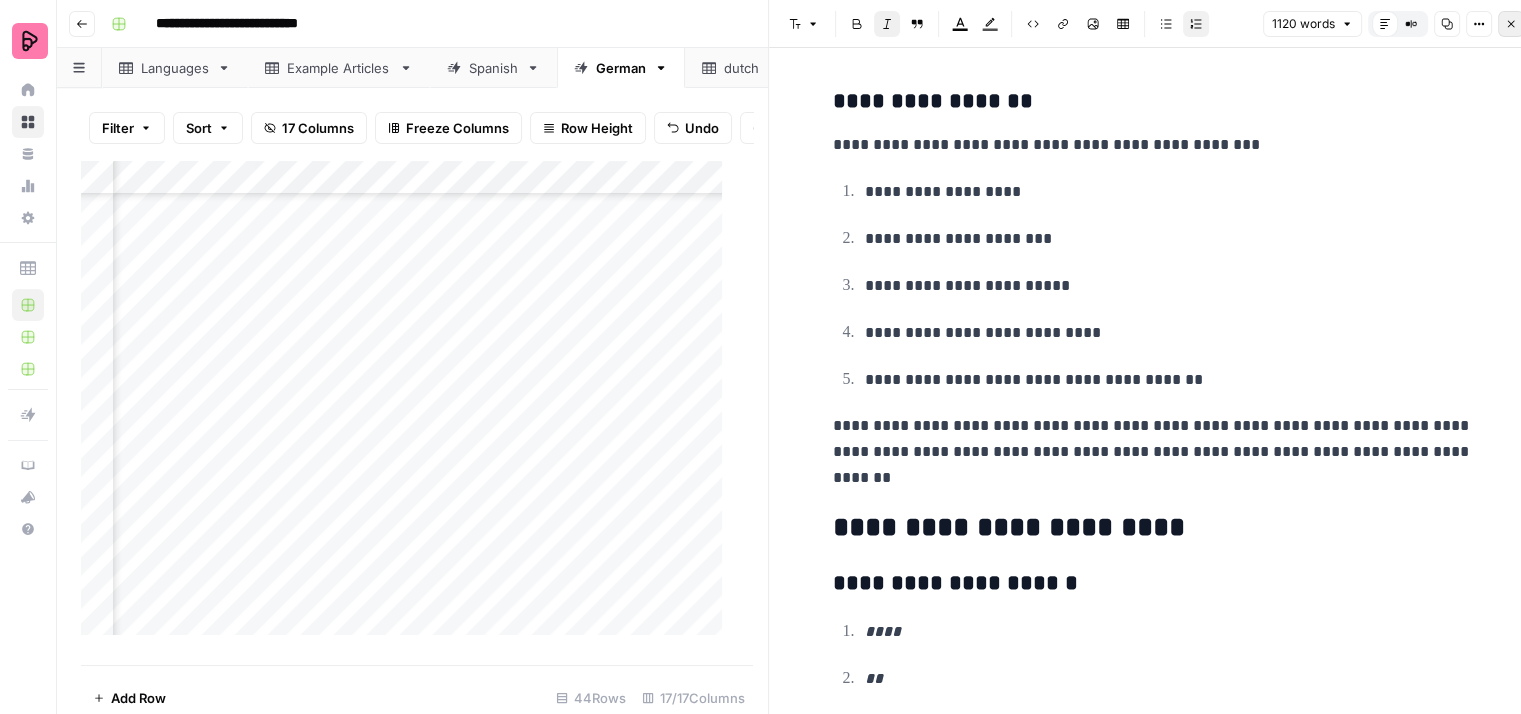 click on "Close" at bounding box center [1511, 24] 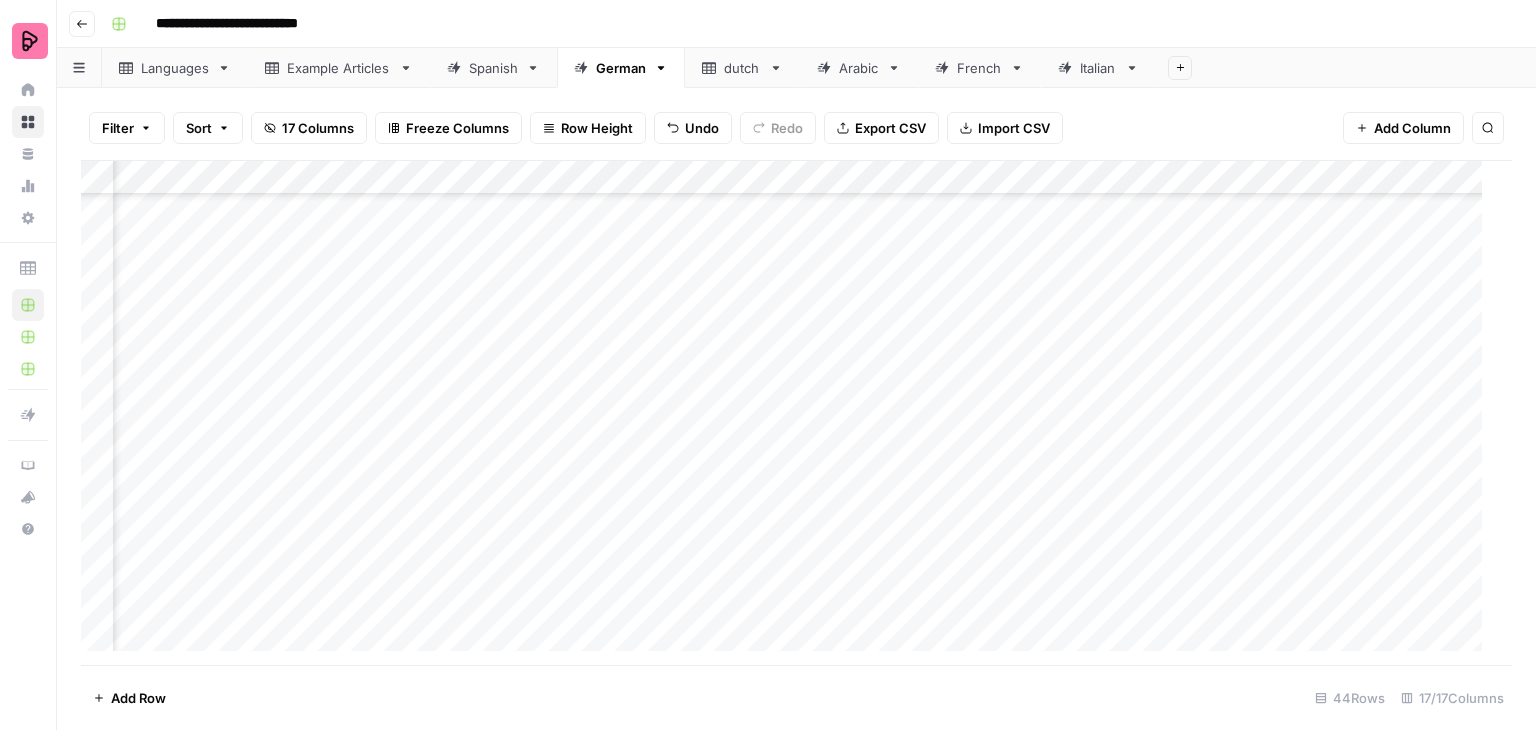 scroll, scrollTop: 1072, scrollLeft: 1244, axis: both 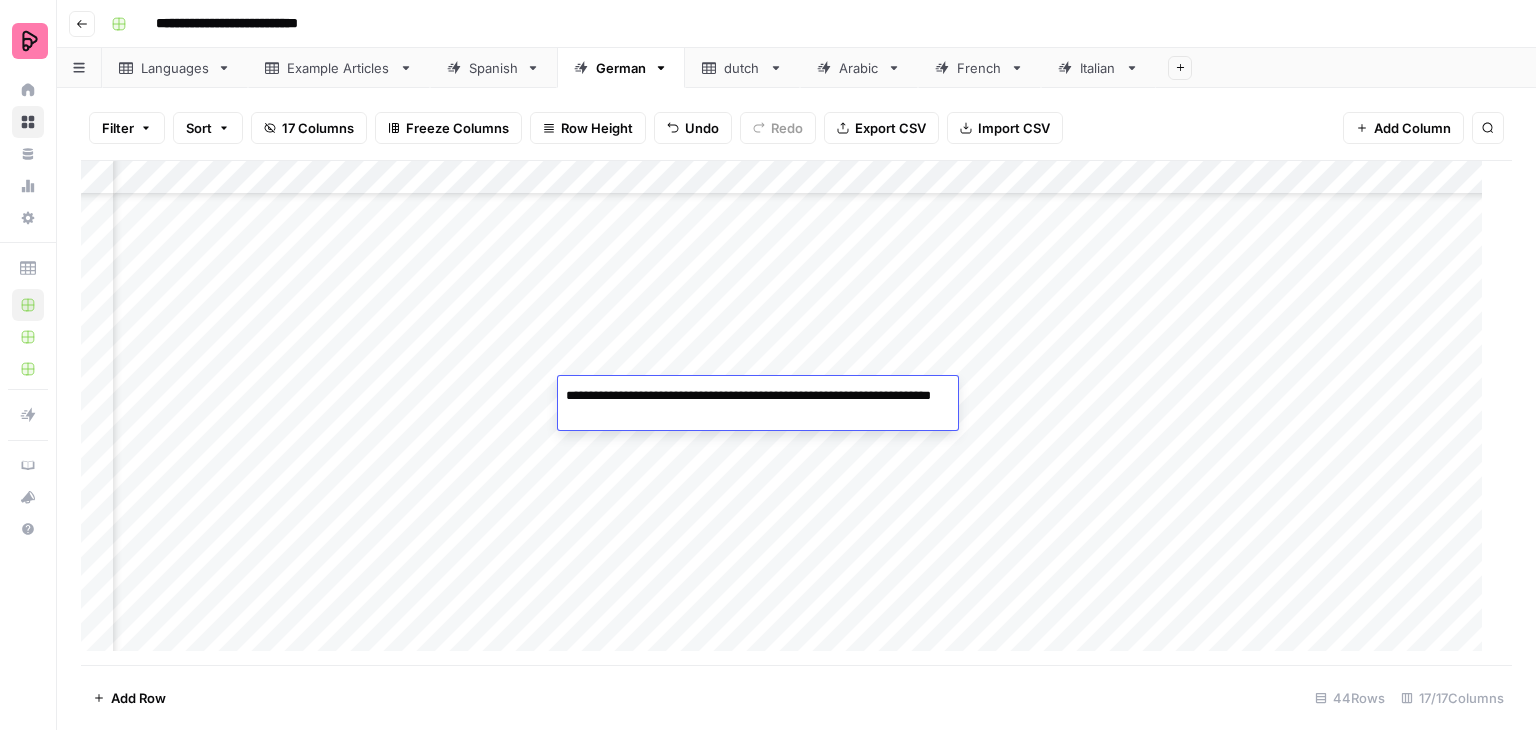 click on "Add Column" at bounding box center [789, 413] 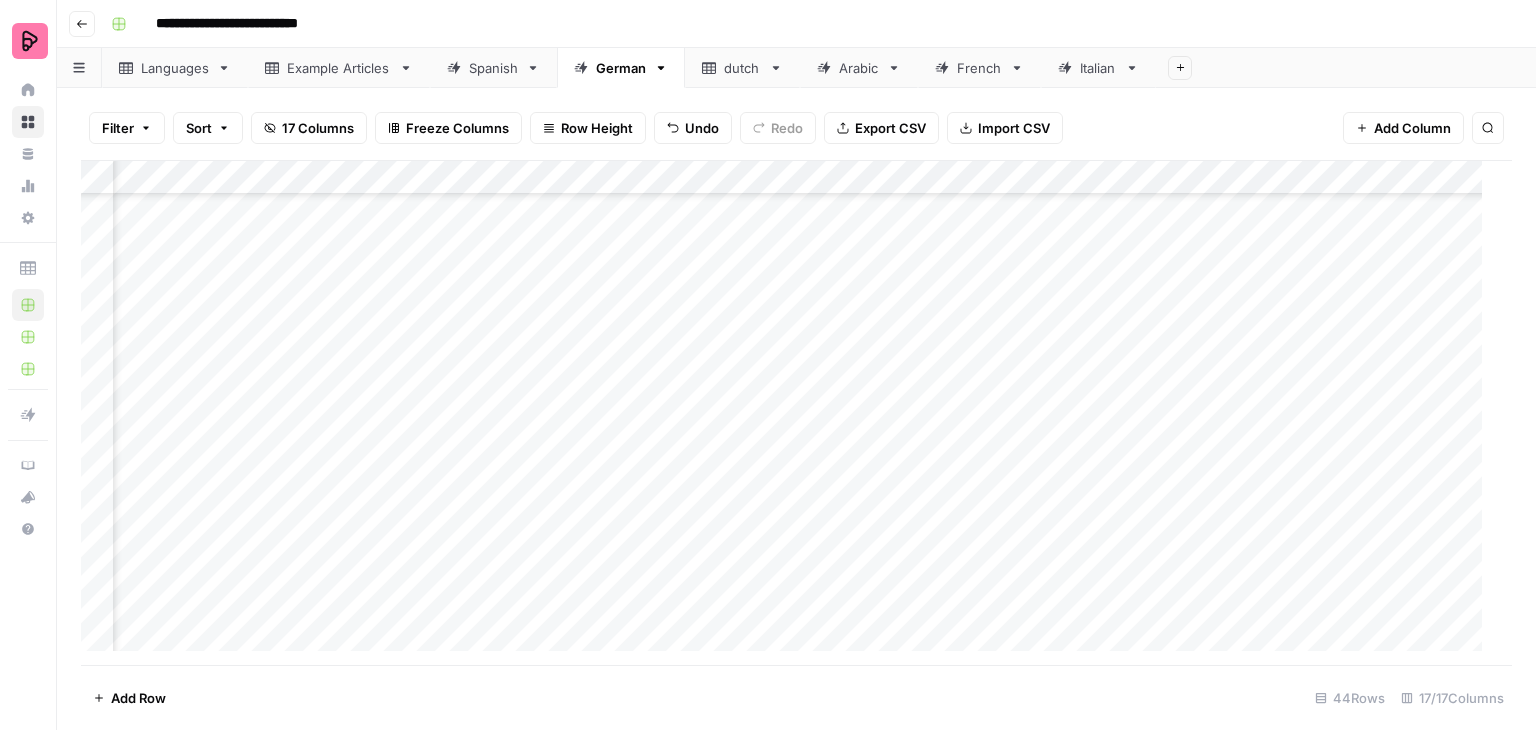 click on "Add Column" at bounding box center [789, 413] 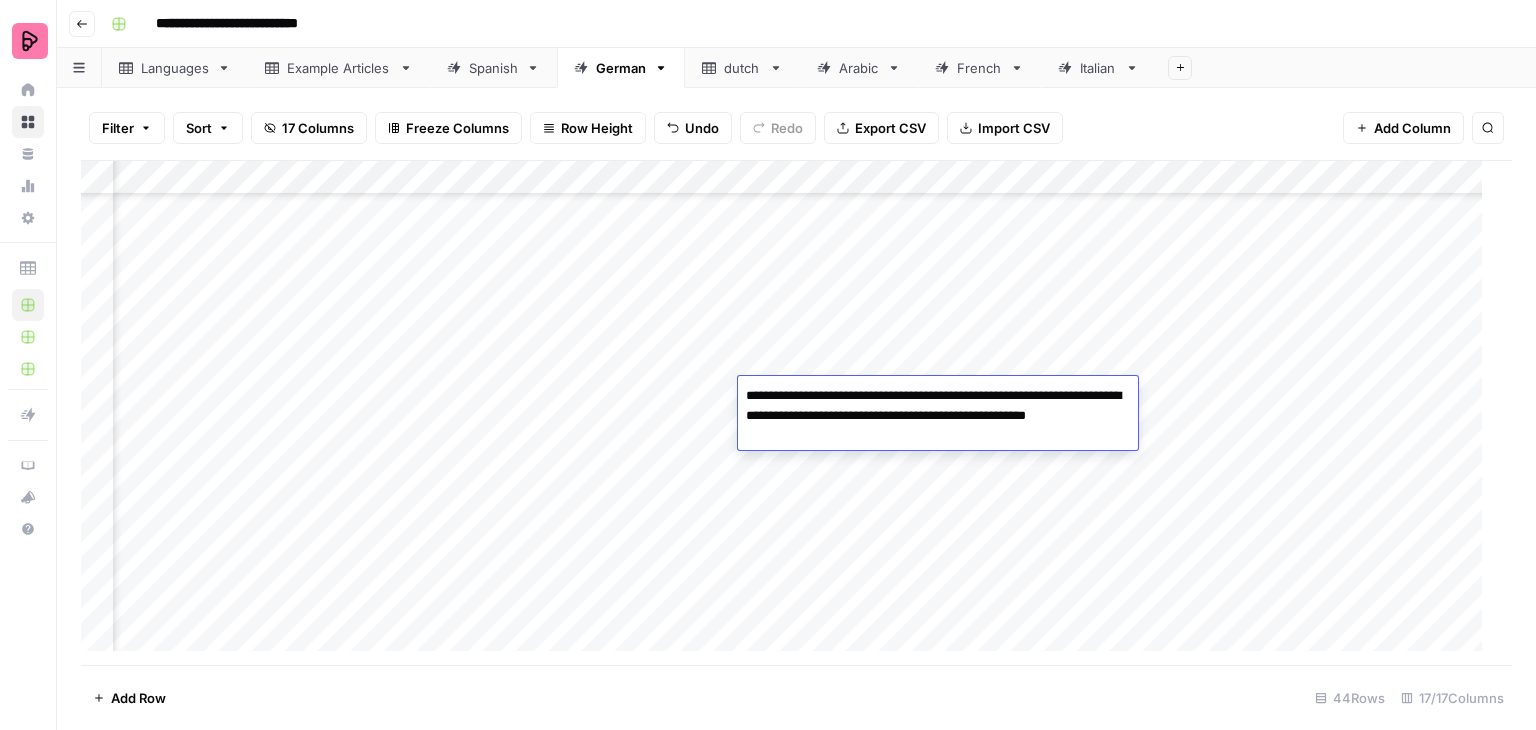 click on "Add Column" at bounding box center (789, 413) 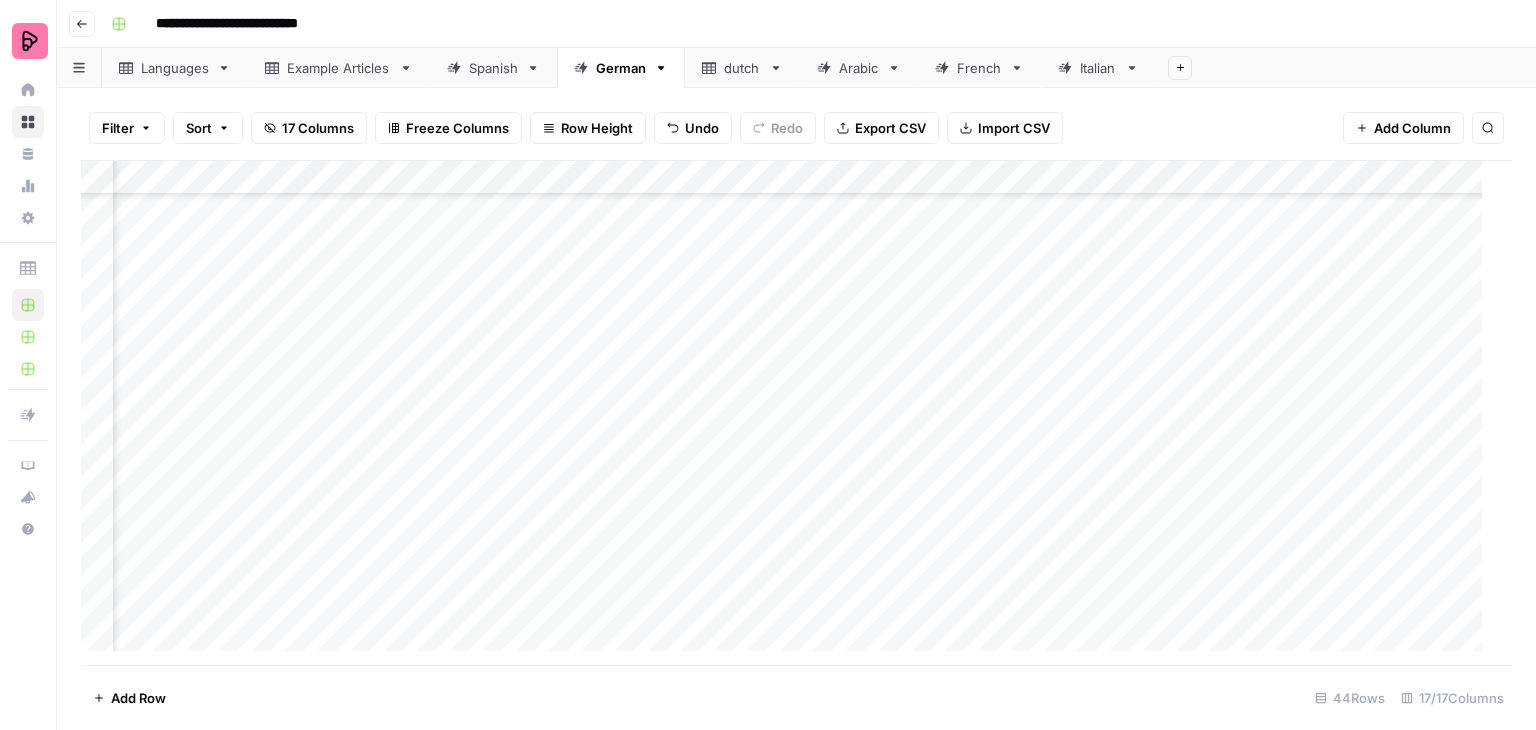 click on "Add Column" at bounding box center [789, 413] 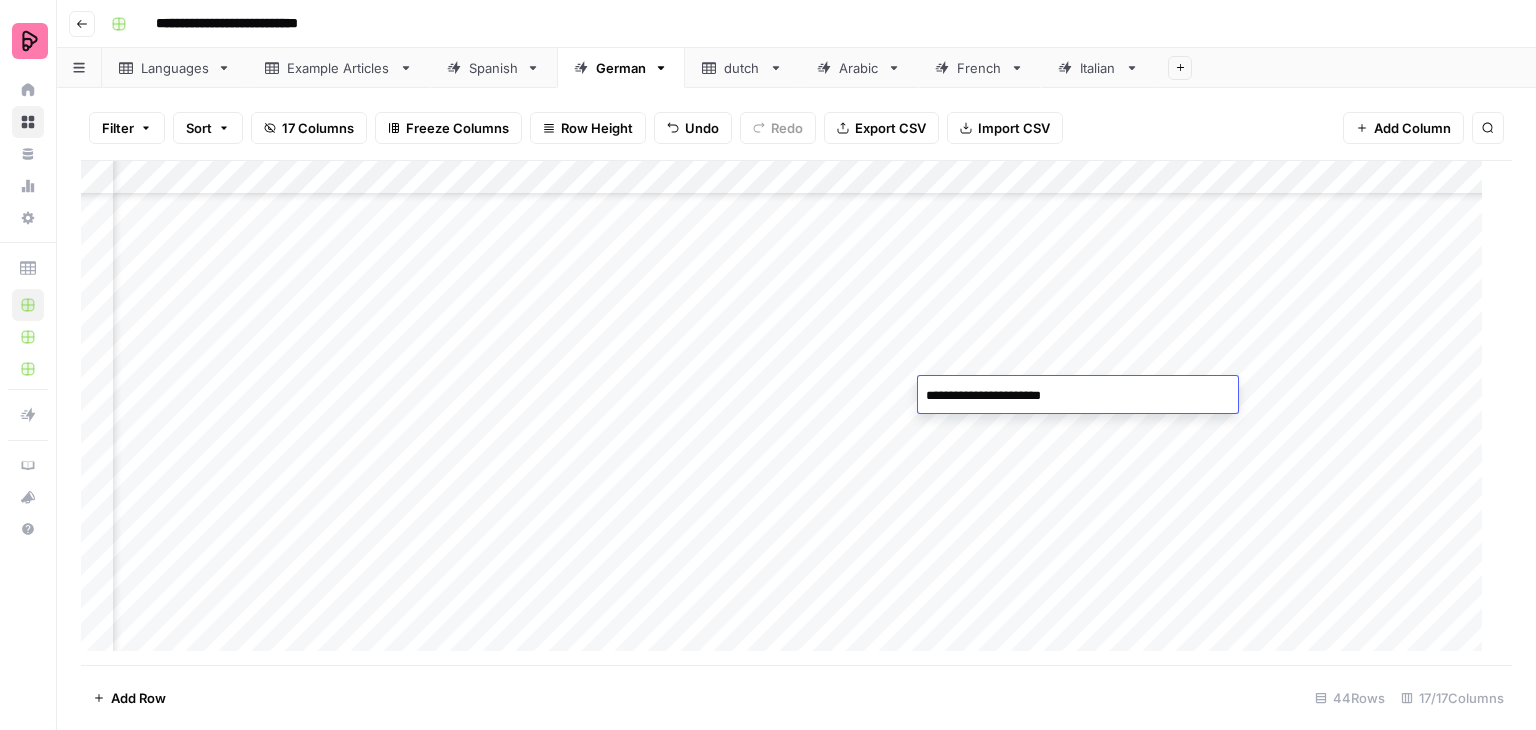 click on "Add Column" at bounding box center (789, 413) 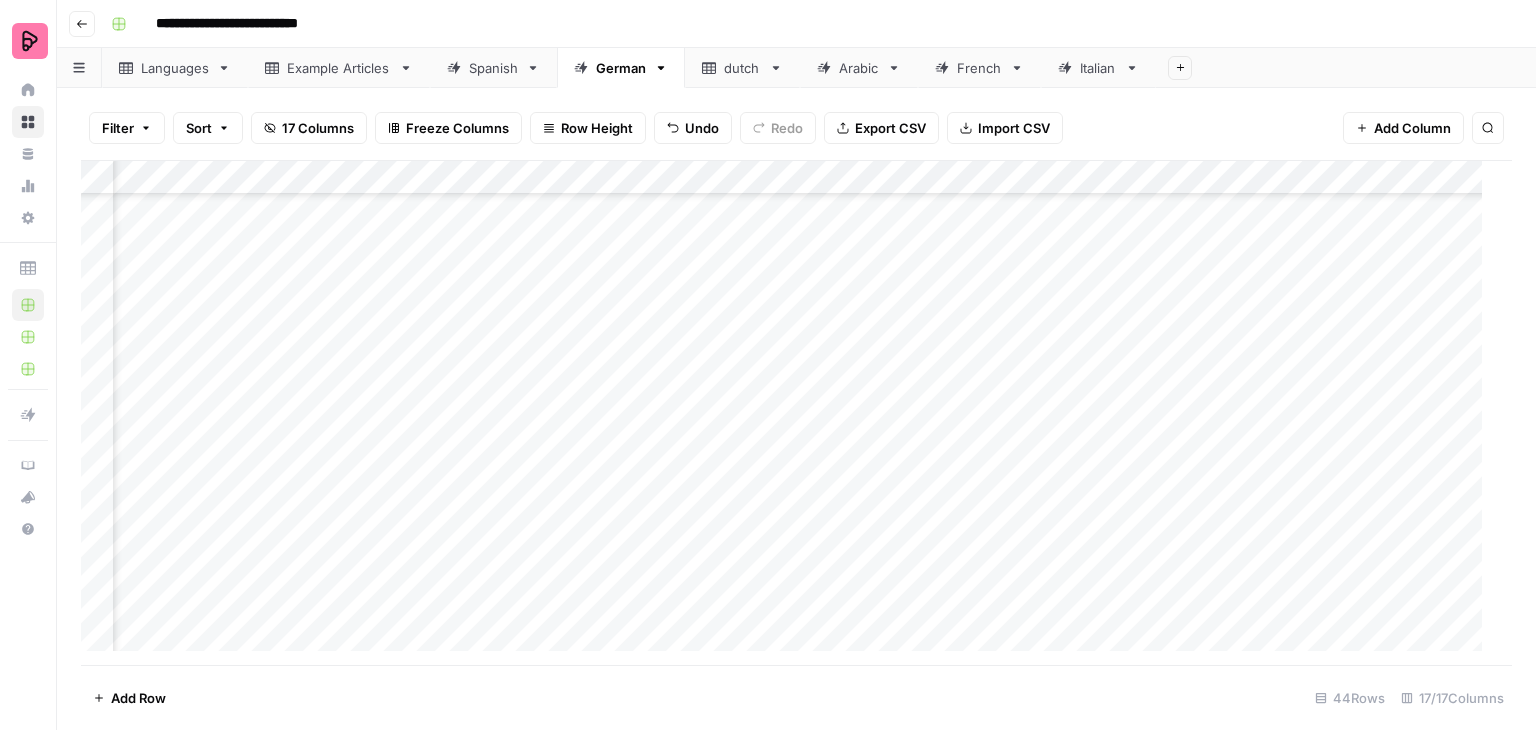click on "Add Column" at bounding box center (789, 413) 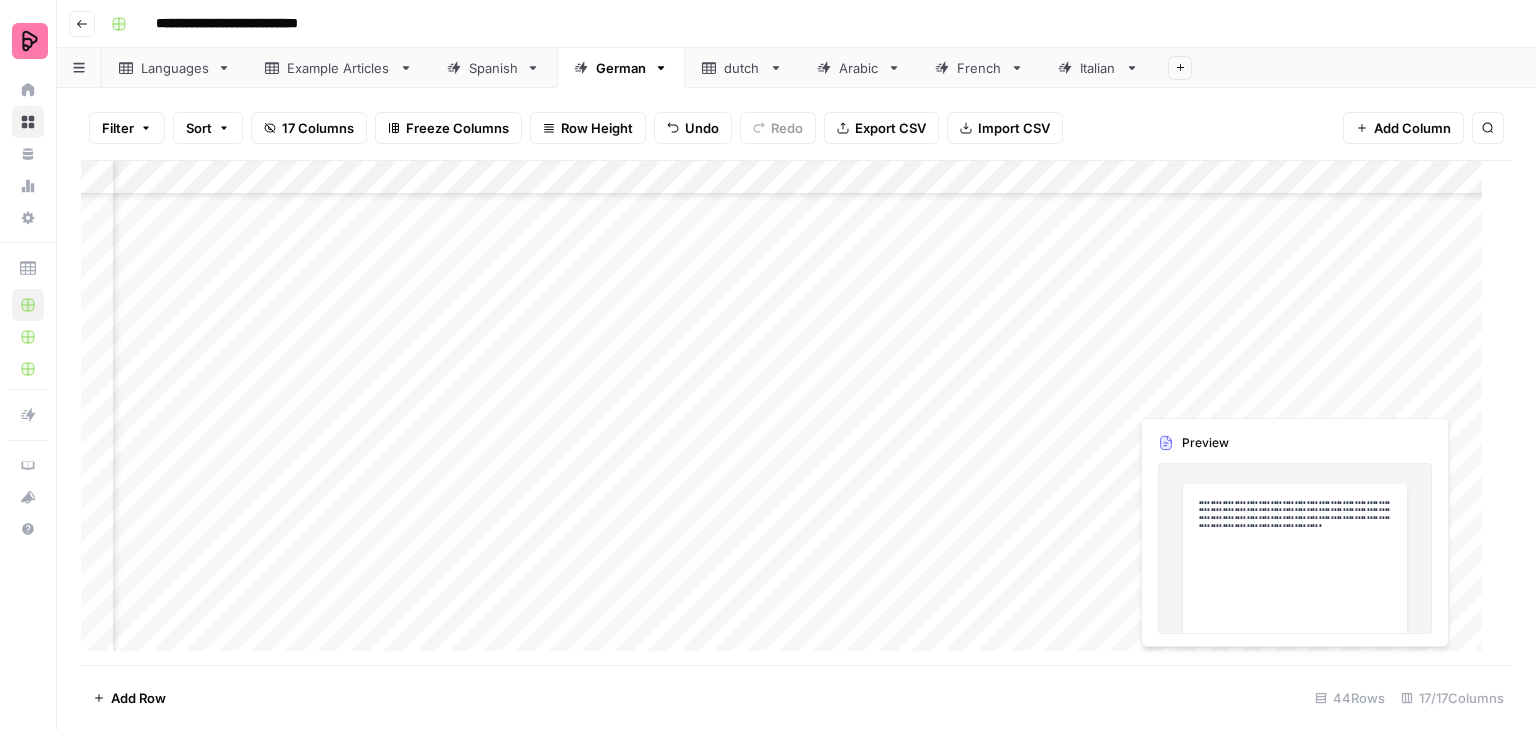 click on "Add Column" at bounding box center (789, 413) 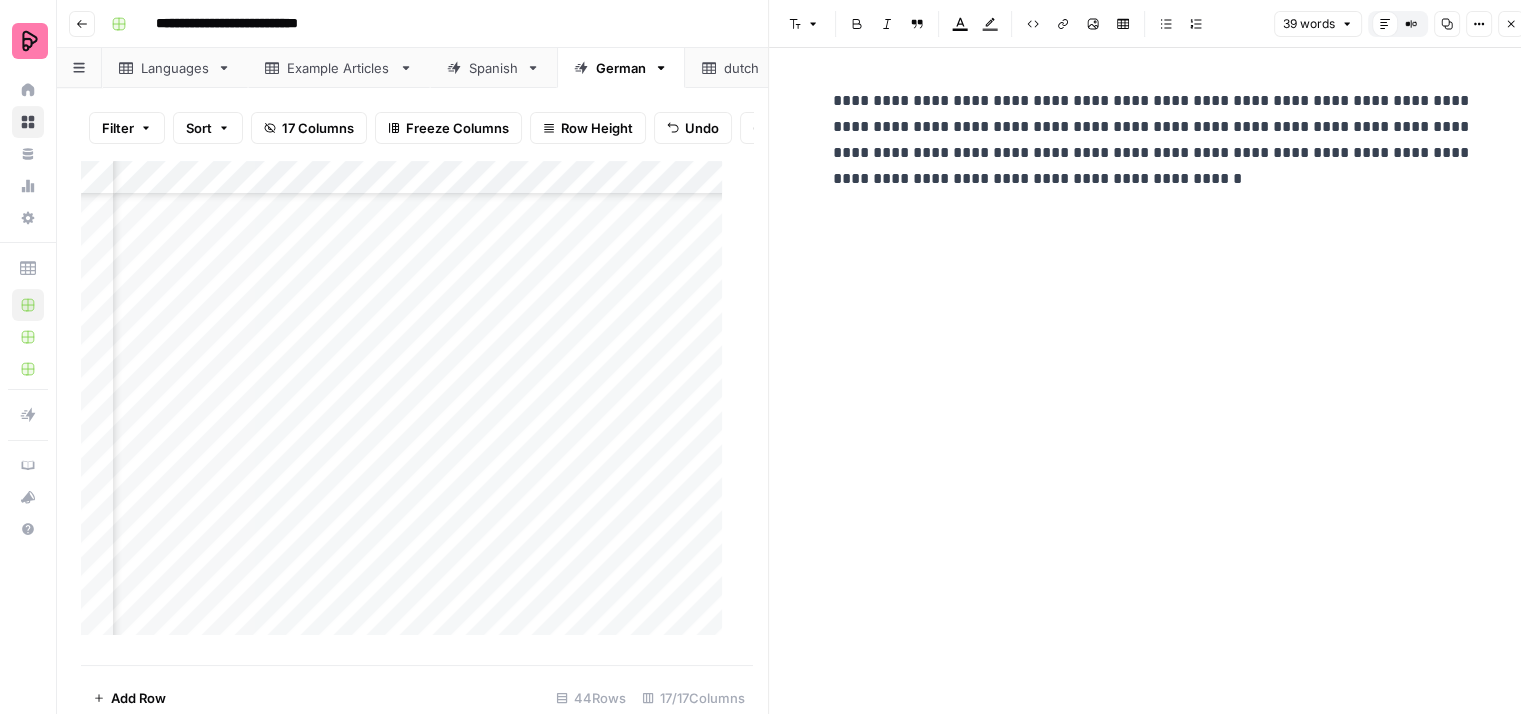 click on "**********" at bounding box center [1153, 140] 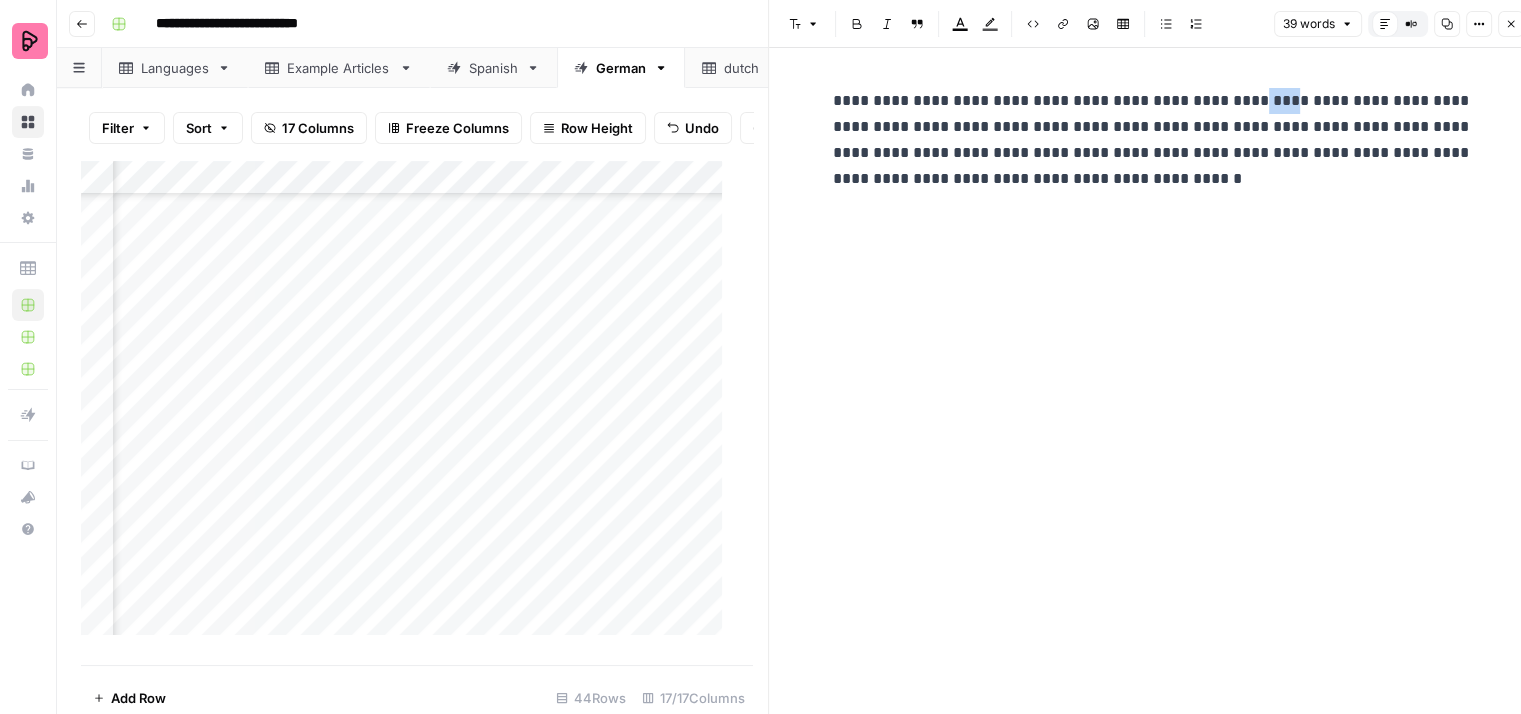 click on "**********" at bounding box center [1153, 140] 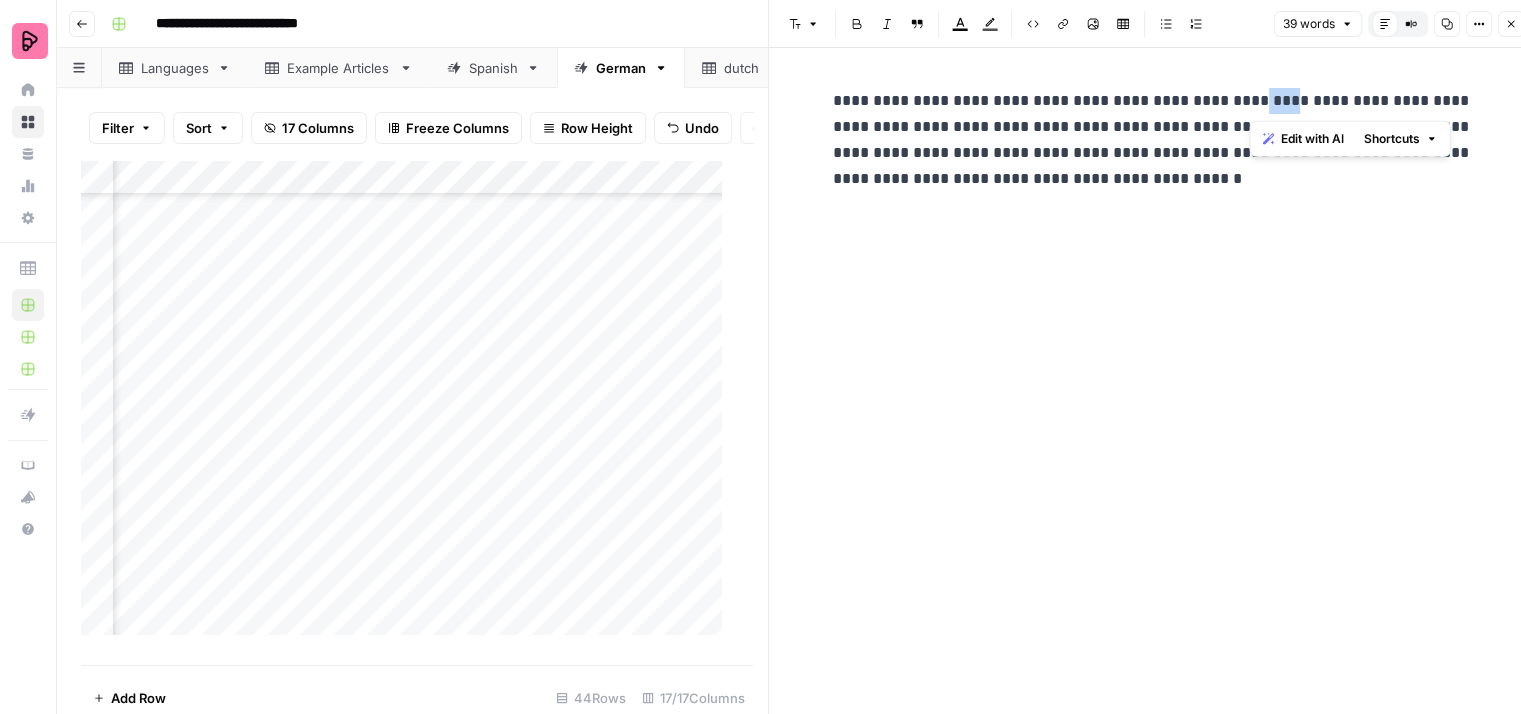 type 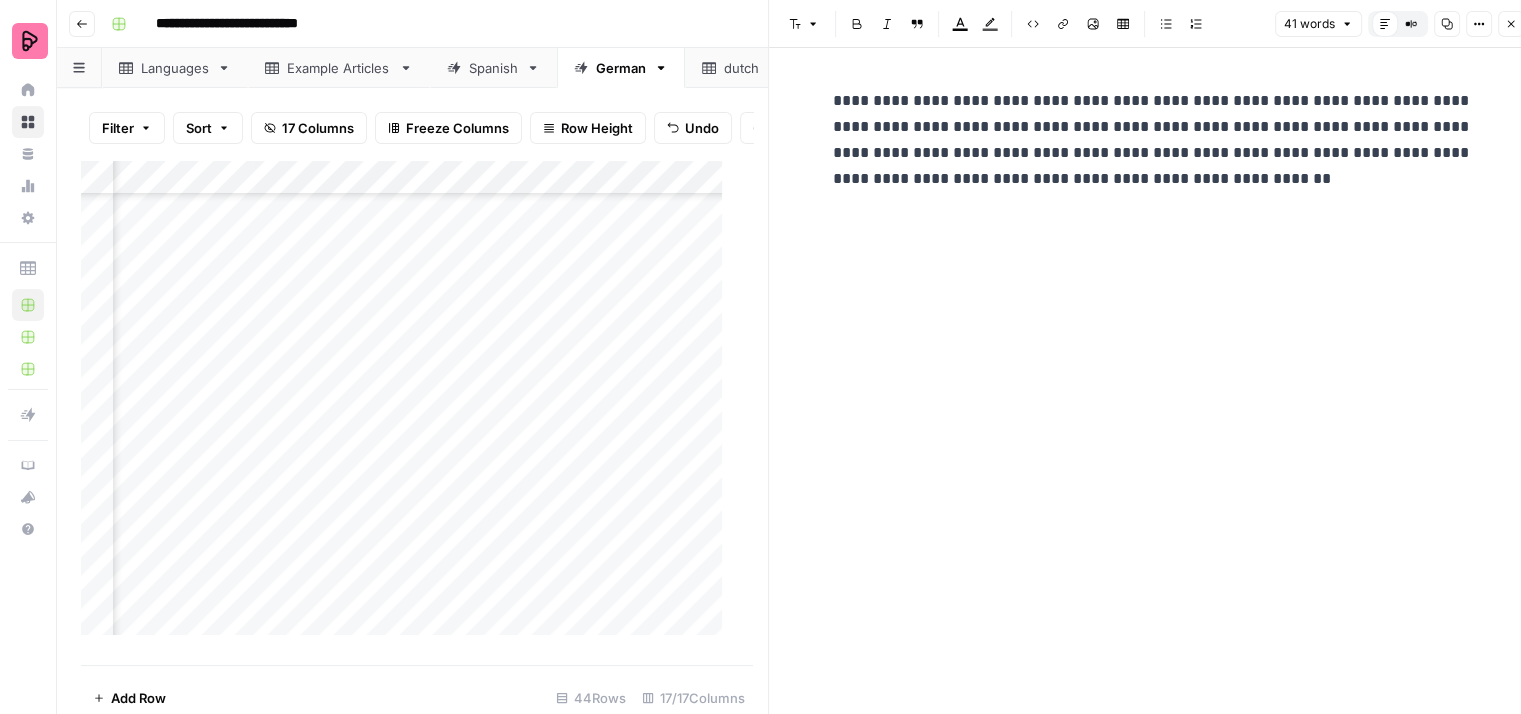 click on "**********" at bounding box center [1153, 140] 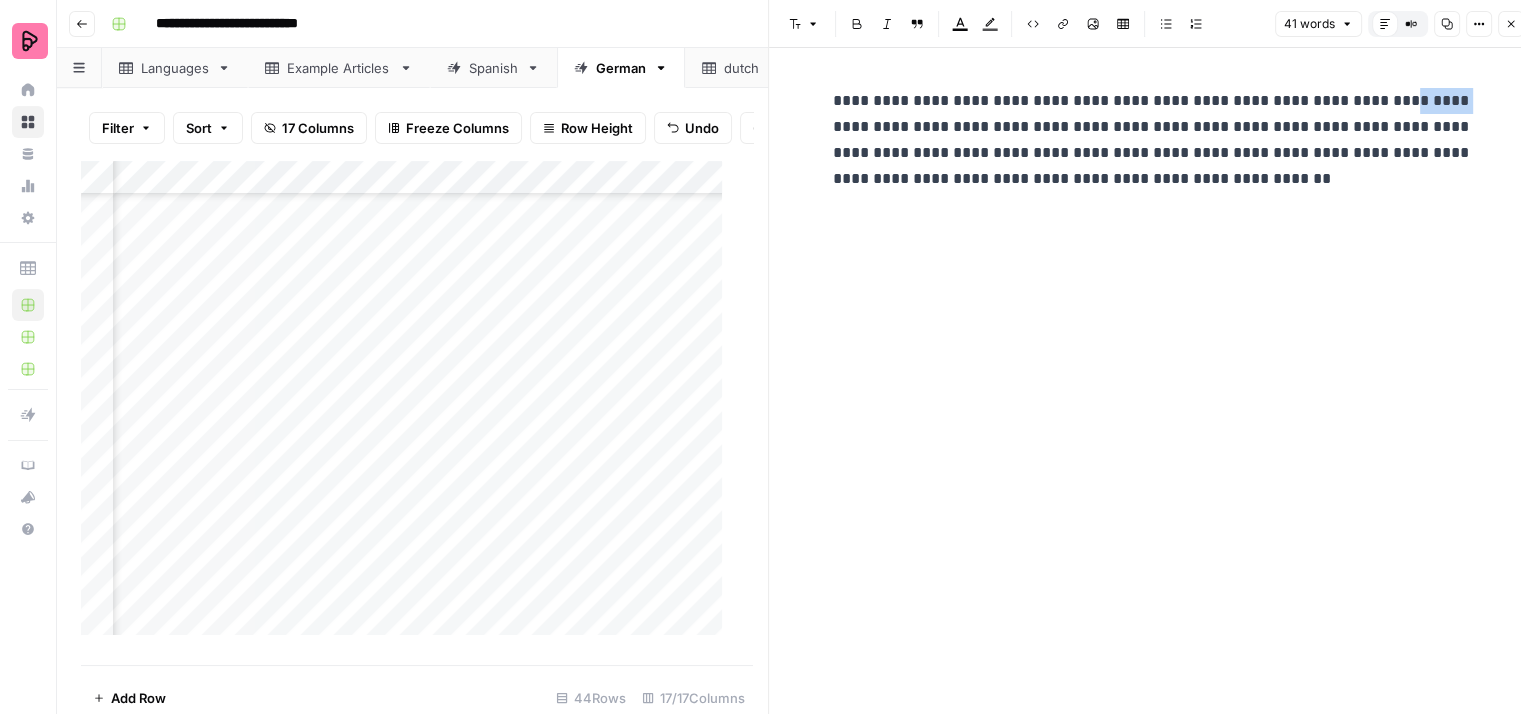 click on "**********" at bounding box center [1153, 140] 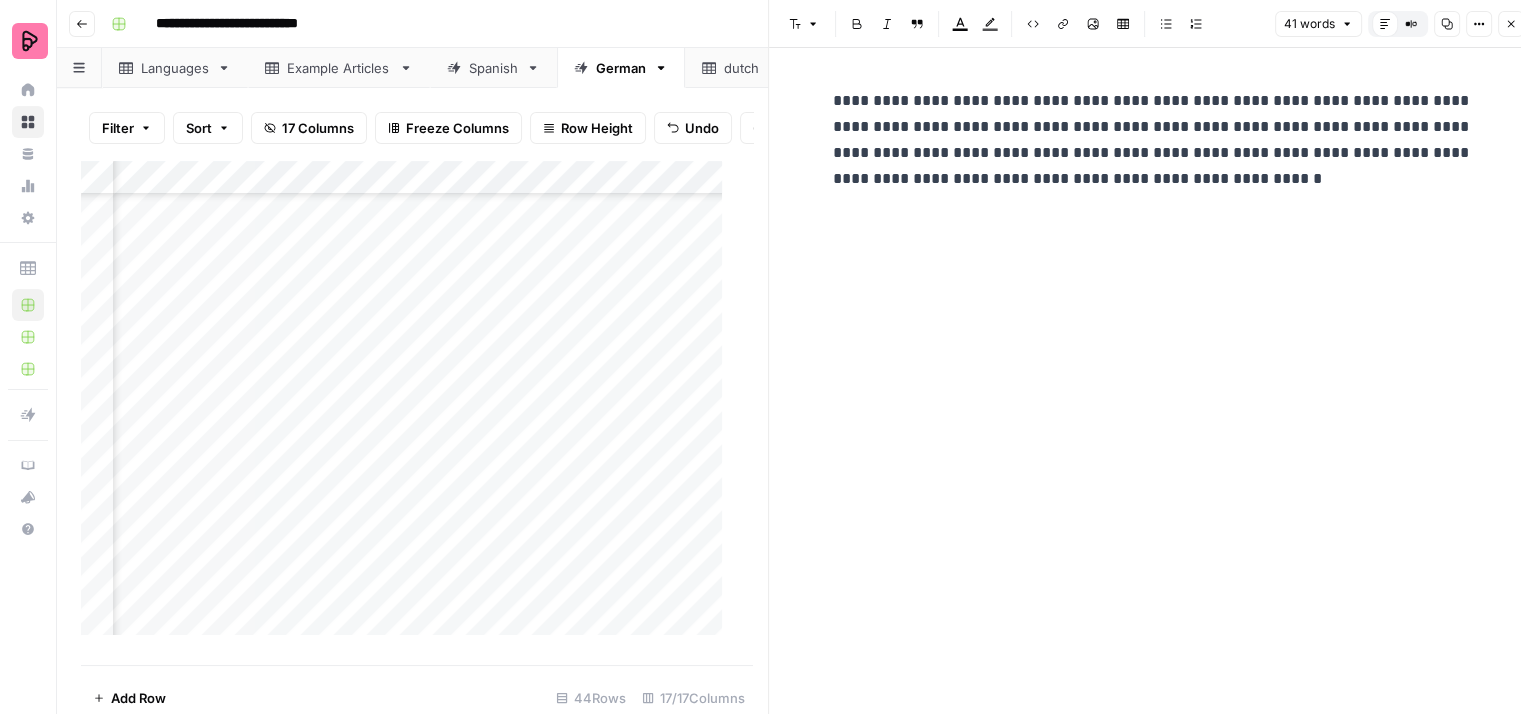 click on "**********" at bounding box center [1153, 140] 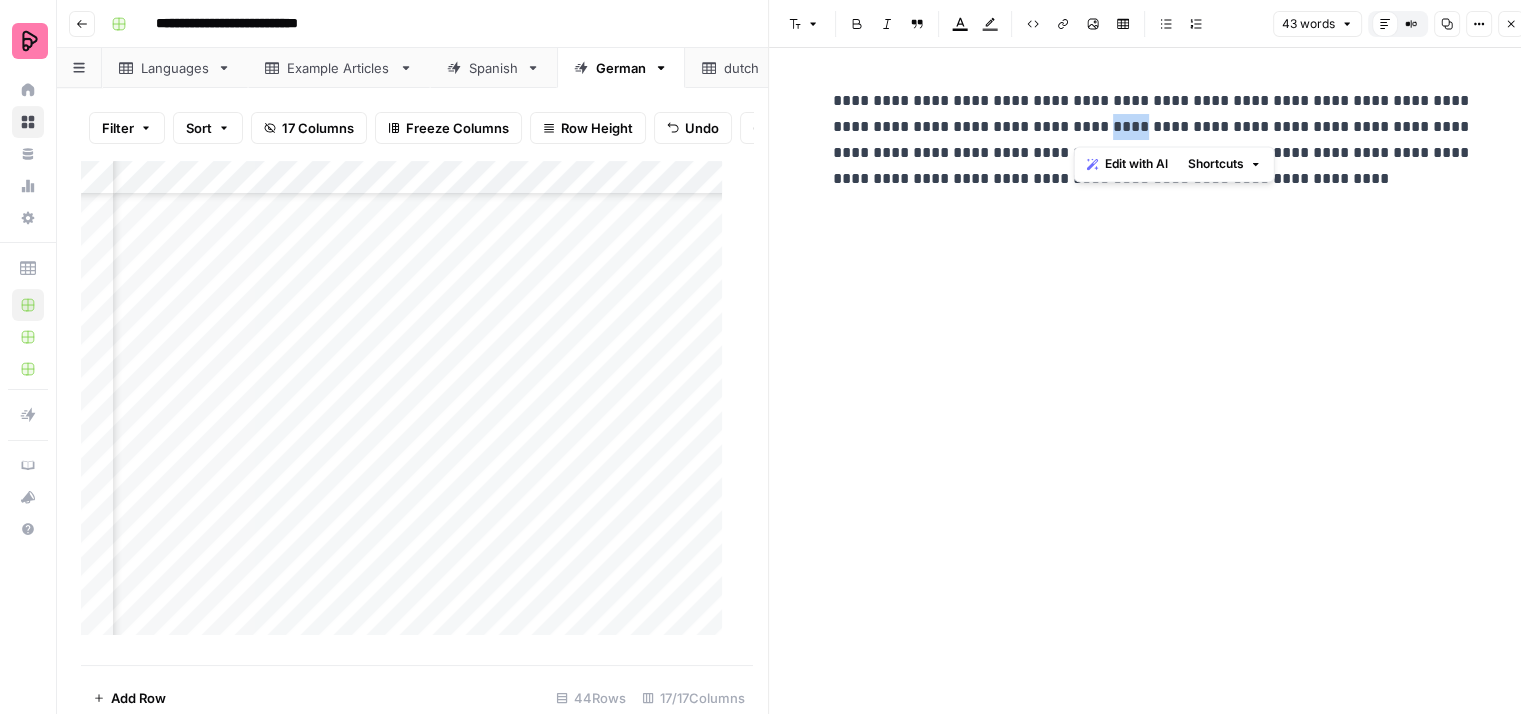 drag, startPoint x: 1098, startPoint y: 129, endPoint x: 1073, endPoint y: 129, distance: 25 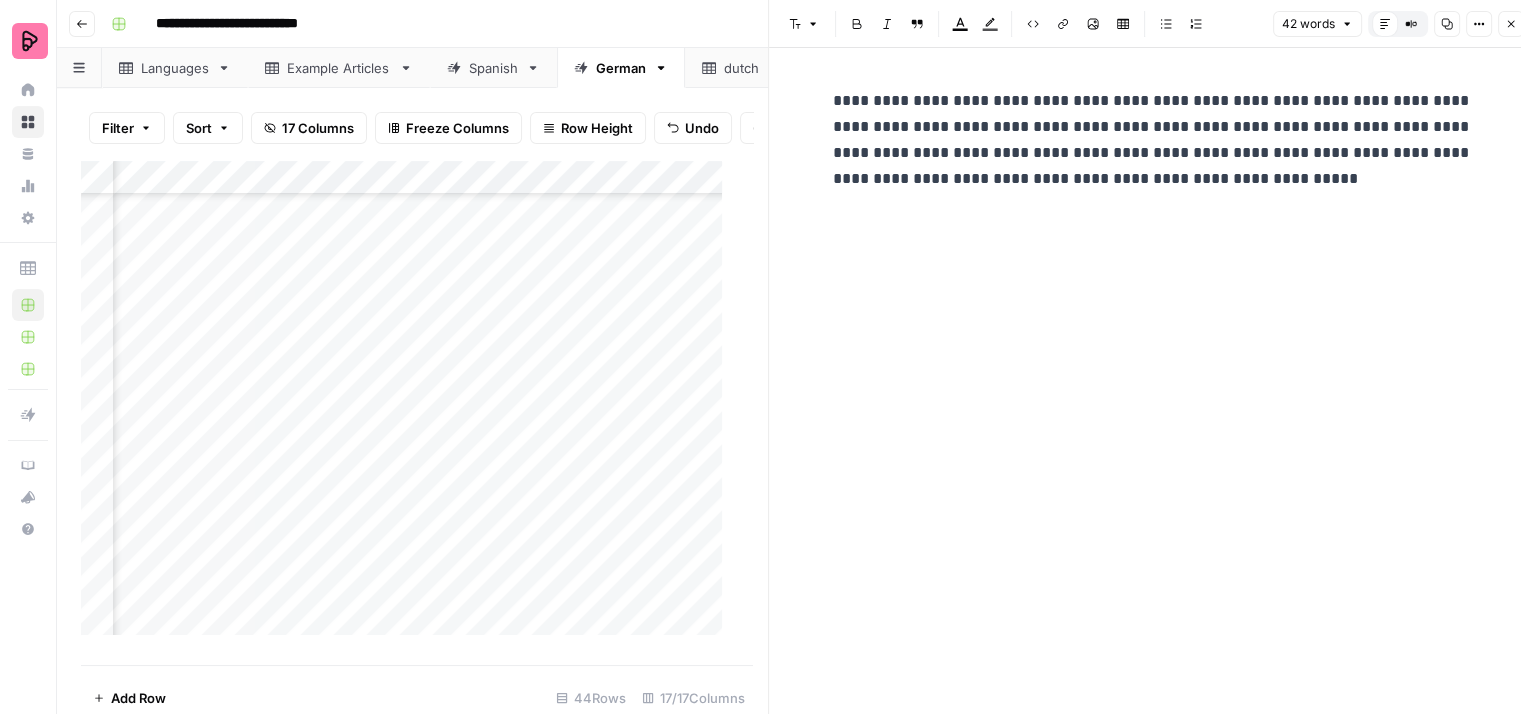 click on "**********" at bounding box center (1153, 140) 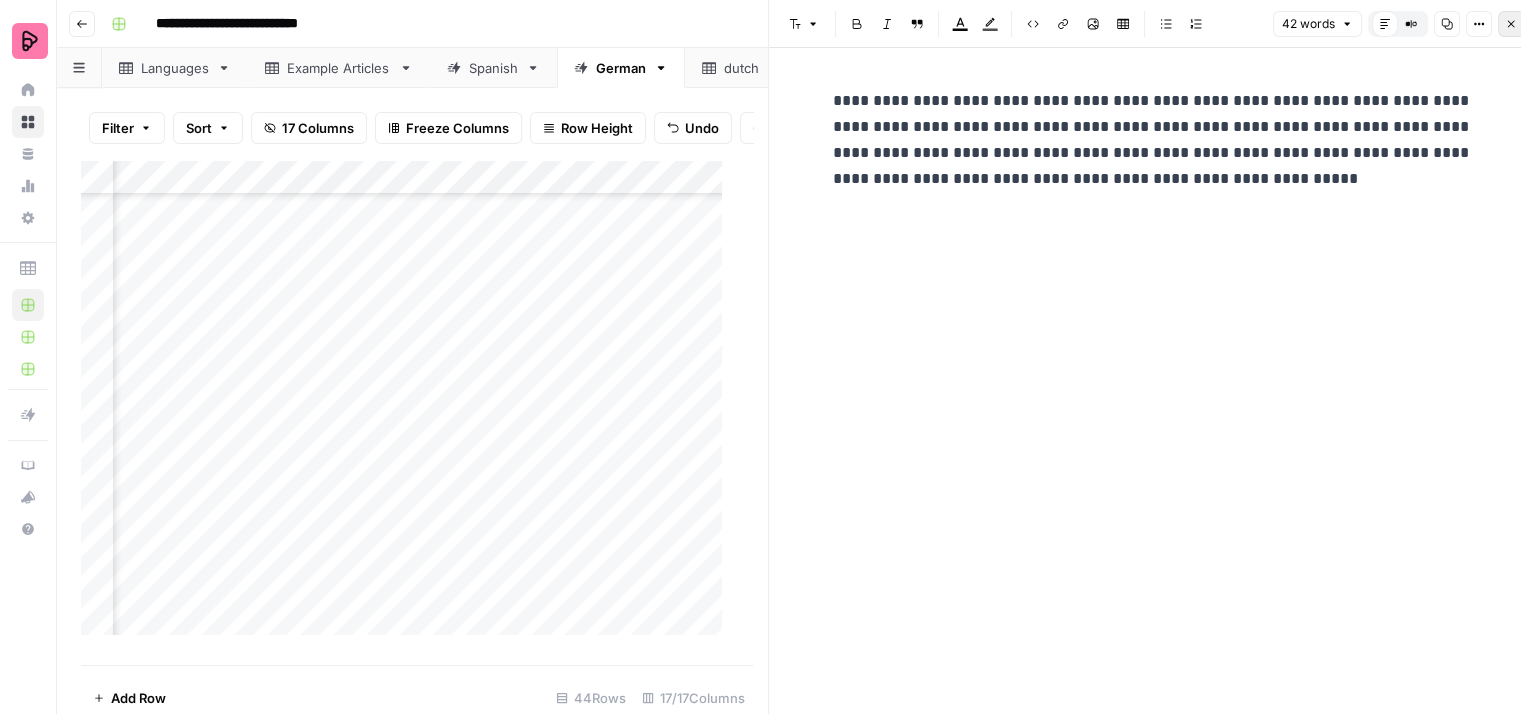 click 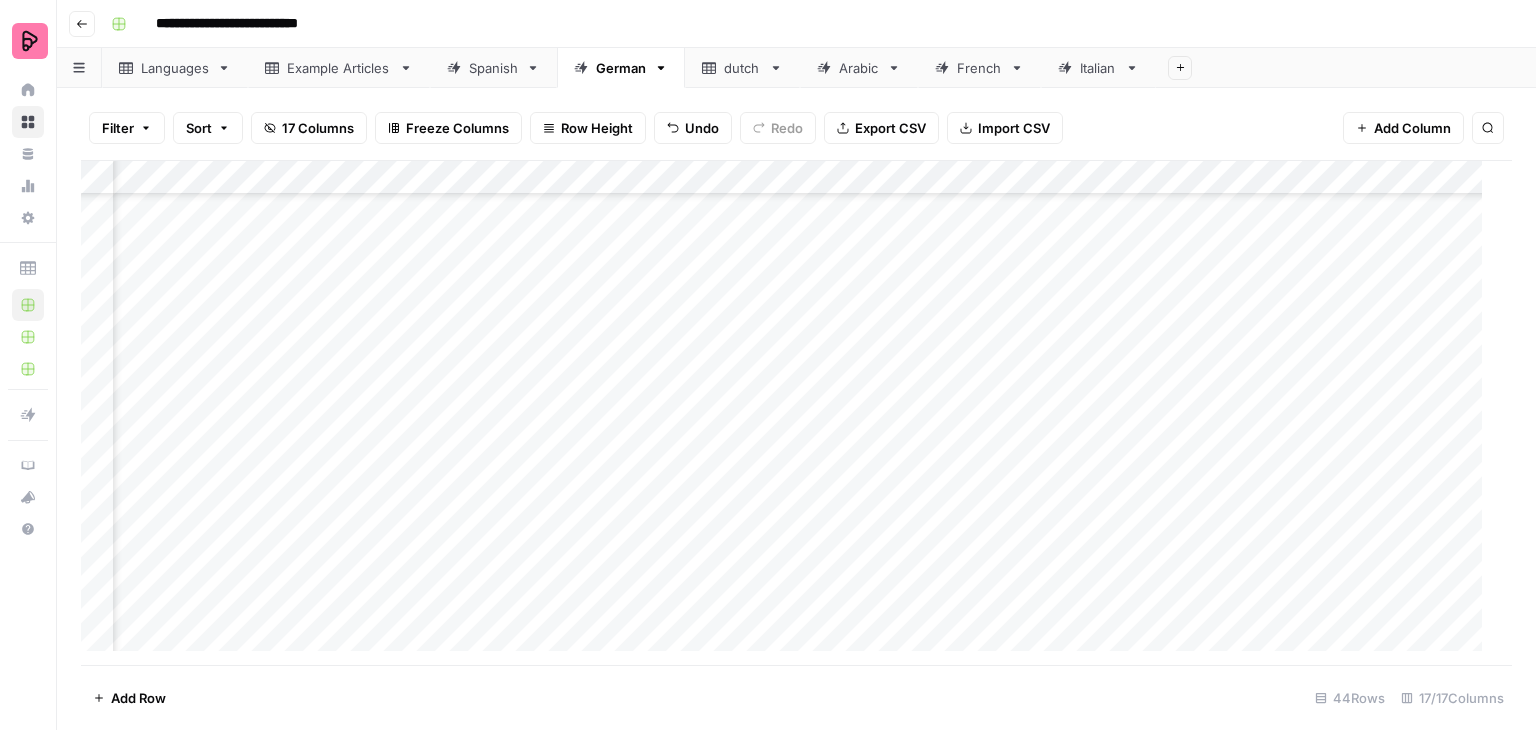 scroll, scrollTop: 1072, scrollLeft: 2053, axis: both 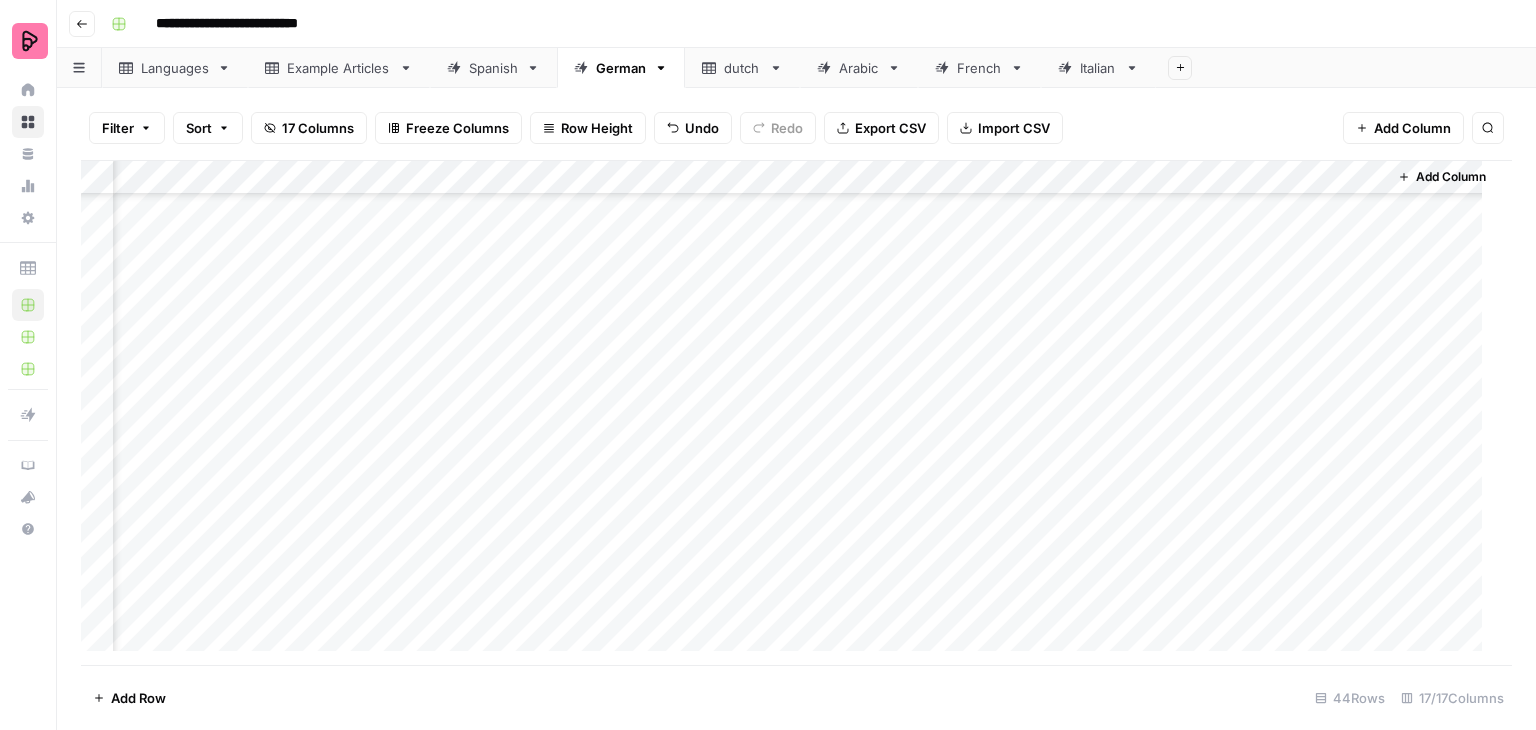 click on "Add Column" at bounding box center (789, 413) 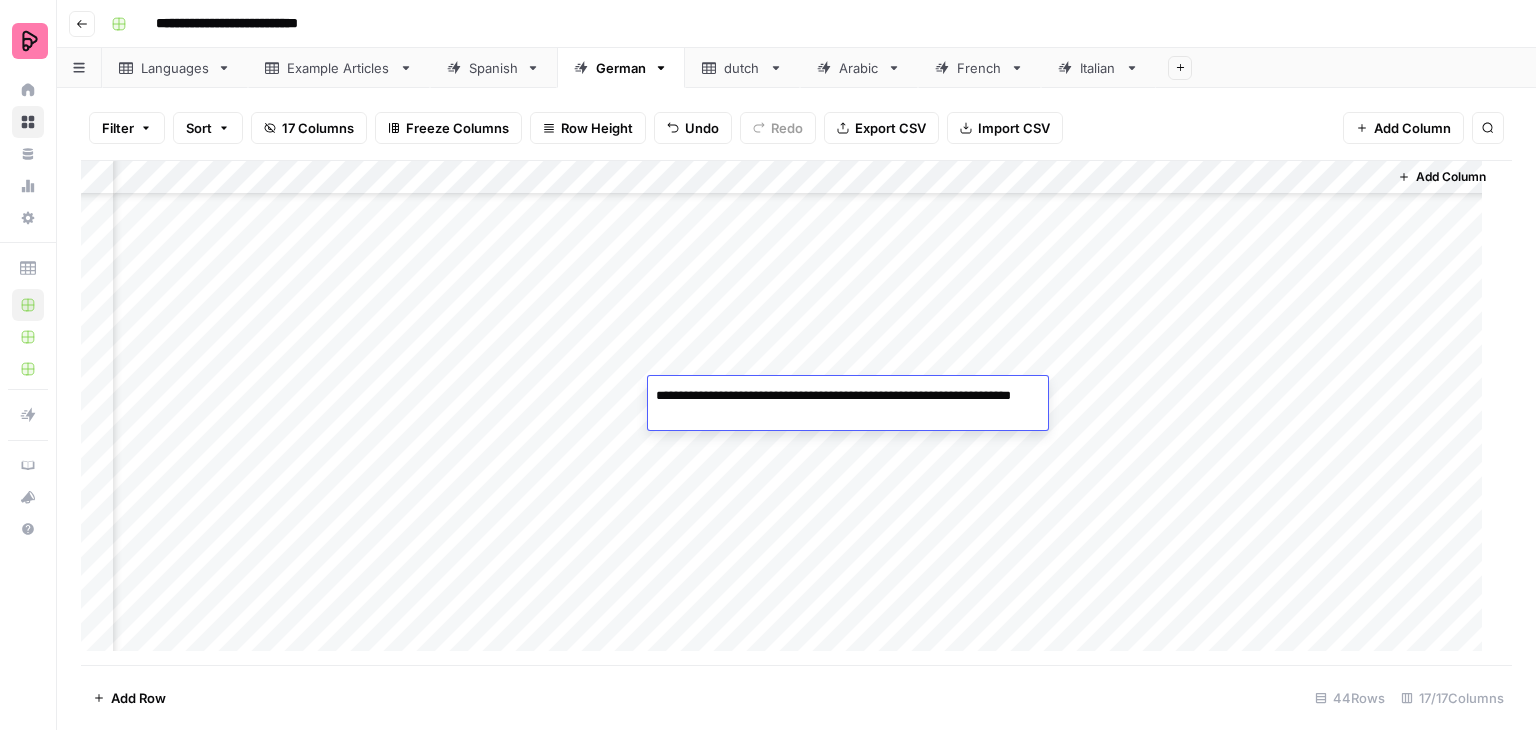 click on "Add Column" at bounding box center [789, 413] 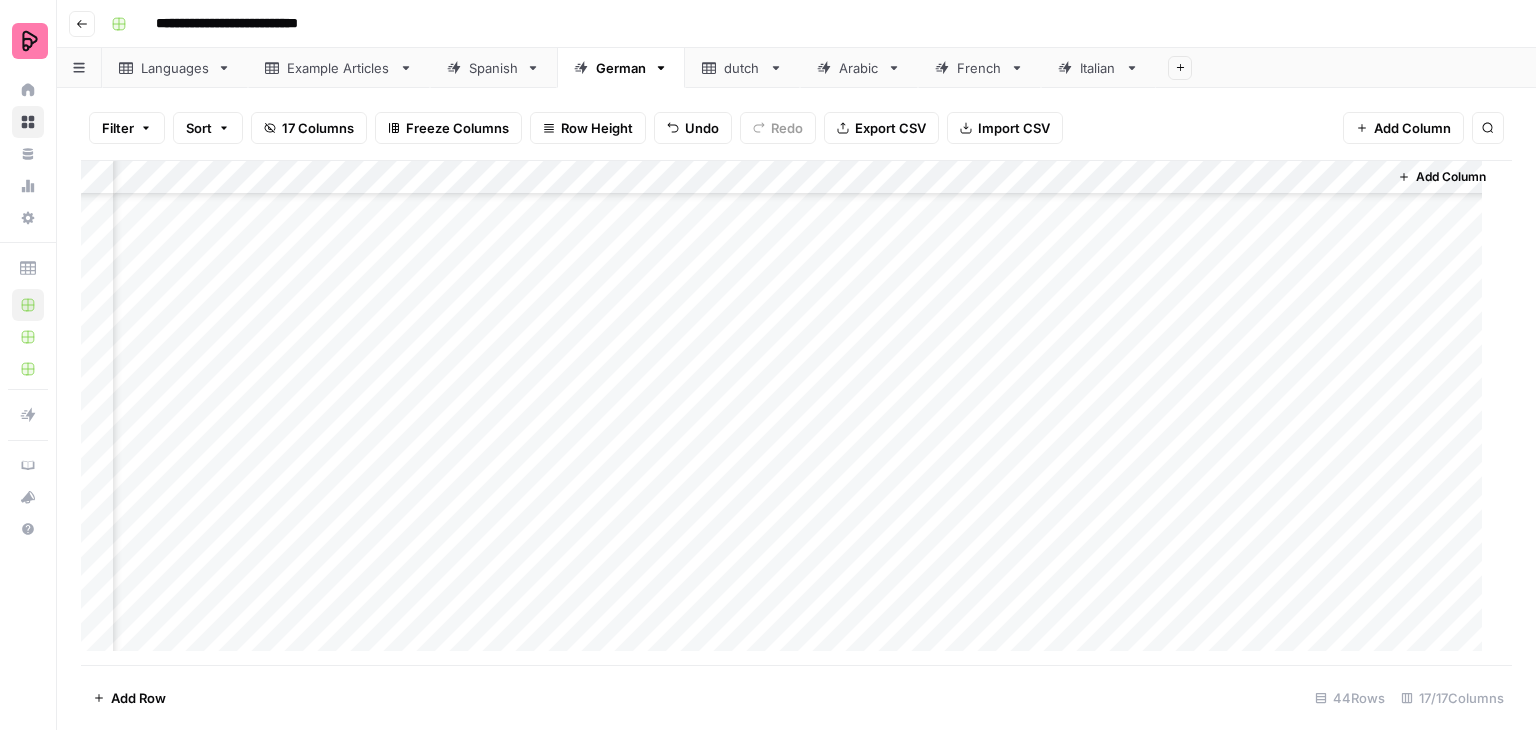 click on "Add Column" at bounding box center [789, 413] 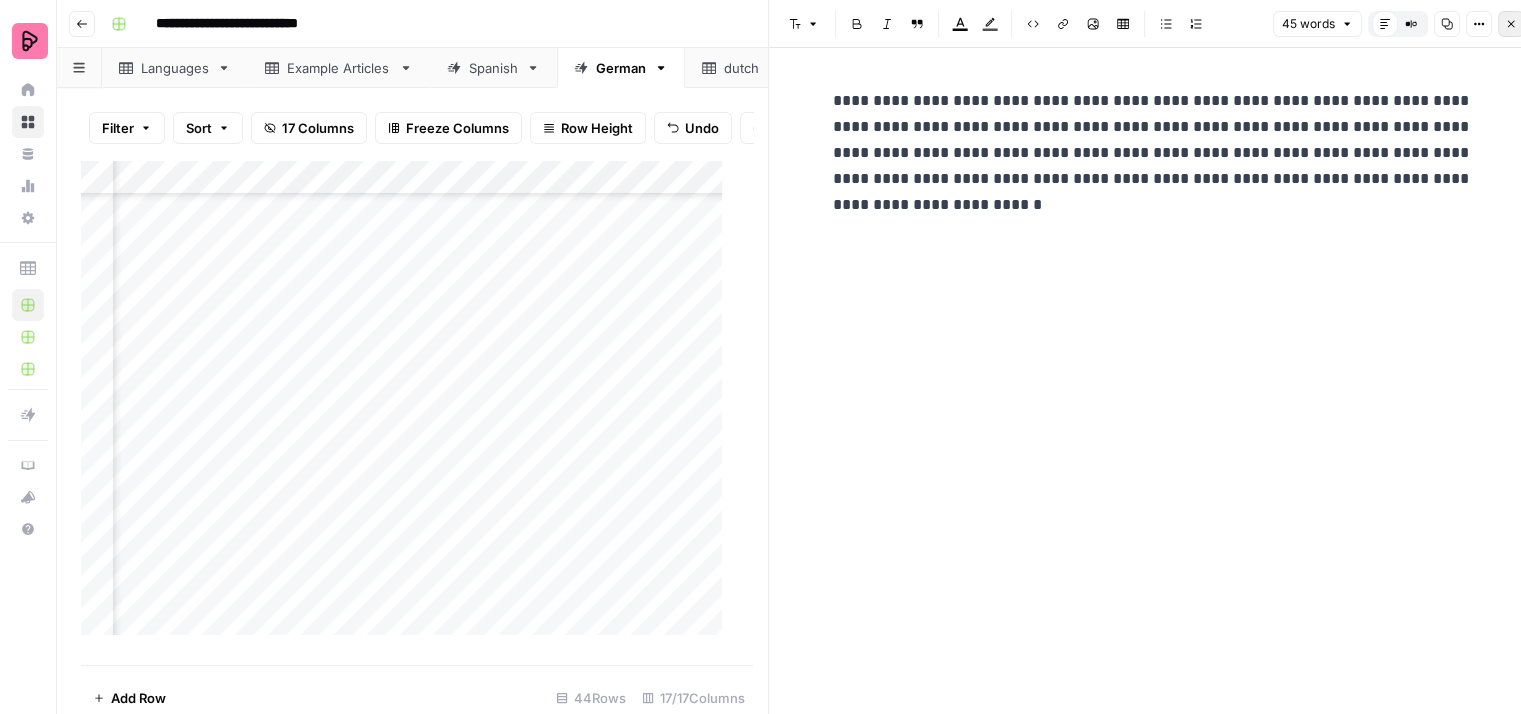 click 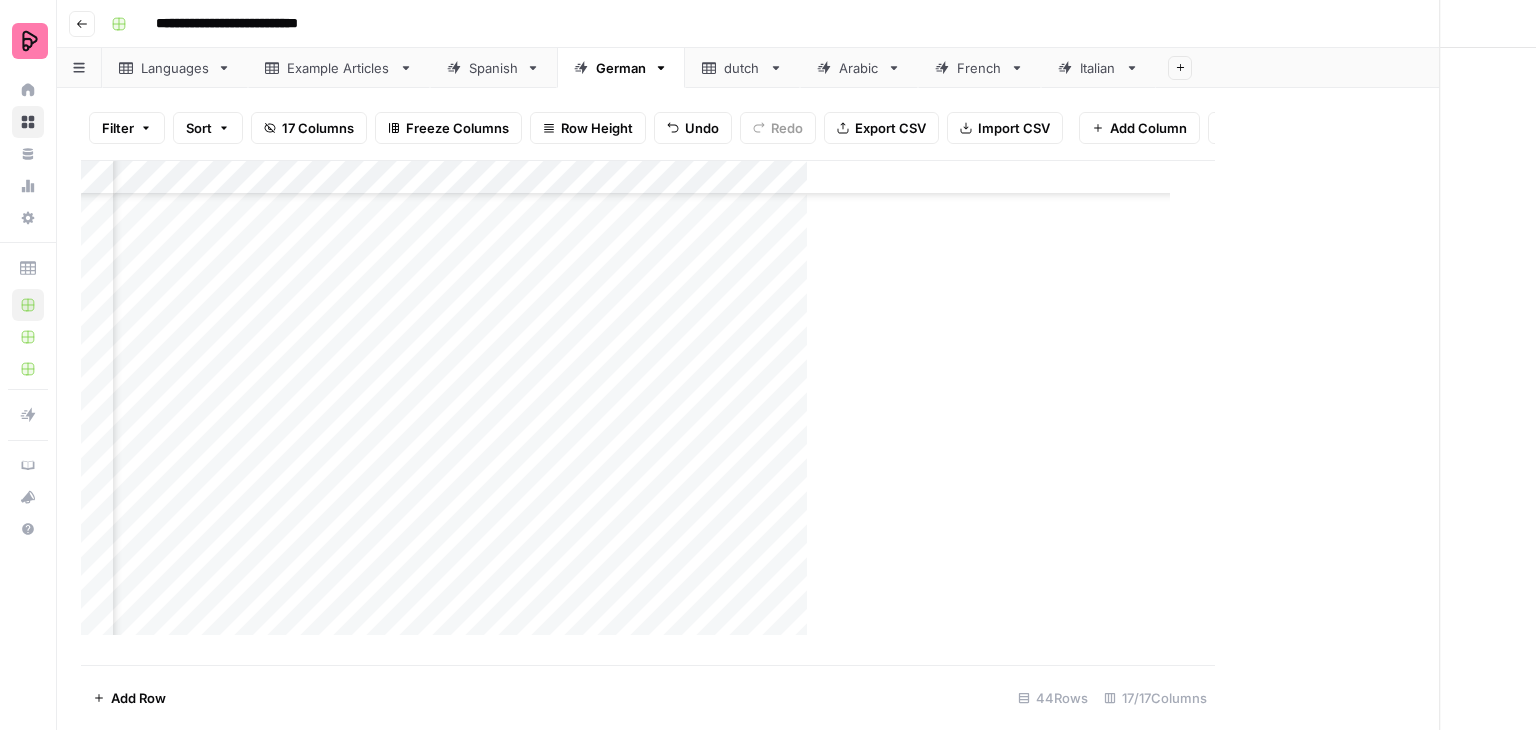 scroll, scrollTop: 1072, scrollLeft: 2029, axis: both 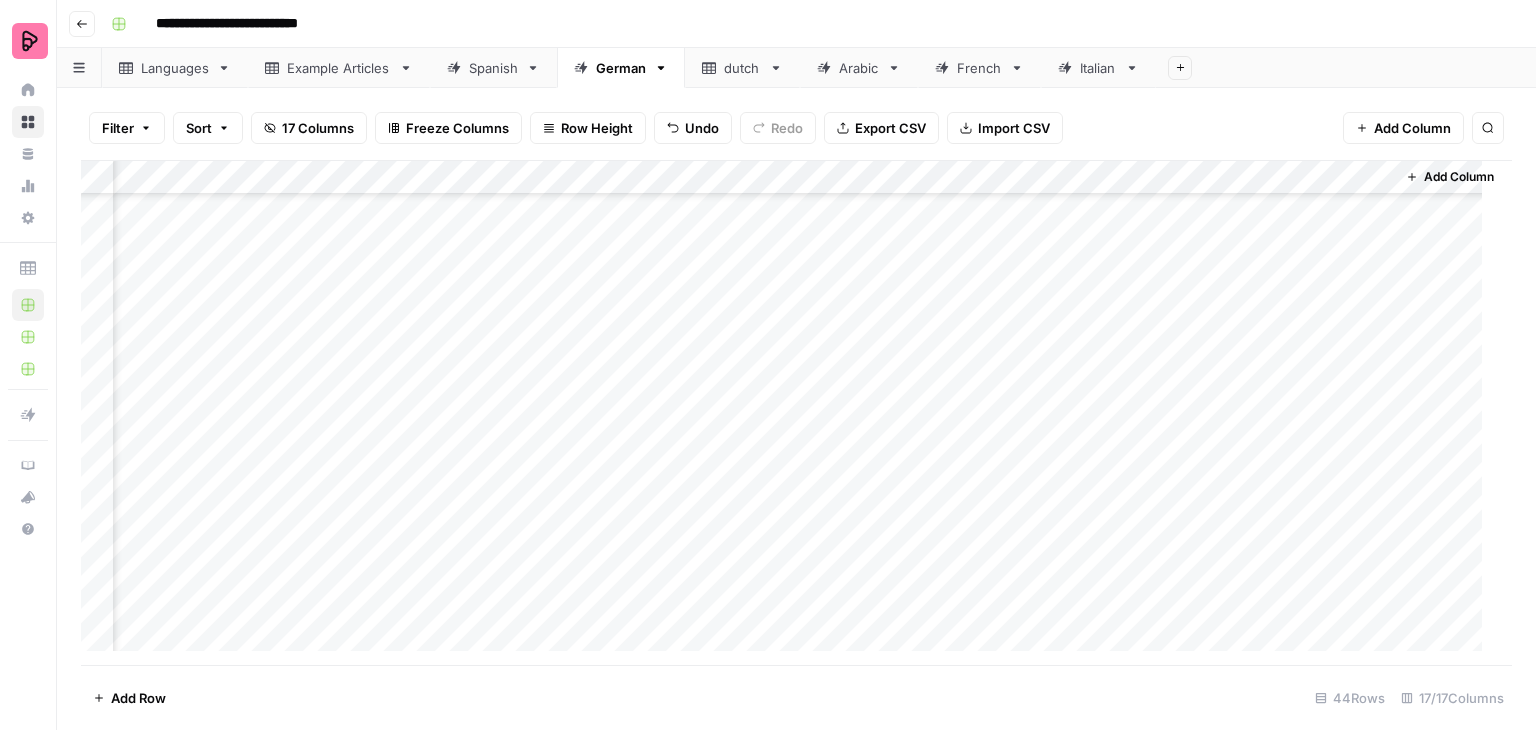 click on "Add Column" at bounding box center [789, 413] 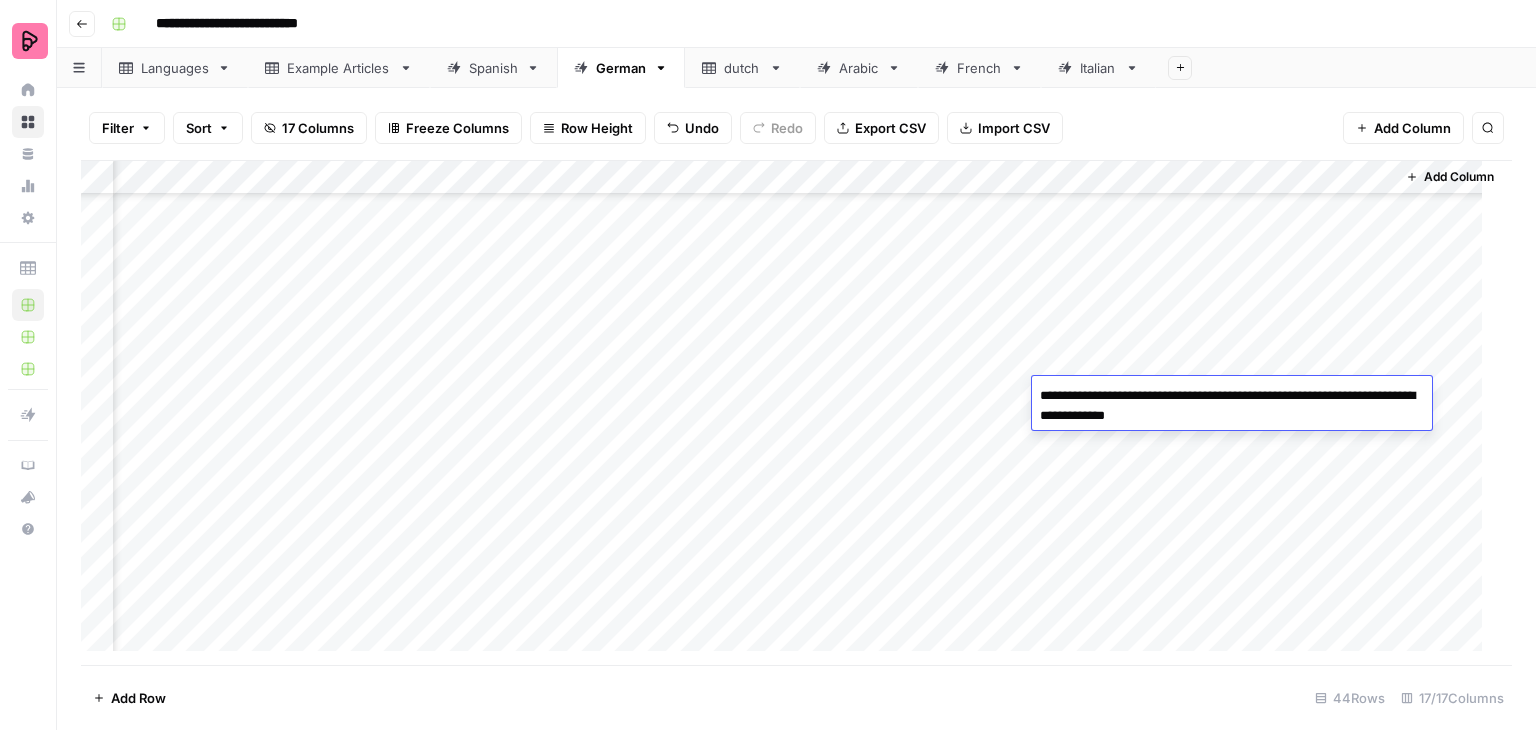 click on "Add Column" at bounding box center [789, 413] 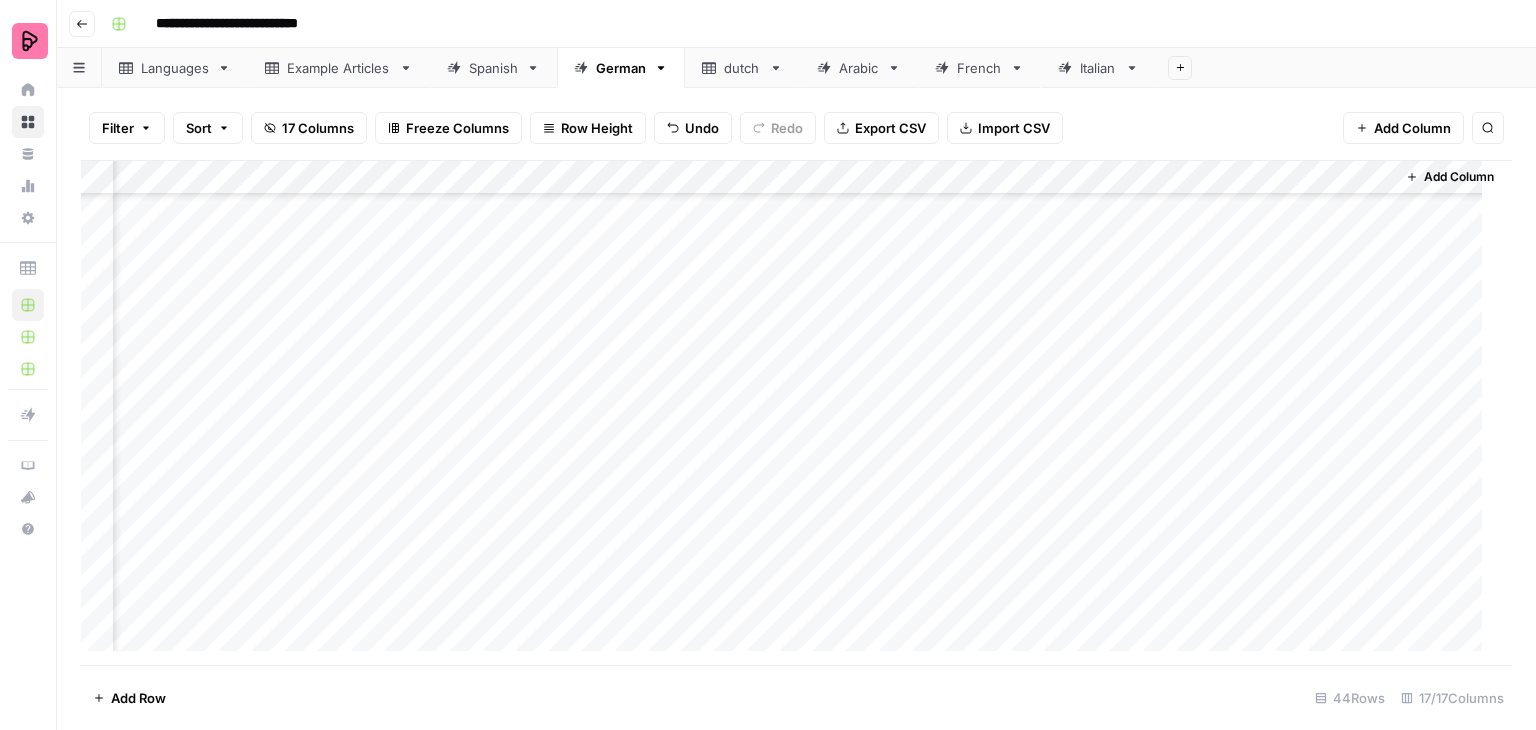 click on "Add Column" at bounding box center [789, 413] 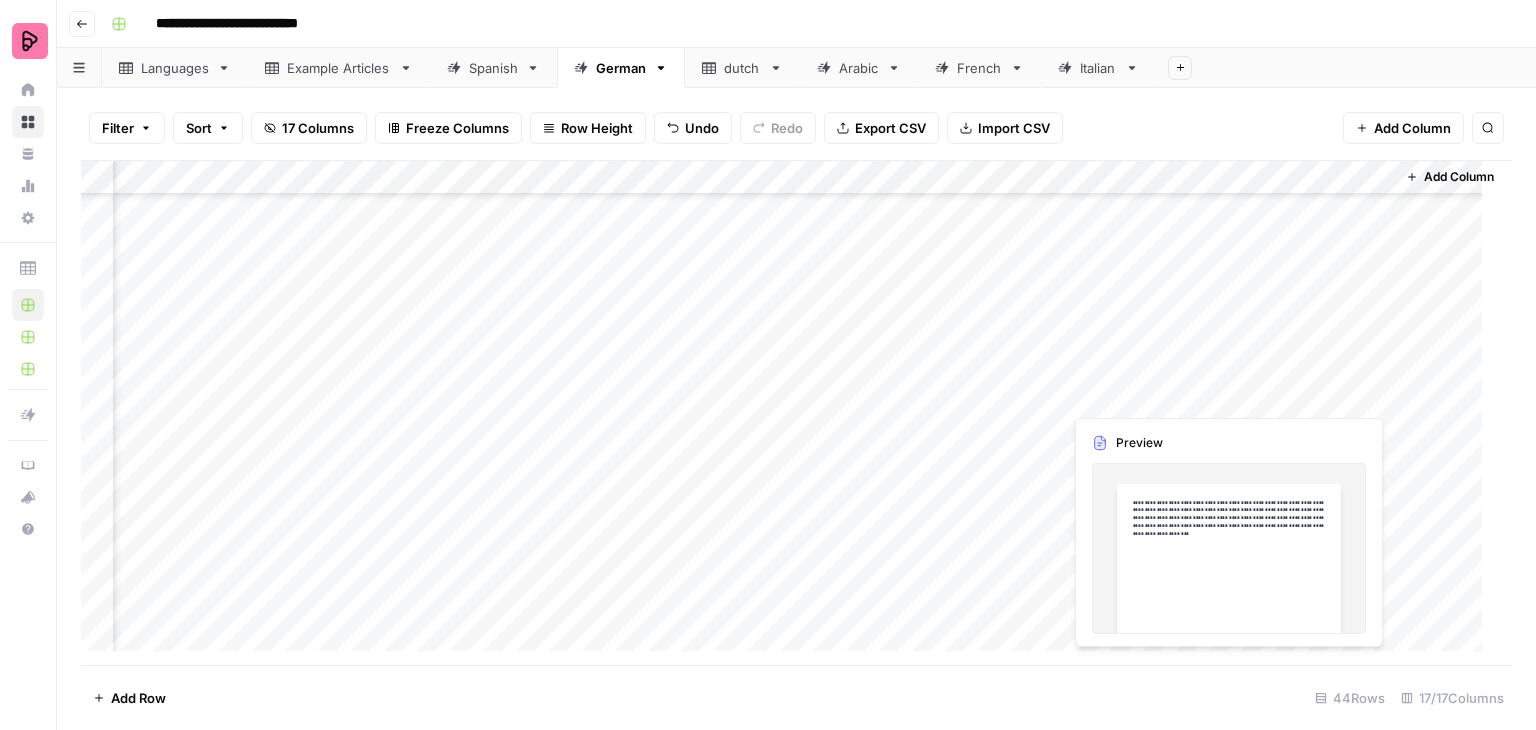 click on "Add Column" at bounding box center (789, 413) 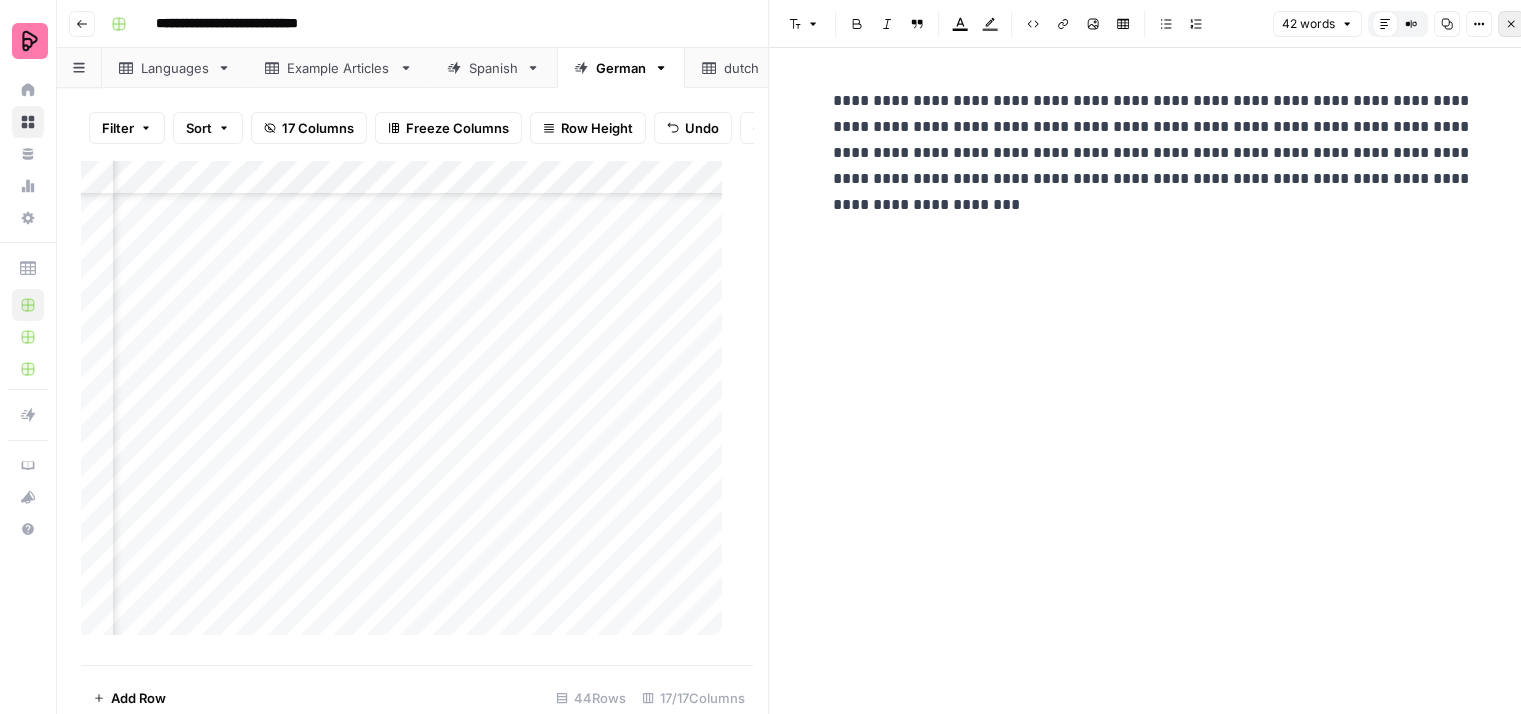 click 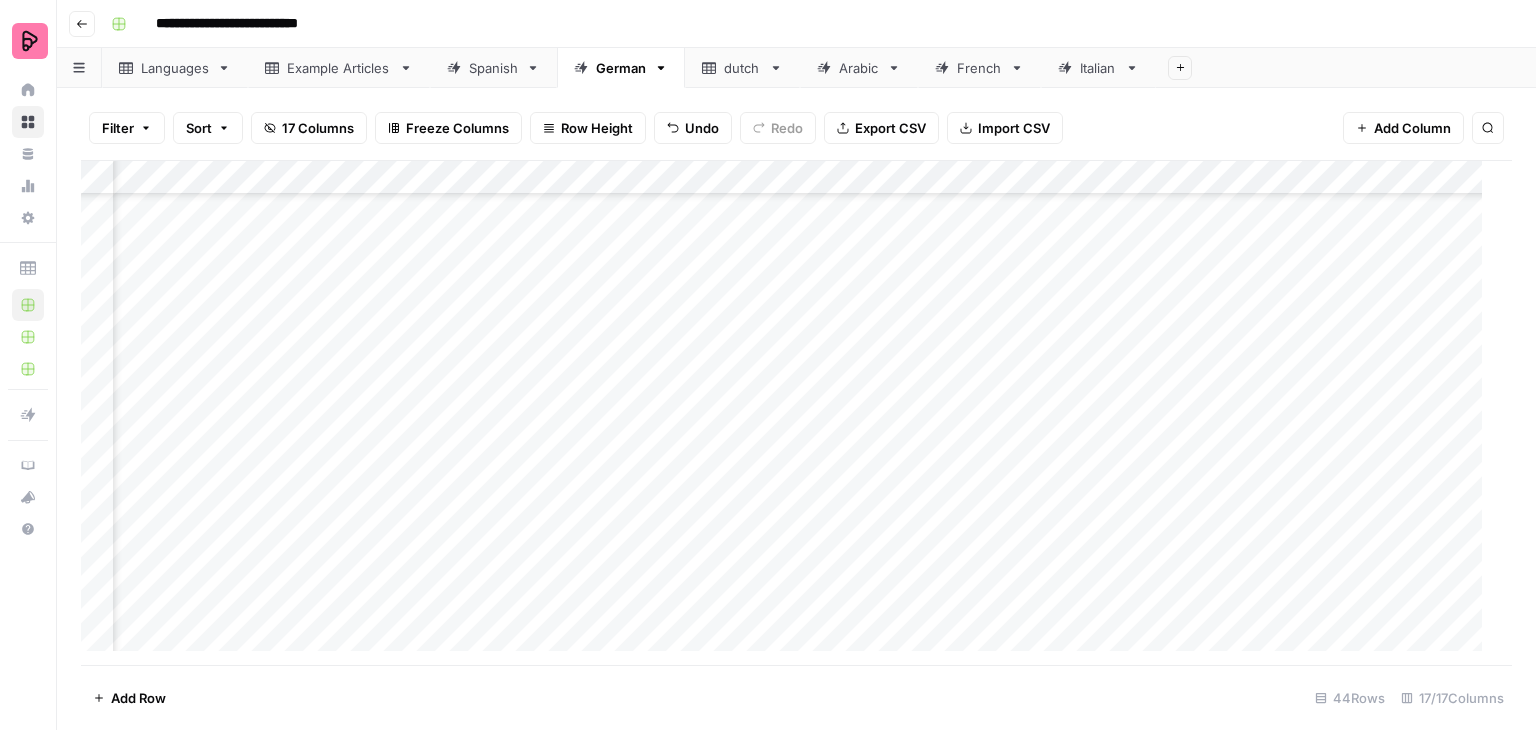 scroll, scrollTop: 1072, scrollLeft: 628, axis: both 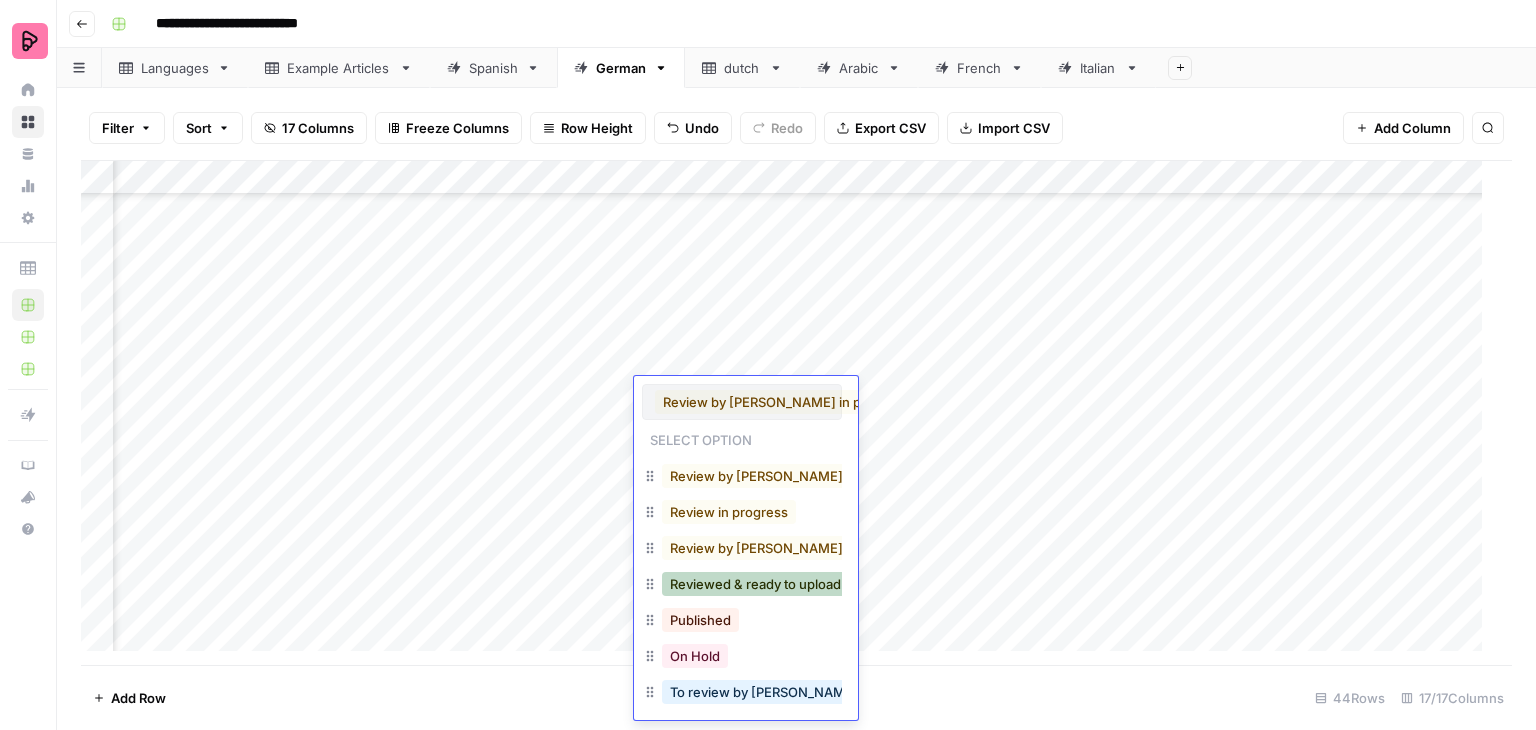 click on "Reviewed & ready to upload" at bounding box center [755, 584] 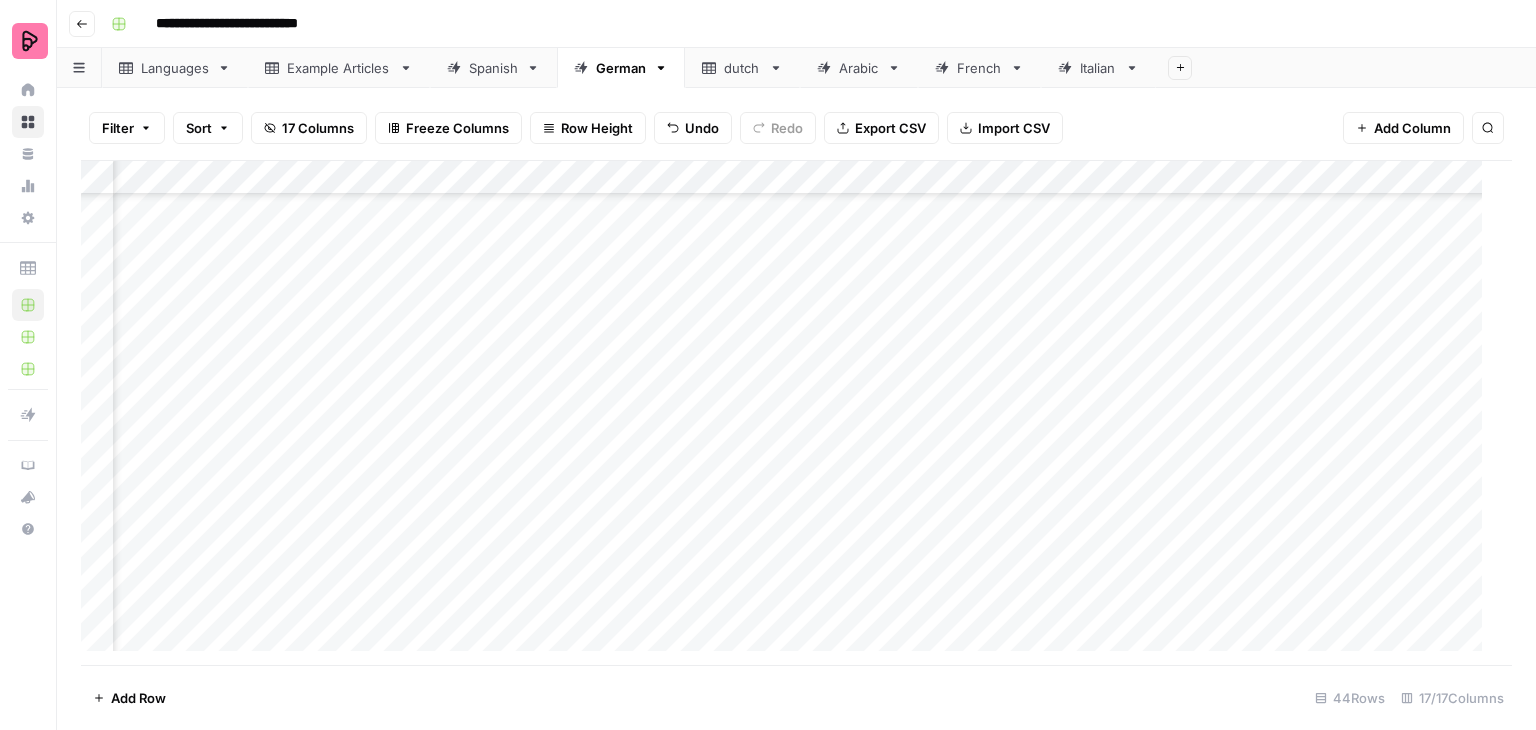 click on "Add Column" at bounding box center (789, 413) 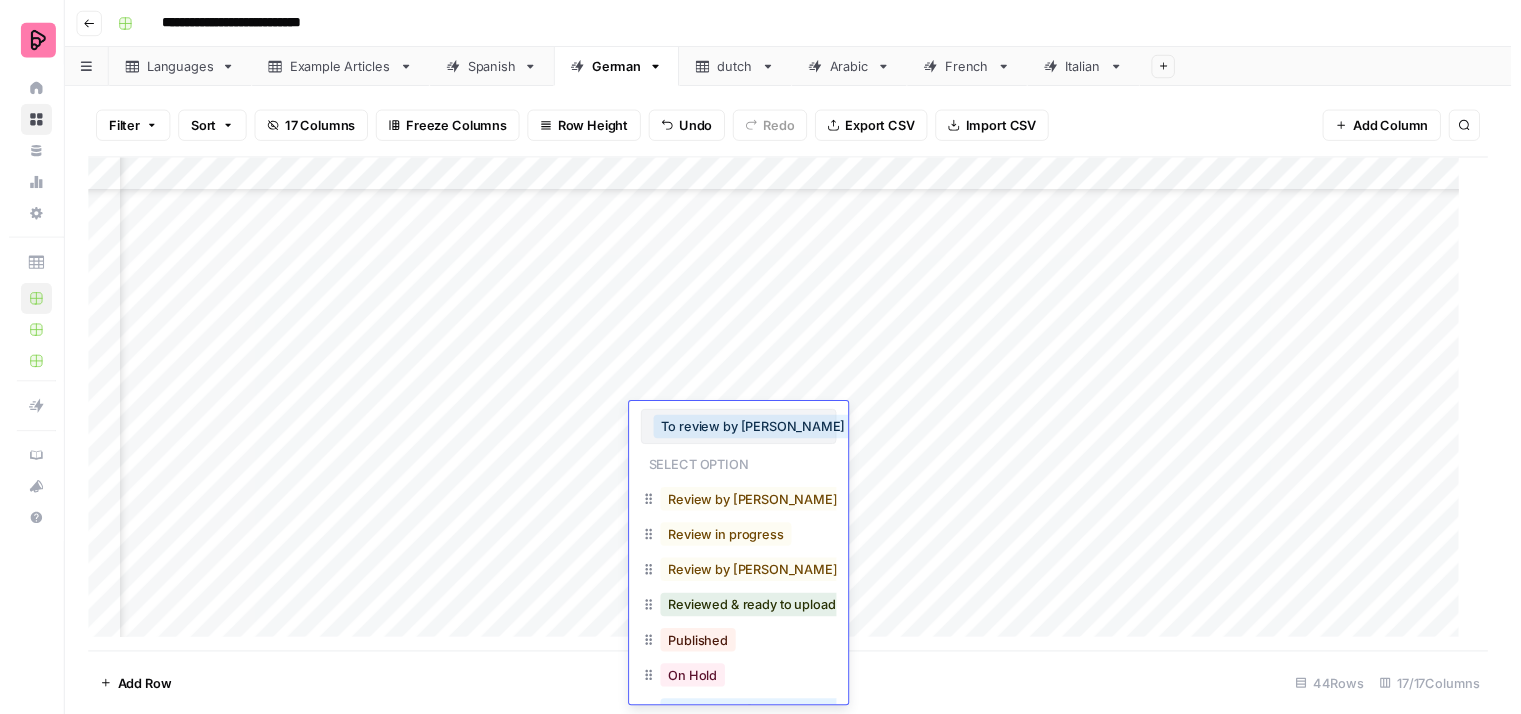scroll, scrollTop: 155, scrollLeft: 0, axis: vertical 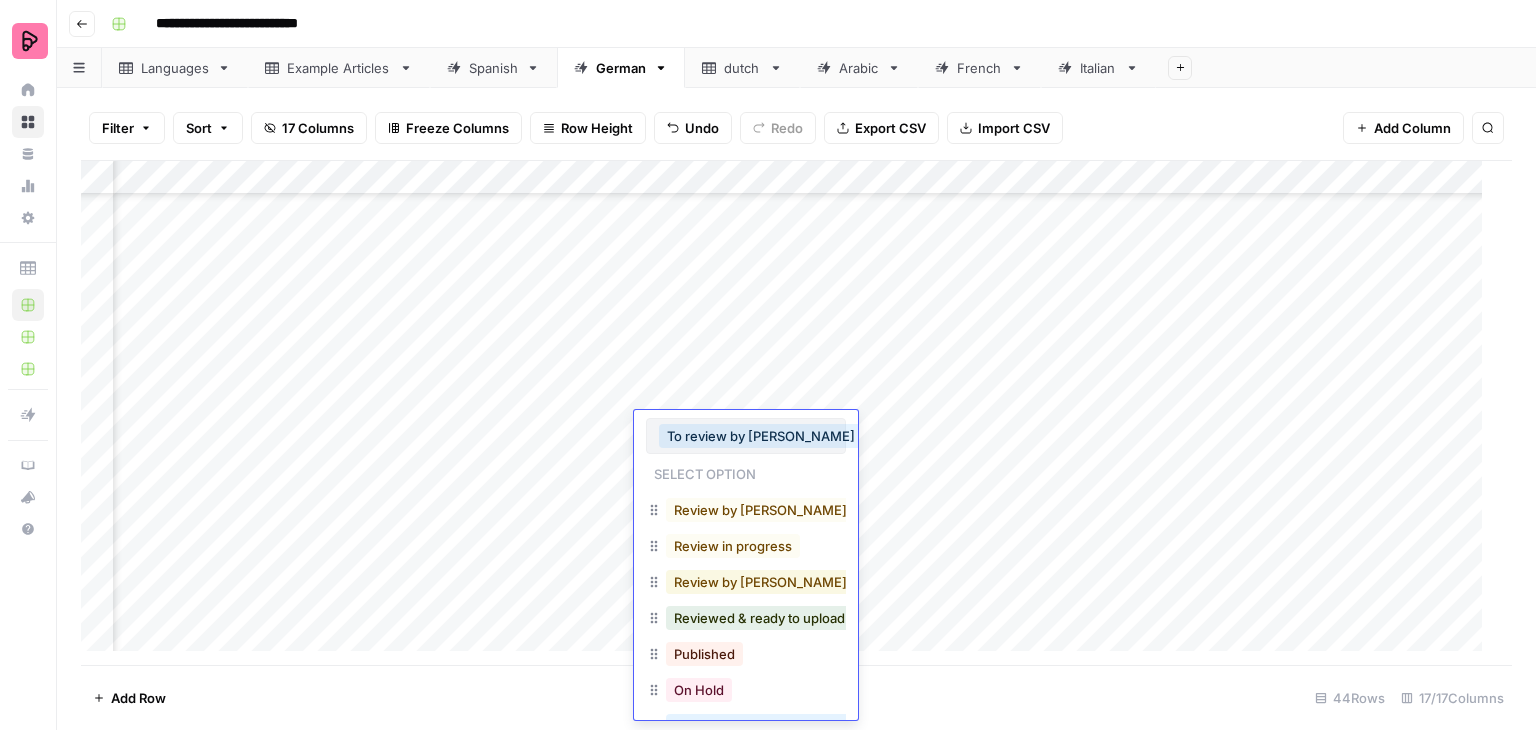 click on "Review by [PERSON_NAME] in progress" at bounding box center [797, 582] 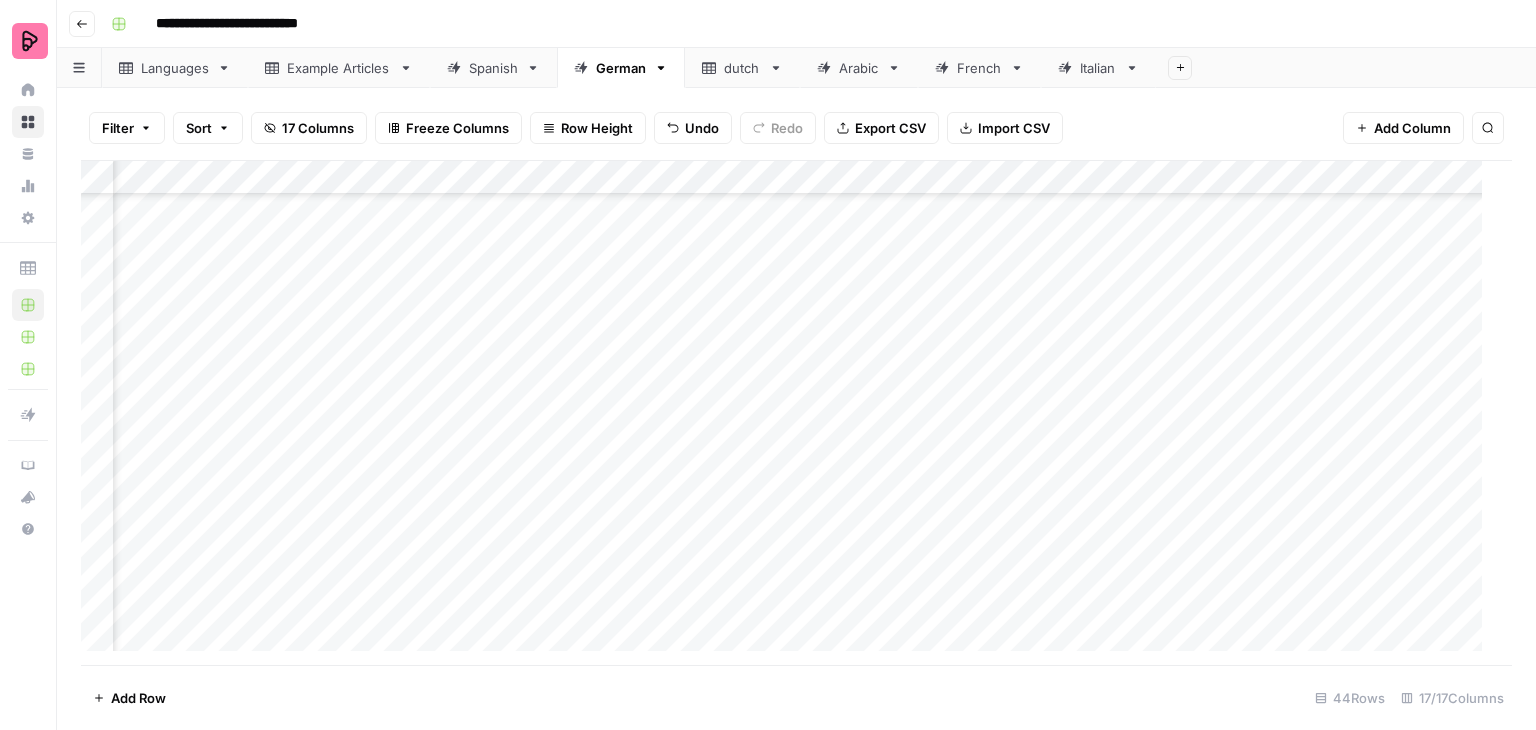 click on "Add Column" at bounding box center [789, 413] 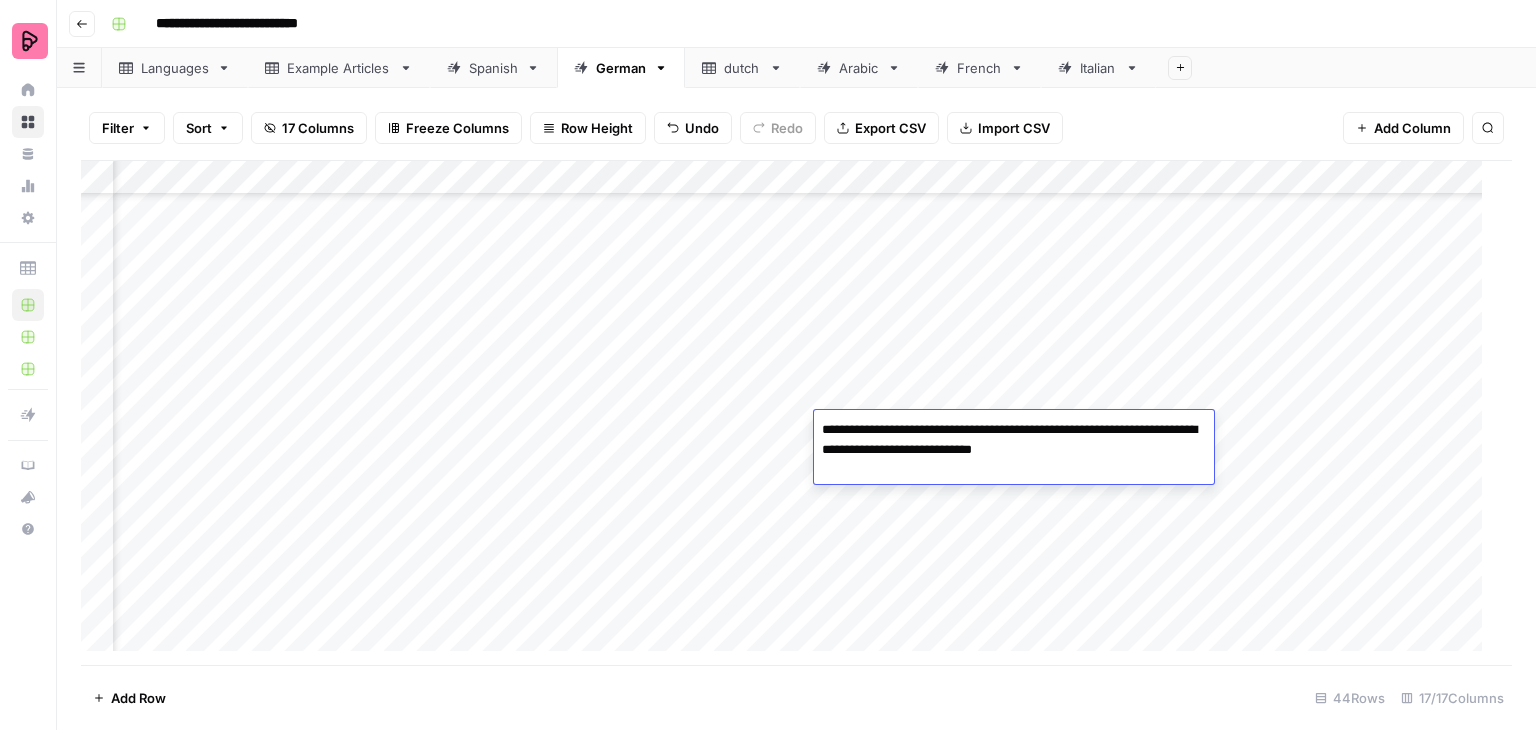 drag, startPoint x: 857, startPoint y: 450, endPoint x: 808, endPoint y: 453, distance: 49.09175 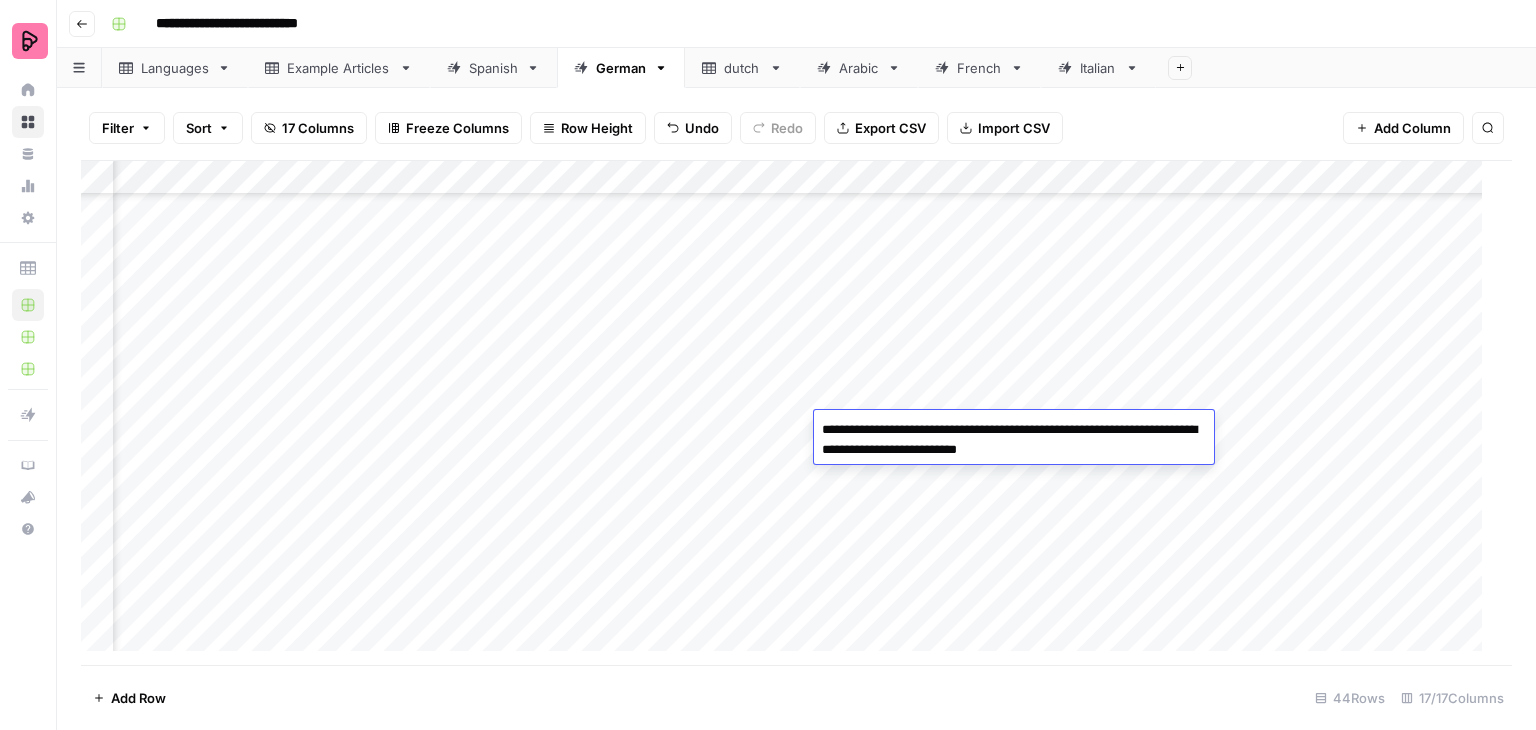 type on "**********" 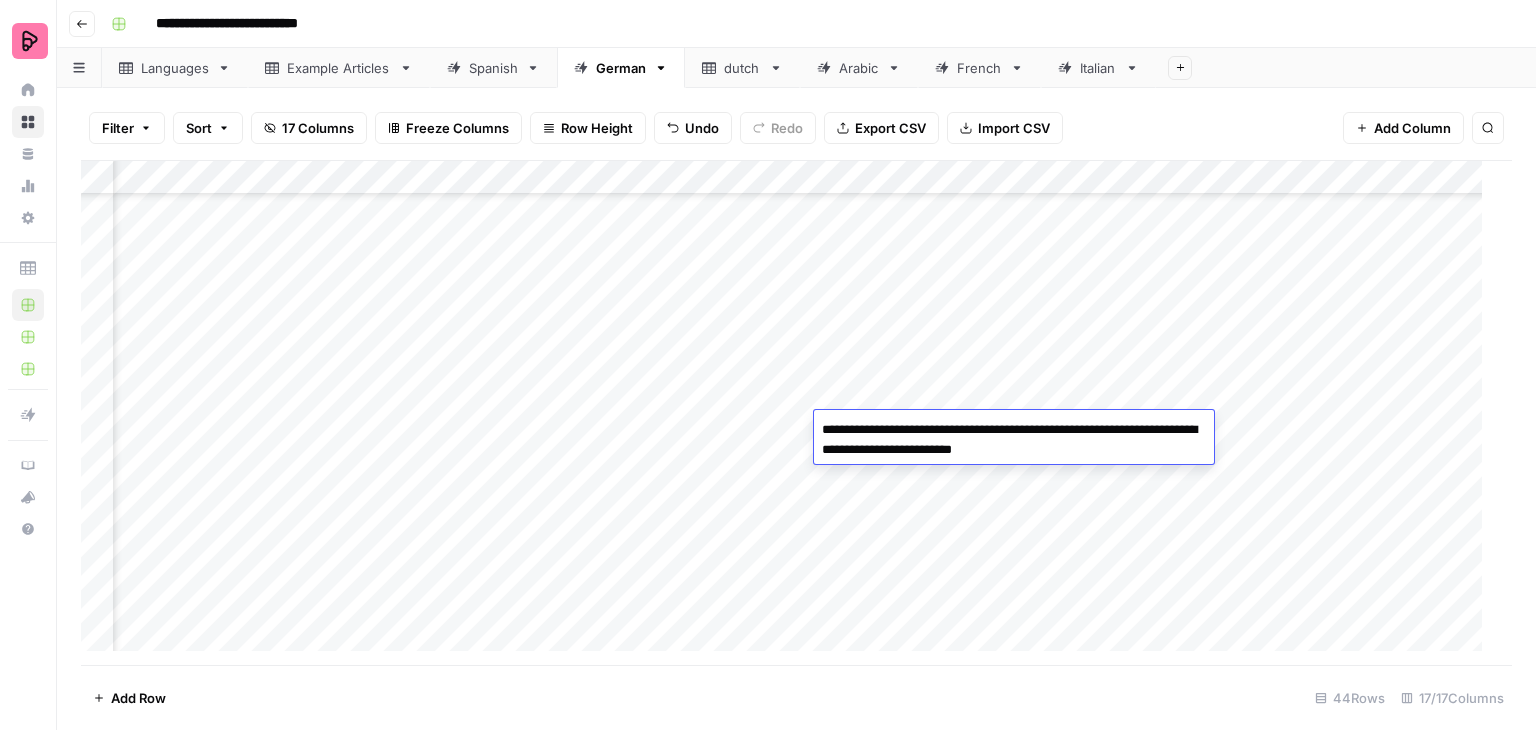 click on "Add Column" at bounding box center (789, 413) 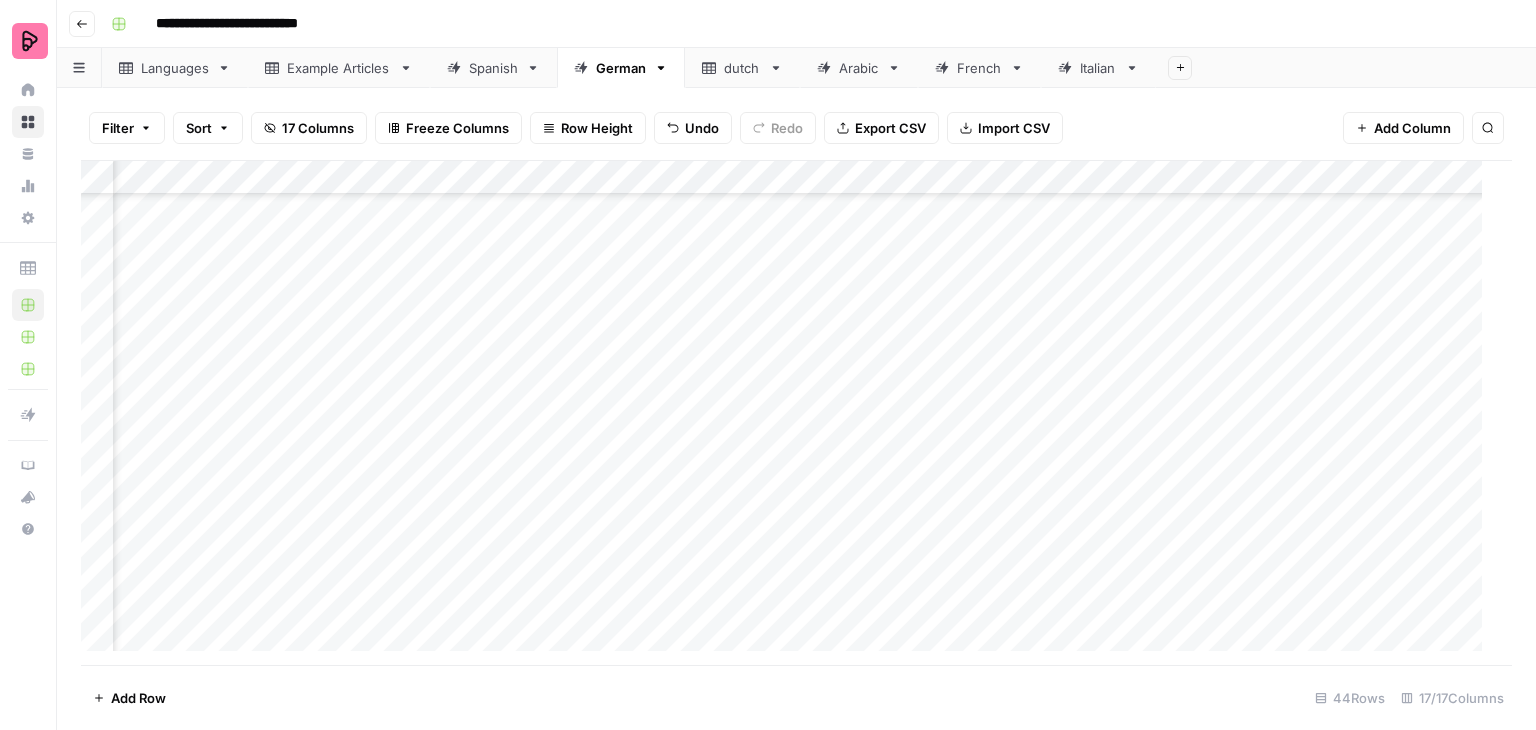 click on "Add Column" at bounding box center (789, 413) 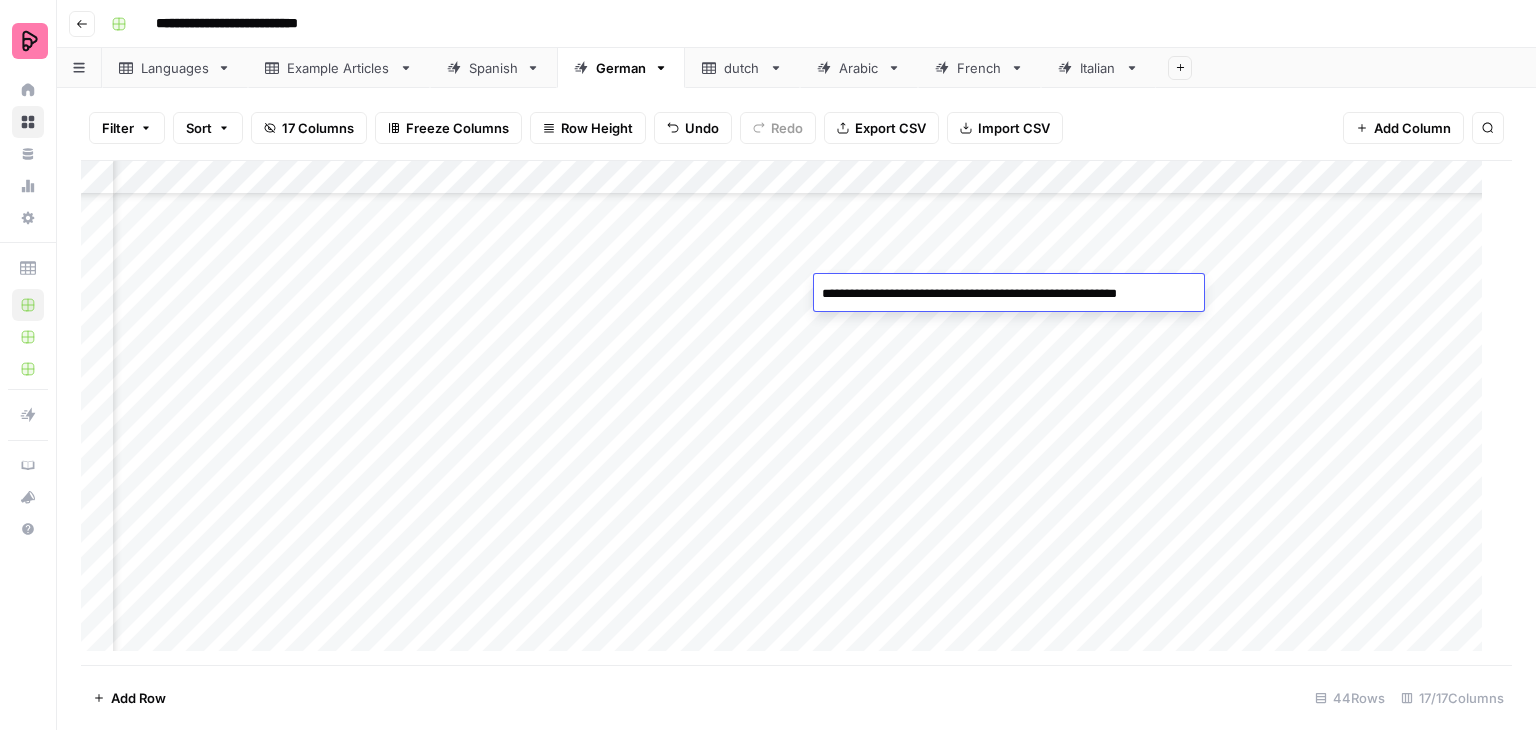 drag, startPoint x: 860, startPoint y: 293, endPoint x: 809, endPoint y: 301, distance: 51.62364 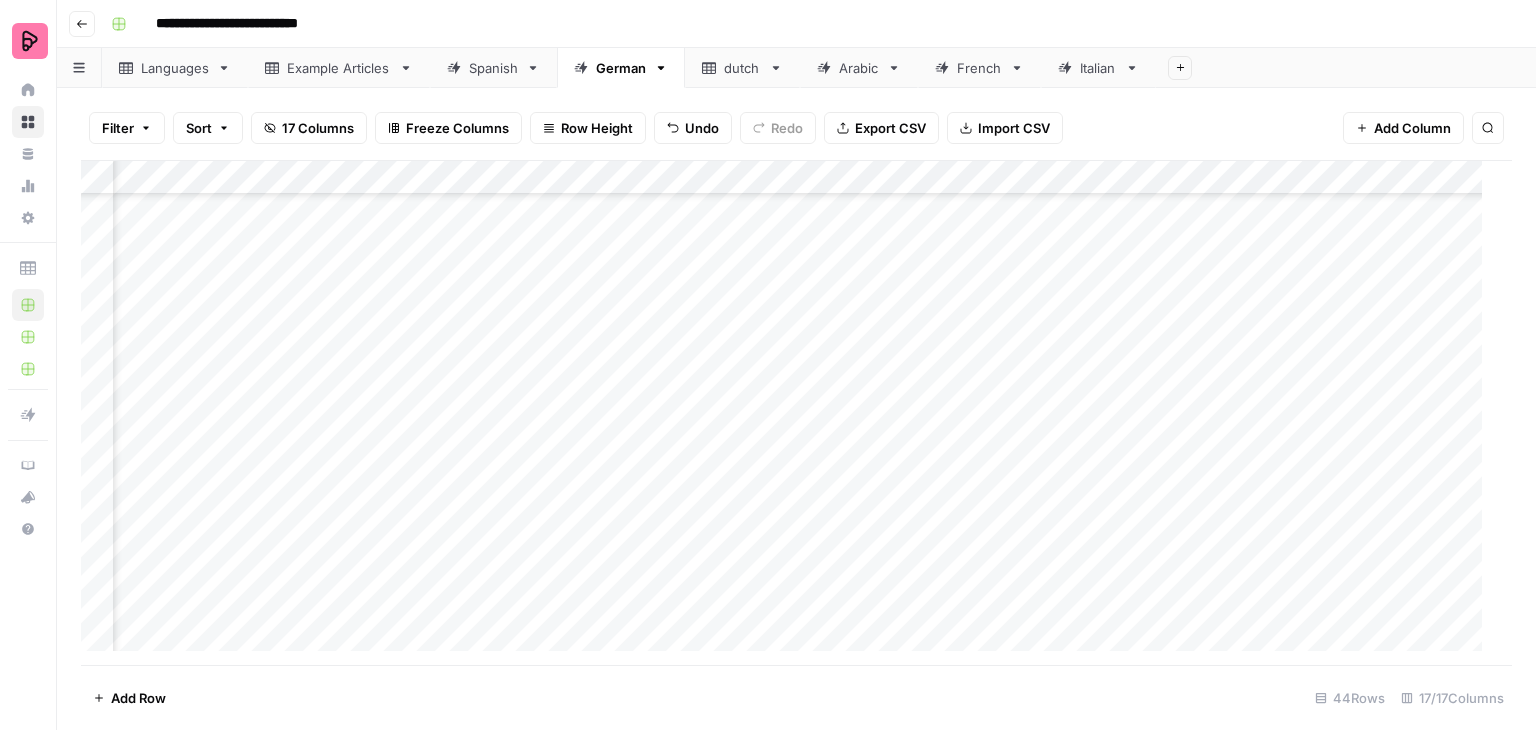 click on "Add Column" at bounding box center (789, 413) 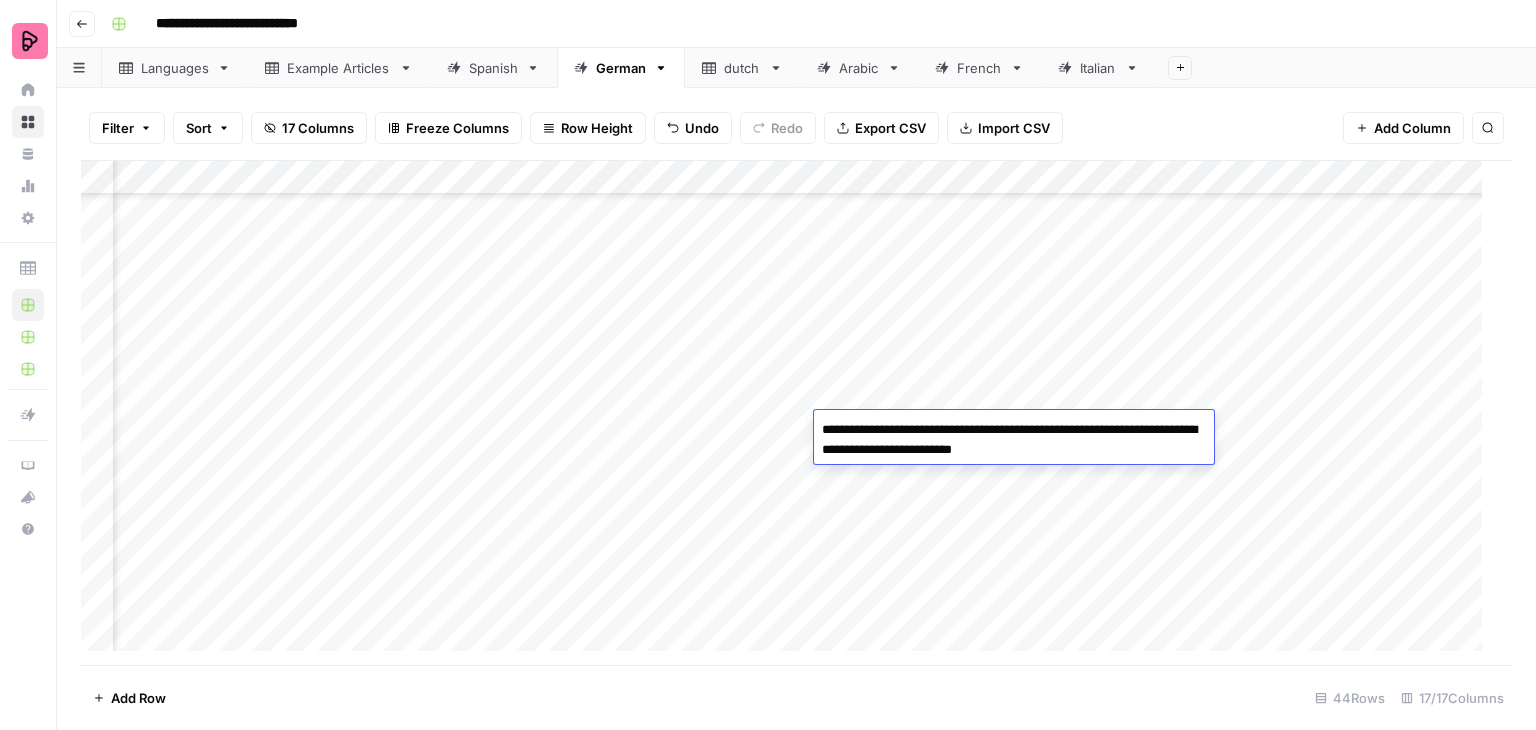 click on "**********" at bounding box center [1014, 440] 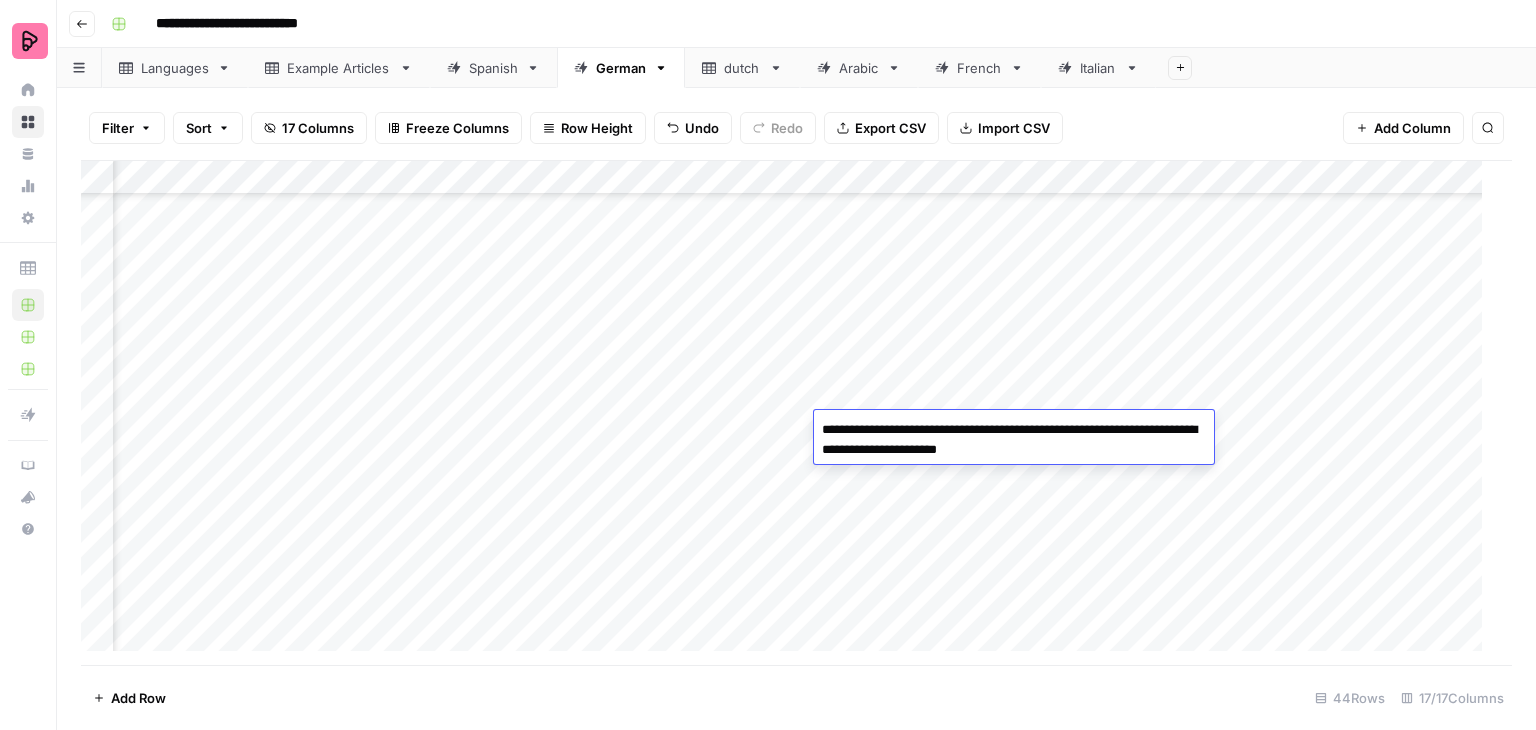 drag, startPoint x: 905, startPoint y: 449, endPoint x: 814, endPoint y: 458, distance: 91.44397 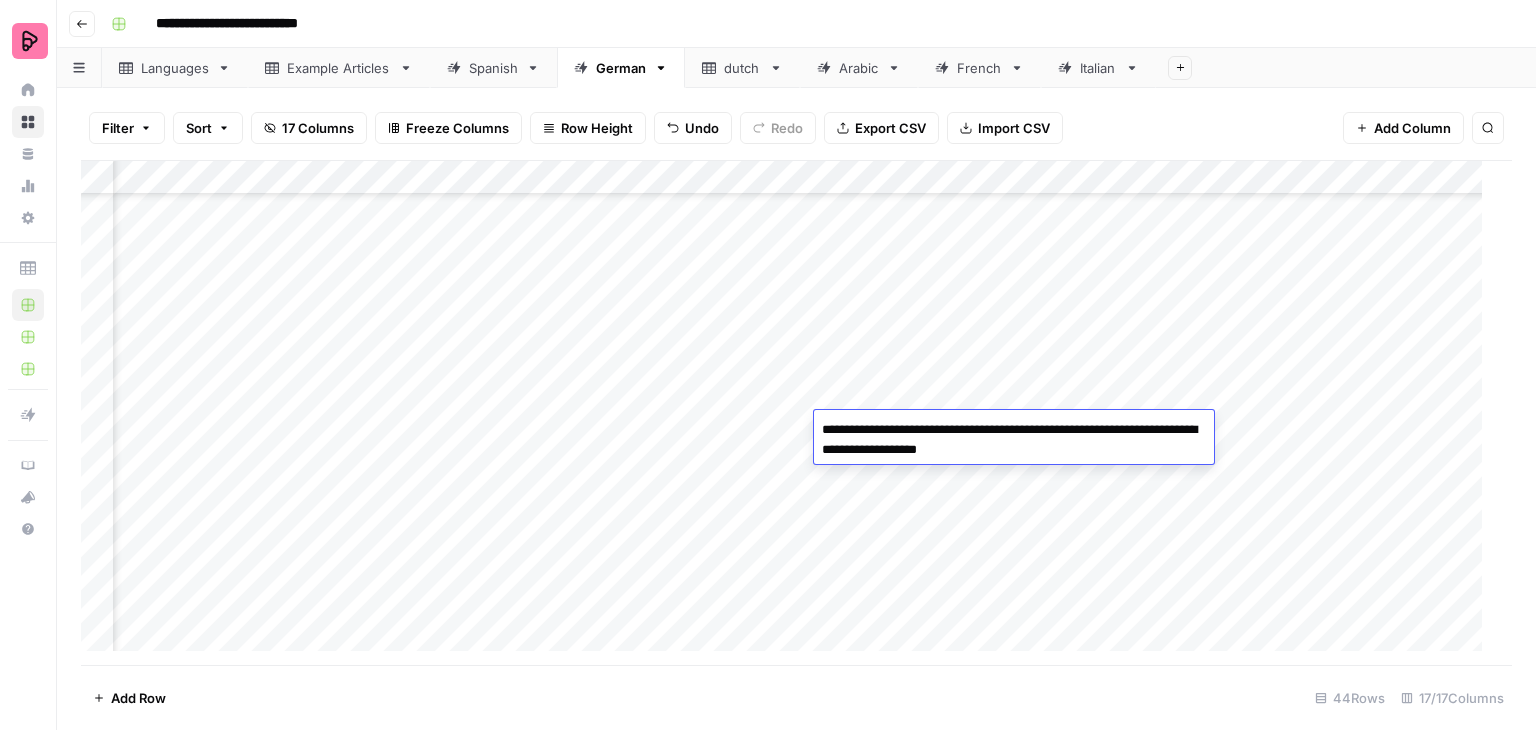 click on "**********" at bounding box center (1014, 440) 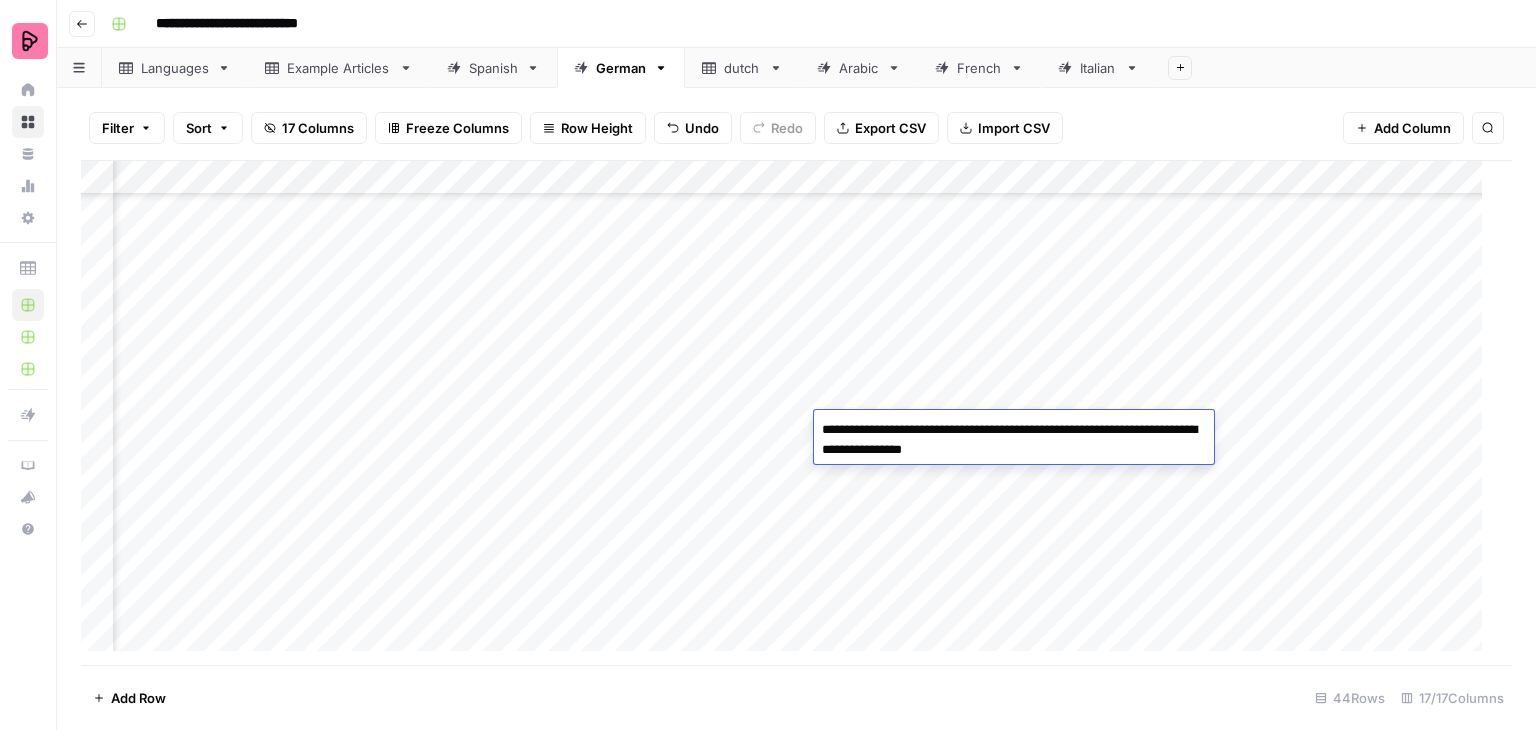 drag, startPoint x: 916, startPoint y: 449, endPoint x: 813, endPoint y: 458, distance: 103.392456 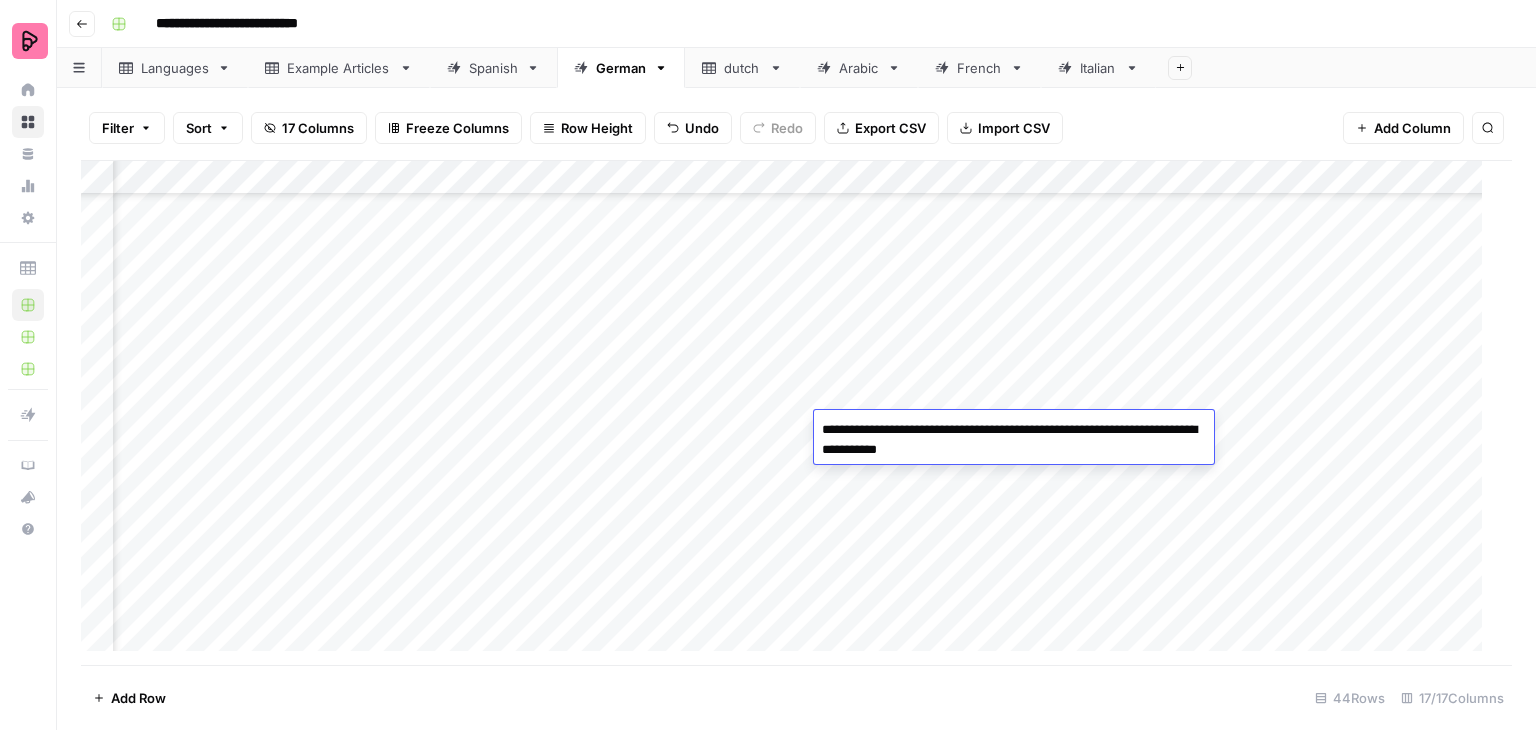 click on "**********" at bounding box center (1014, 440) 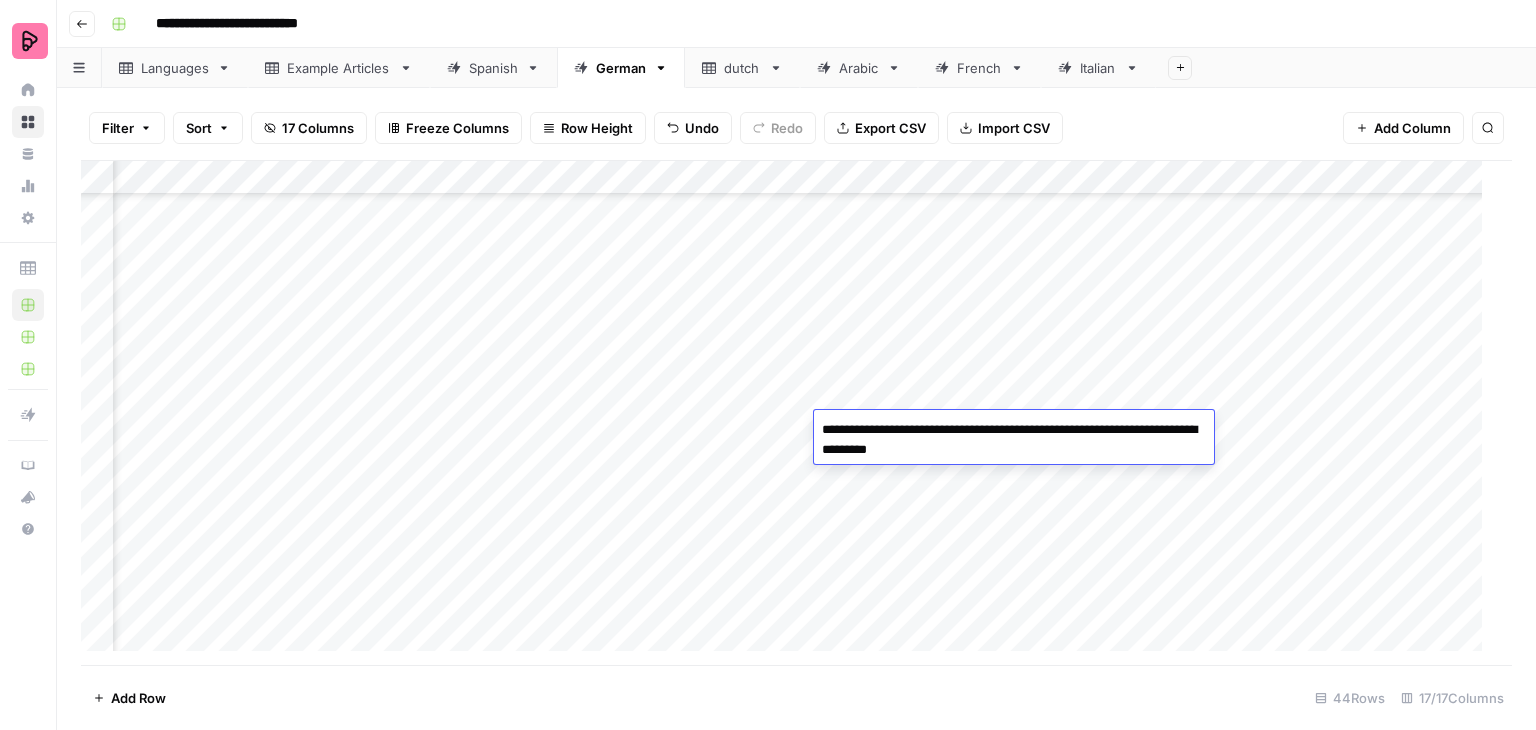 drag, startPoint x: 913, startPoint y: 455, endPoint x: 849, endPoint y: 457, distance: 64.03124 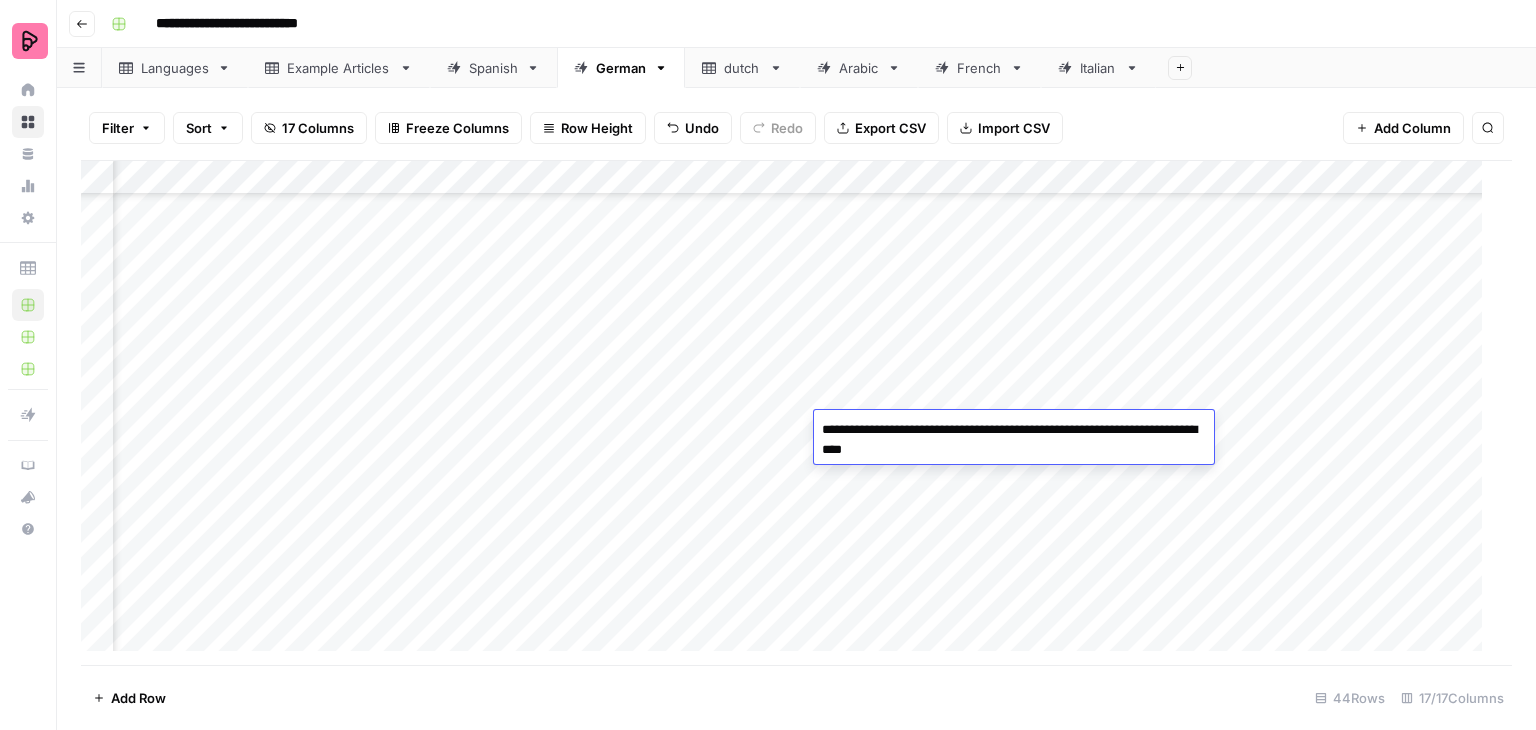 click on "**********" at bounding box center (1014, 440) 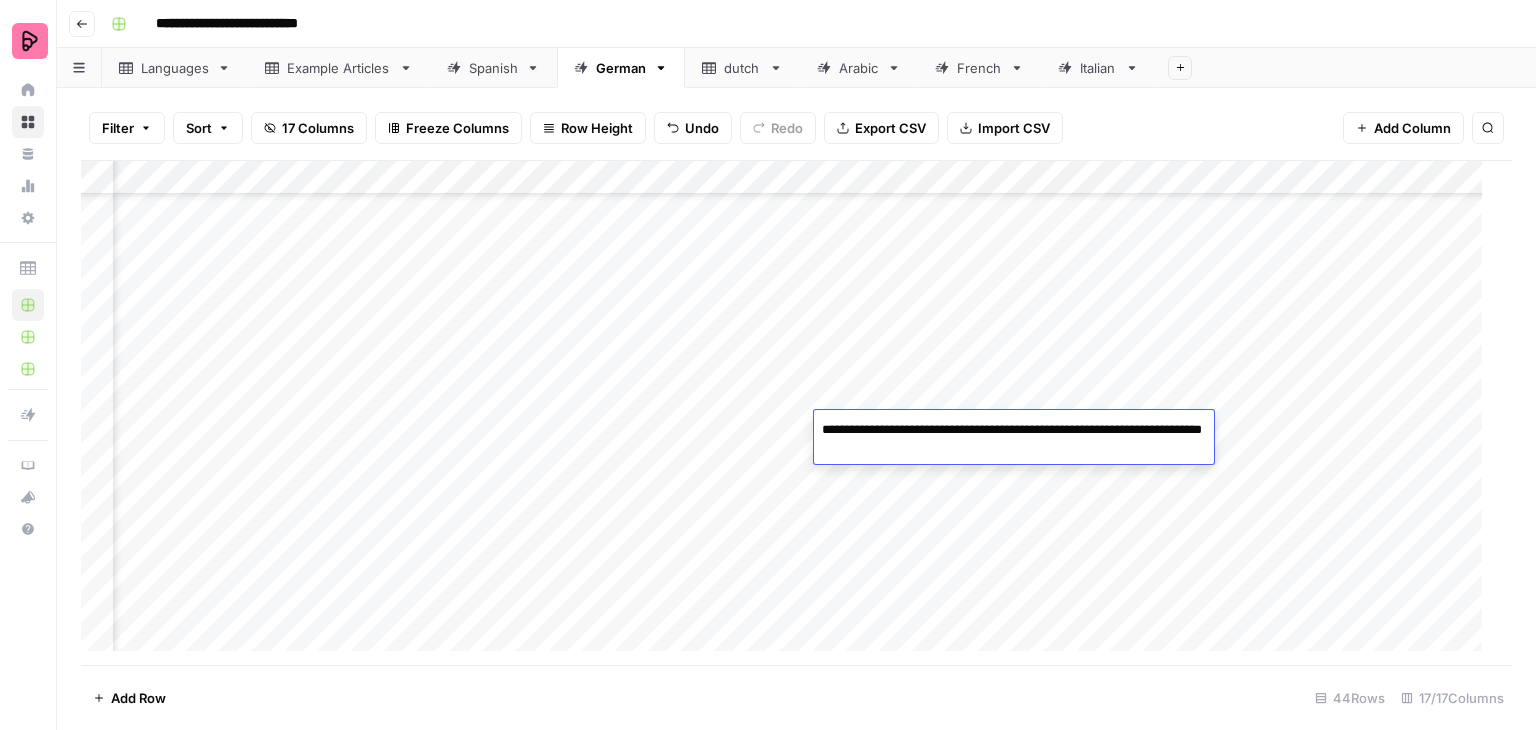 type on "**********" 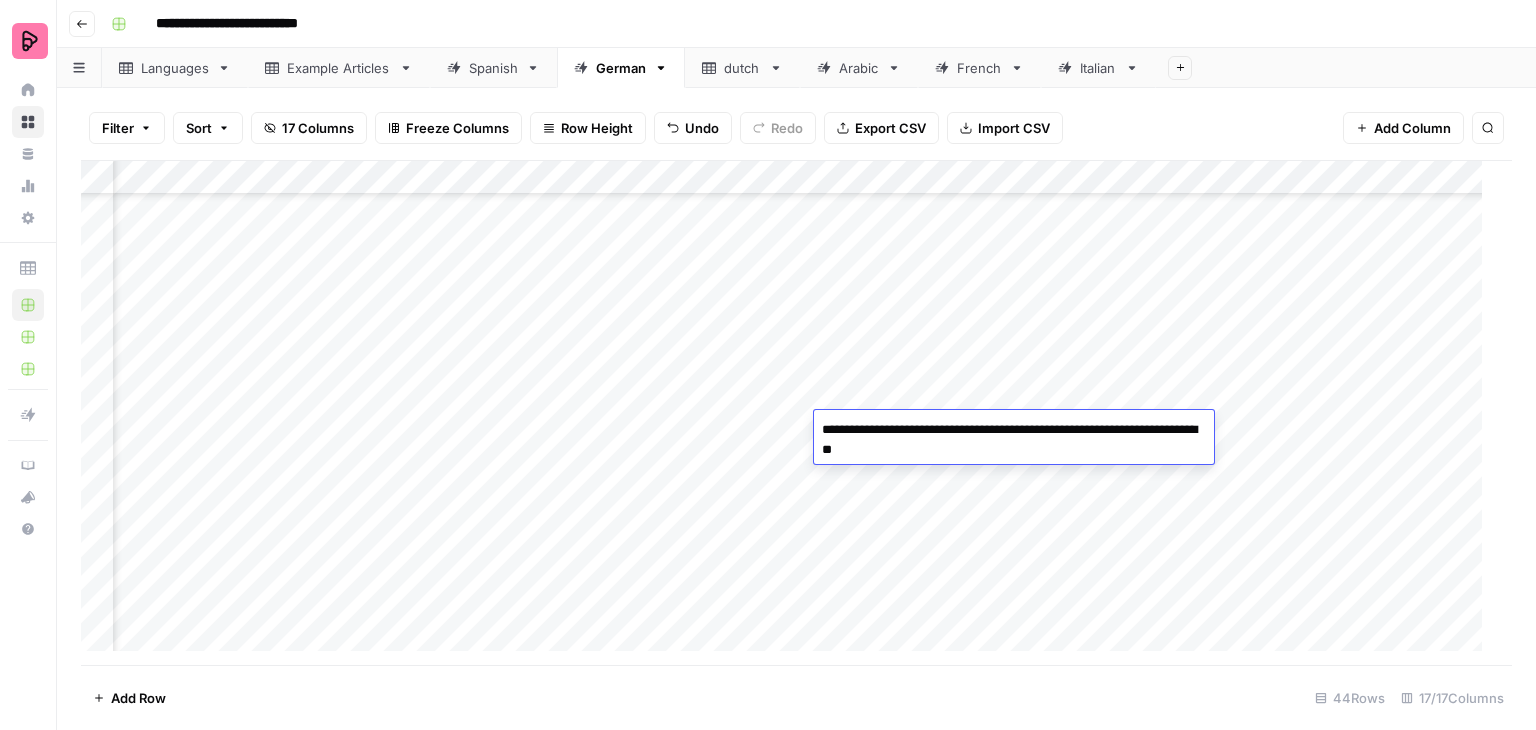 click on "**********" at bounding box center [1014, 440] 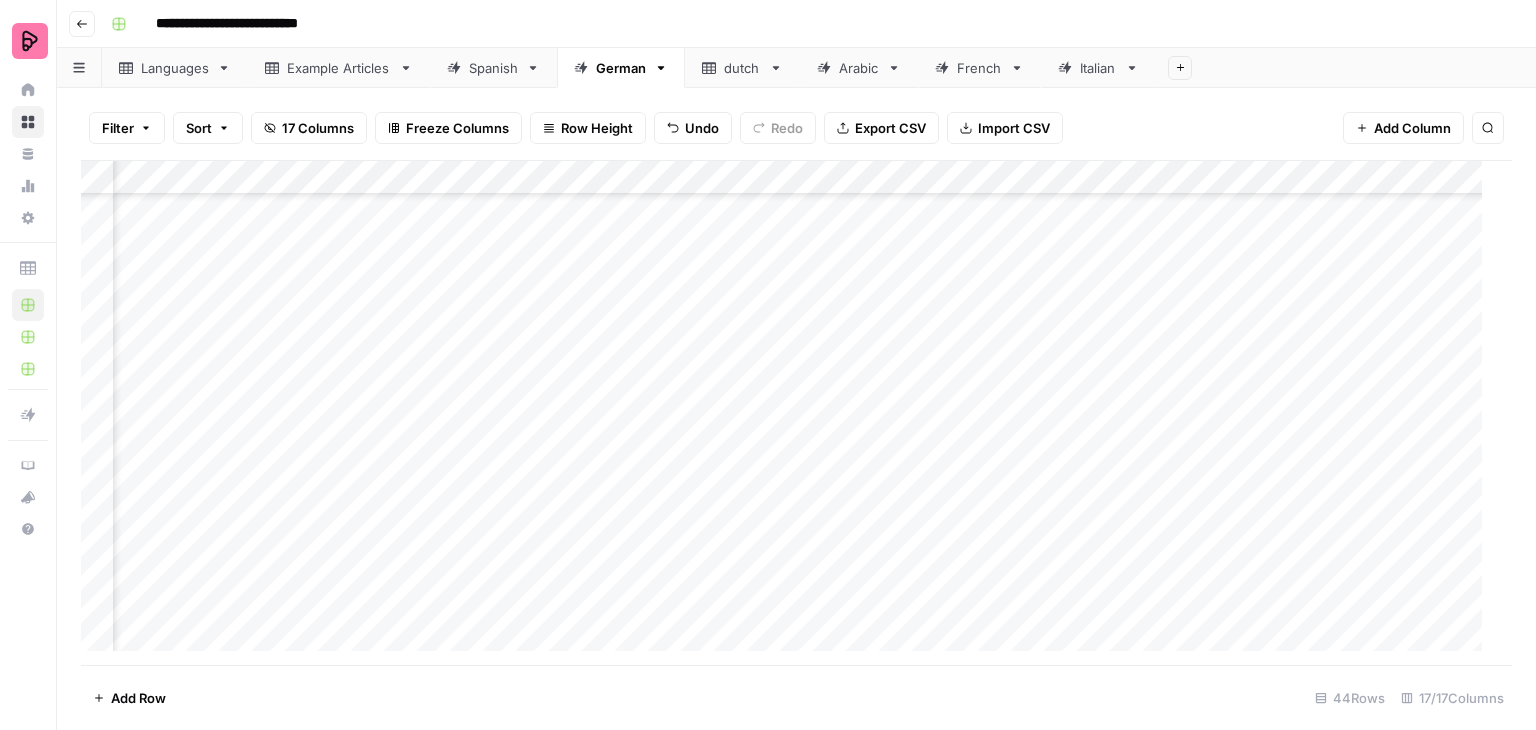 click on "Add Column" at bounding box center (789, 413) 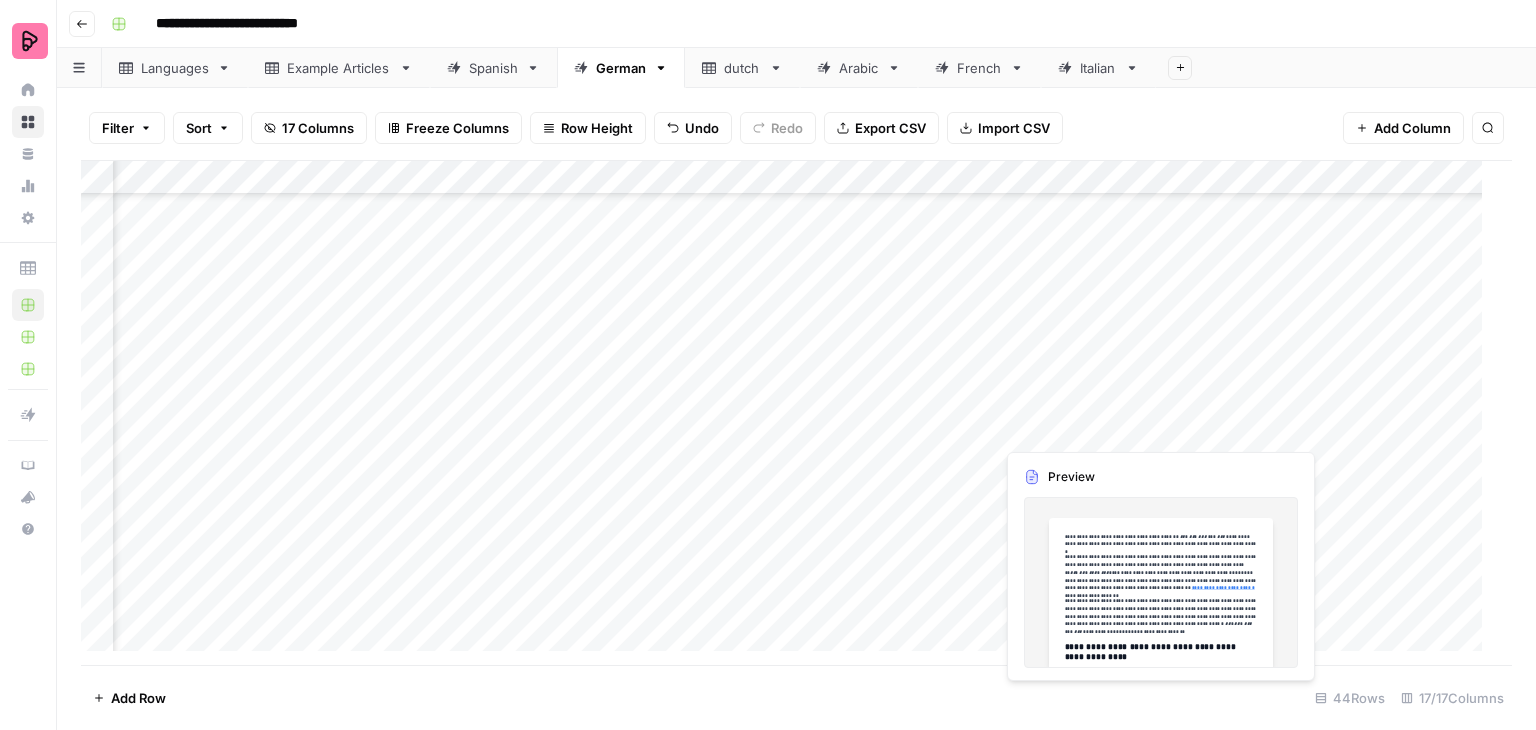 click on "Add Column" at bounding box center (789, 413) 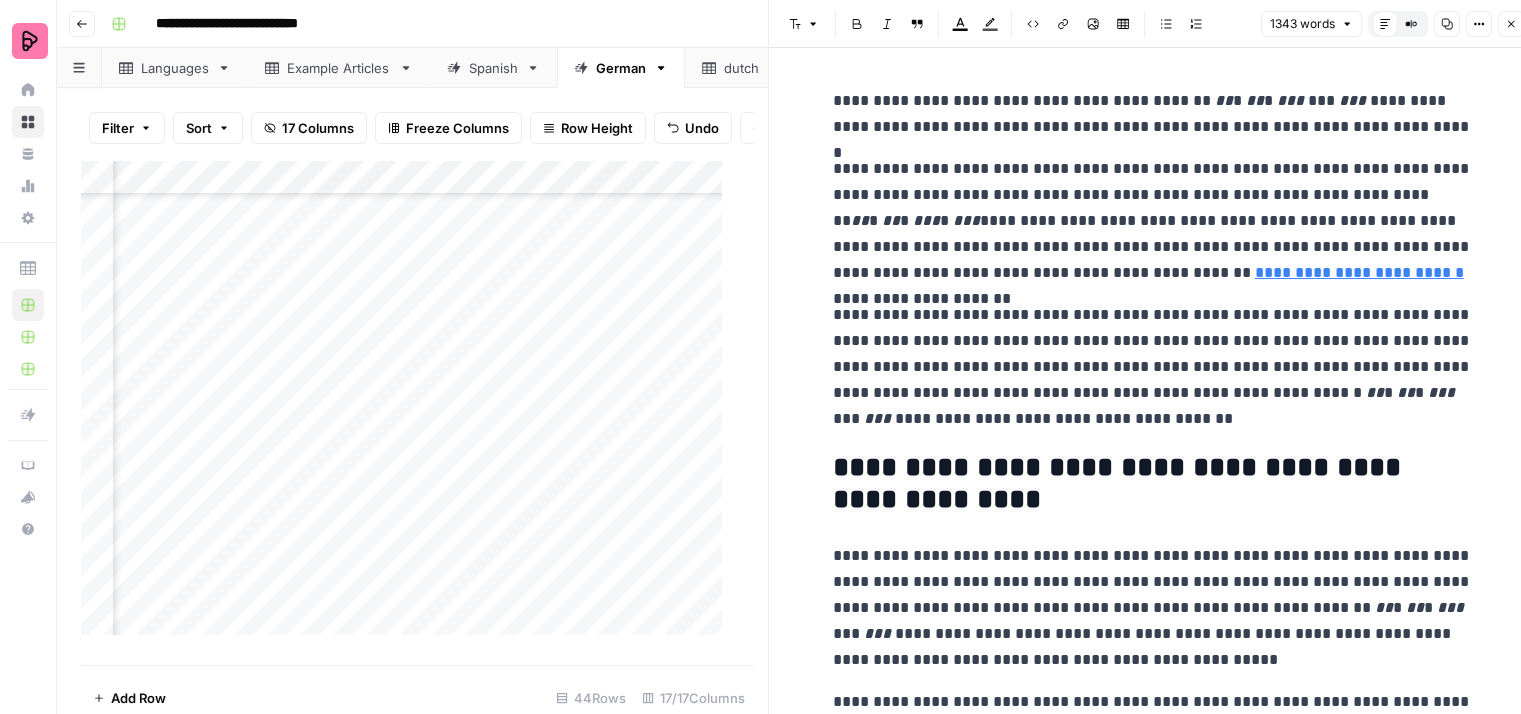 click on "**********" at bounding box center [1153, 114] 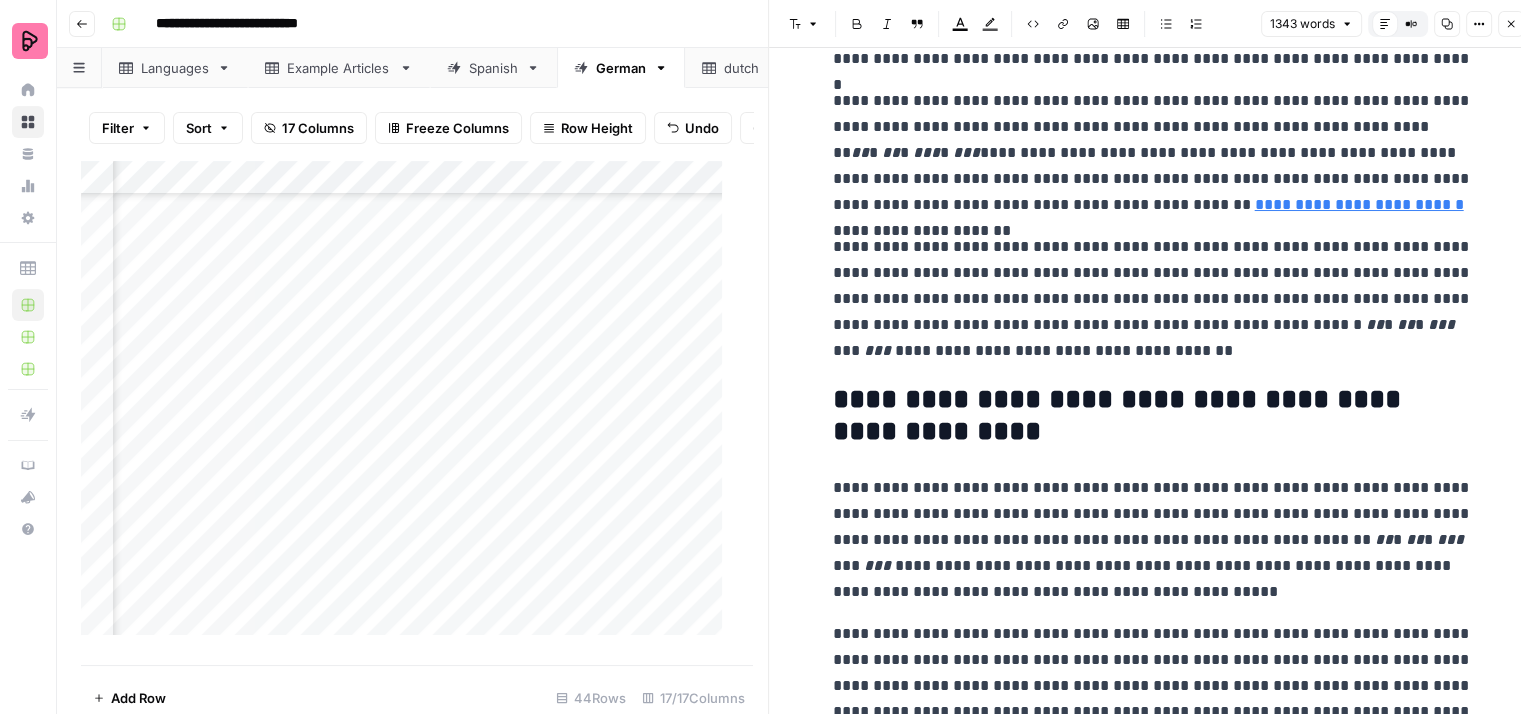 scroll, scrollTop: 100, scrollLeft: 0, axis: vertical 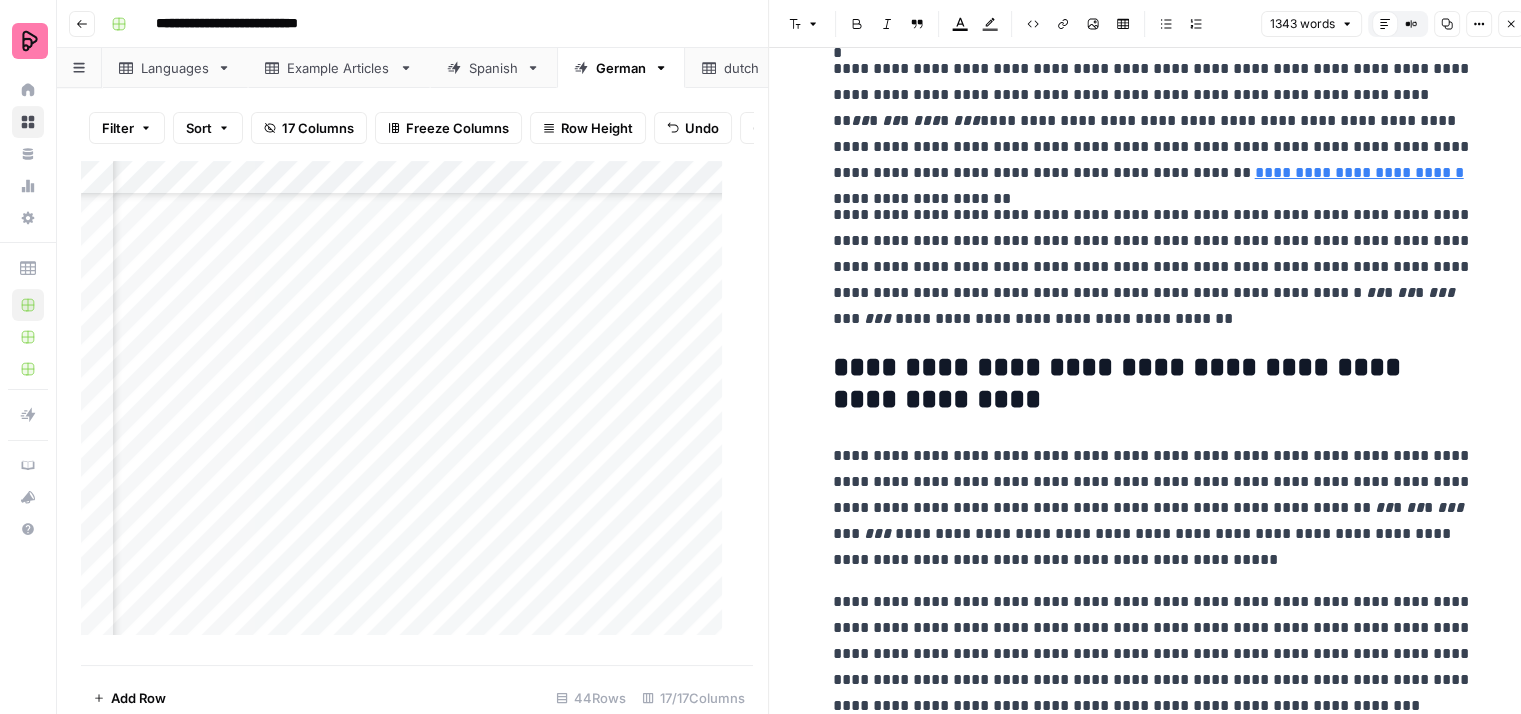 click on "**********" at bounding box center [1153, 121] 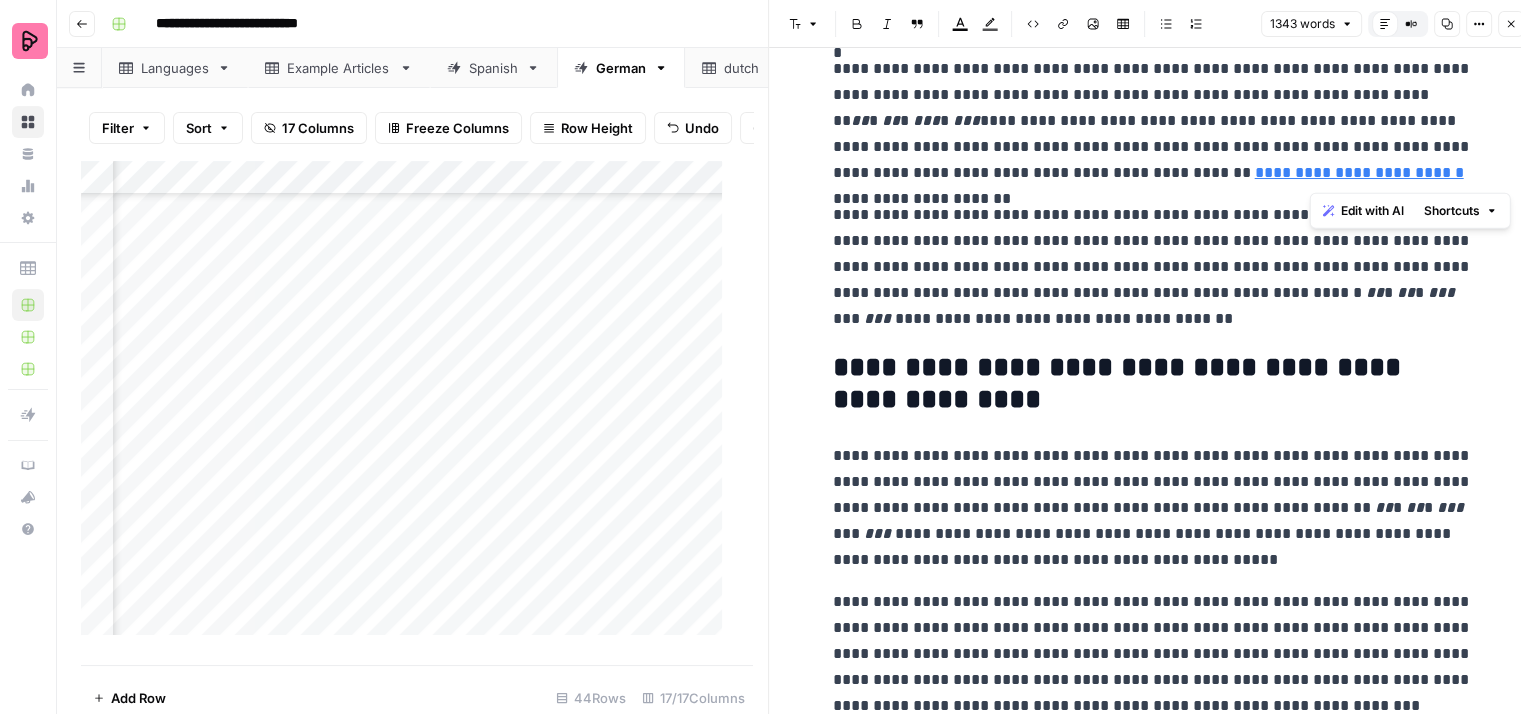 drag, startPoint x: 1351, startPoint y: 173, endPoint x: 1348, endPoint y: 153, distance: 20.22375 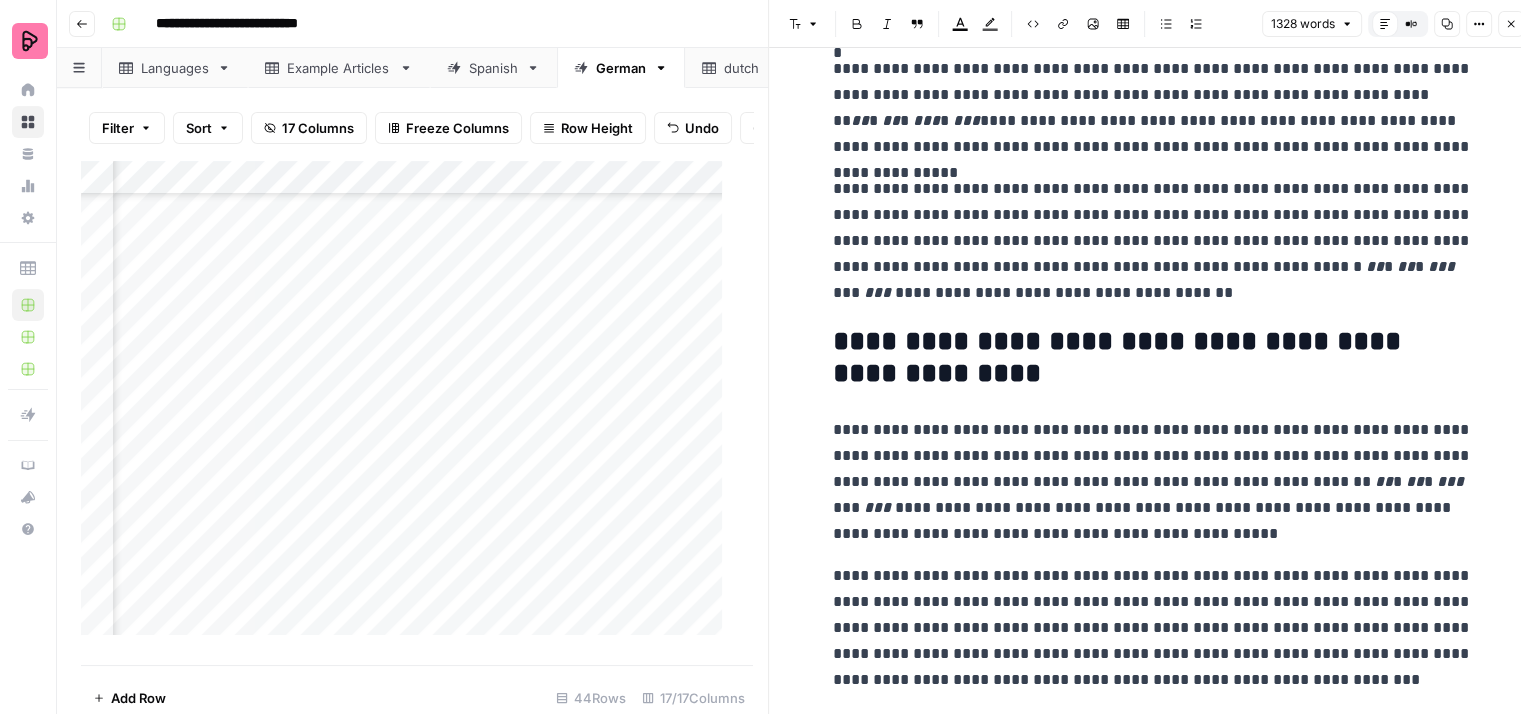 type 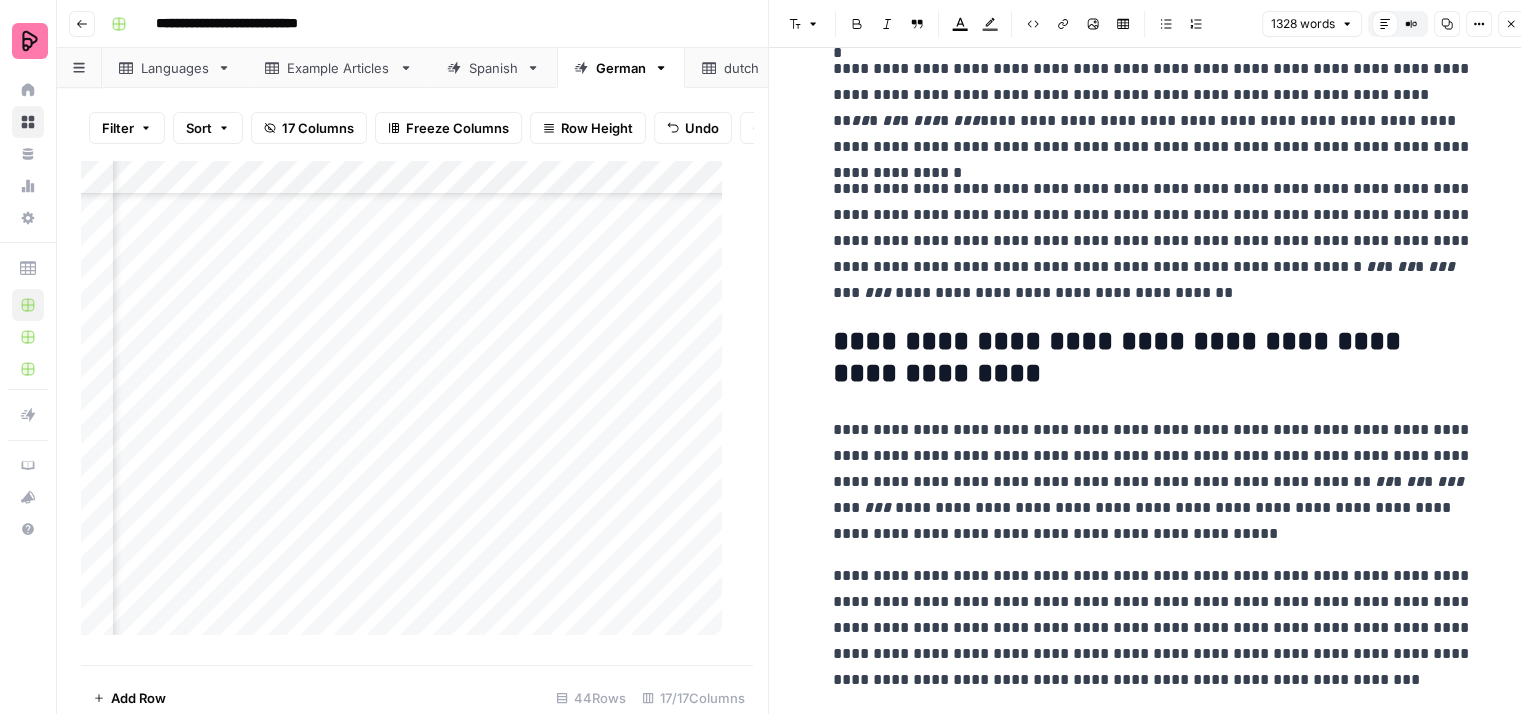 click on "**********" at bounding box center (1153, 108) 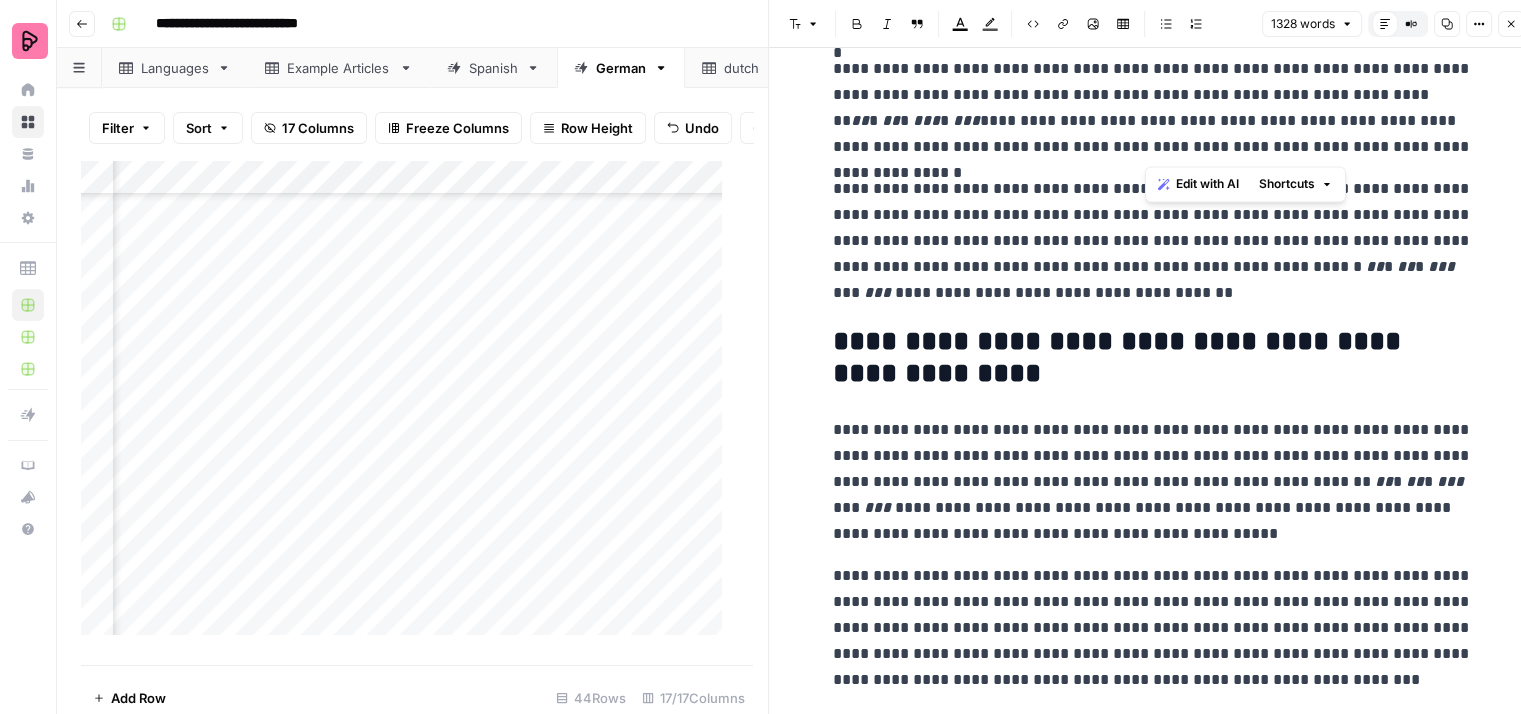 drag, startPoint x: 1361, startPoint y: 151, endPoint x: 1144, endPoint y: 121, distance: 219.06392 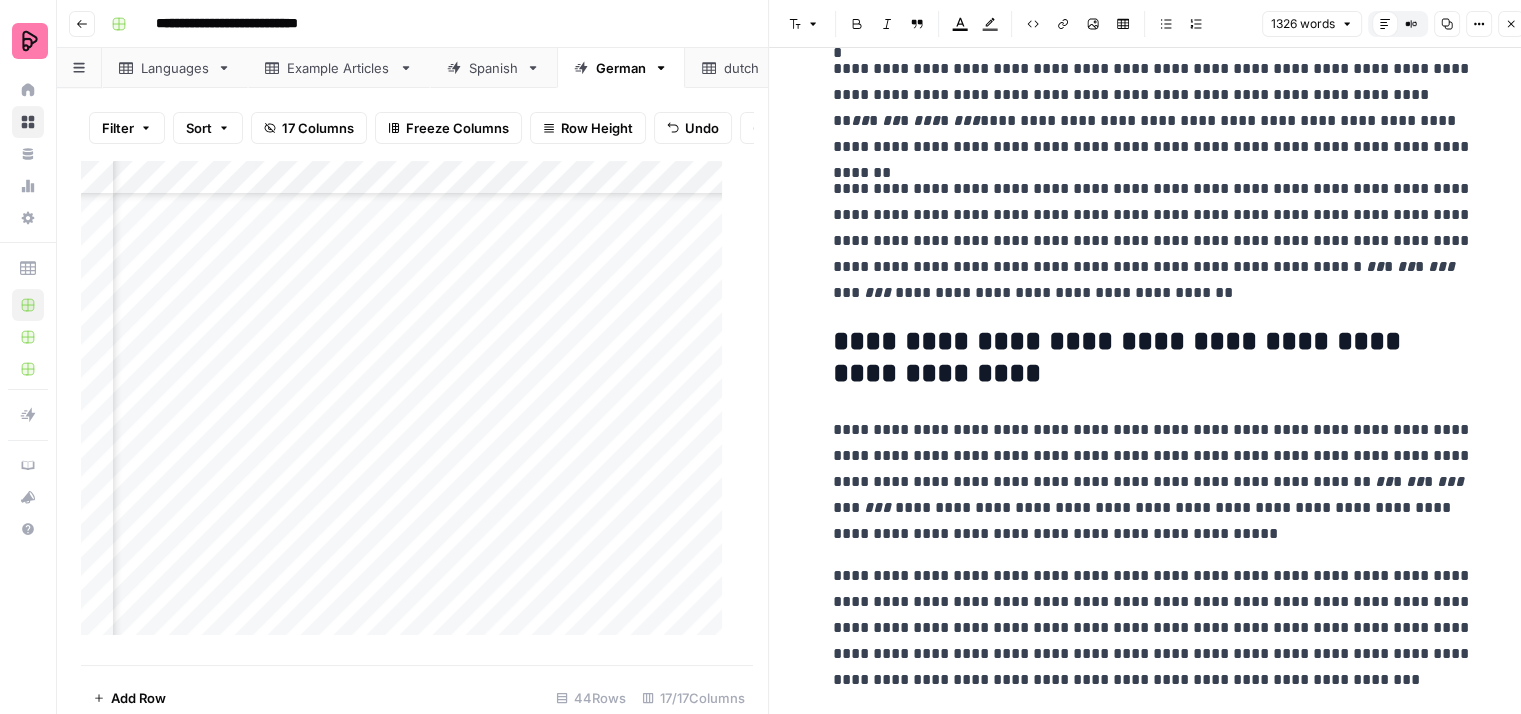 click on "**********" at bounding box center [1153, 108] 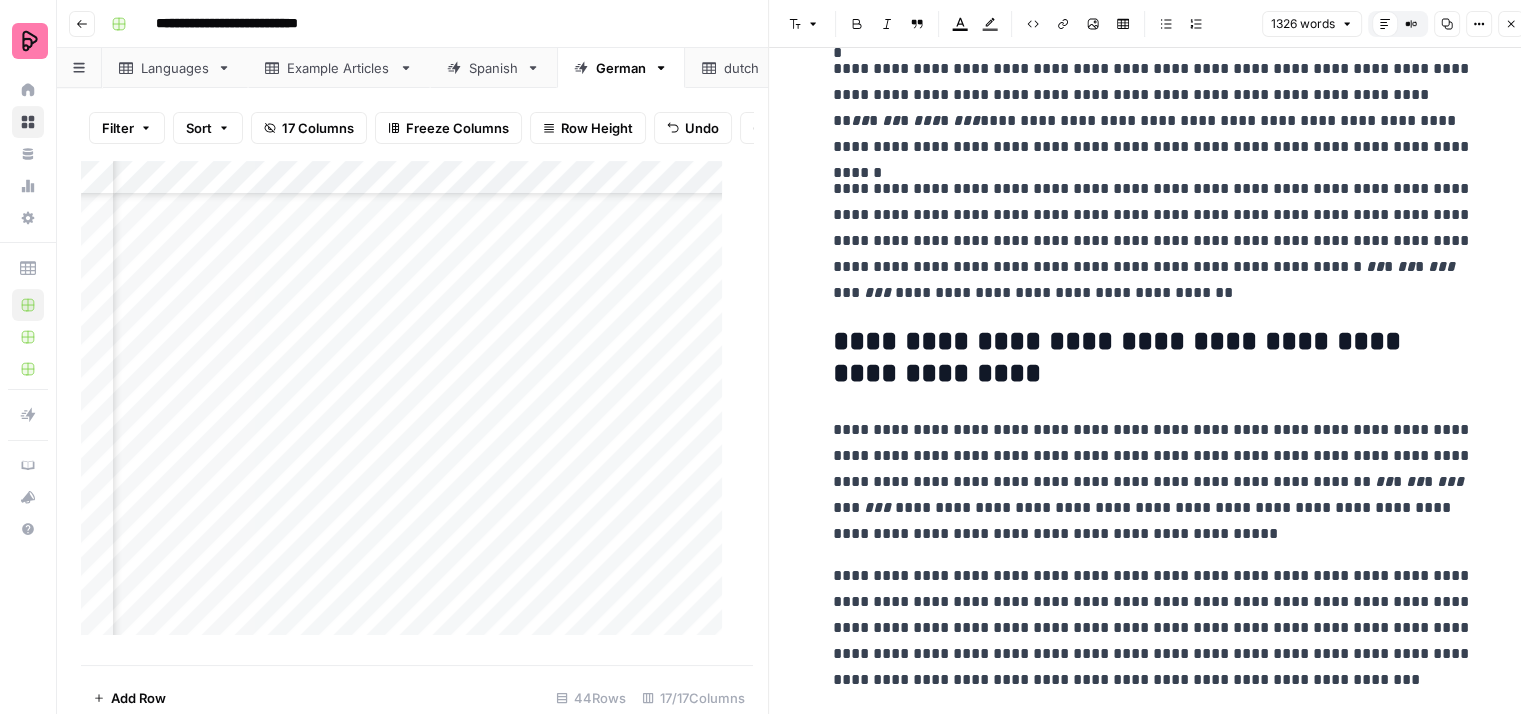 click on "**********" at bounding box center (1153, 108) 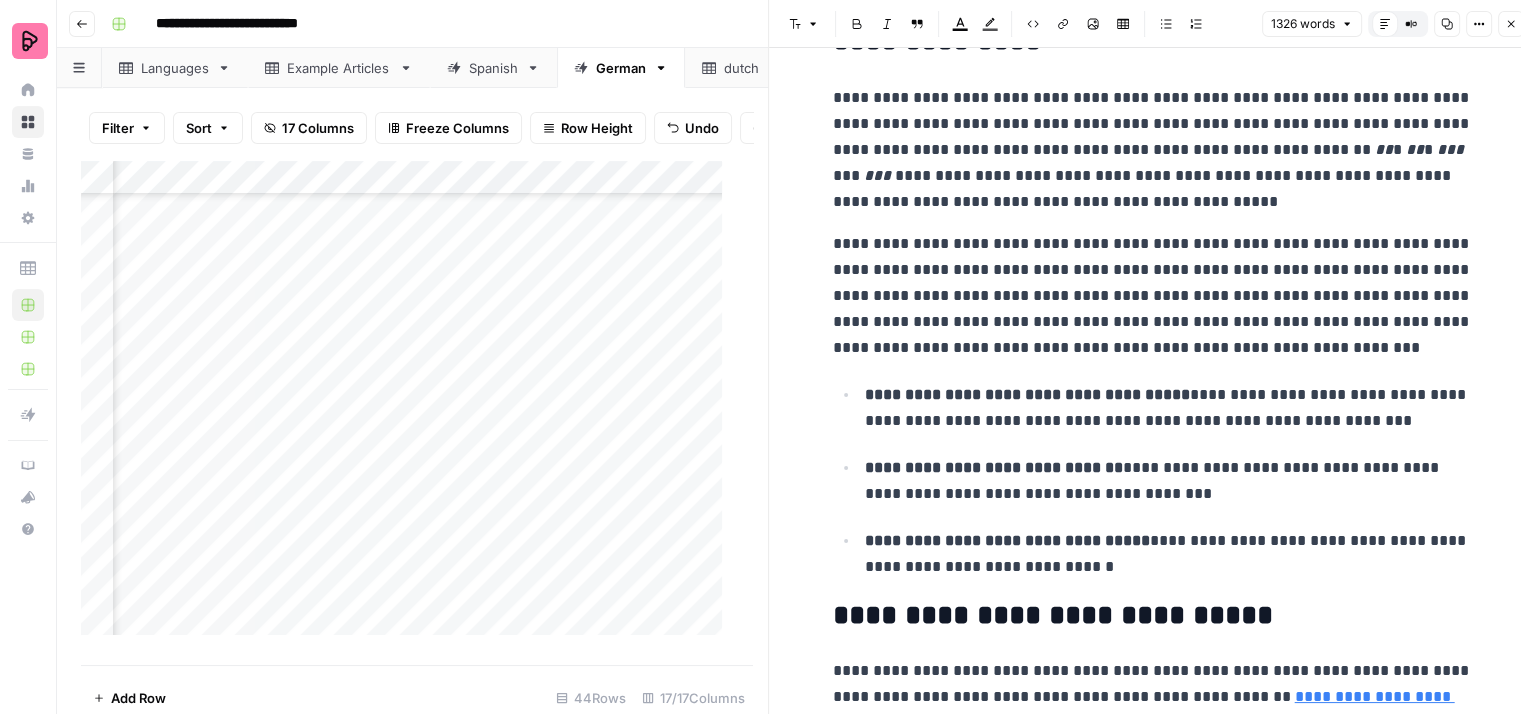 scroll, scrollTop: 400, scrollLeft: 0, axis: vertical 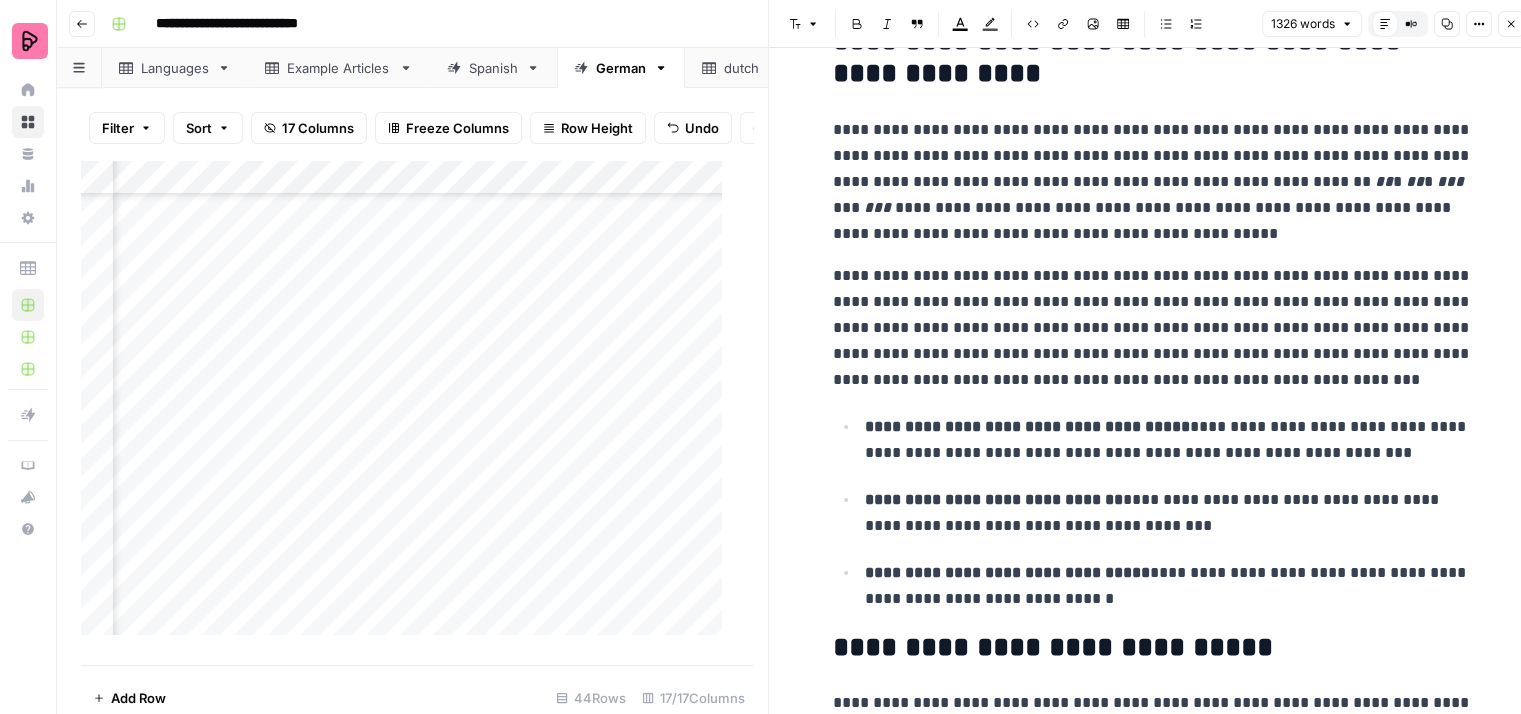 click on "**********" at bounding box center (1153, 182) 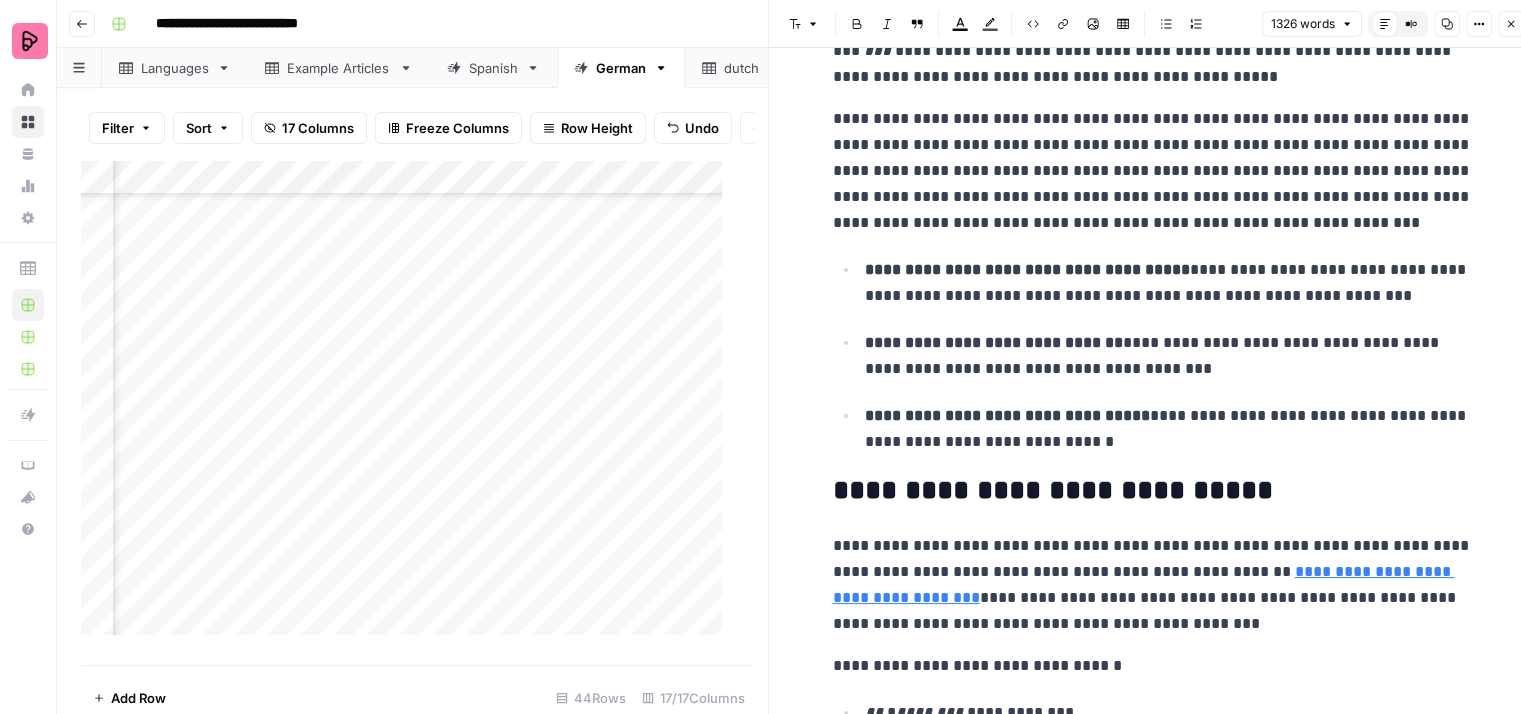 scroll, scrollTop: 600, scrollLeft: 0, axis: vertical 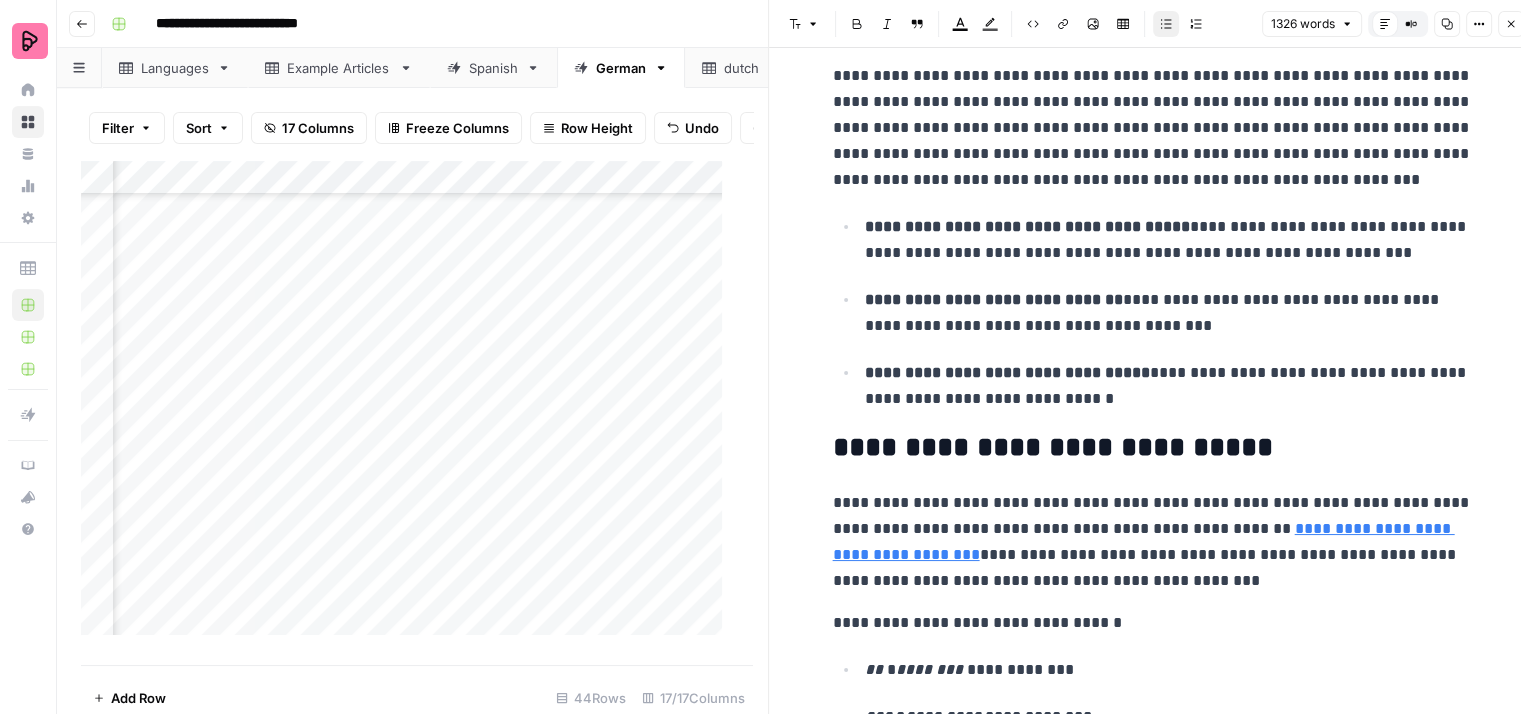 click on "**********" at bounding box center (1169, 240) 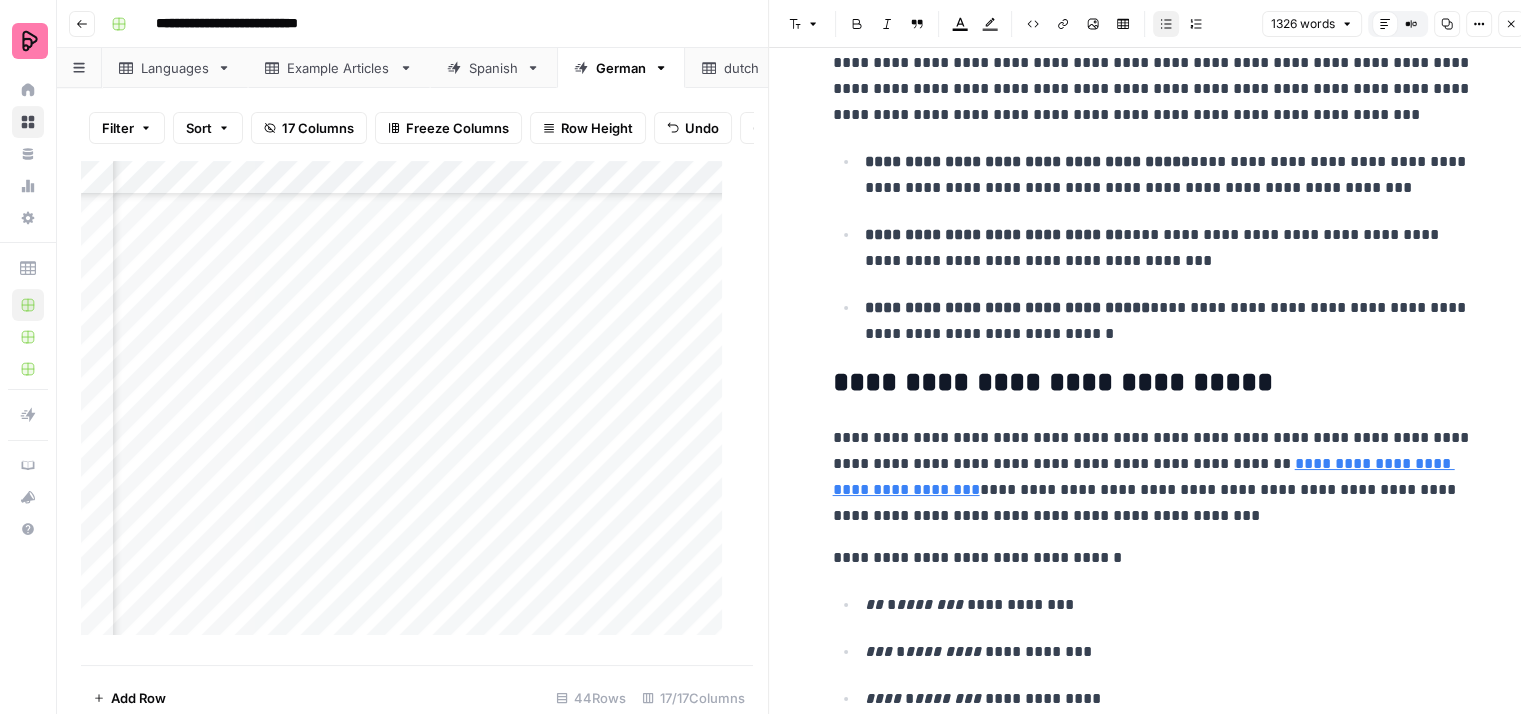 scroll, scrollTop: 700, scrollLeft: 0, axis: vertical 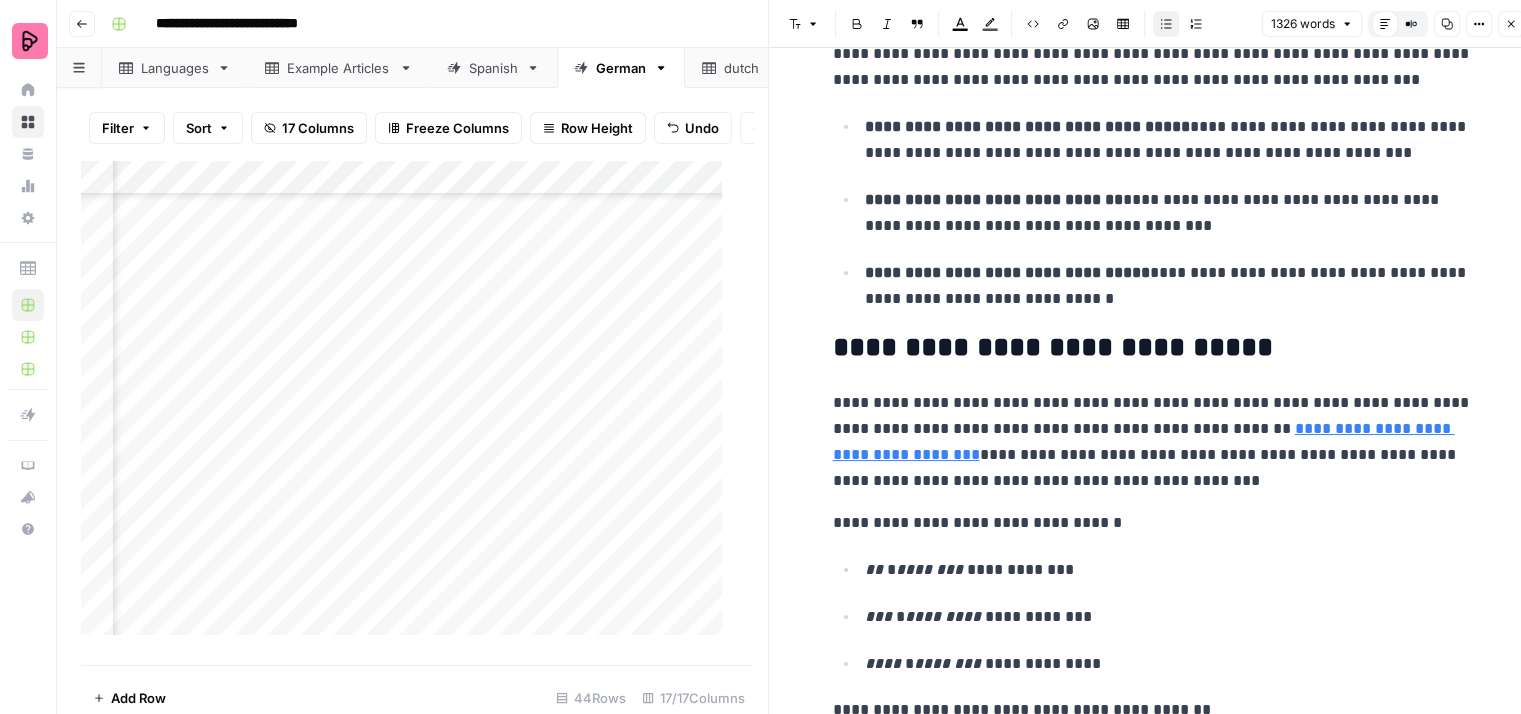click on "**********" at bounding box center [1169, 213] 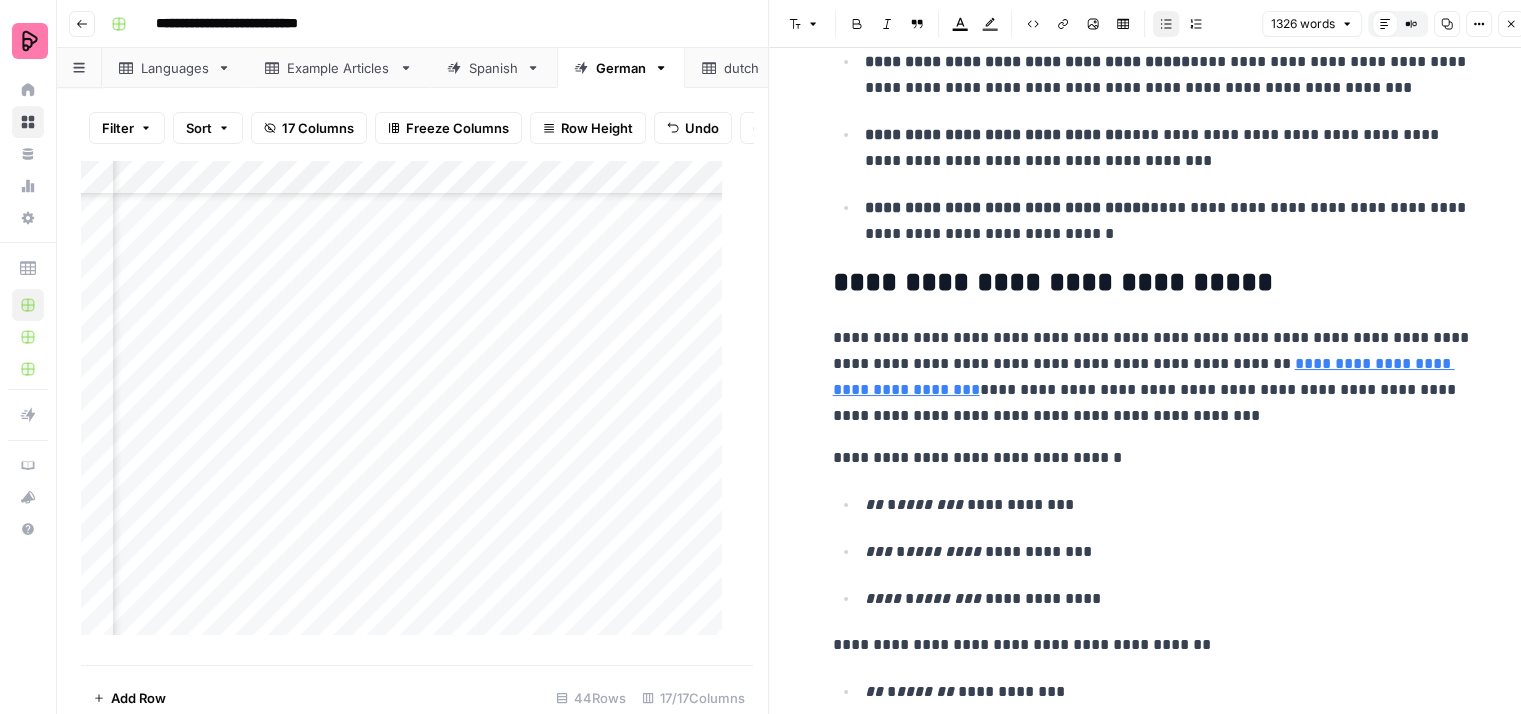 scroll, scrollTop: 800, scrollLeft: 0, axis: vertical 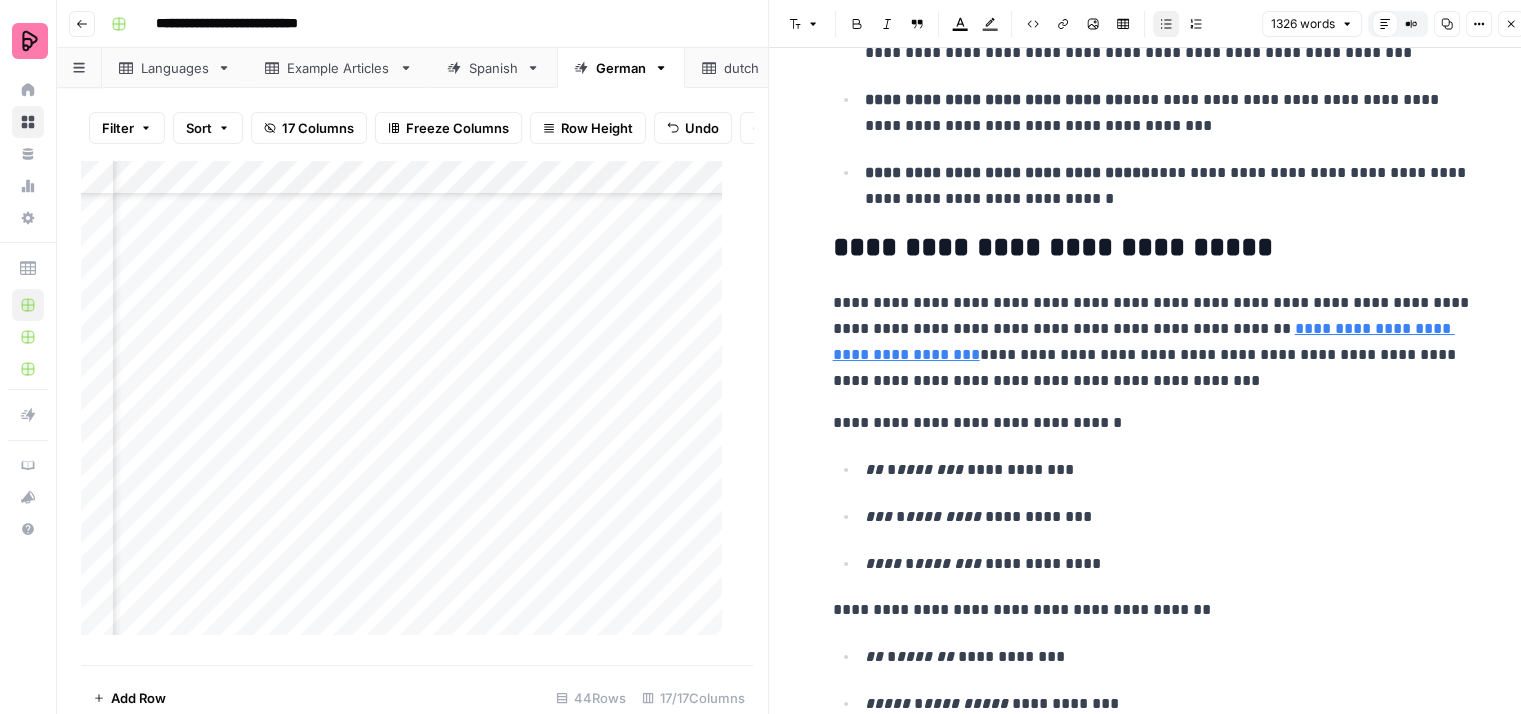 click on "**********" at bounding box center (1169, 186) 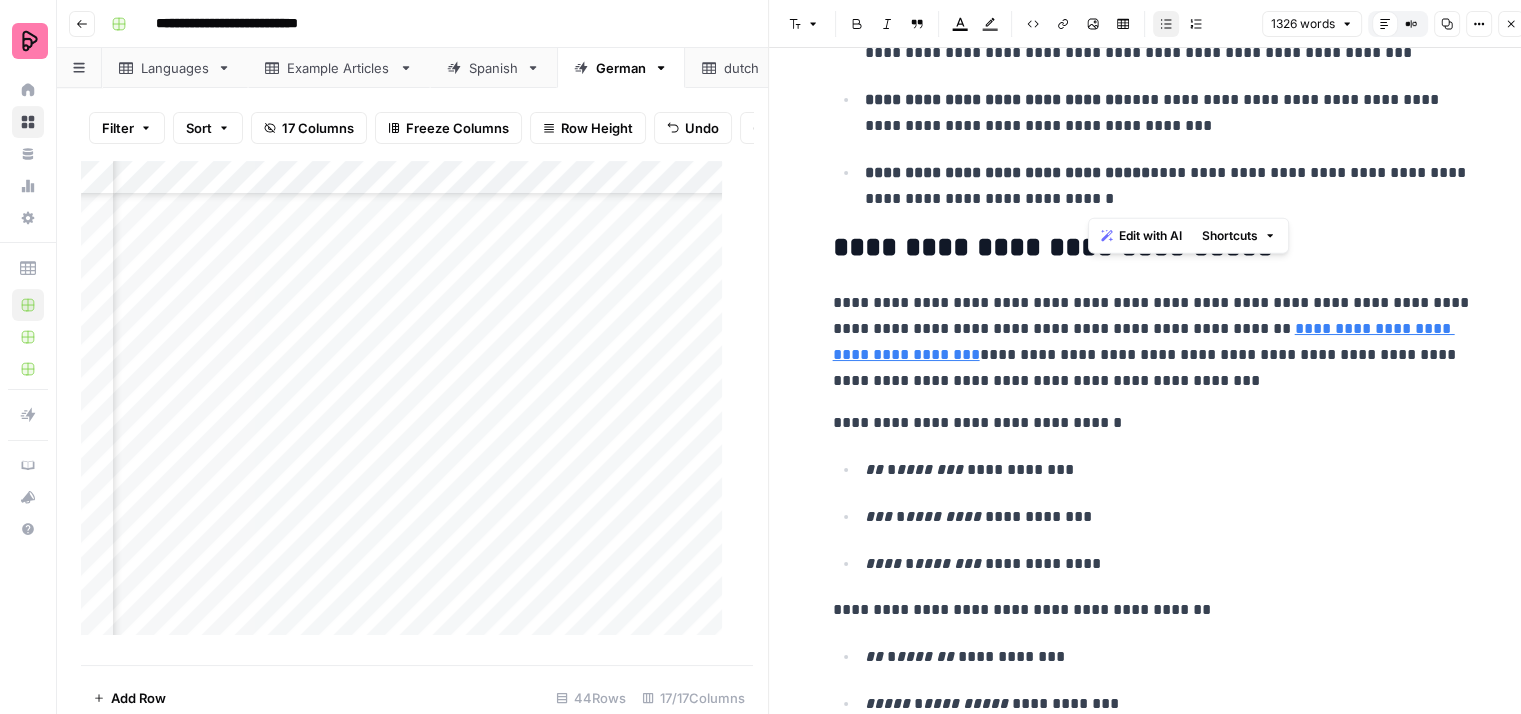 drag, startPoint x: 1159, startPoint y: 201, endPoint x: 1161, endPoint y: 168, distance: 33.06055 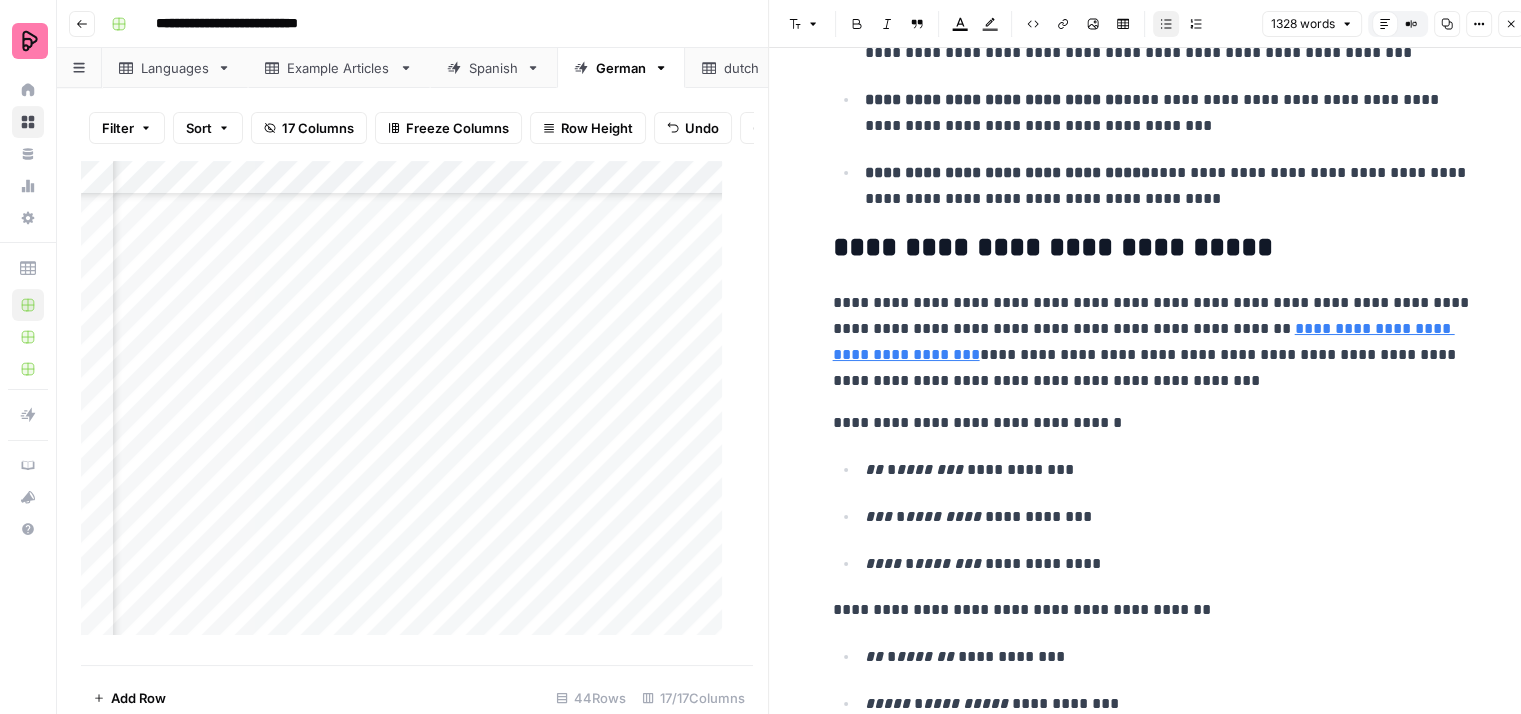 click on "**********" at bounding box center (1169, 186) 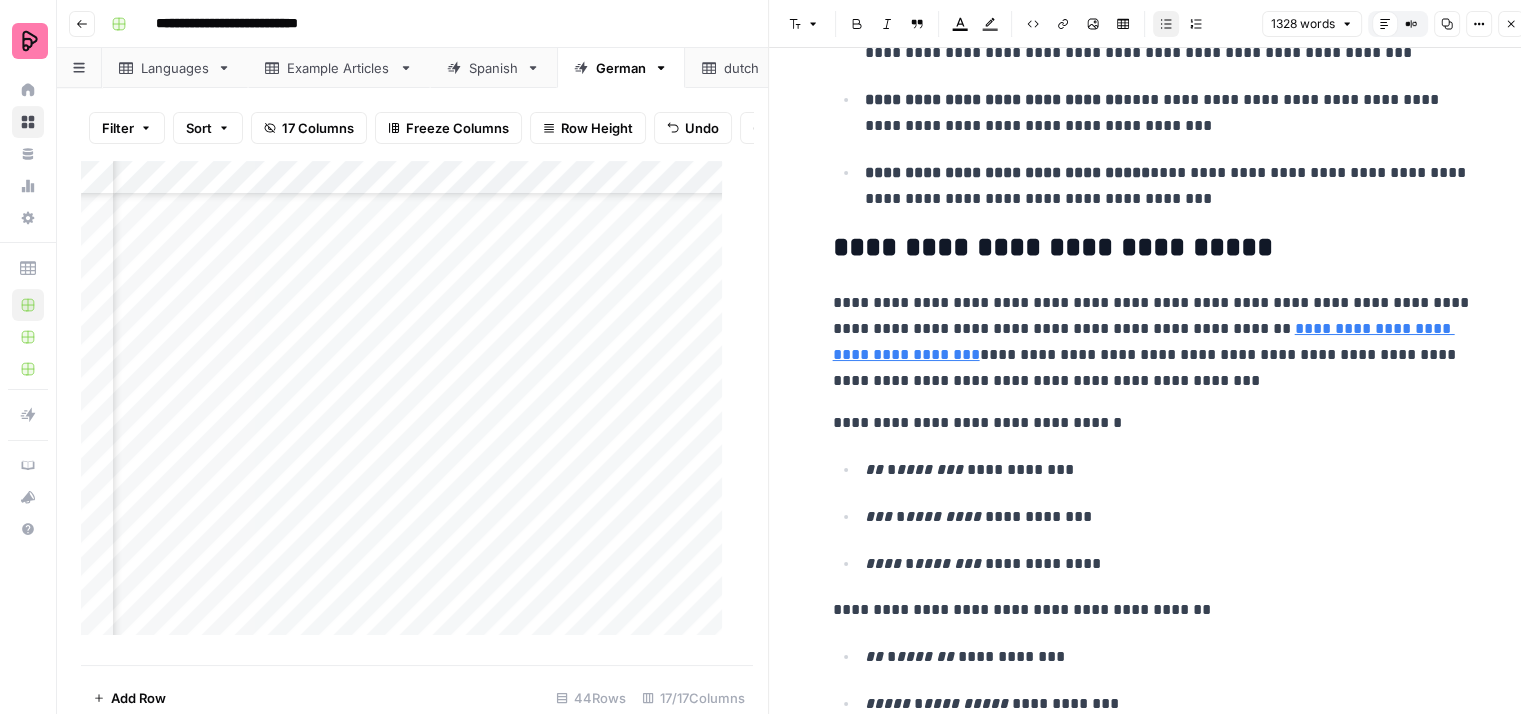 click on "**********" at bounding box center (1169, 186) 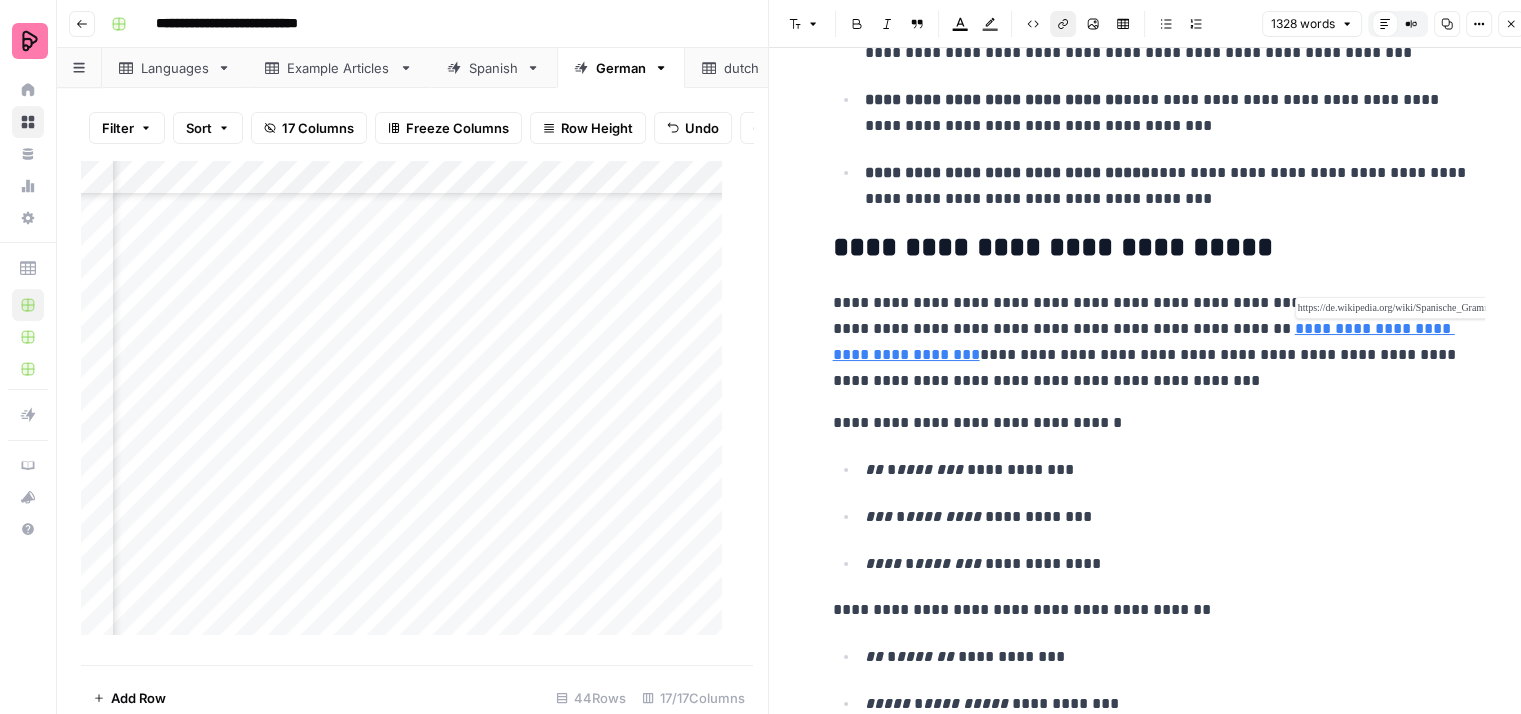 click on "**********" at bounding box center [1144, 341] 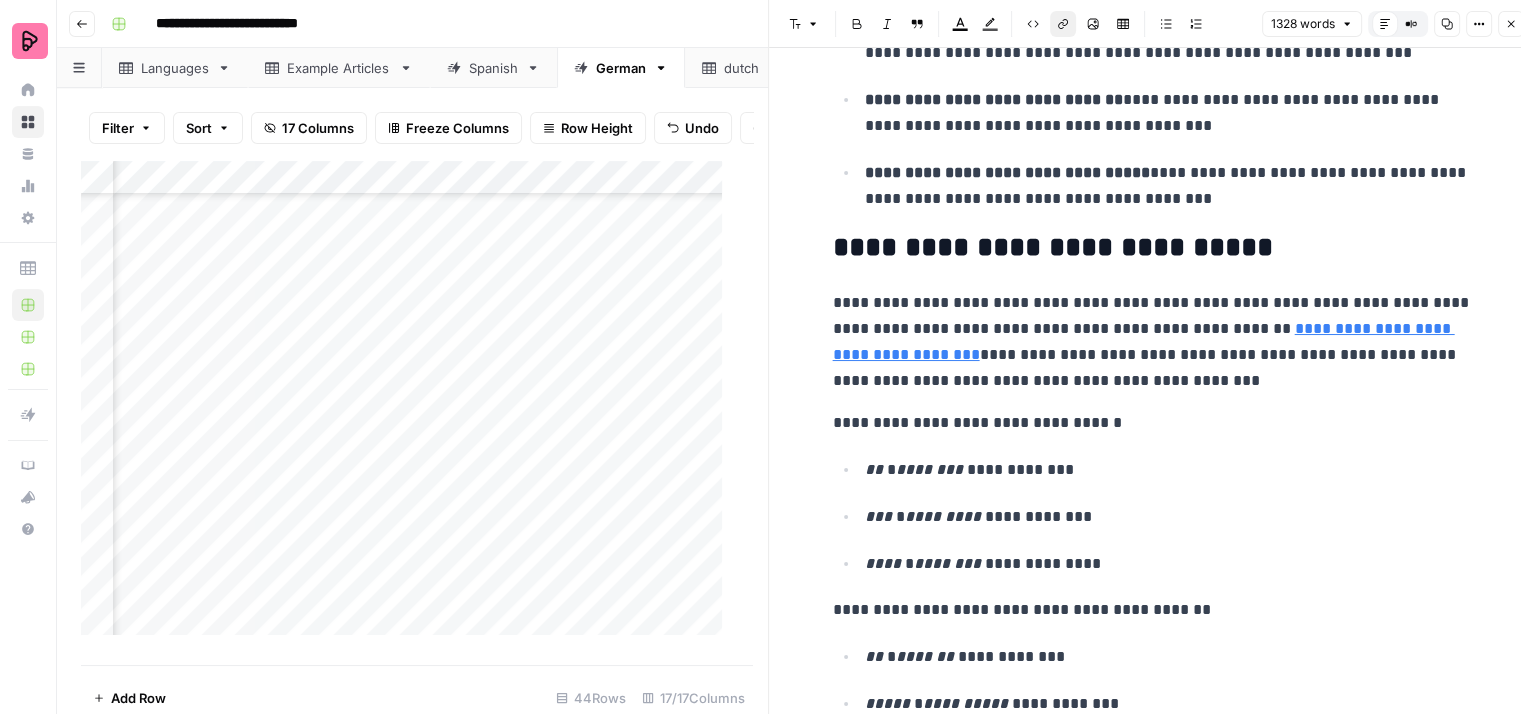 click on "Link" at bounding box center (1063, 24) 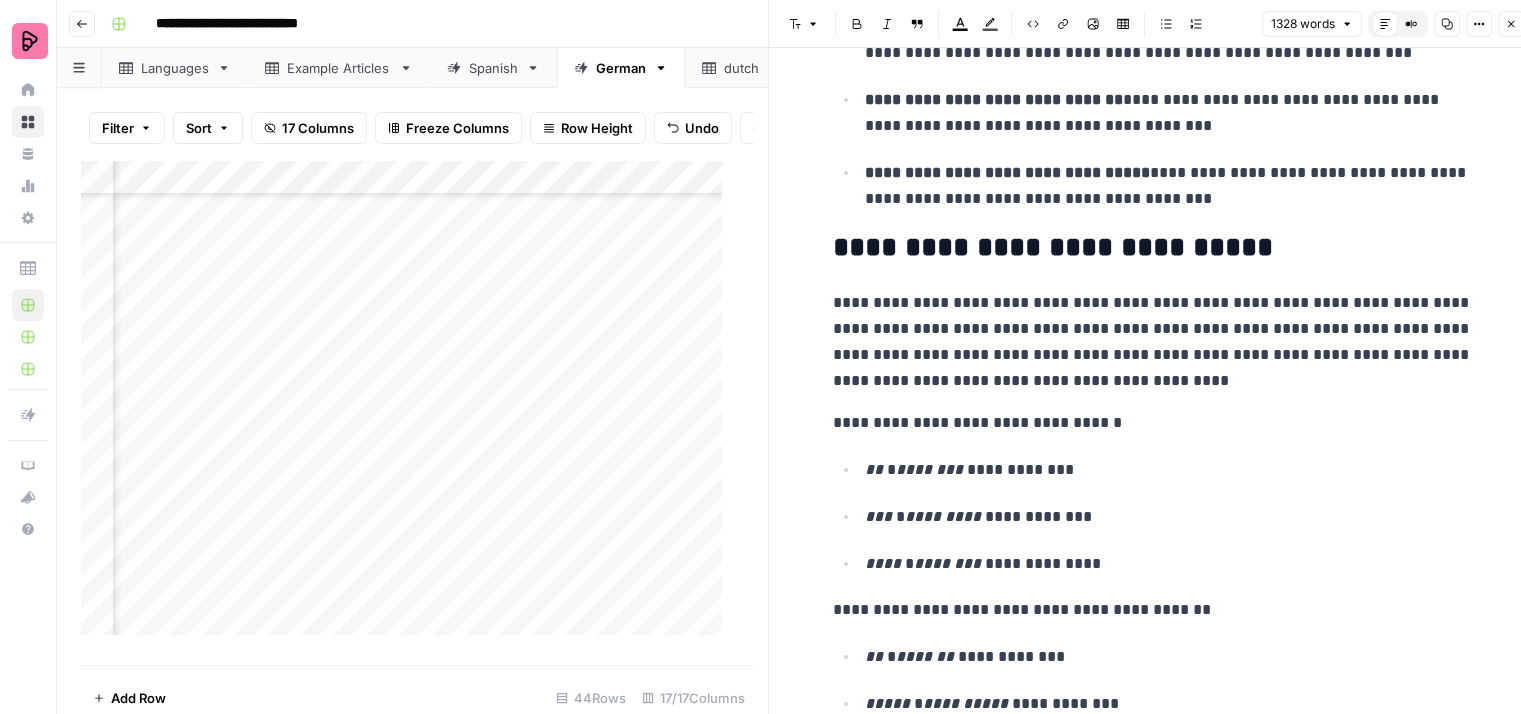 click on "**********" at bounding box center [1153, 342] 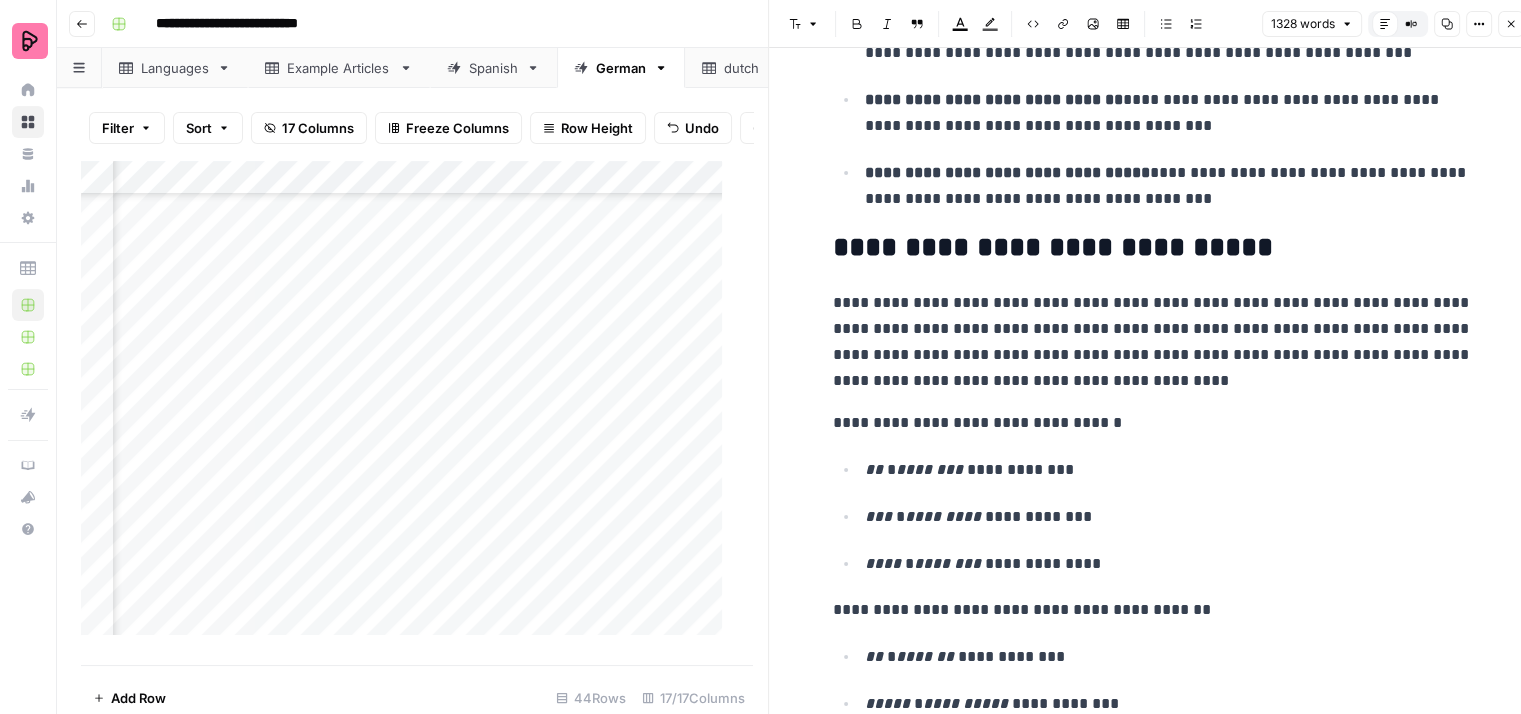click on "**********" at bounding box center (1153, 342) 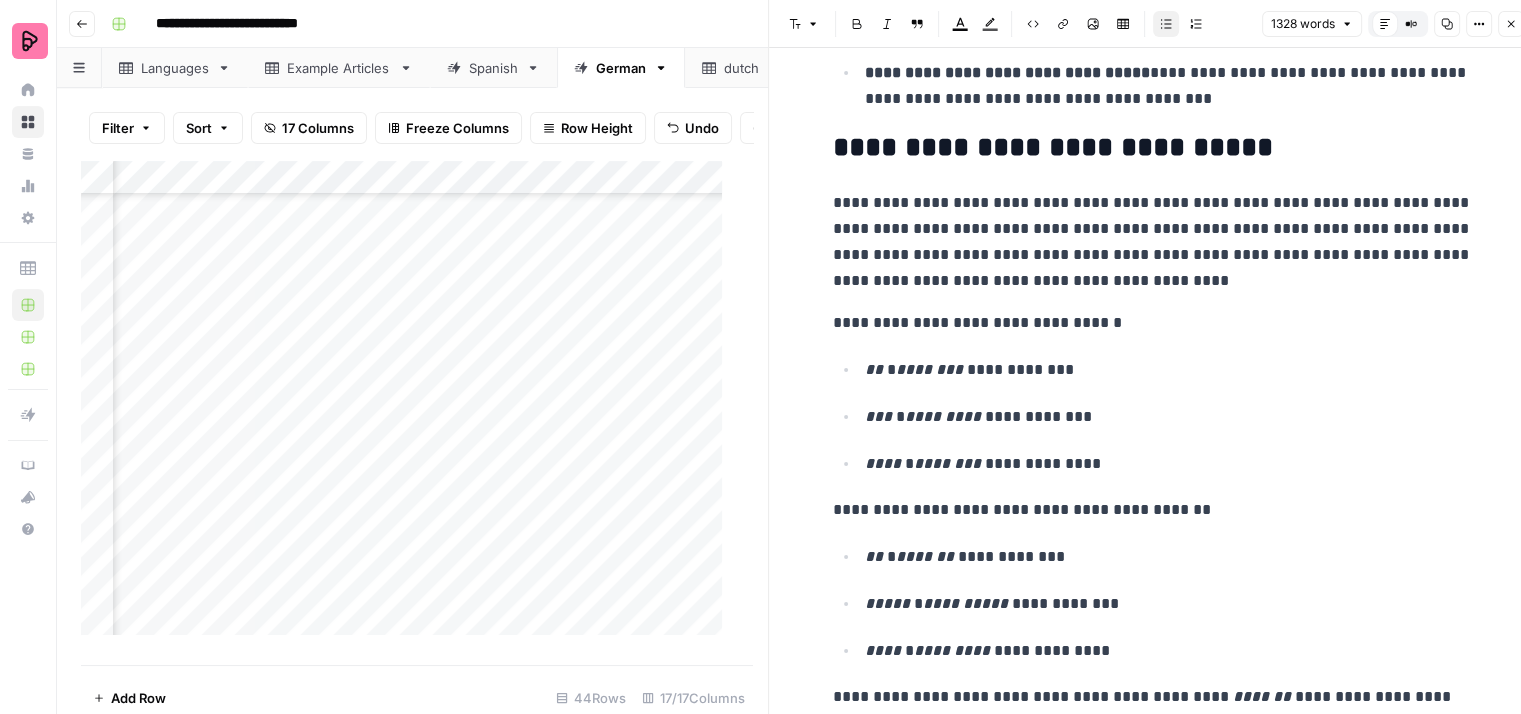 scroll, scrollTop: 1000, scrollLeft: 0, axis: vertical 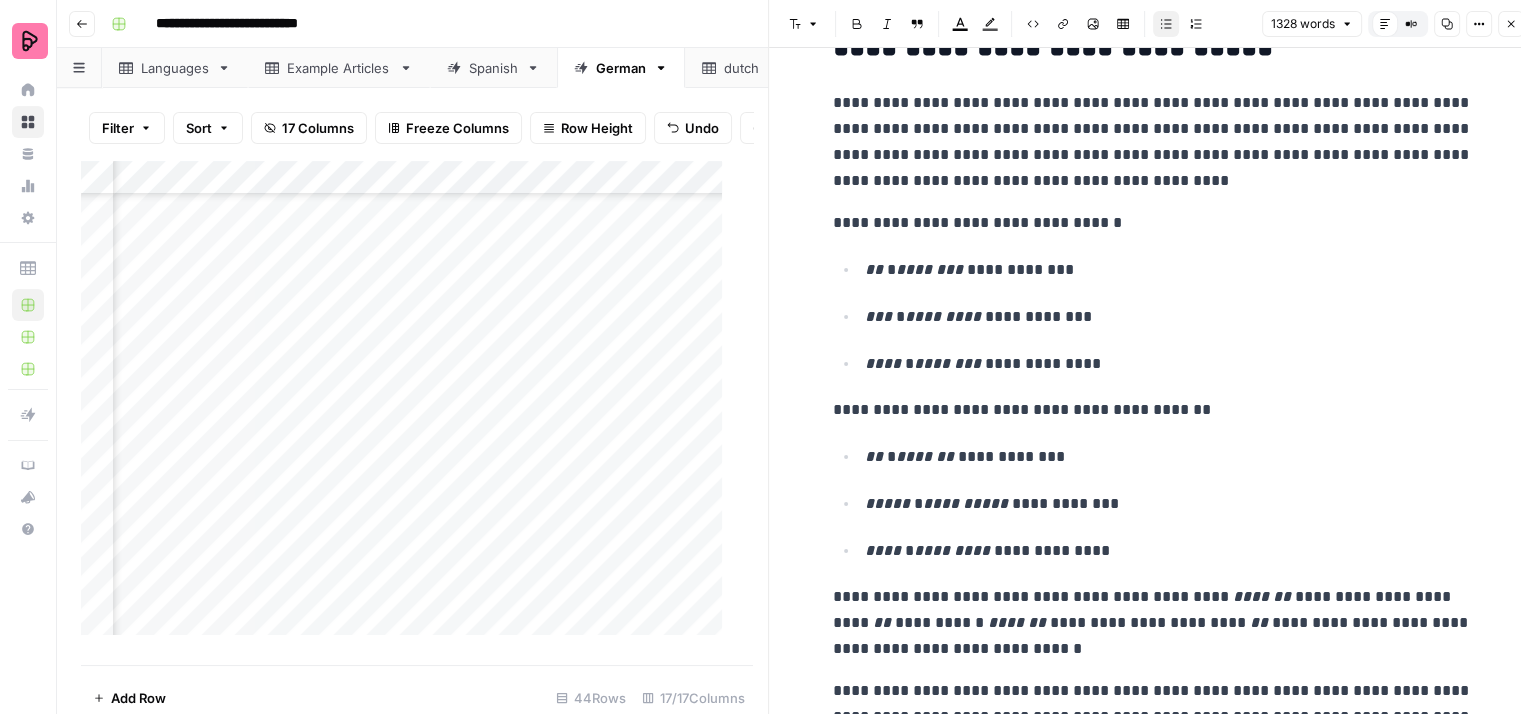 click on "**********" at bounding box center (1153, 503) 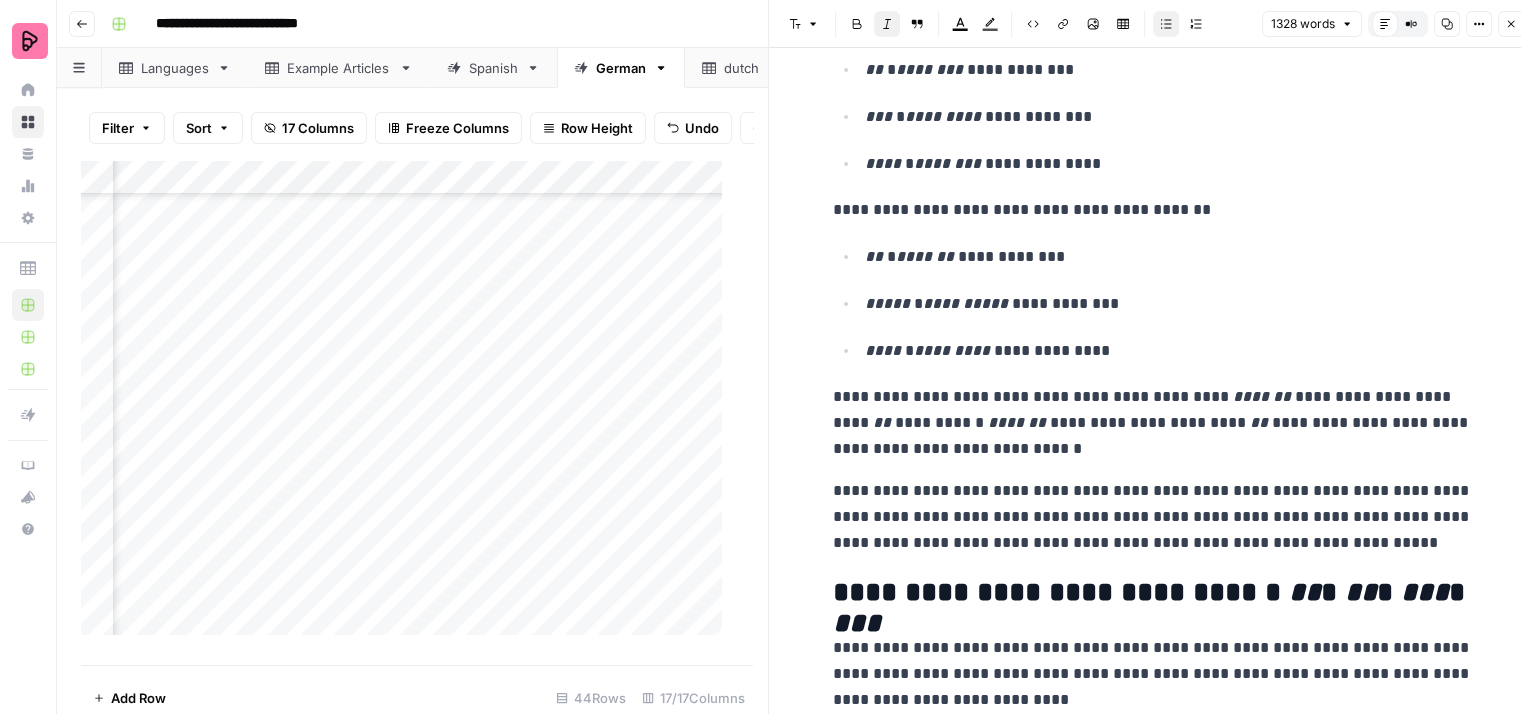 scroll, scrollTop: 1400, scrollLeft: 0, axis: vertical 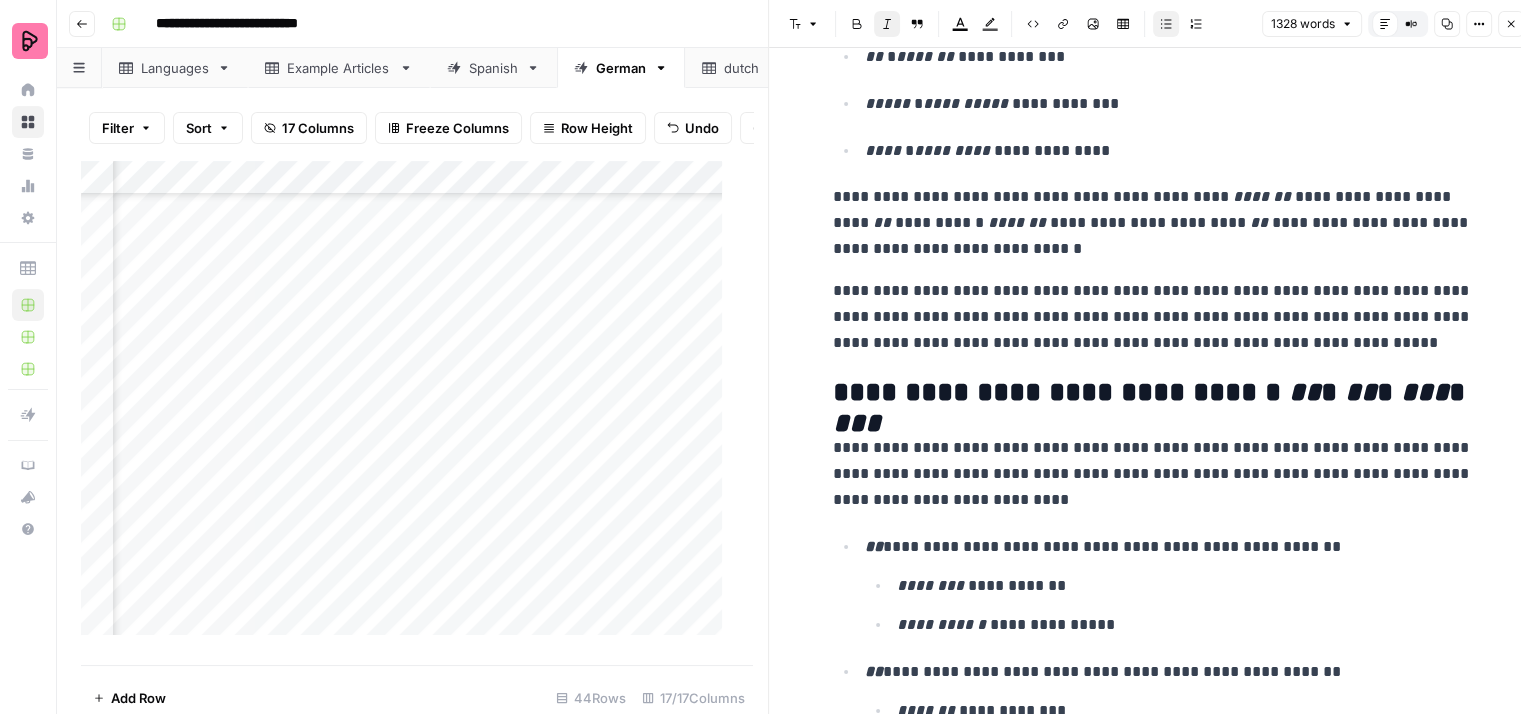 click on "**********" at bounding box center [1153, 317] 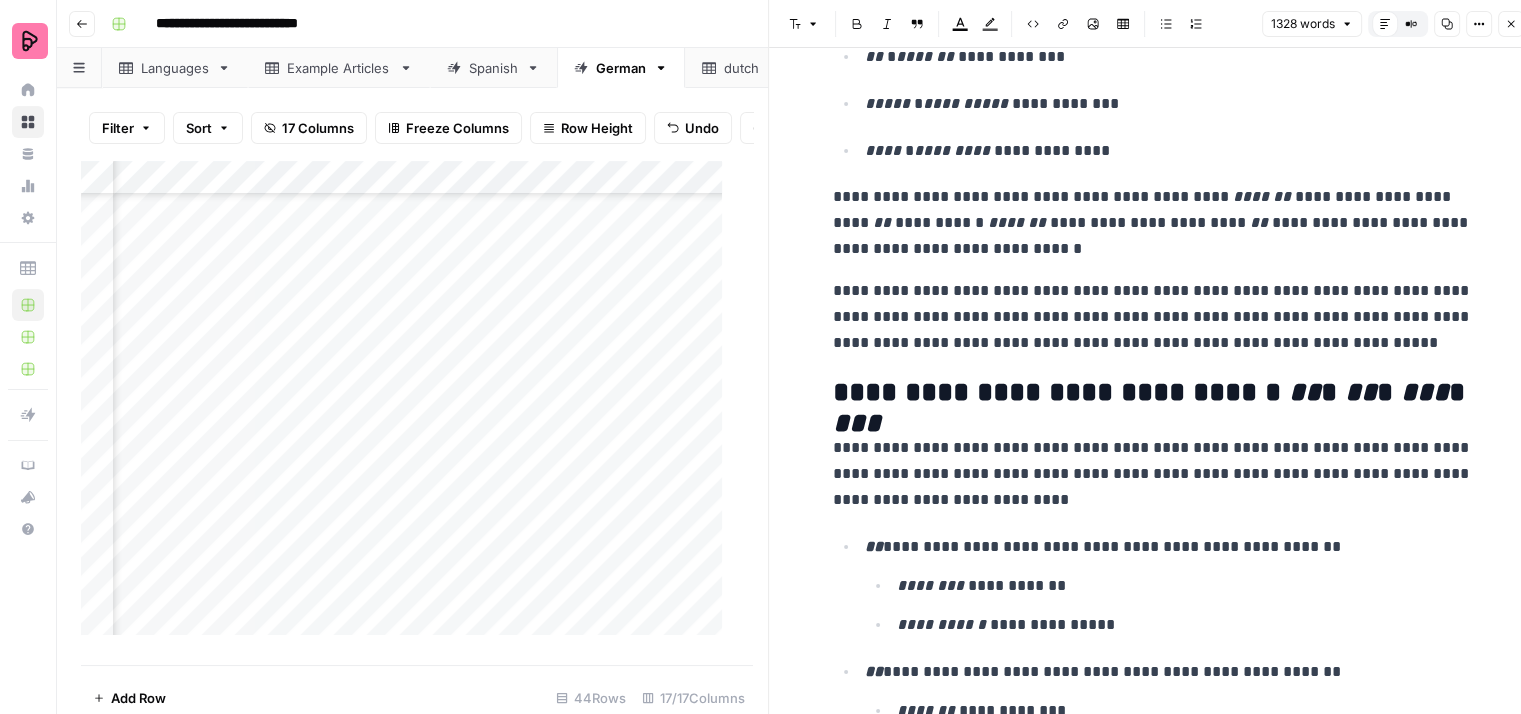 click on "**********" at bounding box center [1153, 317] 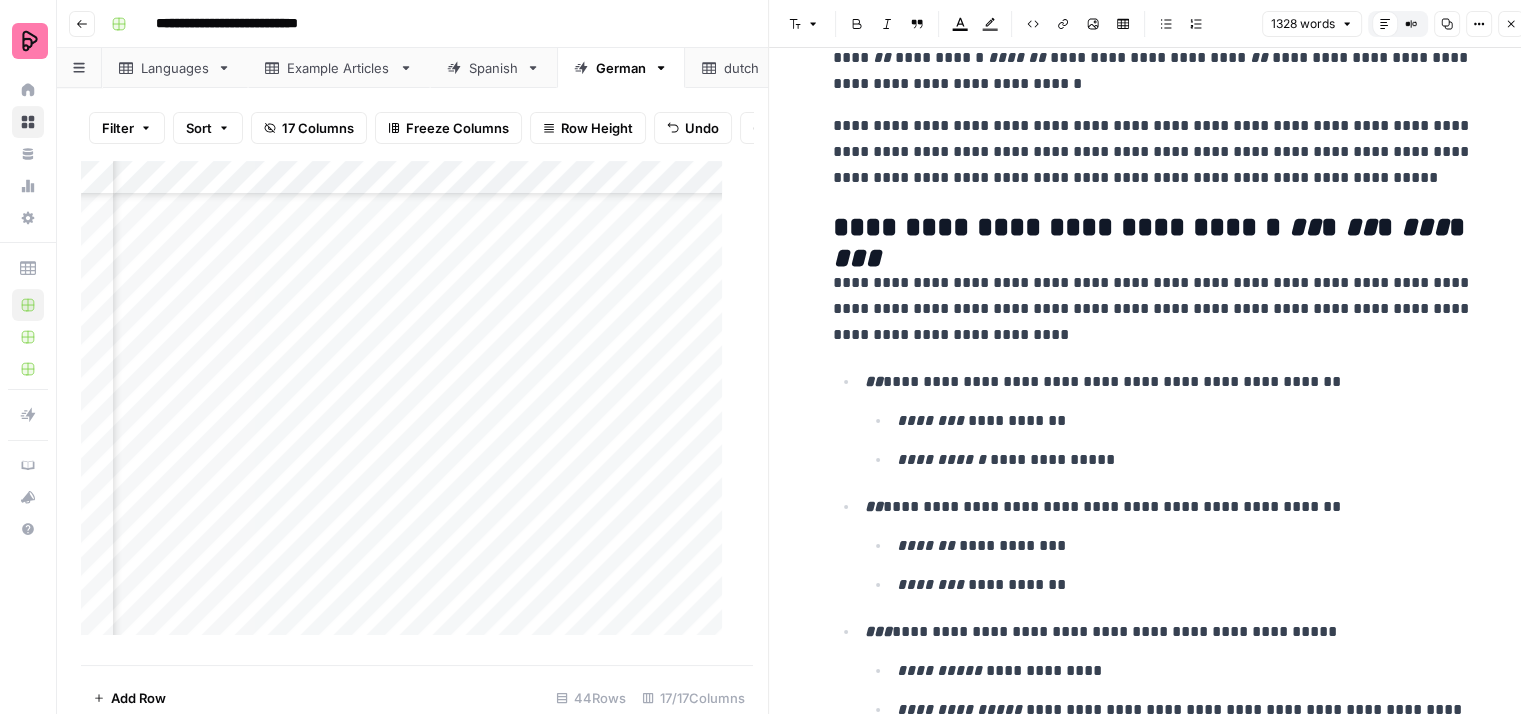 scroll, scrollTop: 1600, scrollLeft: 0, axis: vertical 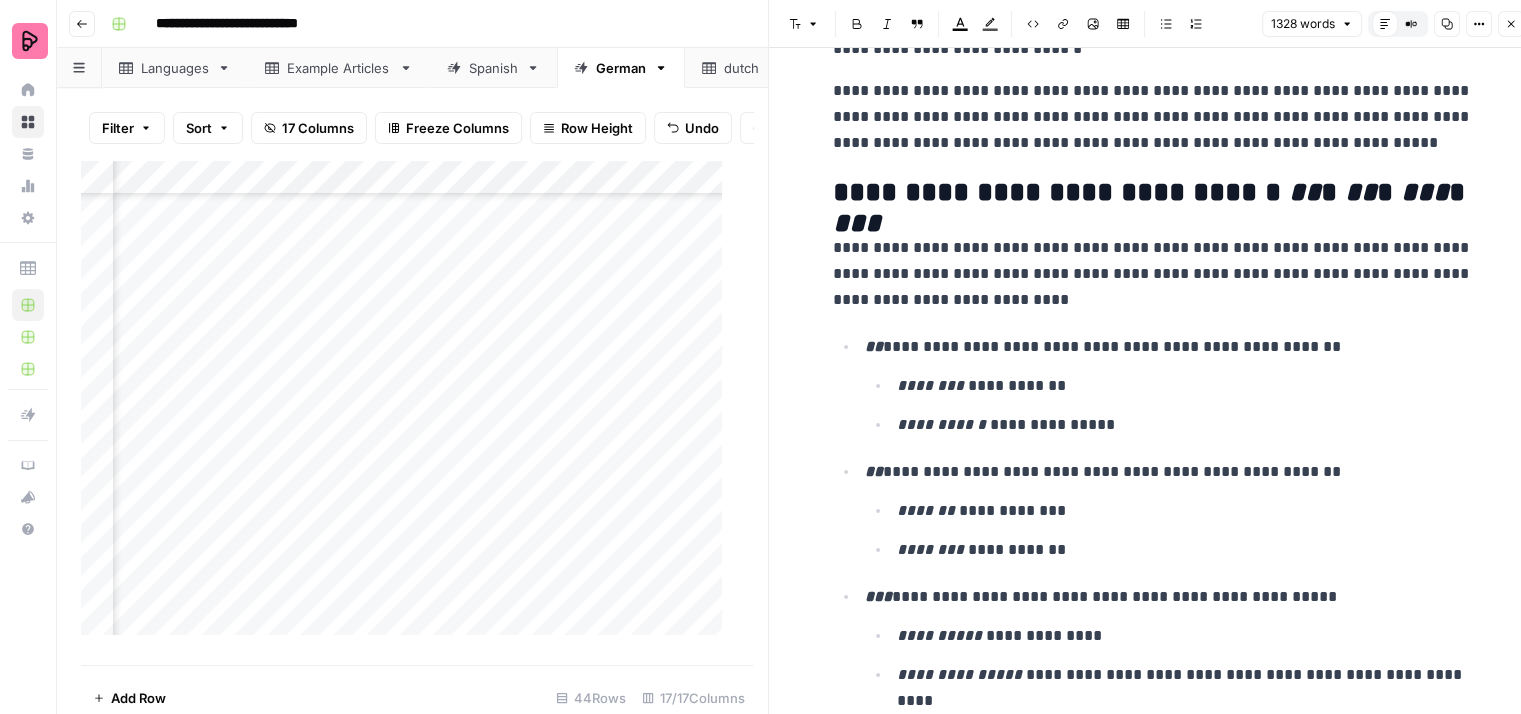 click on "**********" at bounding box center (1153, 274) 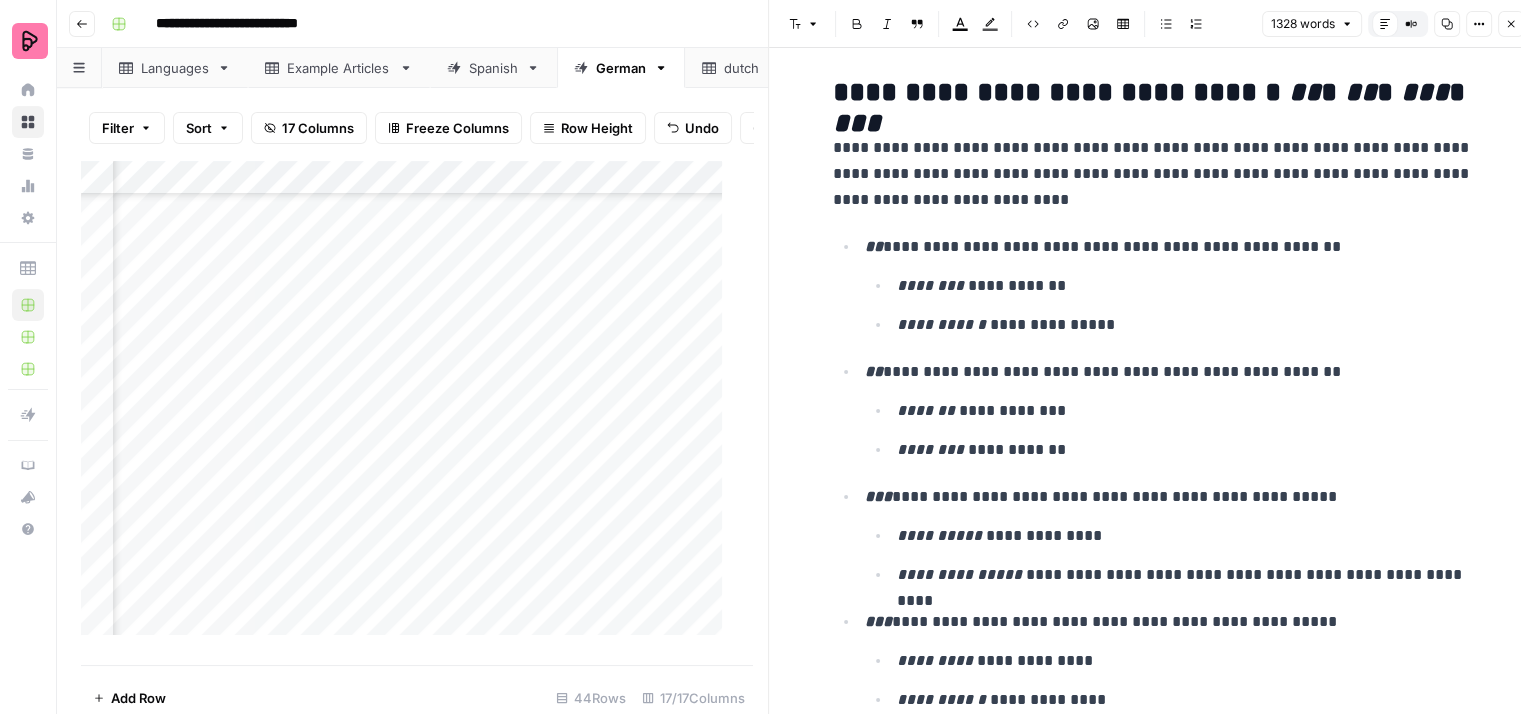 scroll, scrollTop: 1800, scrollLeft: 0, axis: vertical 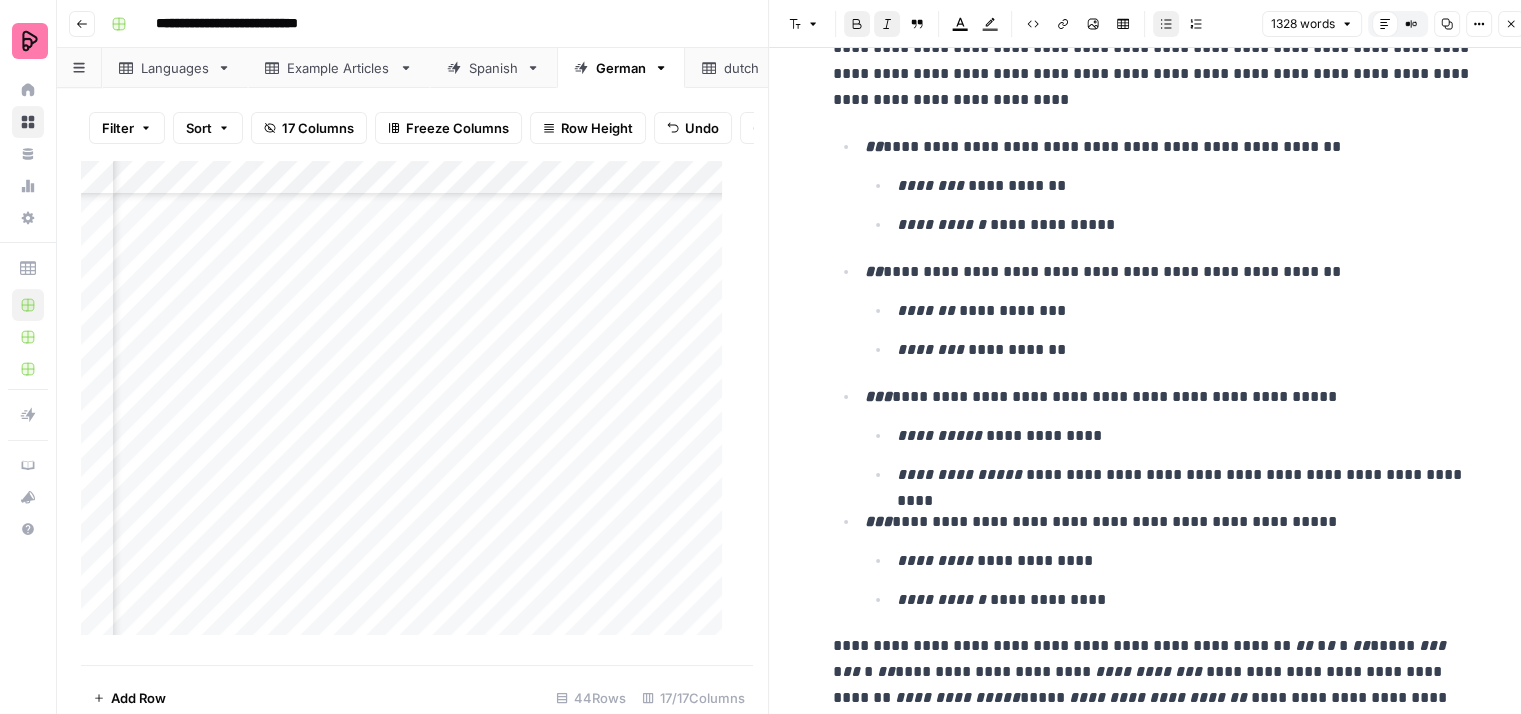 click on "**********" at bounding box center (1153, 373) 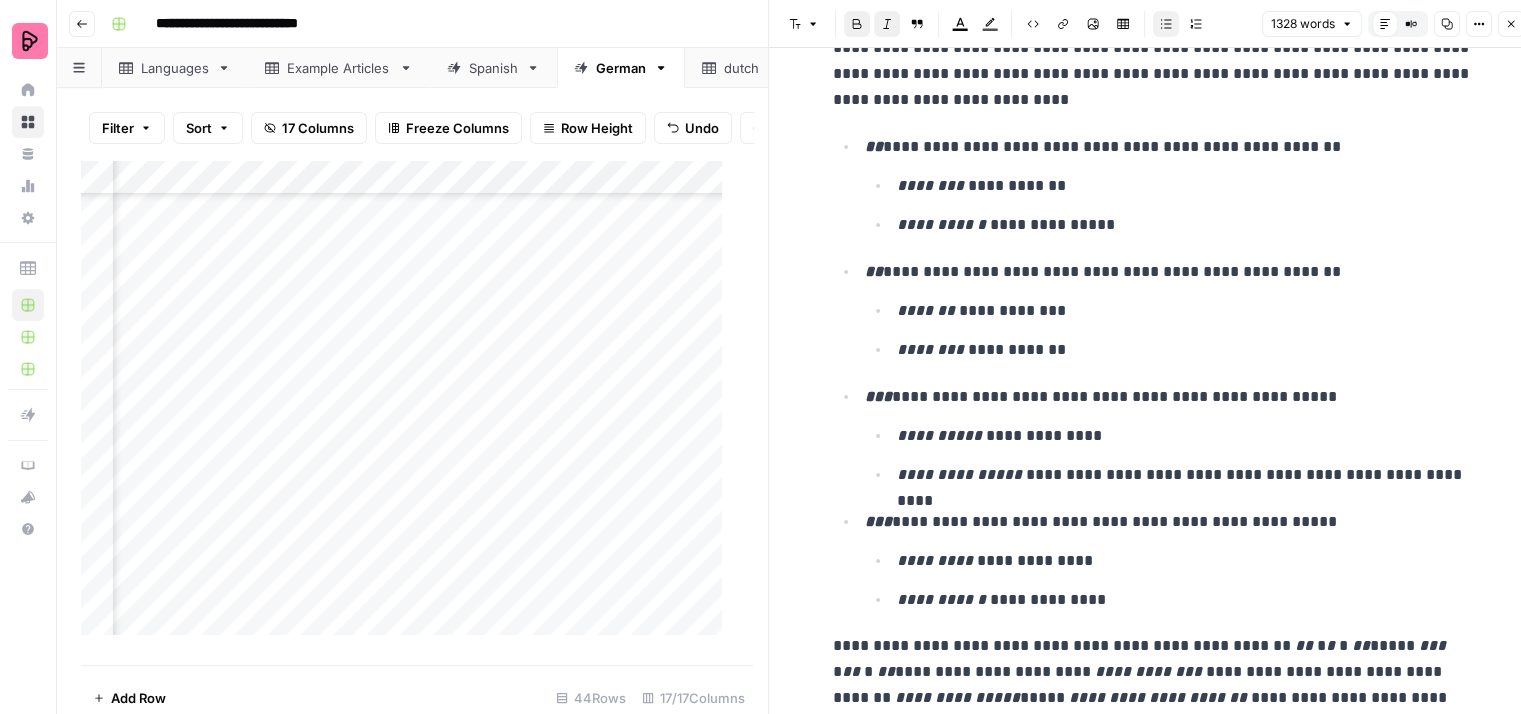 click on "**********" at bounding box center (1185, 436) 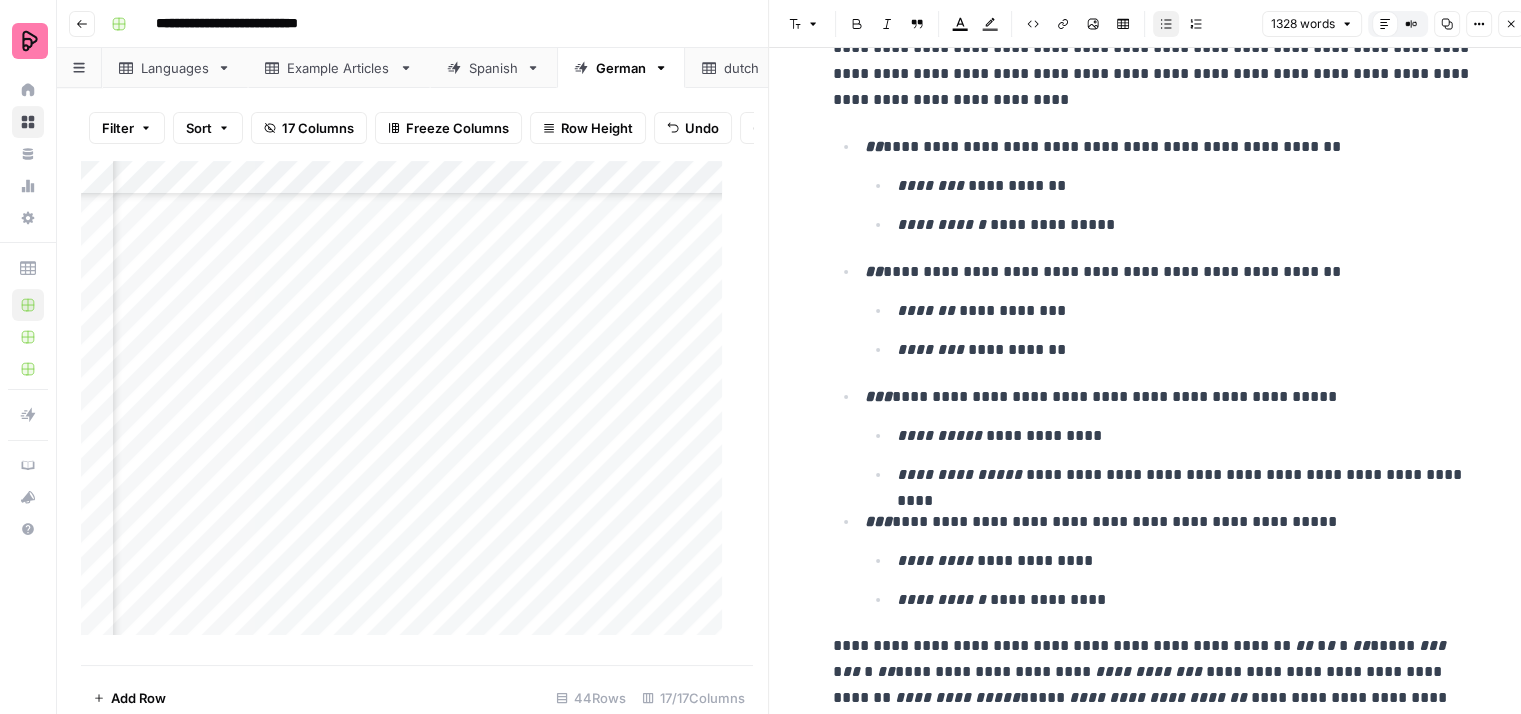 click on "**********" at bounding box center [1185, 475] 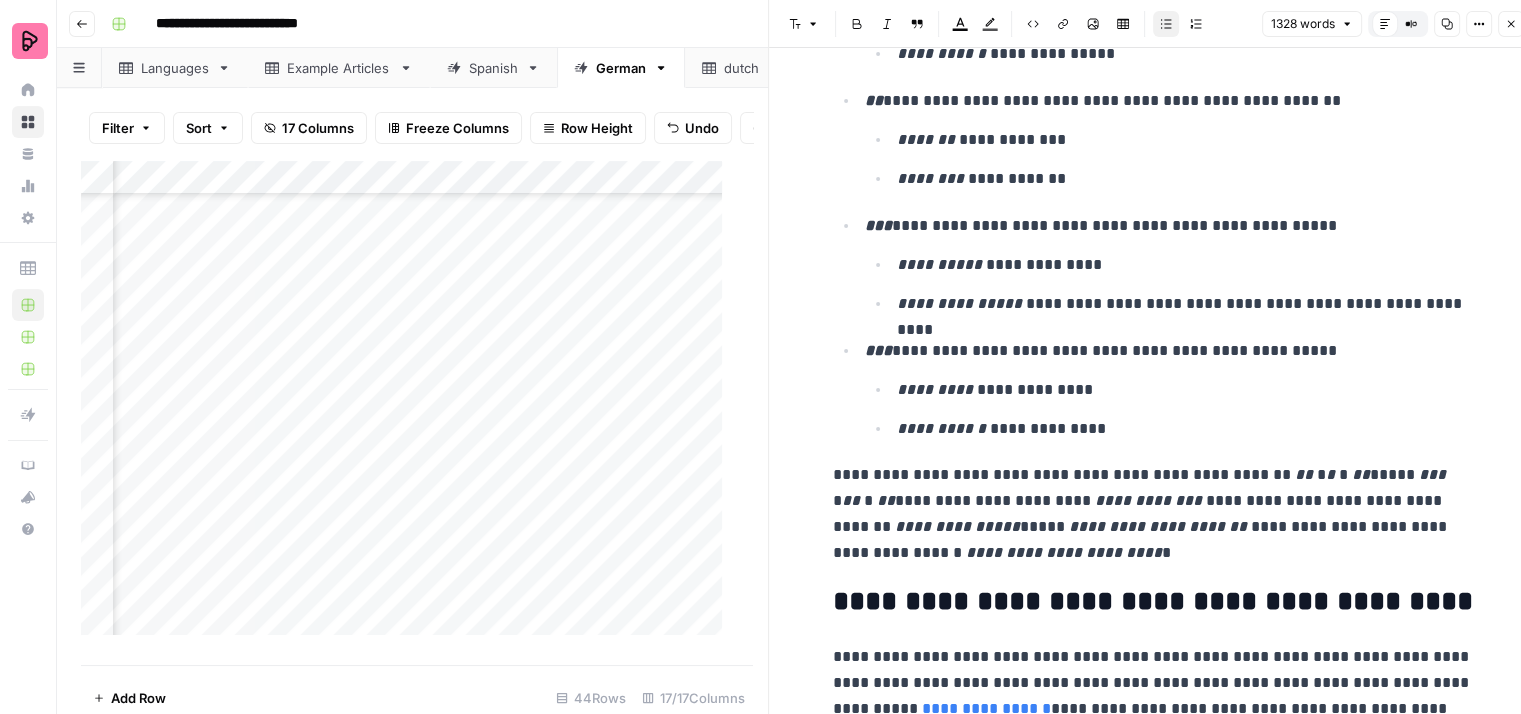 scroll, scrollTop: 2000, scrollLeft: 0, axis: vertical 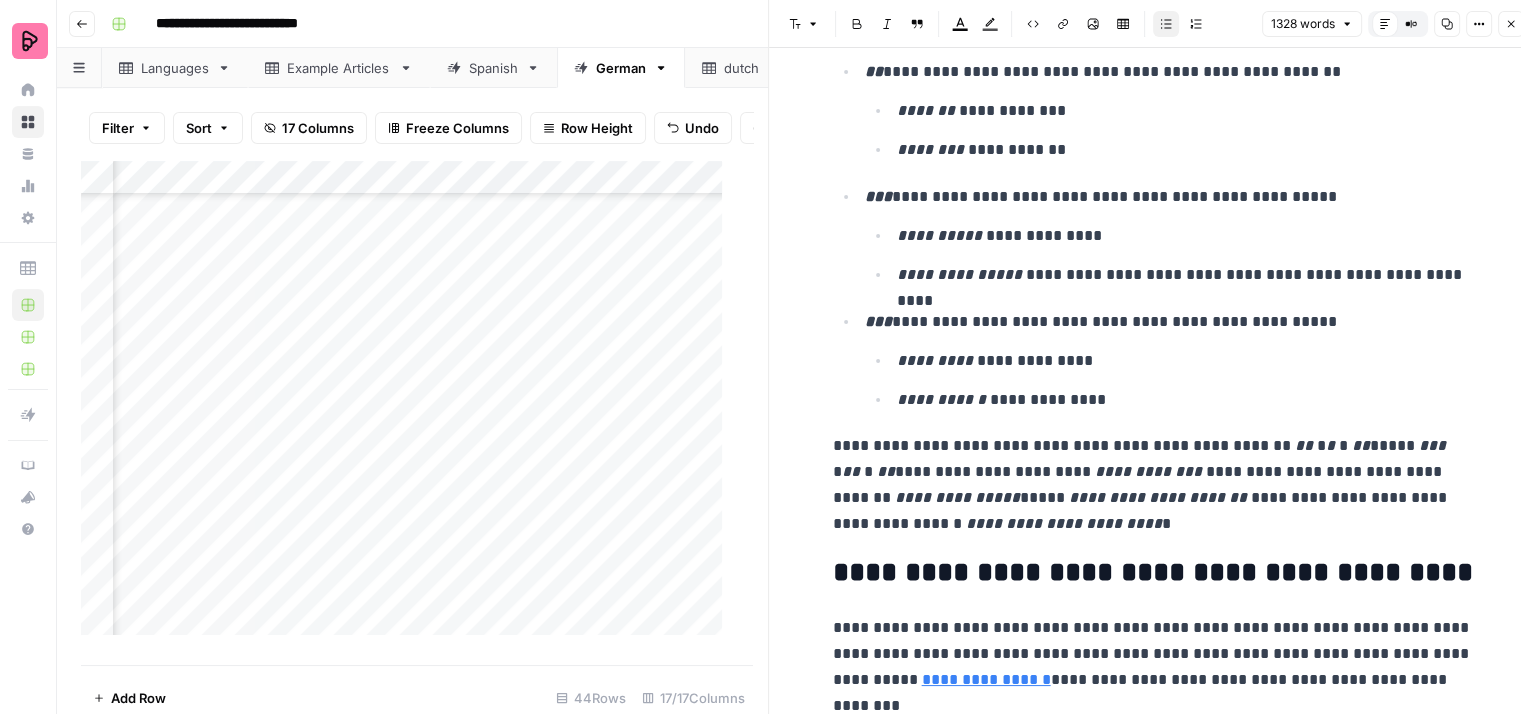 click on "**********" at bounding box center [1185, 400] 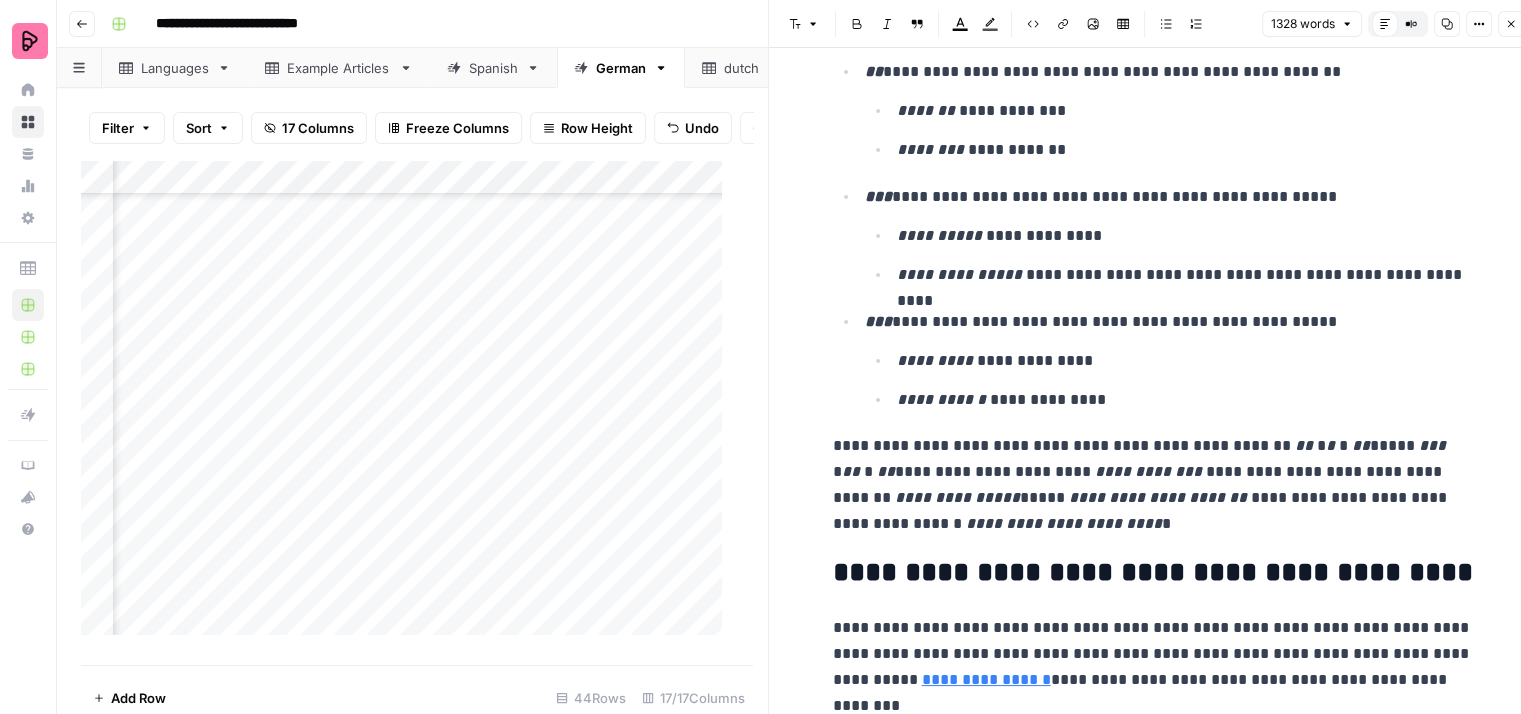 click on "**********" at bounding box center [1153, 986] 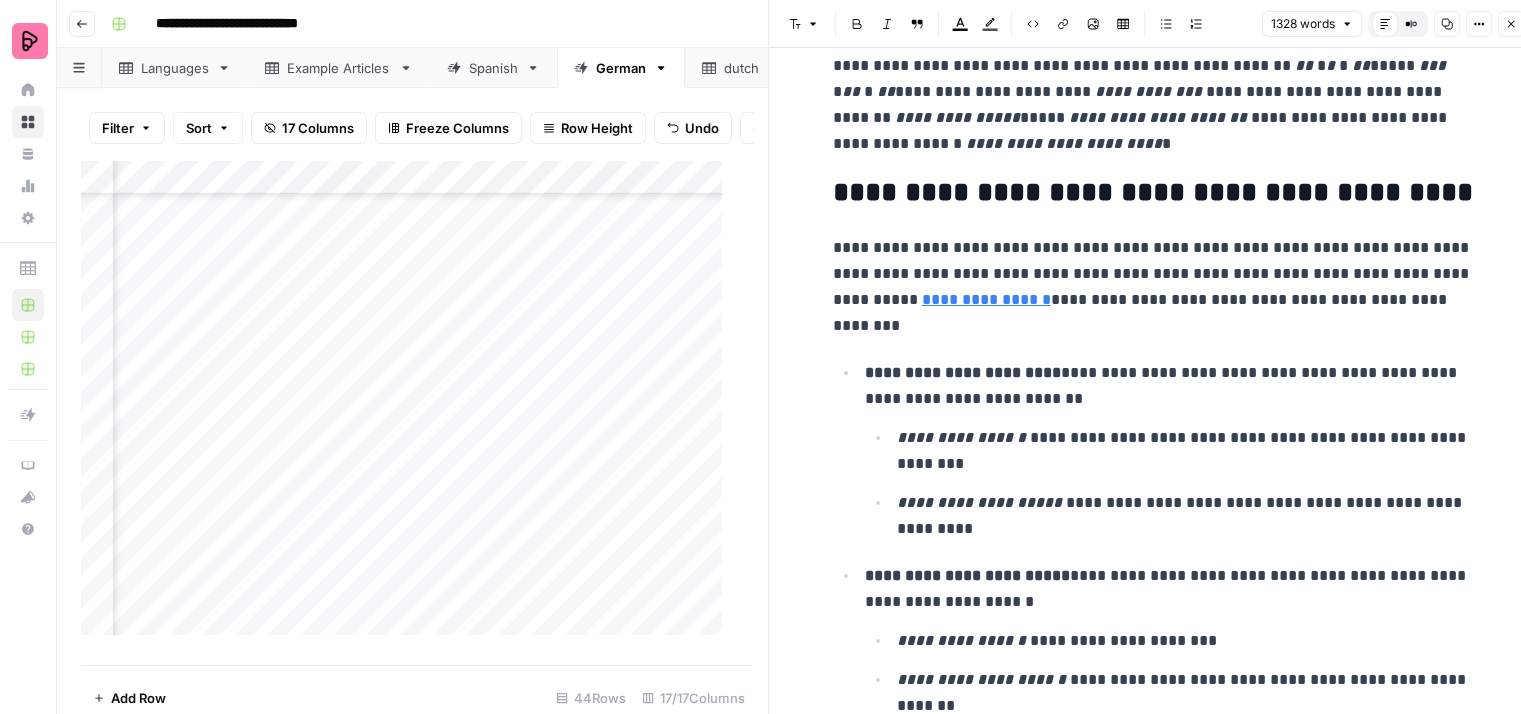 scroll, scrollTop: 2400, scrollLeft: 0, axis: vertical 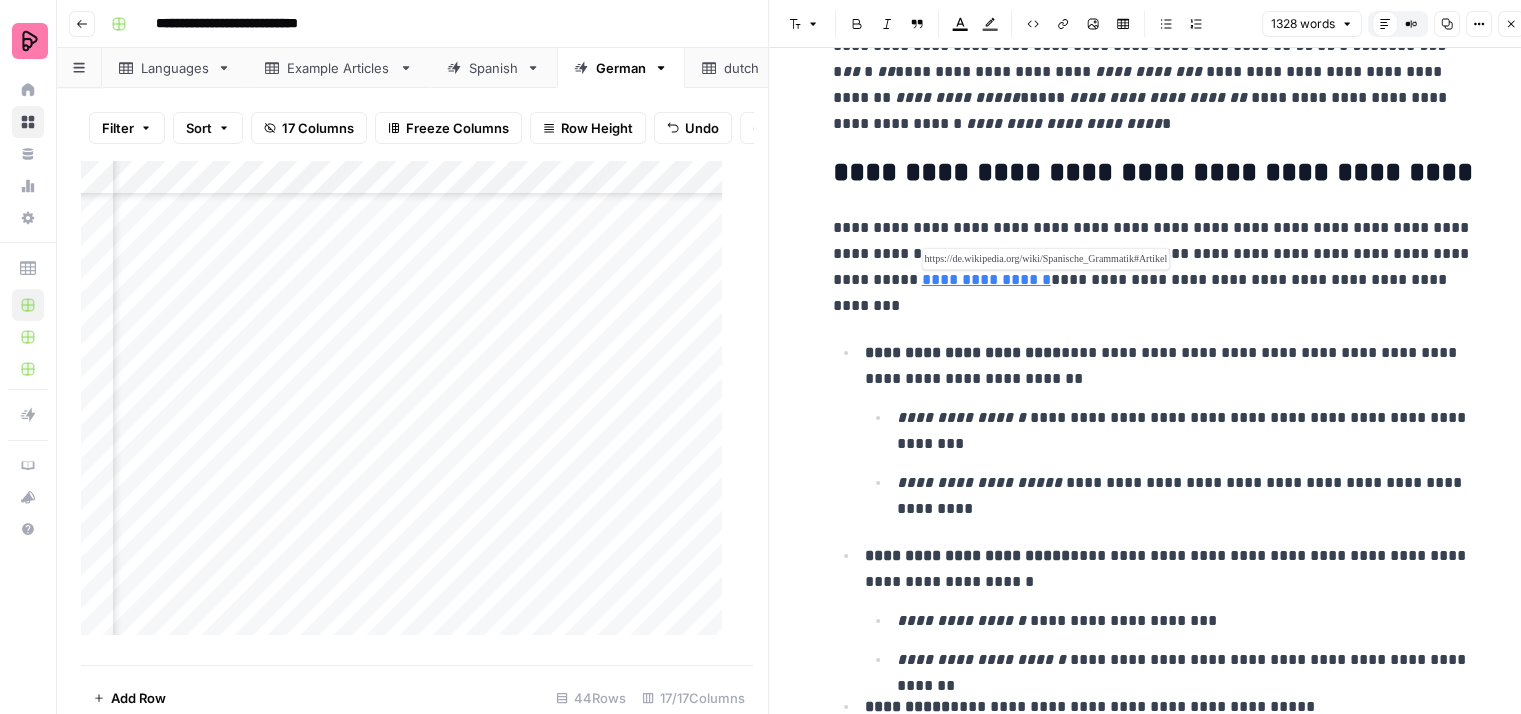 click on "**********" at bounding box center (986, 279) 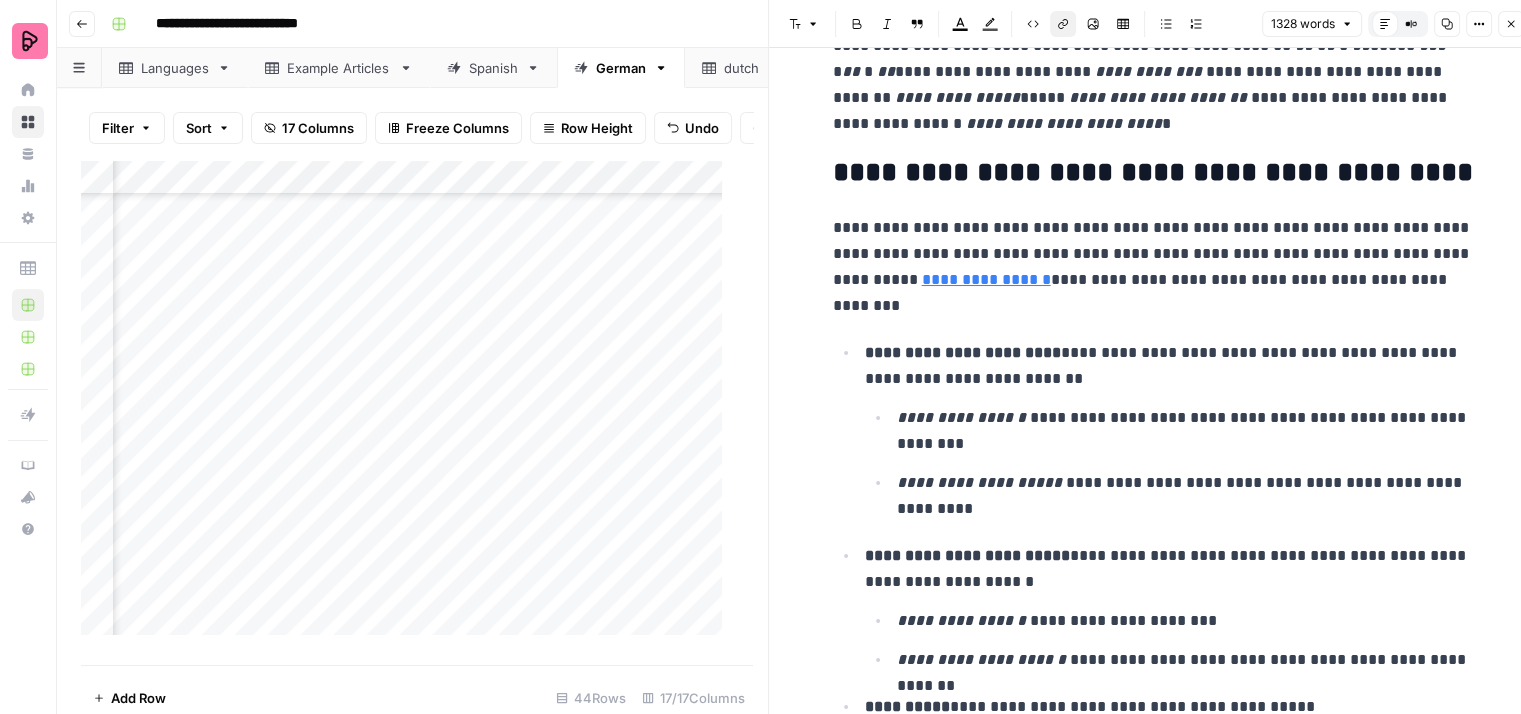 click on "**********" at bounding box center [1153, 267] 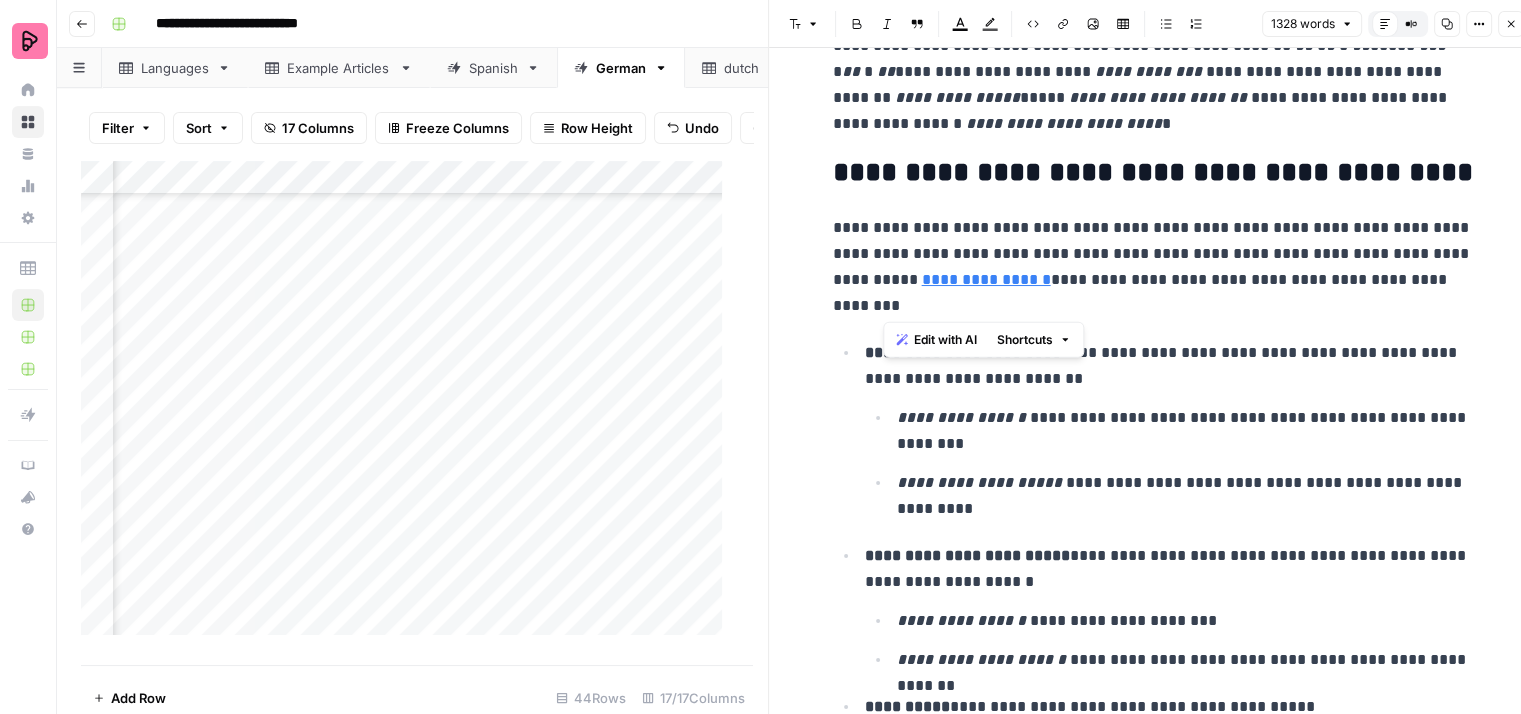 drag, startPoint x: 956, startPoint y: 299, endPoint x: 1288, endPoint y: 257, distance: 334.6461 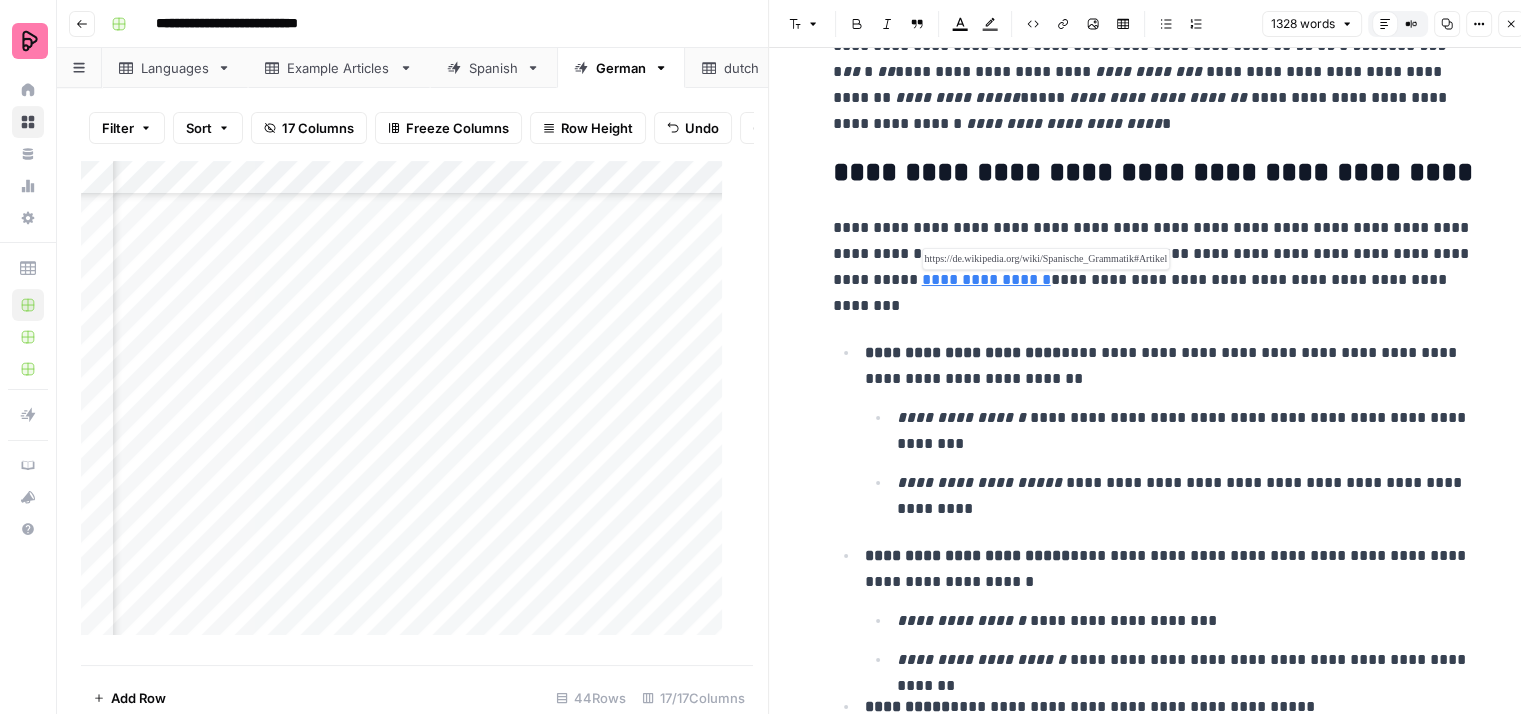 click on "**********" at bounding box center [986, 279] 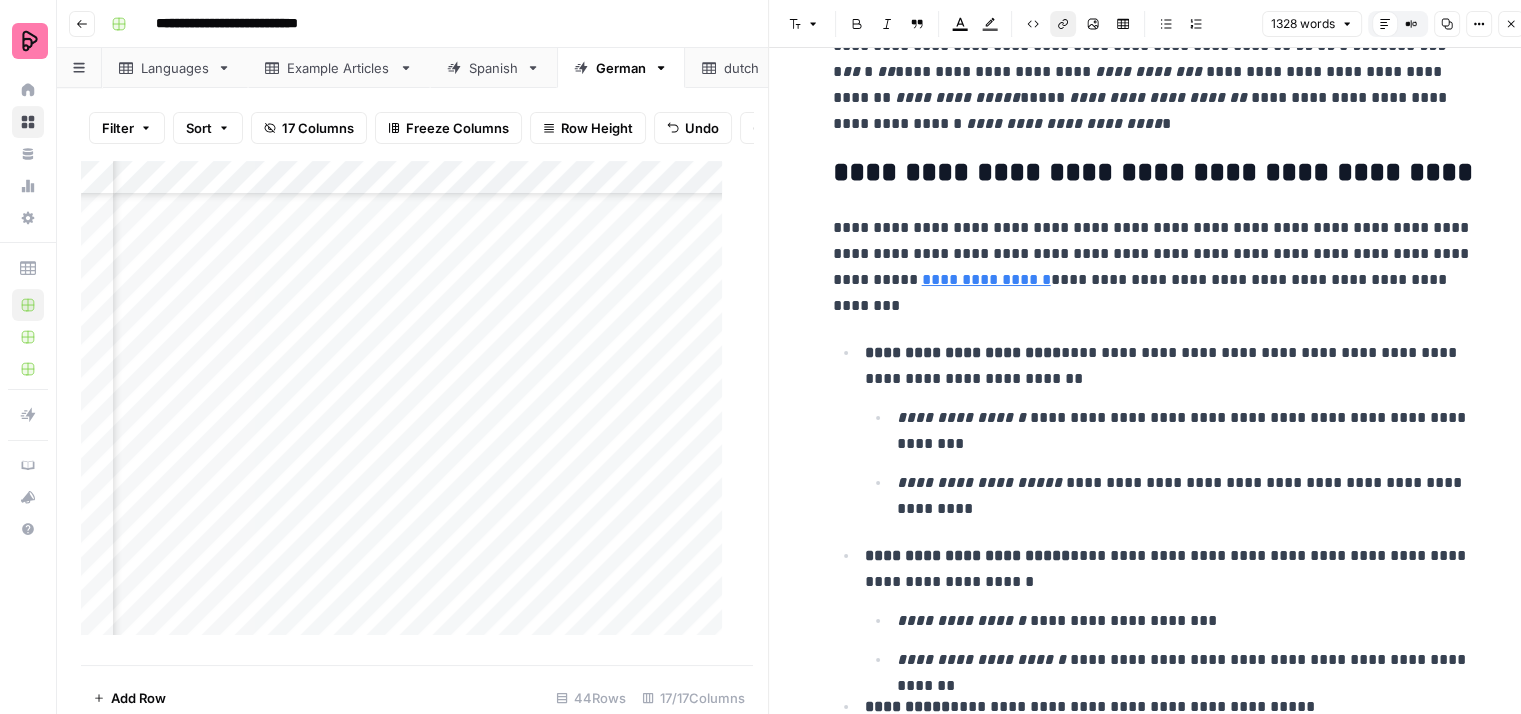 click 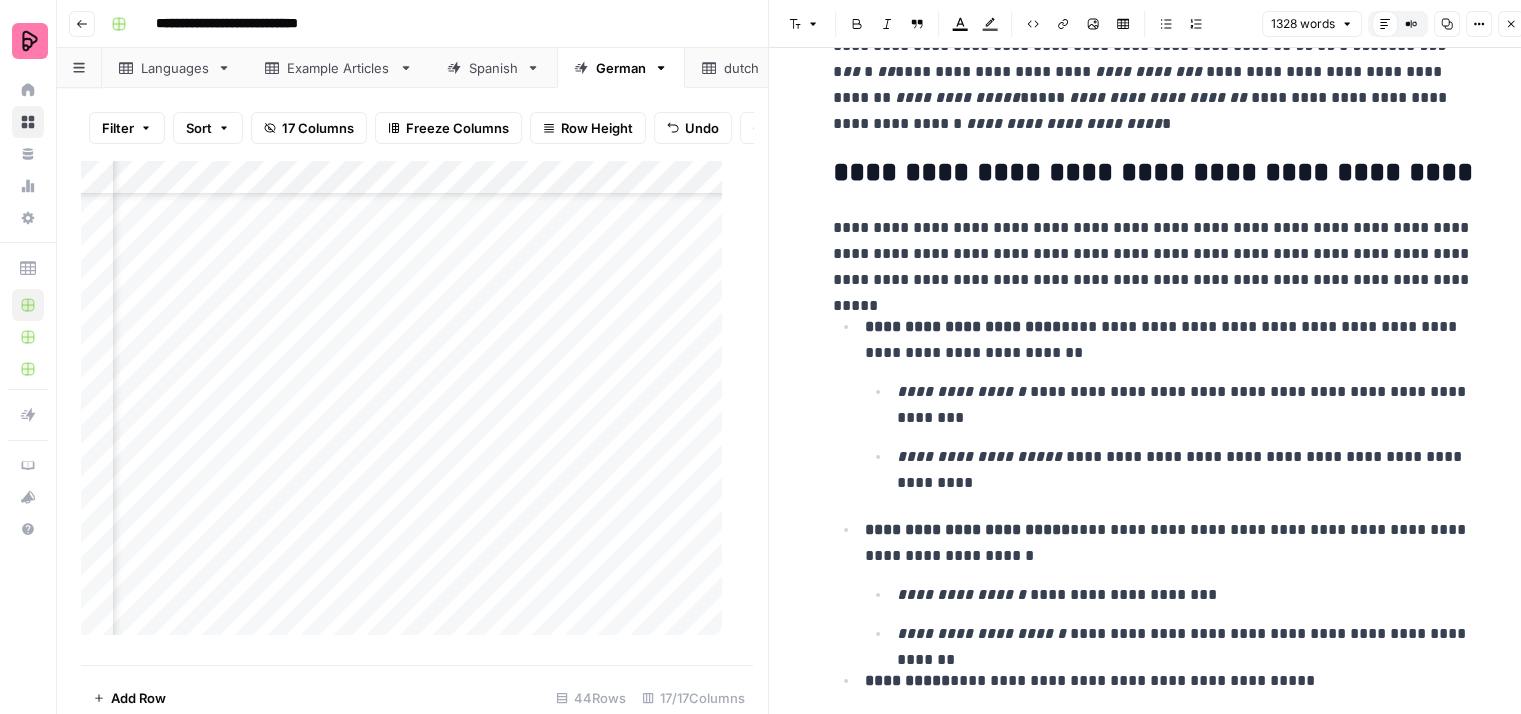 click on "**********" at bounding box center (1153, 254) 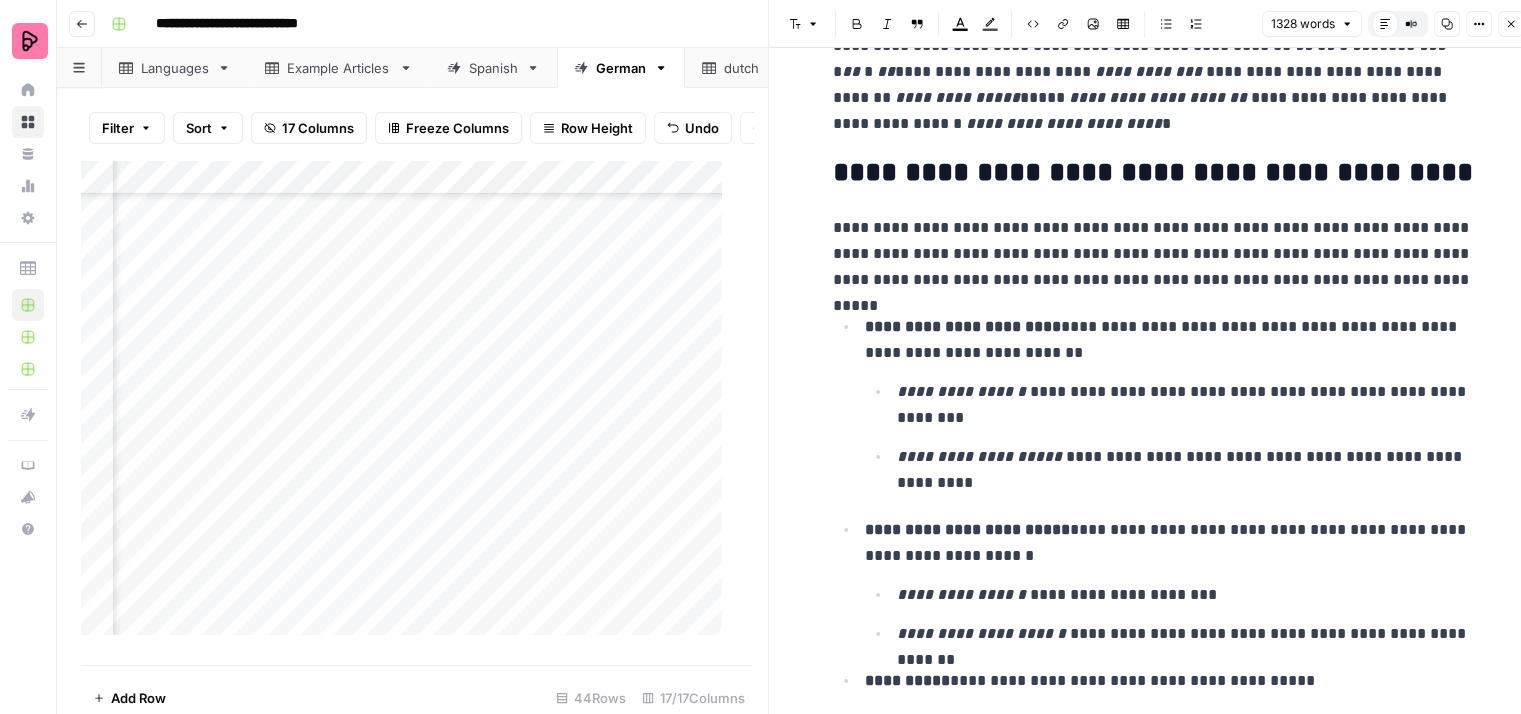 click on "**********" at bounding box center [1153, 254] 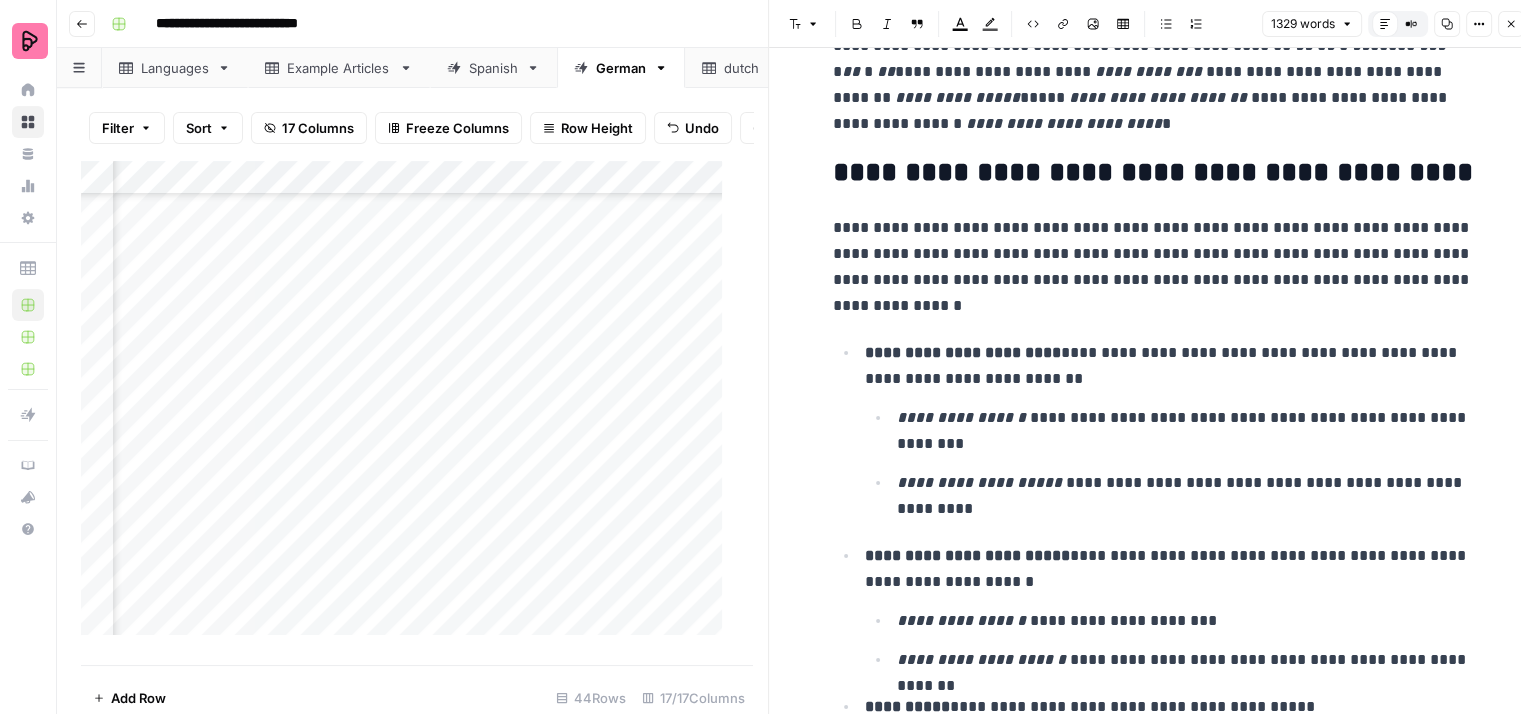 click on "**********" at bounding box center [1153, 267] 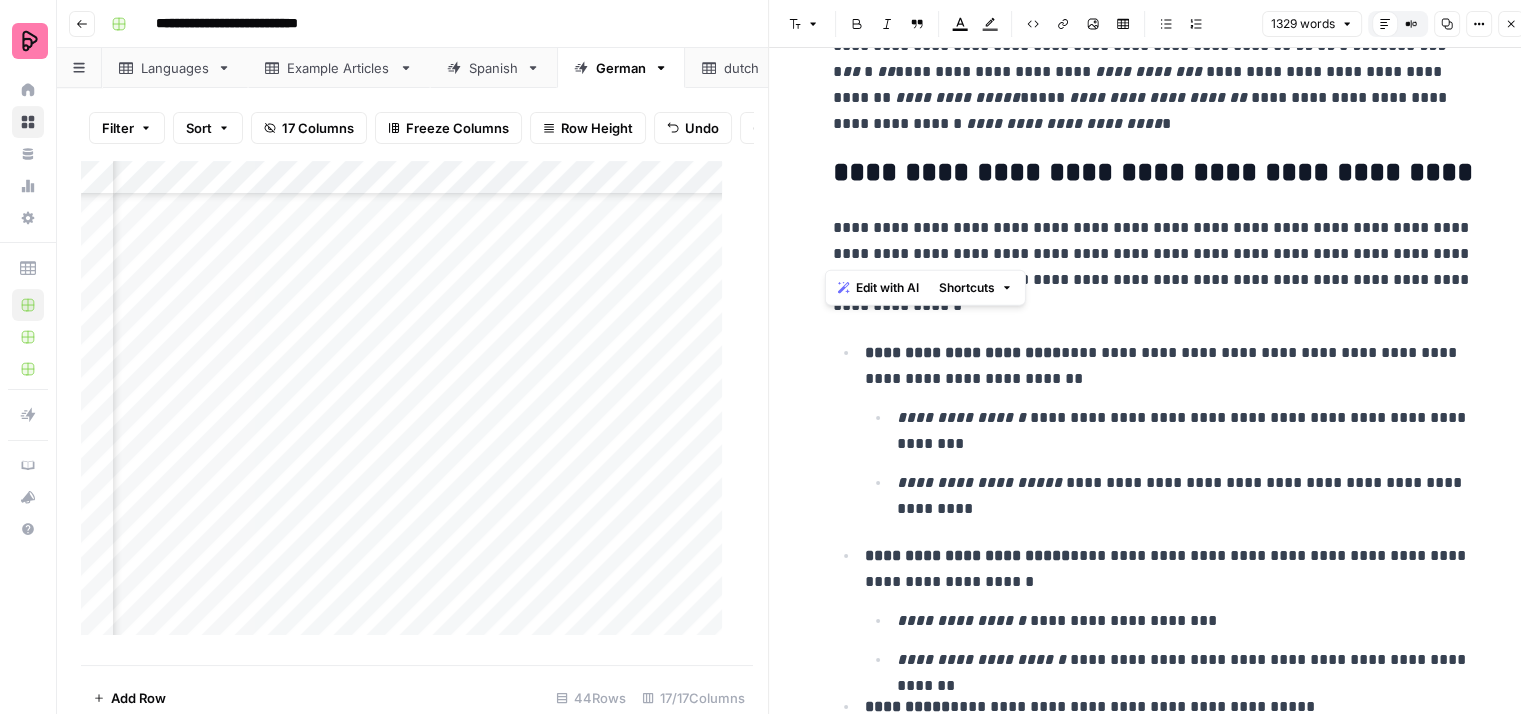 drag, startPoint x: 1284, startPoint y: 248, endPoint x: 828, endPoint y: 227, distance: 456.4833 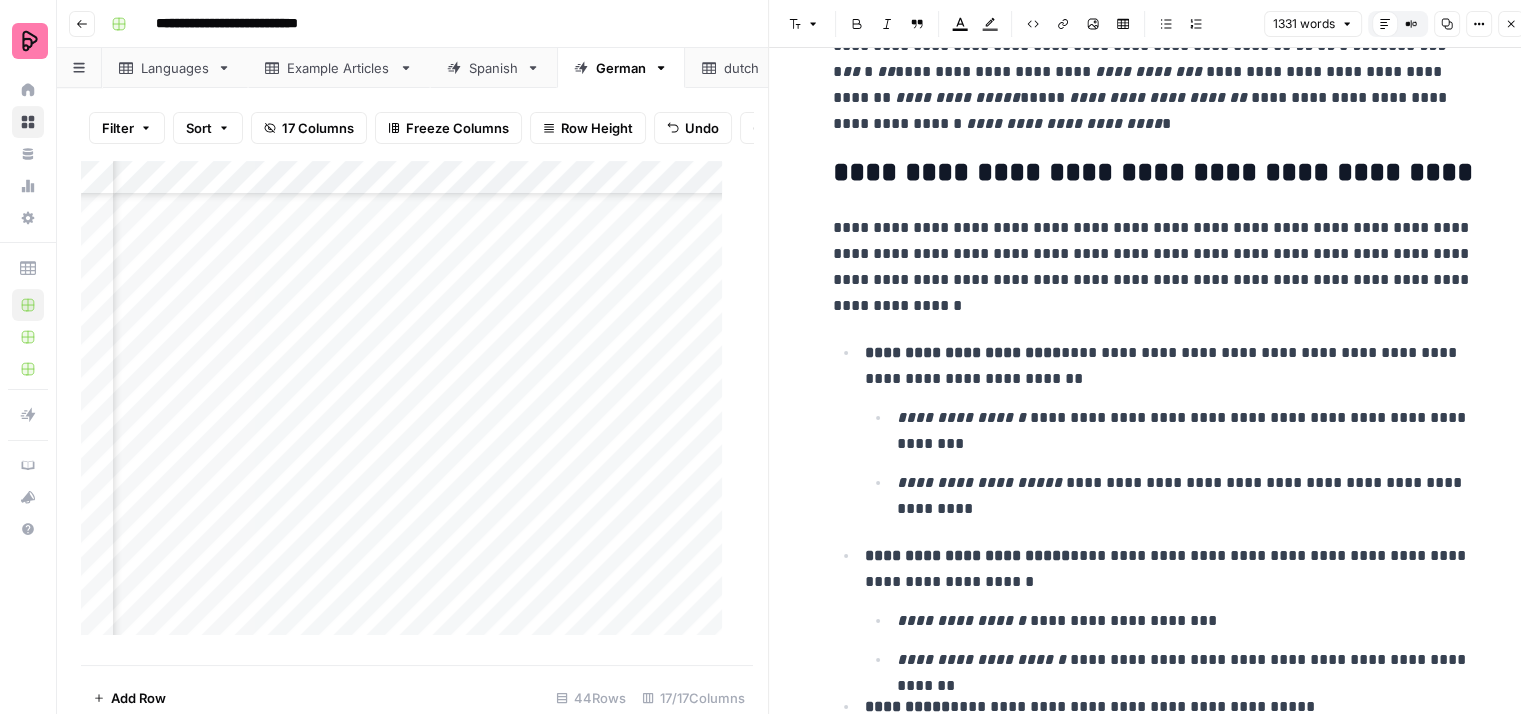 click on "**********" at bounding box center [1153, 267] 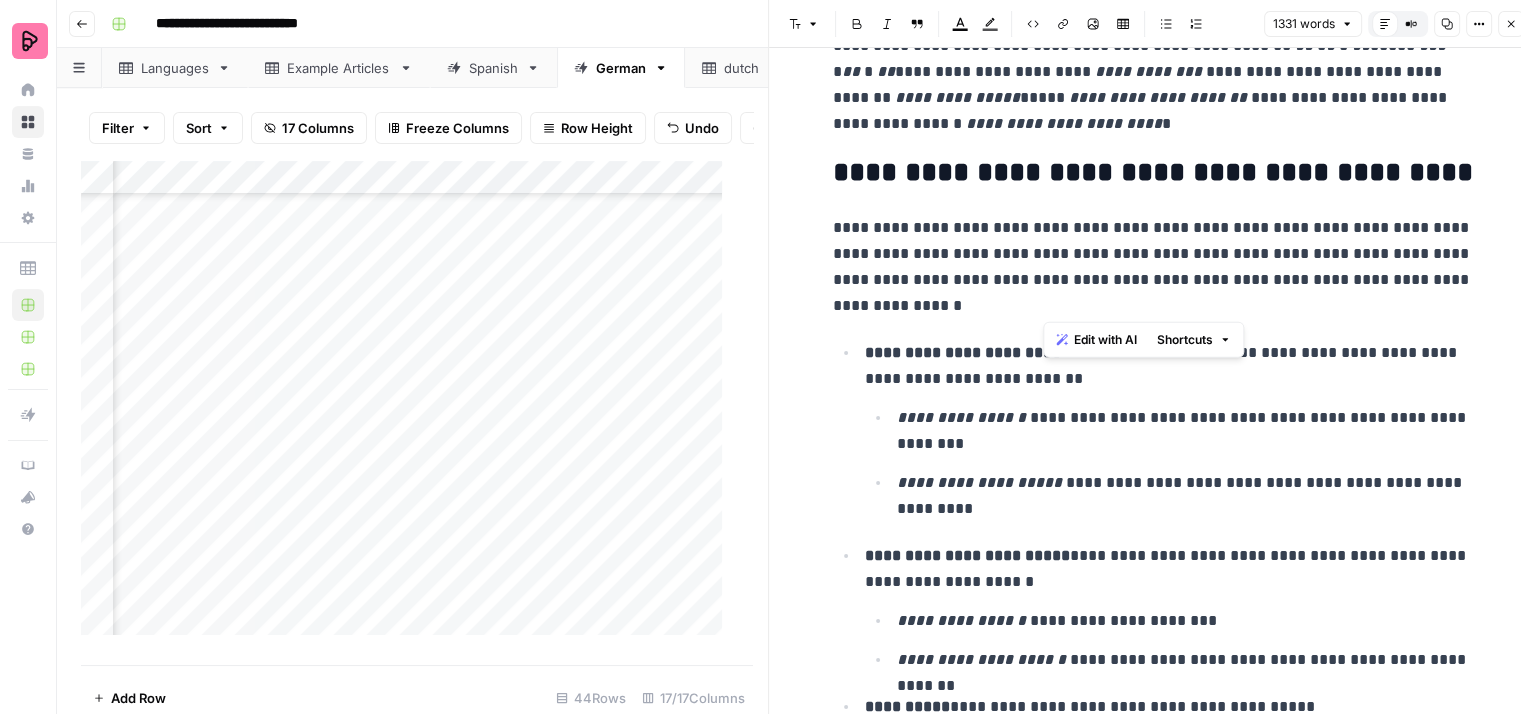 drag, startPoint x: 1334, startPoint y: 253, endPoint x: 1356, endPoint y: 296, distance: 48.30114 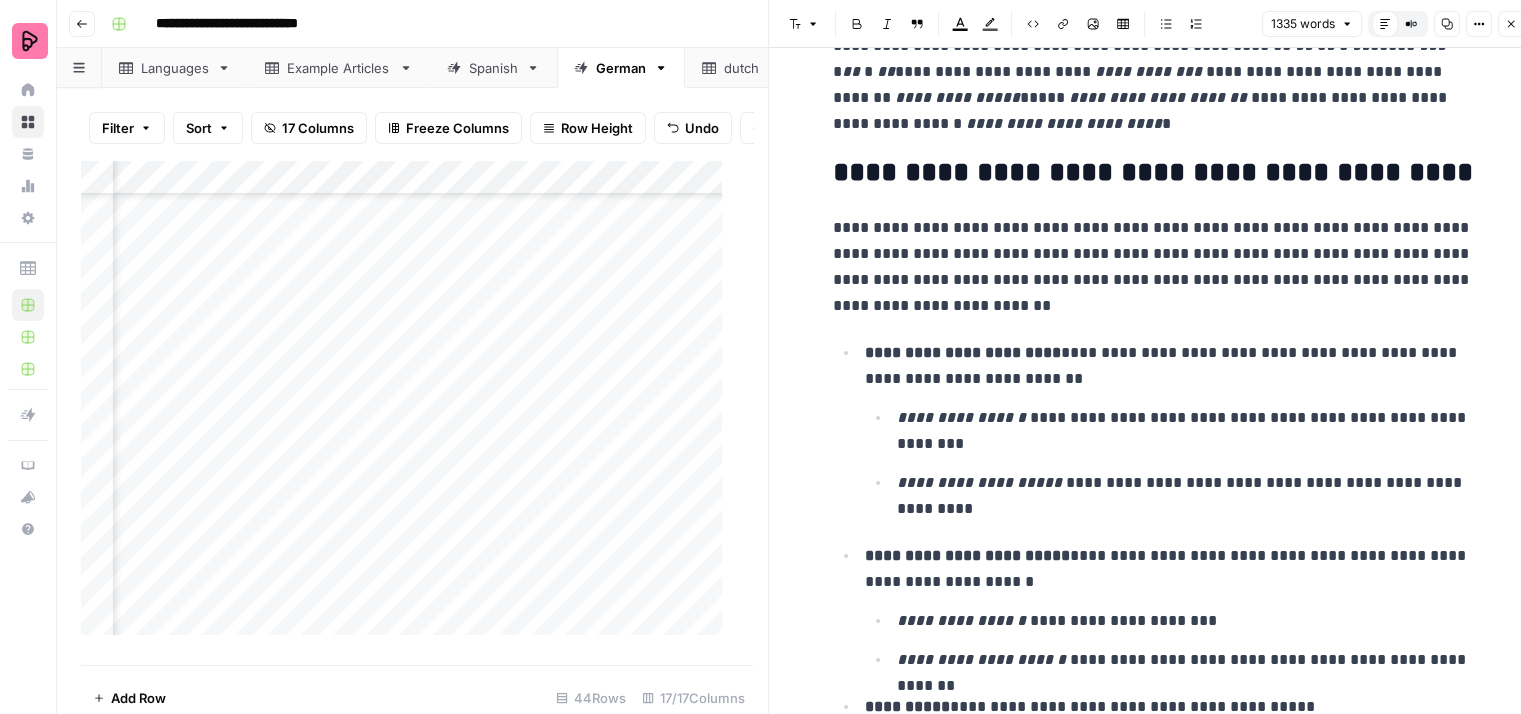 click on "**********" at bounding box center (1153, 267) 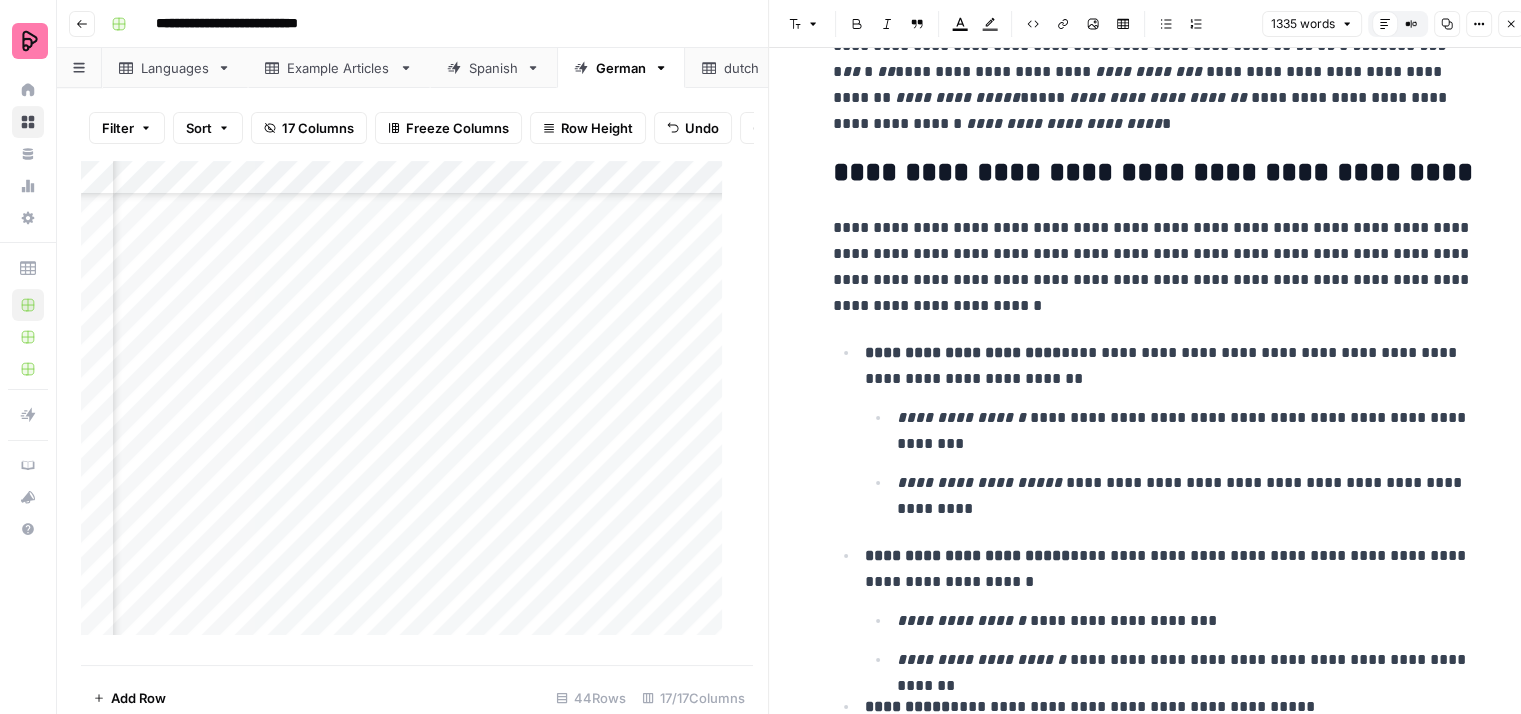 click on "**********" at bounding box center (1153, 586) 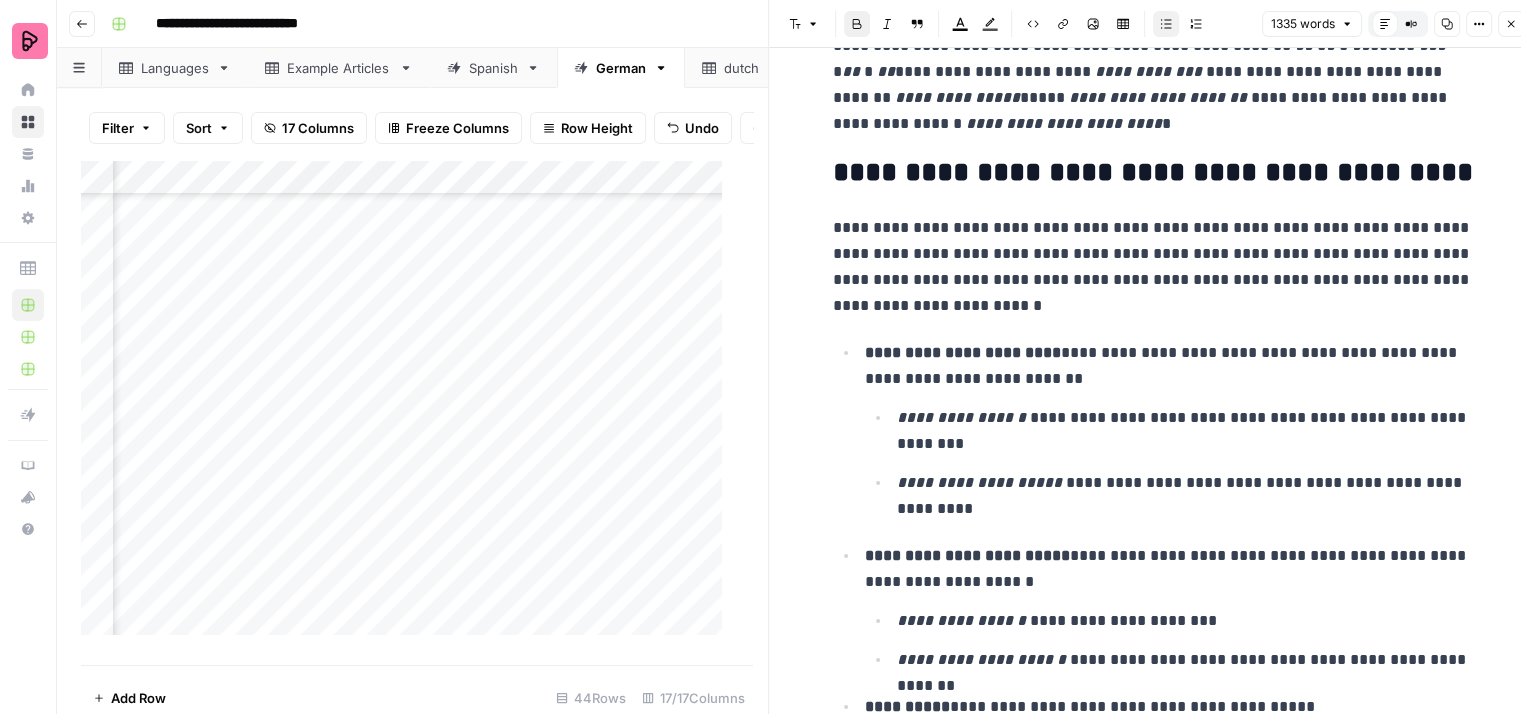 click on "**********" at bounding box center (1153, 267) 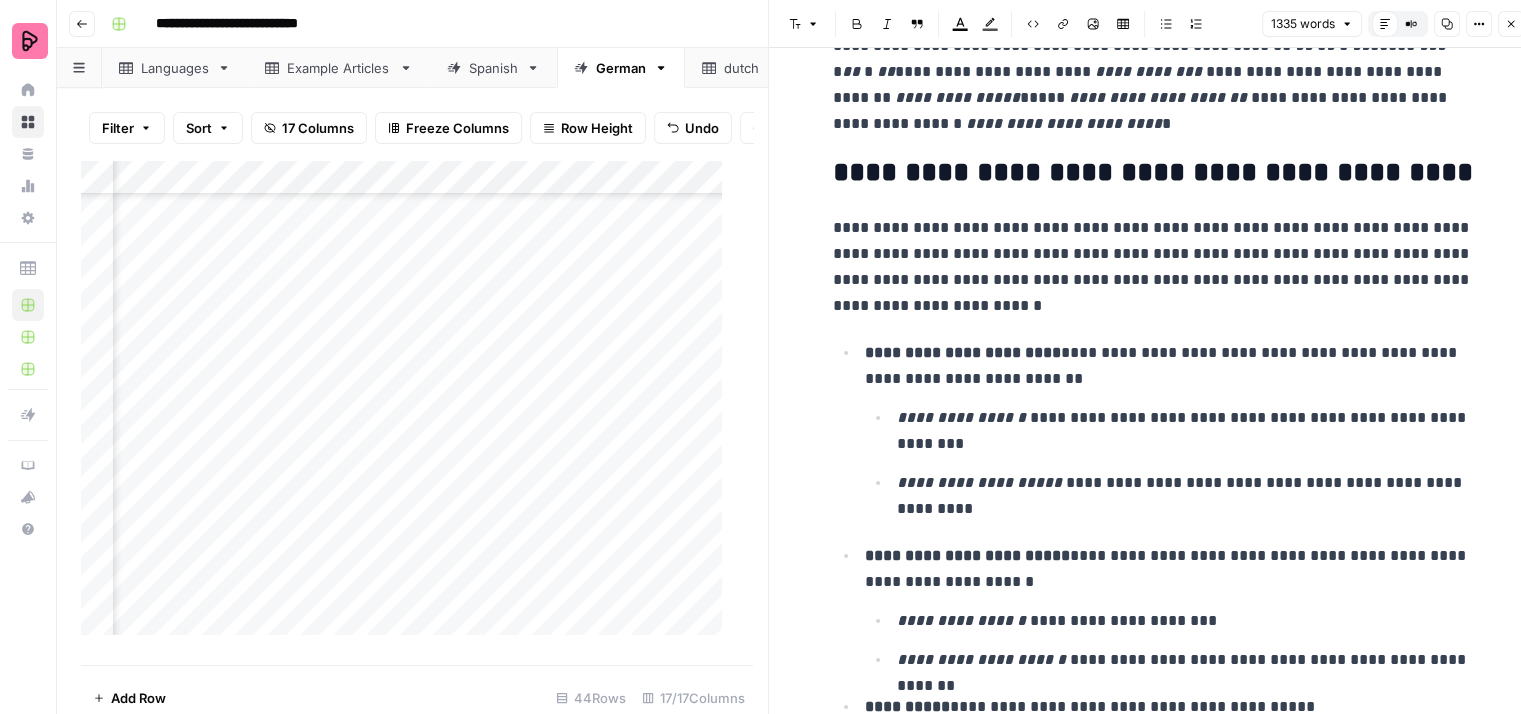 click on "**********" at bounding box center (1153, 267) 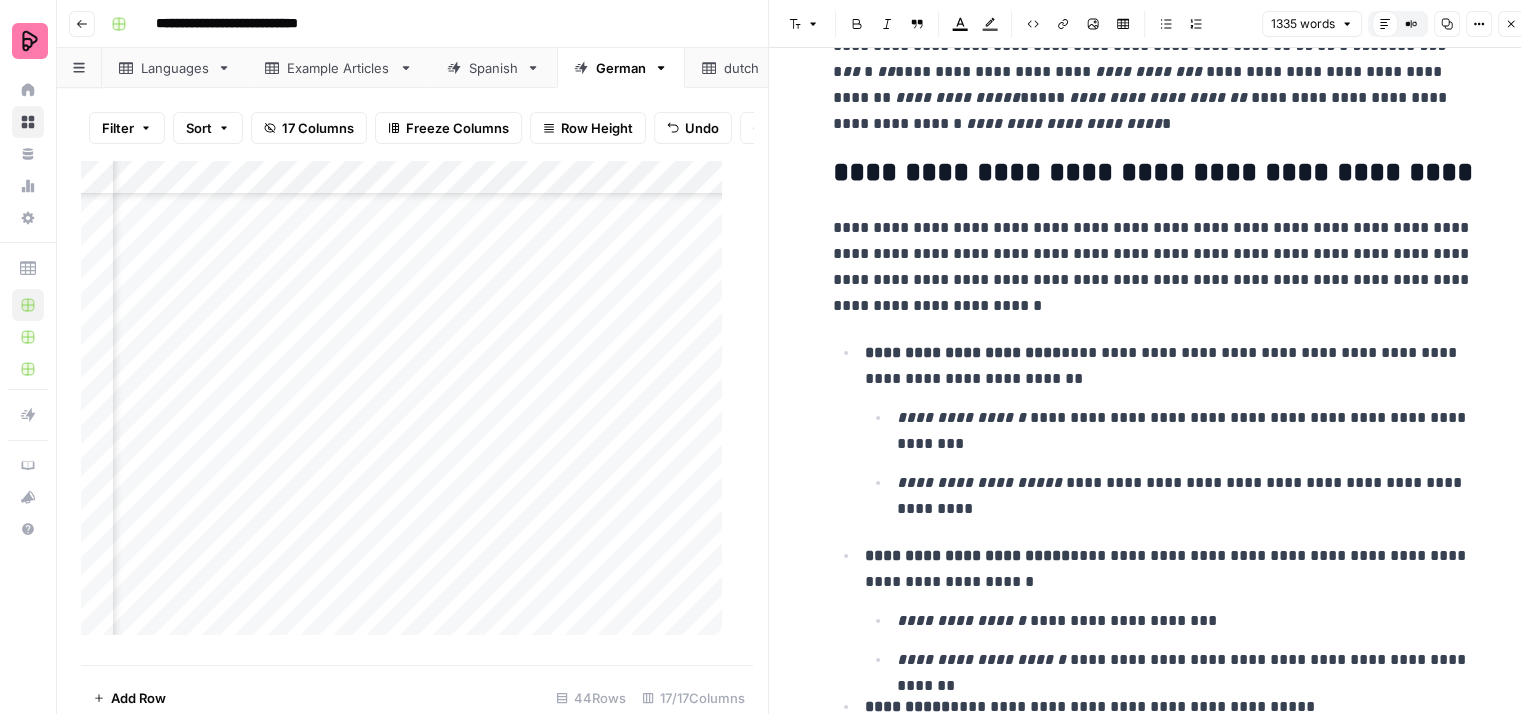 click on "**********" at bounding box center [1153, 267] 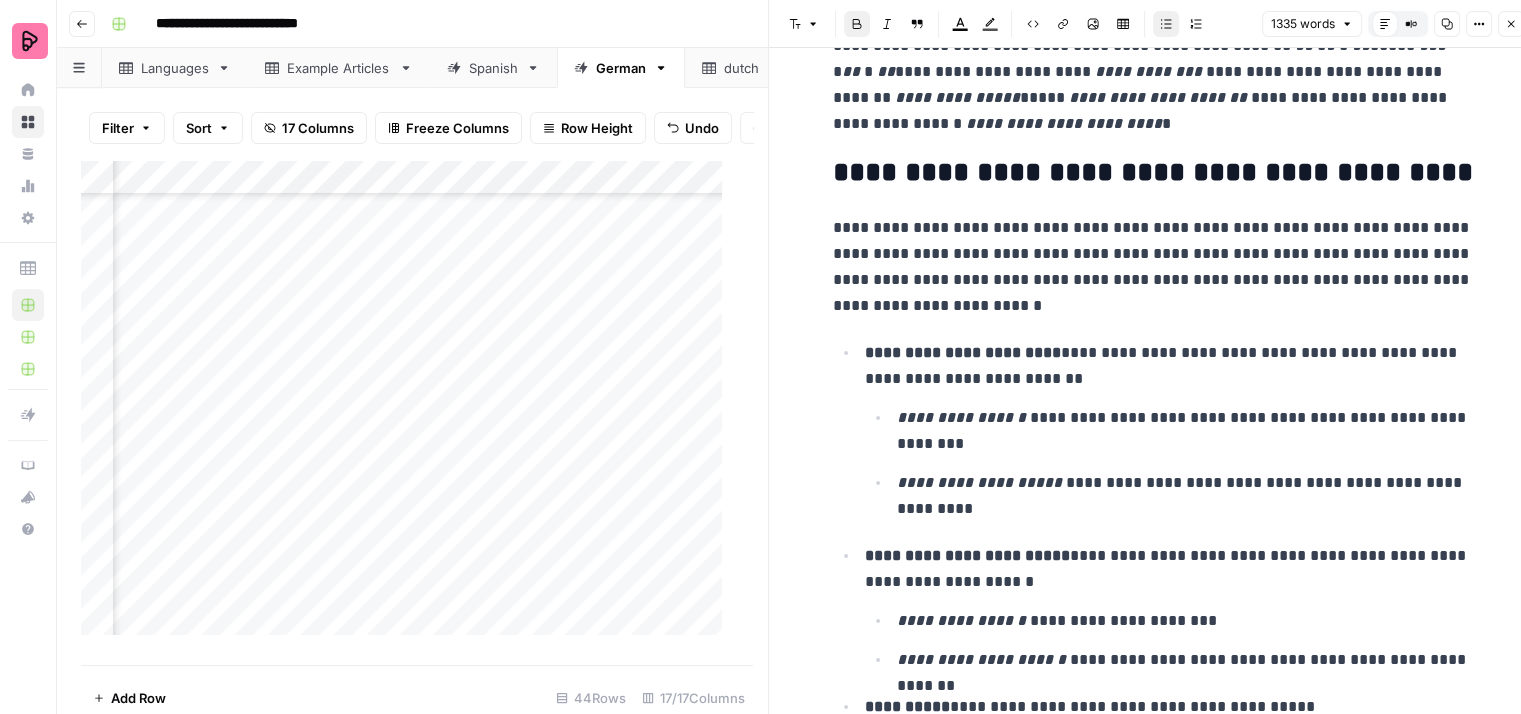 click on "**********" at bounding box center (1153, 267) 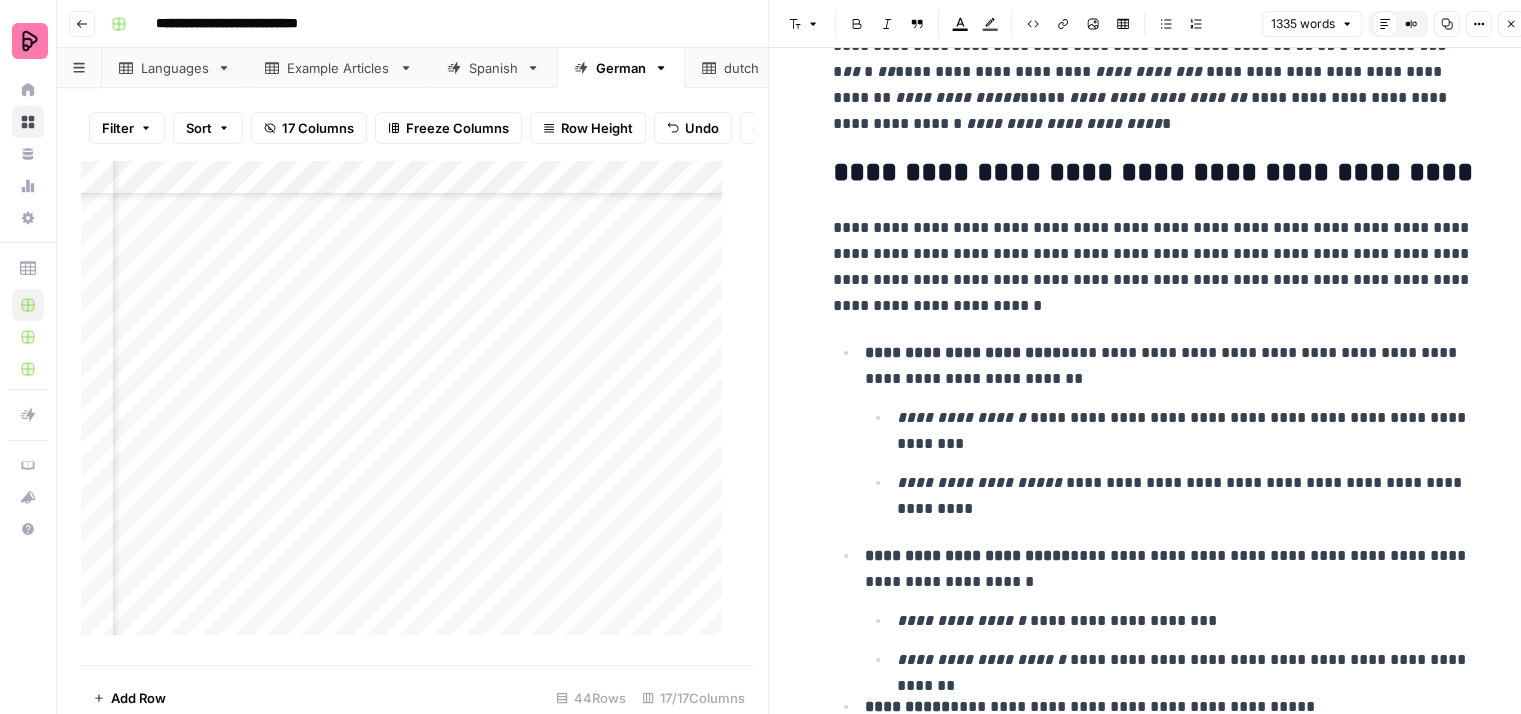 click on "**********" at bounding box center [1153, 267] 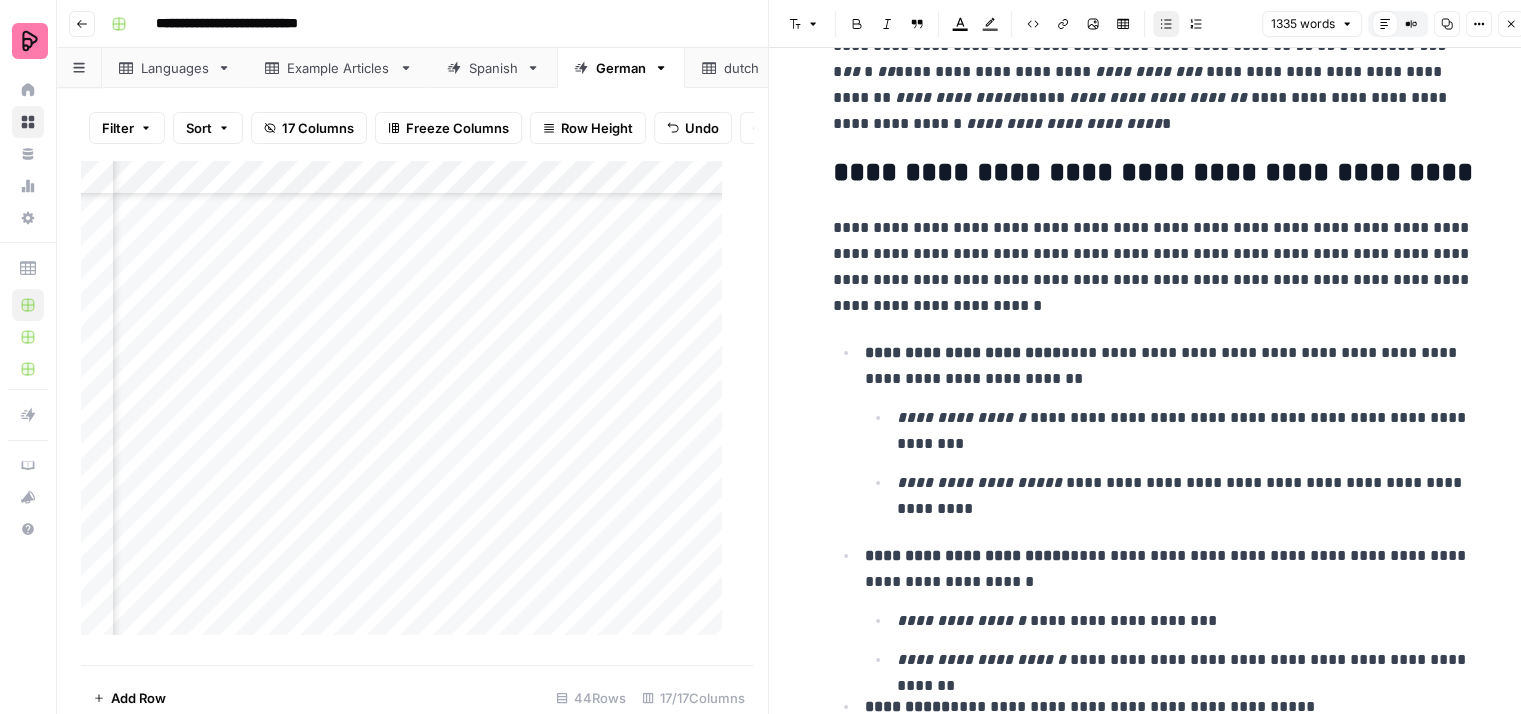 click on "**********" at bounding box center [1169, 366] 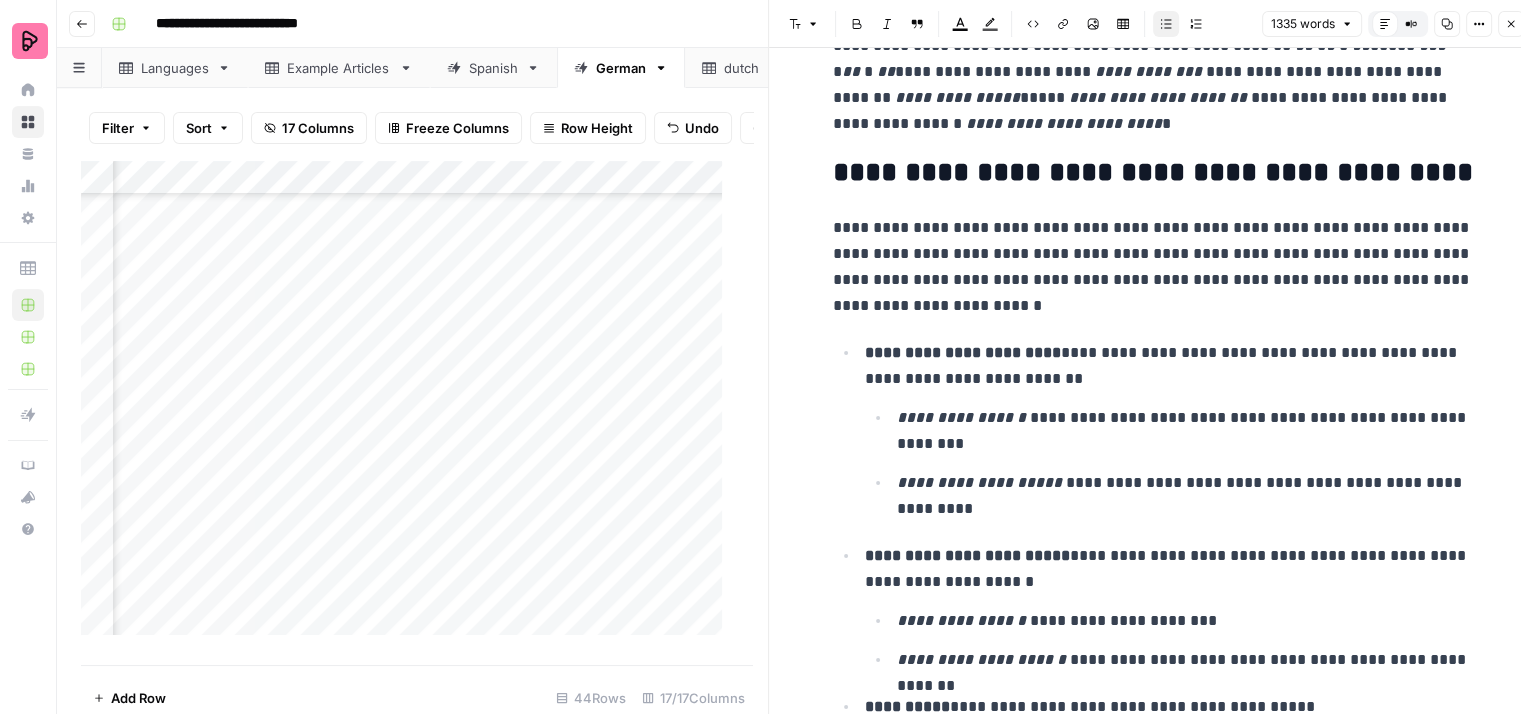 scroll, scrollTop: 2500, scrollLeft: 0, axis: vertical 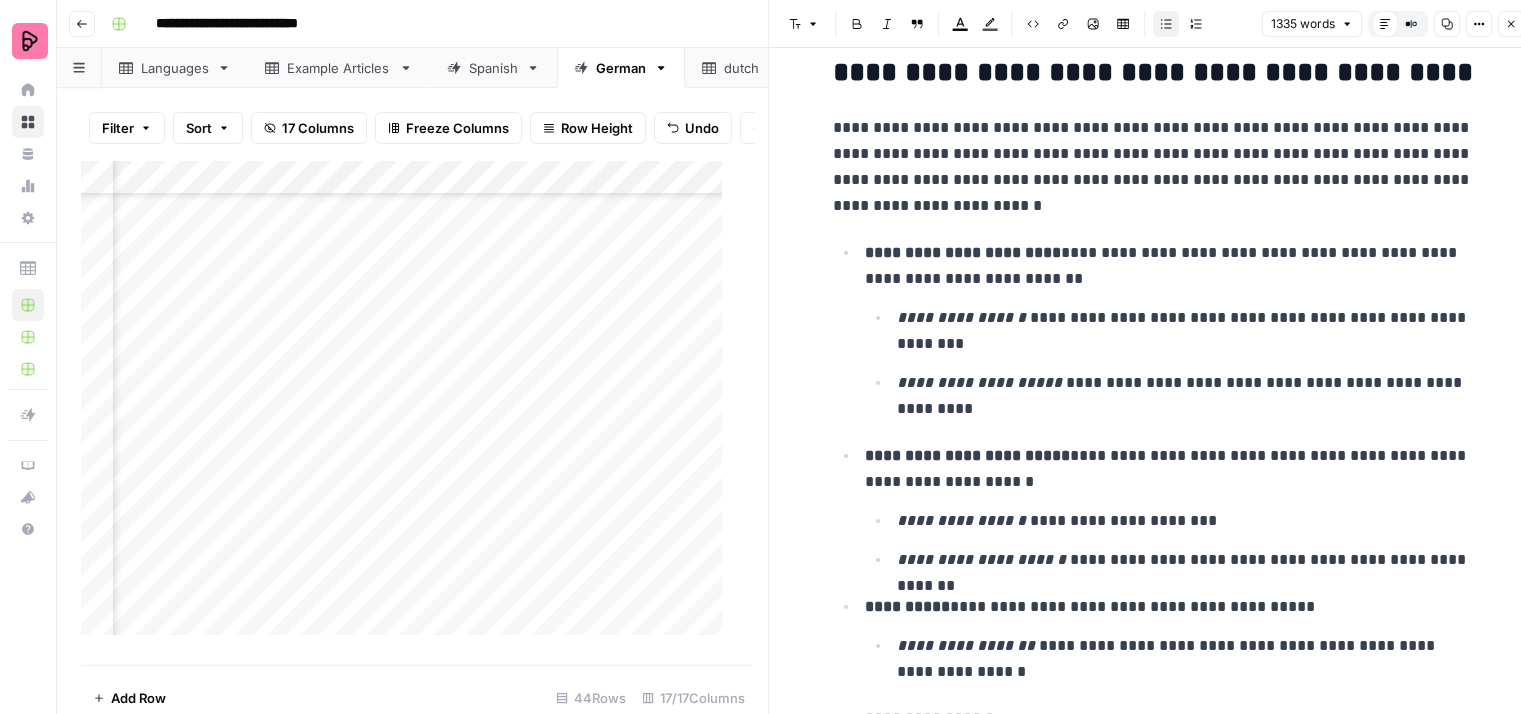 click on "**********" at bounding box center (1169, 266) 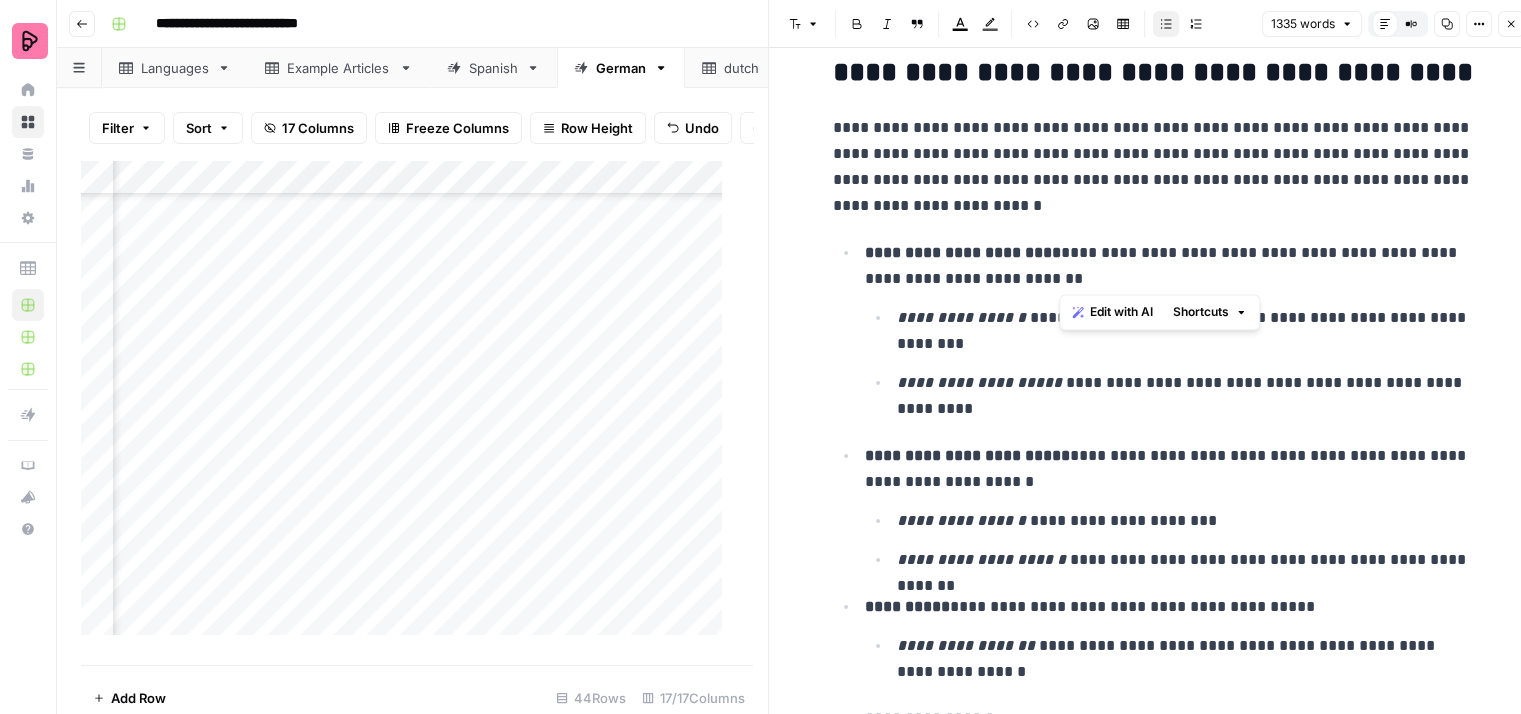 click on "**********" at bounding box center [1169, 266] 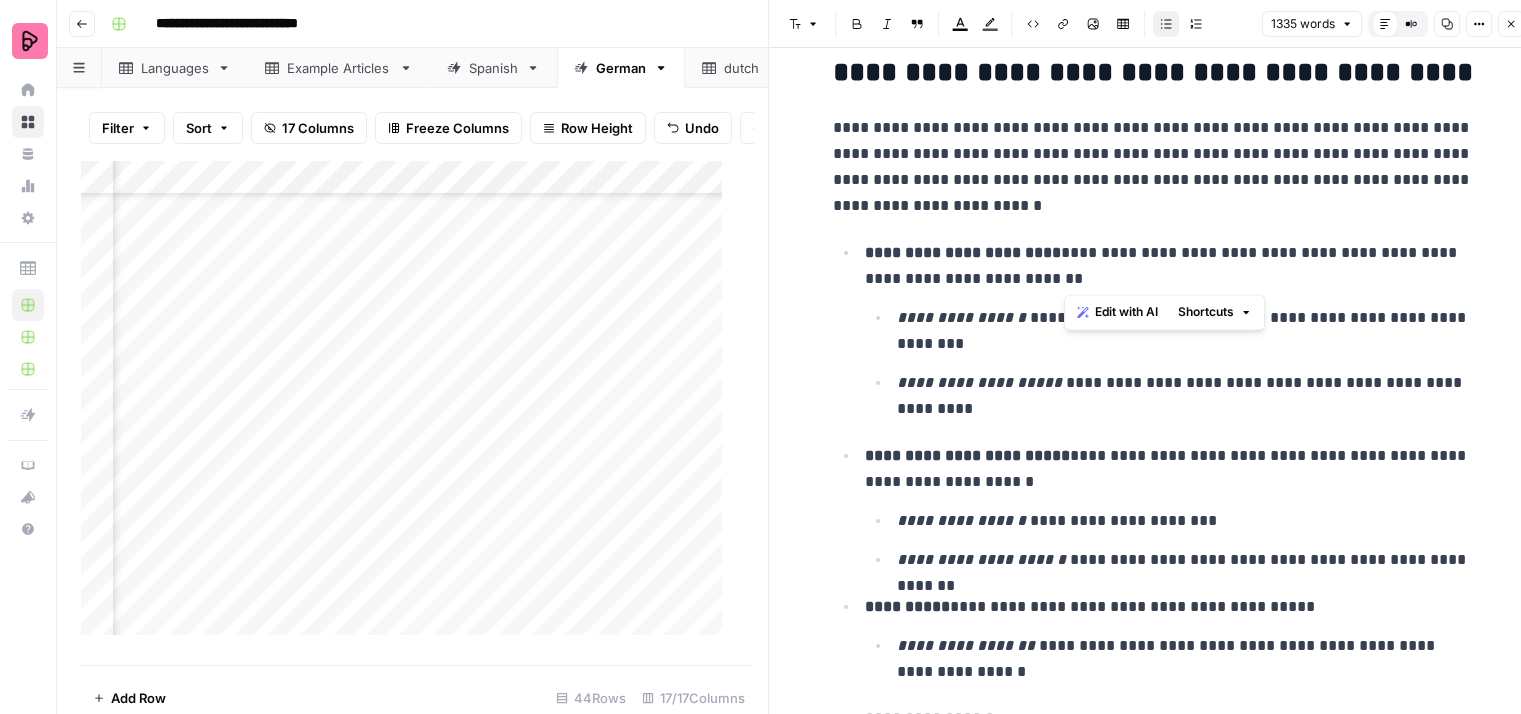 drag, startPoint x: 1081, startPoint y: 273, endPoint x: 1065, endPoint y: 245, distance: 32.24903 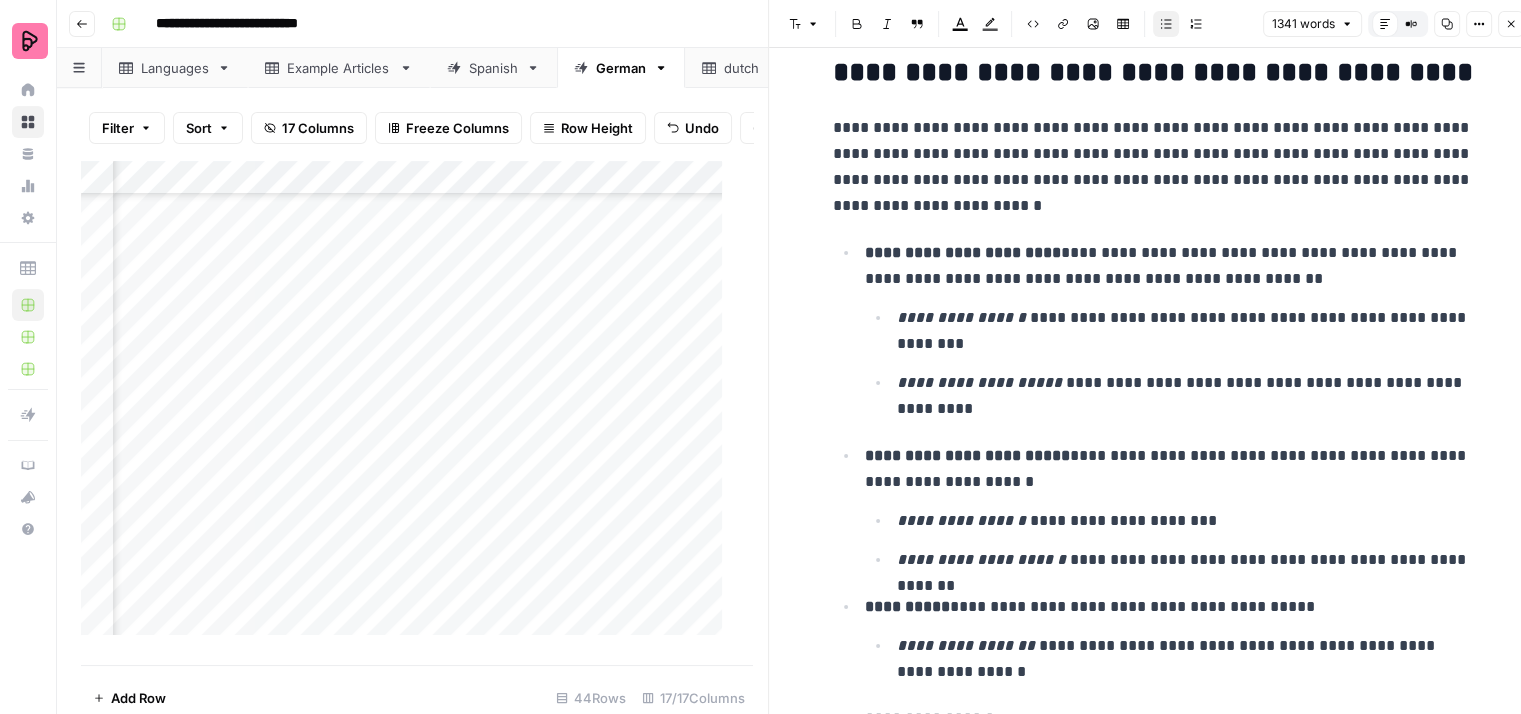click on "**********" at bounding box center [1169, 266] 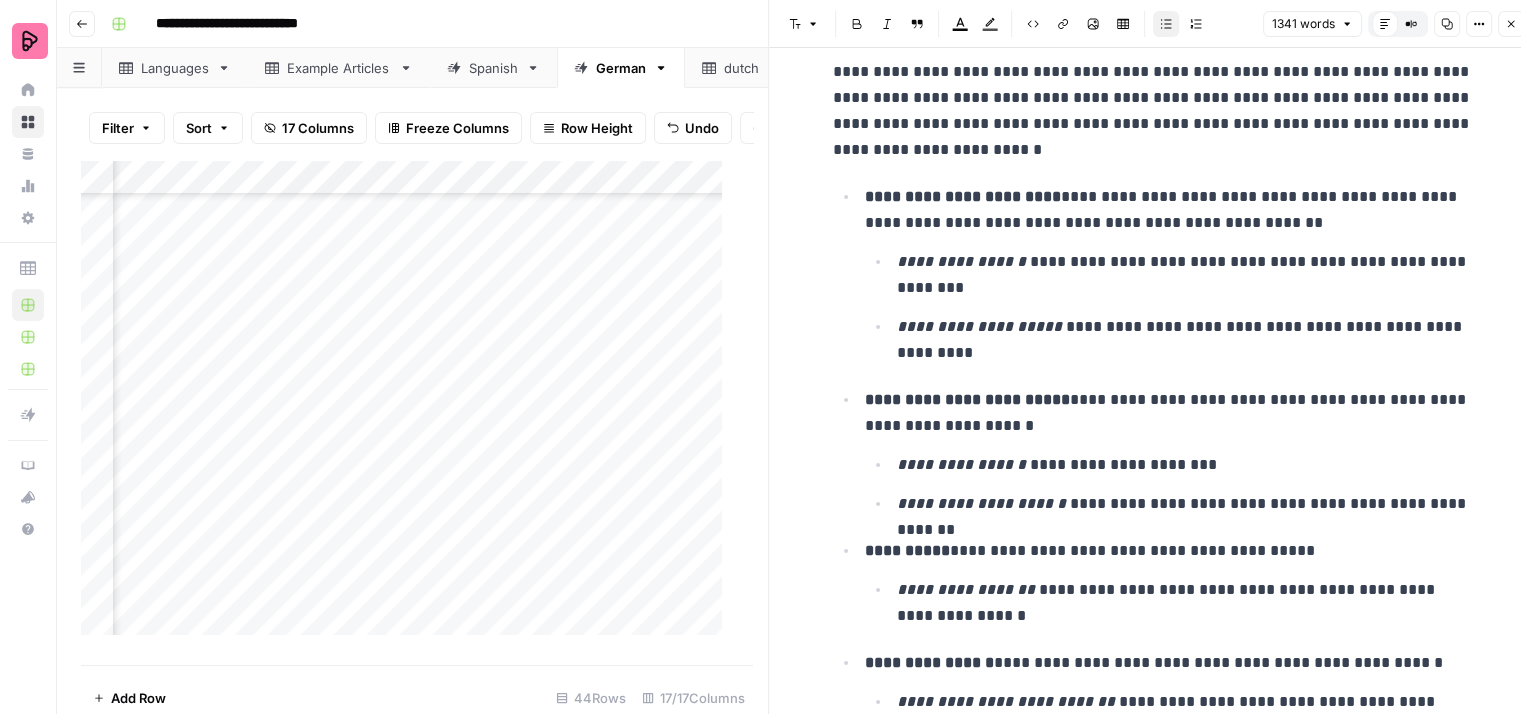 scroll, scrollTop: 2600, scrollLeft: 0, axis: vertical 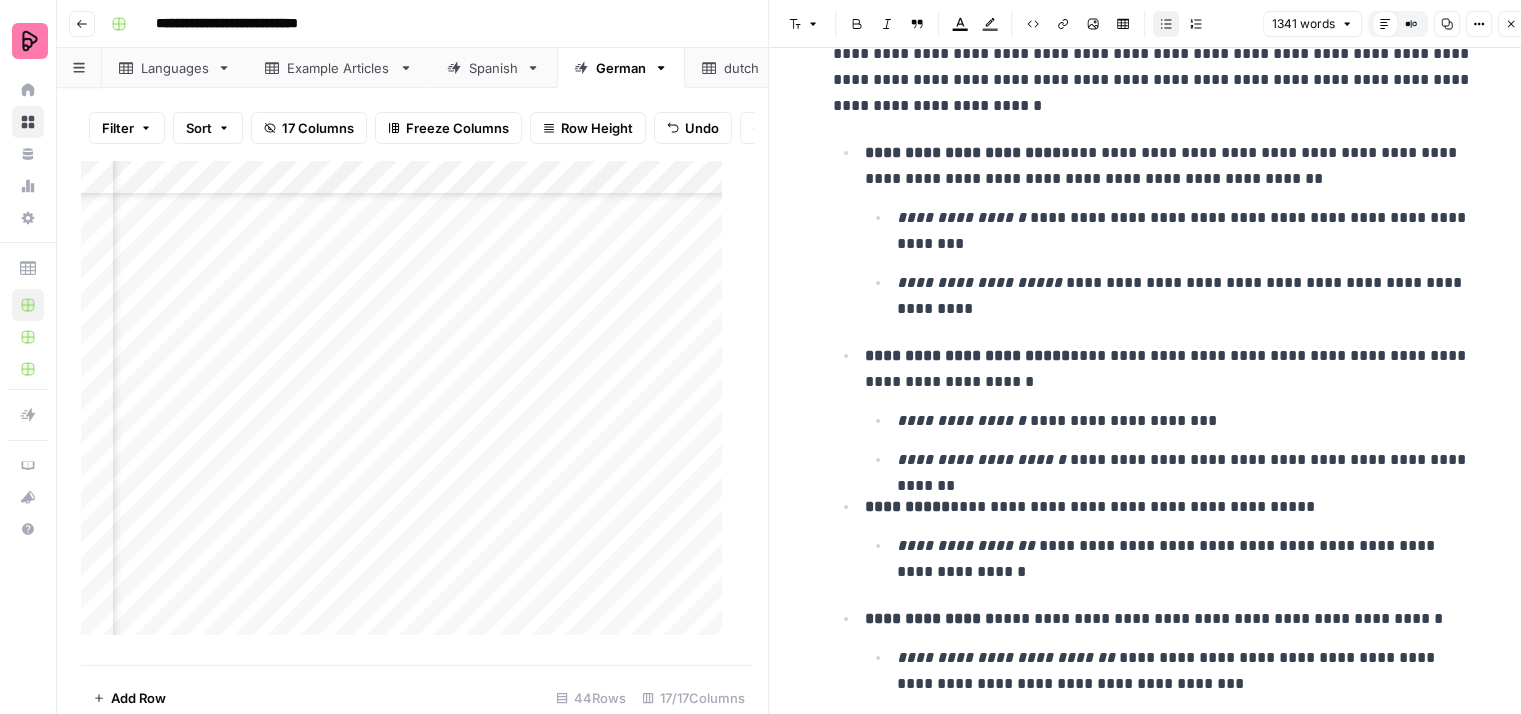 click on "**********" at bounding box center (1169, 369) 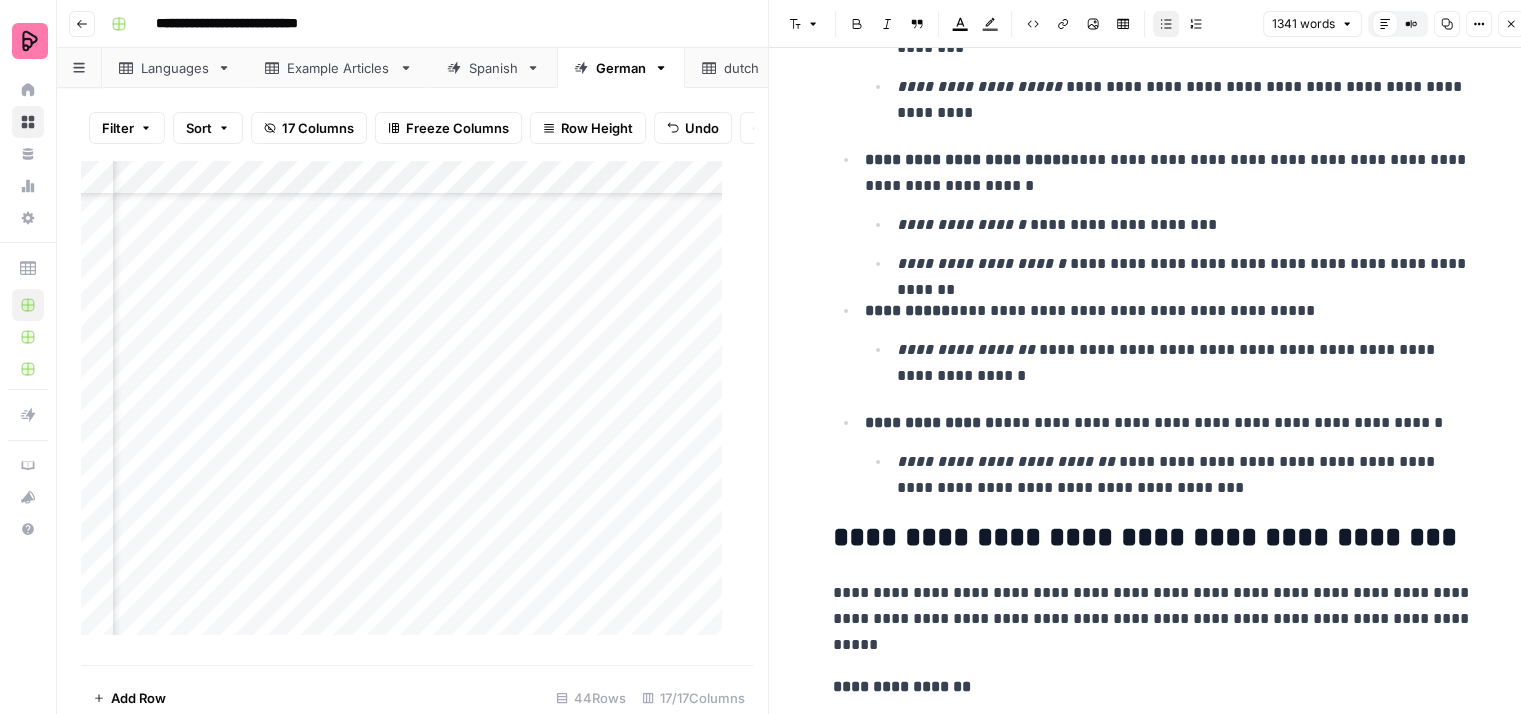 scroll, scrollTop: 2800, scrollLeft: 0, axis: vertical 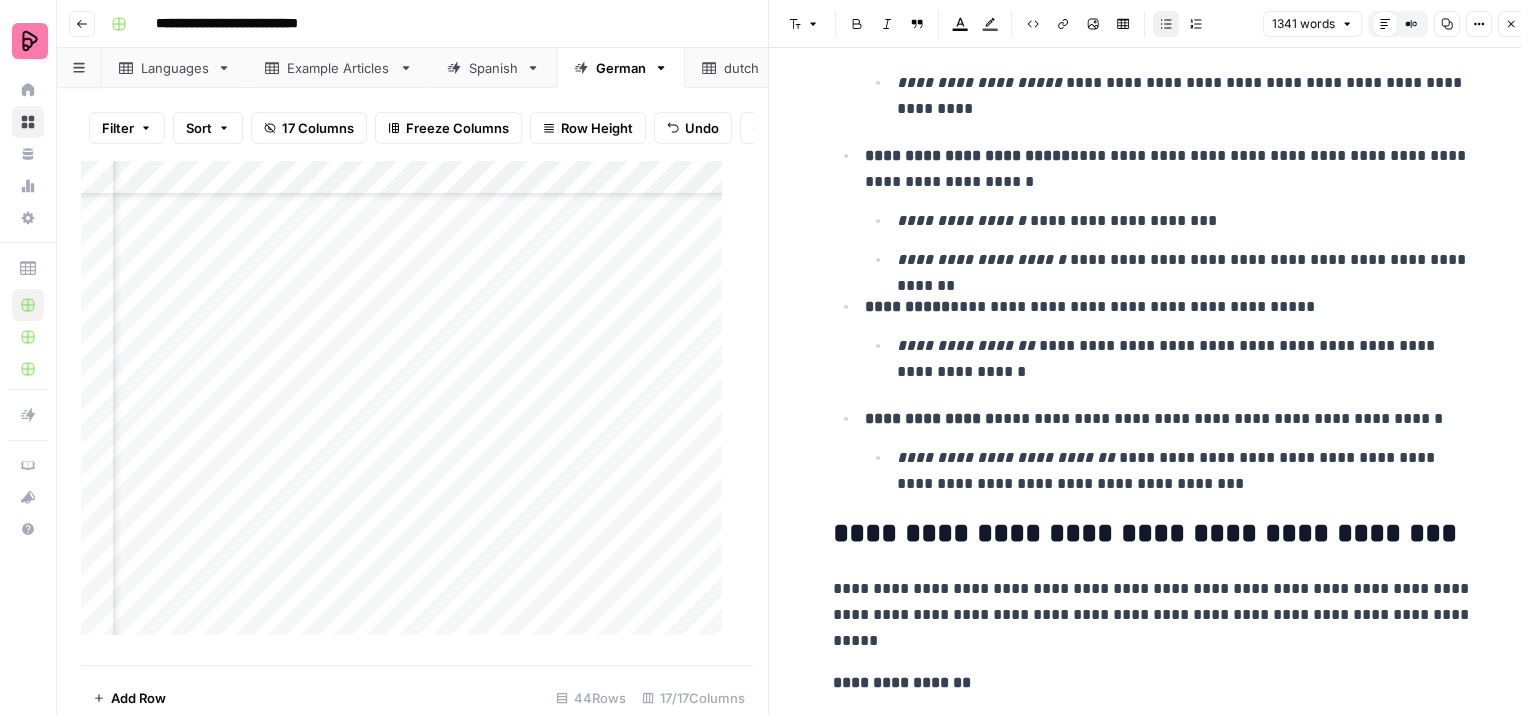 click on "**********" at bounding box center (1185, 359) 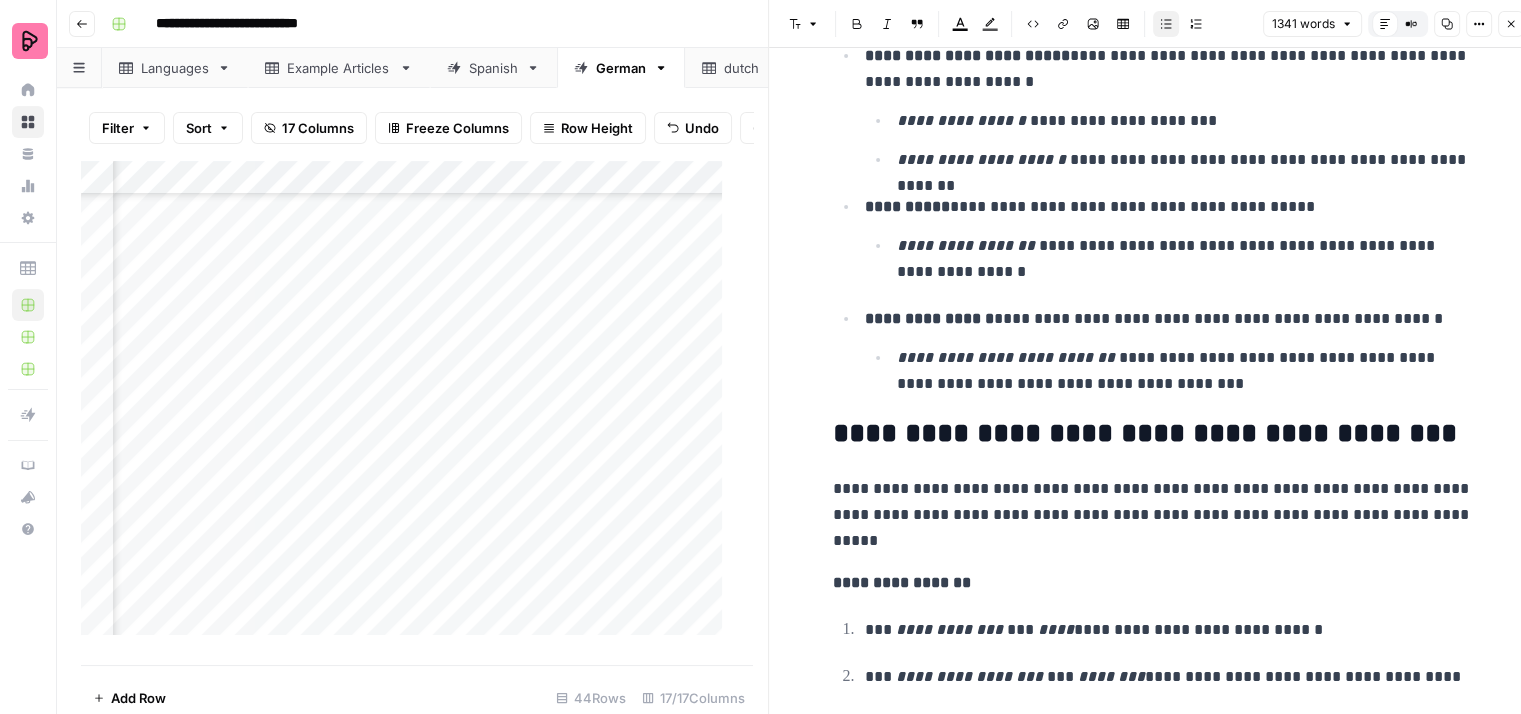 scroll, scrollTop: 3000, scrollLeft: 0, axis: vertical 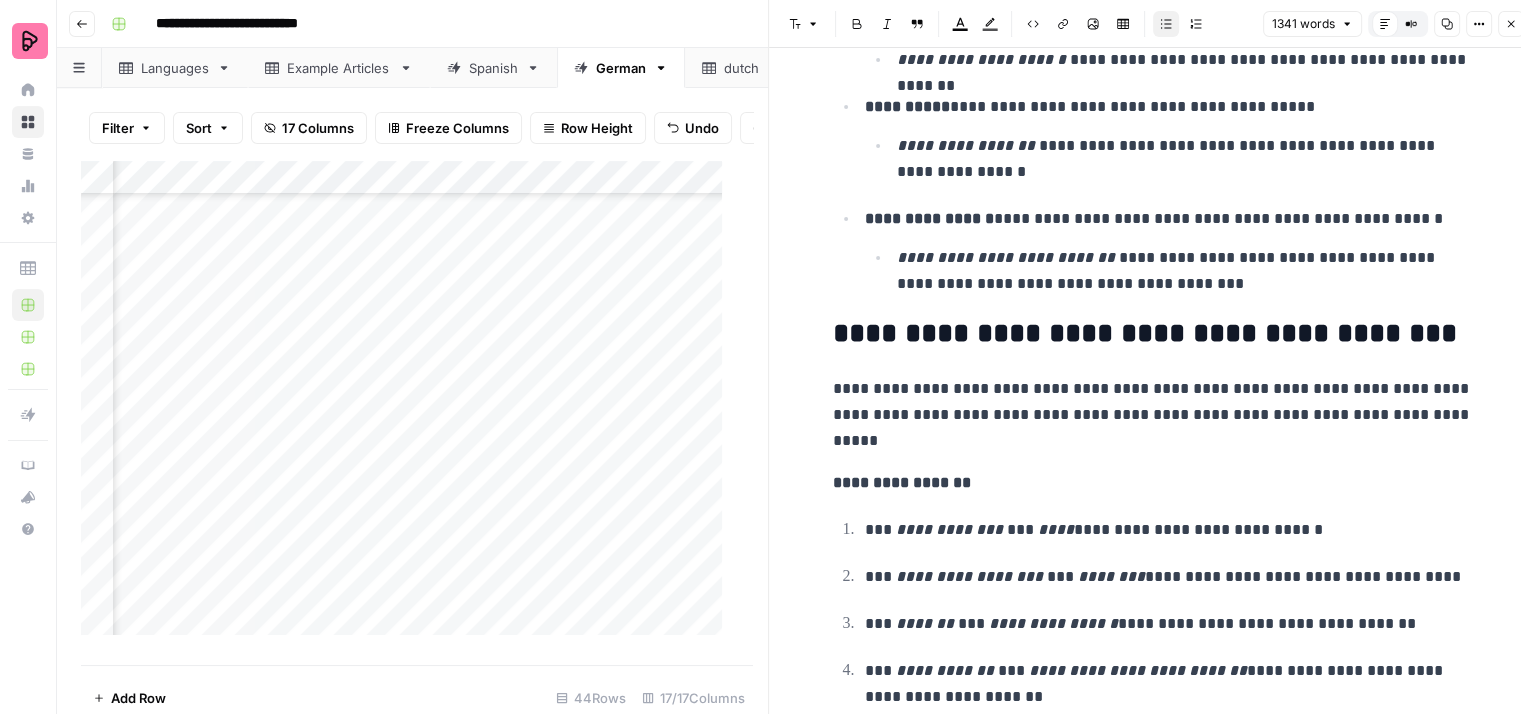 click on "**********" at bounding box center (1185, 271) 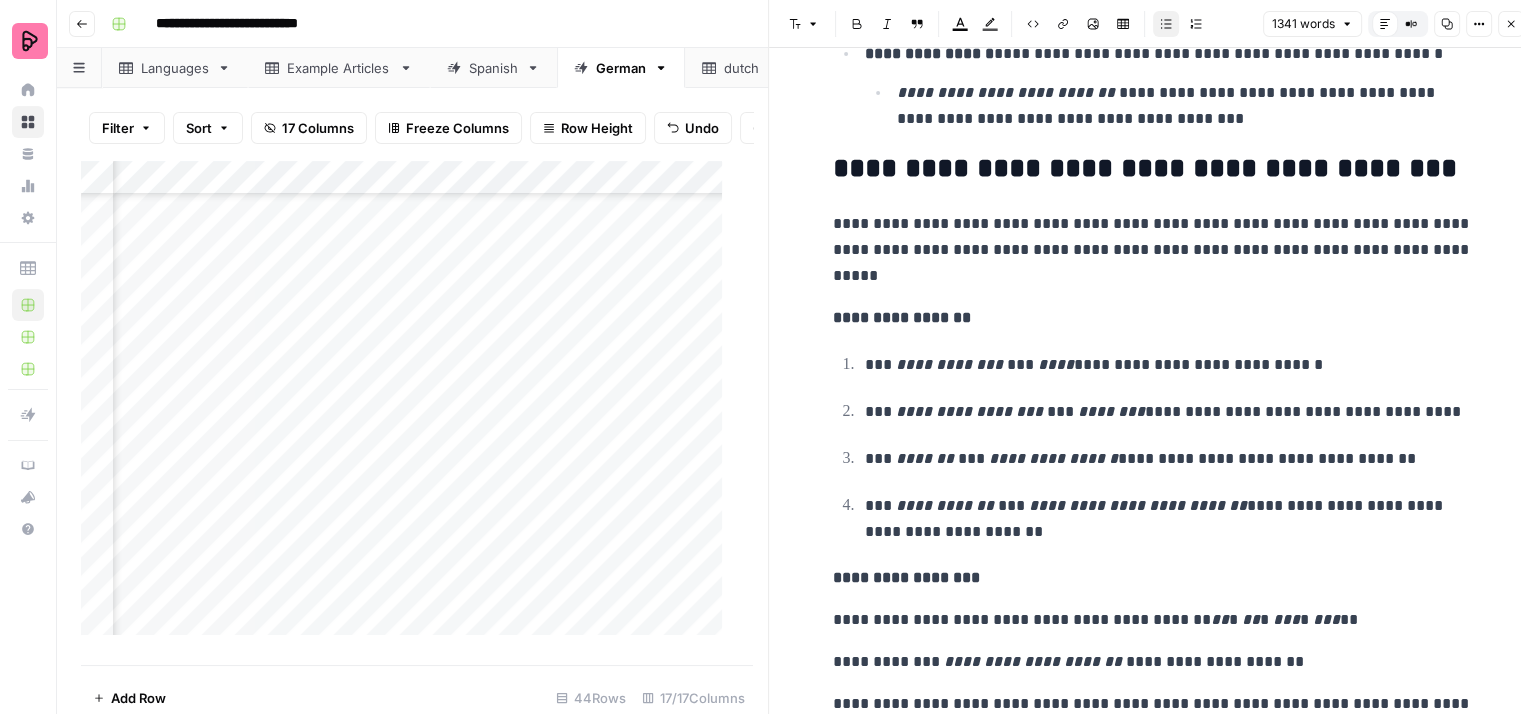 scroll, scrollTop: 3200, scrollLeft: 0, axis: vertical 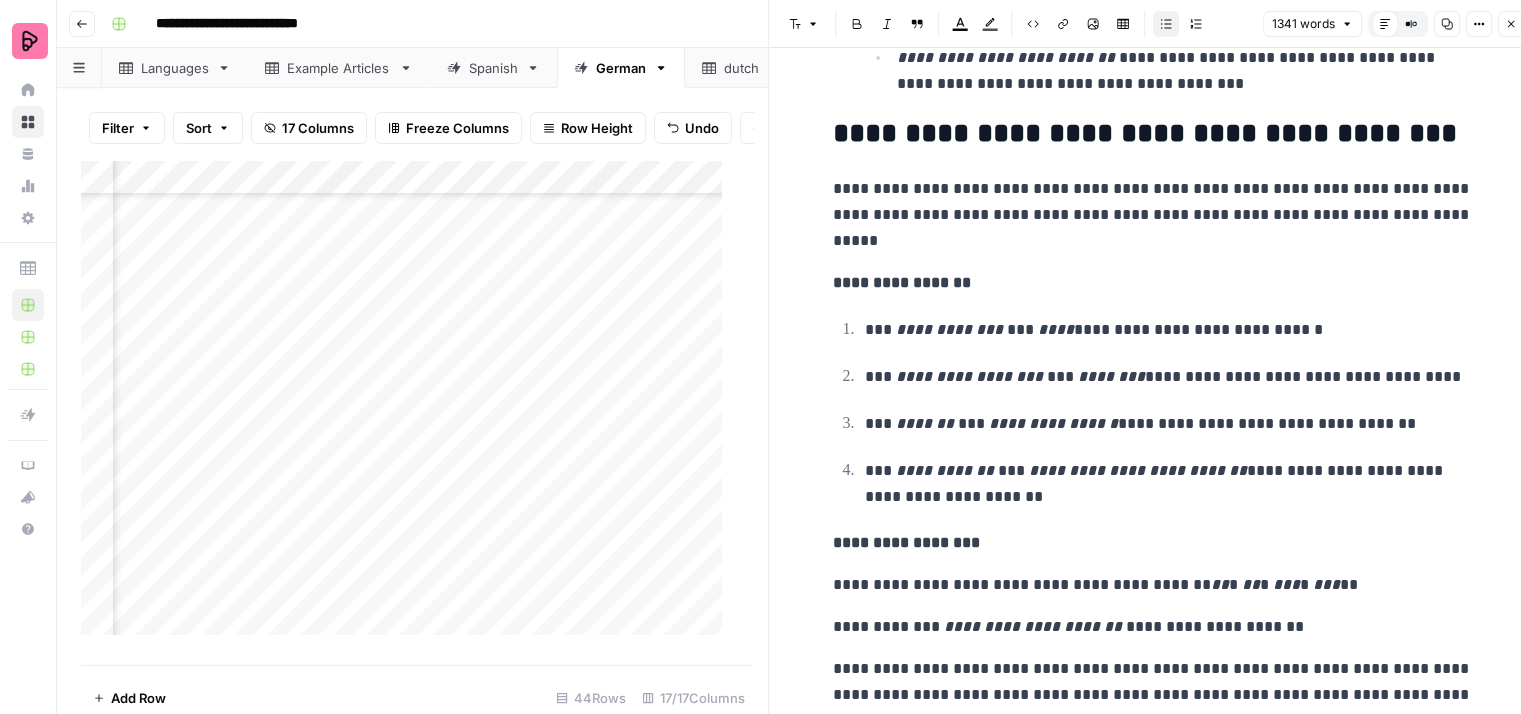 click on "**********" at bounding box center (1153, 215) 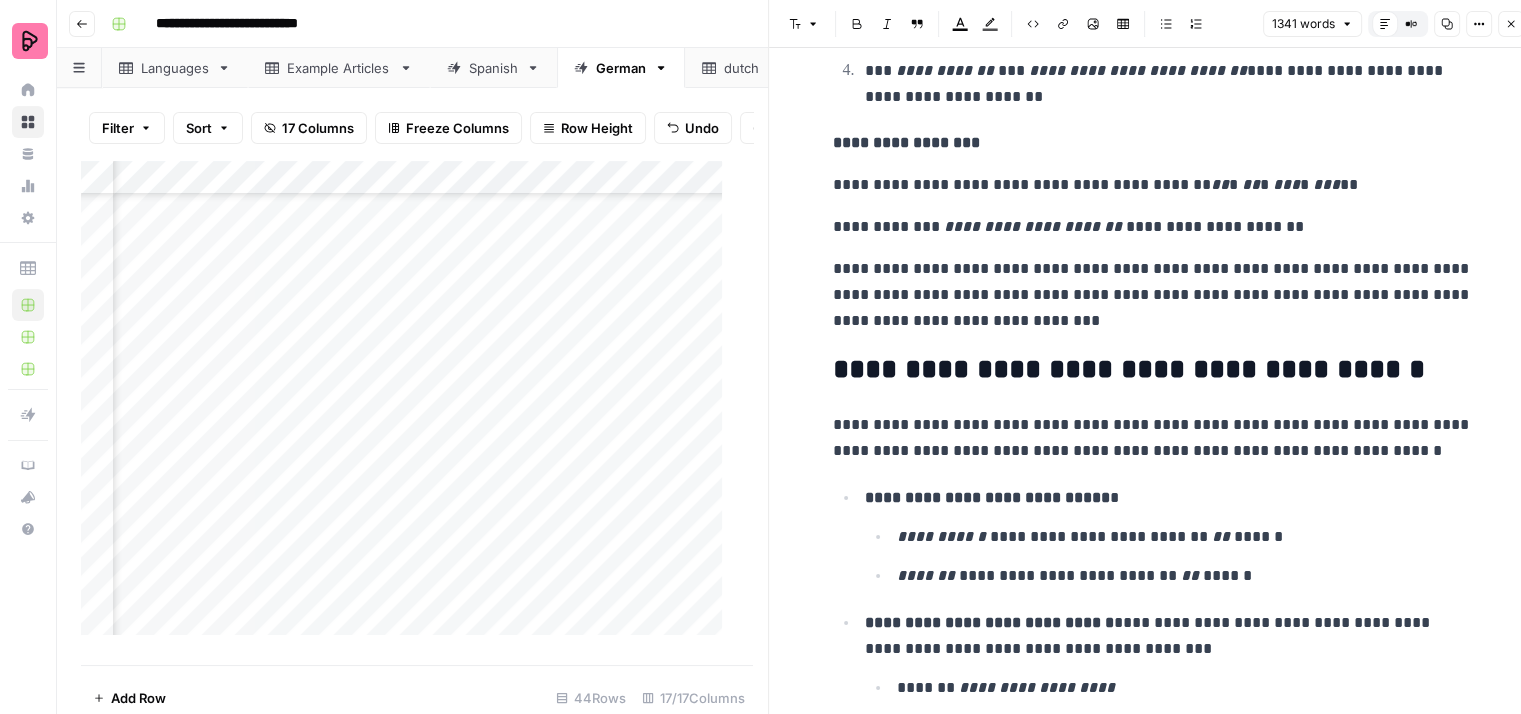 scroll, scrollTop: 3700, scrollLeft: 0, axis: vertical 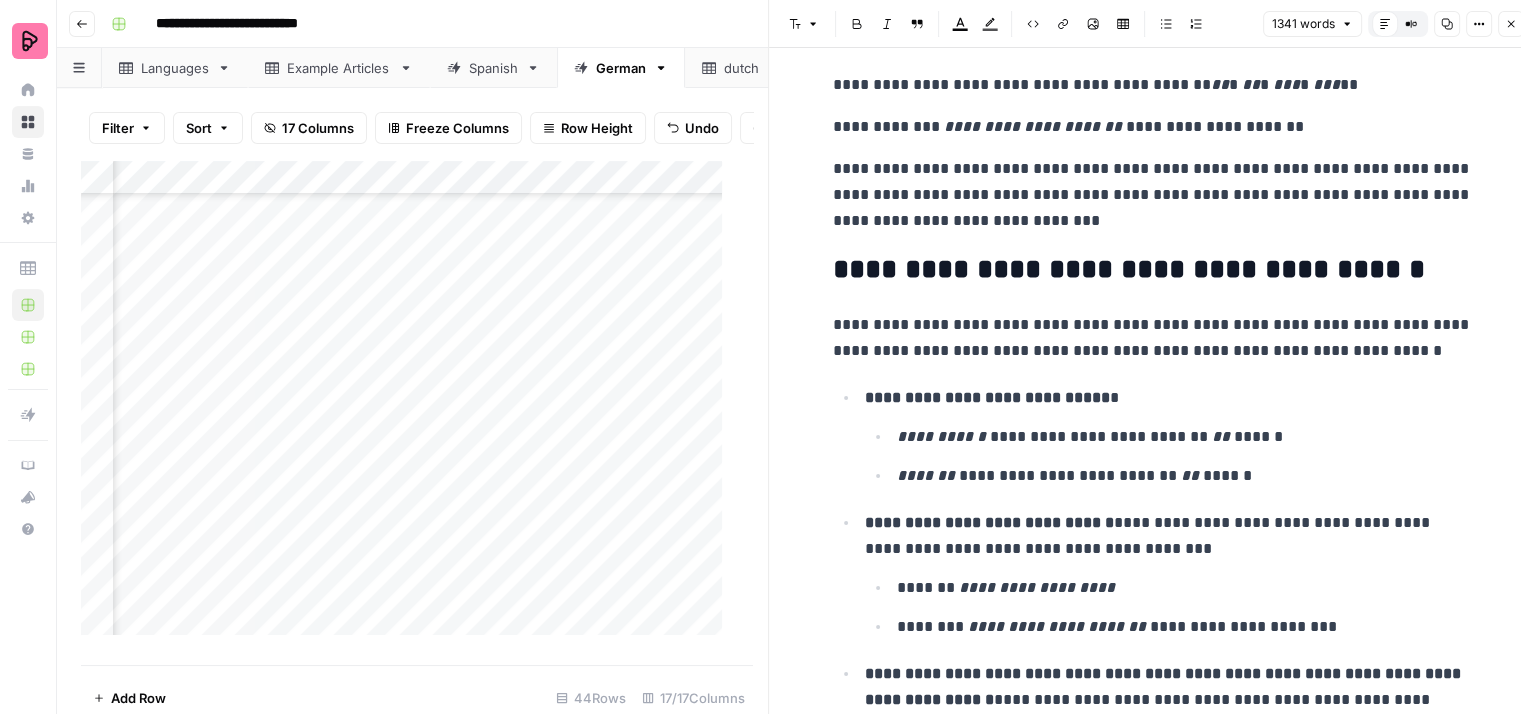 click on "**********" at bounding box center [1153, 195] 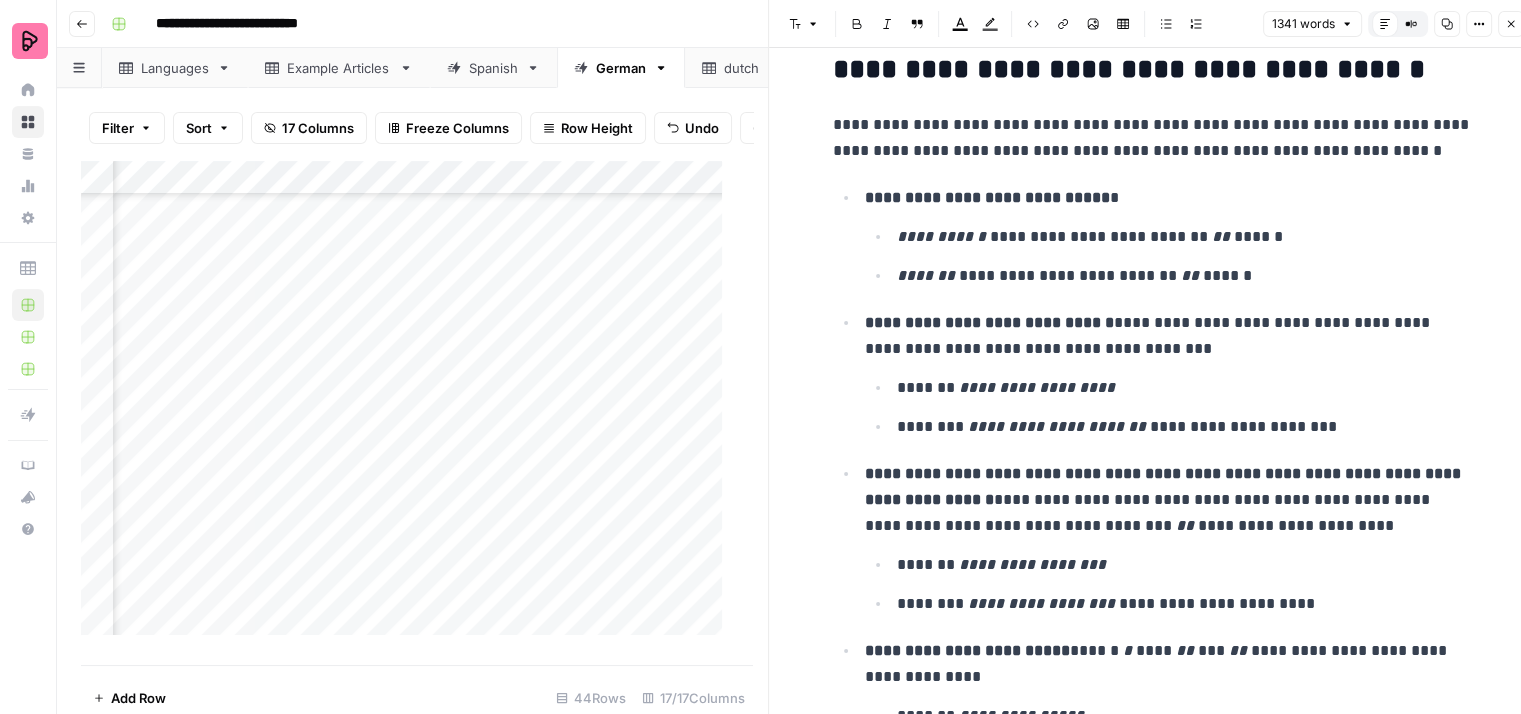 click on "**********" at bounding box center (1153, 138) 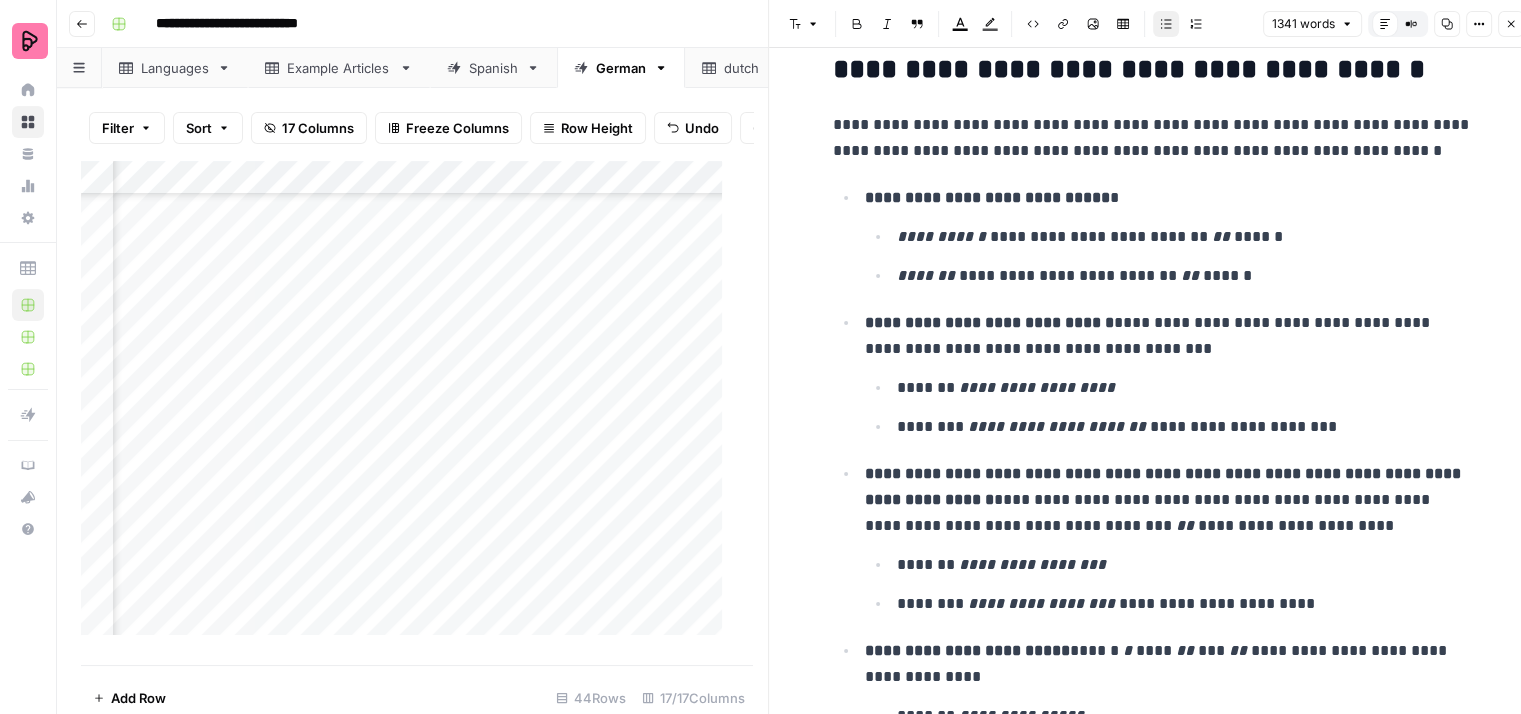 click on "**********" at bounding box center [1169, 198] 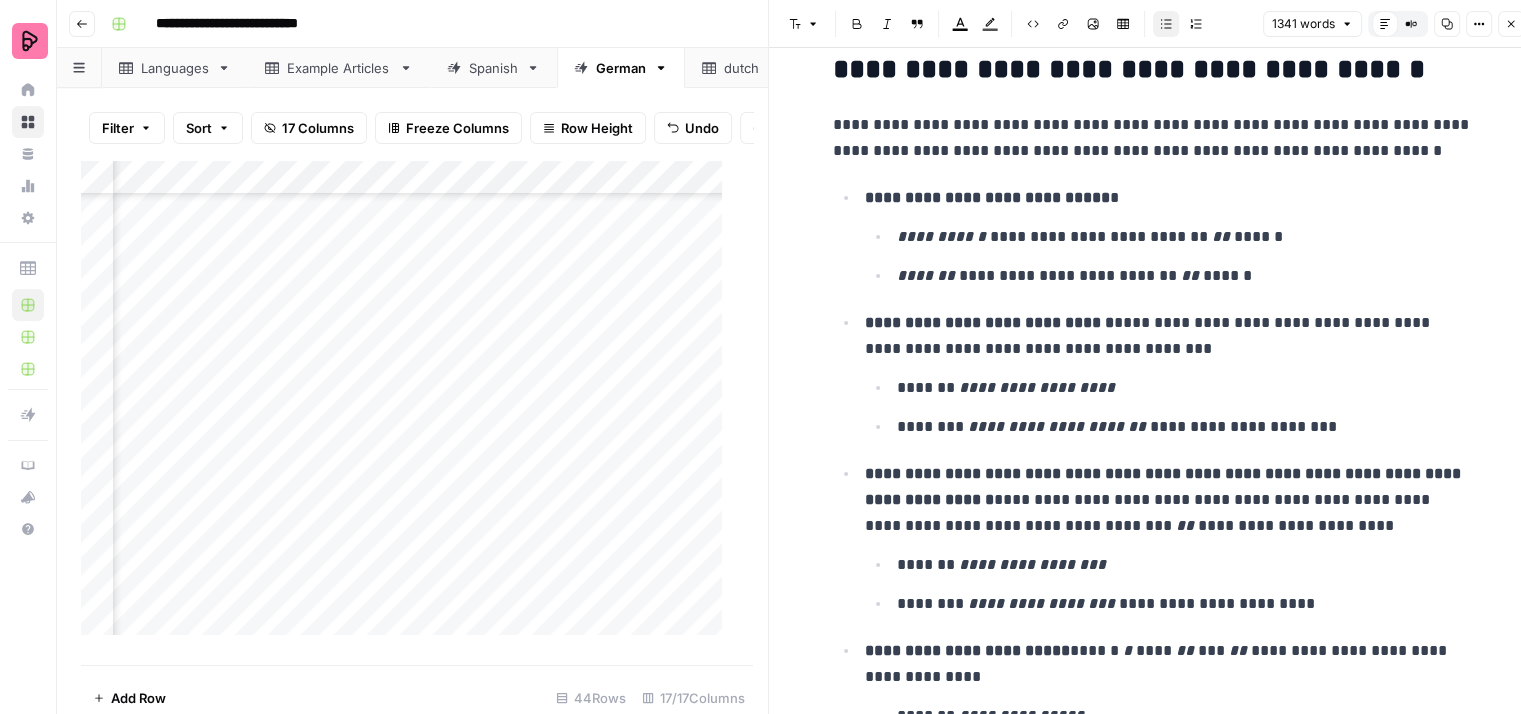 click on "**********" at bounding box center [1169, 198] 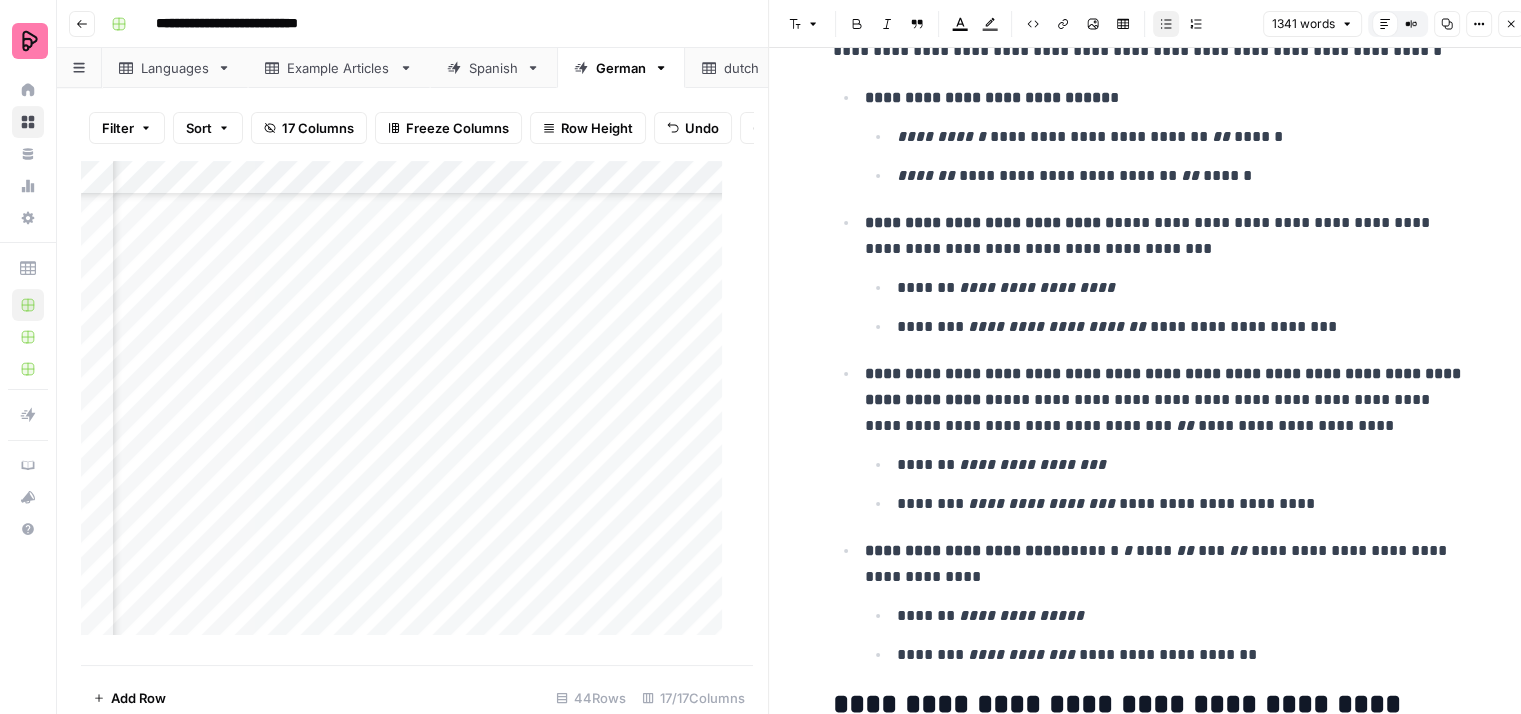 click on "**********" at bounding box center (1185, 327) 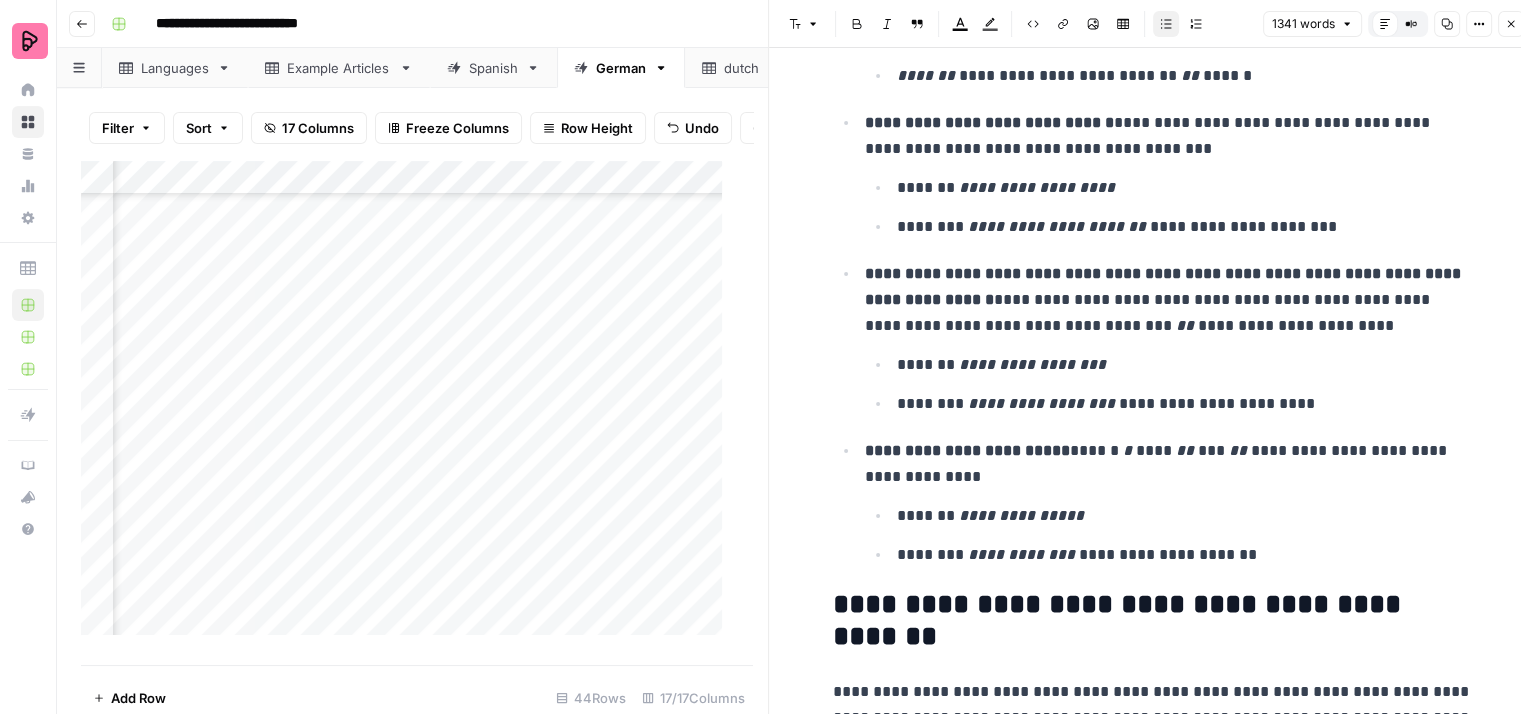 click on "**********" at bounding box center [1169, 300] 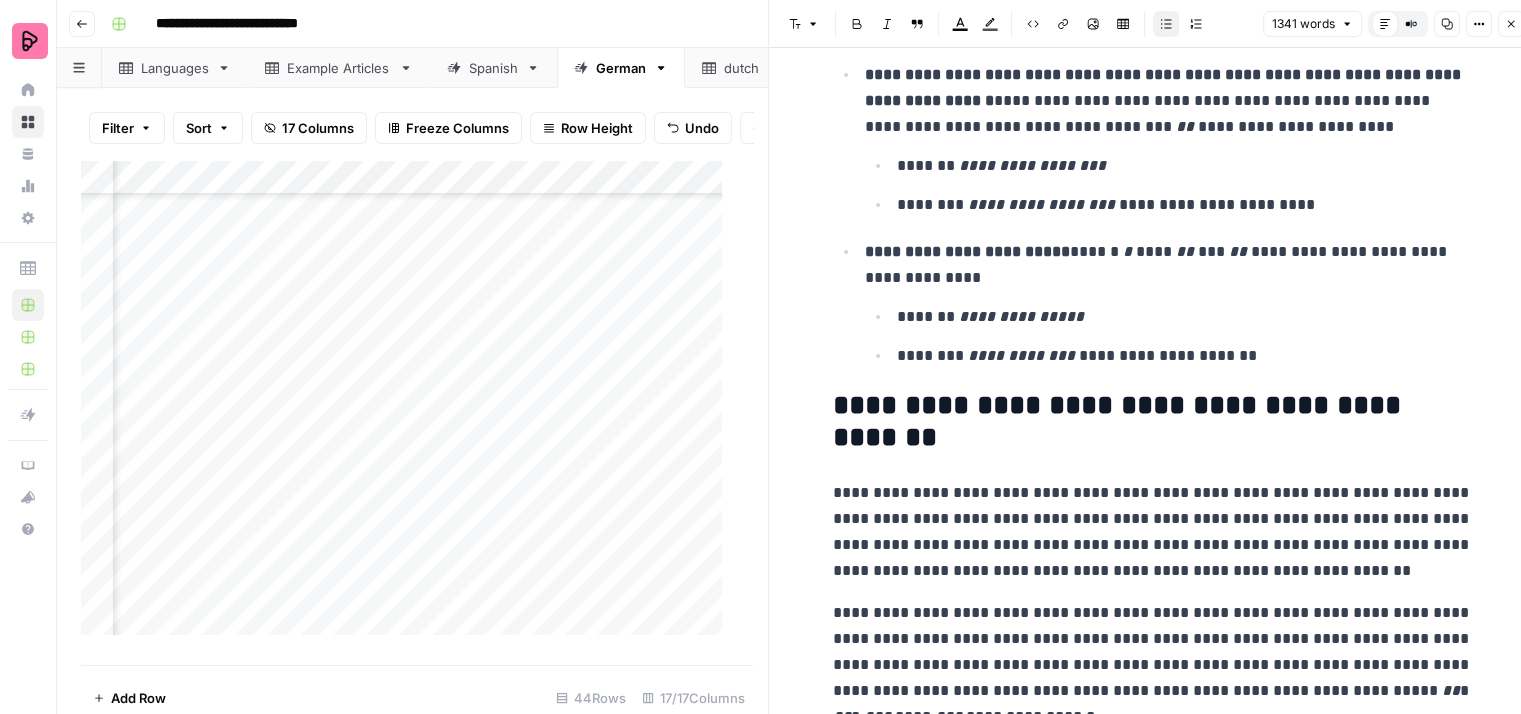 scroll, scrollTop: 4300, scrollLeft: 0, axis: vertical 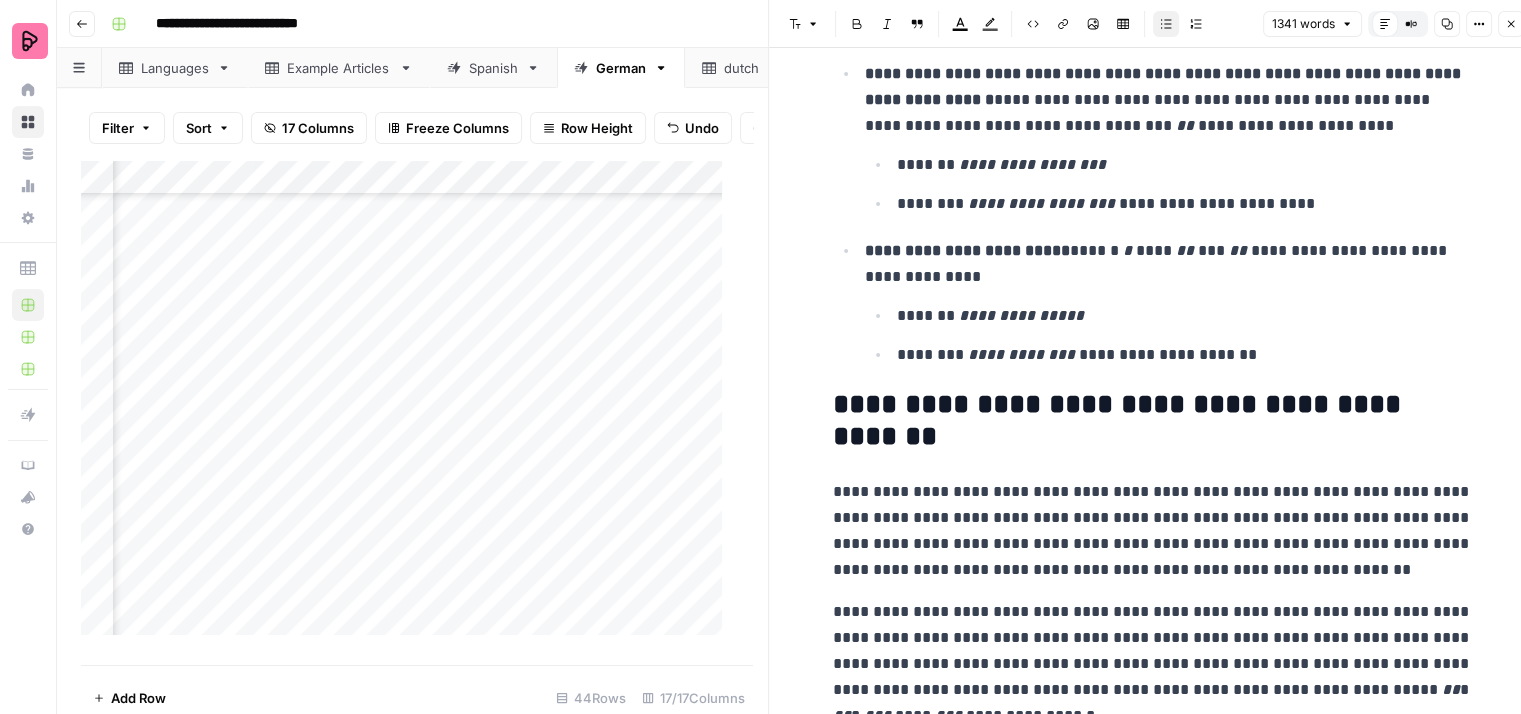 click on "**********" at bounding box center [1169, 264] 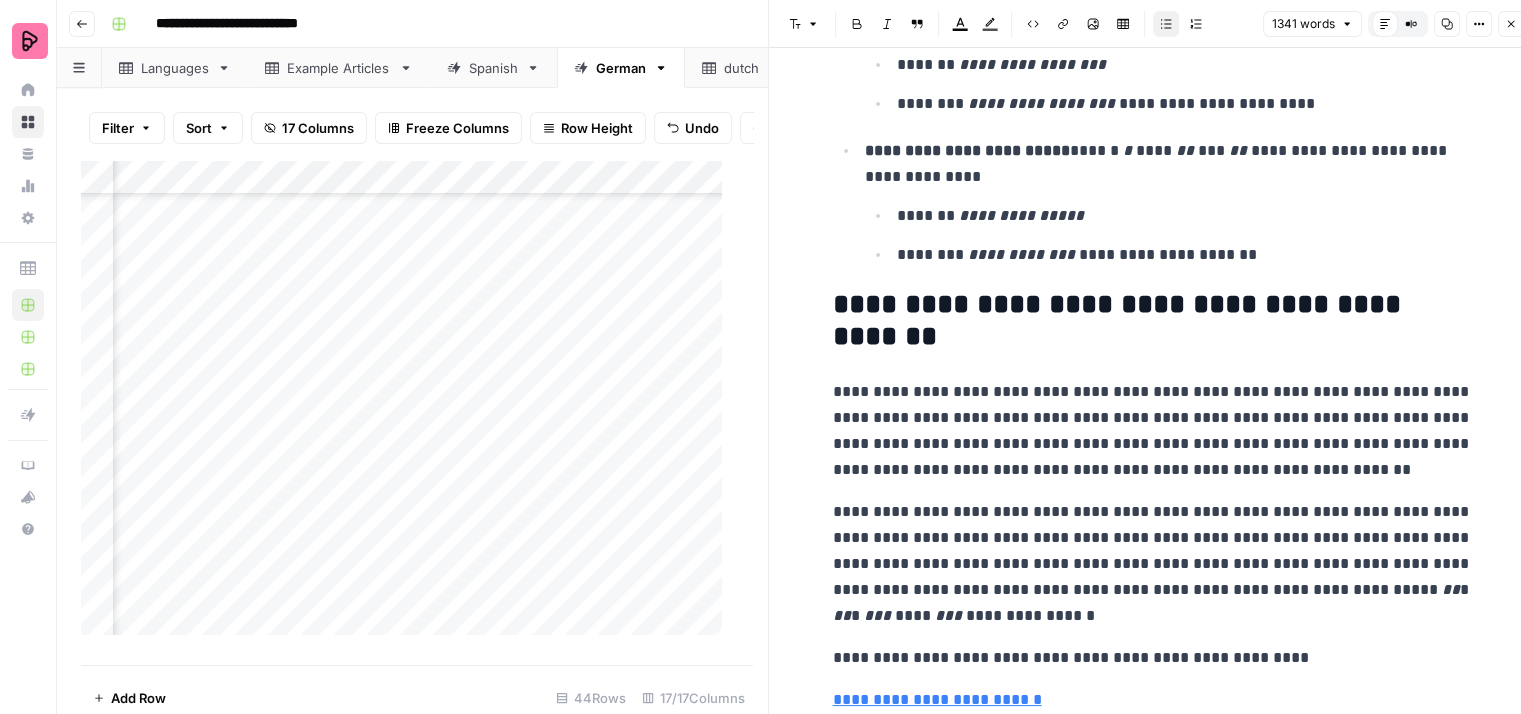 scroll, scrollTop: 4500, scrollLeft: 0, axis: vertical 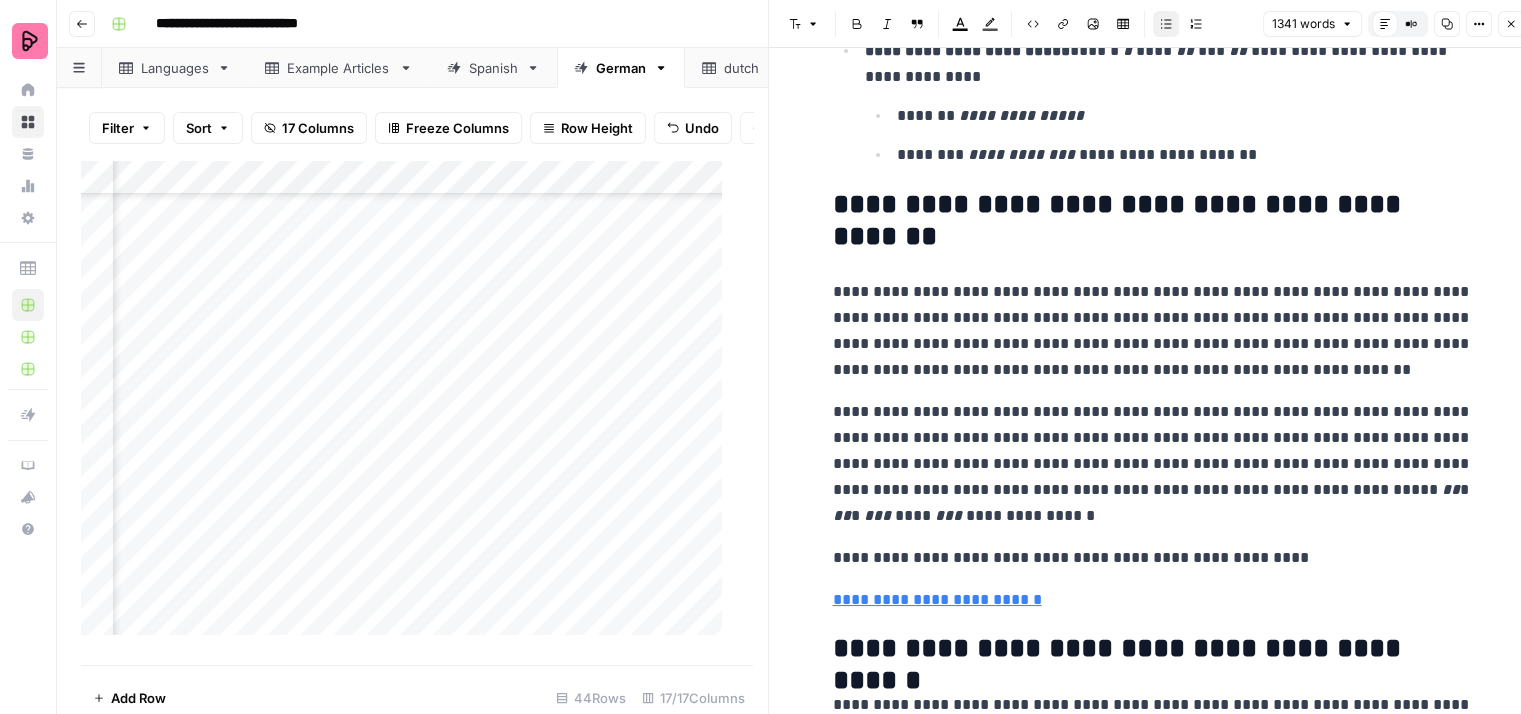 click on "**********" at bounding box center [1153, -1514] 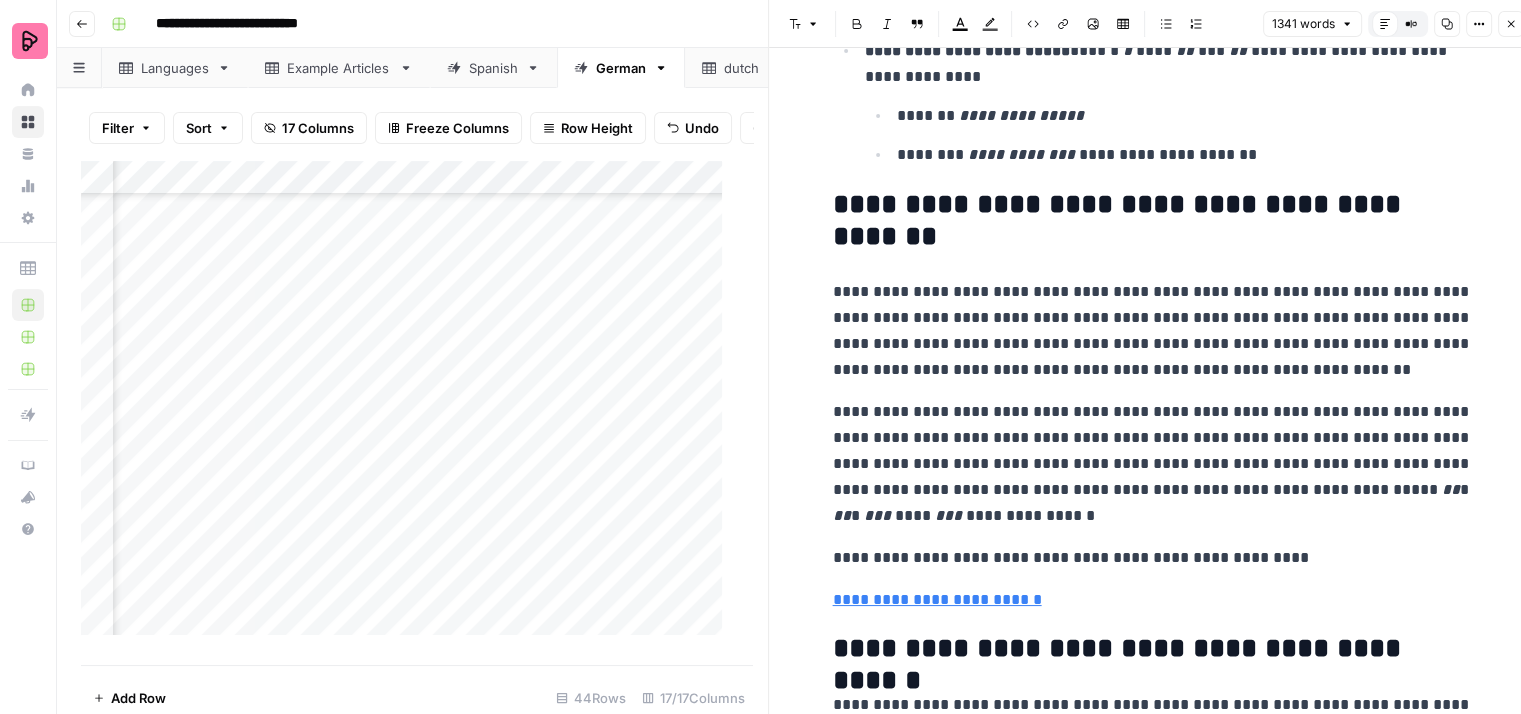 click on "**********" at bounding box center [1153, -1514] 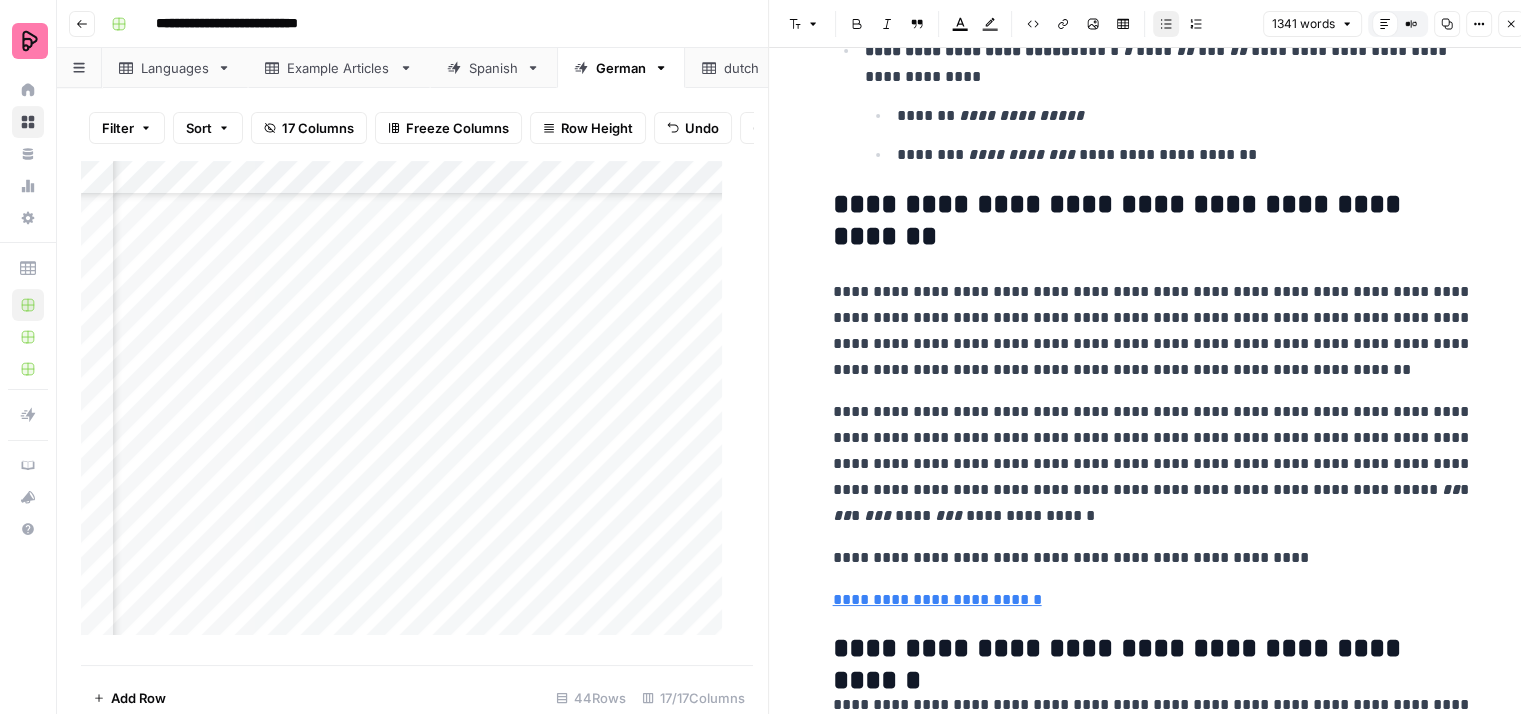 click on "**********" at bounding box center (1185, 155) 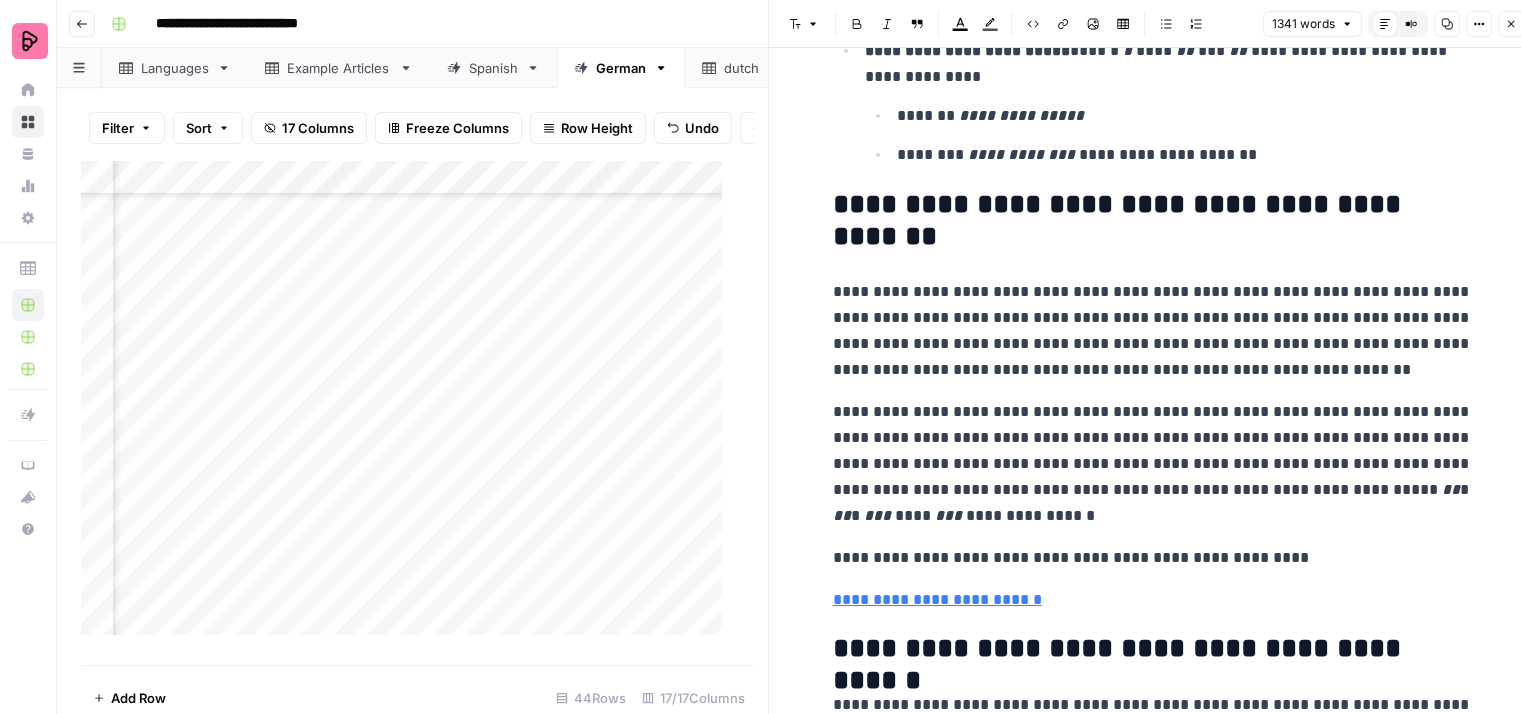 click on "**********" at bounding box center (1153, 221) 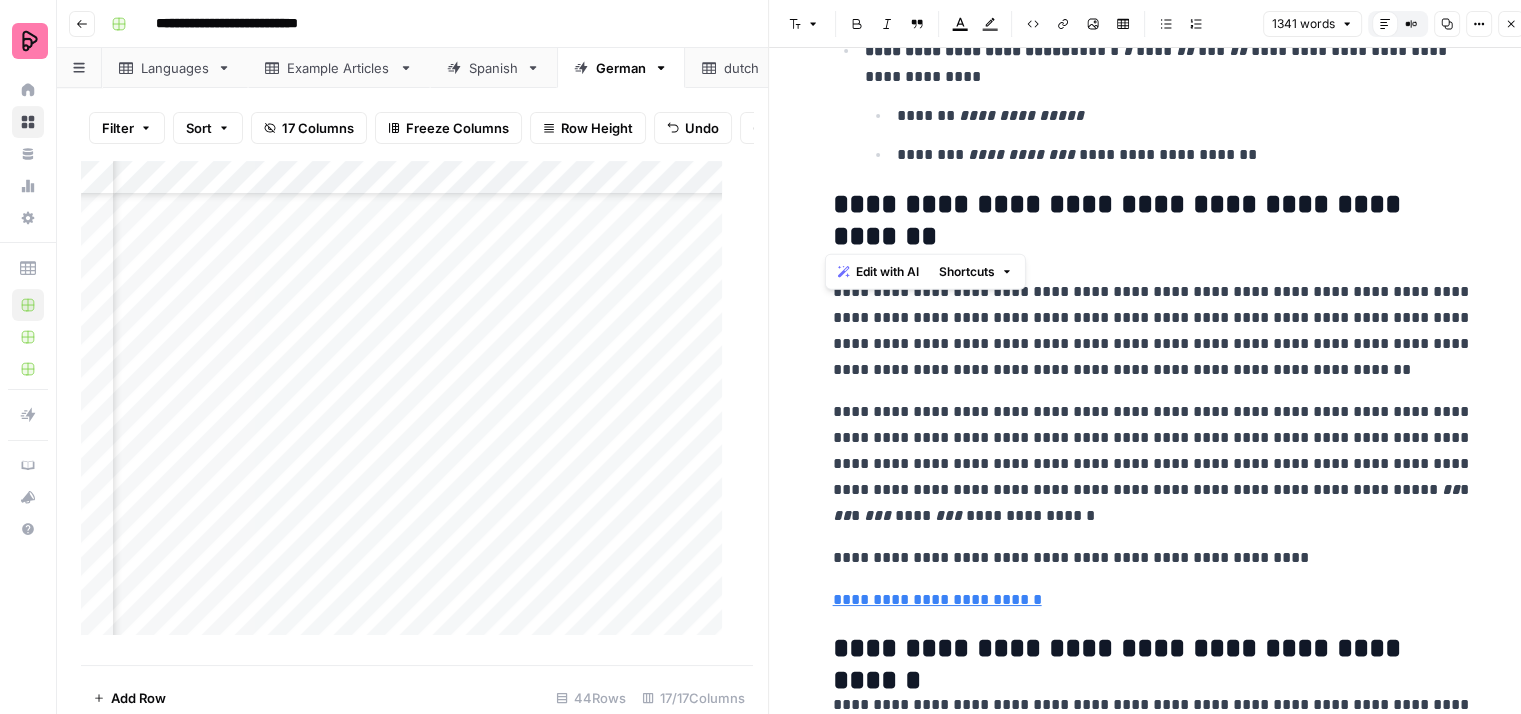 drag, startPoint x: 1040, startPoint y: 230, endPoint x: 824, endPoint y: 200, distance: 218.07338 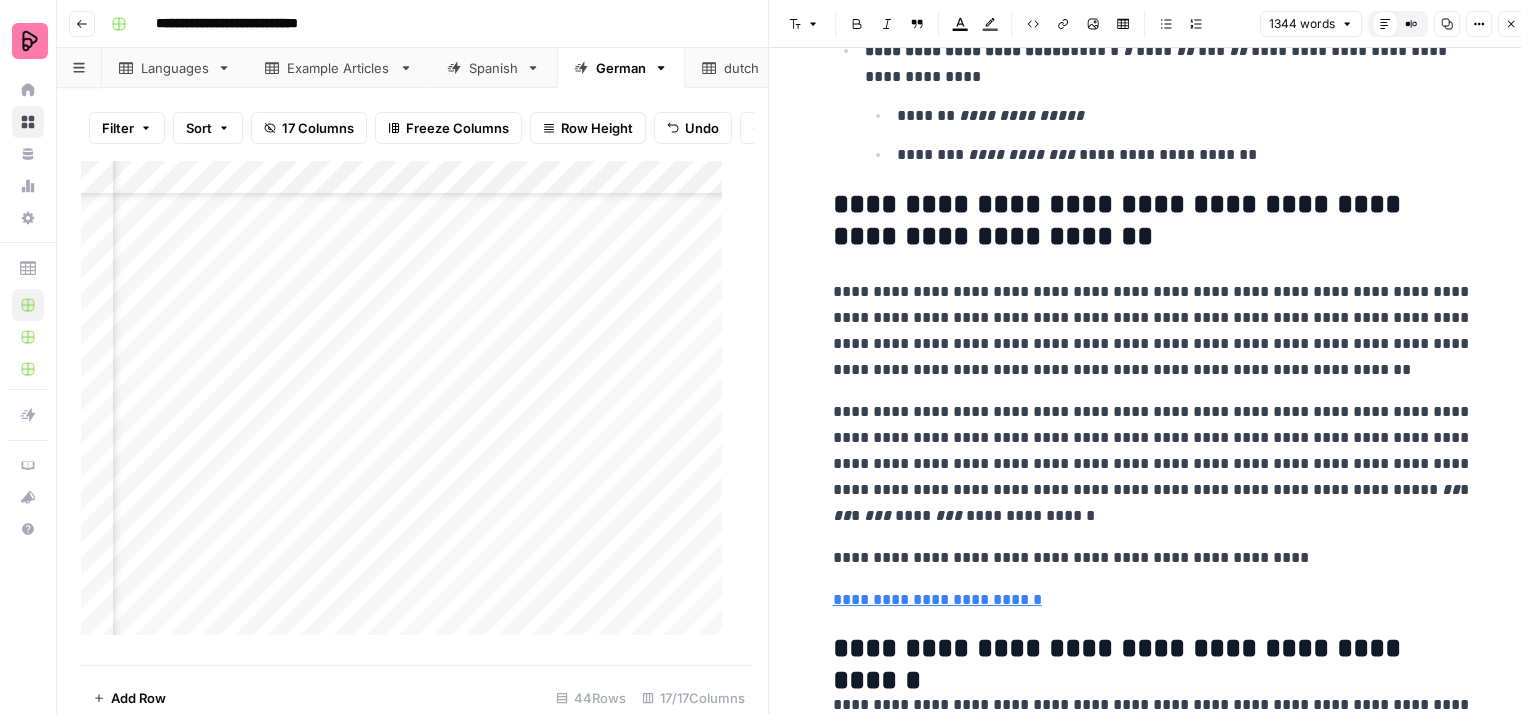 click on "**********" at bounding box center [1153, 331] 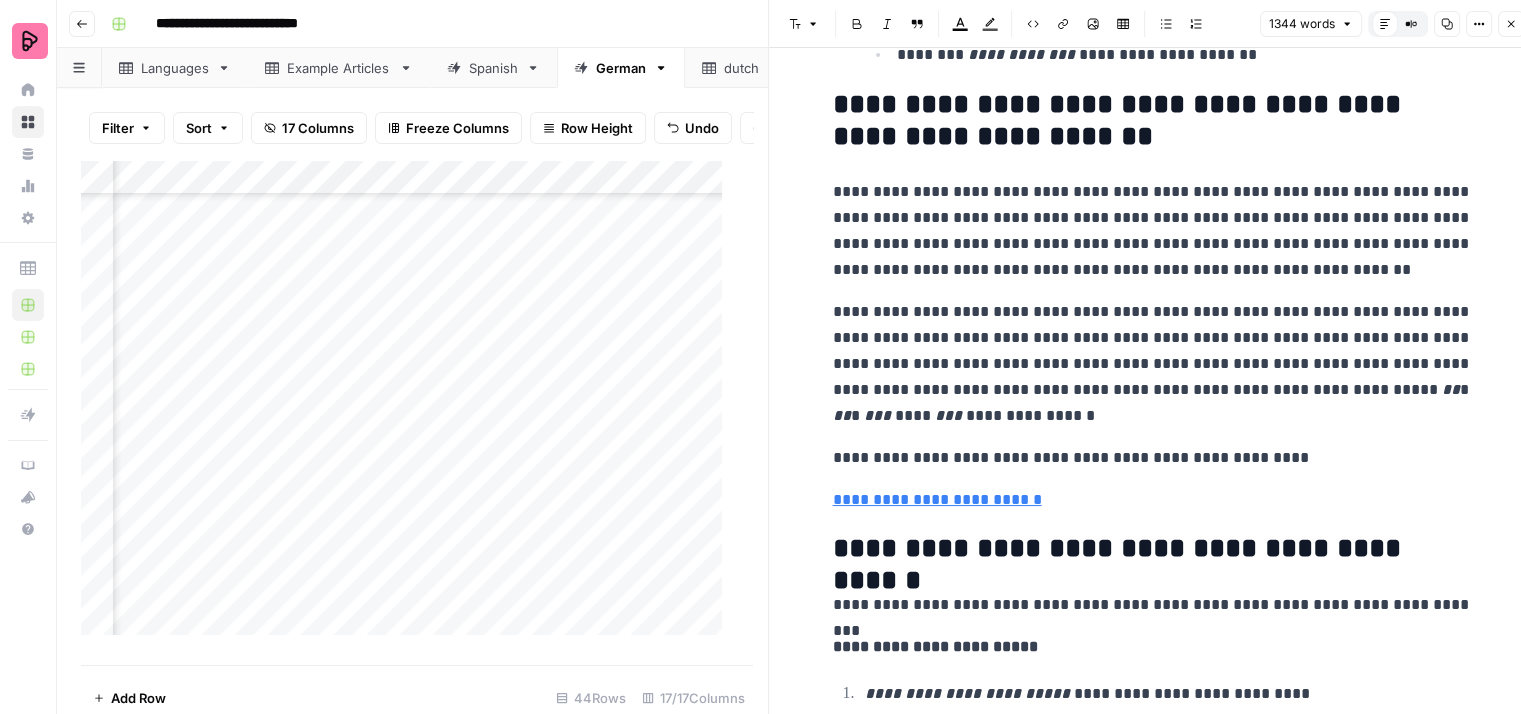 click on "**********" at bounding box center (1153, 231) 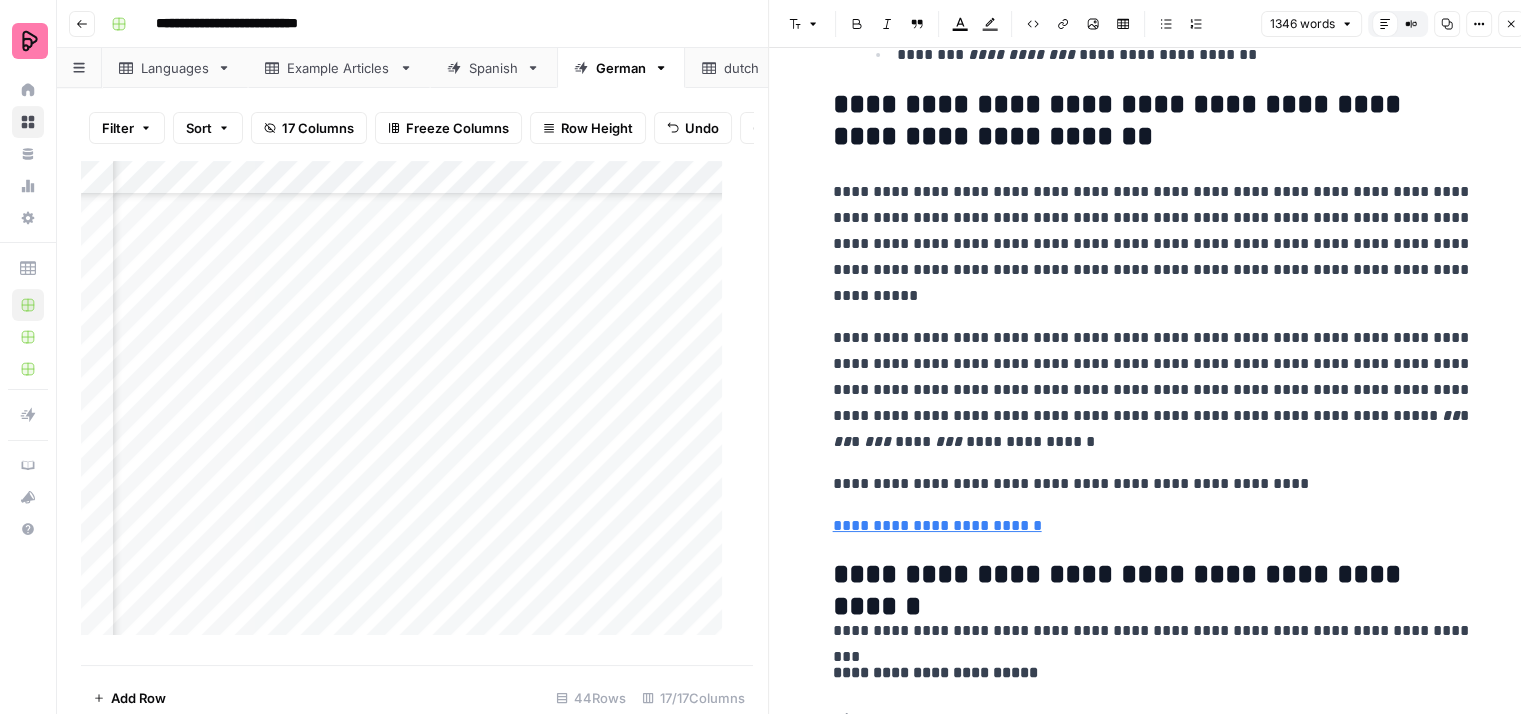 click on "**********" at bounding box center (1153, 244) 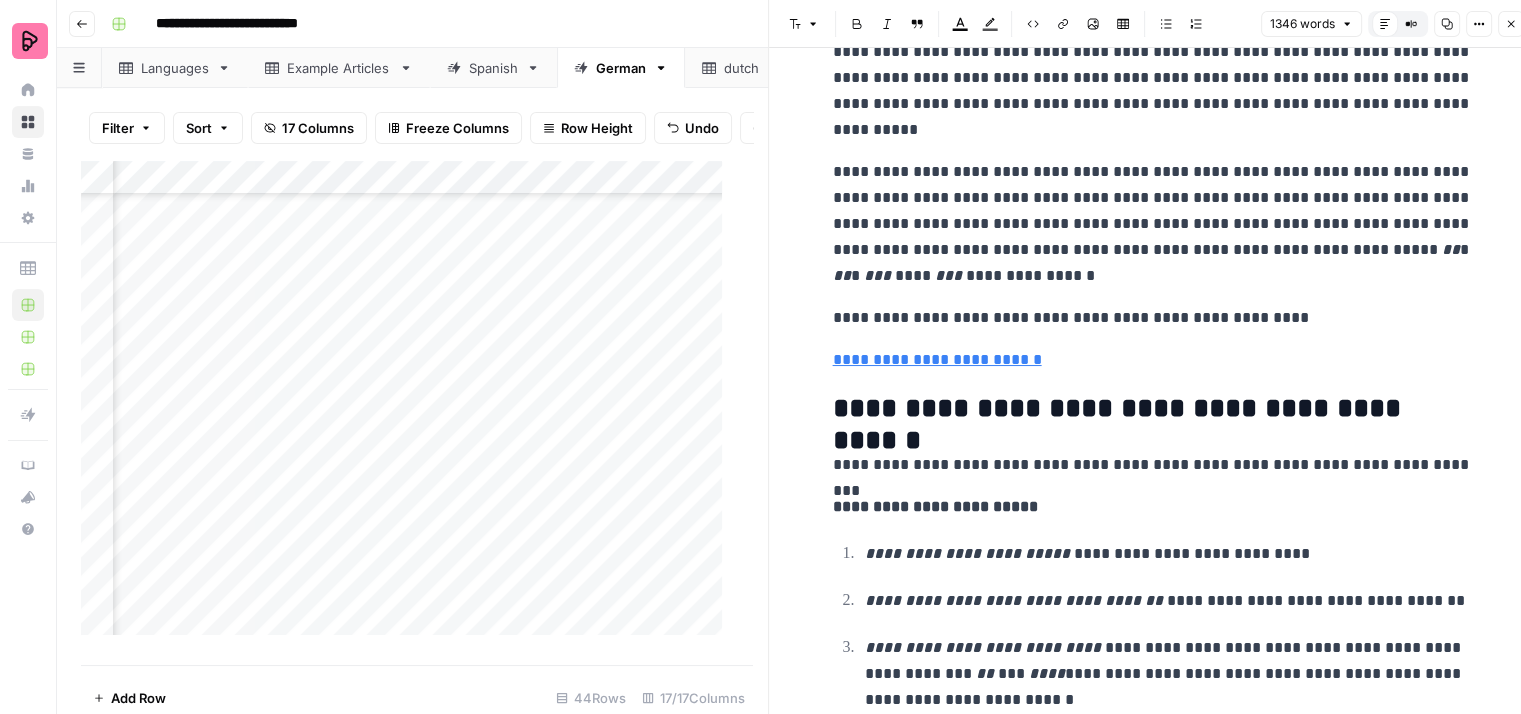 scroll, scrollTop: 4800, scrollLeft: 0, axis: vertical 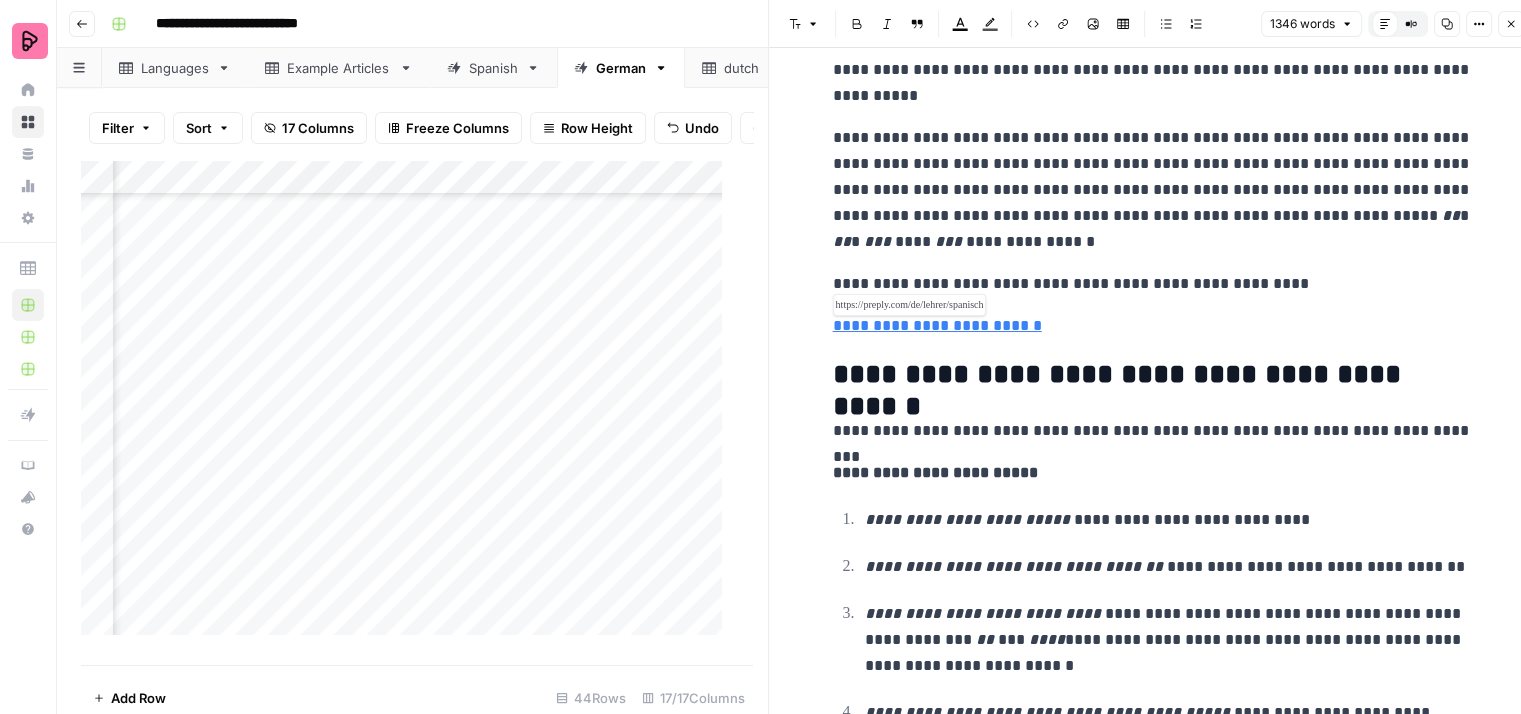 click on "**********" at bounding box center [937, 325] 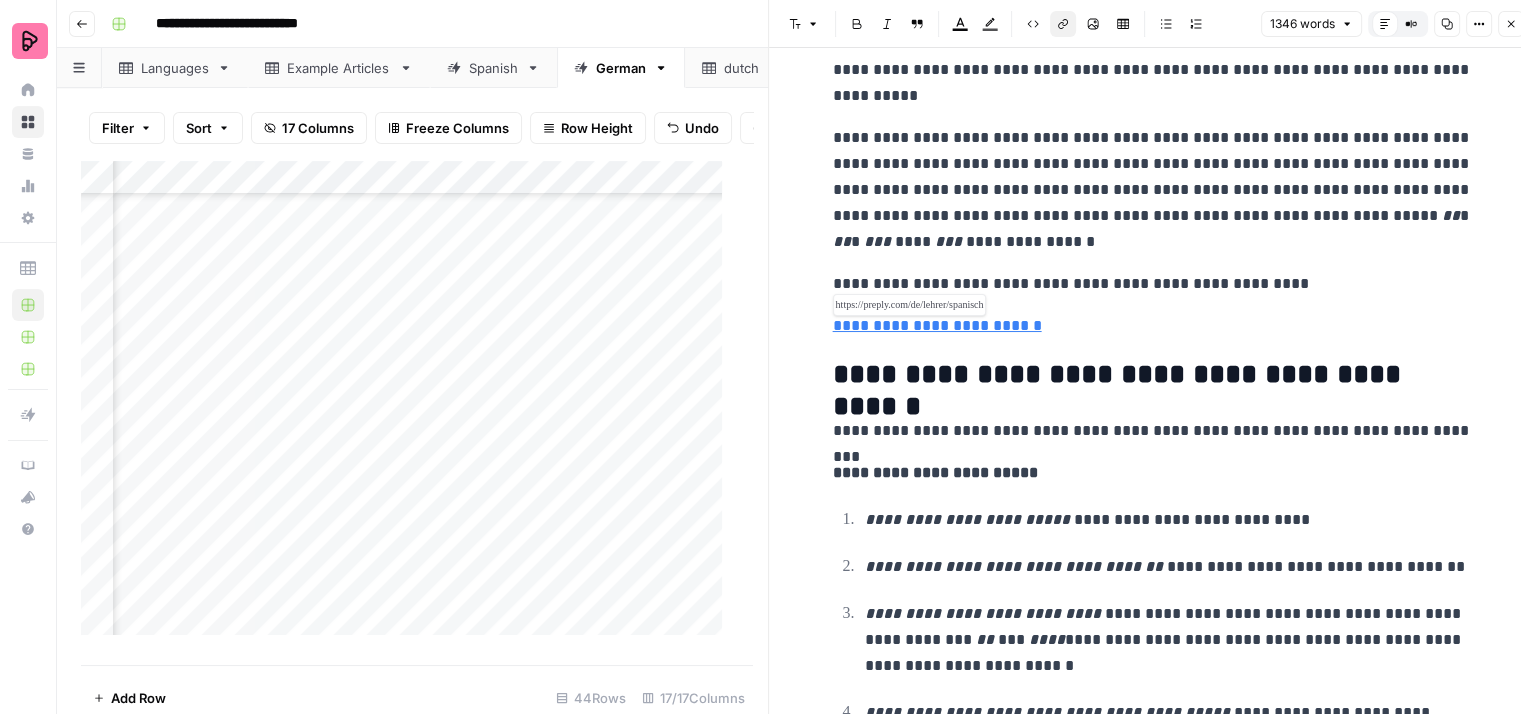 click on "**********" at bounding box center (937, 325) 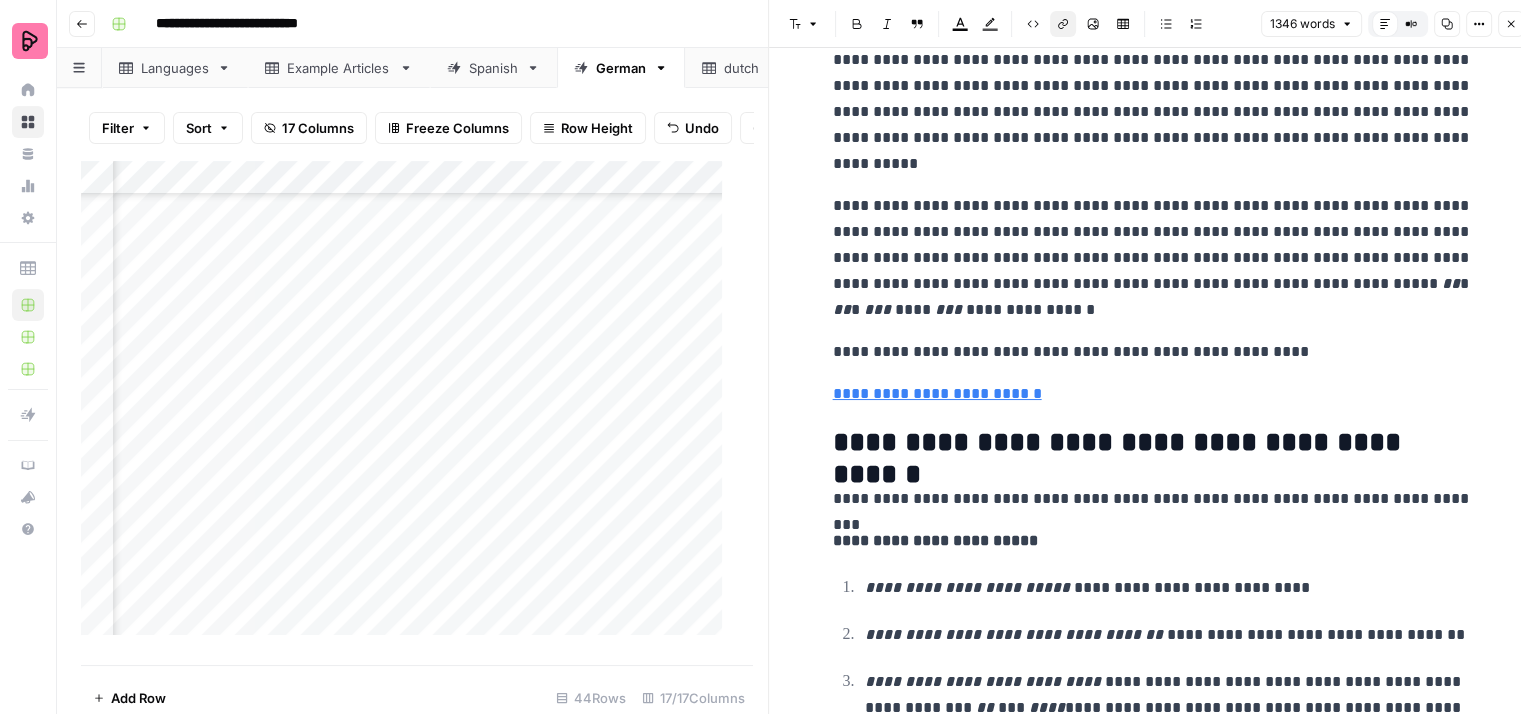 scroll, scrollTop: 4600, scrollLeft: 0, axis: vertical 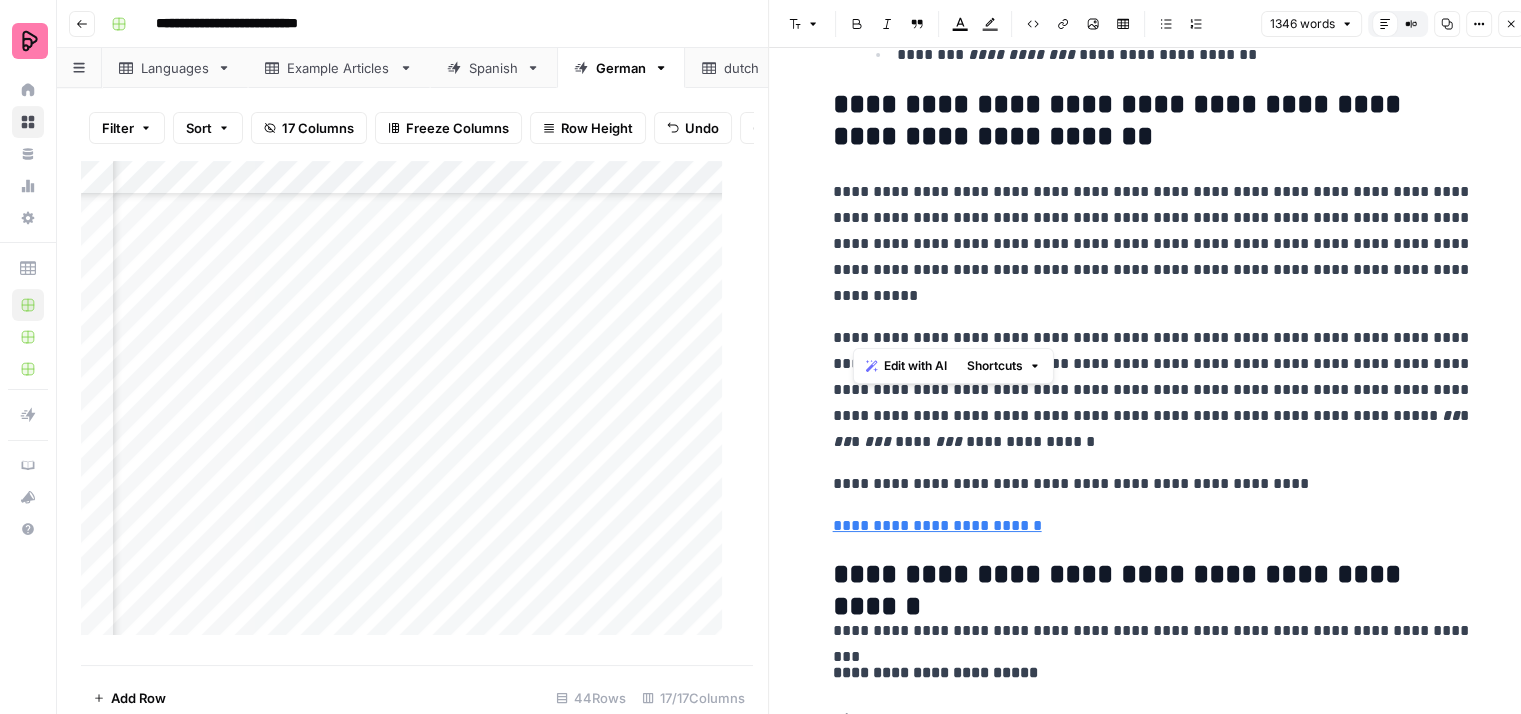 drag, startPoint x: 856, startPoint y: 325, endPoint x: 1000, endPoint y: 313, distance: 144.49913 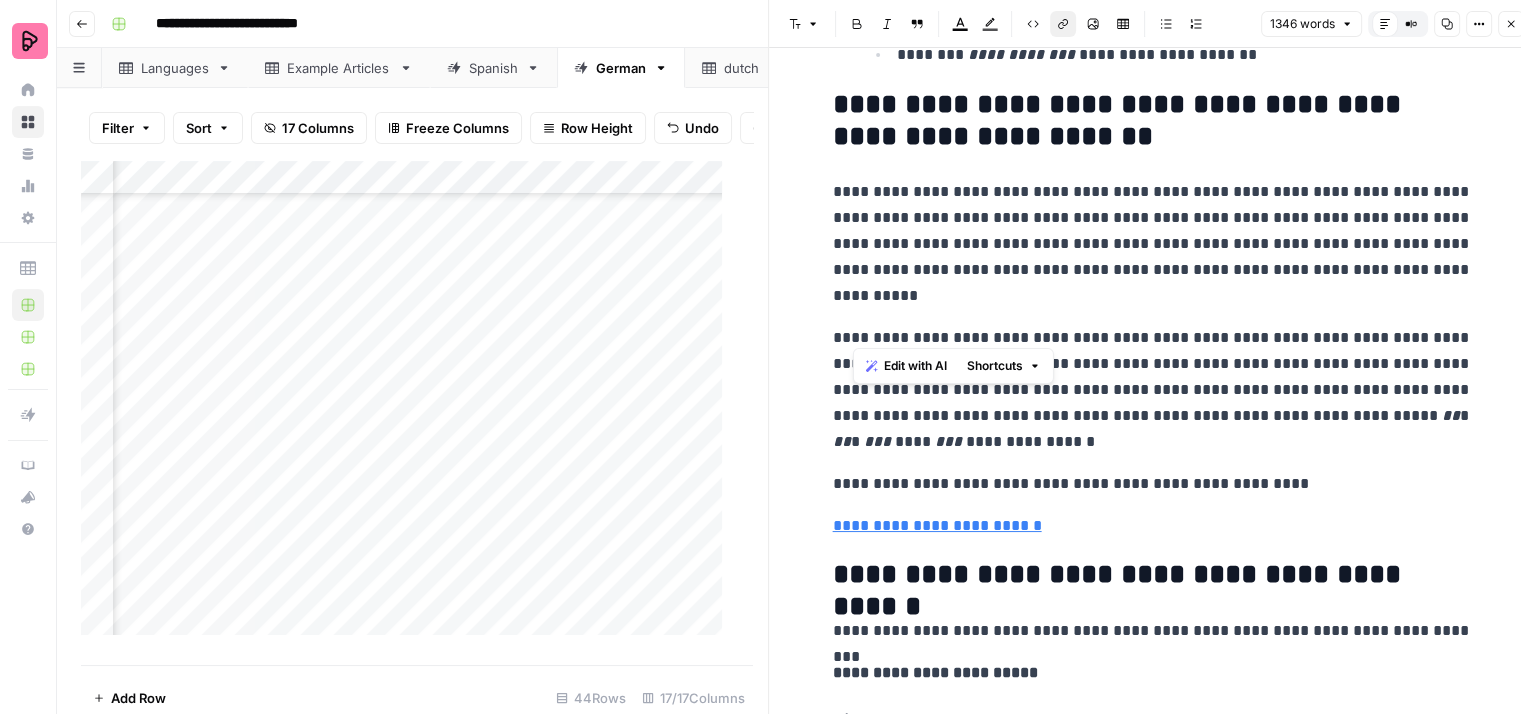 click 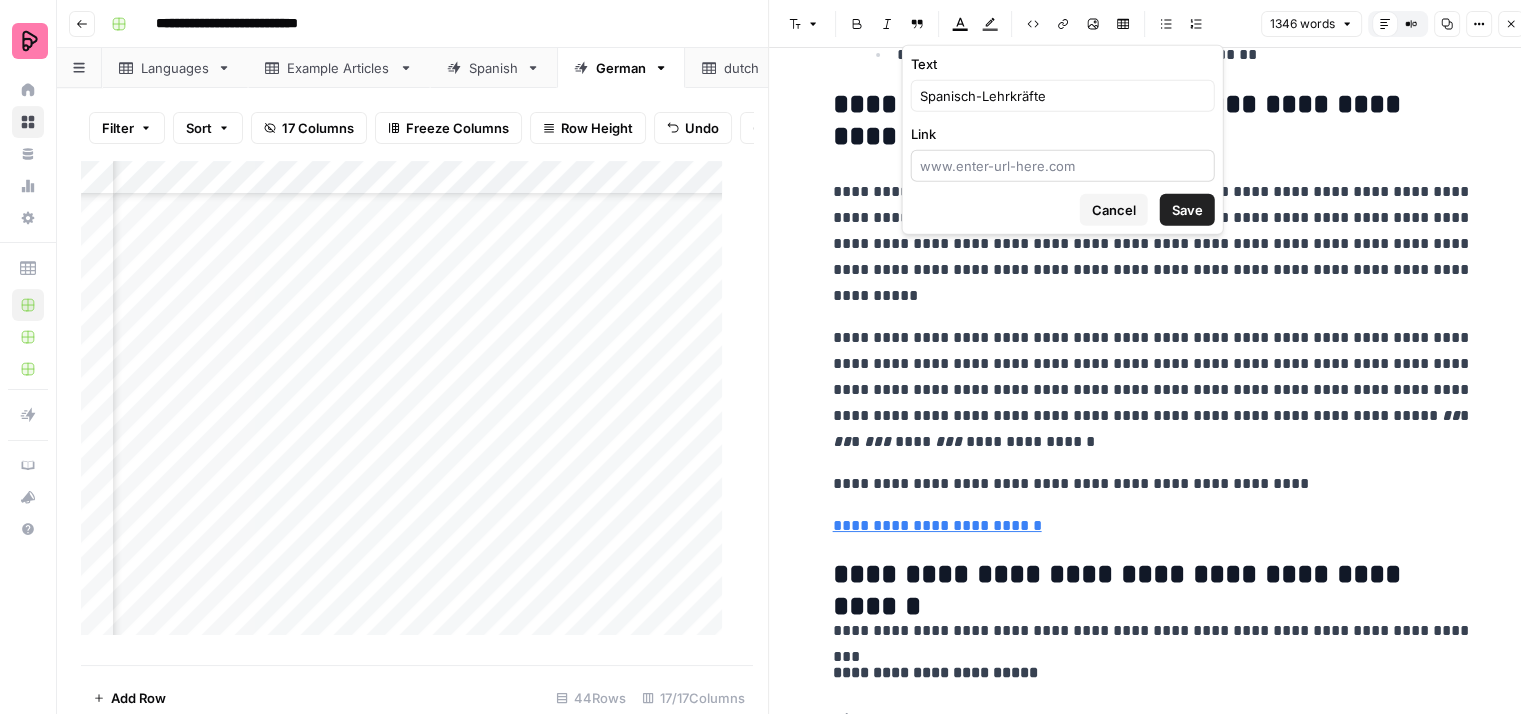 click at bounding box center [1063, 166] 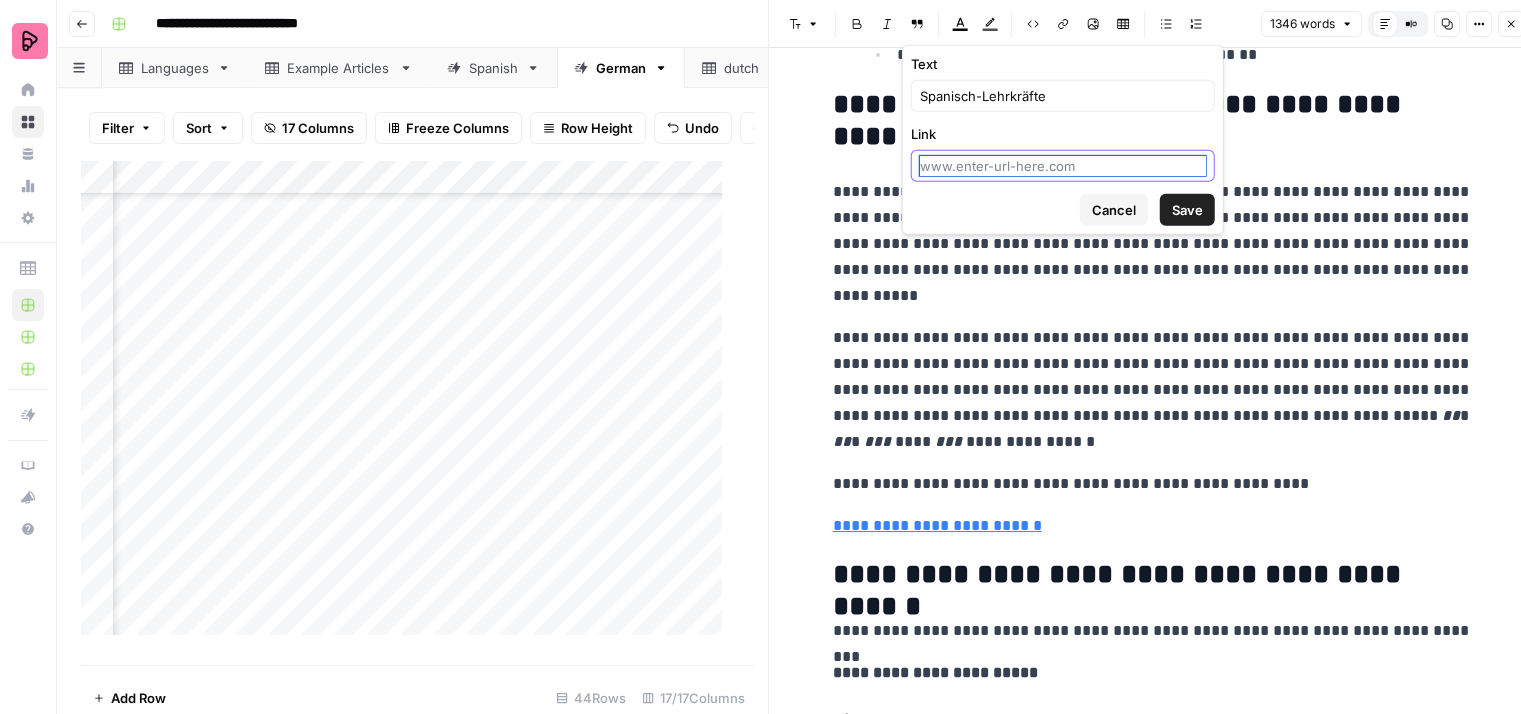 paste on "https://preply.com/de/online/spanisch-Nachhilfe" 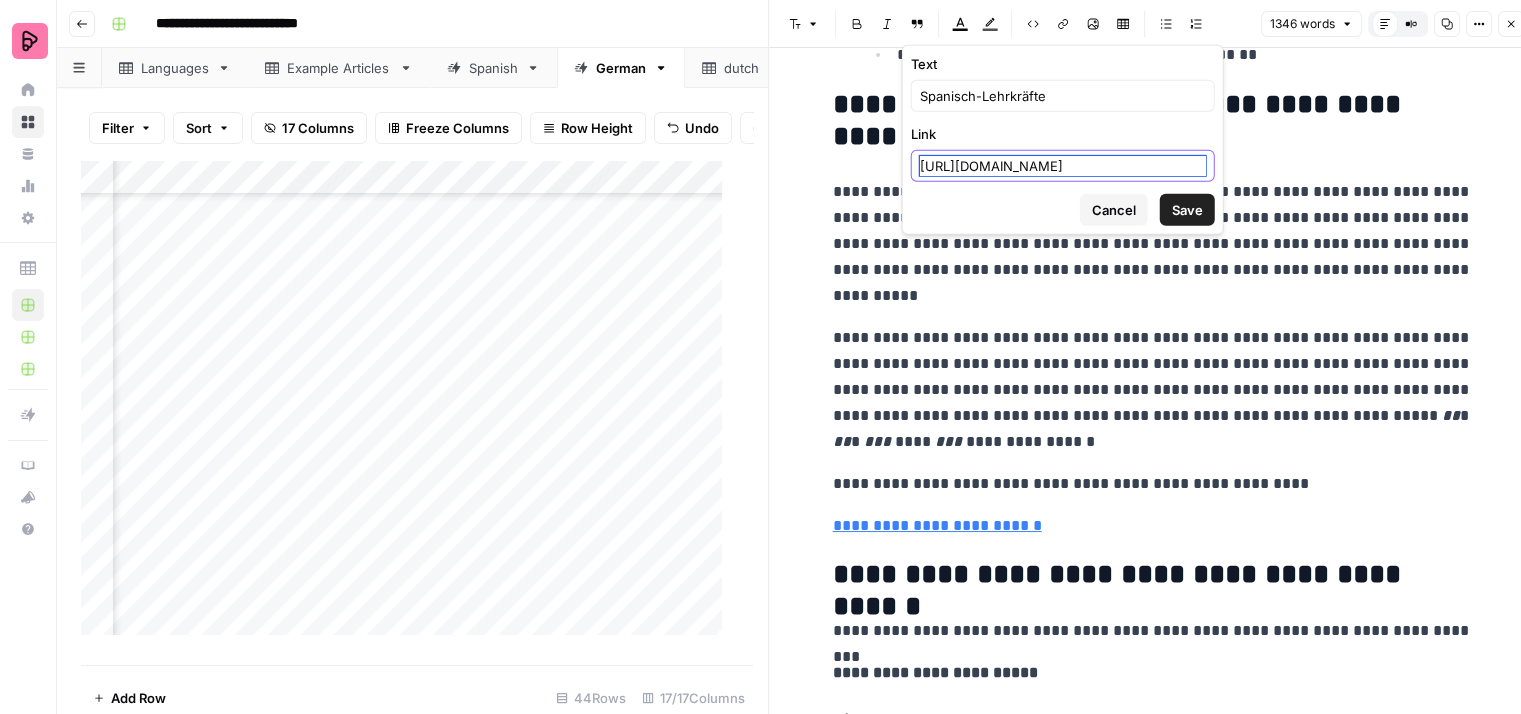 scroll, scrollTop: 0, scrollLeft: 12, axis: horizontal 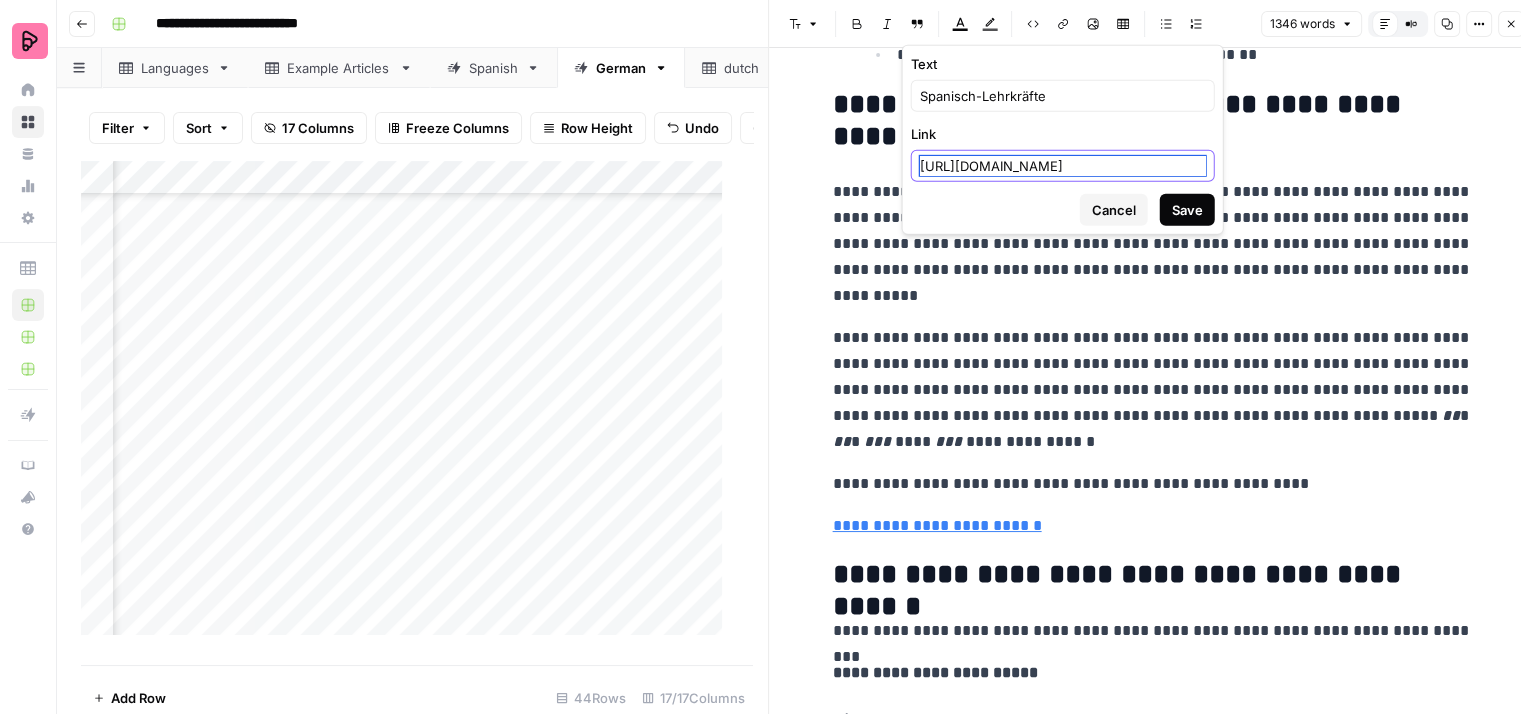 type on "https://preply.com/de/online/spanisch-Nachhilfe" 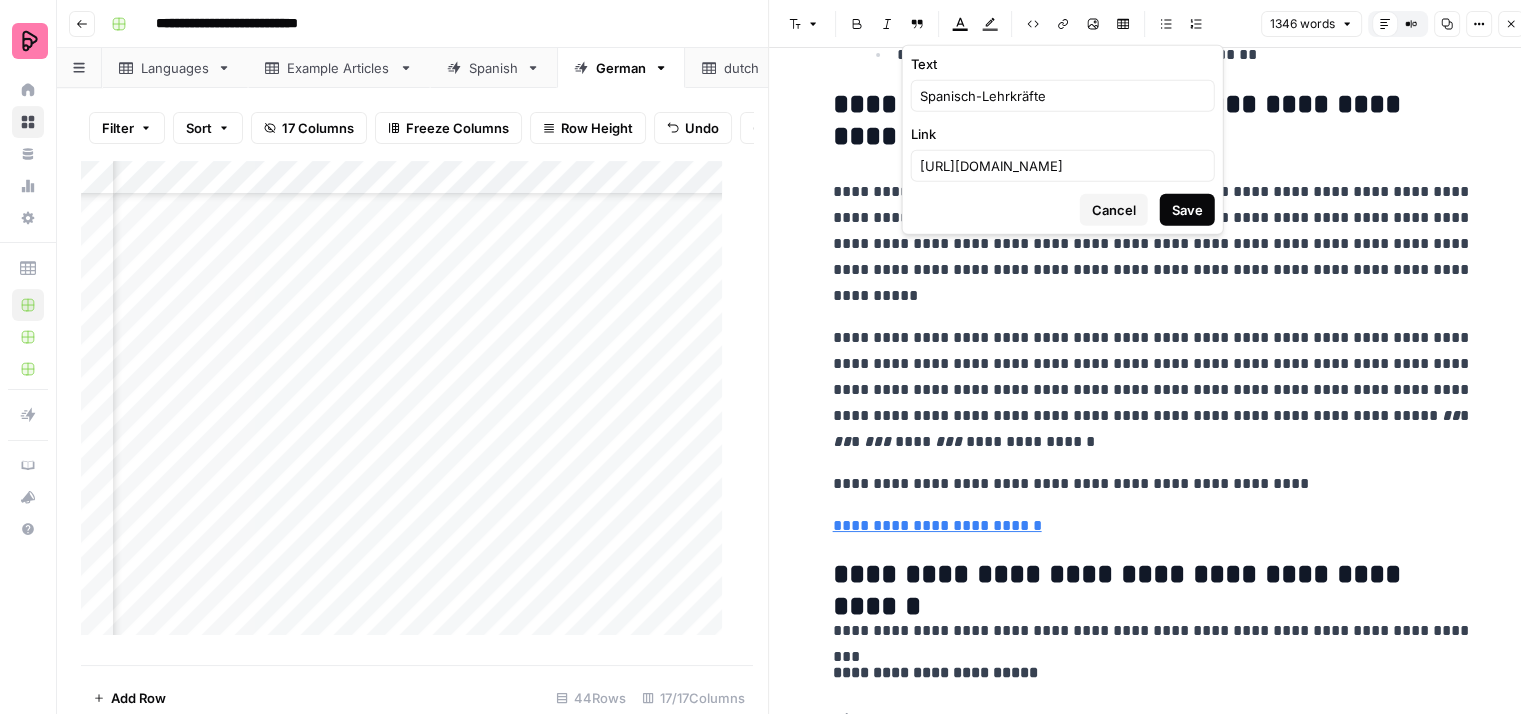 click on "Save" at bounding box center [1187, 210] 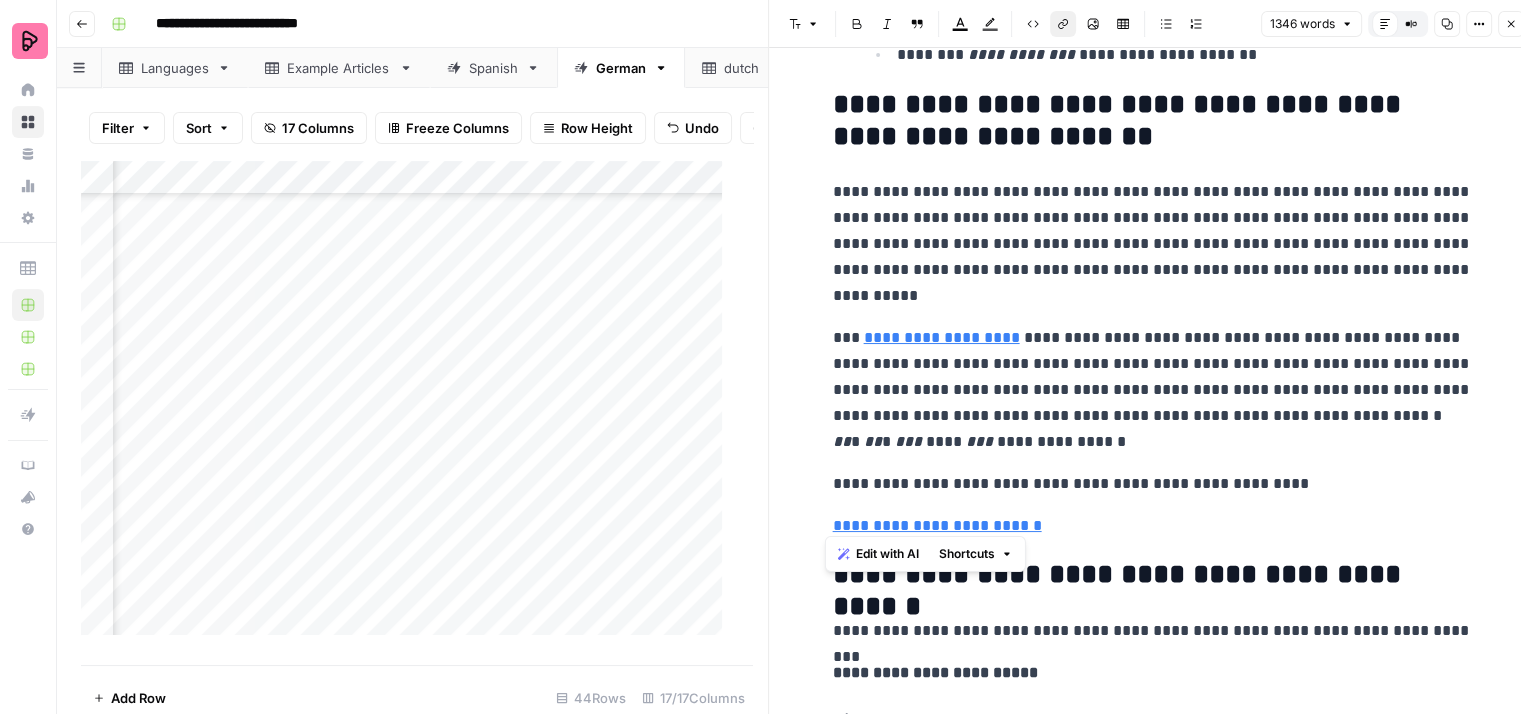 drag, startPoint x: 1051, startPoint y: 516, endPoint x: 800, endPoint y: 516, distance: 251 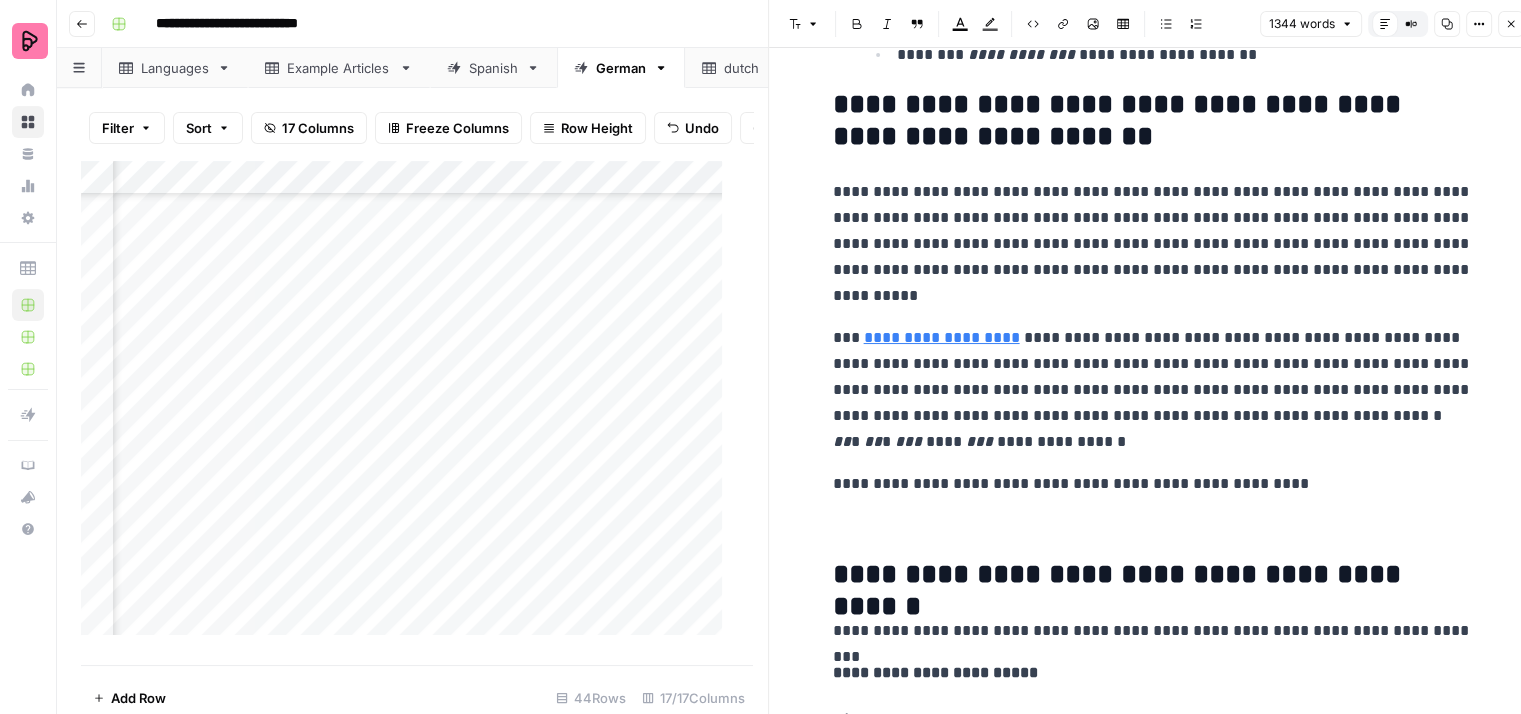 click on "**********" at bounding box center (942, 337) 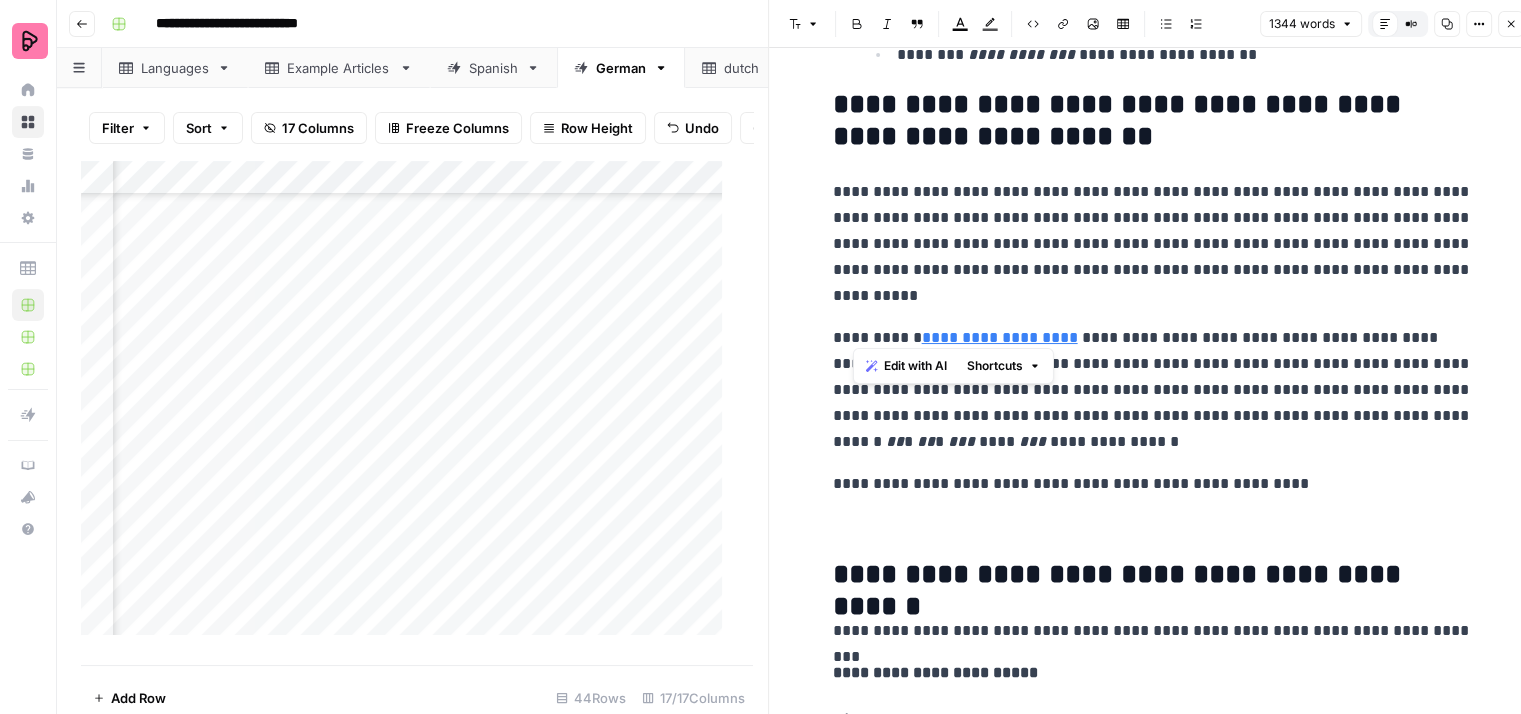 drag, startPoint x: 856, startPoint y: 330, endPoint x: 1060, endPoint y: 330, distance: 204 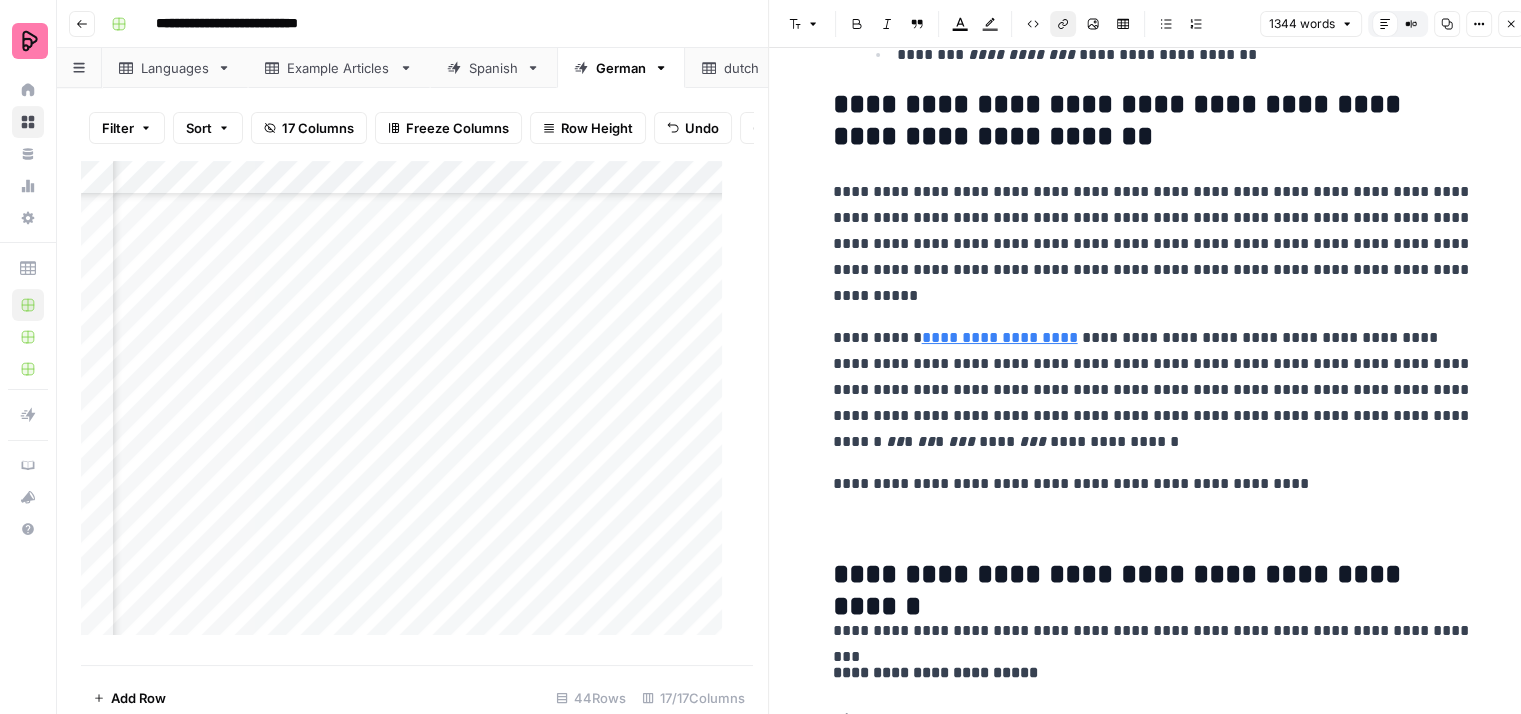 click 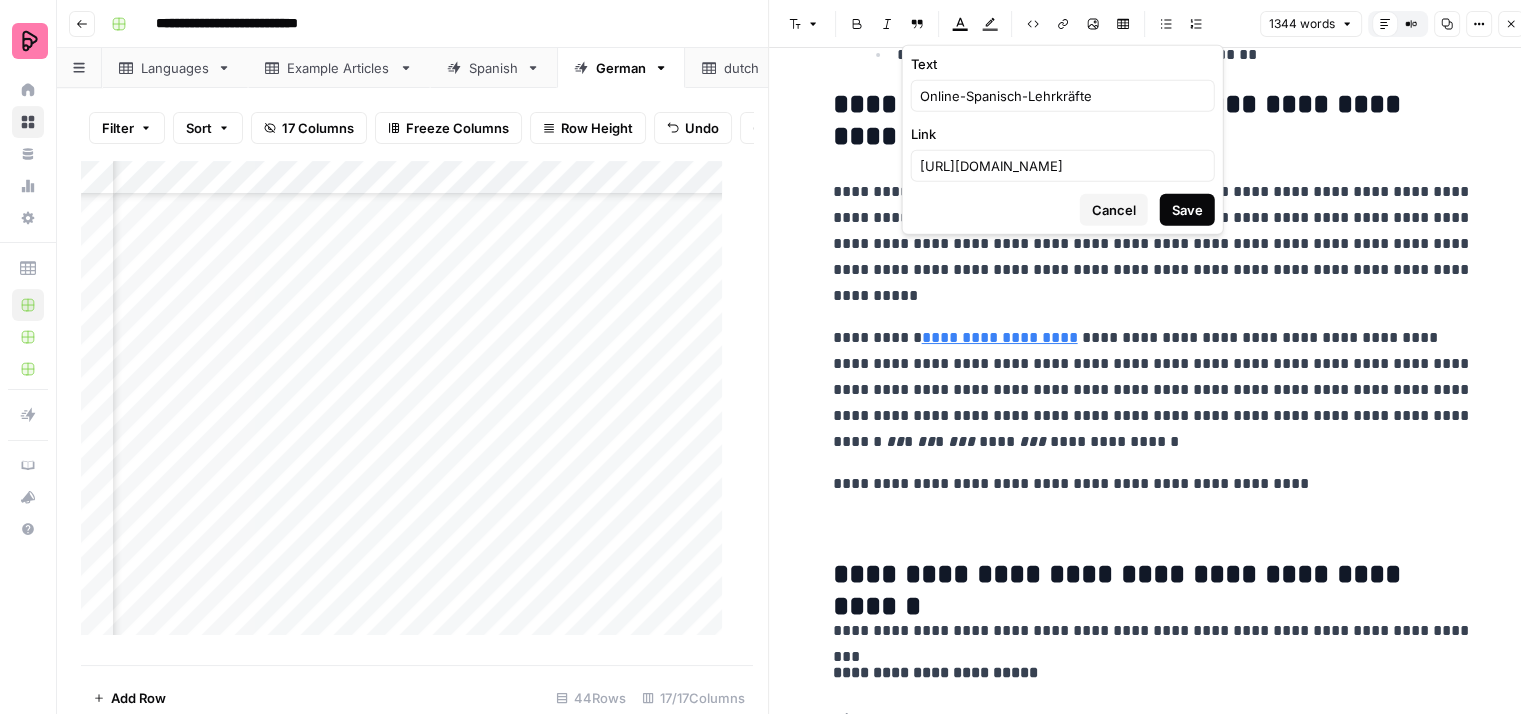 click on "Save" at bounding box center (1187, 210) 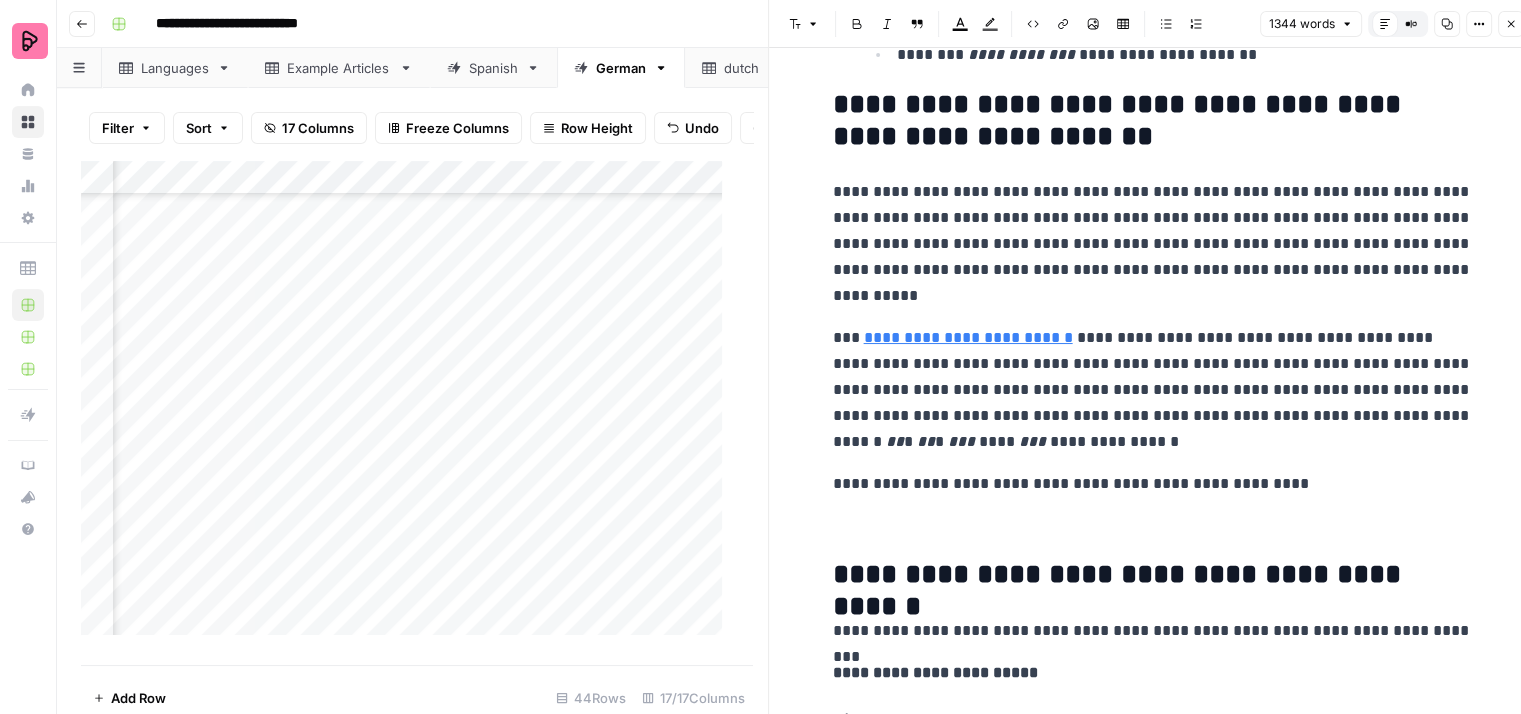 click on "**********" at bounding box center (1153, 390) 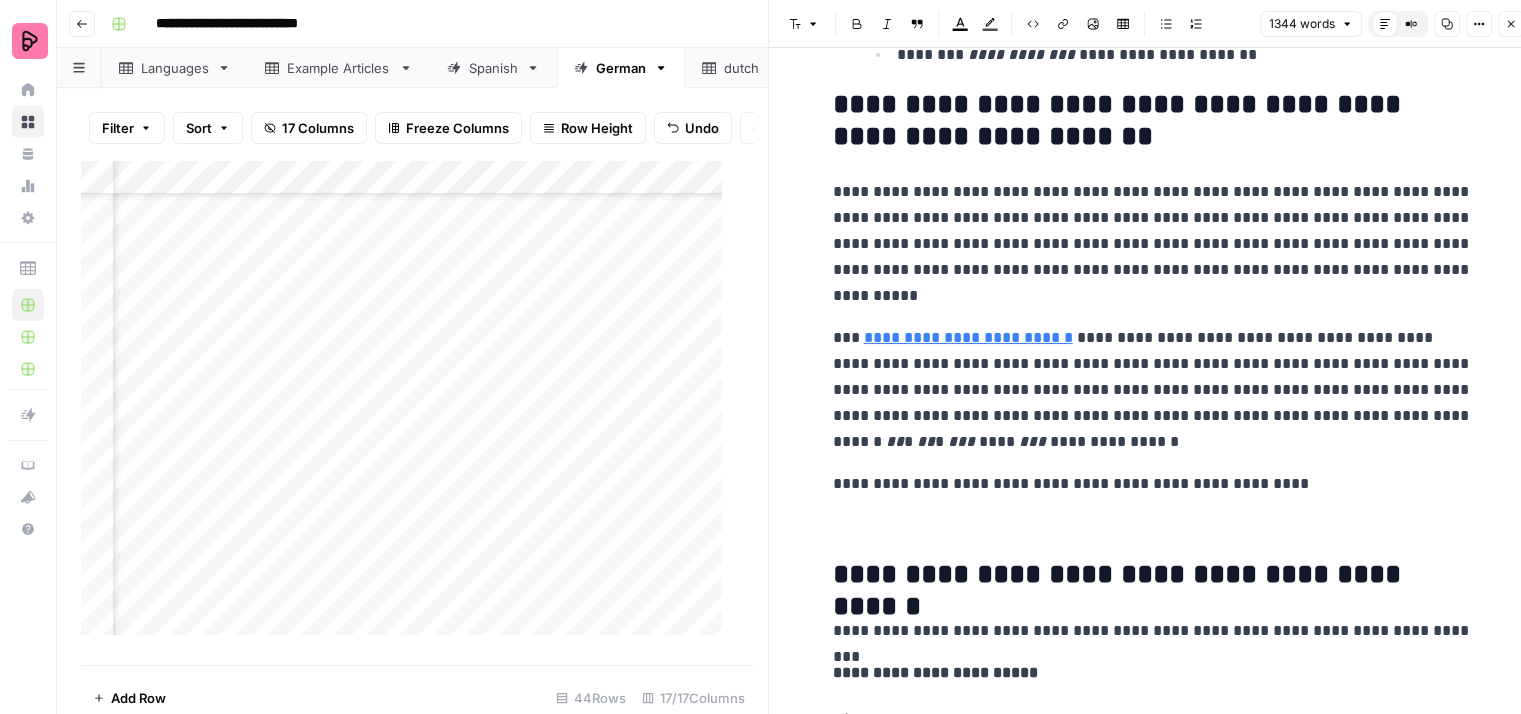 click on "**********" at bounding box center (1153, 390) 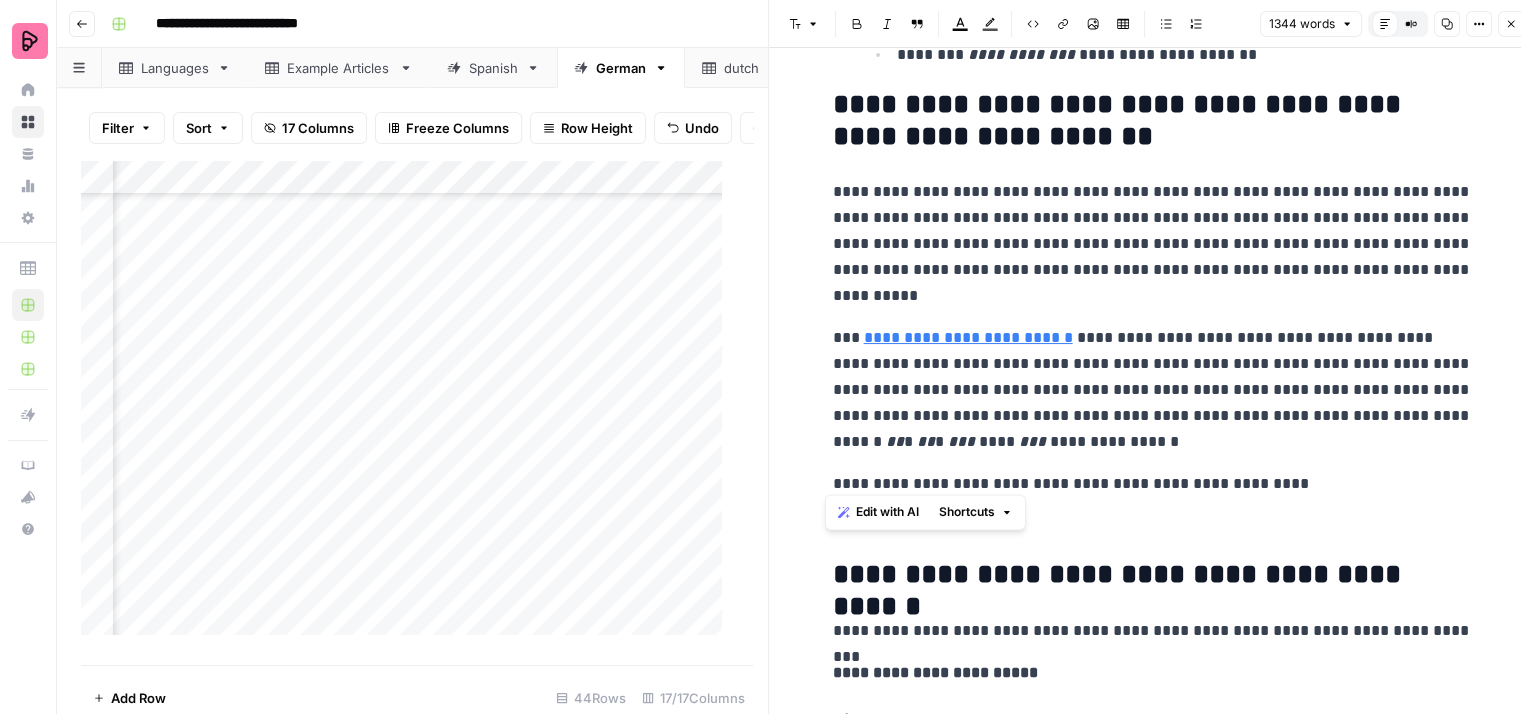 drag, startPoint x: 1297, startPoint y: 477, endPoint x: 821, endPoint y: 481, distance: 476.0168 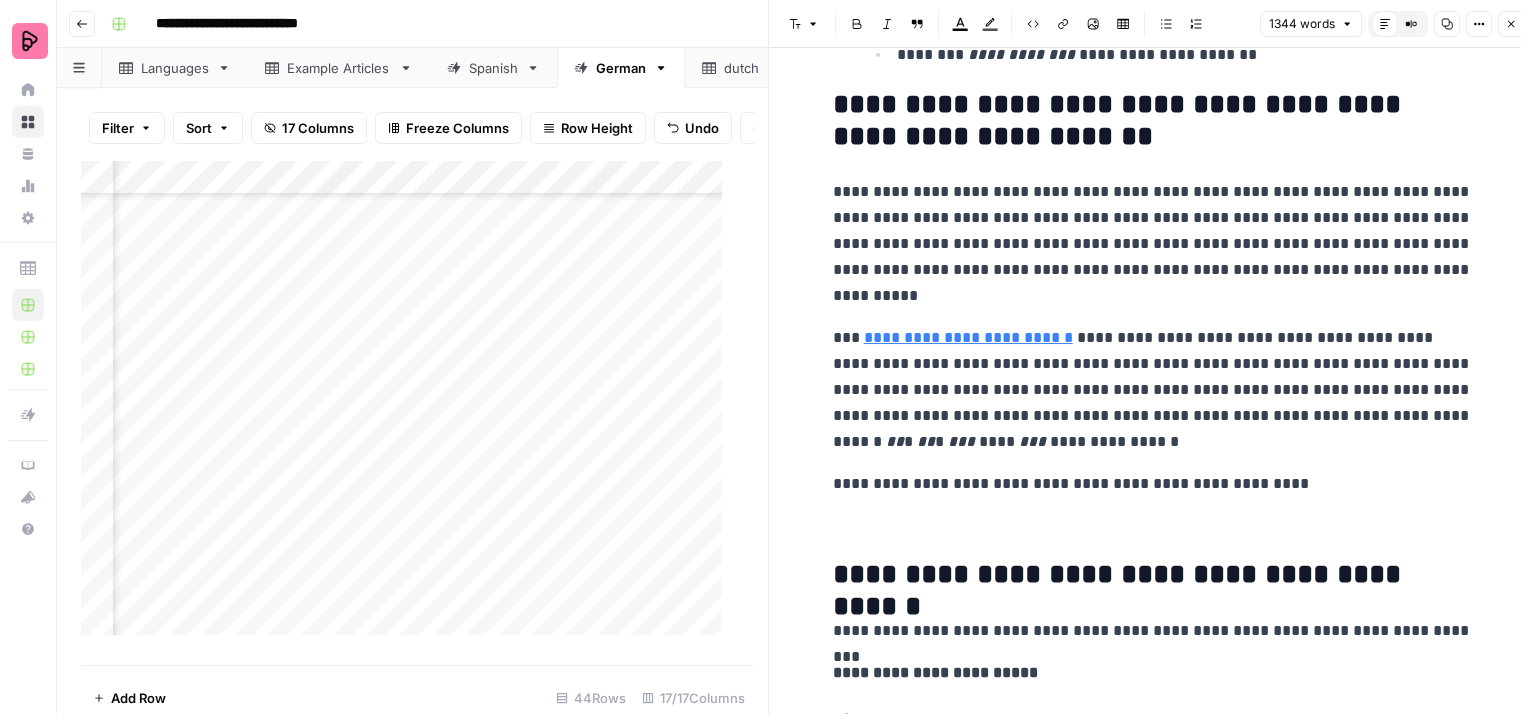 click on "**********" at bounding box center [1153, 484] 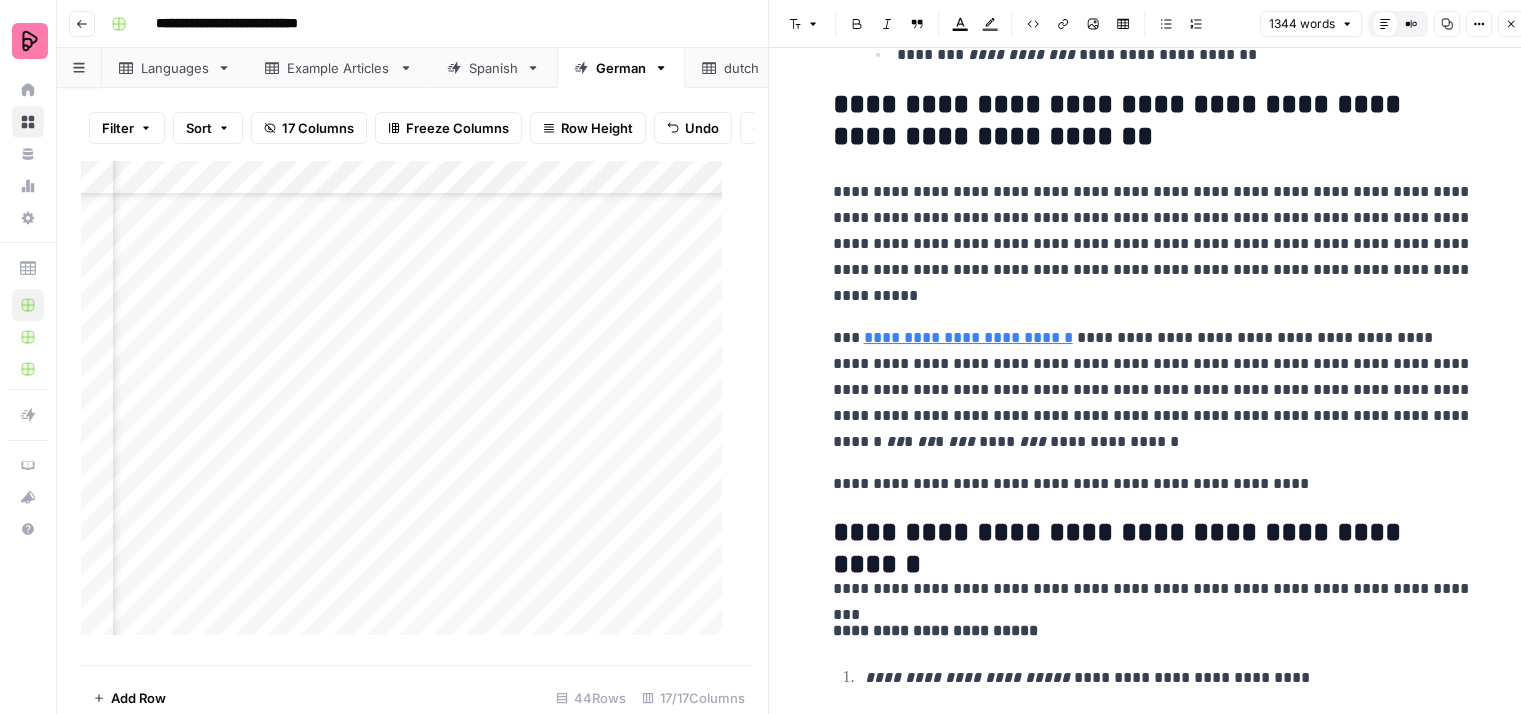 click on "**********" at bounding box center [1153, 390] 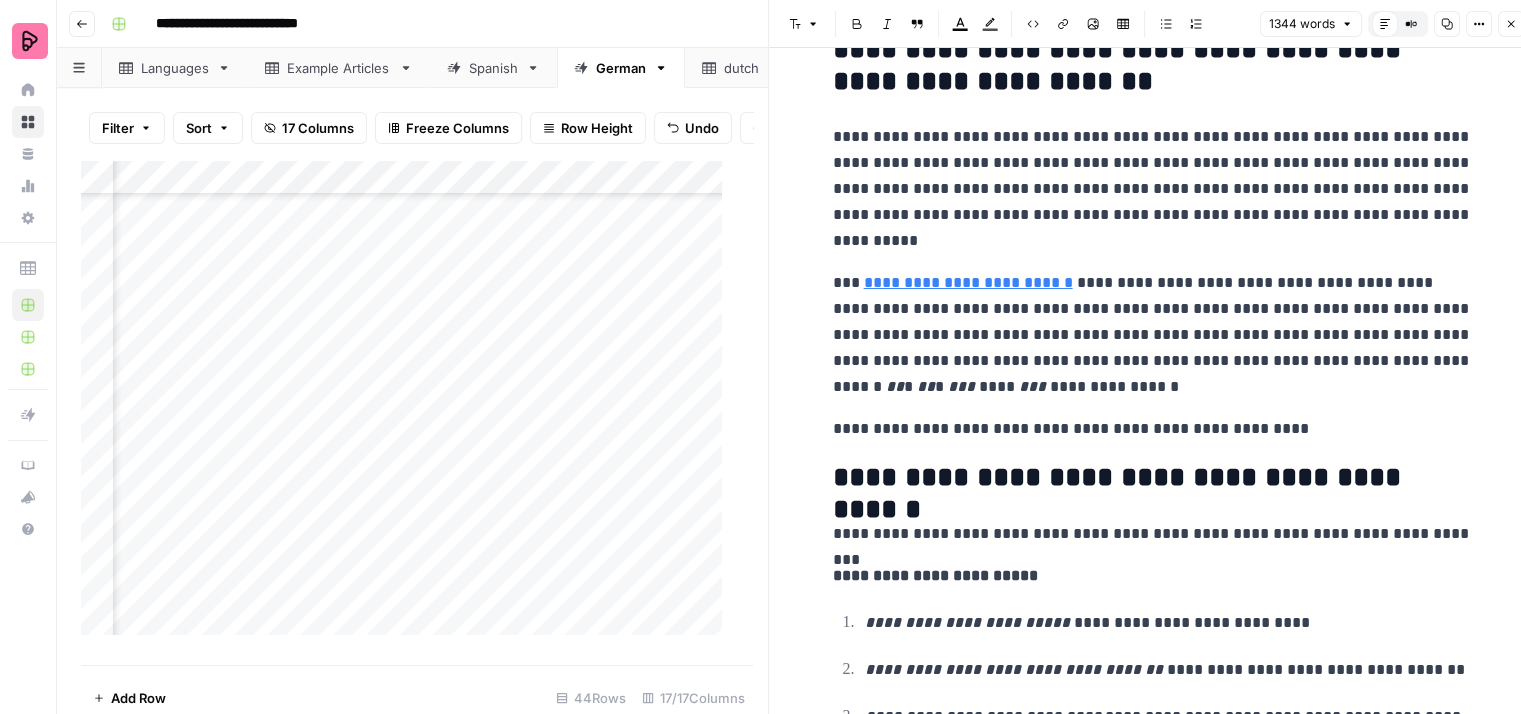 scroll, scrollTop: 4700, scrollLeft: 0, axis: vertical 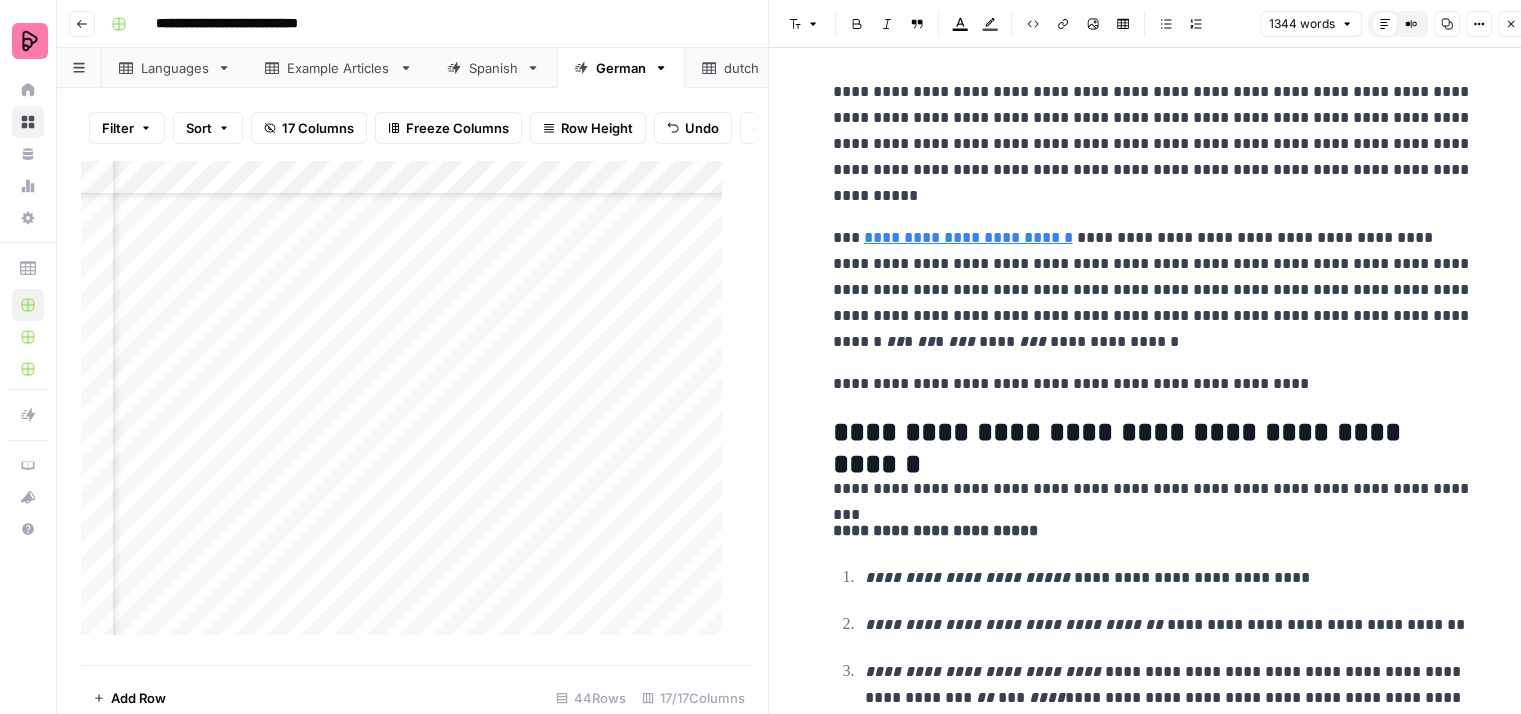 click on "**********" at bounding box center [1153, 384] 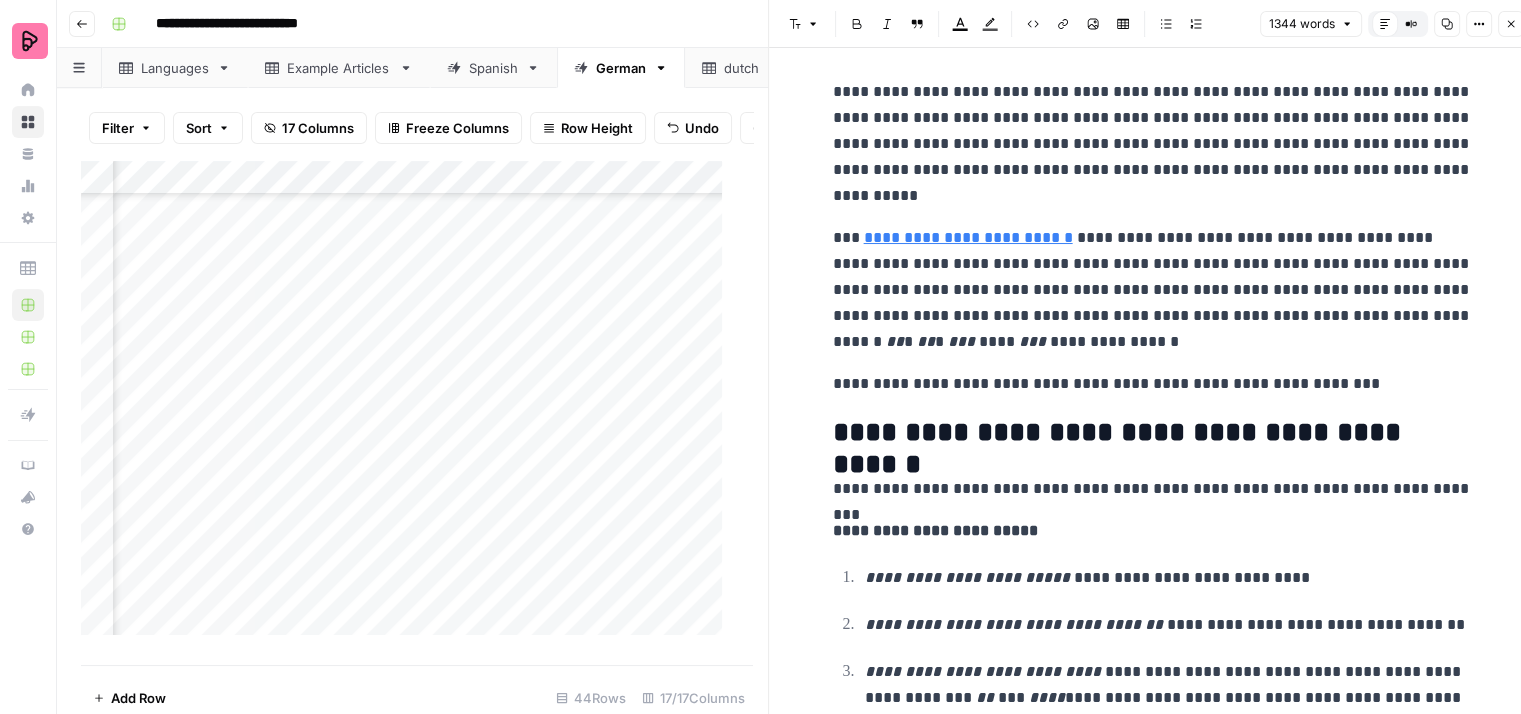 click on "**********" at bounding box center [1153, 290] 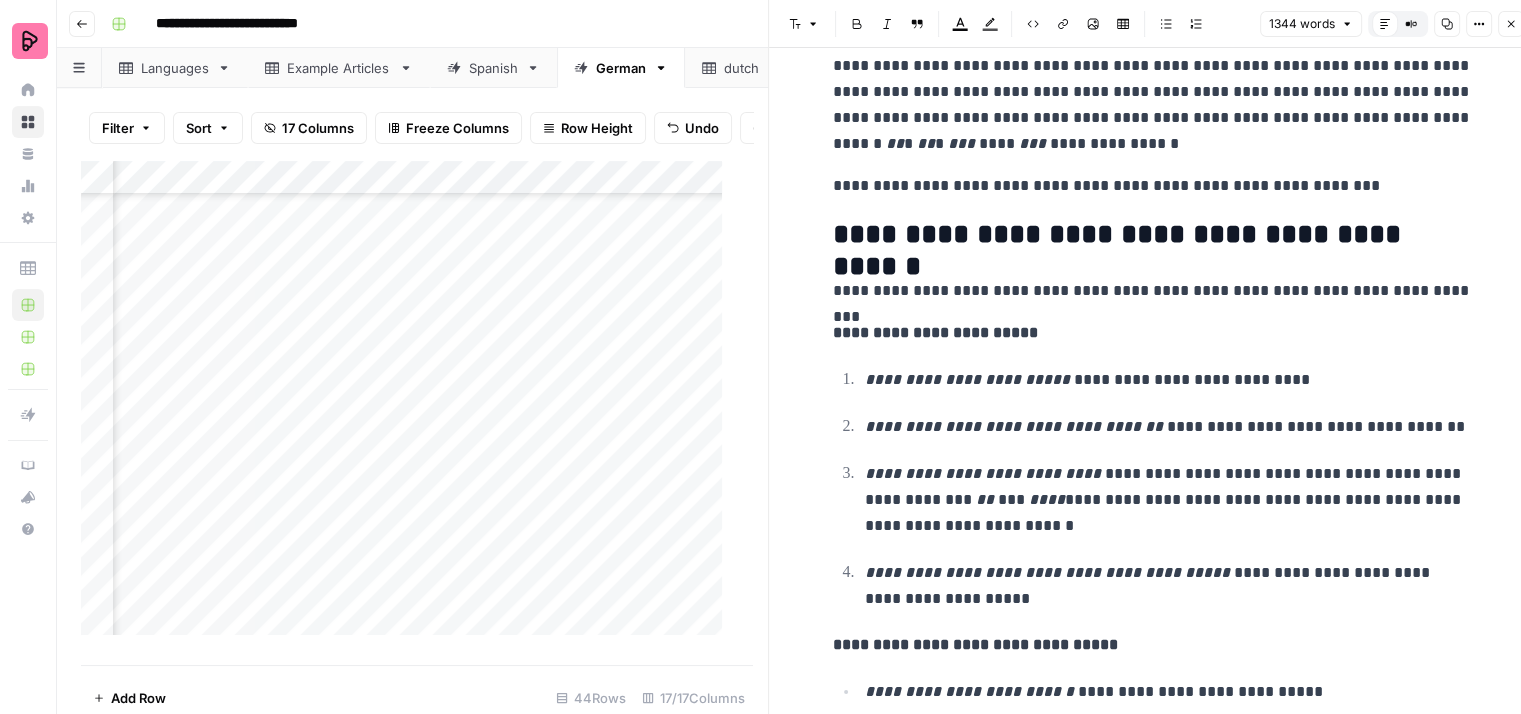 scroll, scrollTop: 4900, scrollLeft: 0, axis: vertical 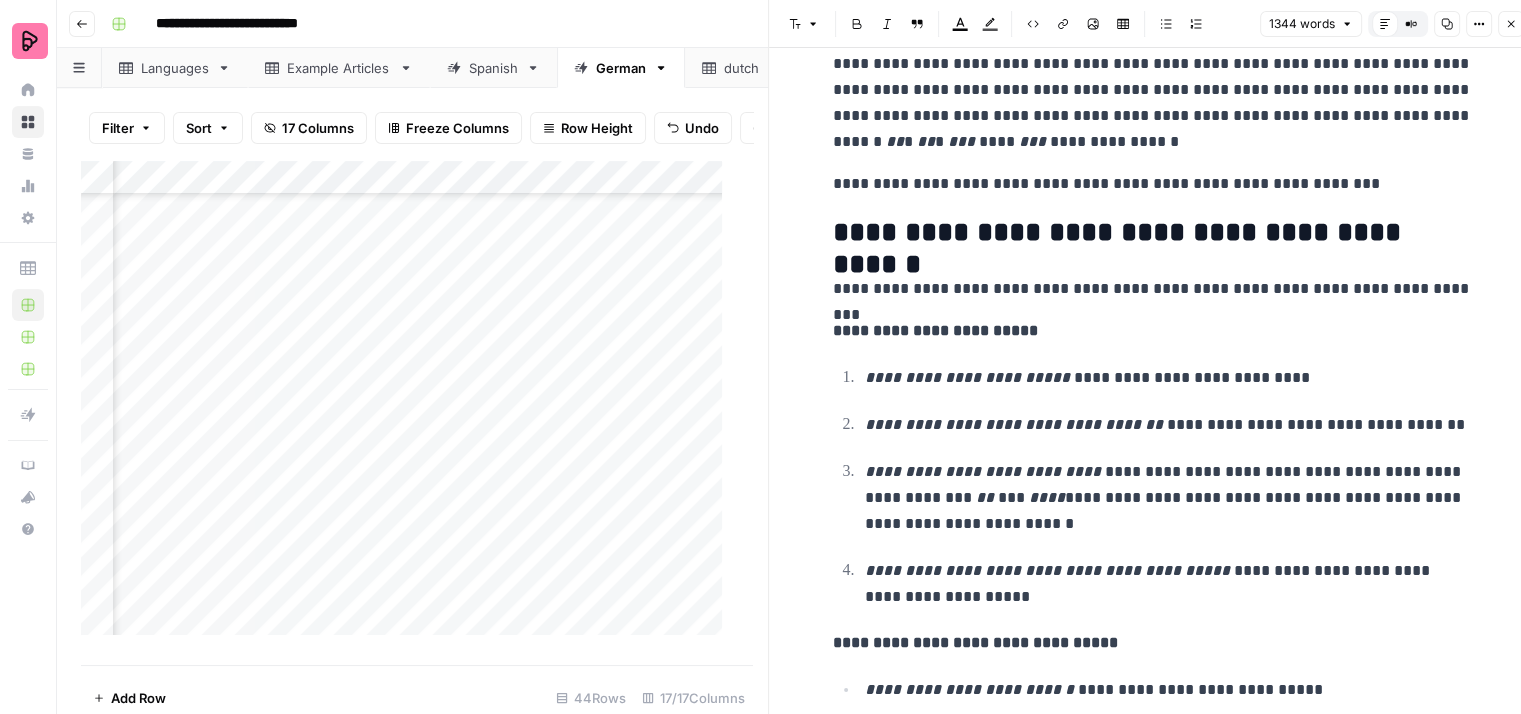 click on "**********" at bounding box center [1153, 331] 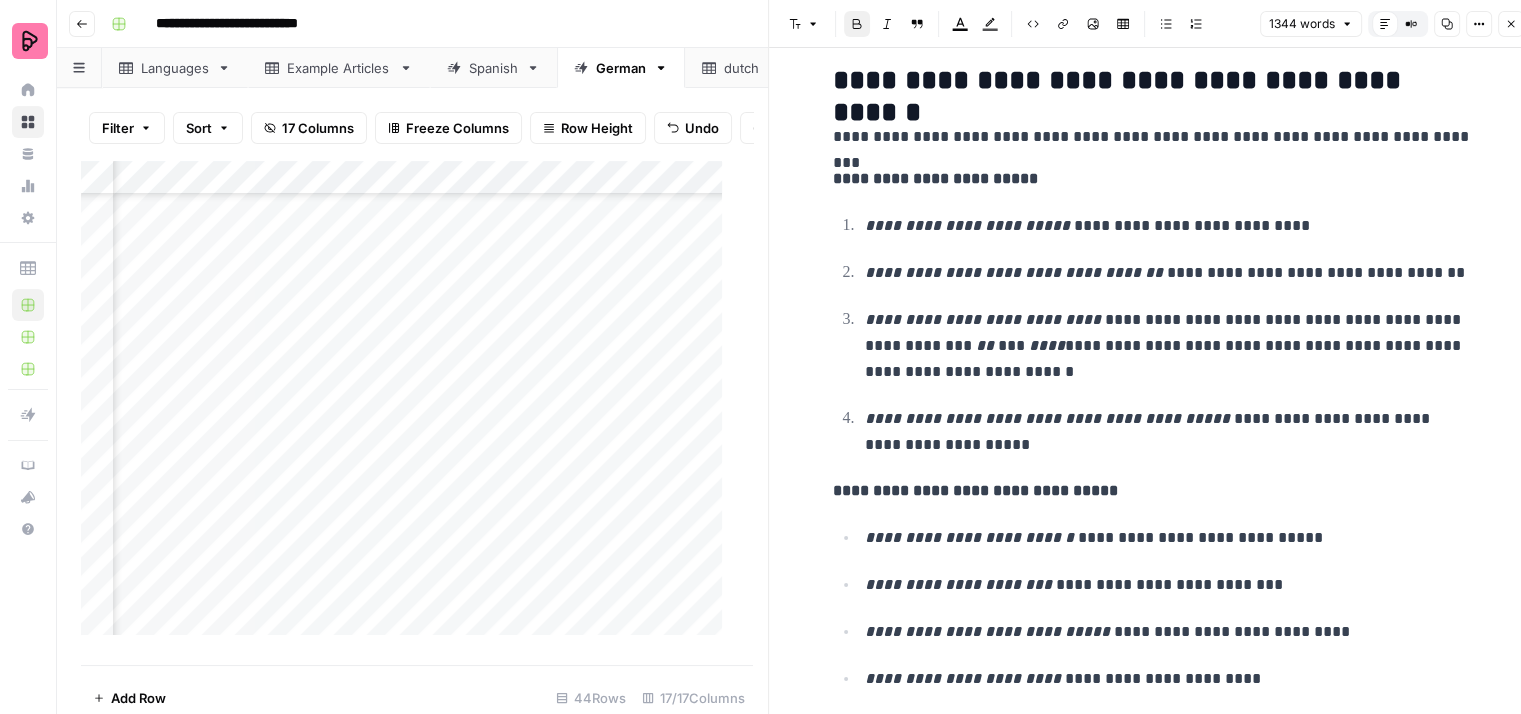 scroll, scrollTop: 5100, scrollLeft: 0, axis: vertical 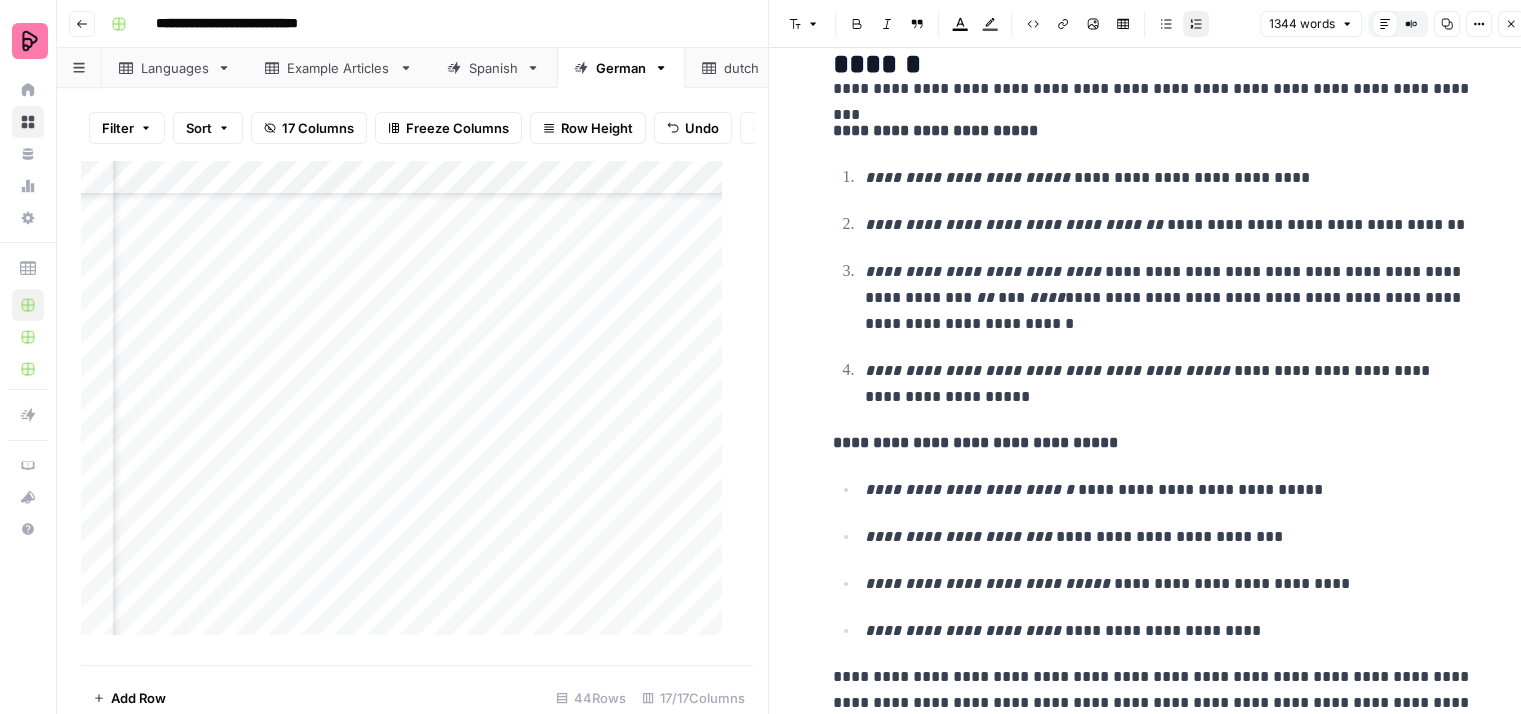 click on "**********" at bounding box center (1169, 298) 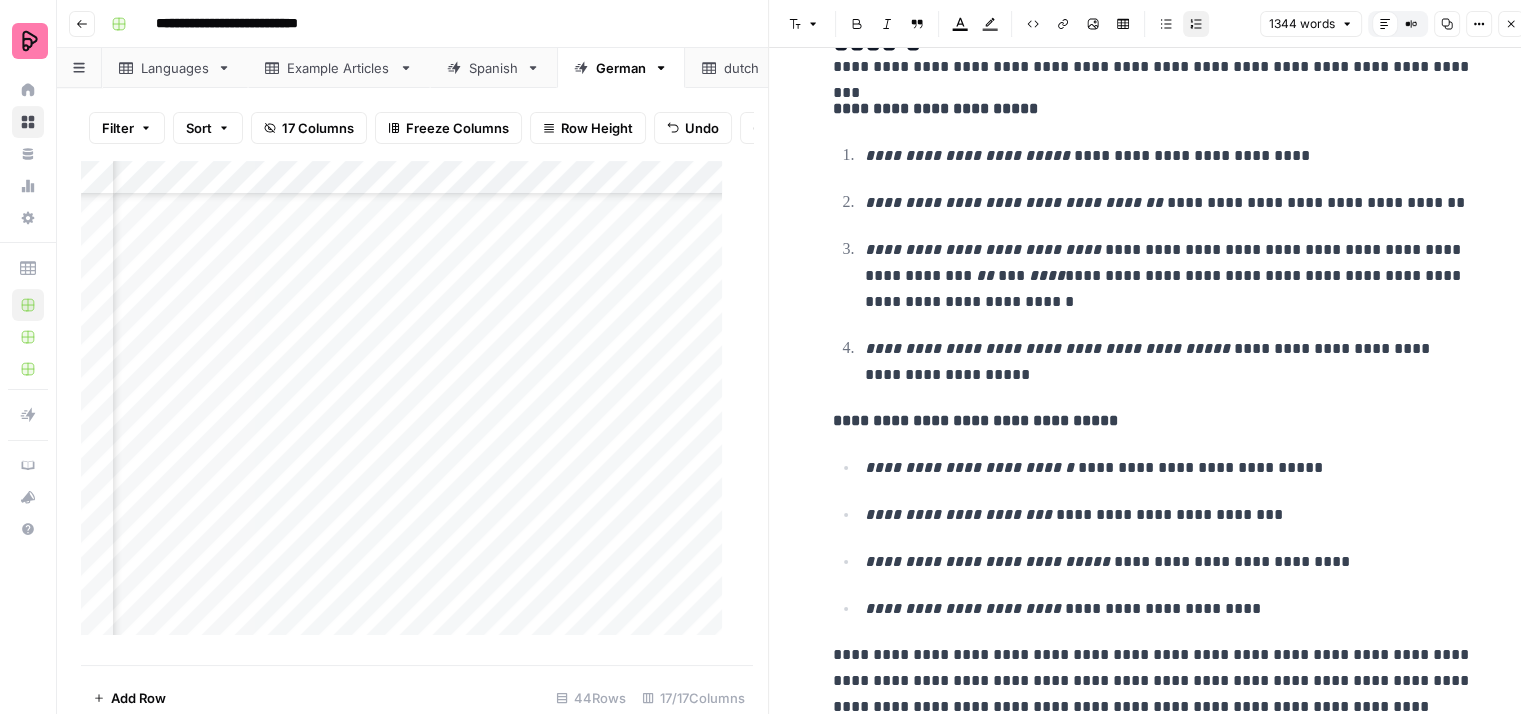 scroll, scrollTop: 5134, scrollLeft: 0, axis: vertical 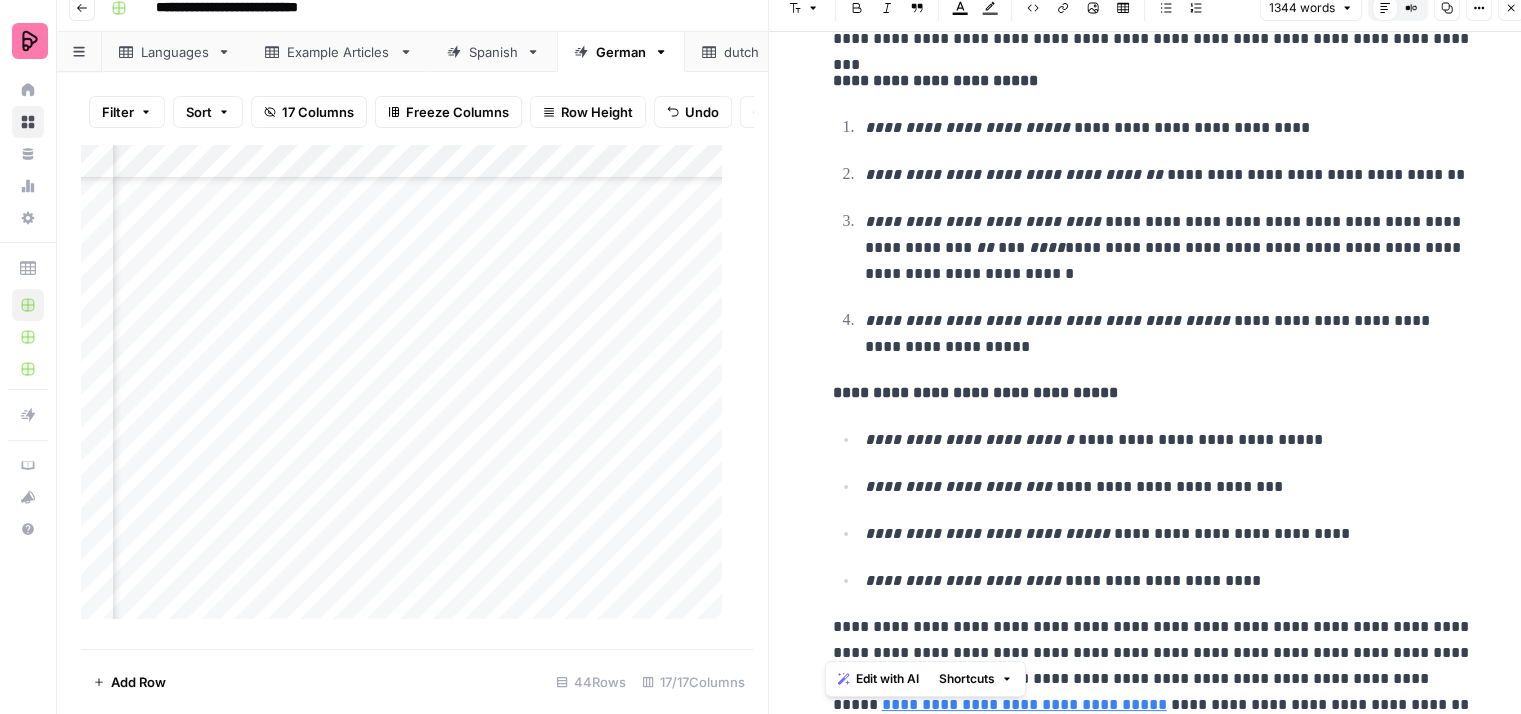 drag, startPoint x: 1384, startPoint y: 643, endPoint x: 824, endPoint y: 625, distance: 560.2892 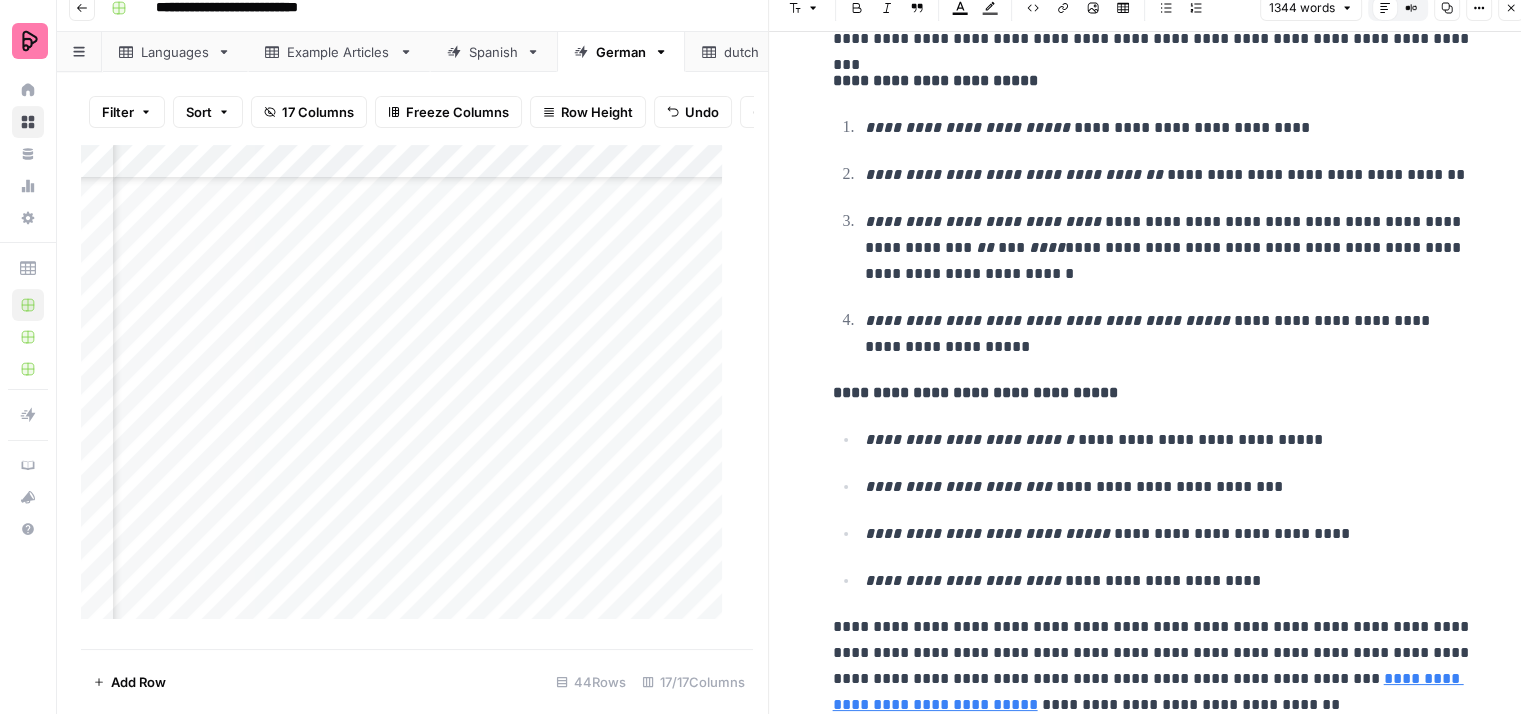 click on "**********" at bounding box center [1153, 666] 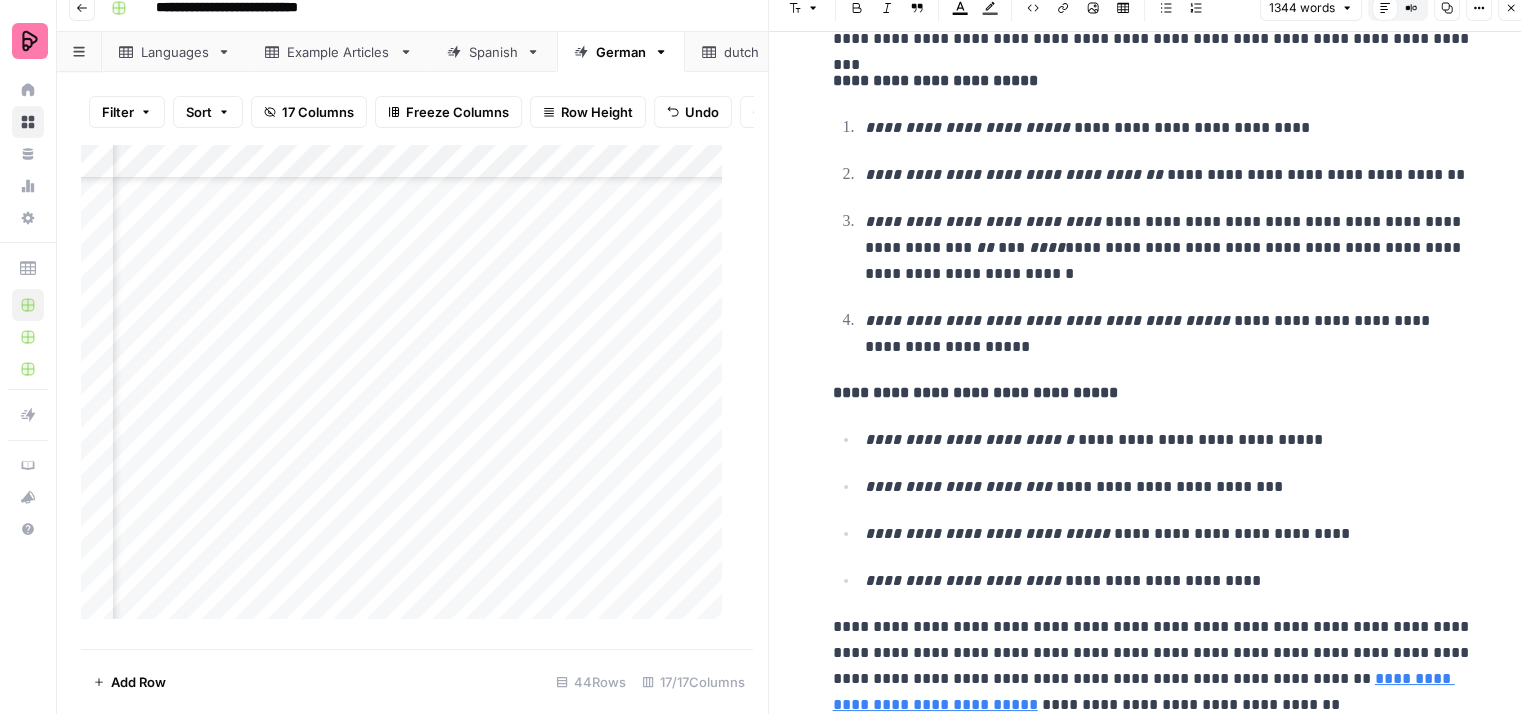 click on "**********" at bounding box center [1153, 666] 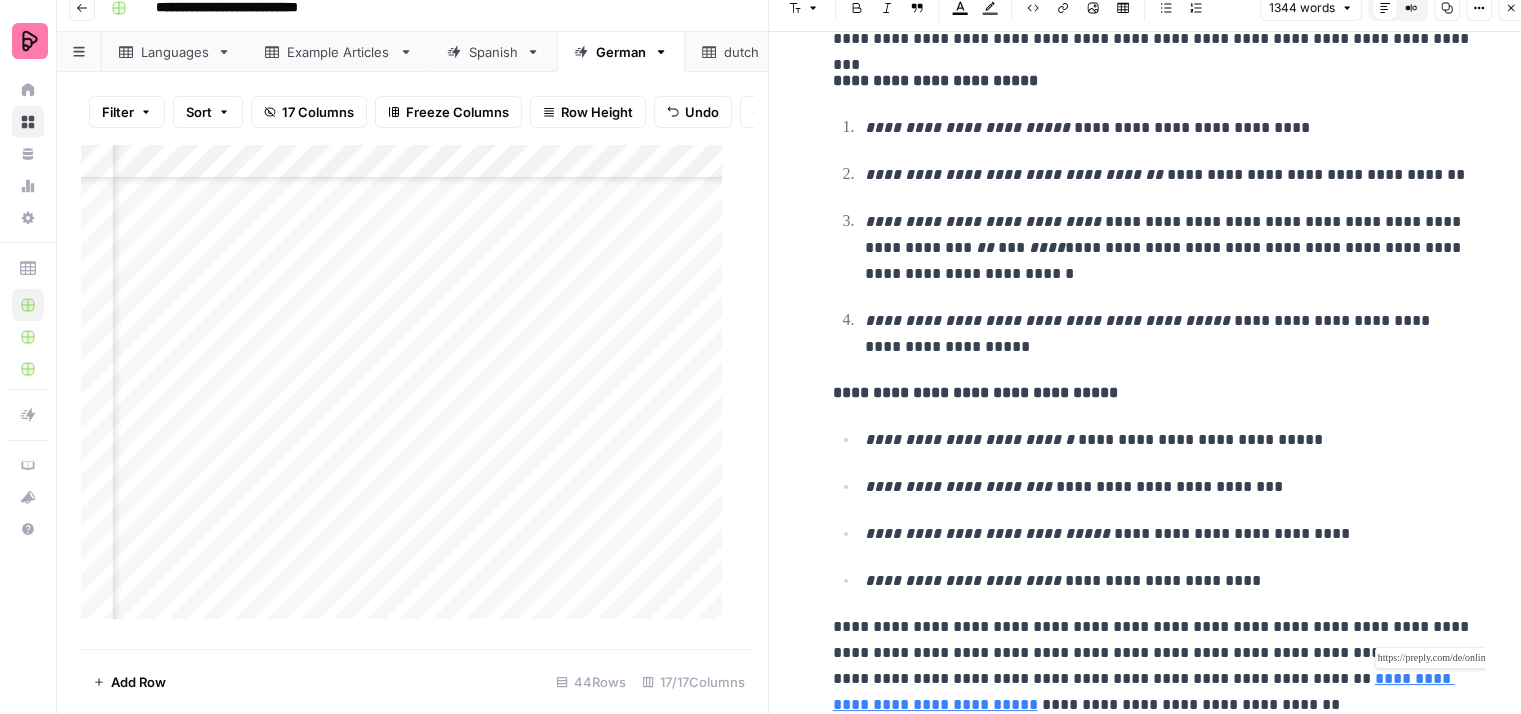 click on "**********" at bounding box center [1144, 691] 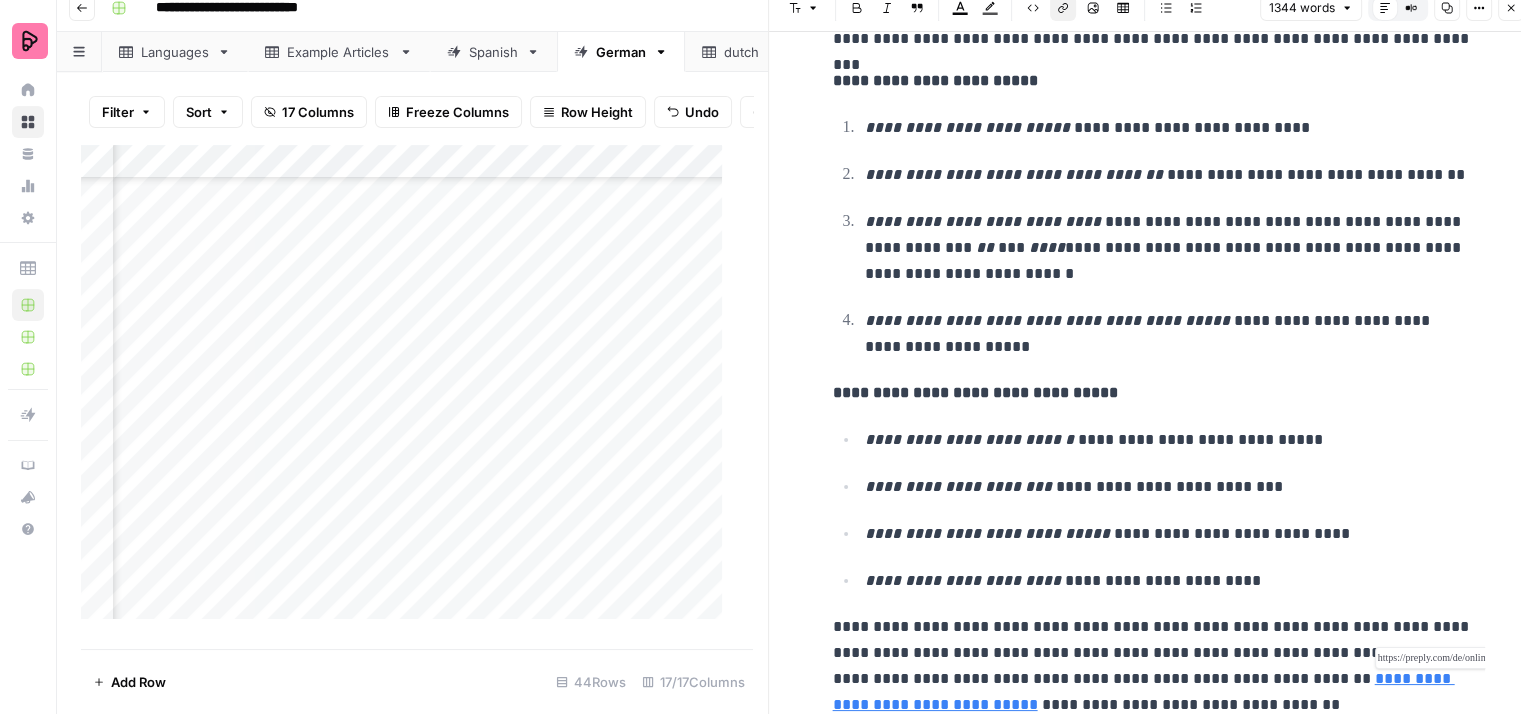 click on "**********" at bounding box center (1144, 691) 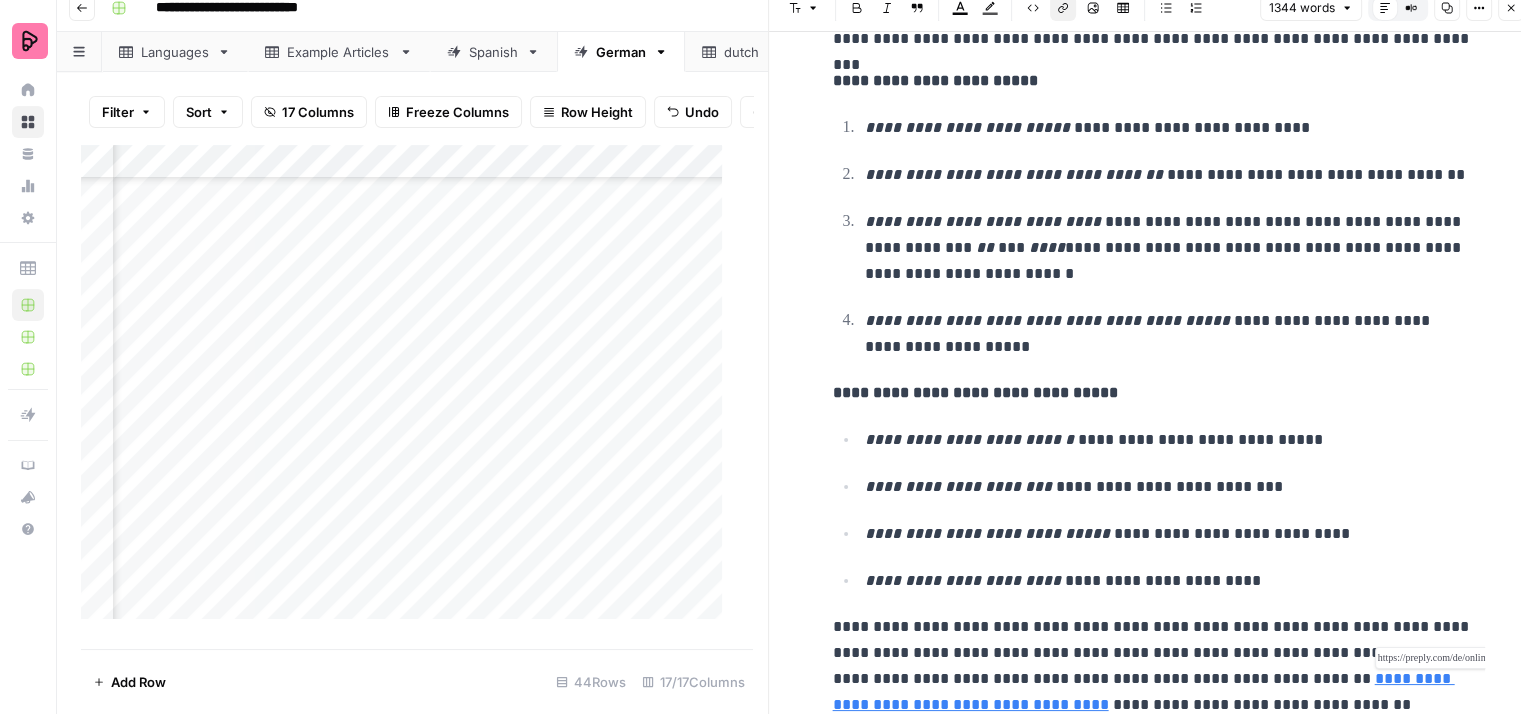 click on "**********" at bounding box center (1144, 691) 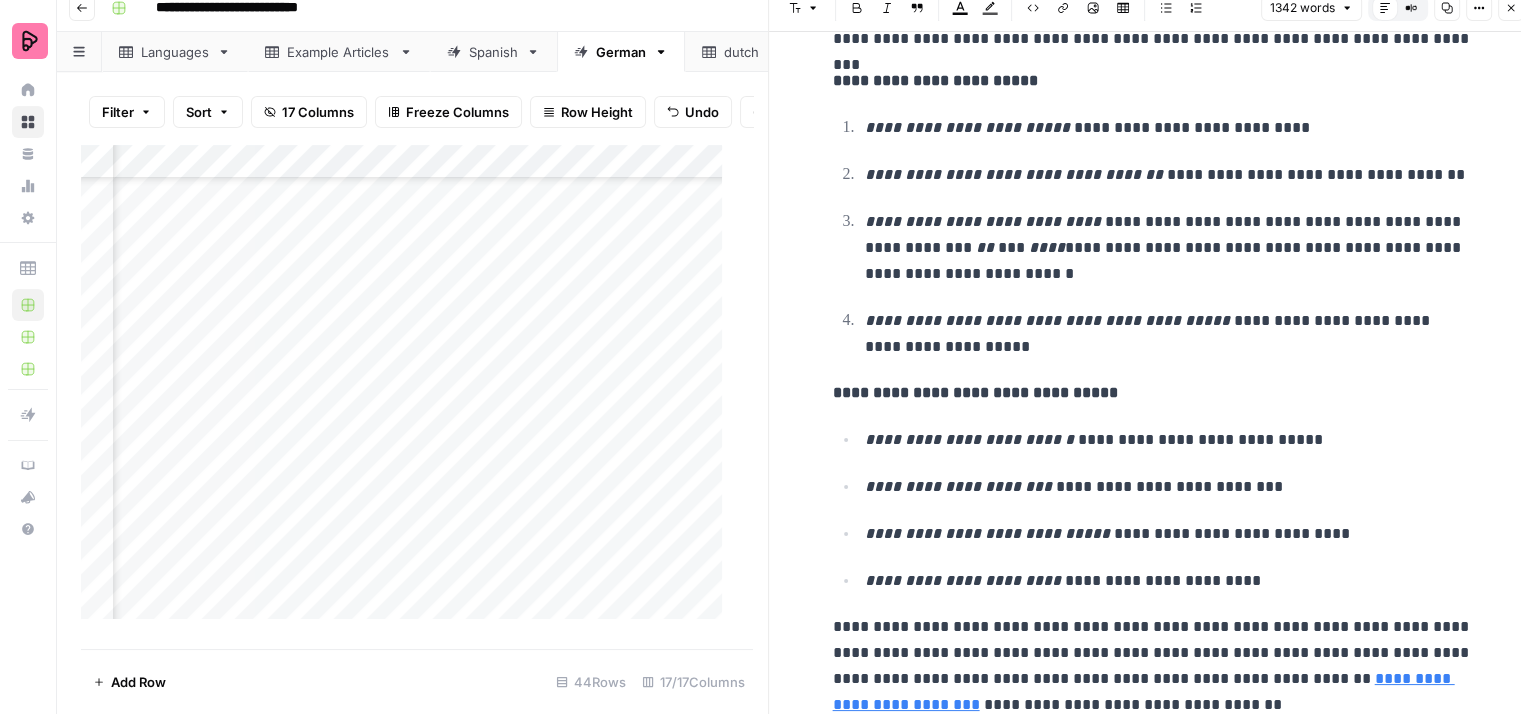 click on "**********" at bounding box center (1153, 666) 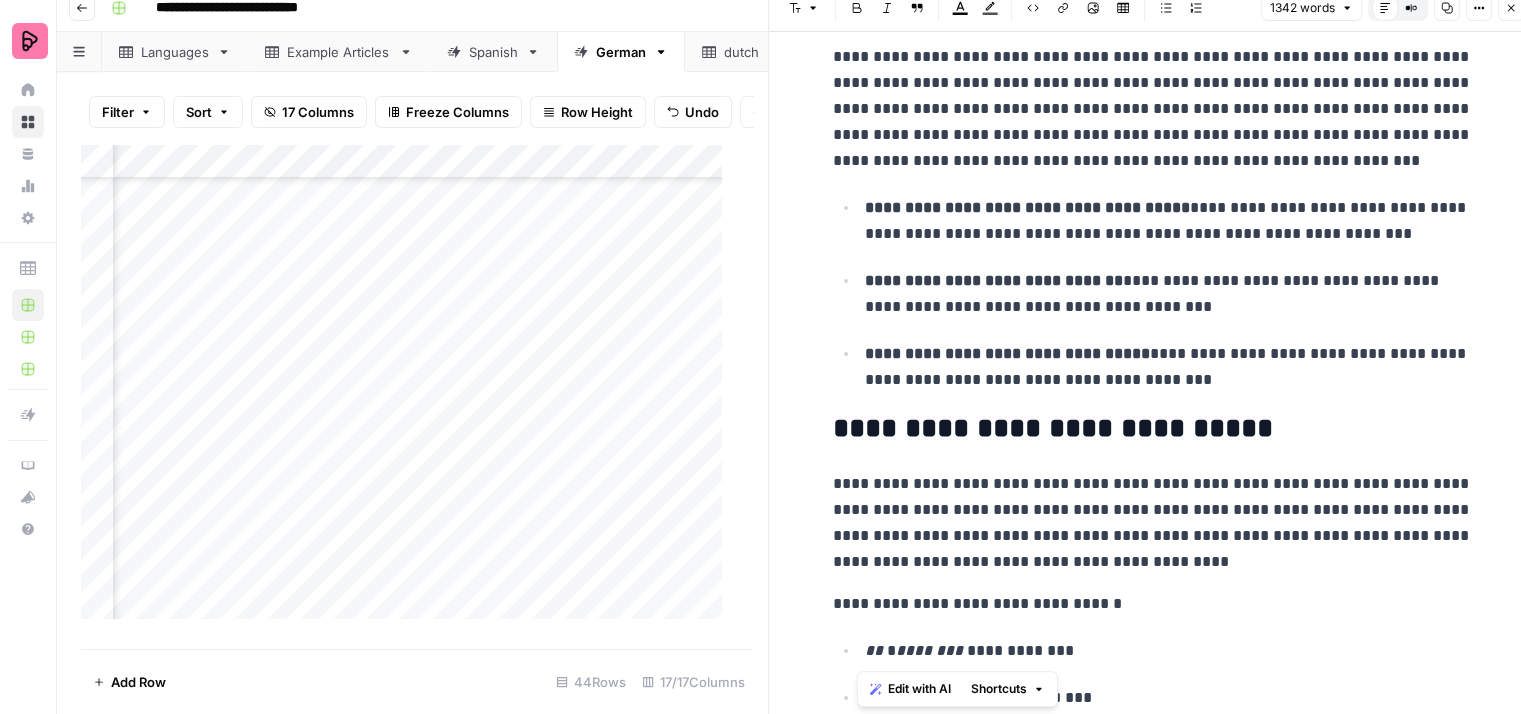 scroll, scrollTop: 91, scrollLeft: 0, axis: vertical 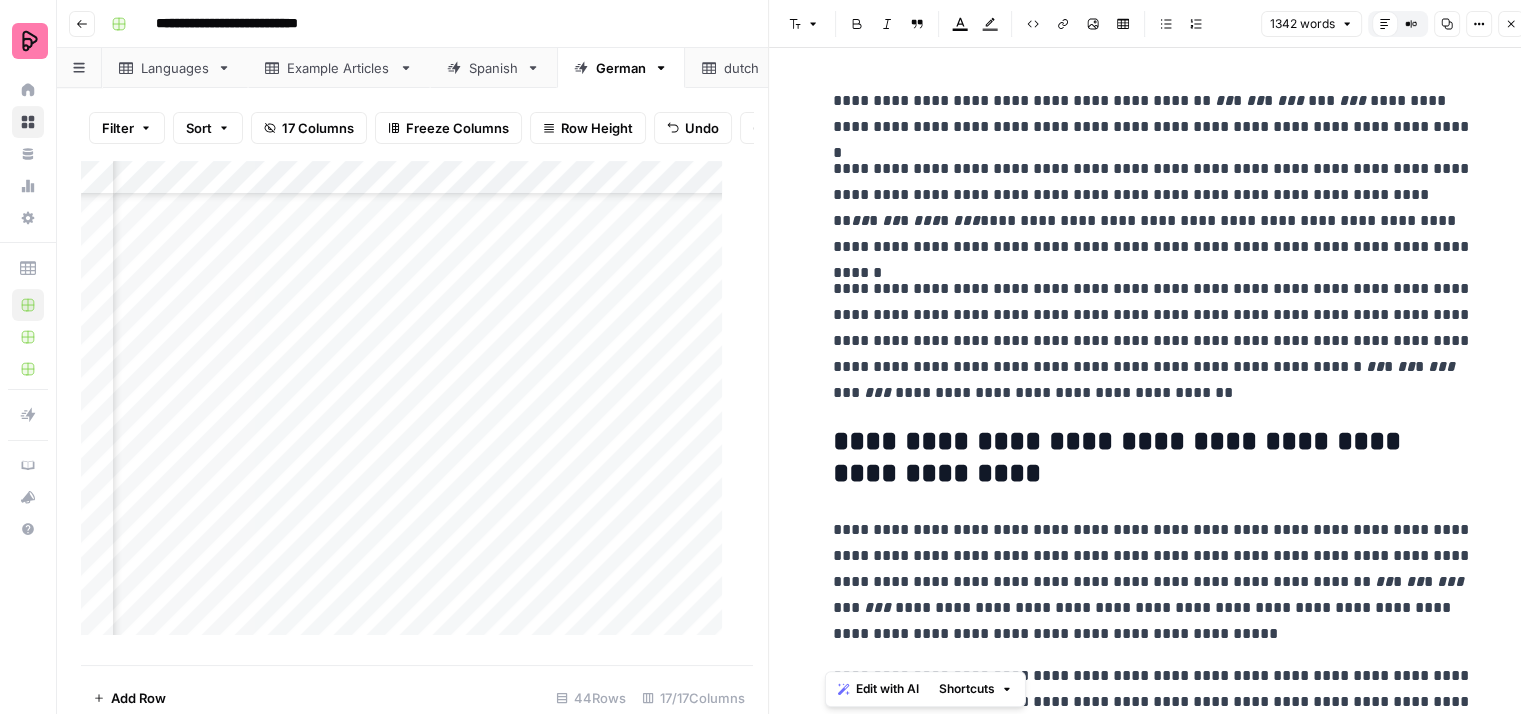 drag, startPoint x: 1235, startPoint y: 698, endPoint x: 814, endPoint y: 99, distance: 732.14886 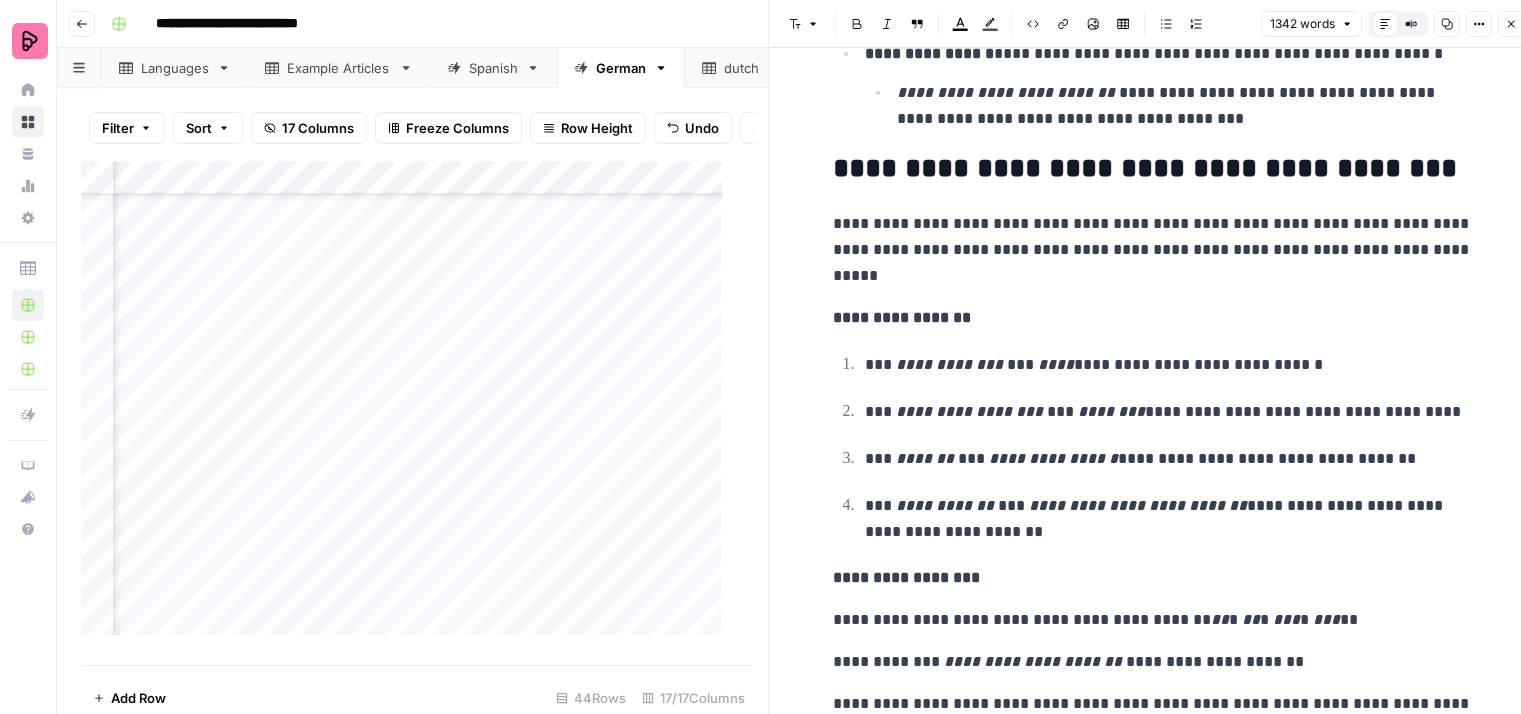 scroll, scrollTop: 3200, scrollLeft: 0, axis: vertical 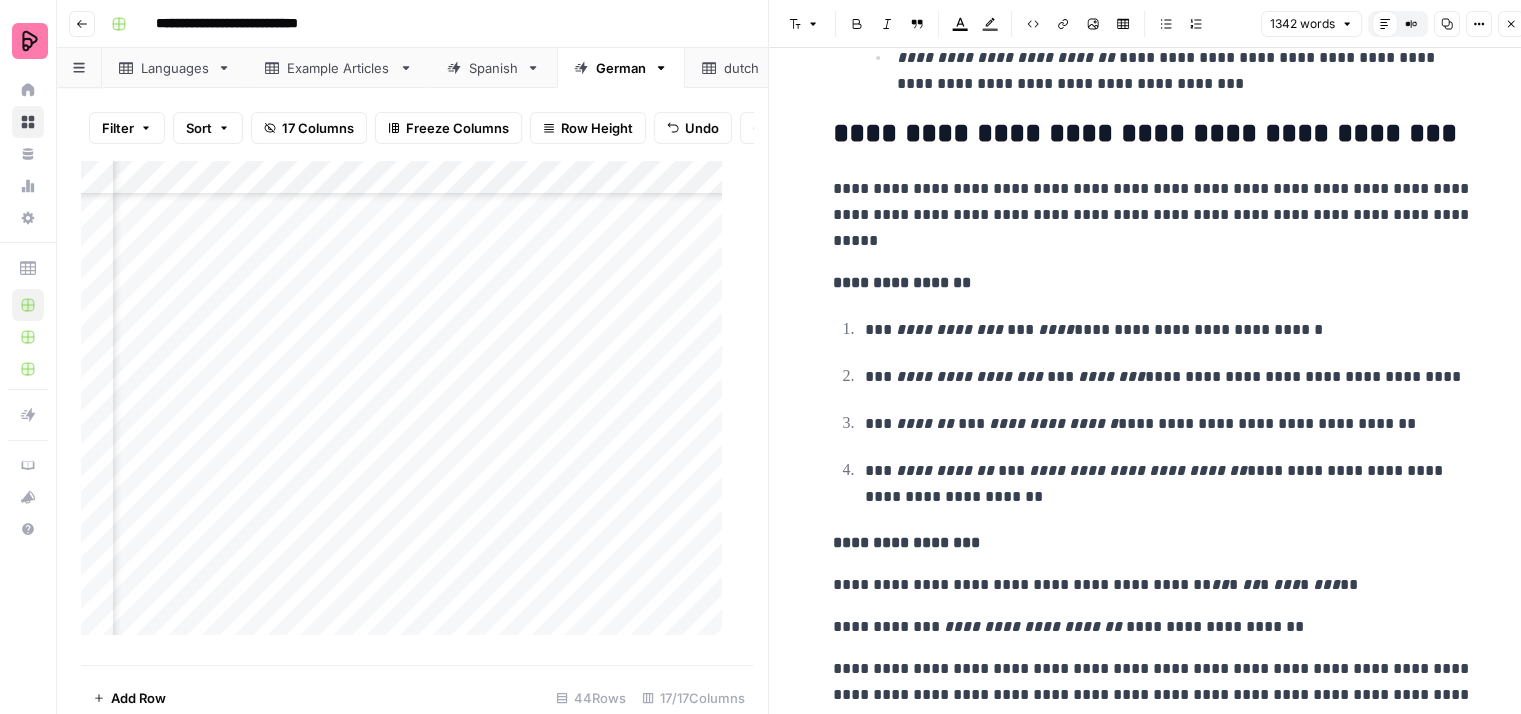 click on "**********" at bounding box center (1153, 413) 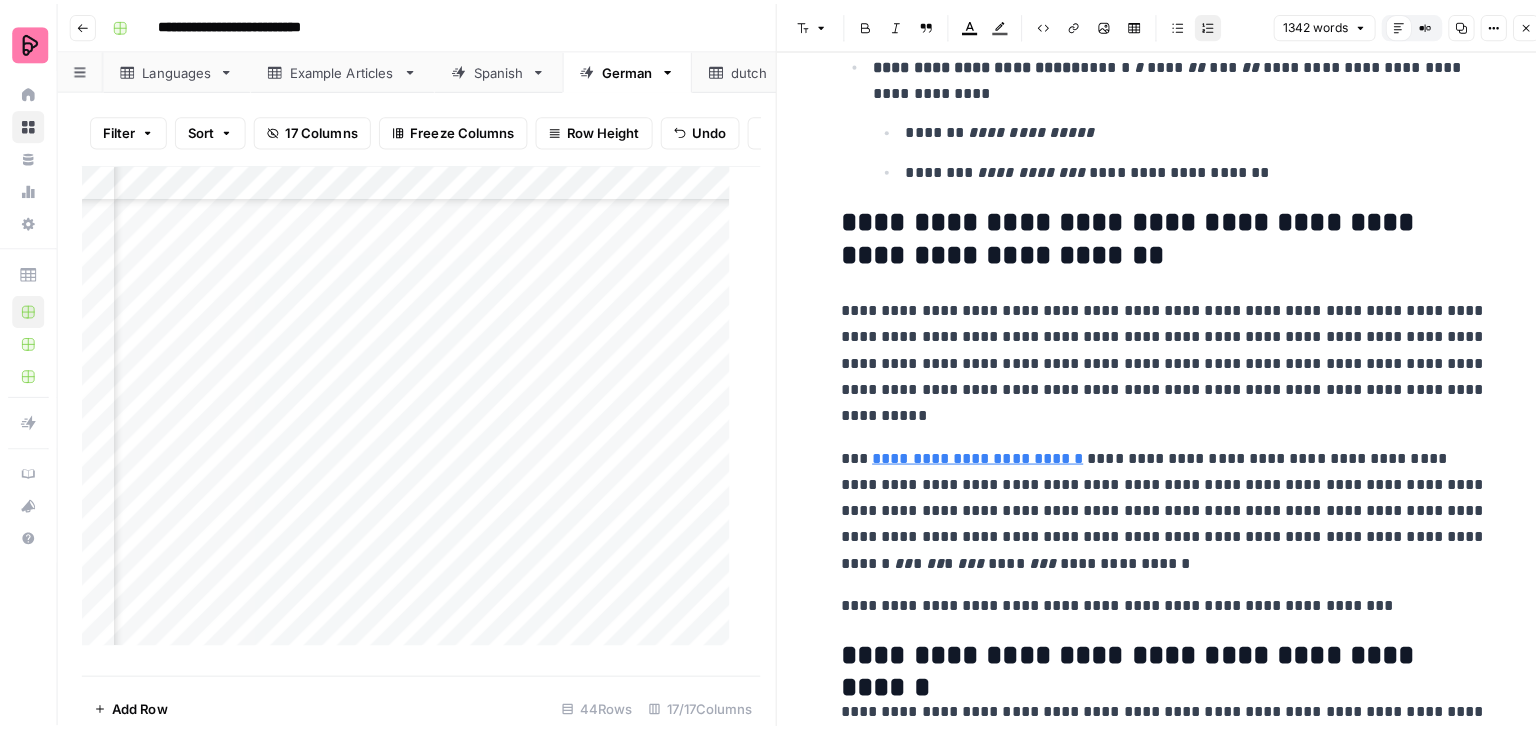 scroll, scrollTop: 4500, scrollLeft: 0, axis: vertical 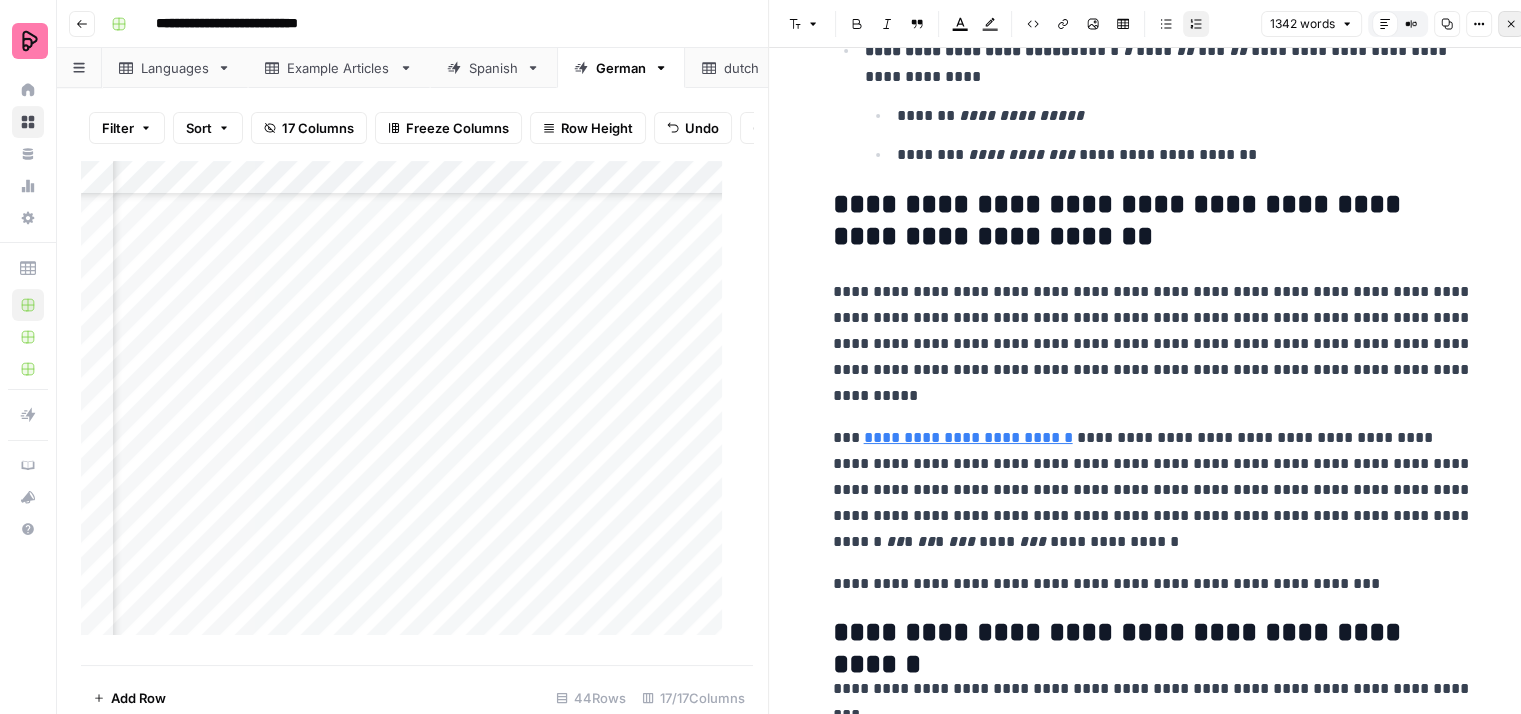 click 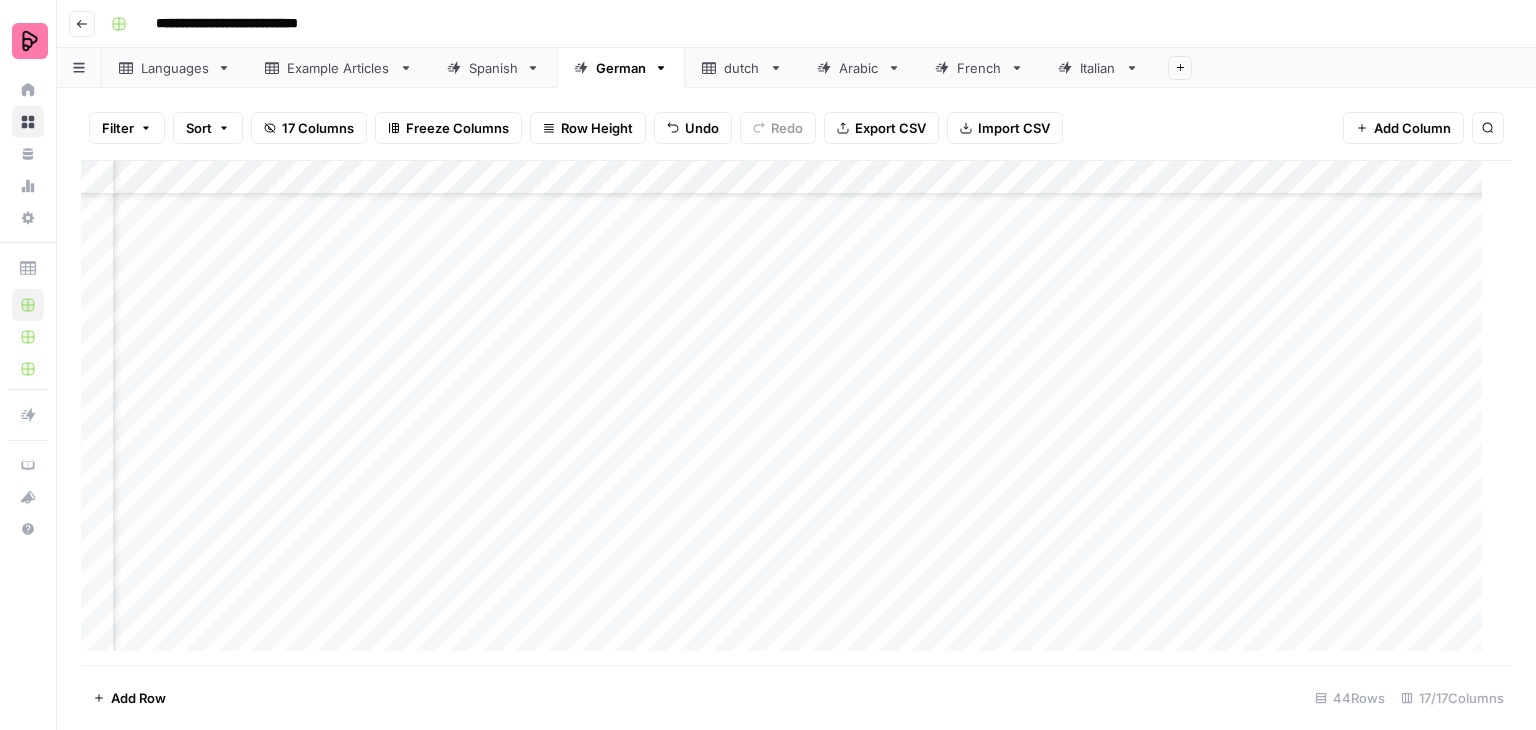 click on "Add Column" at bounding box center (789, 413) 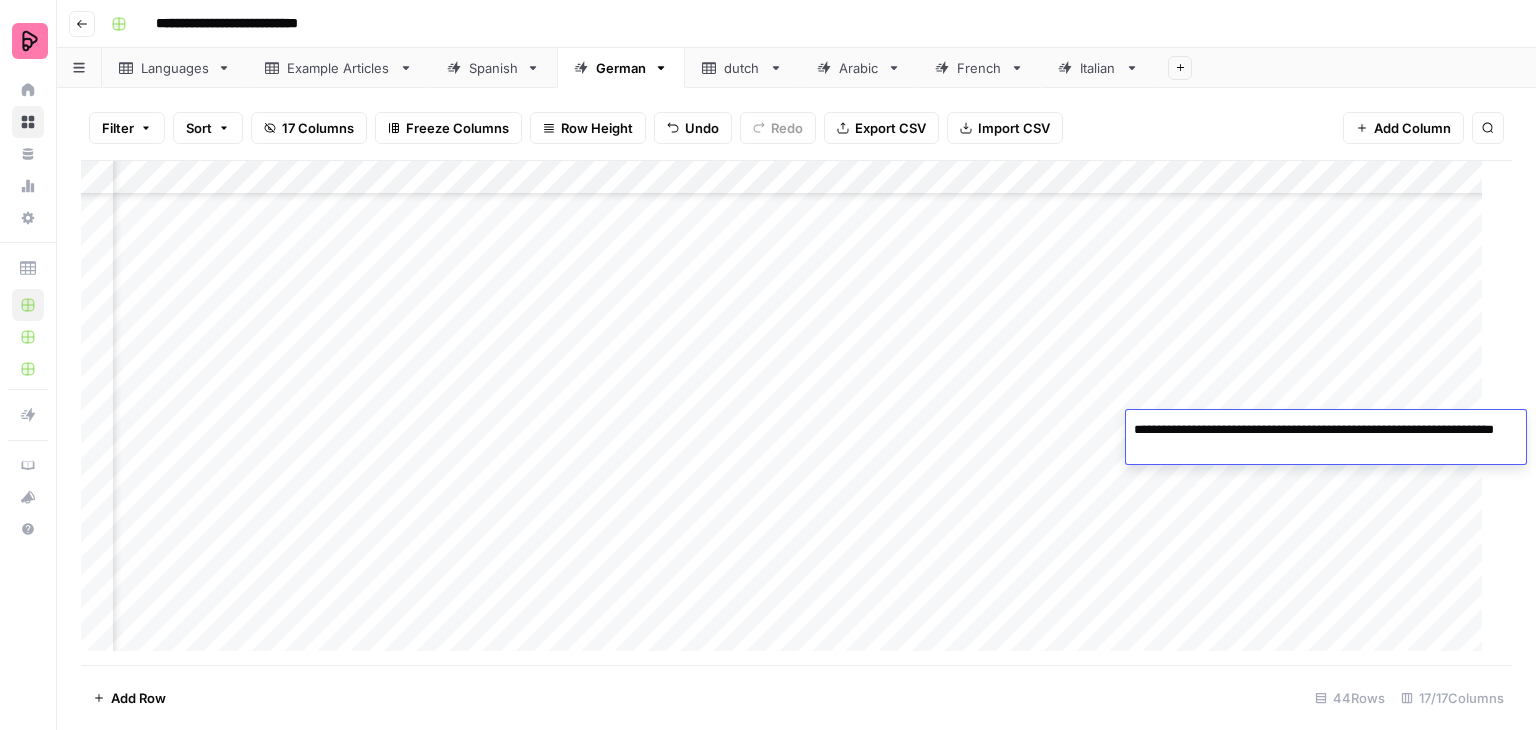 click on "**********" at bounding box center (1326, 440) 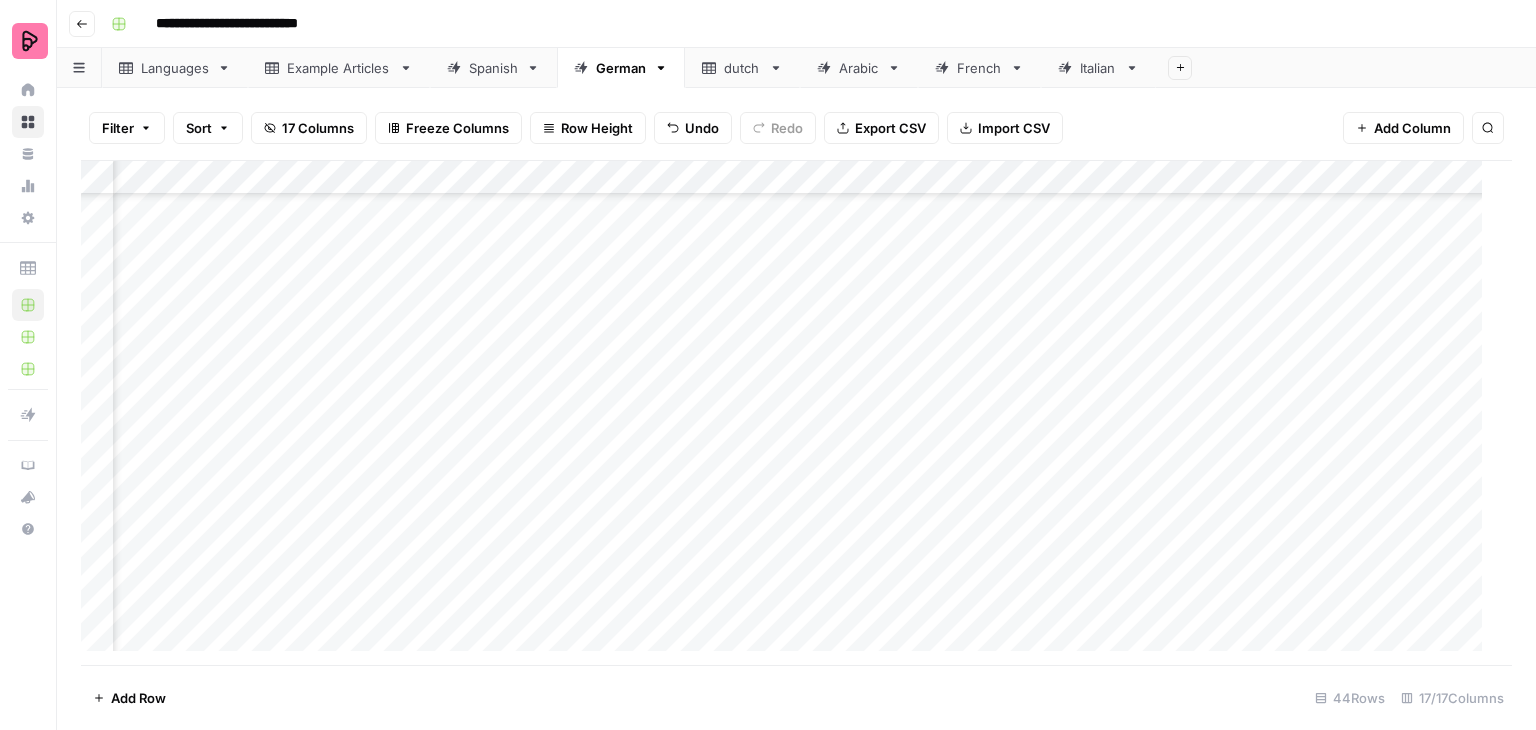 click on "Add Column" at bounding box center (789, 413) 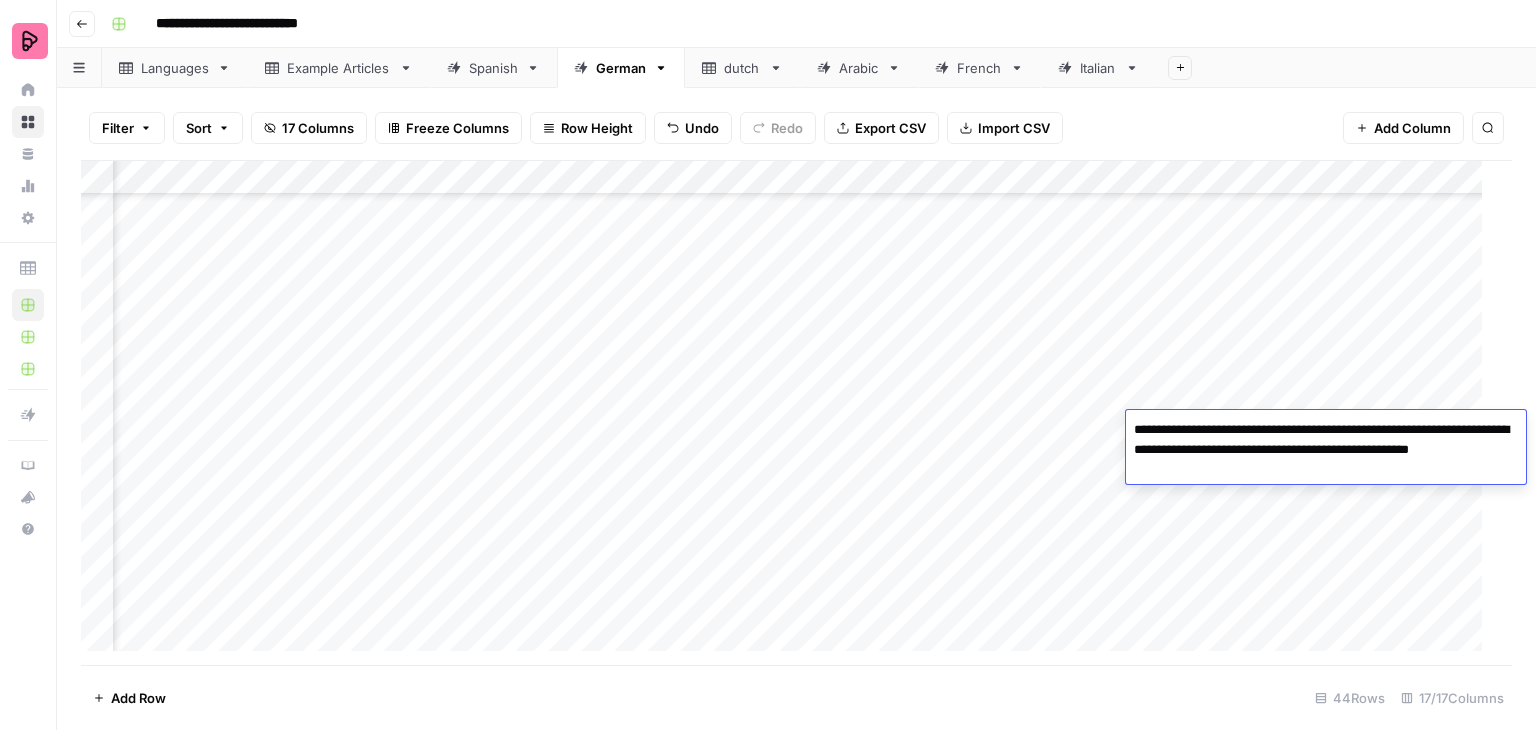 click on "Add Column" at bounding box center [789, 413] 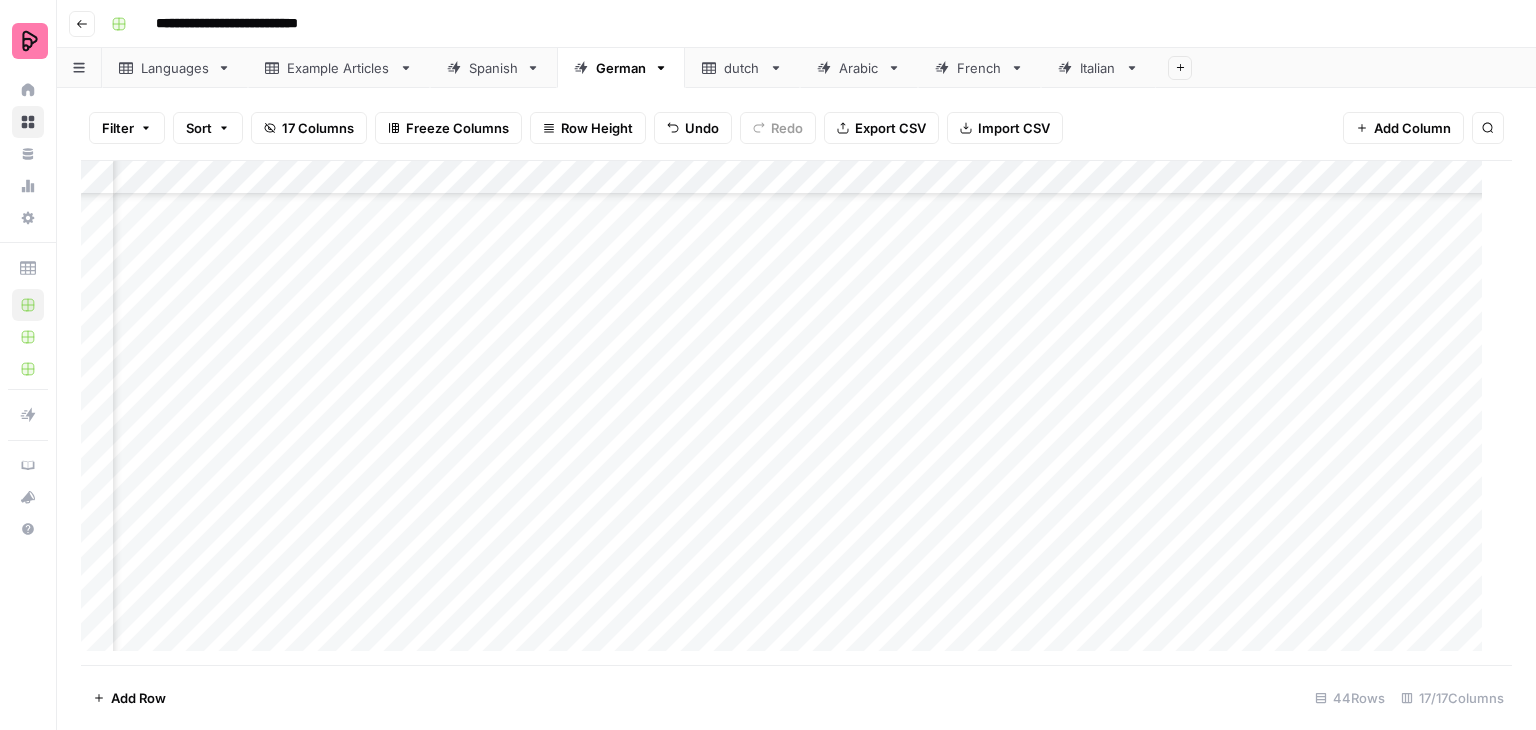 click on "Add Column" at bounding box center [789, 413] 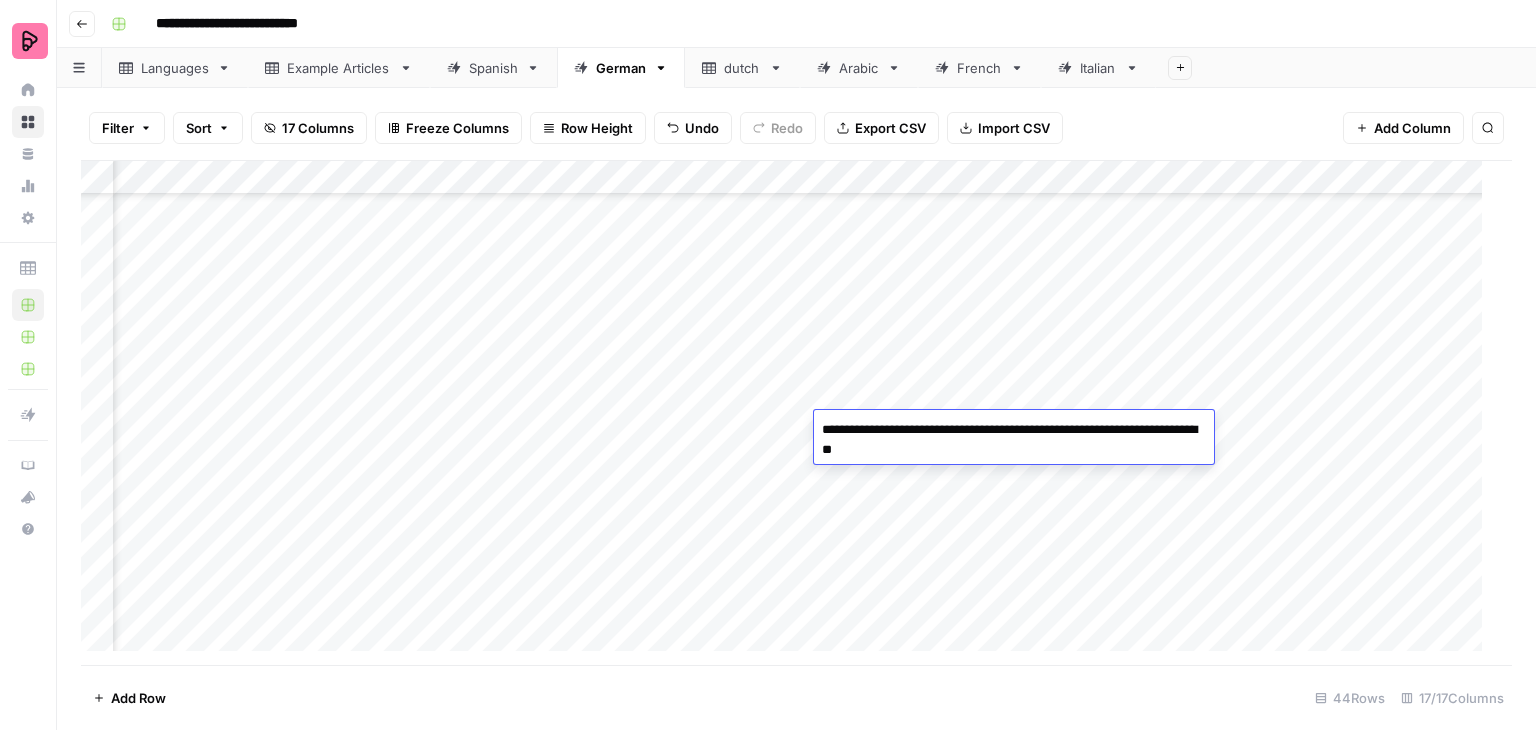 click on "**********" at bounding box center (1014, 440) 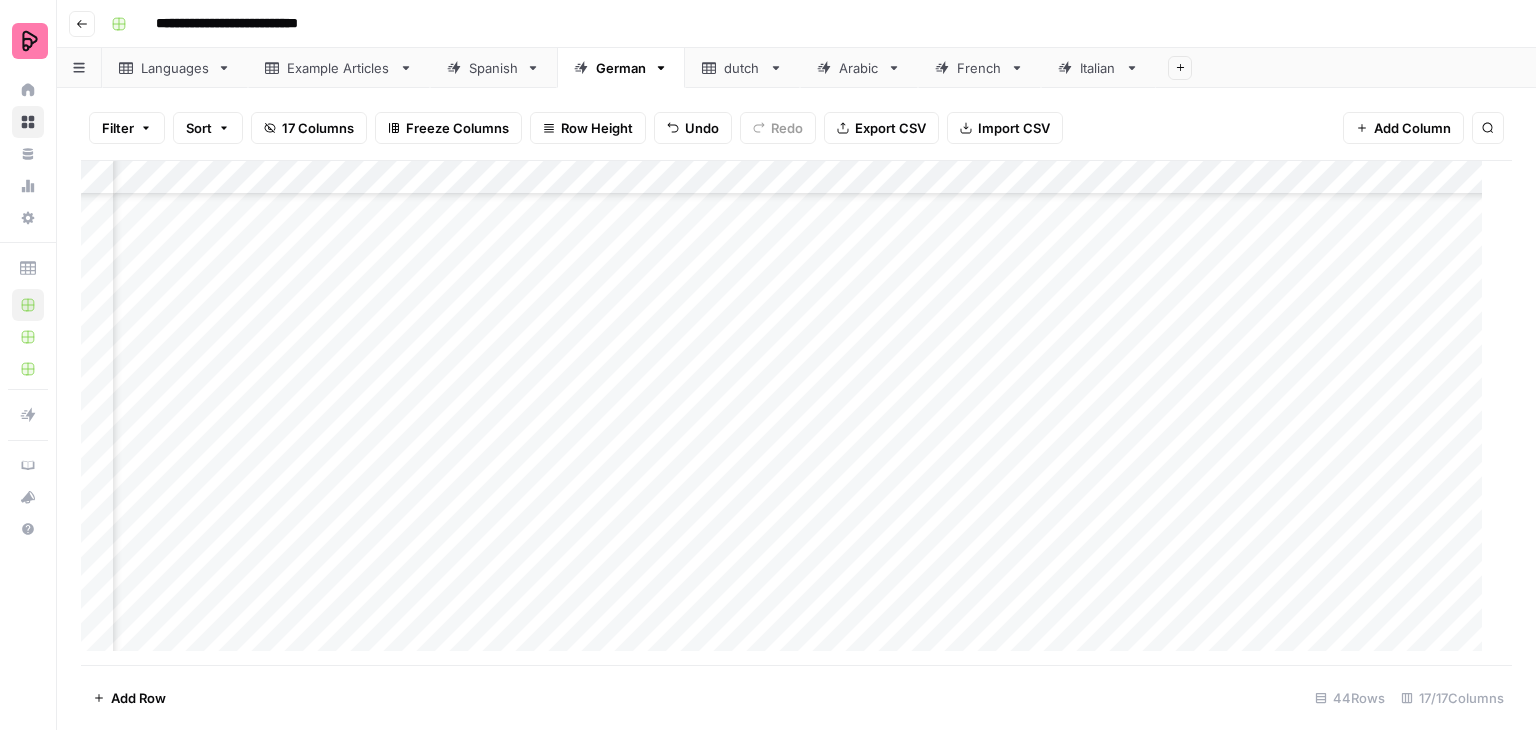 click on "Add Column" at bounding box center (789, 413) 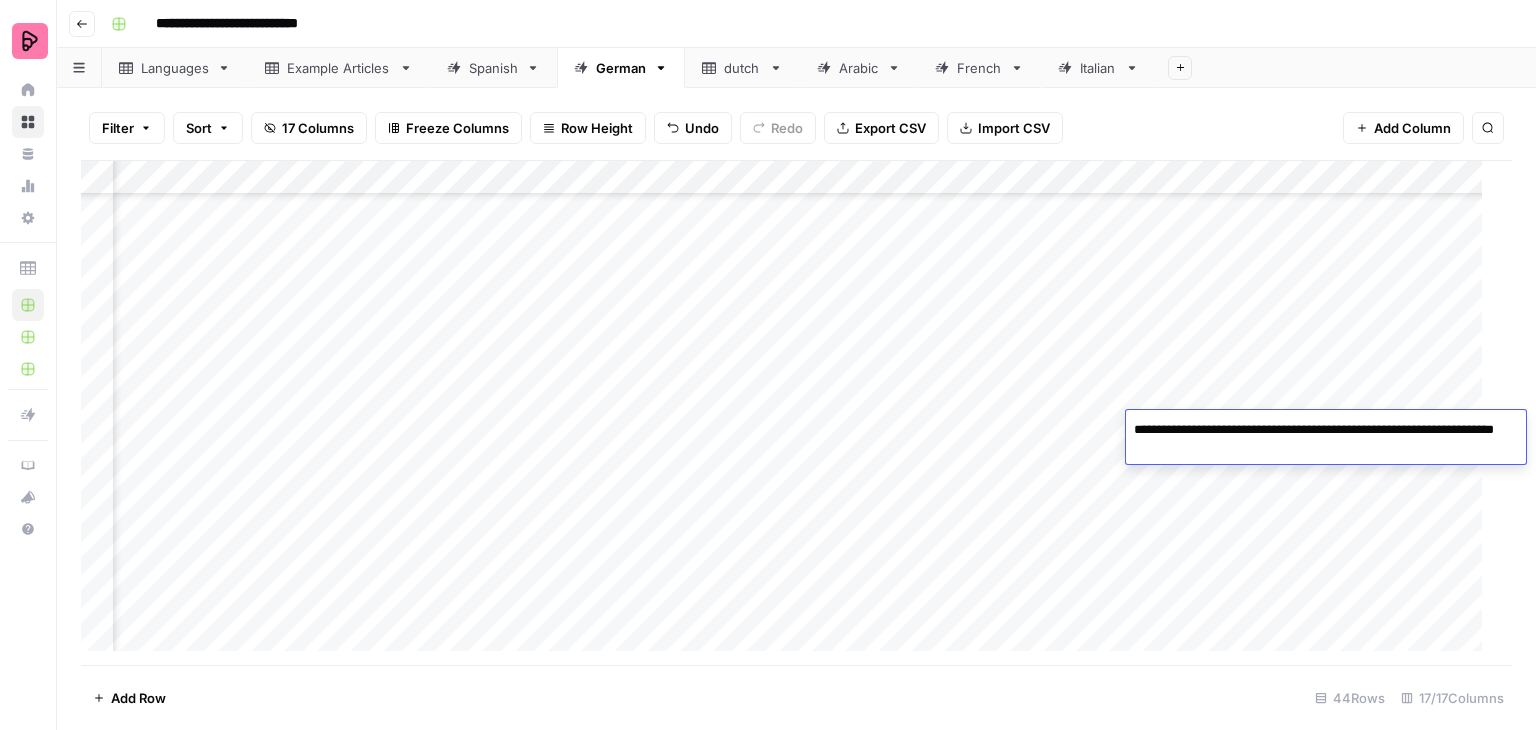 drag, startPoint x: 1246, startPoint y: 429, endPoint x: 1349, endPoint y: 429, distance: 103 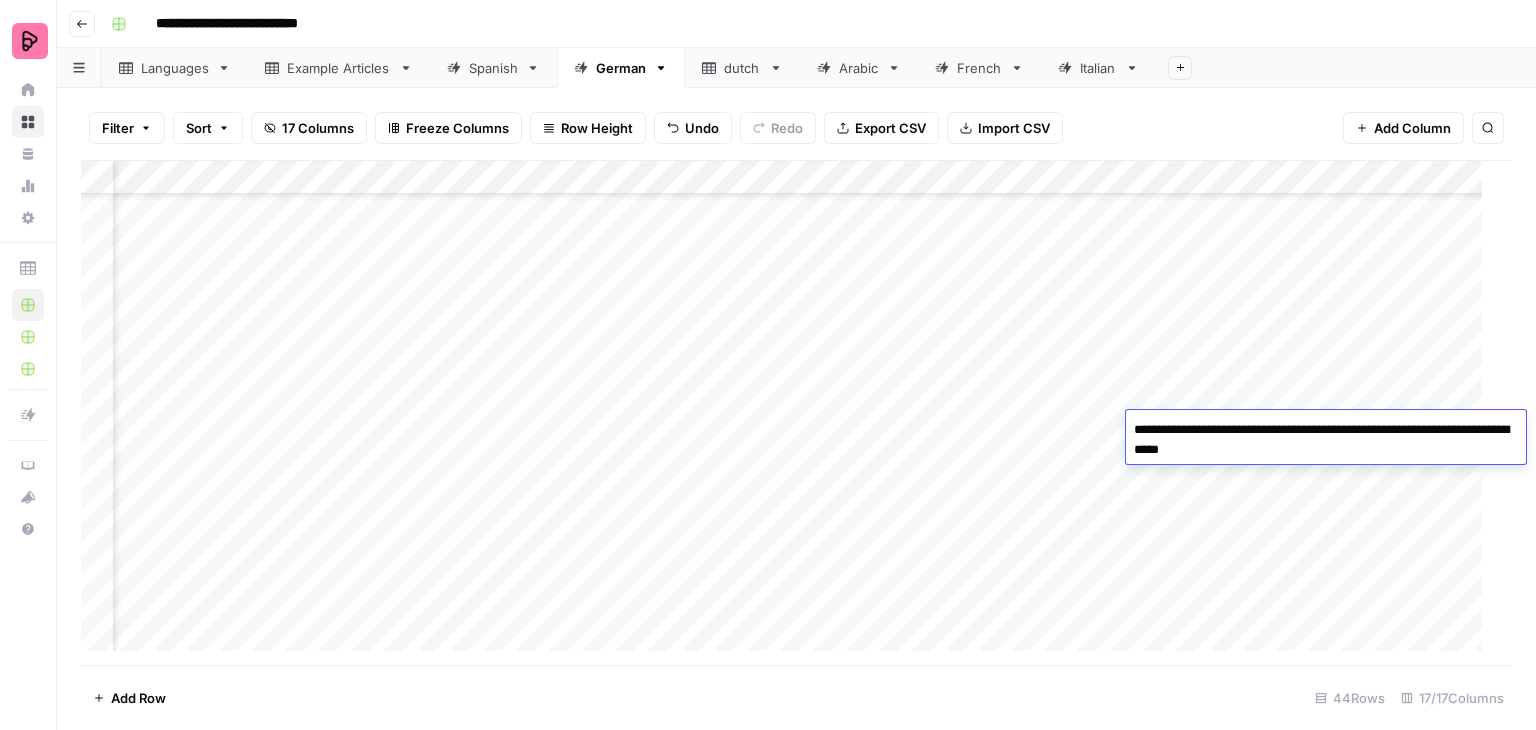 click on "Add Column" at bounding box center (789, 413) 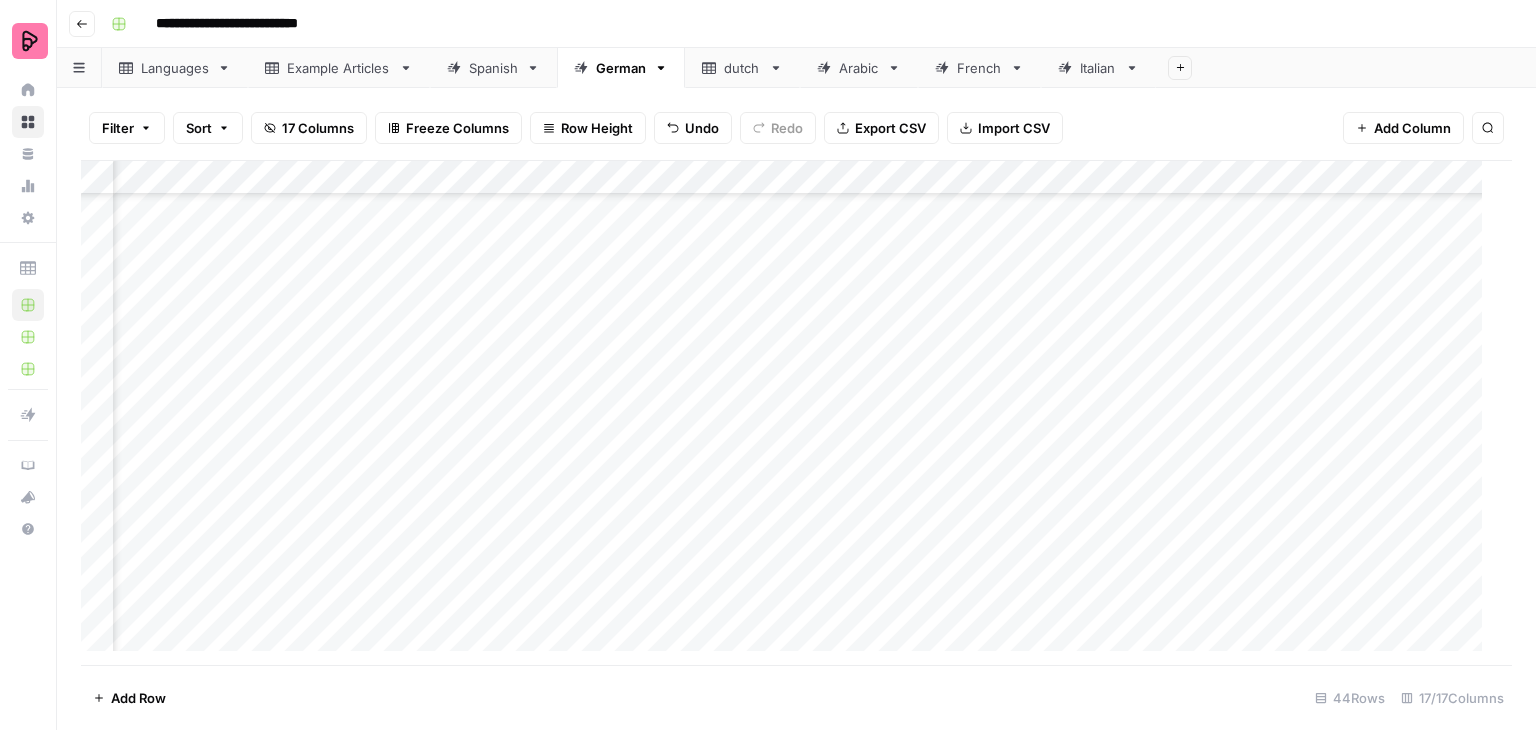 click on "Add Column" at bounding box center (789, 413) 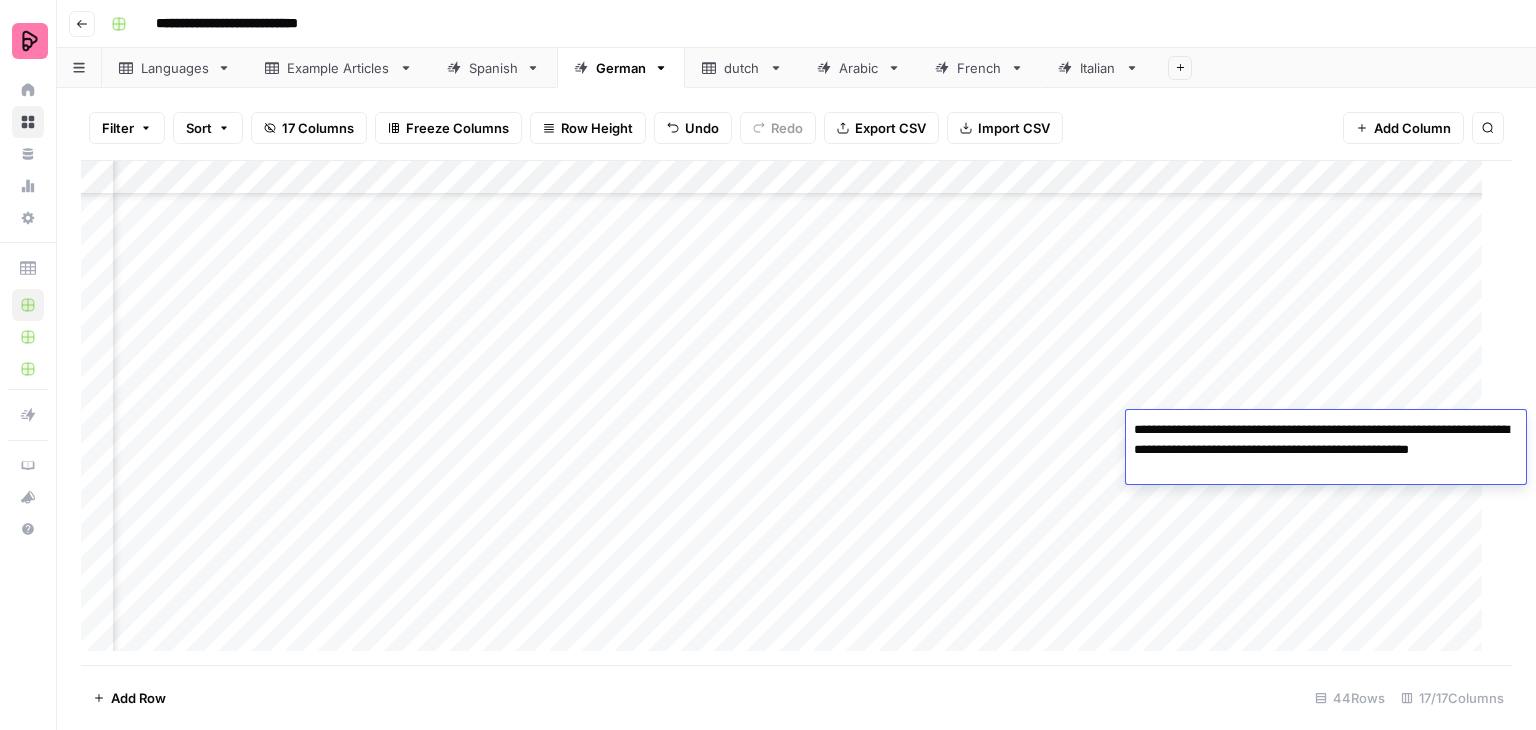drag, startPoint x: 1332, startPoint y: 433, endPoint x: 1430, endPoint y: 433, distance: 98 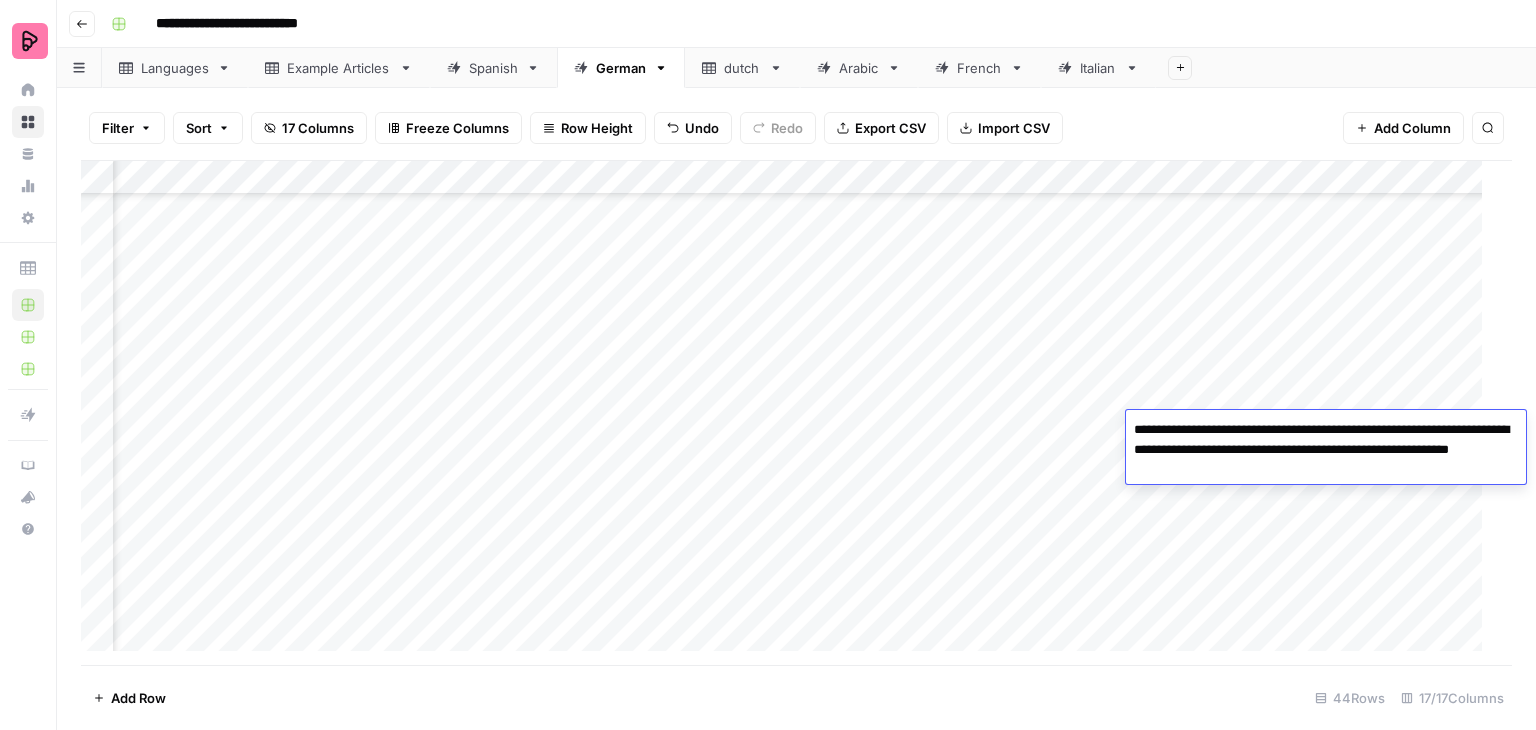 click on "**********" at bounding box center [1326, 450] 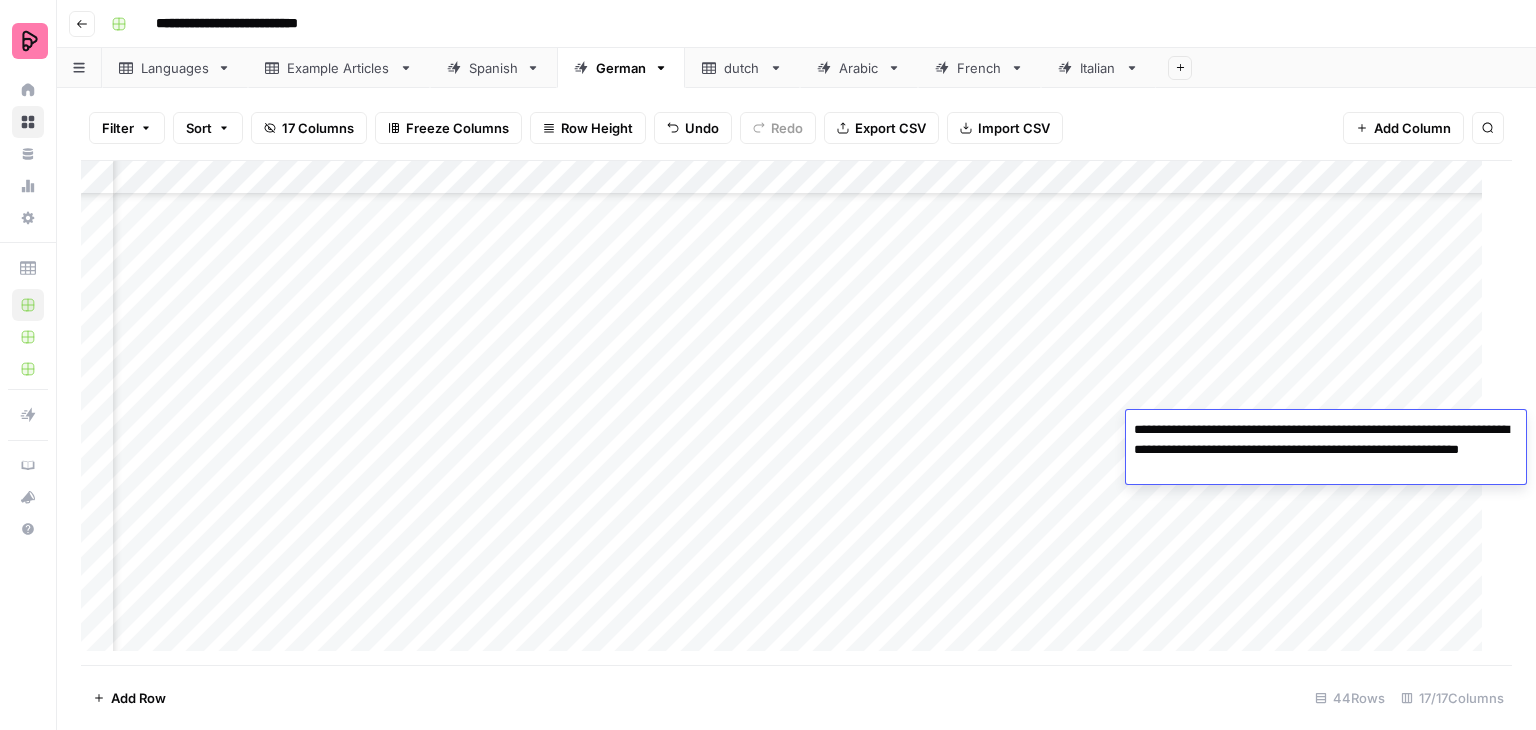 type on "**********" 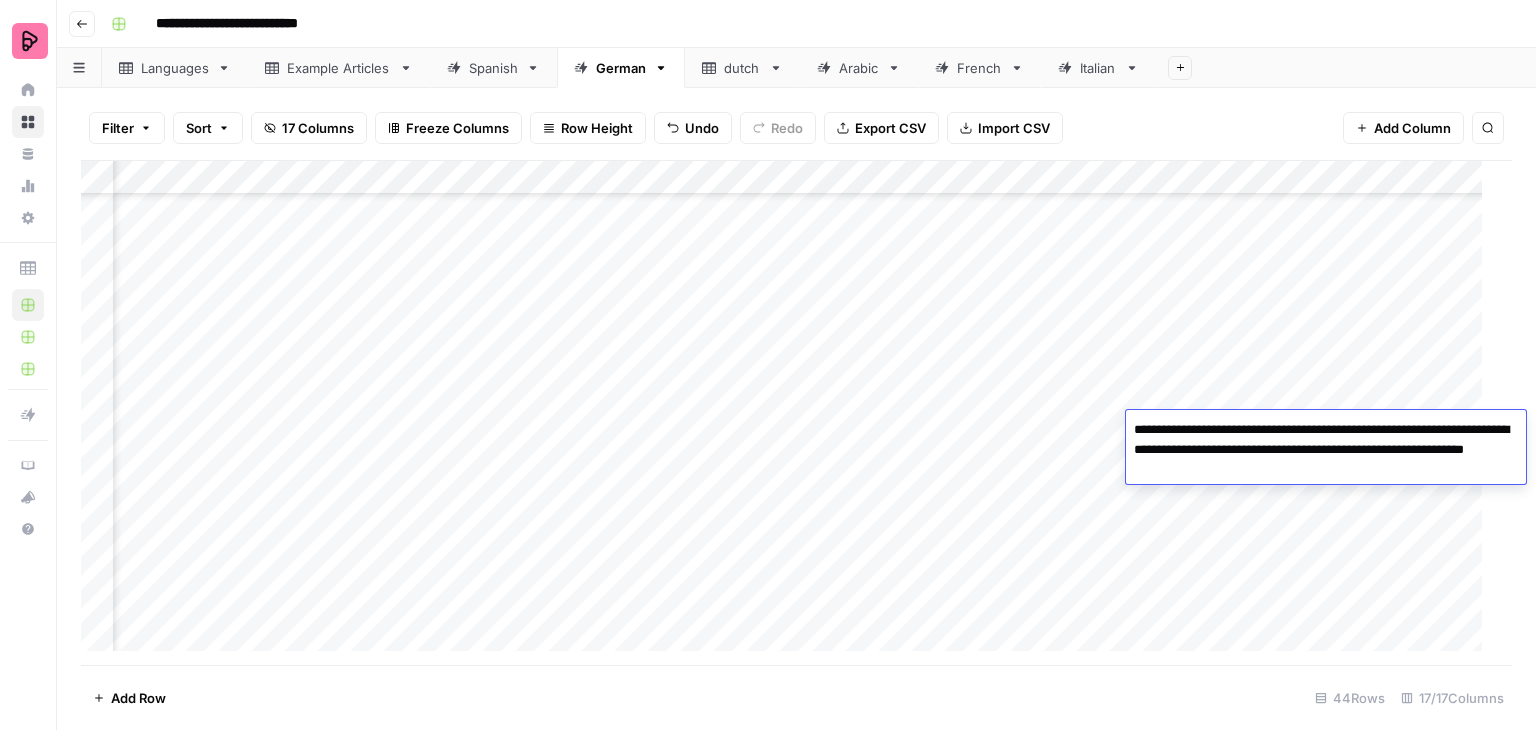 click on "**********" at bounding box center (1326, 450) 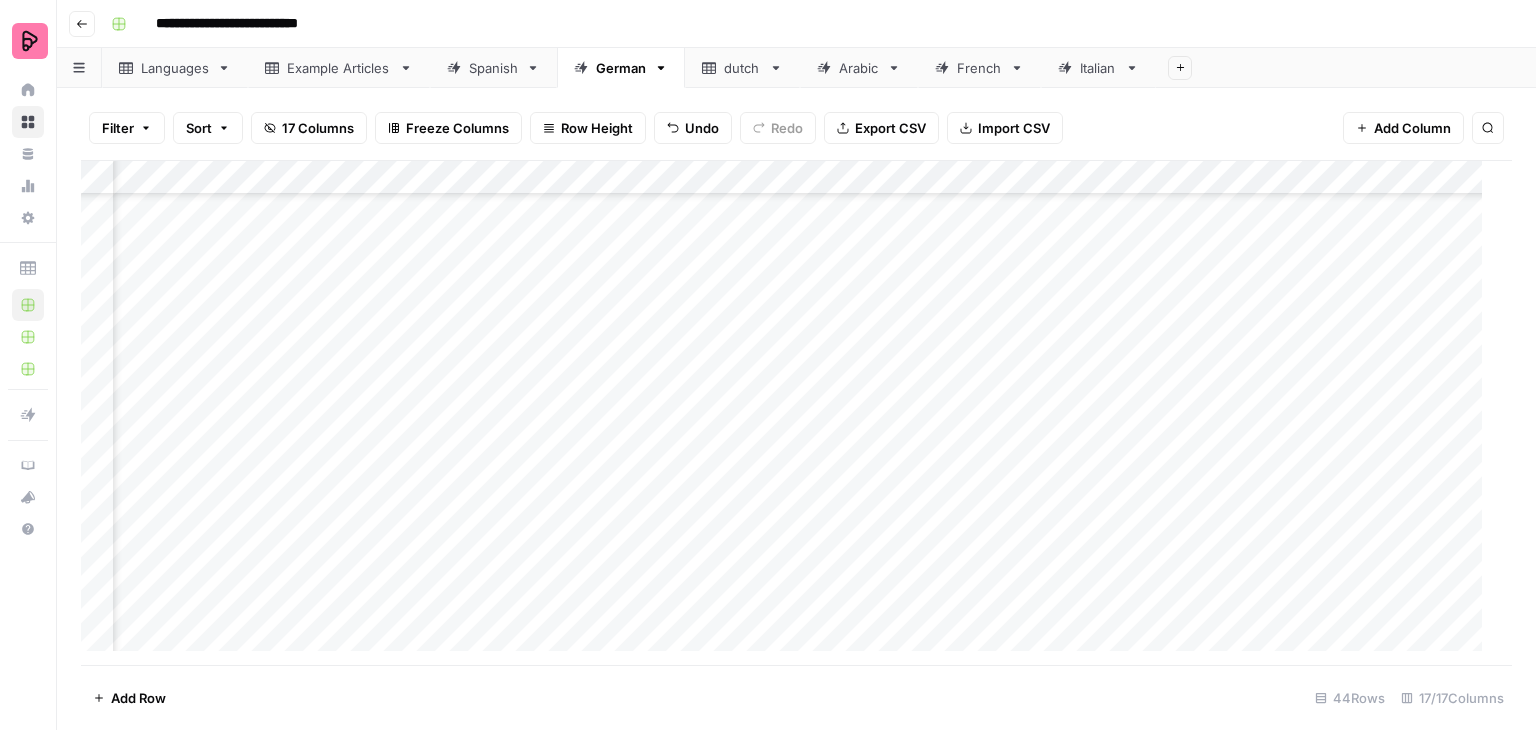 click on "Add Column" at bounding box center [789, 413] 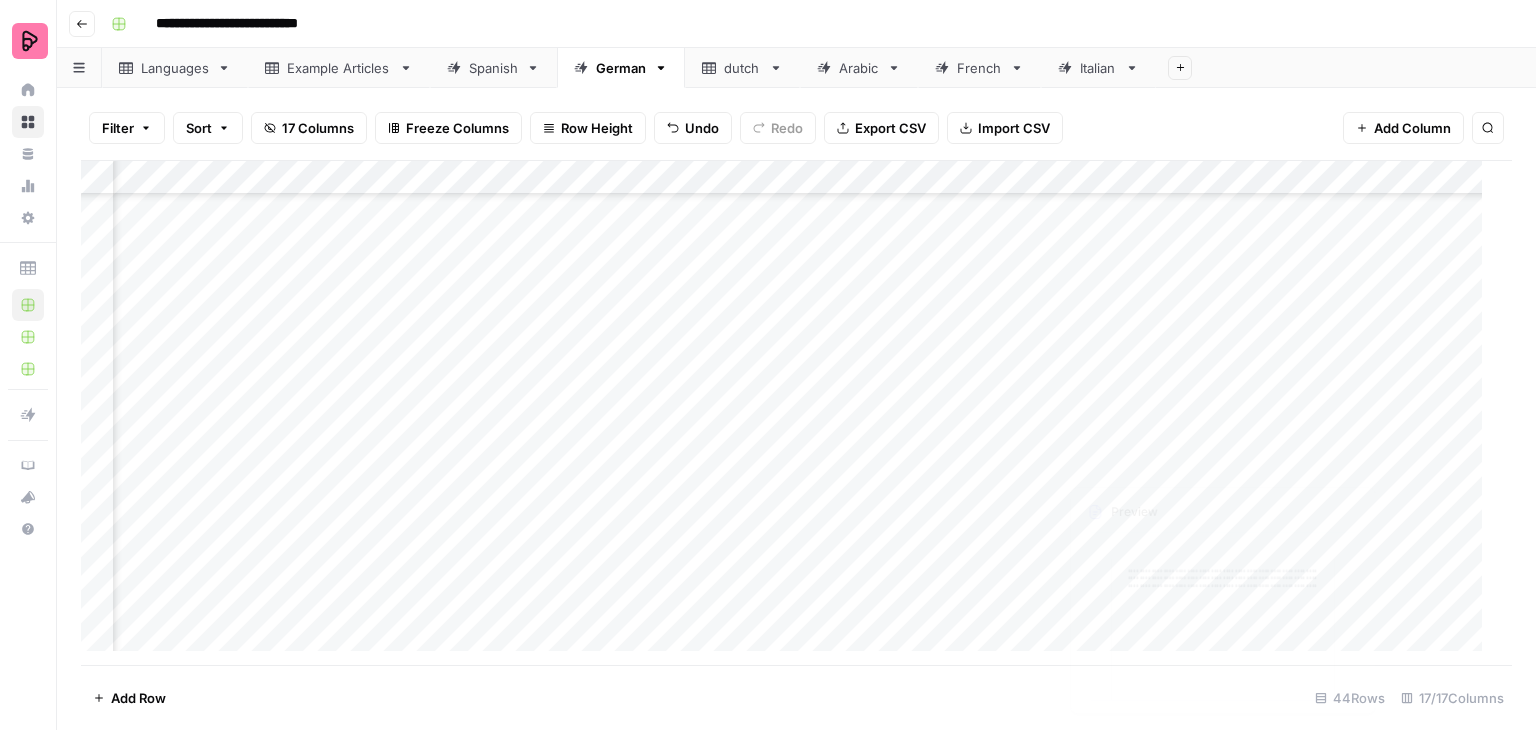 click on "Add Column" at bounding box center [789, 413] 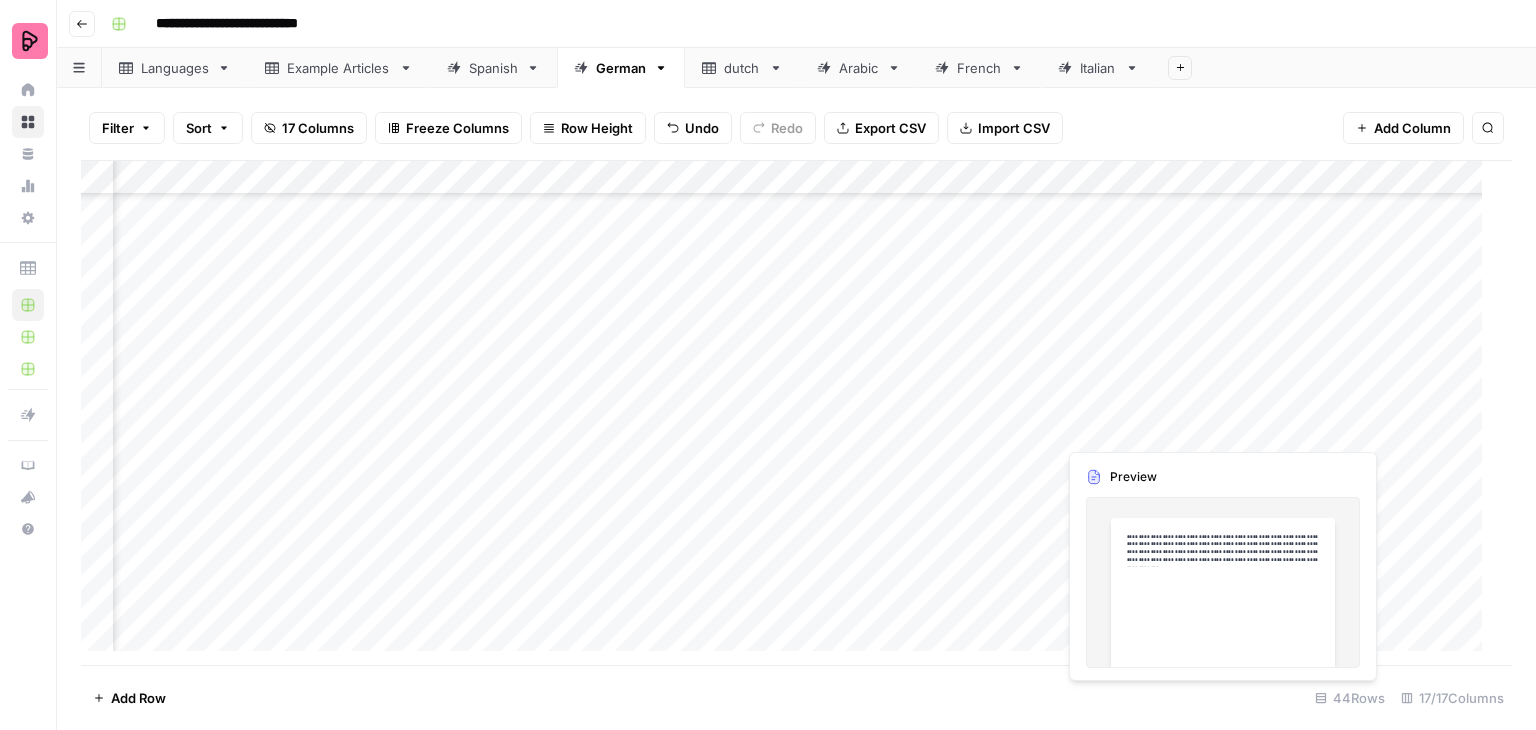 click on "Add Column" at bounding box center (789, 413) 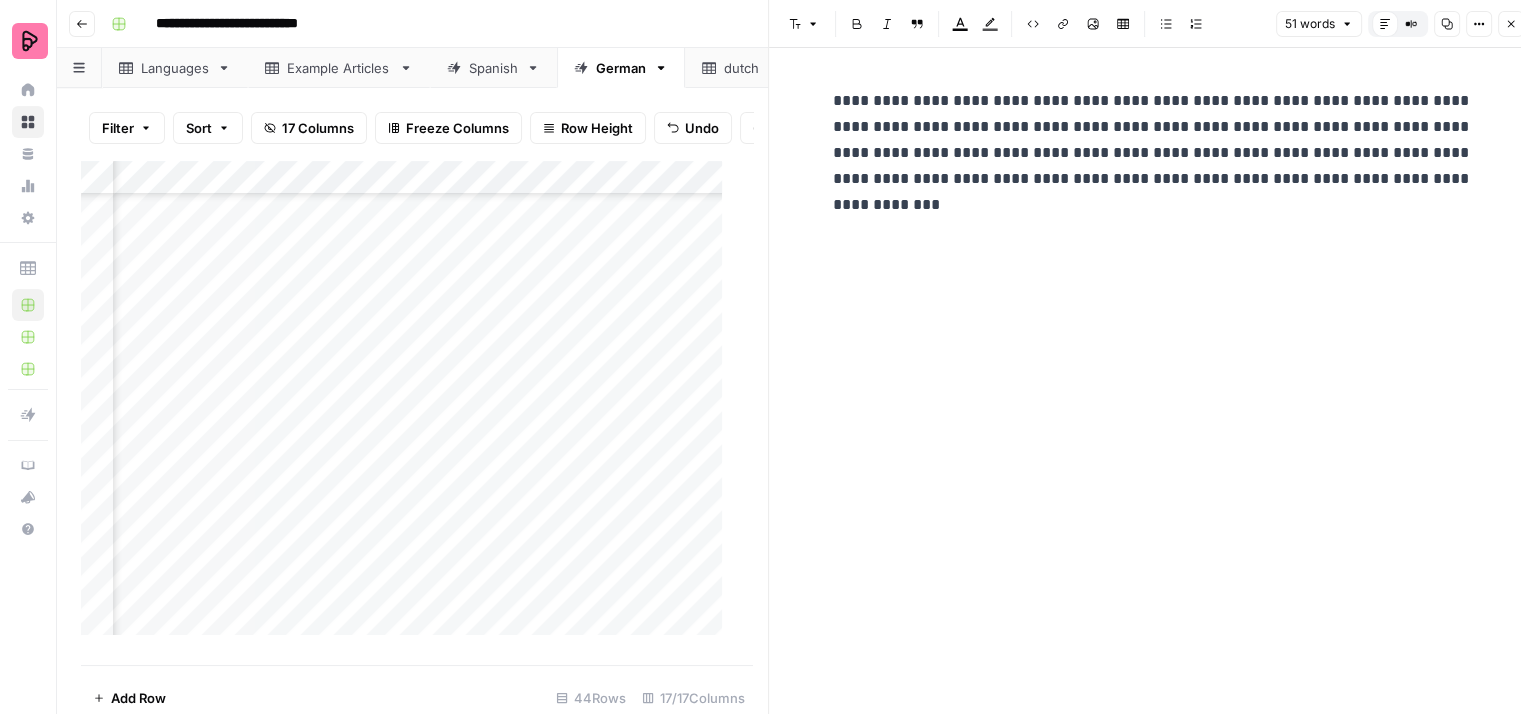 click on "**********" at bounding box center [1153, 140] 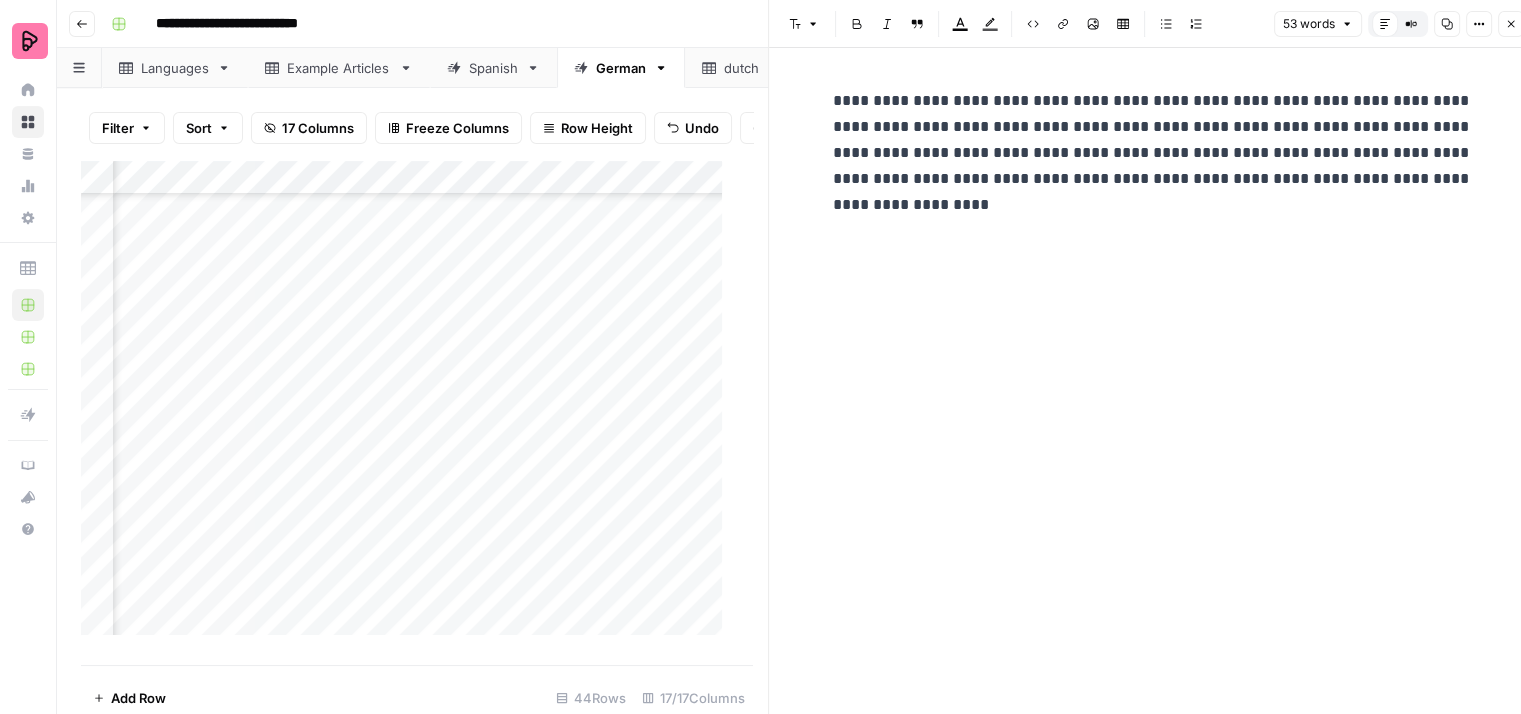 click on "**********" at bounding box center [1153, 153] 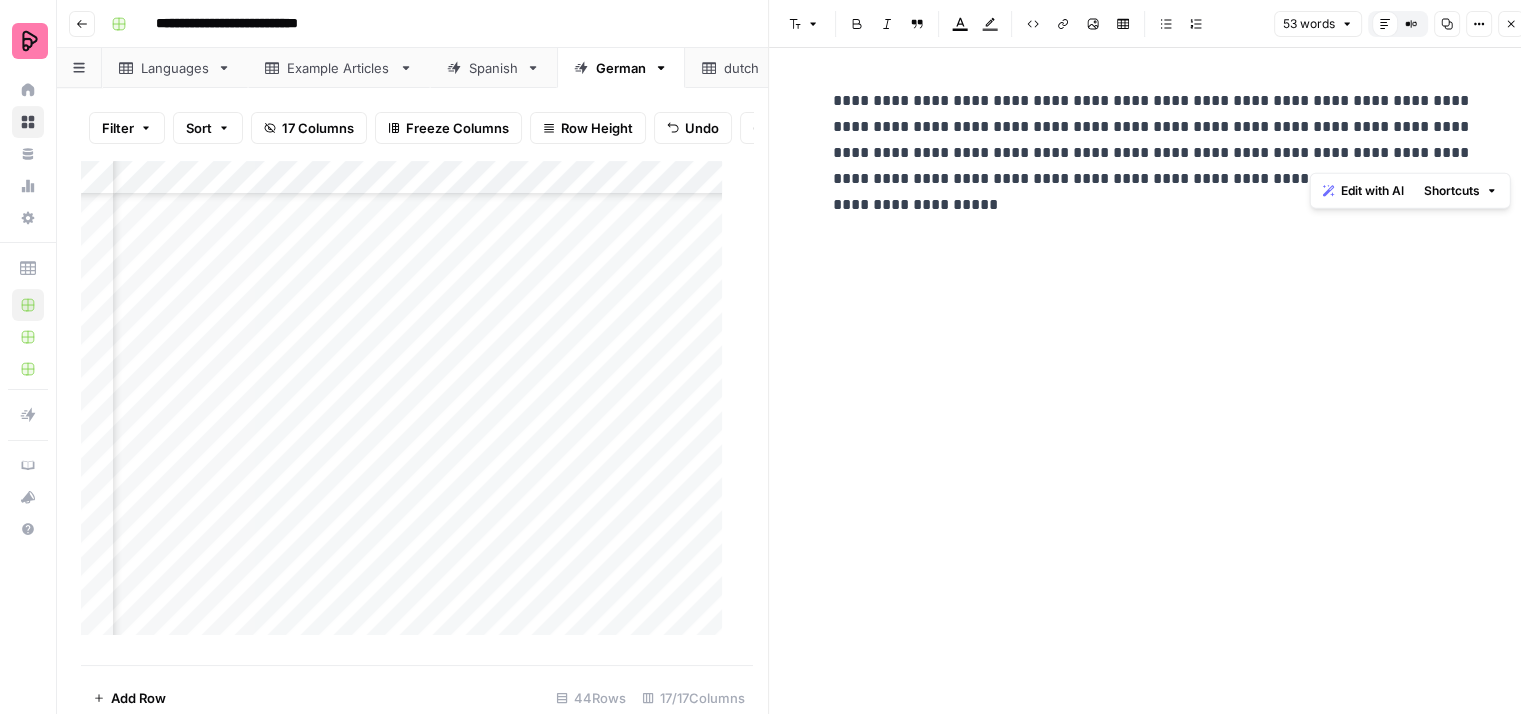 drag, startPoint x: 1438, startPoint y: 153, endPoint x: 1470, endPoint y: 153, distance: 32 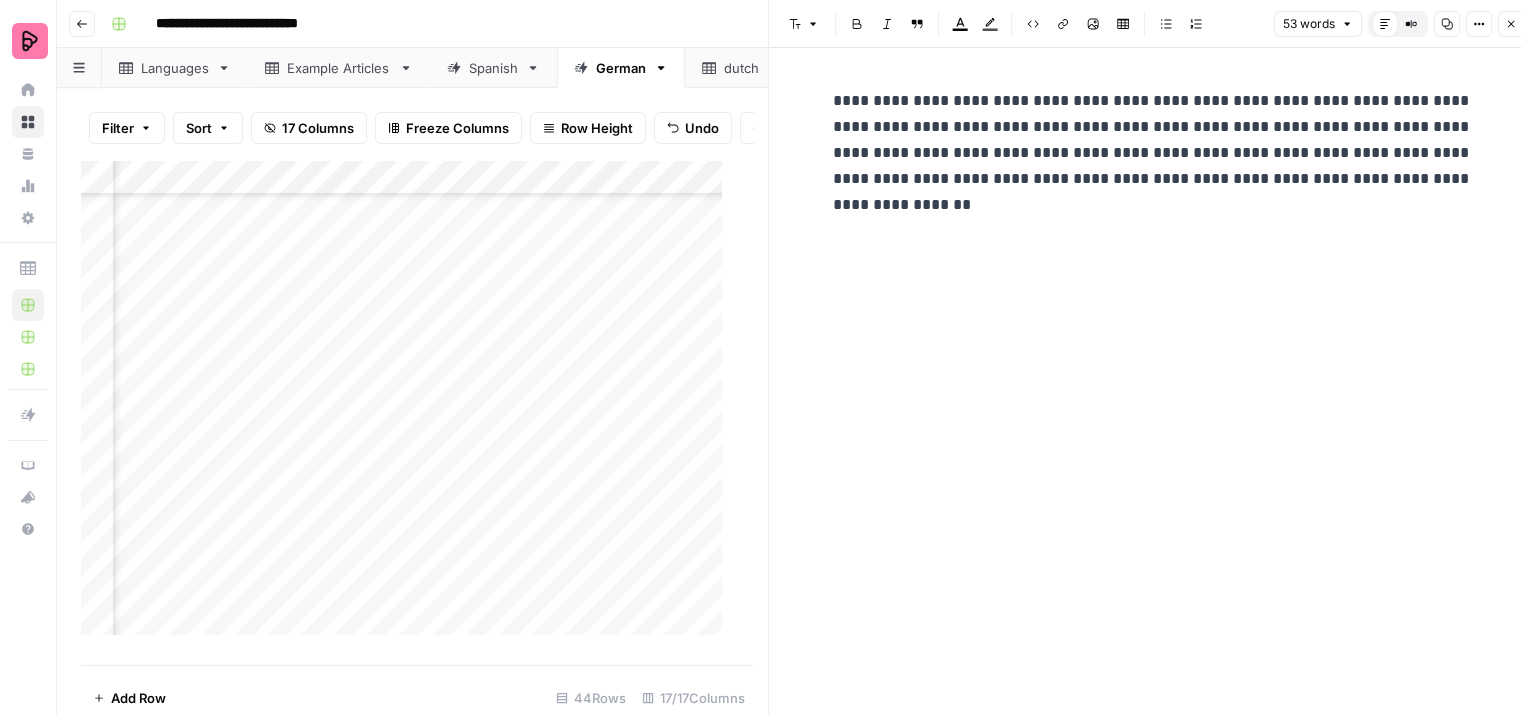 click on "**********" at bounding box center [1153, 153] 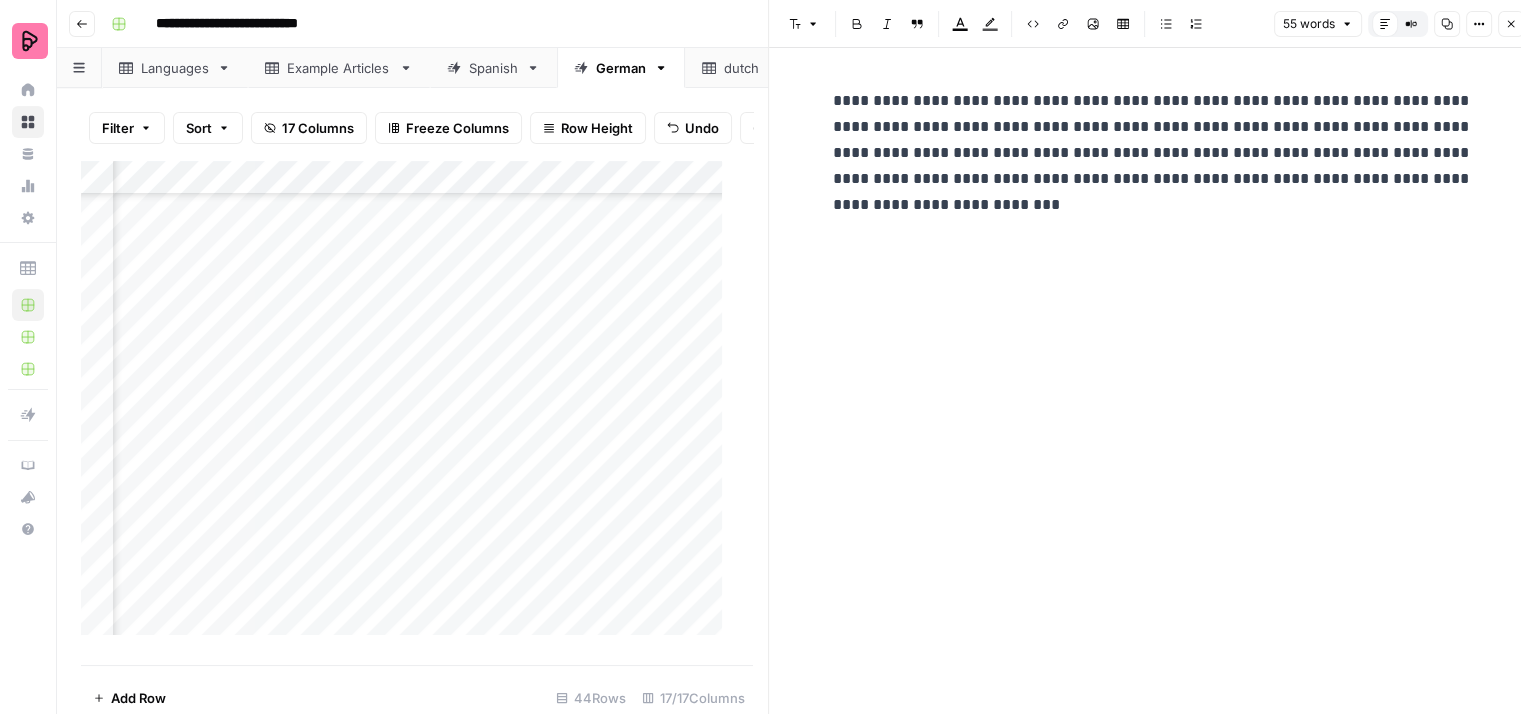 click on "**********" at bounding box center (1153, 153) 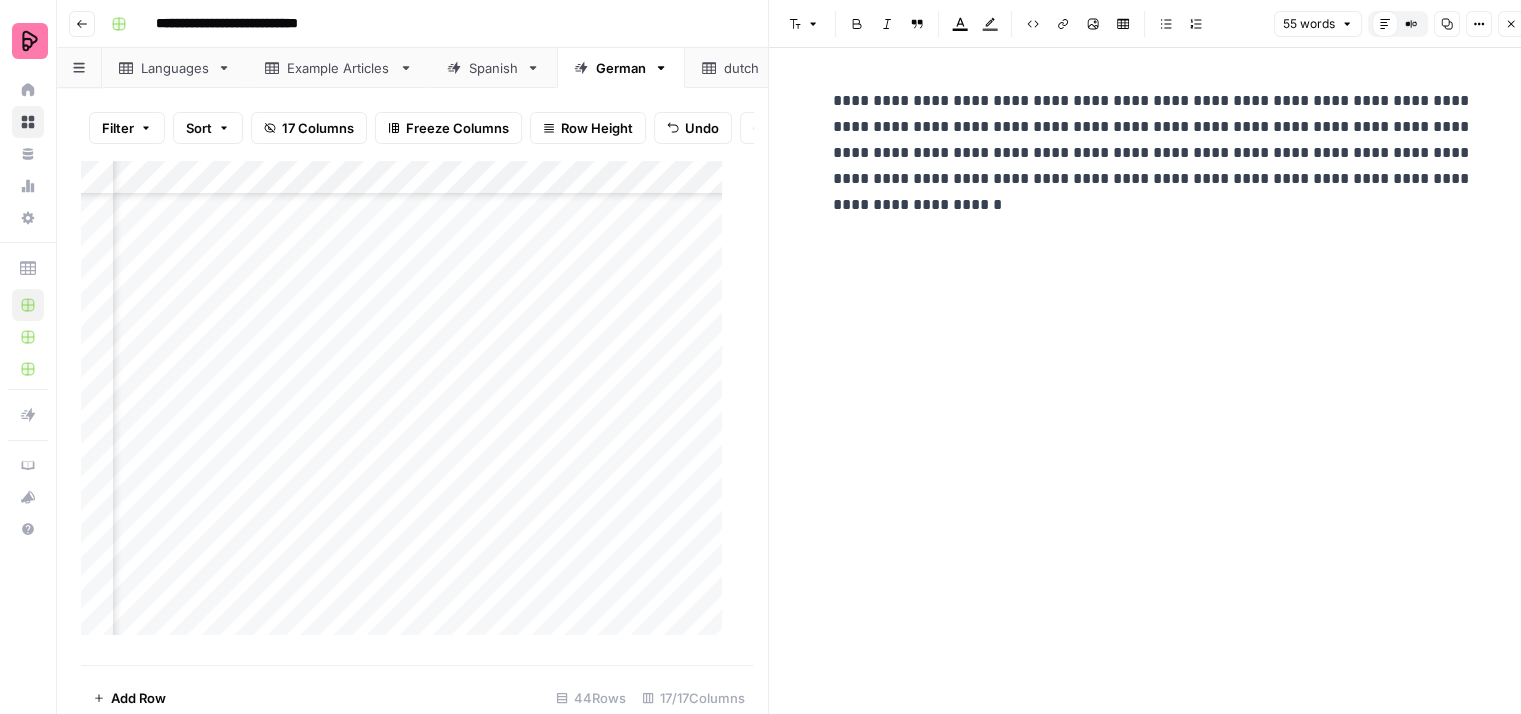 click on "**********" at bounding box center [1153, 153] 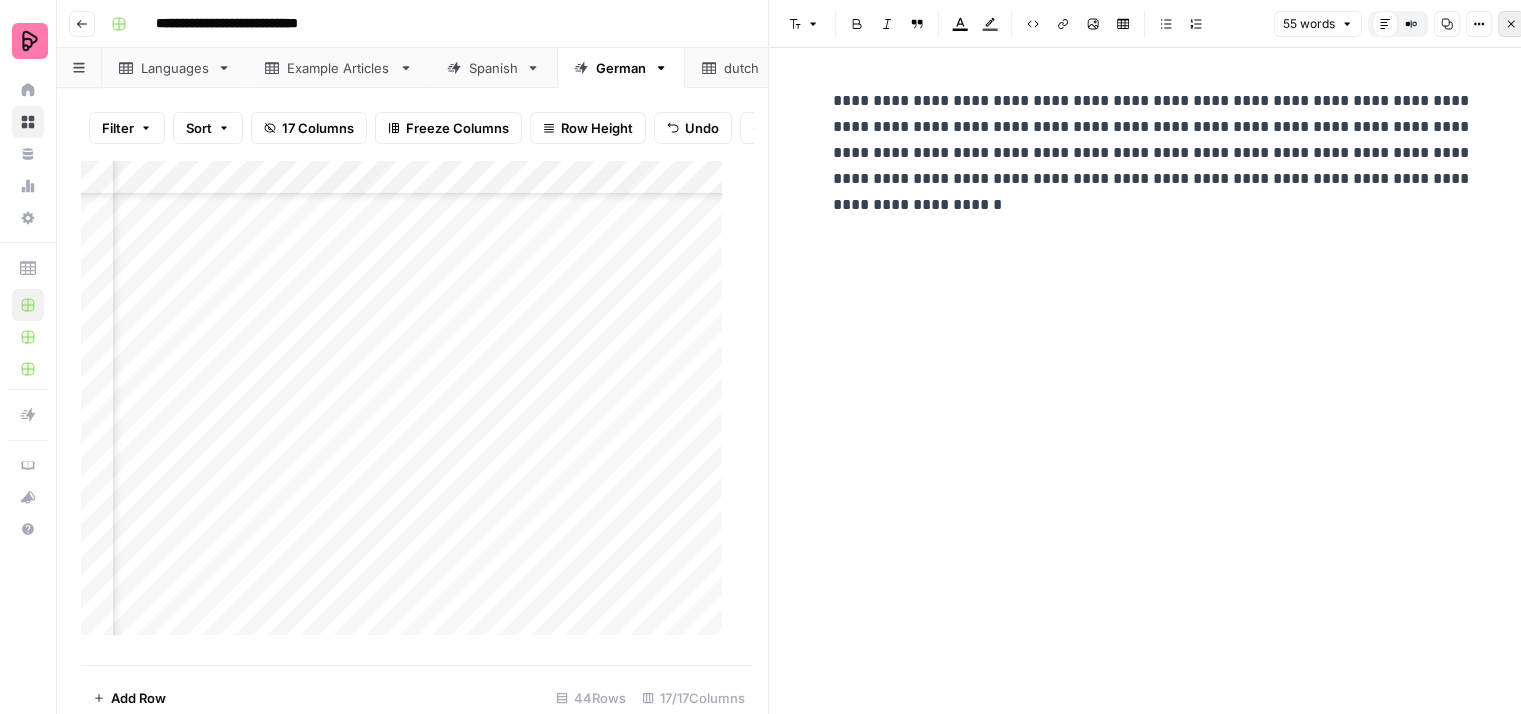 click 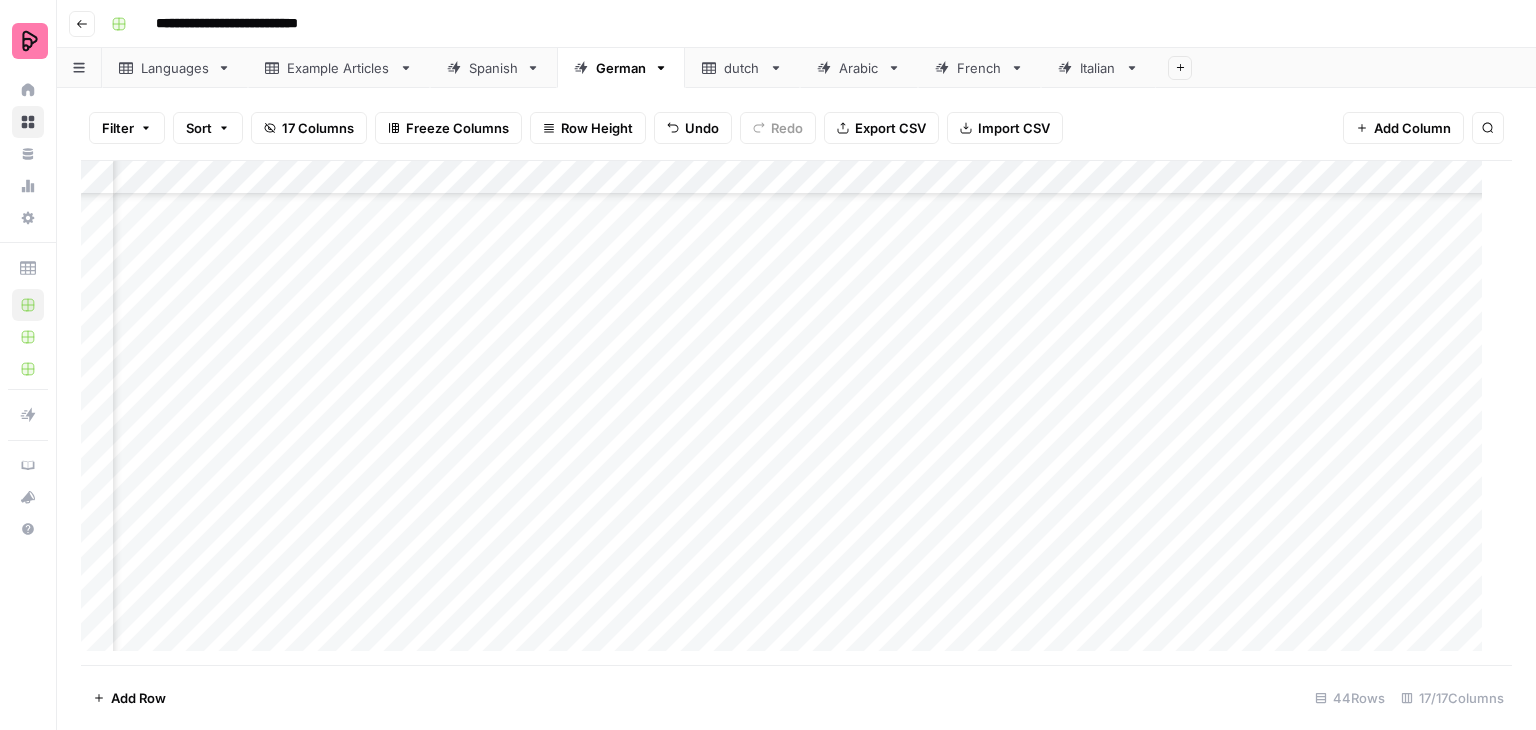 click on "Add Column" at bounding box center [789, 413] 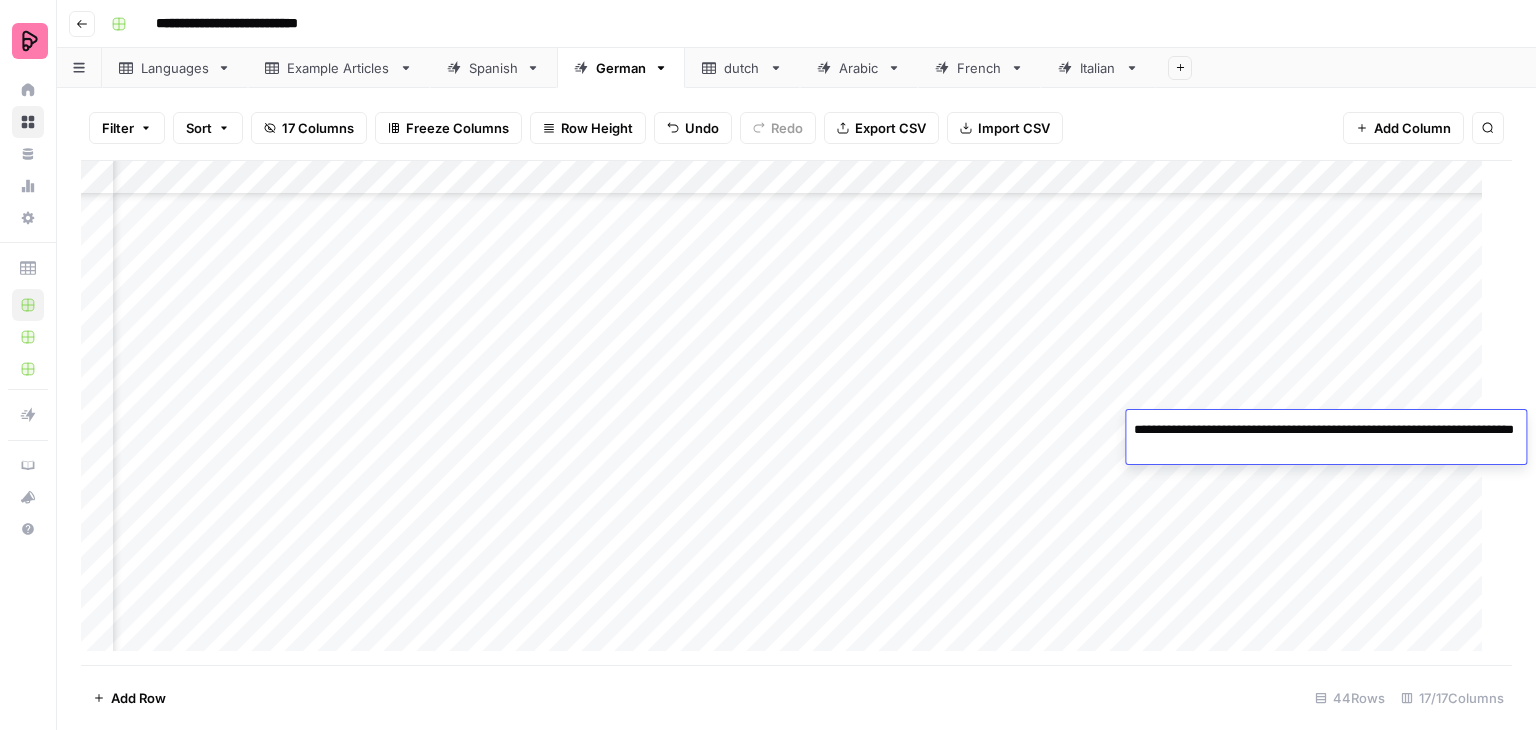 drag, startPoint x: 1368, startPoint y: 427, endPoint x: 1346, endPoint y: 431, distance: 22.36068 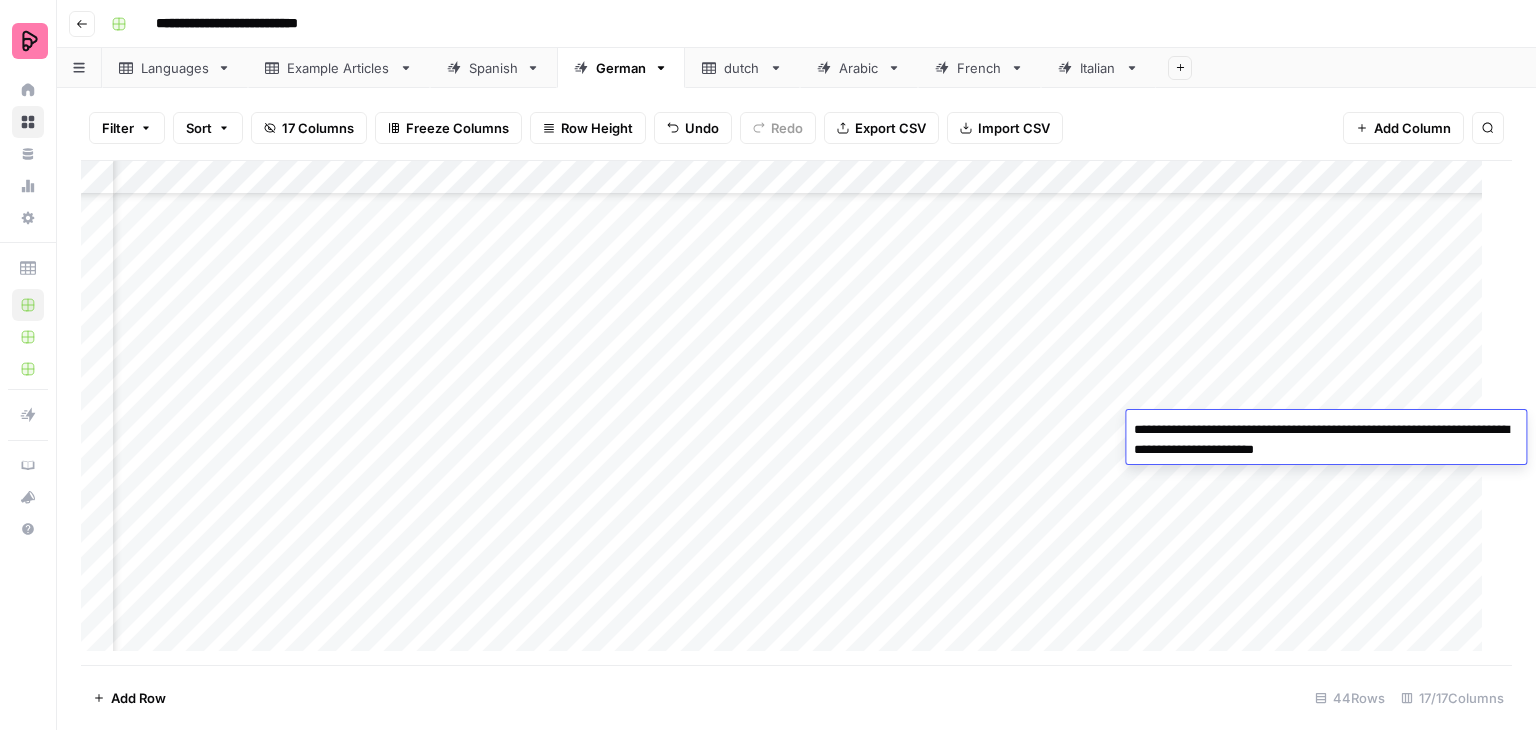 drag, startPoint x: 1363, startPoint y: 432, endPoint x: 1477, endPoint y: 432, distance: 114 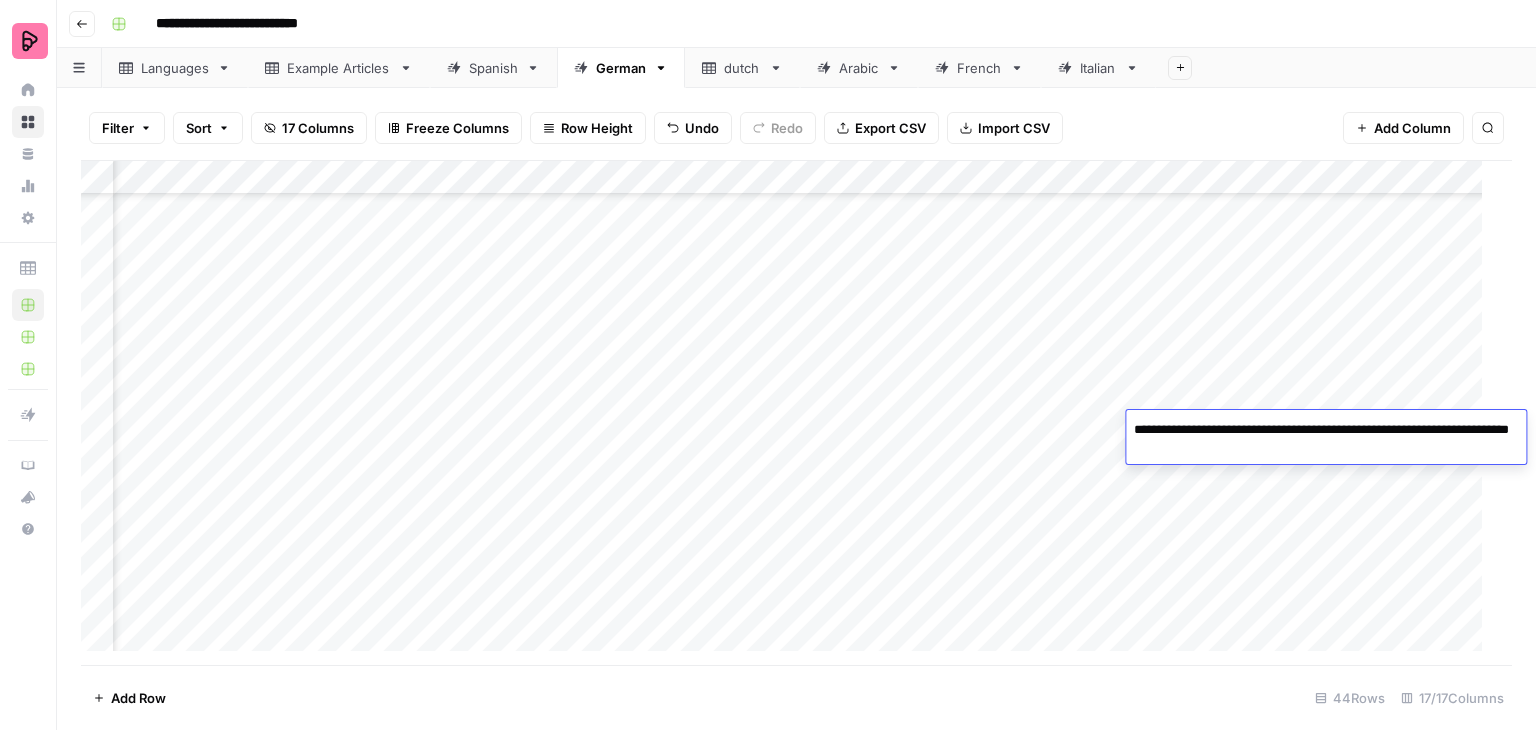 type on "**********" 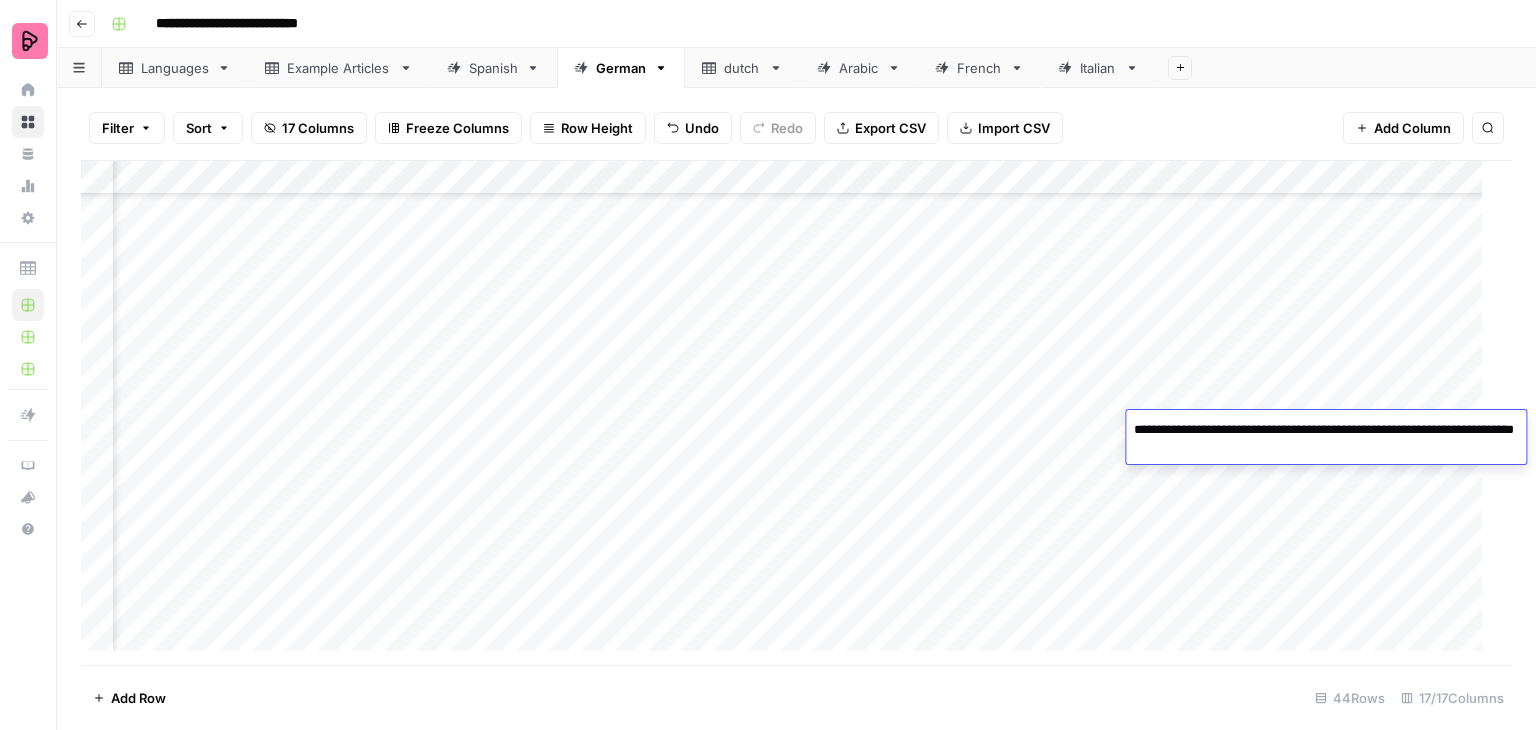 click on "**********" at bounding box center [1326, 440] 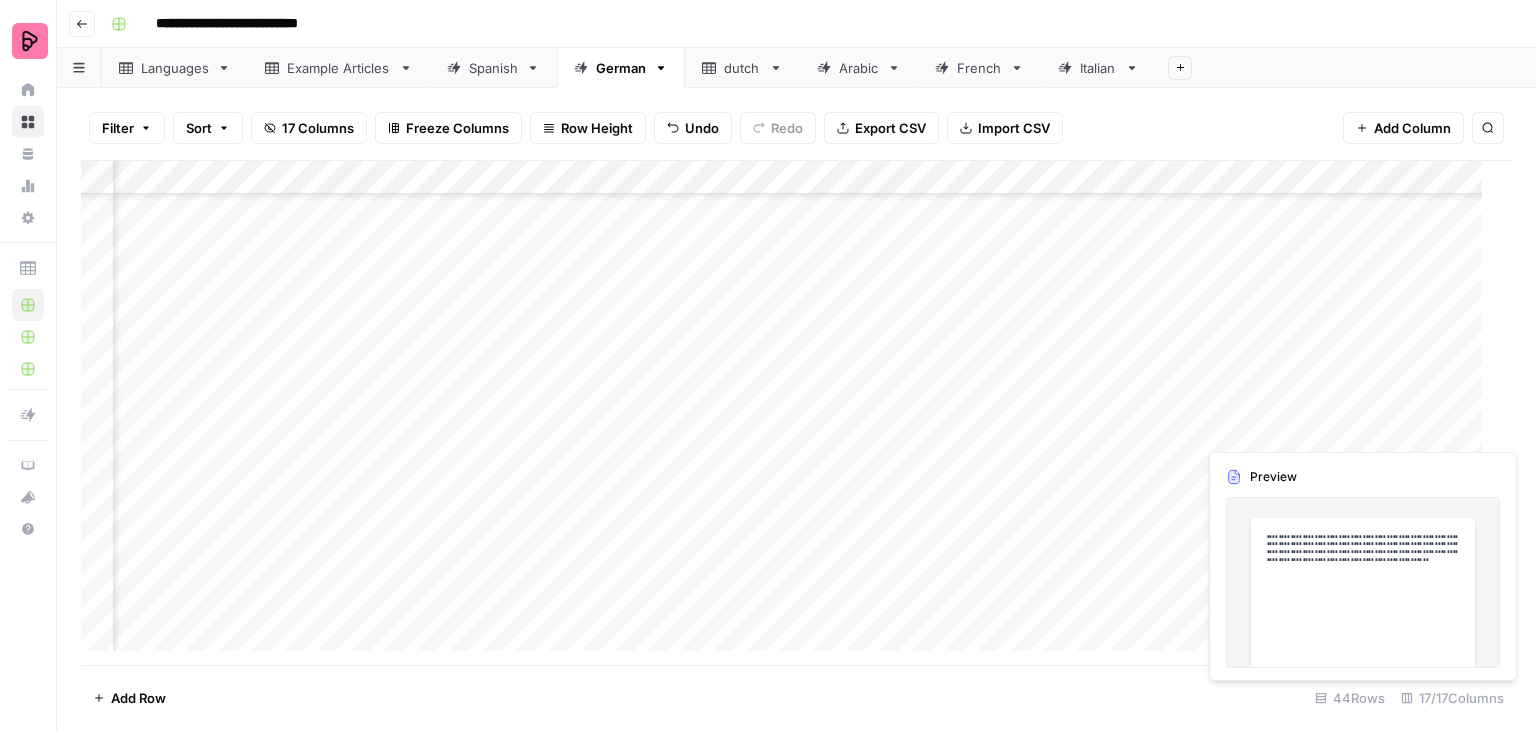 click on "Add Column" at bounding box center (789, 413) 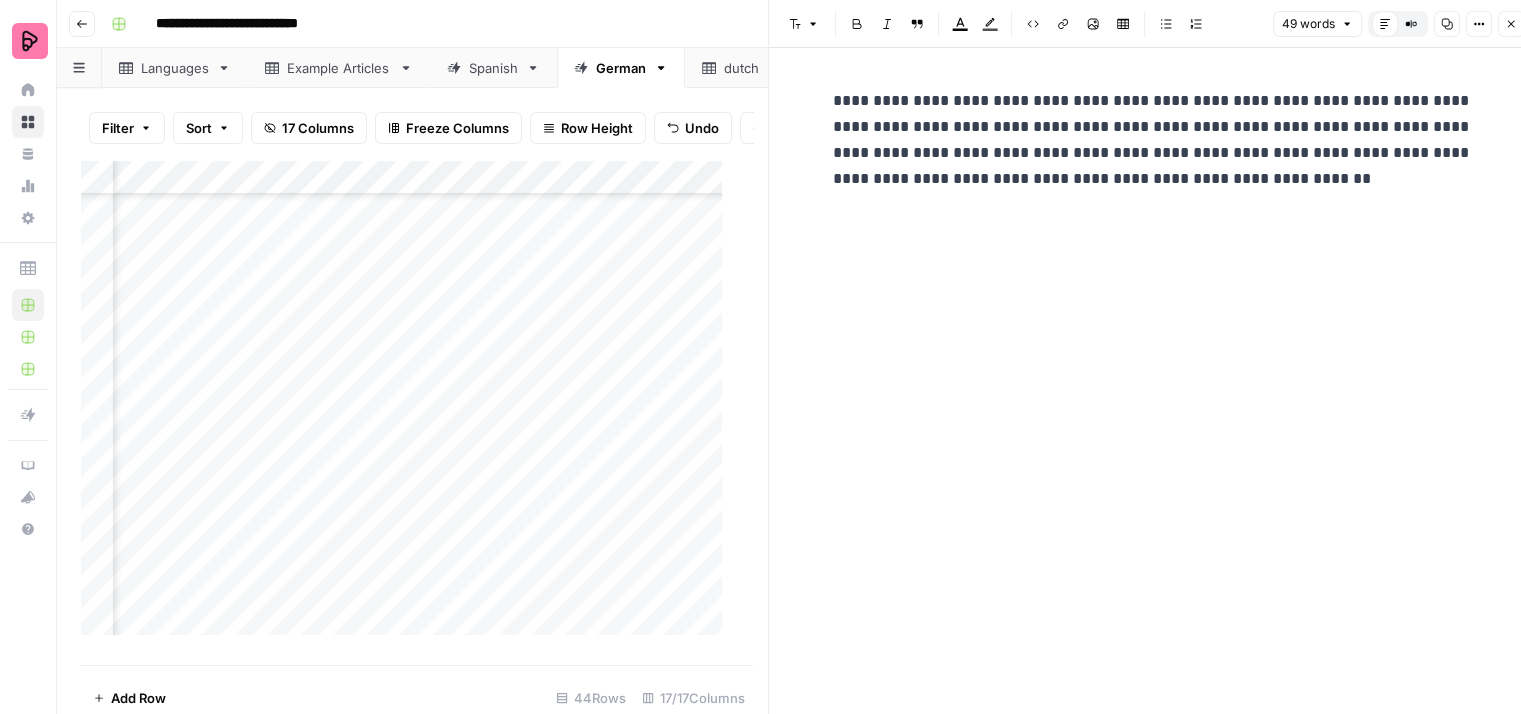 click on "**********" at bounding box center [1153, 140] 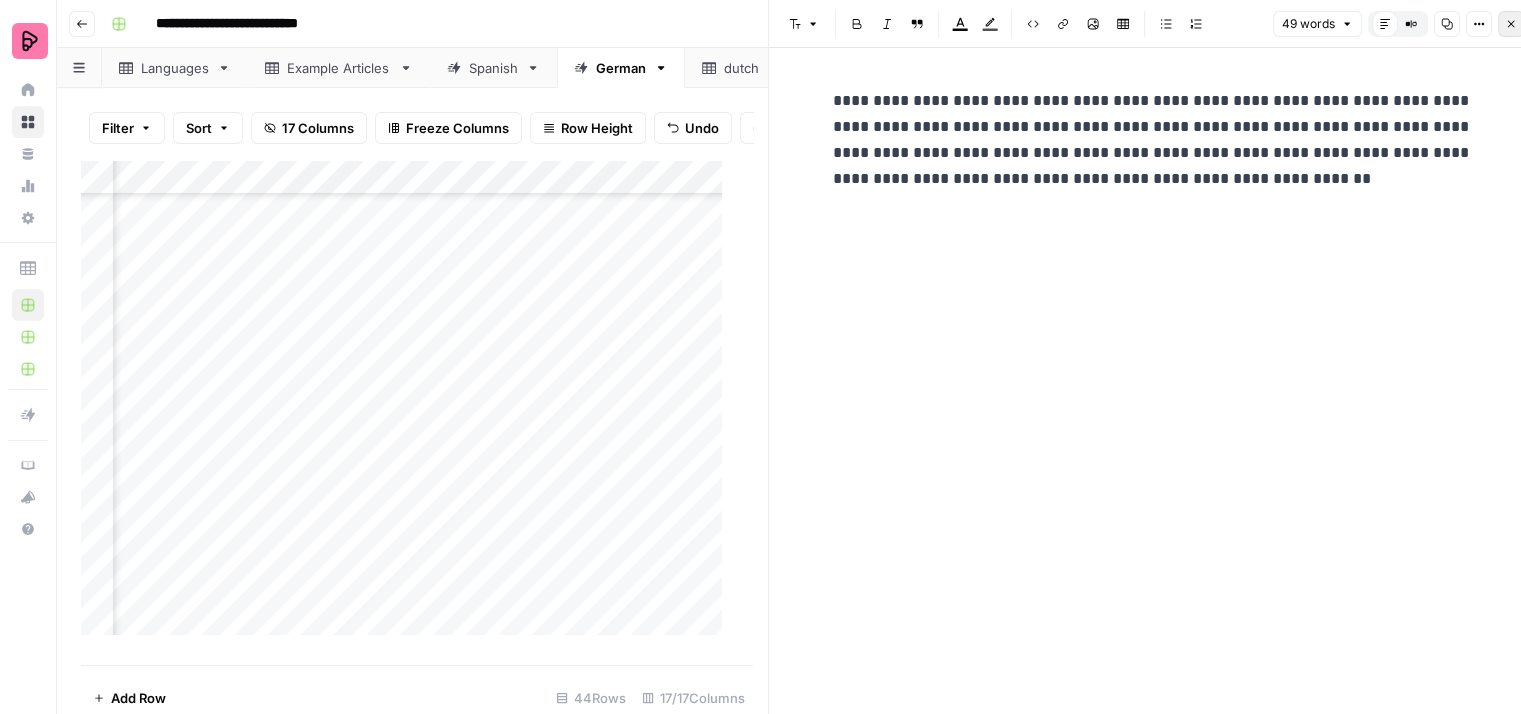 click on "Close" at bounding box center (1511, 24) 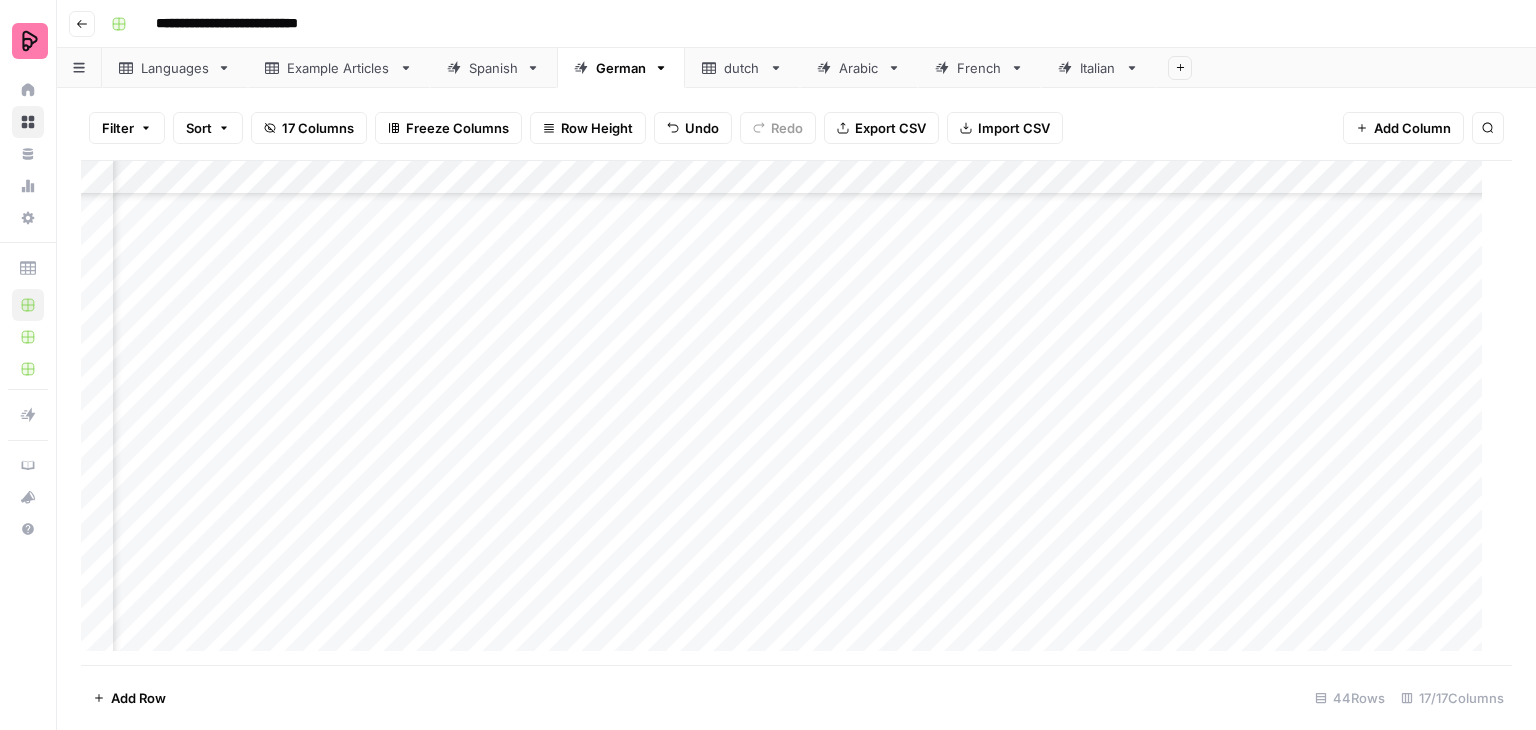 scroll, scrollTop: 1072, scrollLeft: 2053, axis: both 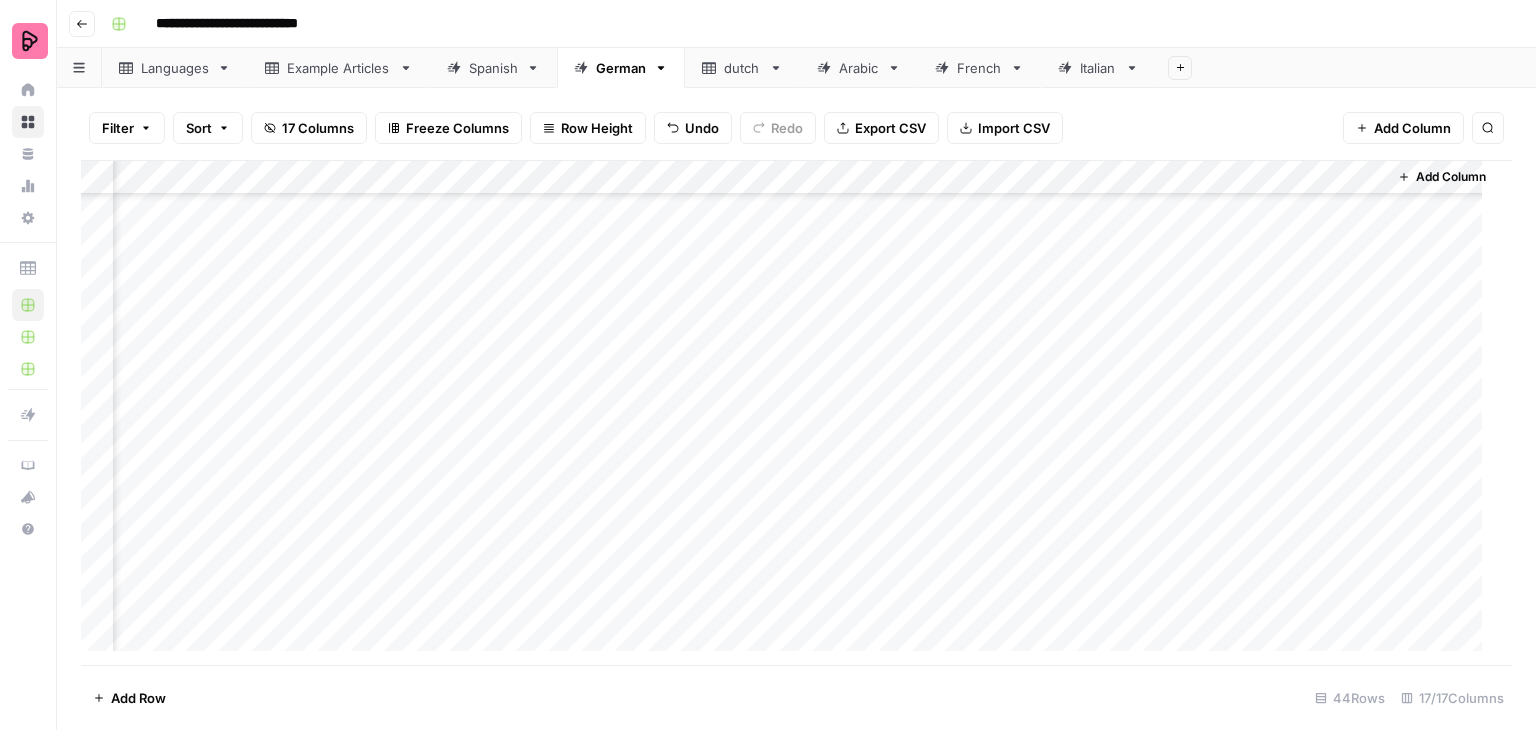 click on "Add Column" at bounding box center [789, 413] 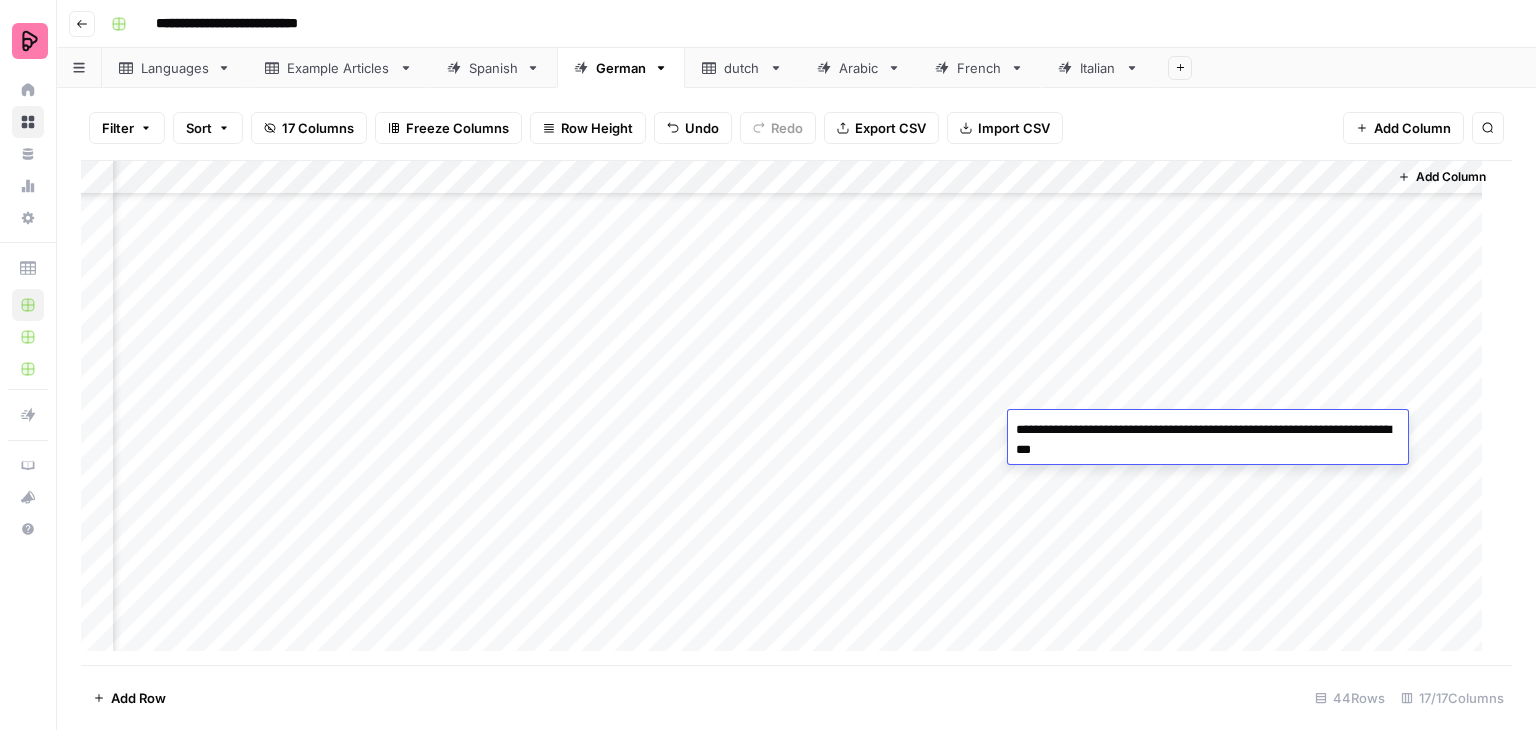 click on "Add Column" at bounding box center [789, 413] 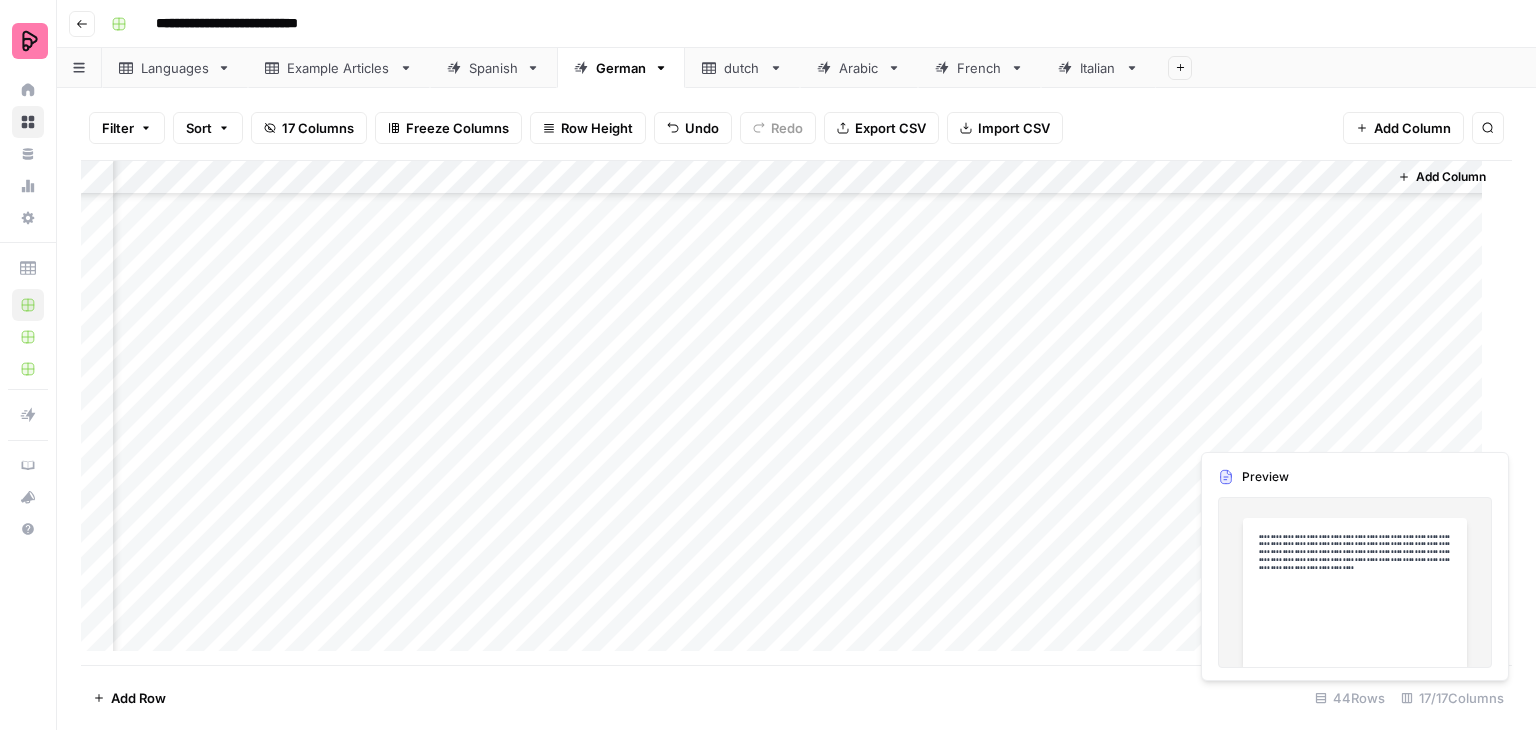 click on "Add Column" at bounding box center (789, 413) 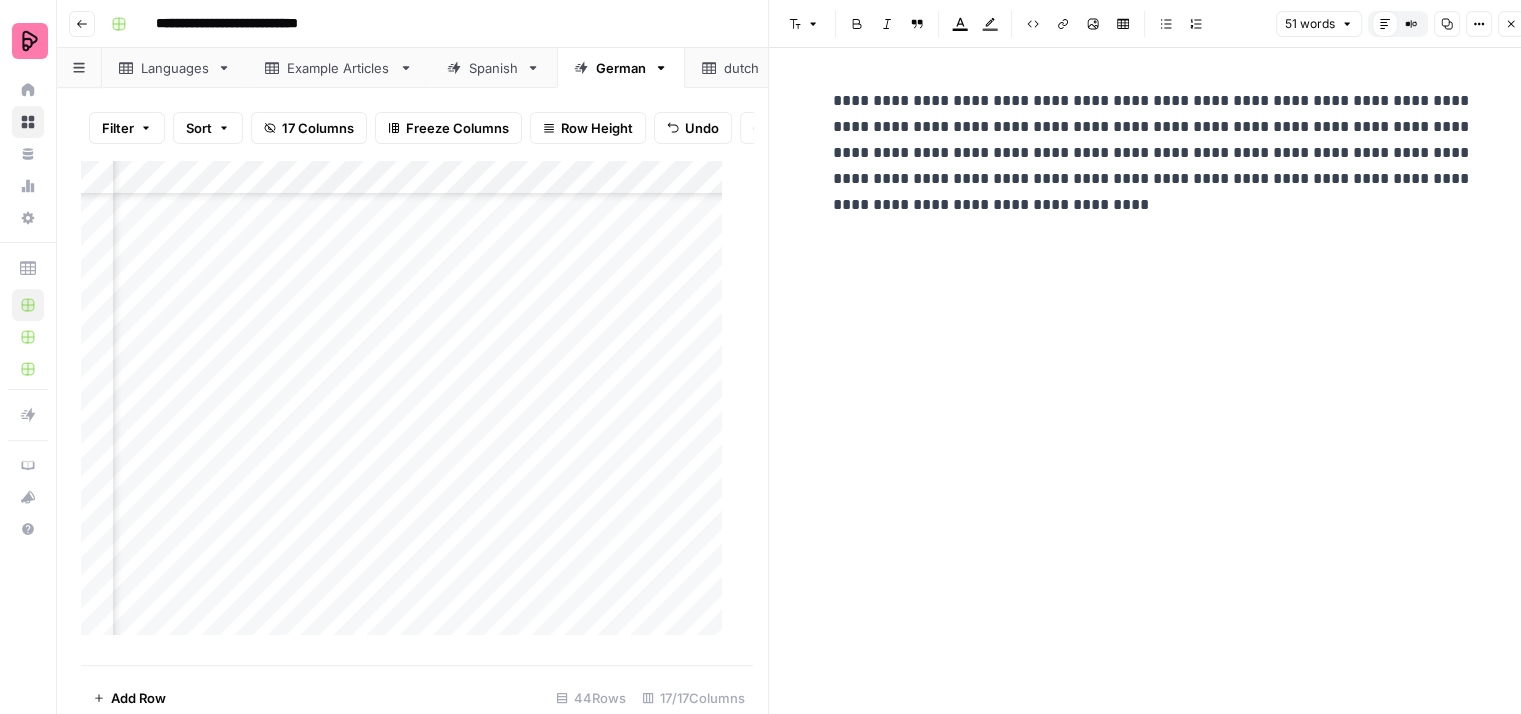 click on "**********" at bounding box center [1153, 153] 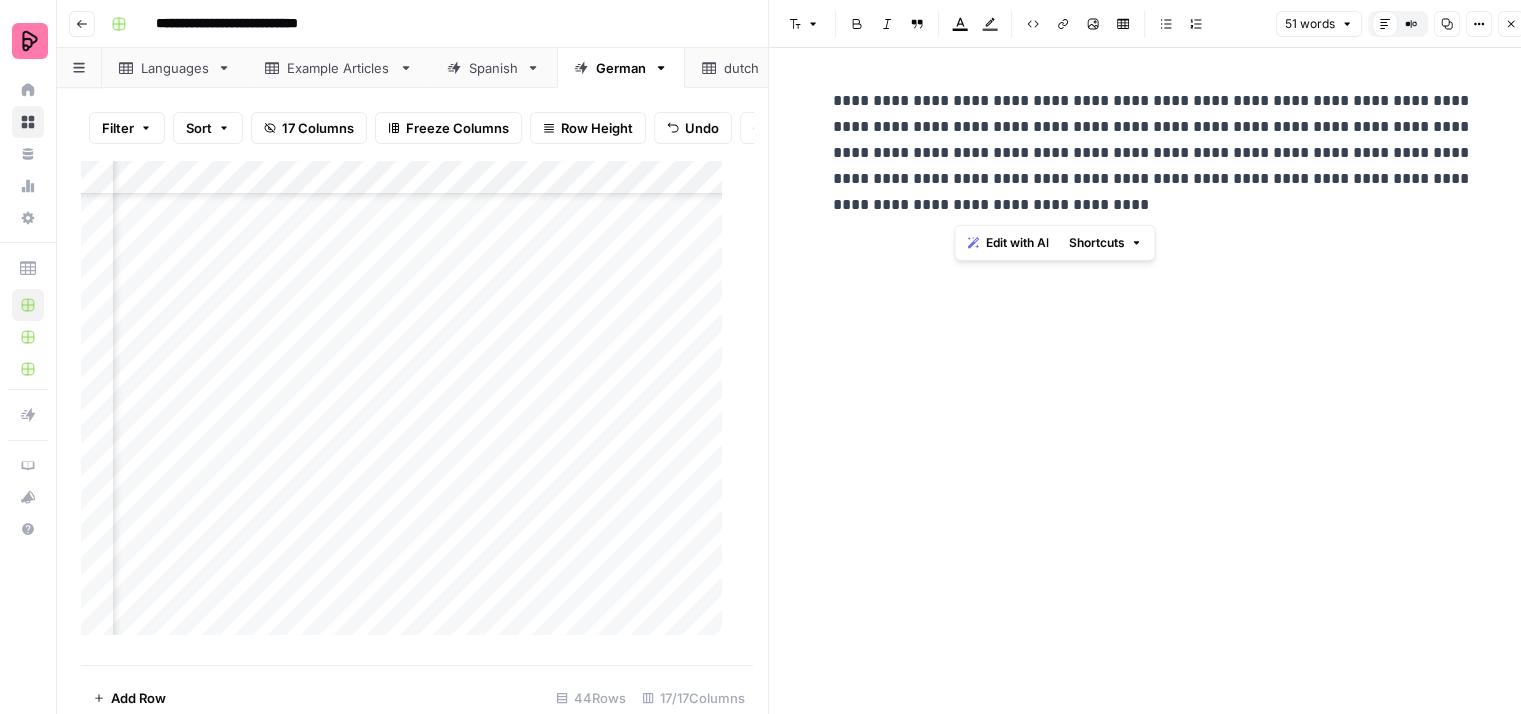 drag, startPoint x: 1117, startPoint y: 209, endPoint x: 956, endPoint y: 181, distance: 163.41664 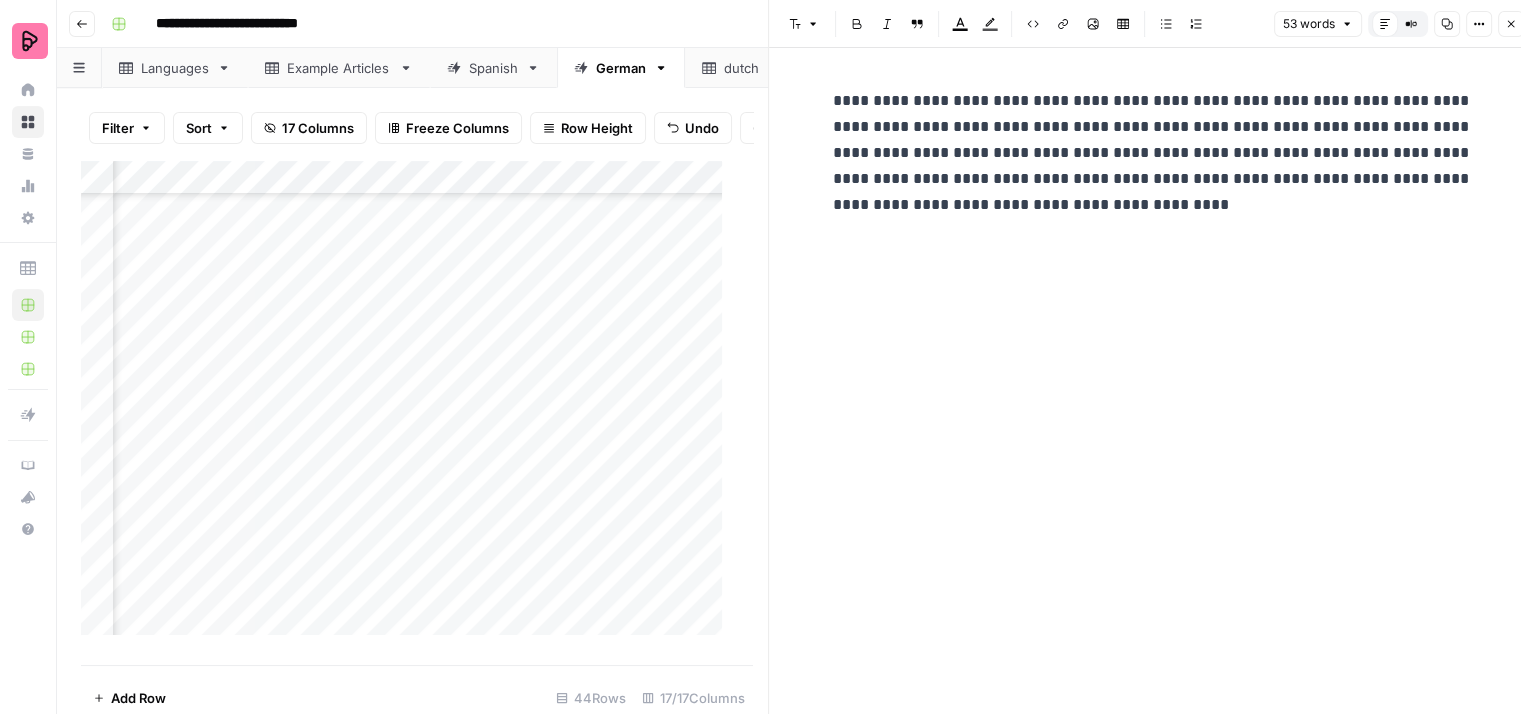 type 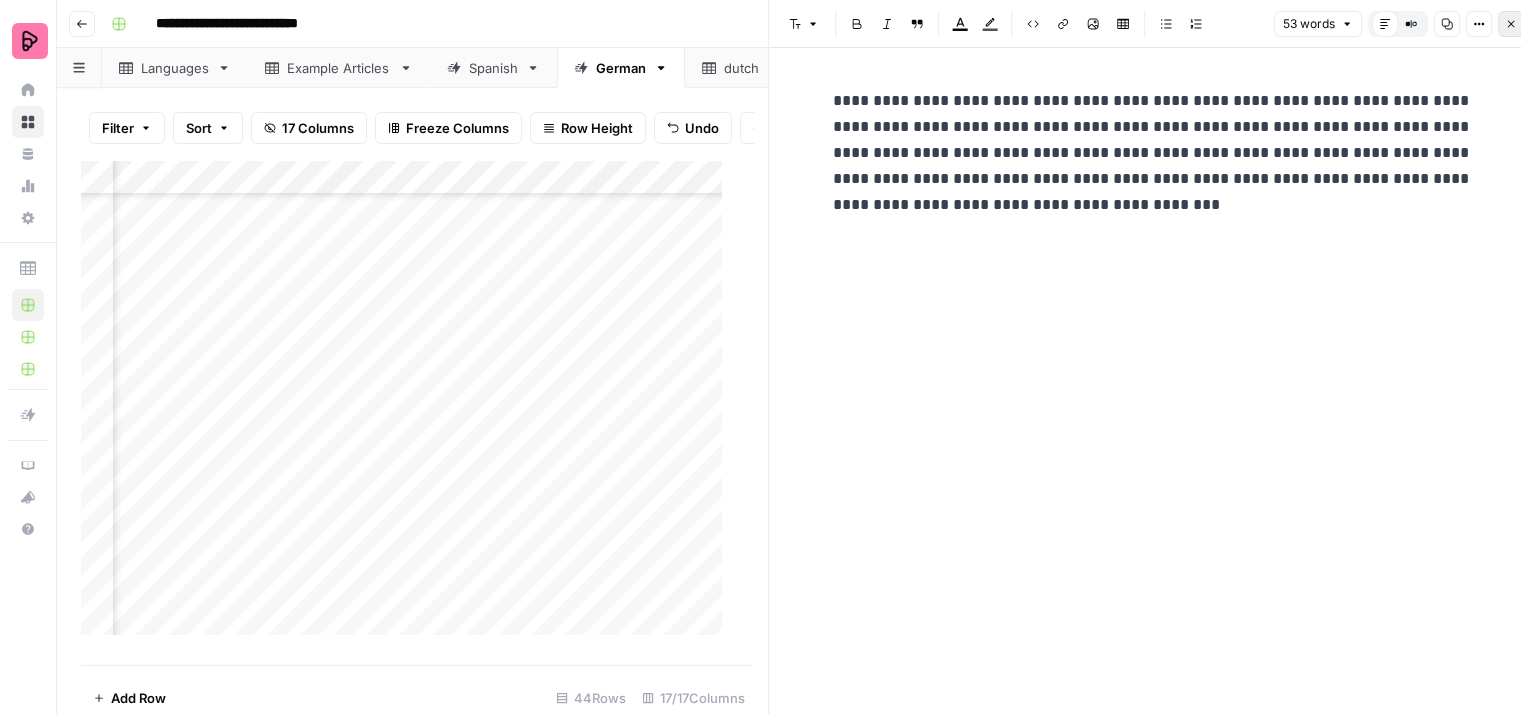 click 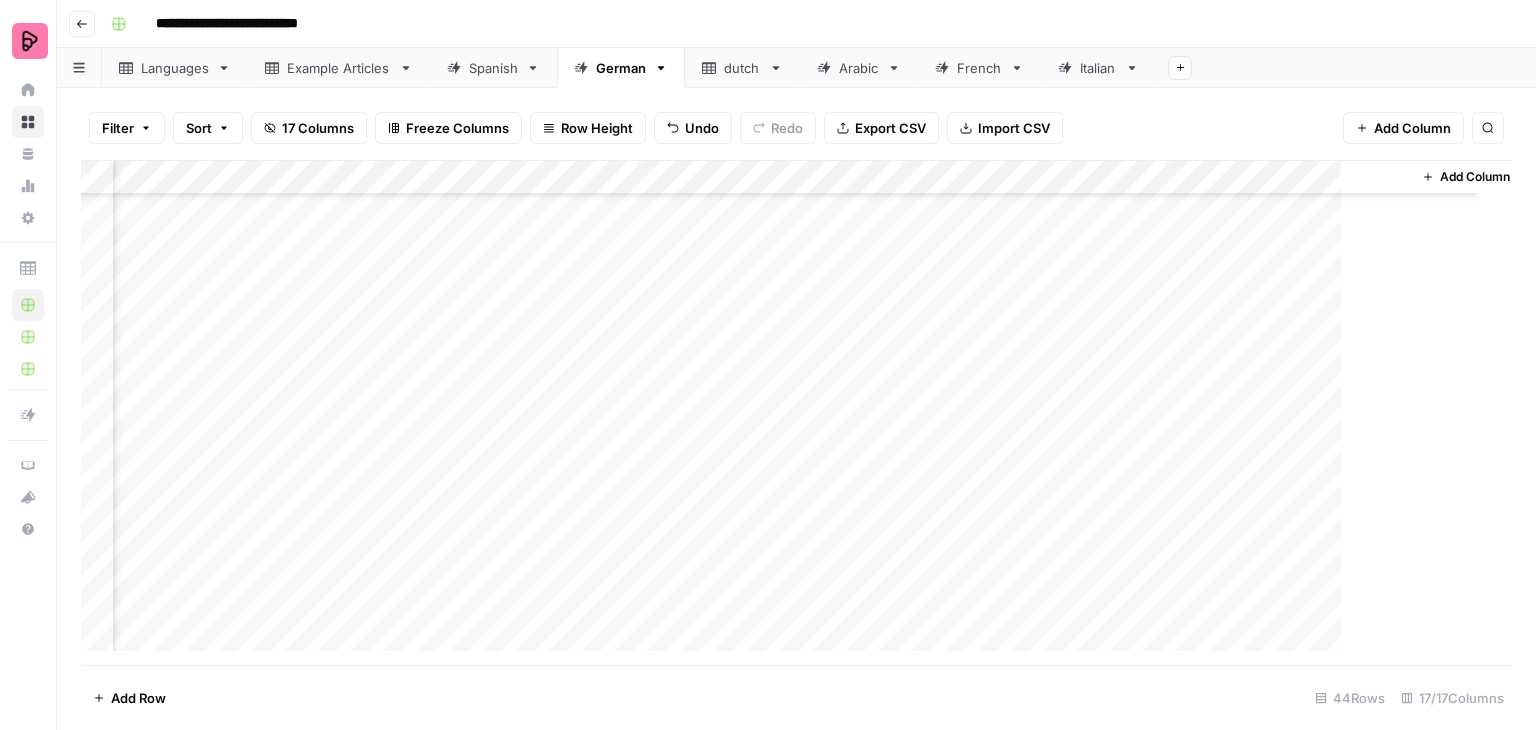 scroll, scrollTop: 1072, scrollLeft: 2029, axis: both 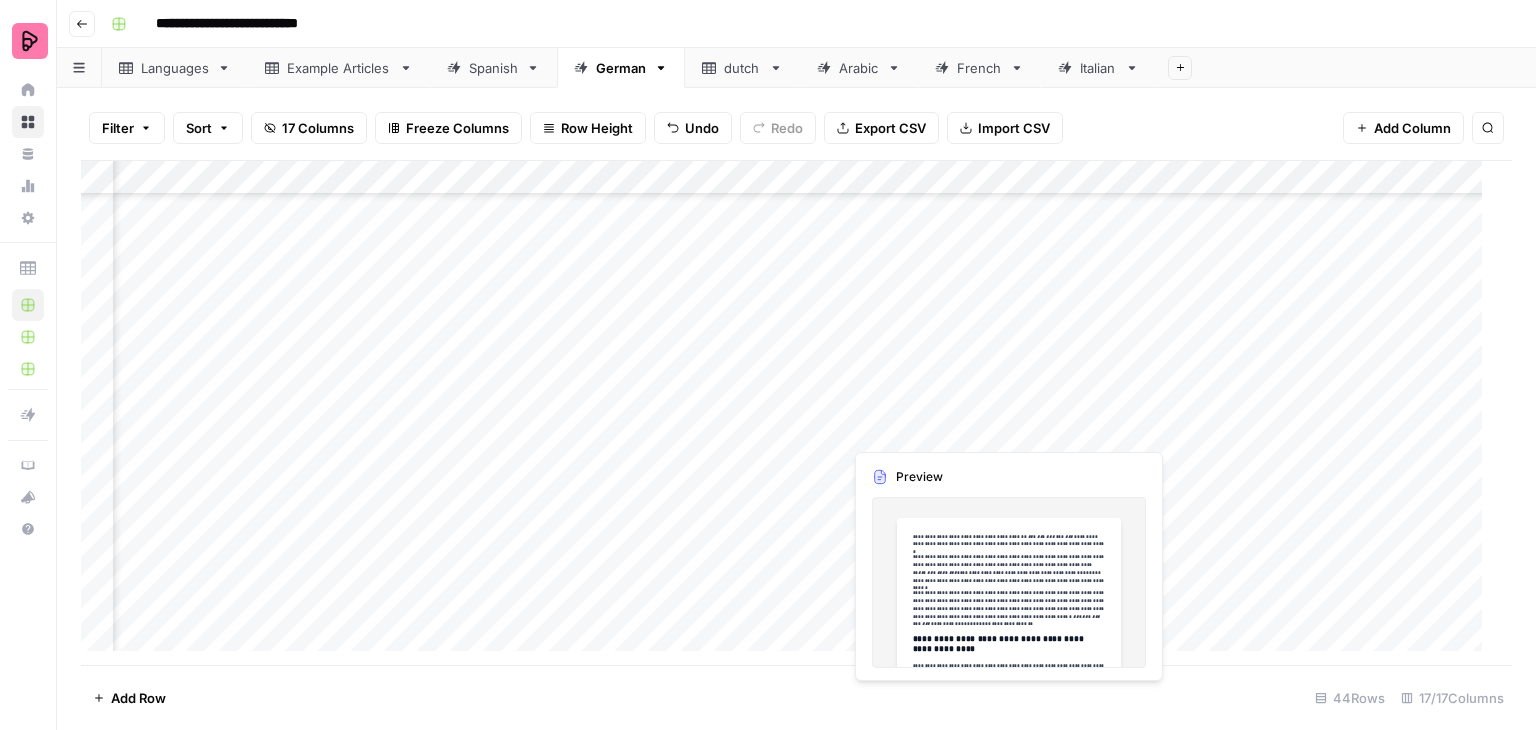 click on "Add Column" at bounding box center (789, 413) 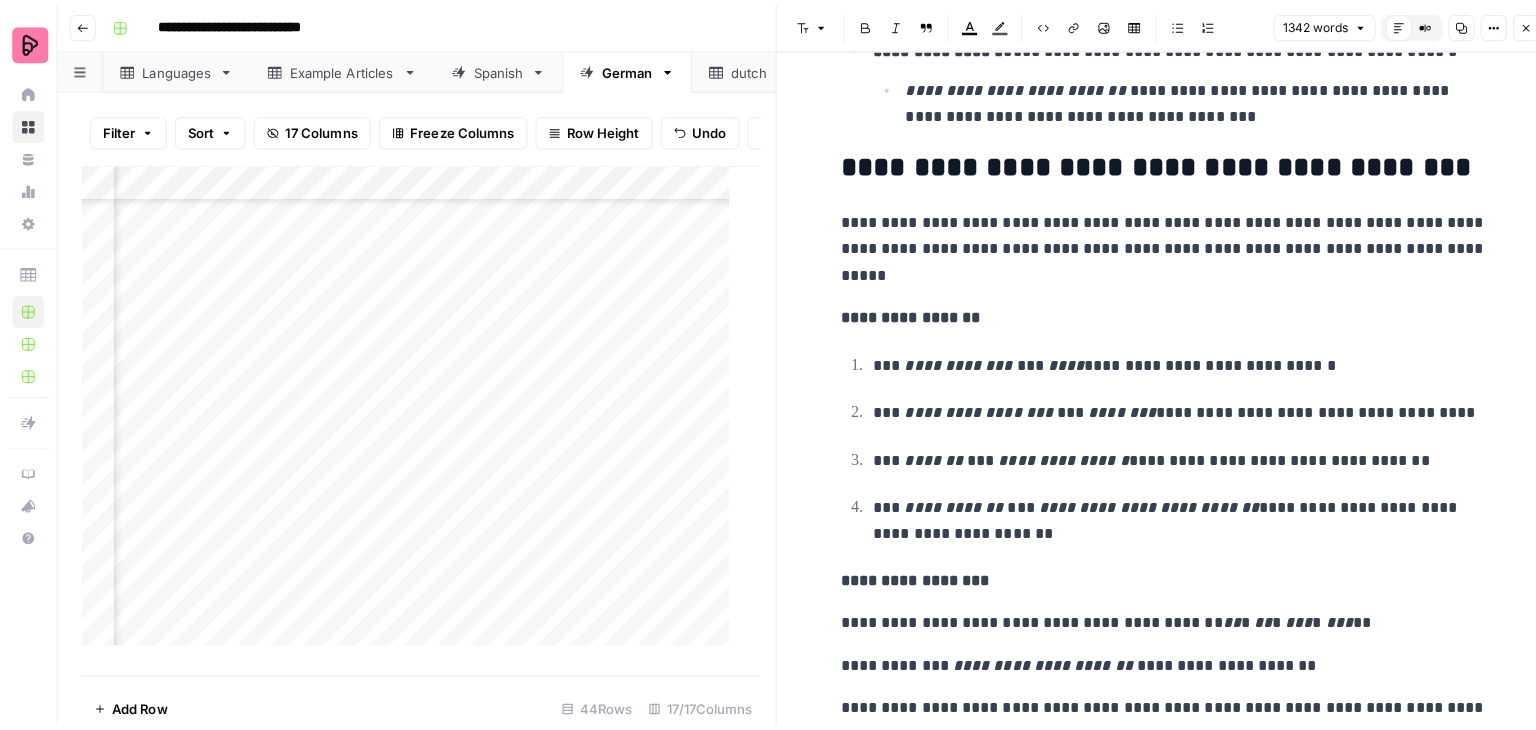 scroll, scrollTop: 3200, scrollLeft: 0, axis: vertical 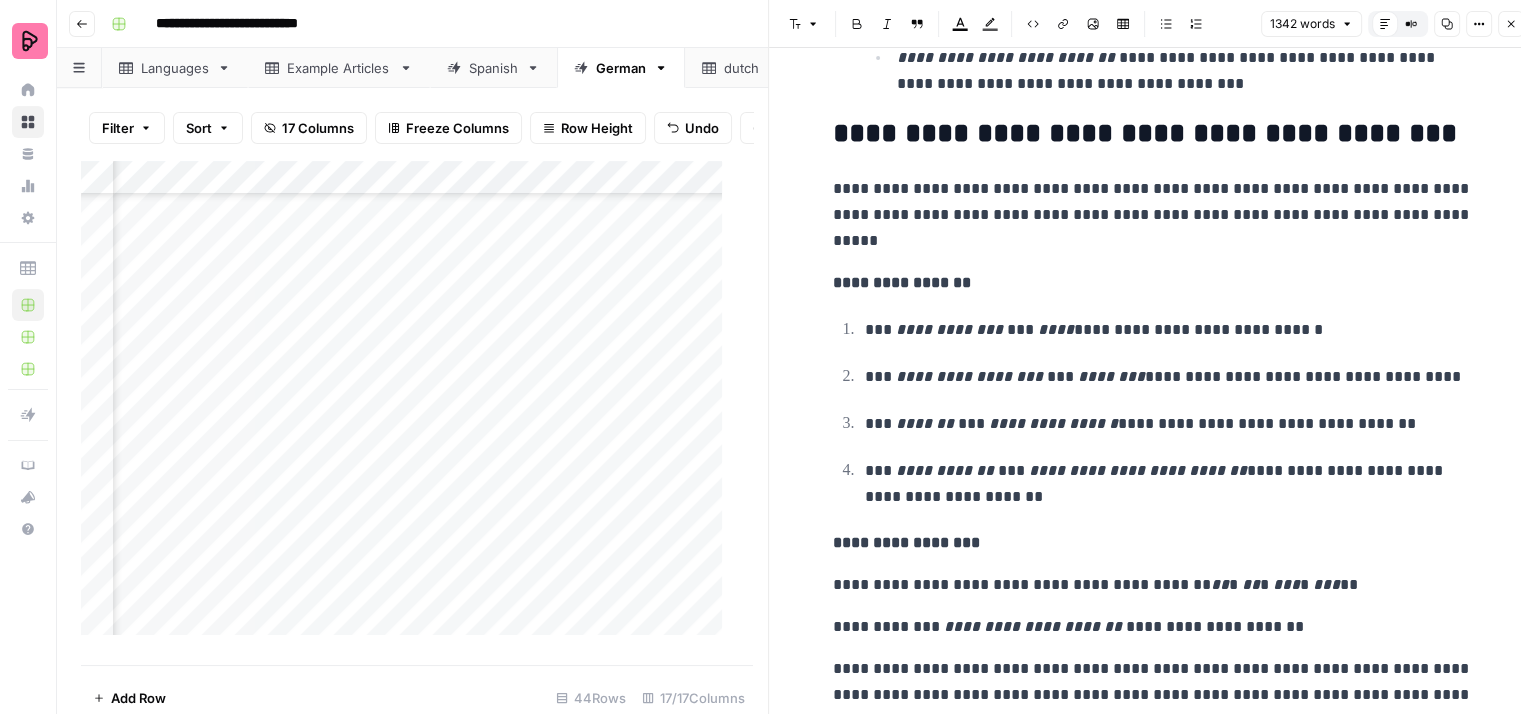 click on "**********" at bounding box center (902, 282) 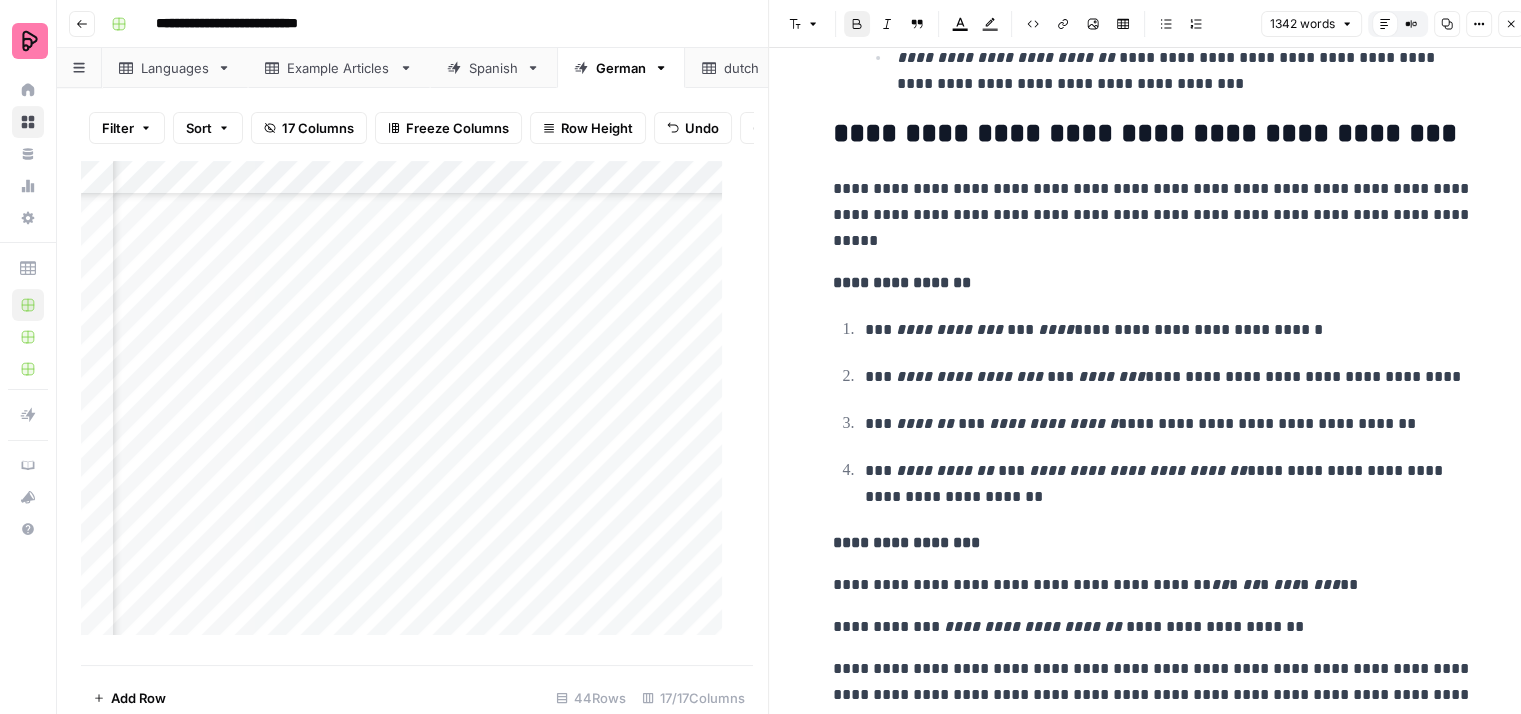 click on "**********" at bounding box center [902, 282] 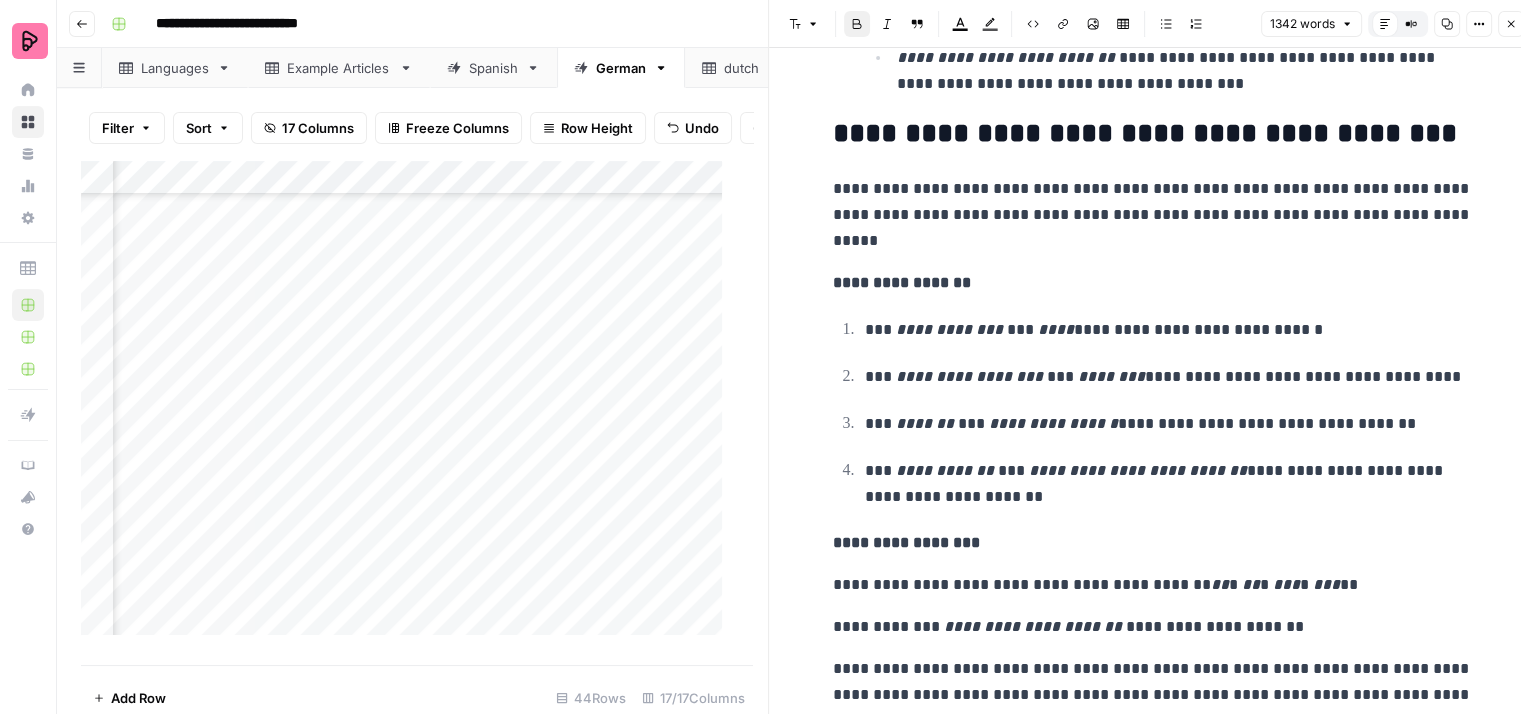 type 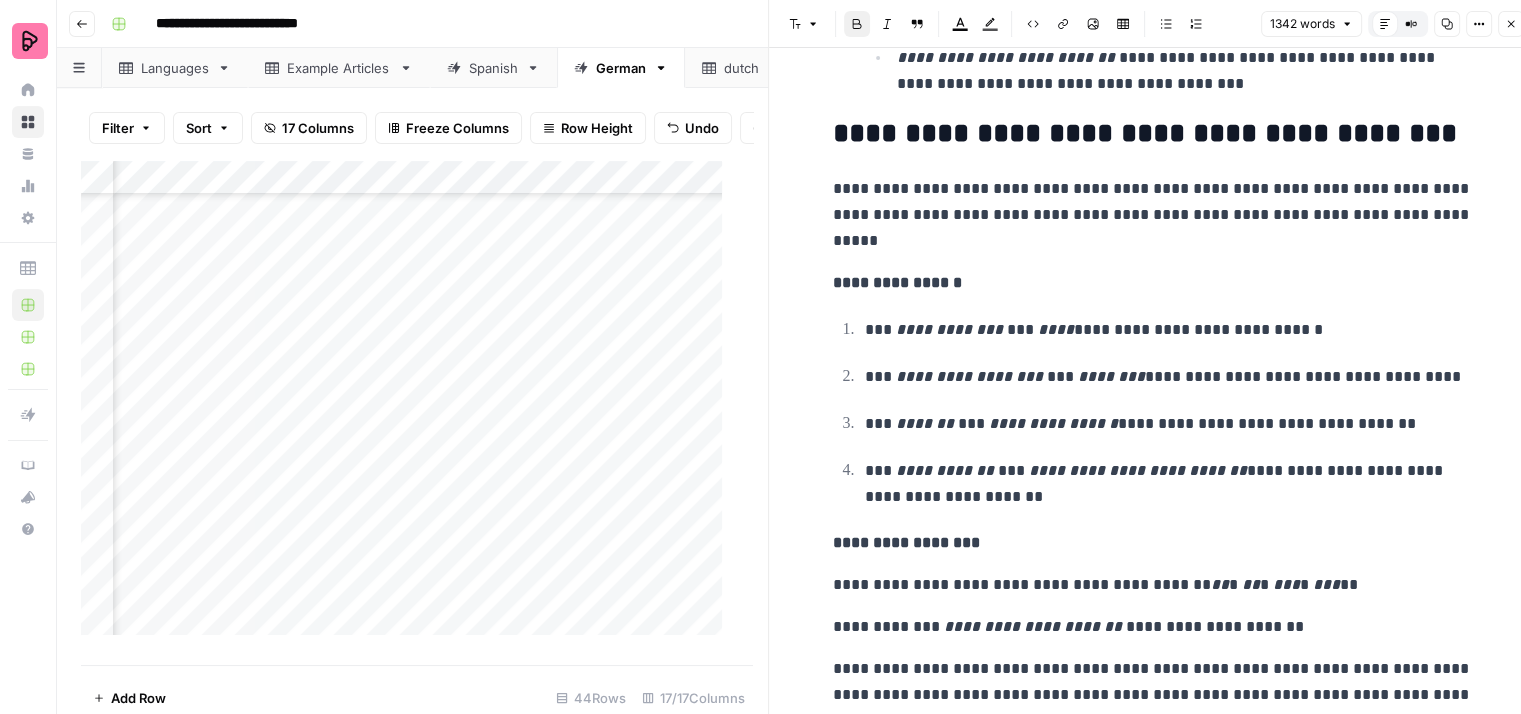 click on "**********" at bounding box center (1153, -222) 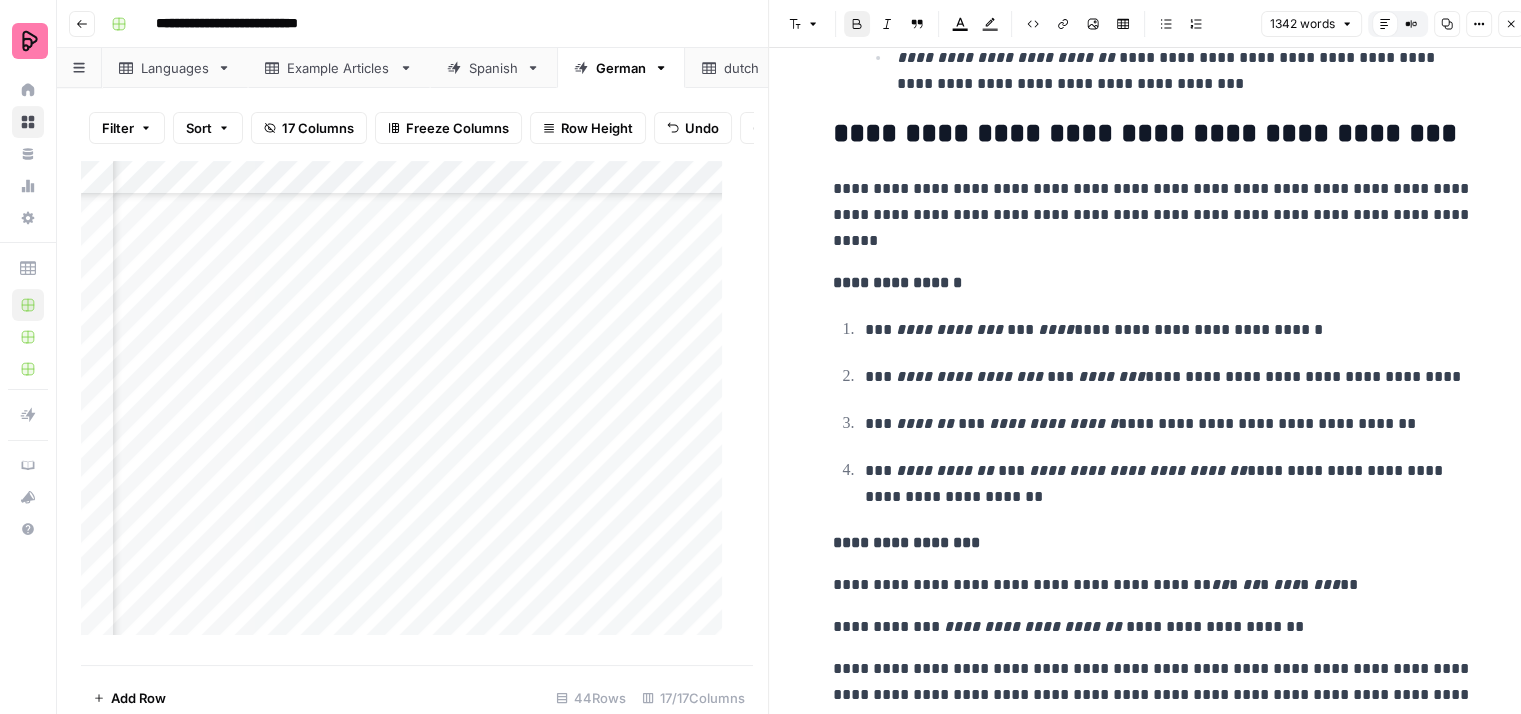 click on "**********" at bounding box center [1153, 283] 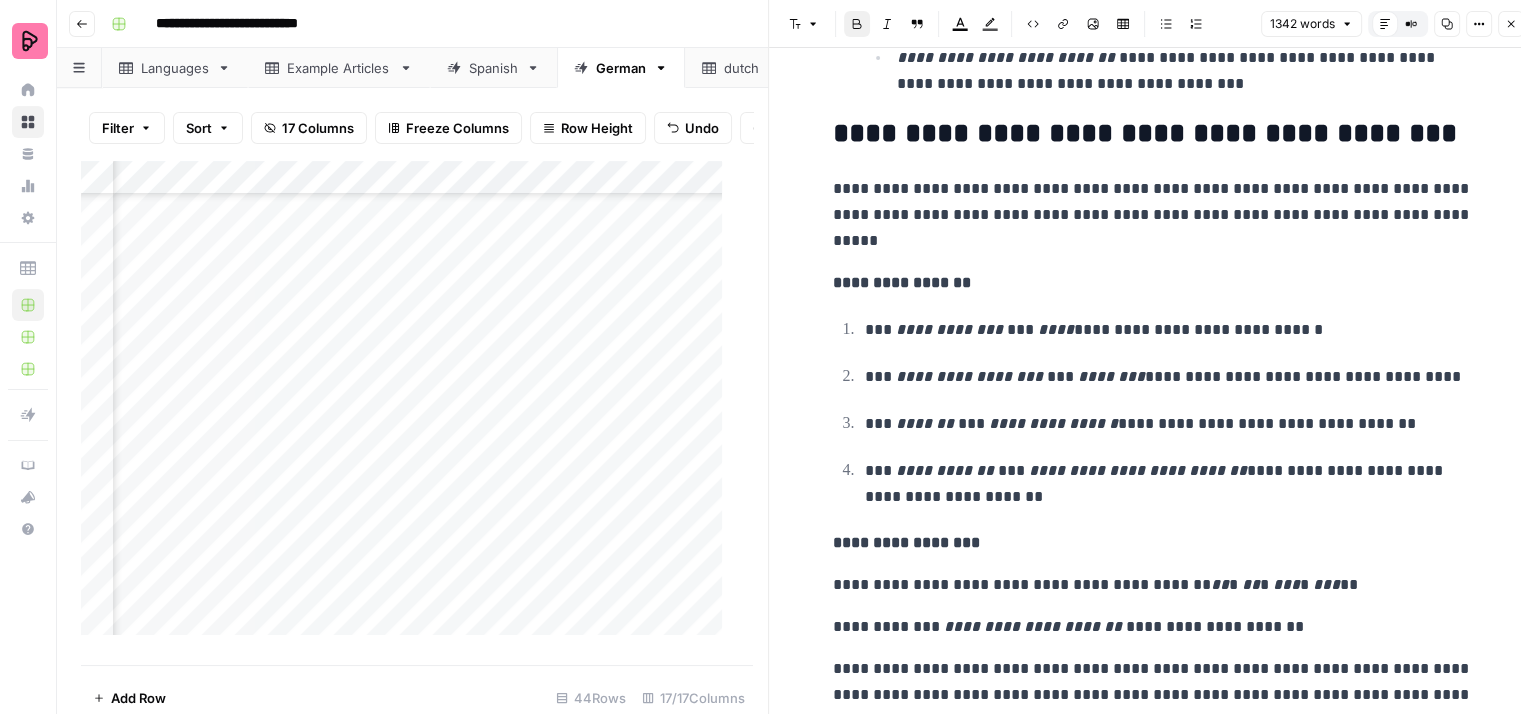 click on "**********" at bounding box center [902, 282] 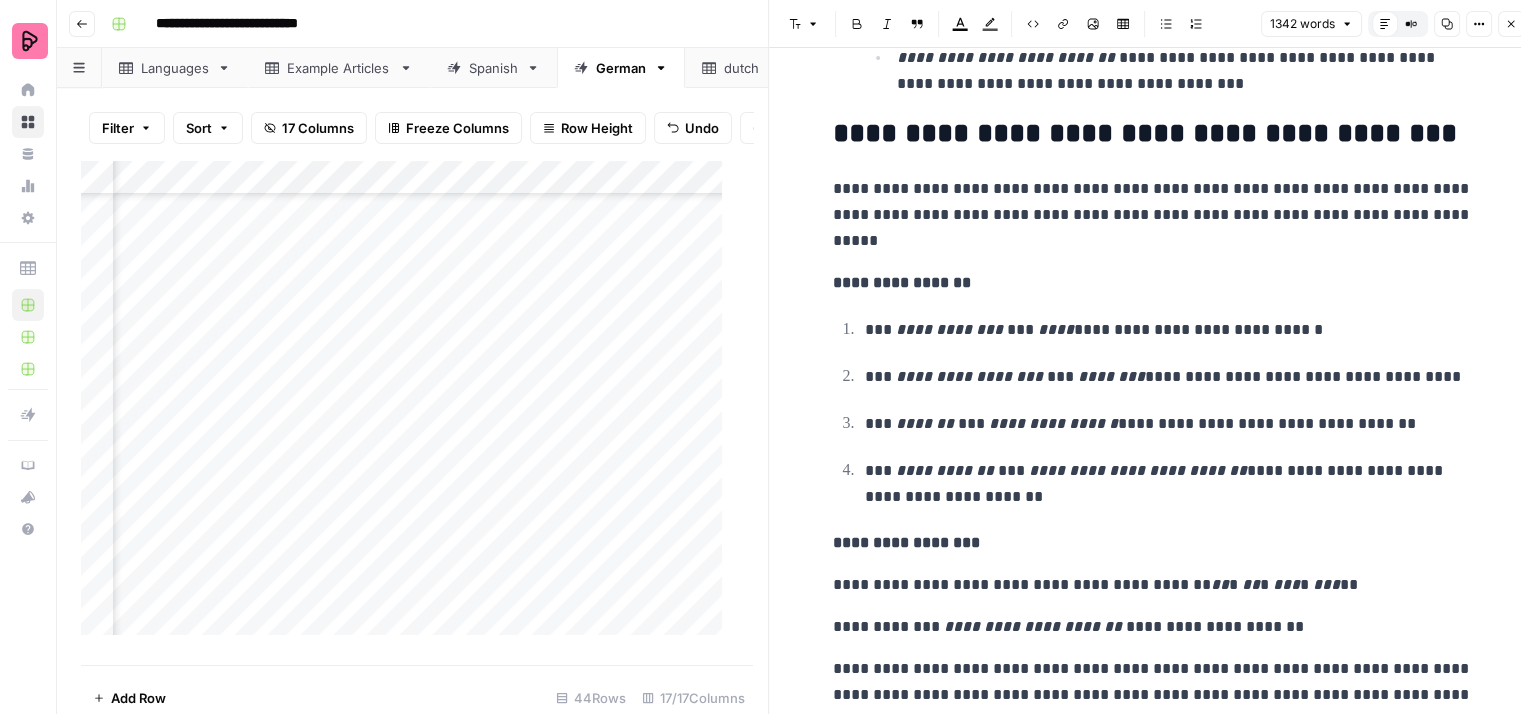 click on "**********" at bounding box center [1153, 413] 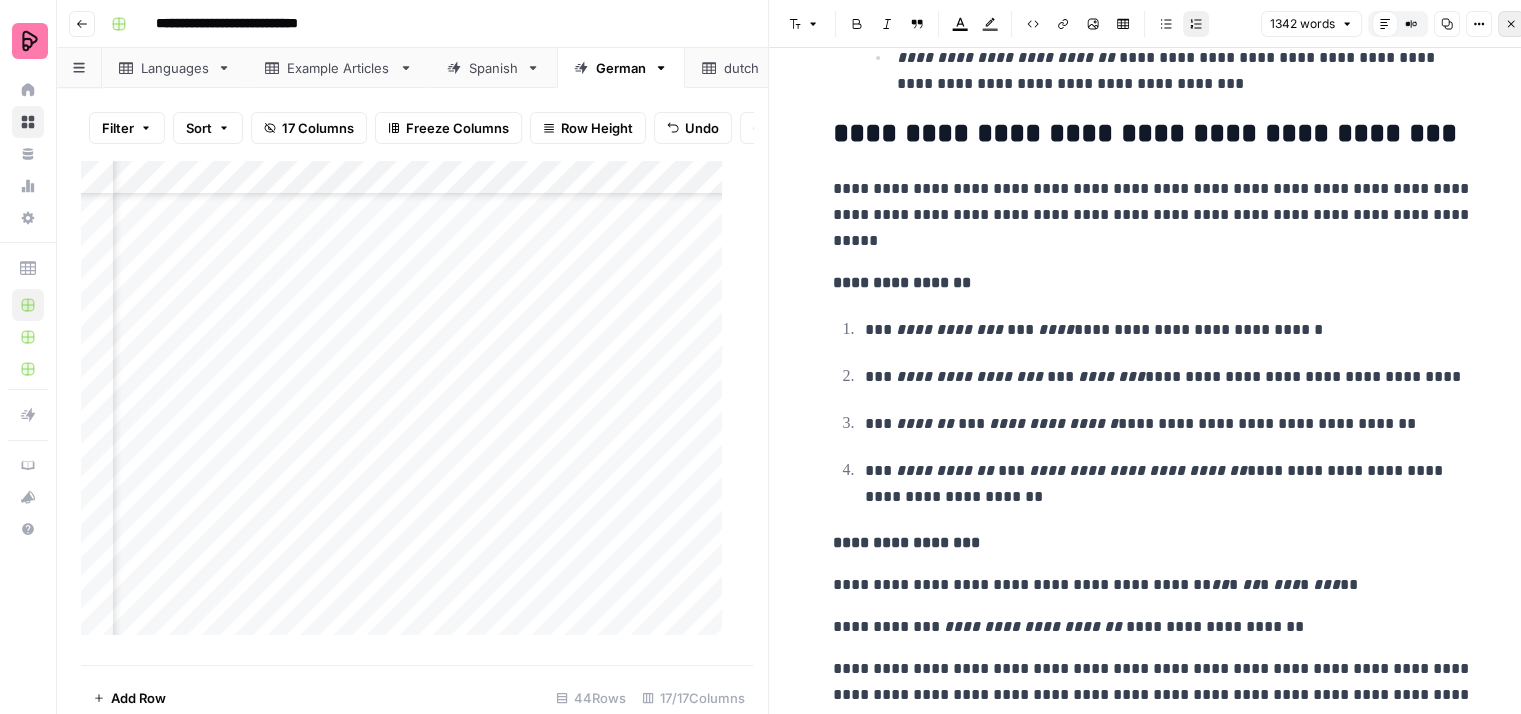 click on "Close" at bounding box center [1511, 24] 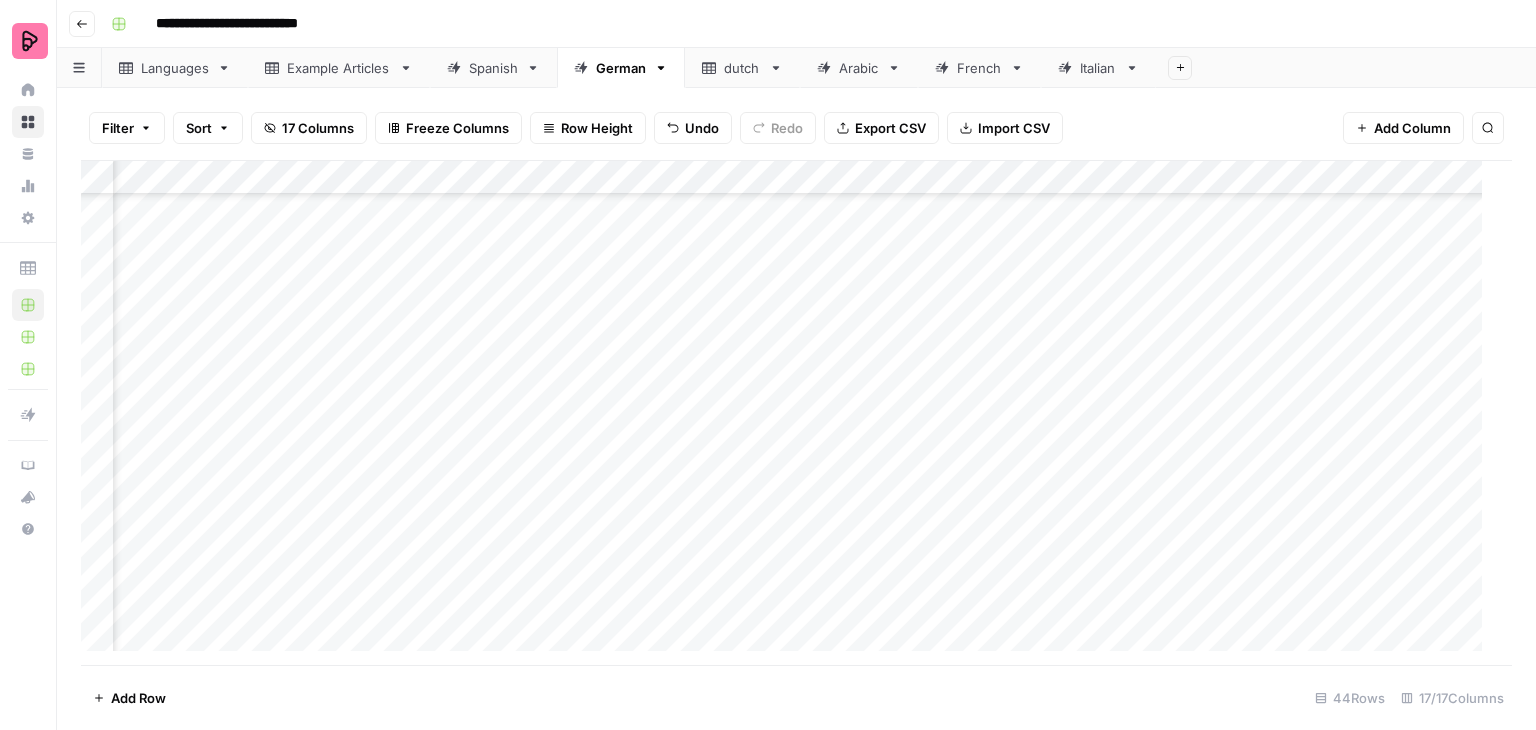 click on "Add Column" at bounding box center [789, 413] 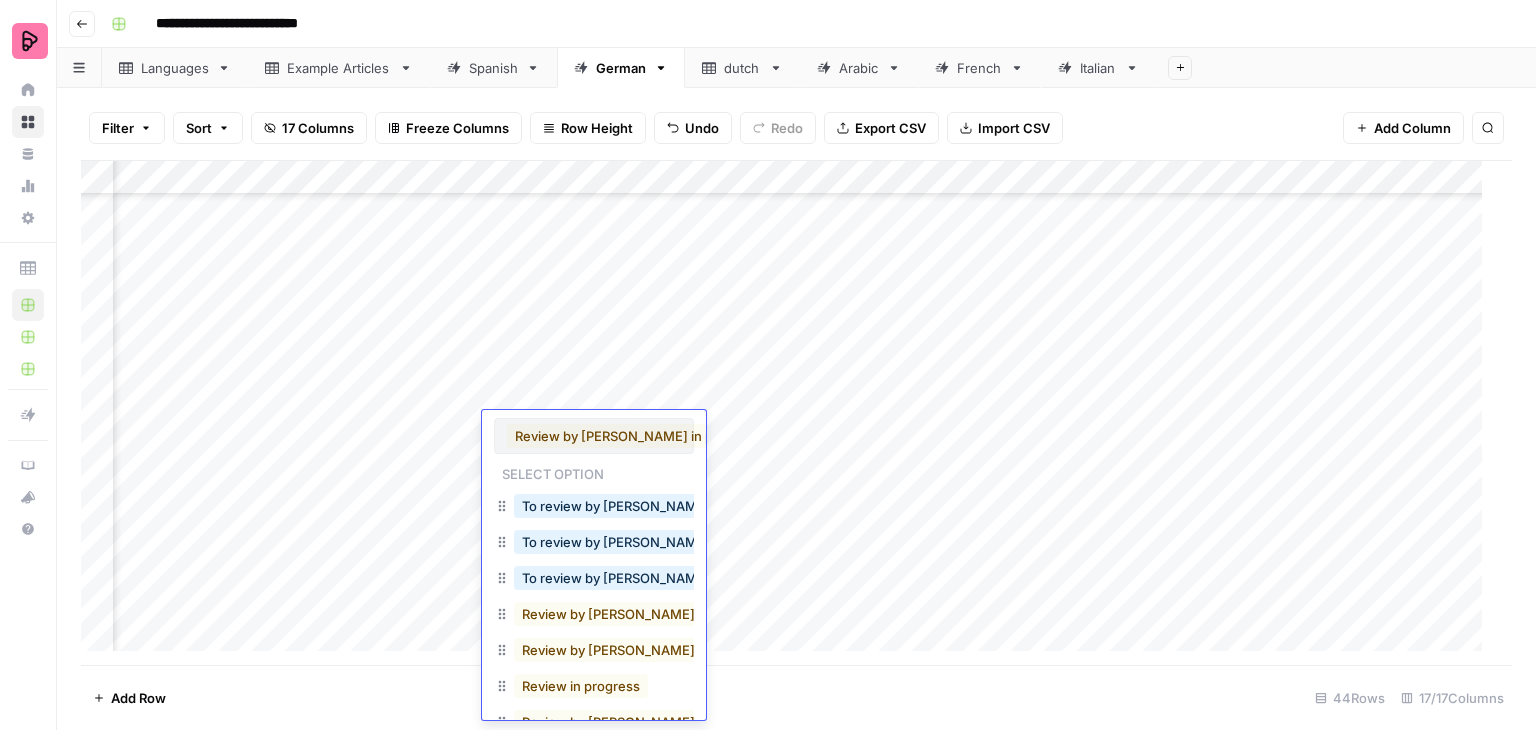 scroll, scrollTop: 0, scrollLeft: 4, axis: horizontal 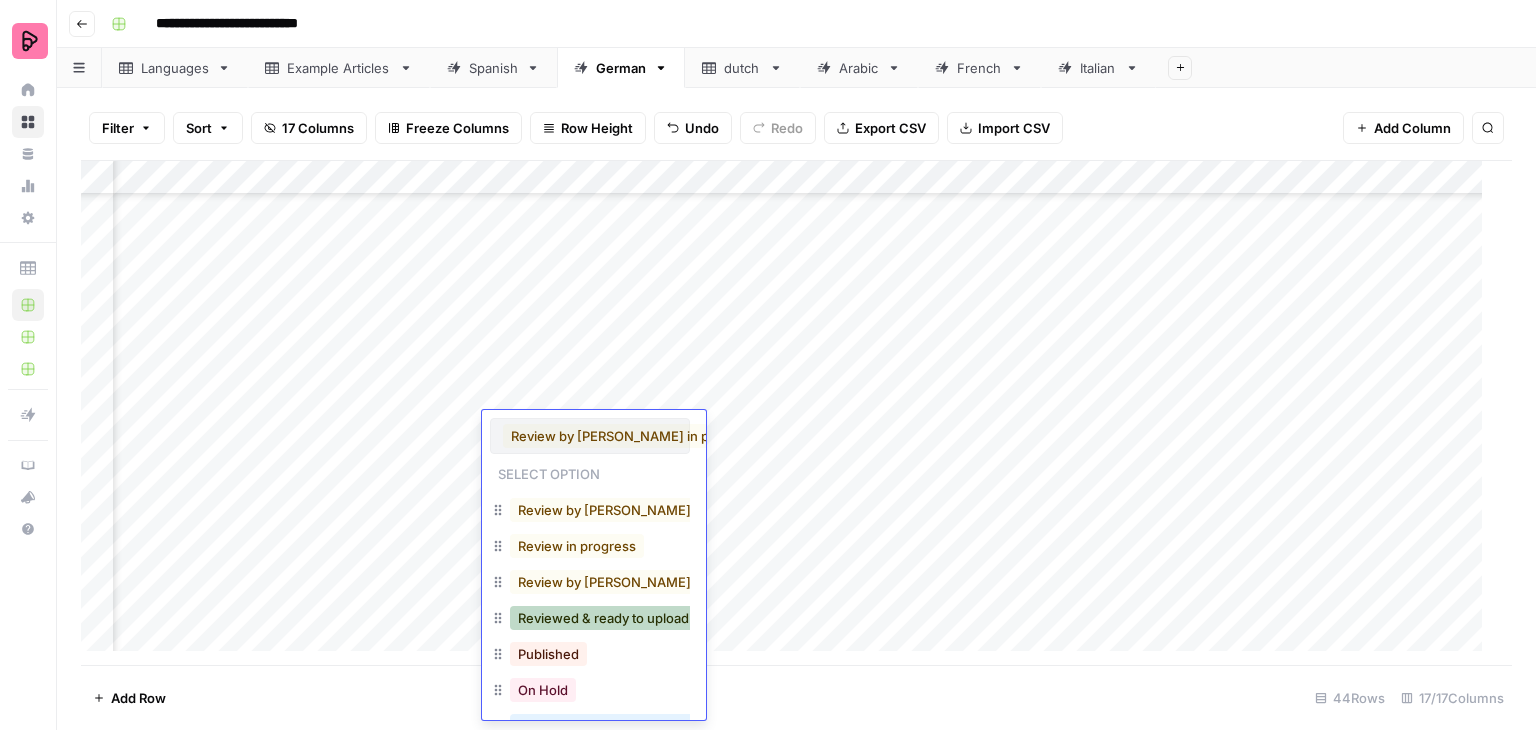 click on "Reviewed & ready to upload" at bounding box center [603, 618] 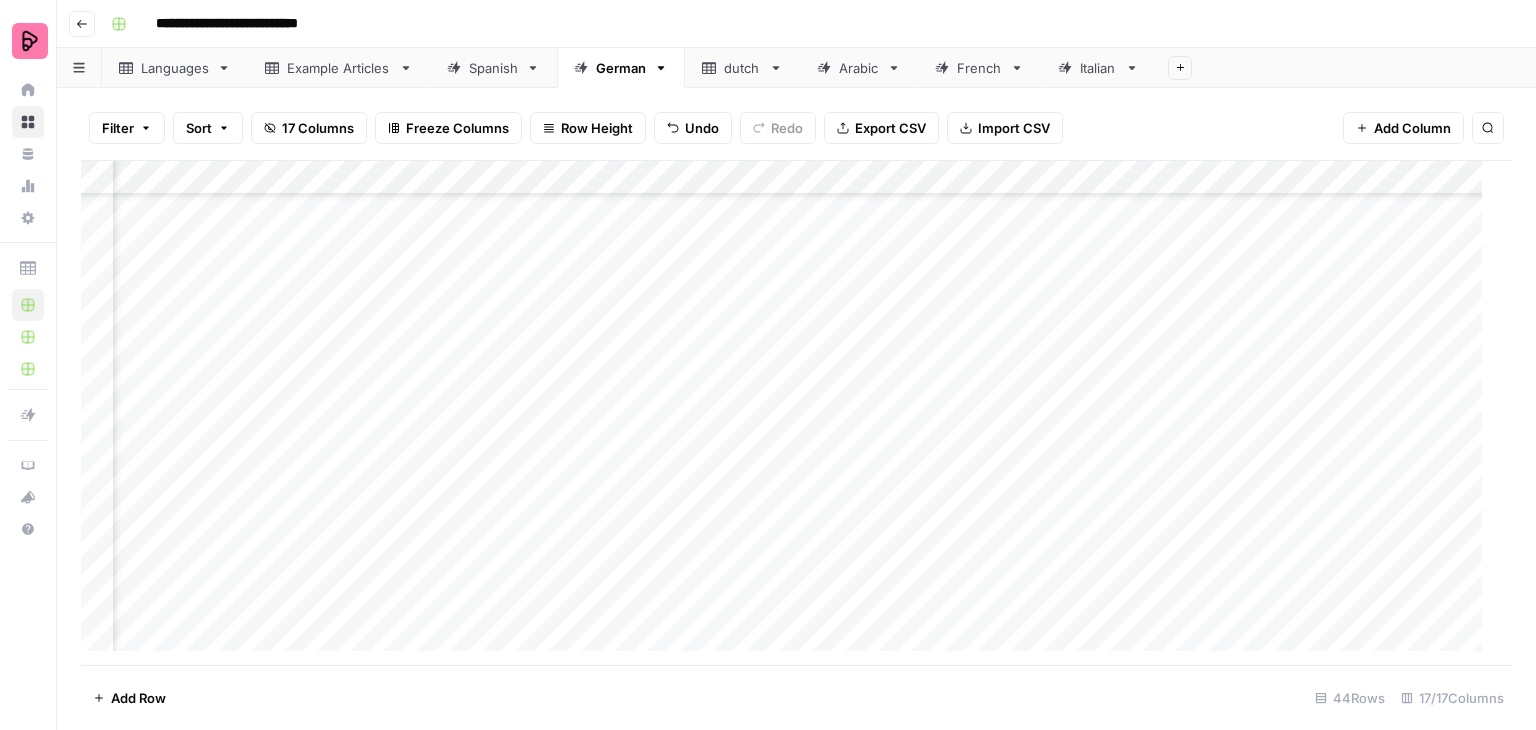 click on "Add Column" at bounding box center [789, 413] 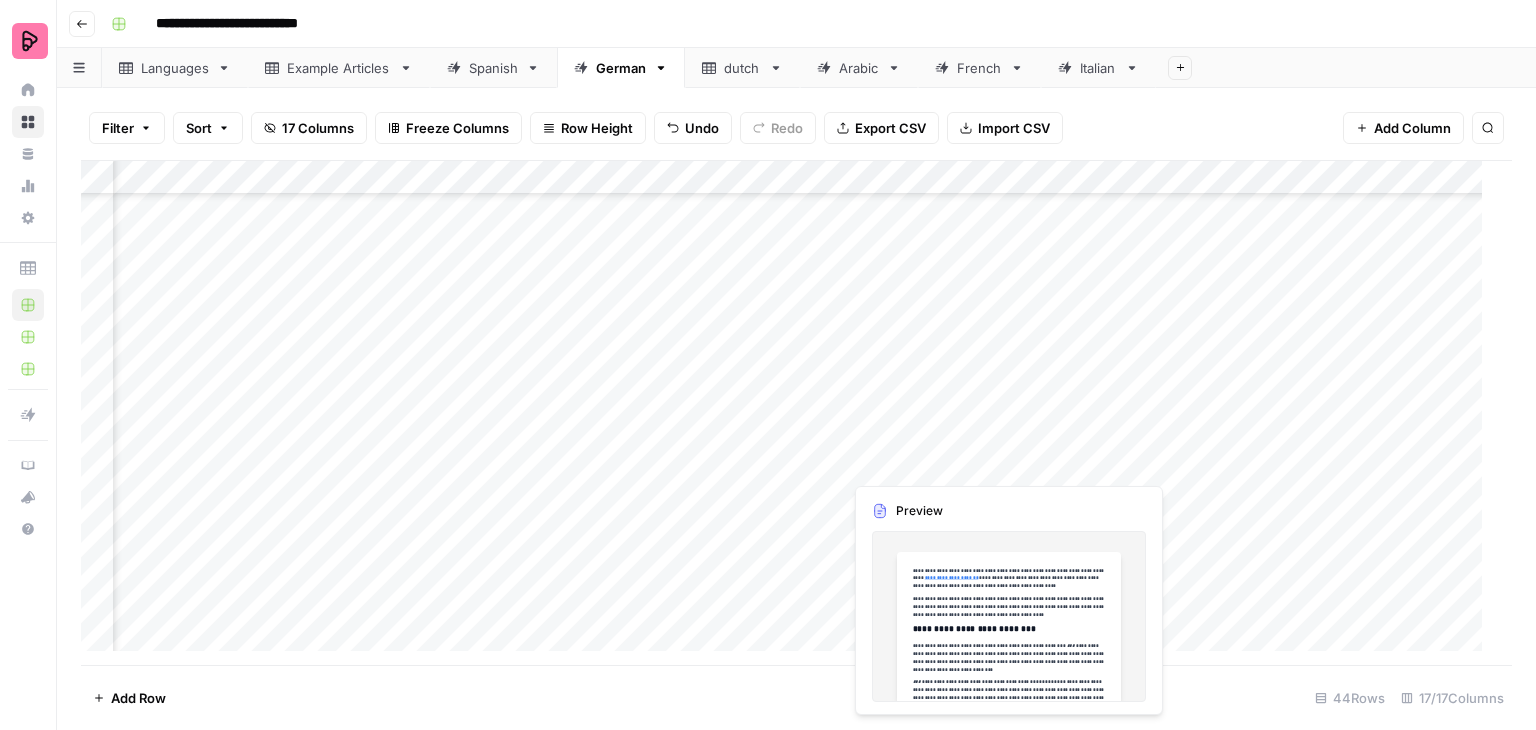 click on "Add Column" at bounding box center [789, 413] 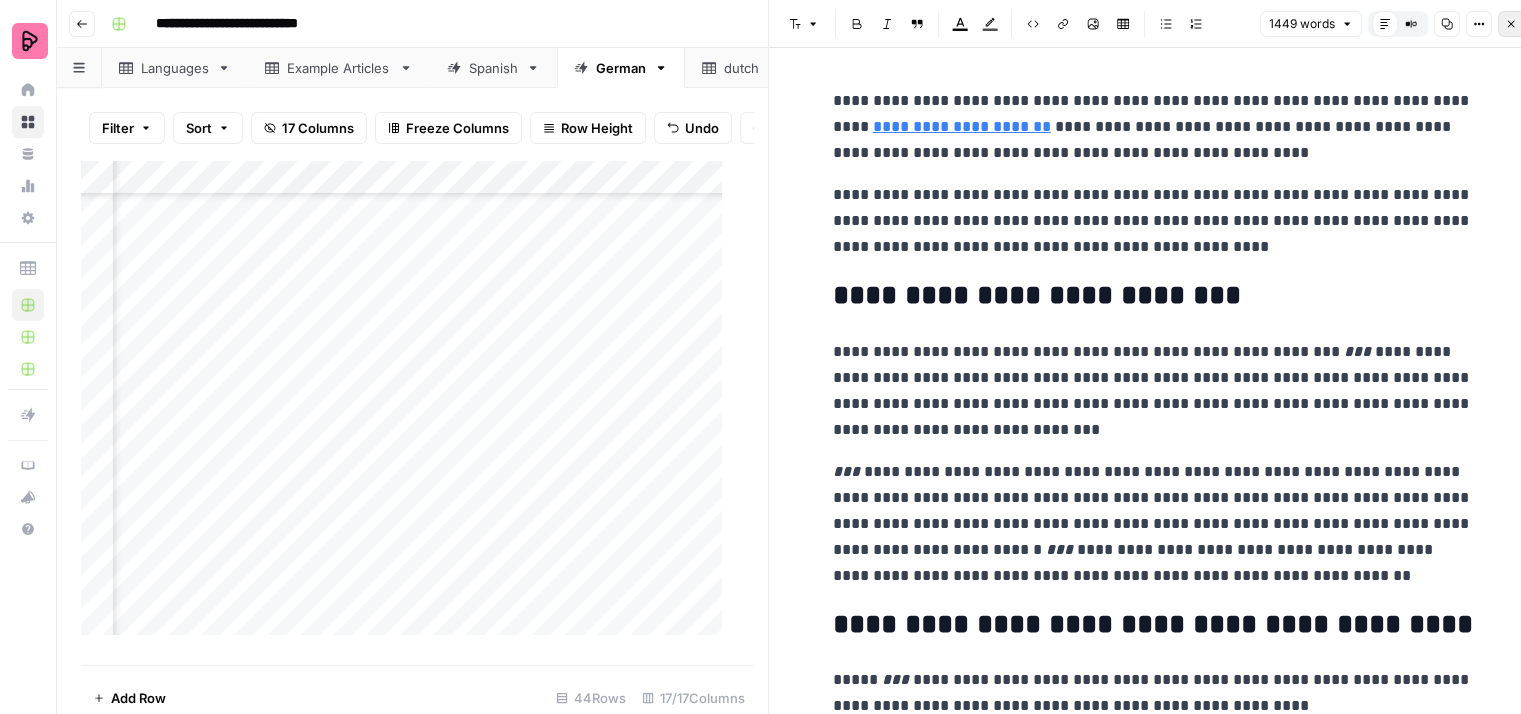 click 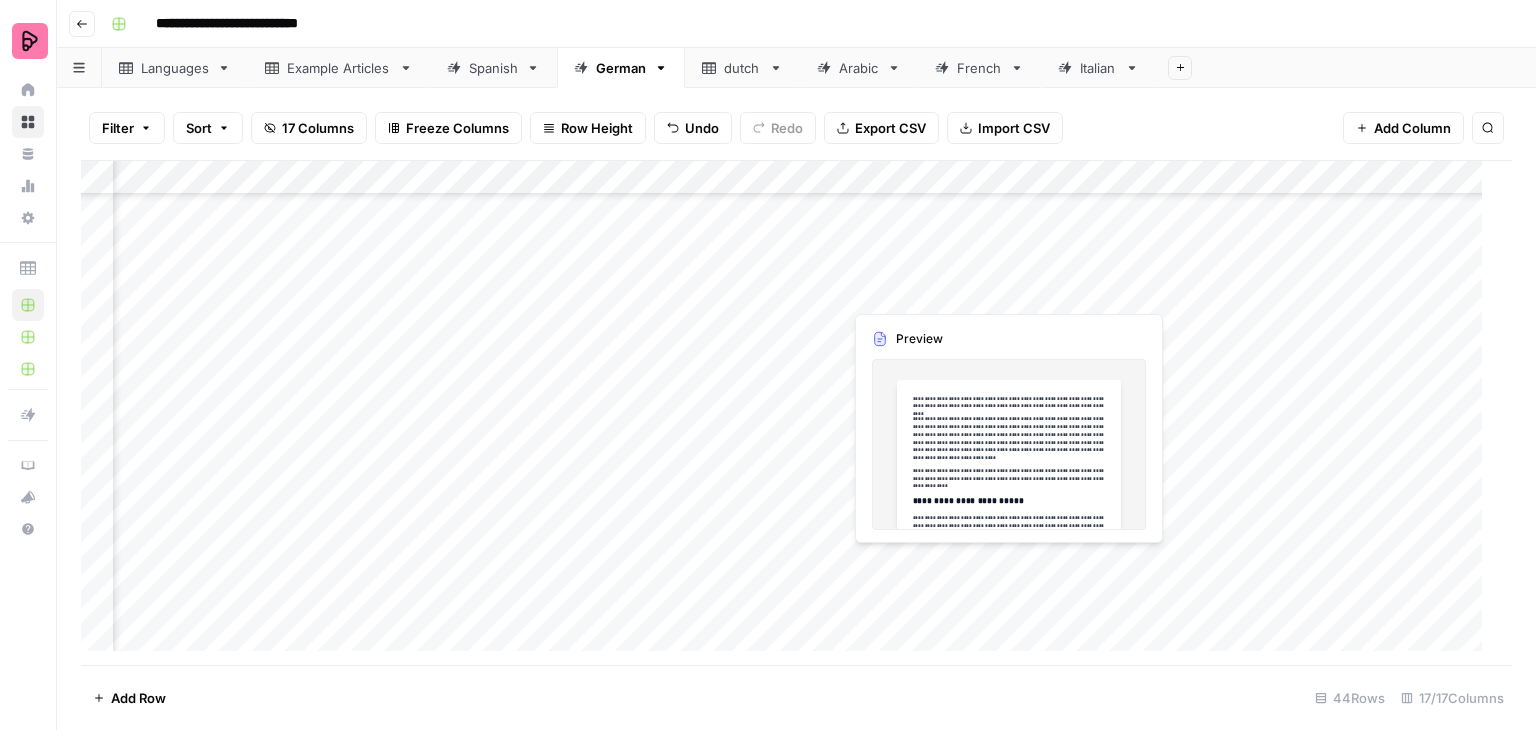 click on "Add Column" at bounding box center (789, 413) 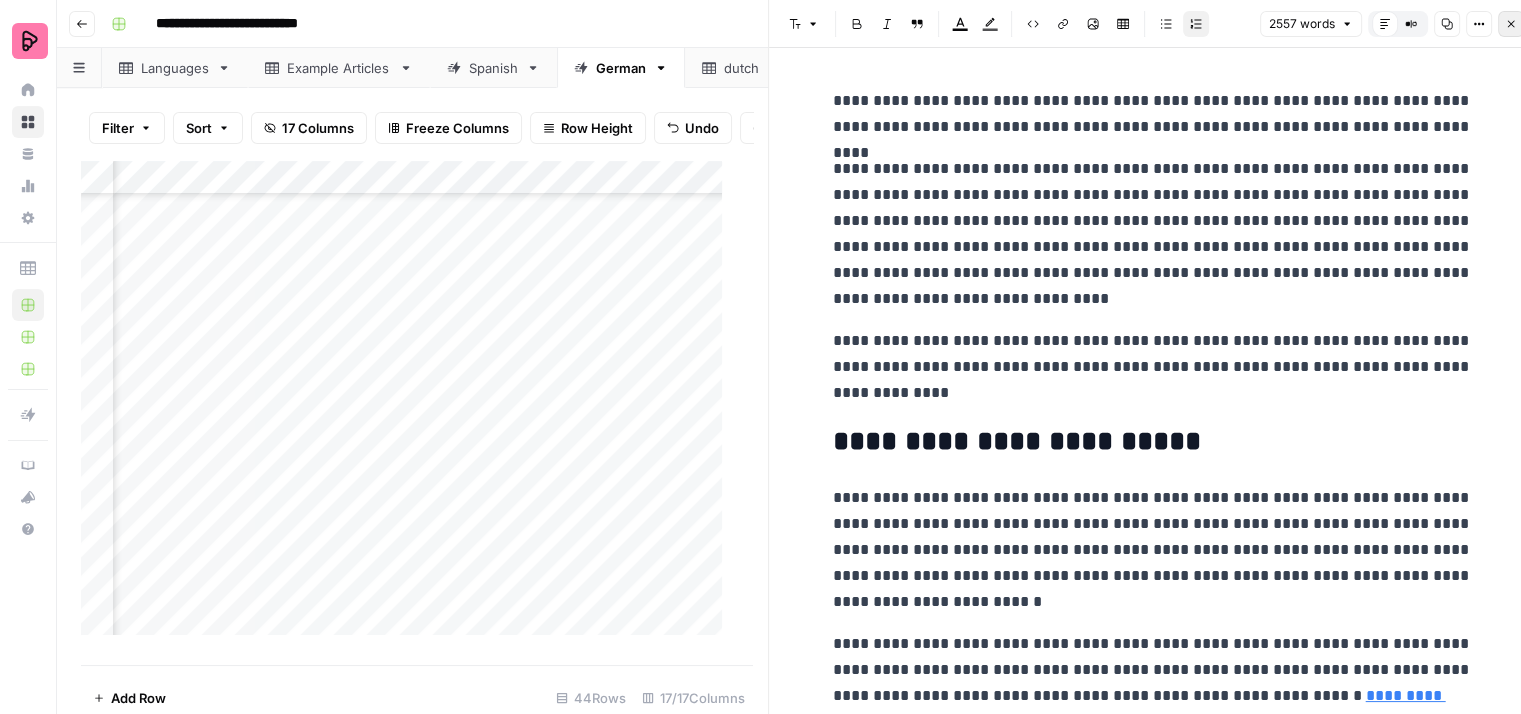 click 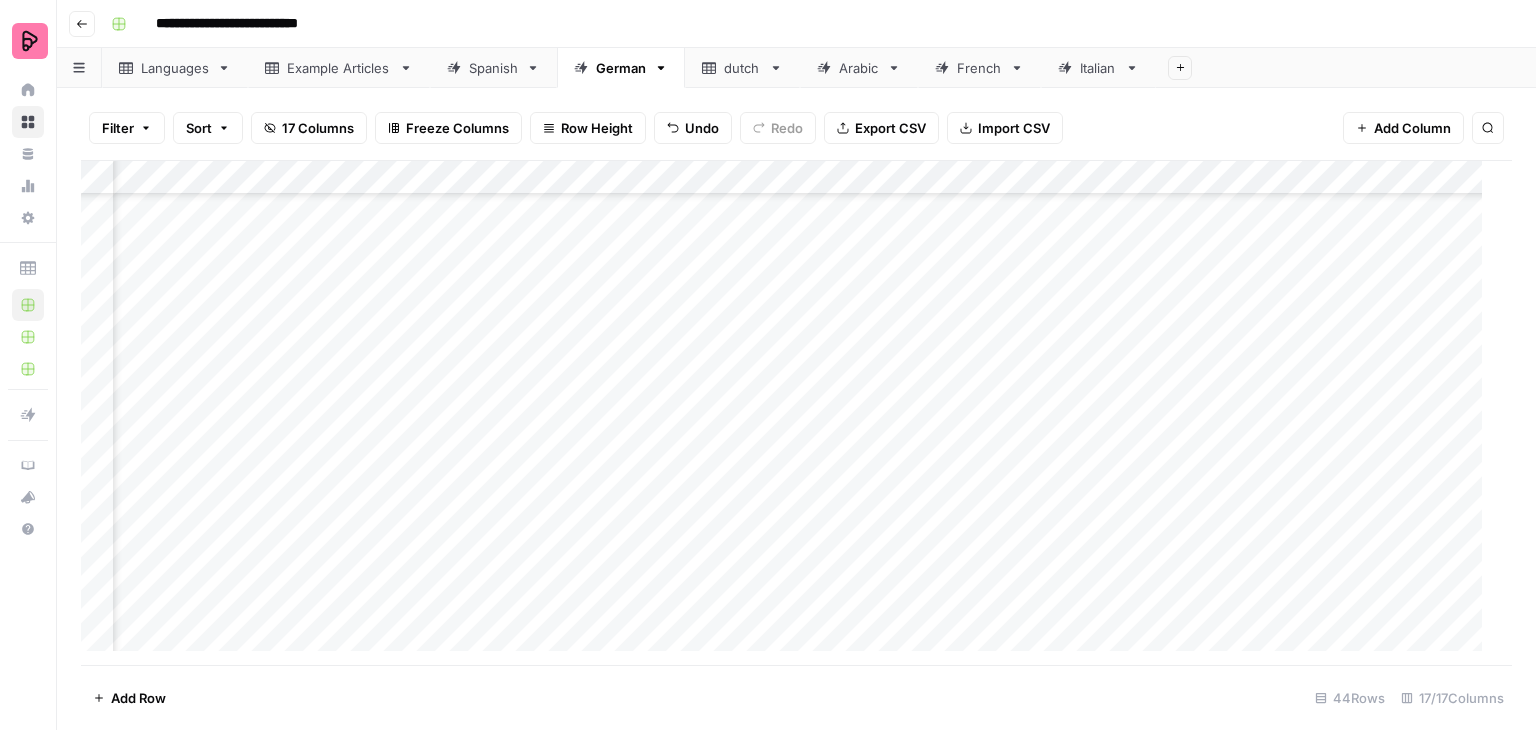 click on "Add Column" at bounding box center (789, 413) 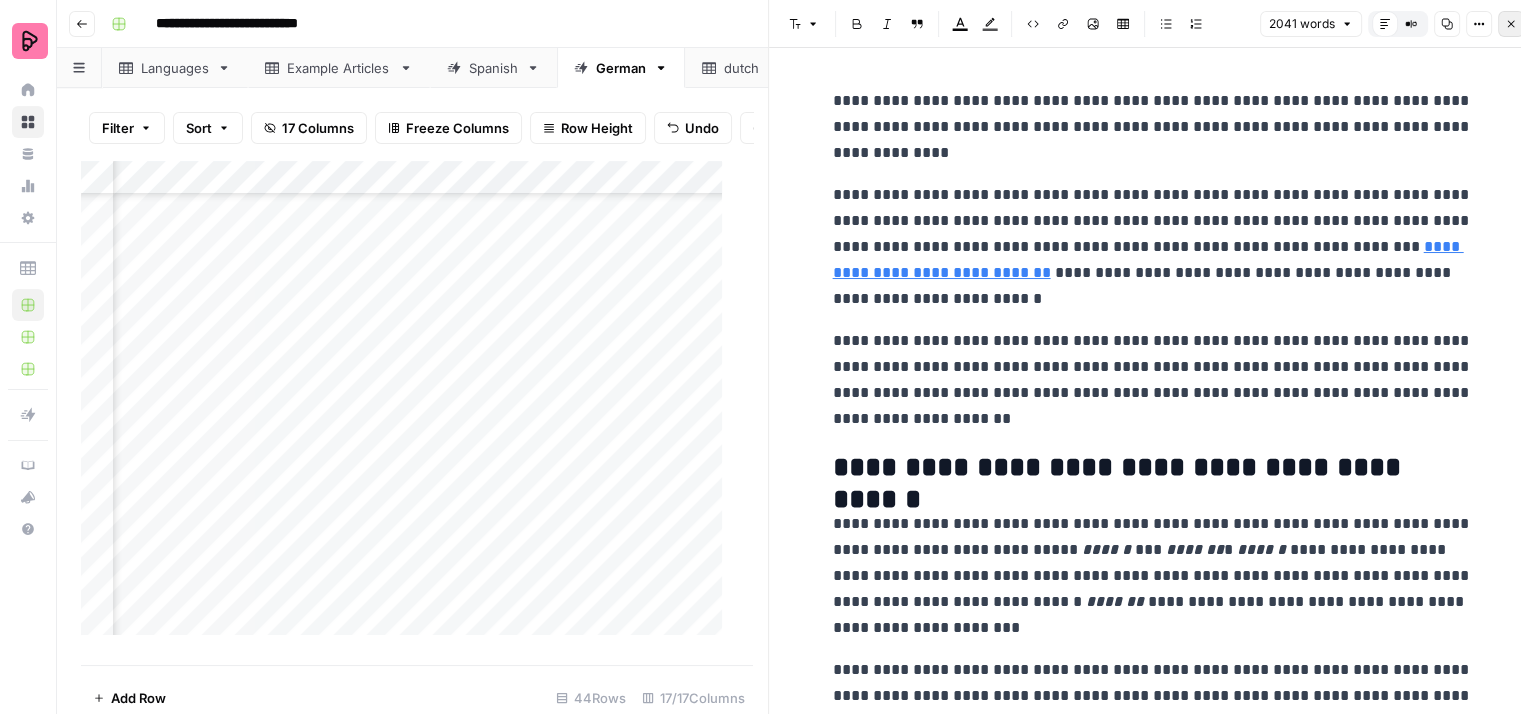 click on "Close" at bounding box center [1511, 24] 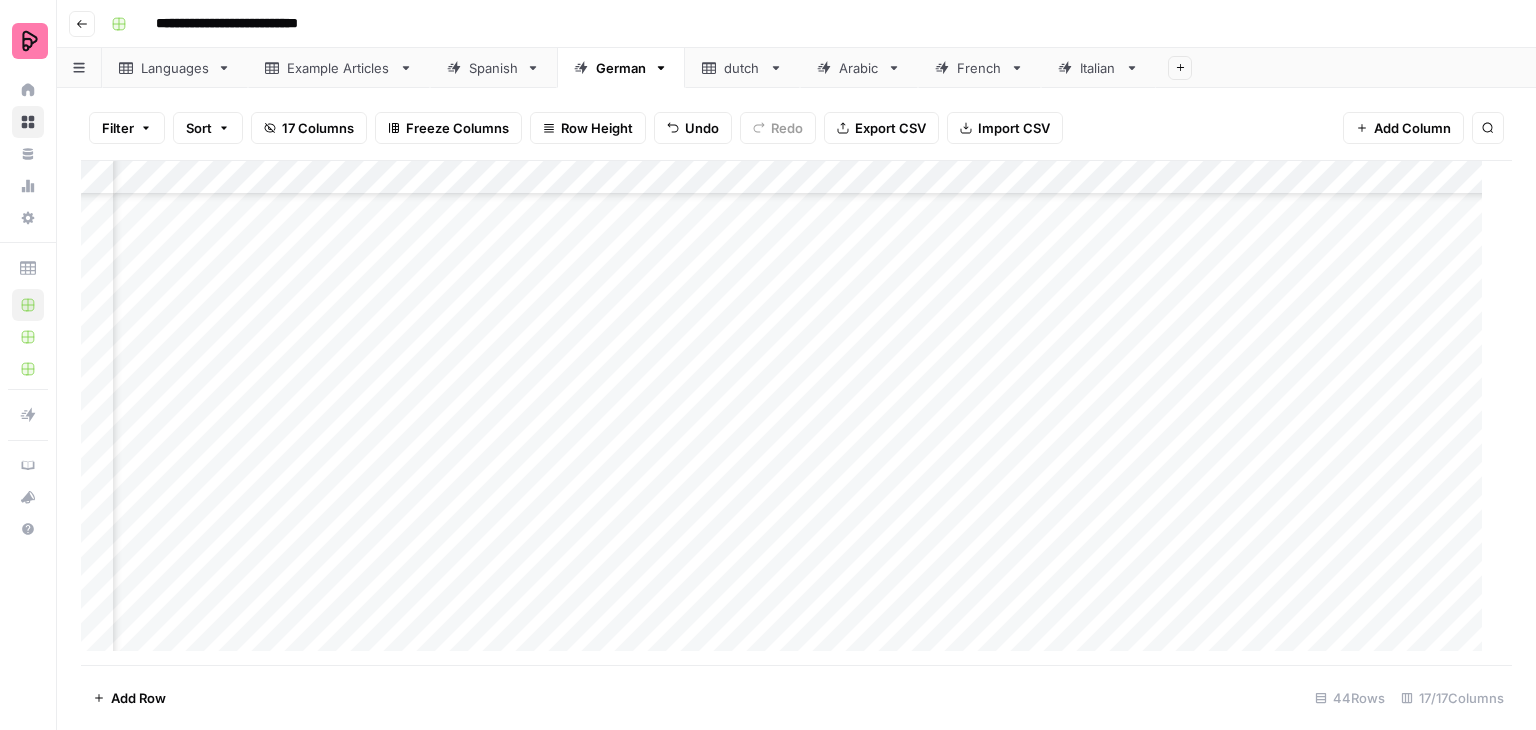 scroll, scrollTop: 1072, scrollLeft: 780, axis: both 